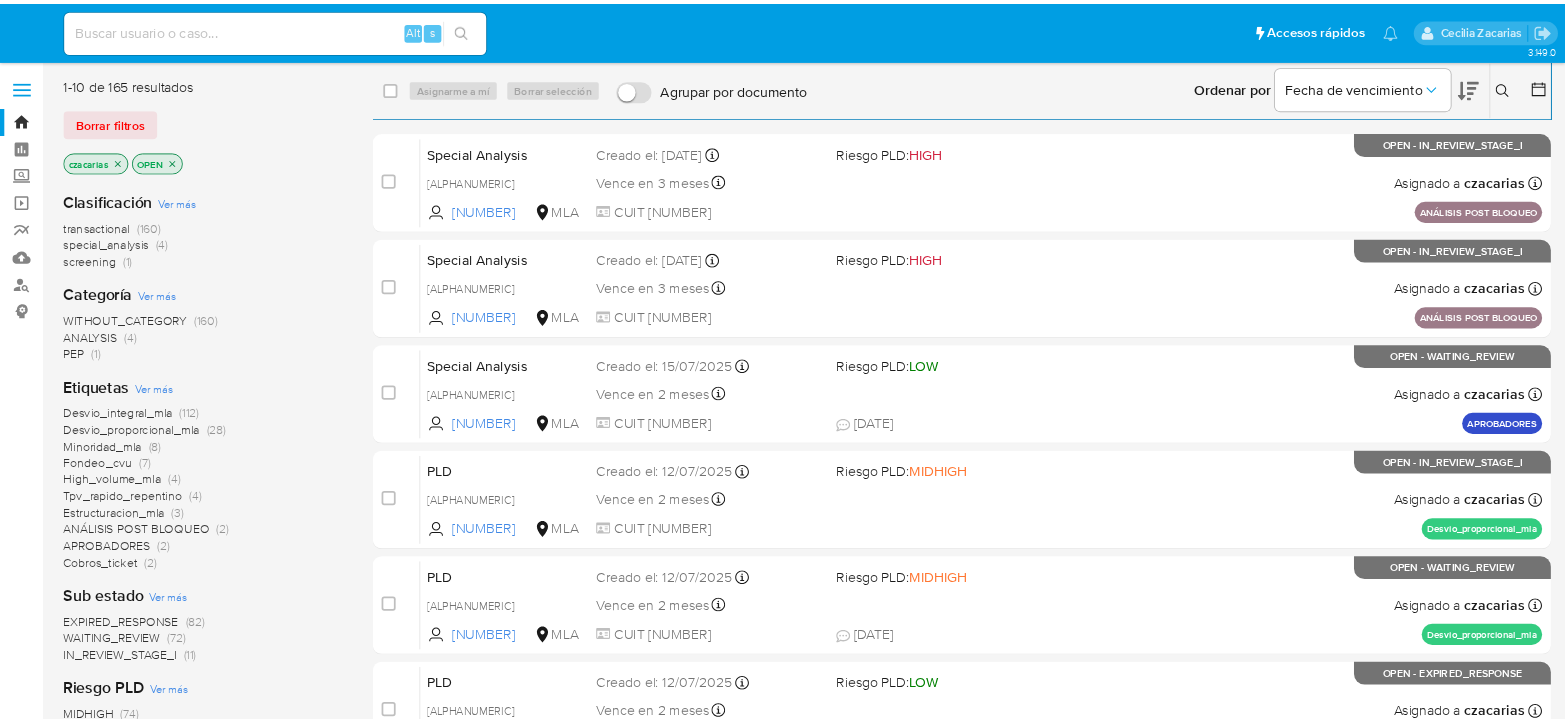 scroll, scrollTop: 0, scrollLeft: 0, axis: both 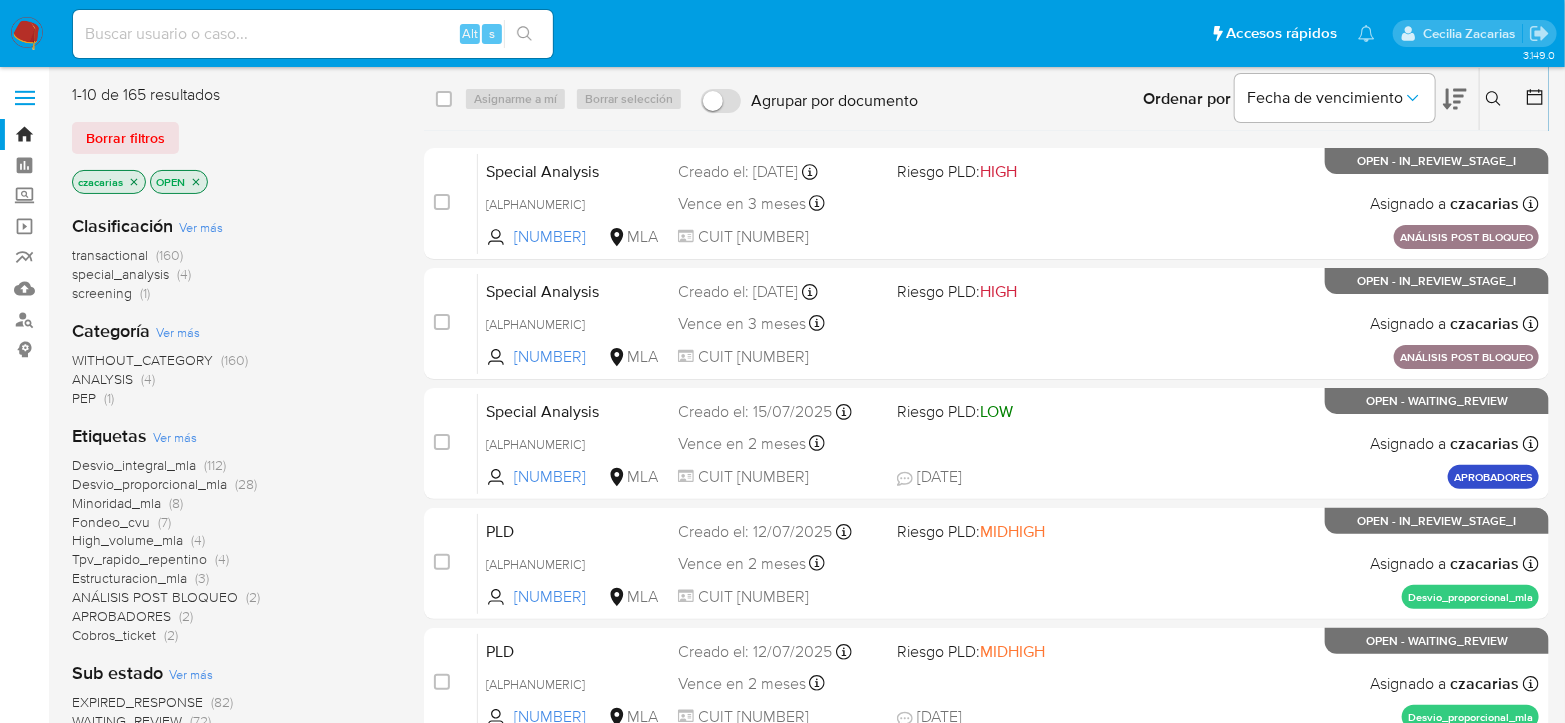 click at bounding box center [313, 34] 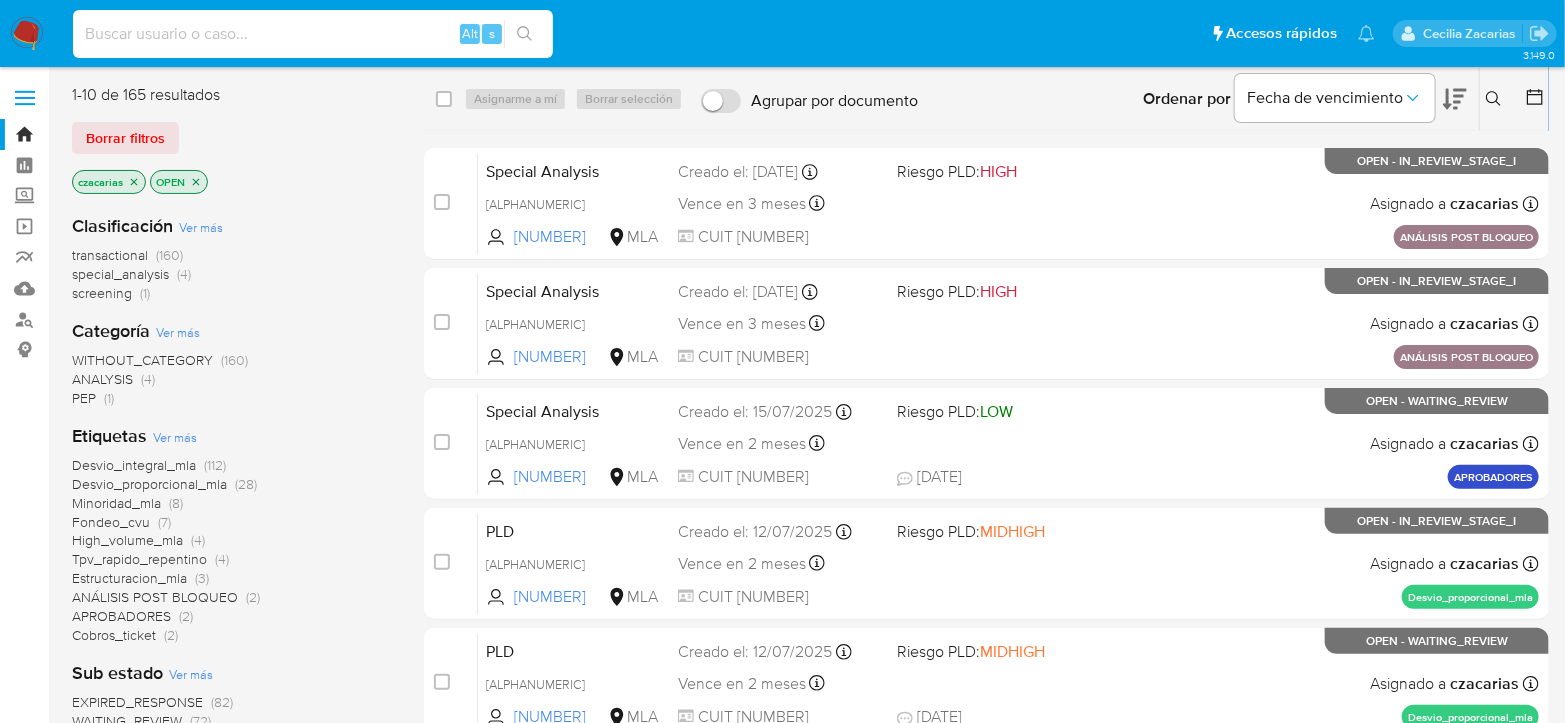 paste on "[TEXT]" 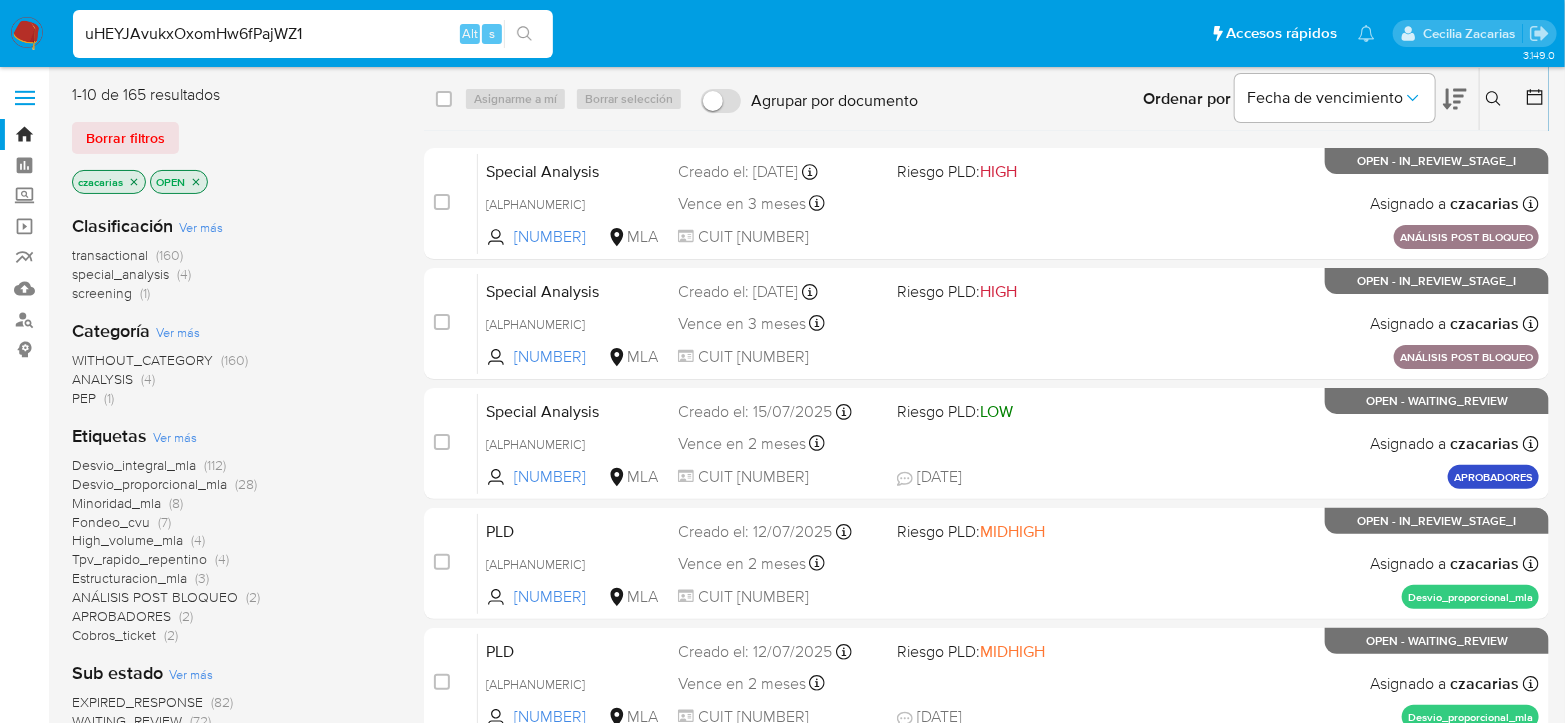 type on "[TEXT]" 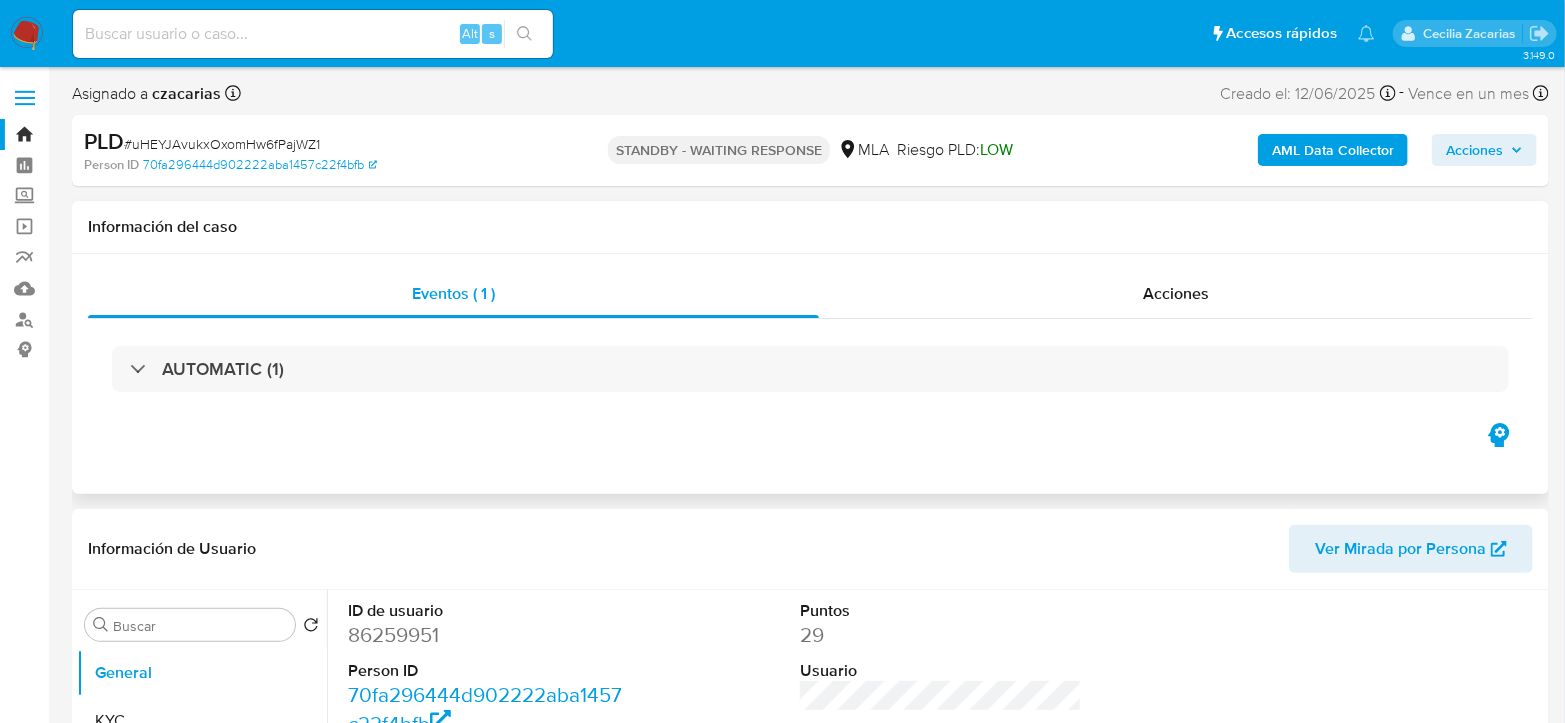 select on "10" 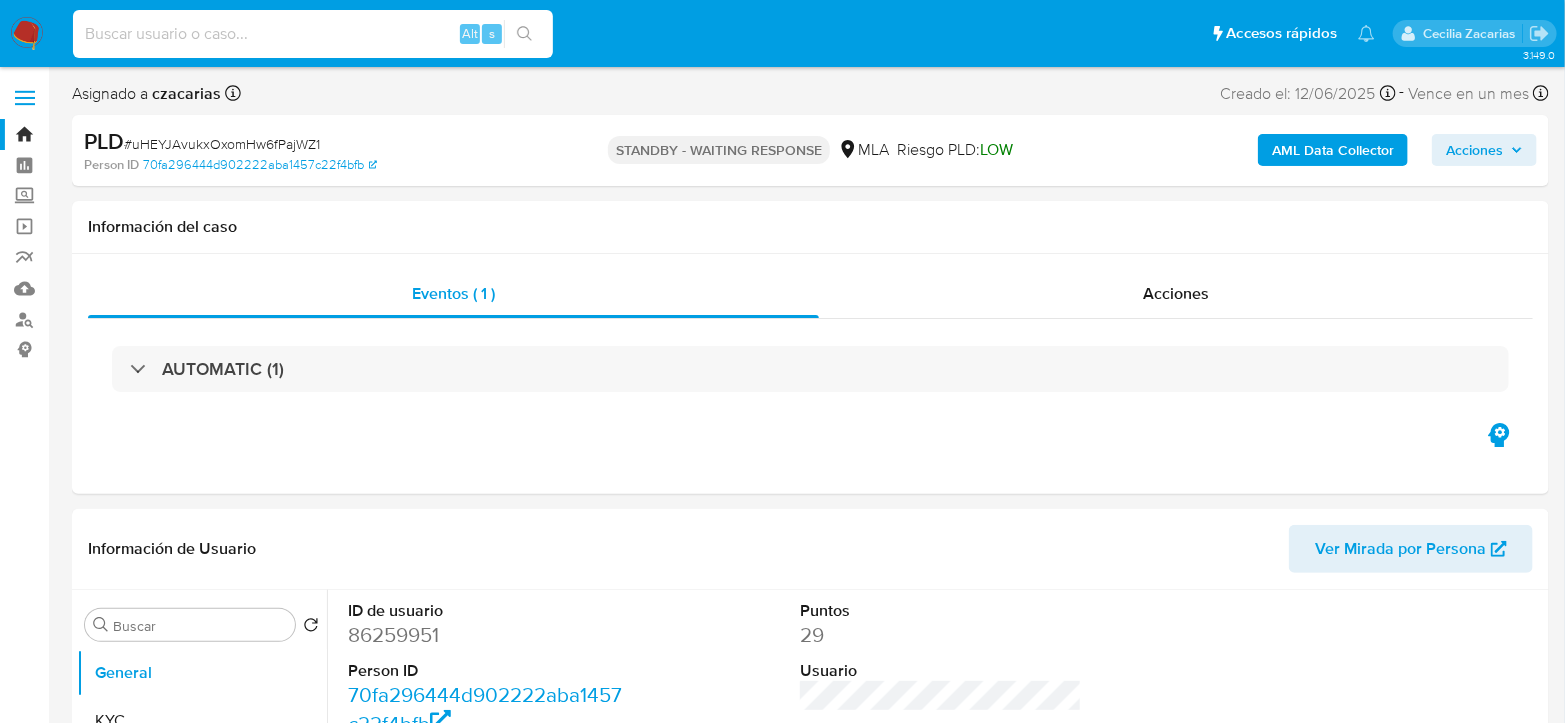 click at bounding box center [313, 34] 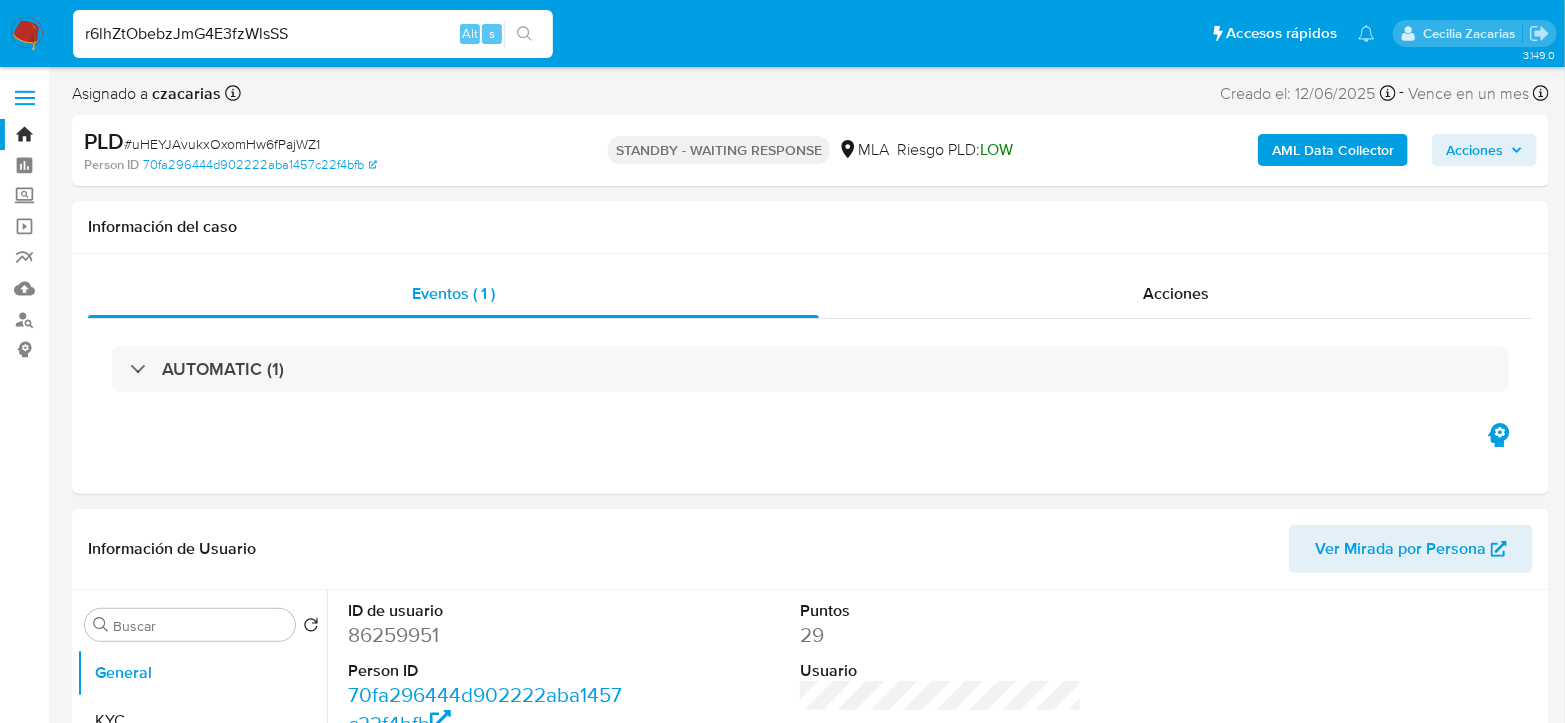 type on "[TEXT]" 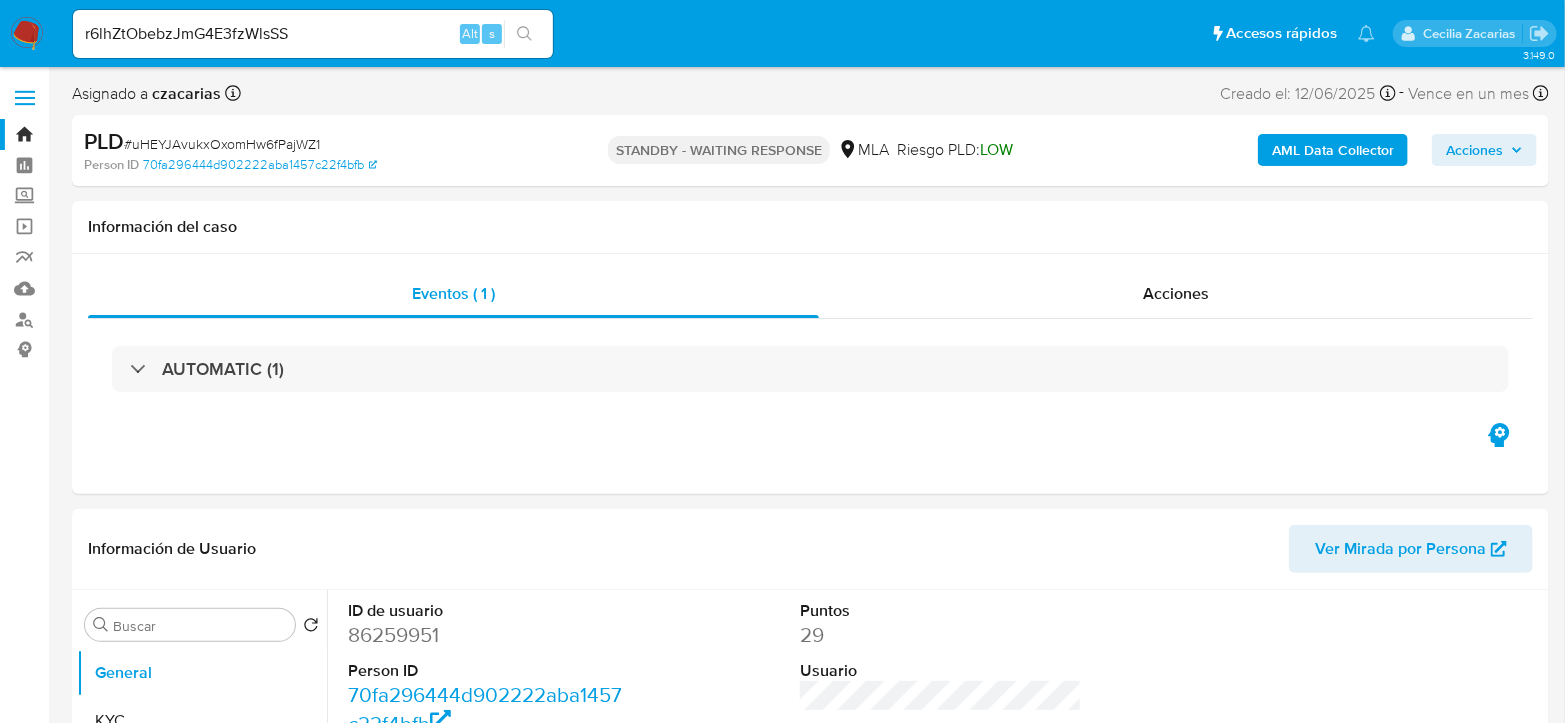 click at bounding box center [524, 34] 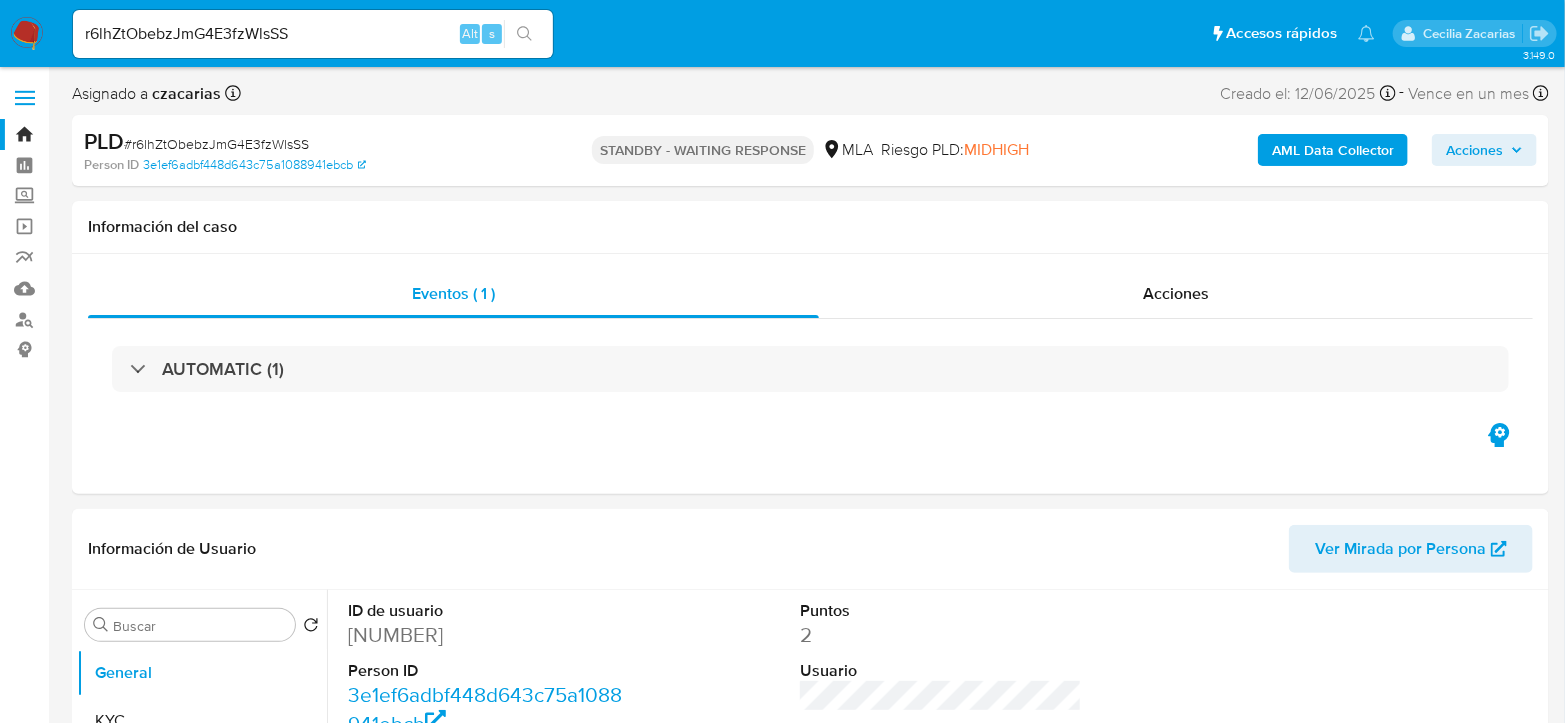 select on "10" 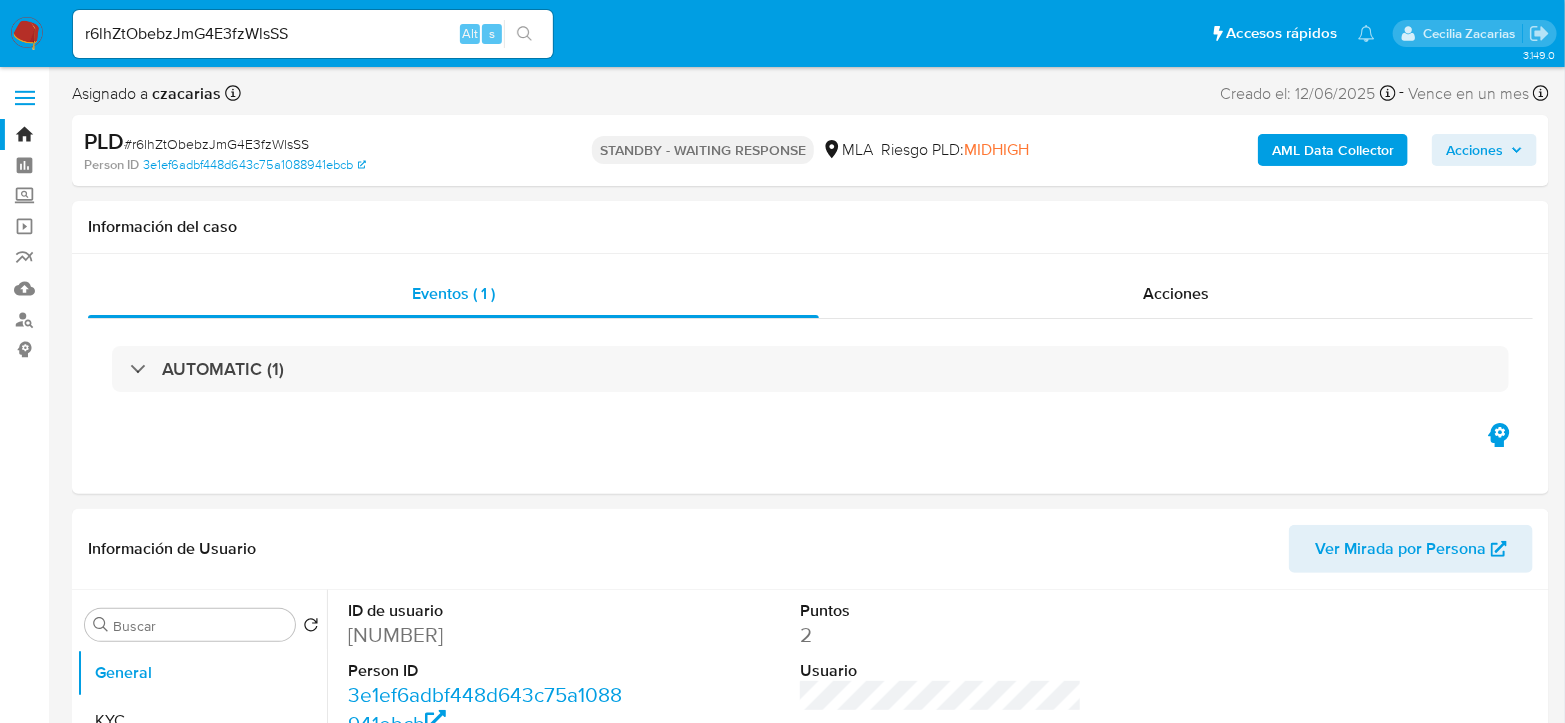 click on "r6lhZtObebzJmG4E3fzWlsSS" at bounding box center [313, 34] 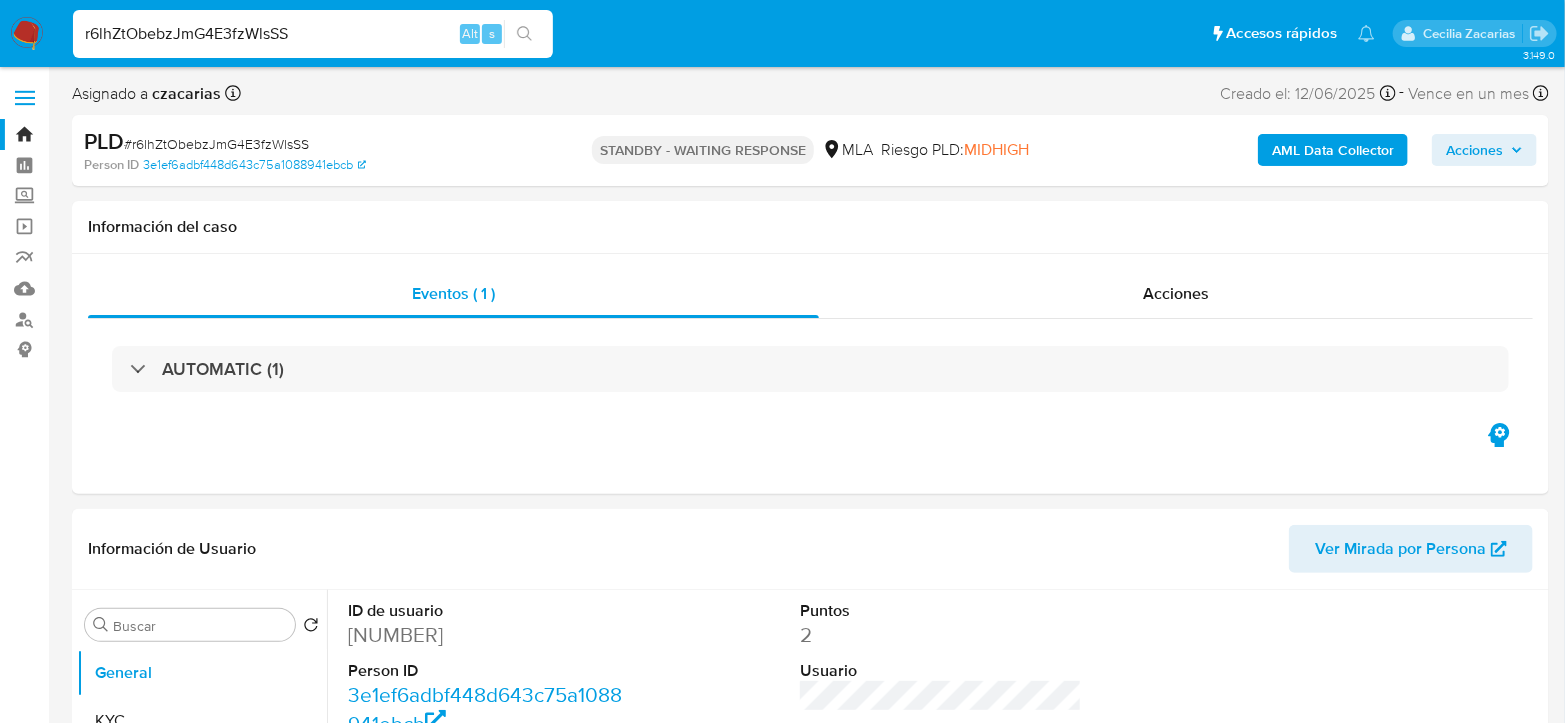 click on "r6lhZtObebzJmG4E3fzWlsSS" at bounding box center [313, 34] 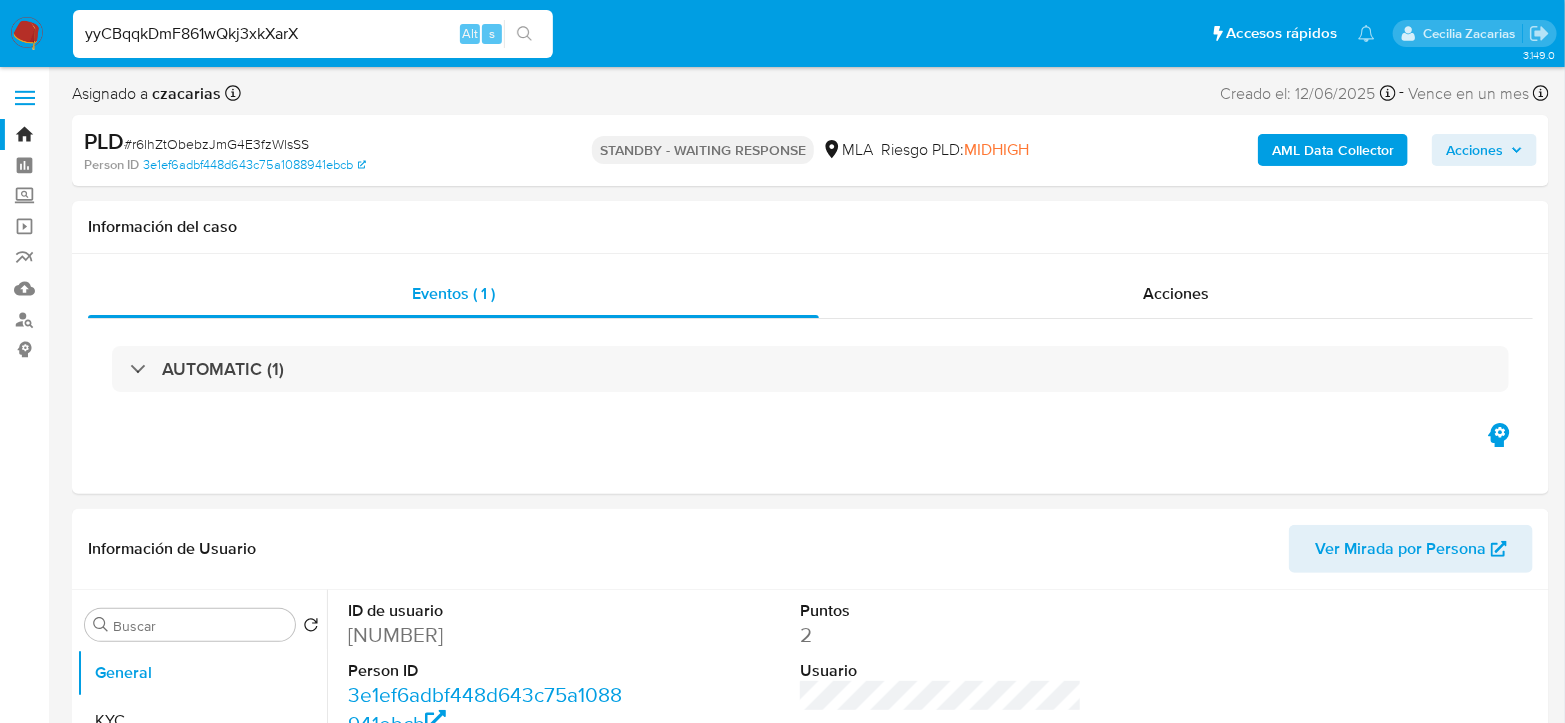 type on "yyCBqqkDmF861wQkj3xkXarX" 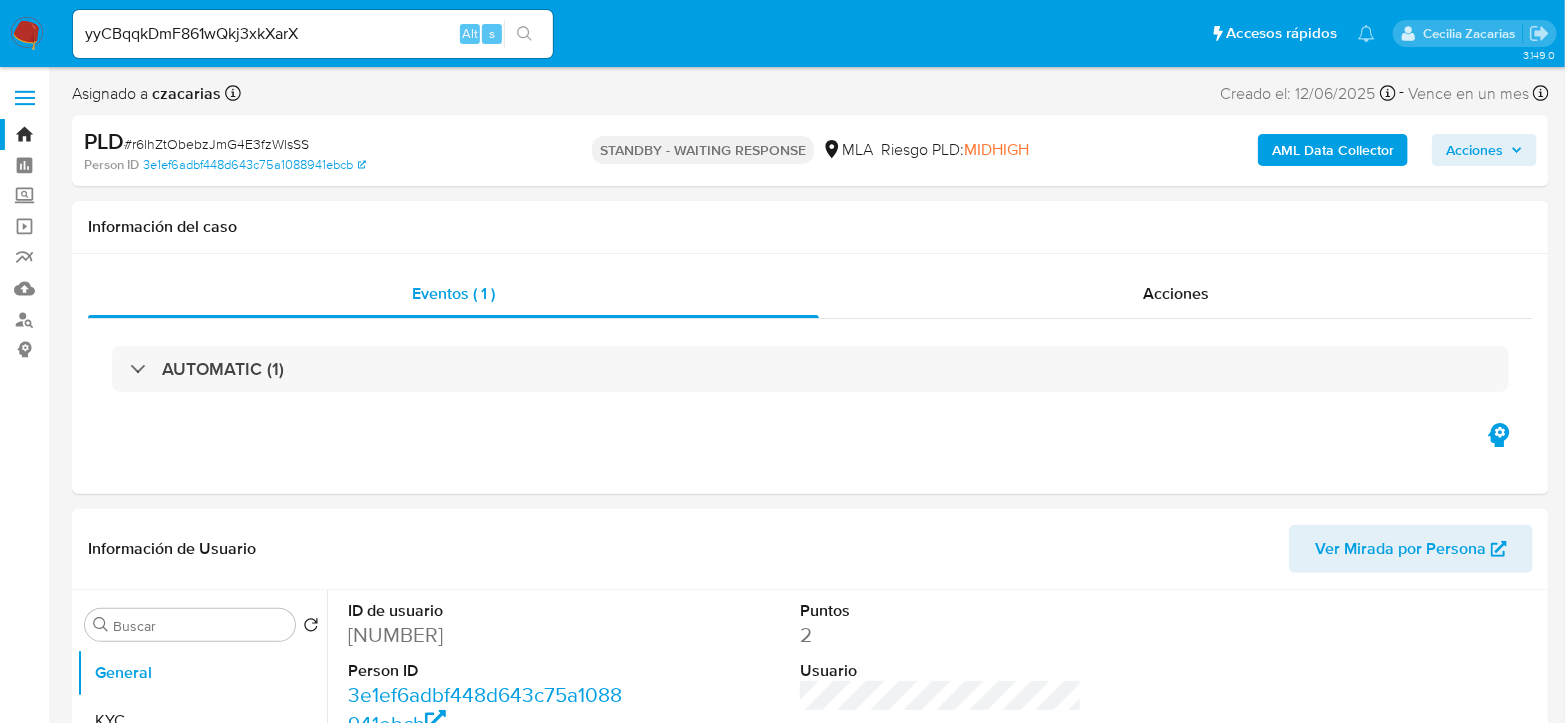 click at bounding box center [524, 34] 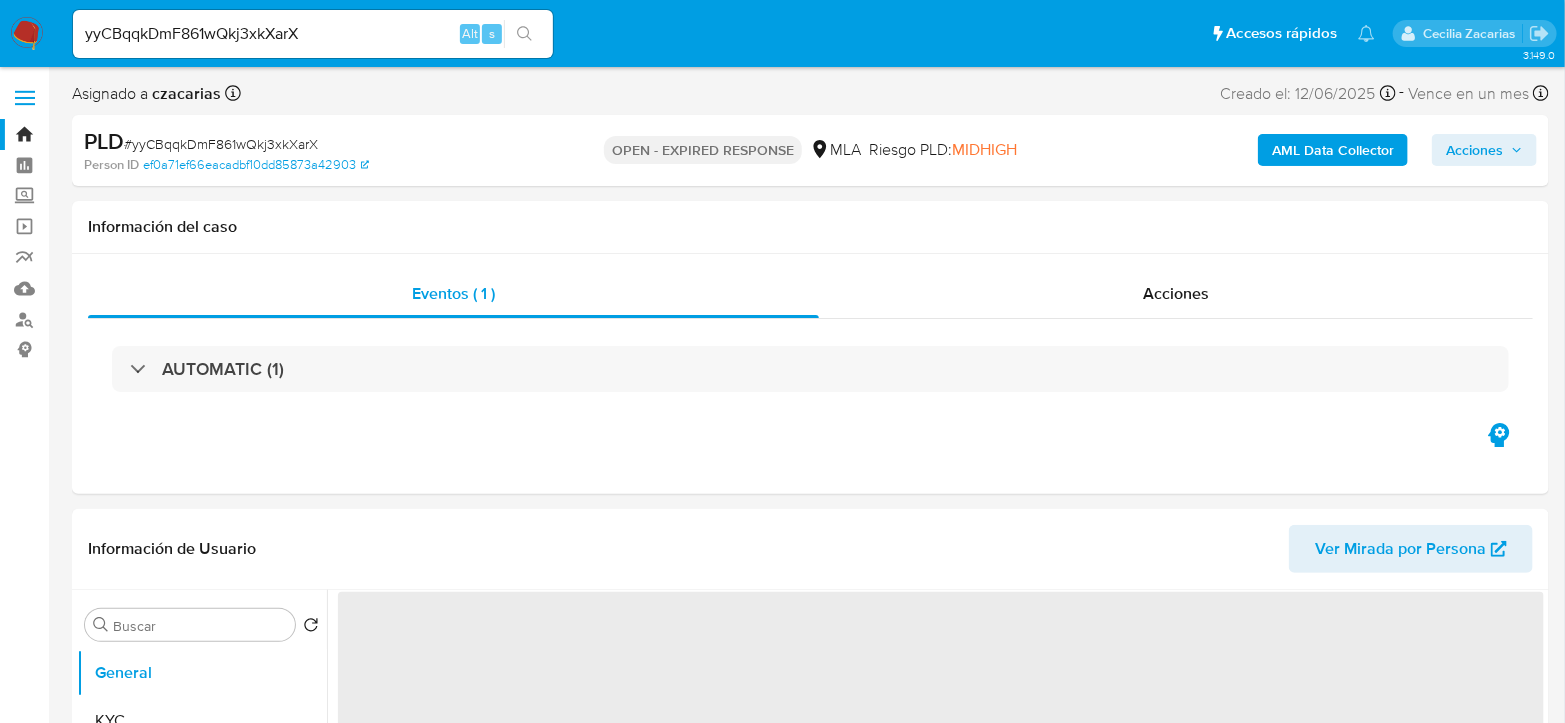 select on "10" 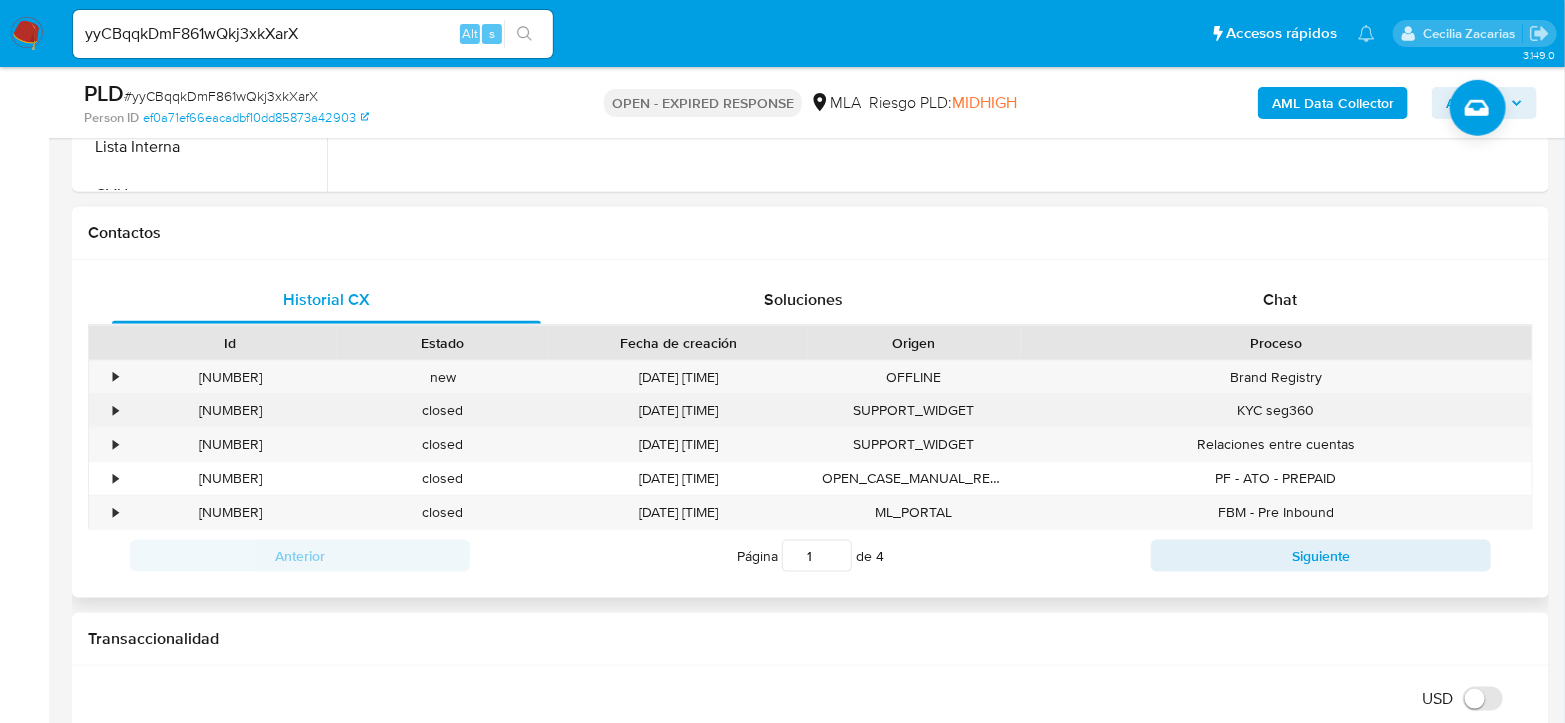 scroll, scrollTop: 888, scrollLeft: 0, axis: vertical 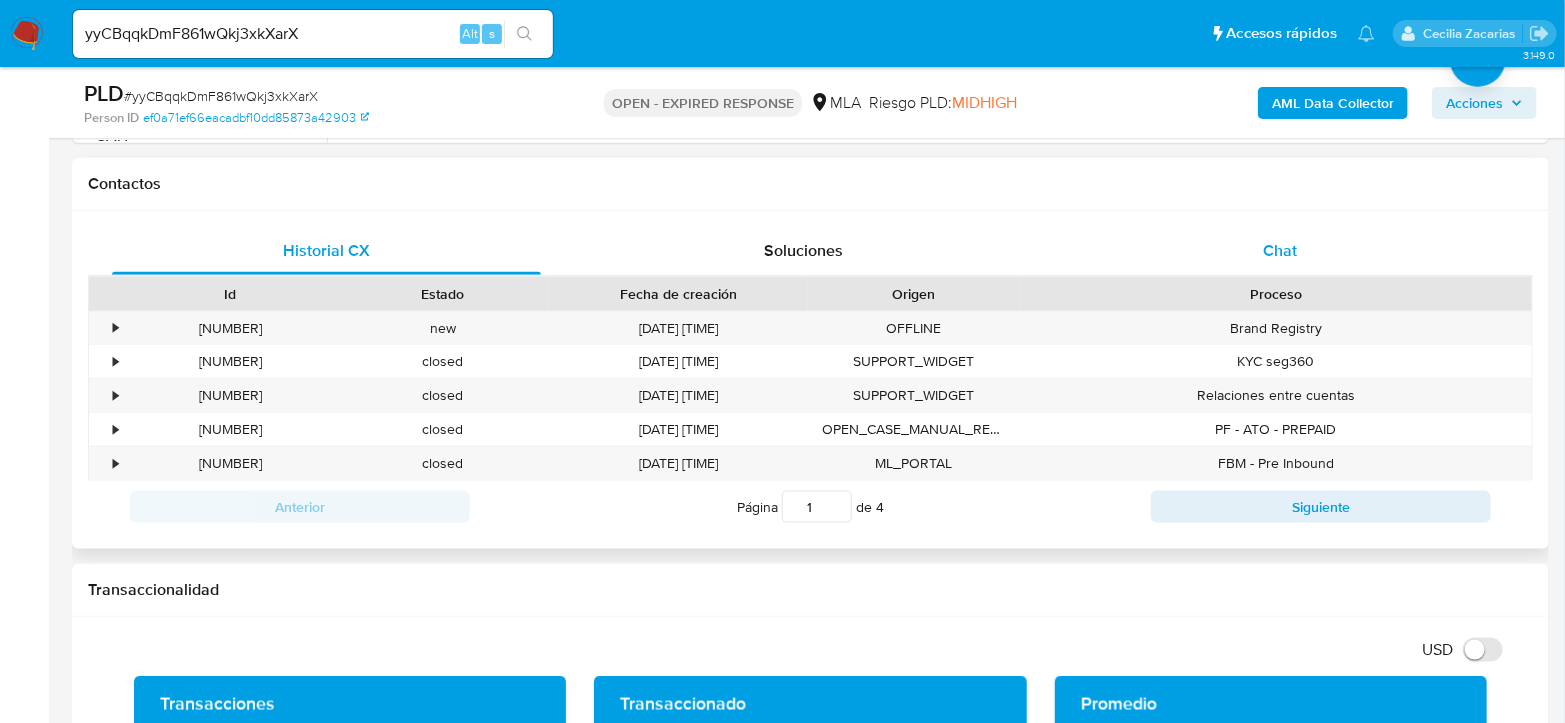 click on "Chat" at bounding box center (1280, 251) 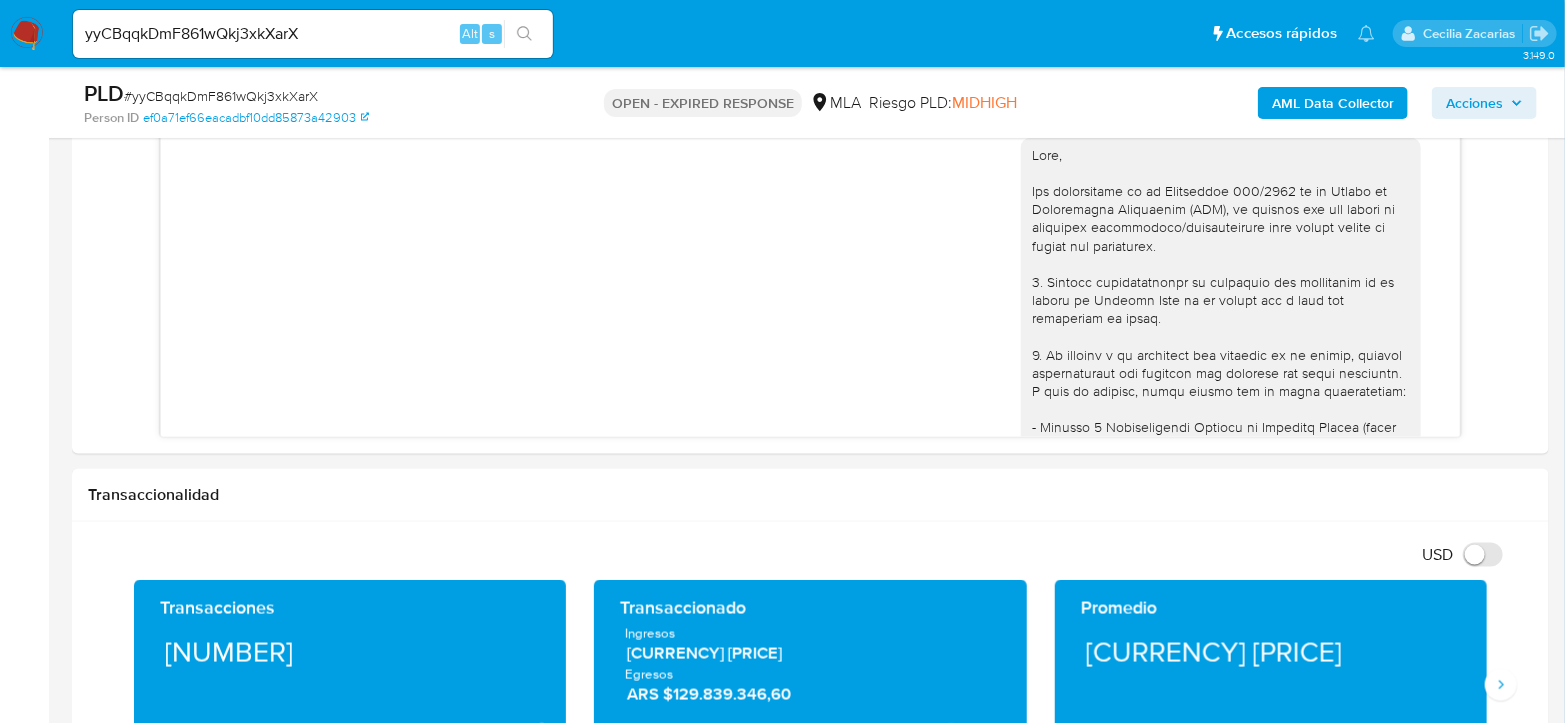 scroll, scrollTop: 1111, scrollLeft: 0, axis: vertical 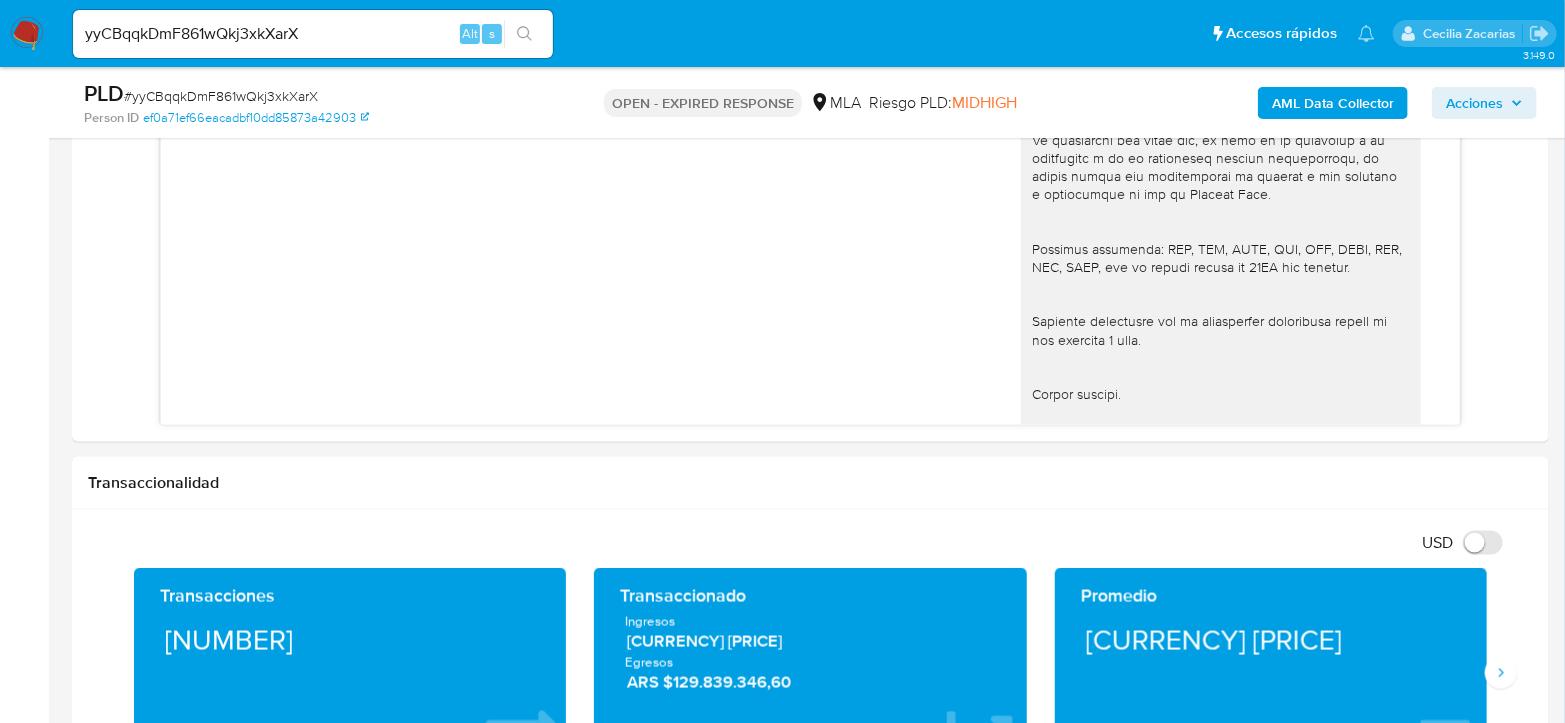click on "yyCBqqkDmF861wQkj3xkXarX Alt s" at bounding box center (313, 34) 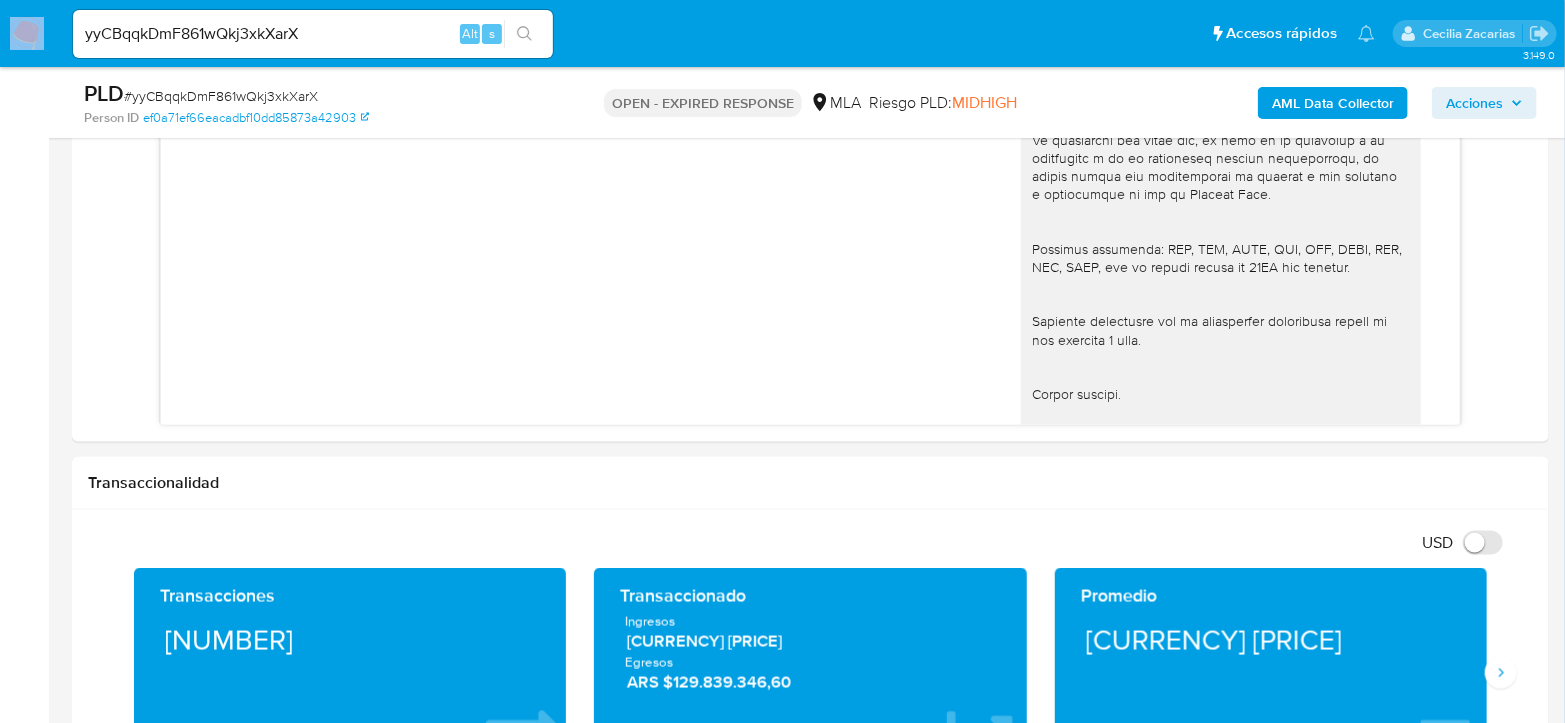 click on "yyCBqqkDmF861wQkj3xkXarX Alt s" at bounding box center (313, 34) 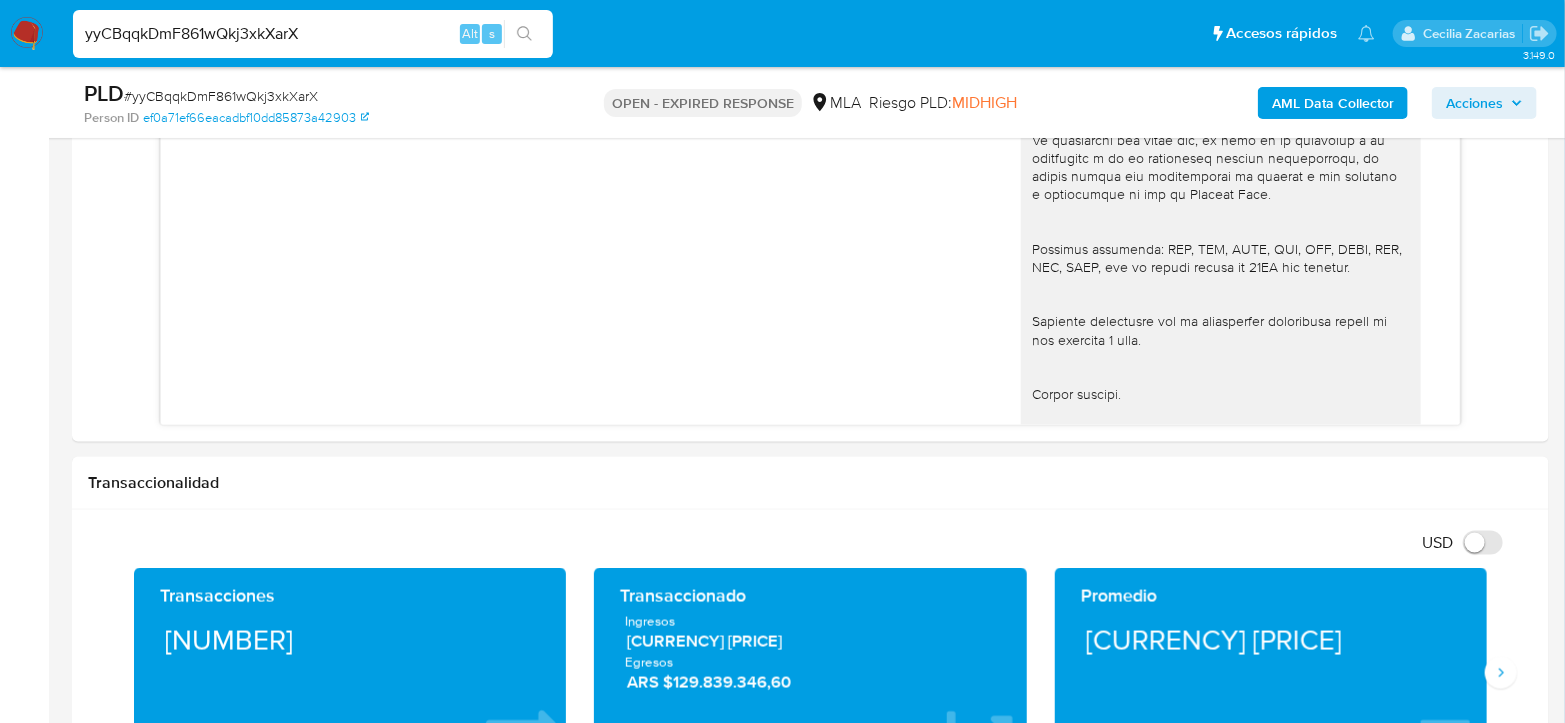 click on "yyCBqqkDmF861wQkj3xkXarX" at bounding box center [313, 34] 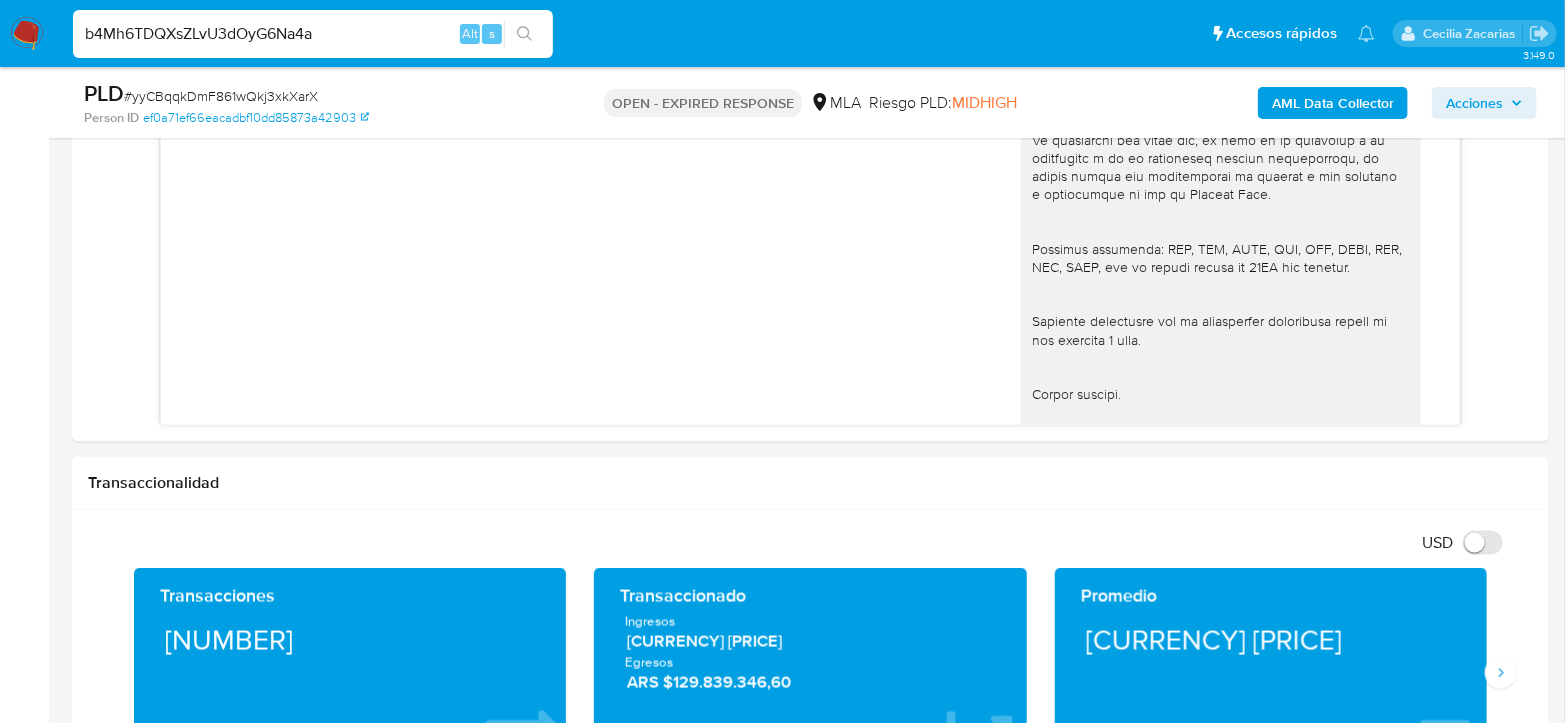 type on "b4Mh6TDQXsZLvU3dOyG6Na4a" 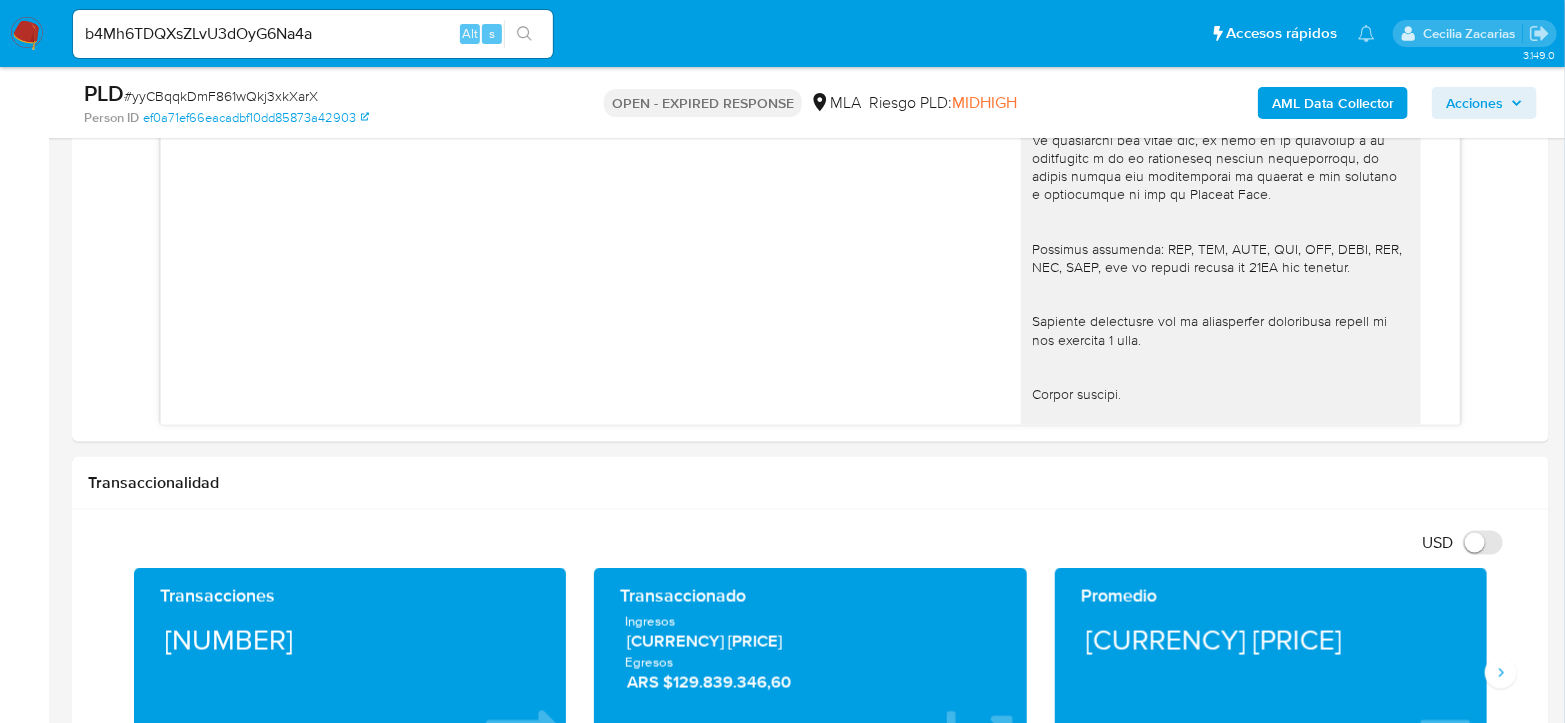 click 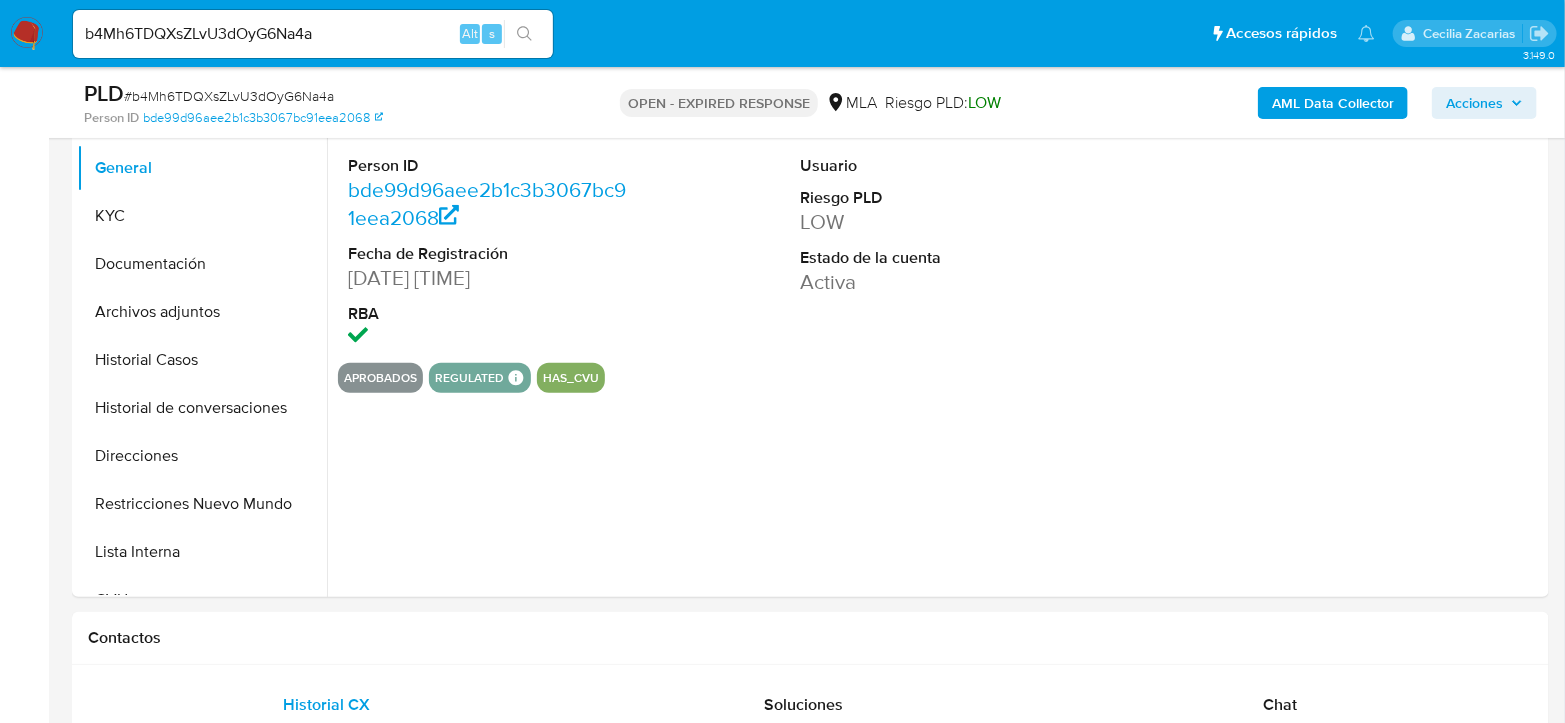 scroll, scrollTop: 444, scrollLeft: 0, axis: vertical 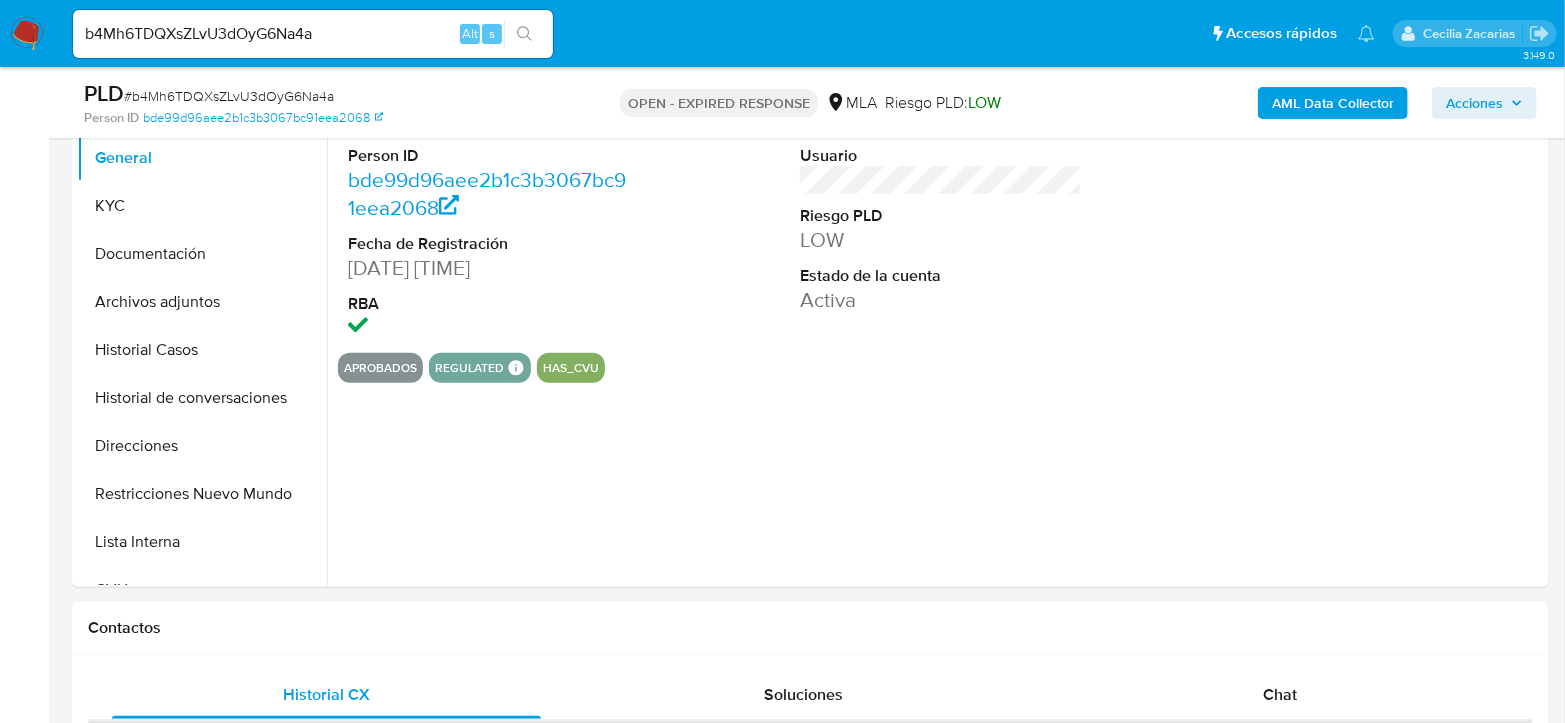 select on "10" 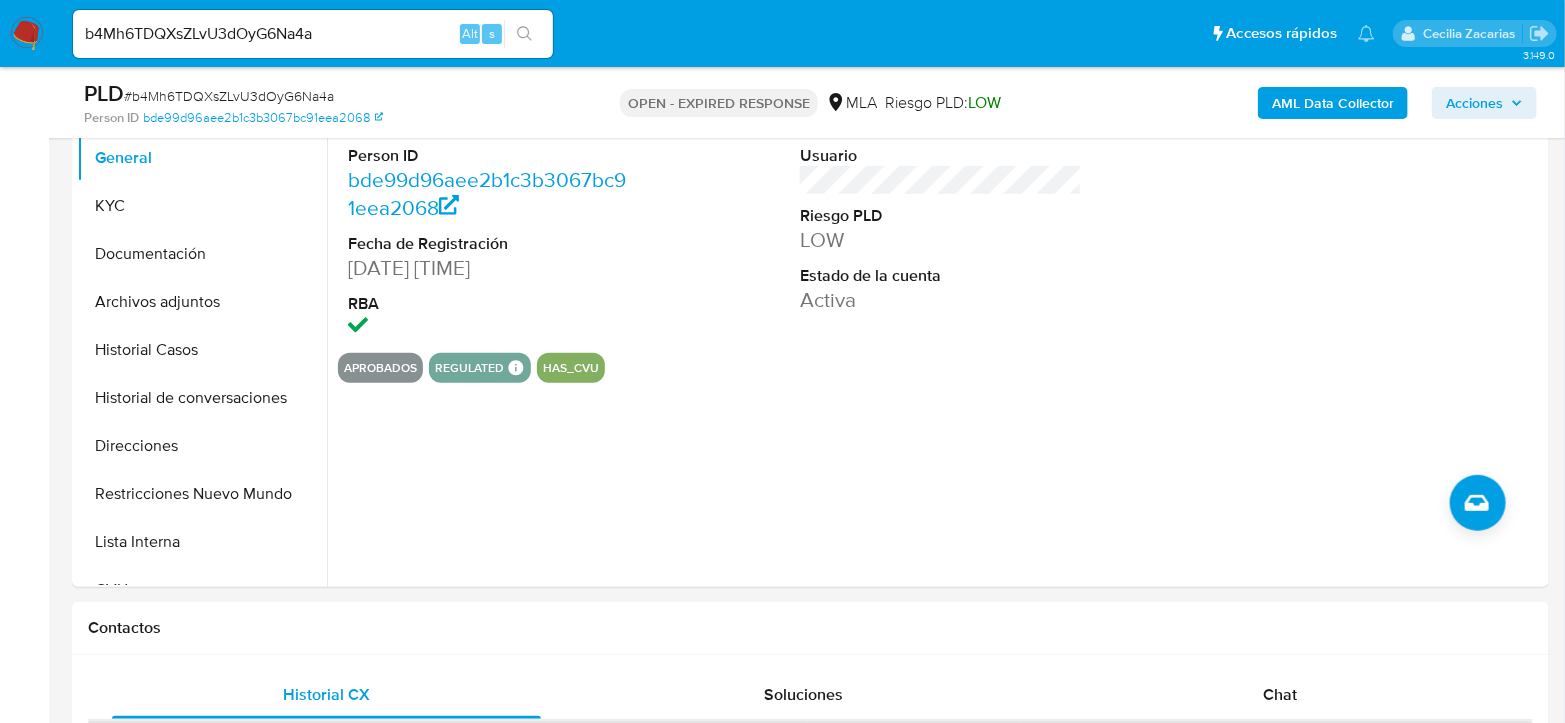 click on "b4Mh6TDQXsZLvU3dOyG6Na4a" at bounding box center (313, 34) 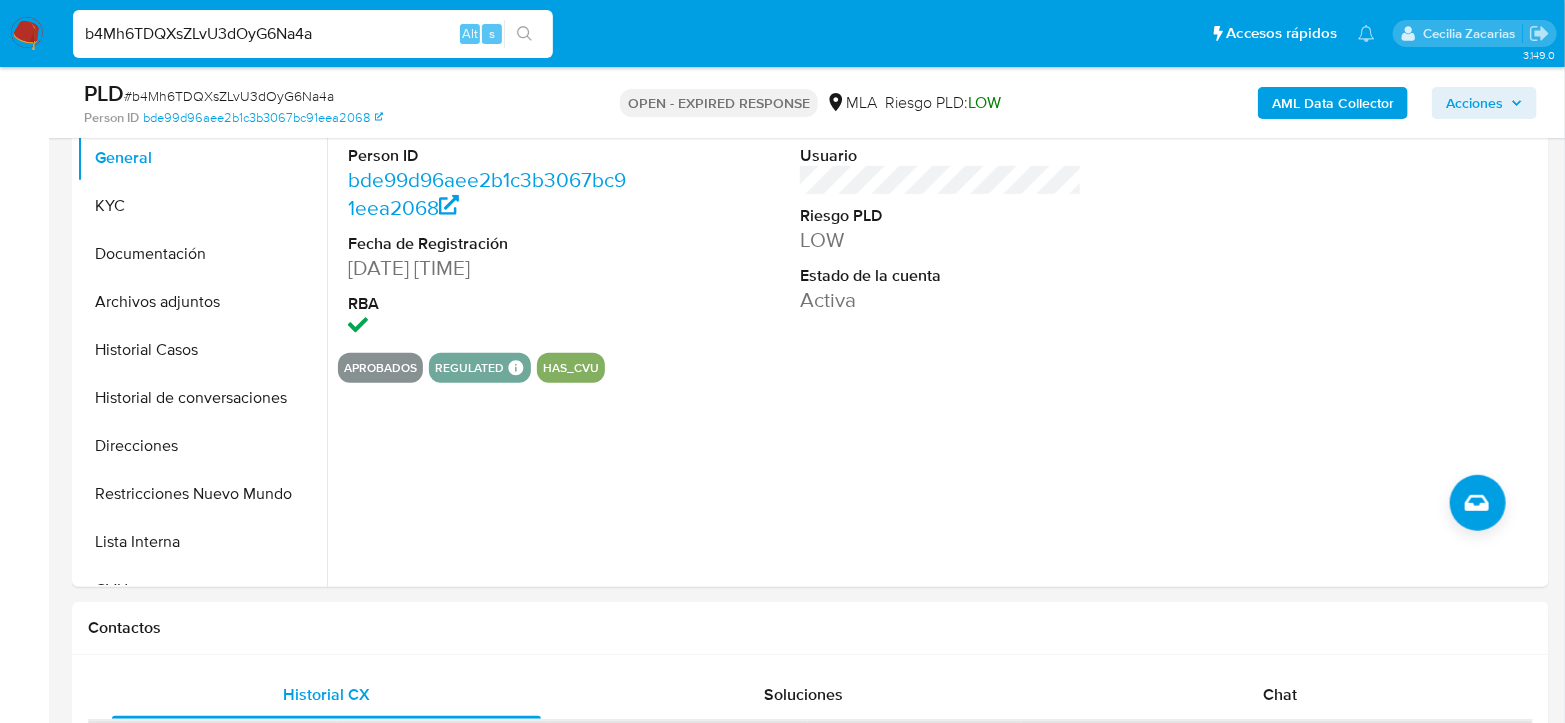 click on "b4Mh6TDQXsZLvU3dOyG6Na4a" at bounding box center (313, 34) 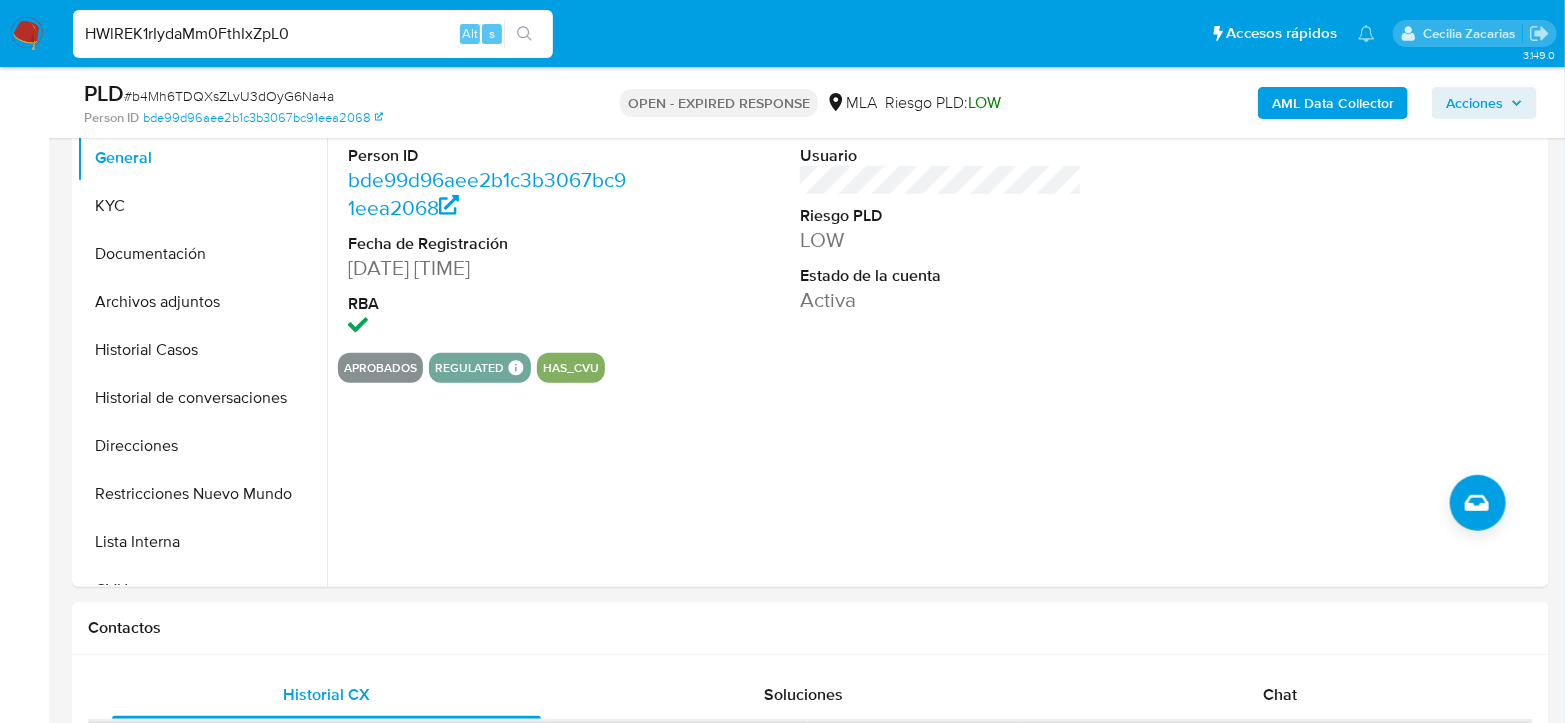 type on "HWlREK1rIydaMm0FthIxZpL0" 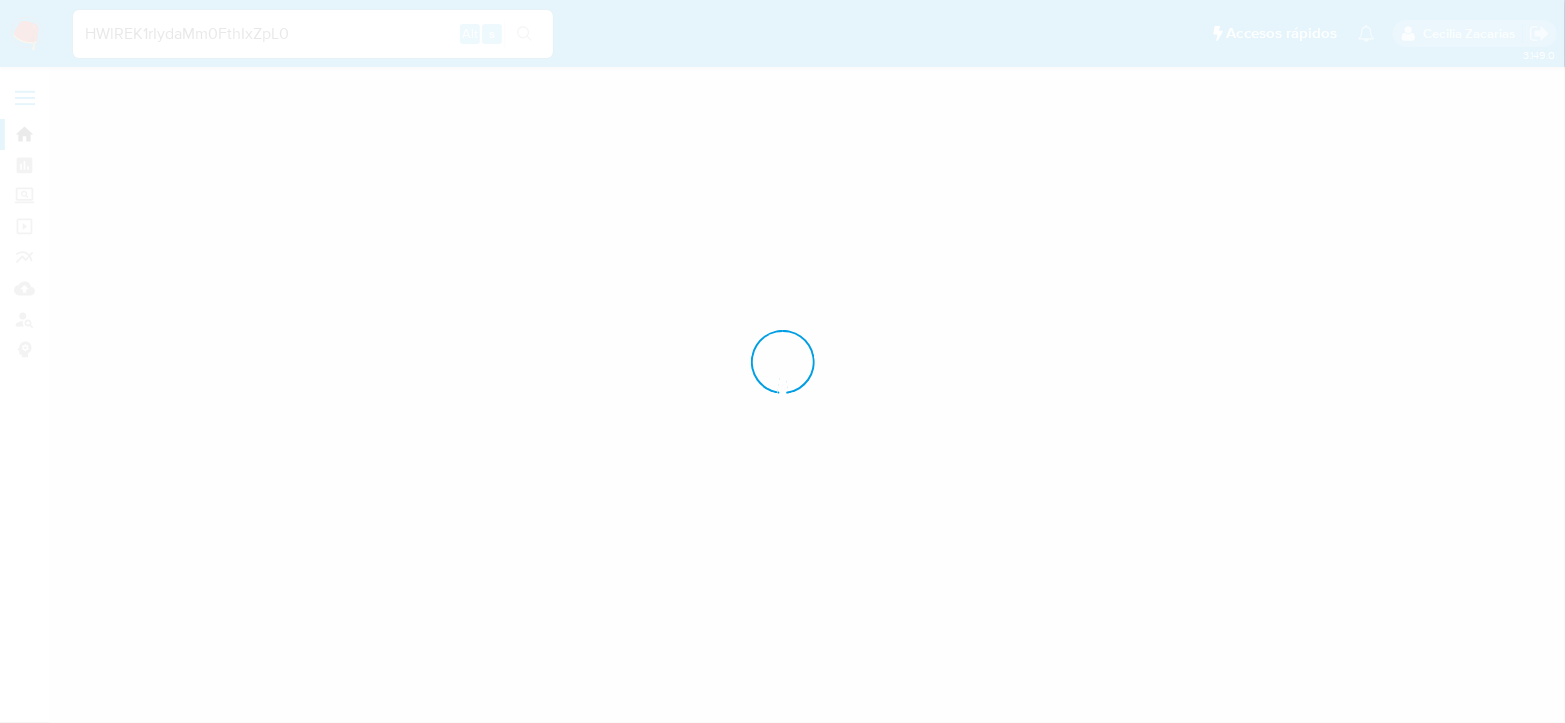 scroll, scrollTop: 0, scrollLeft: 0, axis: both 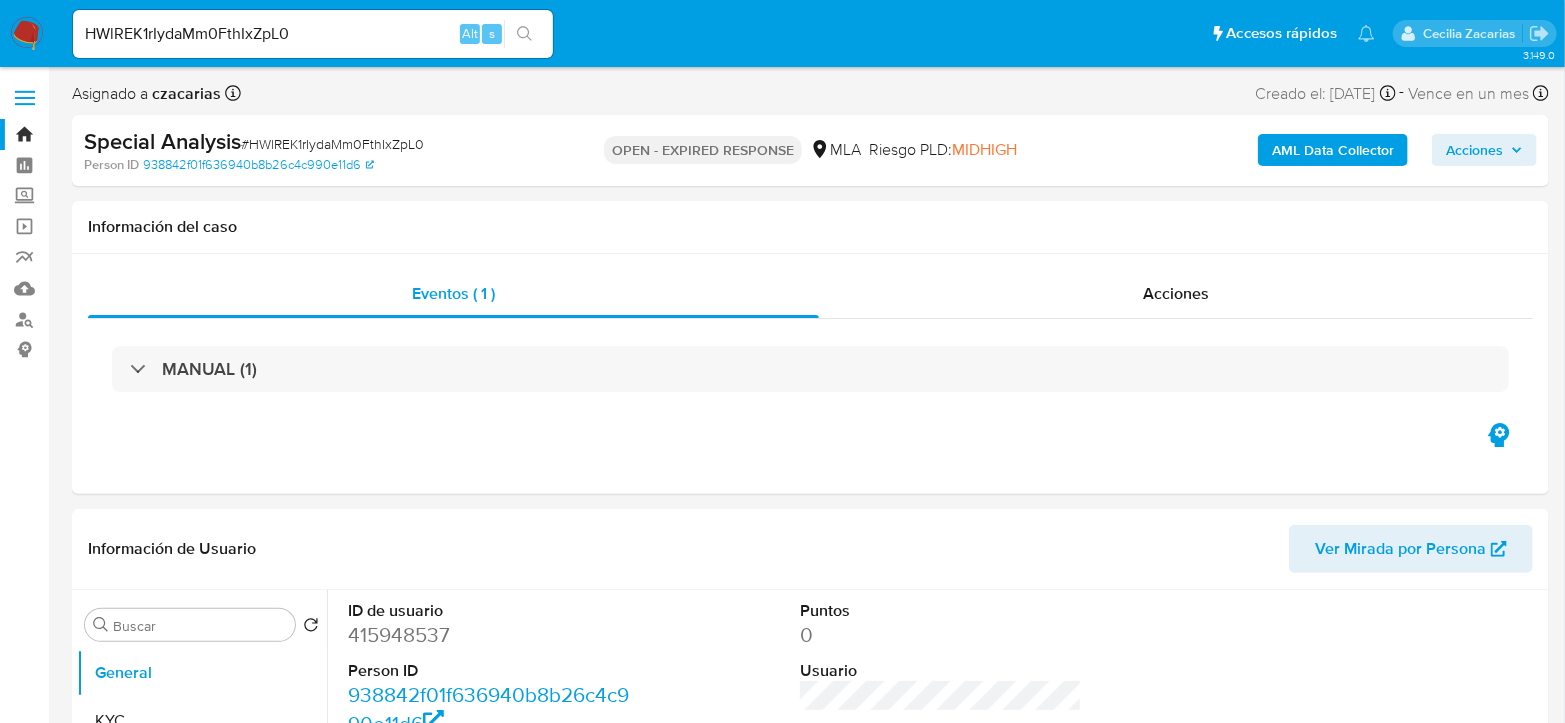 select on "10" 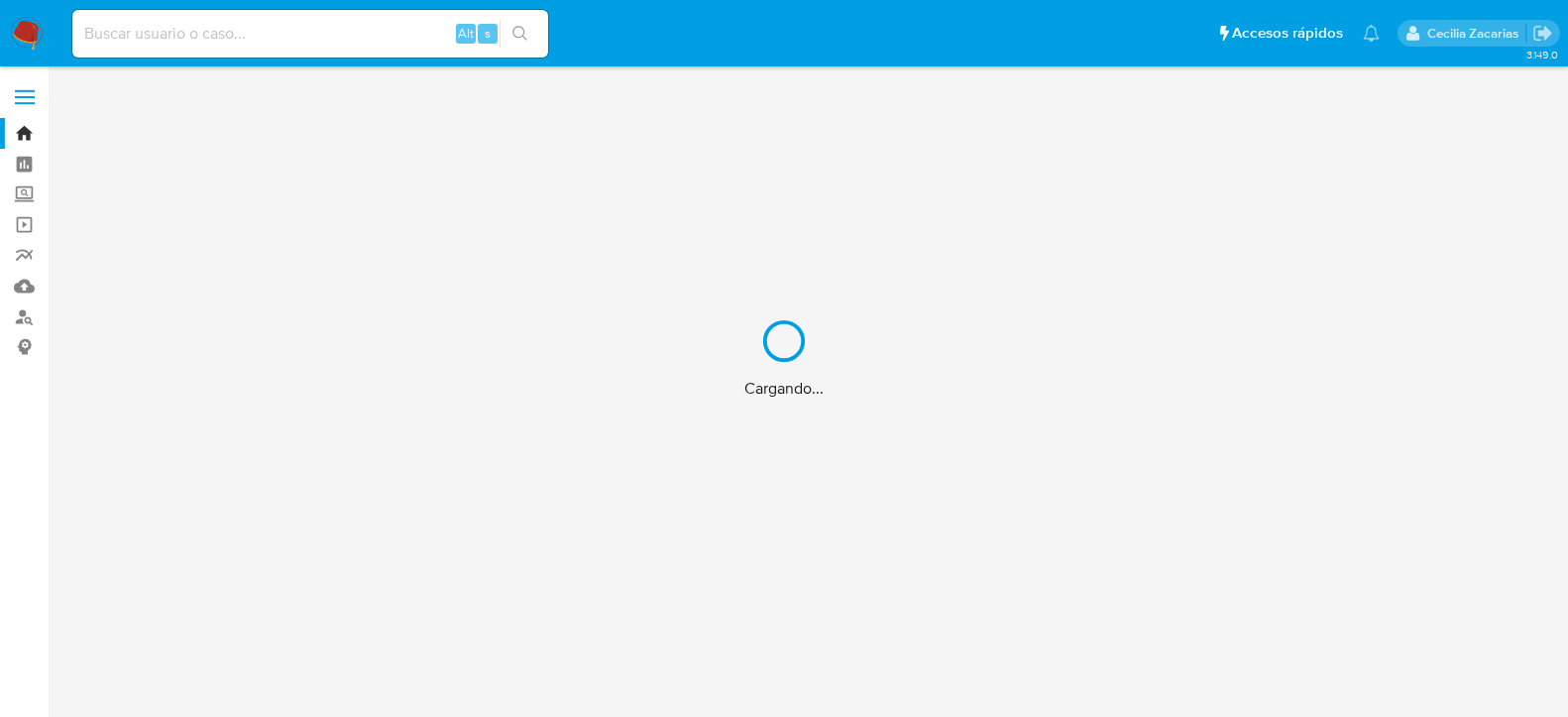 scroll, scrollTop: 0, scrollLeft: 0, axis: both 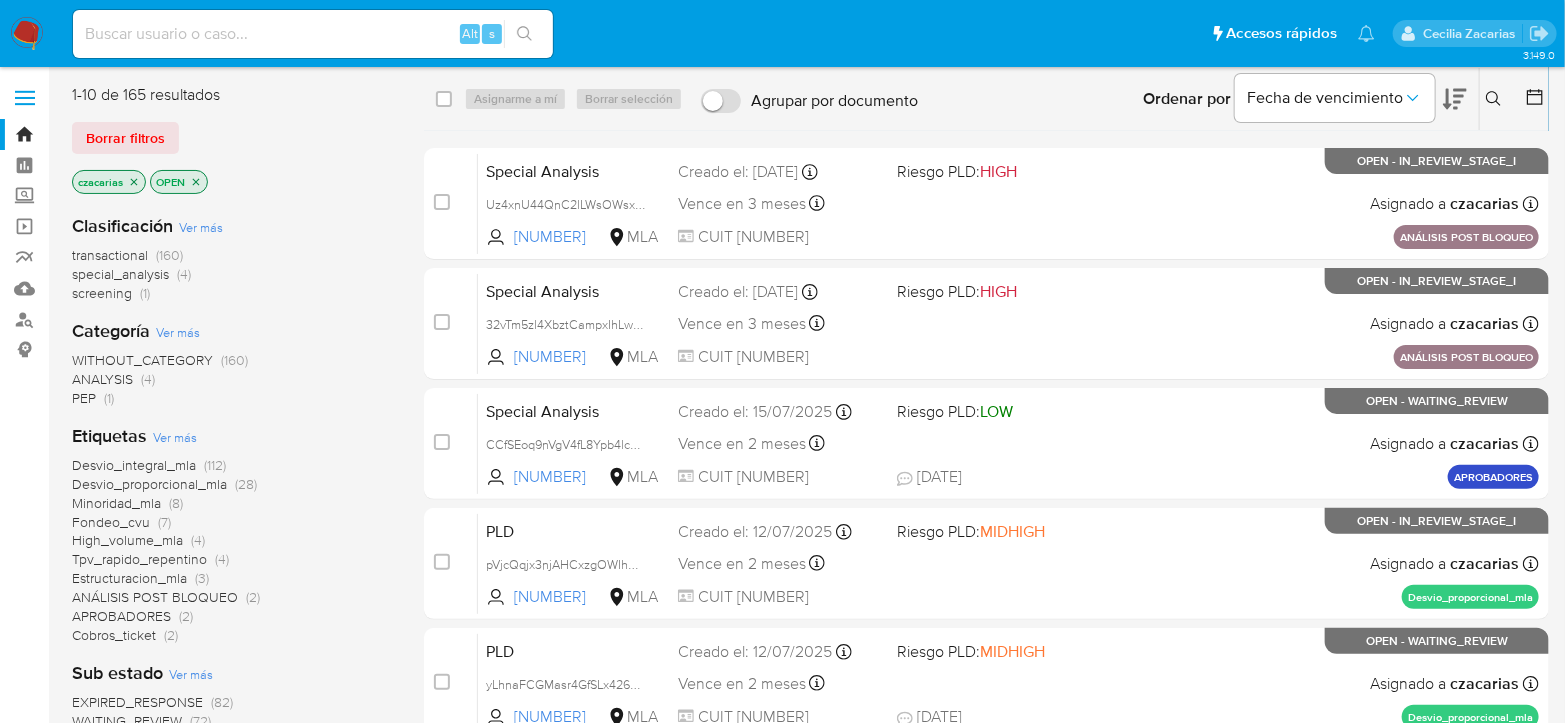 click 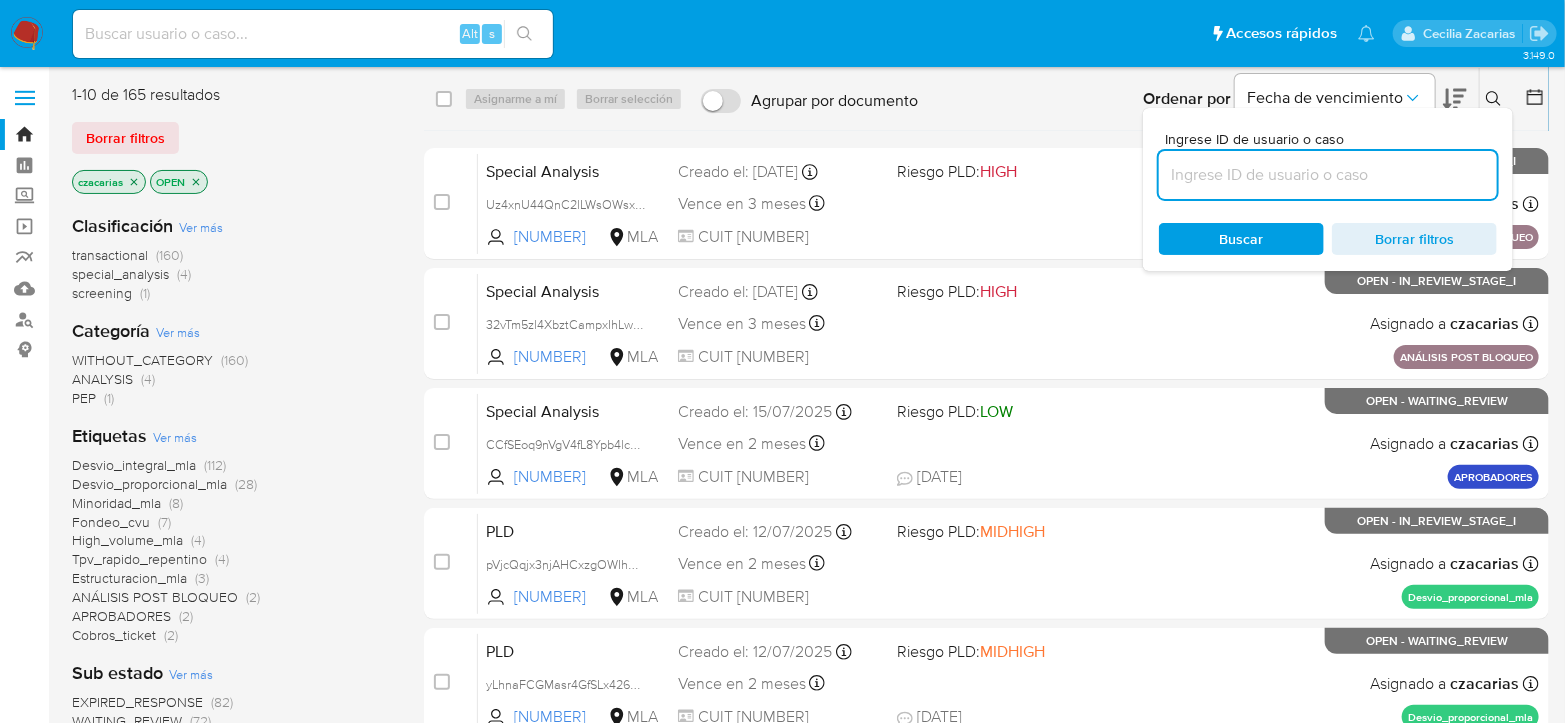 click at bounding box center [1328, 175] 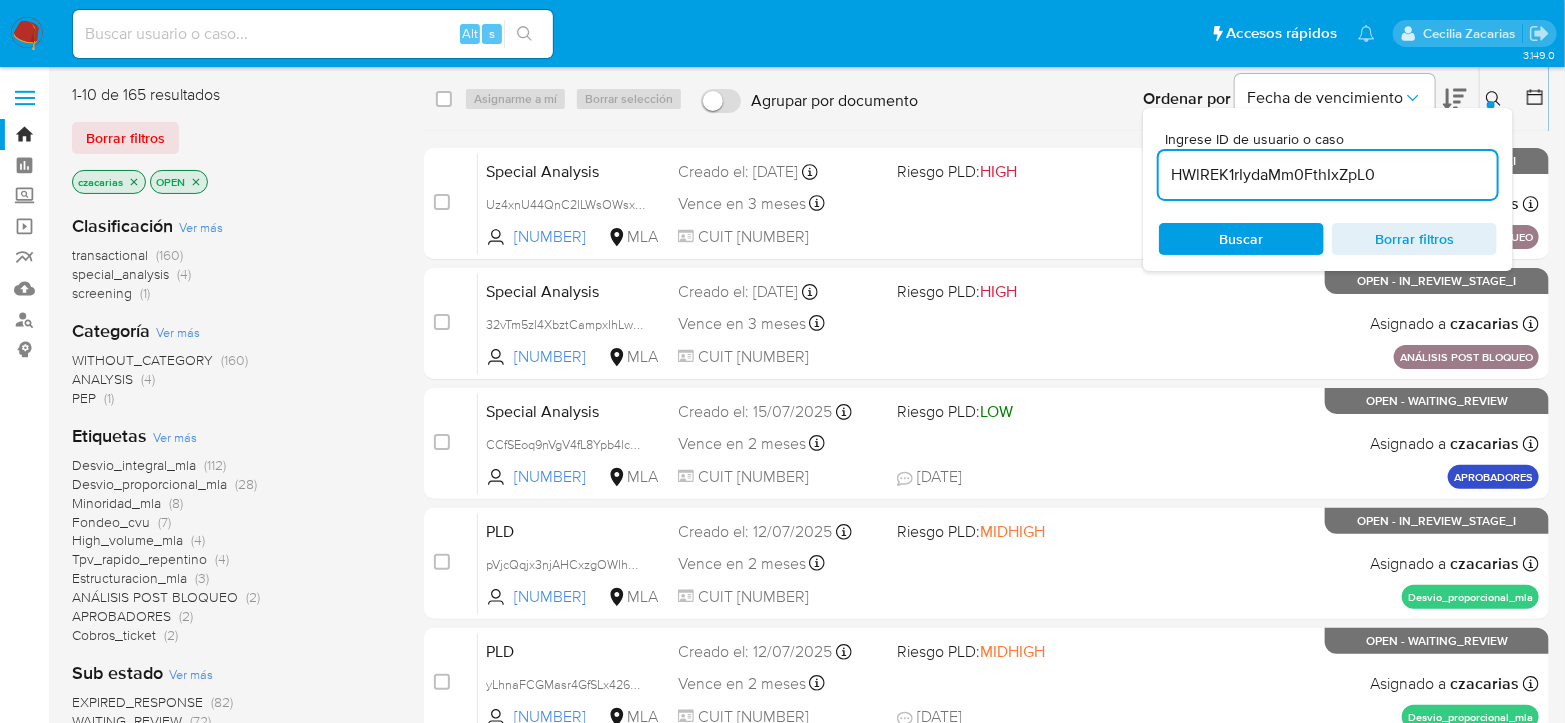 type on "HWlREK1rIydaMm0FthIxZpL0" 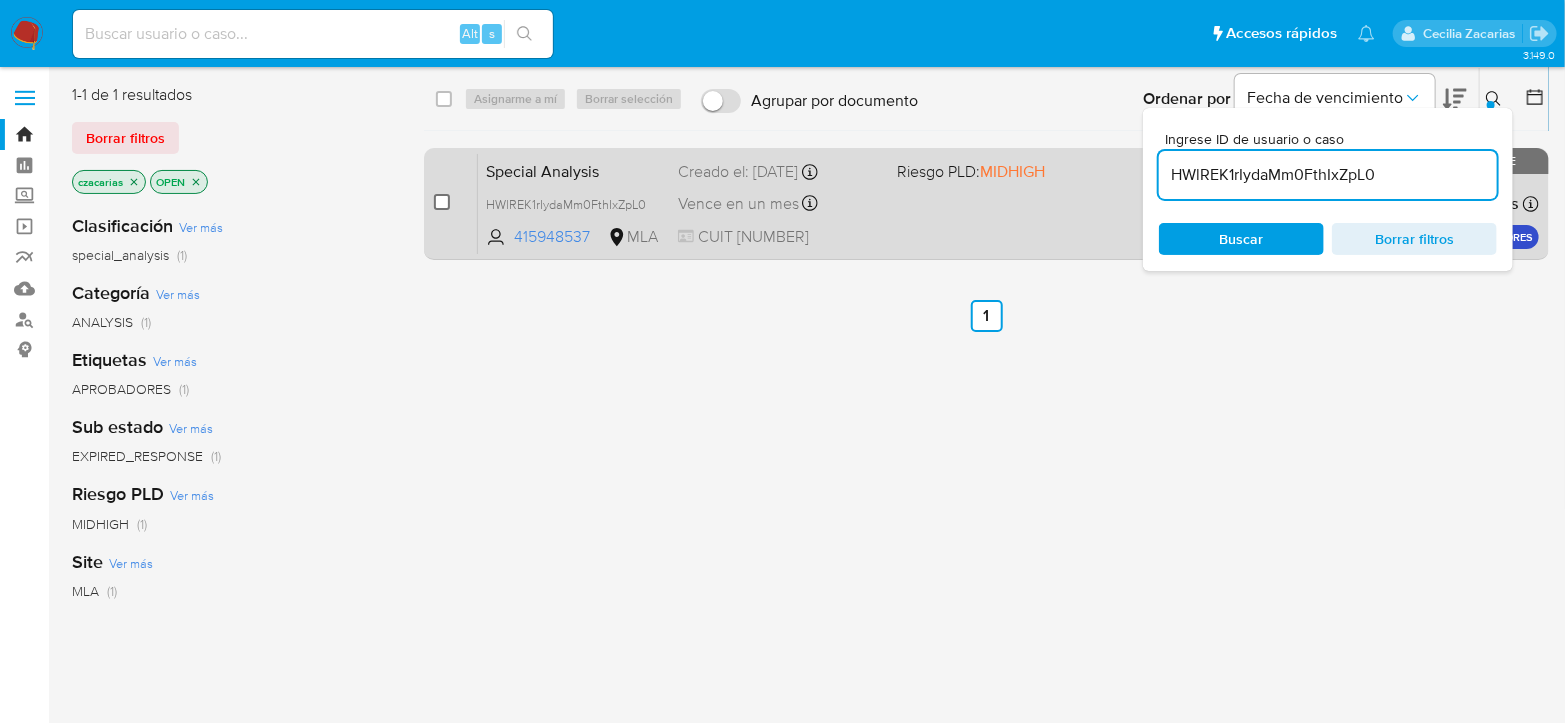 click at bounding box center (442, 202) 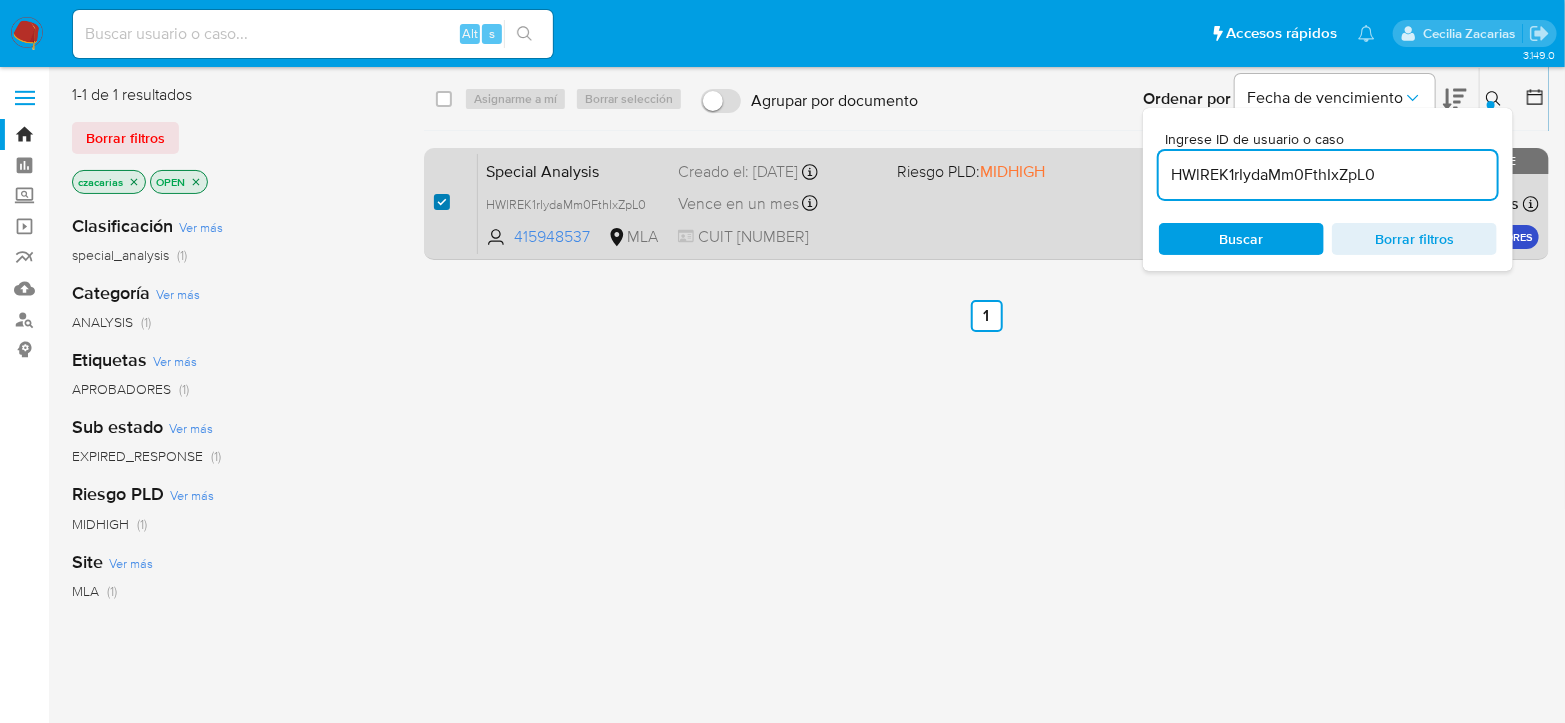 checkbox on "true" 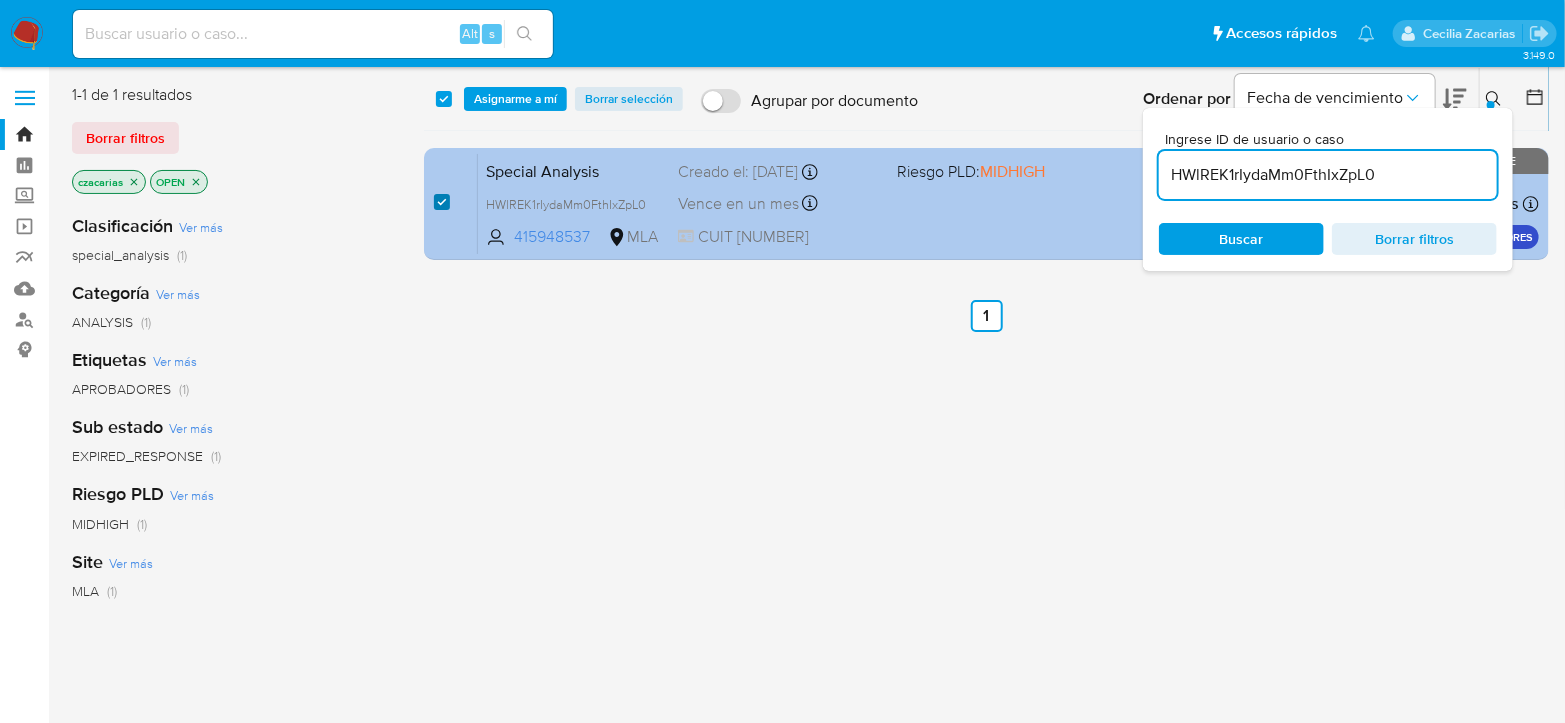 checkbox on "true" 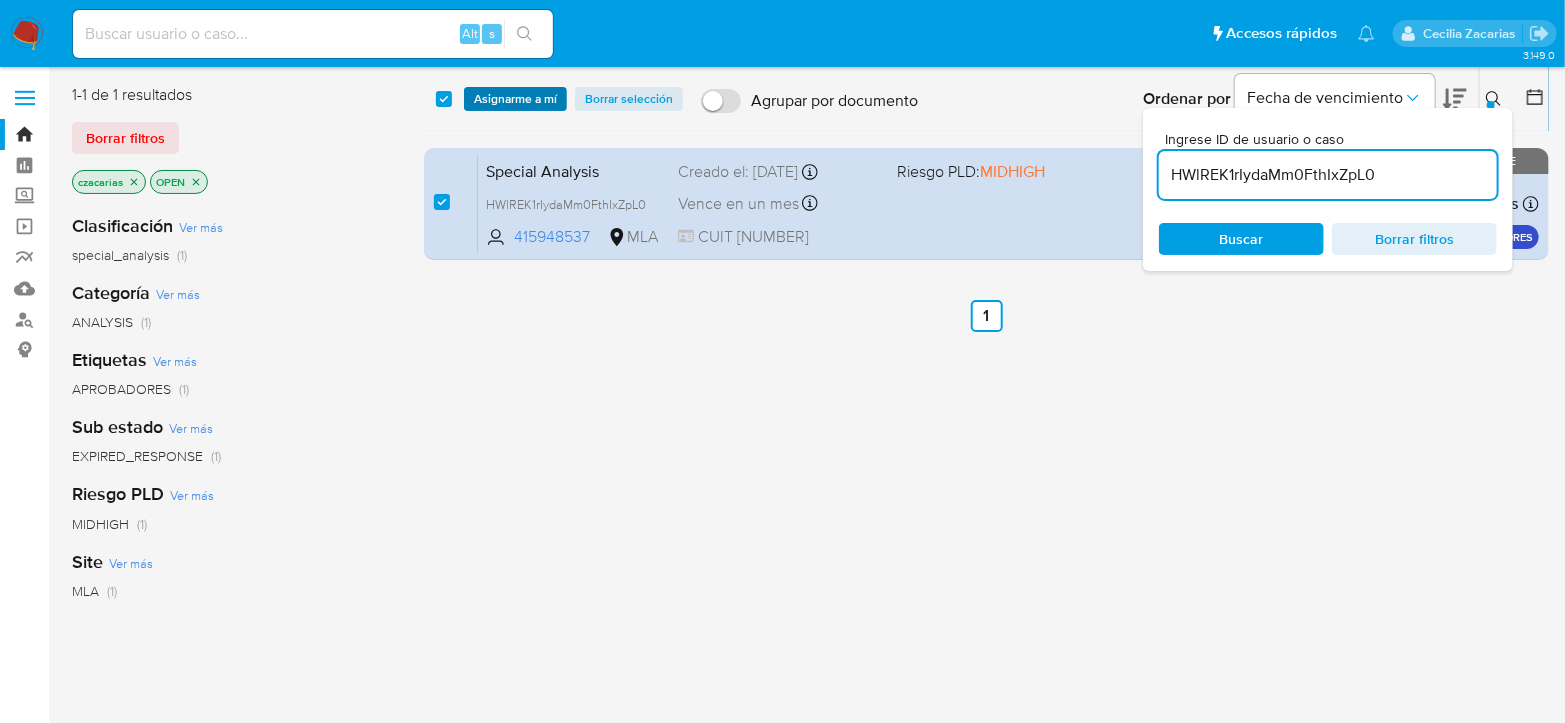 click on "Asignarme a mí" at bounding box center [515, 99] 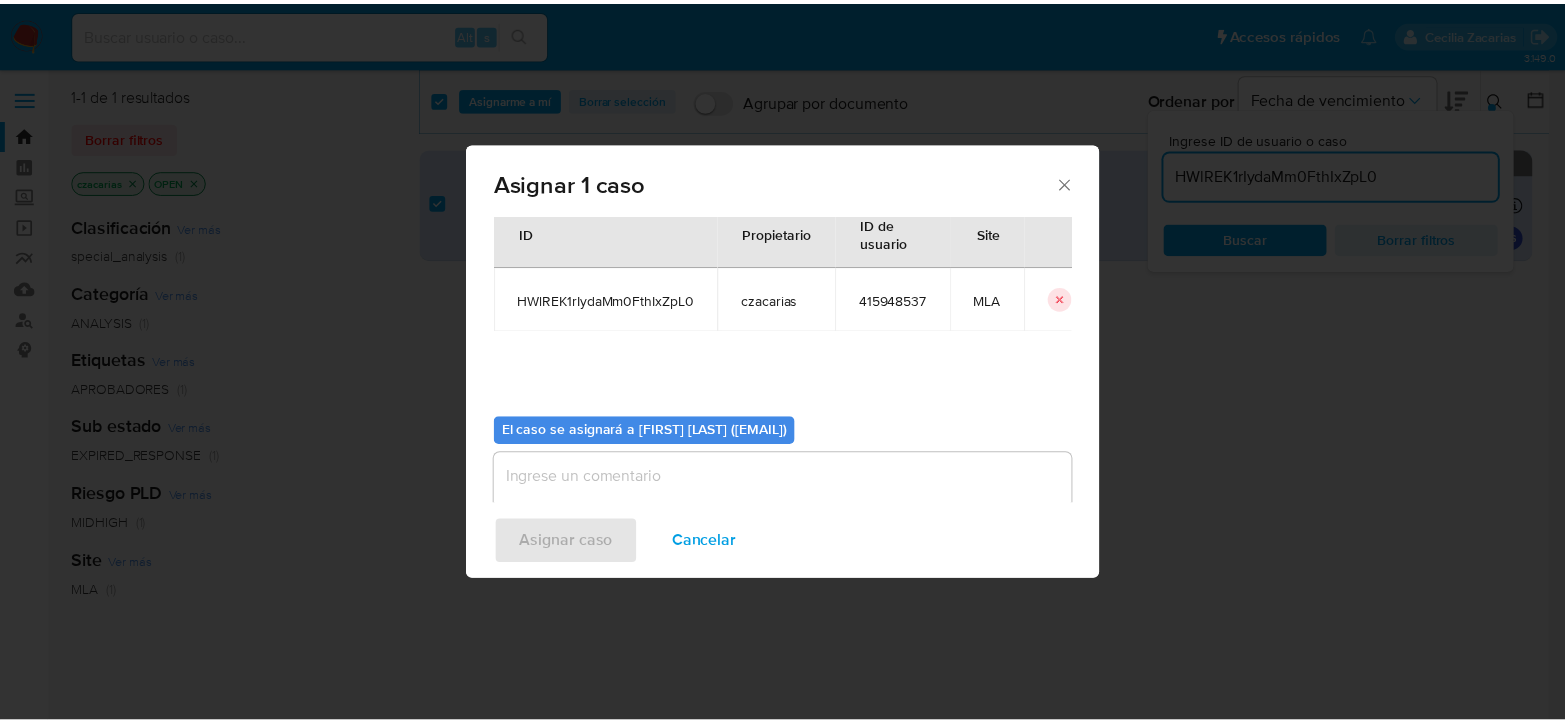 scroll, scrollTop: 102, scrollLeft: 0, axis: vertical 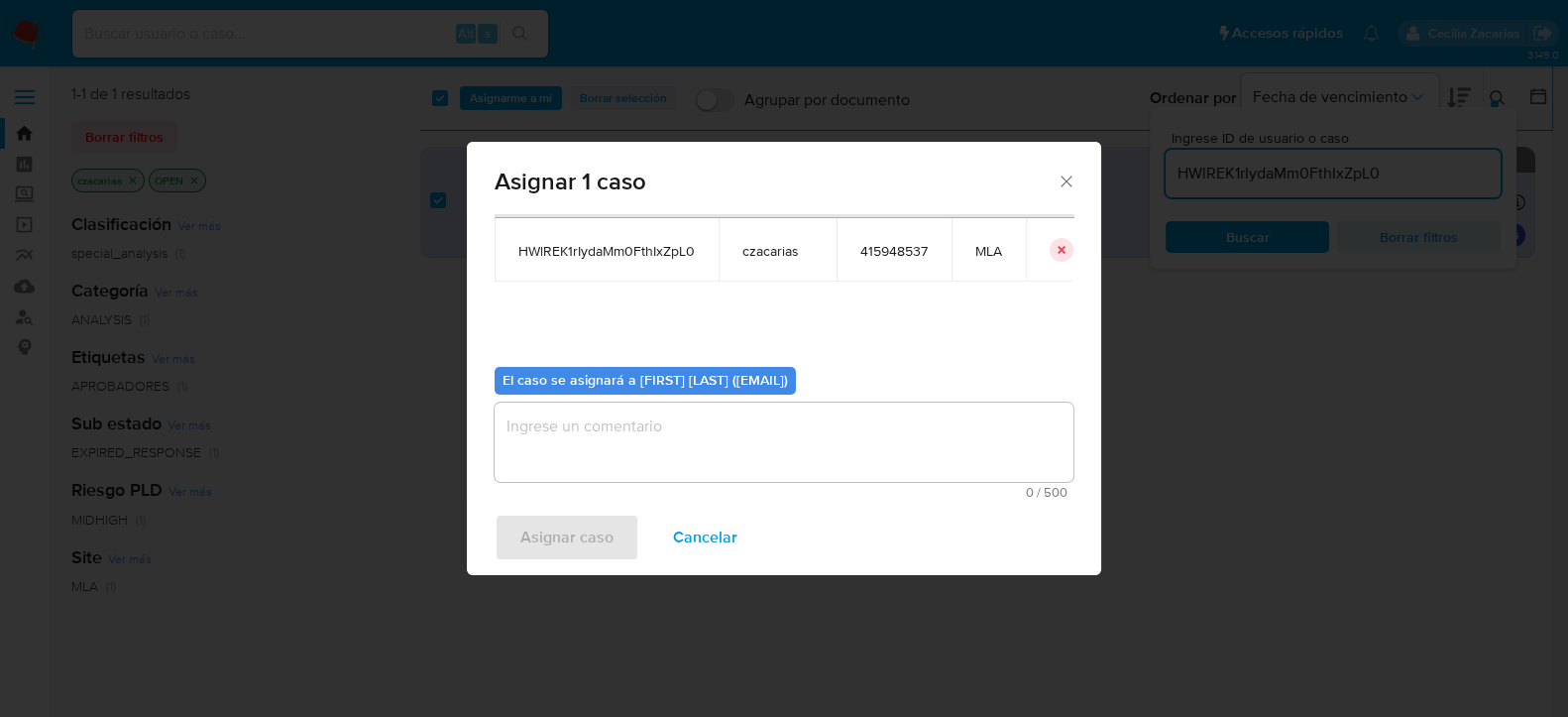 click at bounding box center [784, 442] 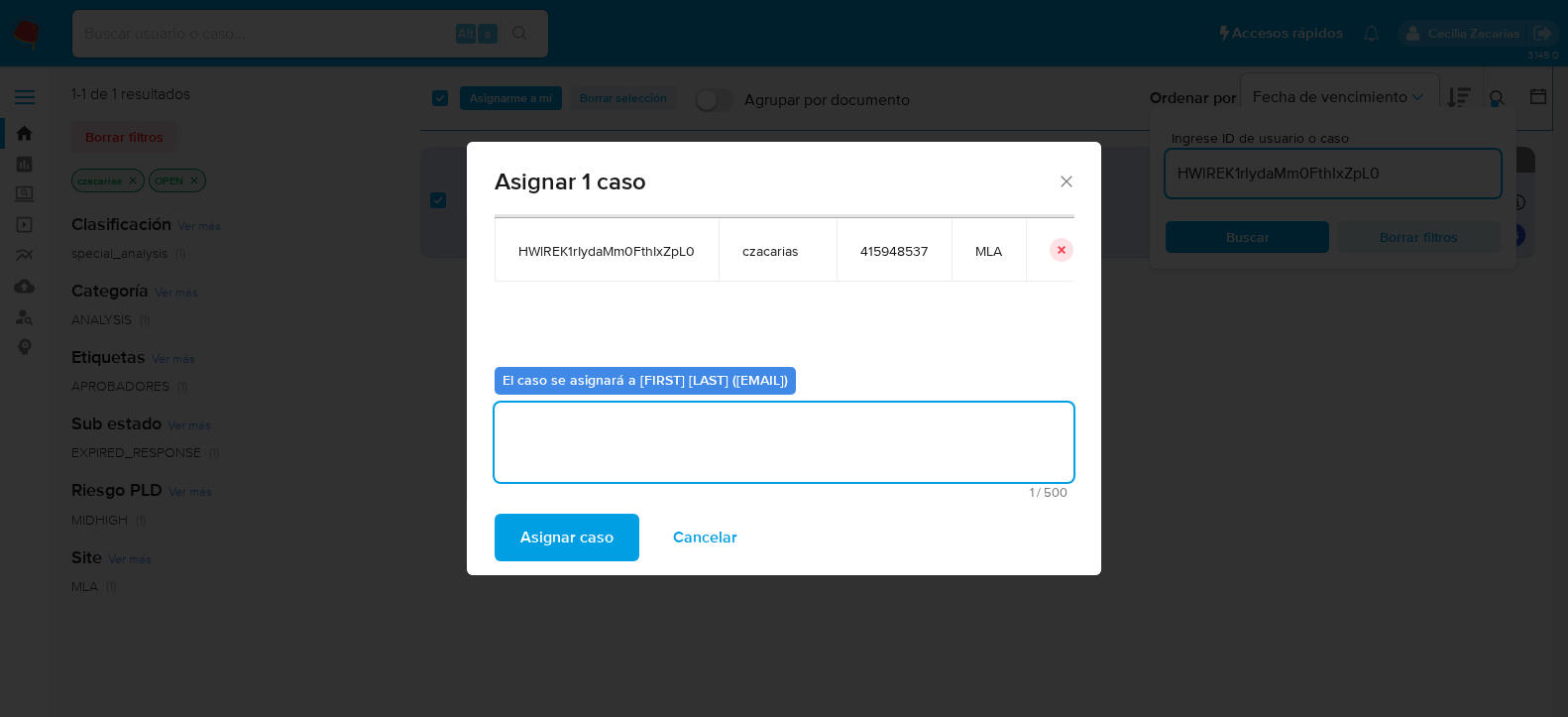 click on "Asignar caso" at bounding box center [567, 538] 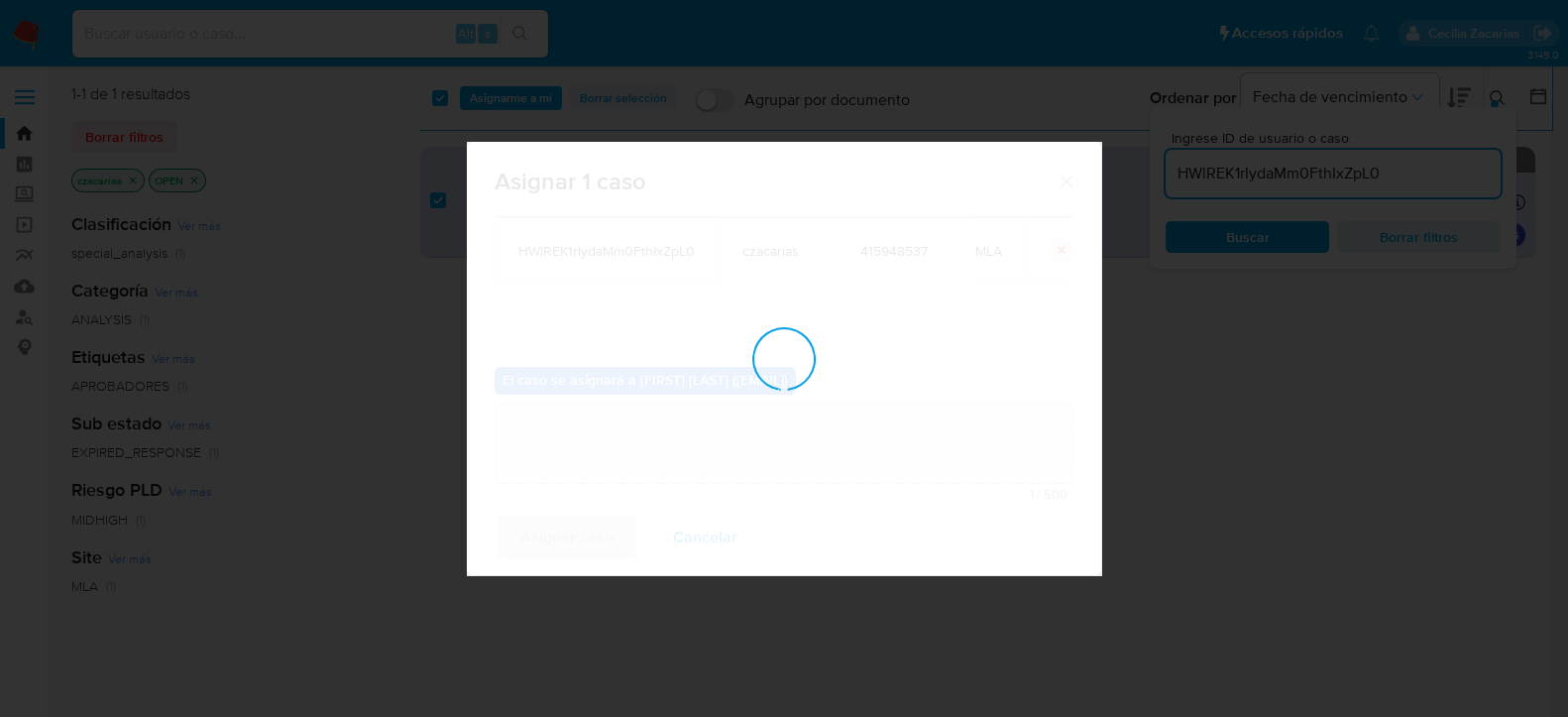 type 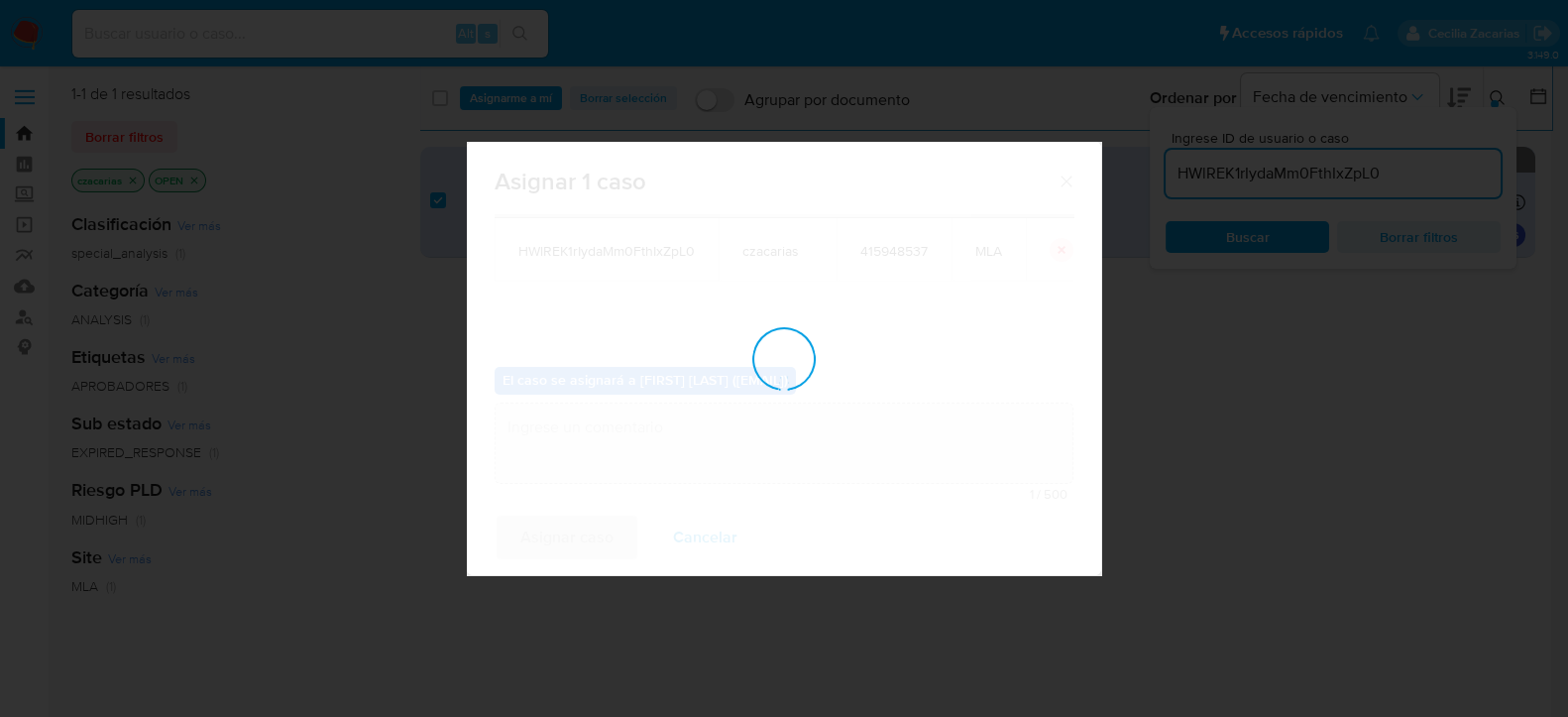 checkbox on "false" 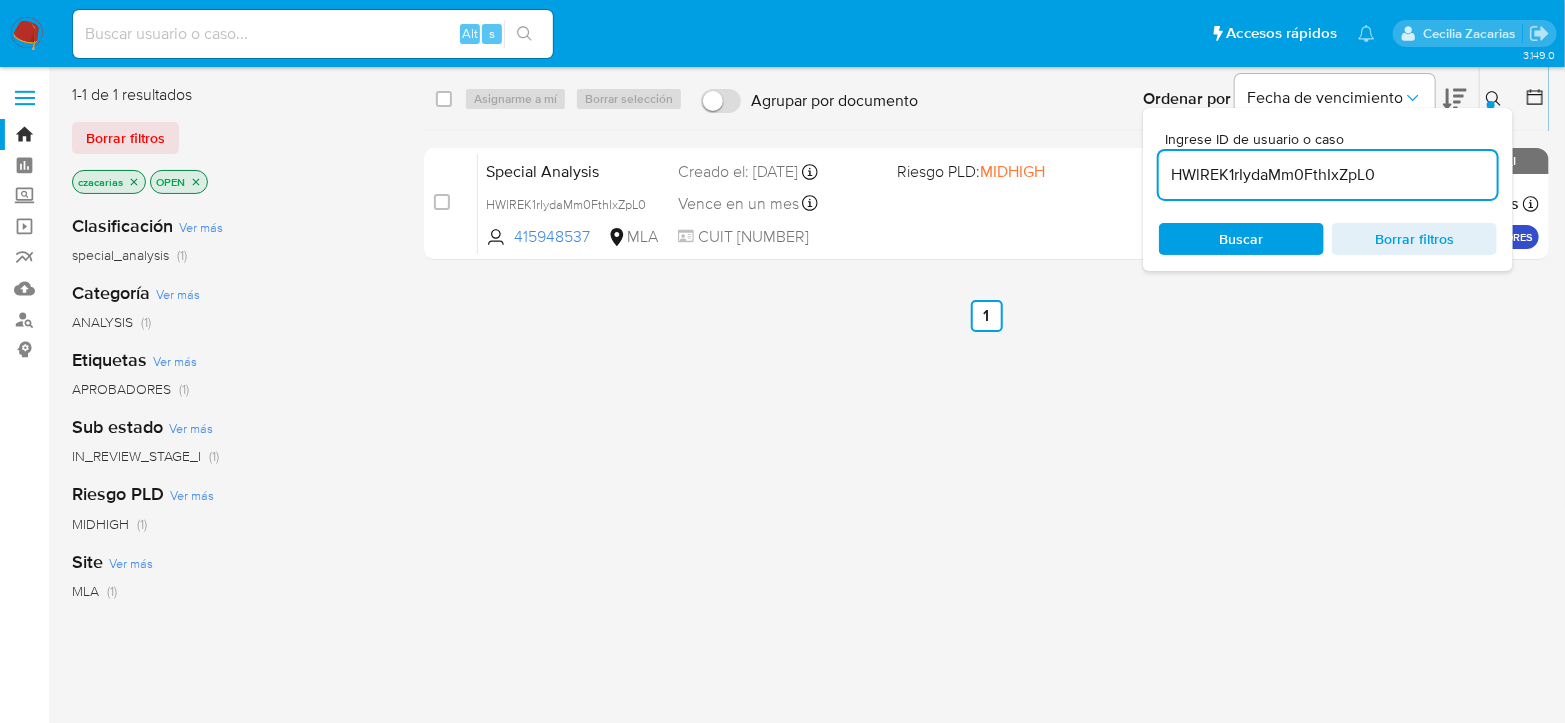 drag, startPoint x: 371, startPoint y: 21, endPoint x: 435, endPoint y: 30, distance: 64.629715 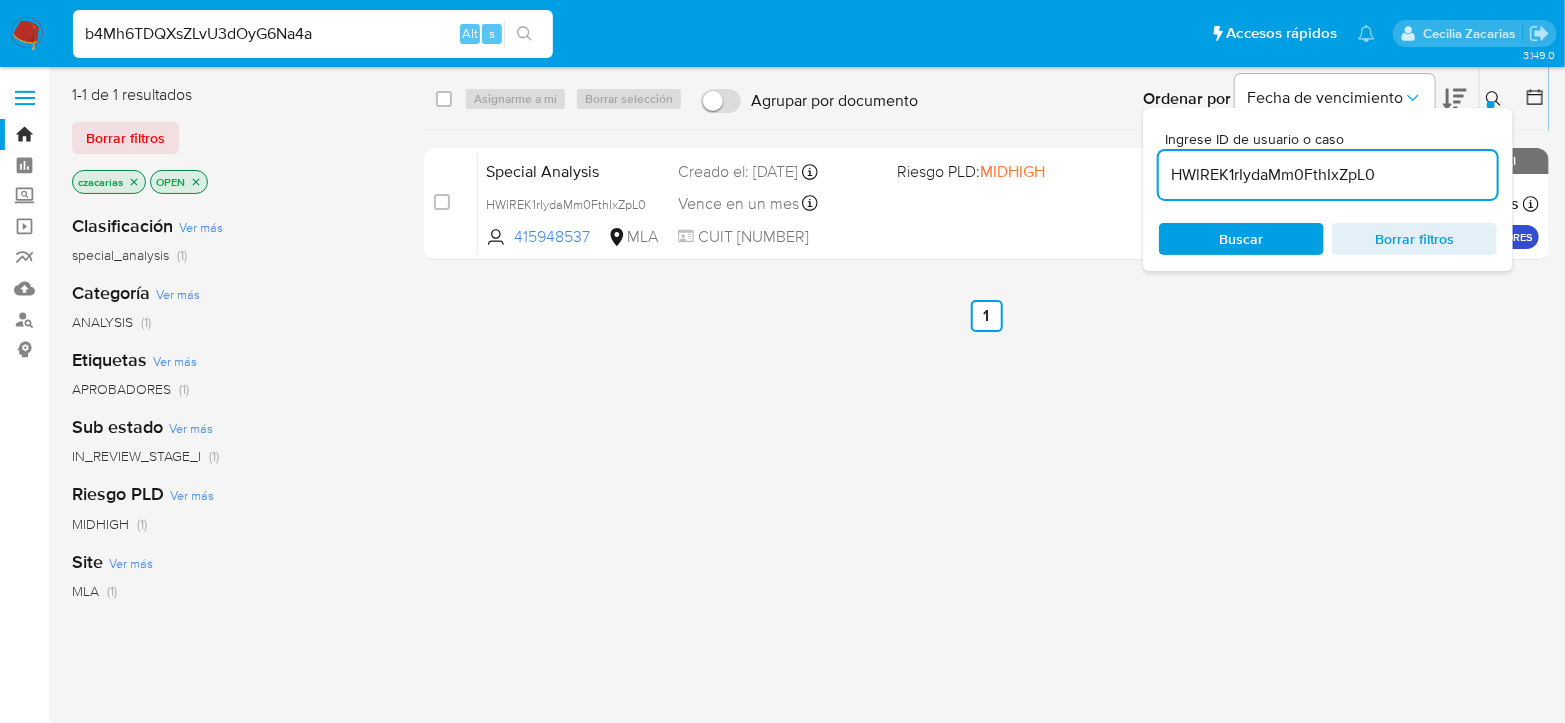type on "b4Mh6TDQXsZLvU3dOyG6Na4a" 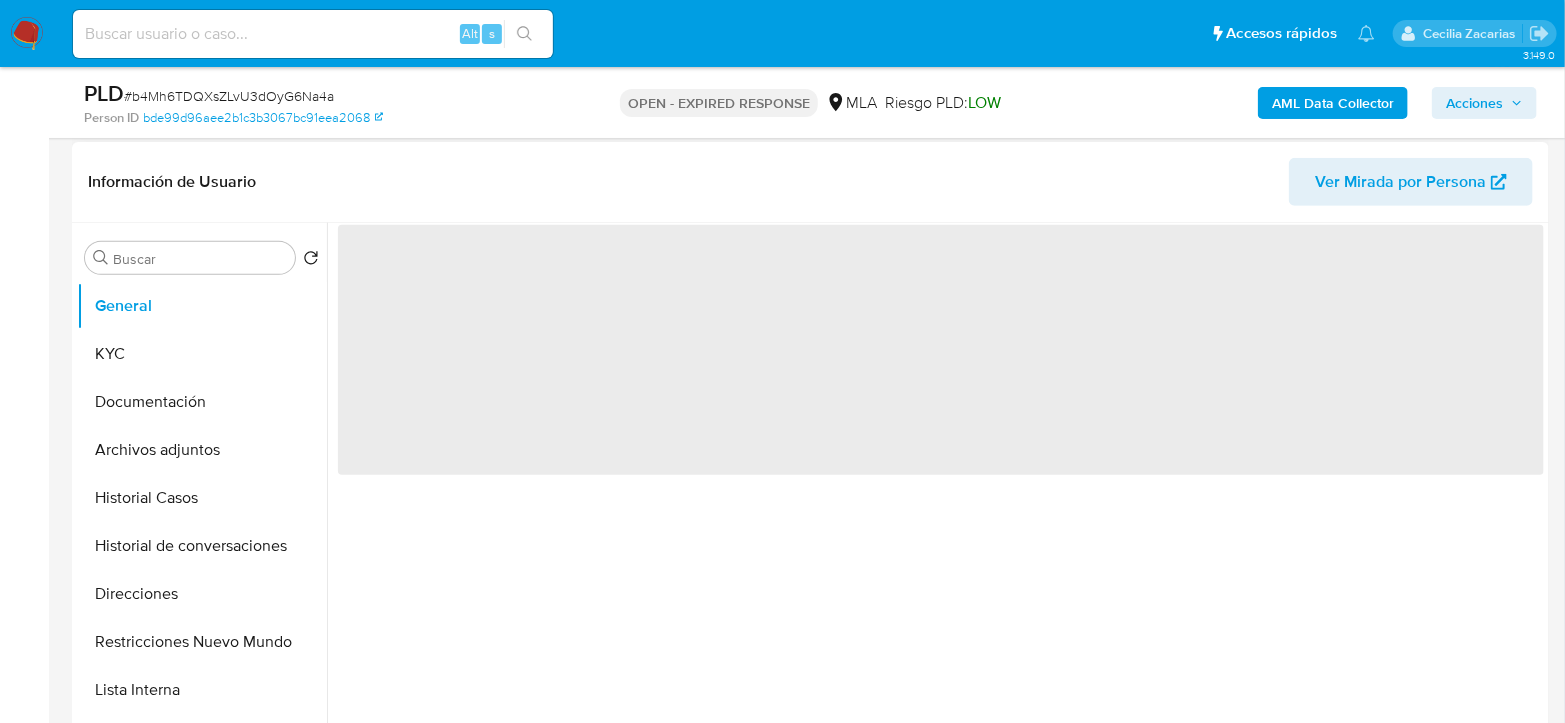 scroll, scrollTop: 333, scrollLeft: 0, axis: vertical 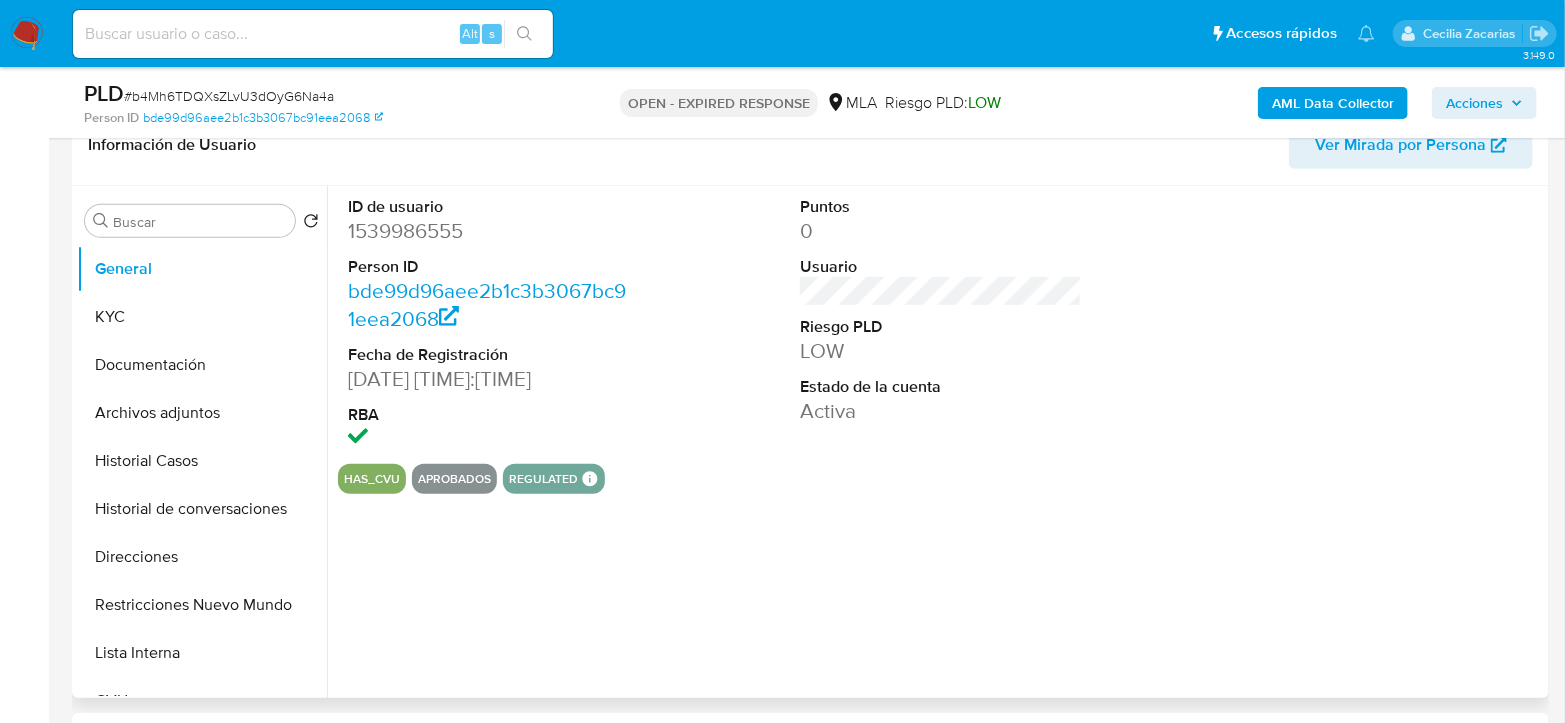 select on "10" 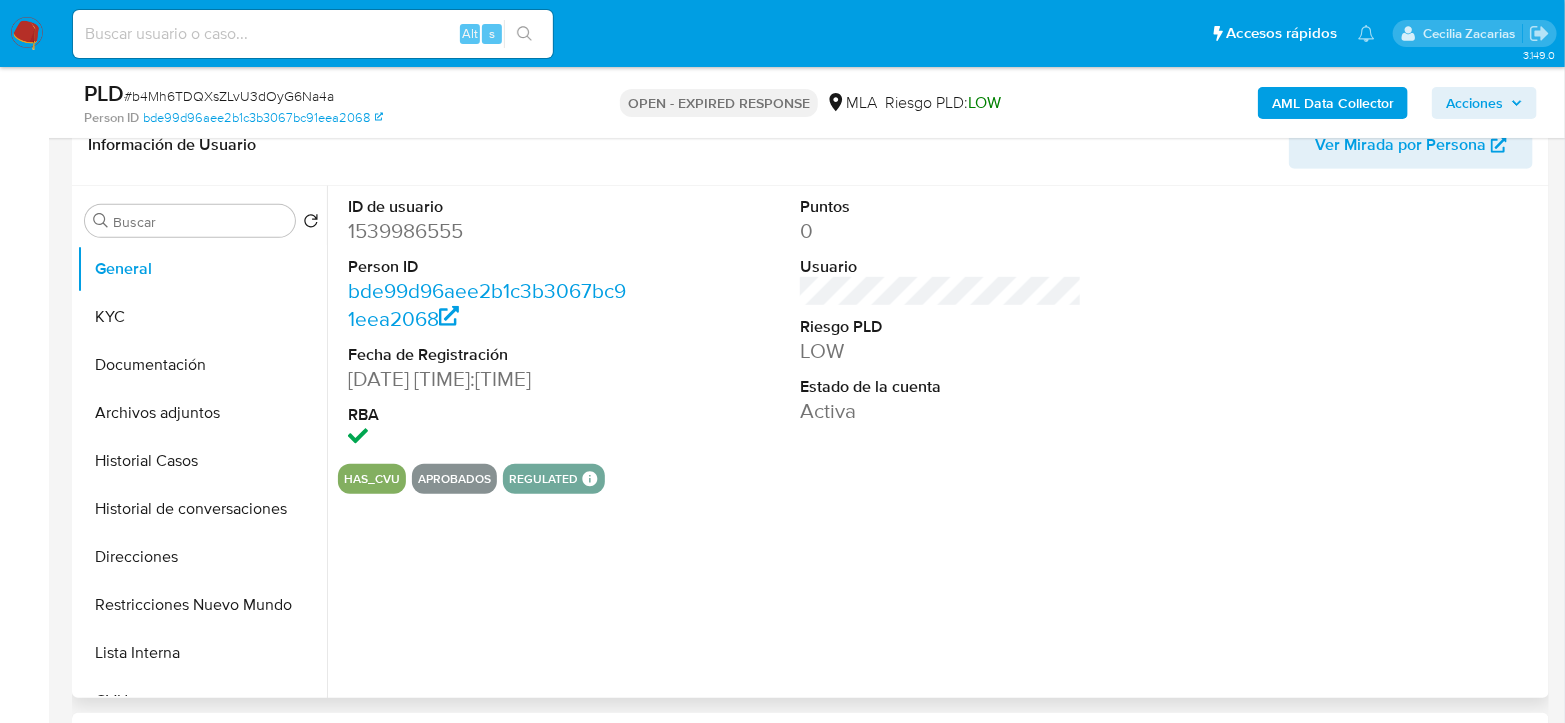 click on "1539986555" at bounding box center (489, 231) 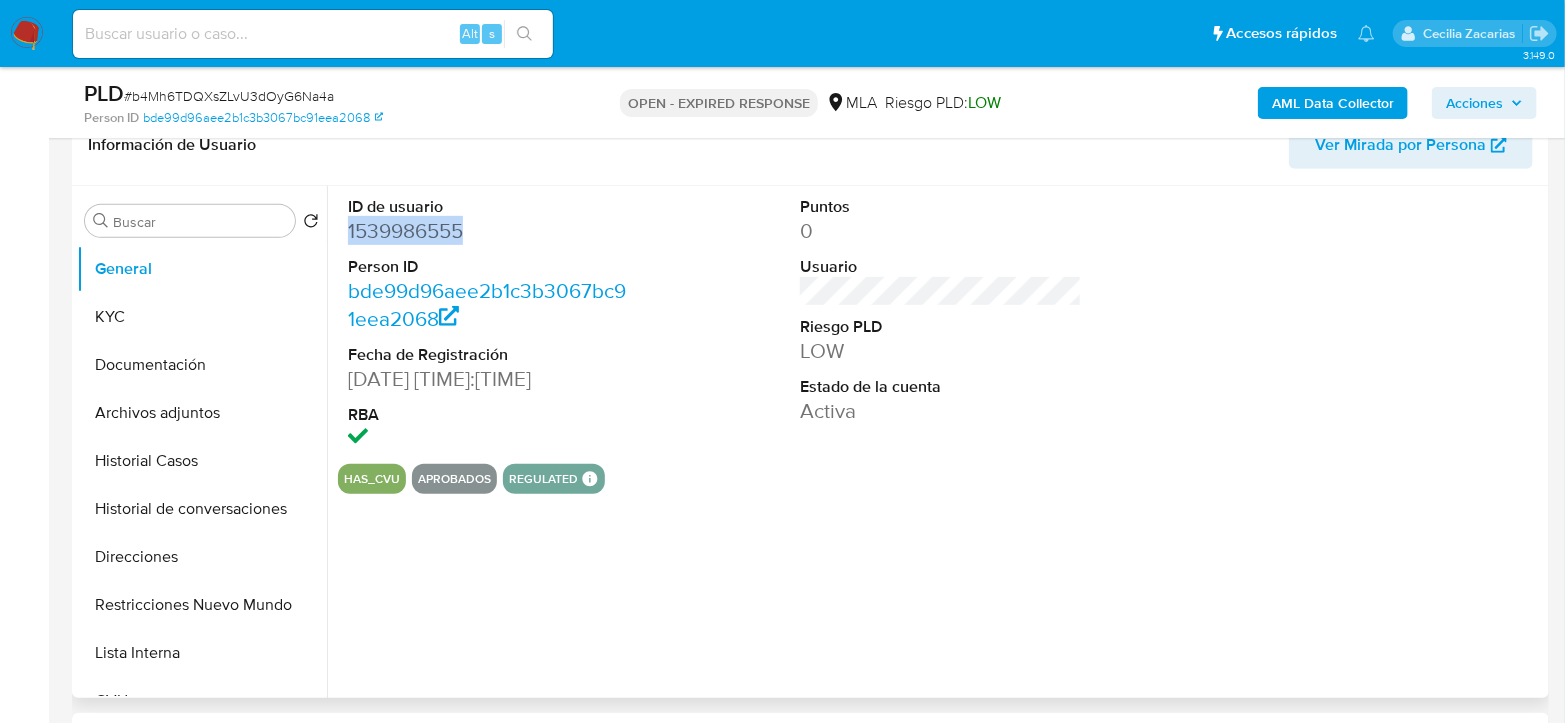 click on "1539986555" at bounding box center (489, 231) 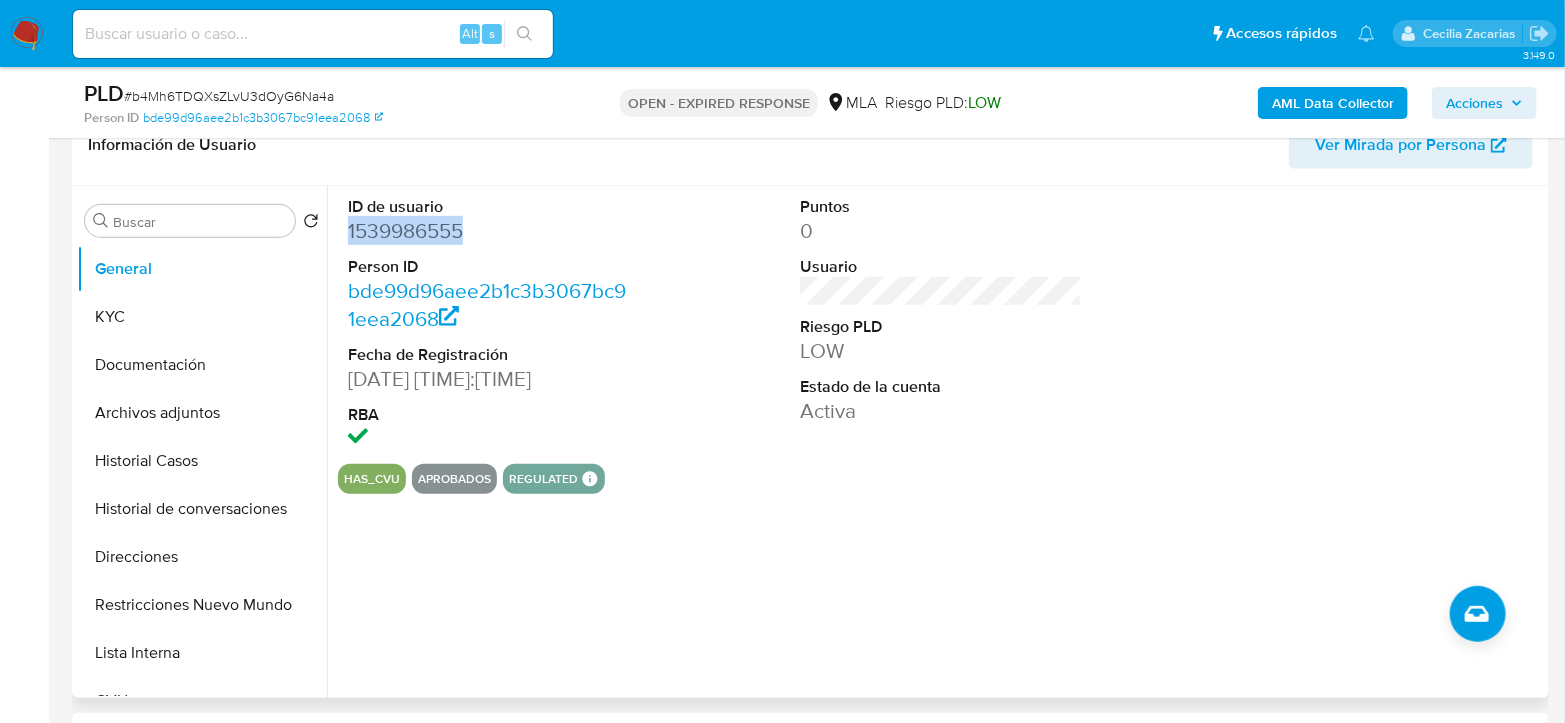 copy on "1539986555" 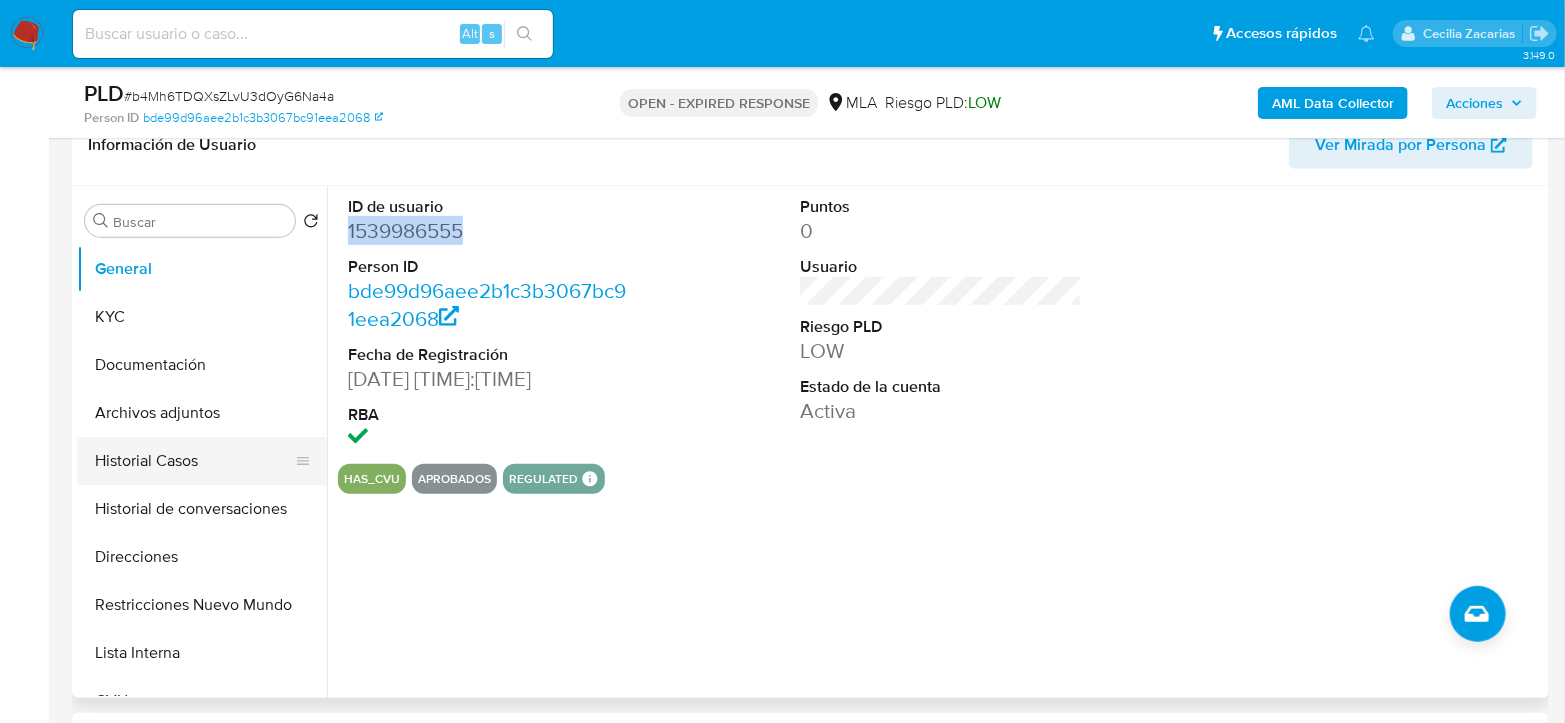 click on "Historial Casos" at bounding box center (194, 461) 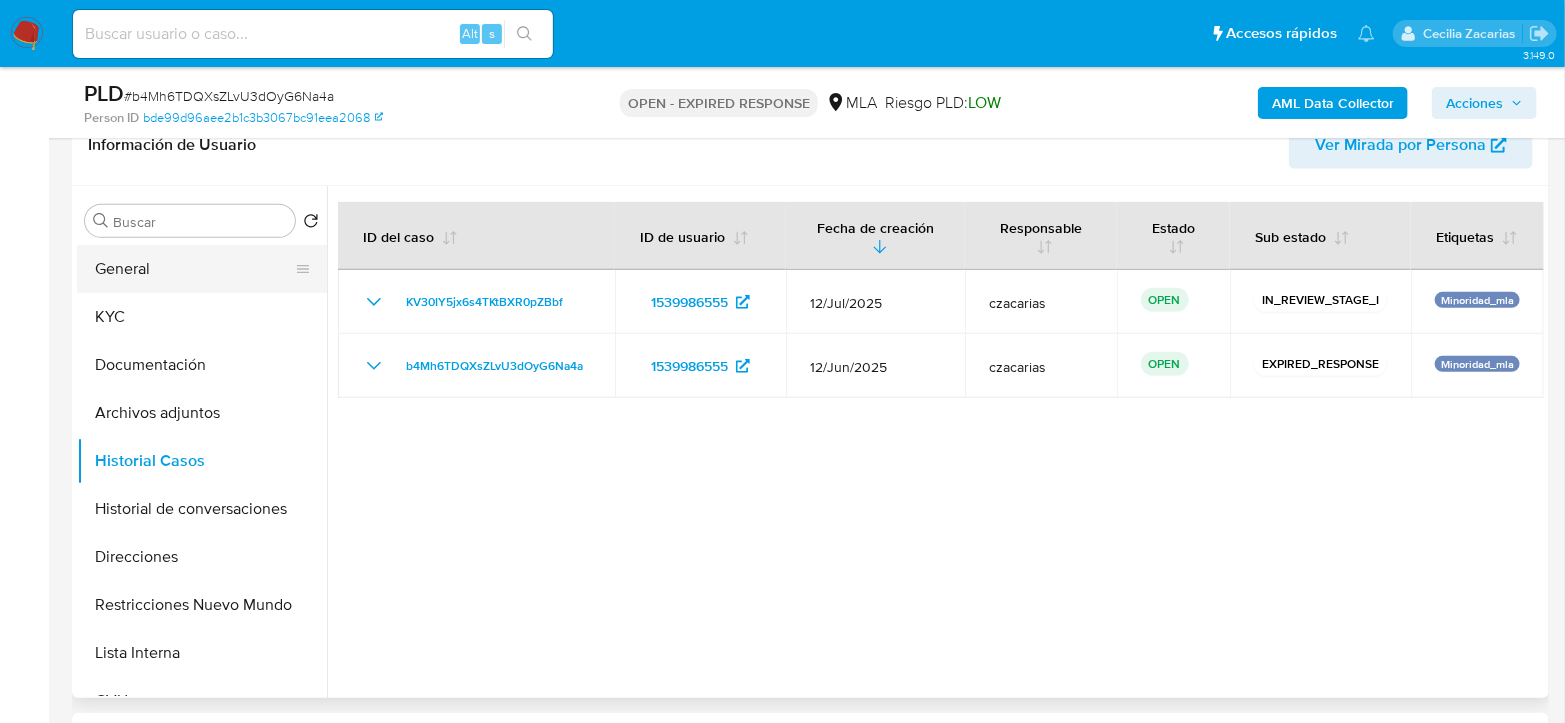 click on "General" at bounding box center [194, 269] 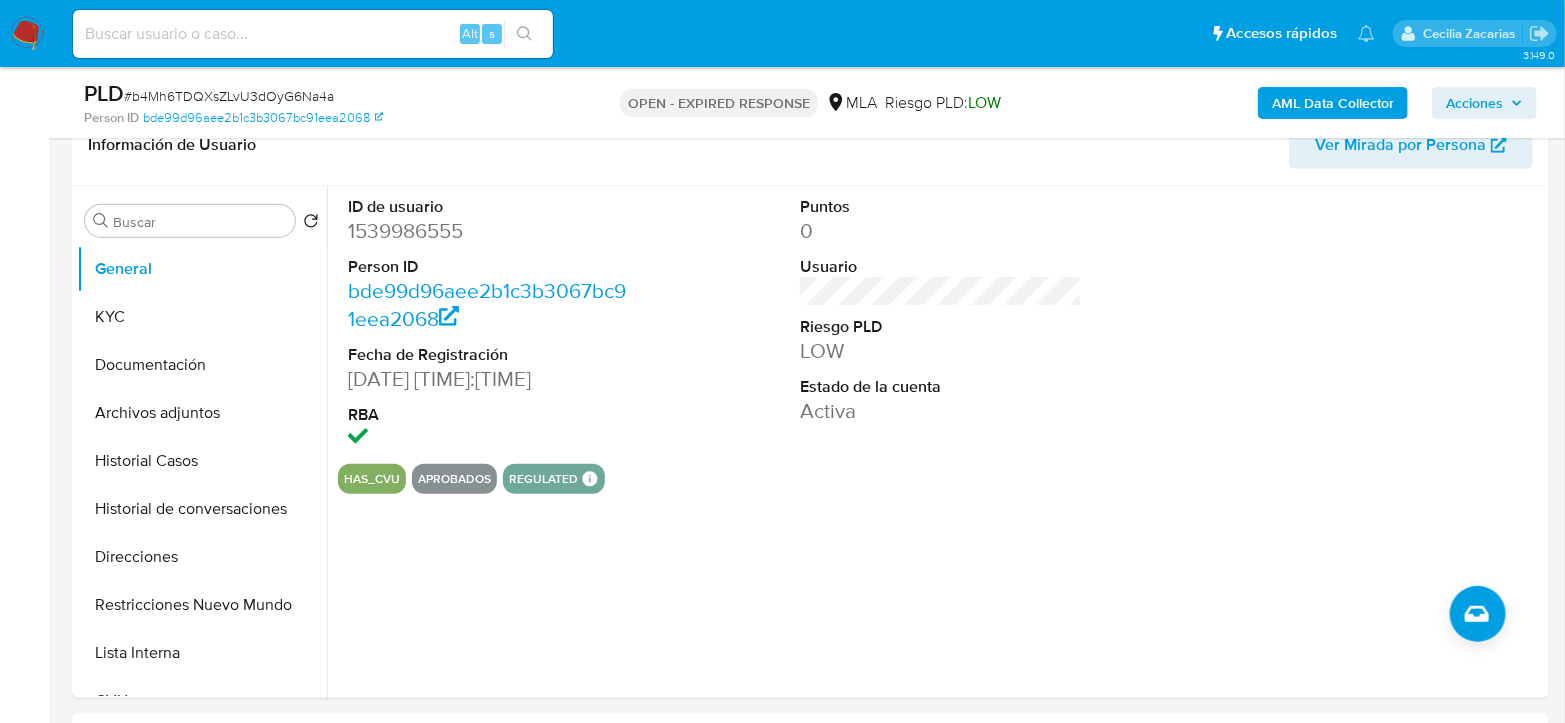 click on "# b4Mh6TDQXsZLvU3dOyG6Na4a" at bounding box center (229, 96) 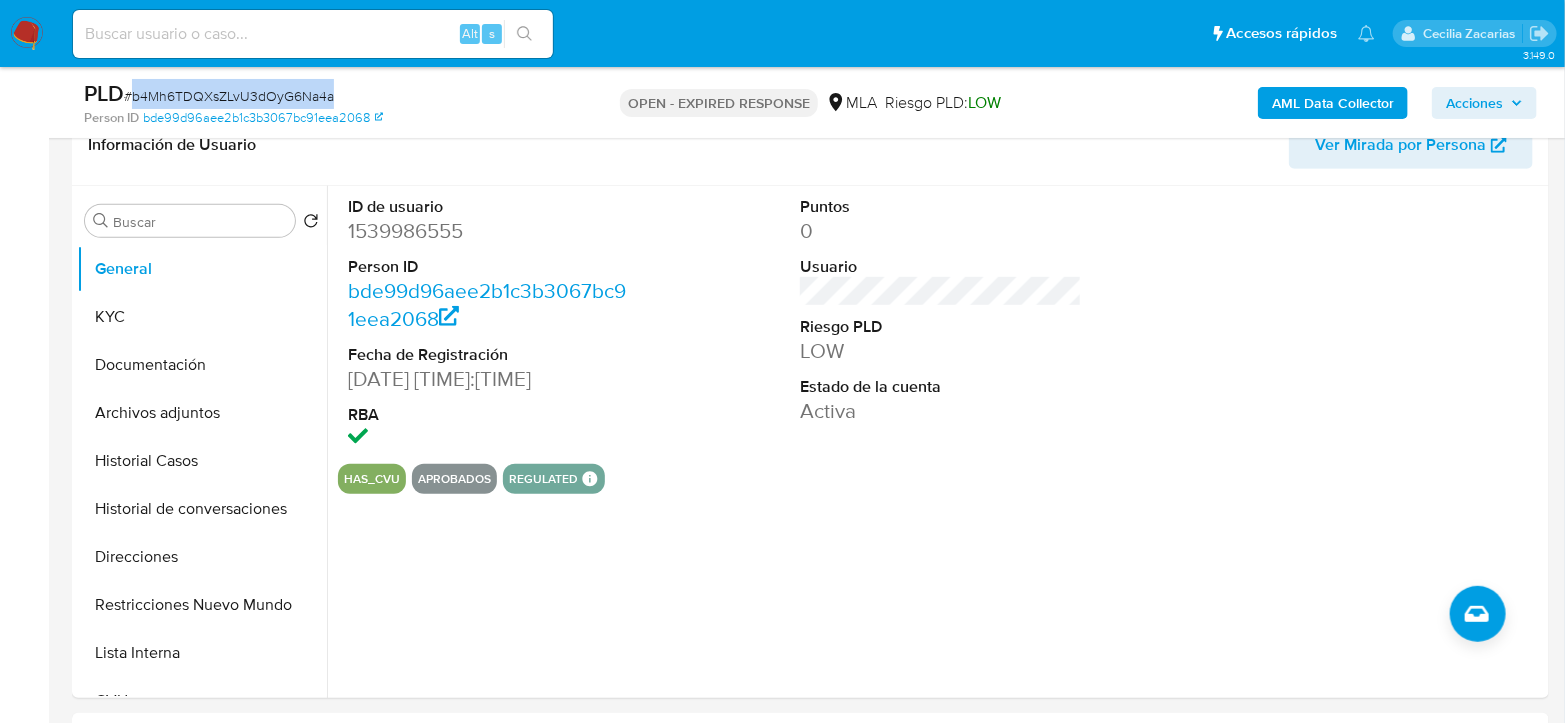 click on "# b4Mh6TDQXsZLvU3dOyG6Na4a" at bounding box center [229, 96] 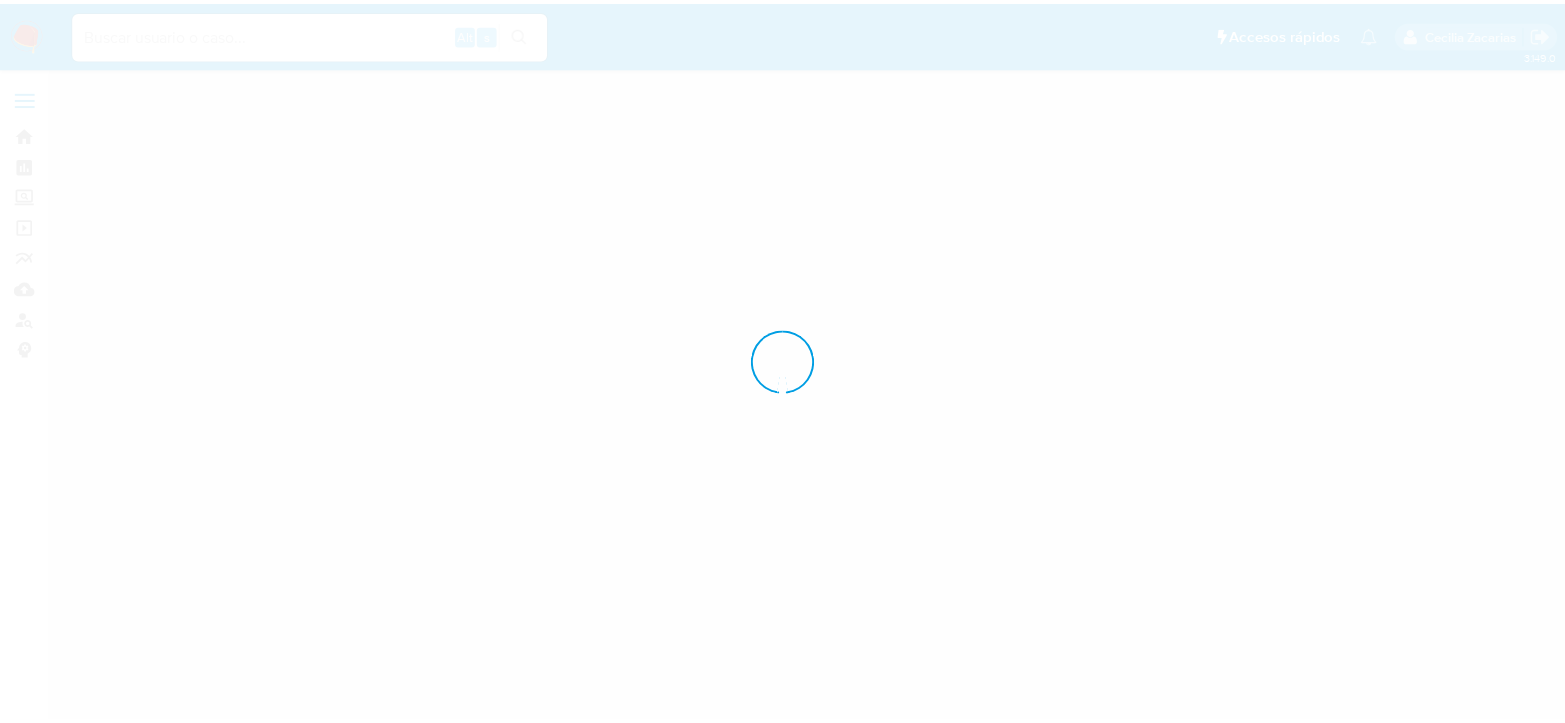 scroll, scrollTop: 0, scrollLeft: 0, axis: both 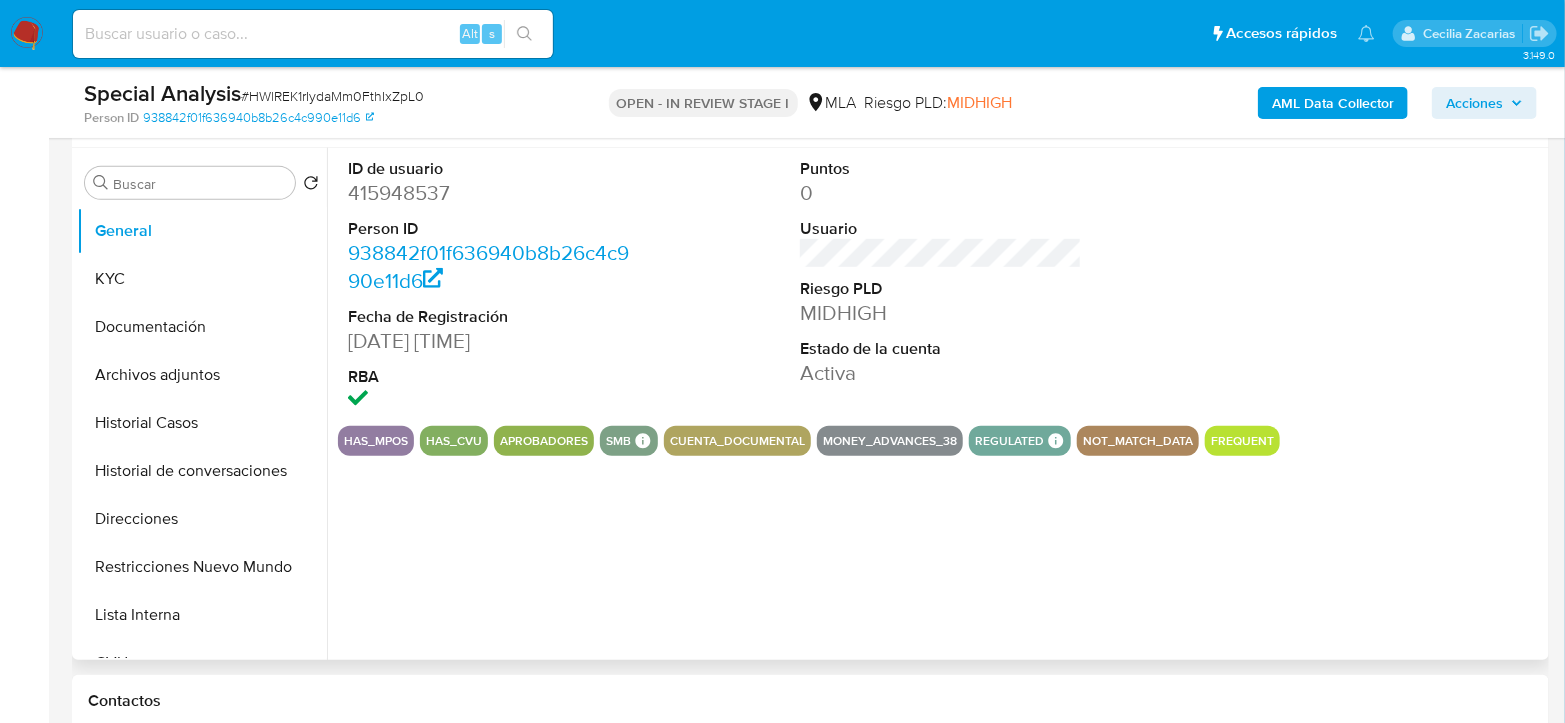 select on "10" 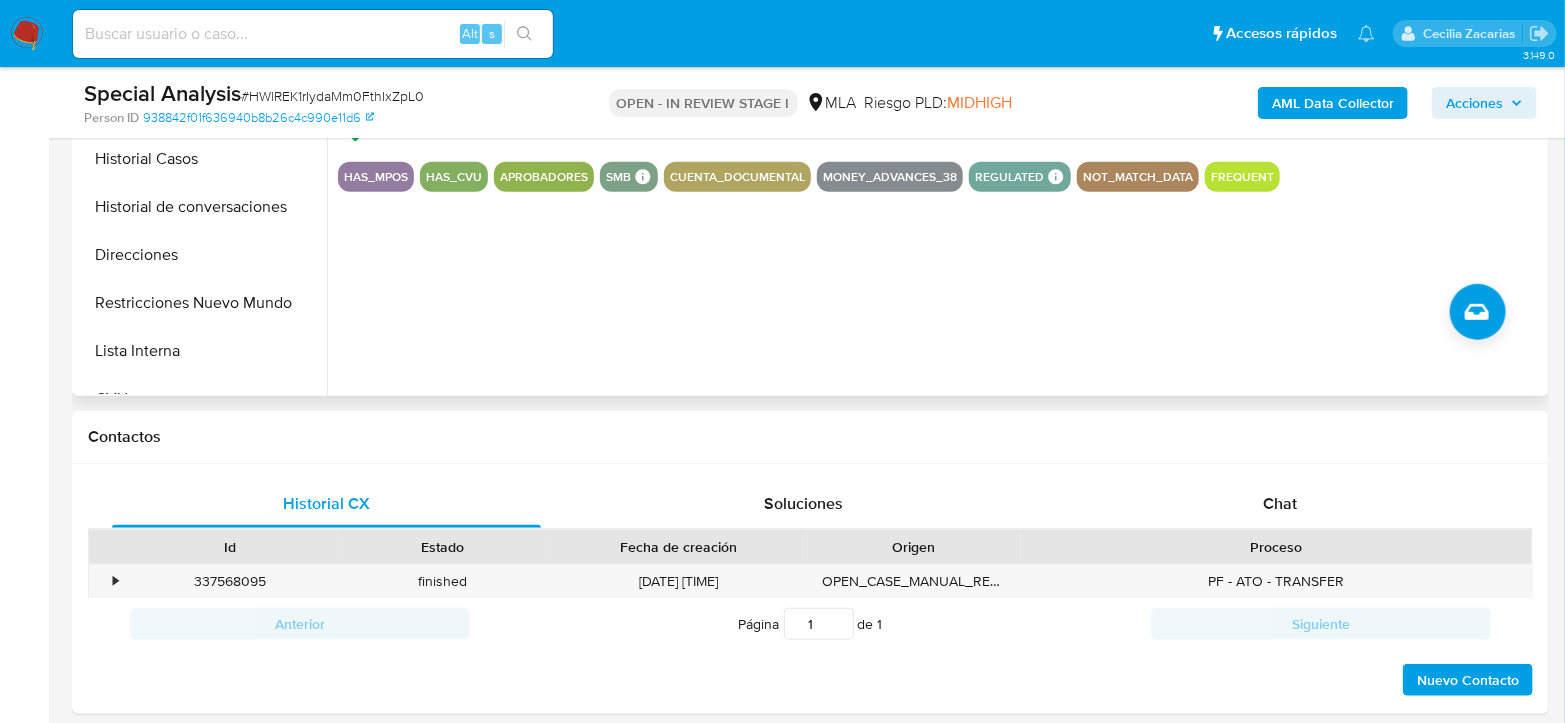 scroll, scrollTop: 777, scrollLeft: 0, axis: vertical 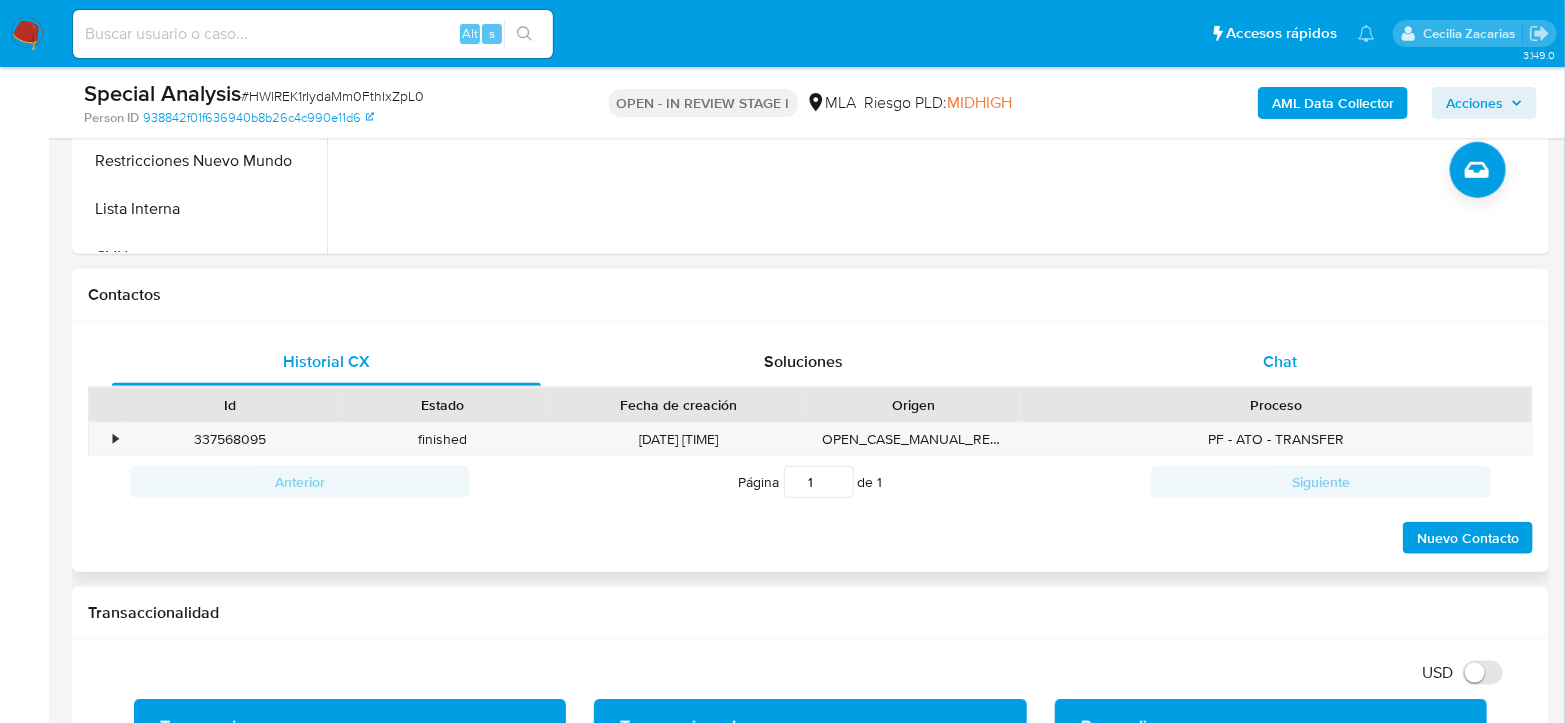 drag, startPoint x: 1279, startPoint y: 320, endPoint x: 1289, endPoint y: 344, distance: 26 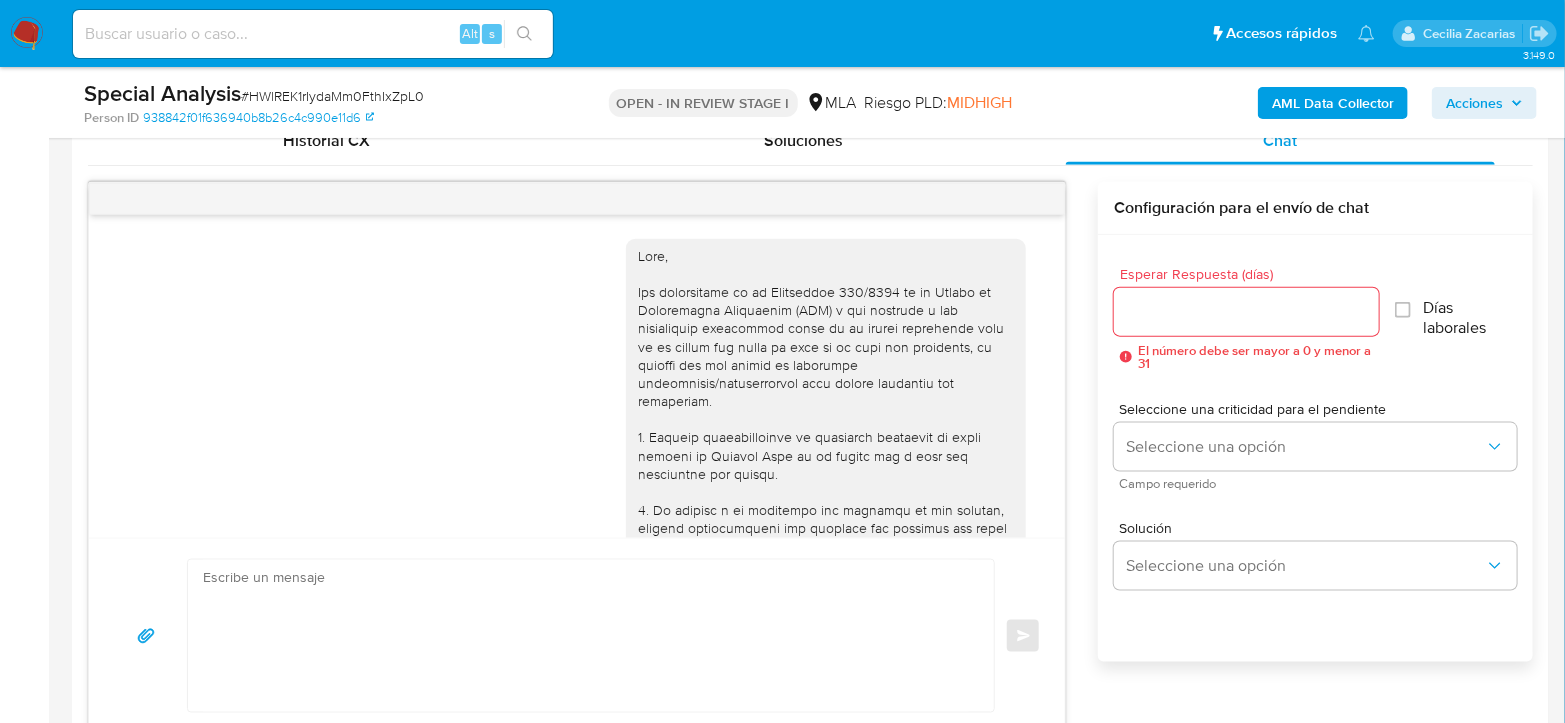 scroll, scrollTop: 1000, scrollLeft: 0, axis: vertical 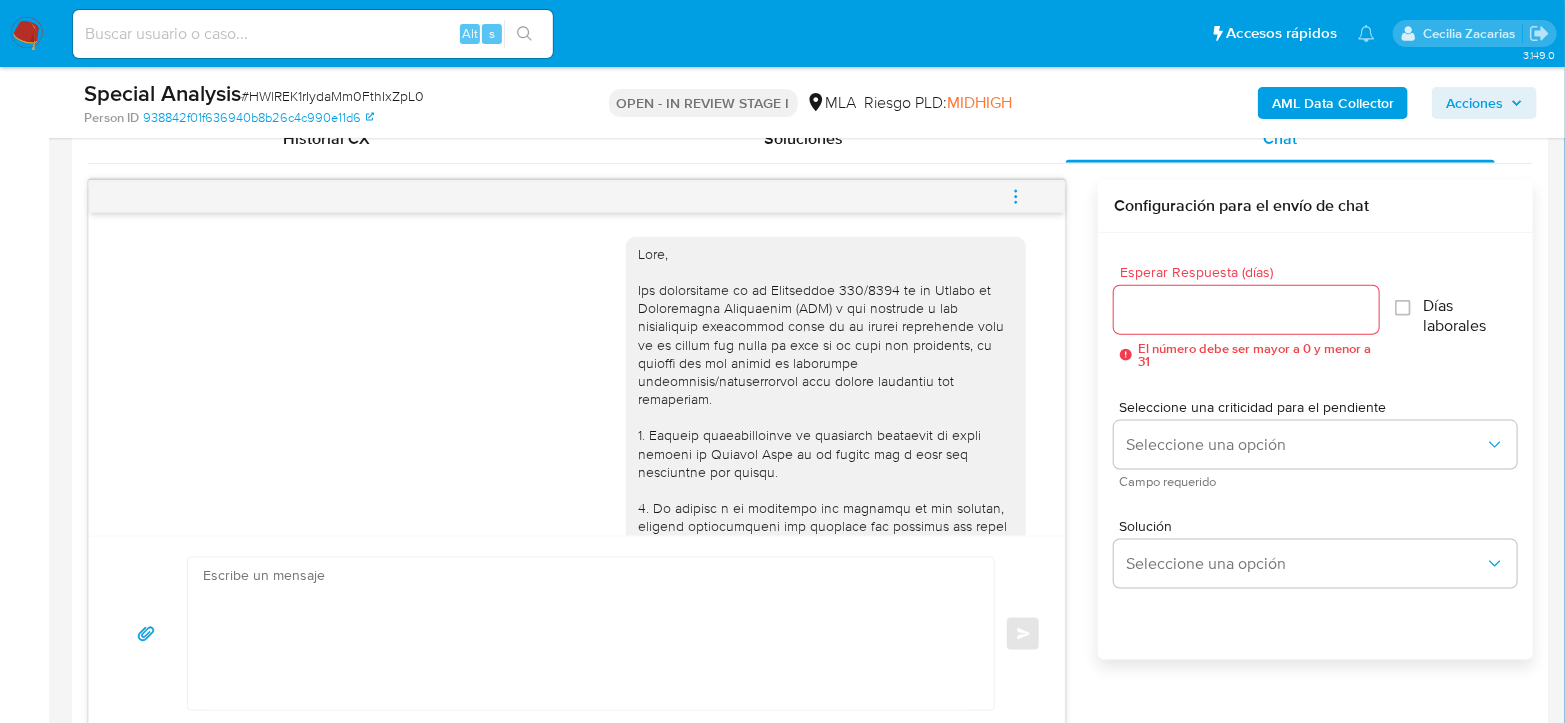 click at bounding box center (1016, 197) 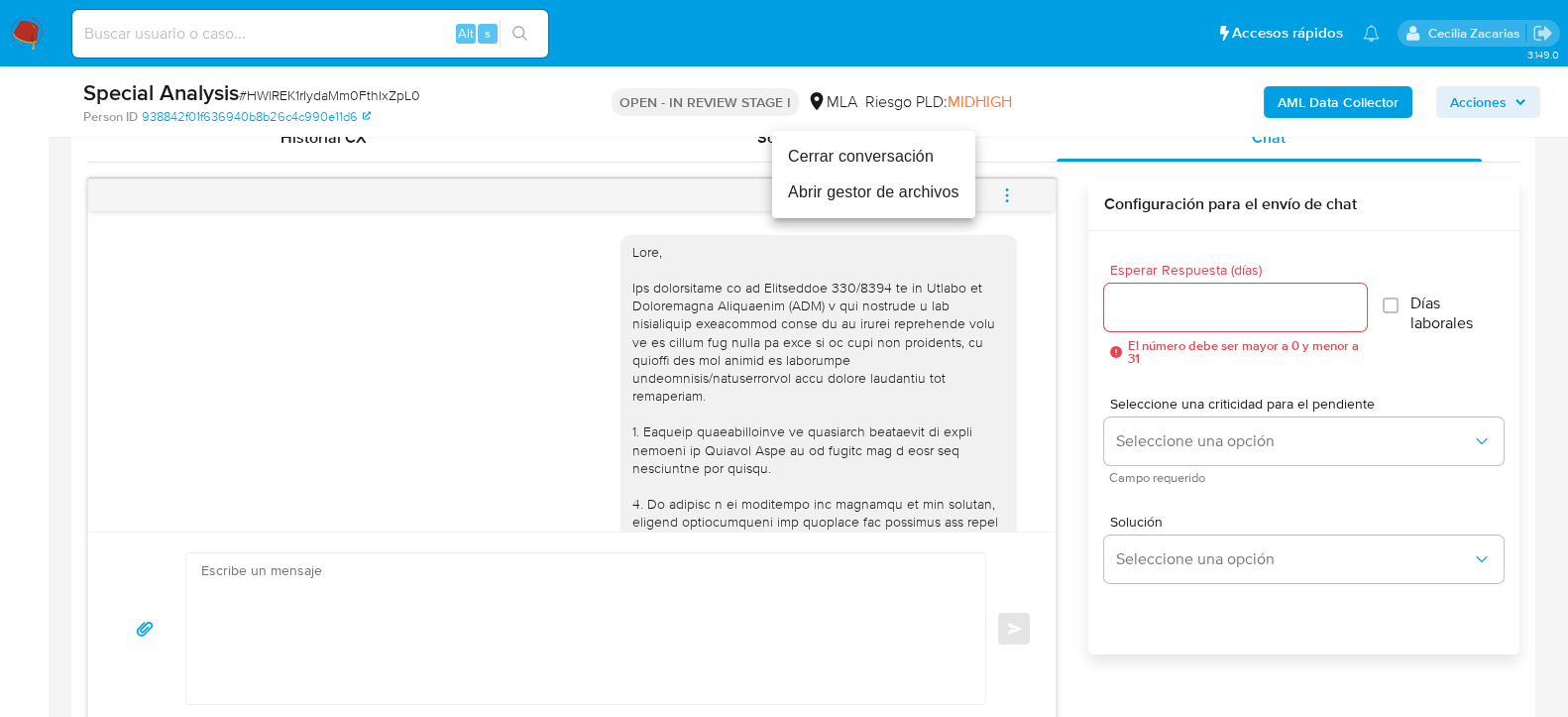 drag, startPoint x: 954, startPoint y: 178, endPoint x: 947, endPoint y: 153, distance: 25.96151 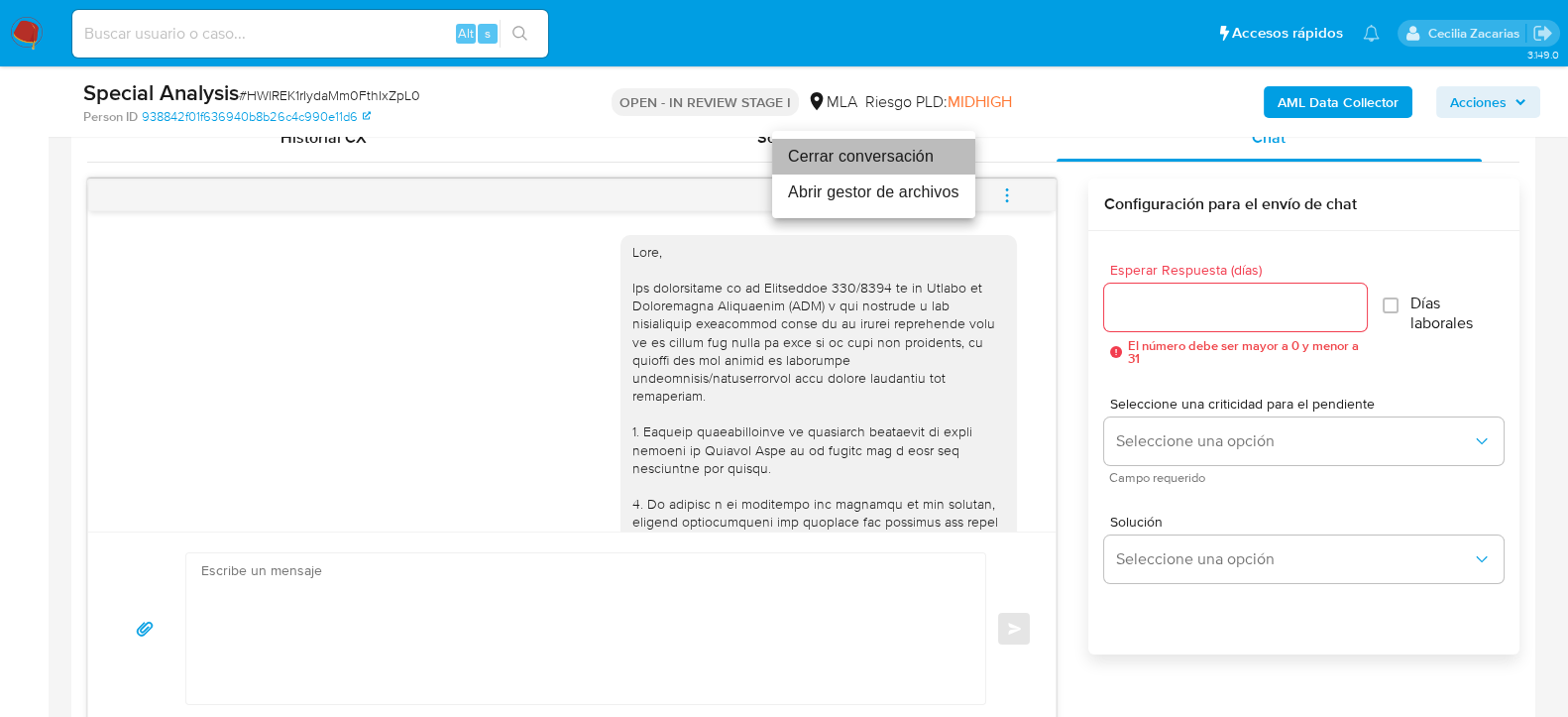 click on "Cerrar conversación" at bounding box center (873, 157) 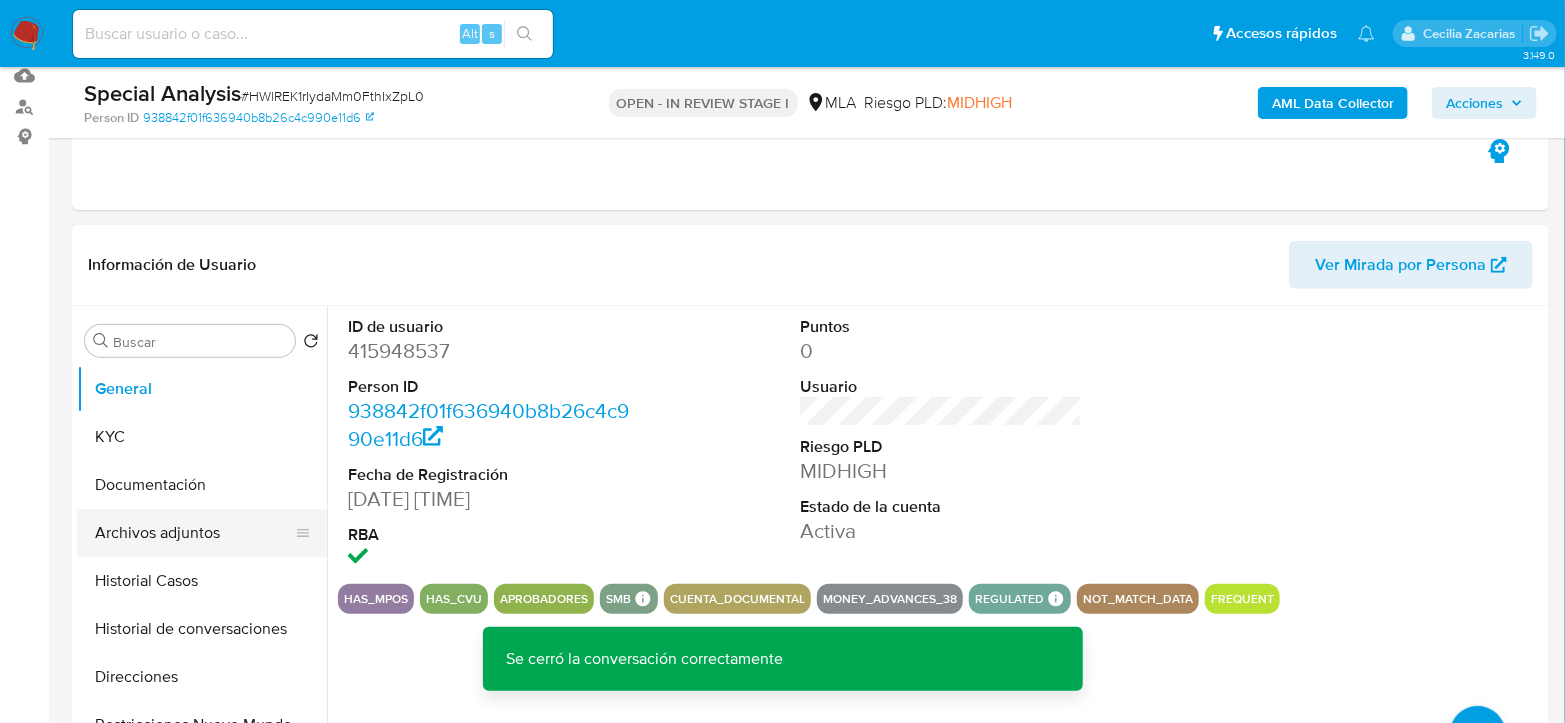 scroll, scrollTop: 111, scrollLeft: 0, axis: vertical 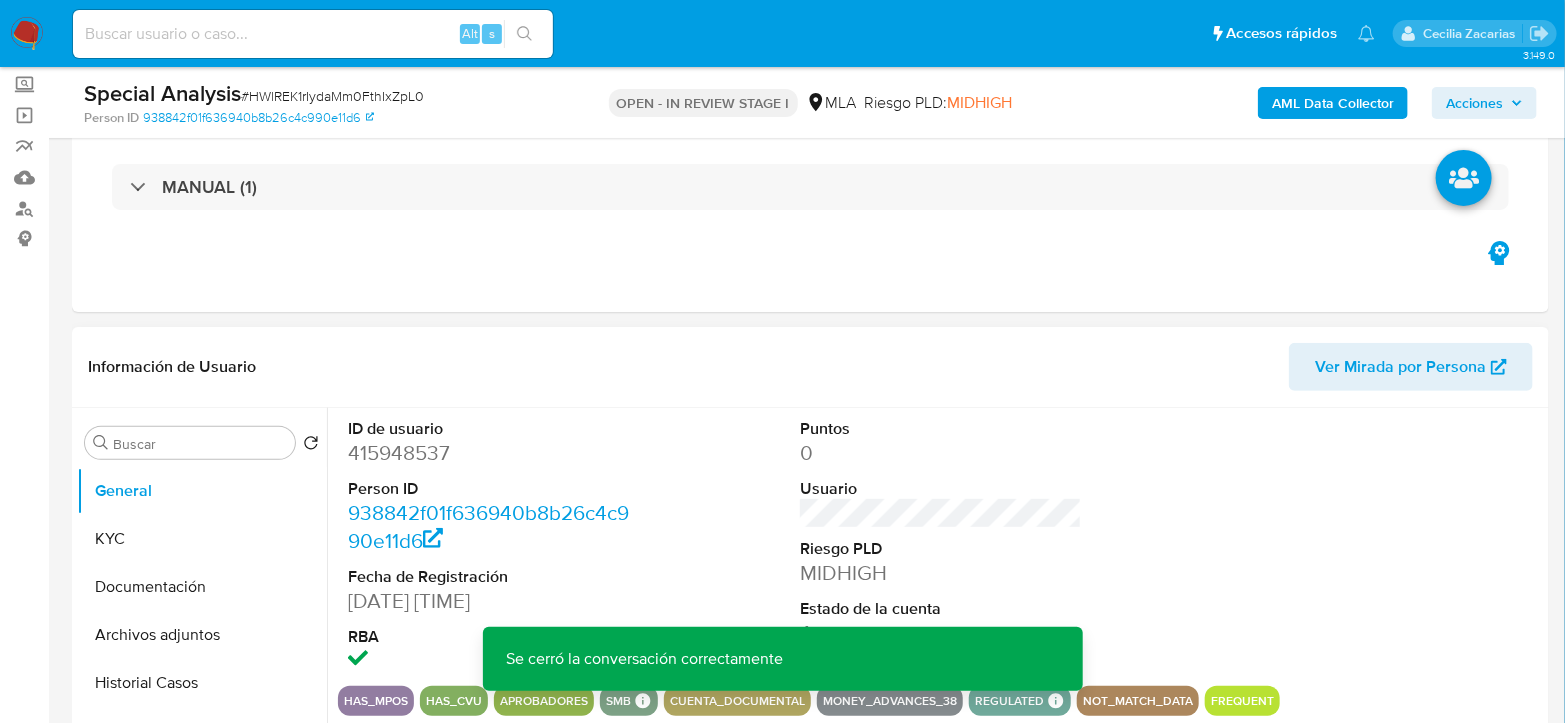 click on "ID de usuario 415948537 Person ID 938842f01f636940b8b26c4c990e11d6 Fecha de Registración 13/03/2019 15:14:56 RBA" at bounding box center (489, 547) 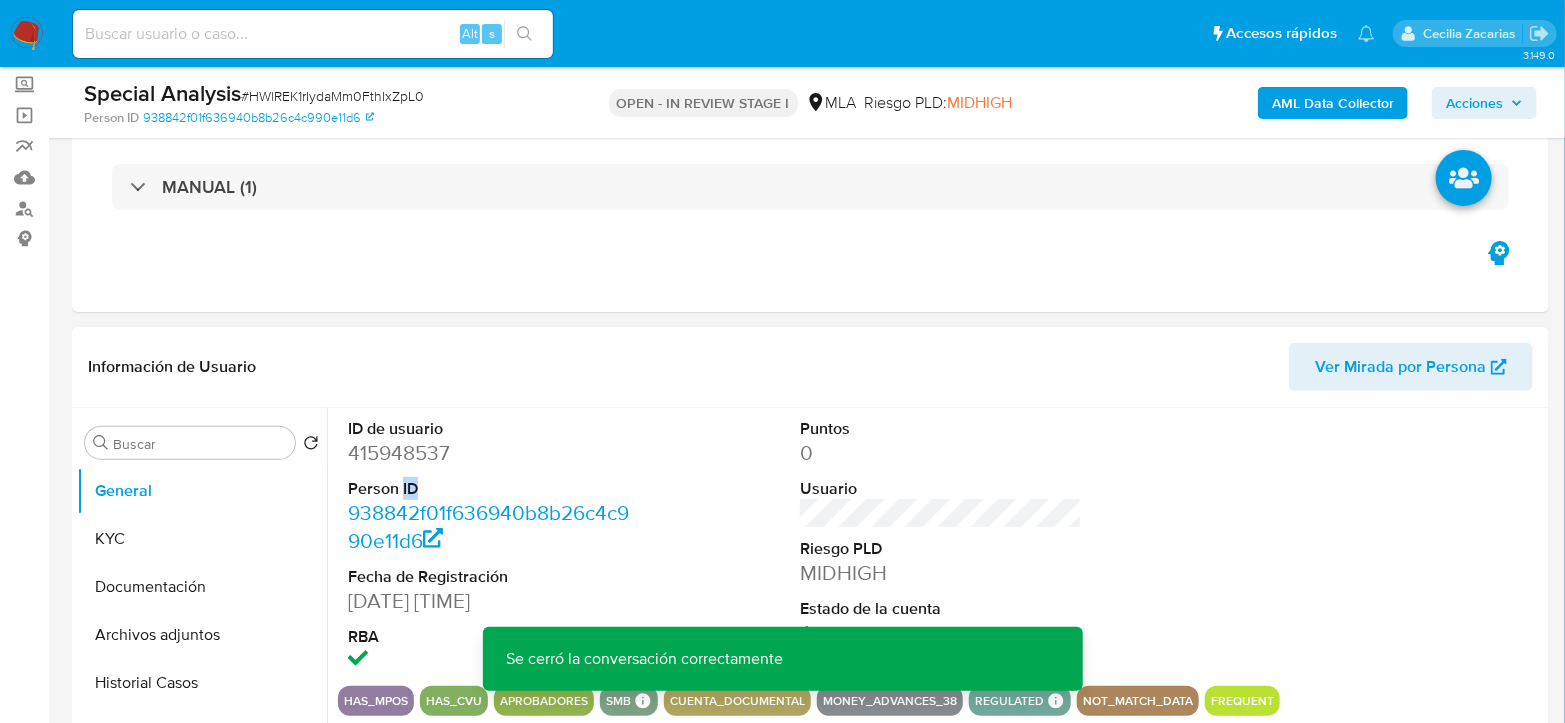 click on "ID de usuario 415948537 Person ID 938842f01f636940b8b26c4c990e11d6 Fecha de Registración 13/03/2019 15:14:56 RBA" at bounding box center (489, 547) 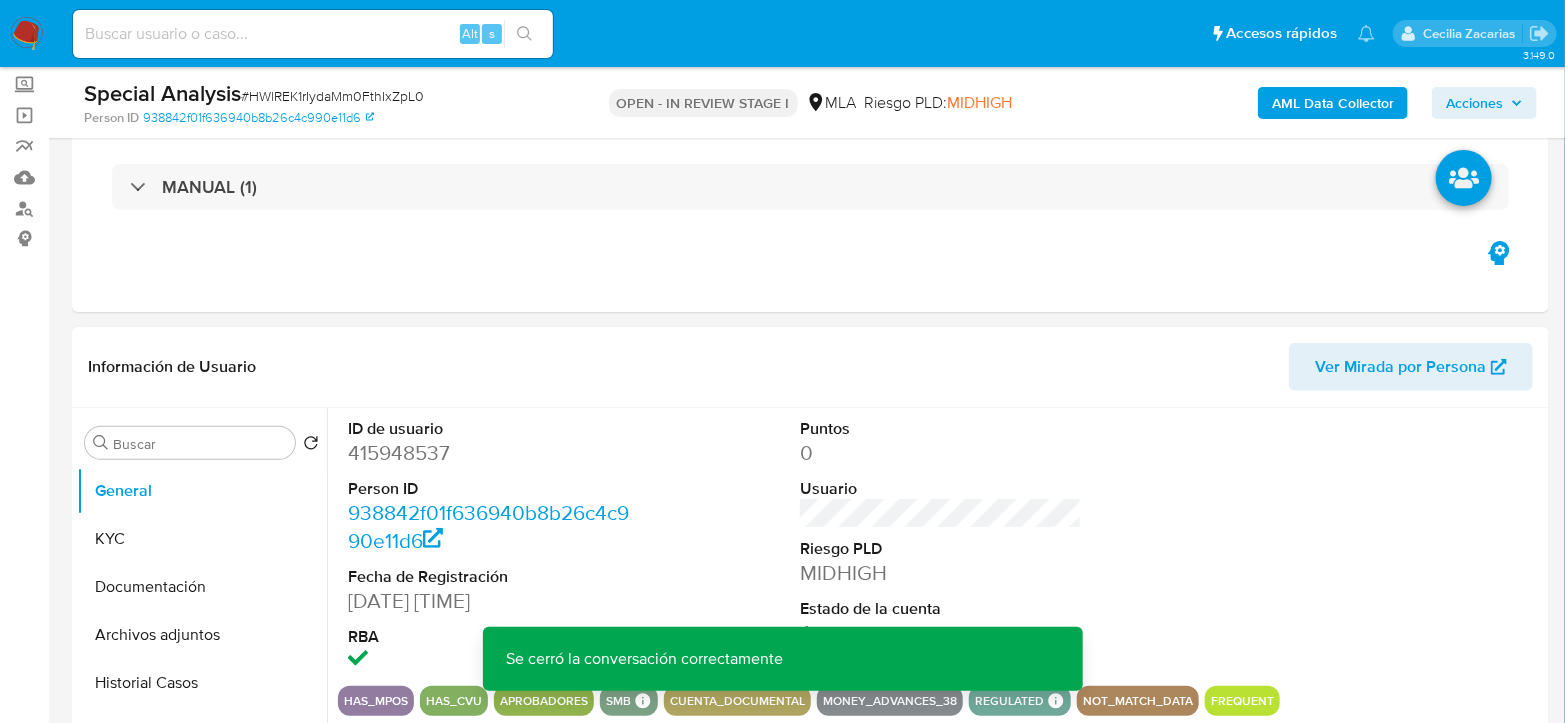click on "415948537" at bounding box center (489, 453) 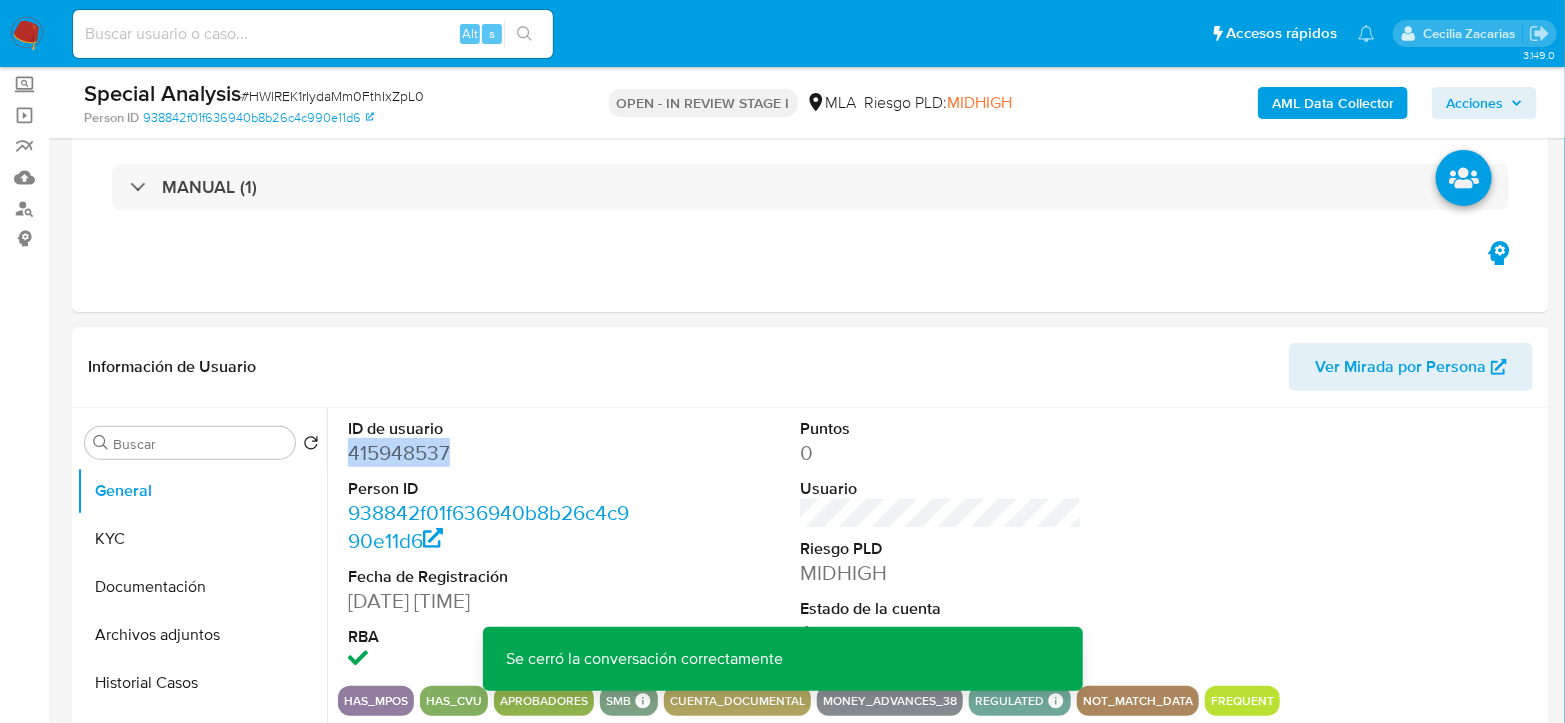 click on "415948537" at bounding box center (489, 453) 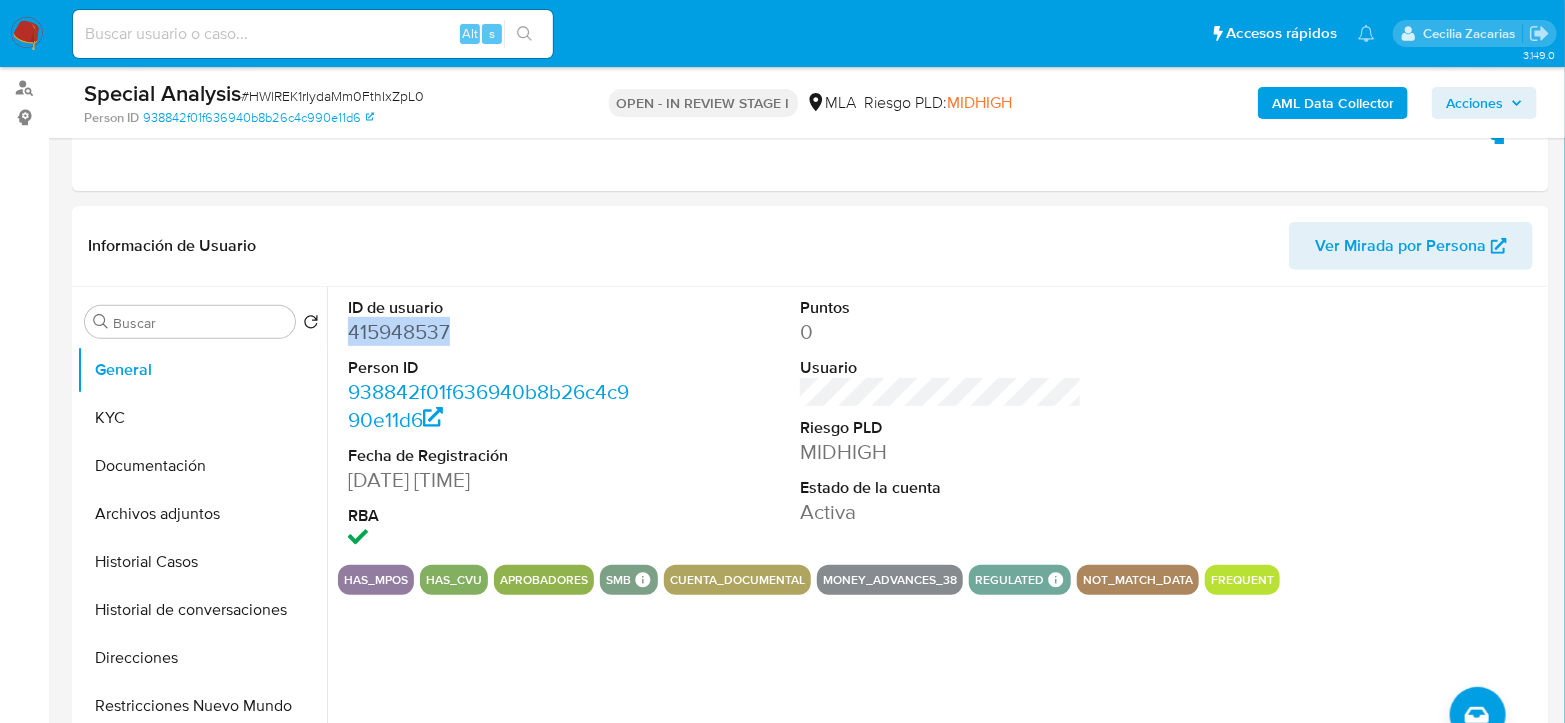 scroll, scrollTop: 333, scrollLeft: 0, axis: vertical 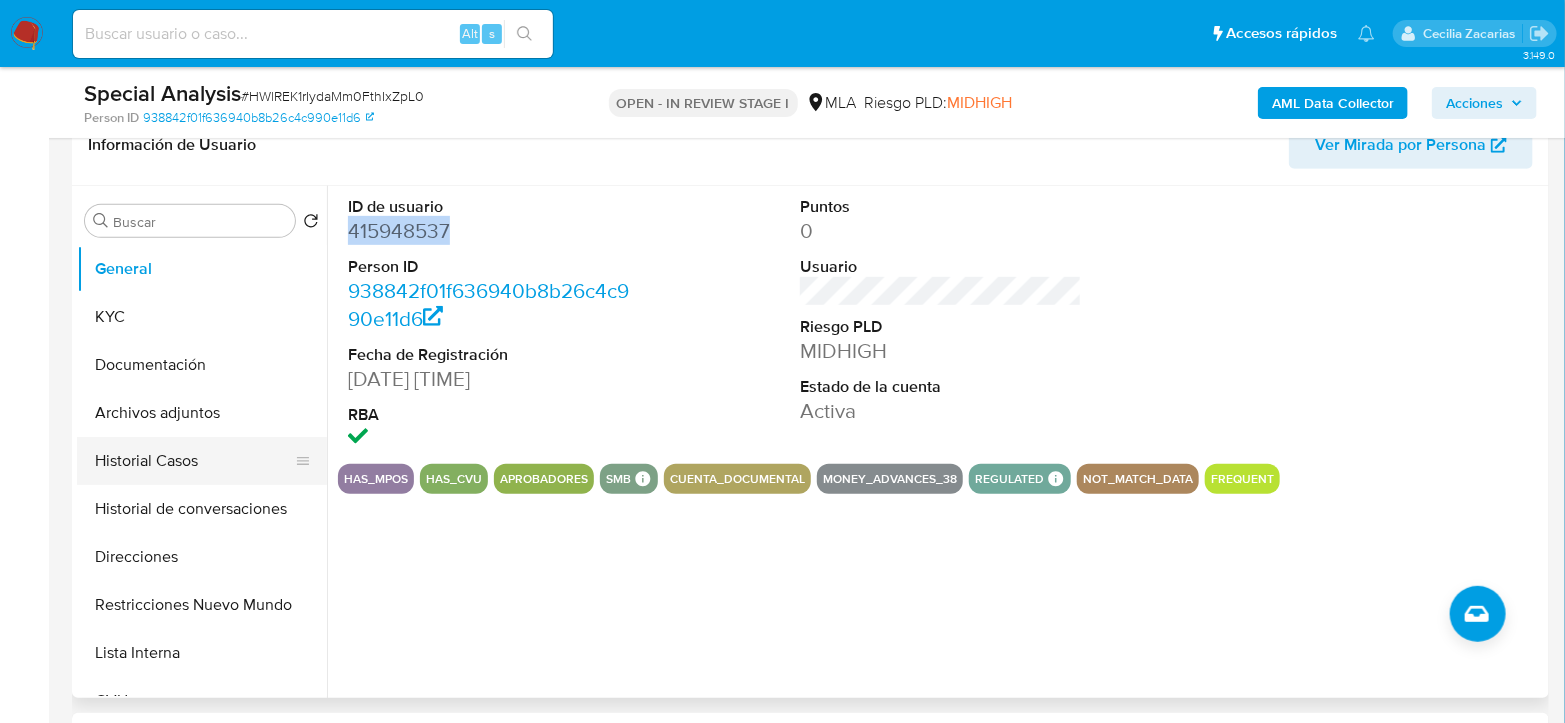 click on "Historial Casos" at bounding box center (194, 461) 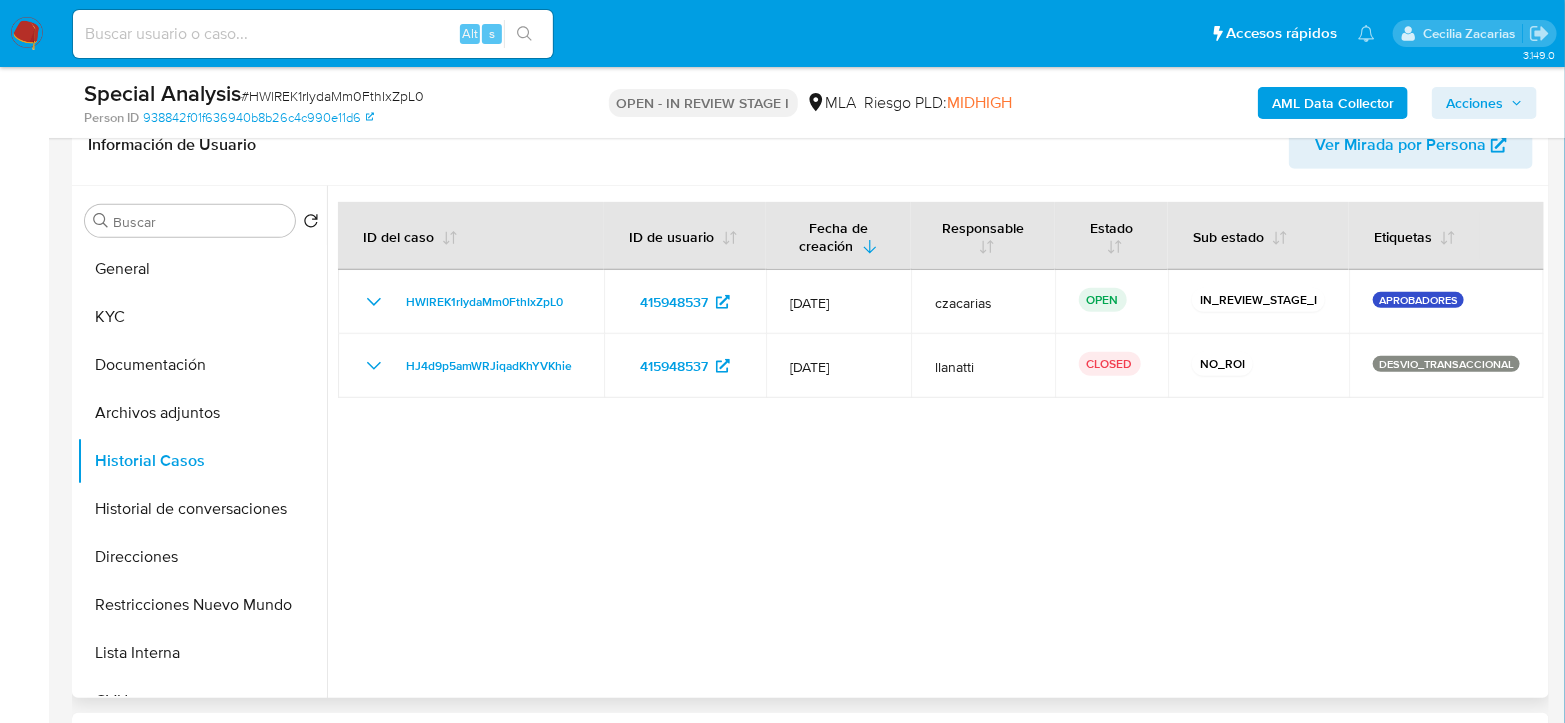 click at bounding box center (935, 442) 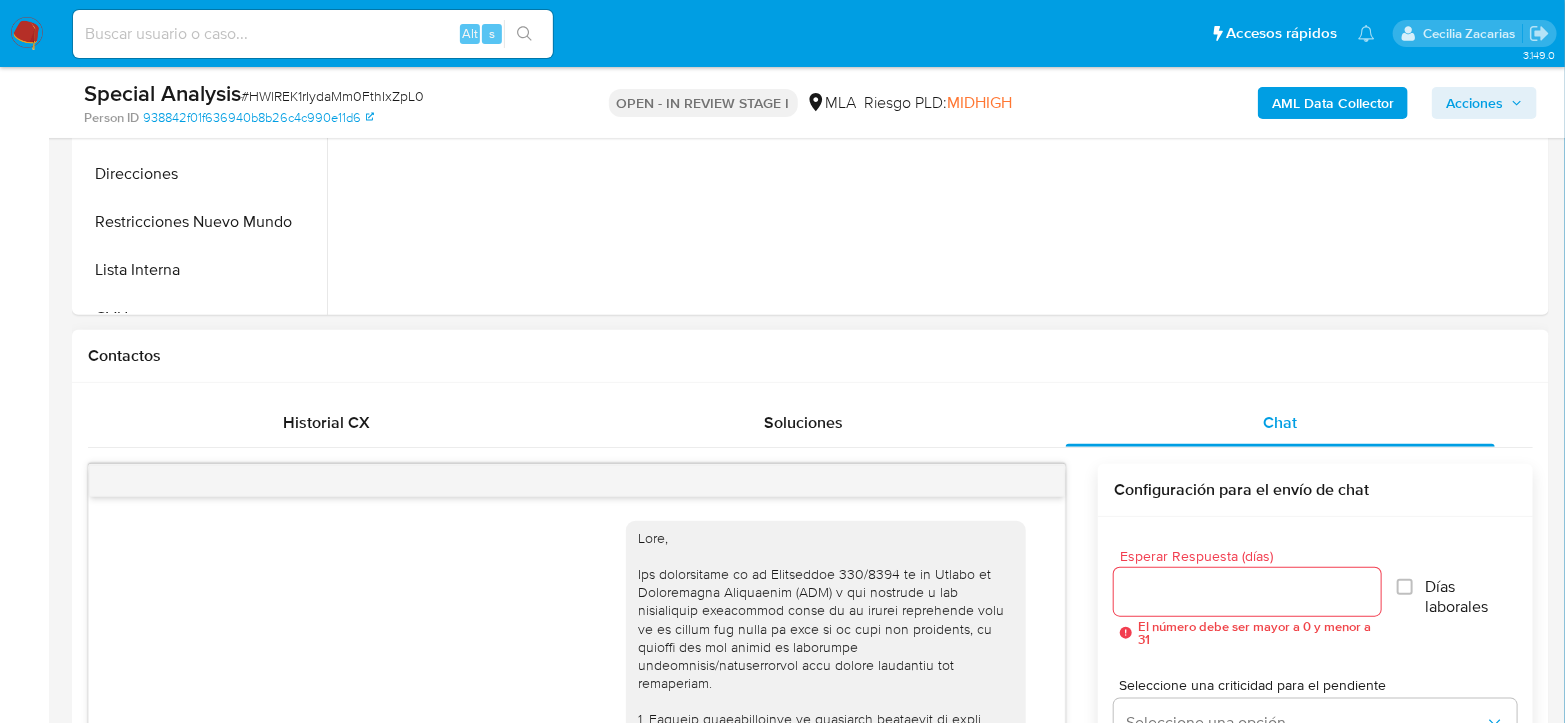 scroll, scrollTop: 777, scrollLeft: 0, axis: vertical 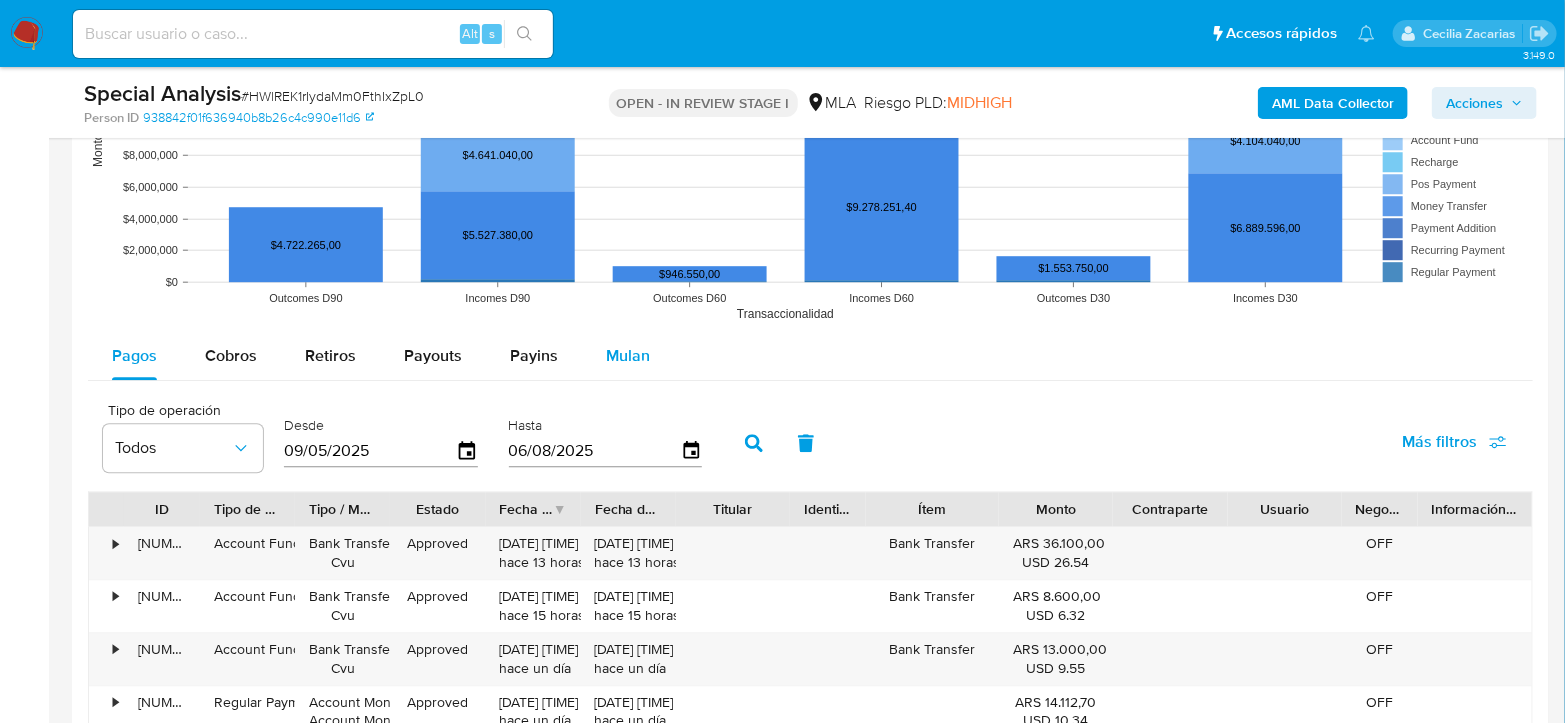 click on "Mulan" at bounding box center (628, 355) 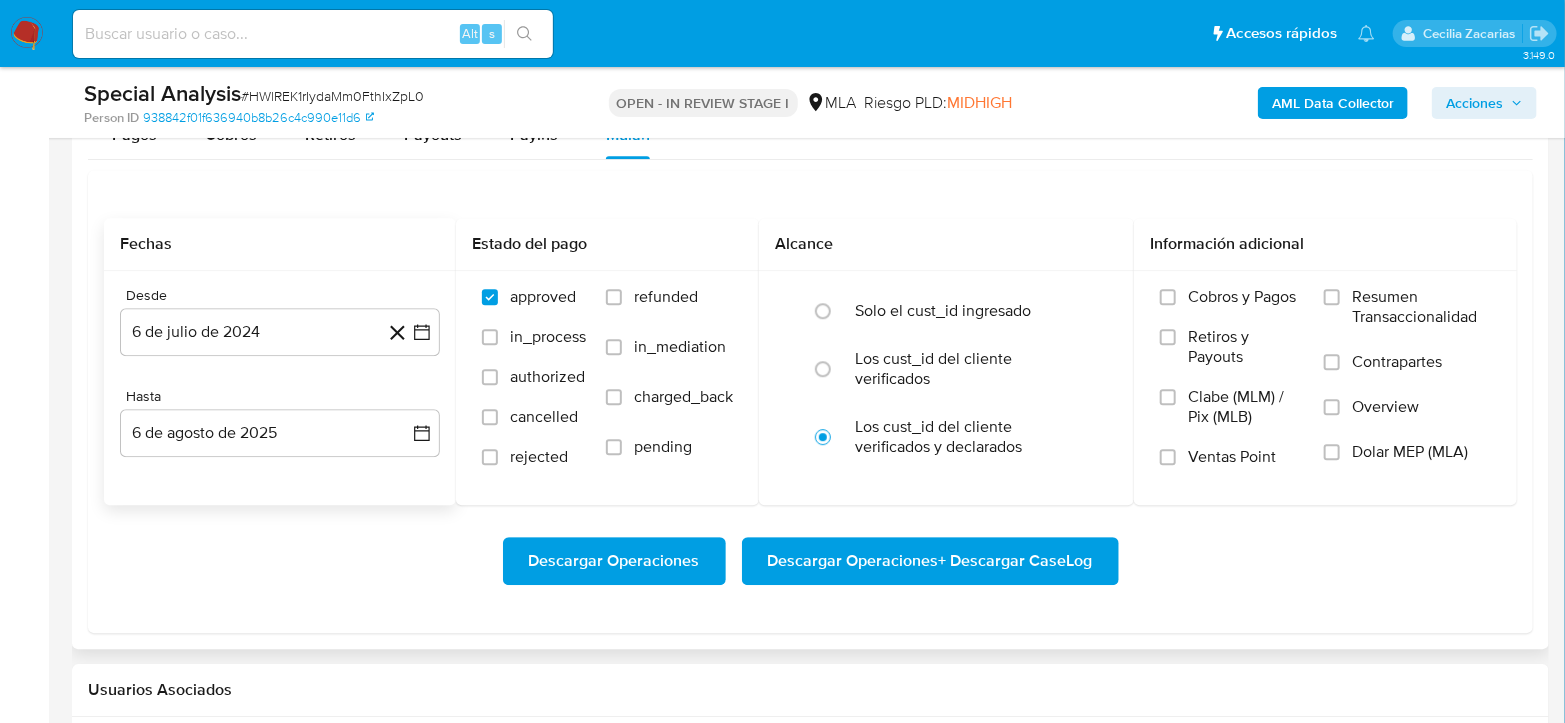 scroll, scrollTop: 2517, scrollLeft: 0, axis: vertical 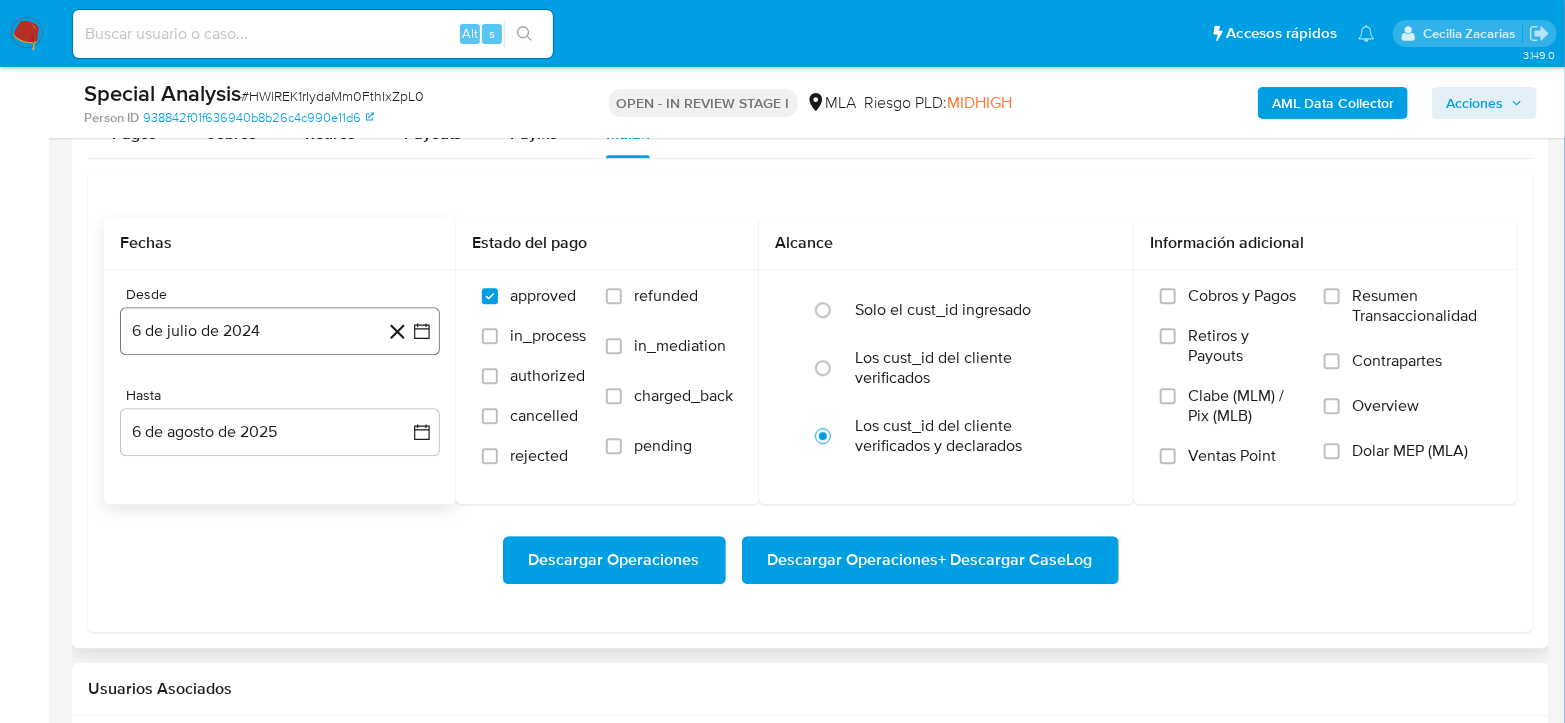 click on "6 de julio de 2024" at bounding box center (280, 331) 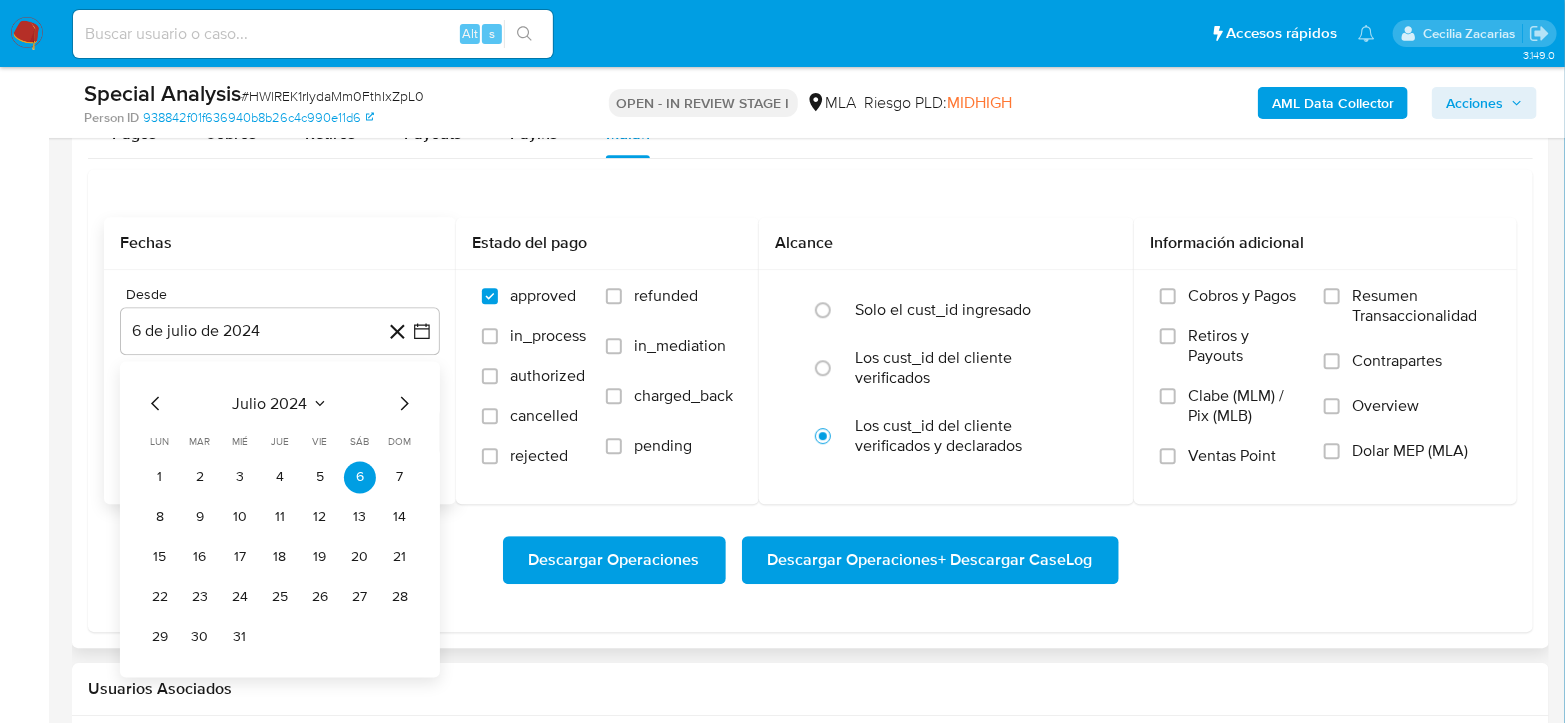 click 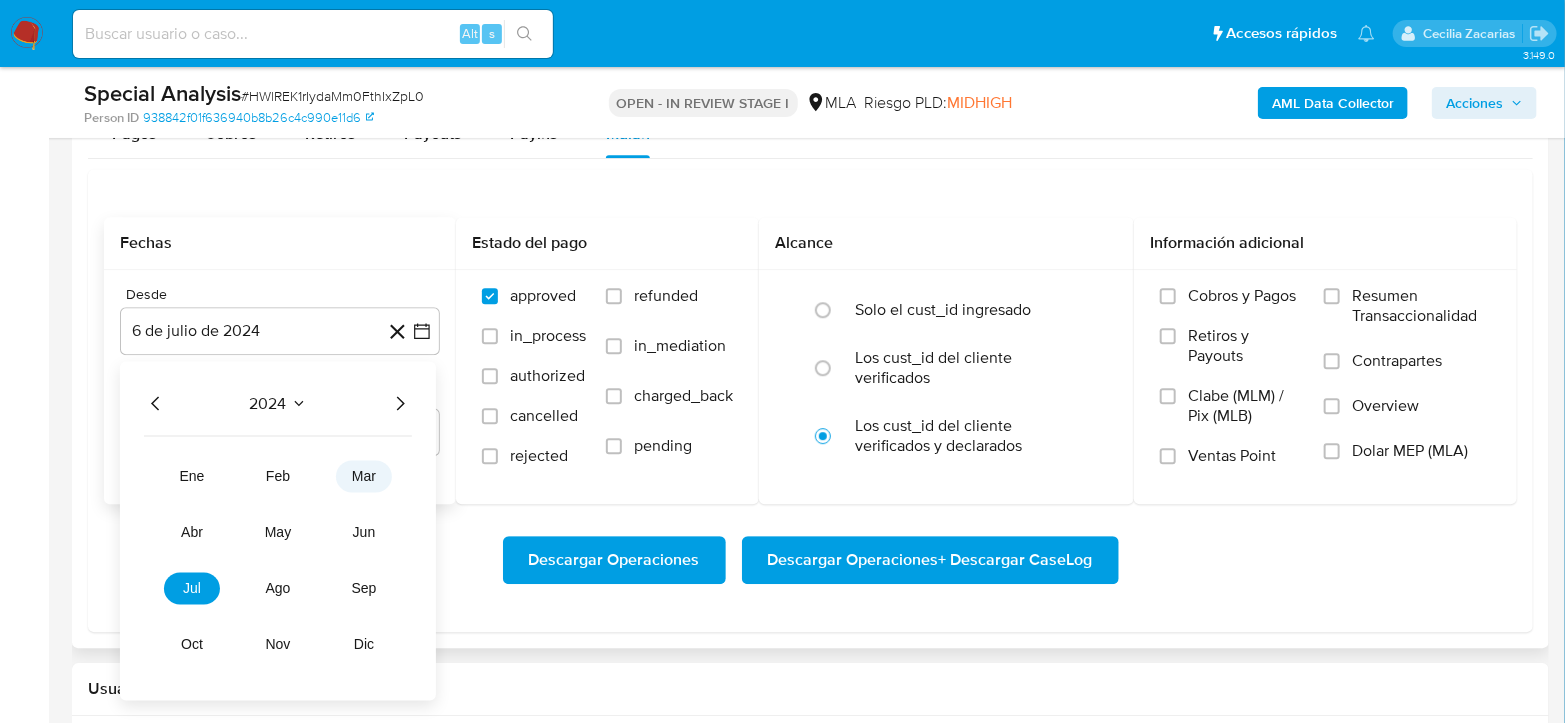 click on "mar" at bounding box center [364, 477] 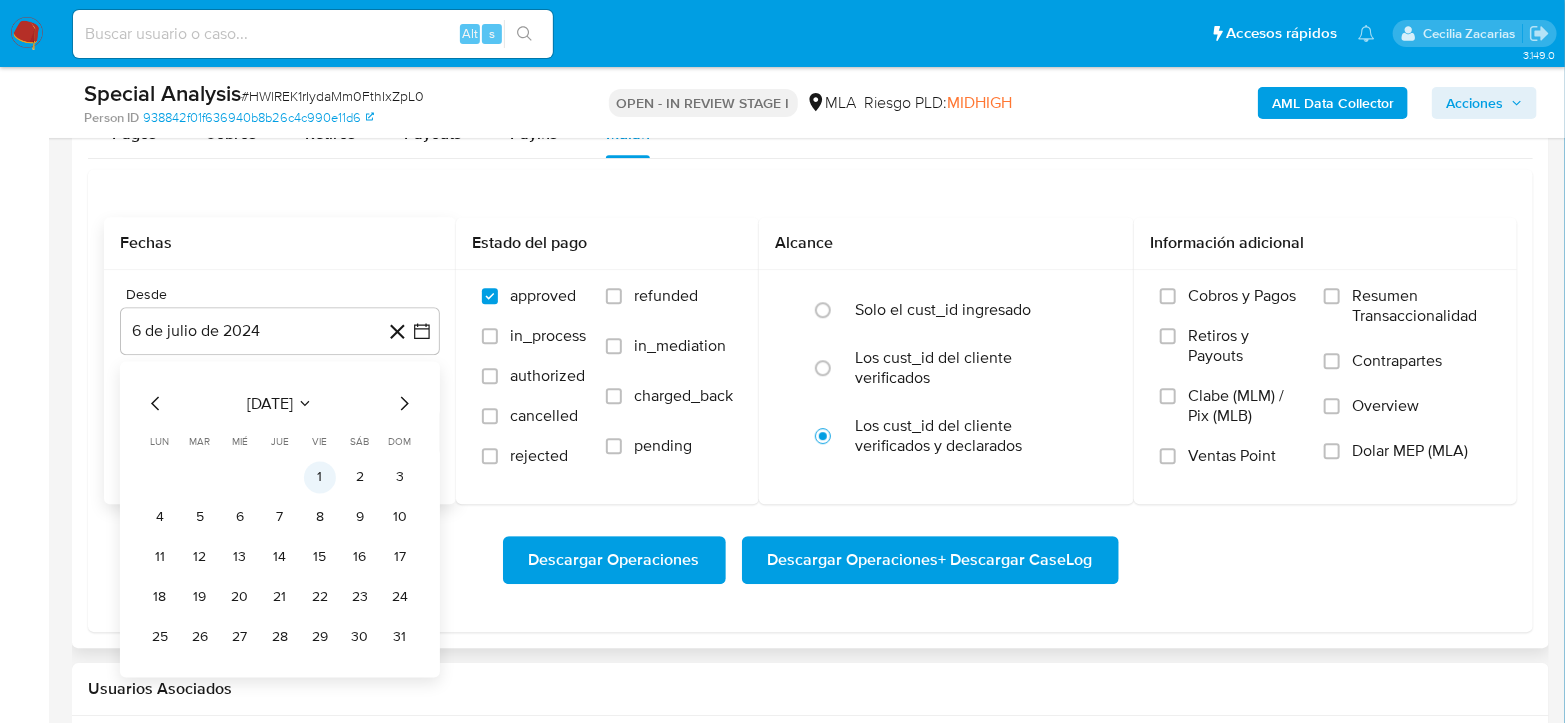 click on "1" at bounding box center (320, 478) 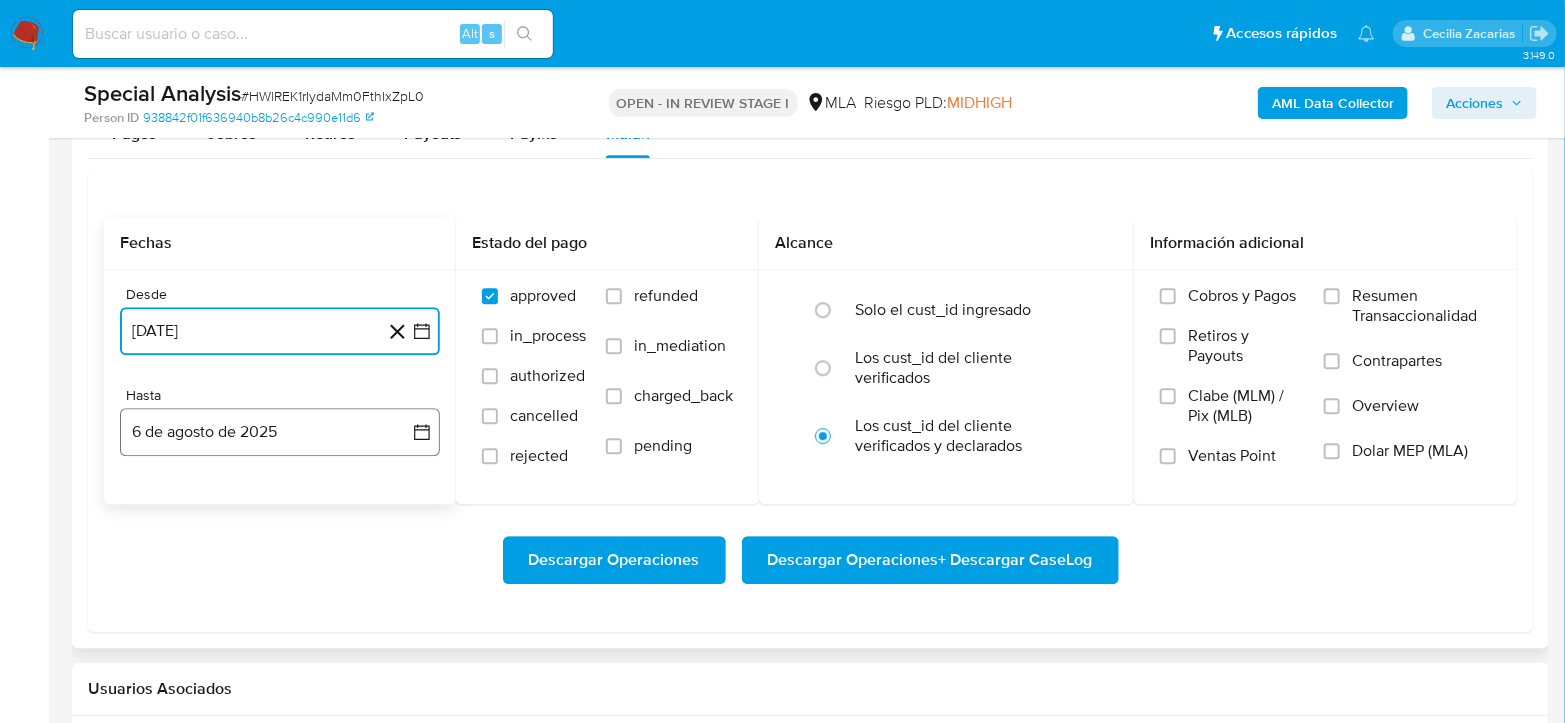 click on "6 de agosto de 2025" at bounding box center (280, 432) 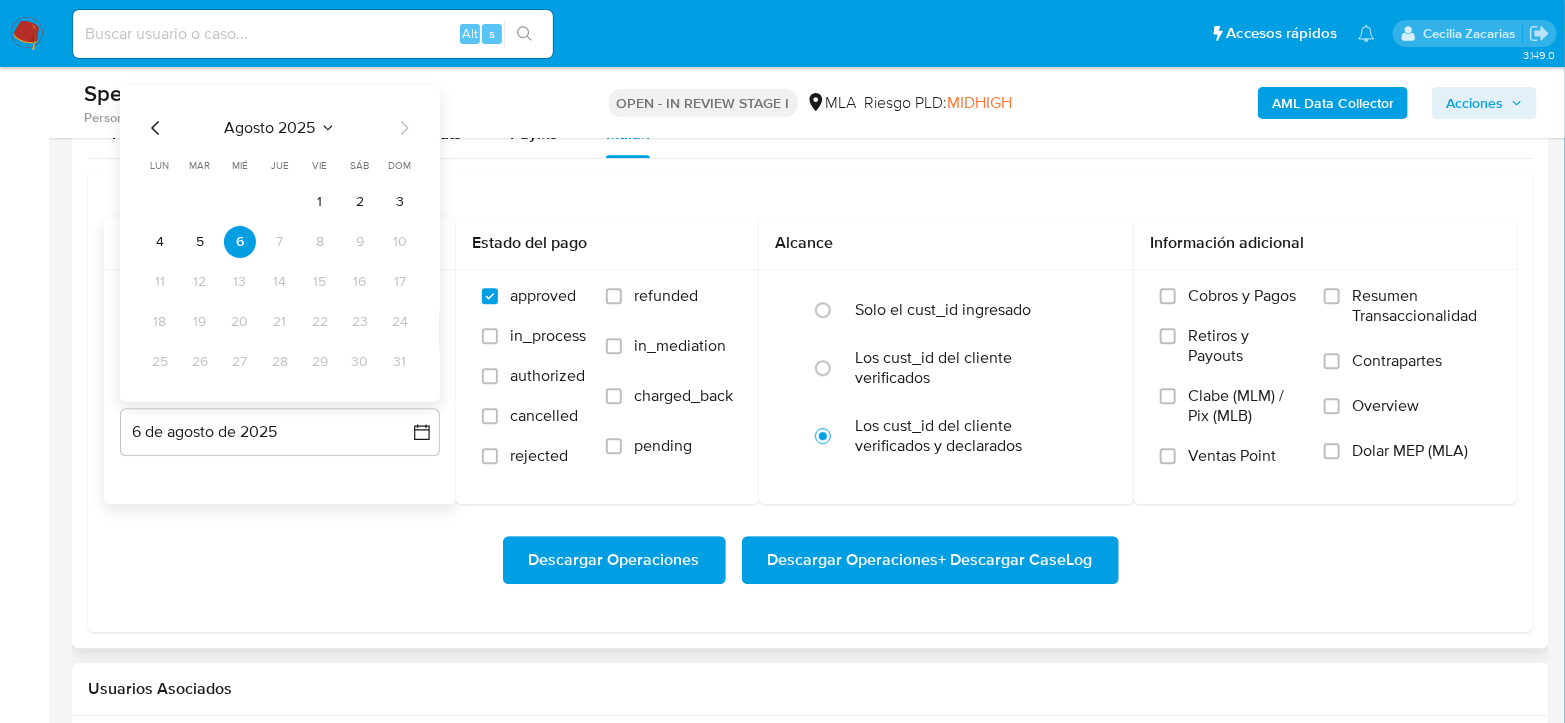 click 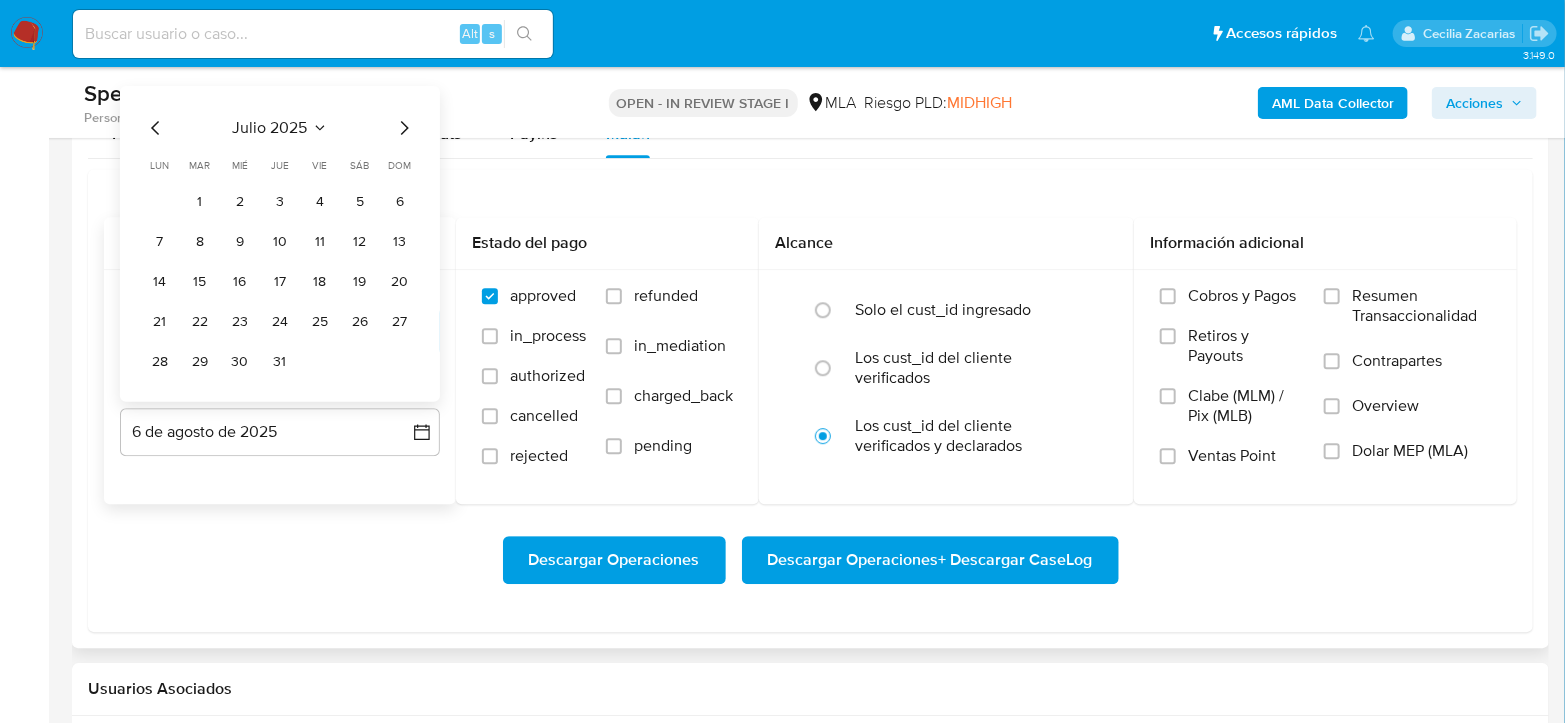 click 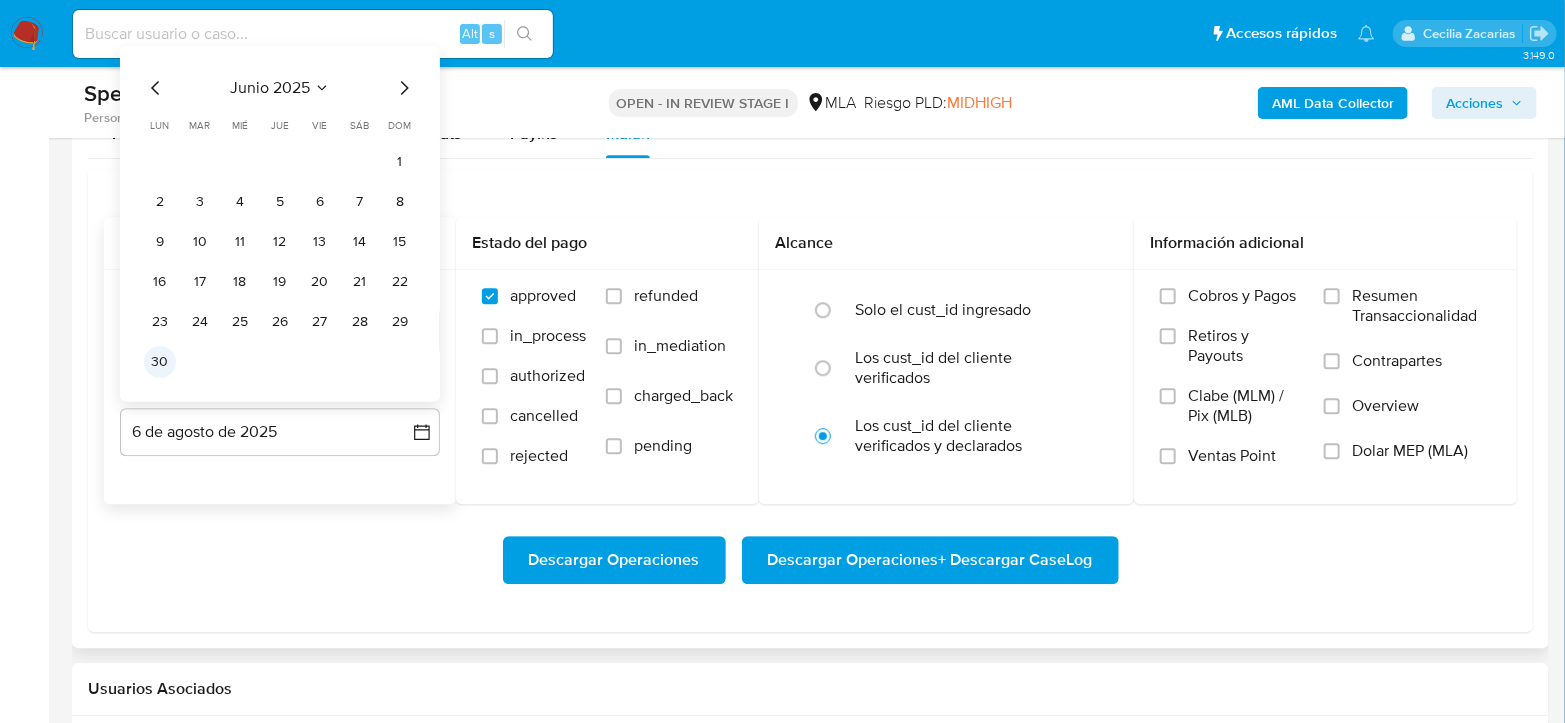 click on "30" at bounding box center [160, 362] 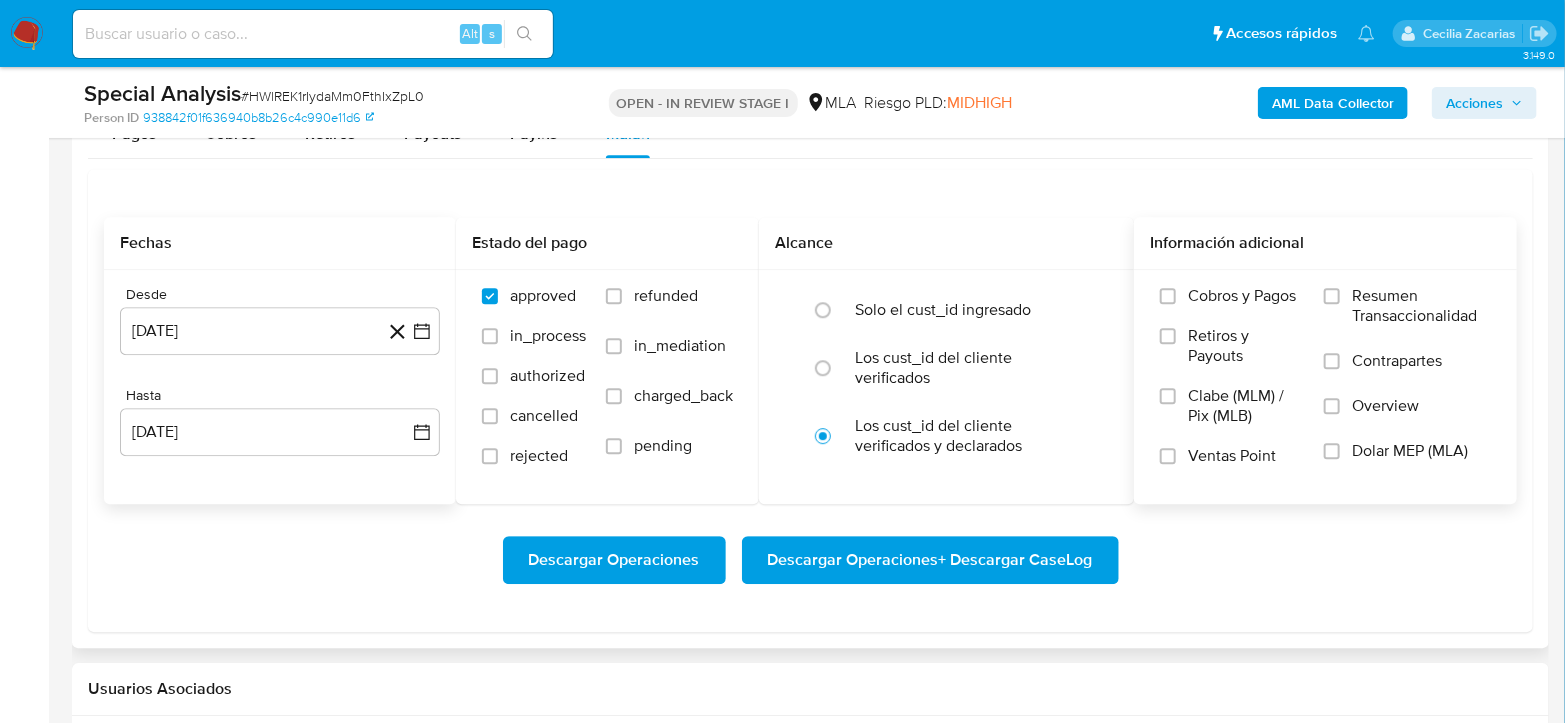 click on "Dolar MEP (MLA)" at bounding box center [1407, 463] 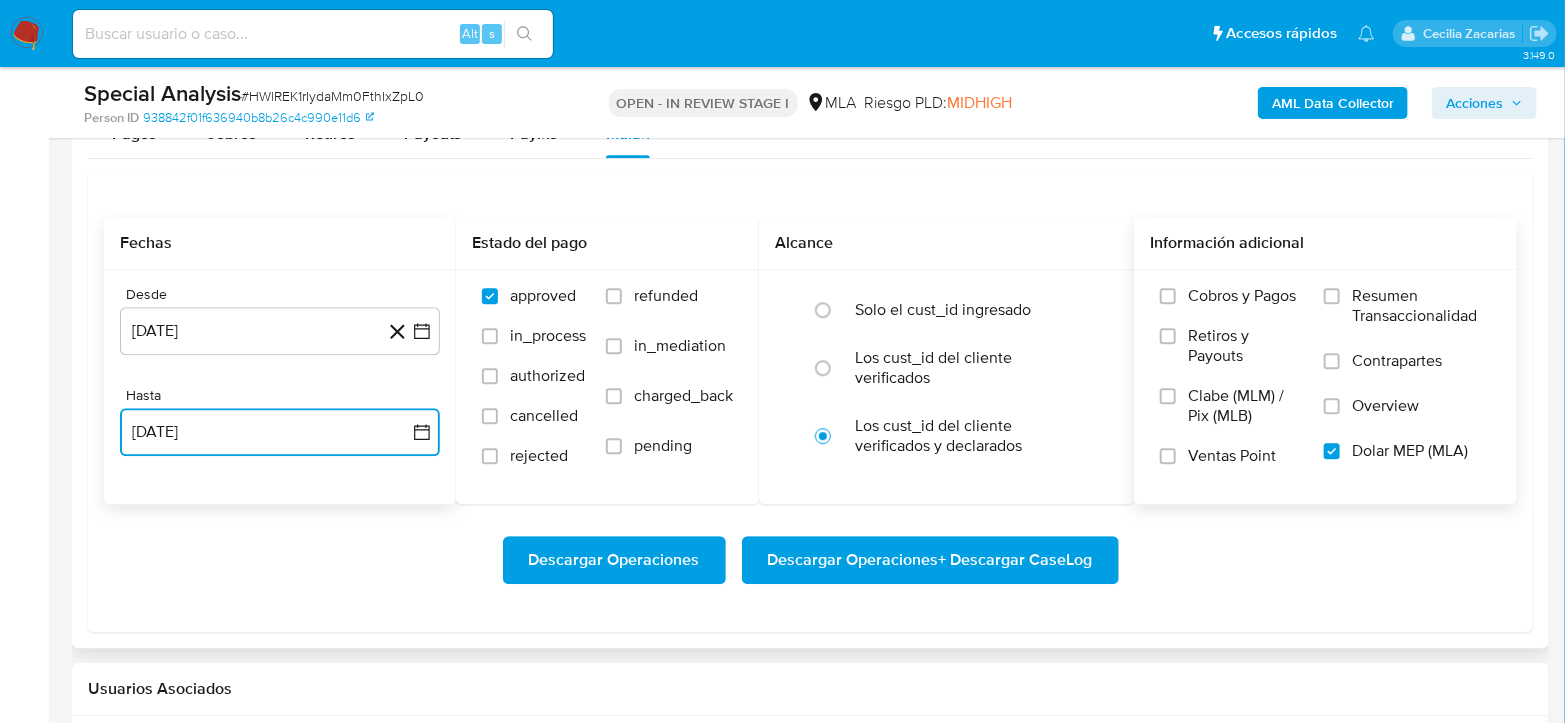 click on "30 de junio de 2025" at bounding box center [280, 432] 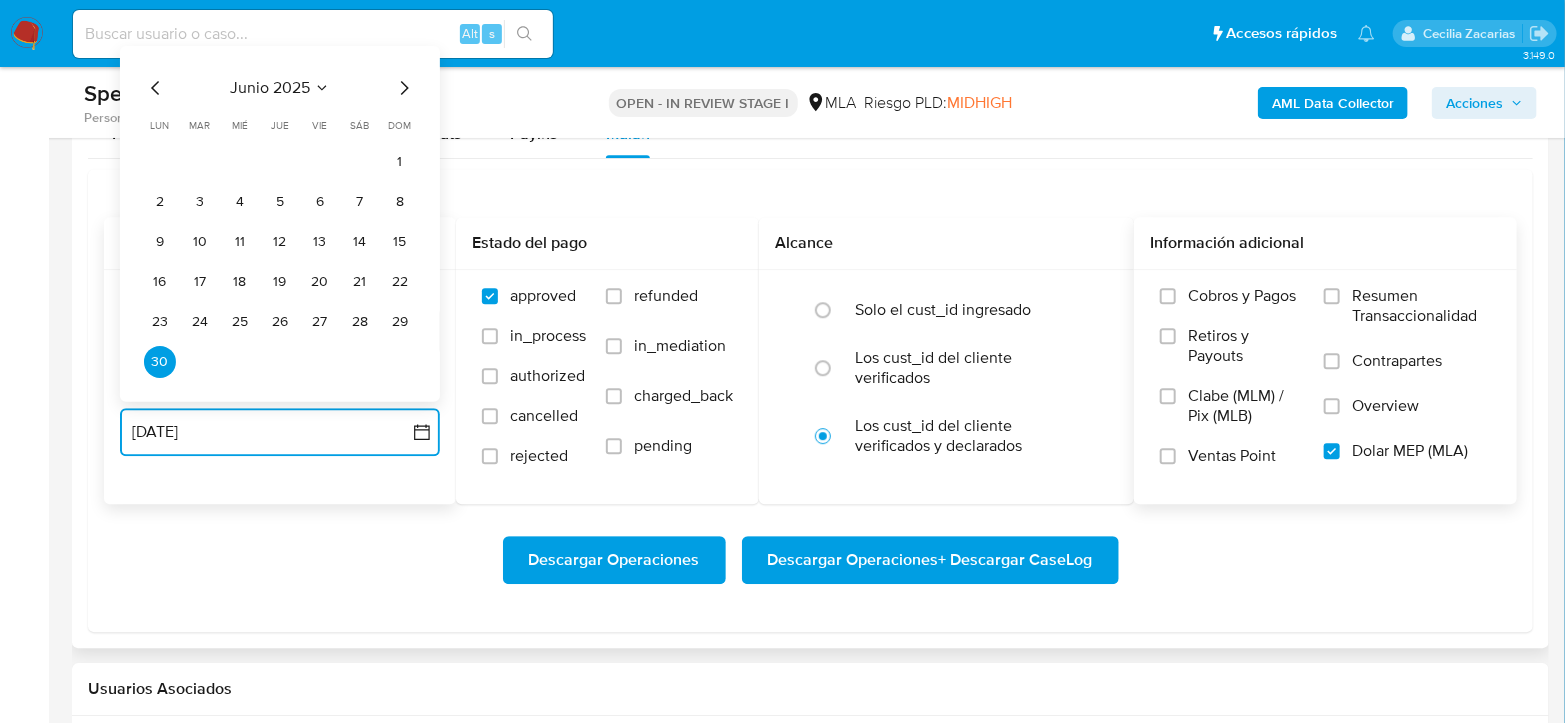 click on "30 de junio de 2025" at bounding box center [280, 432] 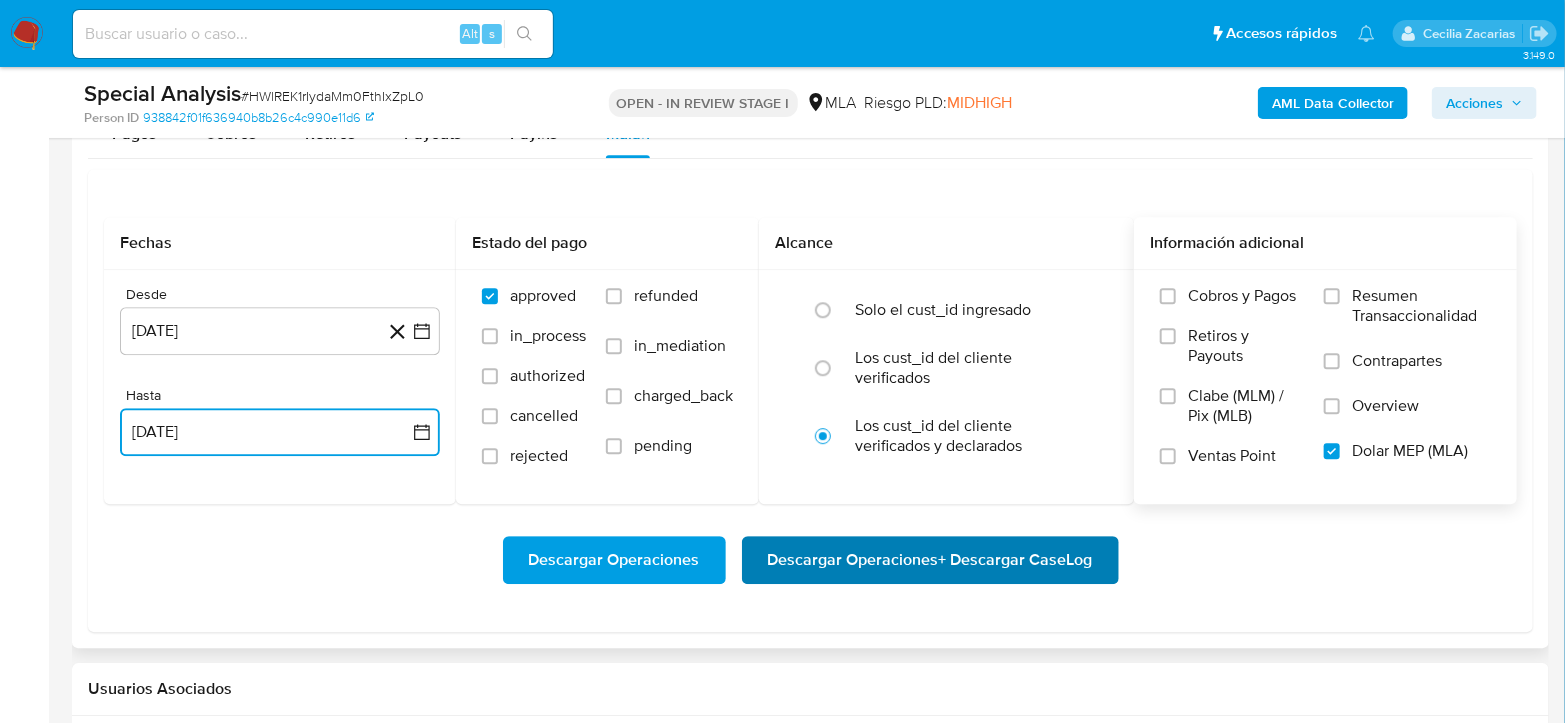 click on "Descargar Operaciones  +   Descargar CaseLog" at bounding box center (930, 560) 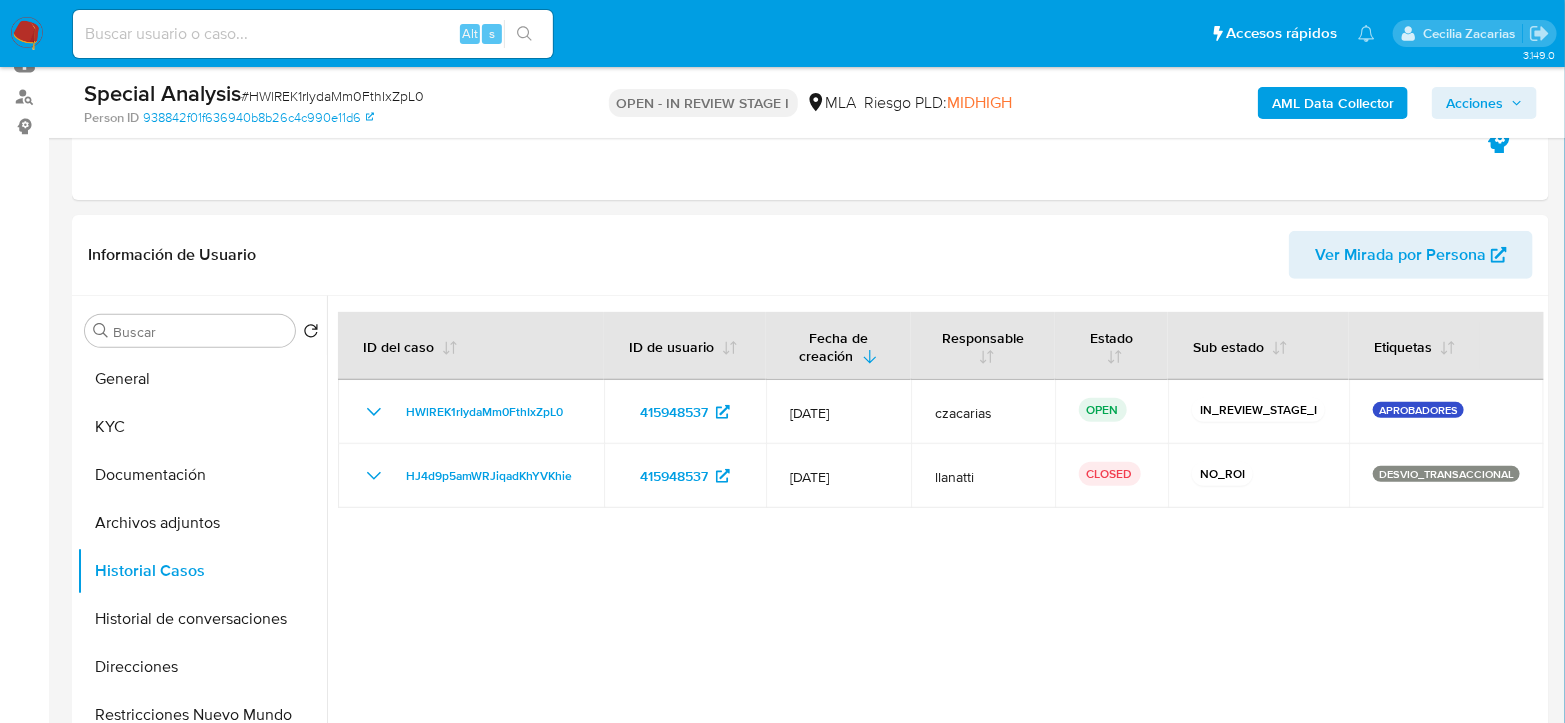 scroll, scrollTop: 73, scrollLeft: 0, axis: vertical 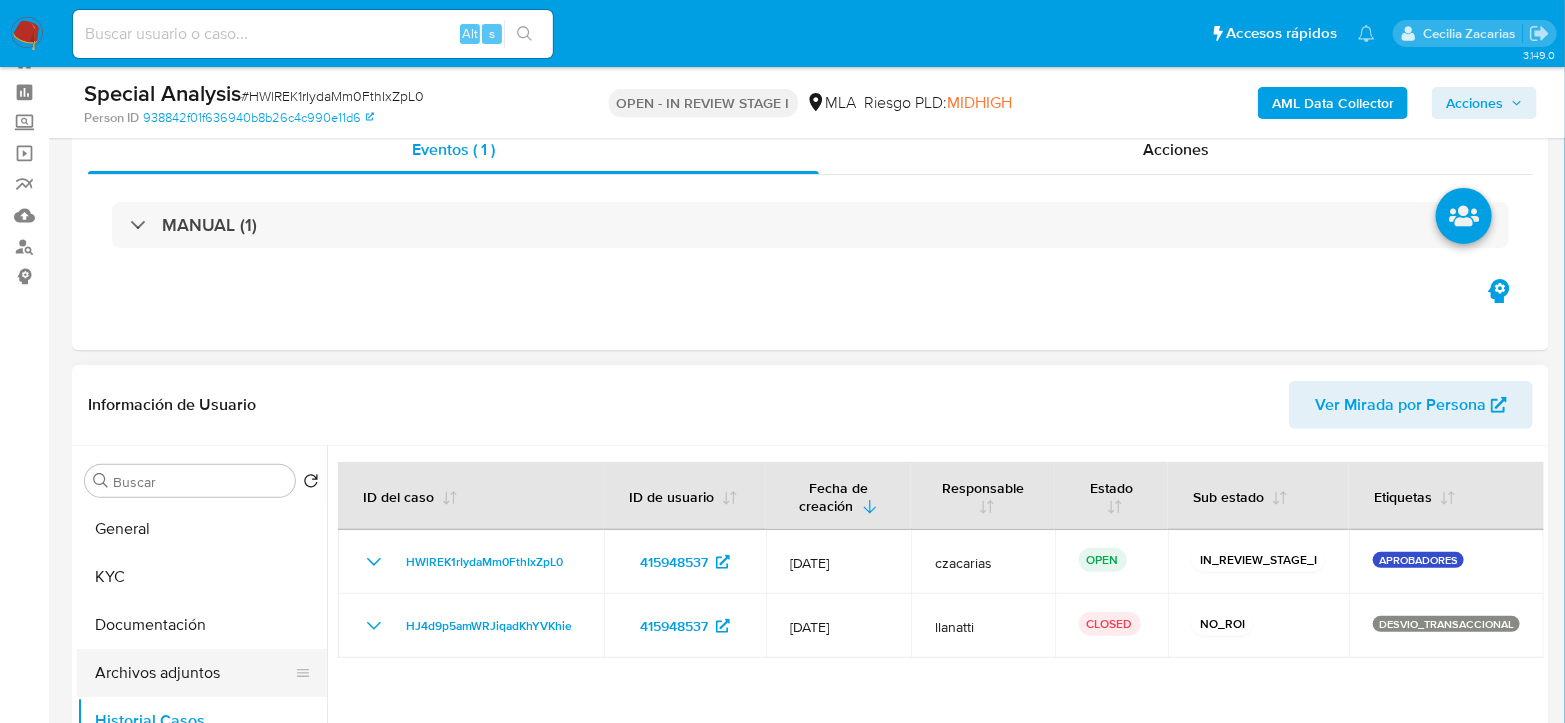 click on "Archivos adjuntos" at bounding box center (194, 673) 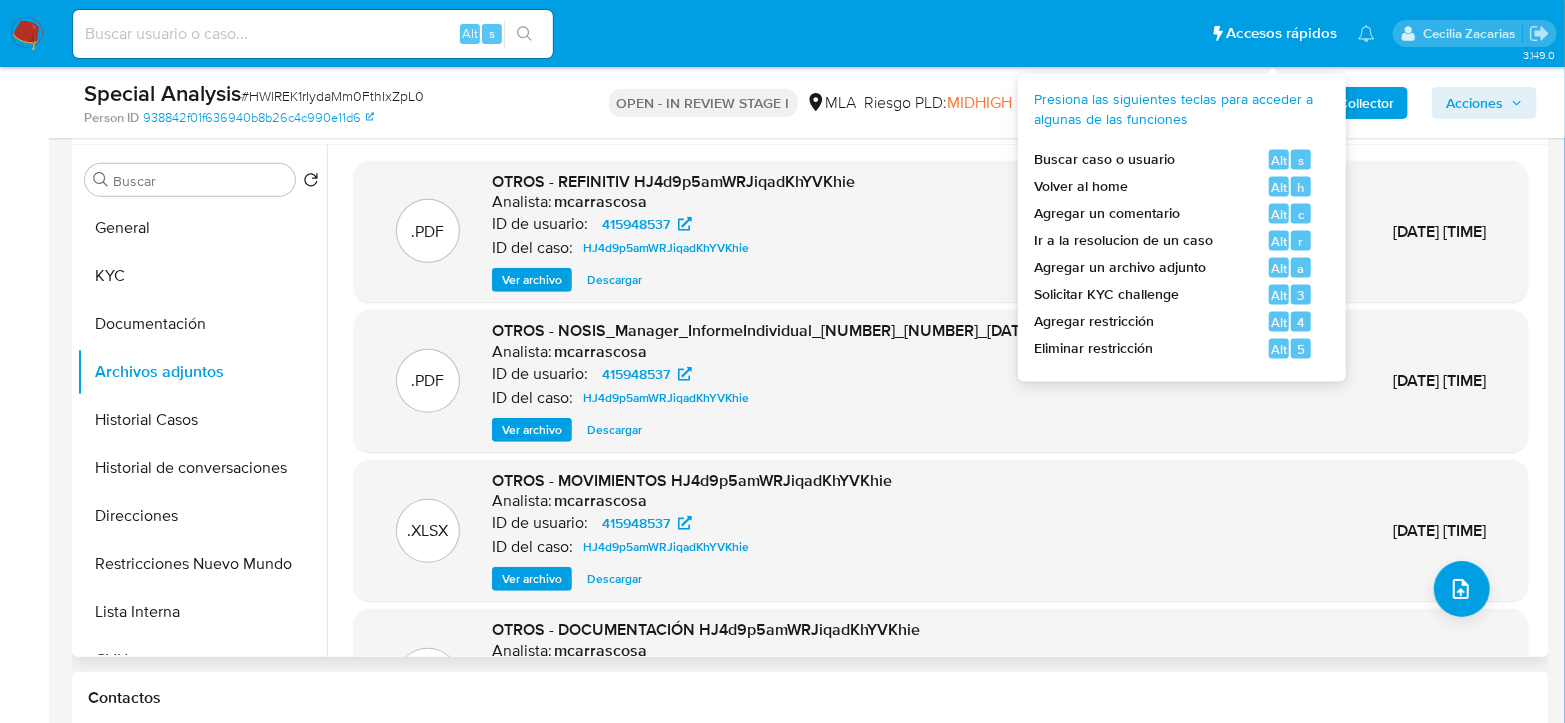 scroll, scrollTop: 406, scrollLeft: 0, axis: vertical 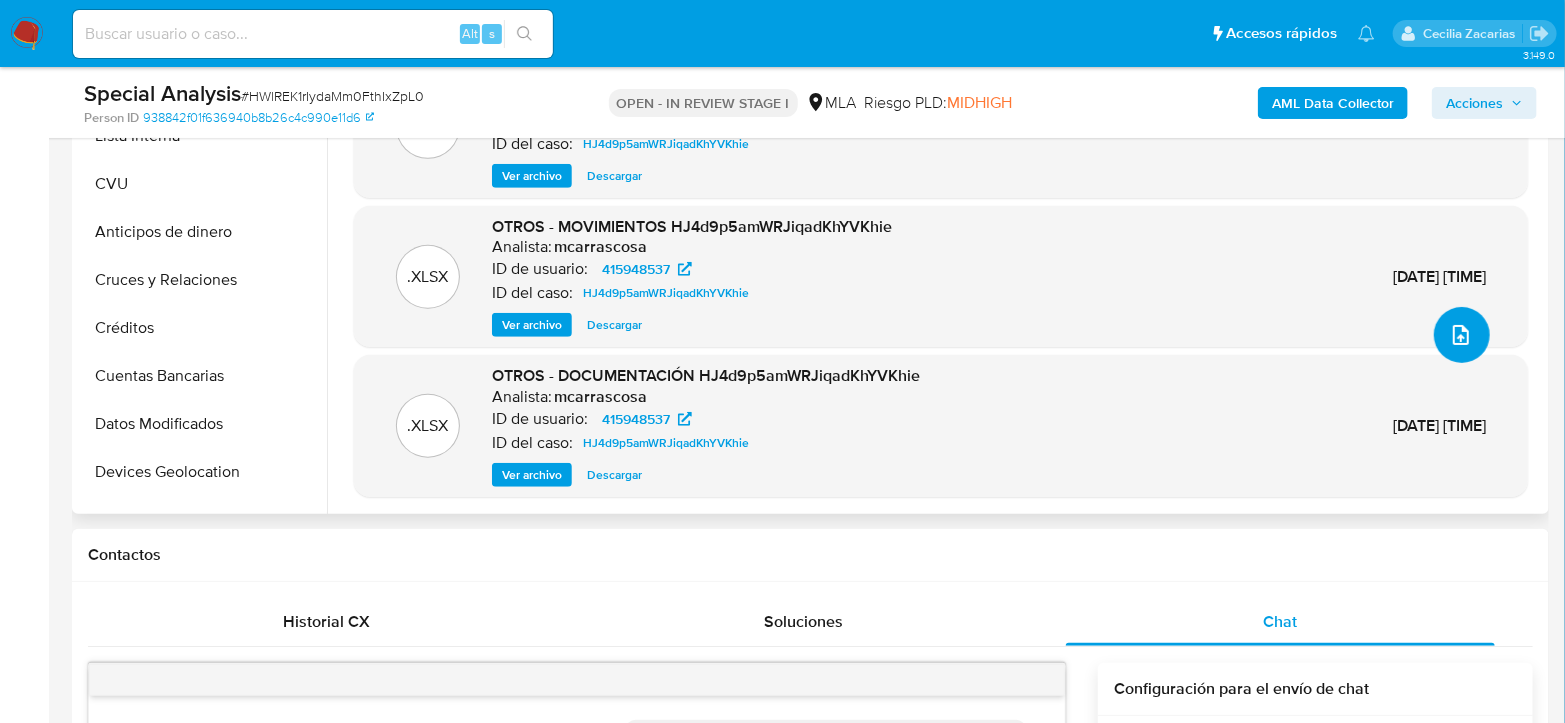 click at bounding box center (1462, 335) 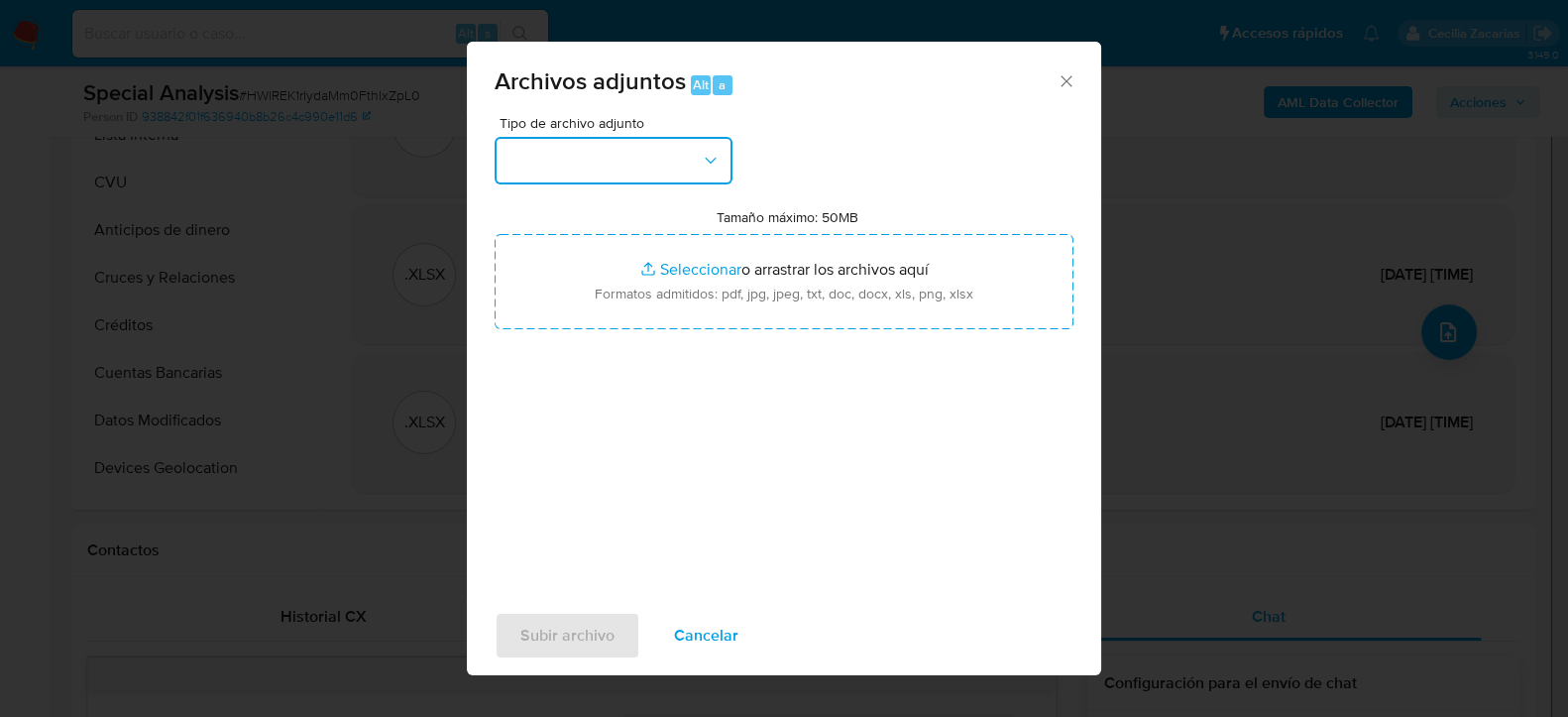 click at bounding box center (614, 161) 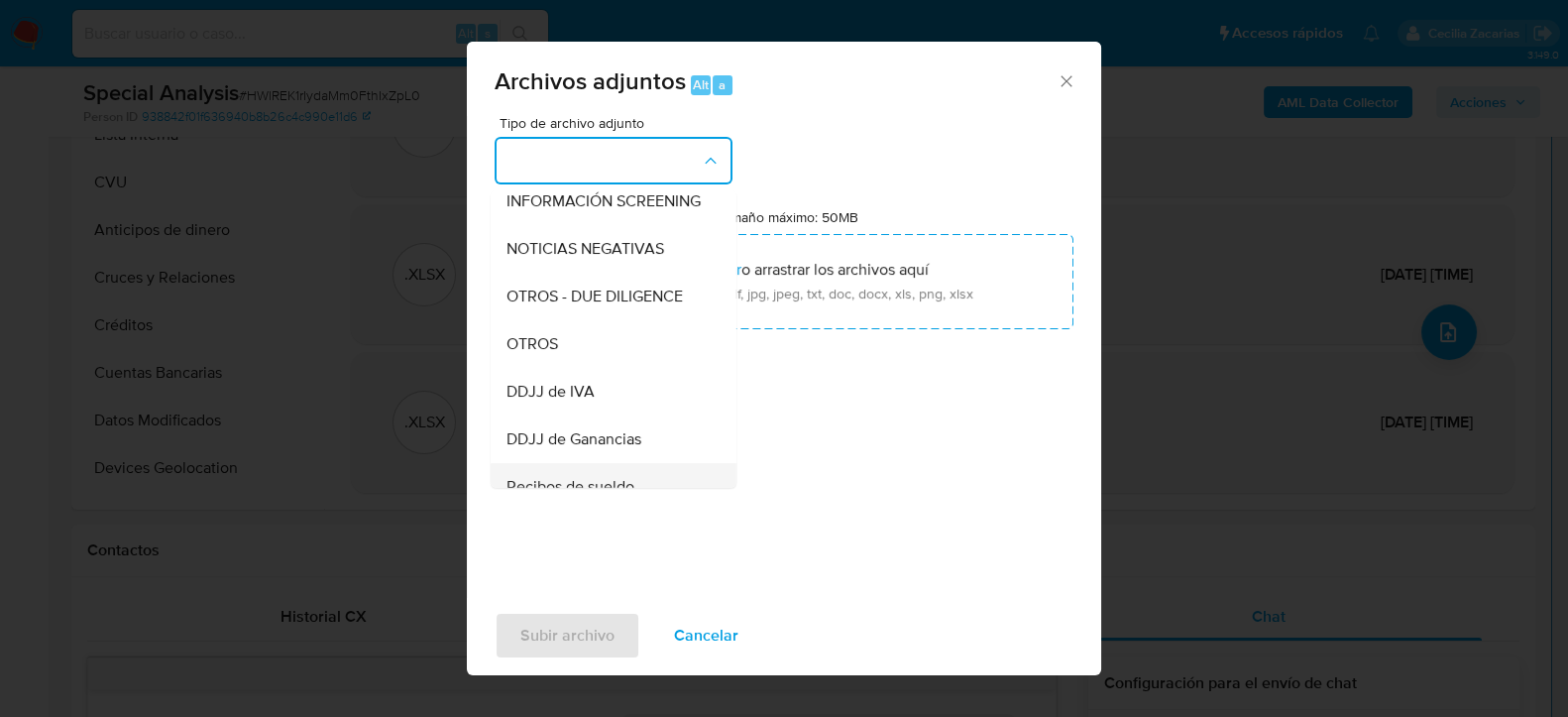 scroll, scrollTop: 440, scrollLeft: 0, axis: vertical 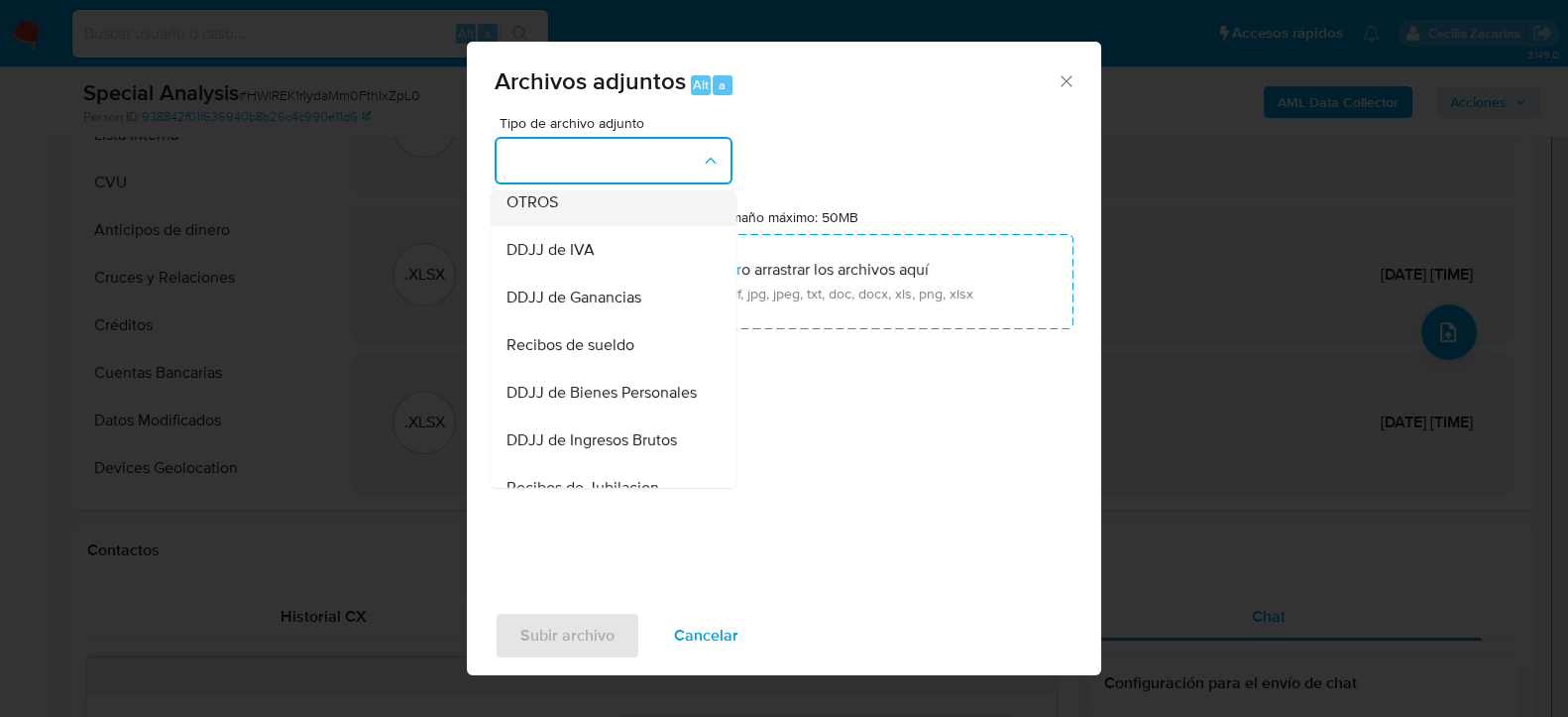 click on "OTROS" at bounding box center [608, 201] 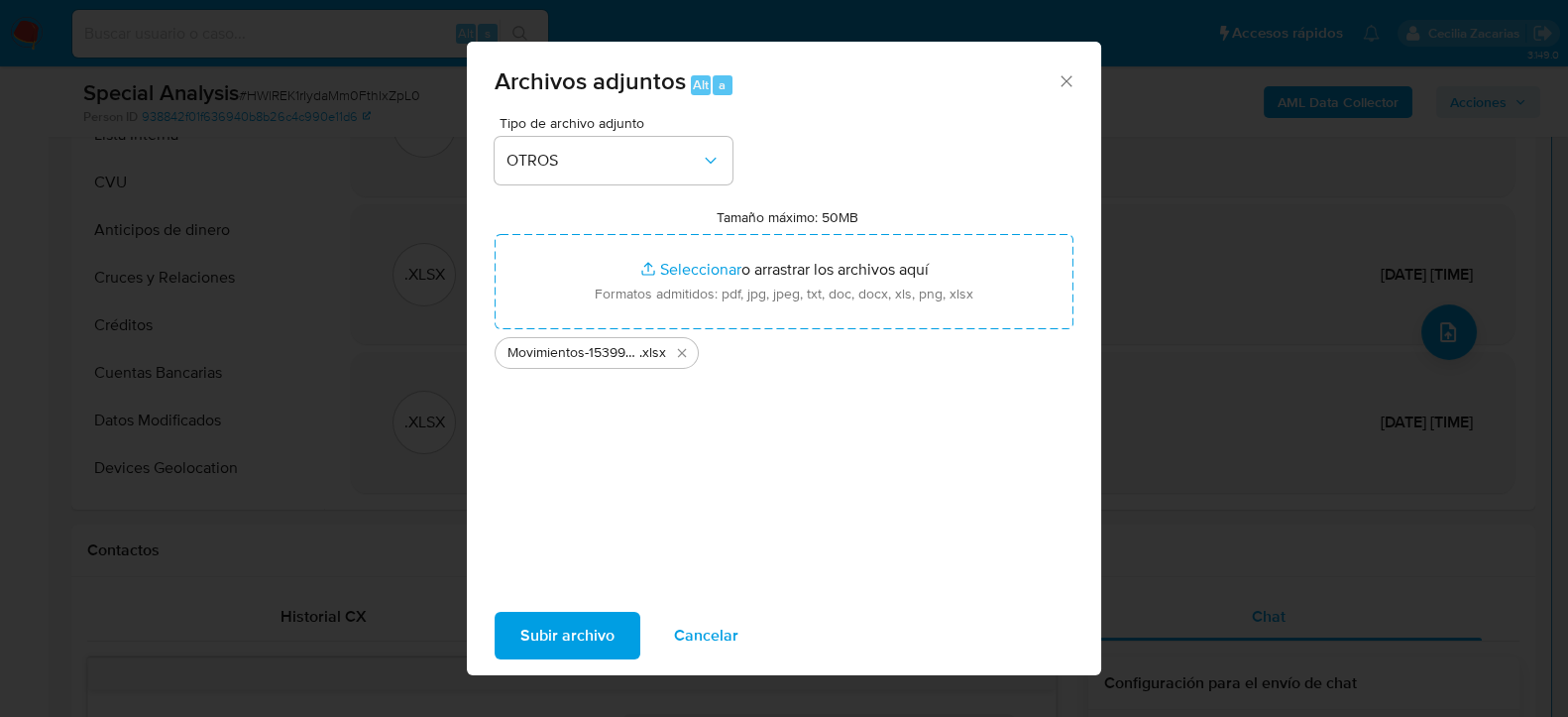 click on "Subir archivo" at bounding box center [567, 636] 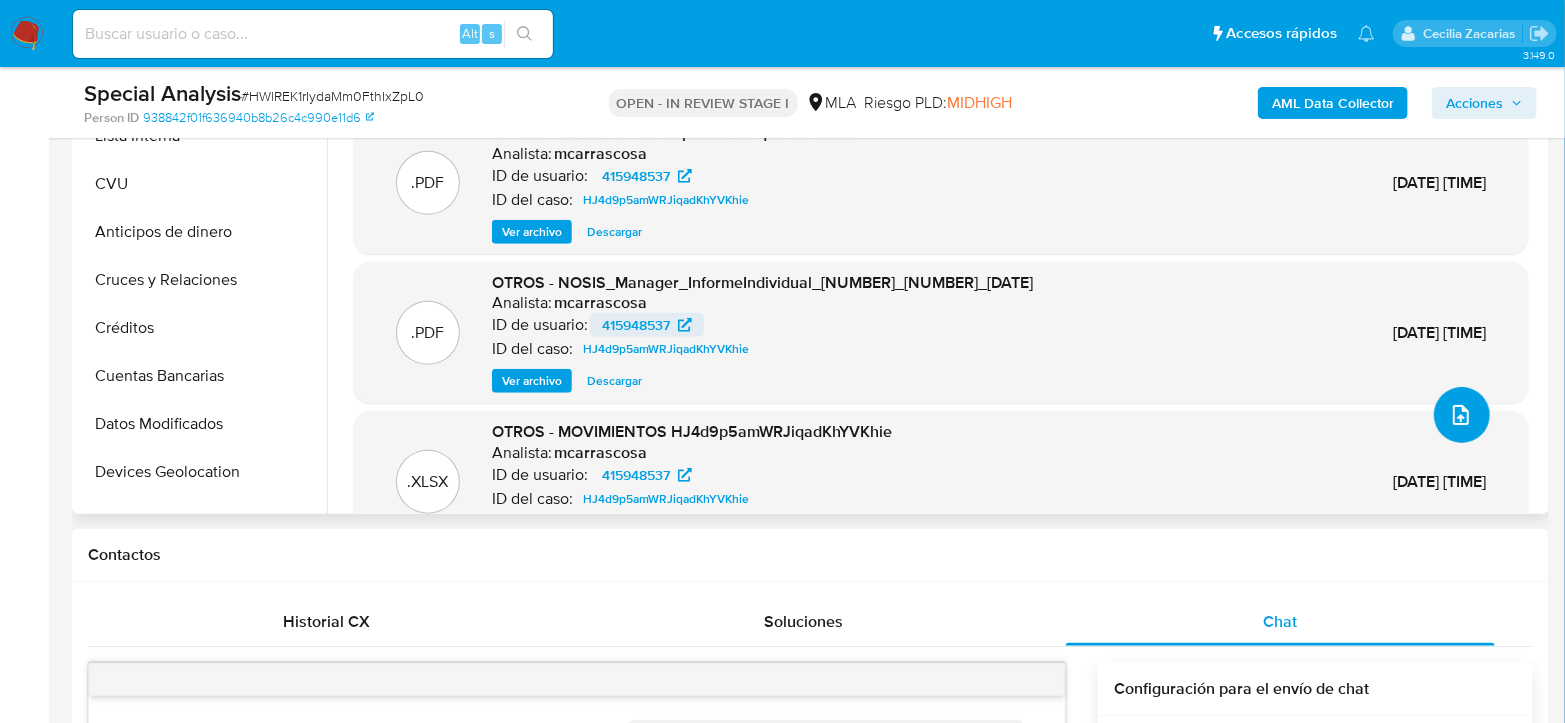 scroll, scrollTop: 0, scrollLeft: 0, axis: both 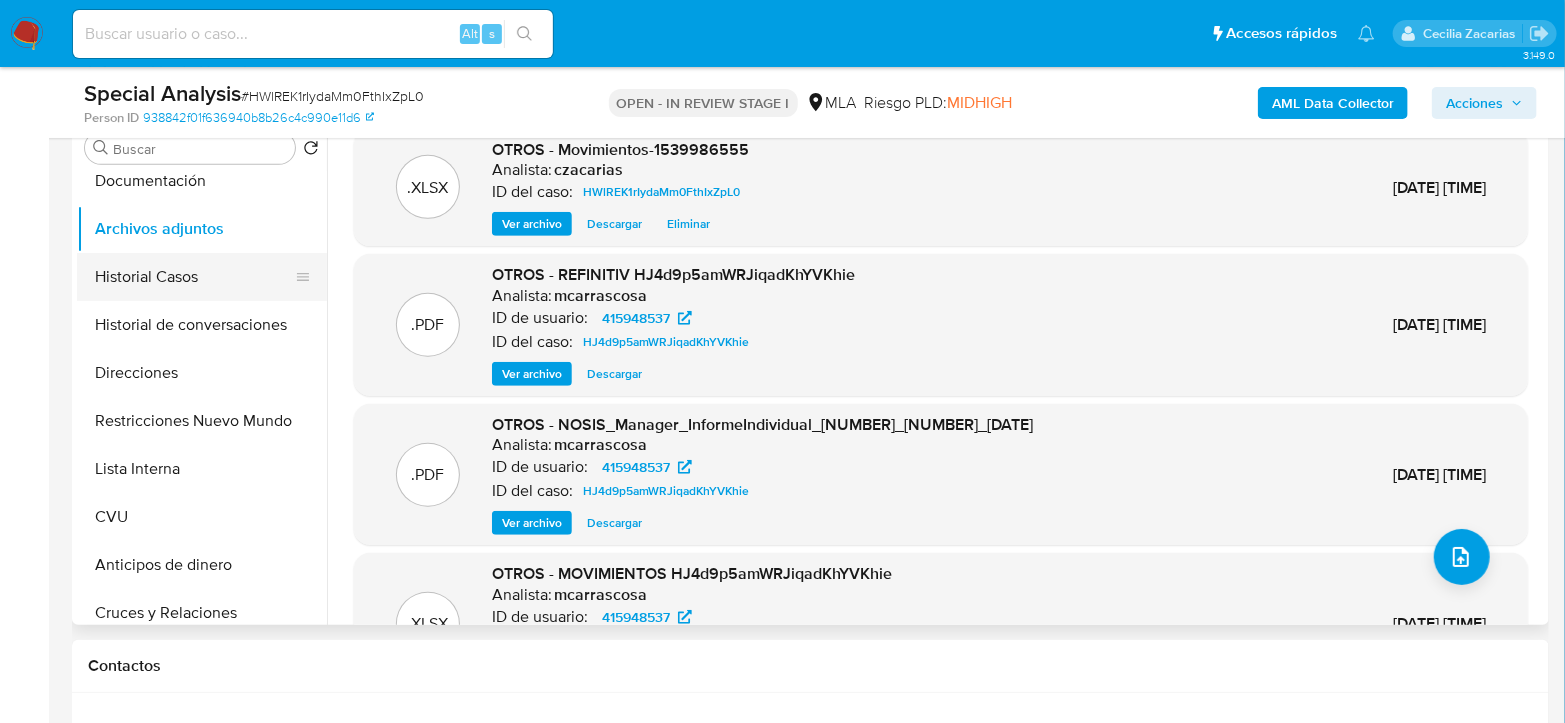 click on "Historial Casos" at bounding box center (194, 277) 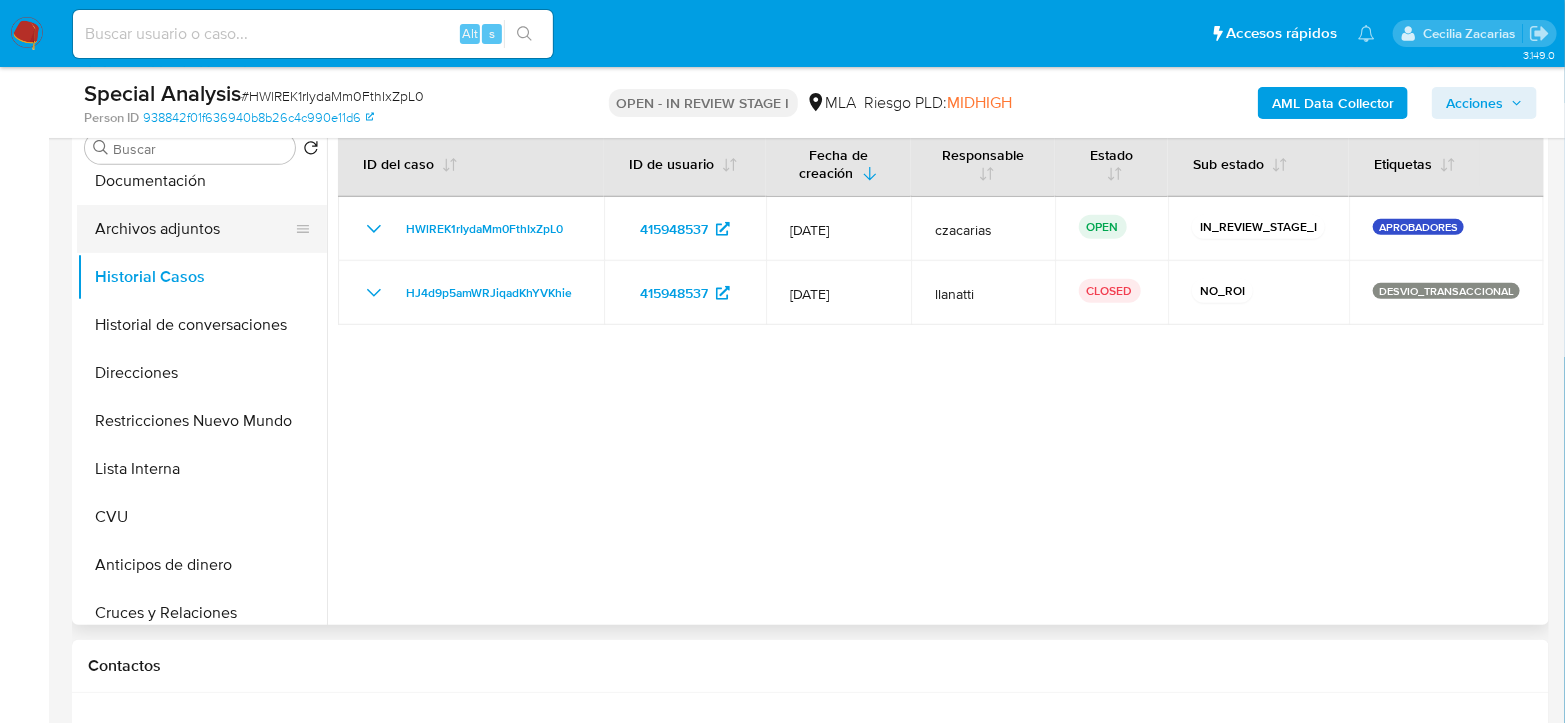 click on "Archivos adjuntos" at bounding box center (194, 229) 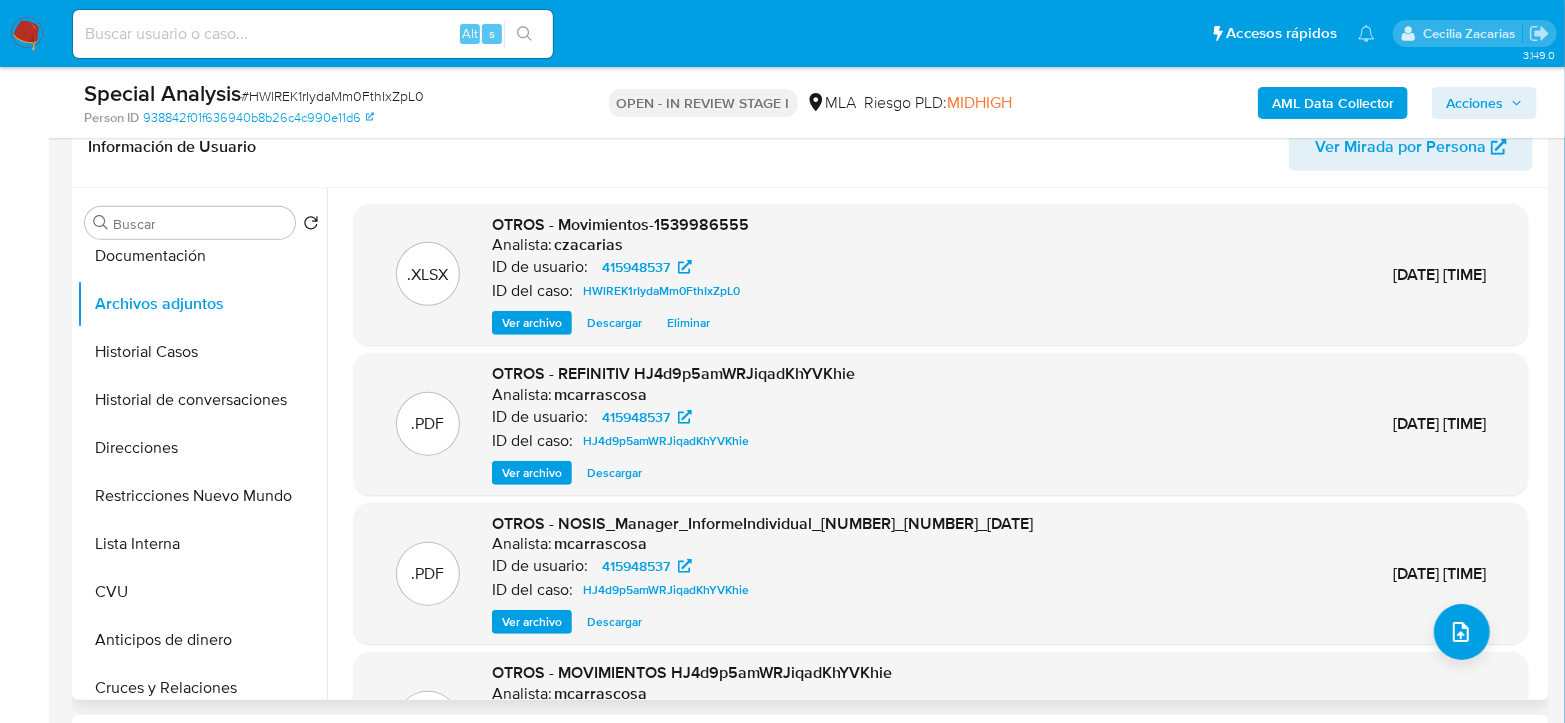 scroll, scrollTop: 295, scrollLeft: 0, axis: vertical 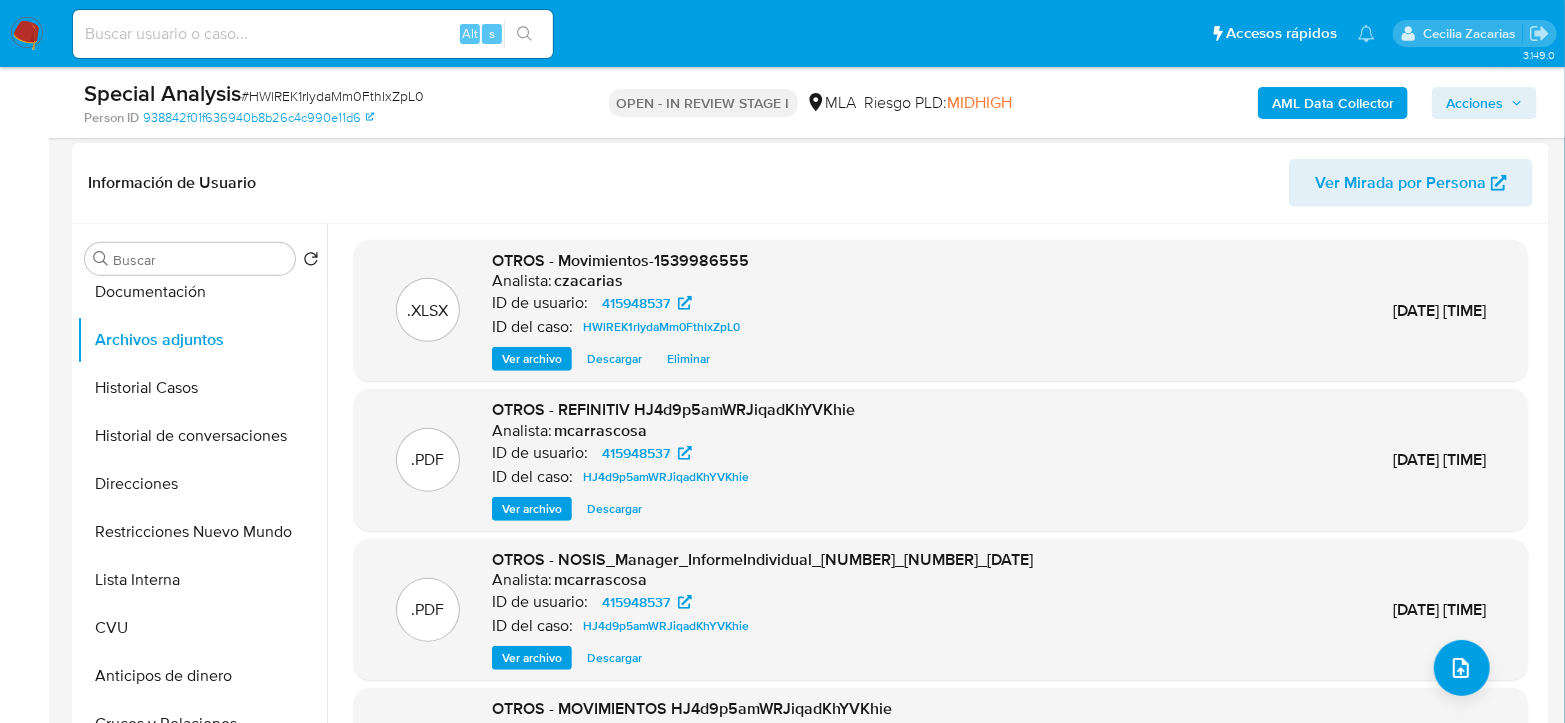 click on "Eliminar" at bounding box center [688, 359] 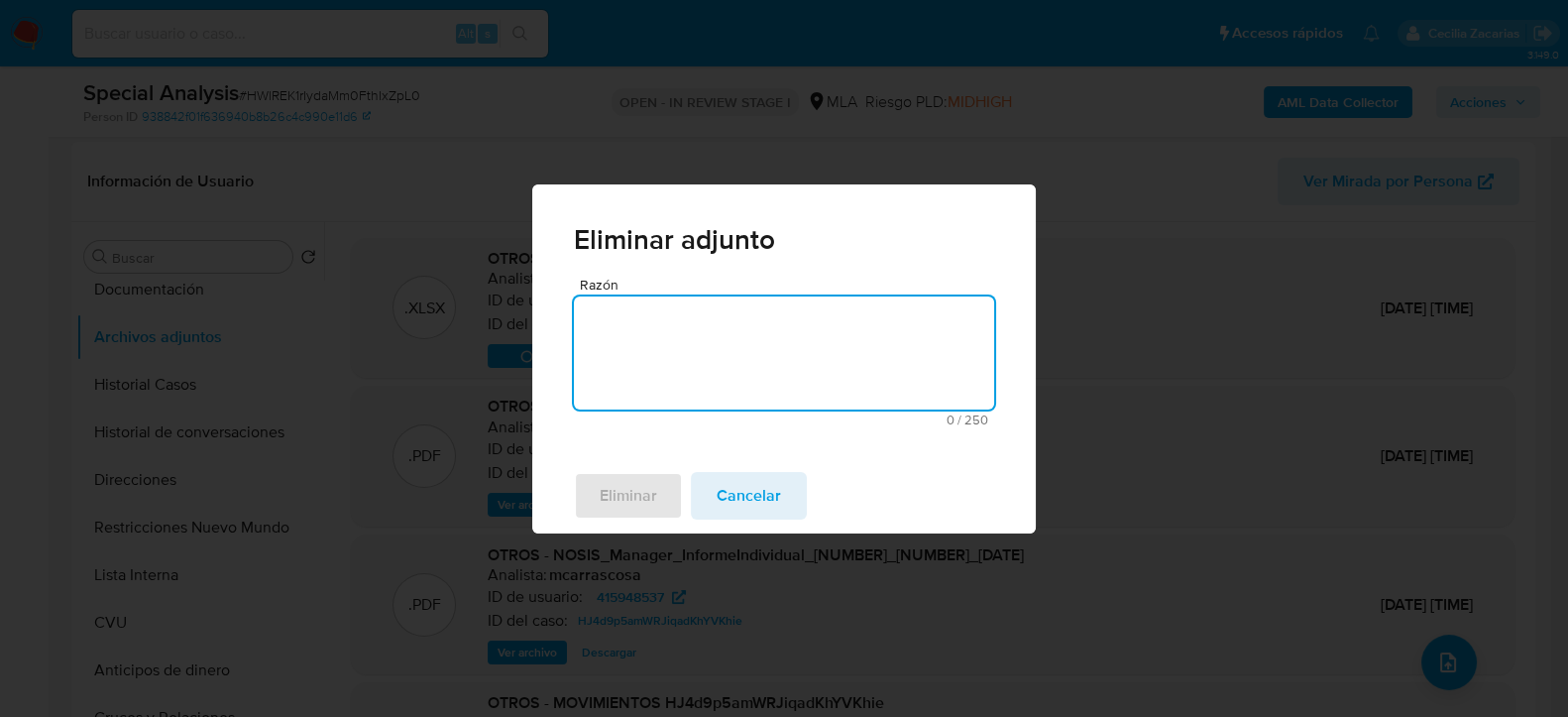 click on "Razón" at bounding box center (784, 353) 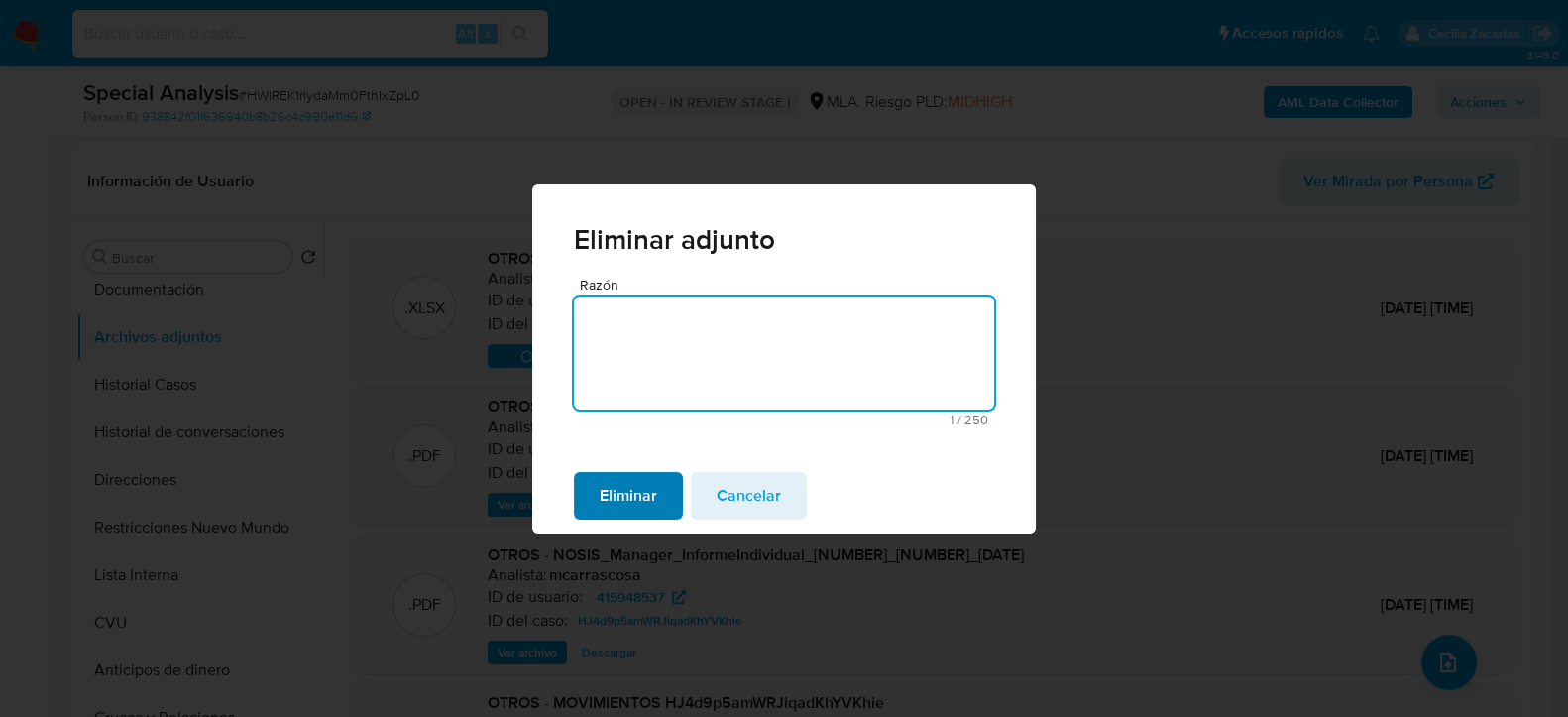 type 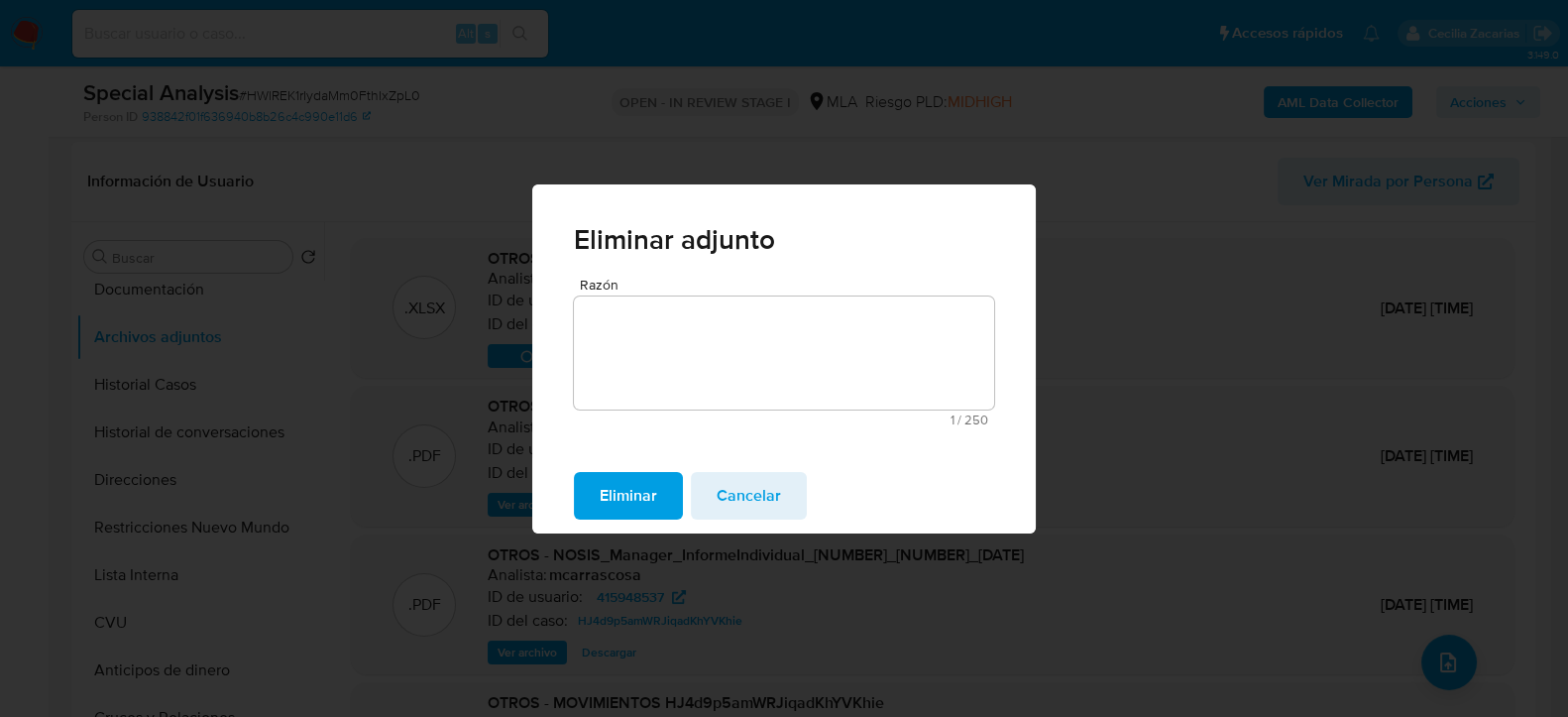 click on "Eliminar" at bounding box center [628, 496] 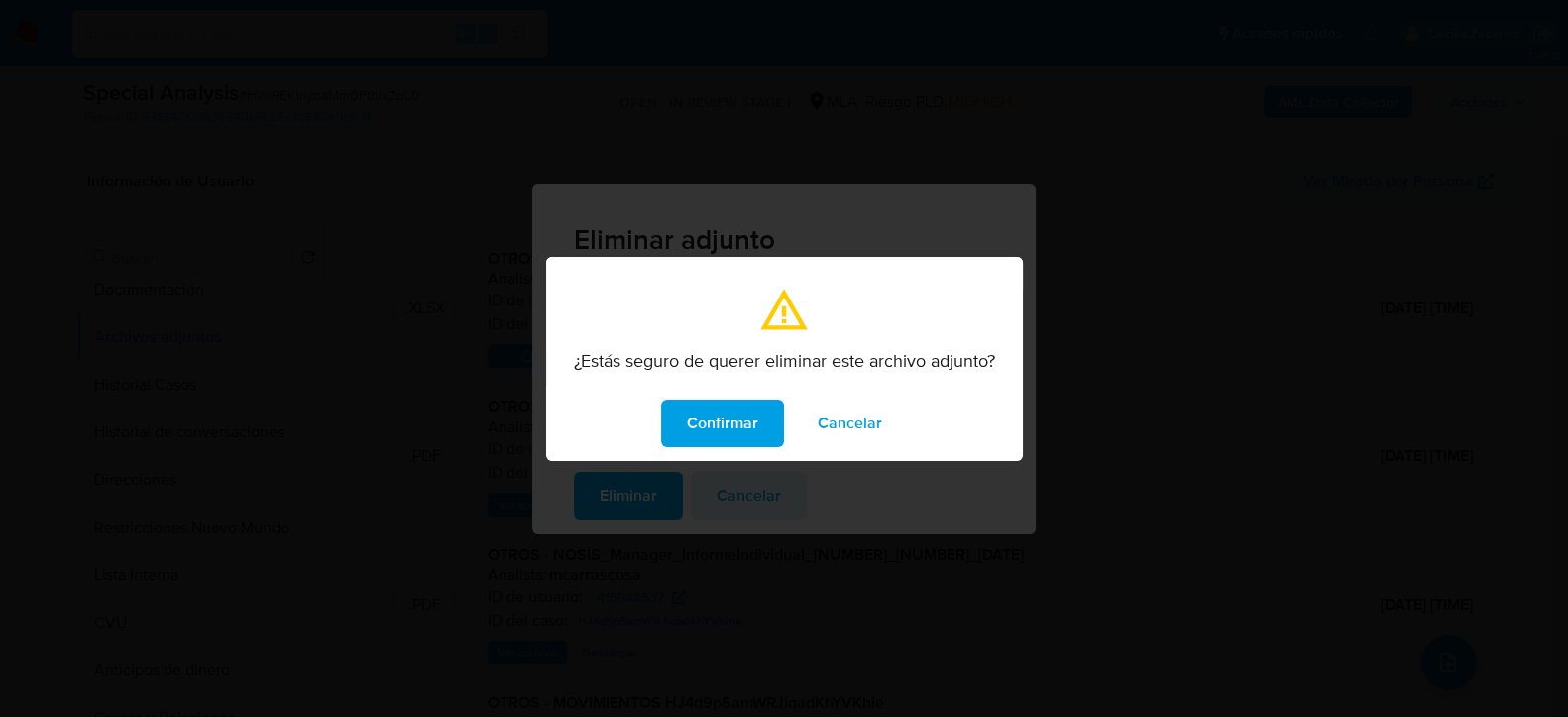 click on "Confirmar" at bounding box center [723, 423] 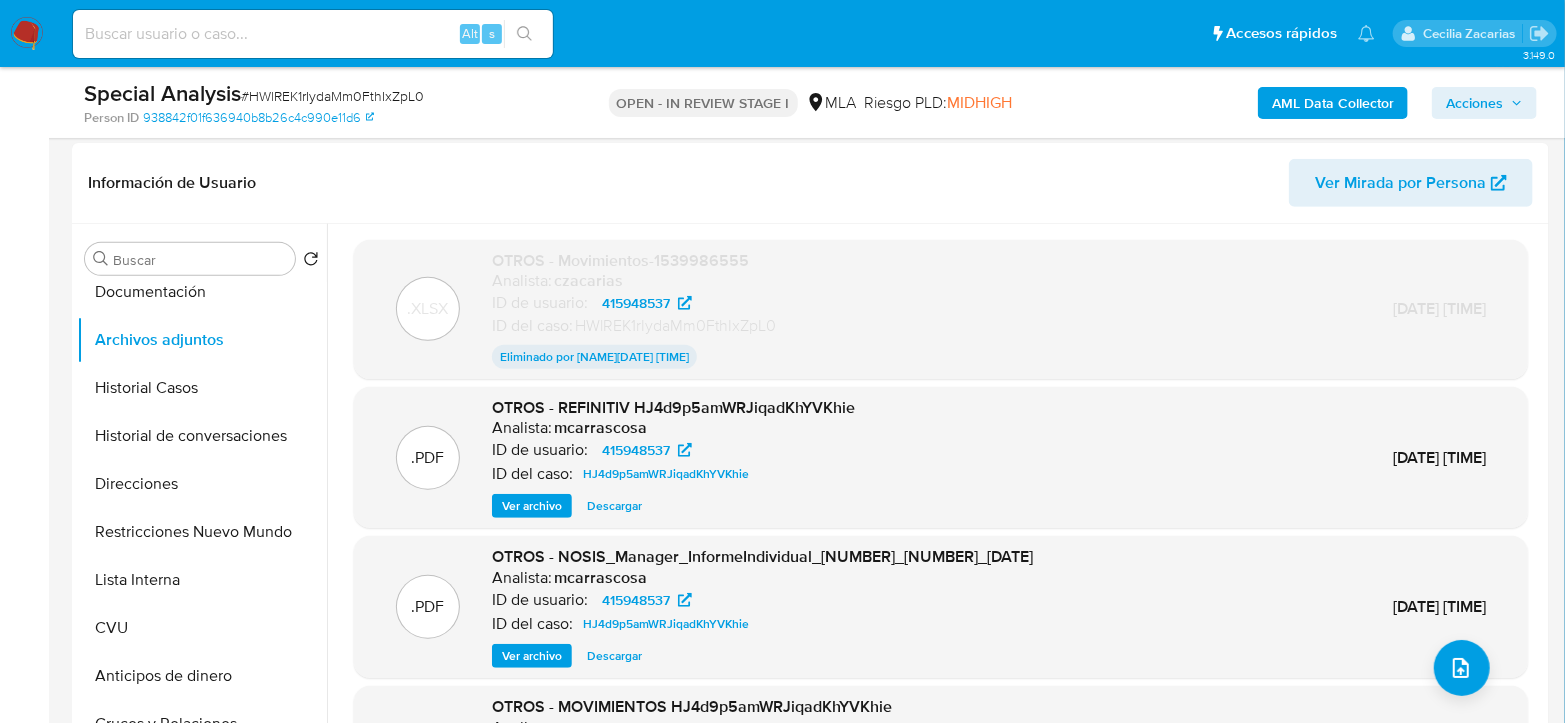 click at bounding box center (27, 34) 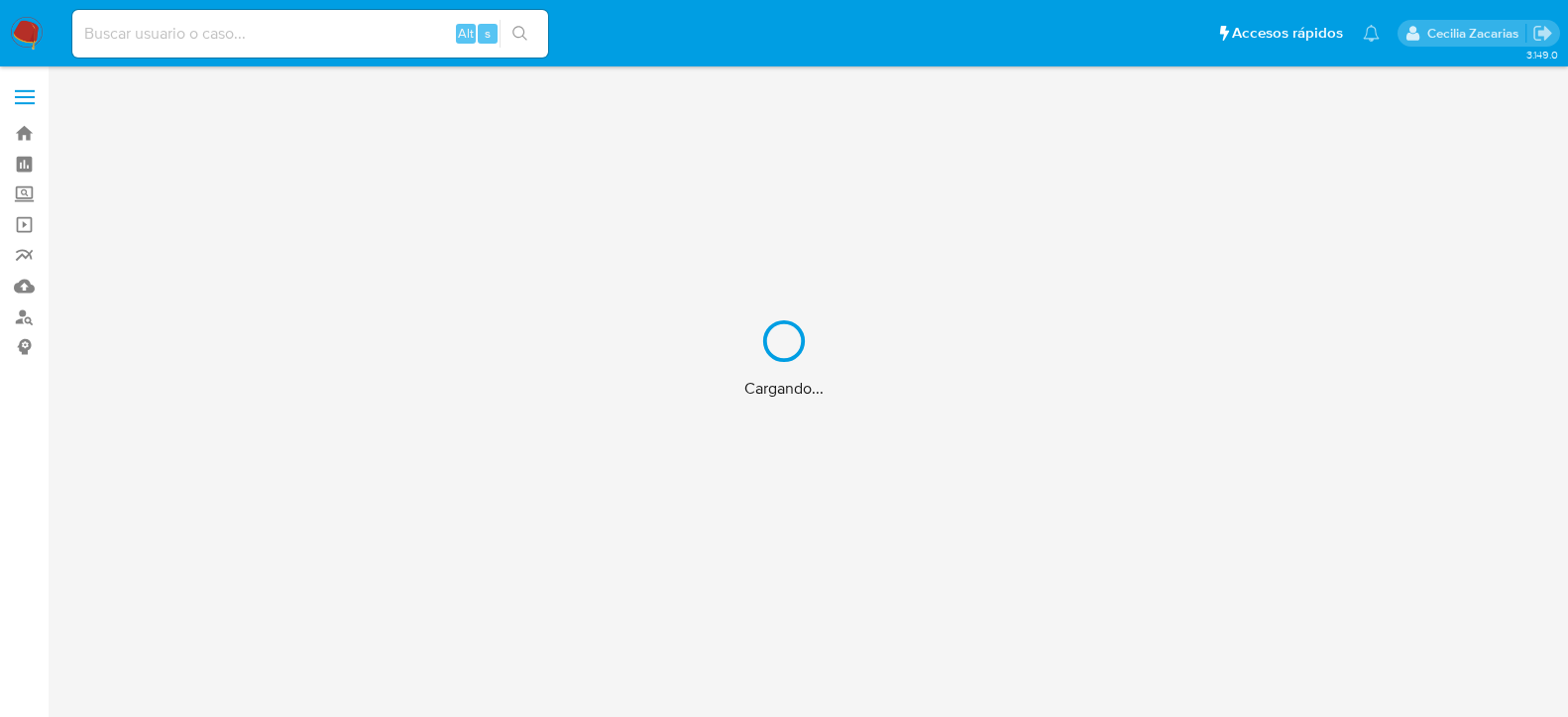 scroll, scrollTop: 0, scrollLeft: 0, axis: both 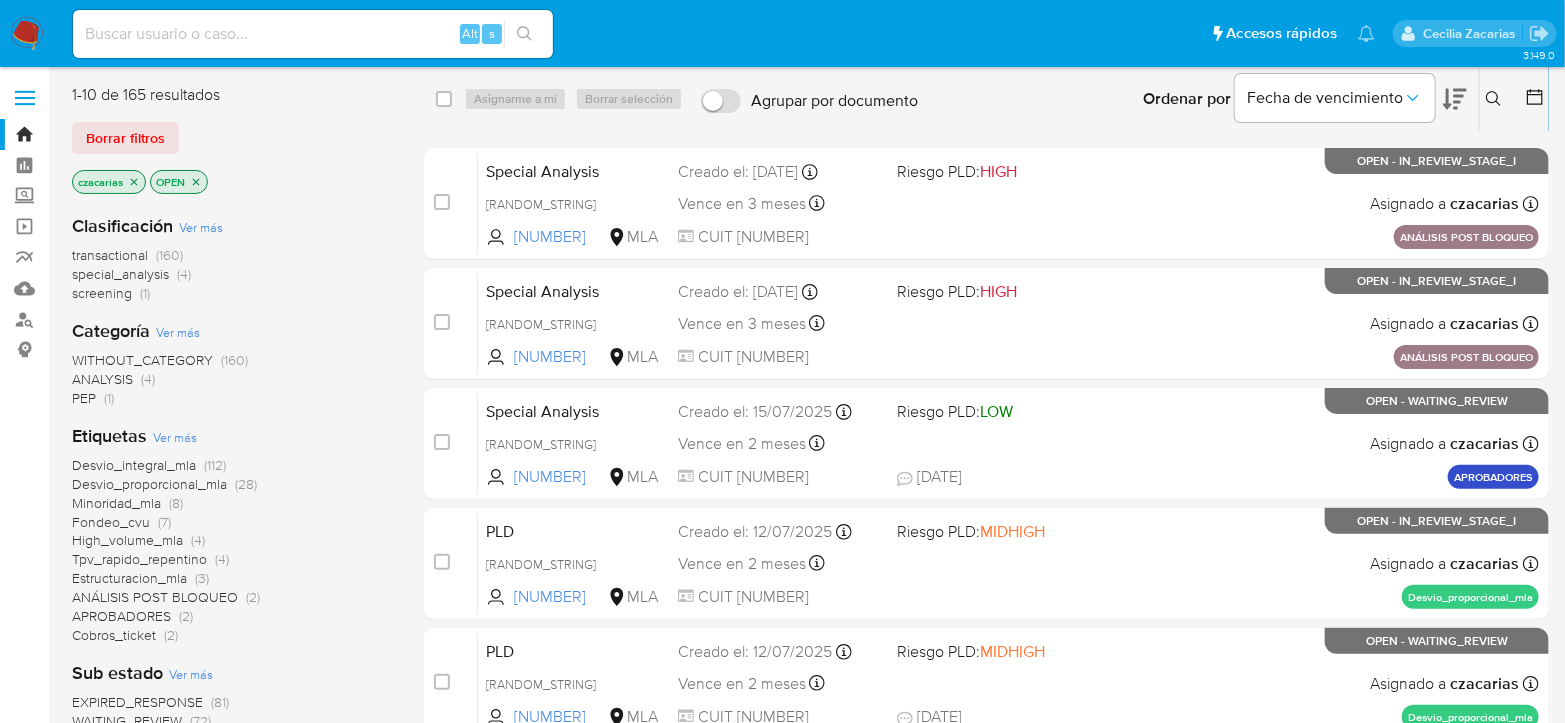 click at bounding box center [1496, 99] 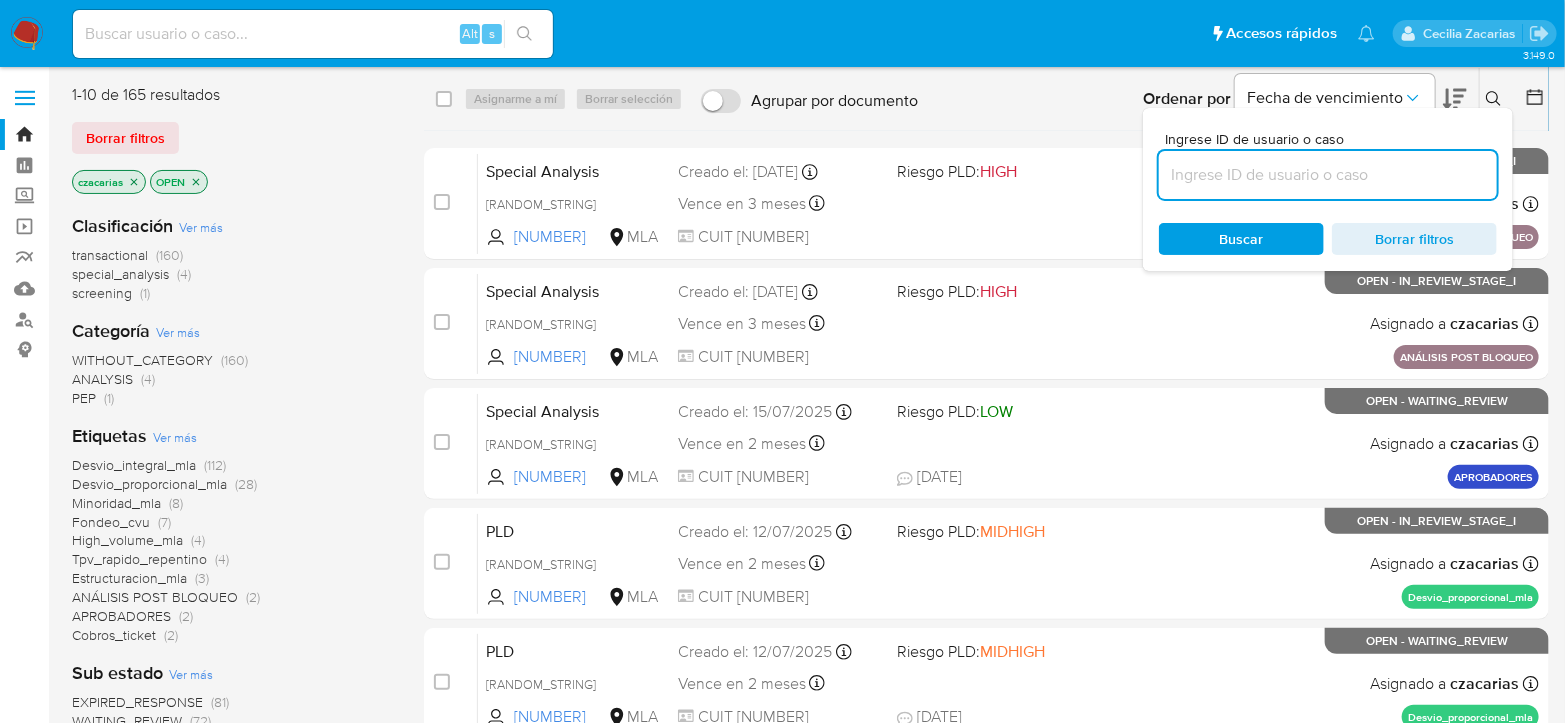 click at bounding box center (1328, 175) 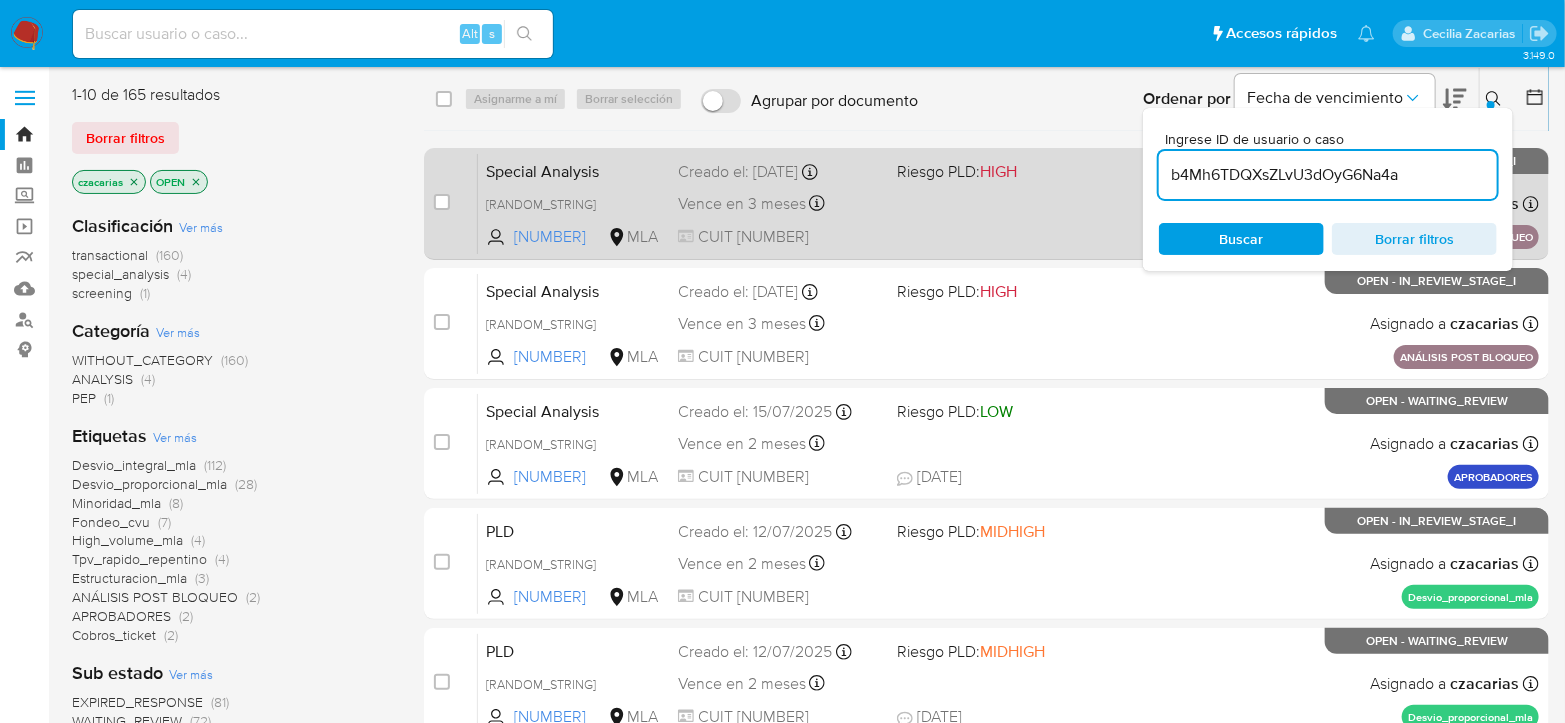 type on "b4Mh6TDQXsZLvU3dOyG6Na4a" 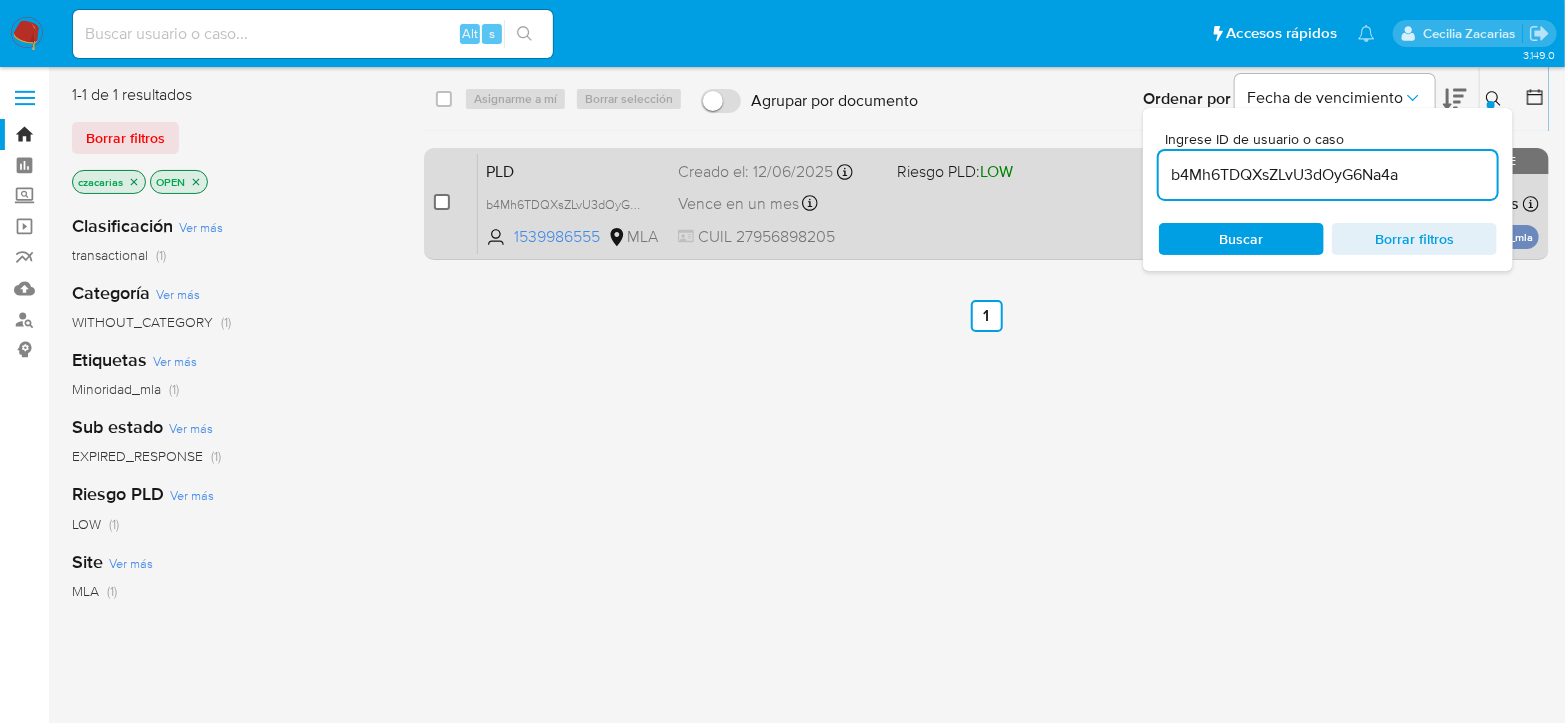 click at bounding box center (442, 202) 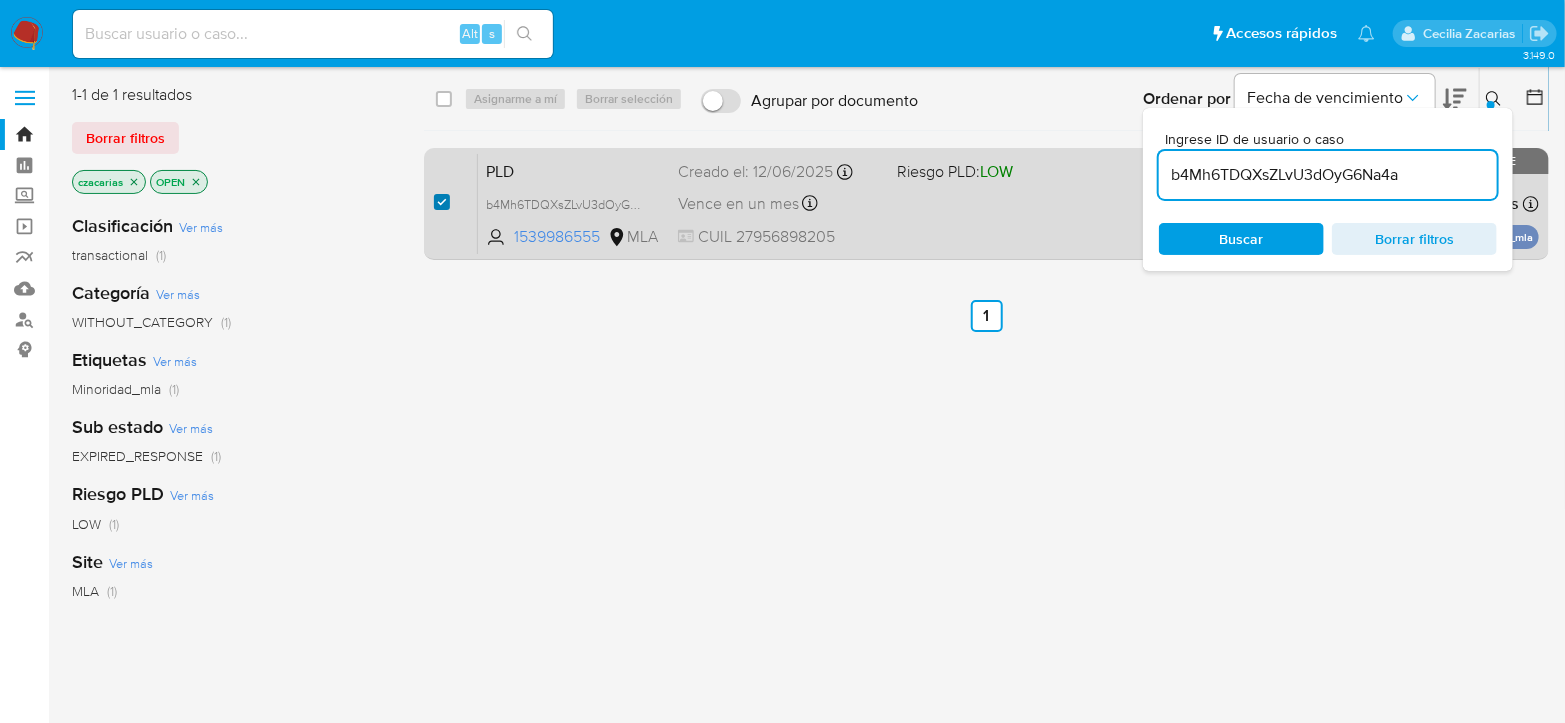 checkbox on "true" 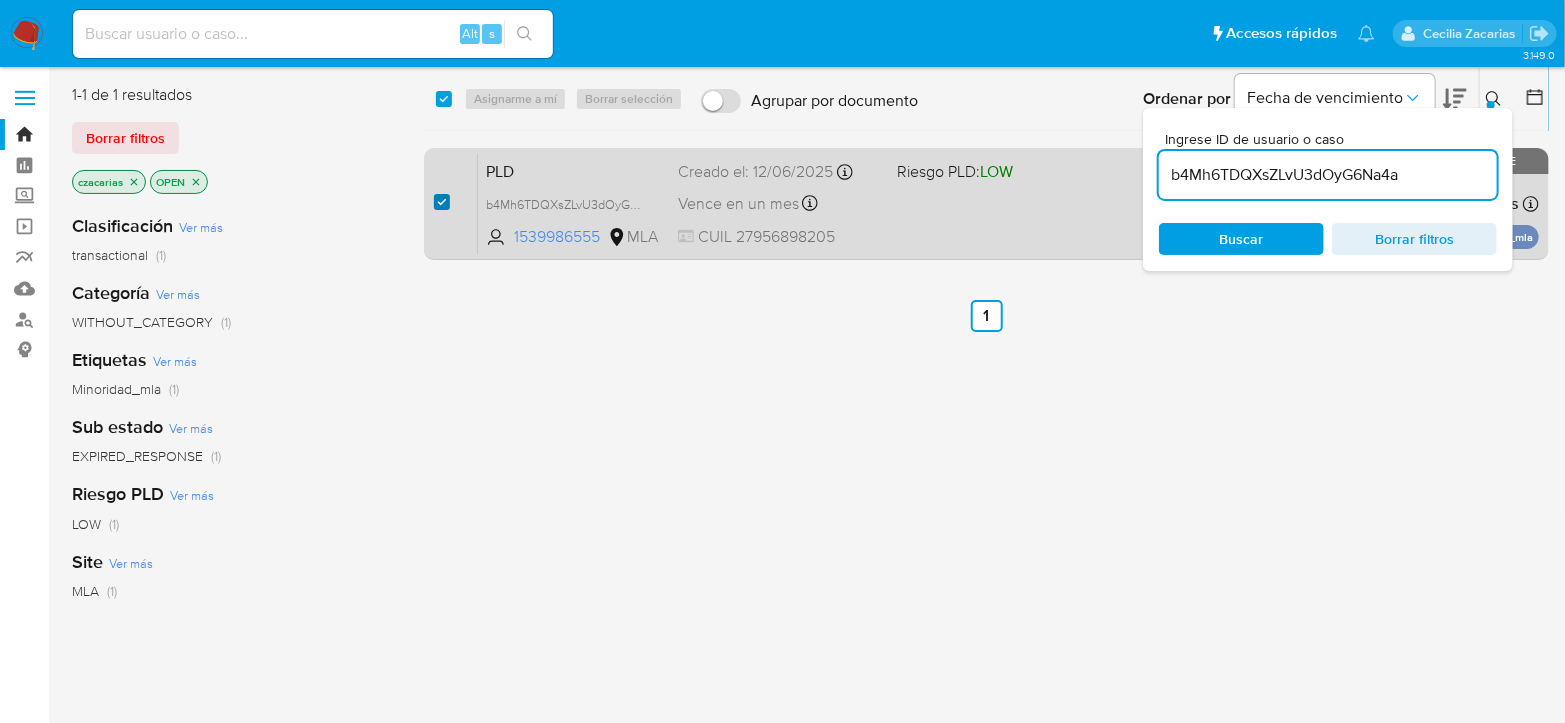 checkbox on "true" 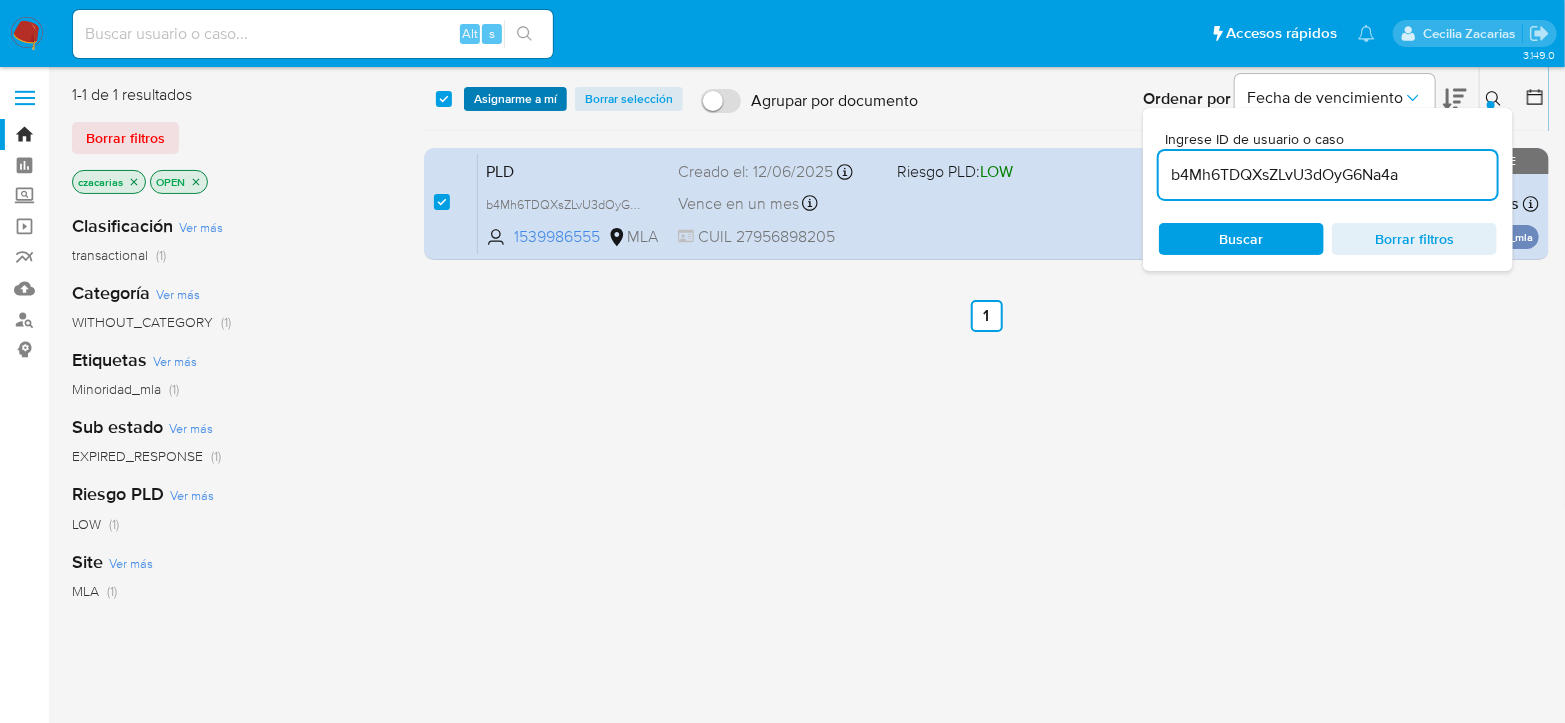 click on "Asignarme a mí" at bounding box center (515, 99) 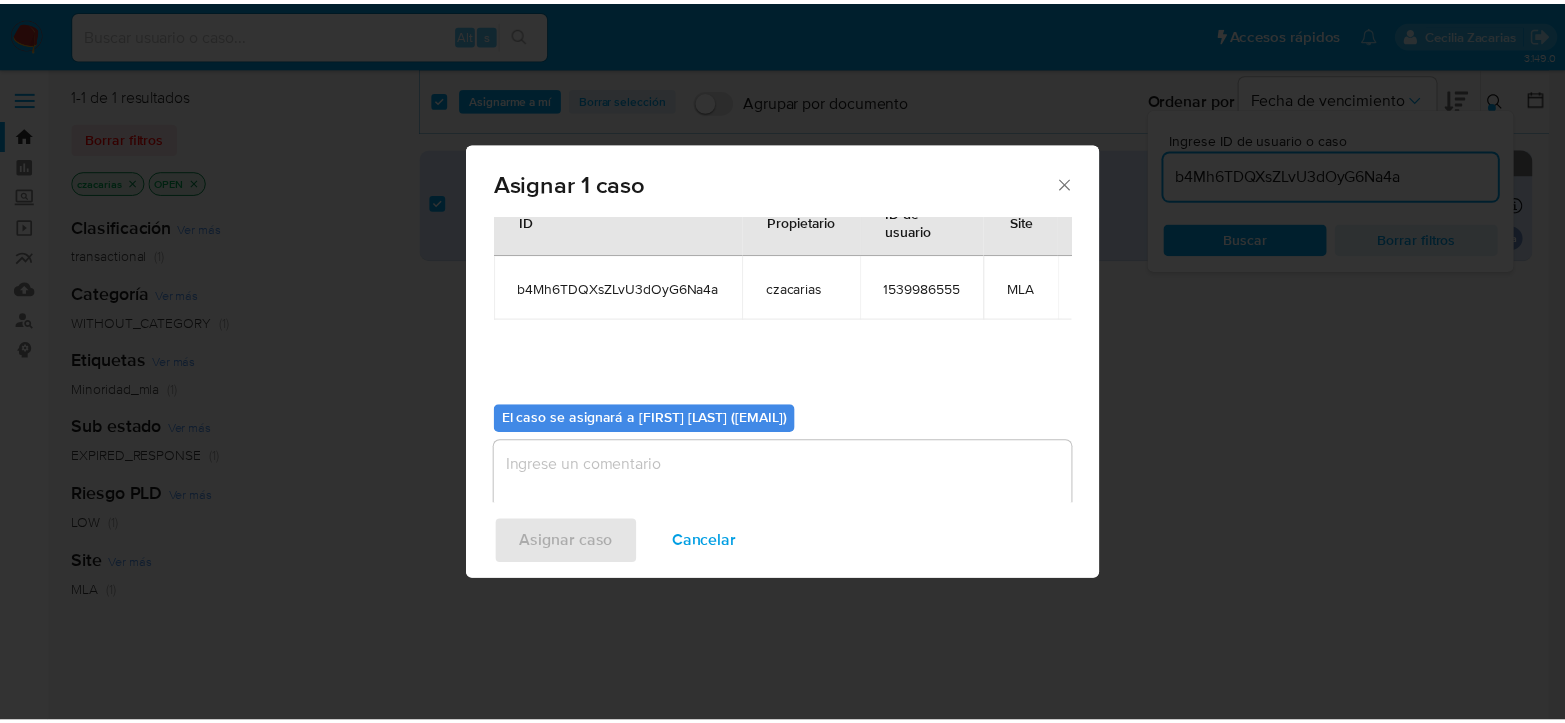 scroll, scrollTop: 102, scrollLeft: 0, axis: vertical 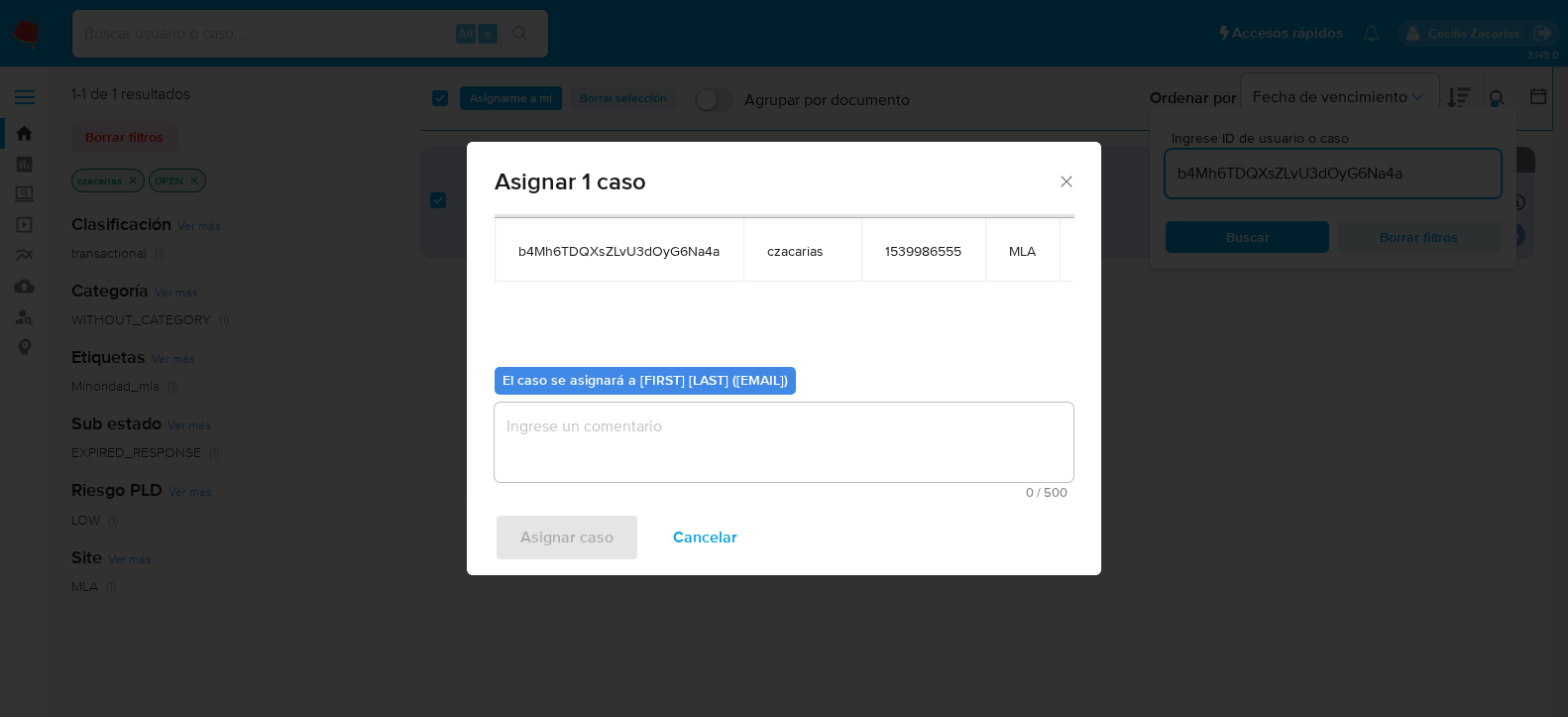 drag, startPoint x: 644, startPoint y: 419, endPoint x: 623, endPoint y: 486, distance: 70.21396 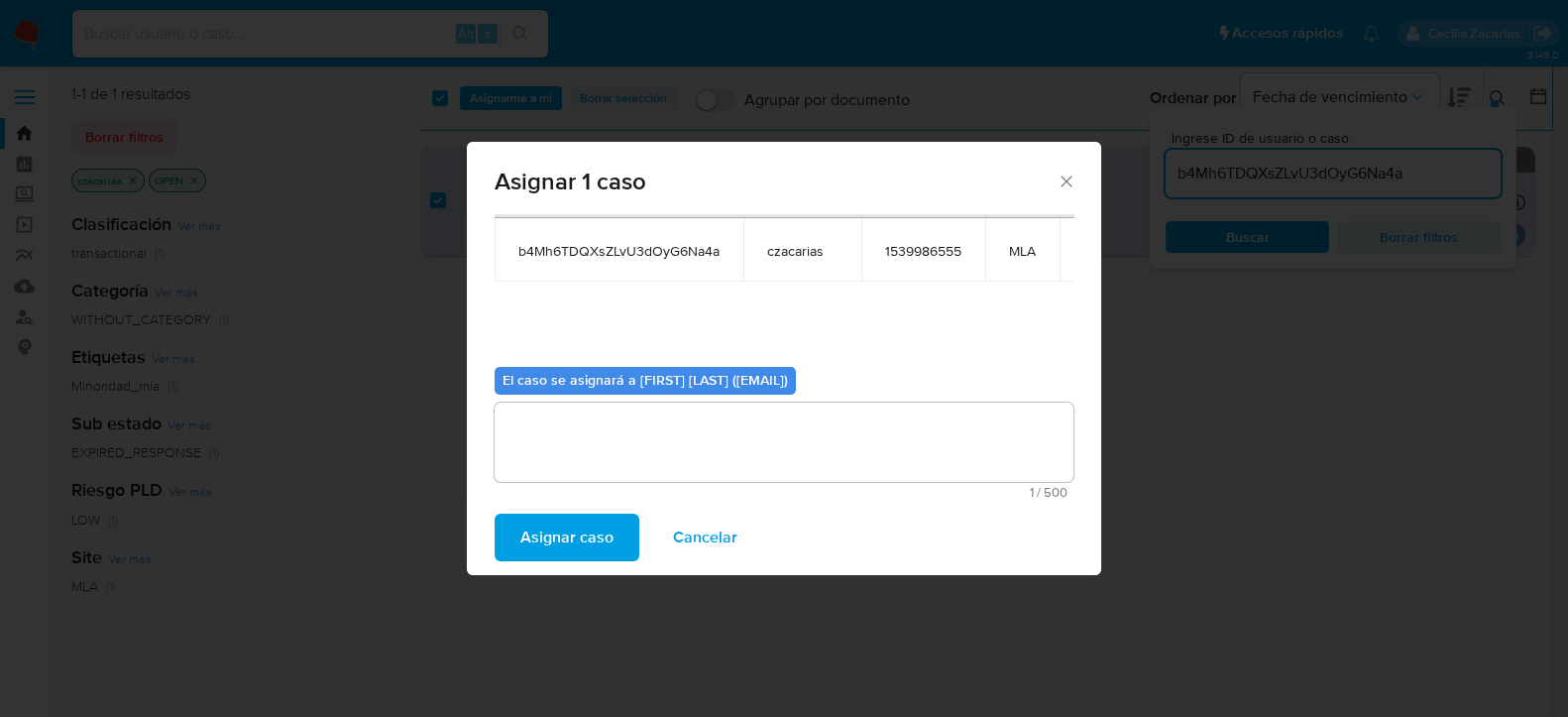 click on "Asignar caso" at bounding box center [567, 538] 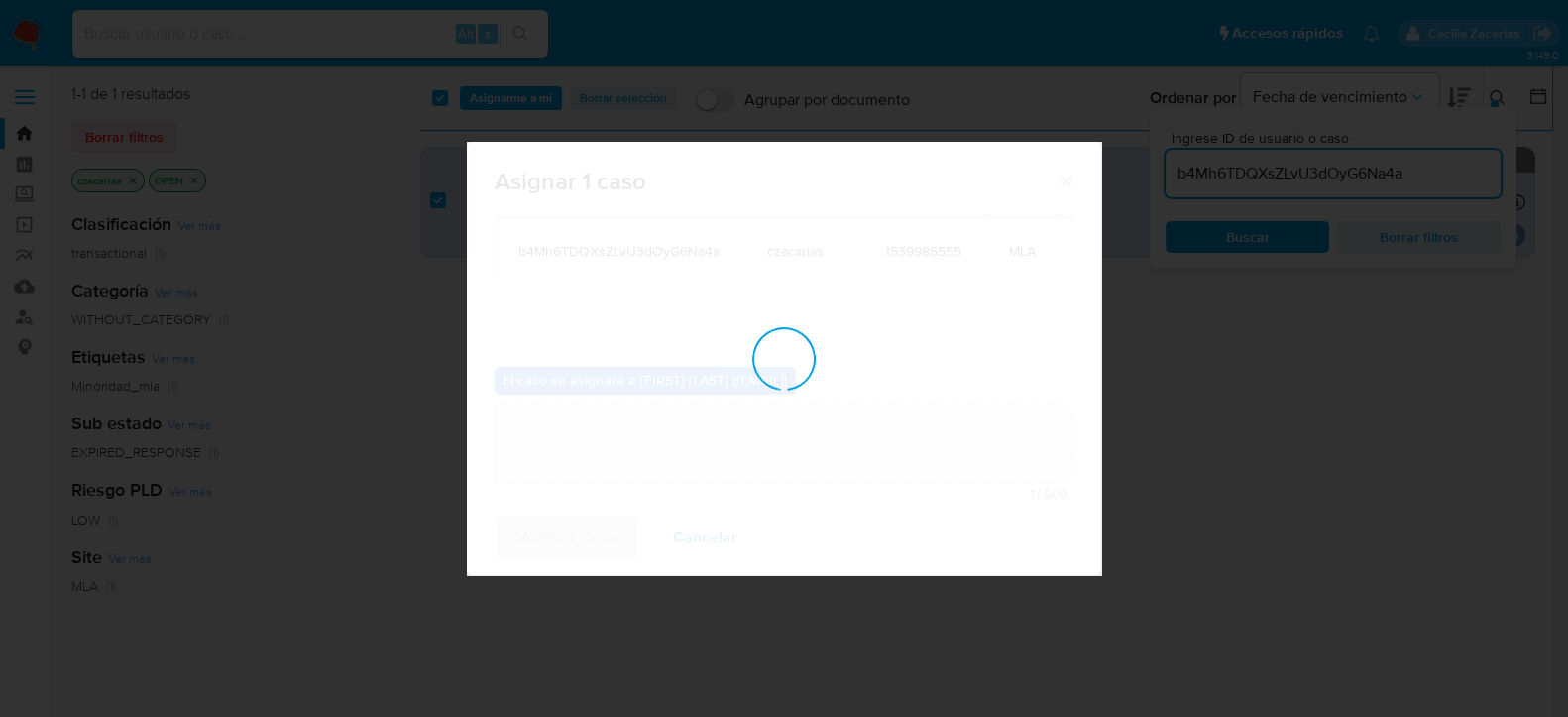 type 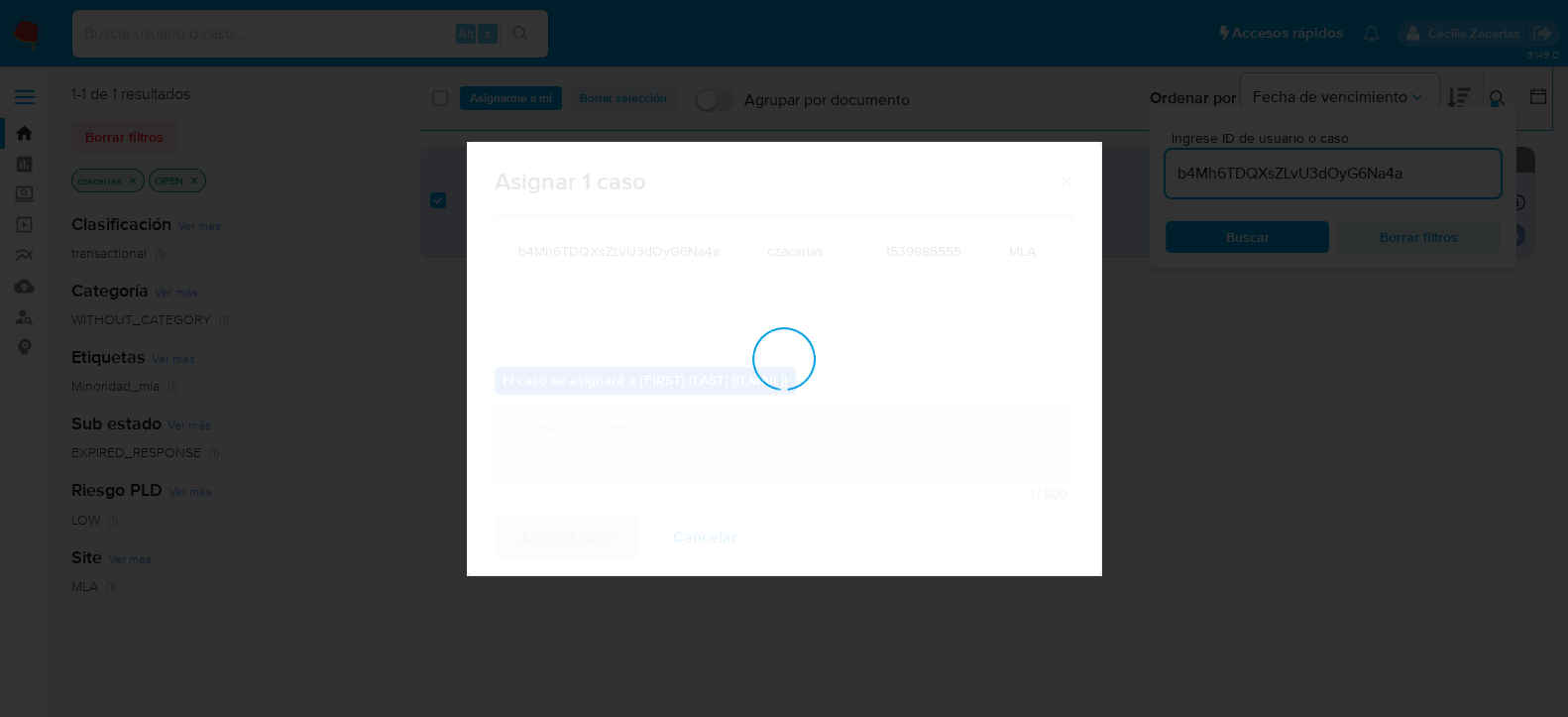 checkbox on "false" 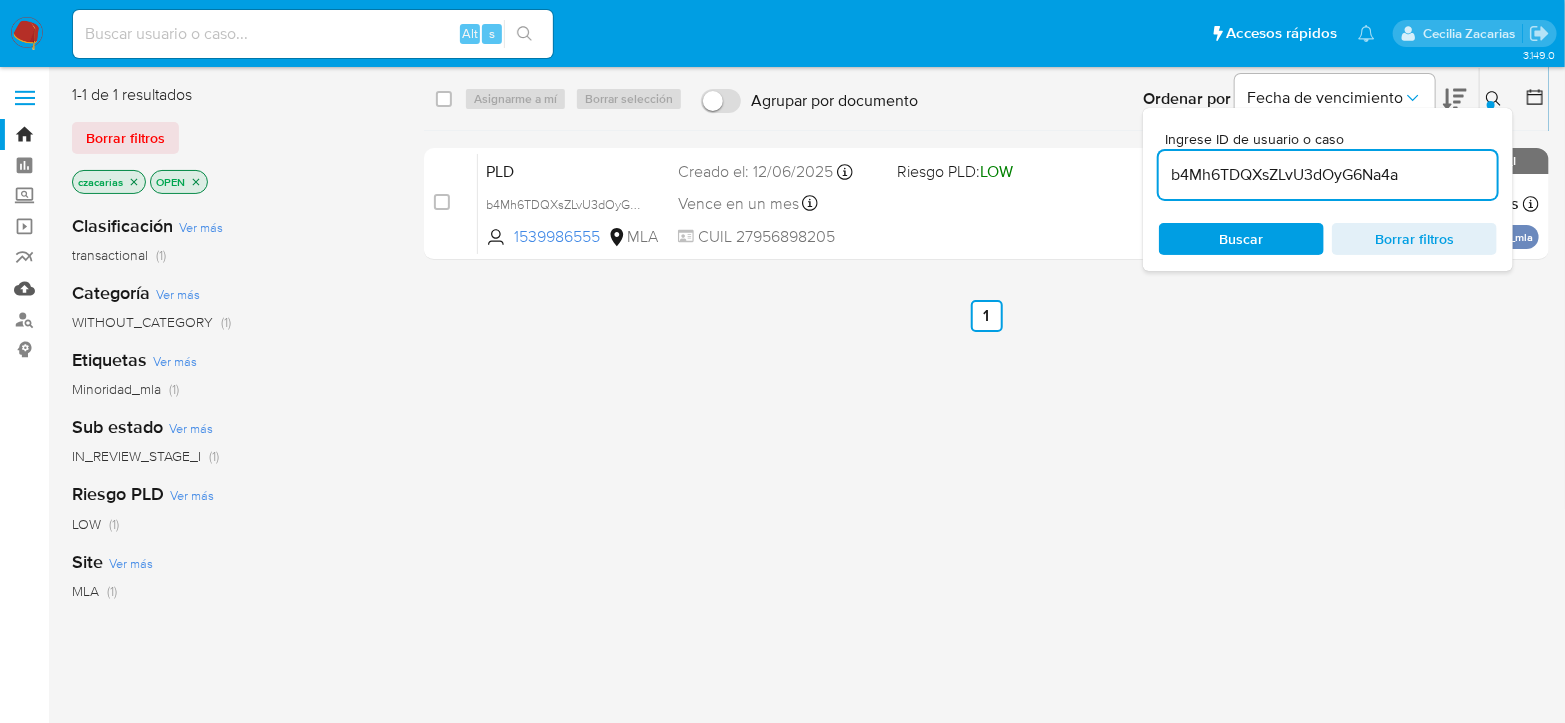 click on "Mulan" at bounding box center (119, 288) 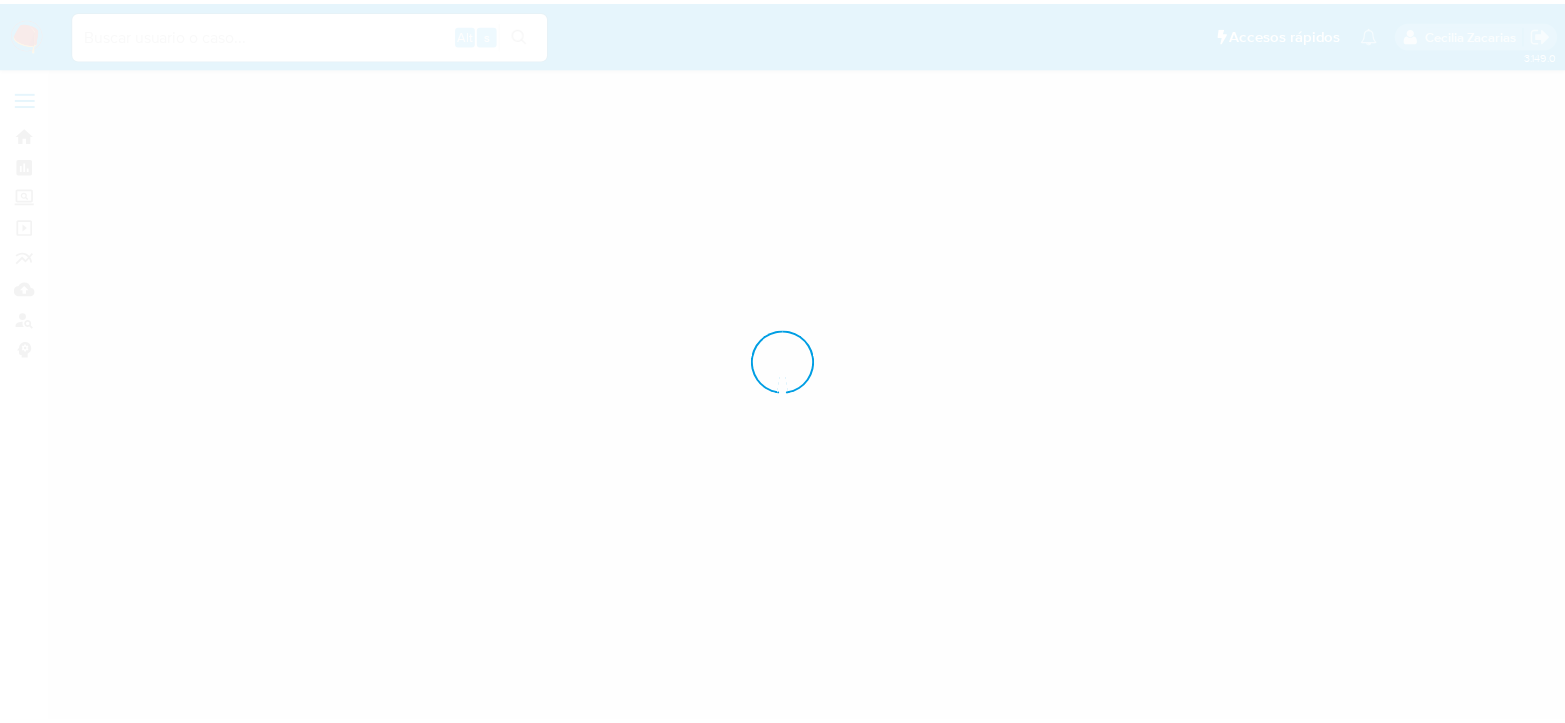 scroll, scrollTop: 0, scrollLeft: 0, axis: both 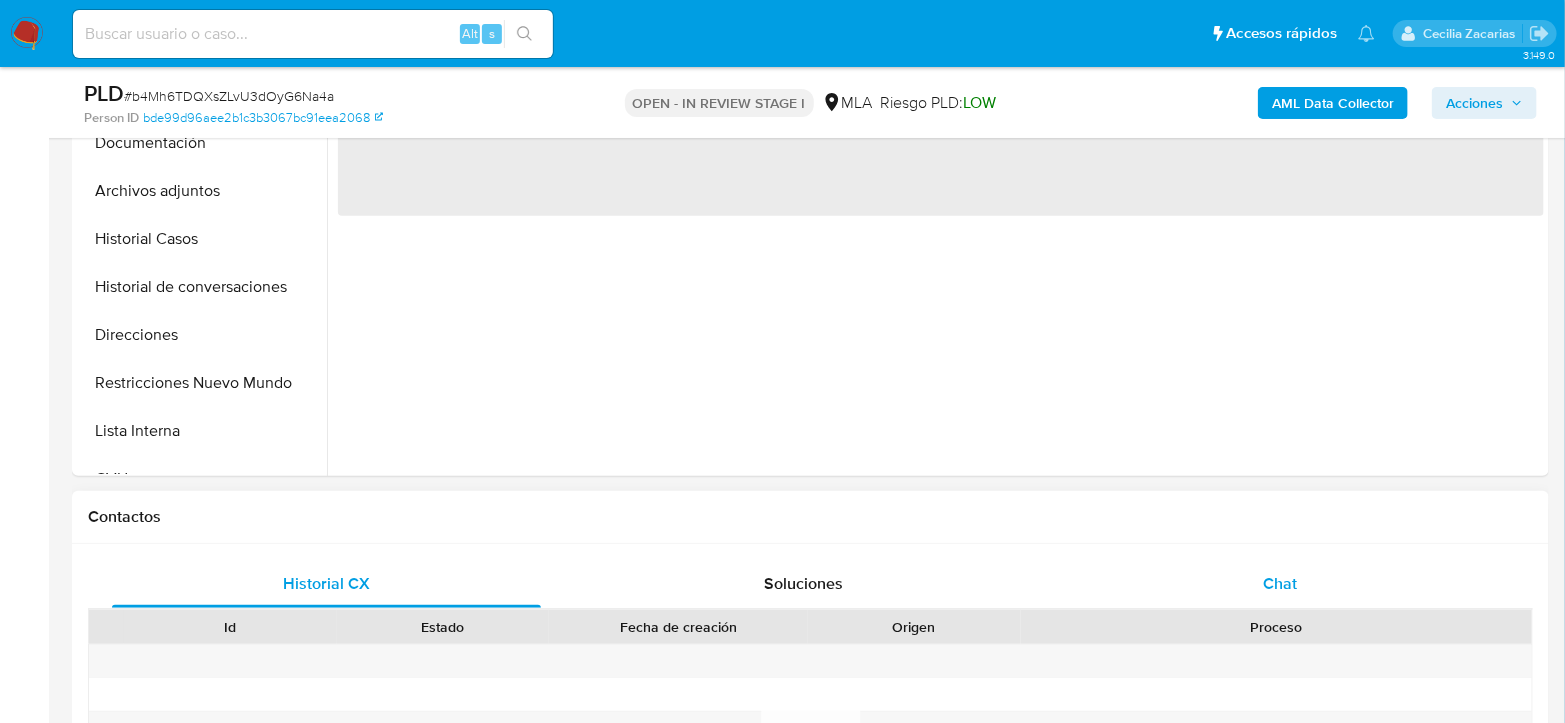 click on "Chat" at bounding box center (1280, 583) 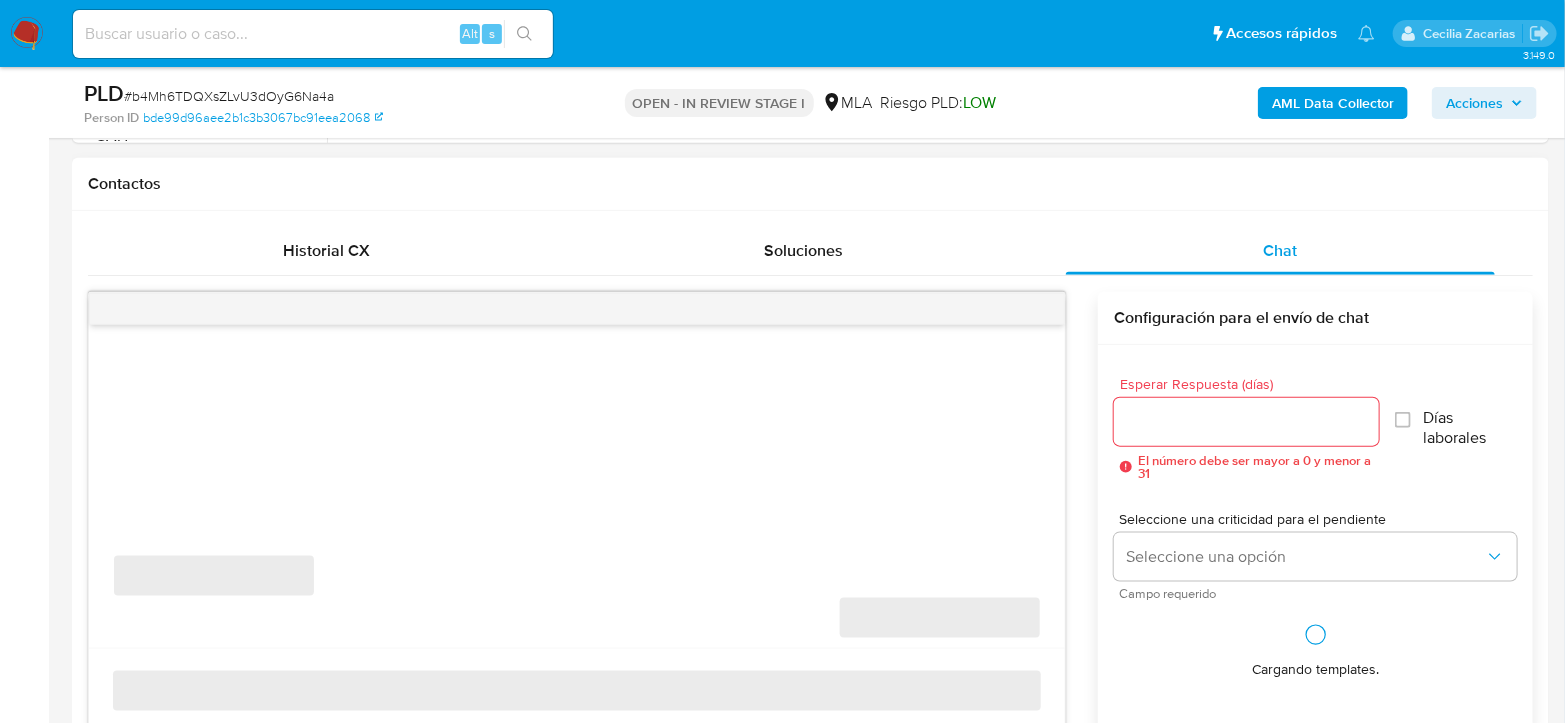 scroll, scrollTop: 888, scrollLeft: 0, axis: vertical 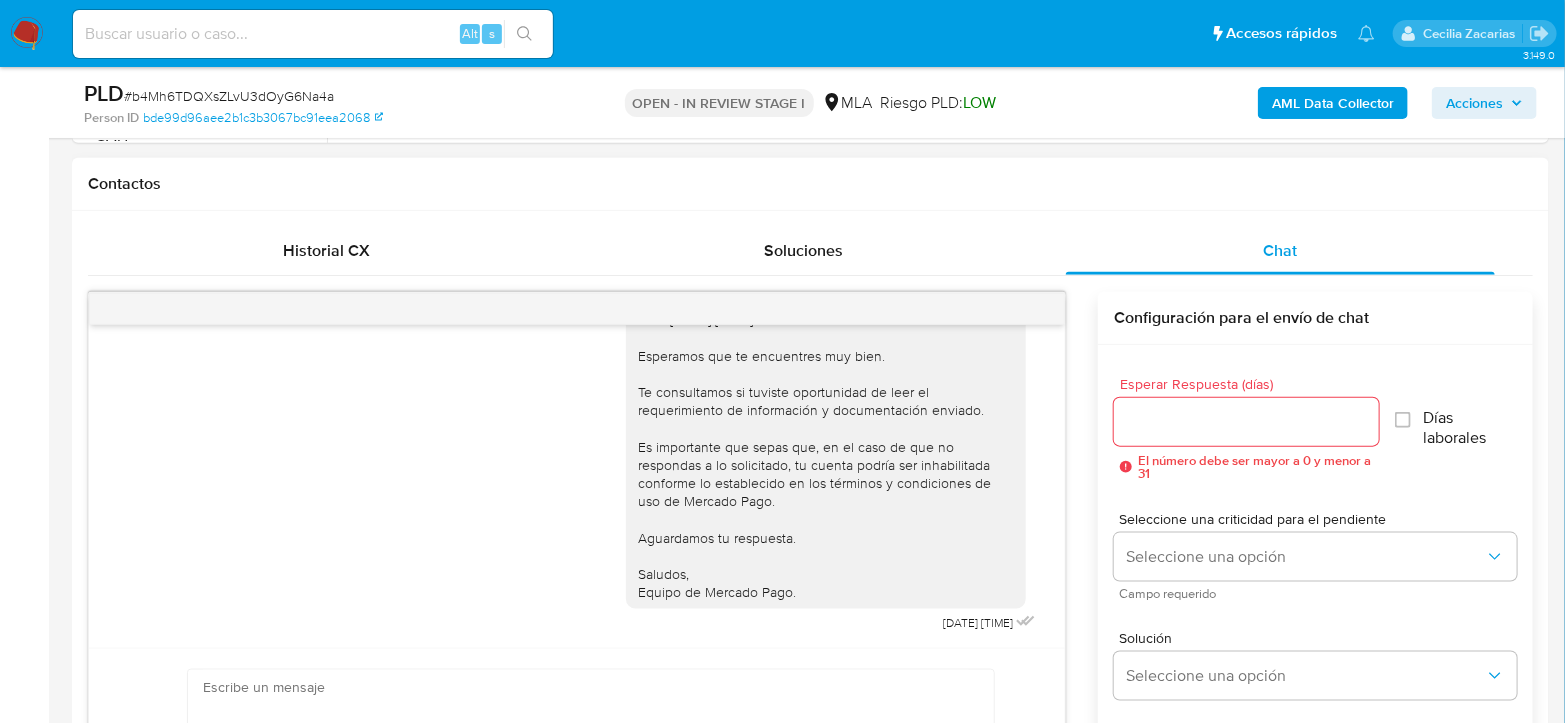 select on "10" 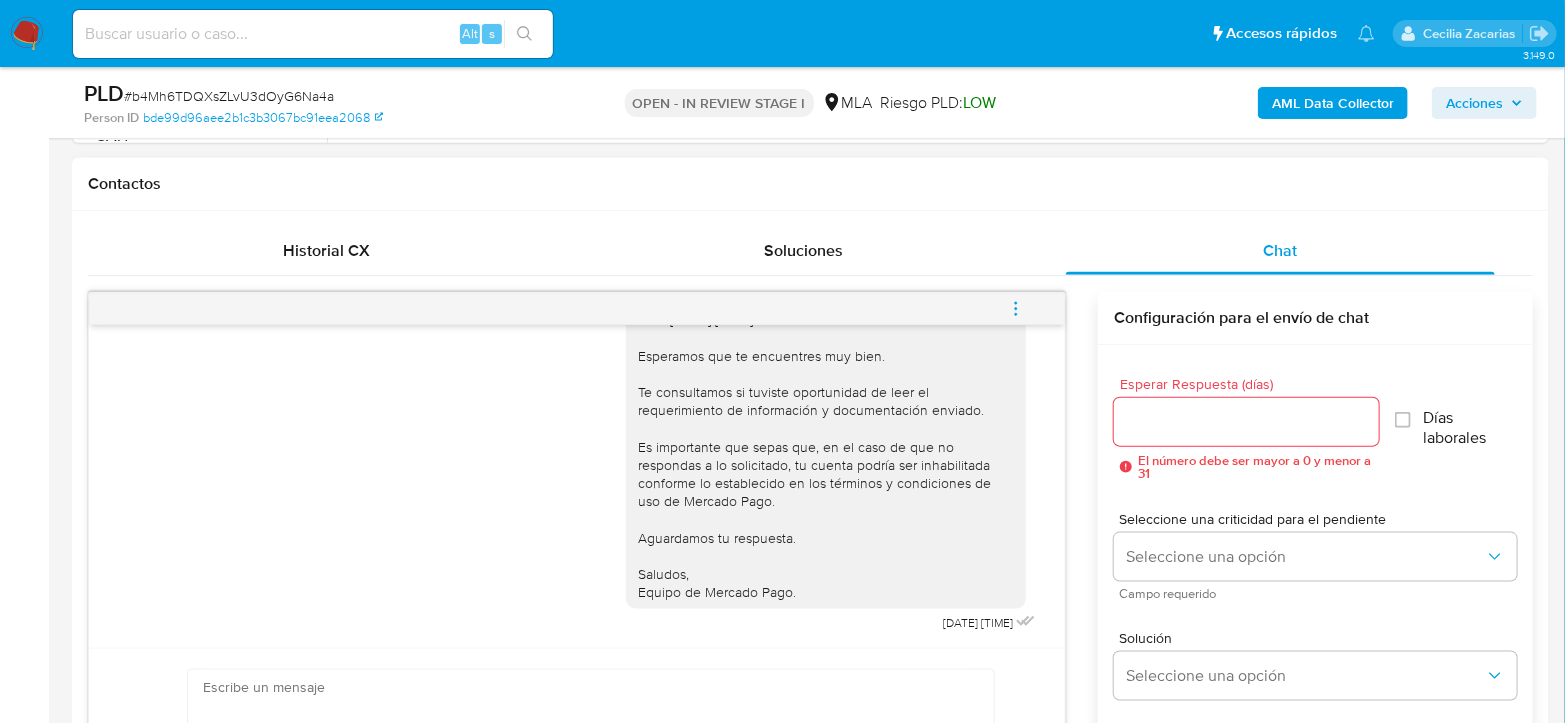 click 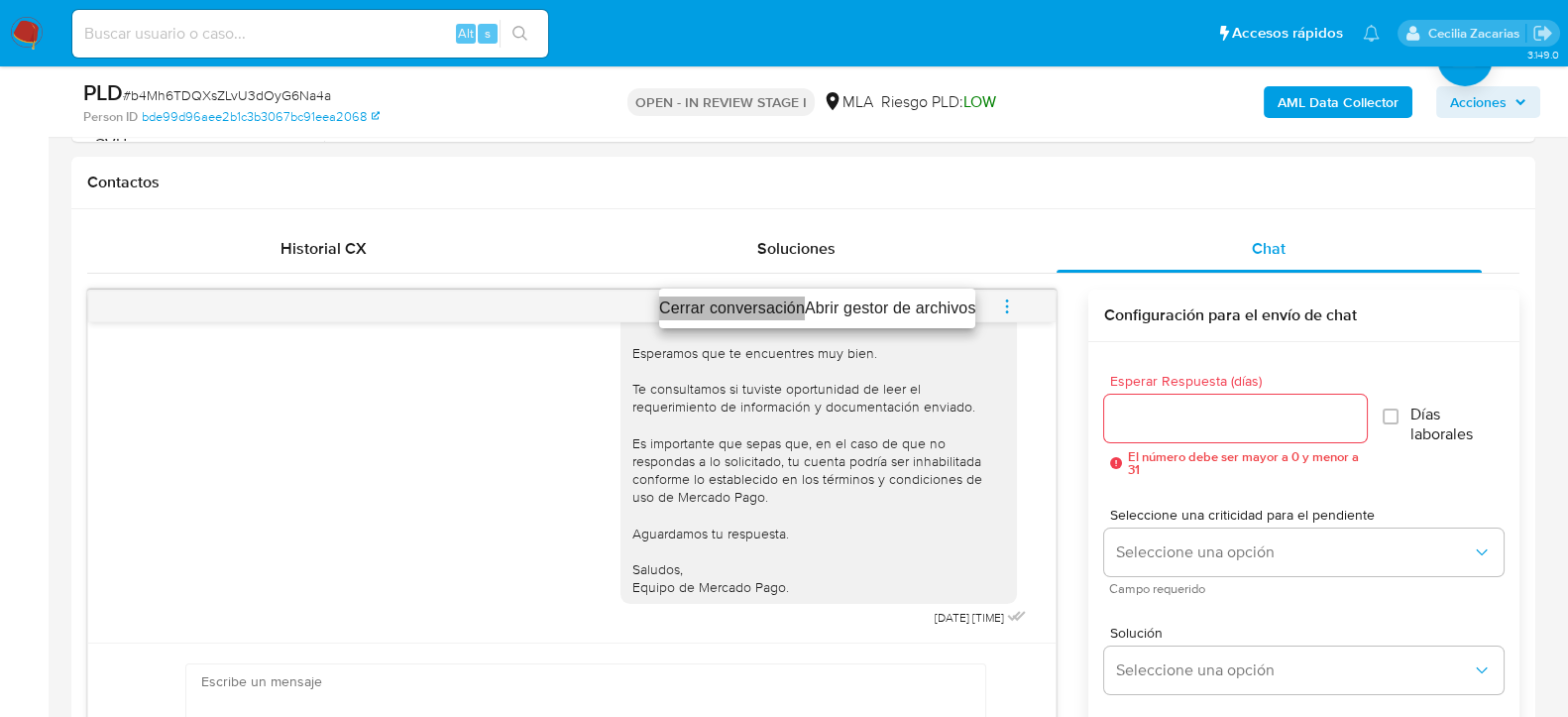click on "Cerrar conversación" at bounding box center (731, 308) 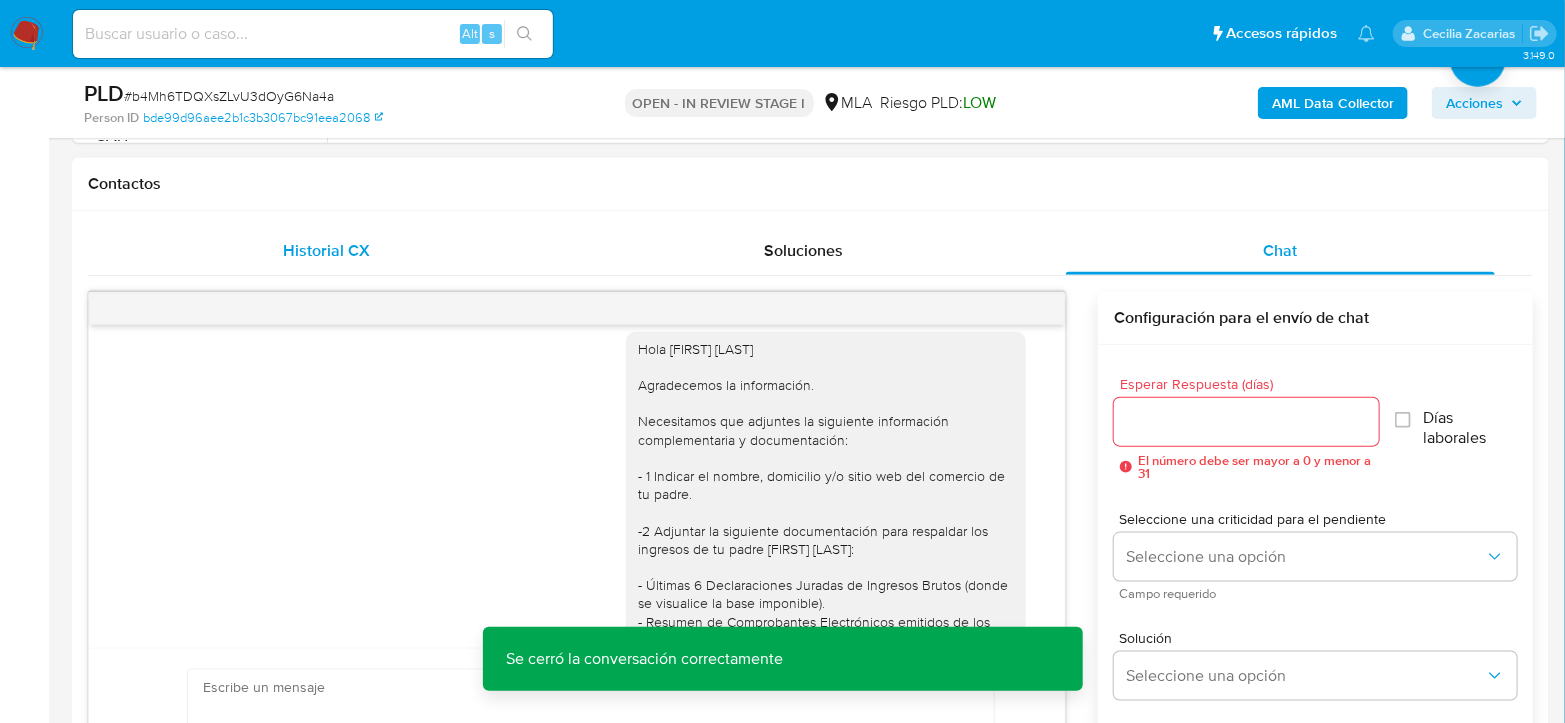 scroll, scrollTop: 1140, scrollLeft: 0, axis: vertical 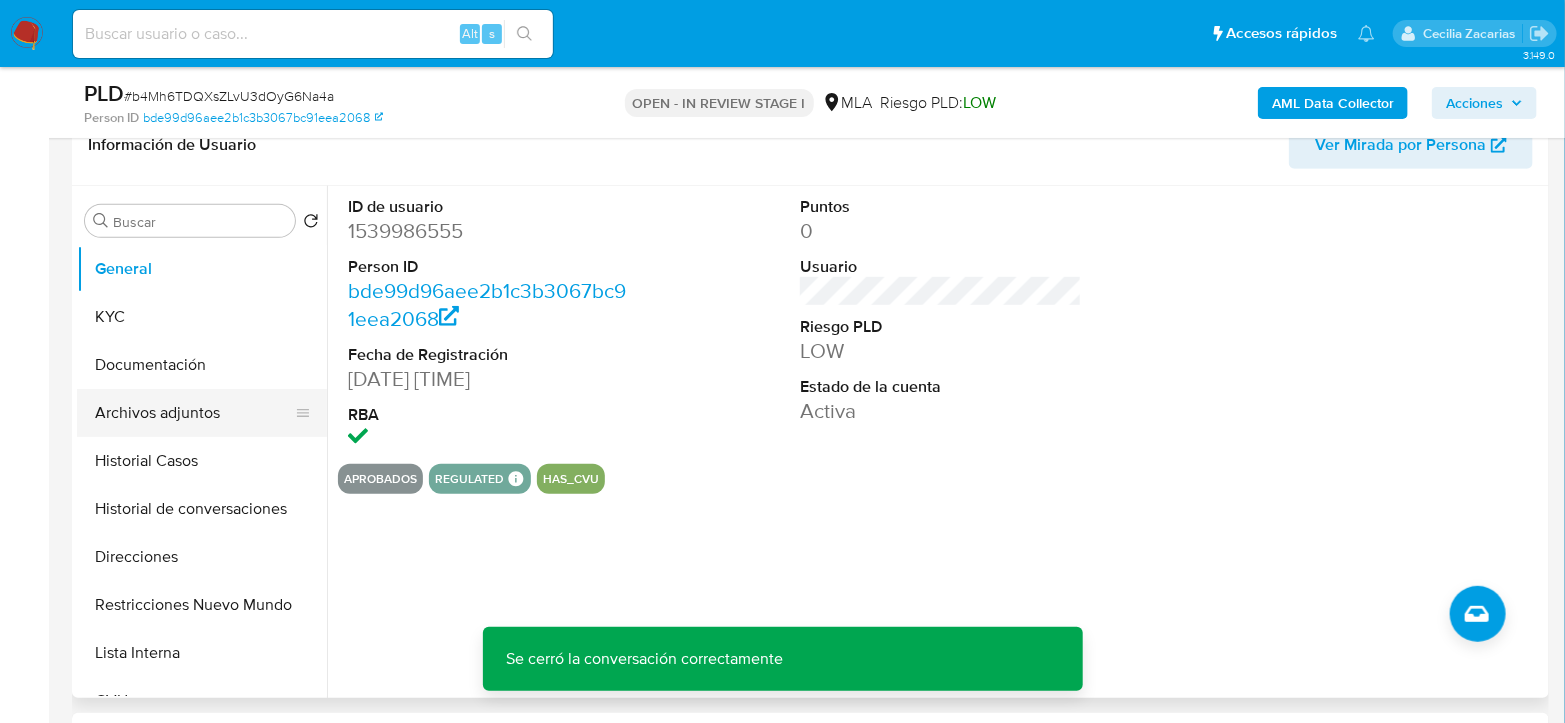 click on "Archivos adjuntos" at bounding box center [194, 413] 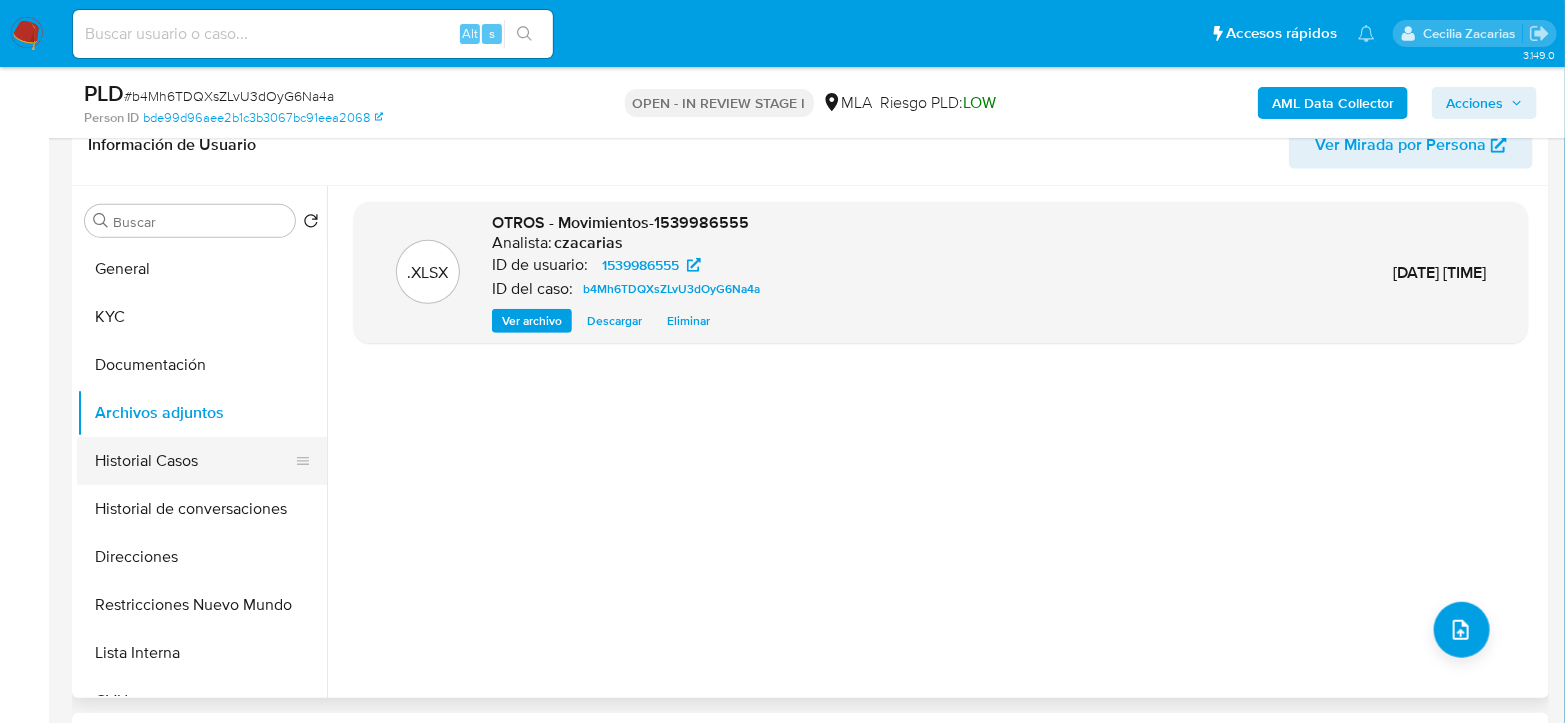 click on "Historial Casos" at bounding box center [194, 461] 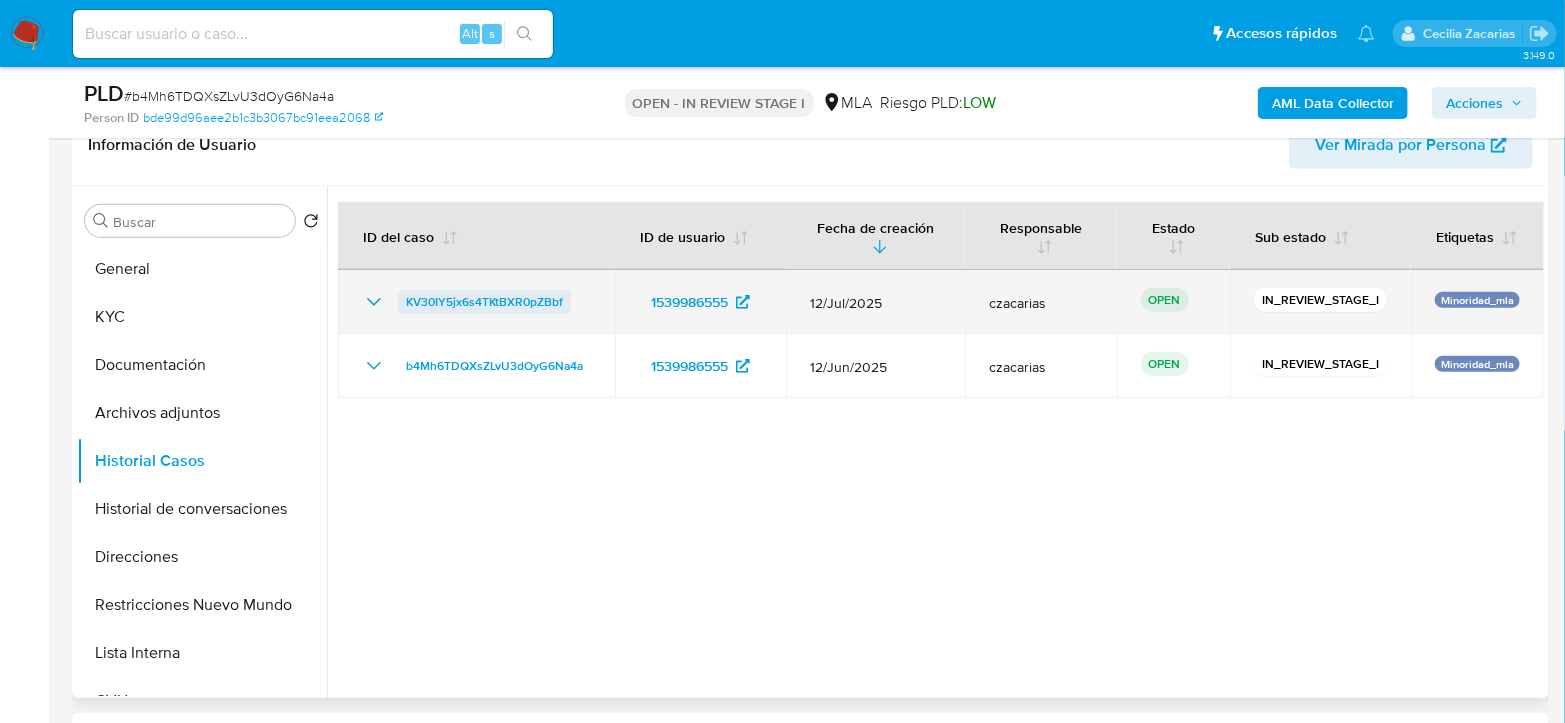 drag, startPoint x: 604, startPoint y: 311, endPoint x: 398, endPoint y: 310, distance: 206.00243 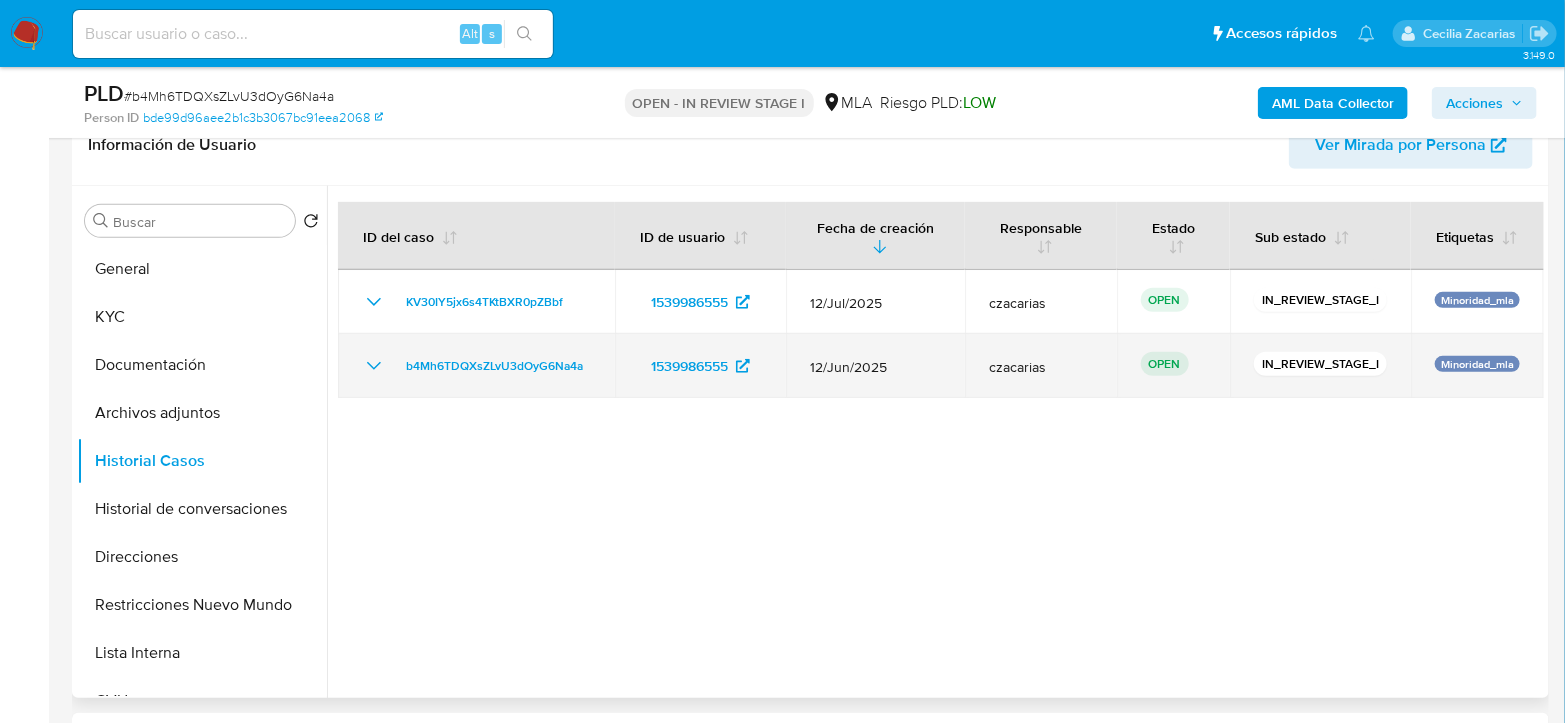 drag, startPoint x: 542, startPoint y: 359, endPoint x: 376, endPoint y: 366, distance: 166.14752 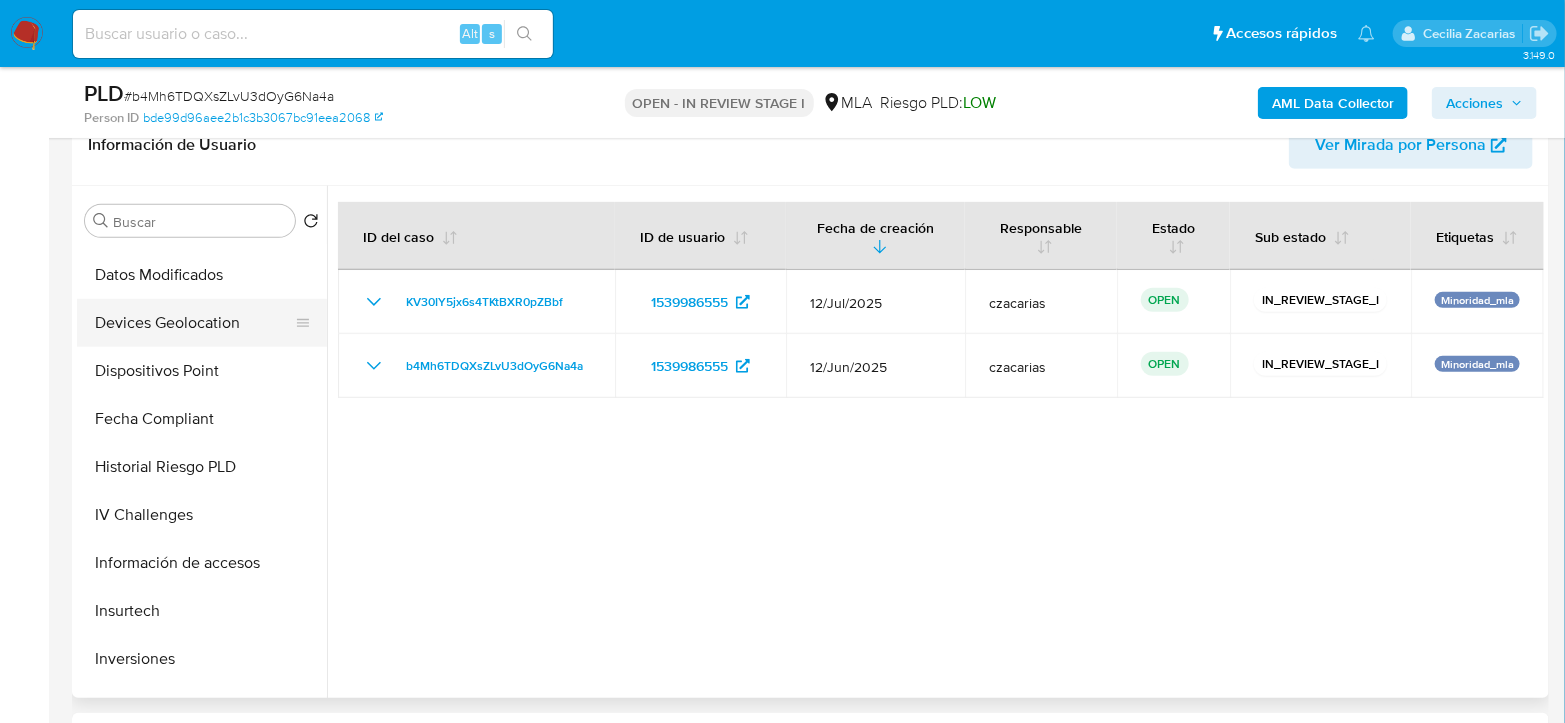 scroll, scrollTop: 940, scrollLeft: 0, axis: vertical 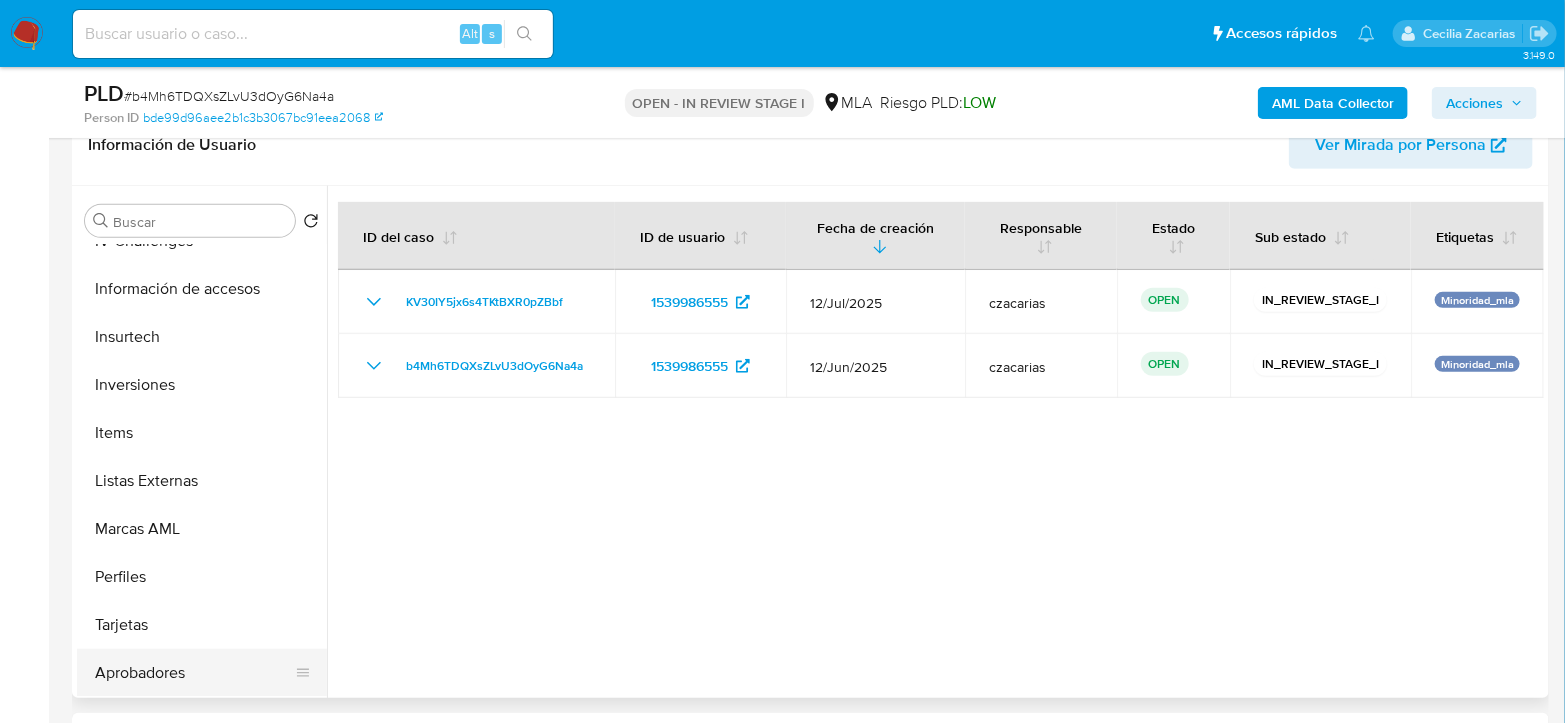 click on "Aprobadores" at bounding box center [194, 673] 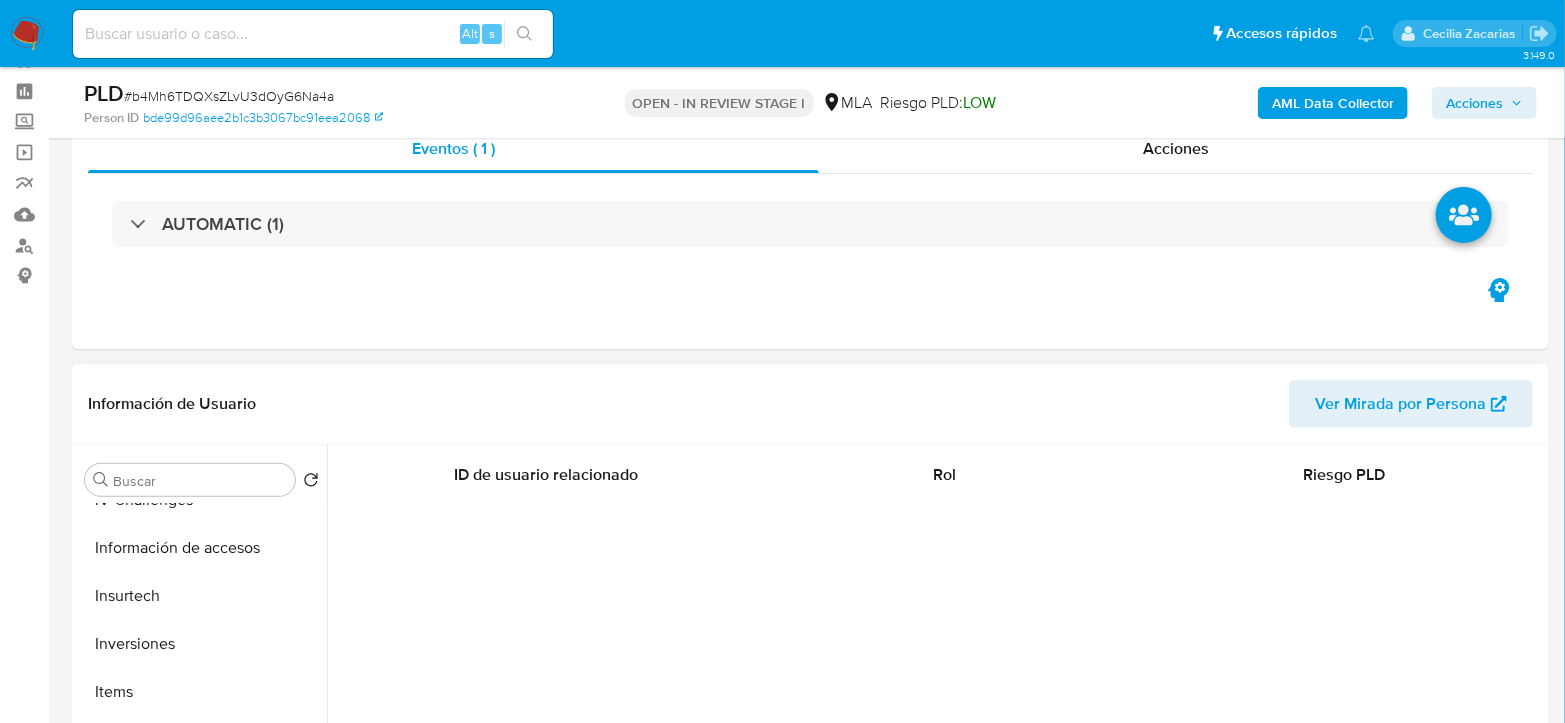 scroll, scrollTop: 111, scrollLeft: 0, axis: vertical 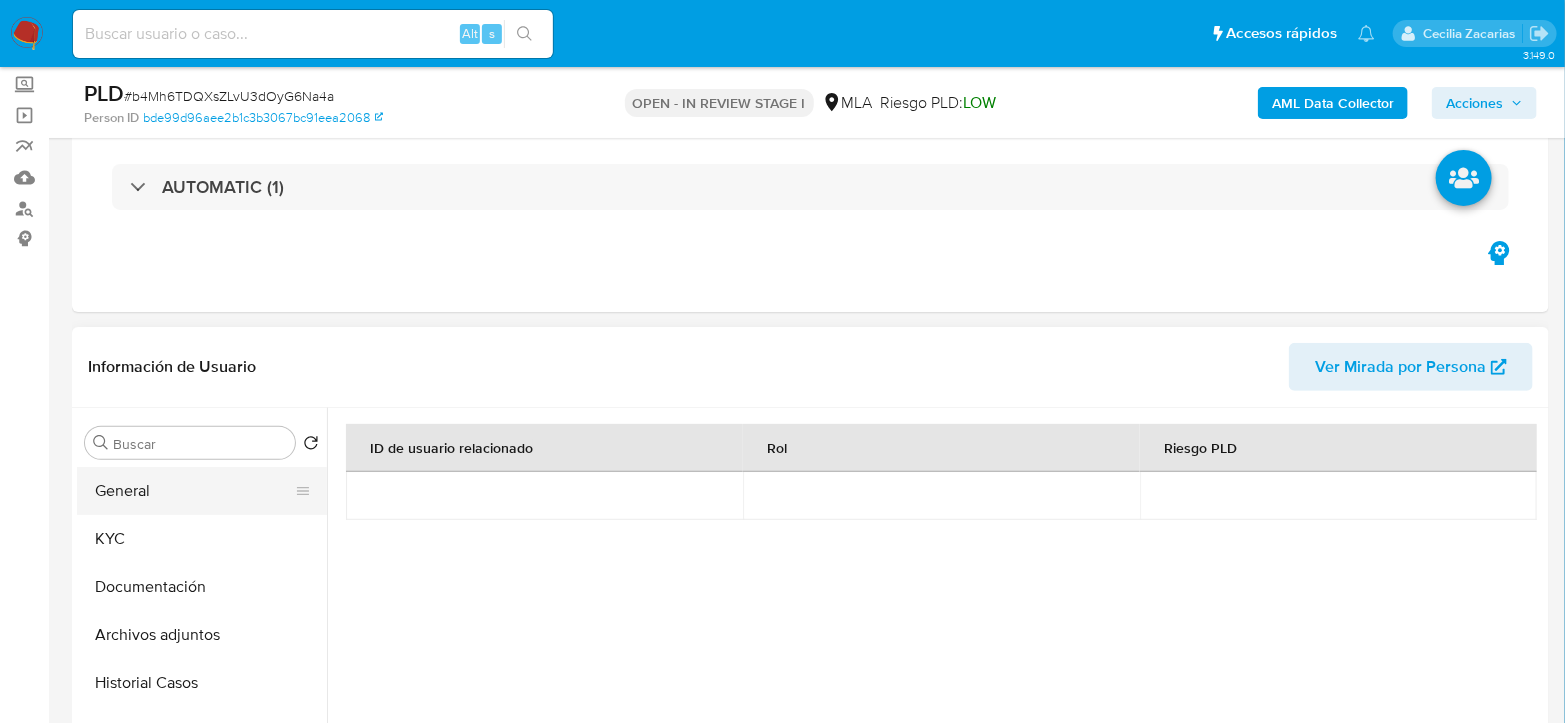 click on "General" at bounding box center (194, 491) 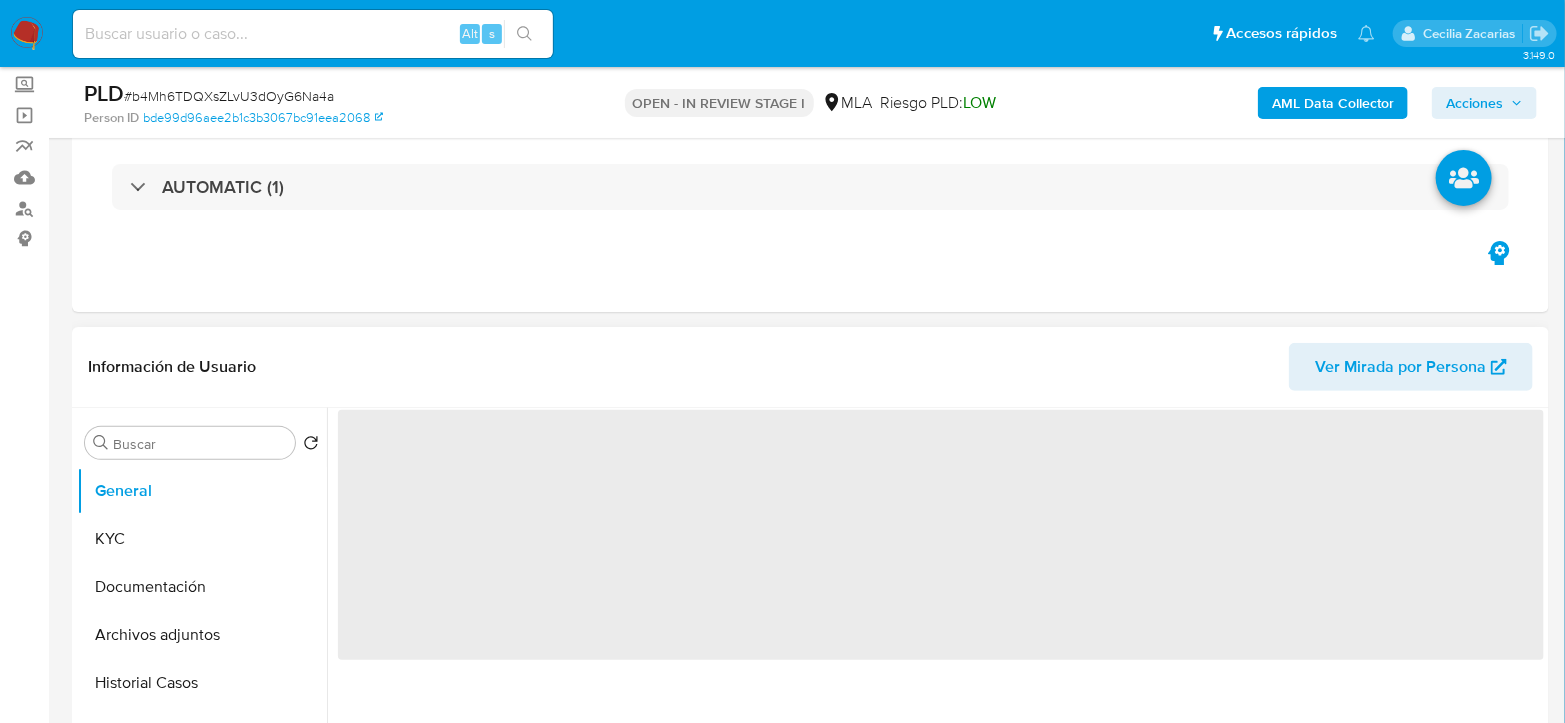 click on "‌" at bounding box center (941, 535) 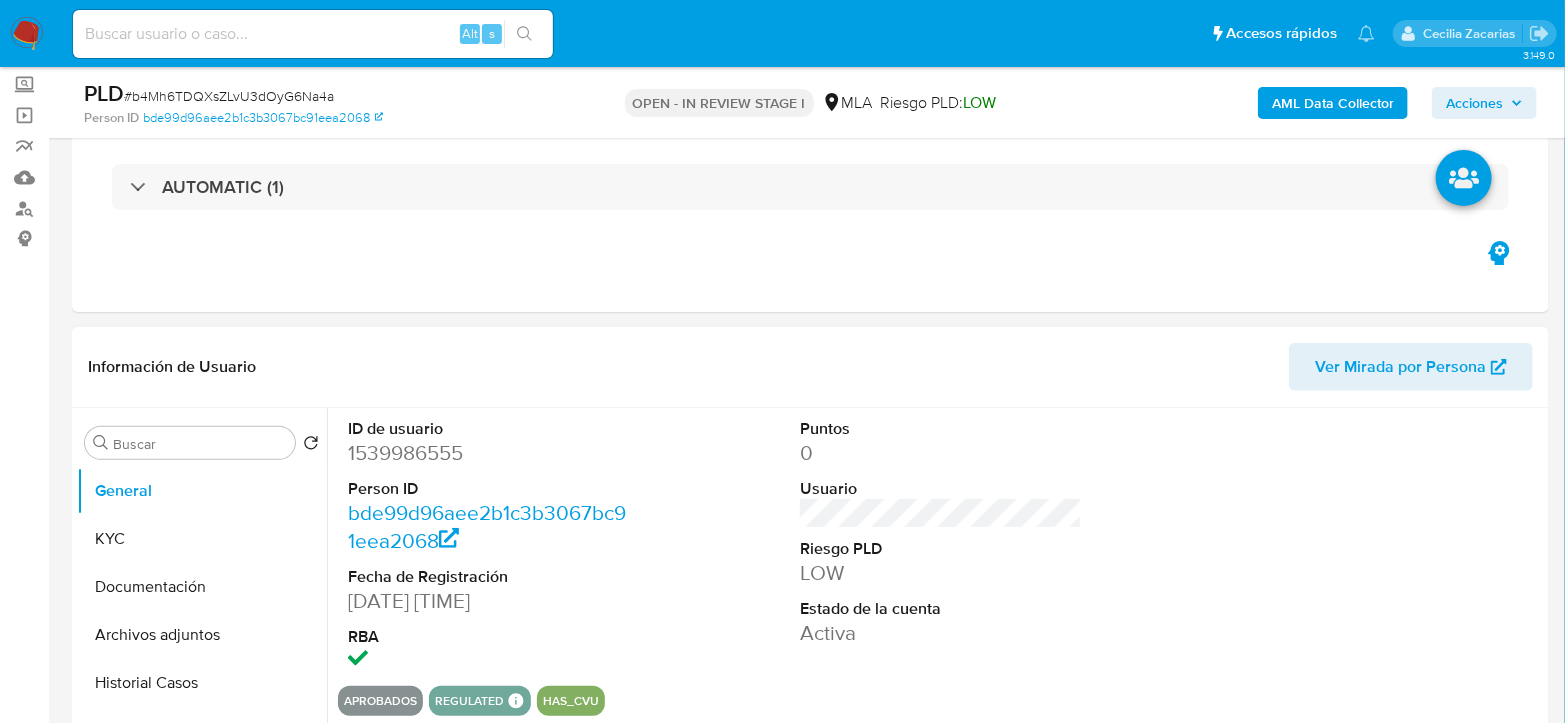 click on "1539986555" at bounding box center [489, 453] 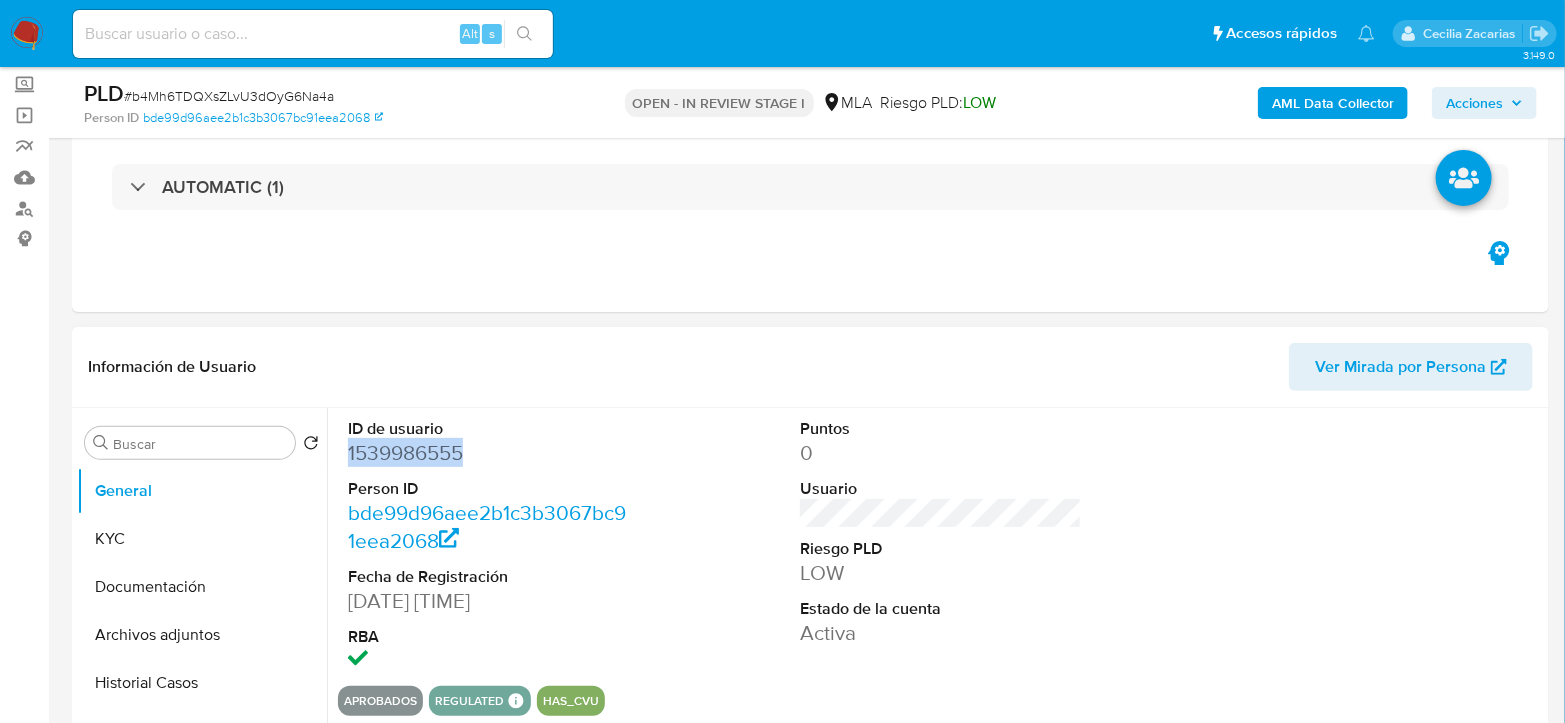 click on "1539986555" at bounding box center (489, 453) 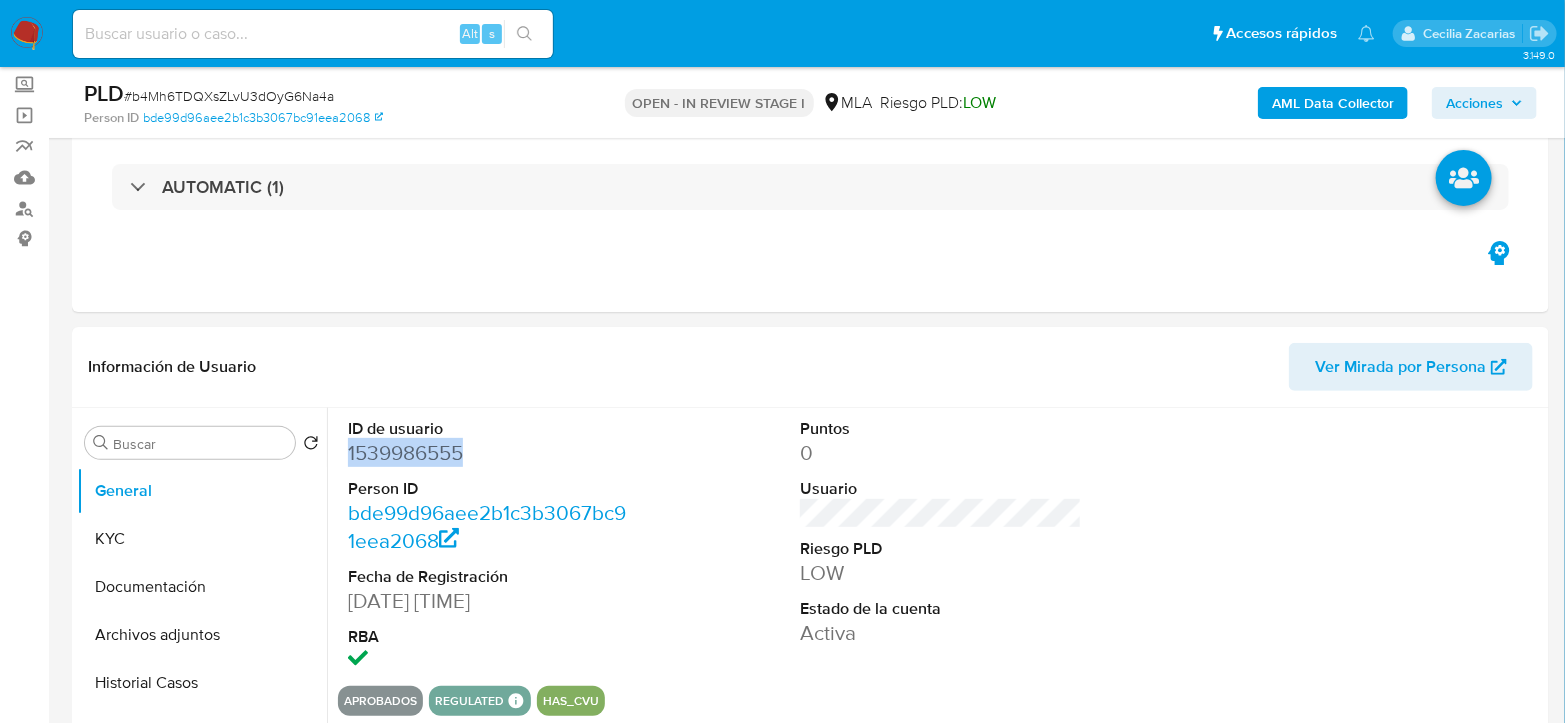 copy on "1539986555" 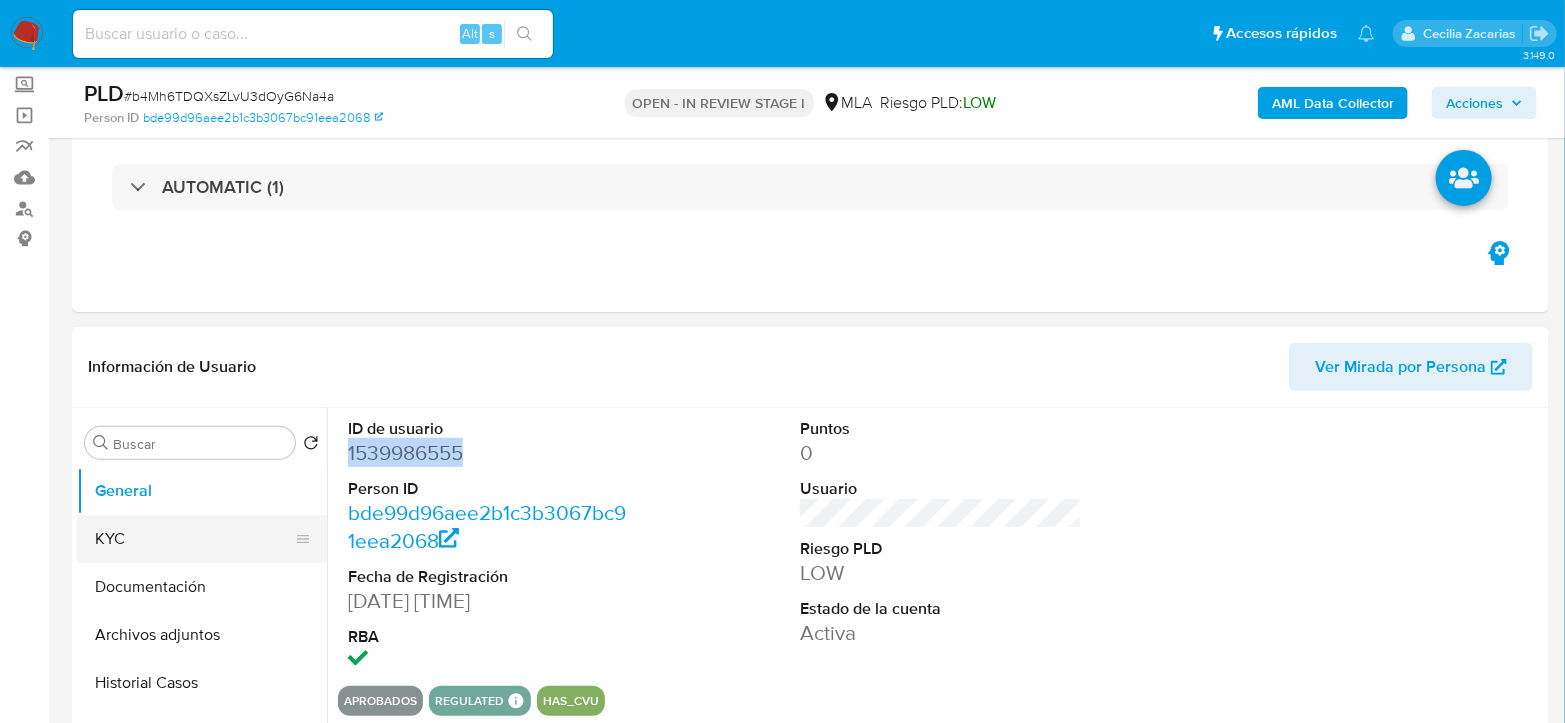 click on "KYC" at bounding box center (194, 539) 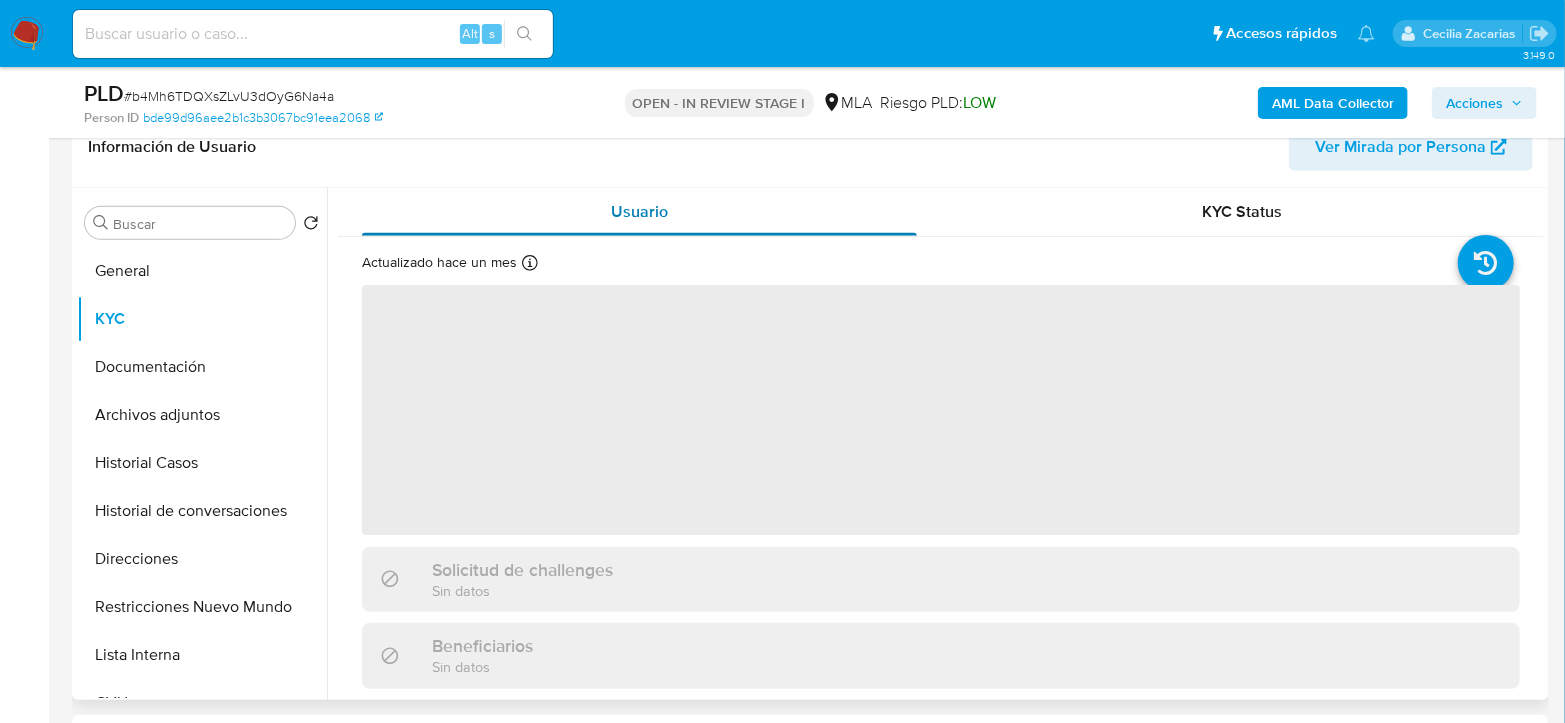 scroll, scrollTop: 333, scrollLeft: 0, axis: vertical 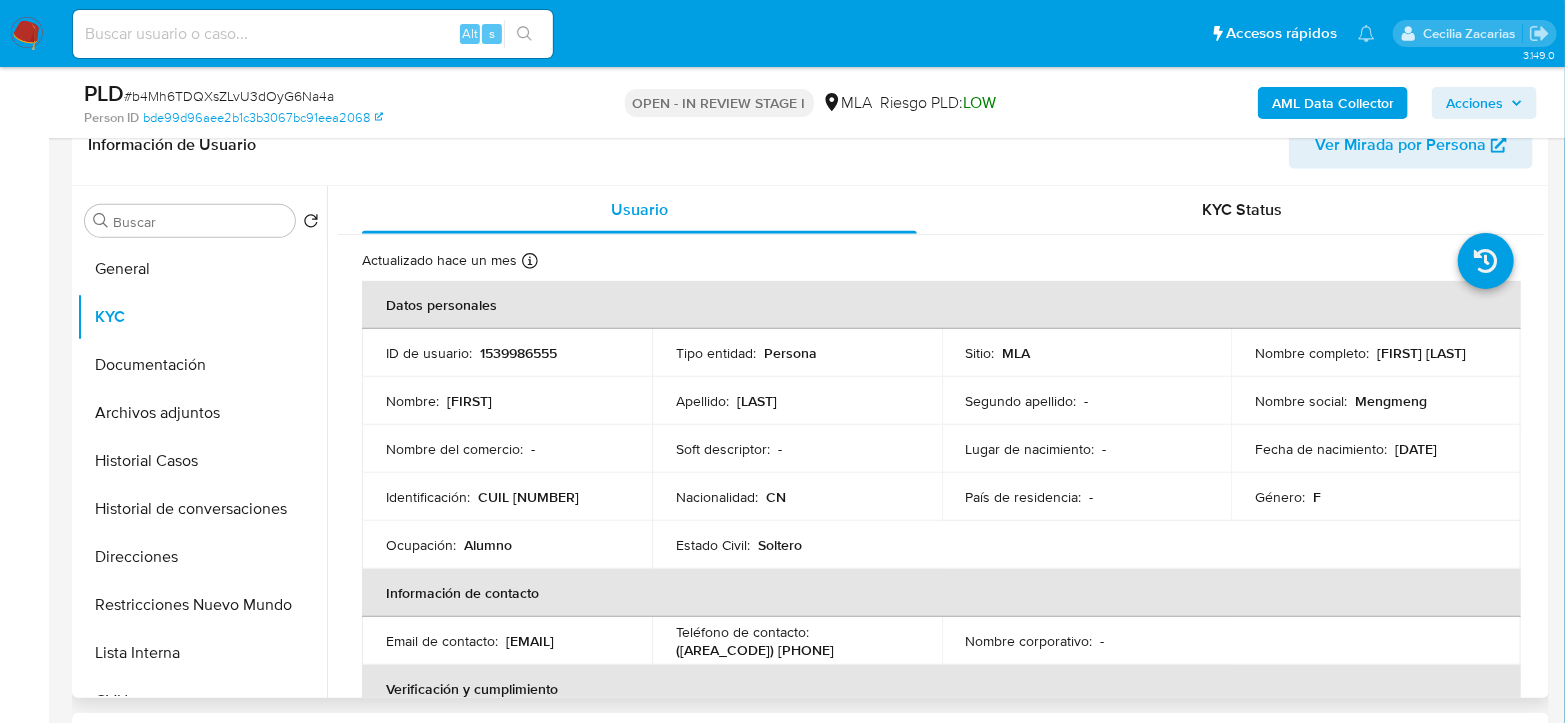 drag, startPoint x: 1471, startPoint y: 451, endPoint x: 1431, endPoint y: 447, distance: 40.1995 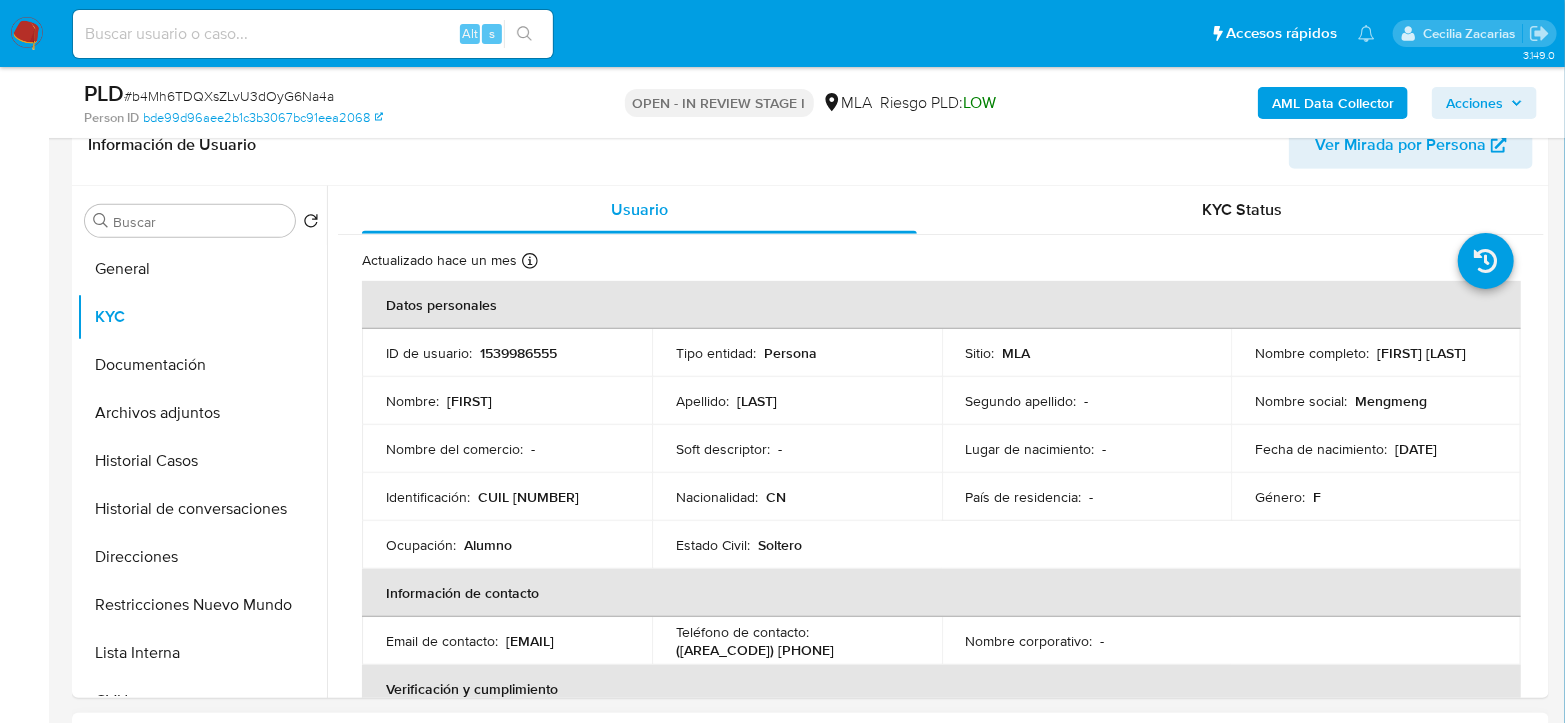copy on "2008" 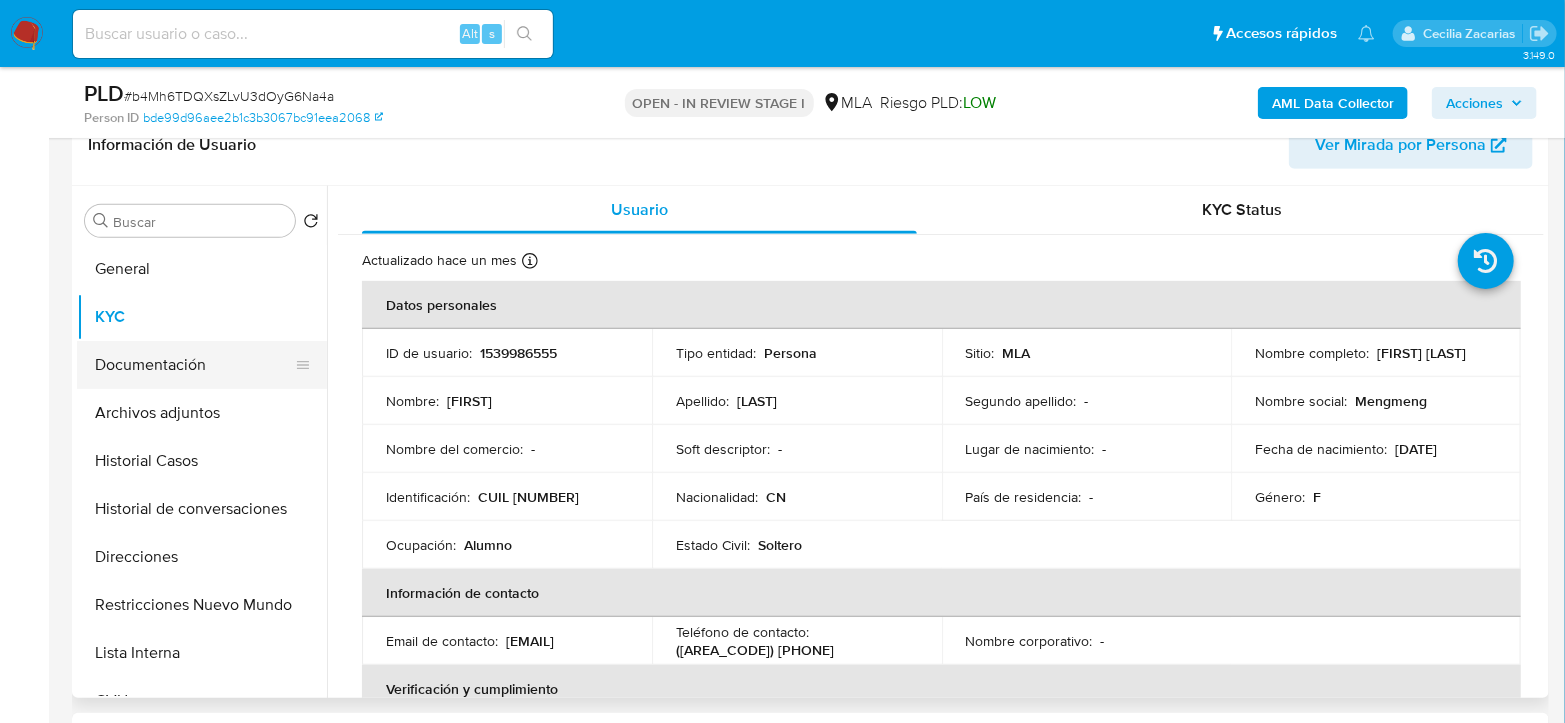 click on "Documentación" at bounding box center (194, 365) 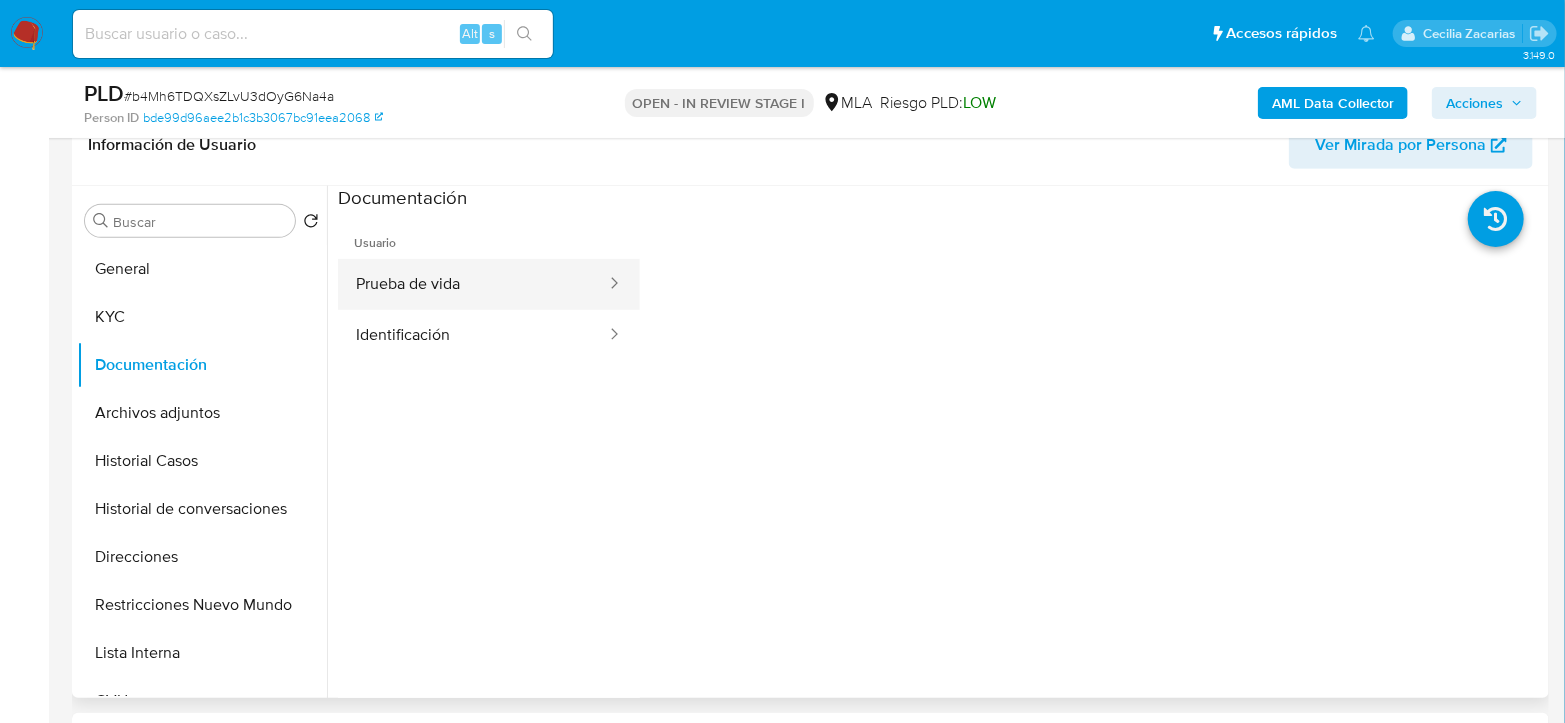 click on "Prueba de vida" at bounding box center [473, 284] 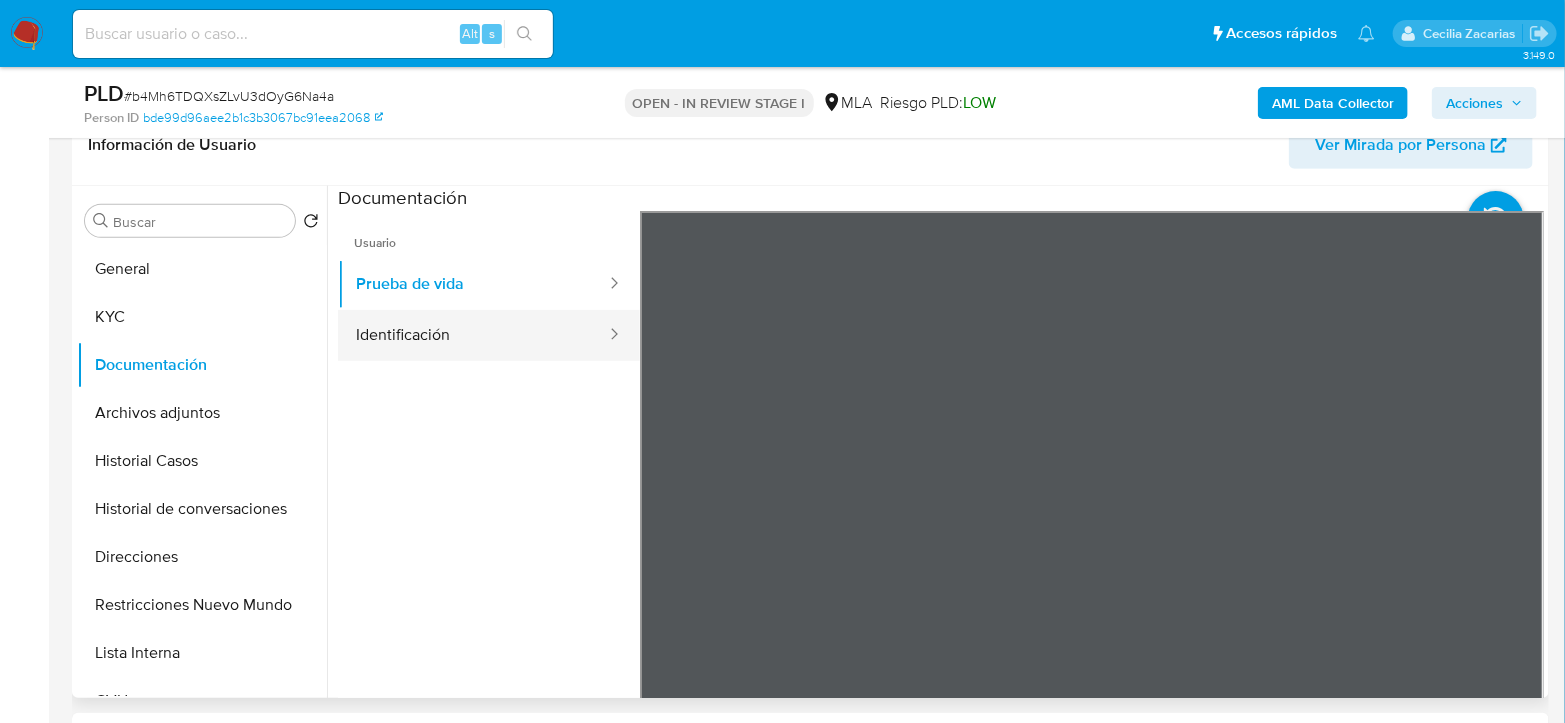 click on "Identificación" at bounding box center (473, 335) 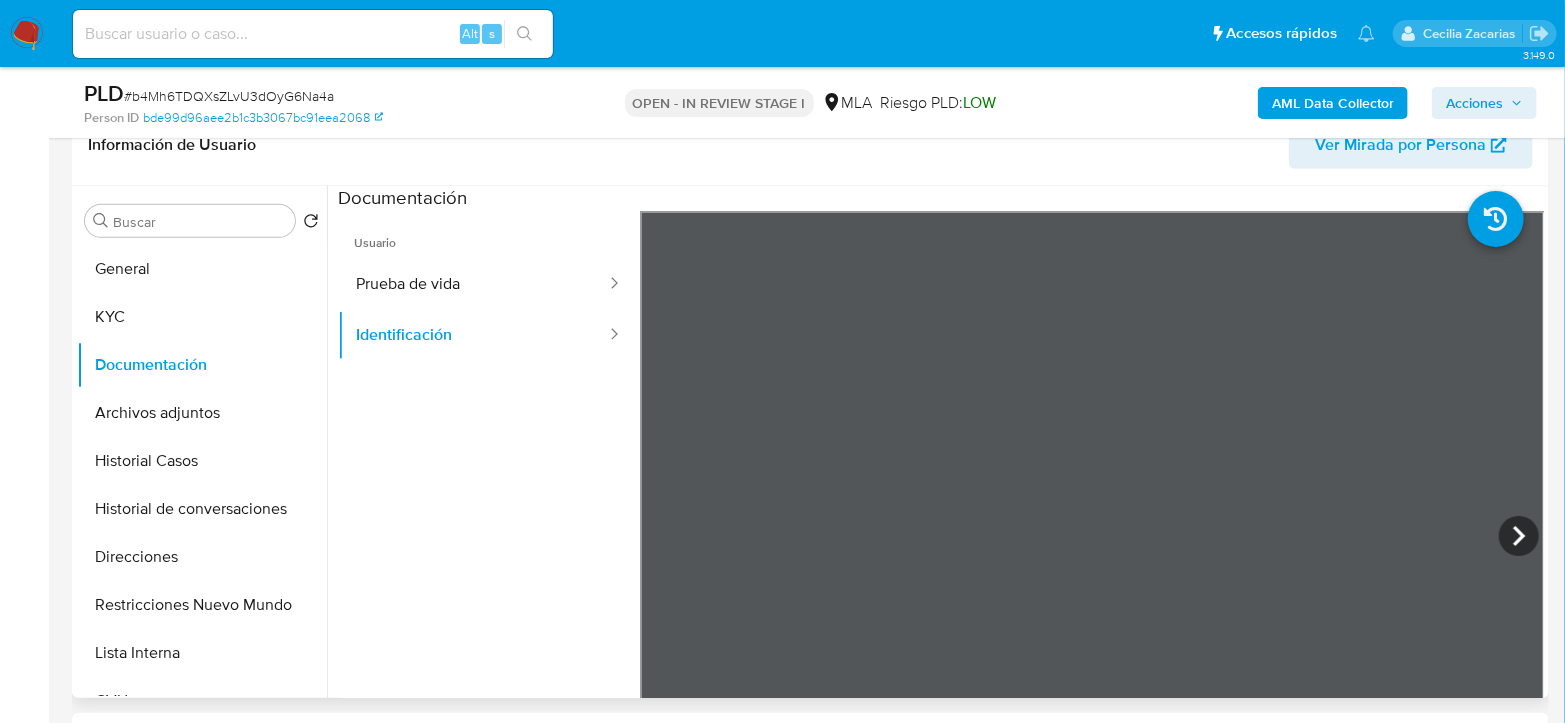 scroll, scrollTop: 499, scrollLeft: 0, axis: vertical 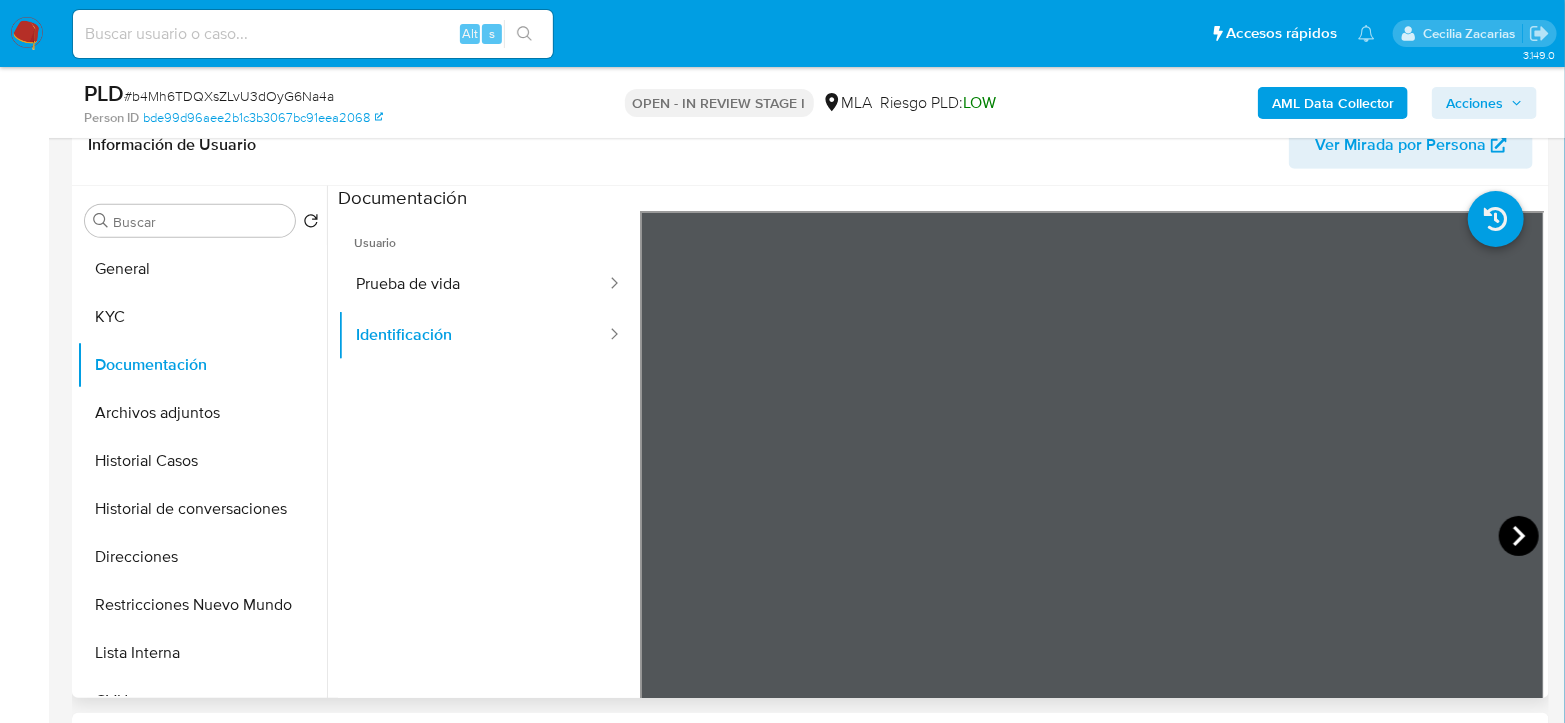 click 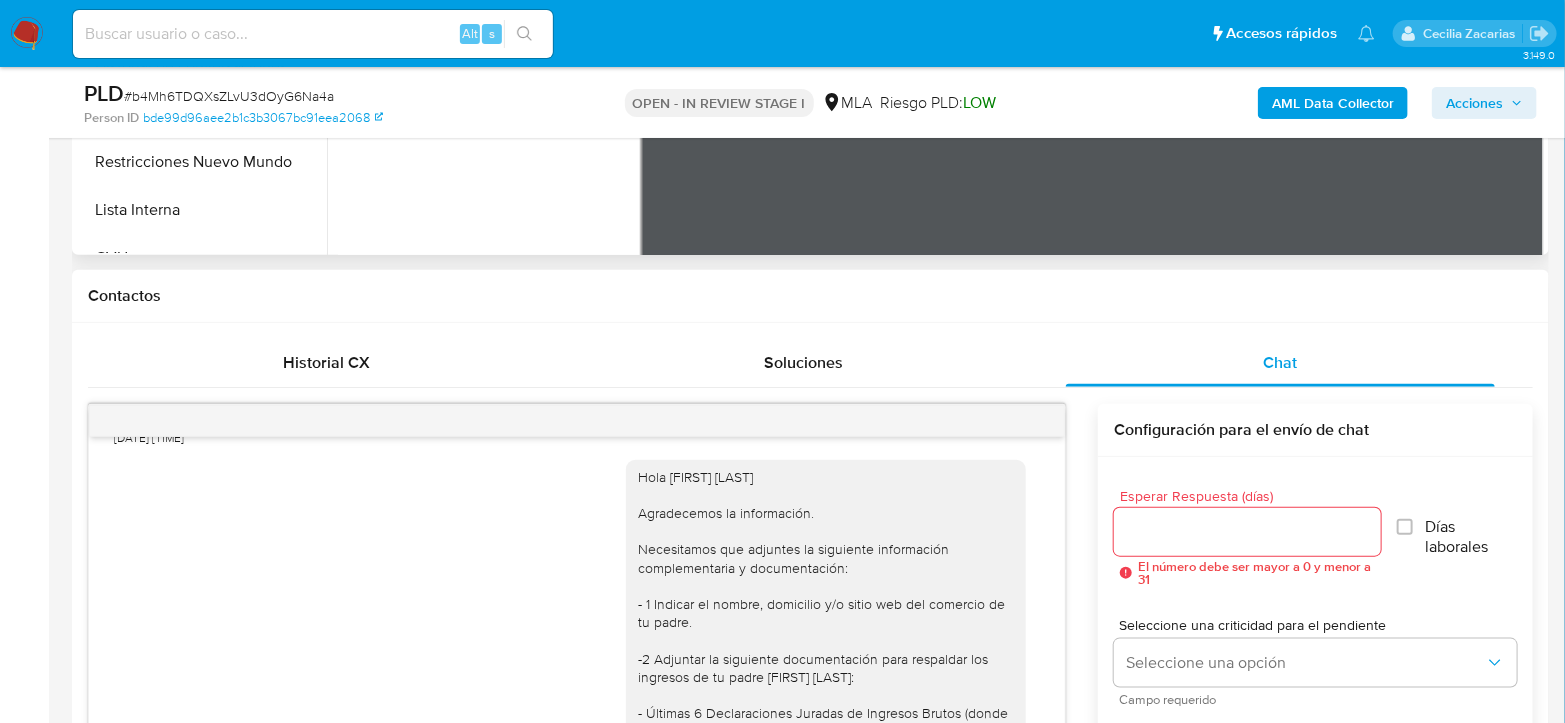 scroll, scrollTop: 777, scrollLeft: 0, axis: vertical 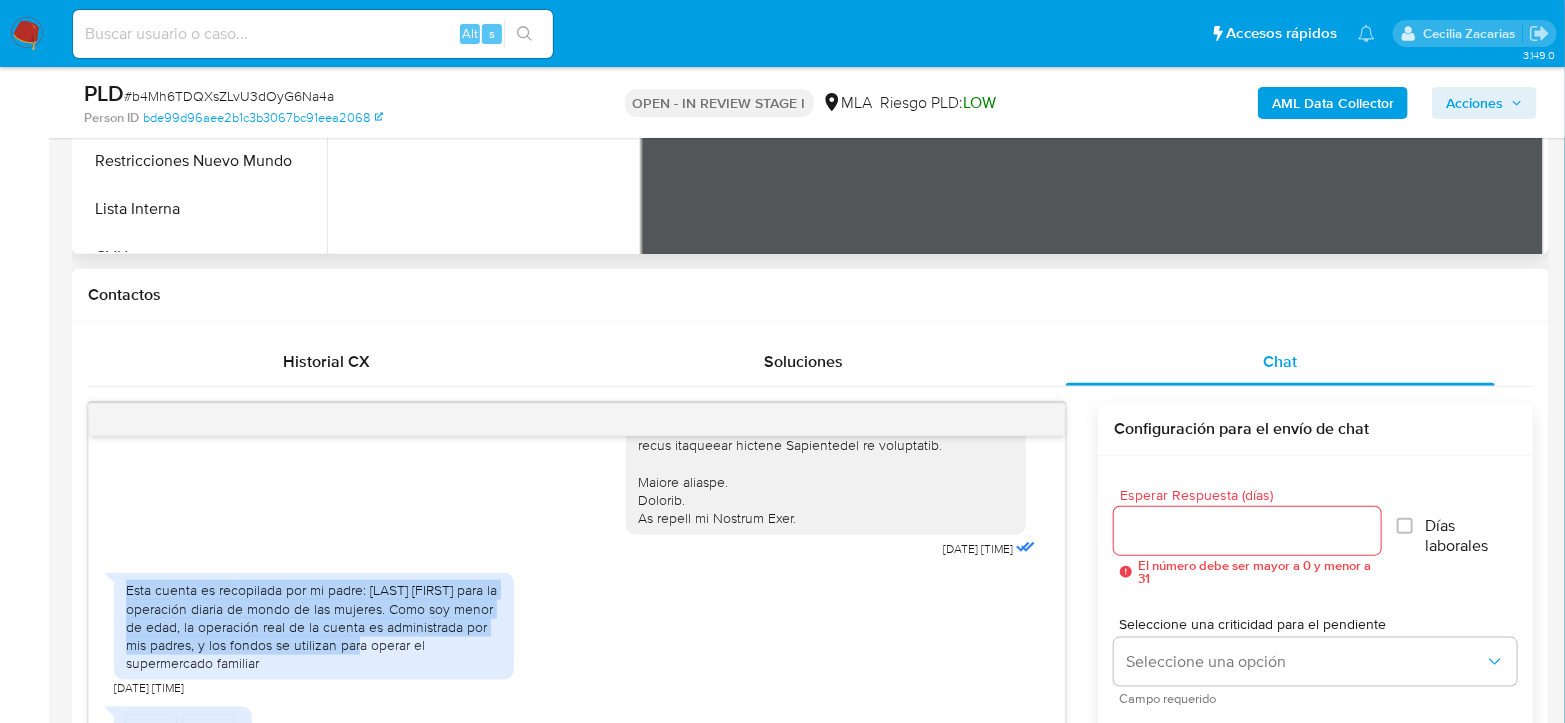 drag, startPoint x: 128, startPoint y: 605, endPoint x: 390, endPoint y: 658, distance: 267.30695 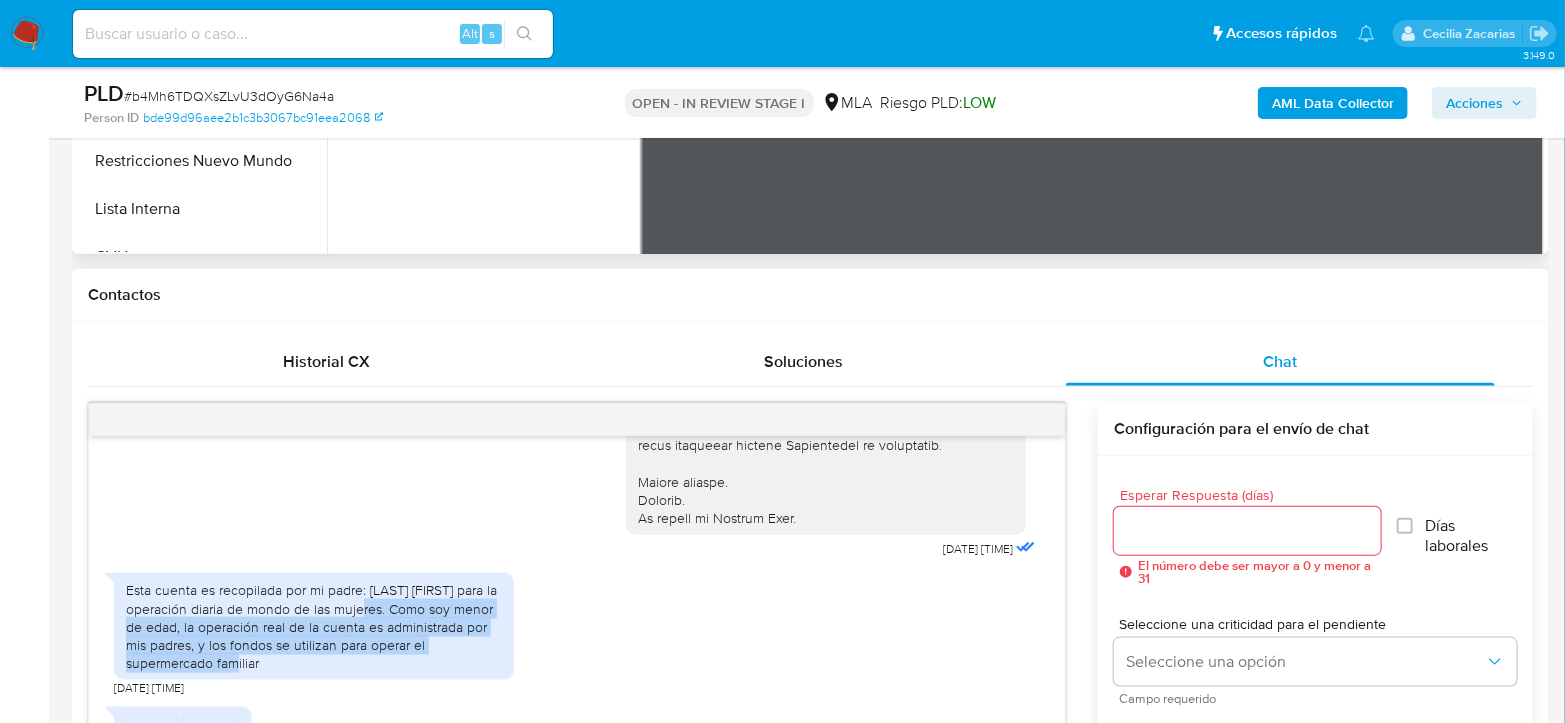 drag, startPoint x: 389, startPoint y: 627, endPoint x: 367, endPoint y: 674, distance: 51.894123 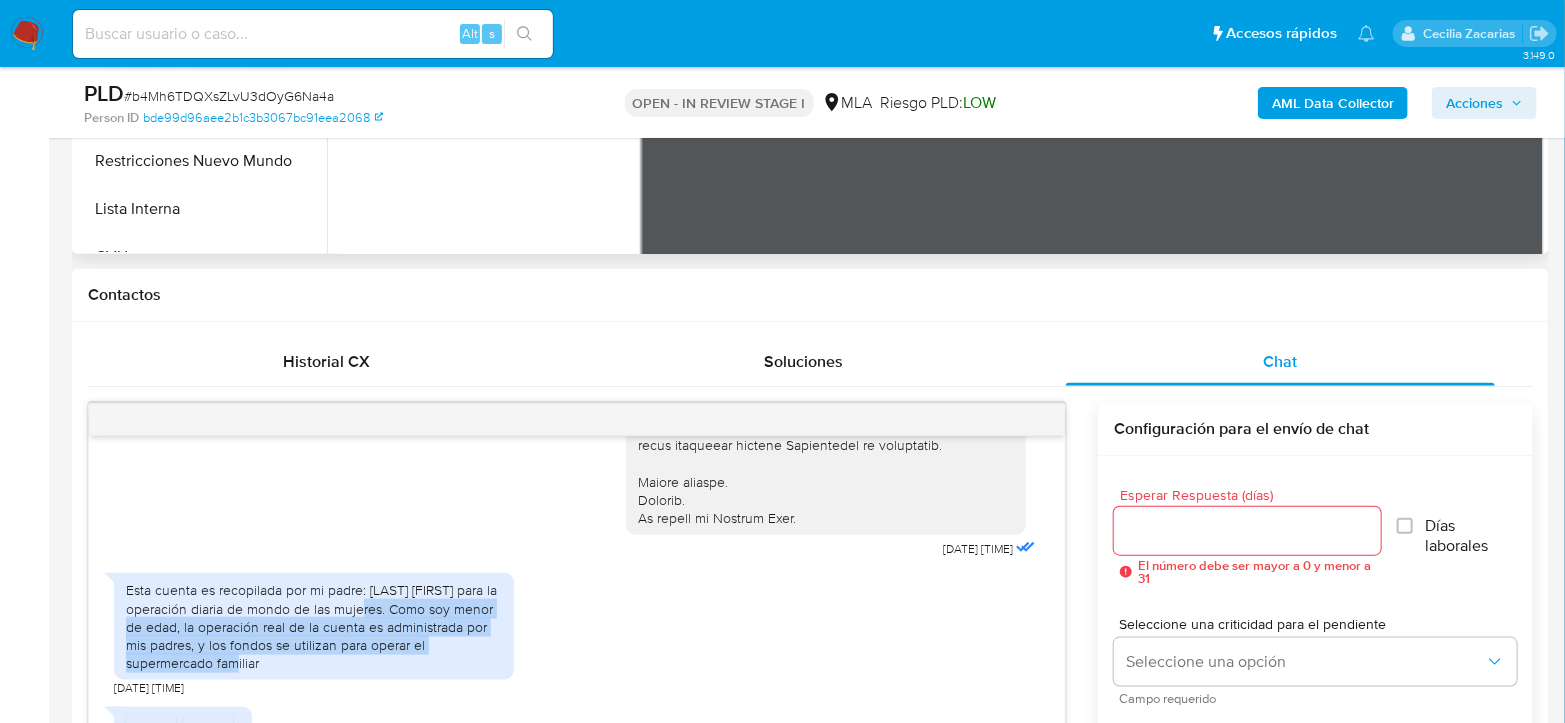 copy on "Como soy menor de edad, la operación real de la cuenta es administrada por mis padres, y los fondos se utilizan para operar el supermercado familiar" 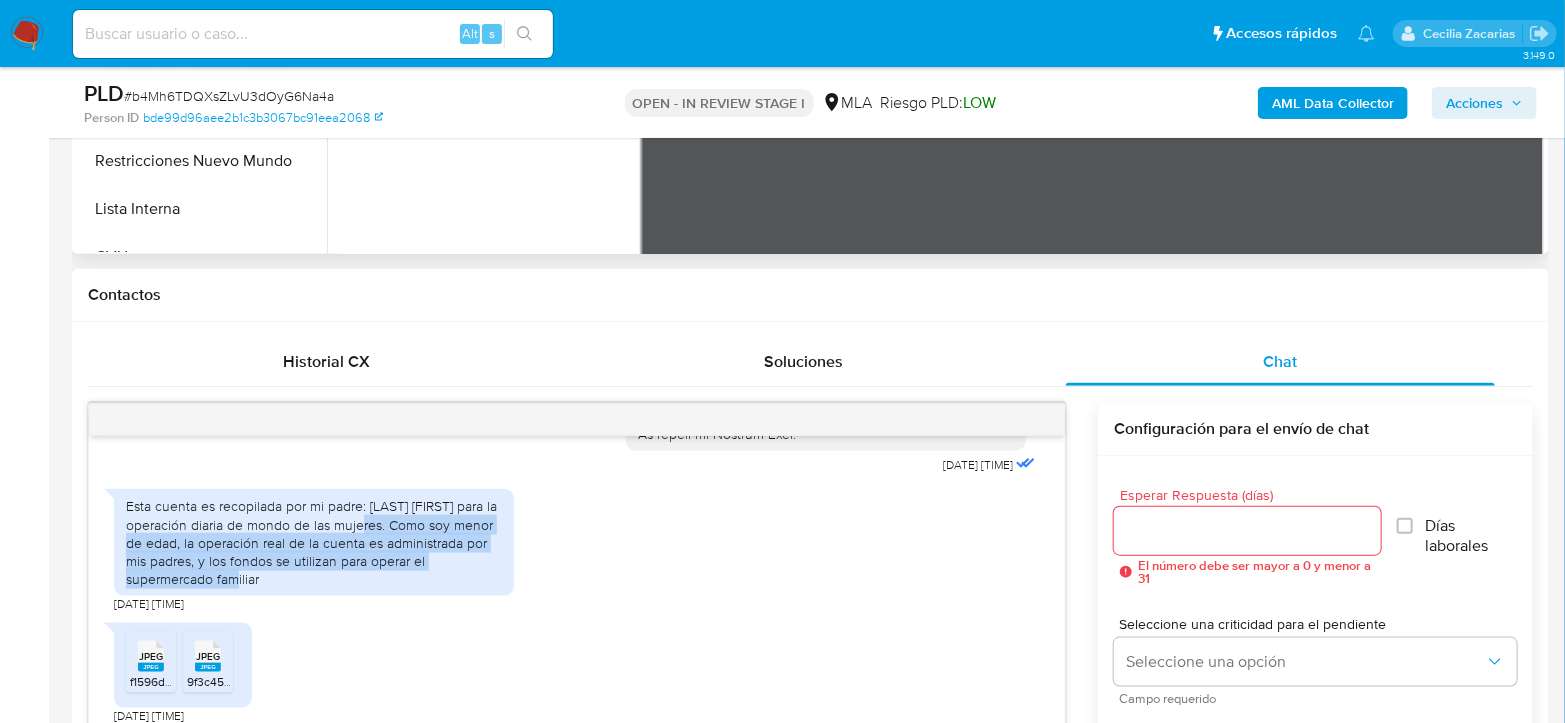 scroll, scrollTop: 888, scrollLeft: 0, axis: vertical 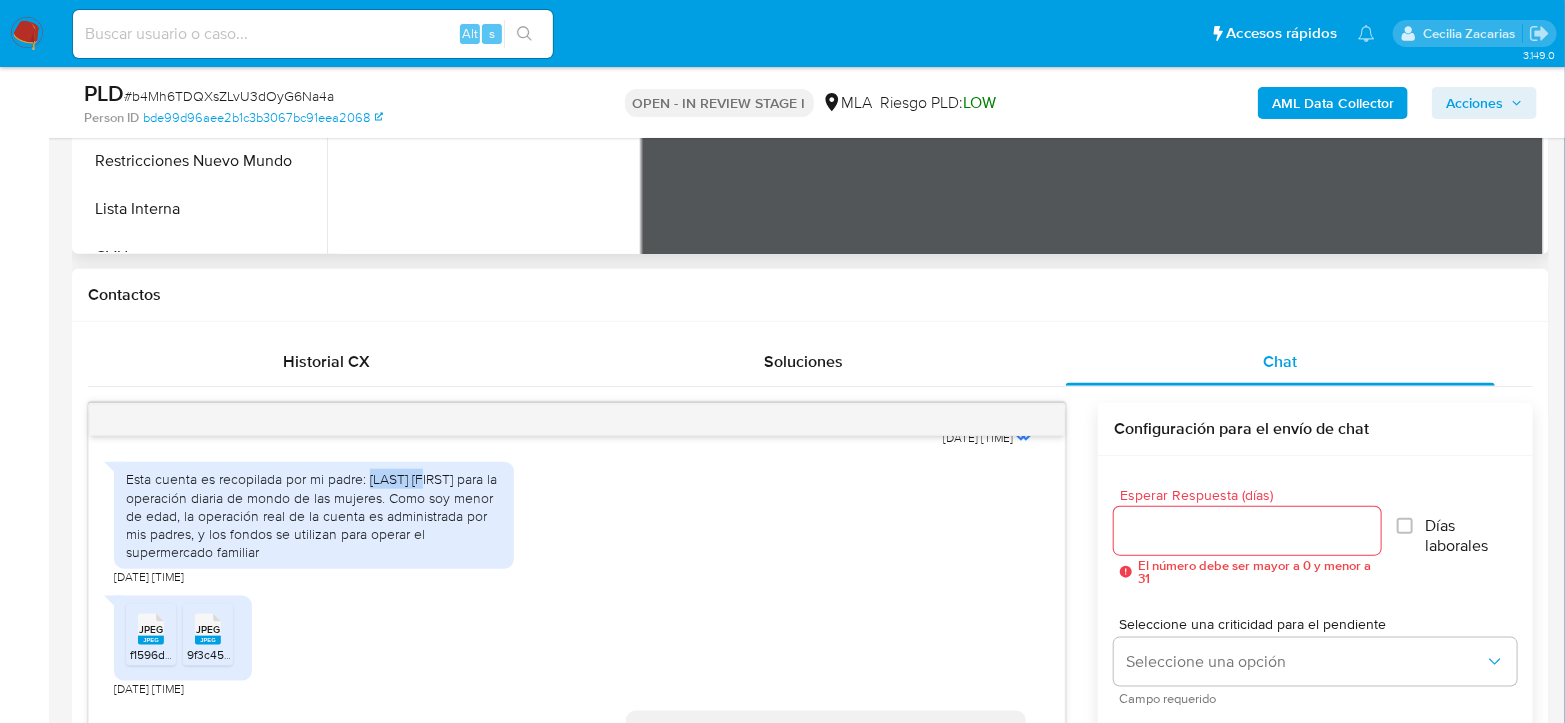 drag, startPoint x: 367, startPoint y: 499, endPoint x: 447, endPoint y: 463, distance: 87.72685 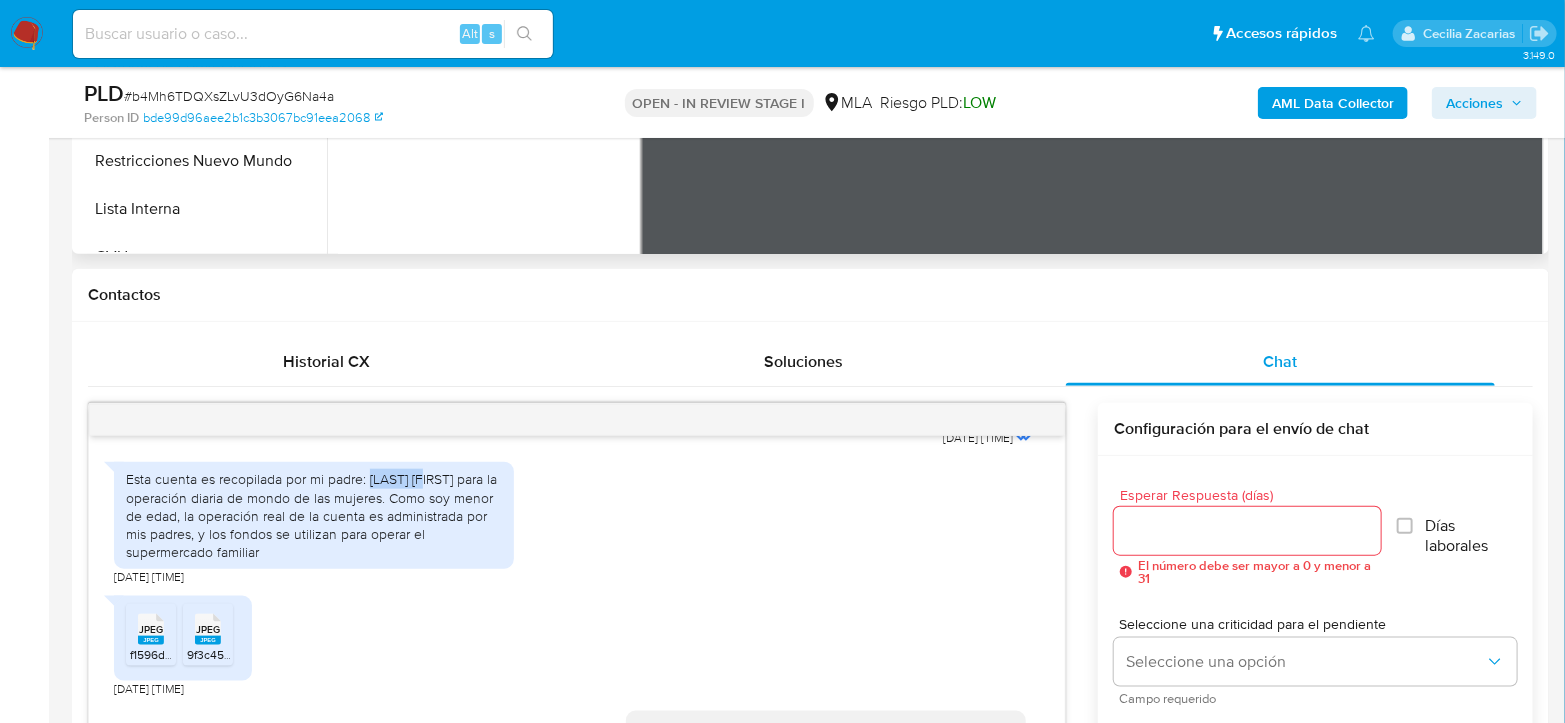 copy on "Lin Fubin" 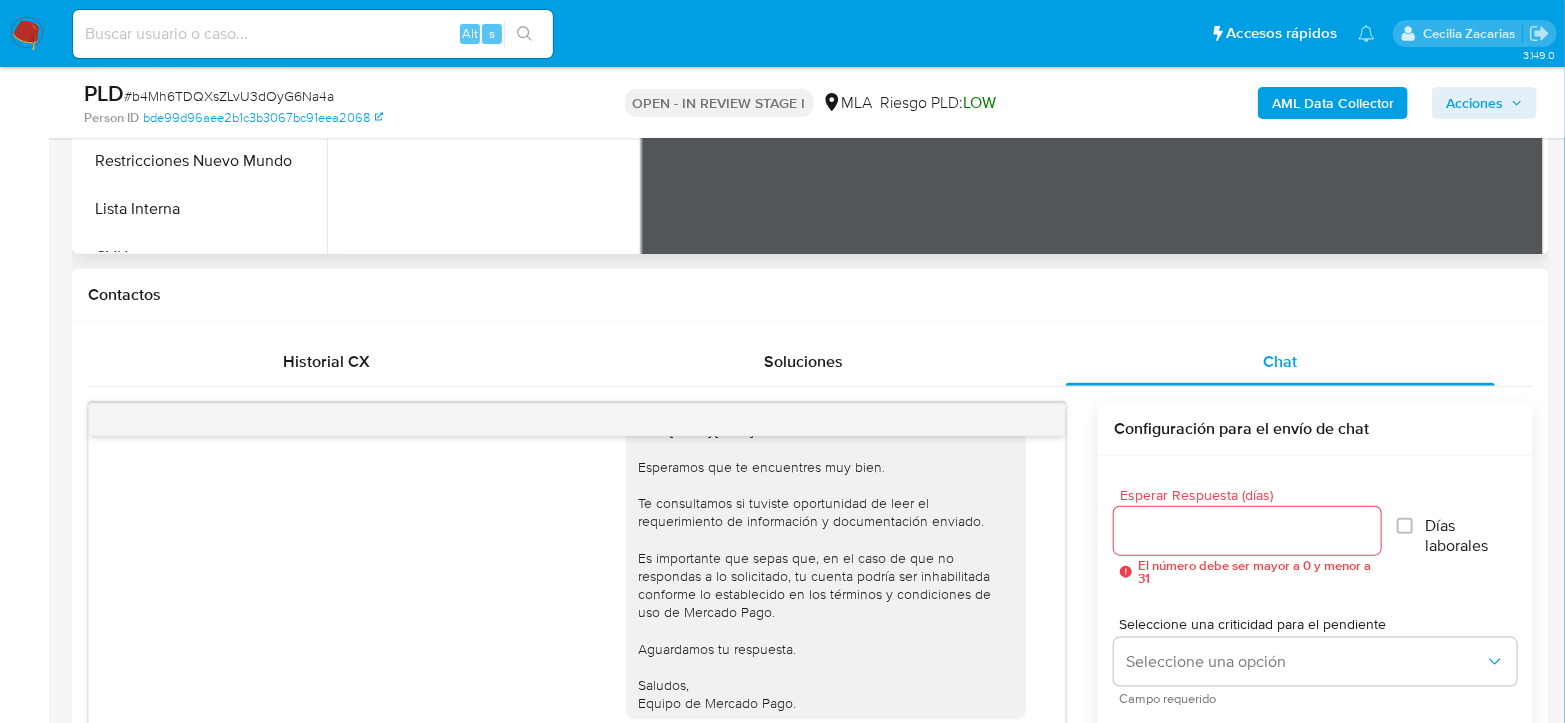 scroll, scrollTop: 1807, scrollLeft: 0, axis: vertical 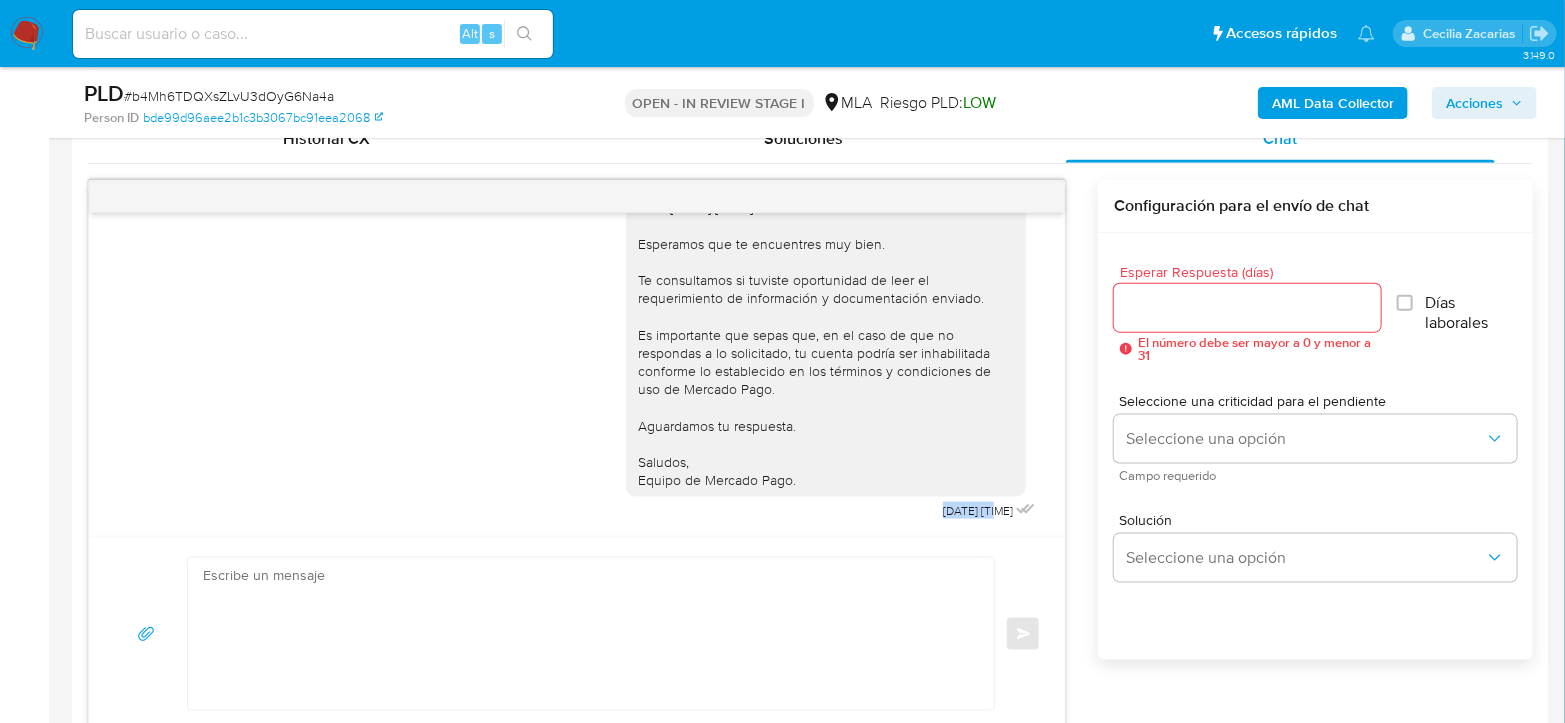 drag, startPoint x: 887, startPoint y: 510, endPoint x: 950, endPoint y: 509, distance: 63.007935 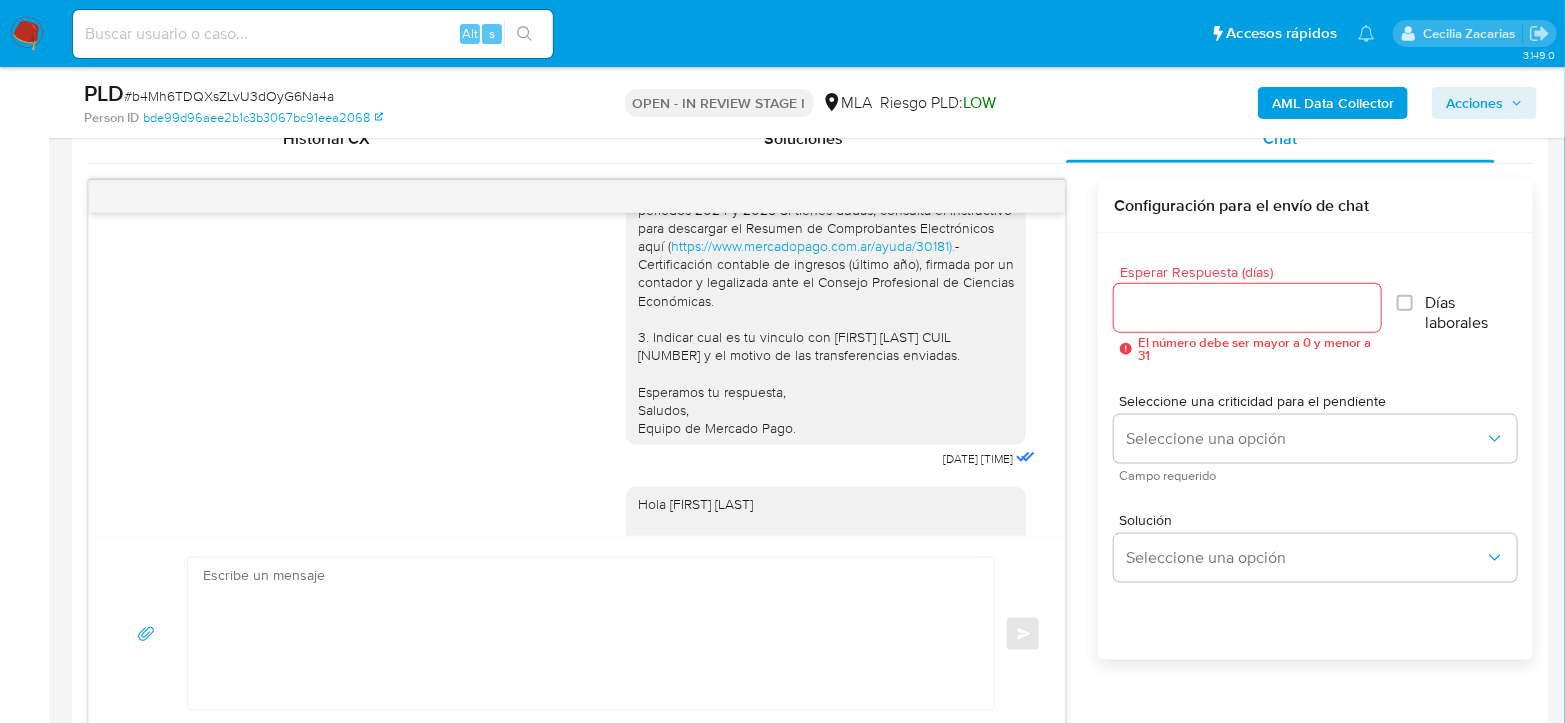 scroll, scrollTop: 1140, scrollLeft: 0, axis: vertical 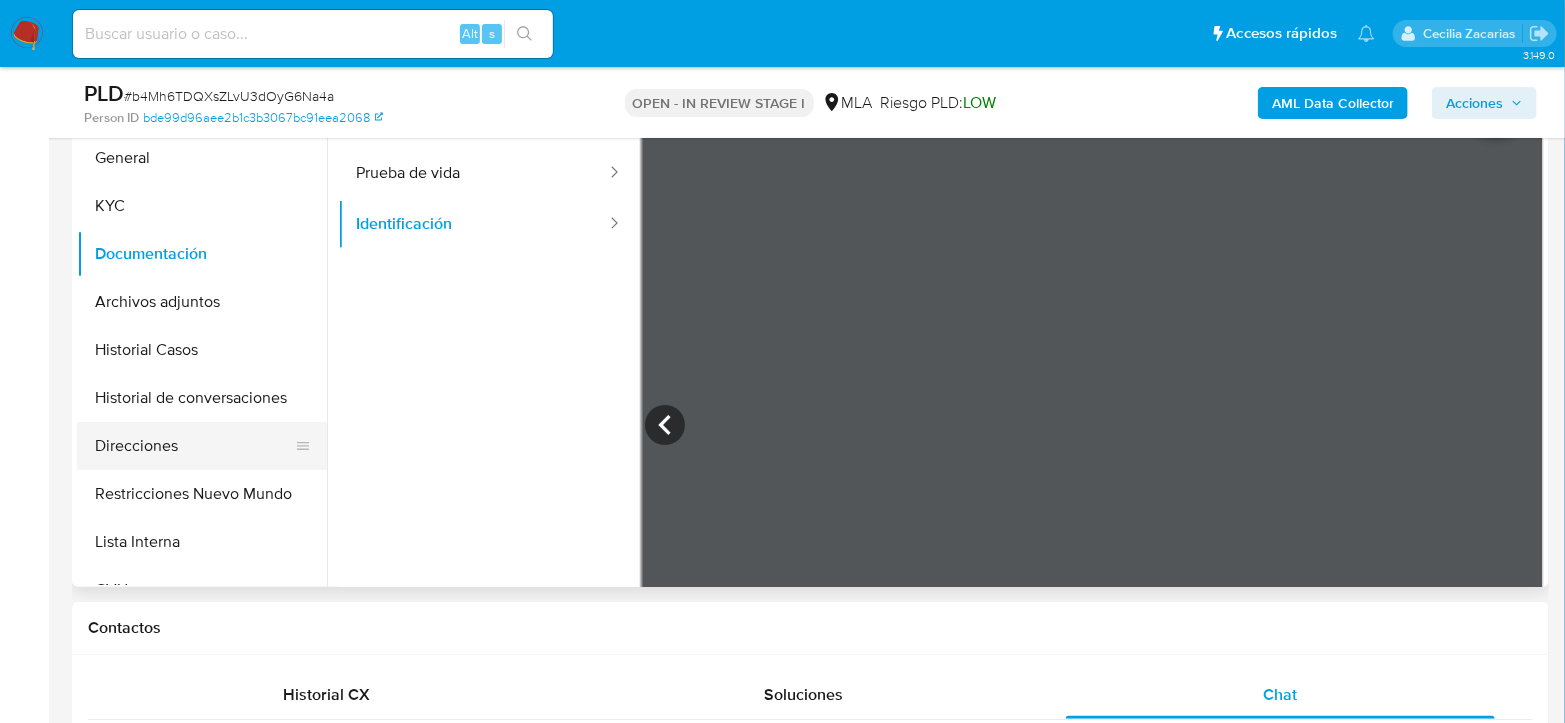 click on "Direcciones" at bounding box center (194, 446) 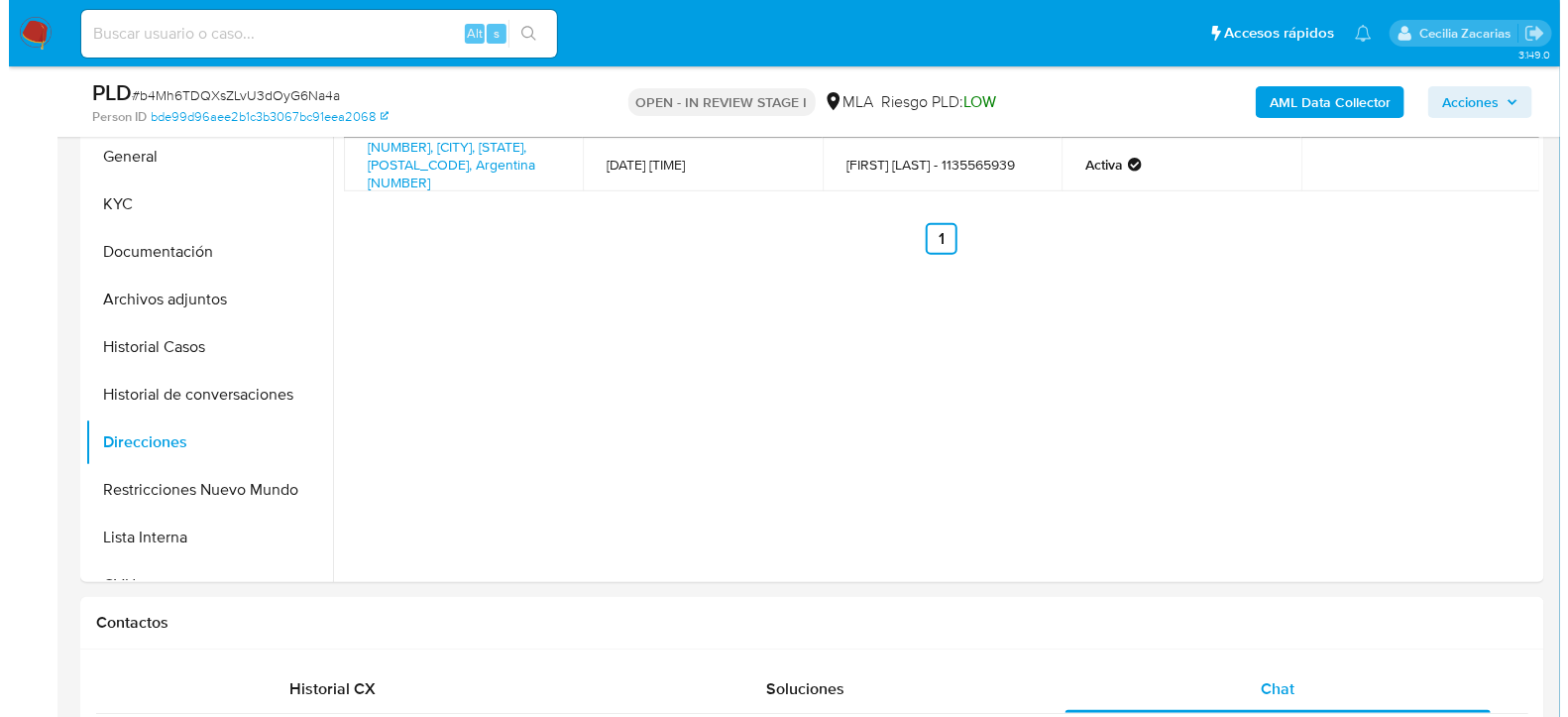 scroll, scrollTop: 330, scrollLeft: 0, axis: vertical 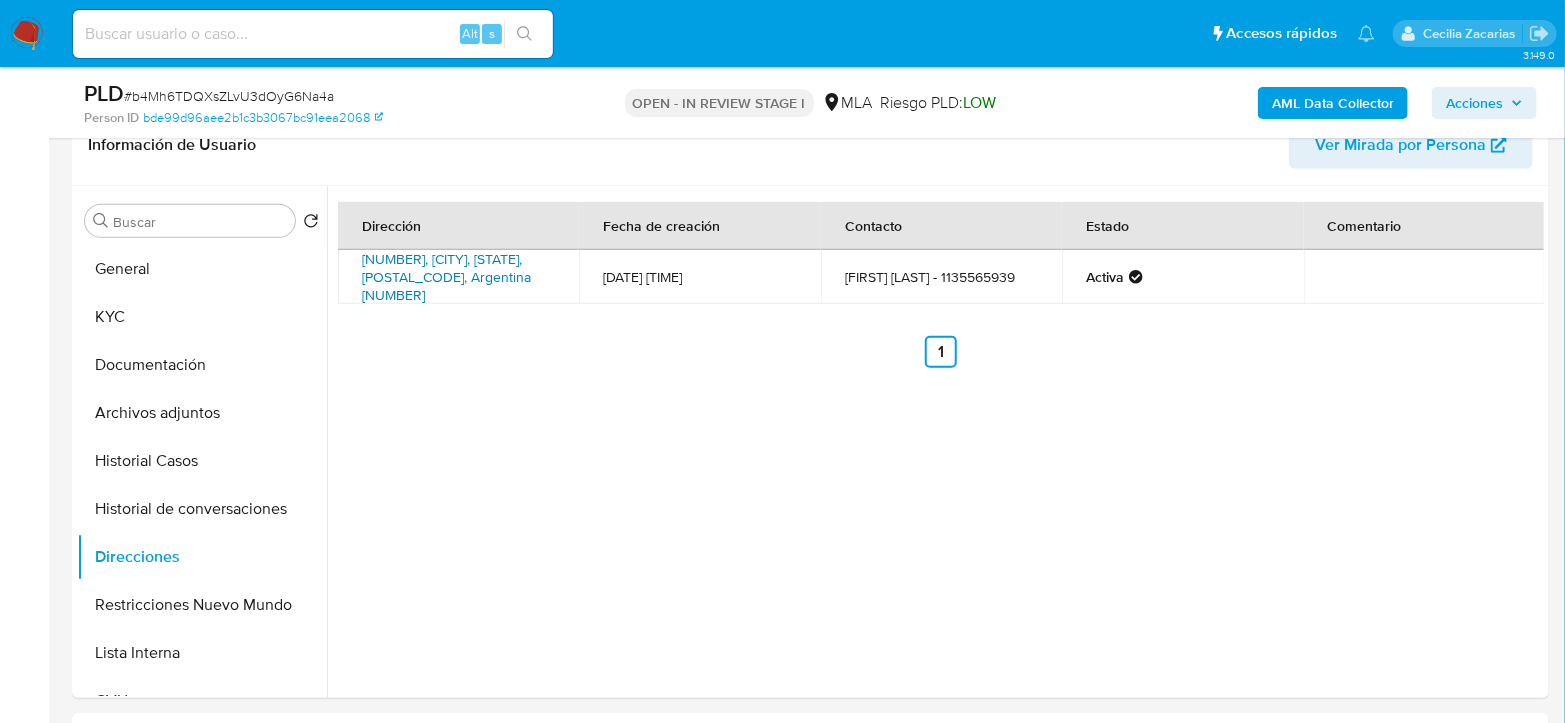 click on "French 332, Ezeiza, Buenos Aires, 1804, Argentina 332" at bounding box center [446, 277] 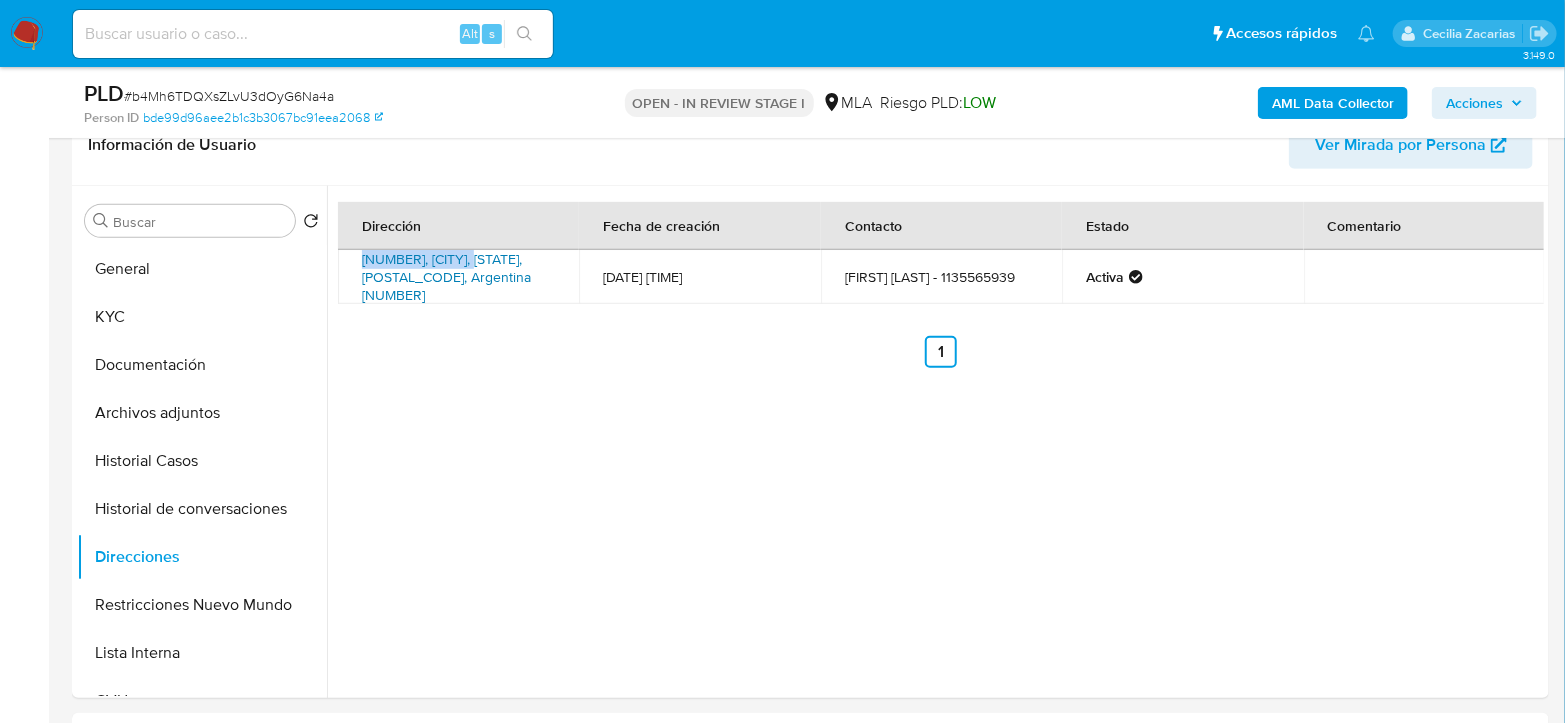 drag, startPoint x: 340, startPoint y: 263, endPoint x: 479, endPoint y: 264, distance: 139.0036 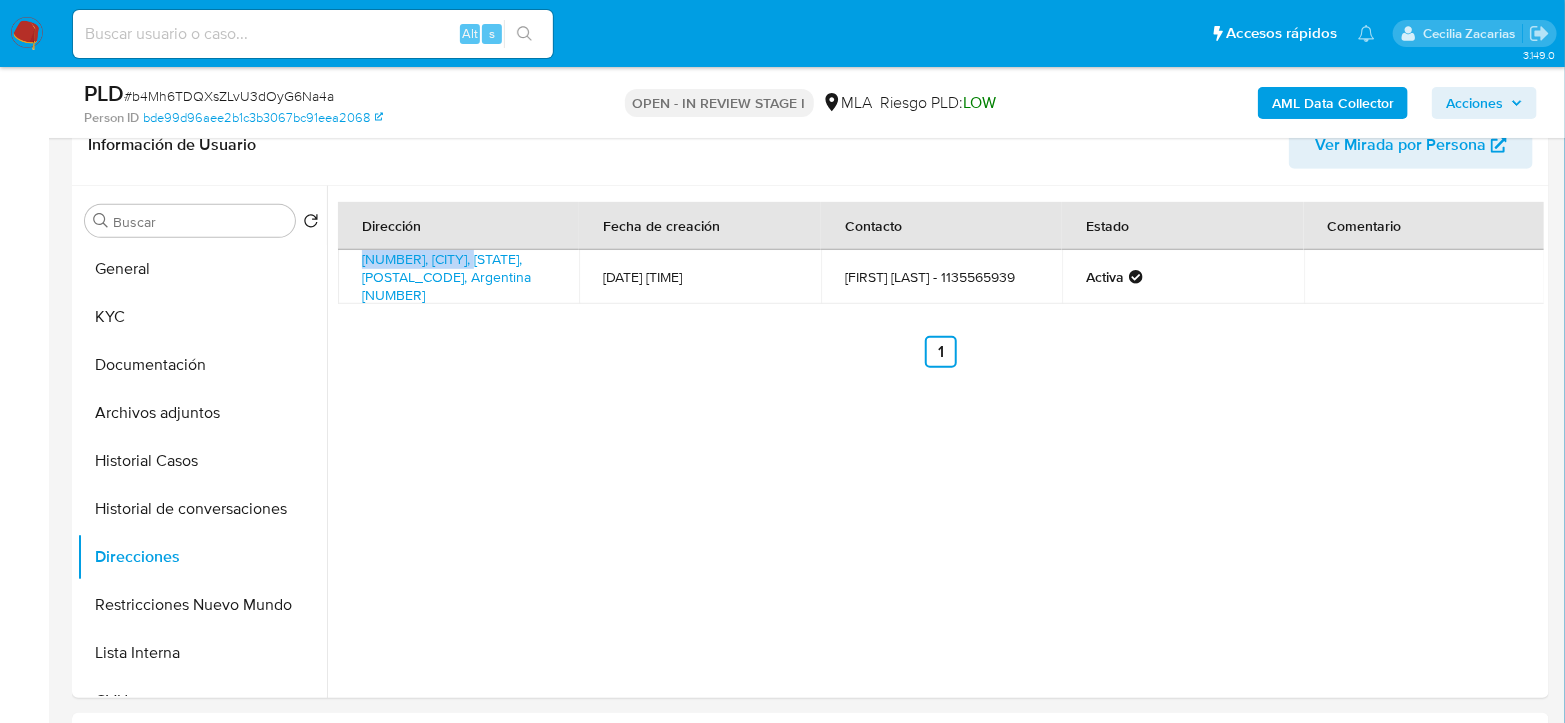 copy on "French 332, Ezeiza" 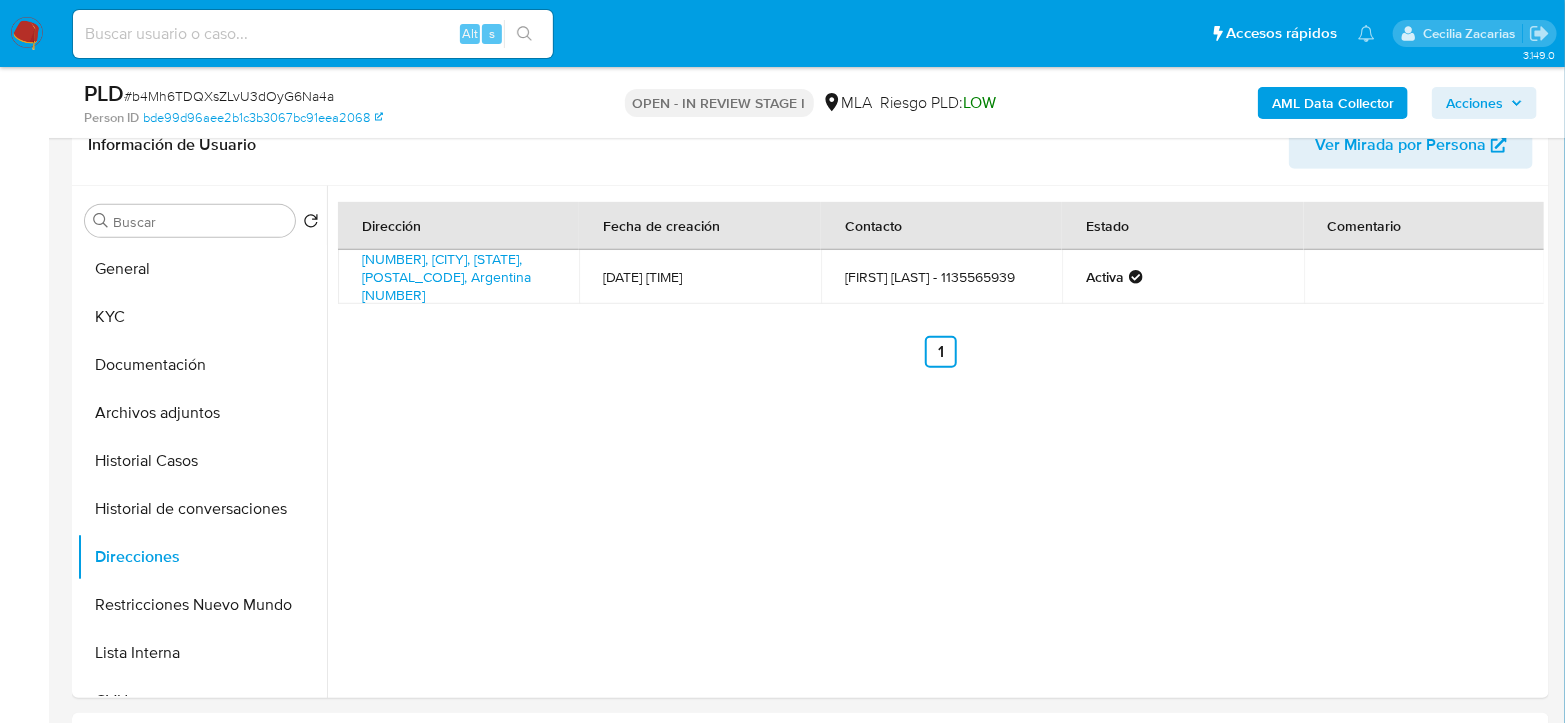 click on "# b4Mh6TDQXsZLvU3dOyG6Na4a" at bounding box center (229, 96) 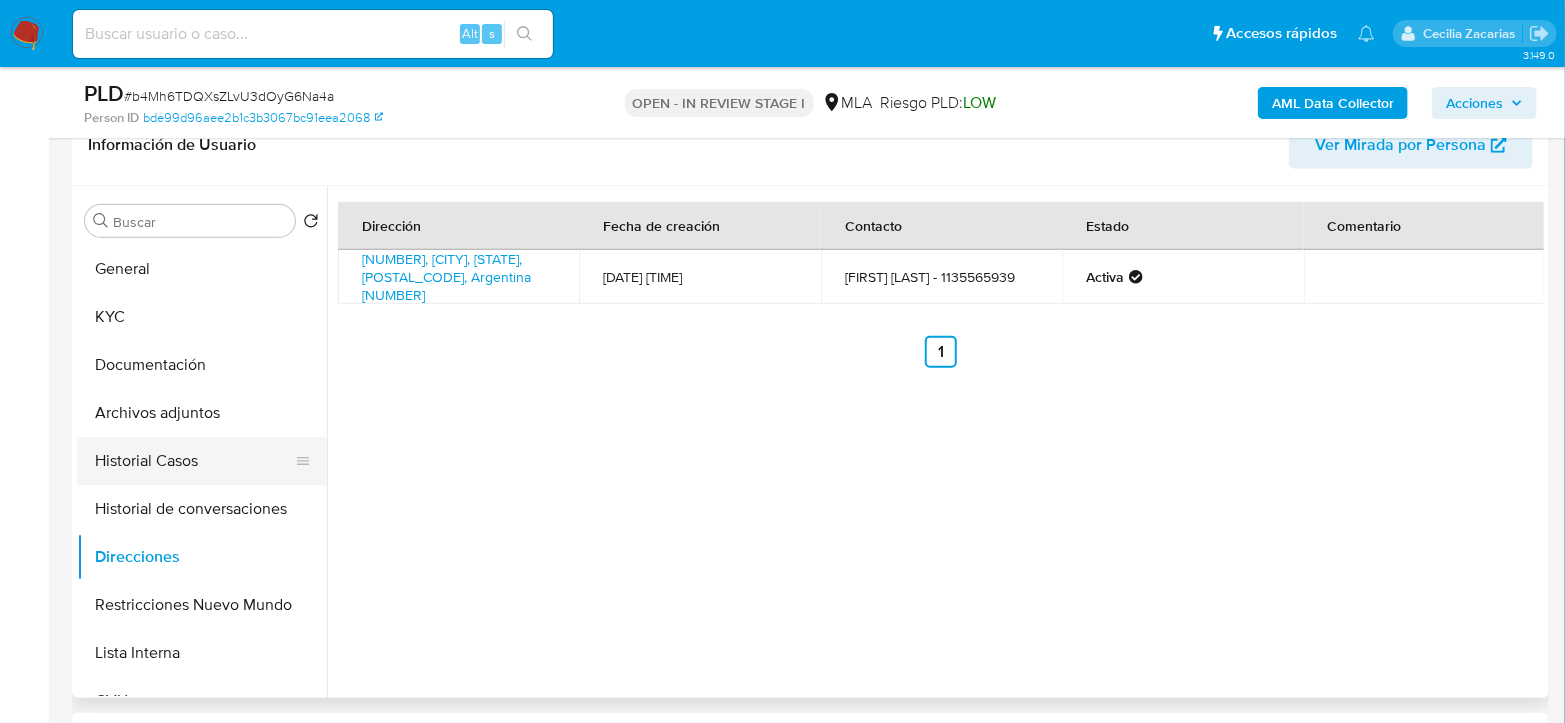 click on "Historial Casos" at bounding box center [194, 461] 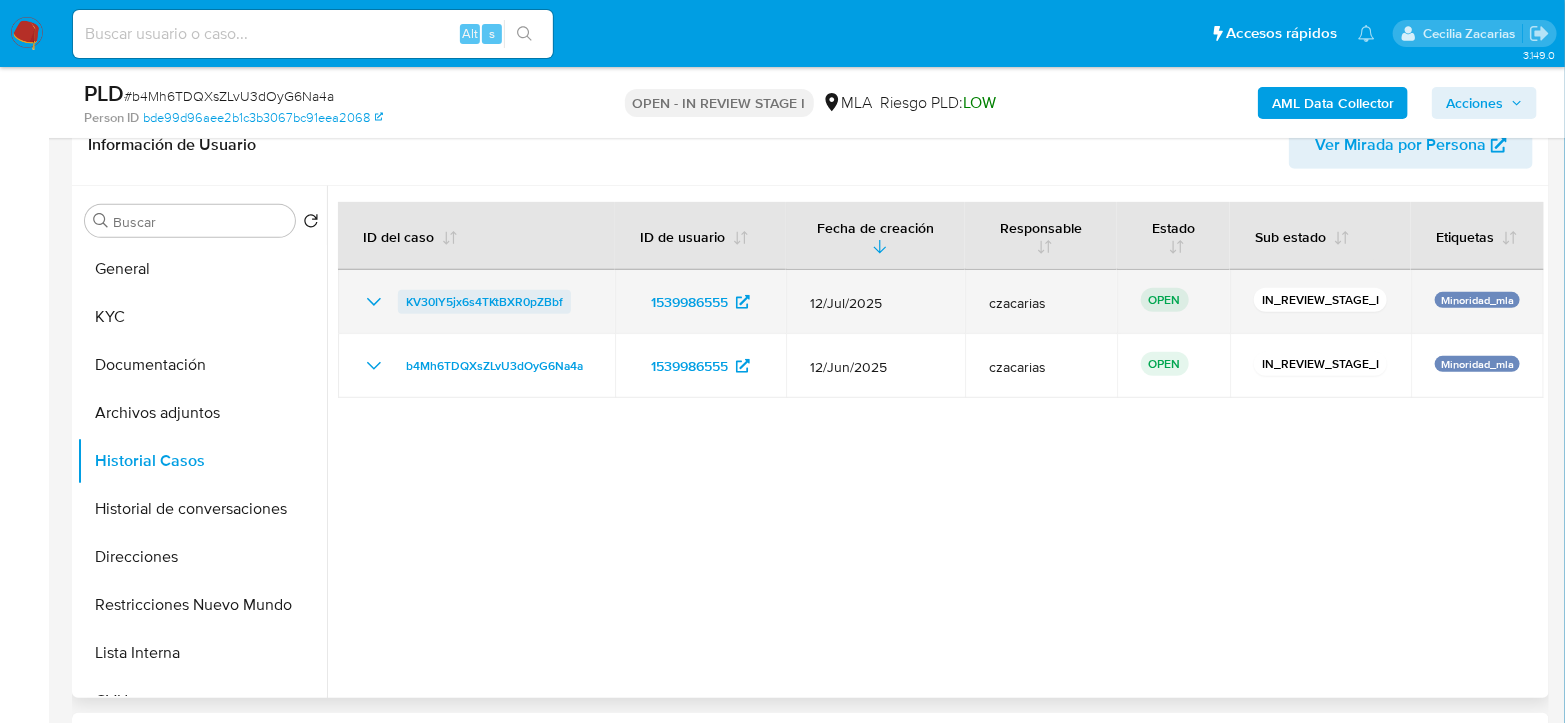 drag, startPoint x: 580, startPoint y: 298, endPoint x: 399, endPoint y: 305, distance: 181.13531 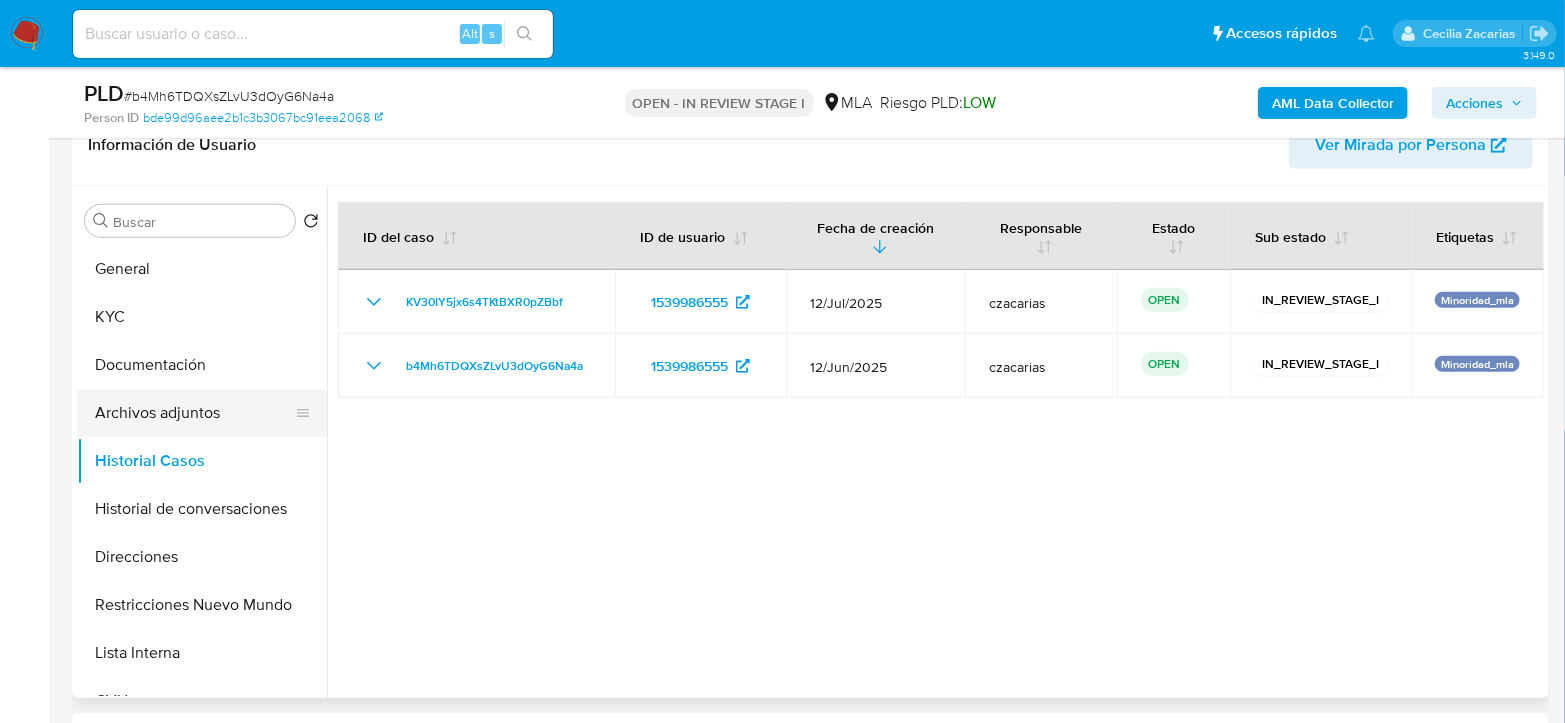 click on "Archivos adjuntos" at bounding box center [194, 413] 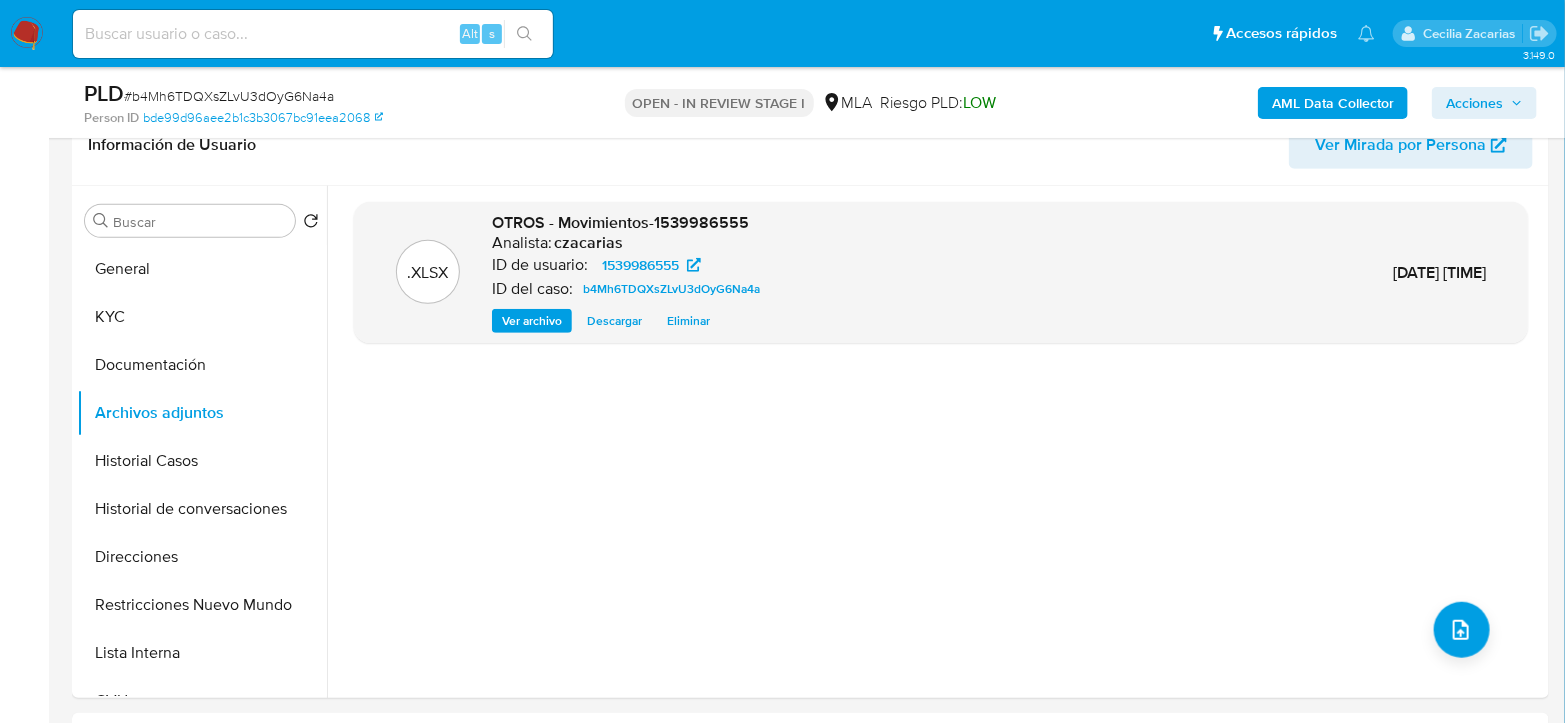 click on "Acciones" at bounding box center [1474, 103] 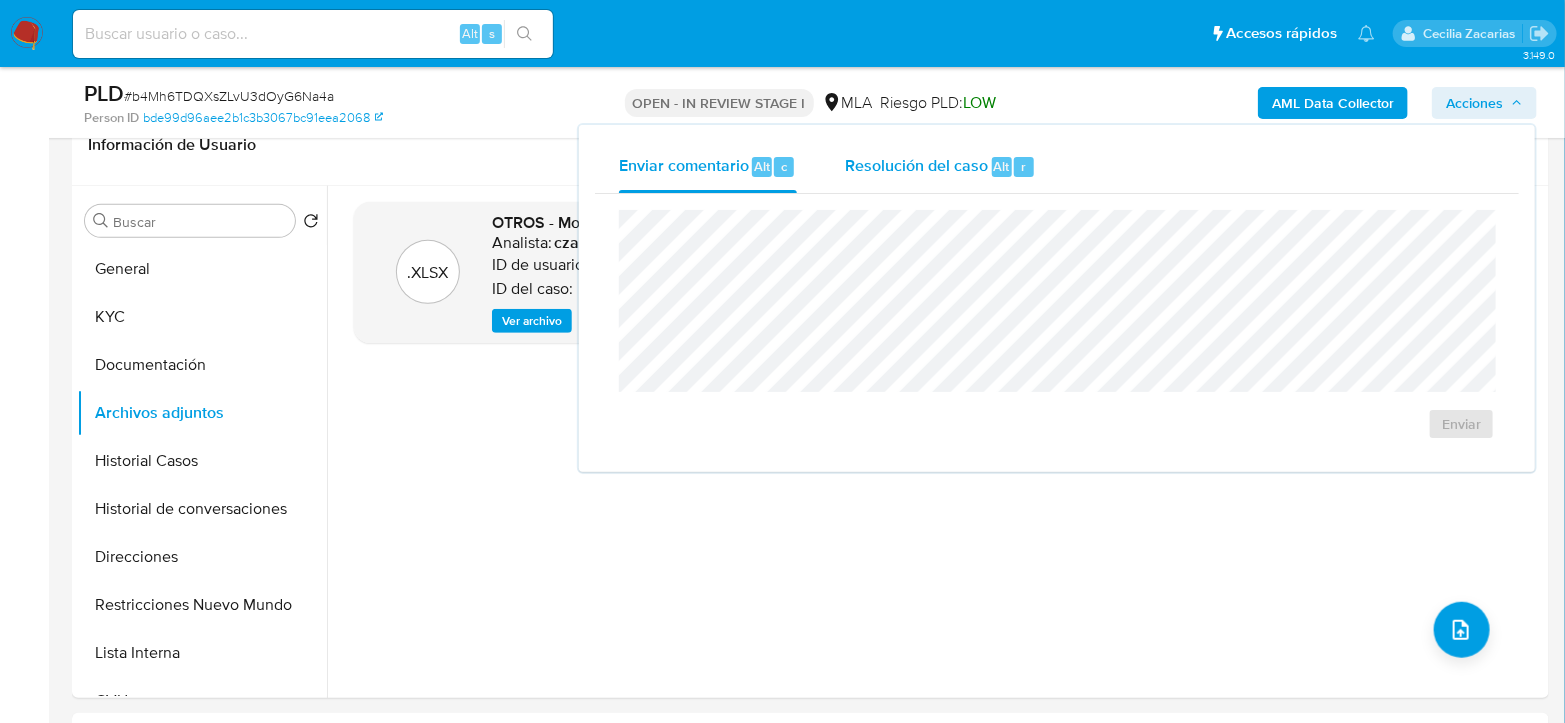 click on "Resolución del caso Alt r" at bounding box center [940, 167] 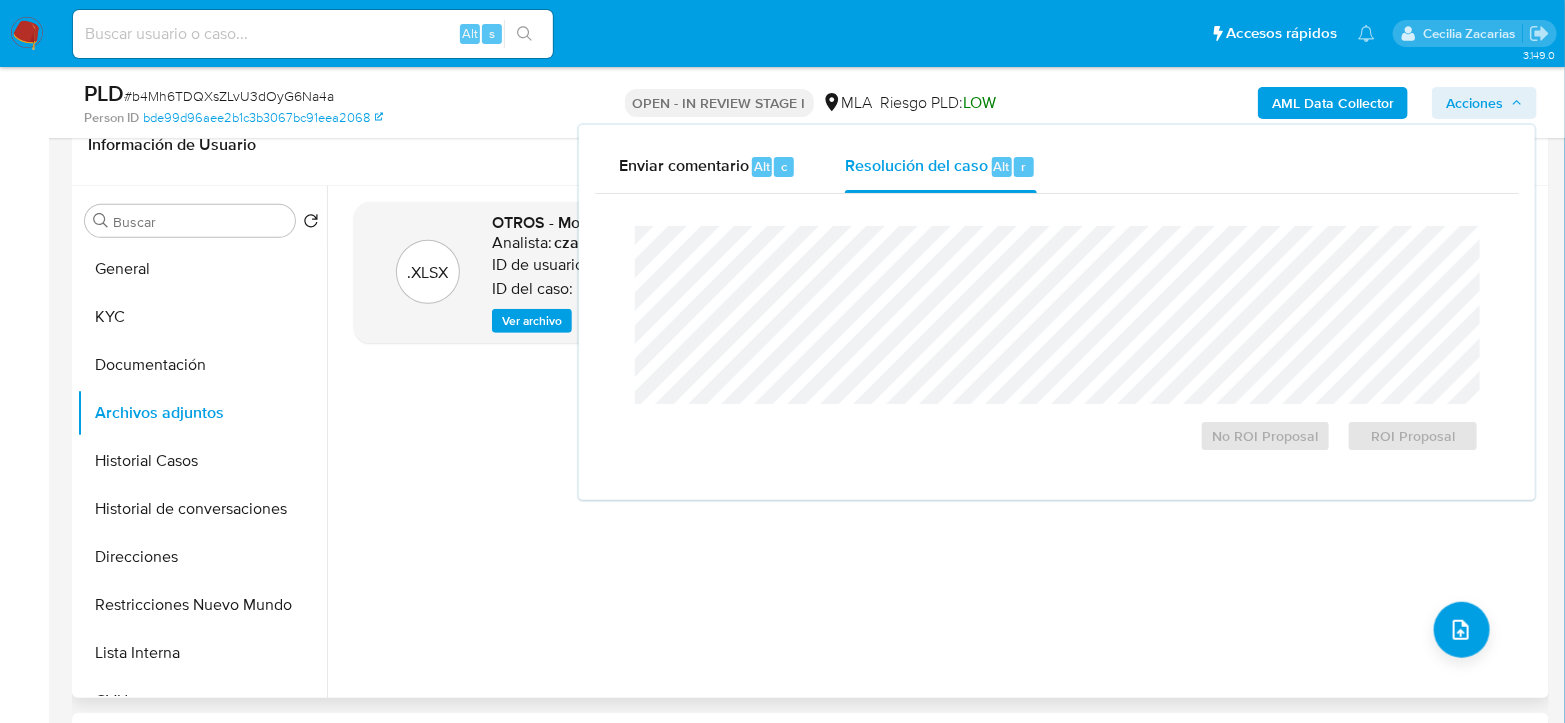 drag, startPoint x: 528, startPoint y: 510, endPoint x: 1044, endPoint y: 599, distance: 523.61914 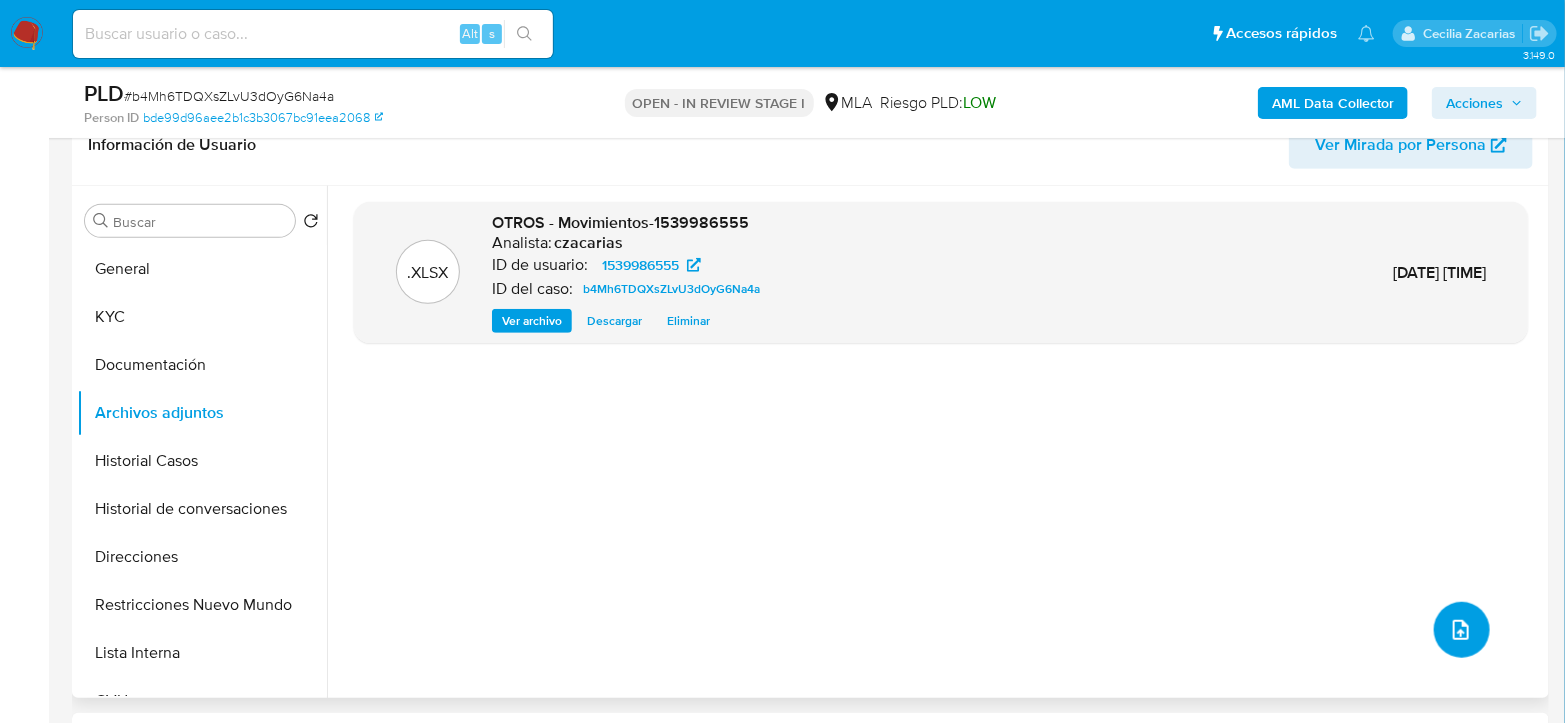 click 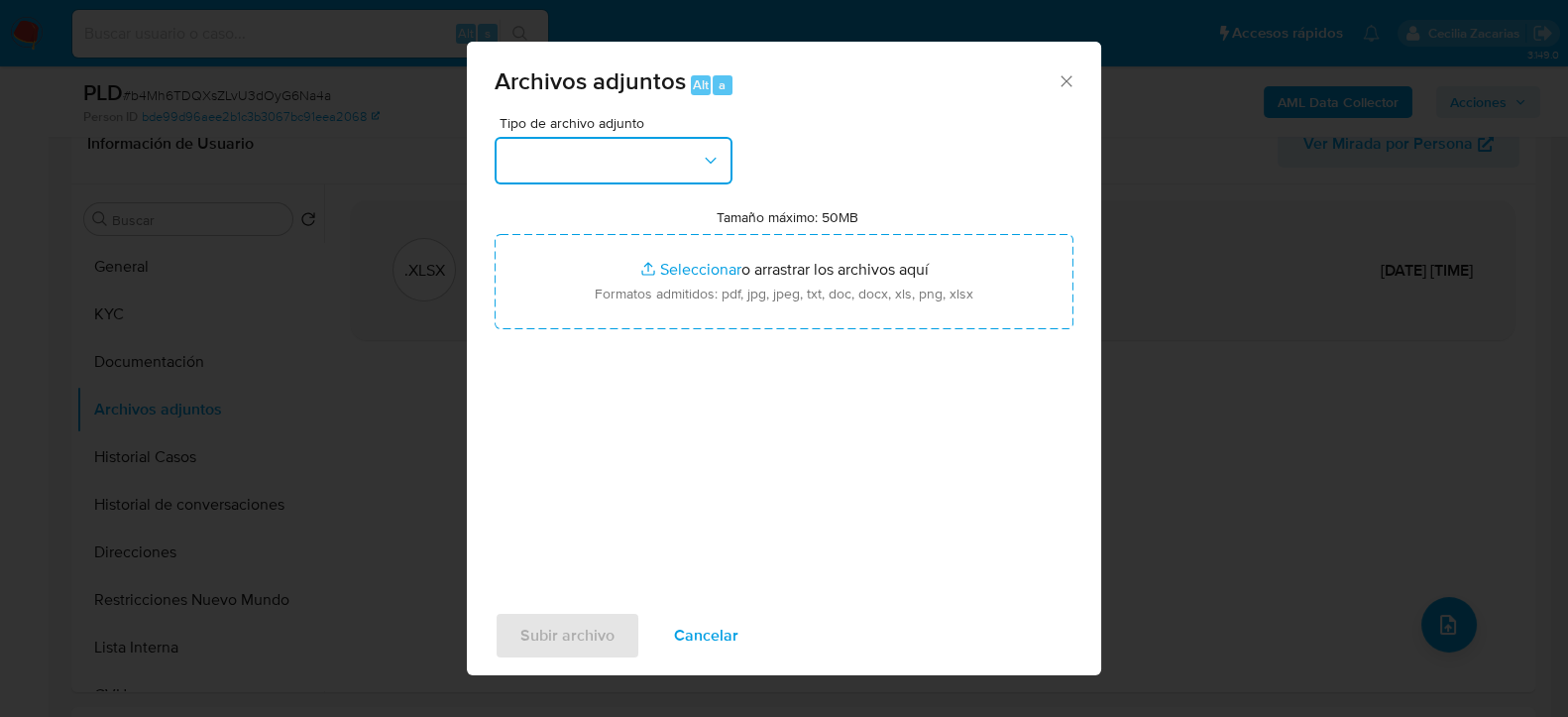 click at bounding box center [614, 161] 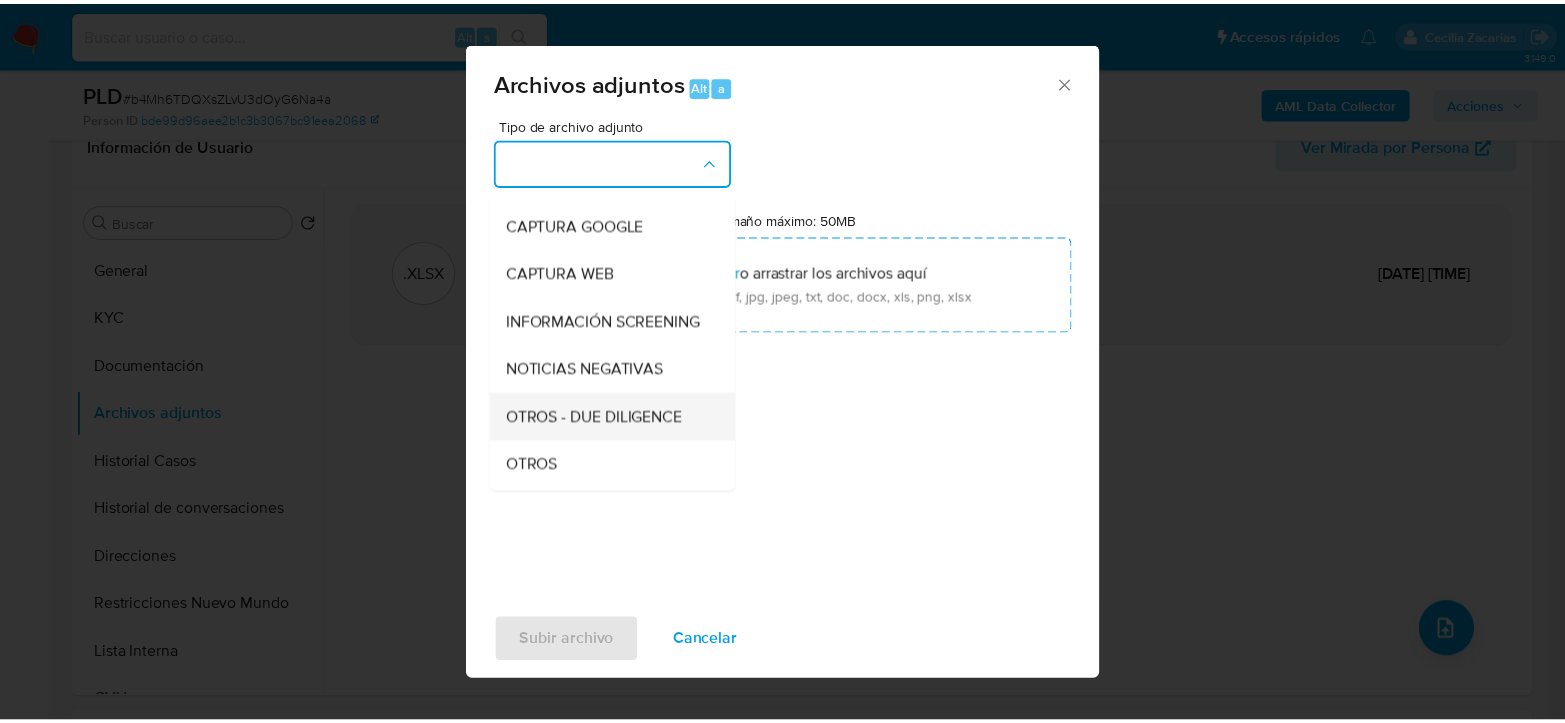 scroll, scrollTop: 222, scrollLeft: 0, axis: vertical 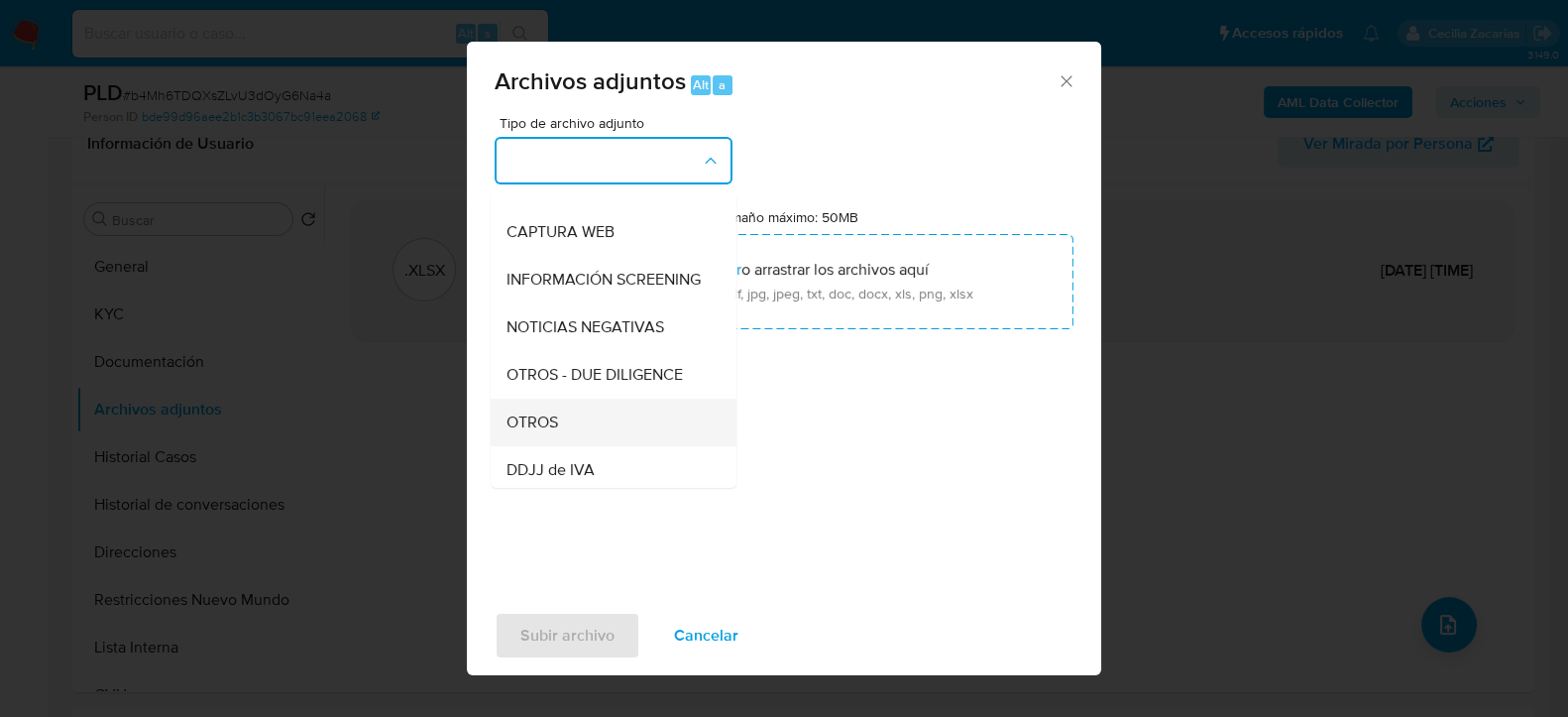 click on "OTROS" at bounding box center [532, 421] 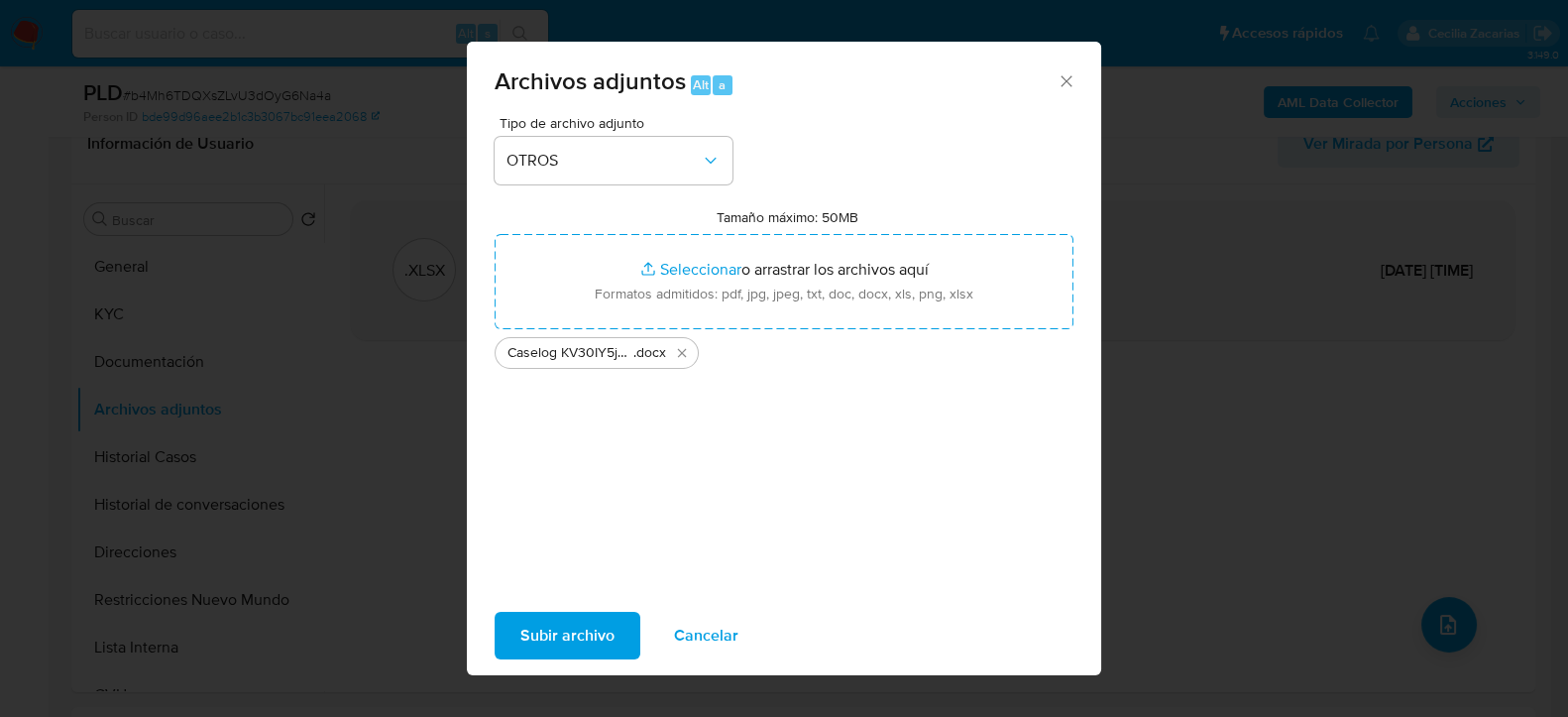 click on "Subir archivo" at bounding box center (567, 636) 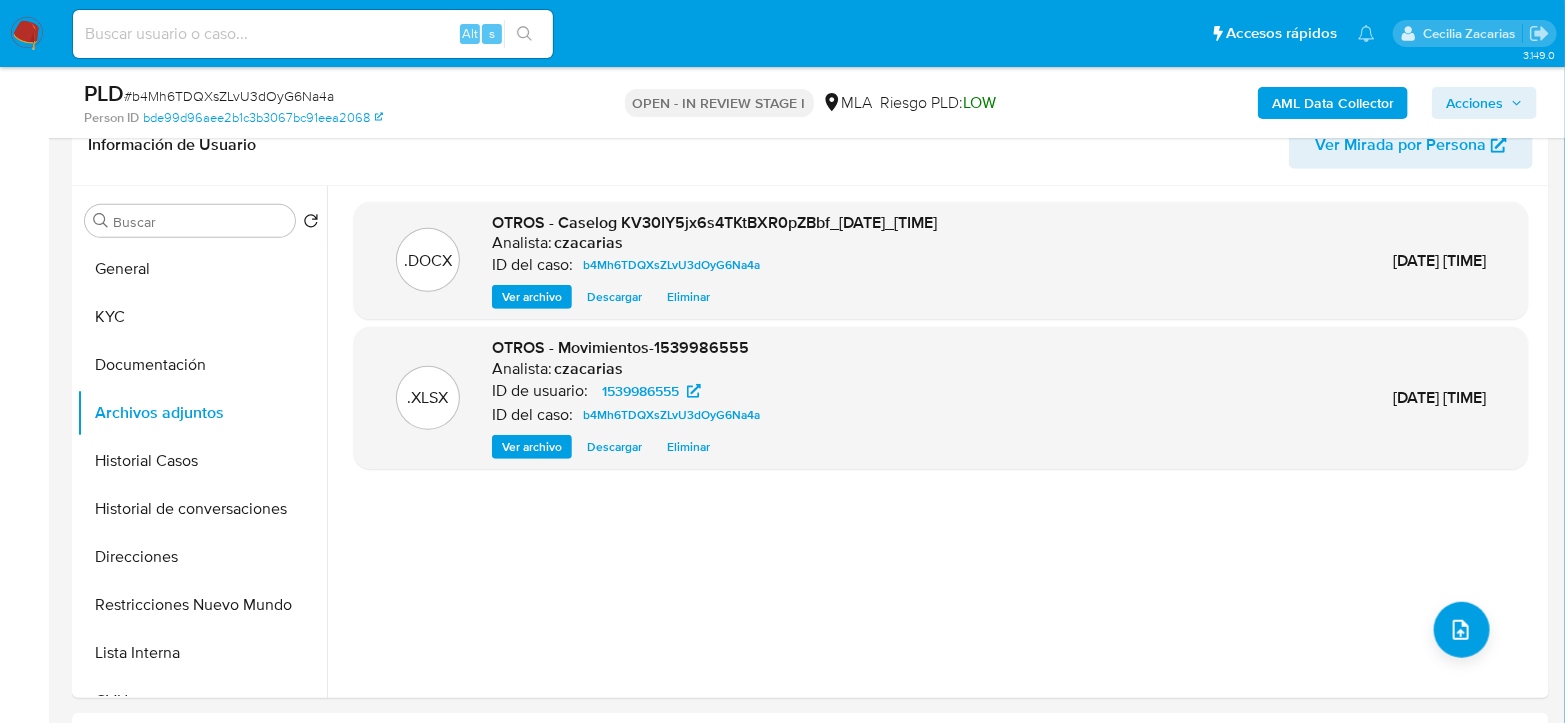 click on "AML Data Collector" at bounding box center (1333, 103) 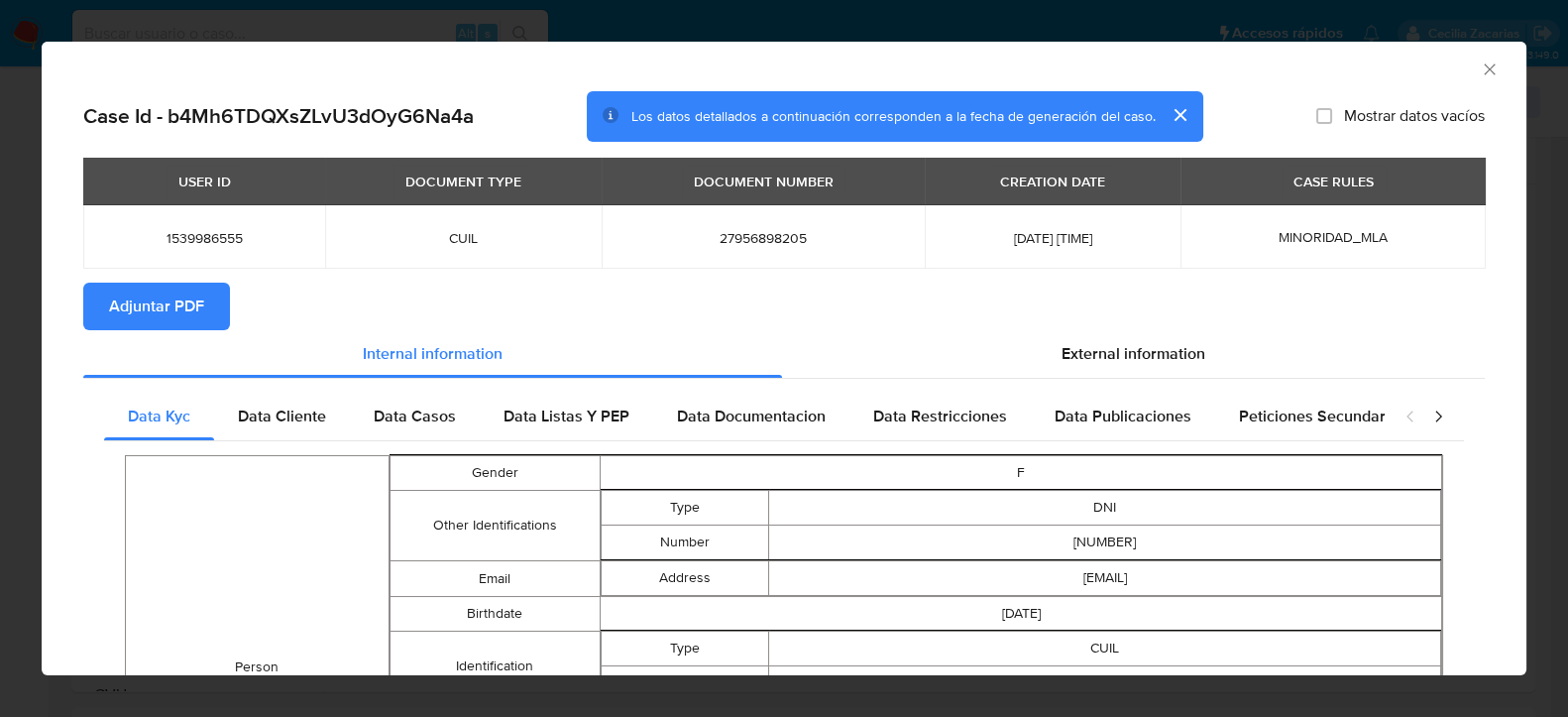 click on "Adjuntar PDF" at bounding box center (157, 306) 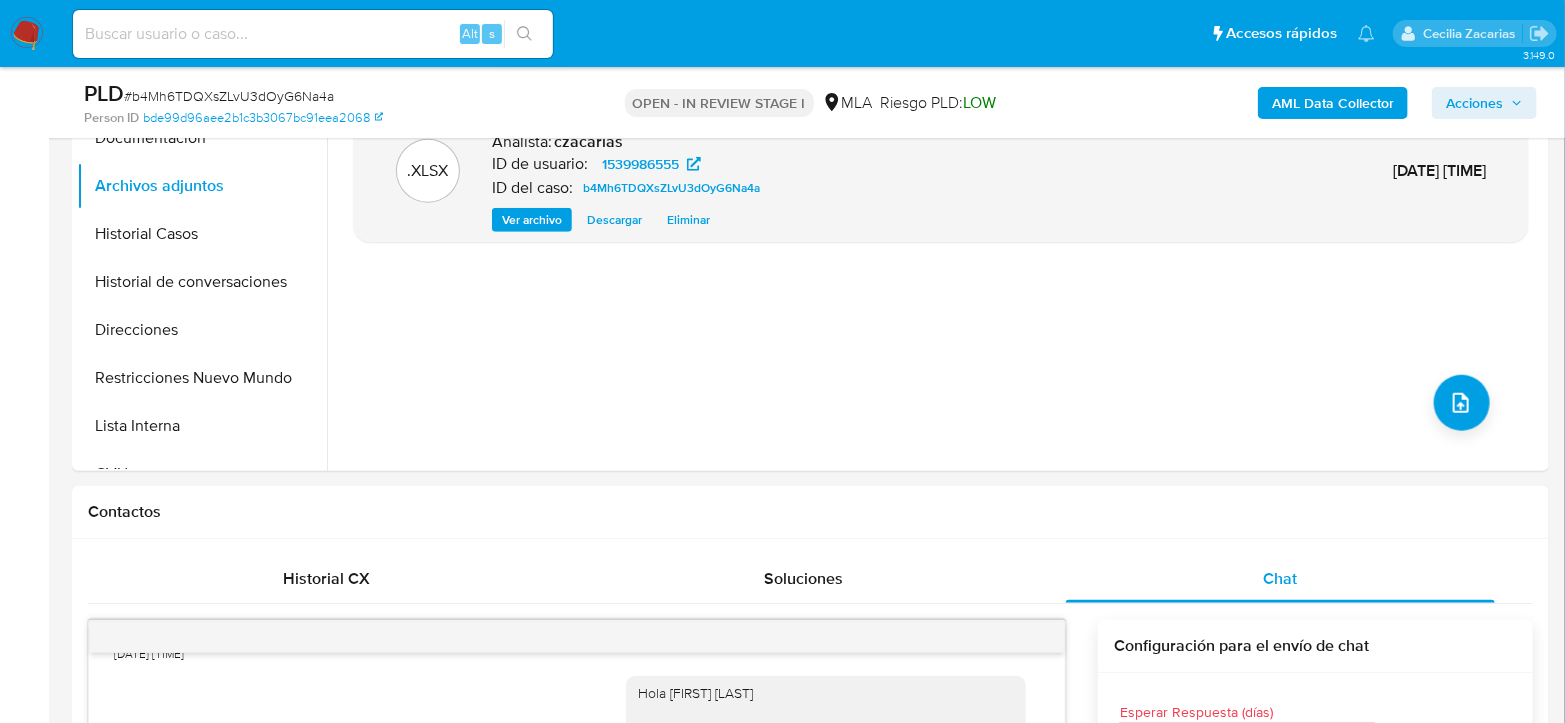 scroll, scrollTop: 444, scrollLeft: 0, axis: vertical 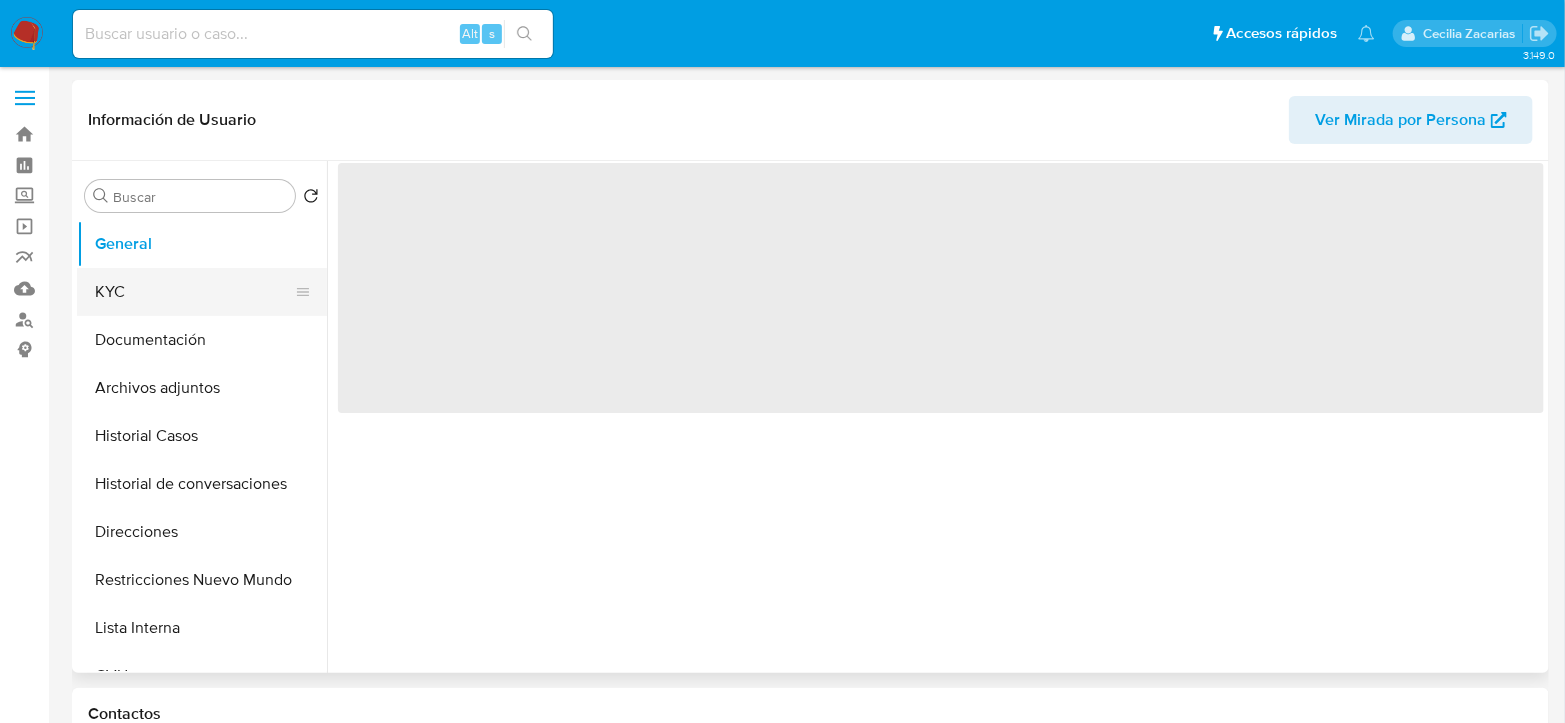 click on "KYC" at bounding box center [194, 292] 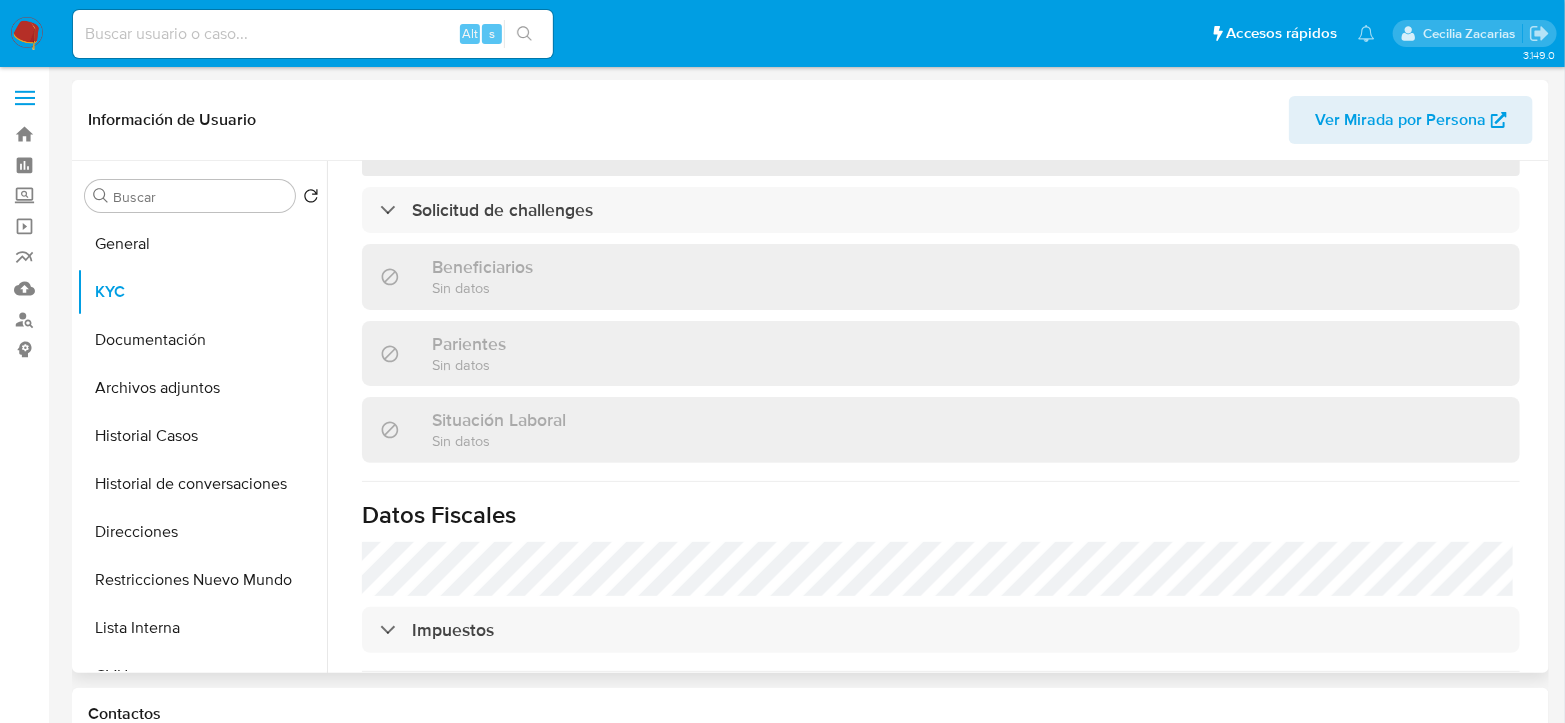 select on "10" 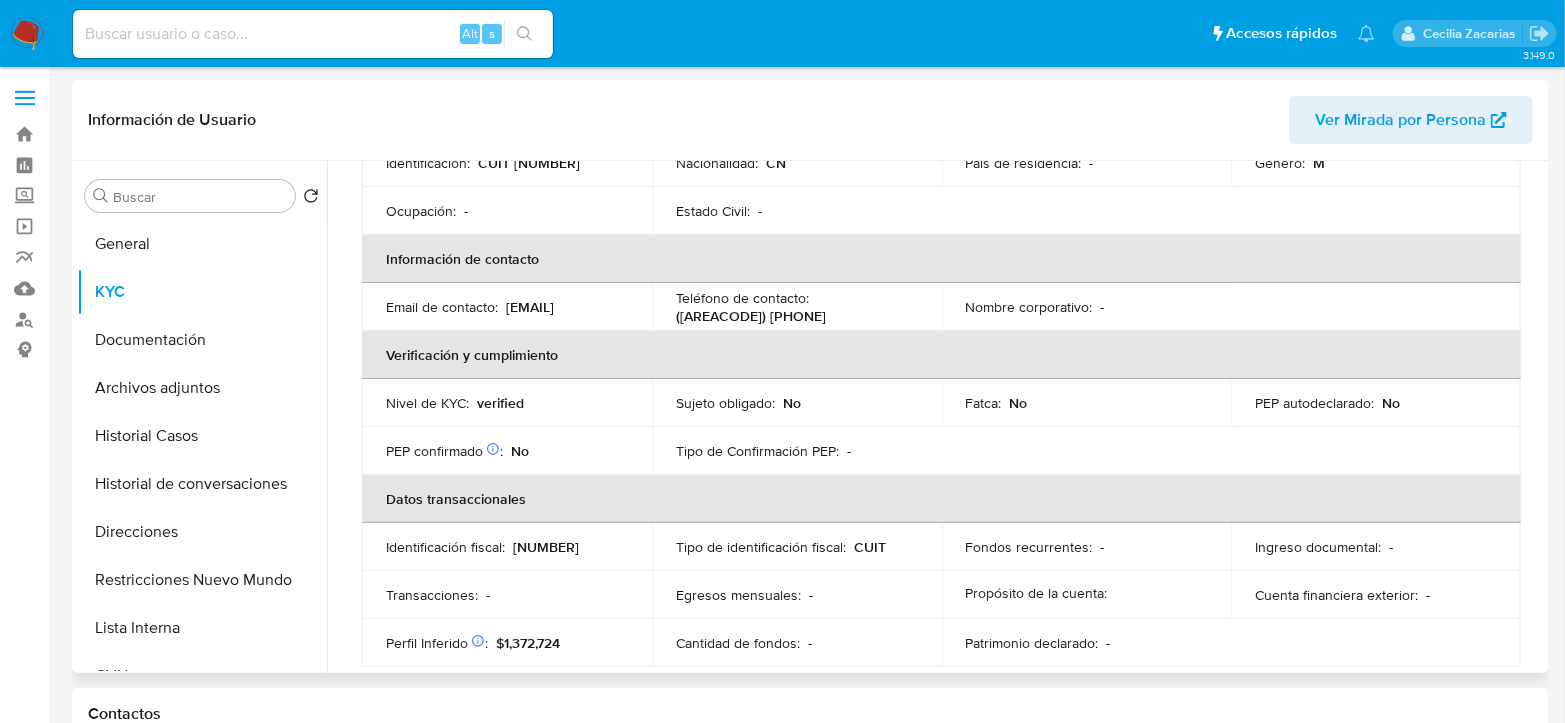 scroll, scrollTop: 0, scrollLeft: 0, axis: both 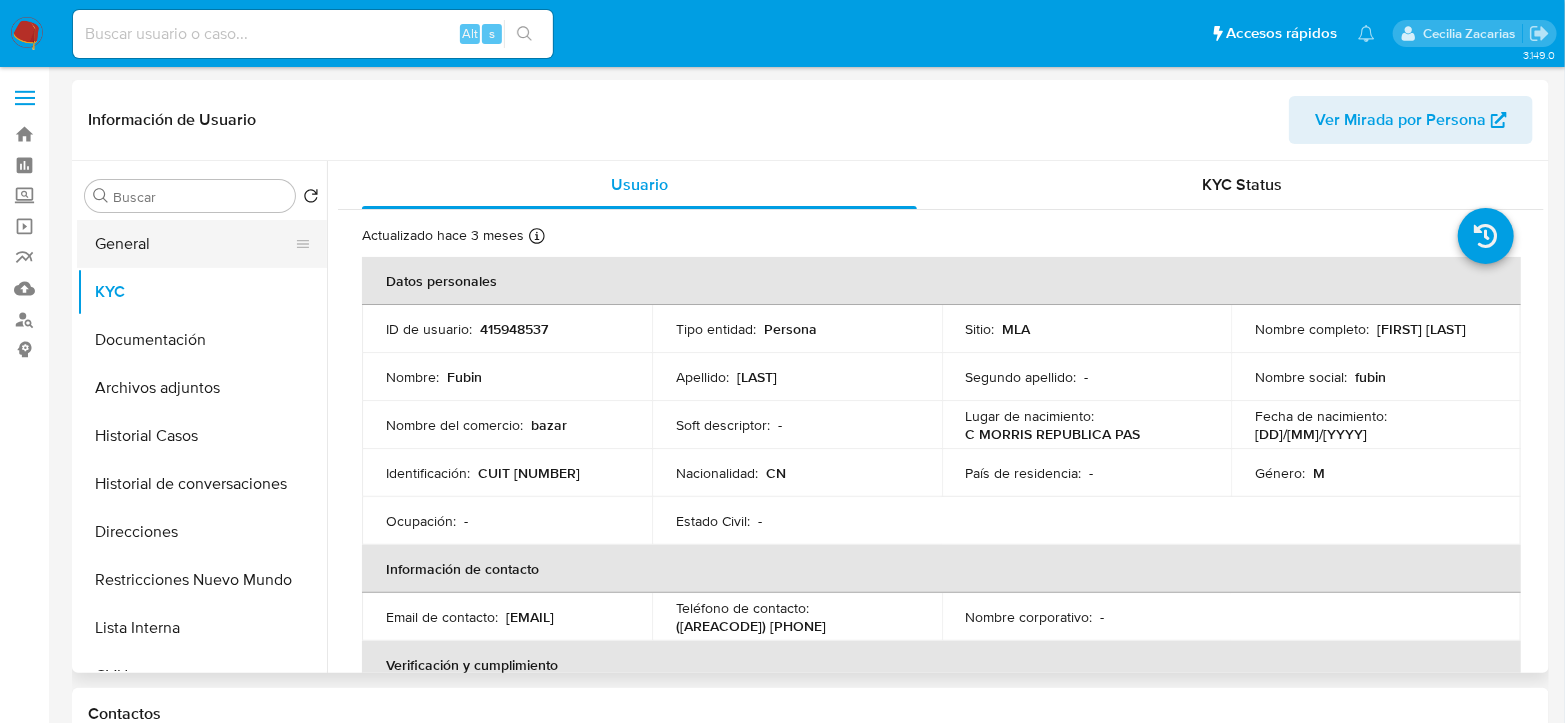 click on "General" at bounding box center (194, 244) 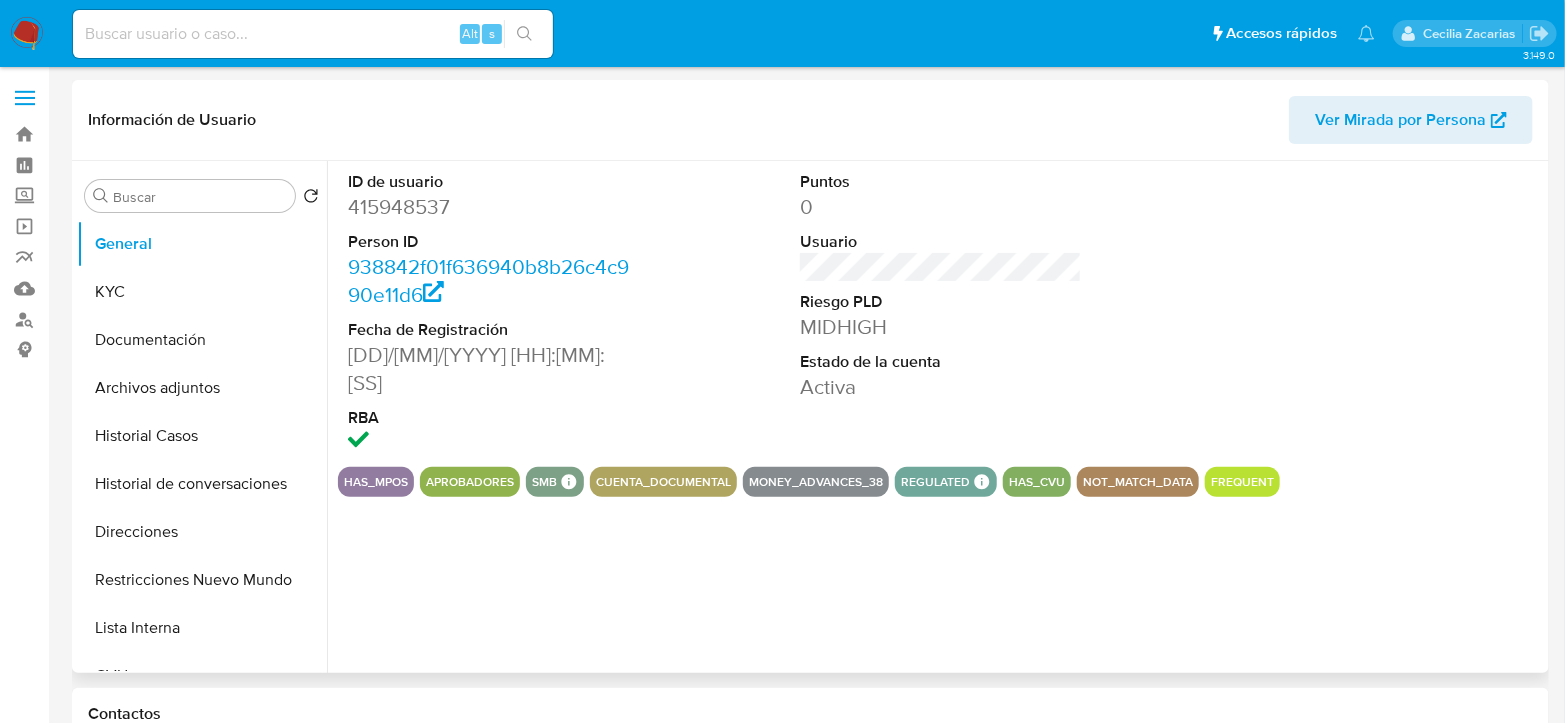 click on "ID de usuario" at bounding box center [489, 182] 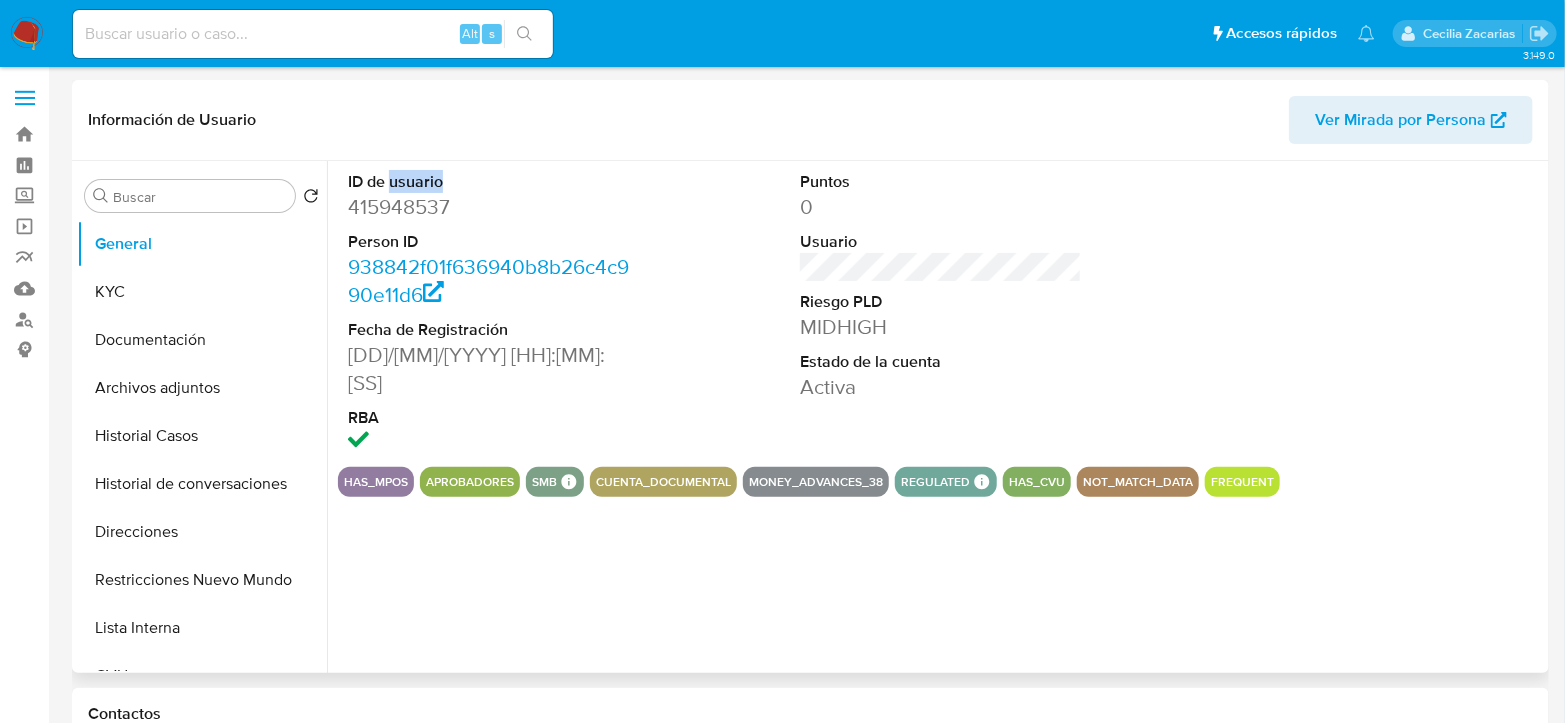 click on "ID de usuario" at bounding box center (489, 182) 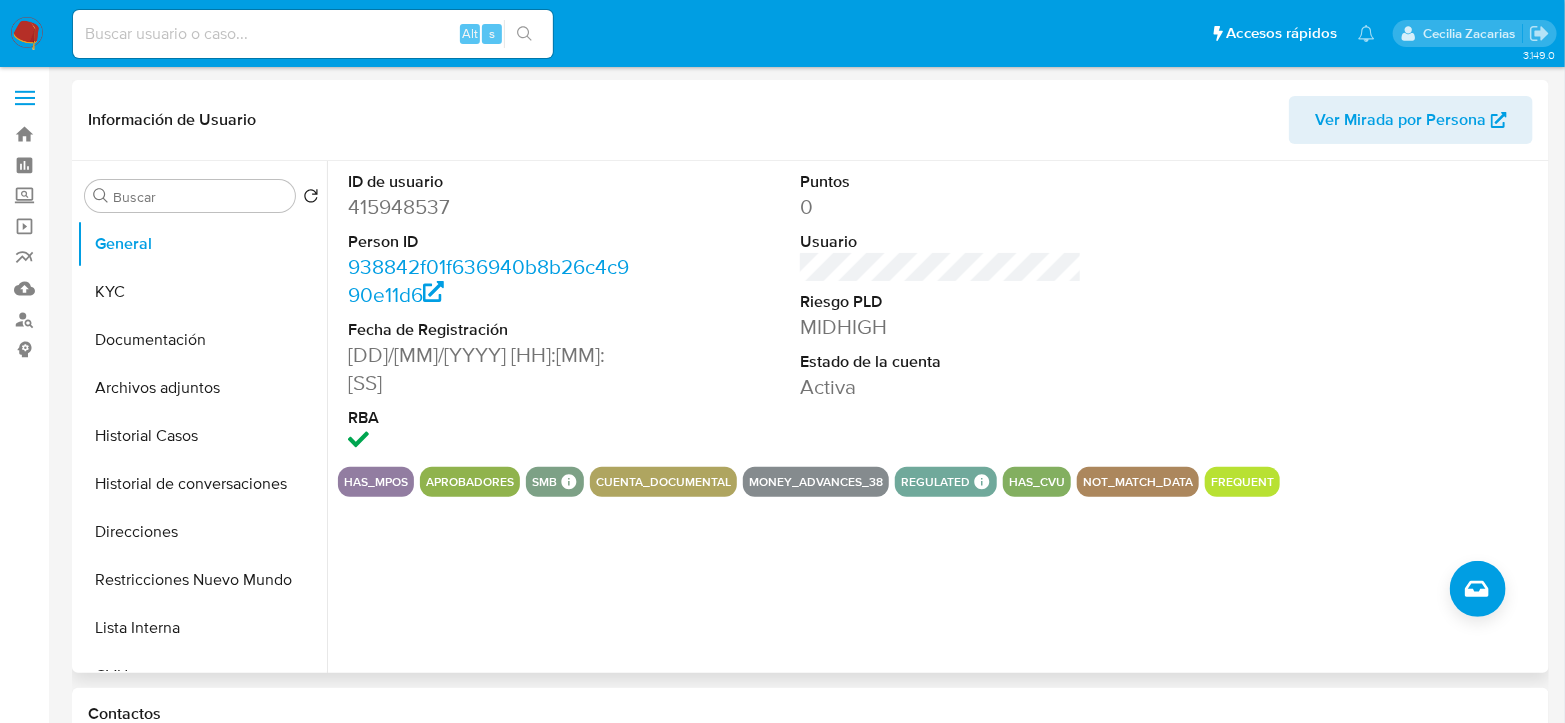 click on "415948537" at bounding box center (489, 207) 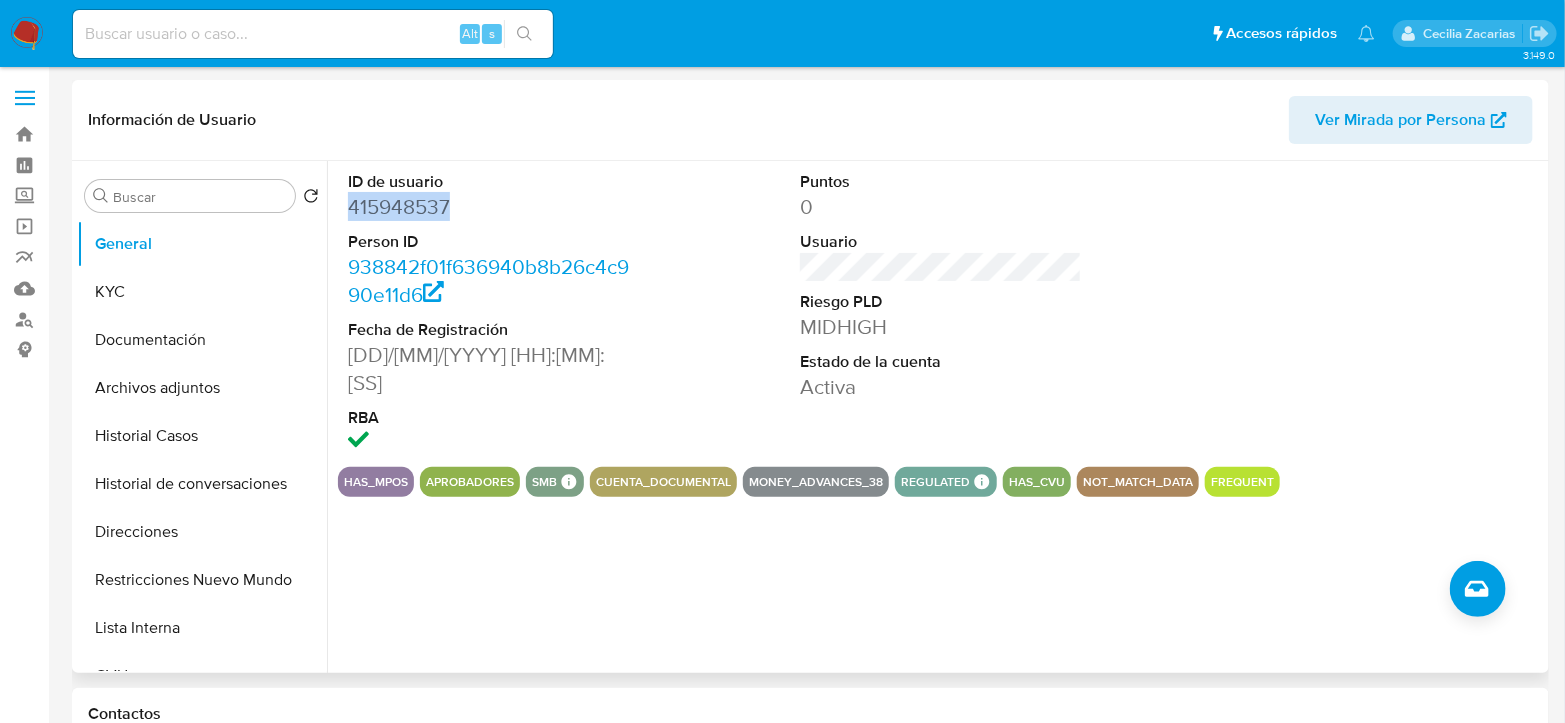 click on "415948537" at bounding box center (489, 207) 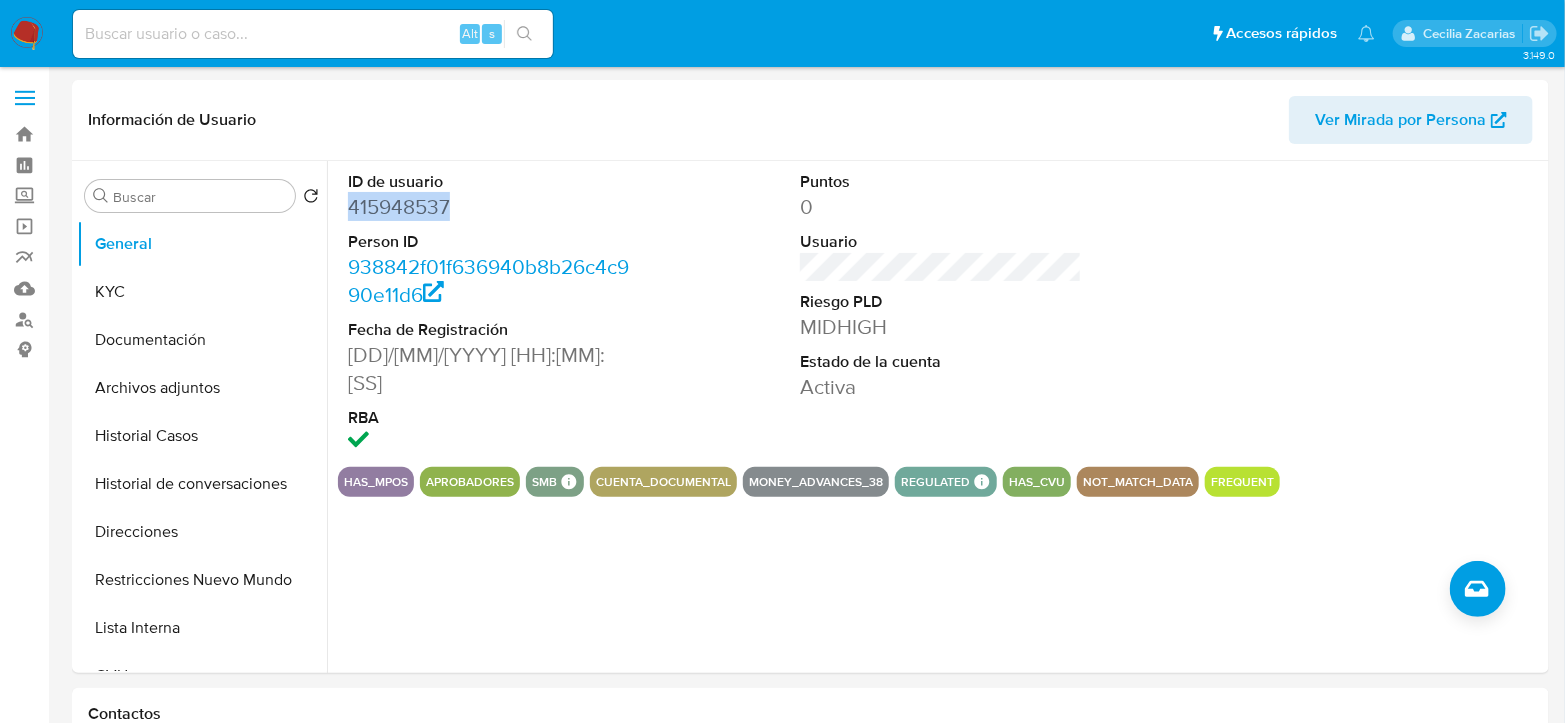copy on "415948537" 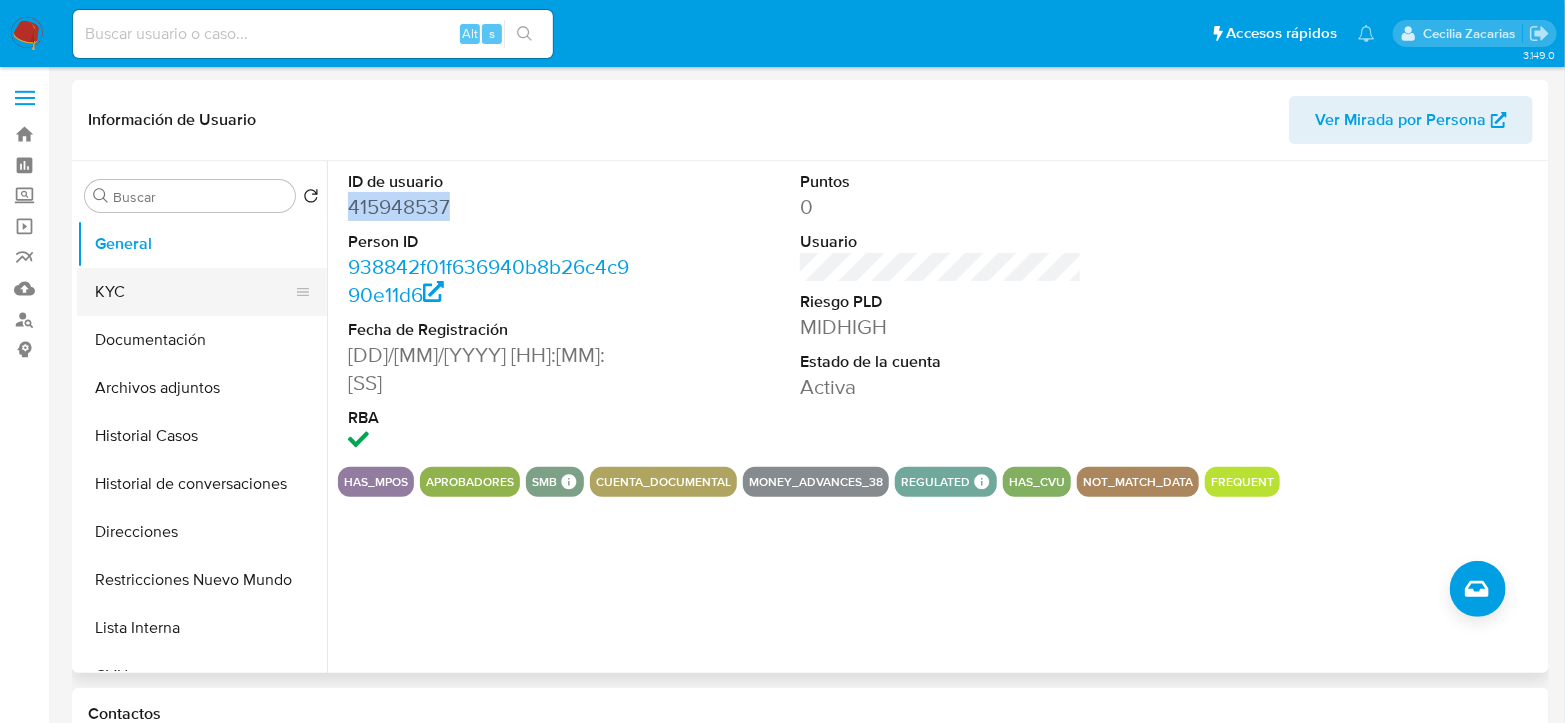 click on "KYC" at bounding box center [194, 292] 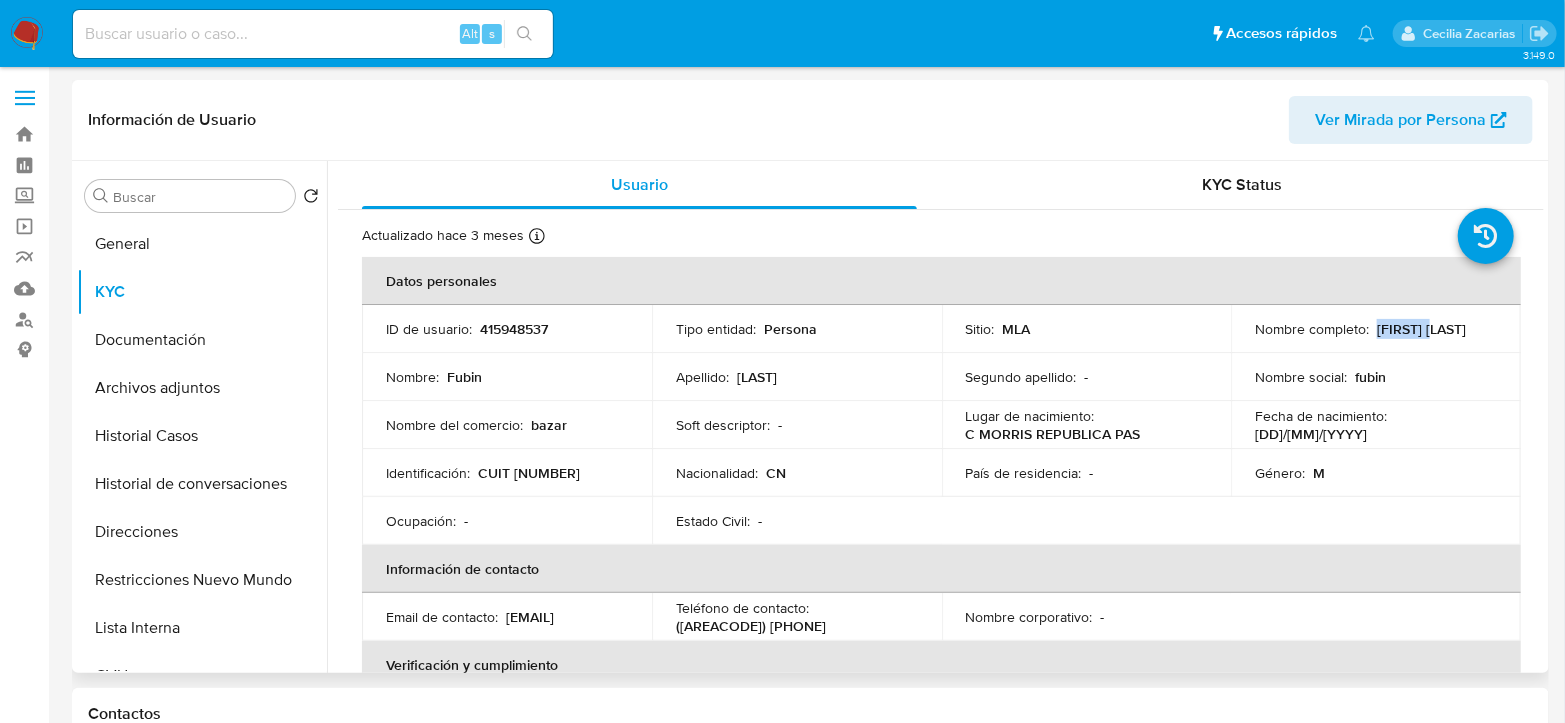 drag, startPoint x: 1372, startPoint y: 325, endPoint x: 1428, endPoint y: 327, distance: 56.0357 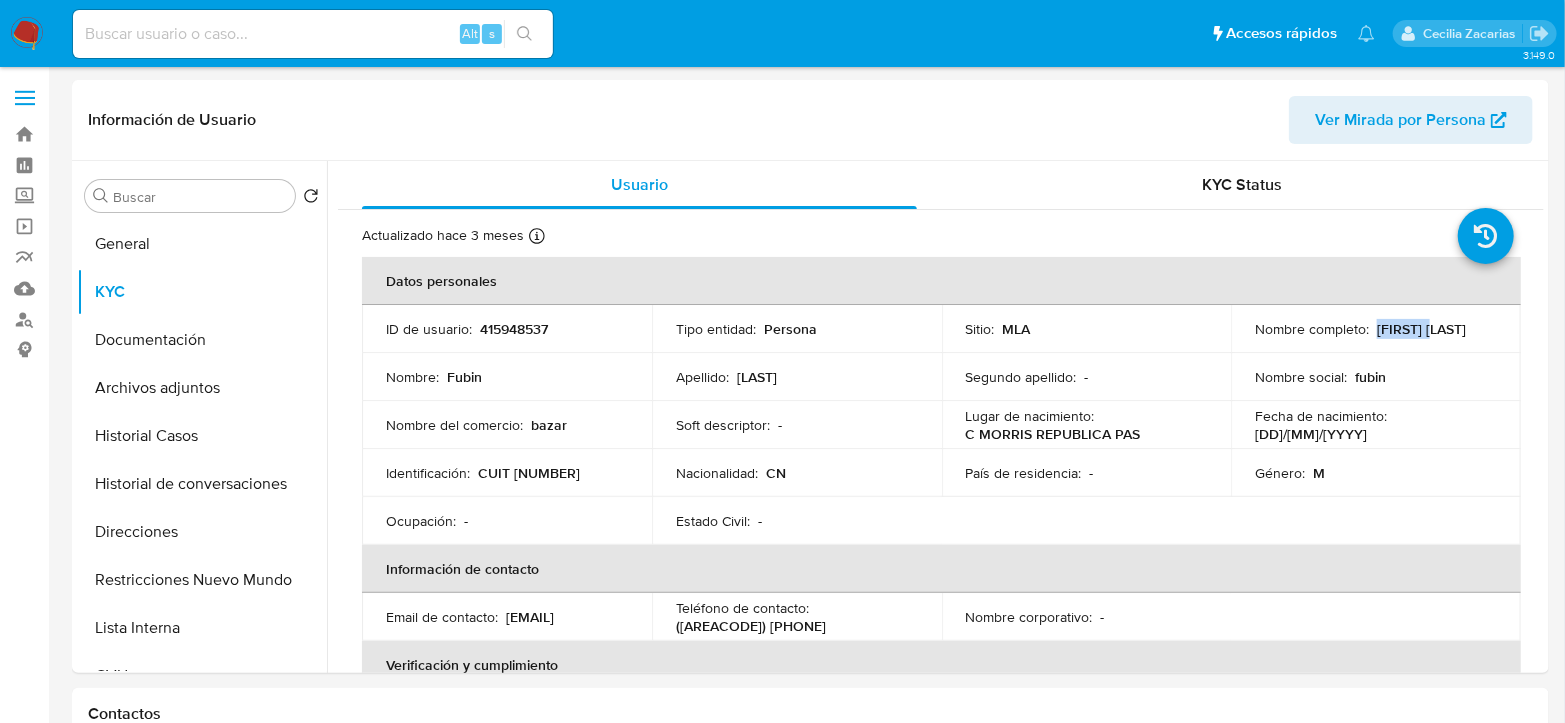 copy on "[FIRST] [LAST]" 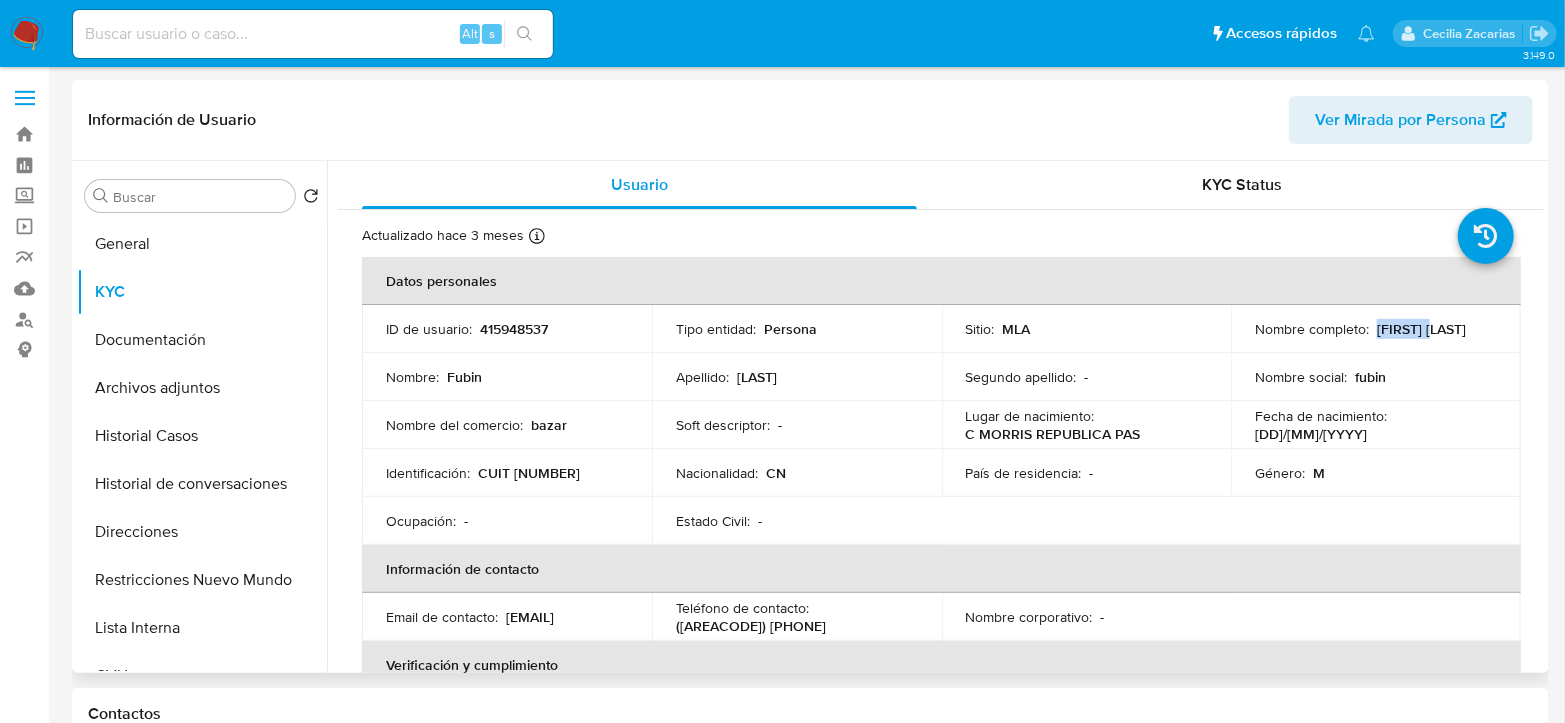 drag, startPoint x: 475, startPoint y: 476, endPoint x: 613, endPoint y: 480, distance: 138.05795 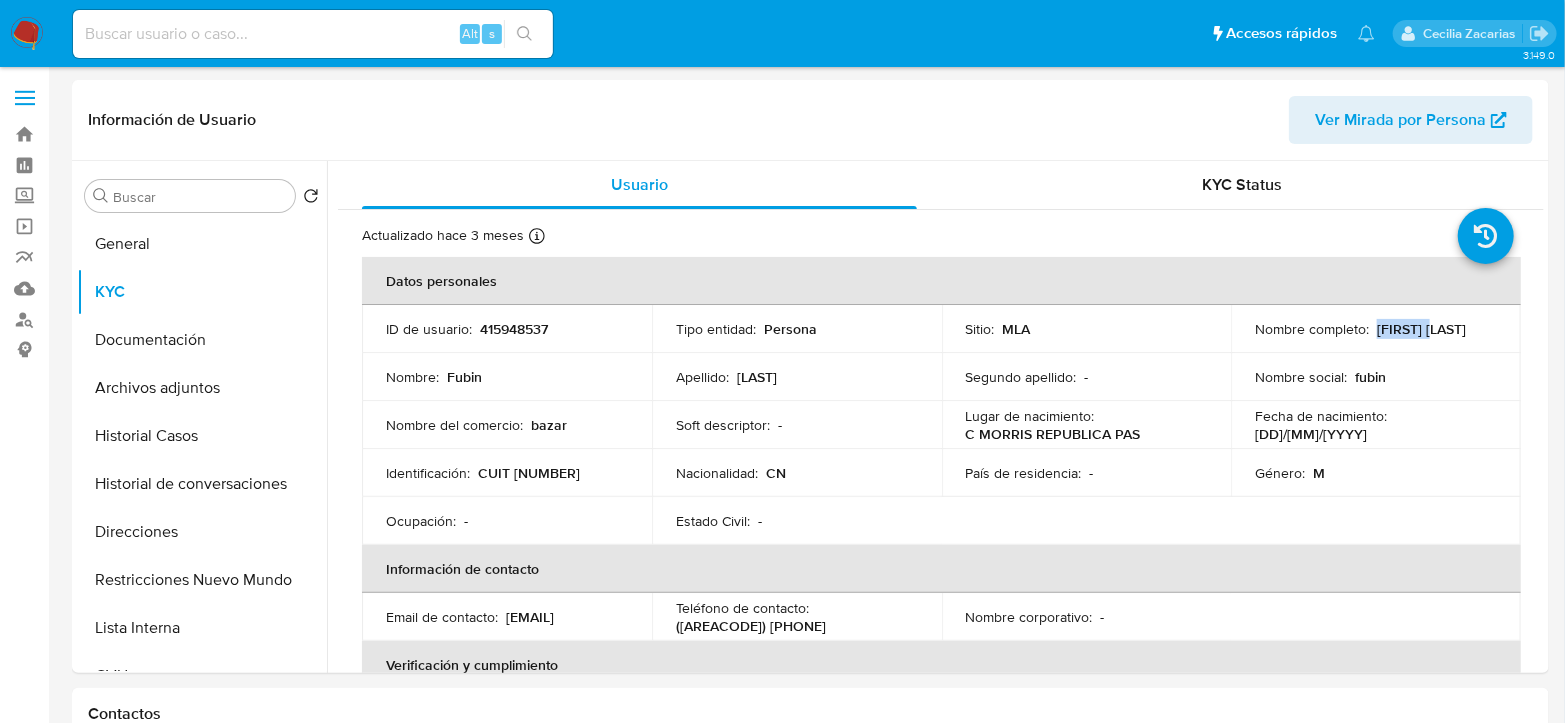 copy on "CUIT 20955495552" 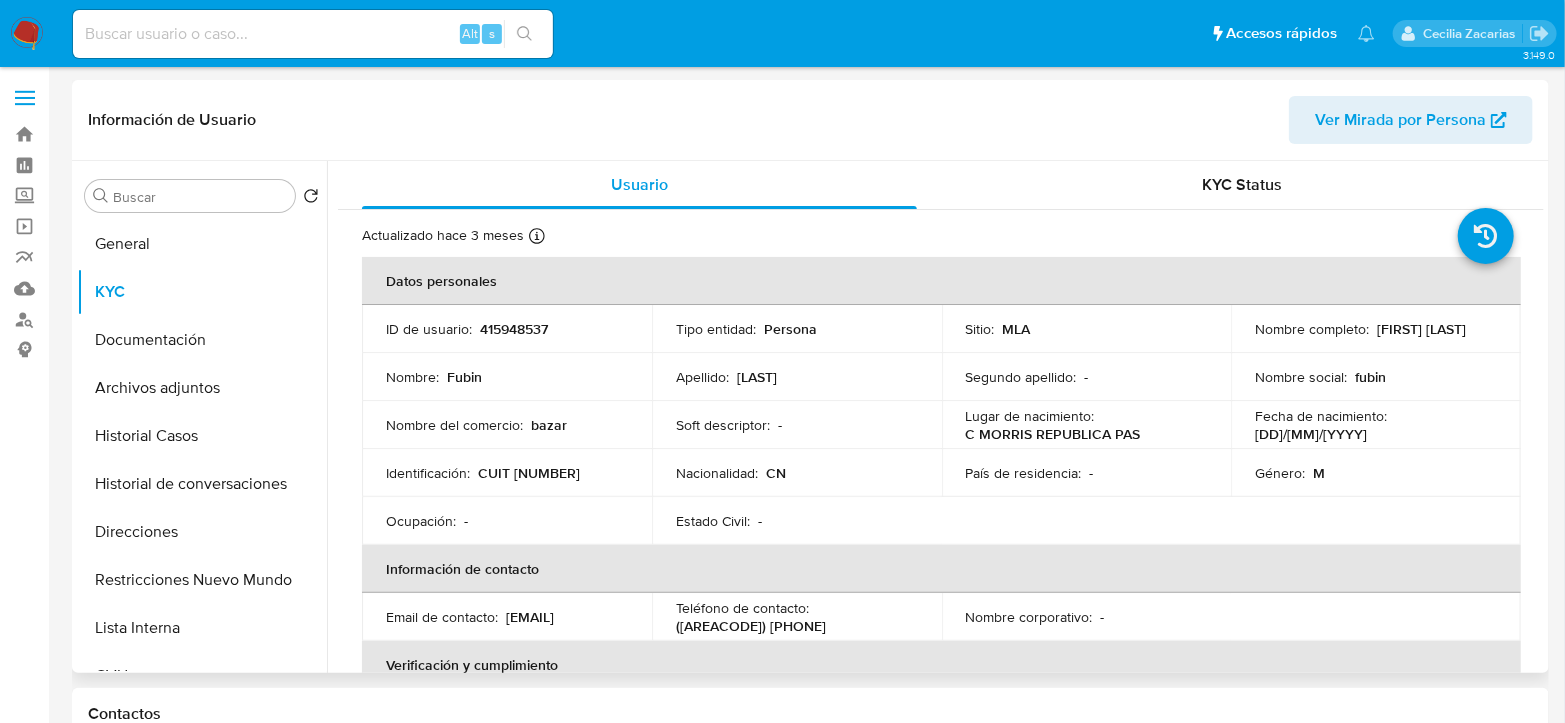 drag, startPoint x: 609, startPoint y: 456, endPoint x: 582, endPoint y: 471, distance: 30.88689 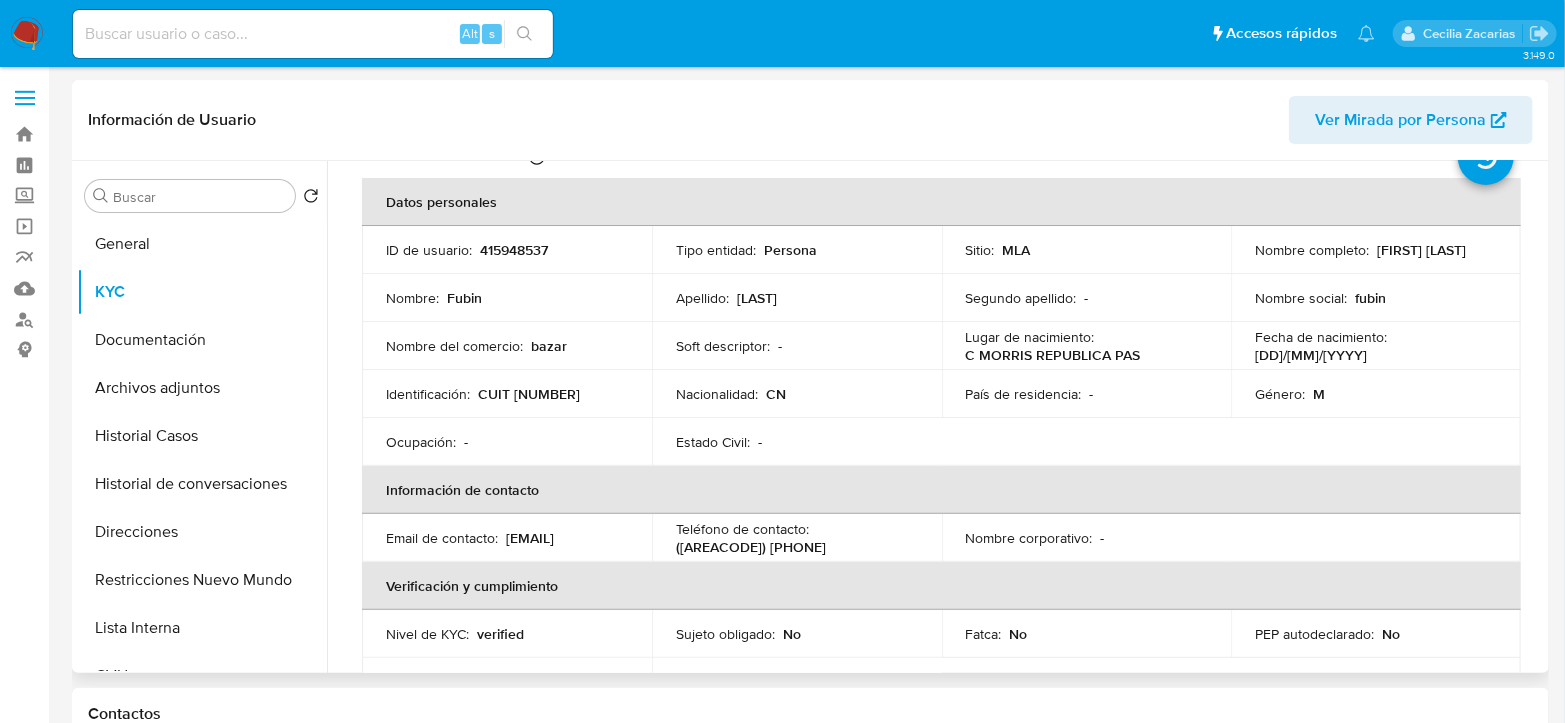 scroll, scrollTop: 111, scrollLeft: 0, axis: vertical 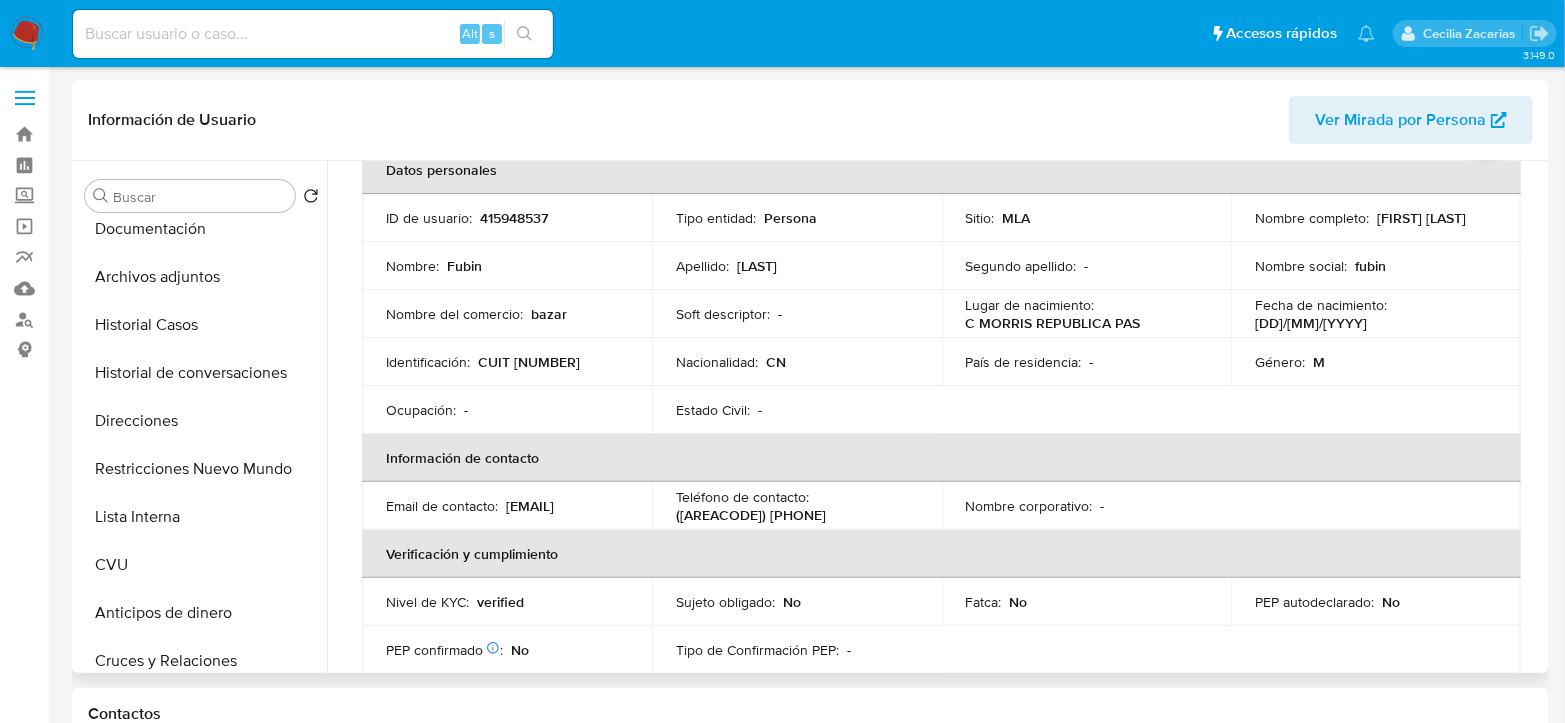 drag, startPoint x: 390, startPoint y: 514, endPoint x: 553, endPoint y: 514, distance: 163 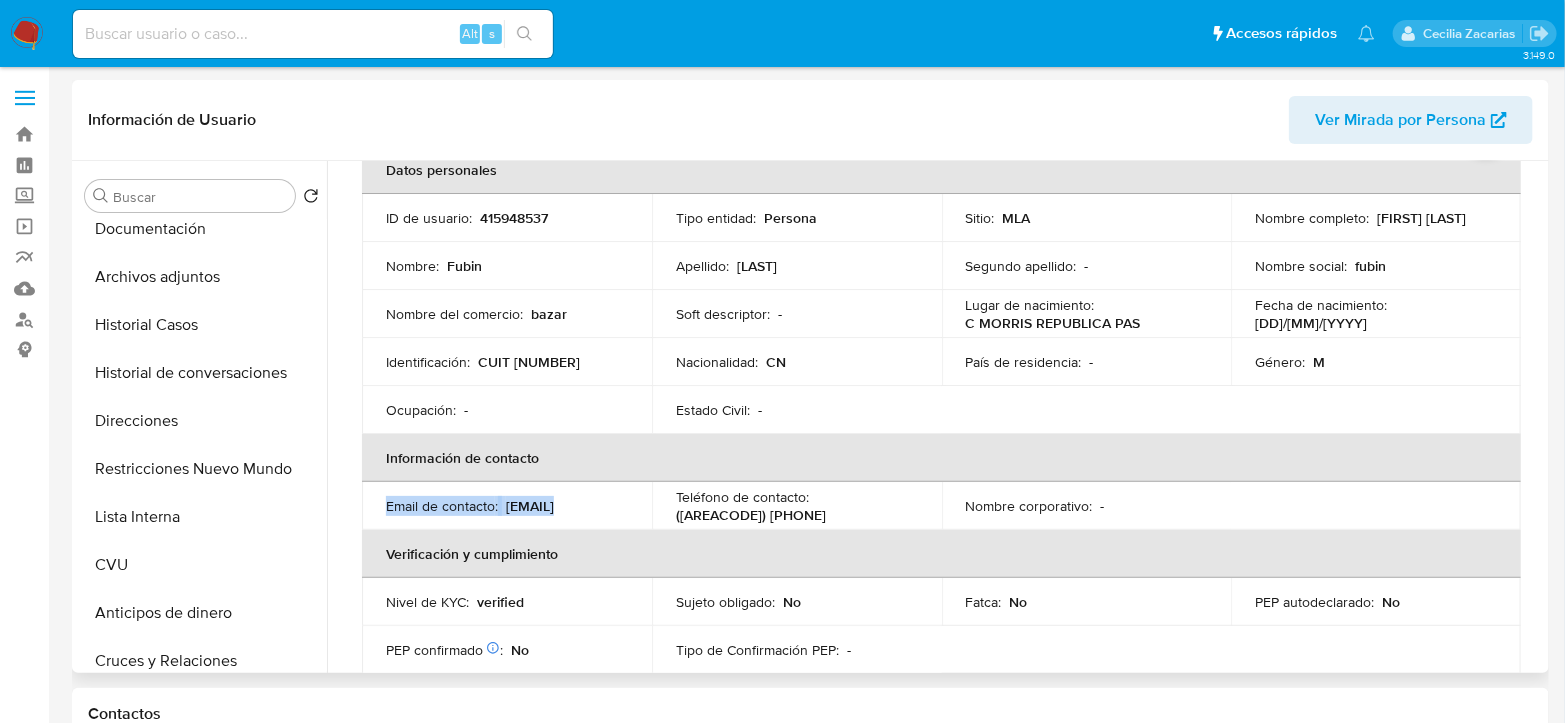click on "linfubinl95@gmail.com" at bounding box center [530, 506] 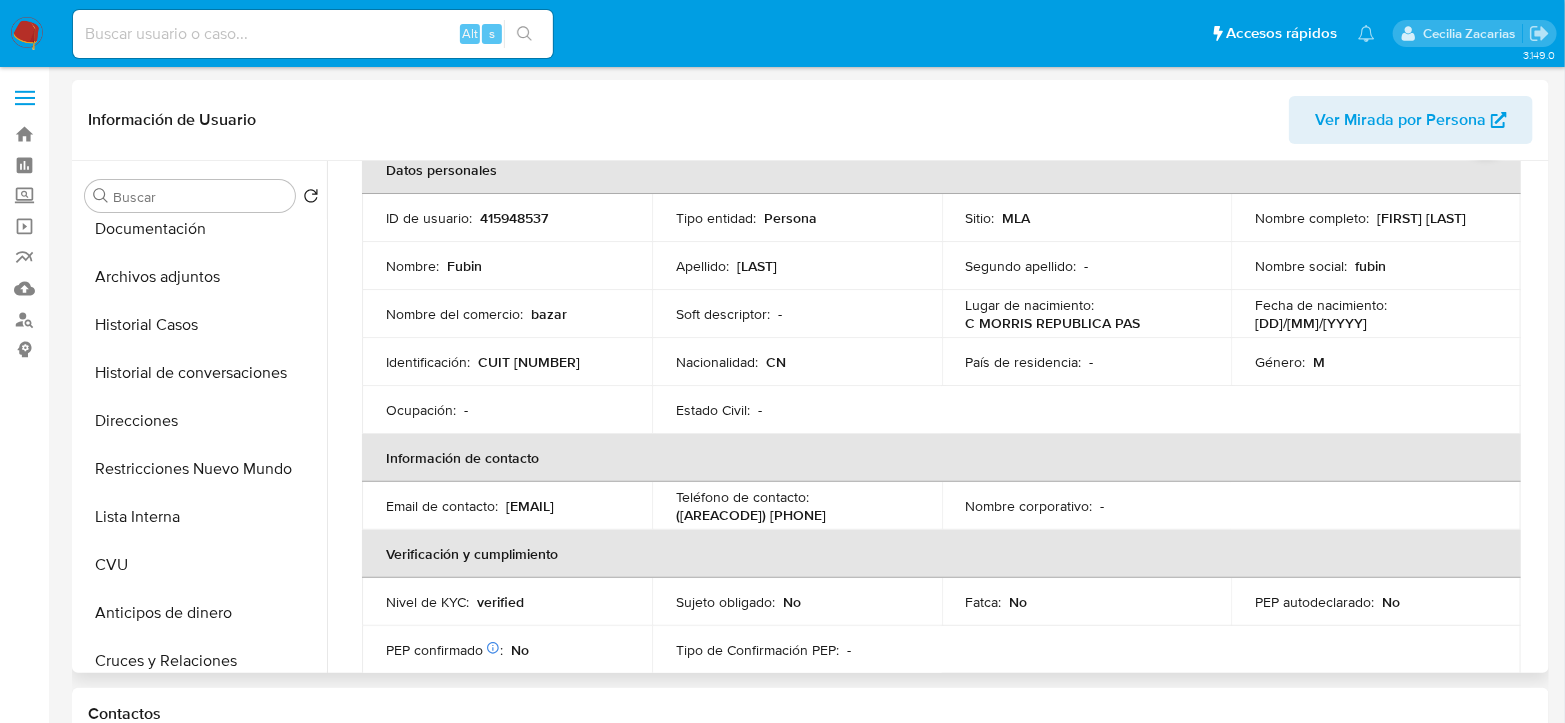 click on "linfubinl95@gmail.com" at bounding box center (530, 506) 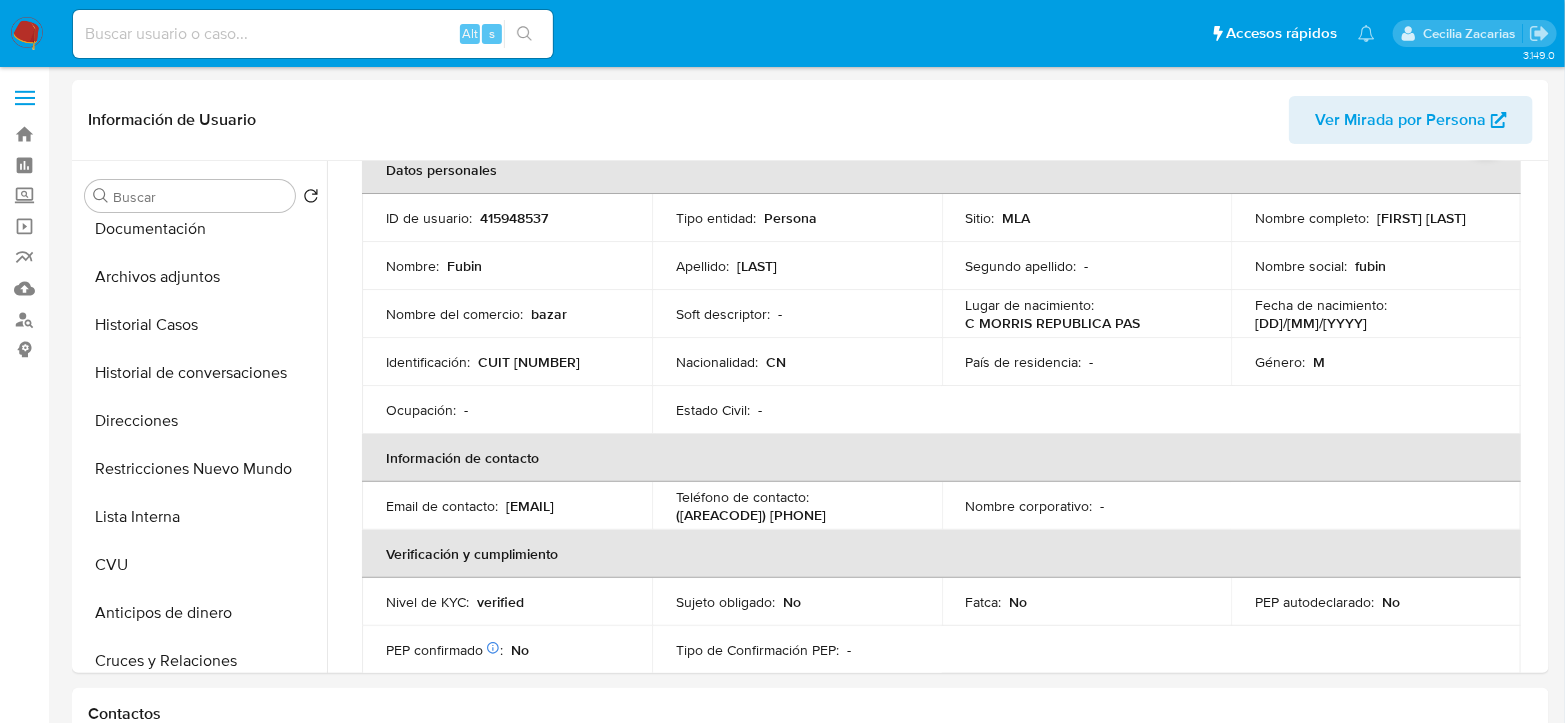 drag, startPoint x: 388, startPoint y: 513, endPoint x: 317, endPoint y: 76, distance: 442.73016 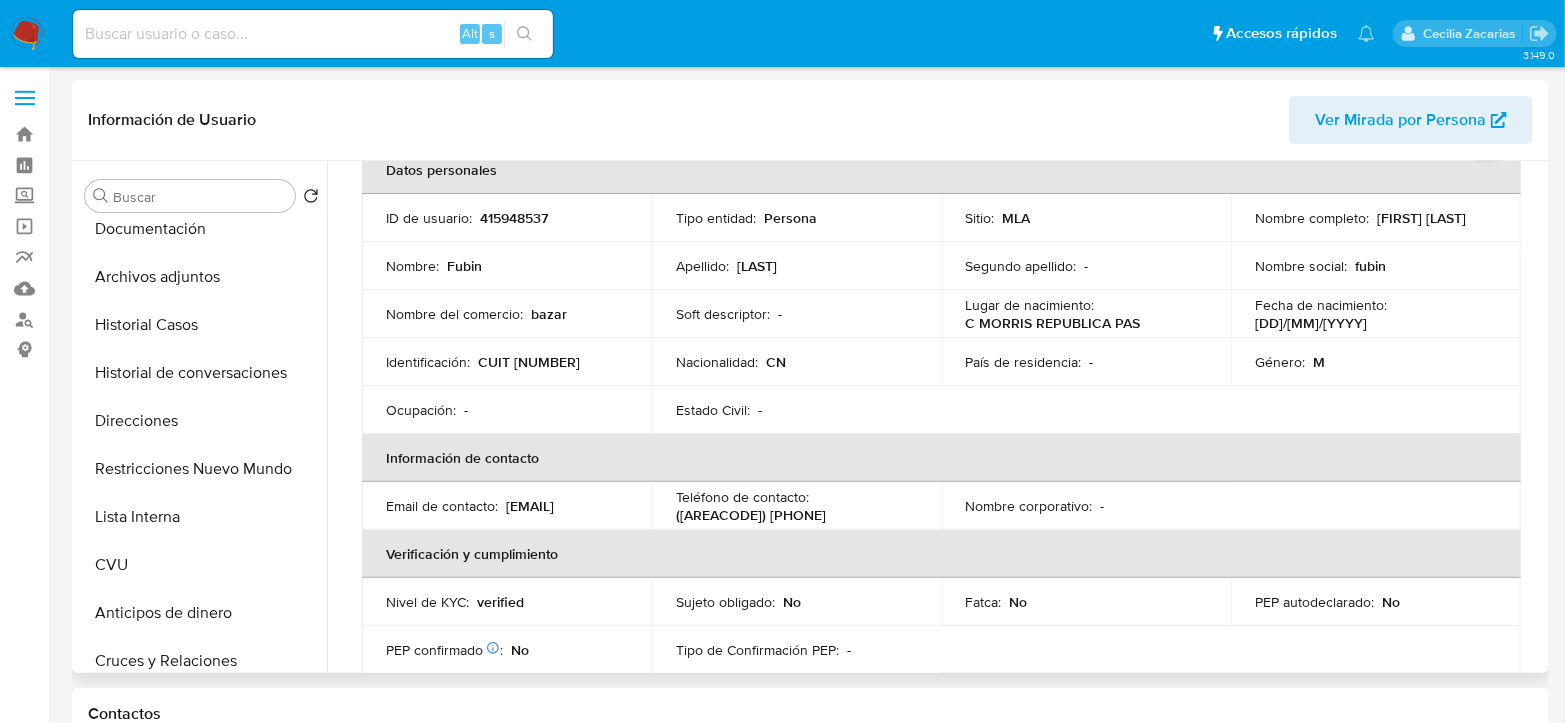 click on "CUIT 20955495552" at bounding box center (529, 362) 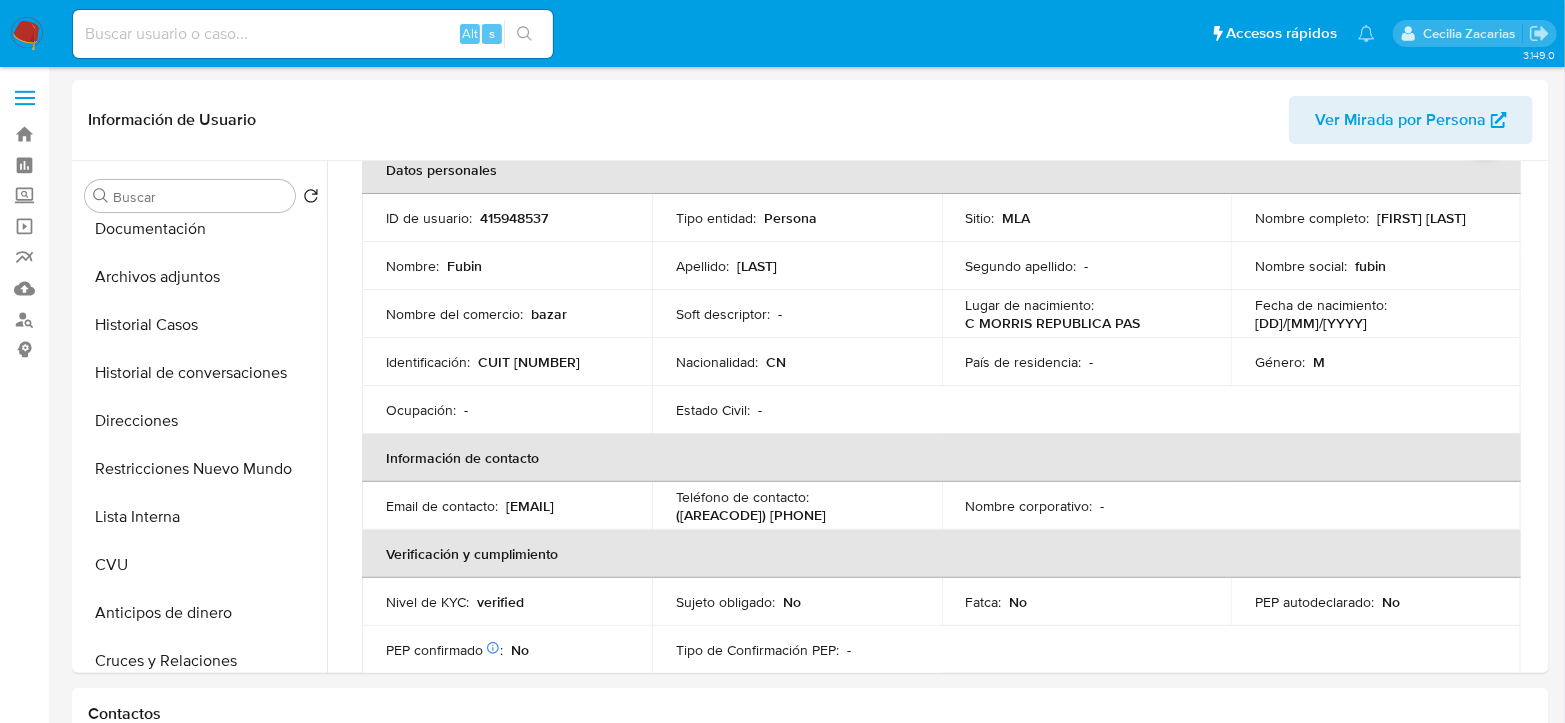 copy on "20955495552" 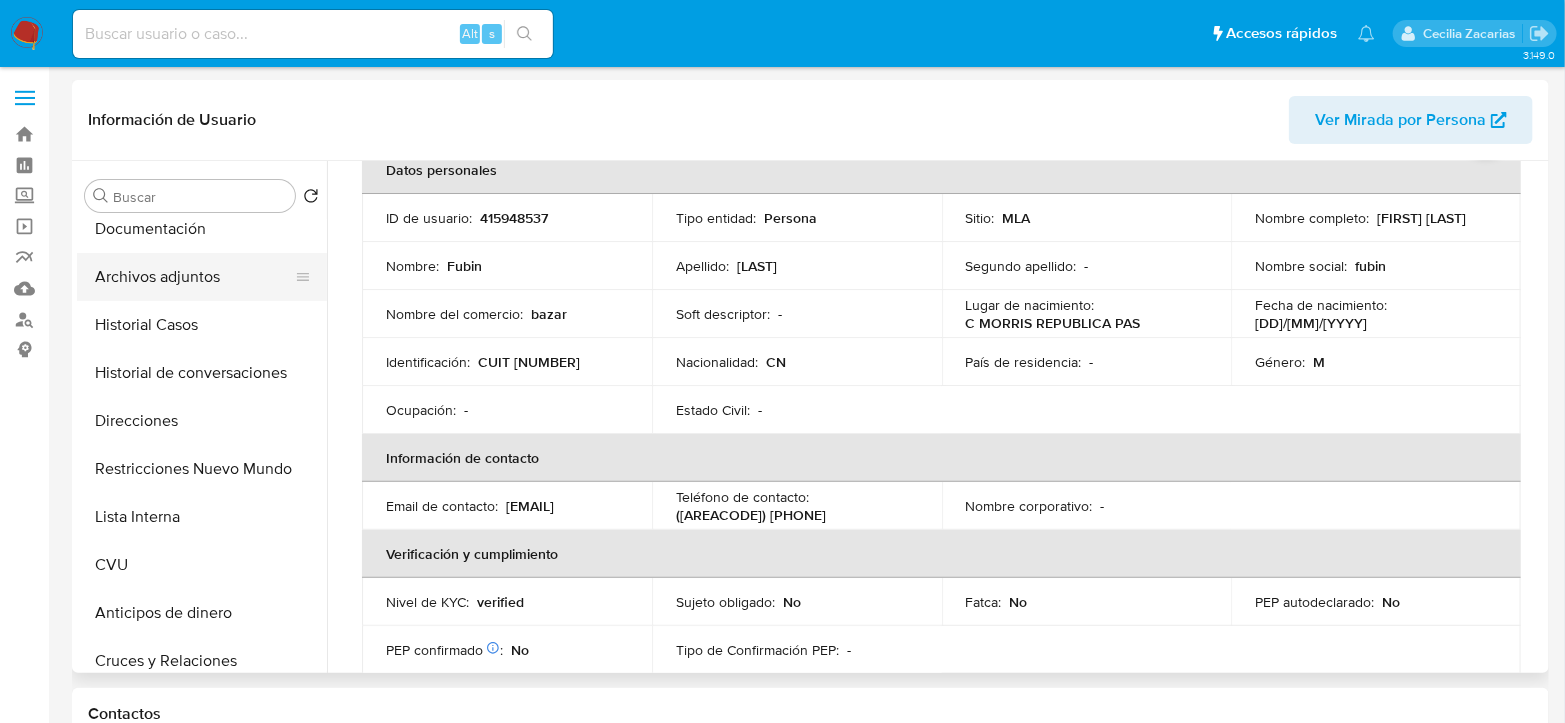 click on "Archivos adjuntos" at bounding box center (194, 277) 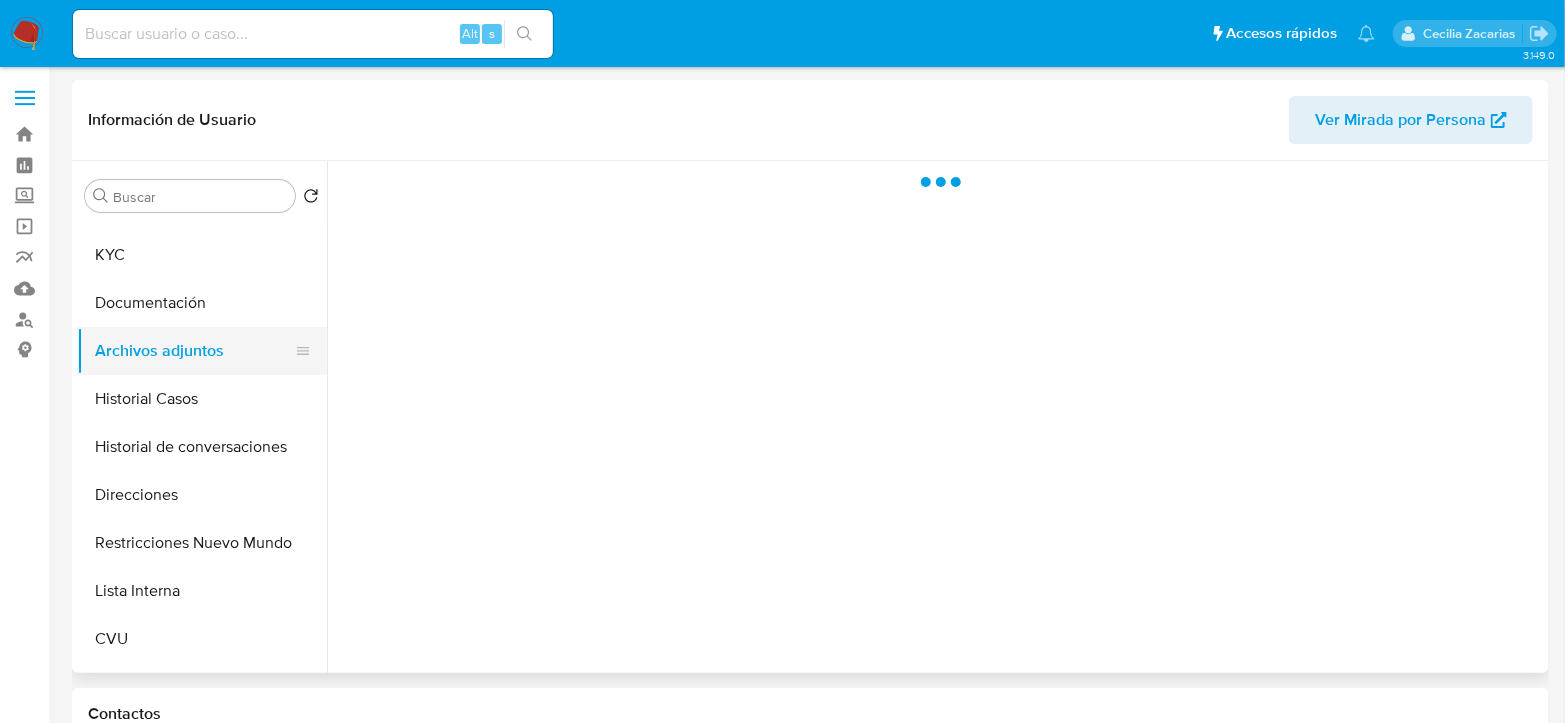 scroll, scrollTop: 0, scrollLeft: 0, axis: both 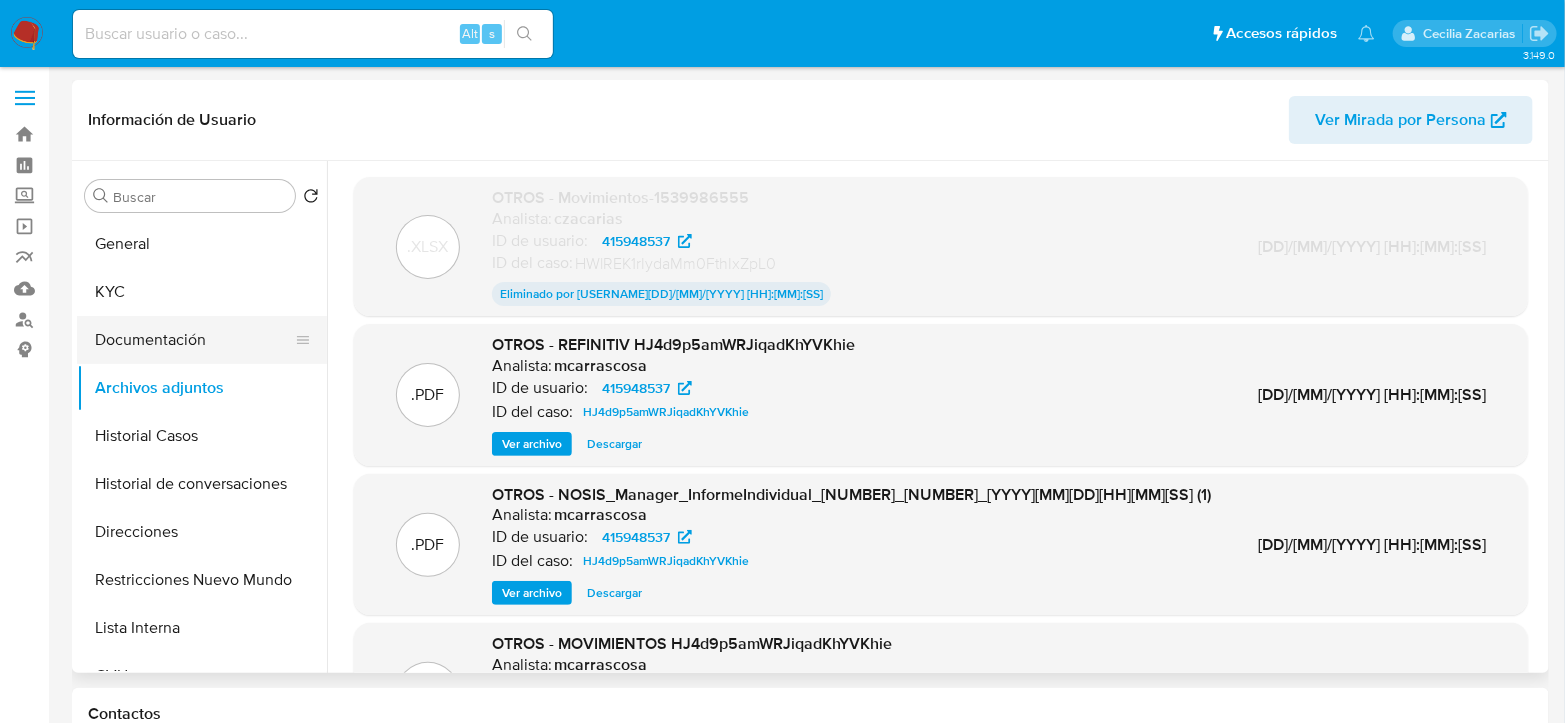 click on "Documentación" at bounding box center [194, 340] 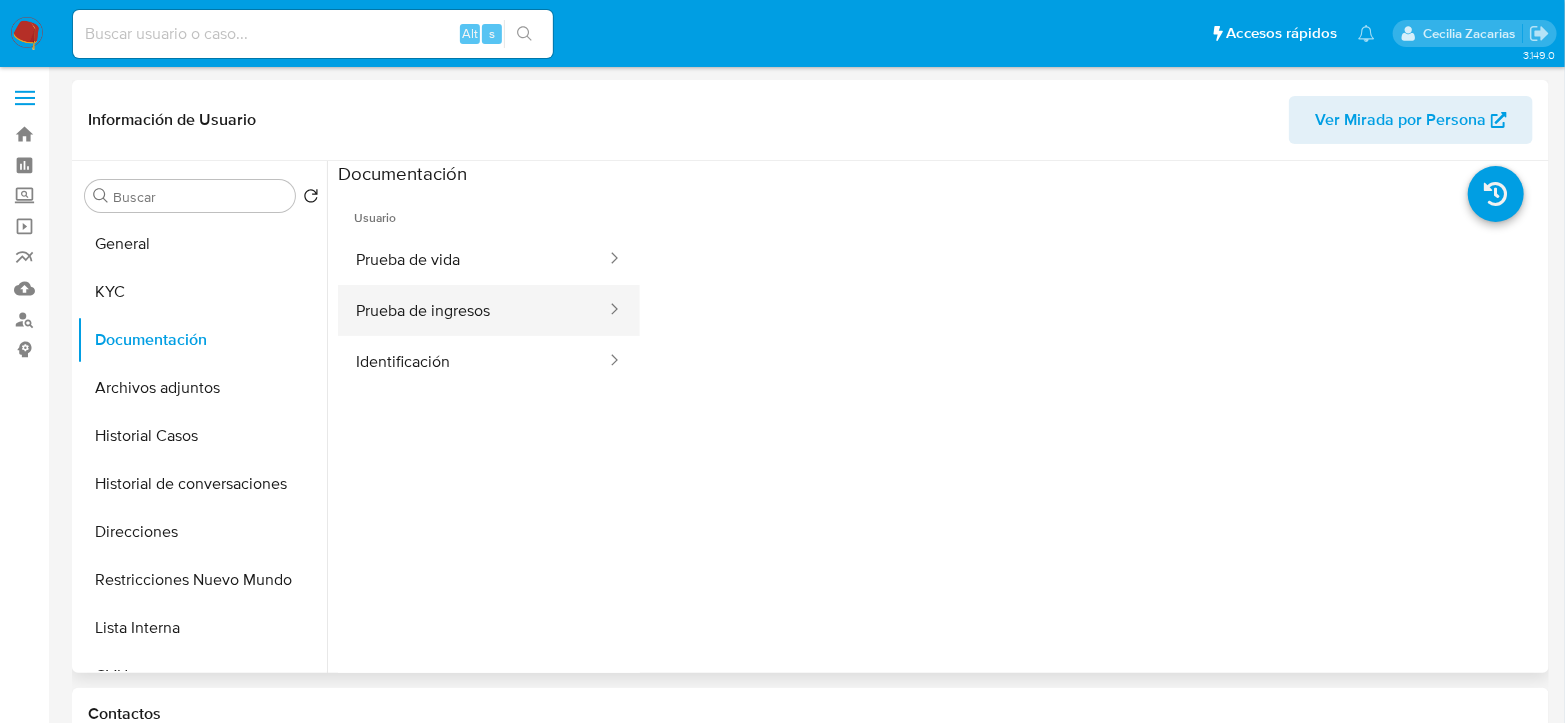 click on "Prueba de ingresos" at bounding box center (473, 310) 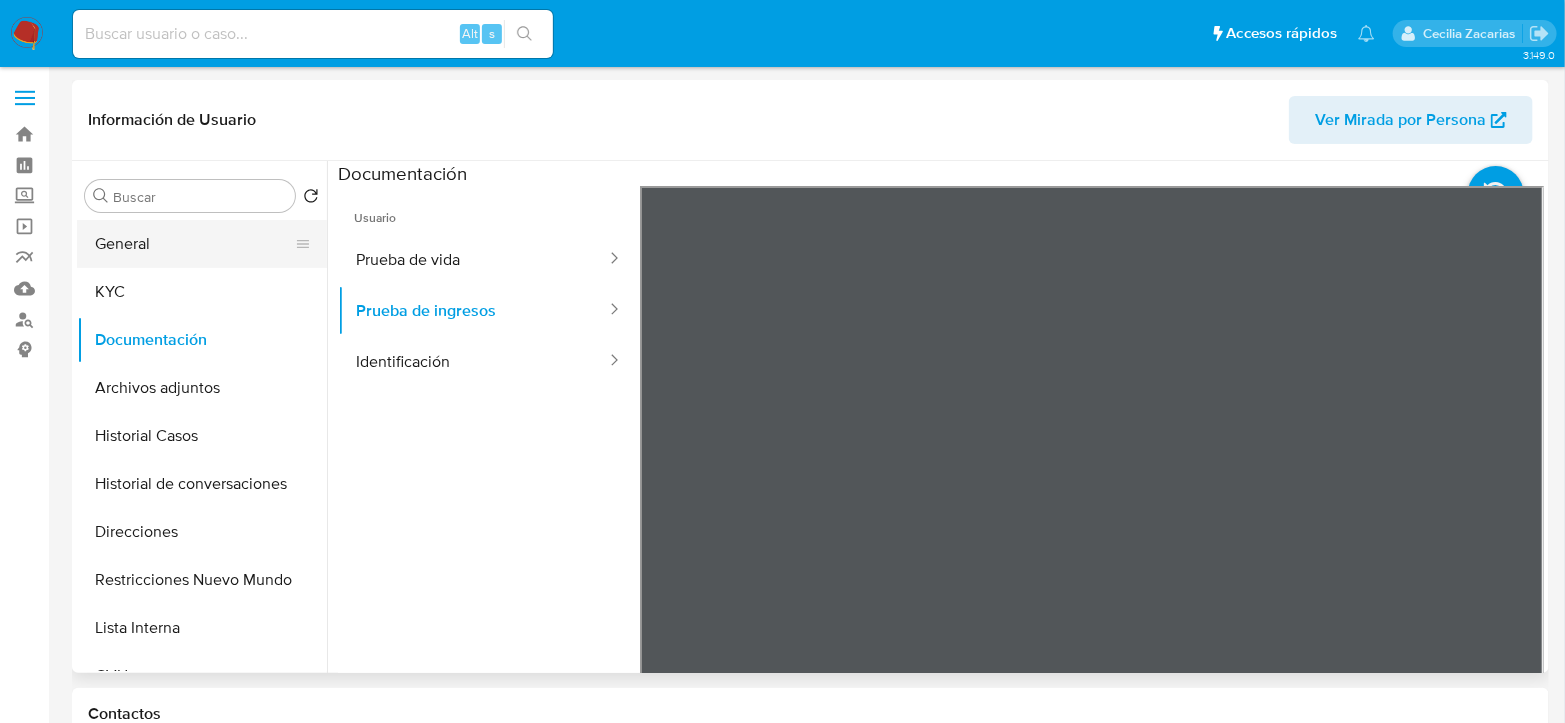 click on "General" at bounding box center (194, 244) 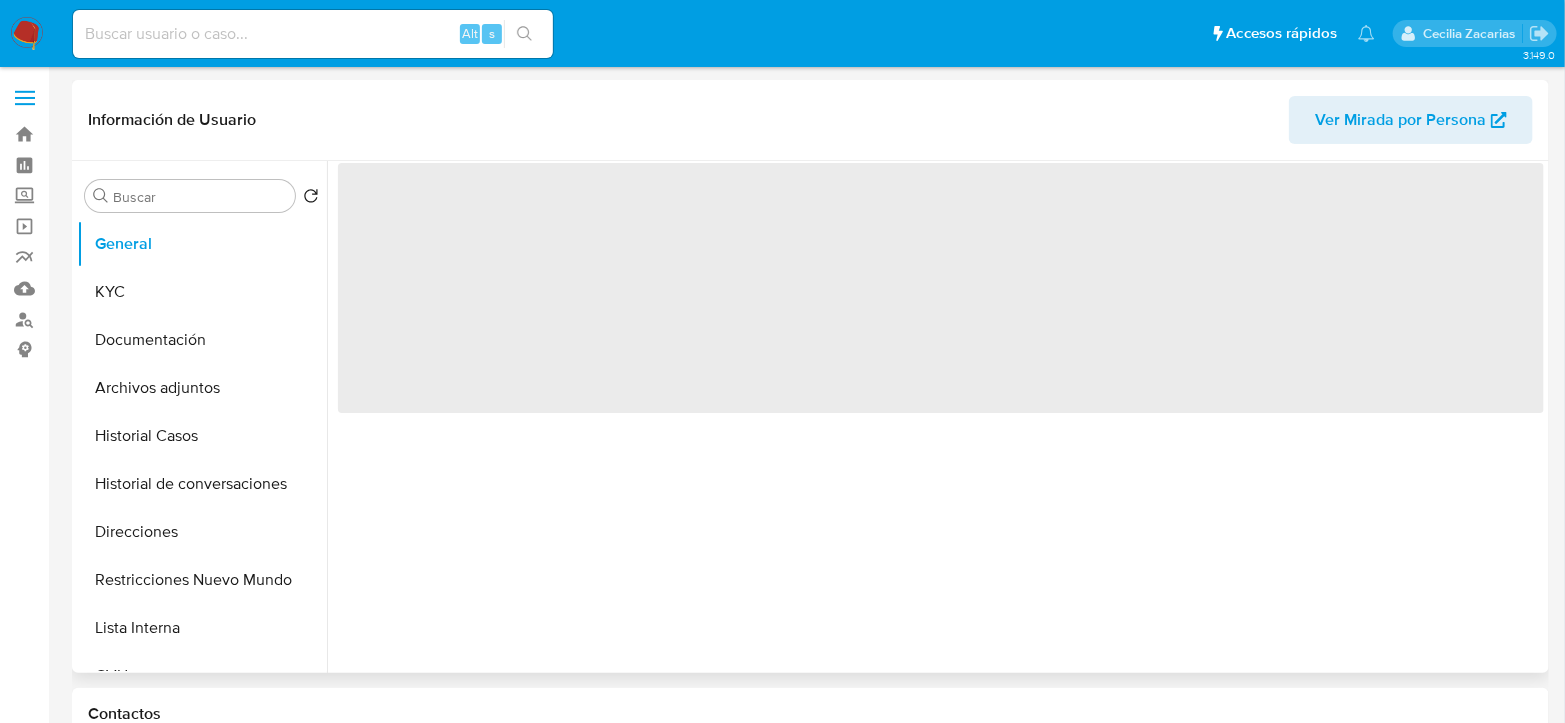 click on "‌" at bounding box center (941, 288) 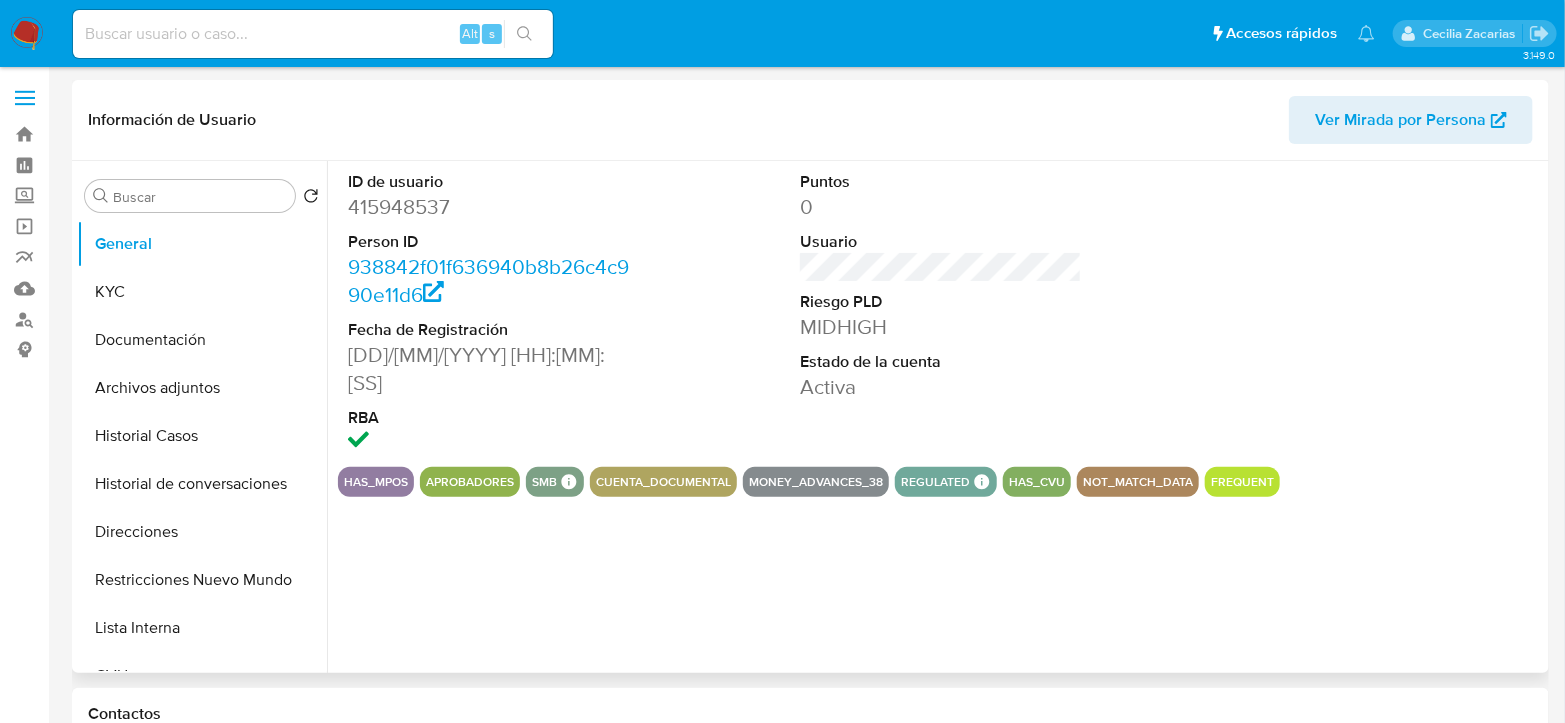 click on "415948537" at bounding box center (489, 207) 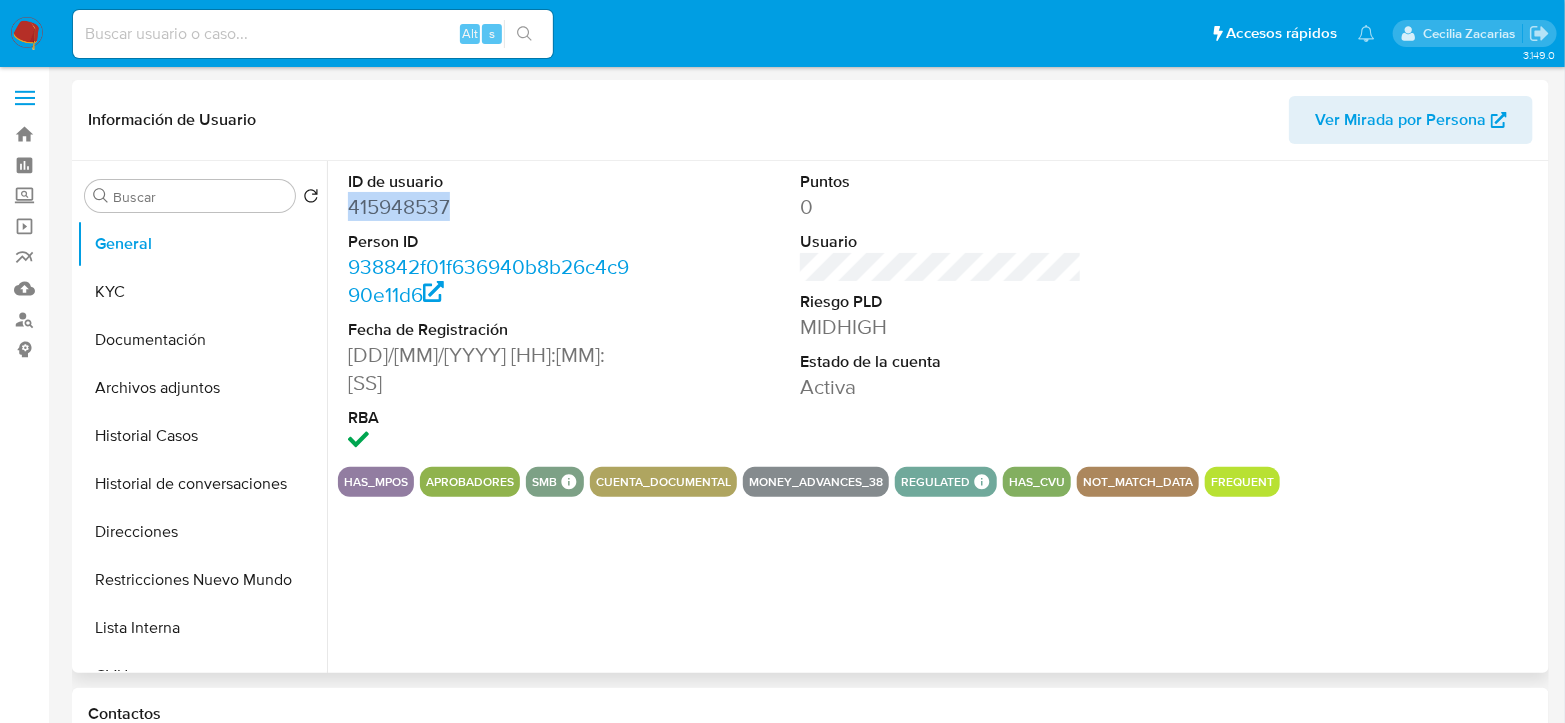 click on "415948537" at bounding box center [489, 207] 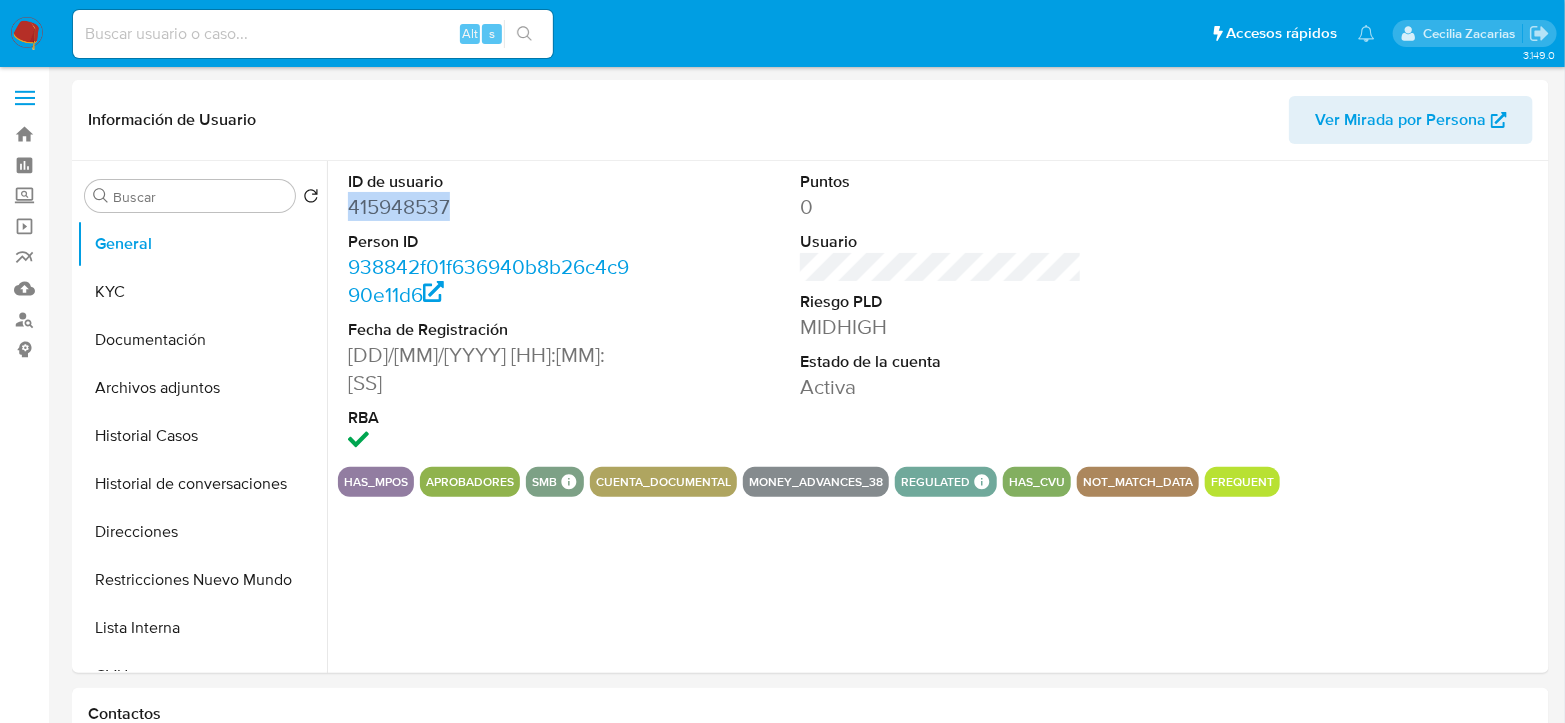 copy on "415948537" 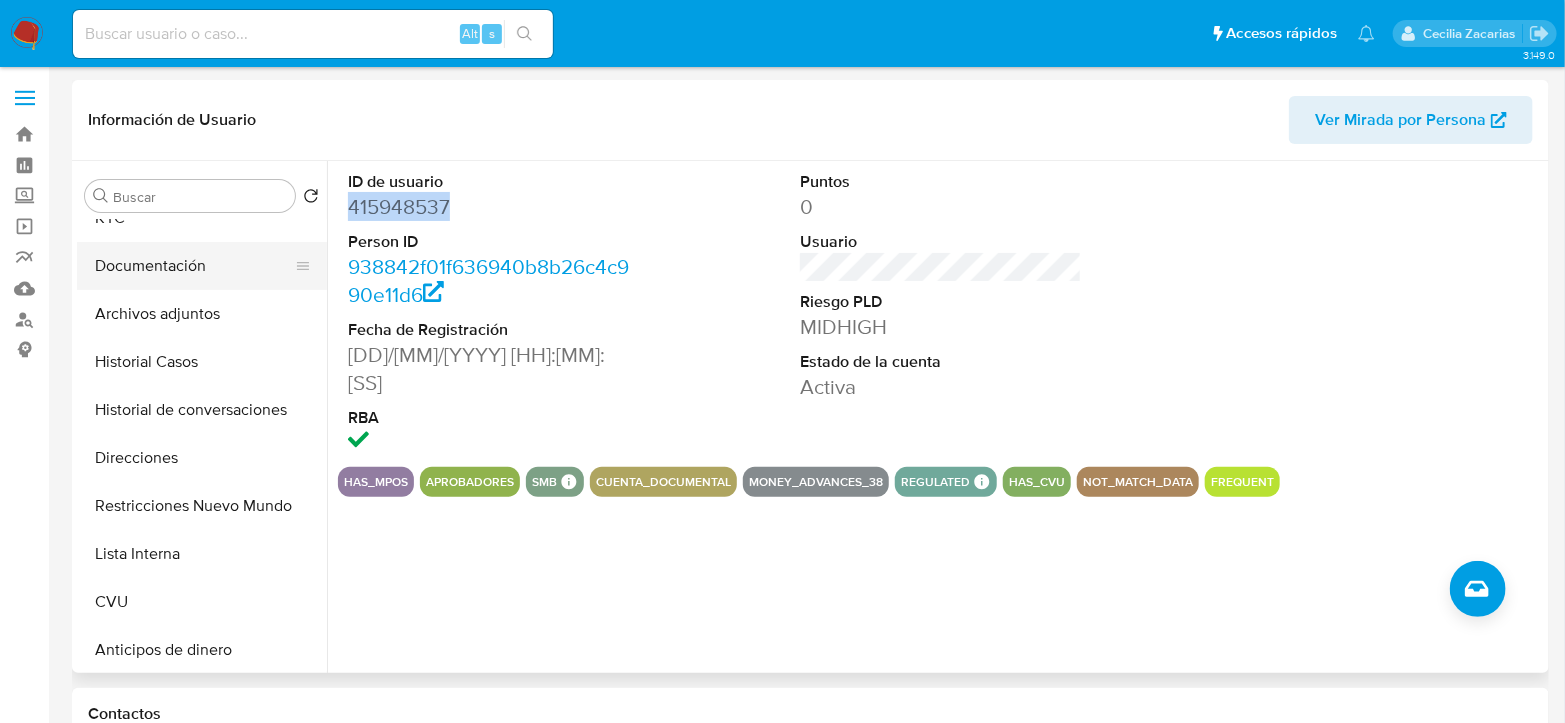 scroll, scrollTop: 111, scrollLeft: 0, axis: vertical 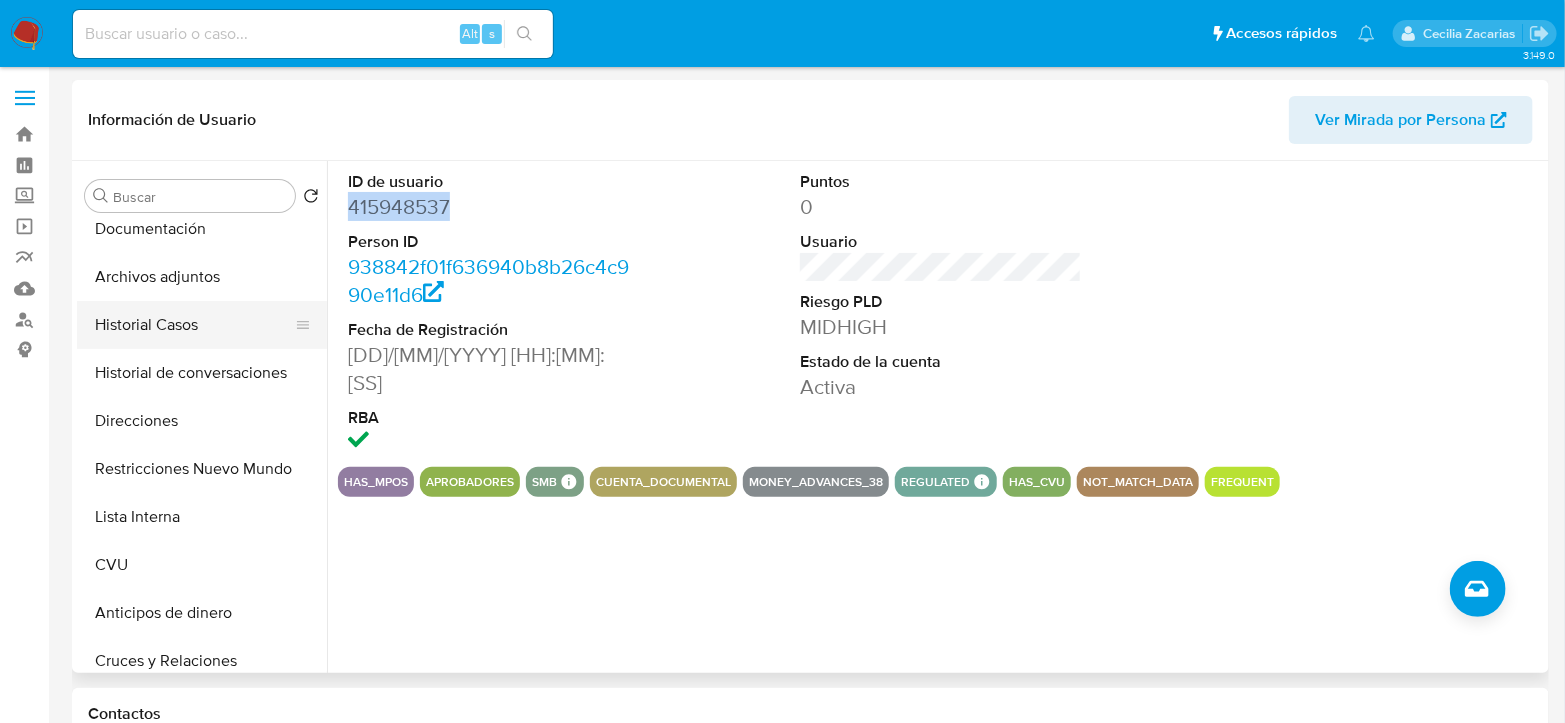 click on "Historial Casos" at bounding box center (194, 325) 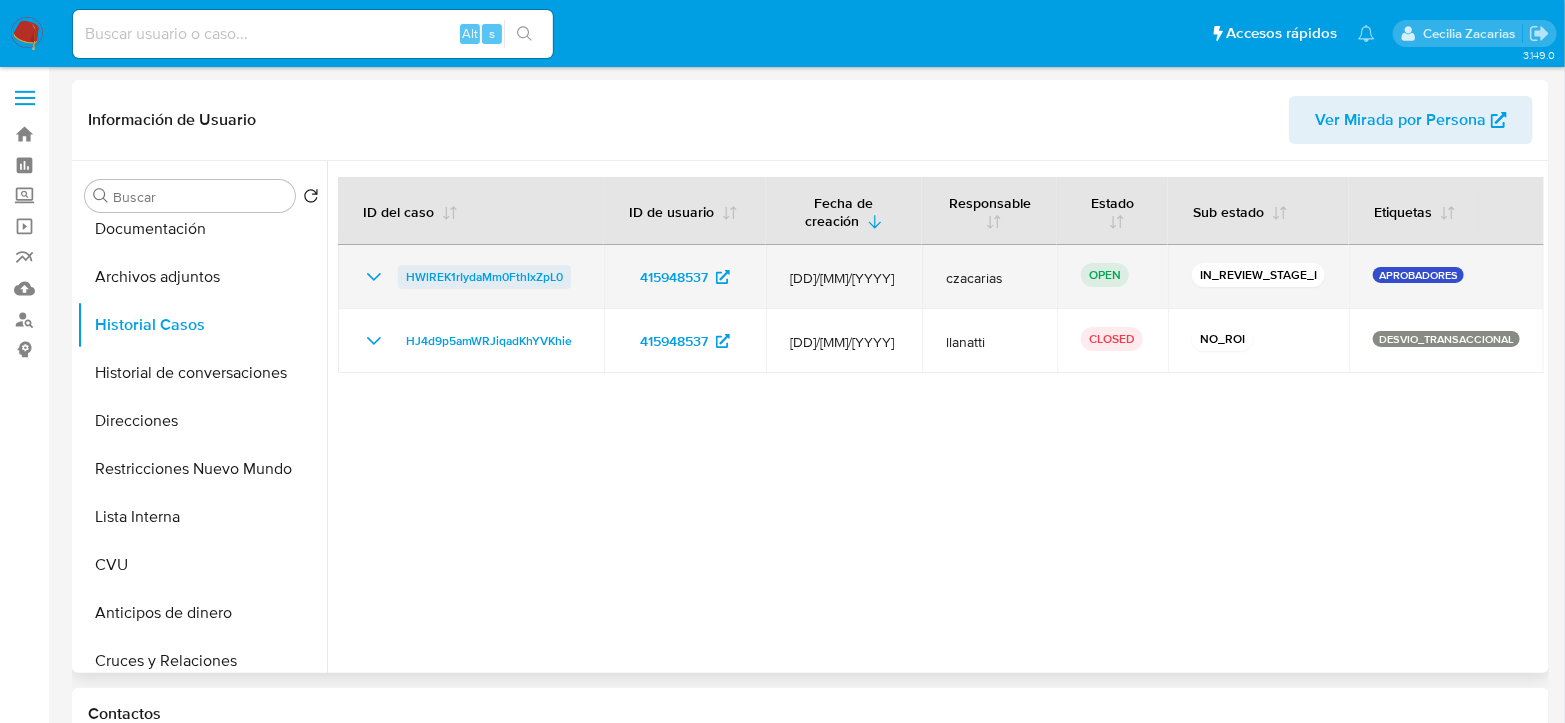 click on "HWlREK1rIydaMm0FthIxZpL0" at bounding box center (484, 277) 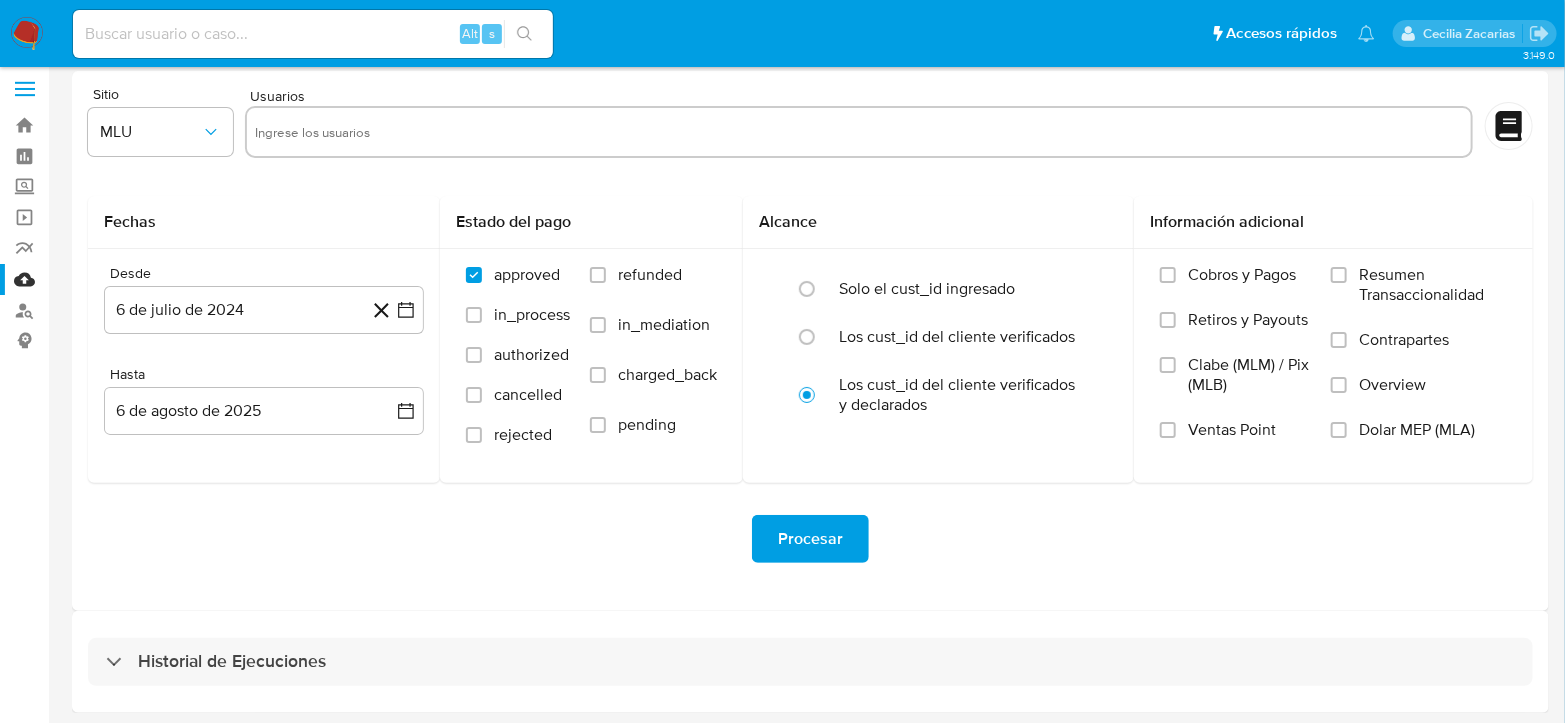 scroll, scrollTop: 12, scrollLeft: 0, axis: vertical 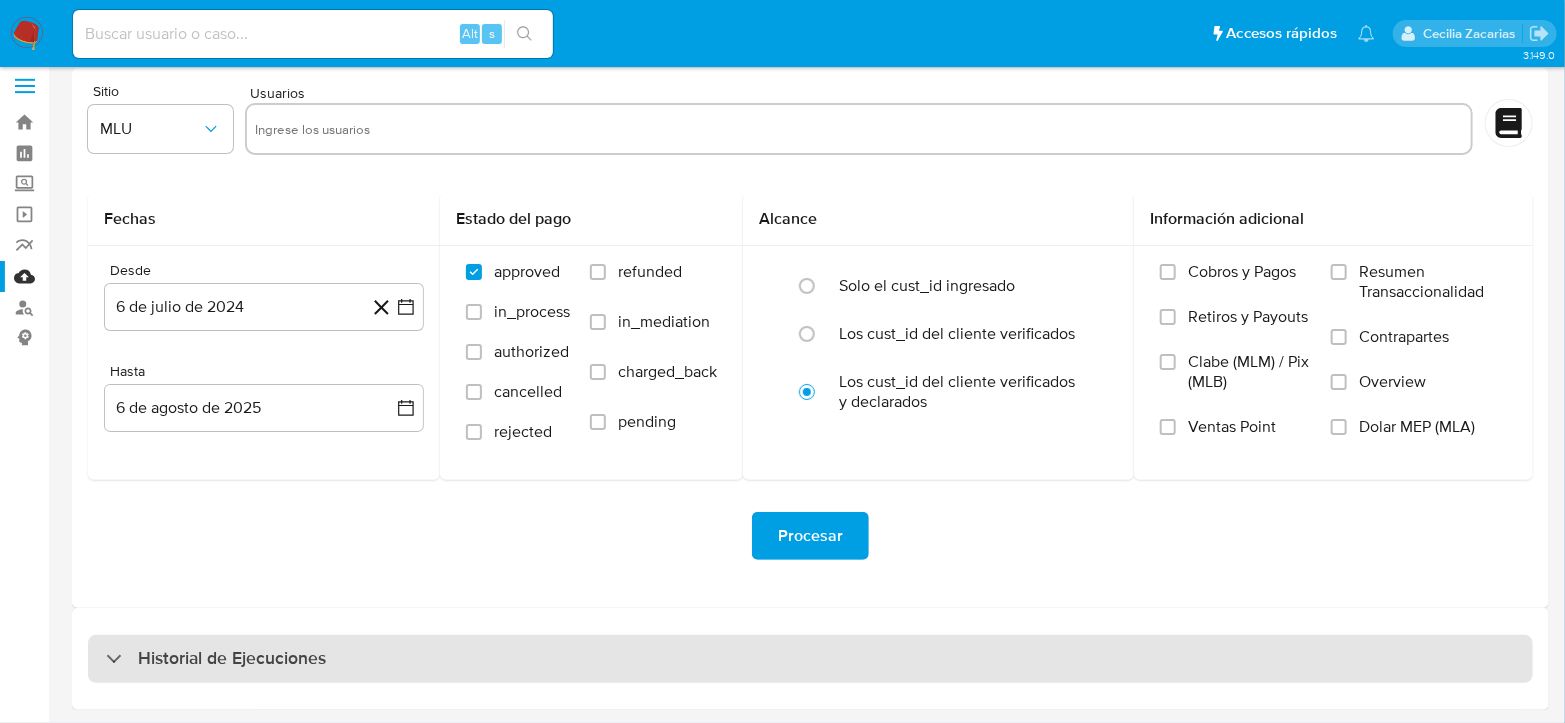 click on "Historial de Ejecuciones" at bounding box center [810, 659] 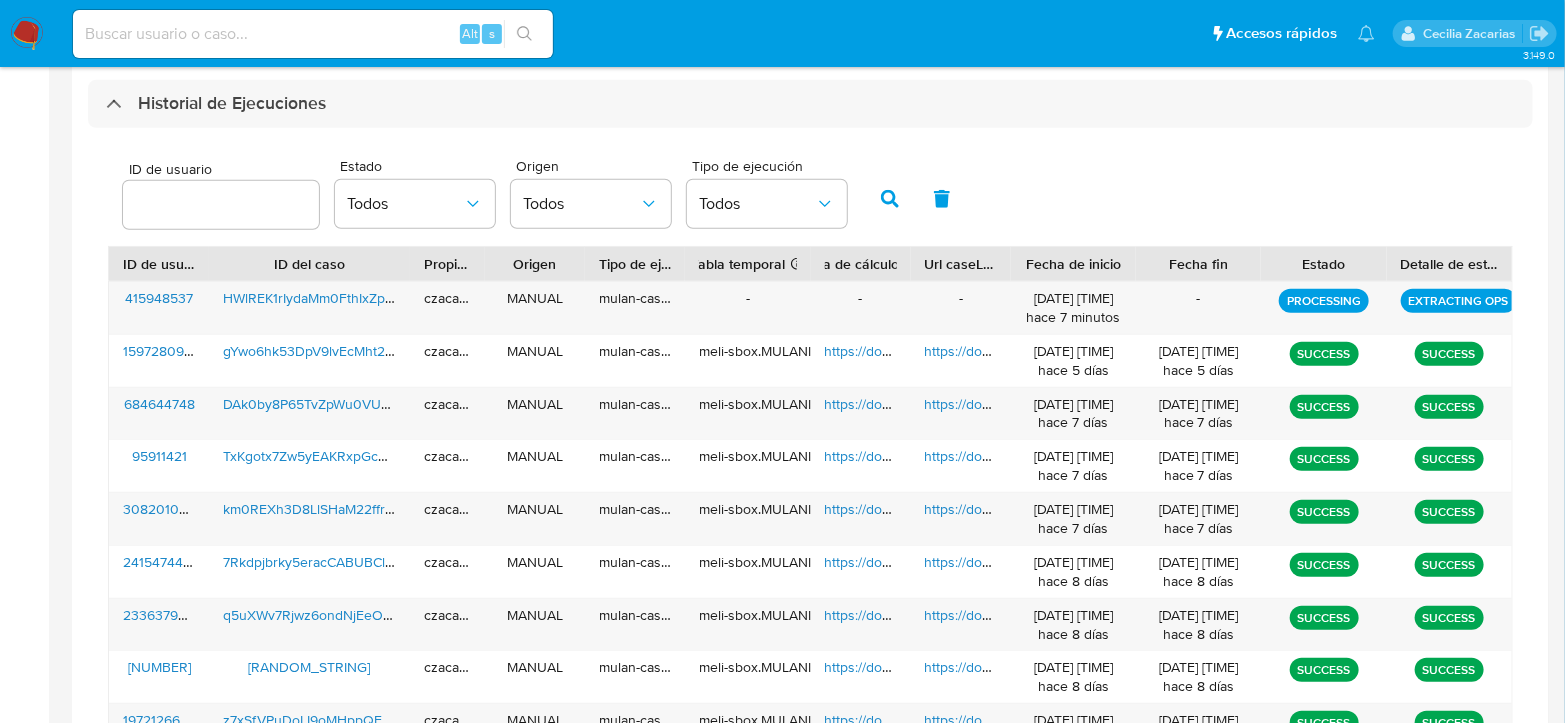 scroll, scrollTop: 567, scrollLeft: 0, axis: vertical 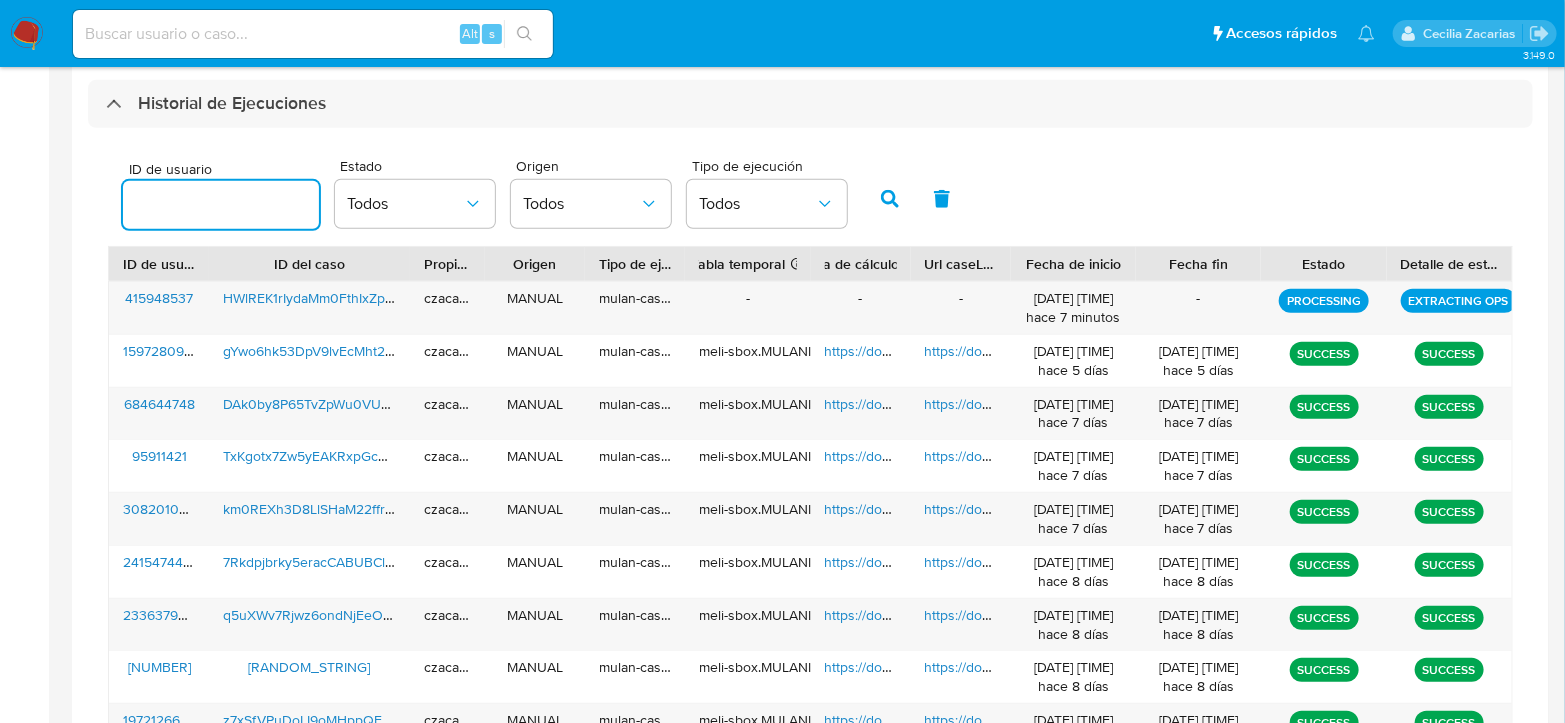 click at bounding box center (221, 205) 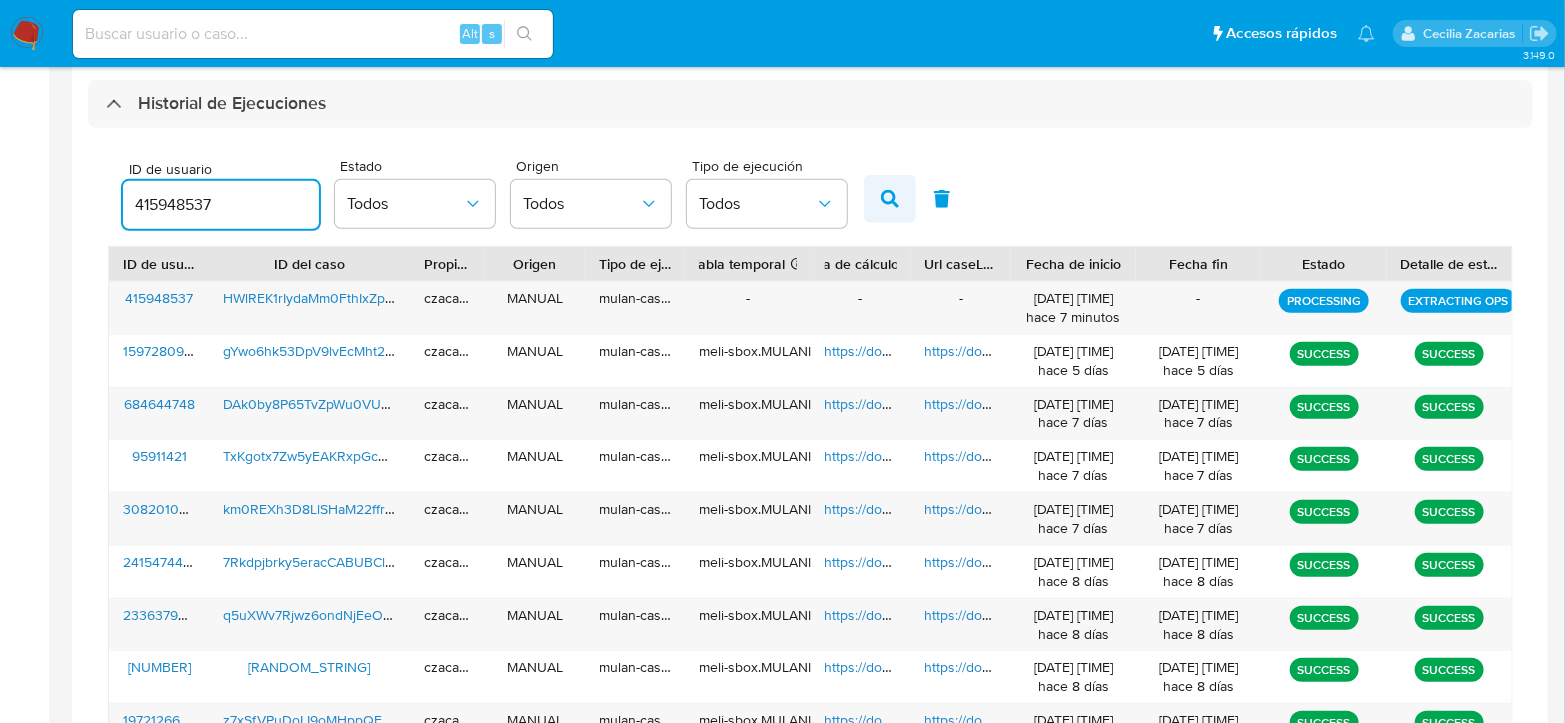 type on "415948537" 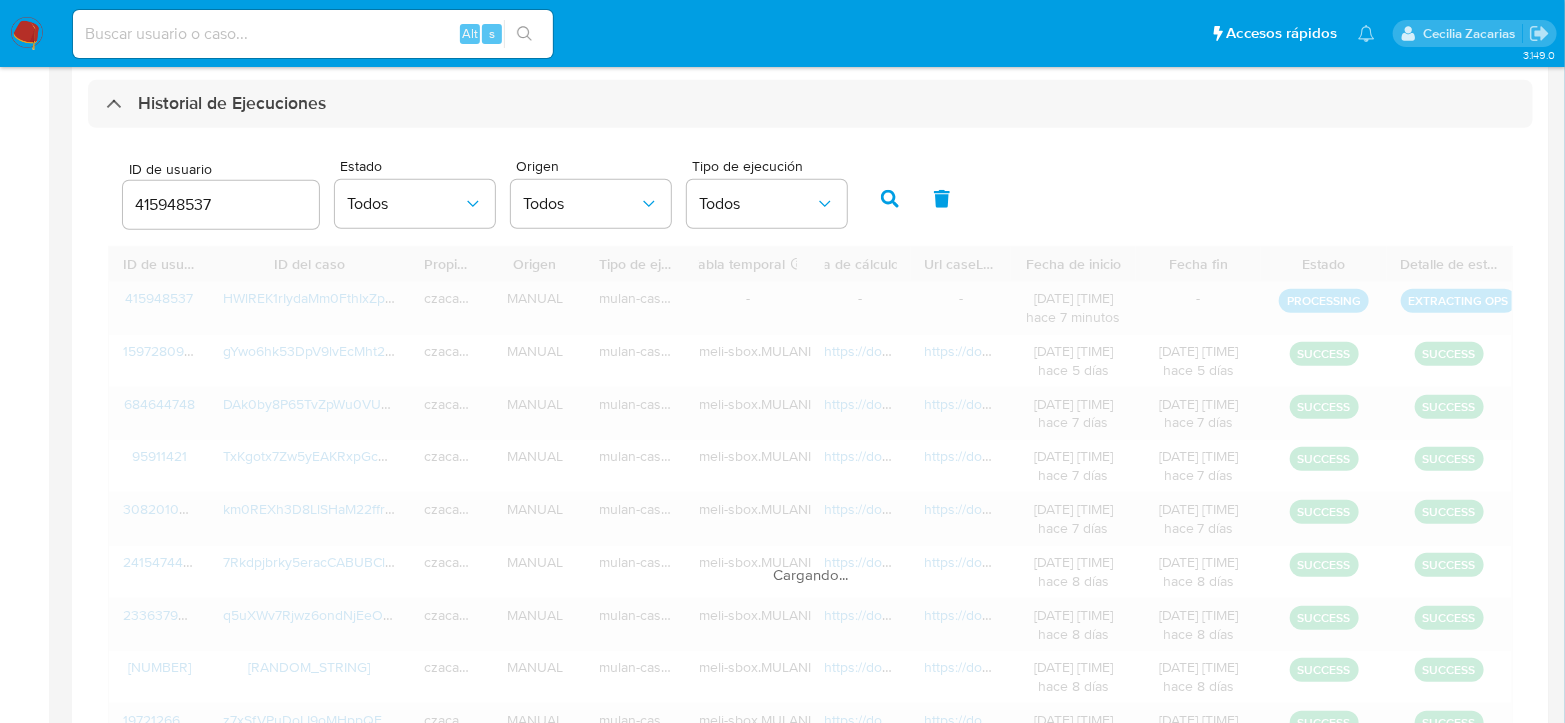 click at bounding box center (890, 199) 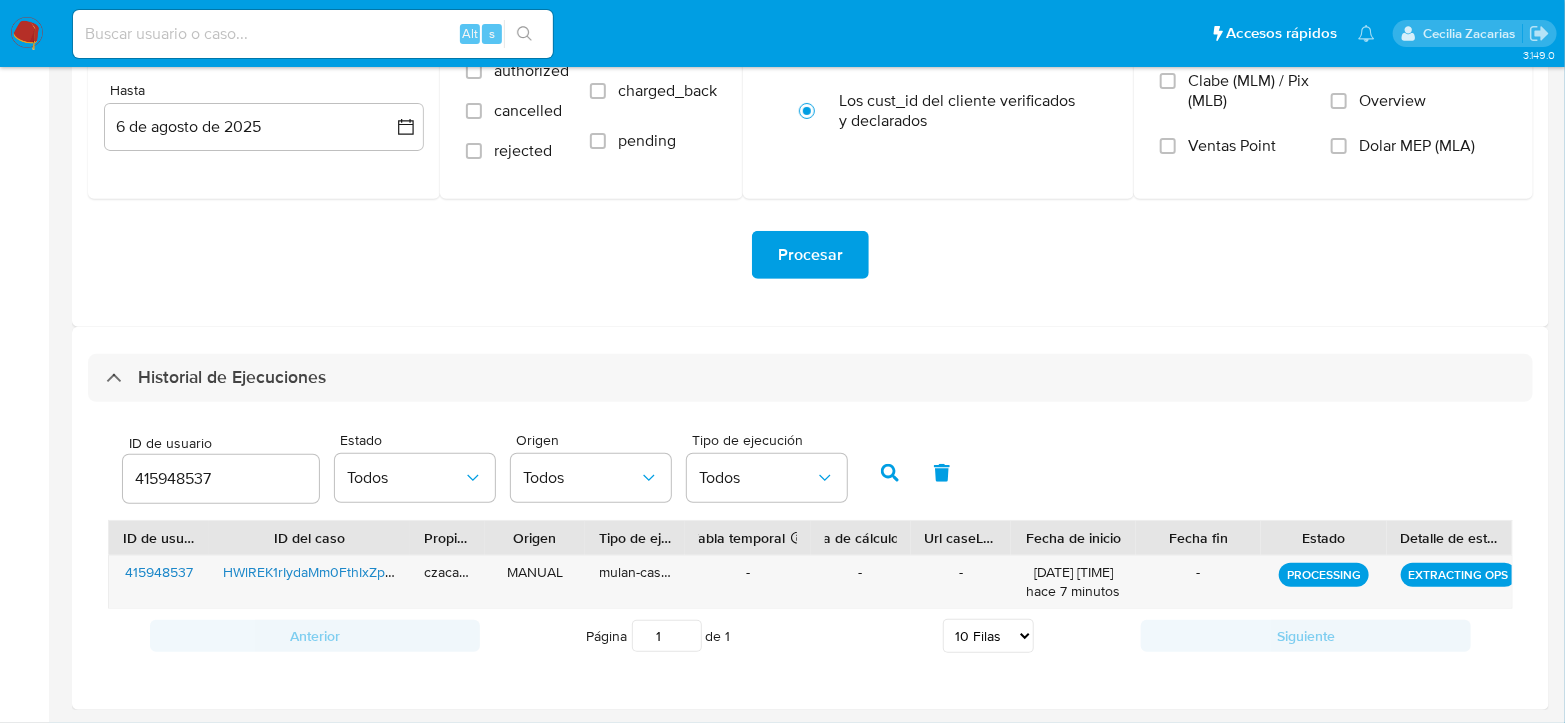 scroll, scrollTop: 291, scrollLeft: 0, axis: vertical 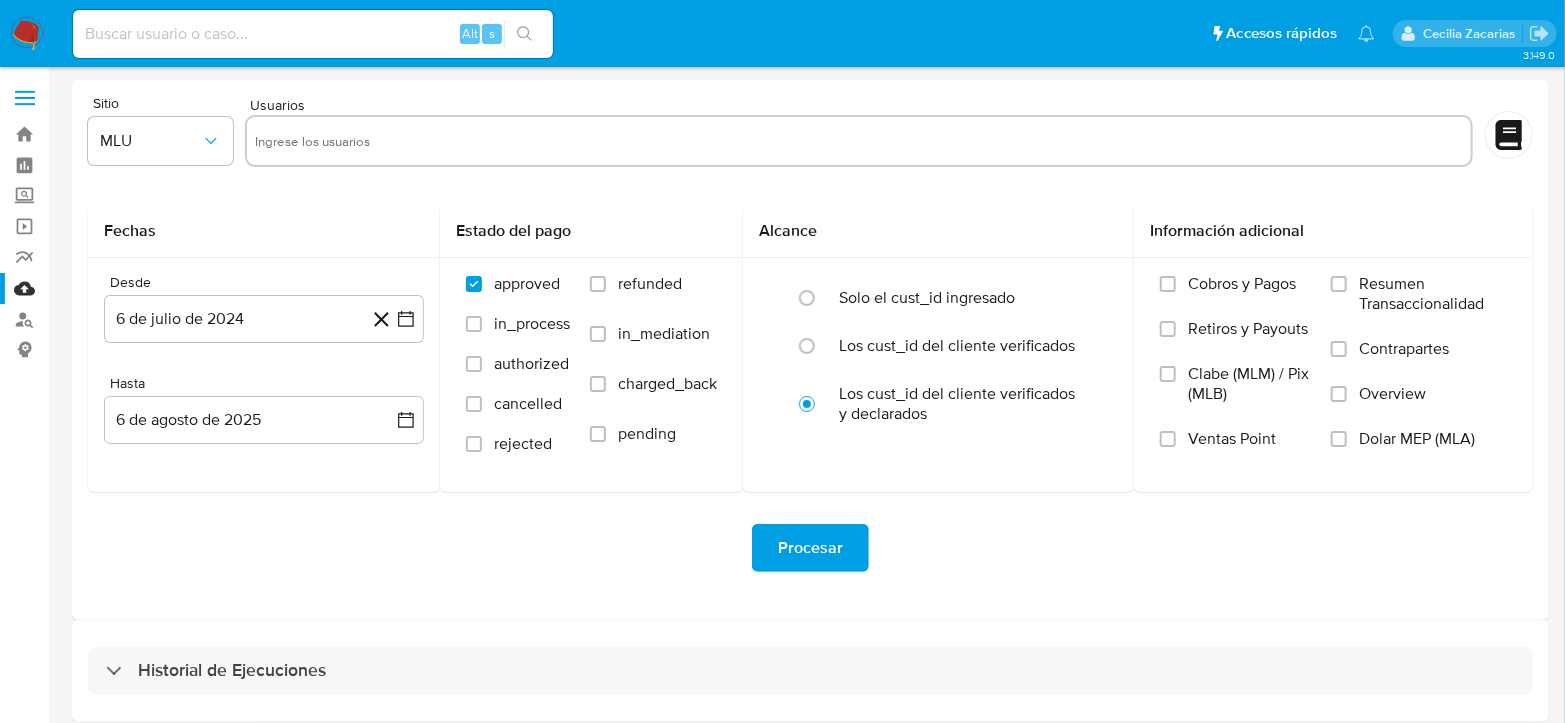 click at bounding box center [859, 141] 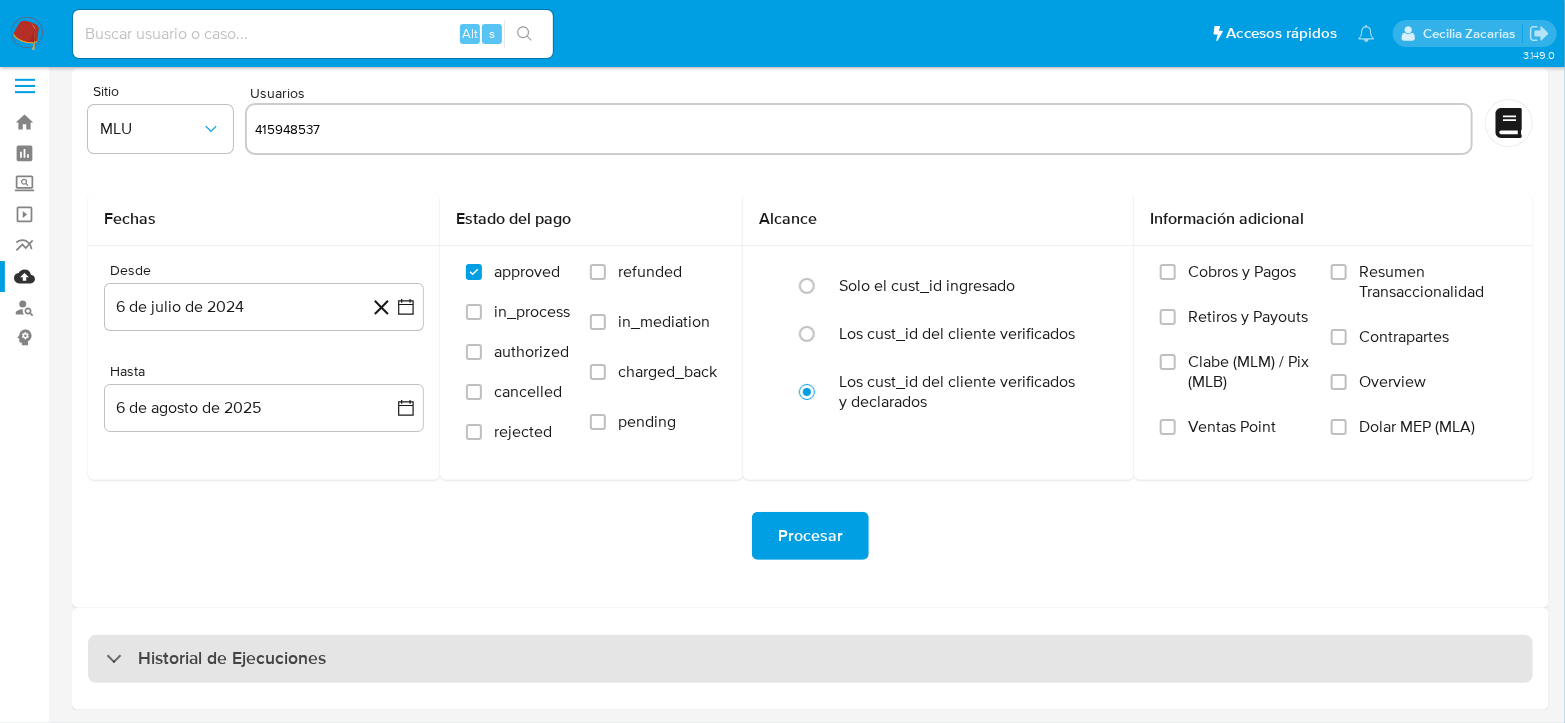 type on "415948537" 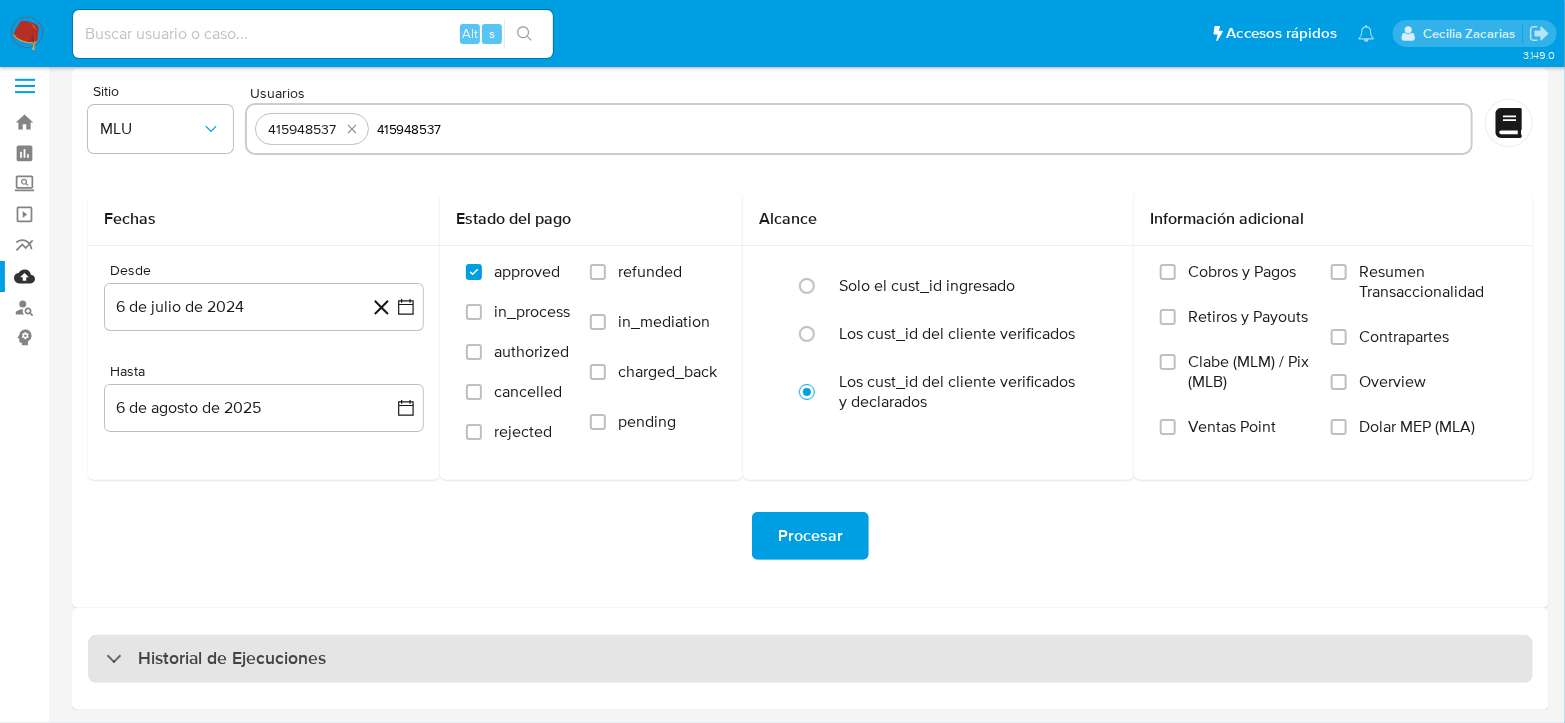 type 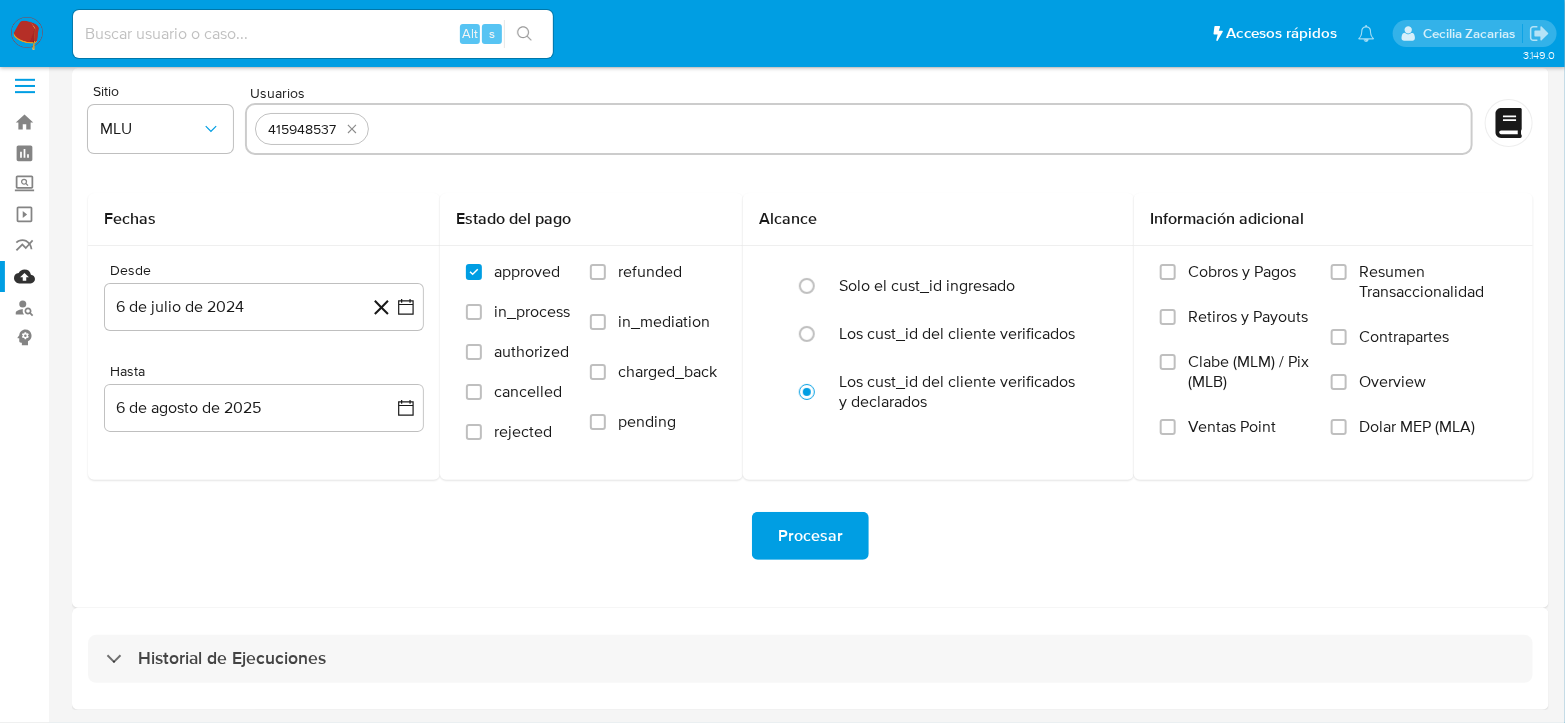 drag, startPoint x: 154, startPoint y: 656, endPoint x: 256, endPoint y: 570, distance: 133.41664 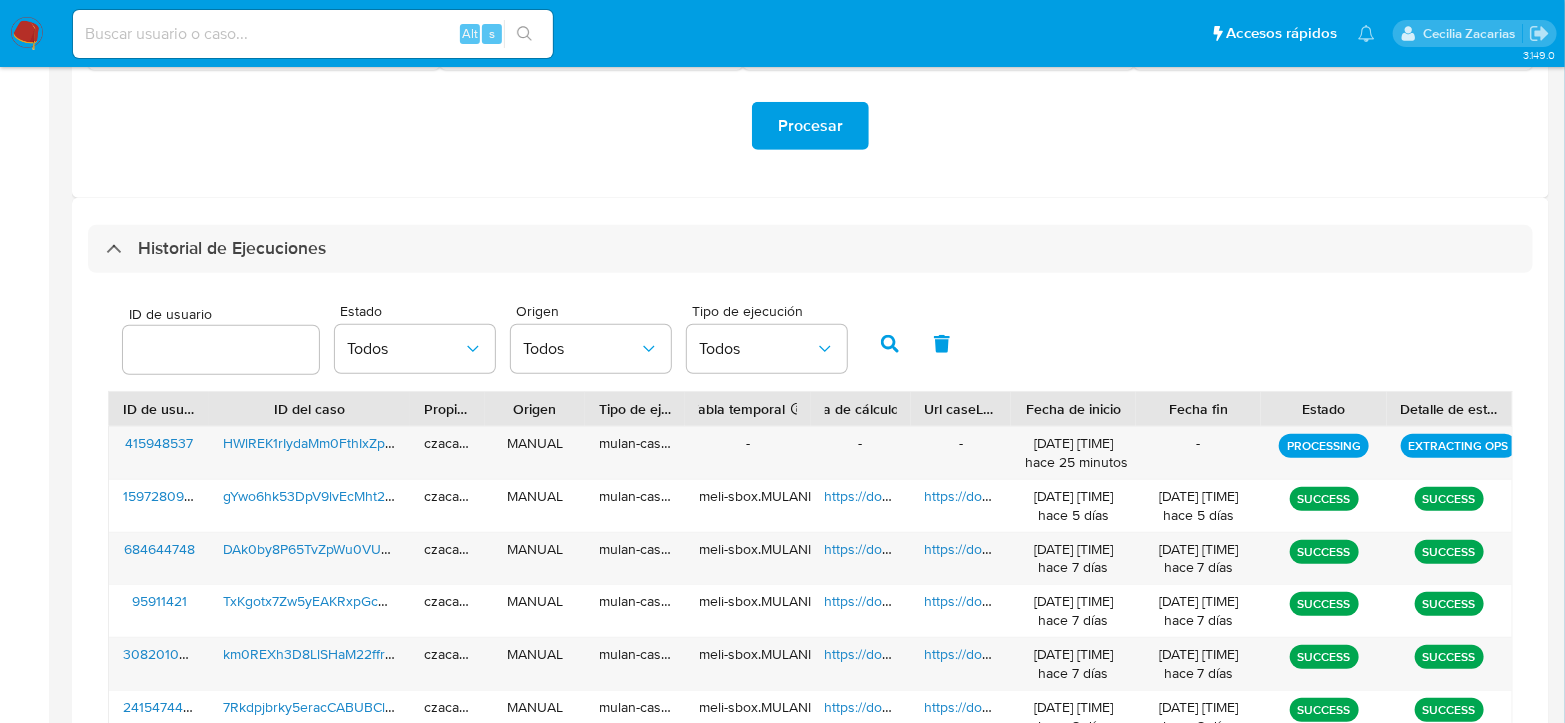 scroll, scrollTop: 456, scrollLeft: 0, axis: vertical 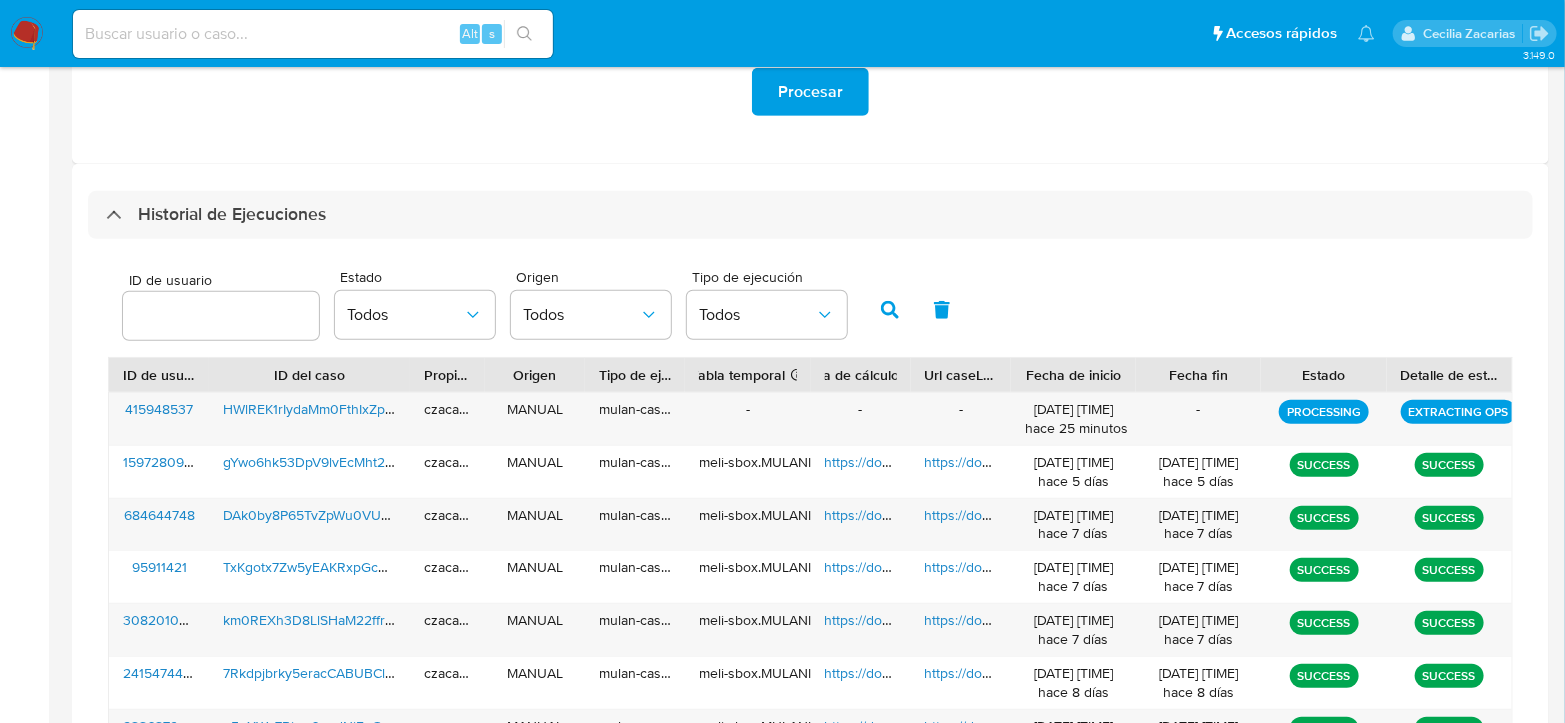 click at bounding box center (221, 316) 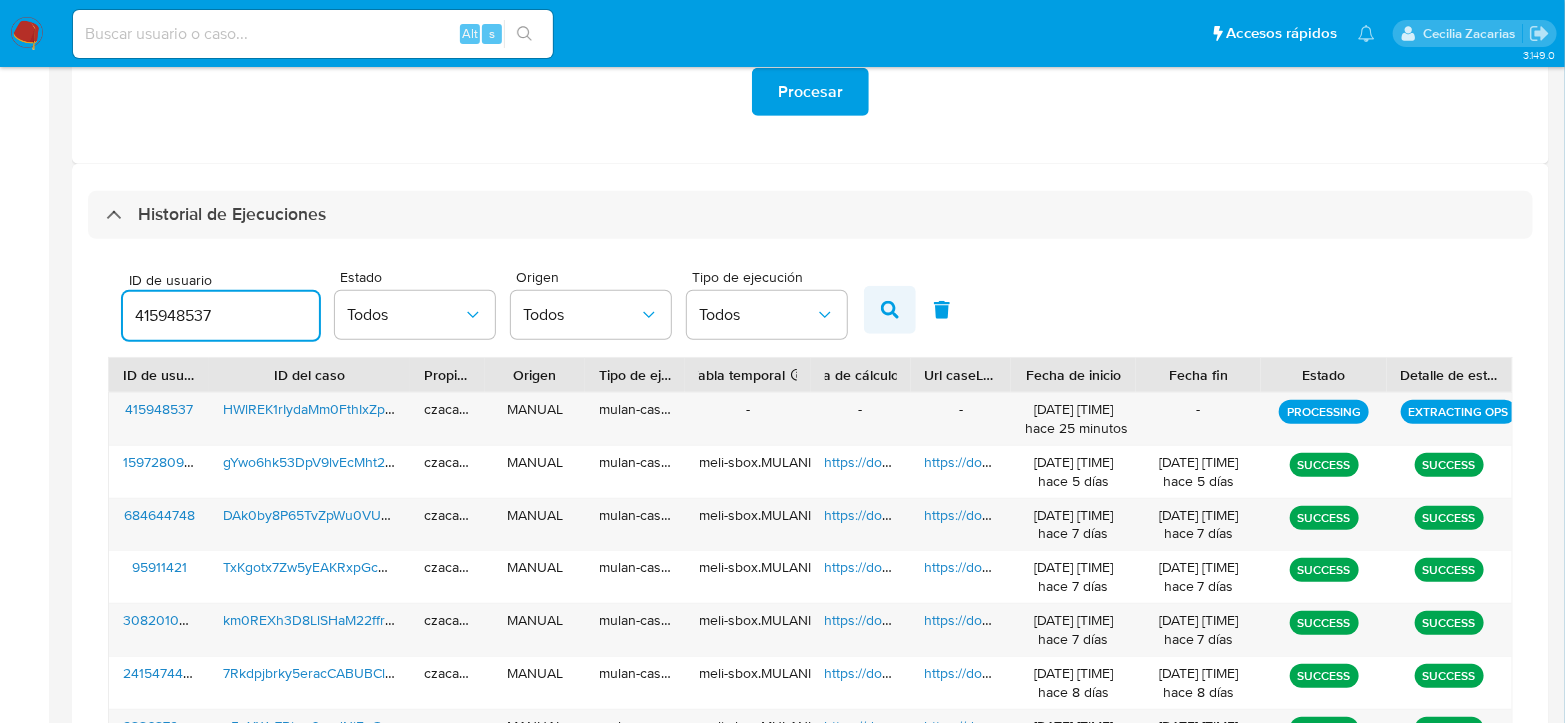 type on "415948537" 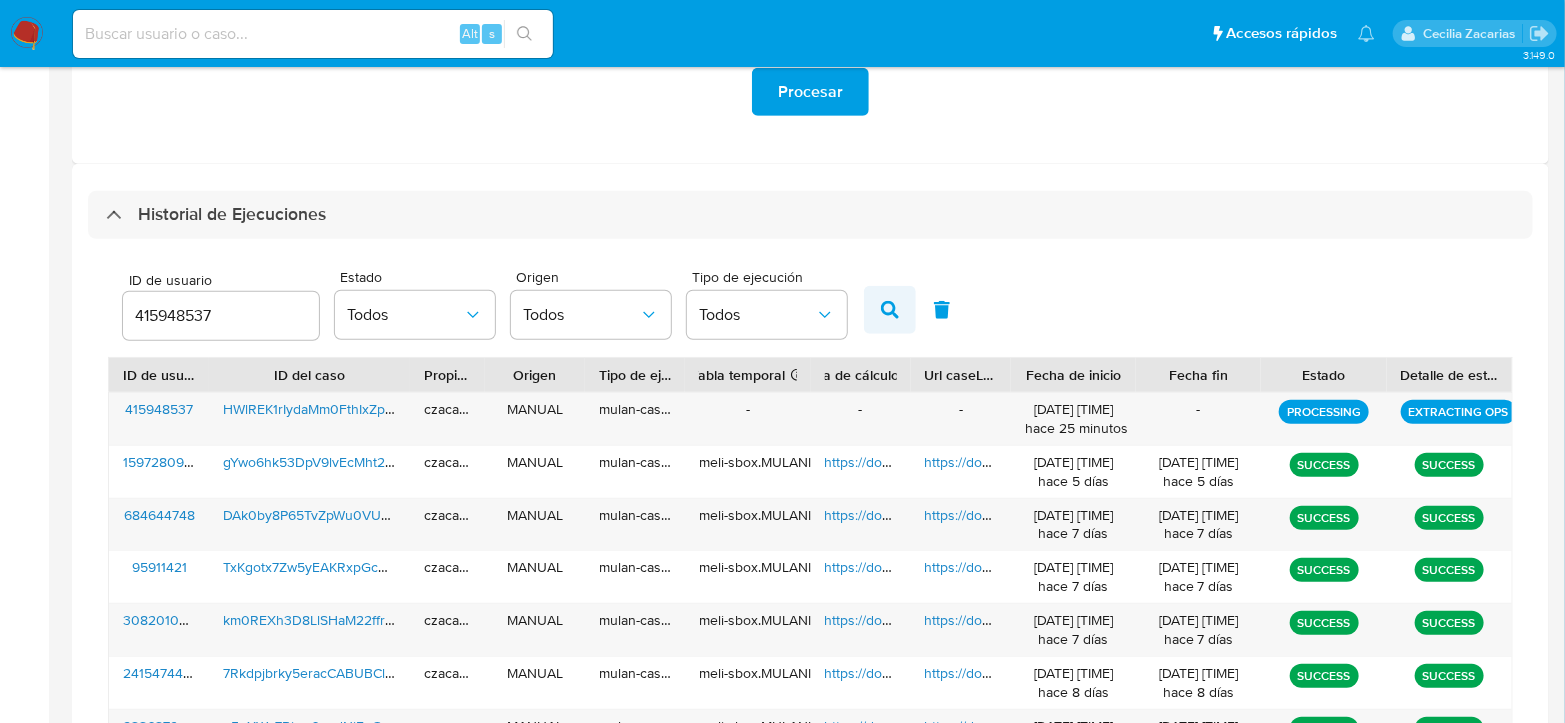 click 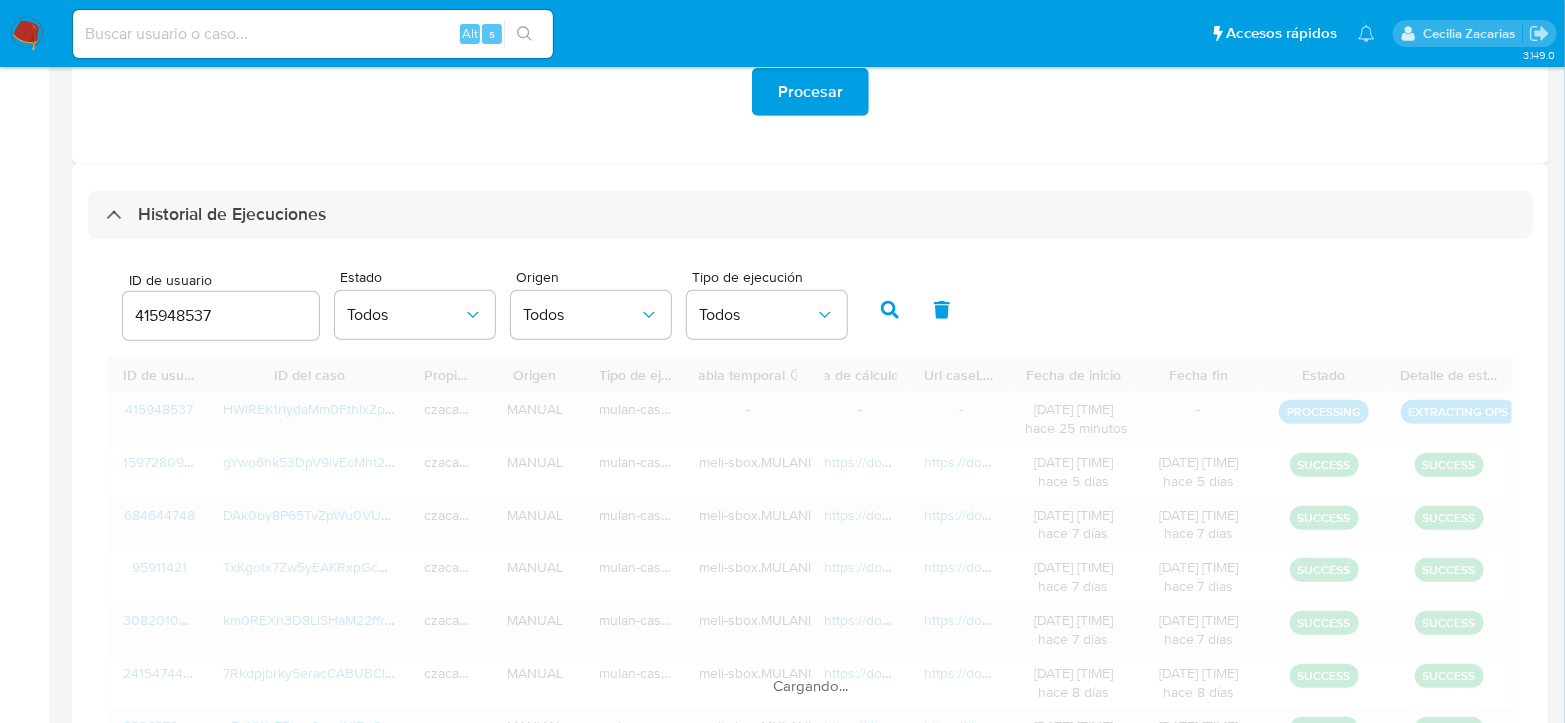 scroll, scrollTop: 291, scrollLeft: 0, axis: vertical 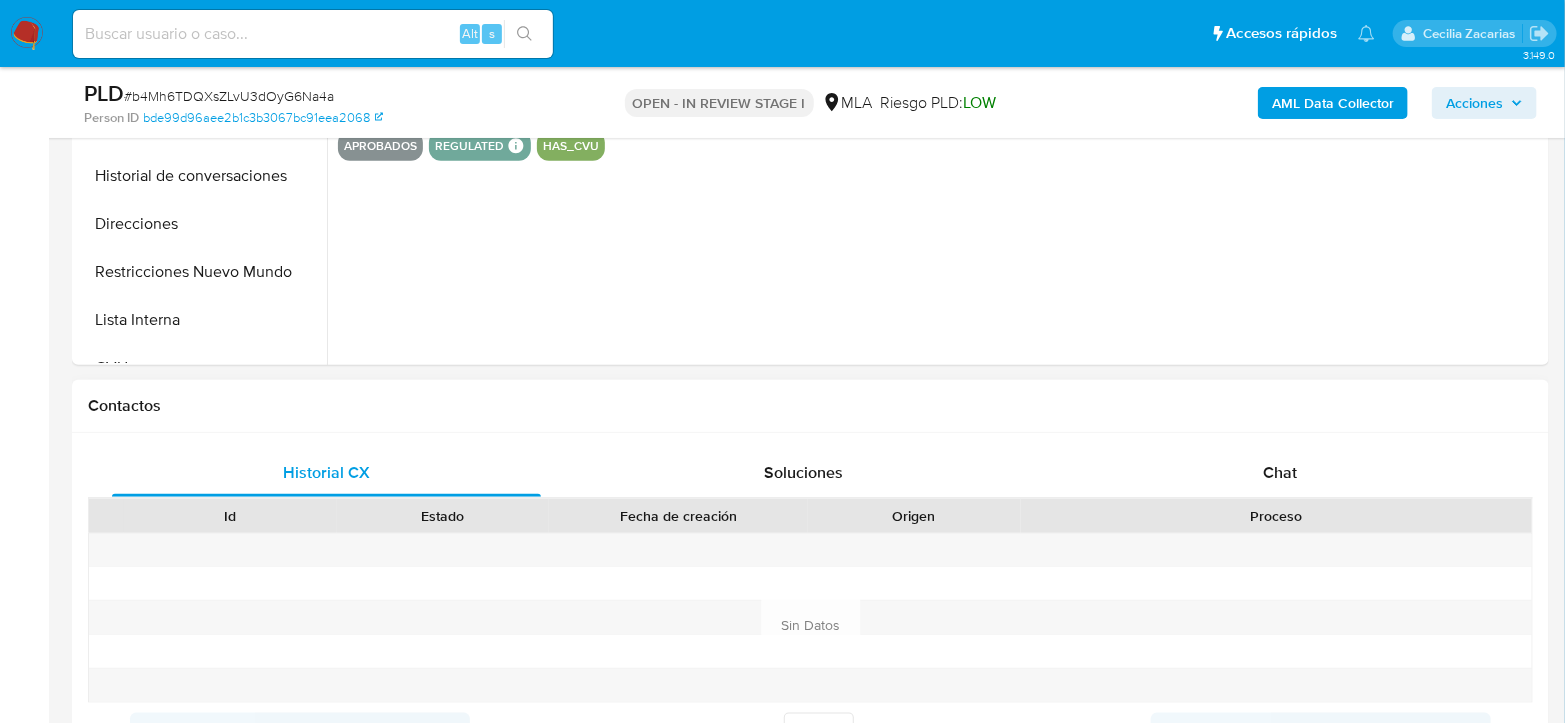 select on "10" 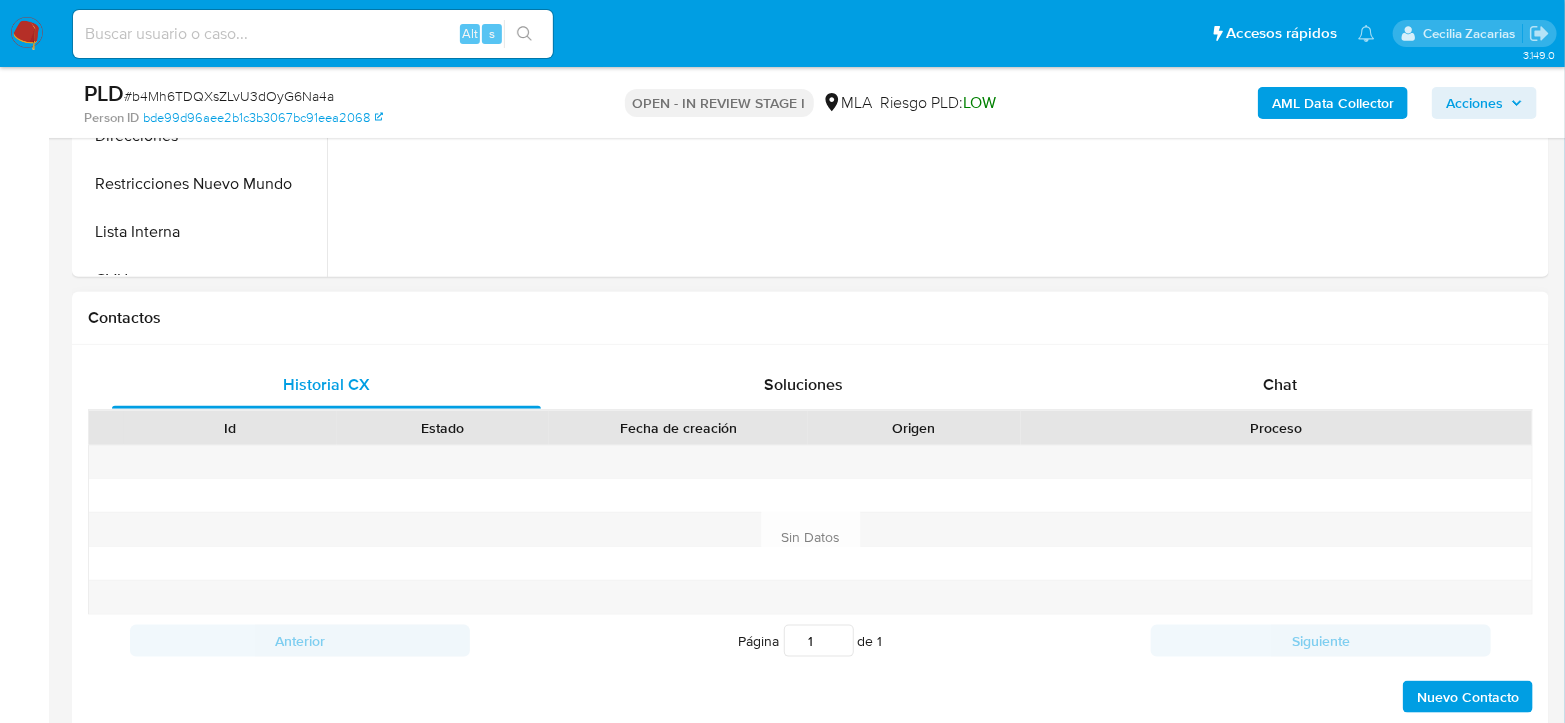 scroll, scrollTop: 777, scrollLeft: 0, axis: vertical 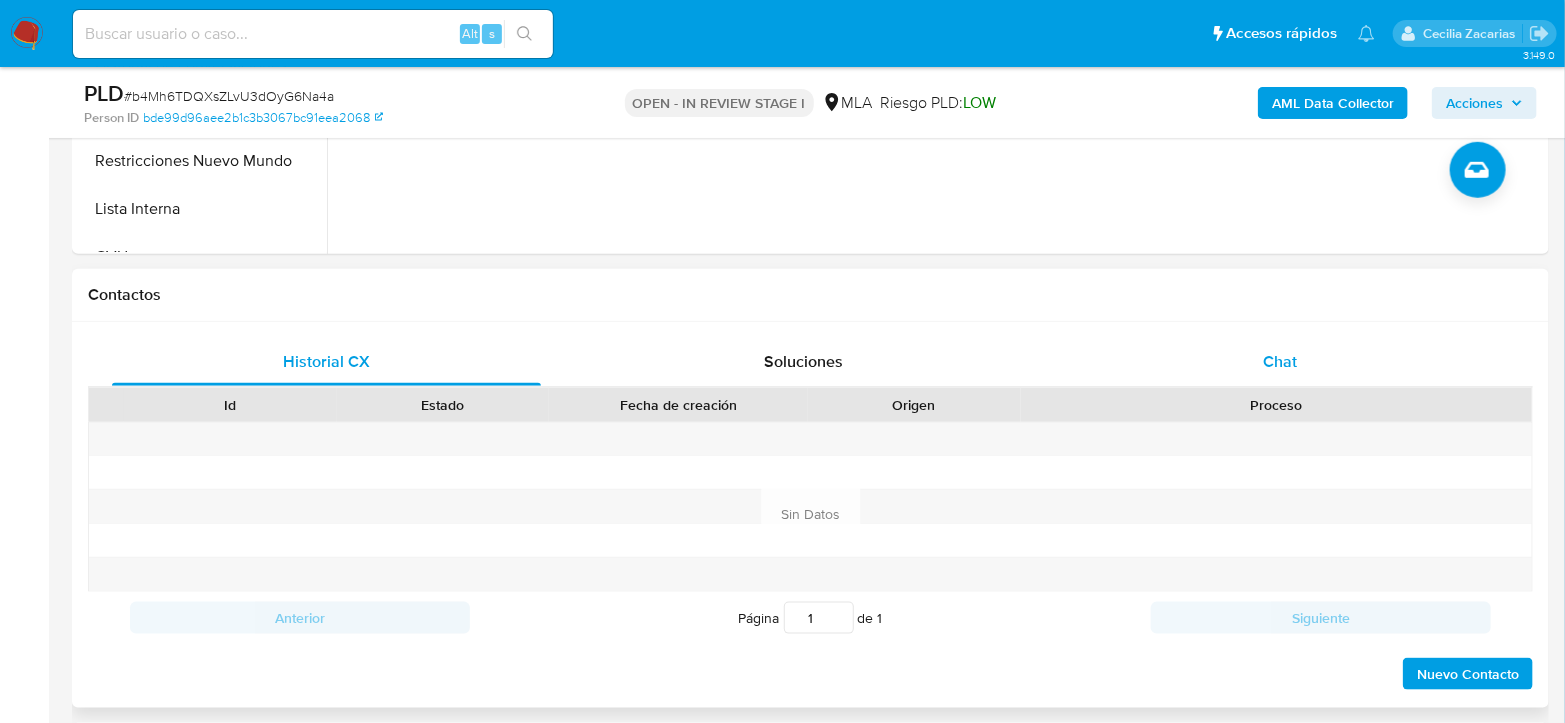 click on "Chat" at bounding box center [1280, 362] 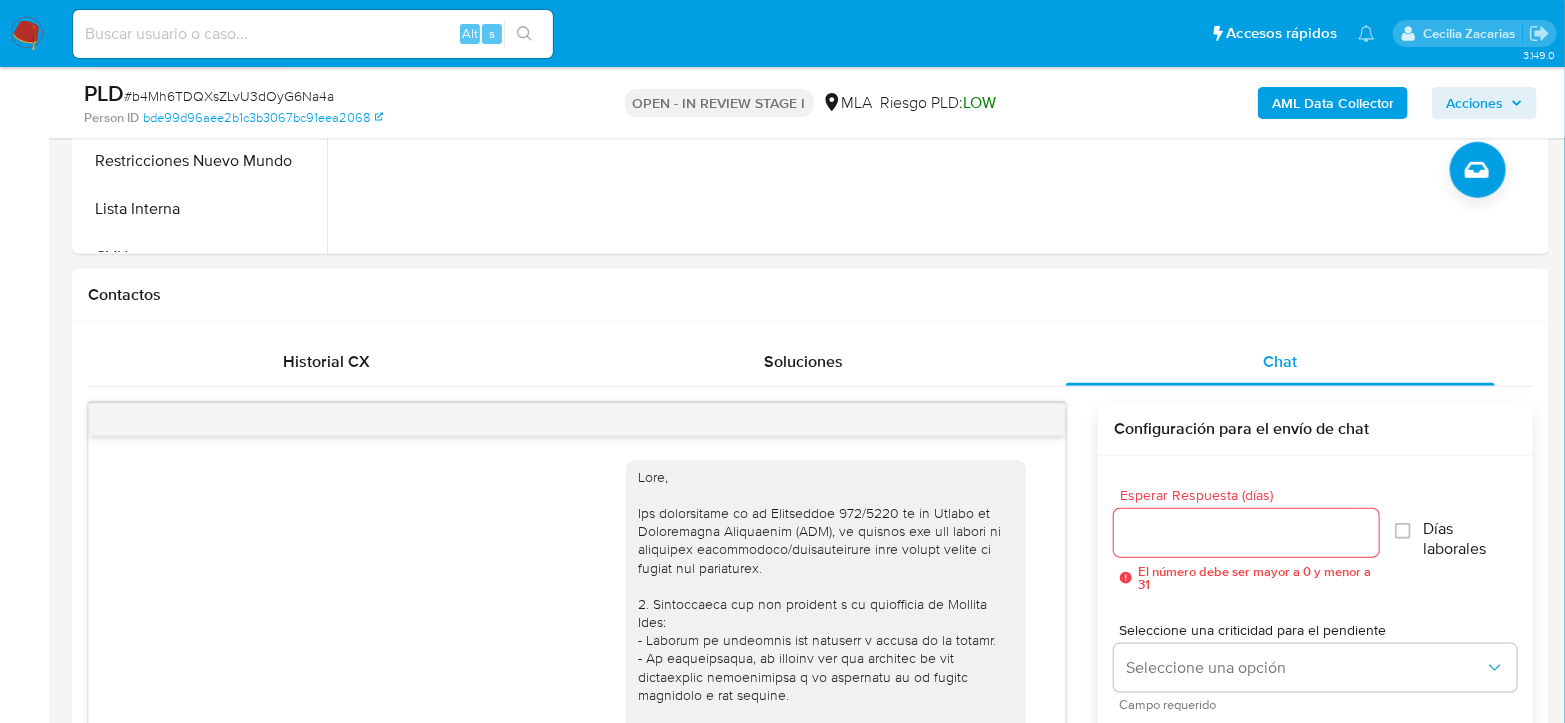 scroll, scrollTop: 1807, scrollLeft: 0, axis: vertical 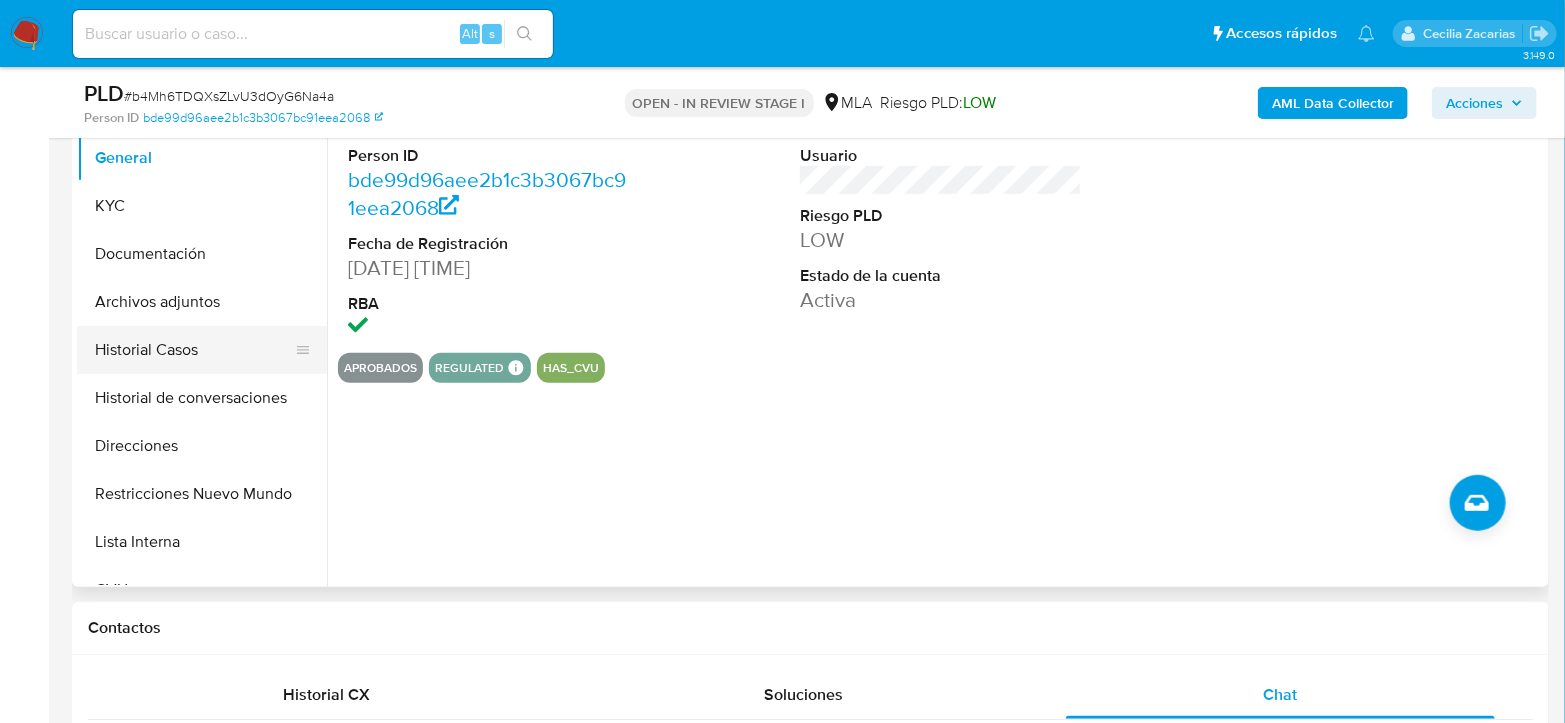 click on "Historial Casos" at bounding box center (194, 350) 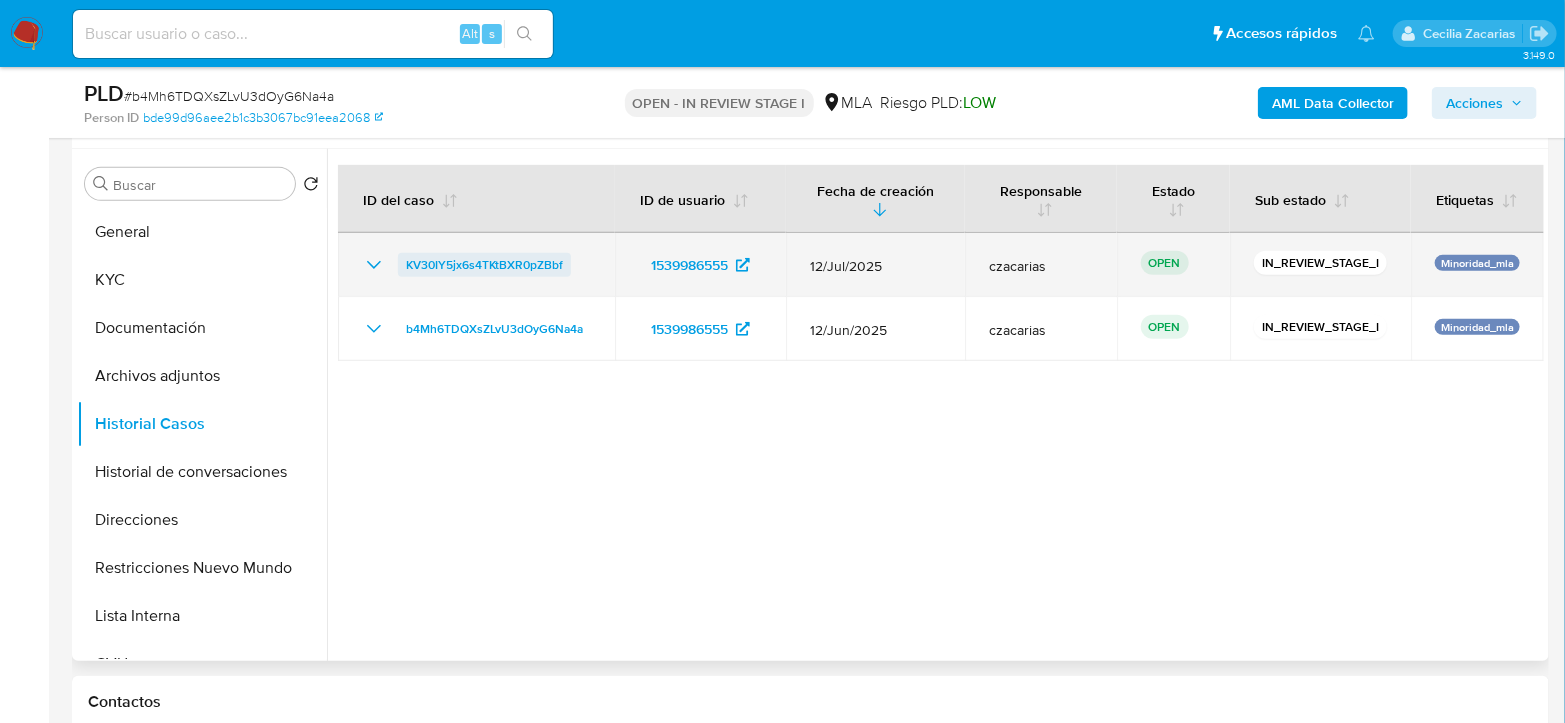 scroll, scrollTop: 333, scrollLeft: 0, axis: vertical 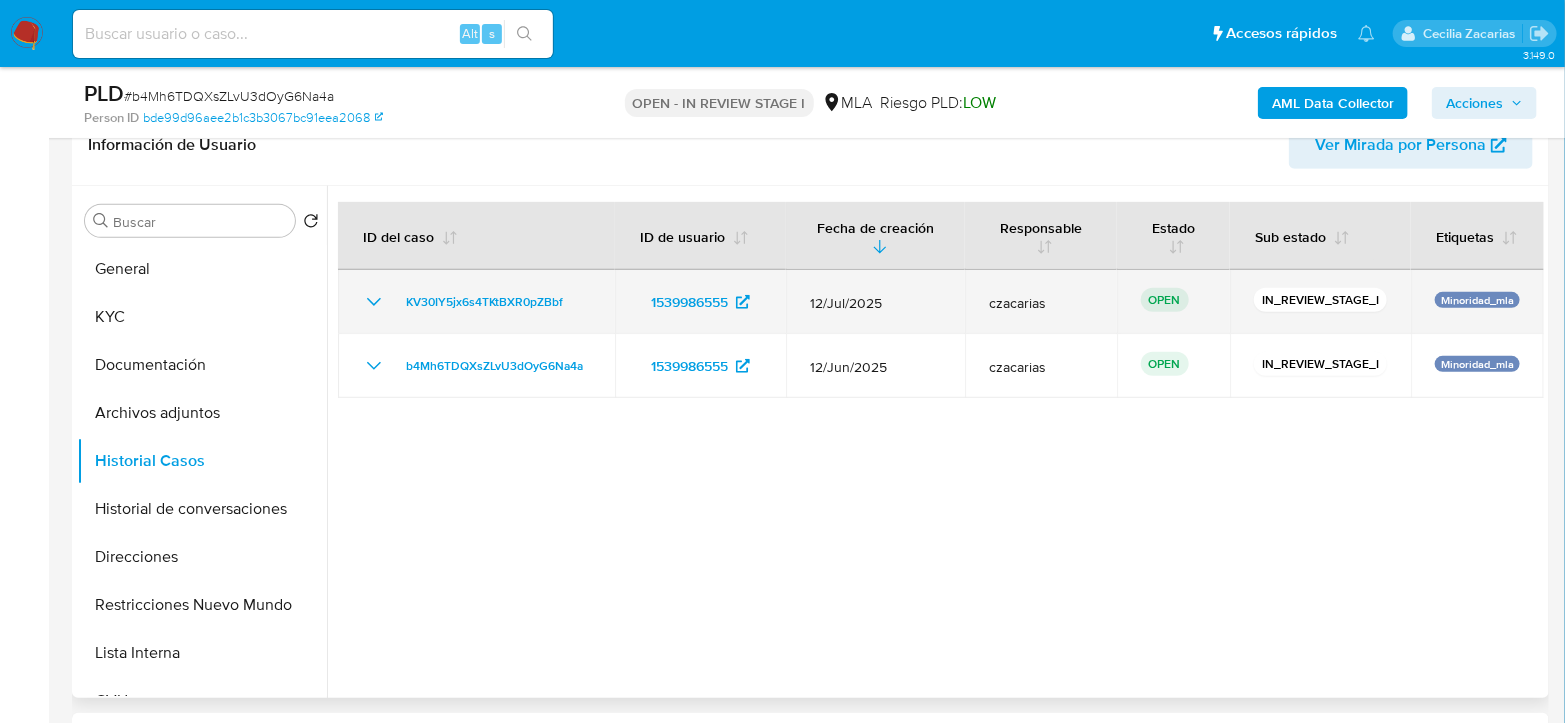 click on "KV30IY5jx6s4TKtBXR0pZBbf" at bounding box center [476, 302] 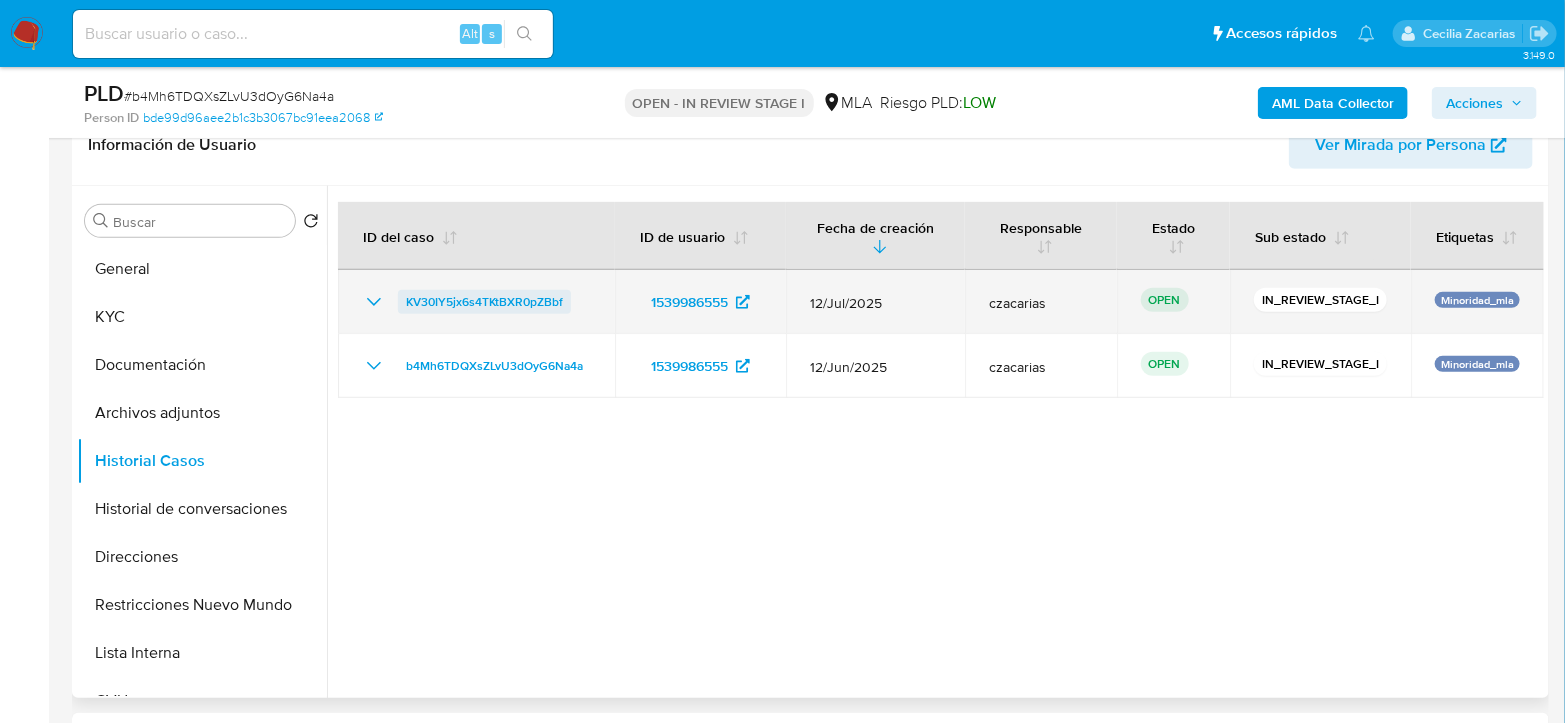 click on "KV30IY5jx6s4TKtBXR0pZBbf" at bounding box center (484, 302) 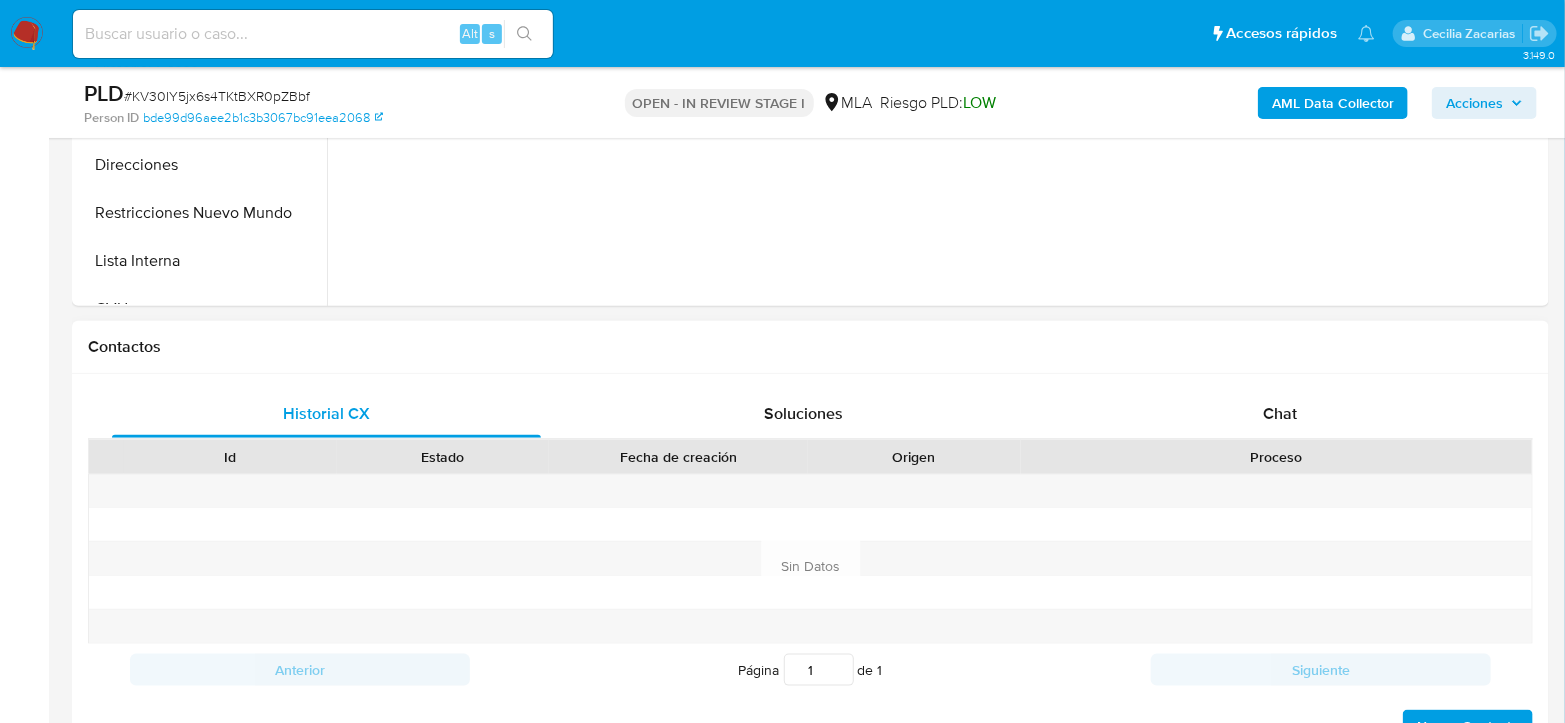 scroll, scrollTop: 888, scrollLeft: 0, axis: vertical 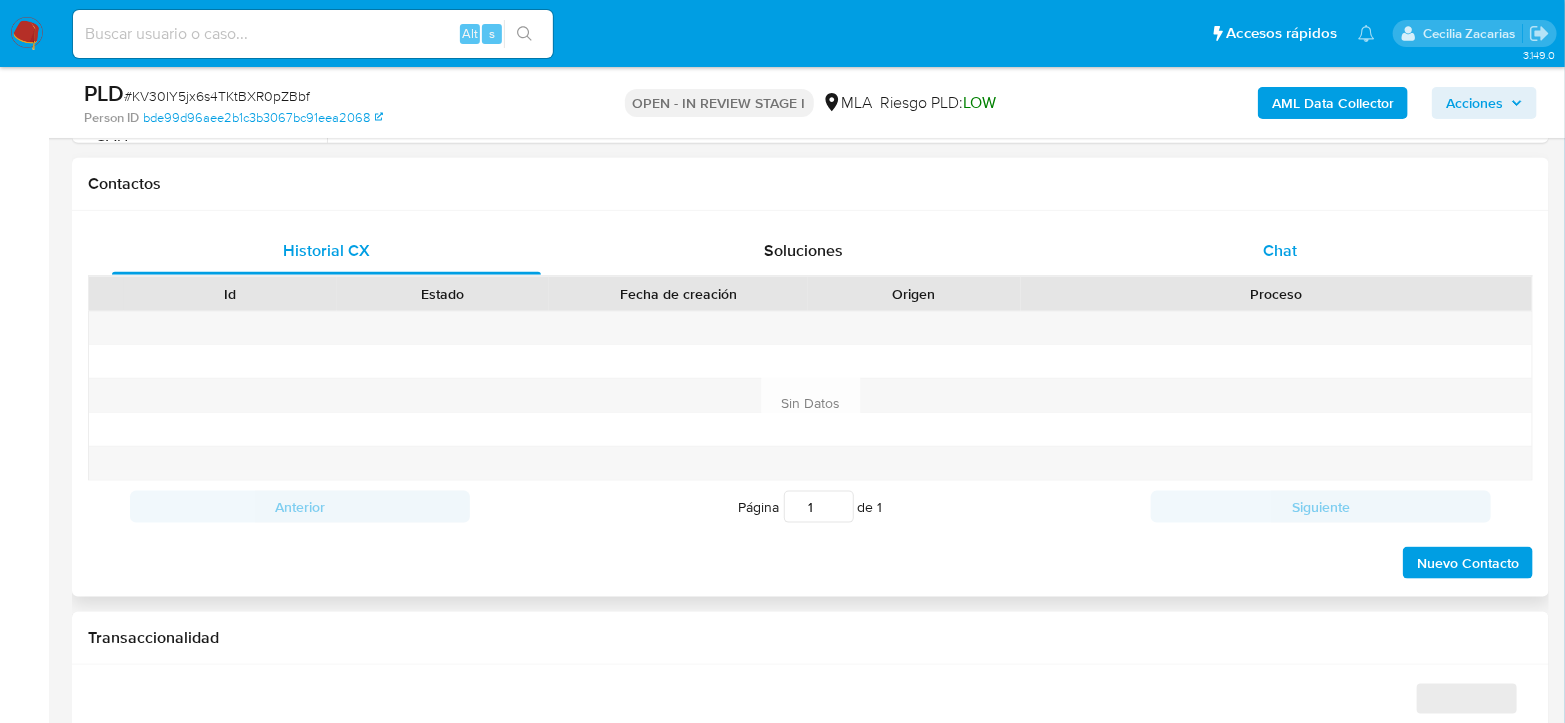 click on "Chat" at bounding box center (1280, 251) 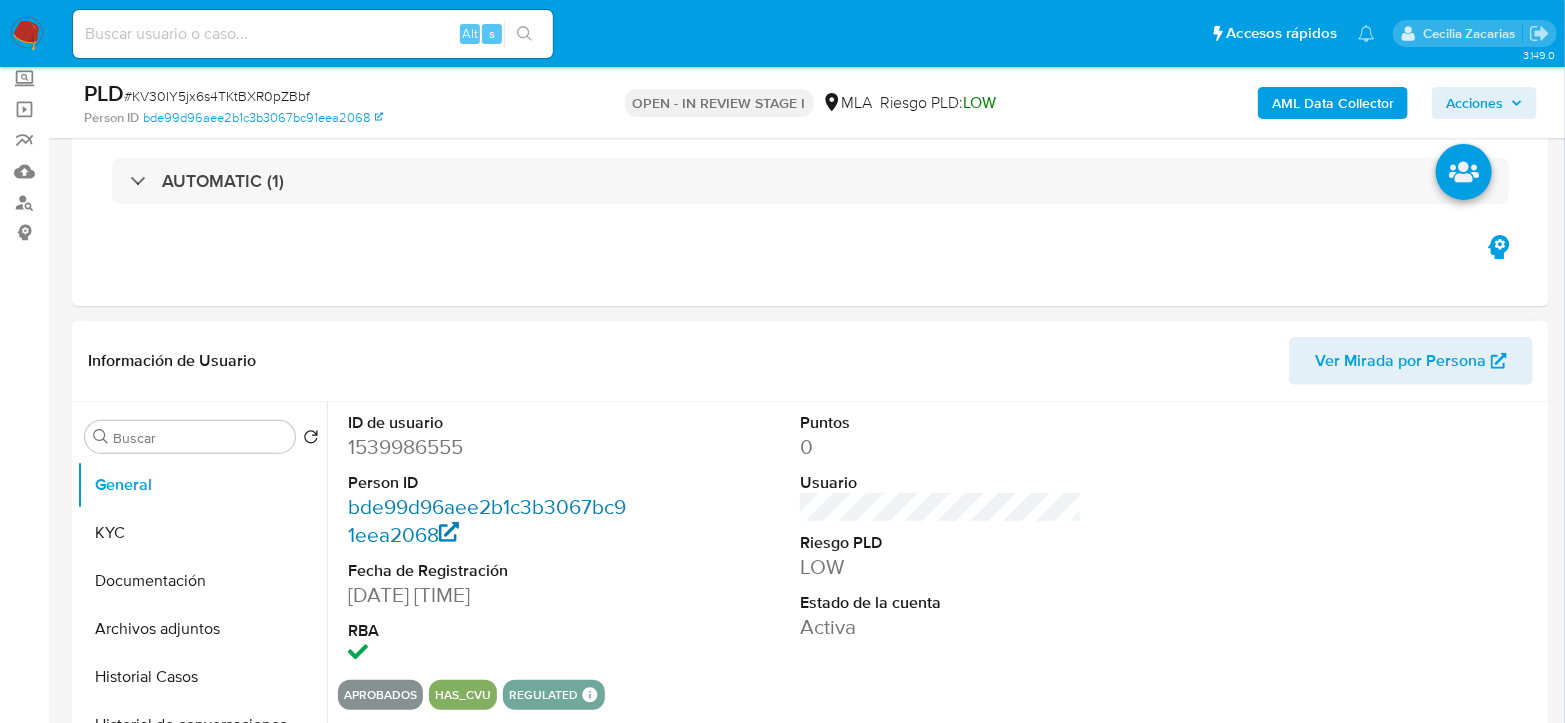 scroll, scrollTop: 0, scrollLeft: 0, axis: both 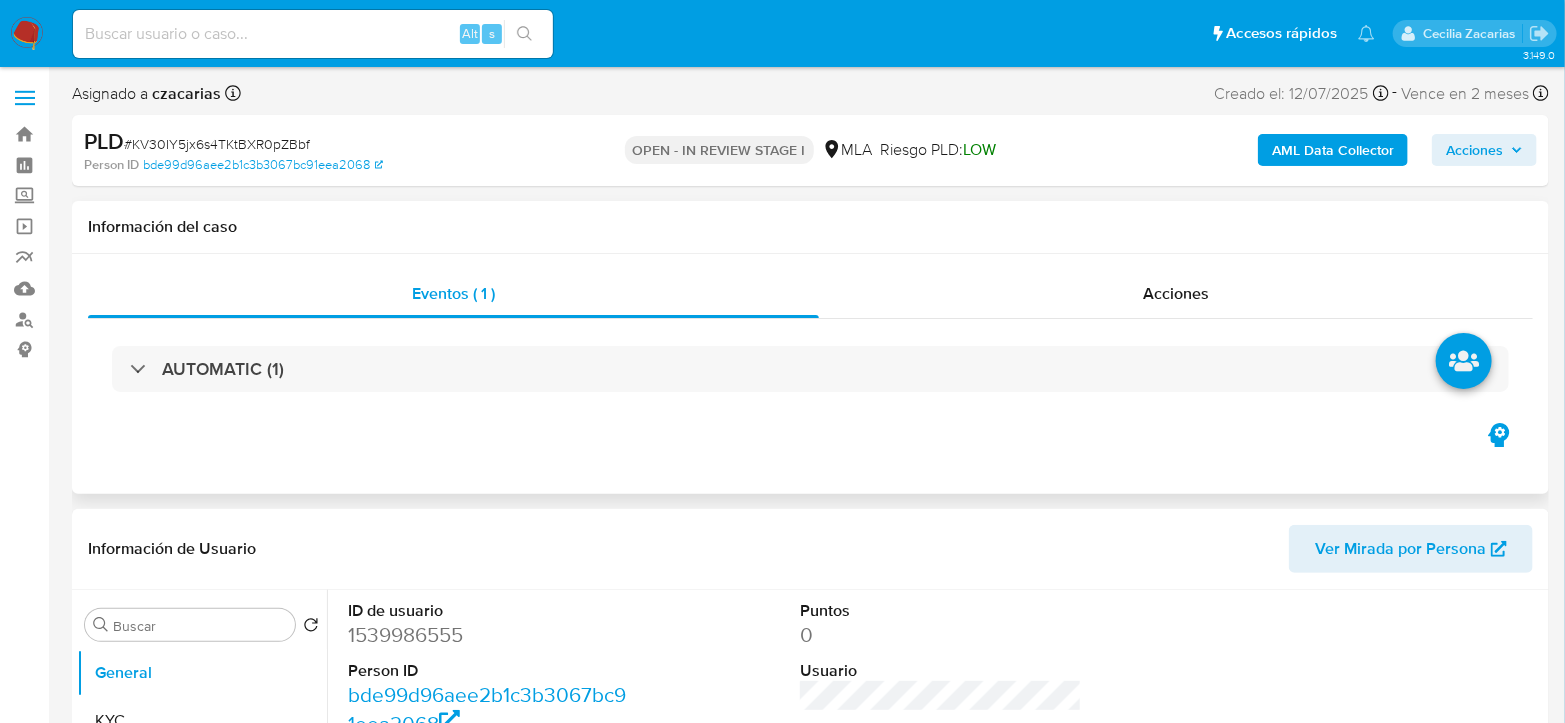 click on "Eventos ( 1 ) Acciones AUTOMATIC (1)" at bounding box center [810, 374] 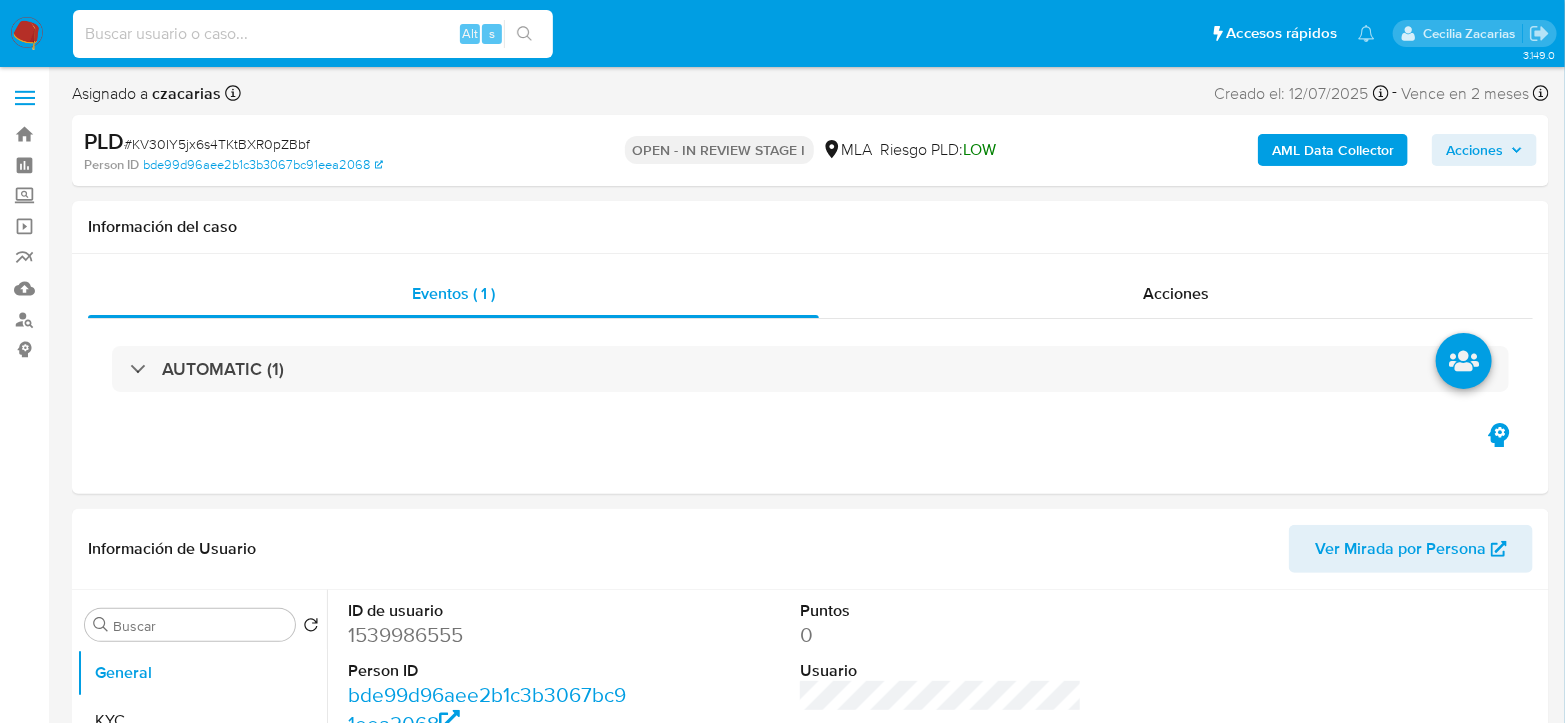click at bounding box center [313, 34] 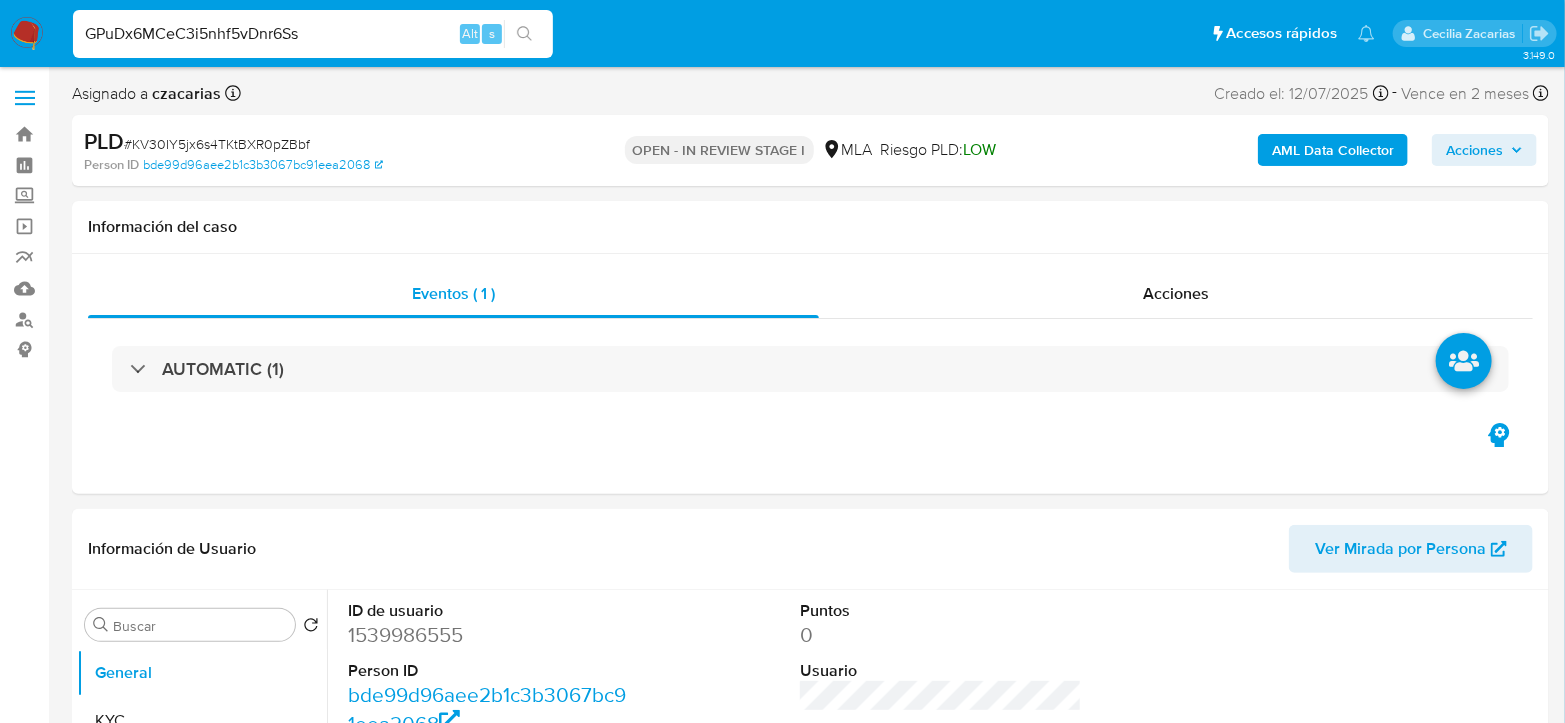 type on "GPuDx6MCeC3i5nhf5vDnr6Ss" 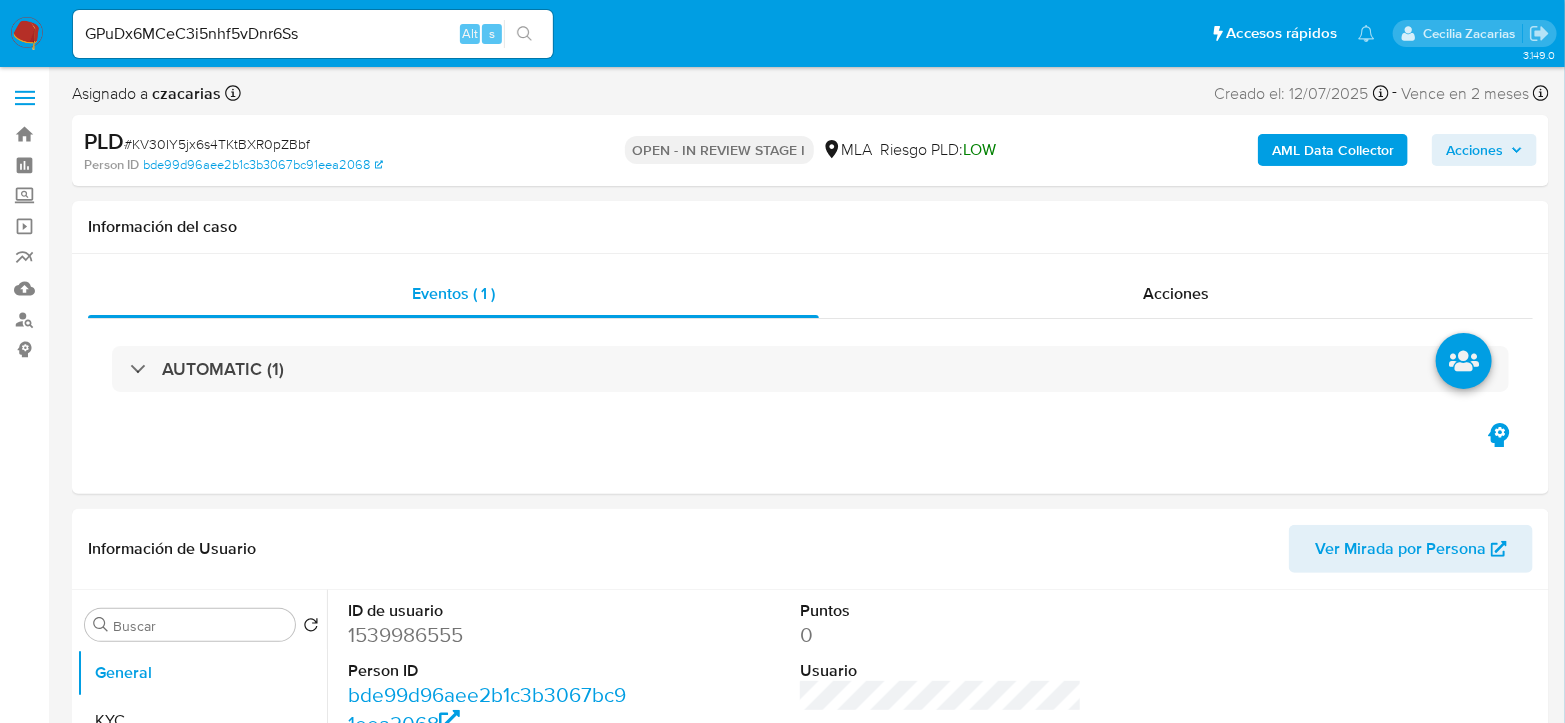 click 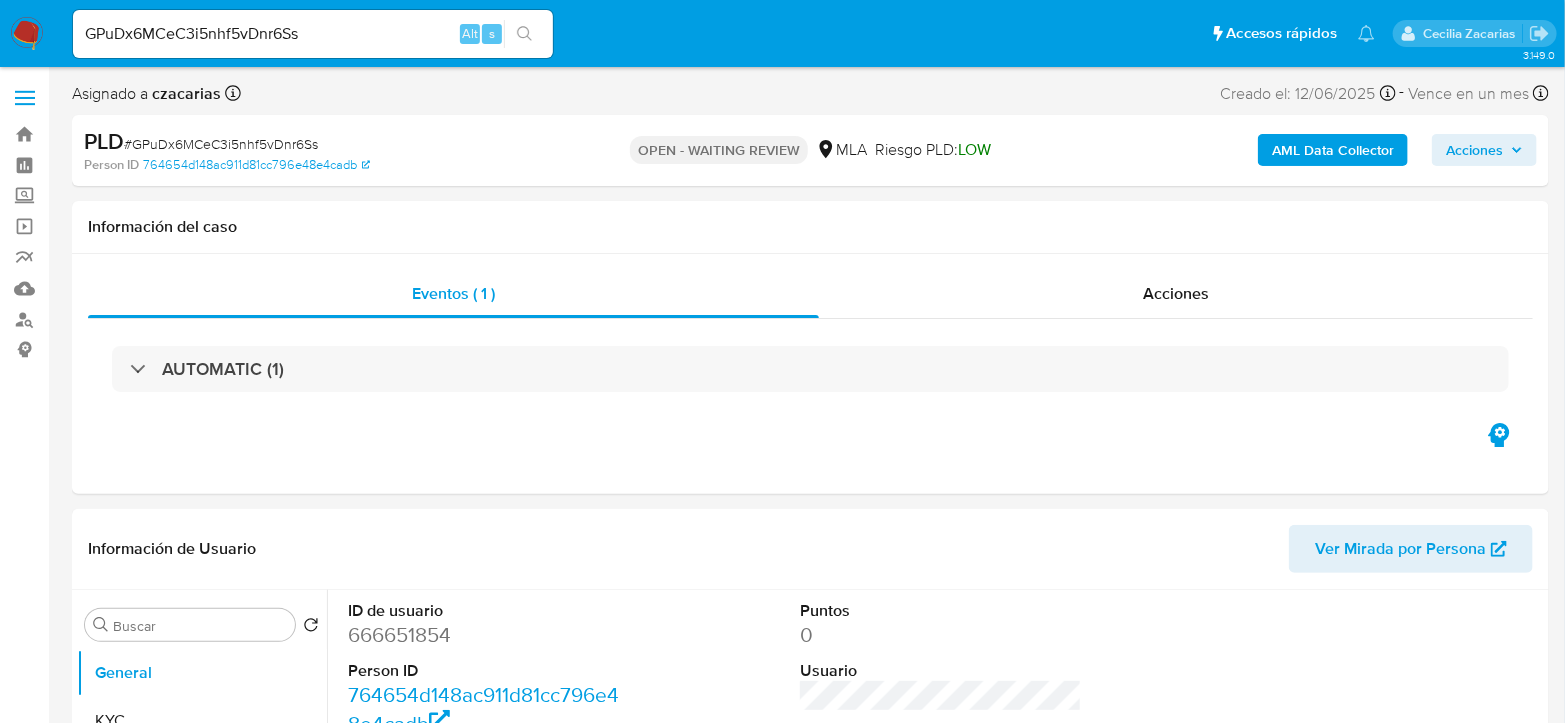select on "10" 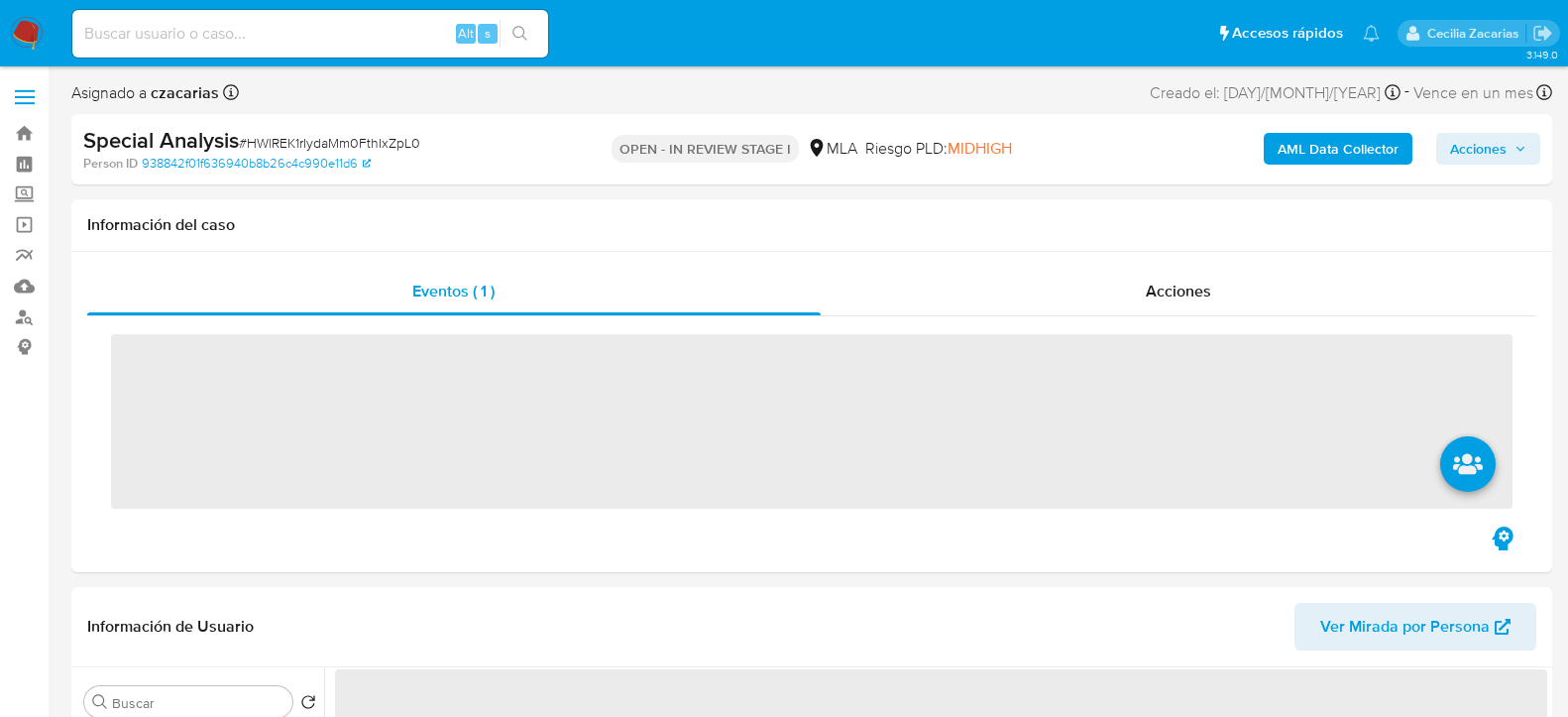 scroll, scrollTop: 0, scrollLeft: 0, axis: both 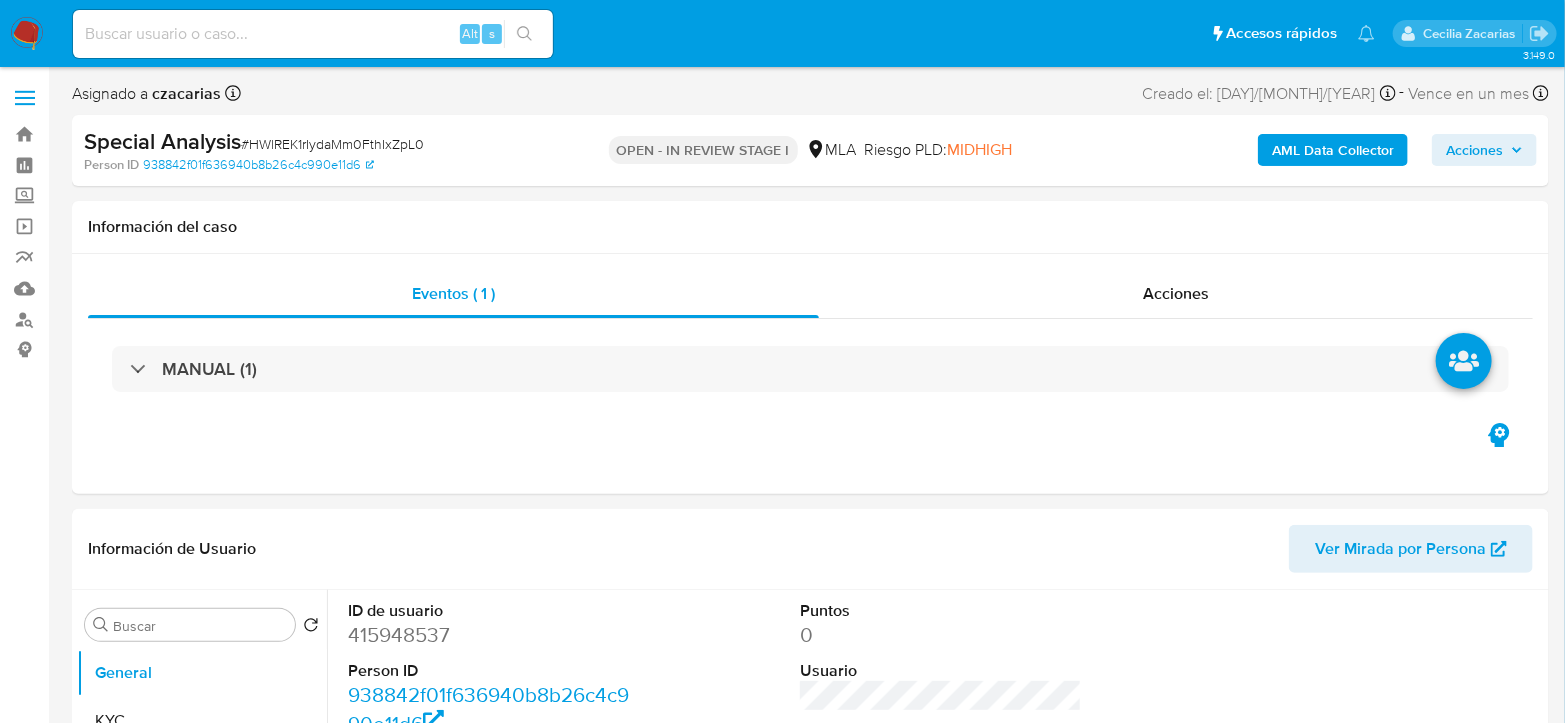 click on "AML Data Collector" at bounding box center [1333, 150] 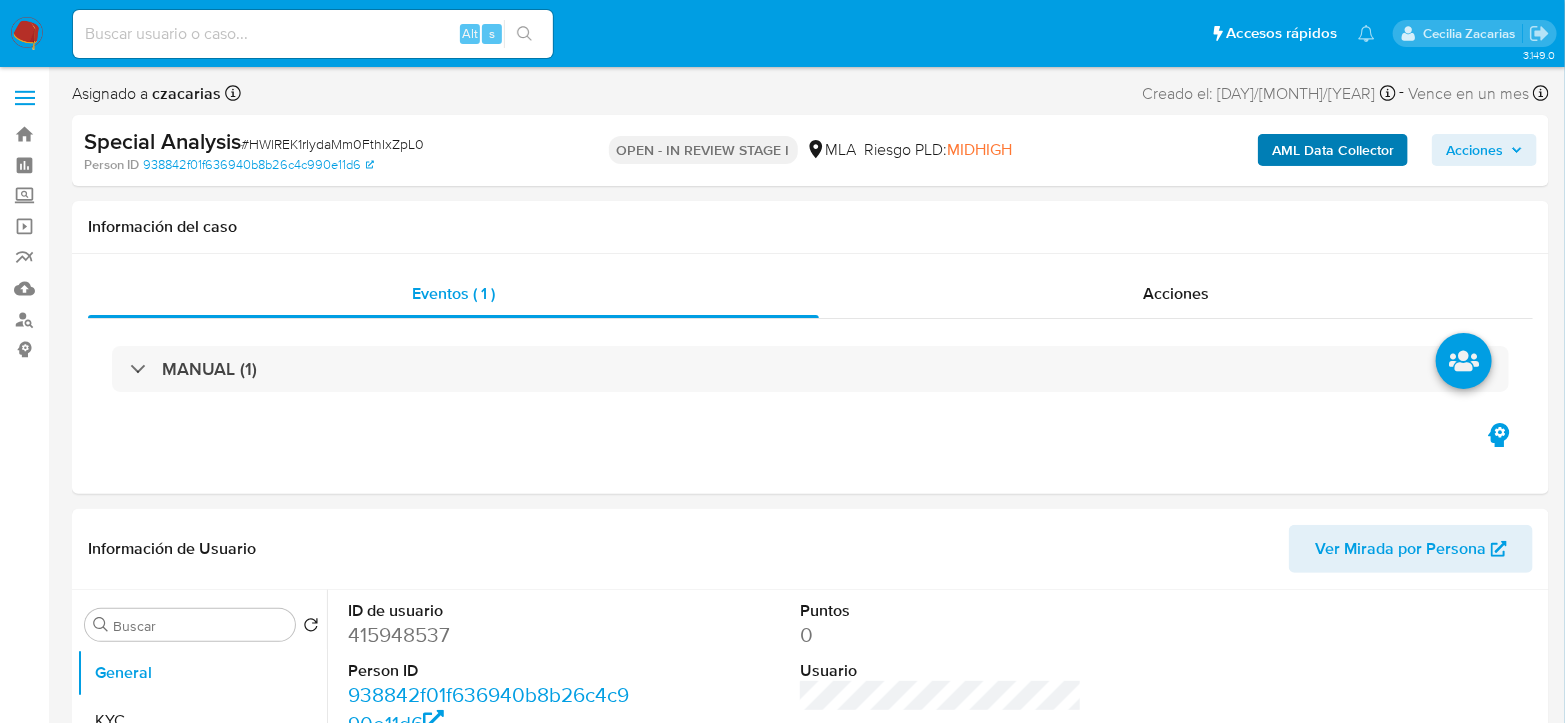 select on "10" 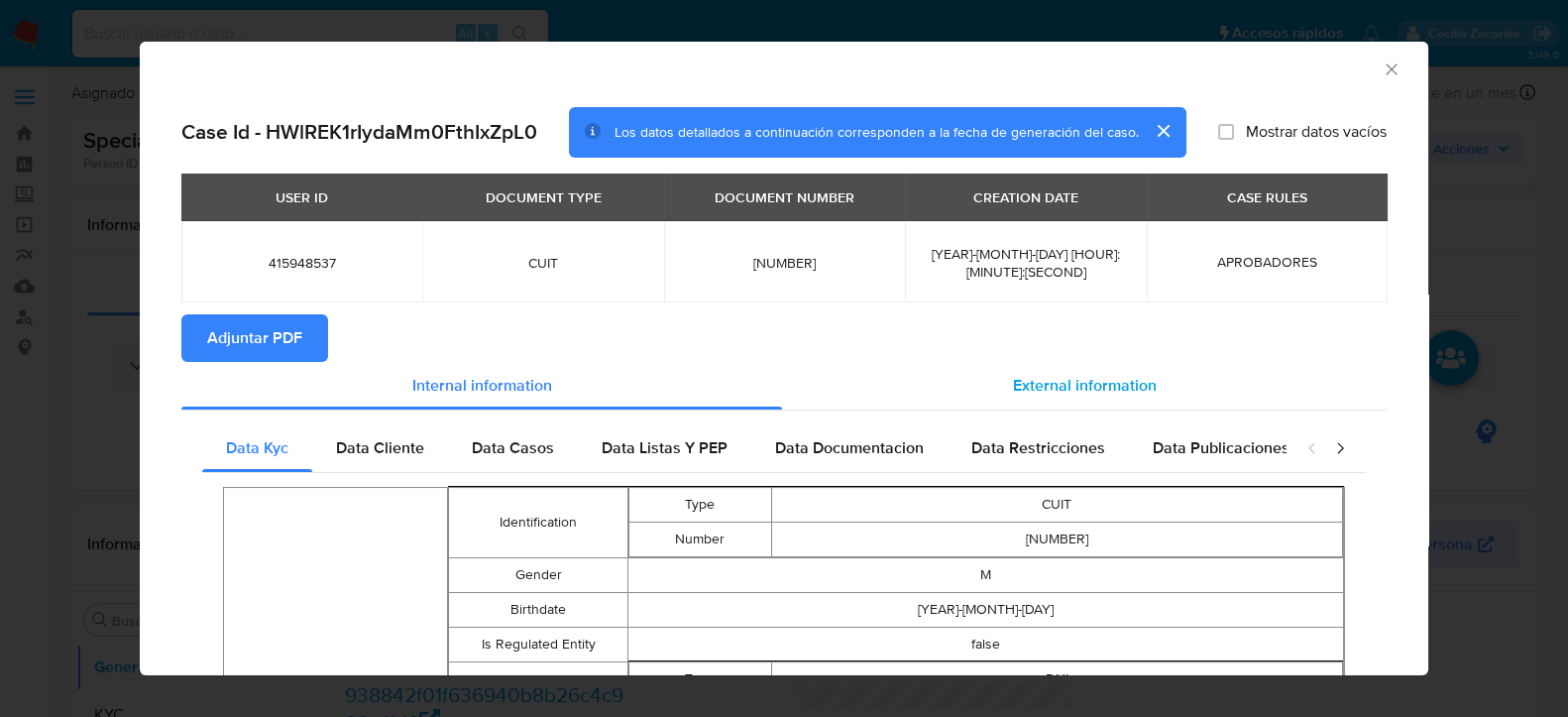click on "External information" at bounding box center (1084, 367) 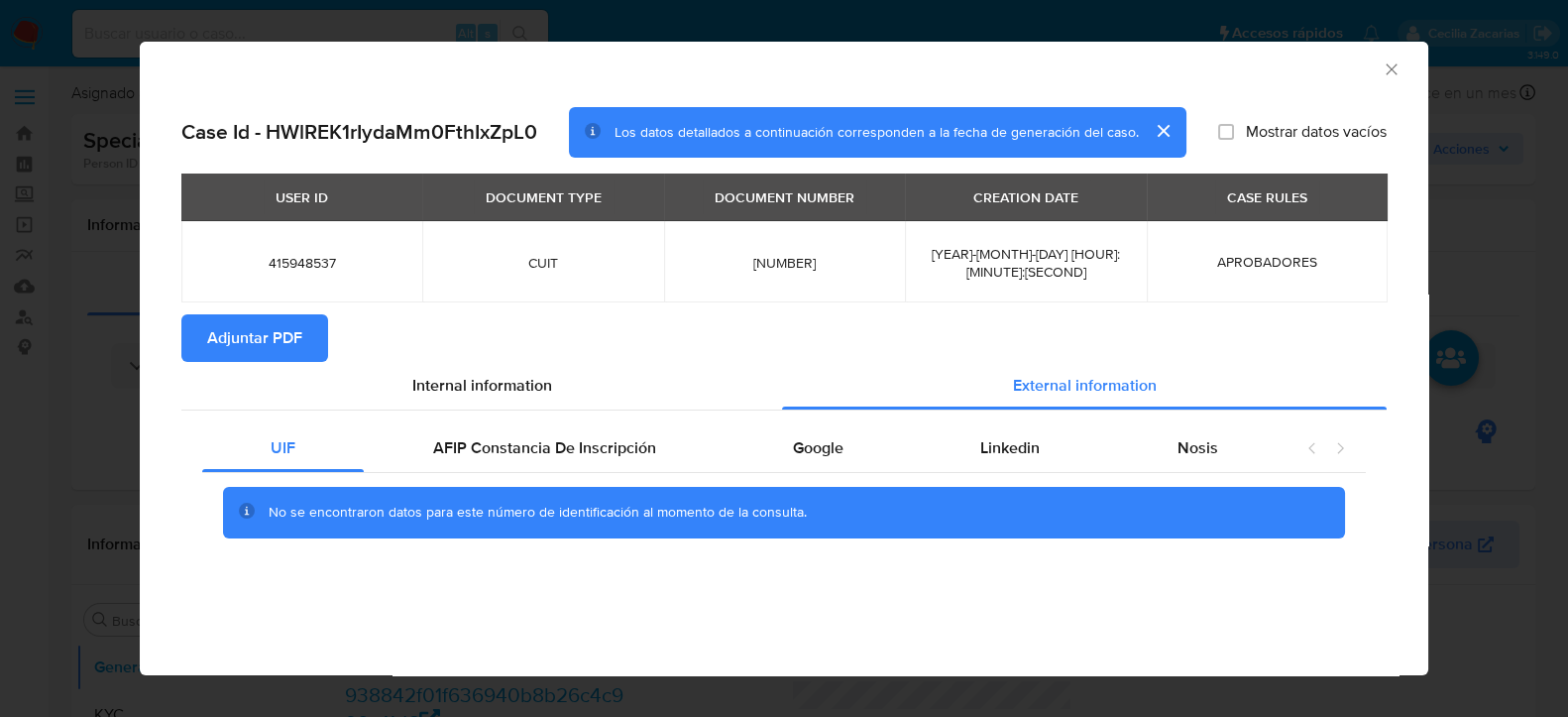 click on "UIF AFIP Constancia De Inscripción Google Linkedin Nosis No se encontraron datos para este número de identificación al momento de la consulta." at bounding box center (784, 470) 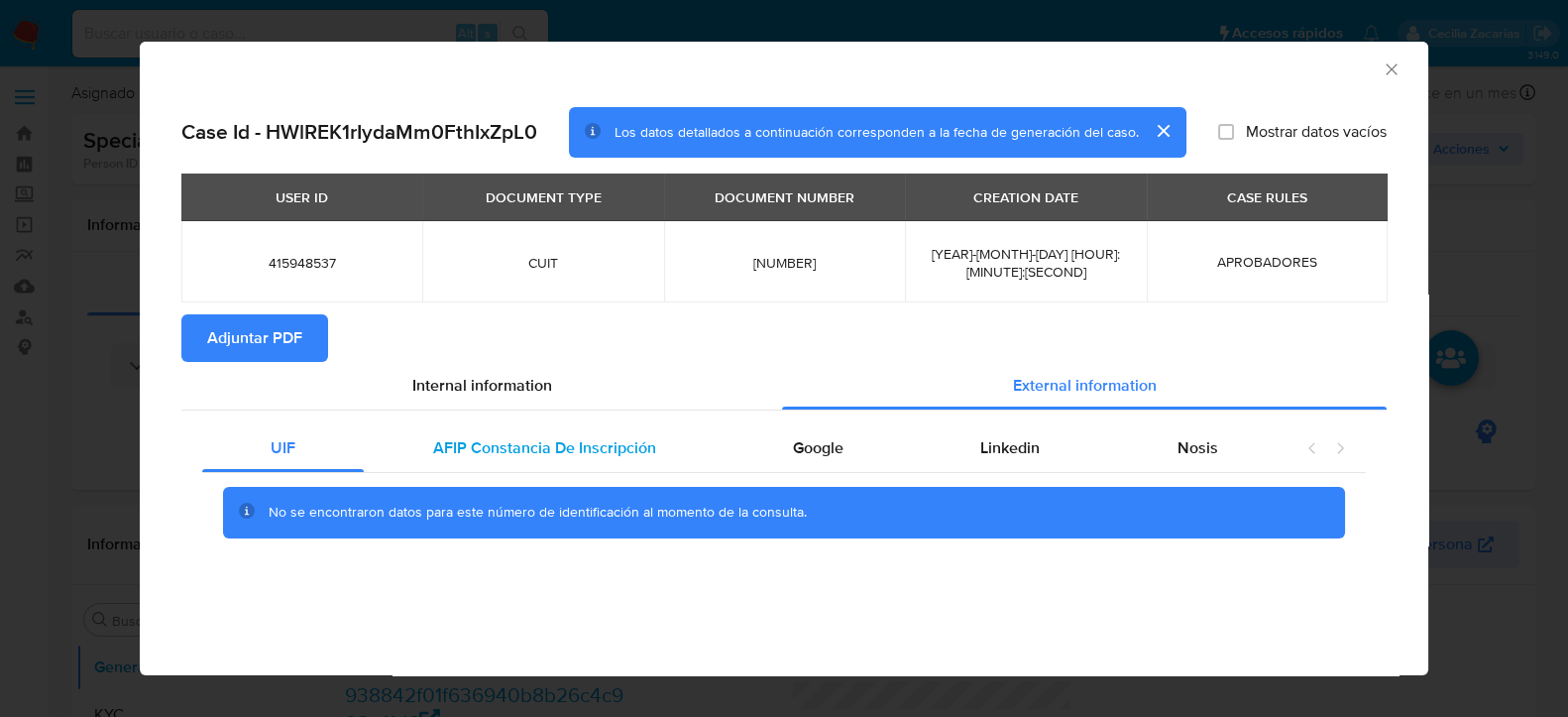 click on "AFIP Constancia De Inscripción" at bounding box center (544, 429) 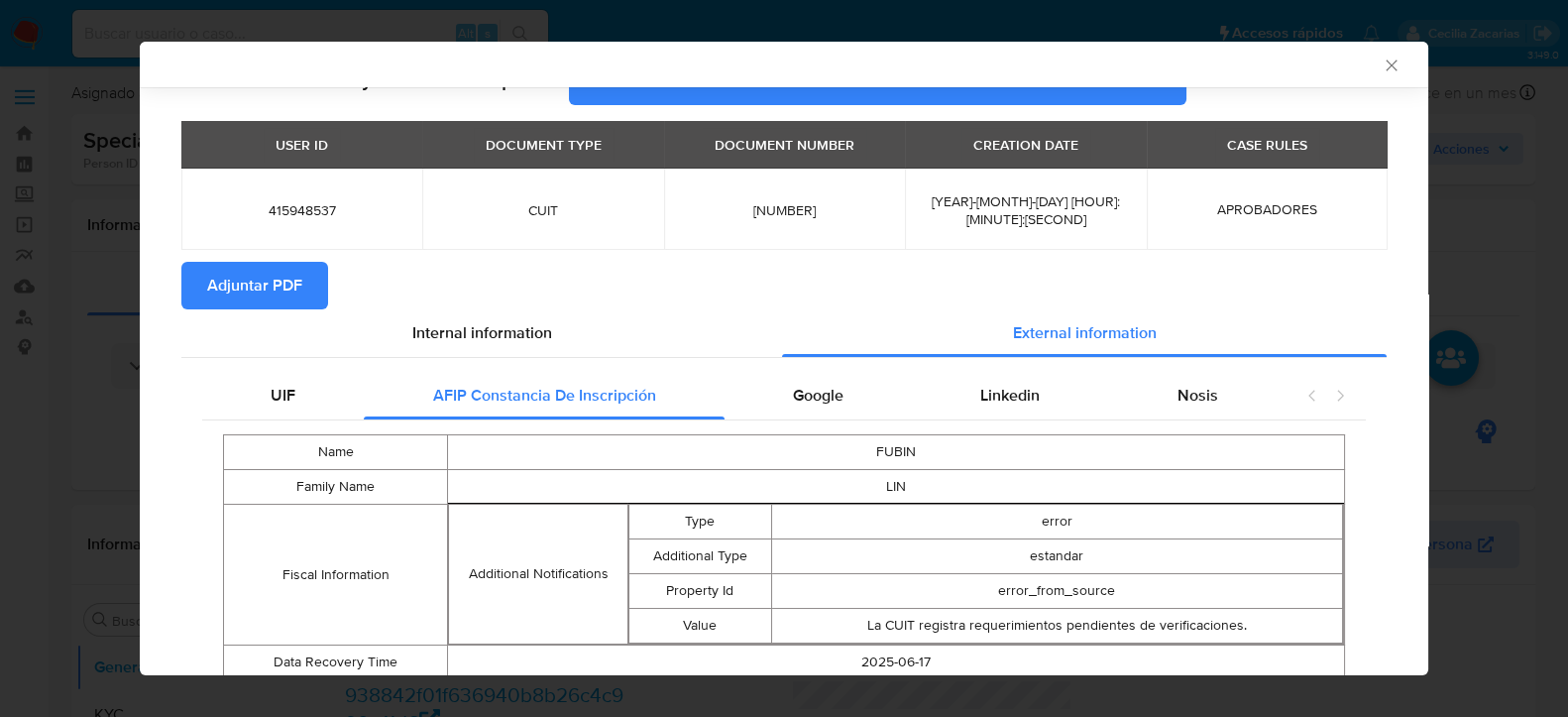 scroll, scrollTop: 106, scrollLeft: 0, axis: vertical 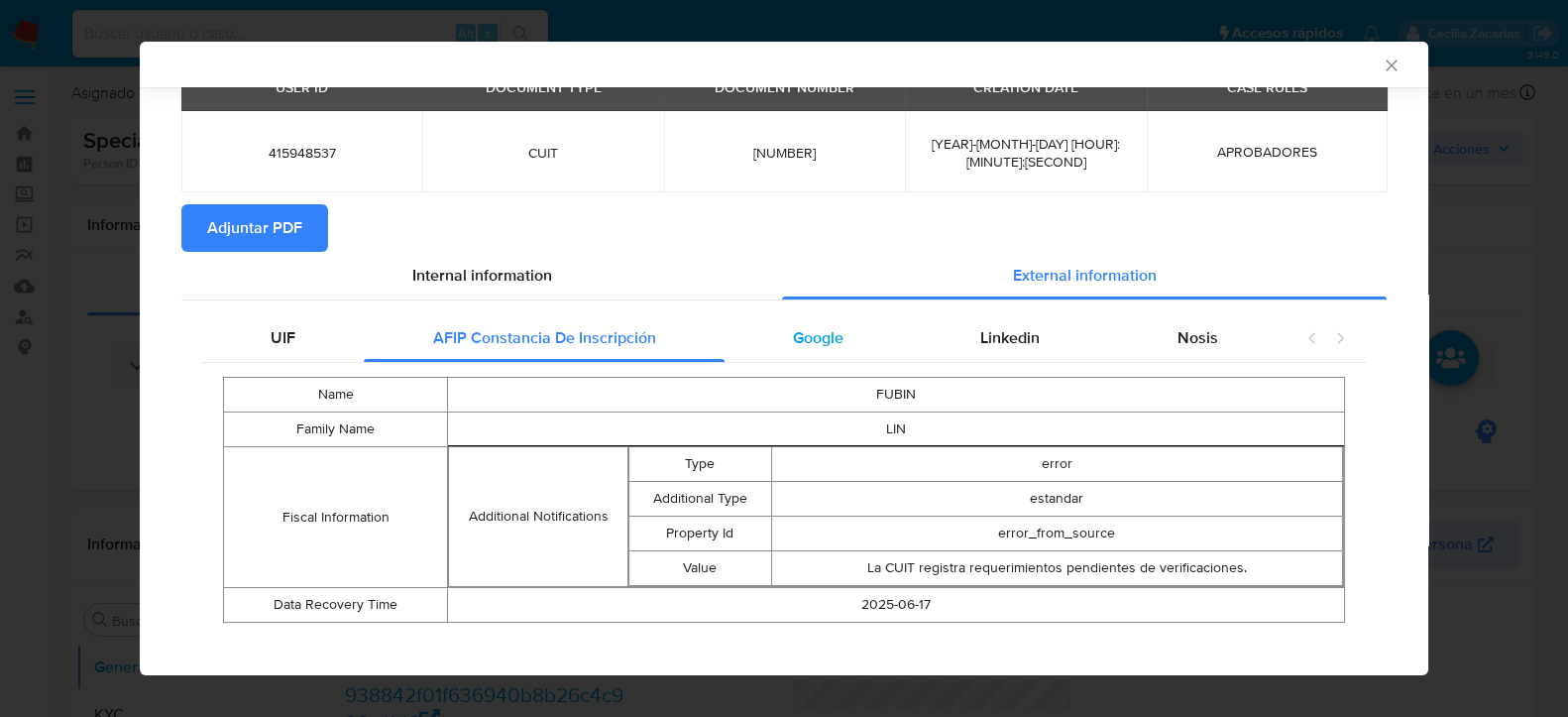 click on "Google" at bounding box center (818, 320) 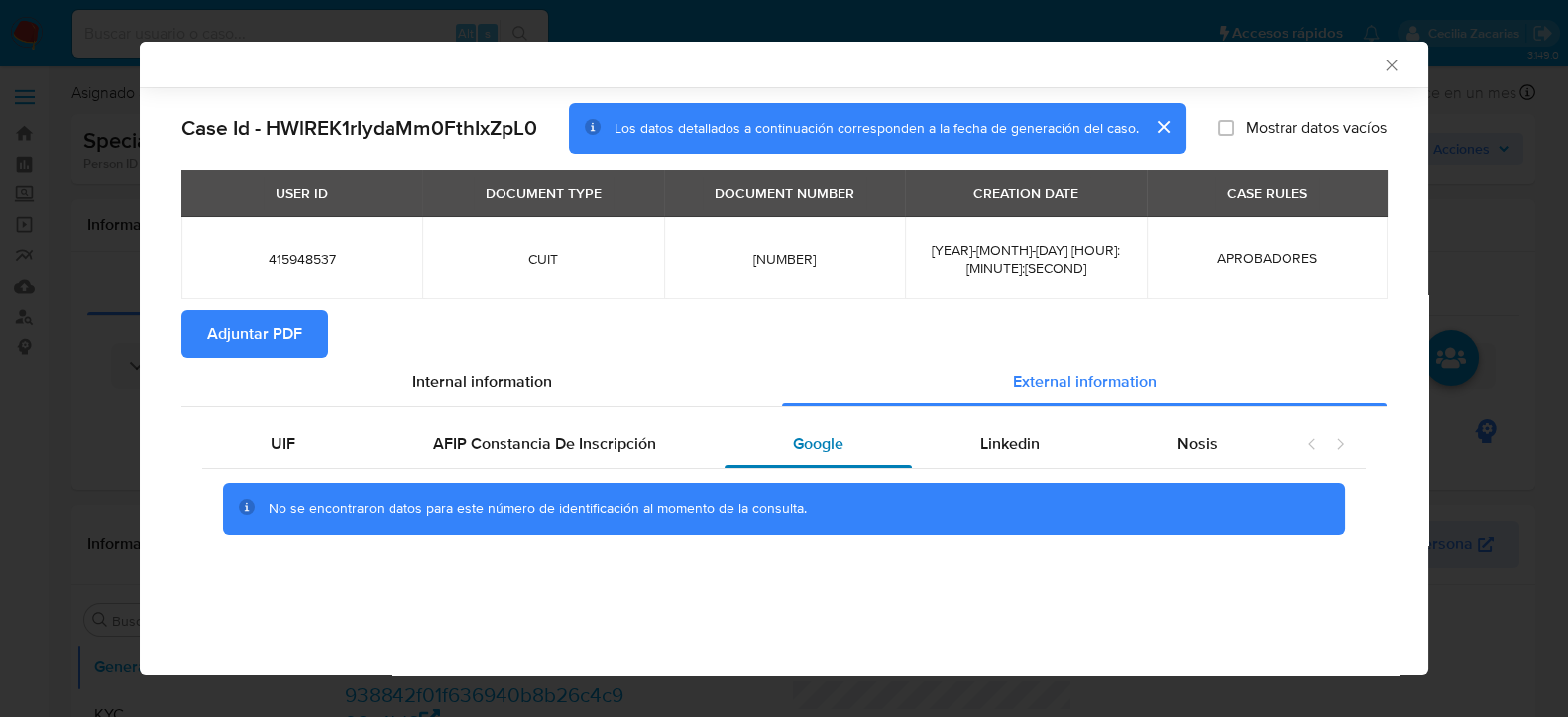 scroll, scrollTop: 0, scrollLeft: 0, axis: both 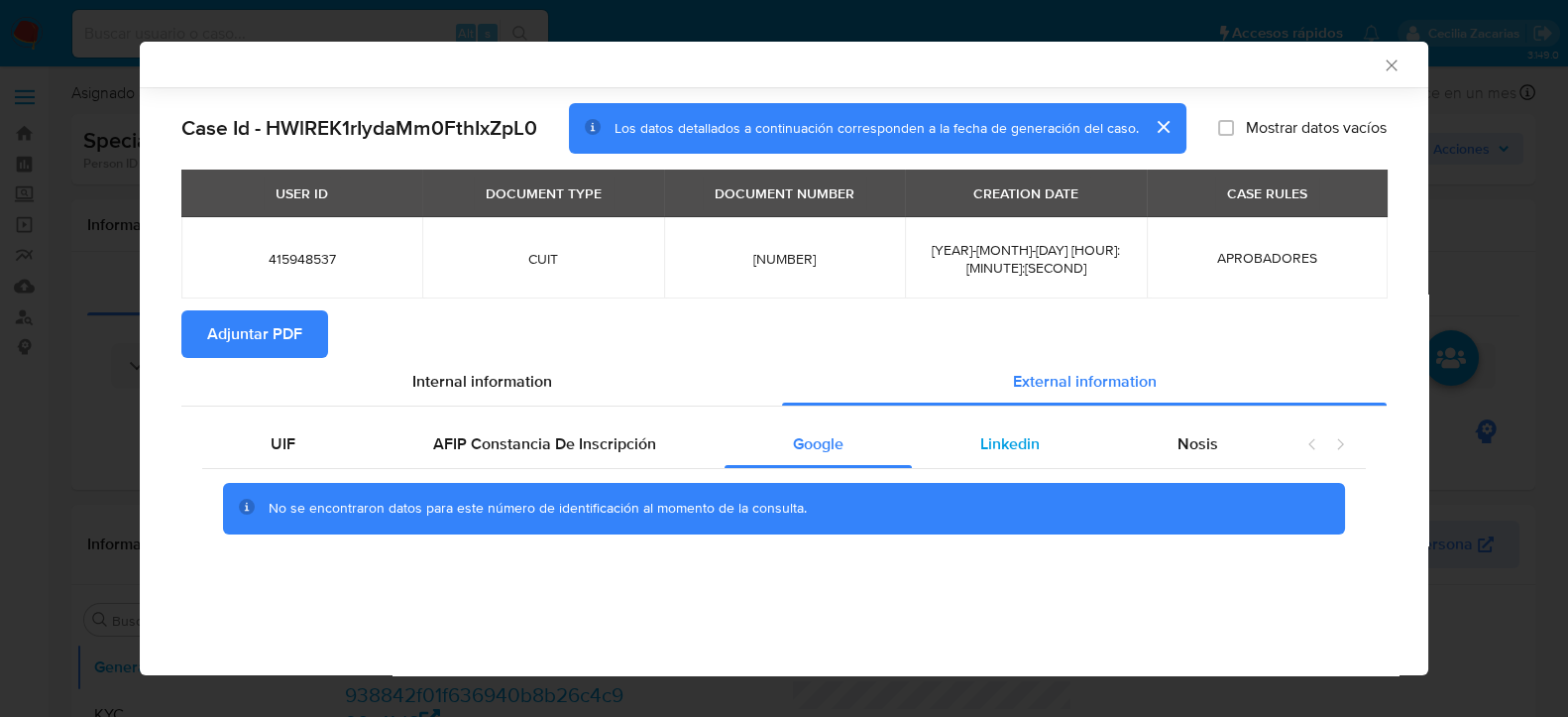 click on "Linkedin" at bounding box center [1010, 425] 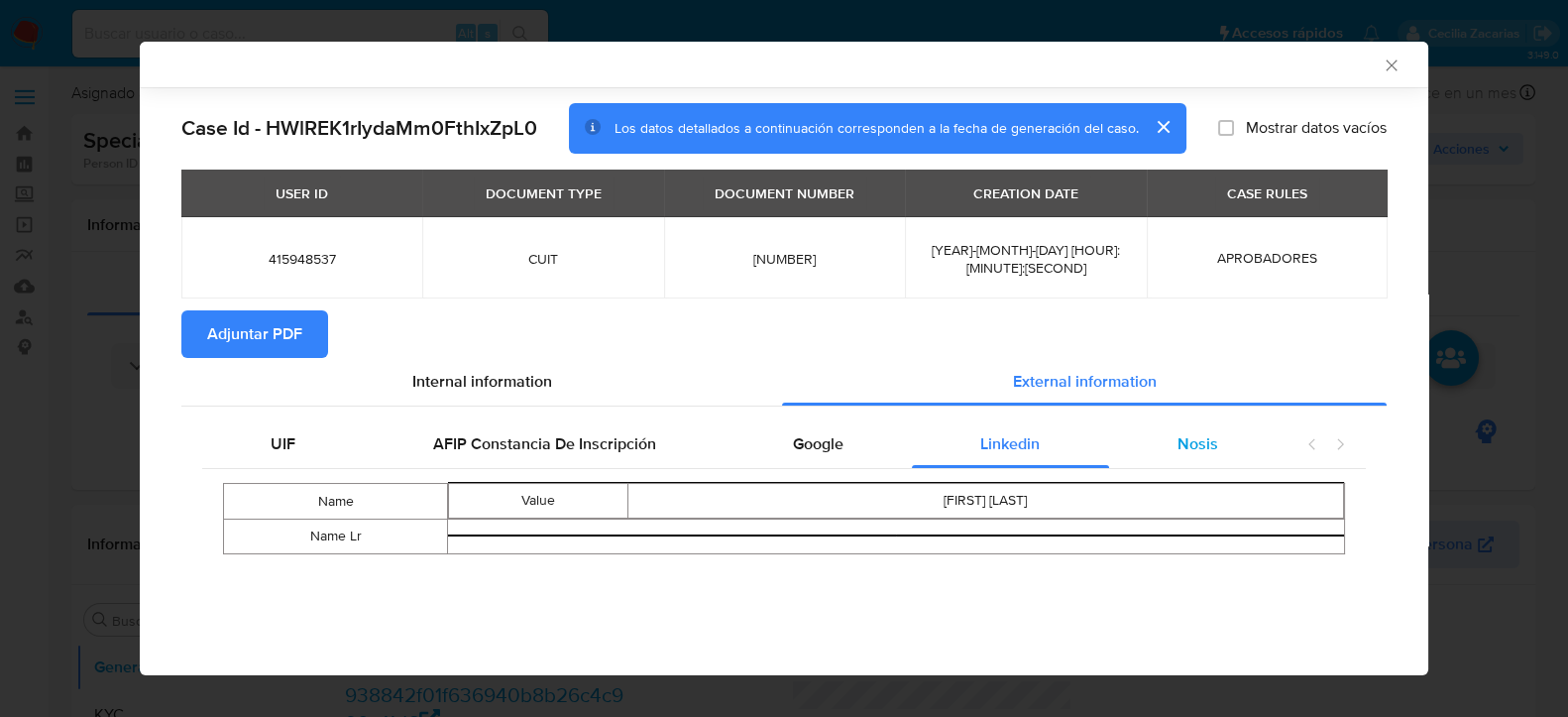 click on "Nosis" at bounding box center [1197, 425] 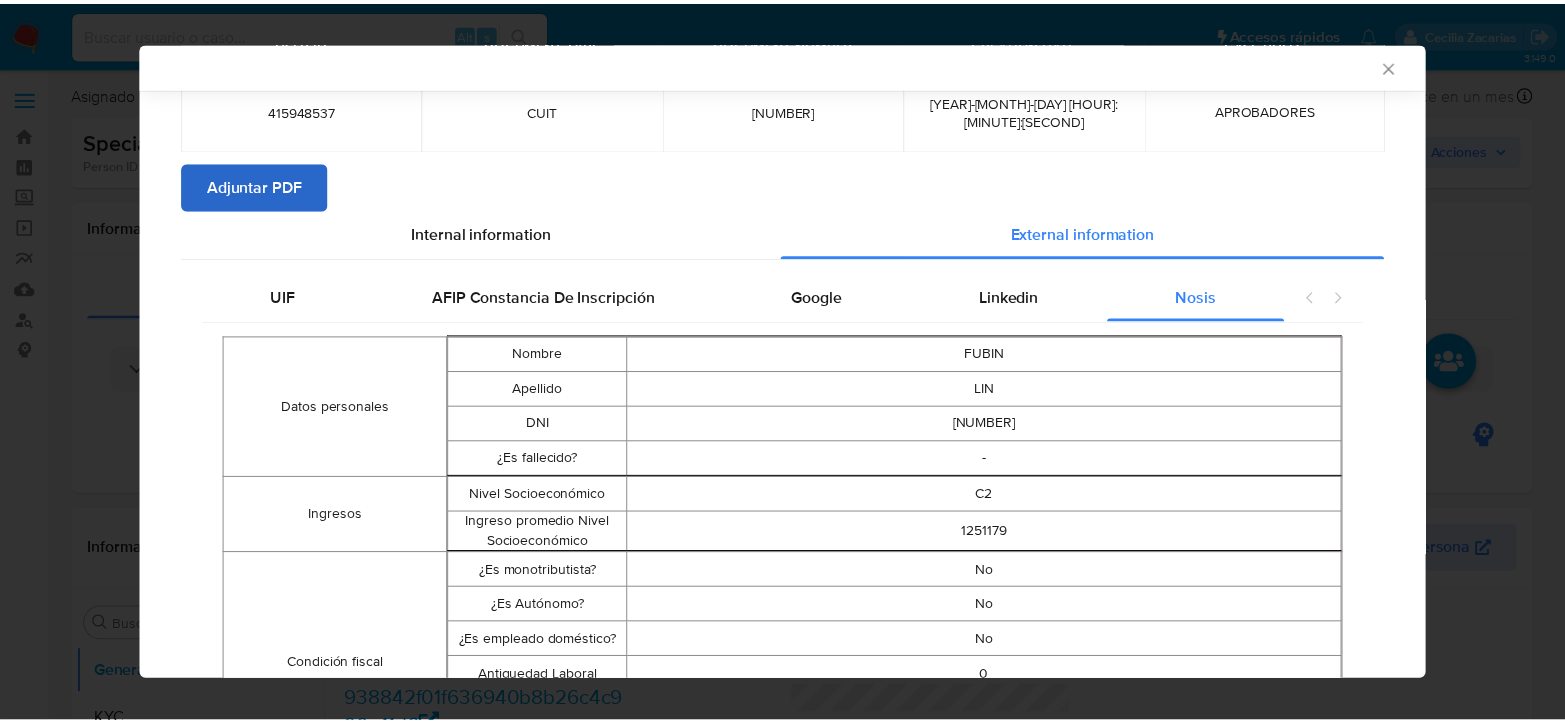 scroll, scrollTop: 0, scrollLeft: 0, axis: both 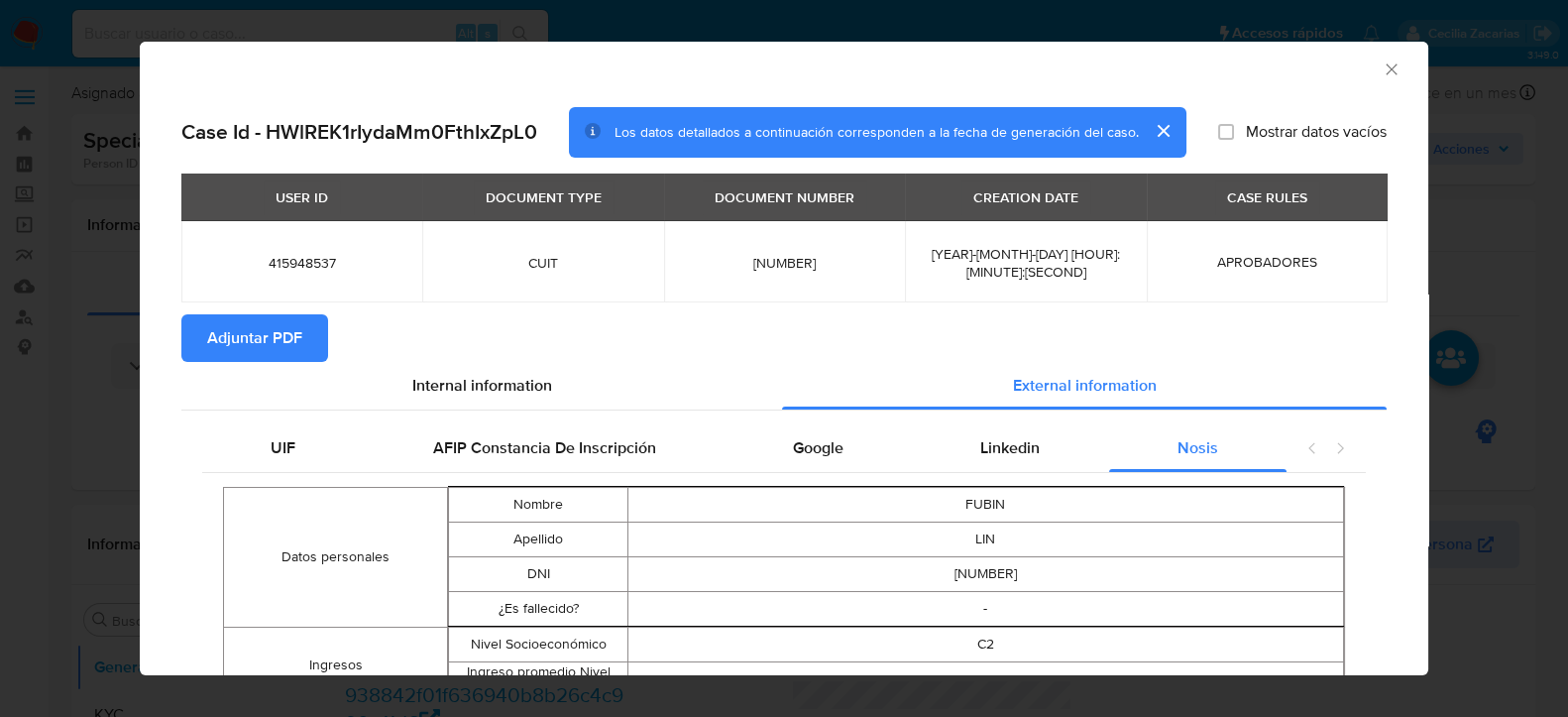 click on "Adjuntar PDF" at bounding box center [255, 320] 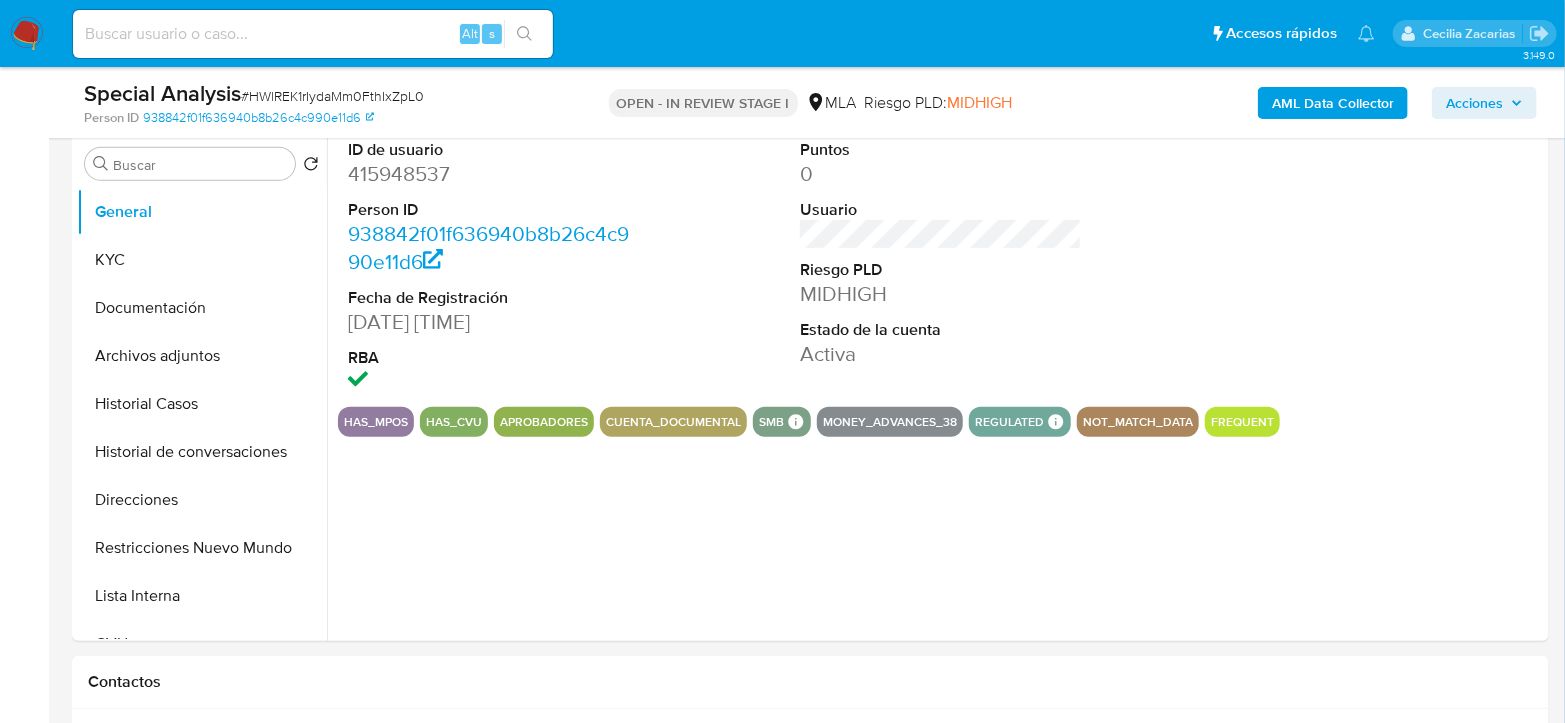 scroll, scrollTop: 444, scrollLeft: 0, axis: vertical 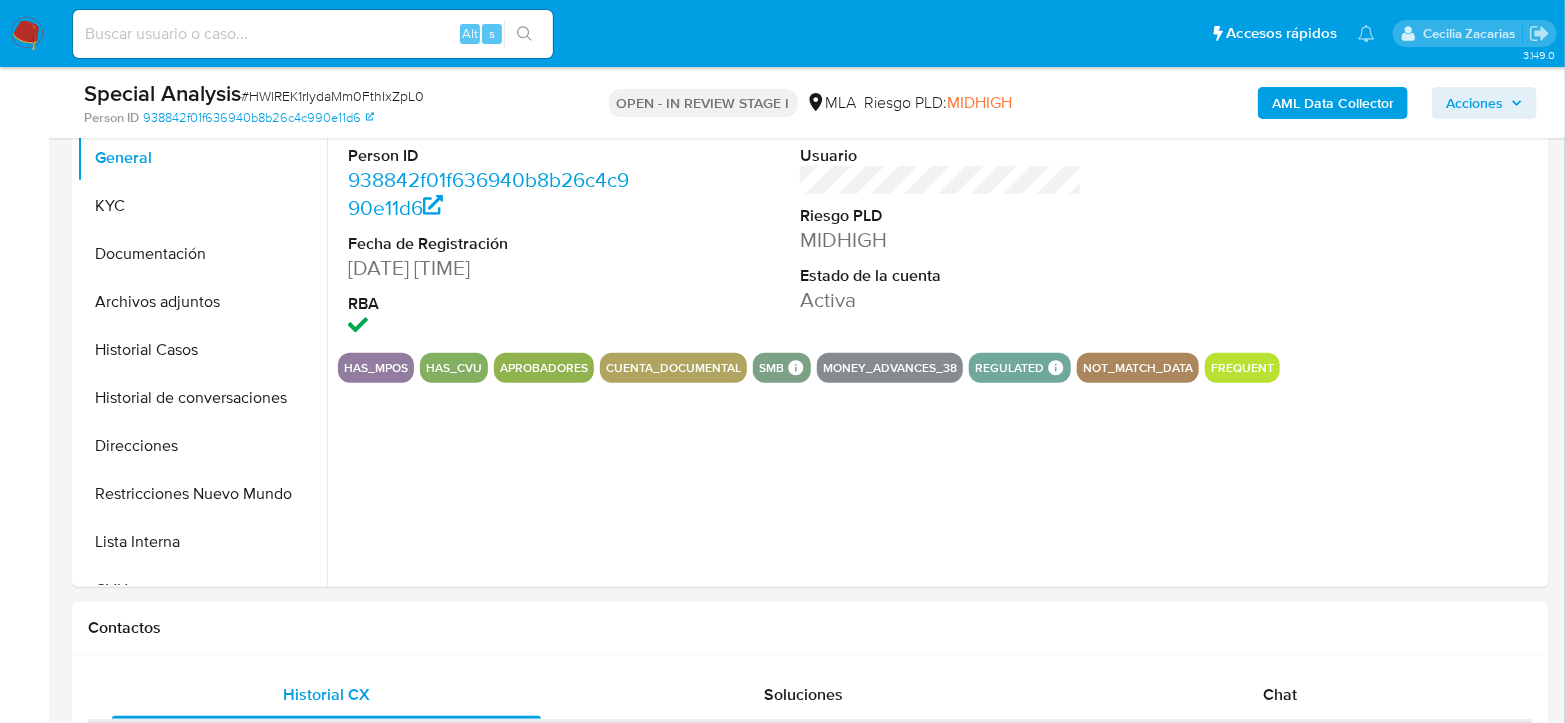 select on "10" 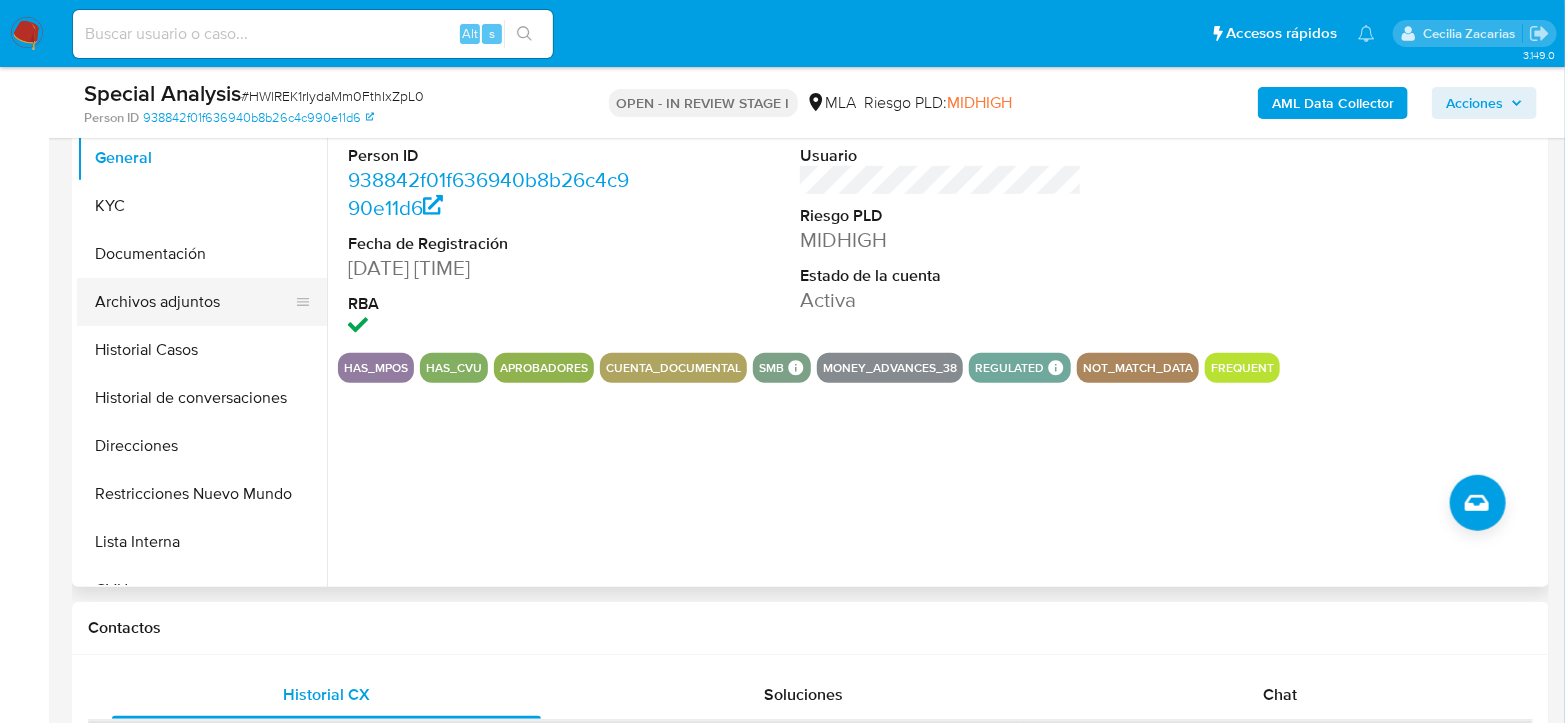 click on "Archivos adjuntos" at bounding box center (194, 302) 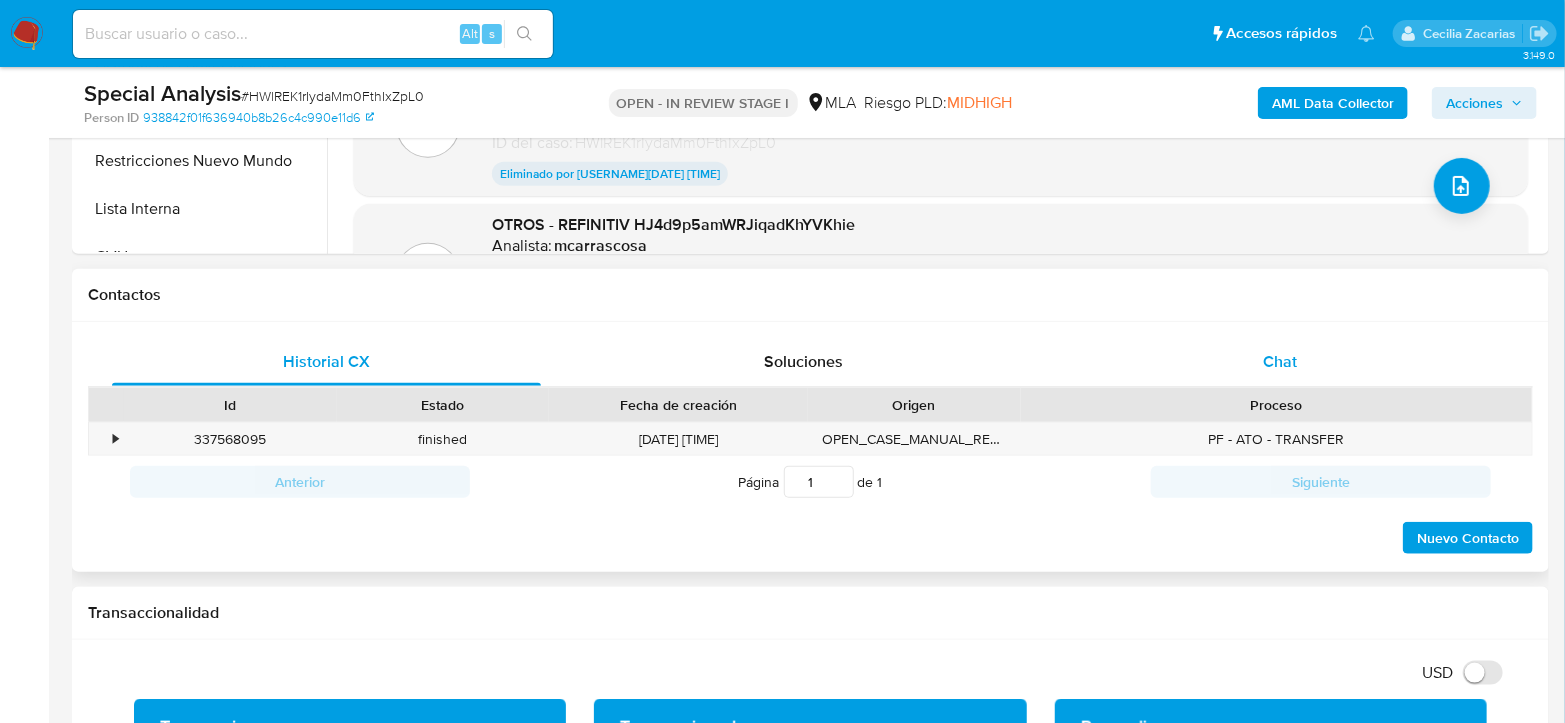click on "Chat" at bounding box center (1280, 361) 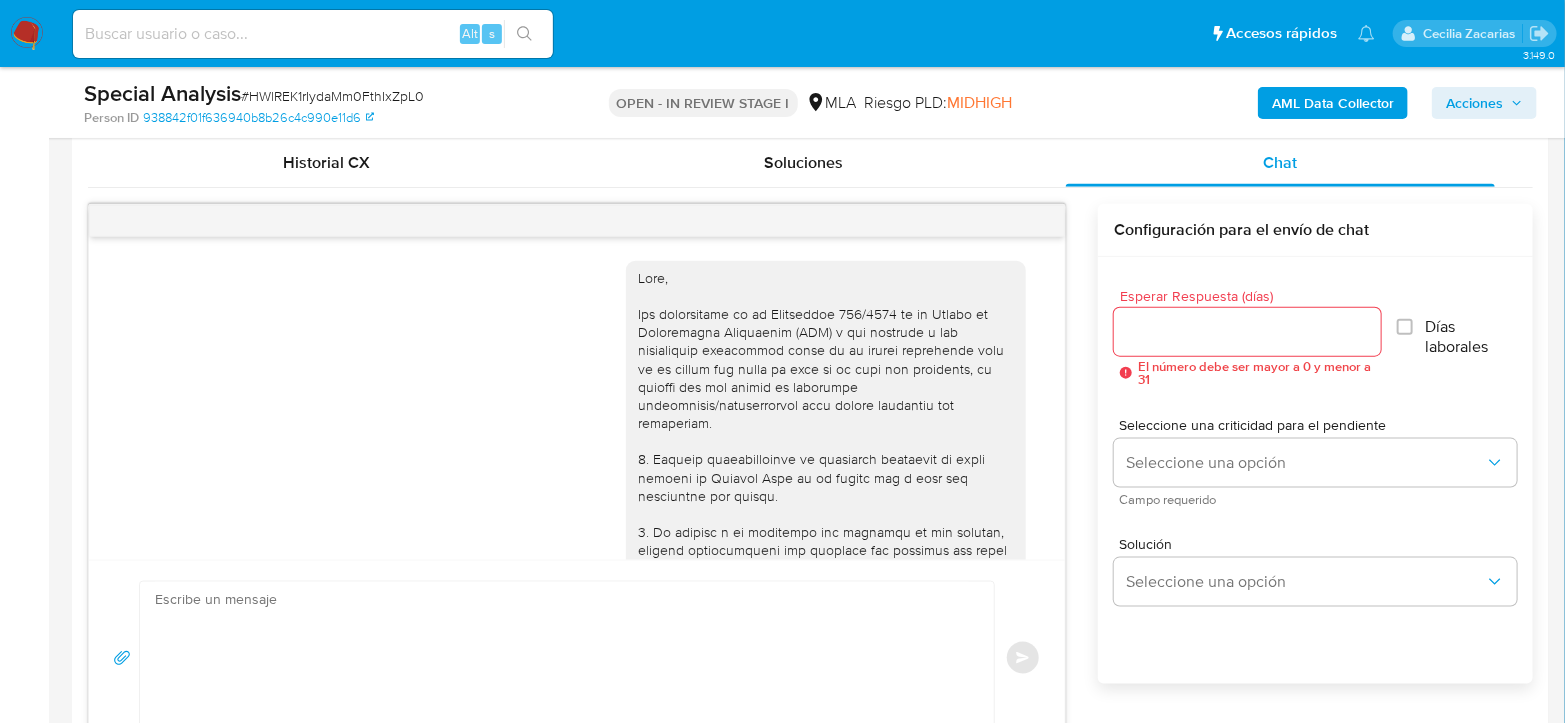 scroll, scrollTop: 1000, scrollLeft: 0, axis: vertical 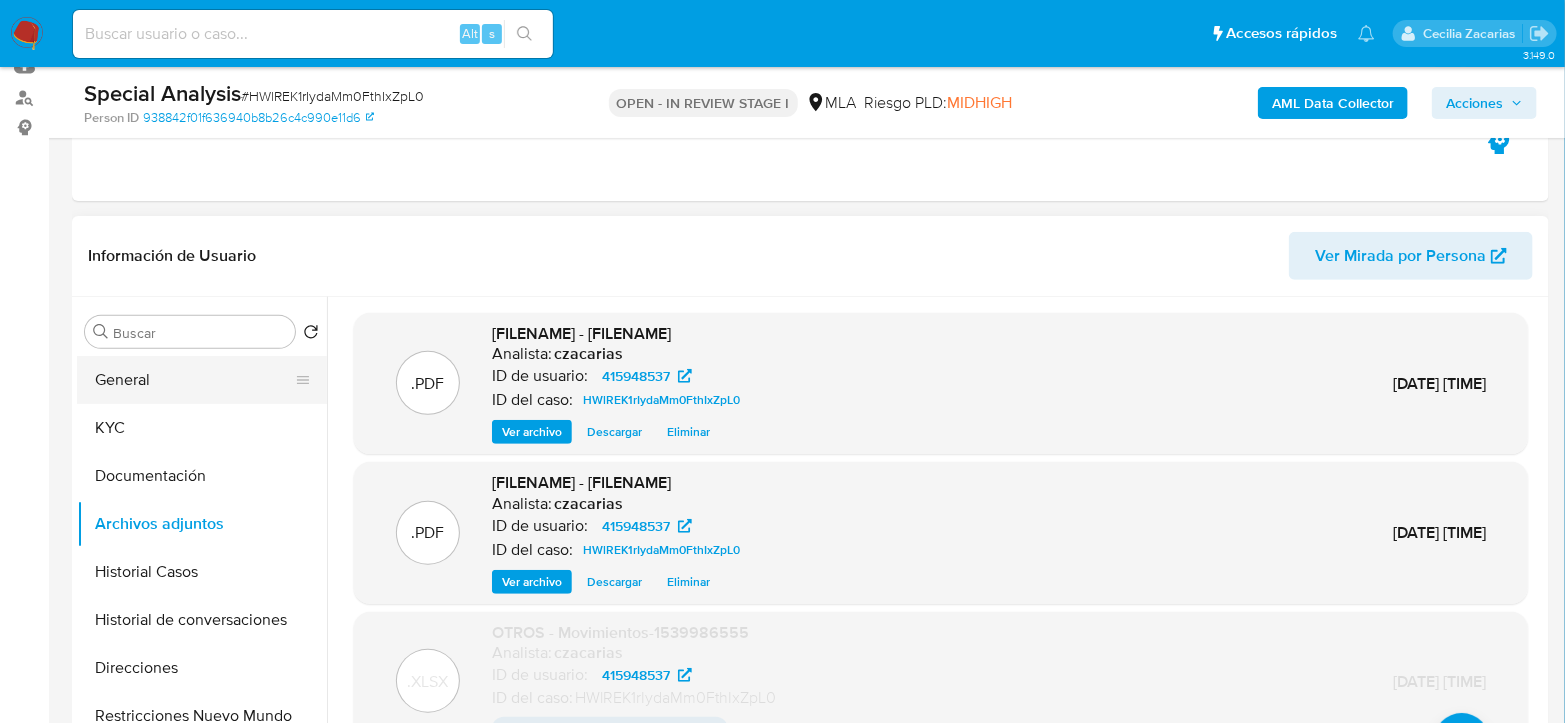 click on "General" at bounding box center [194, 380] 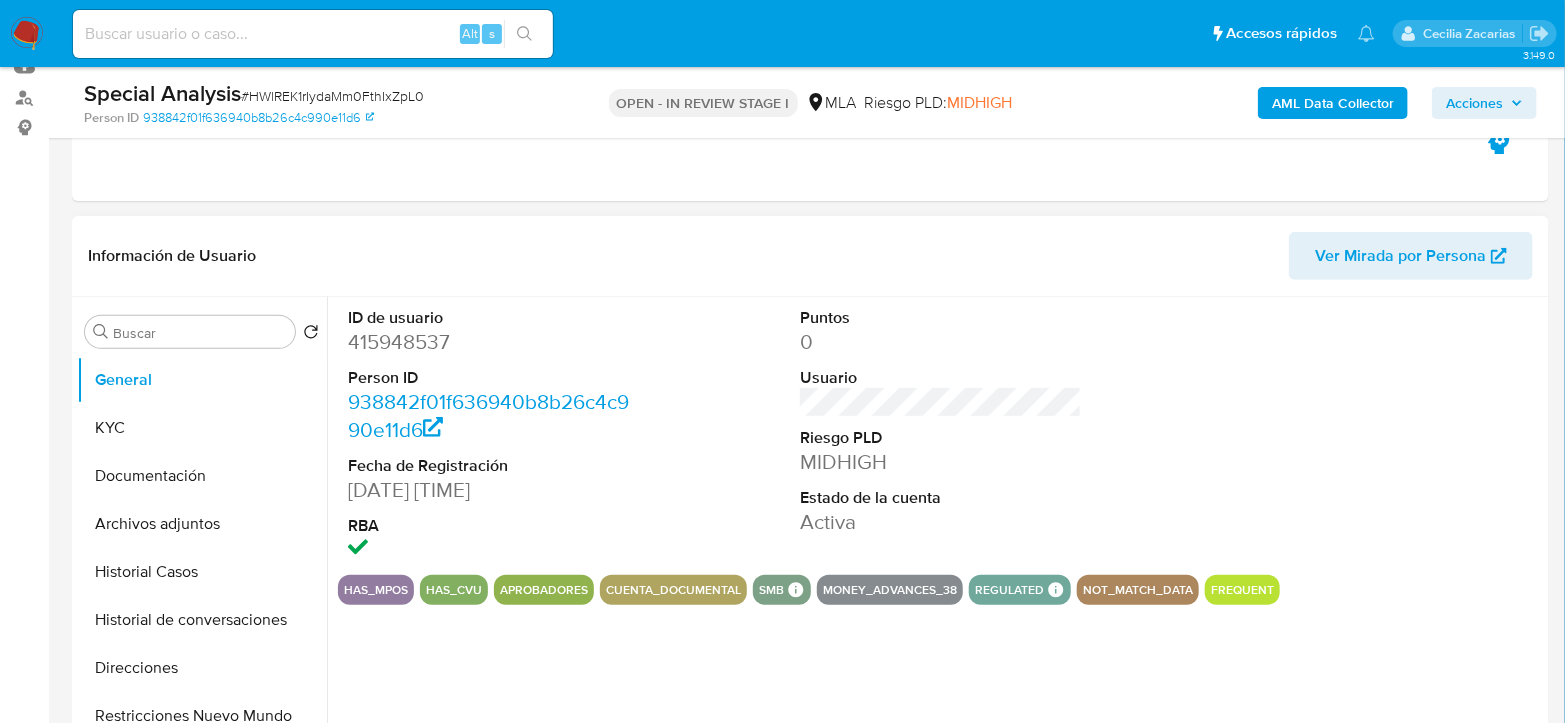 click on "415948537" at bounding box center [489, 342] 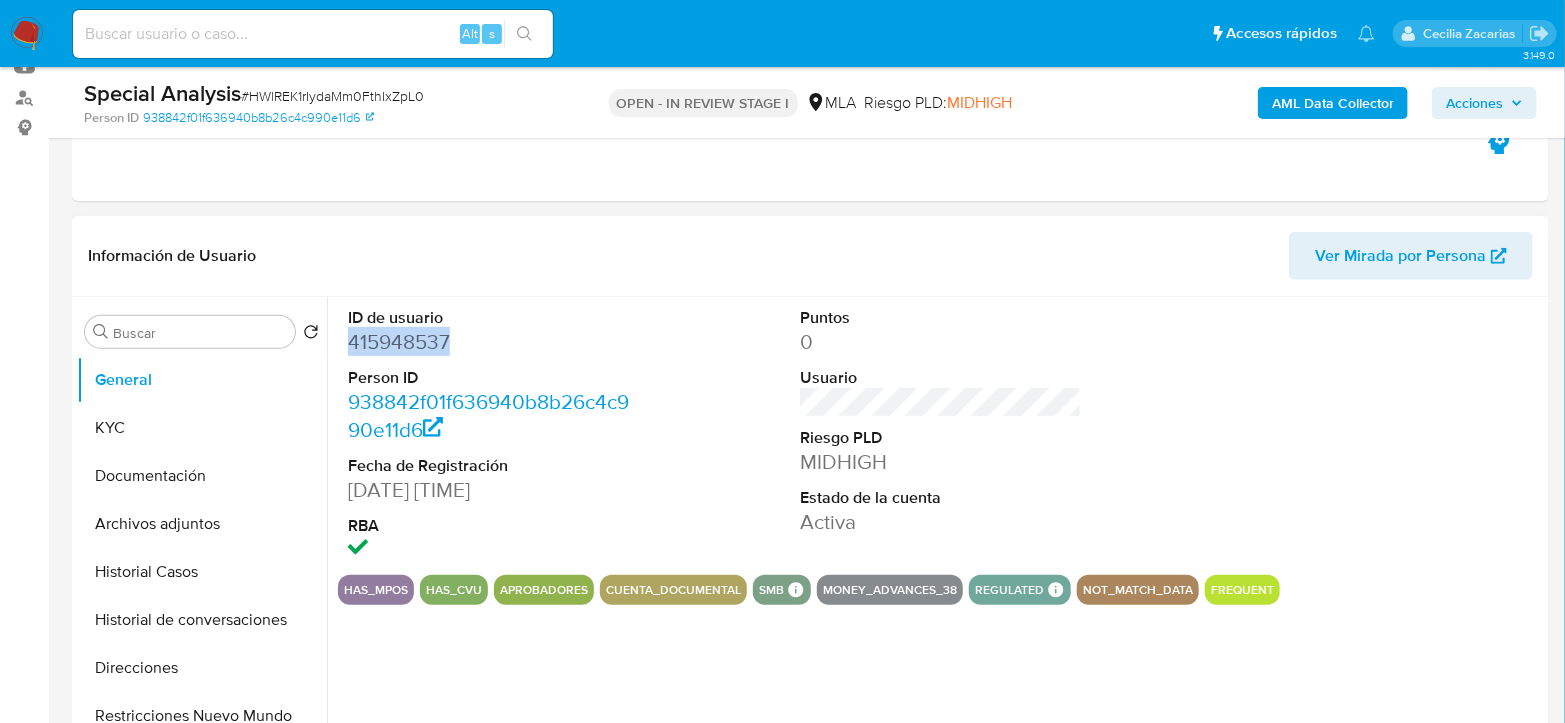 click on "415948537" at bounding box center (489, 342) 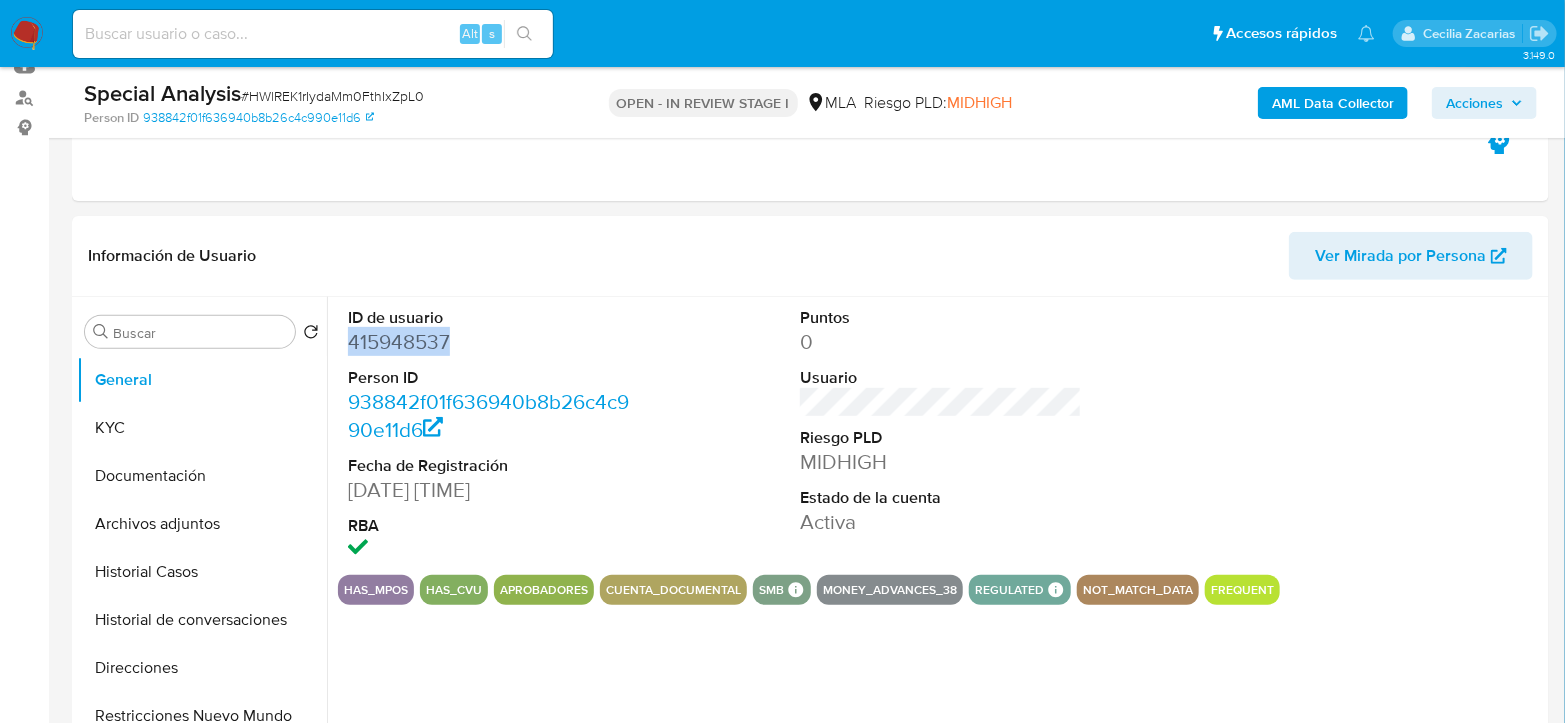 copy on "415948537" 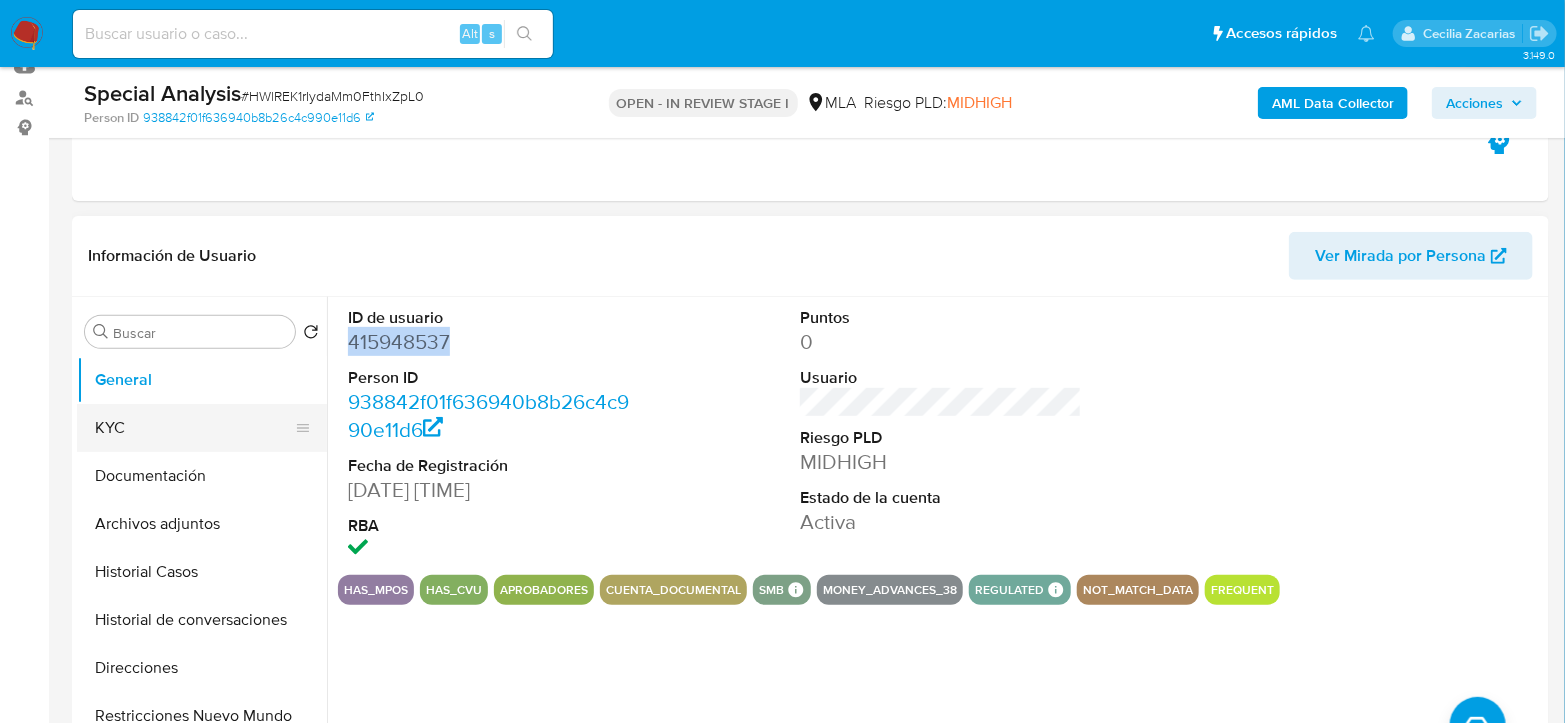 click on "KYC" at bounding box center [194, 428] 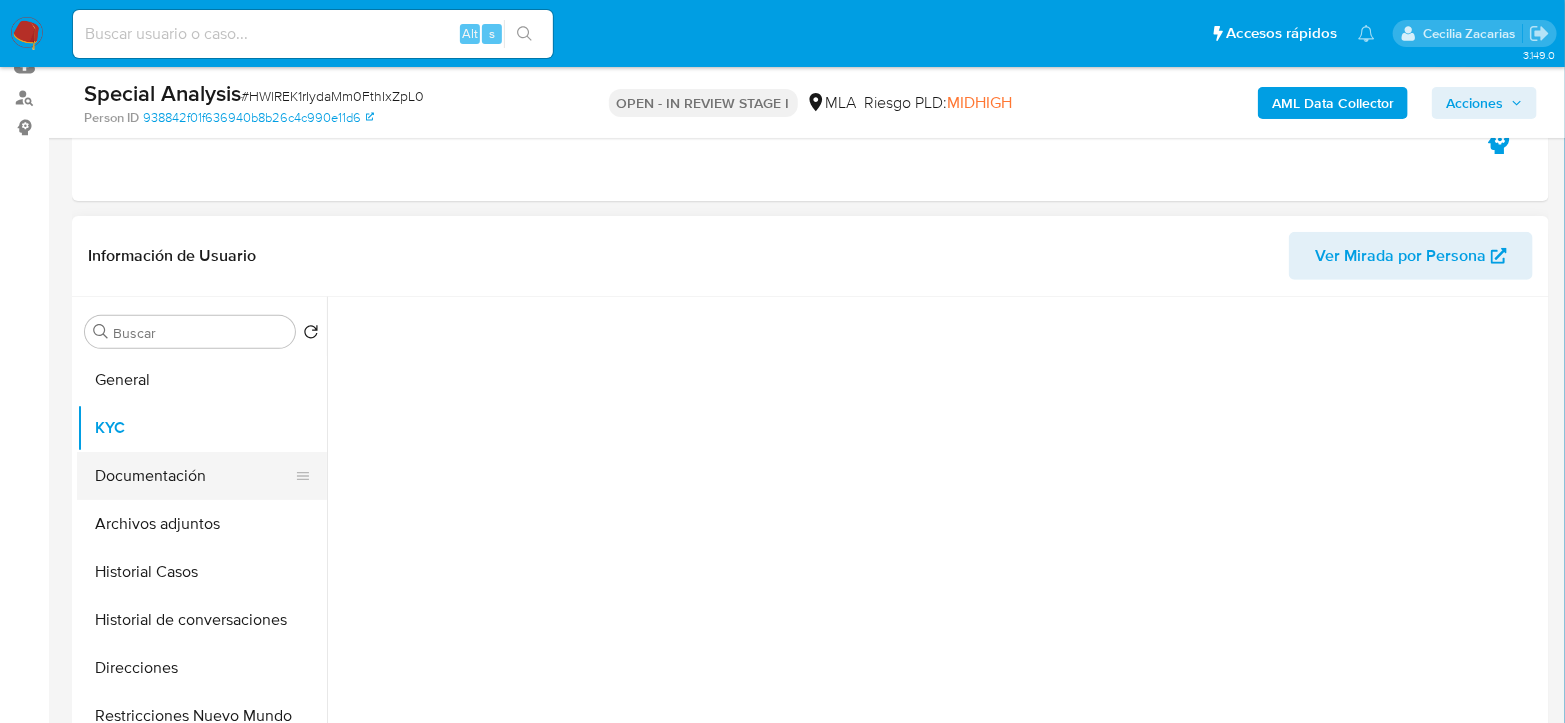 click on "Documentación" at bounding box center (194, 476) 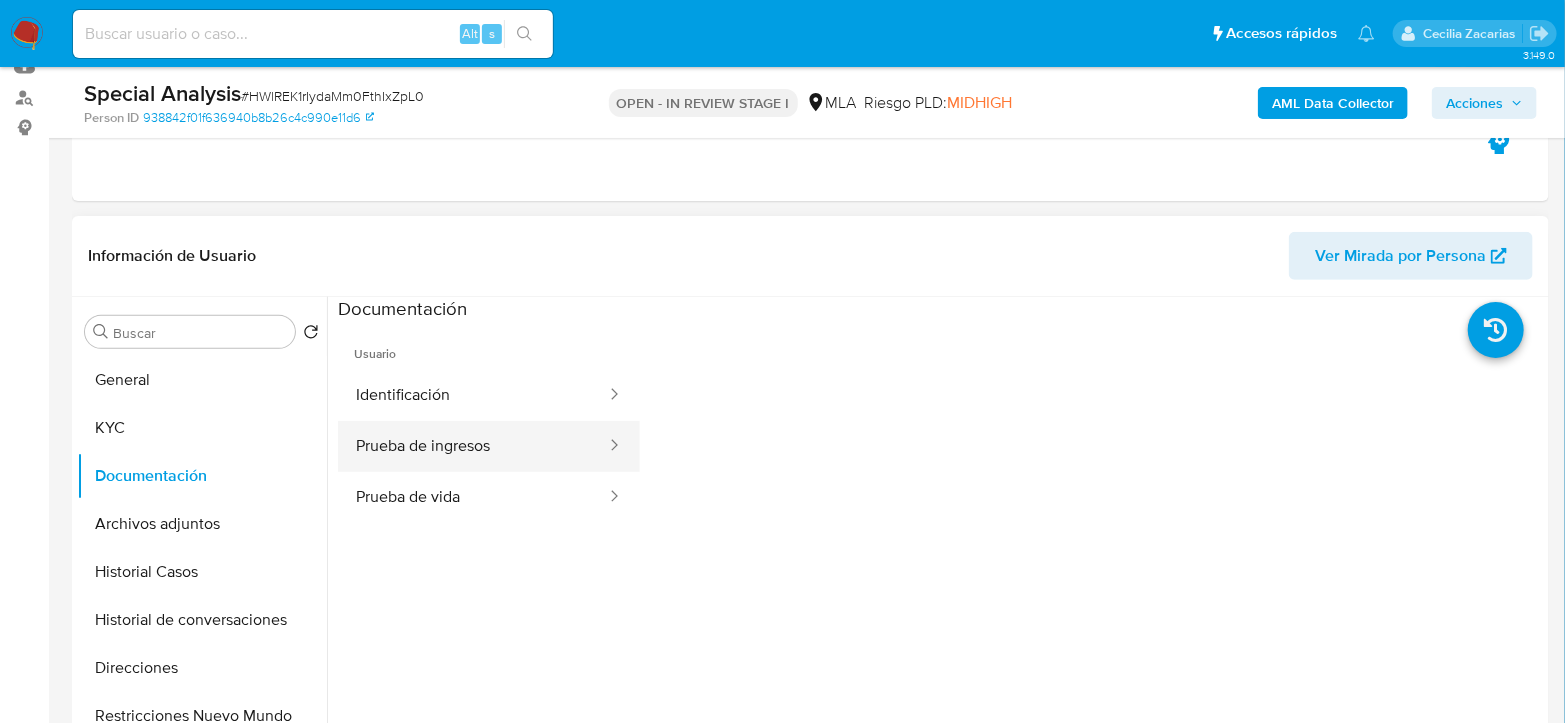 click on "Prueba de ingresos" at bounding box center (473, 446) 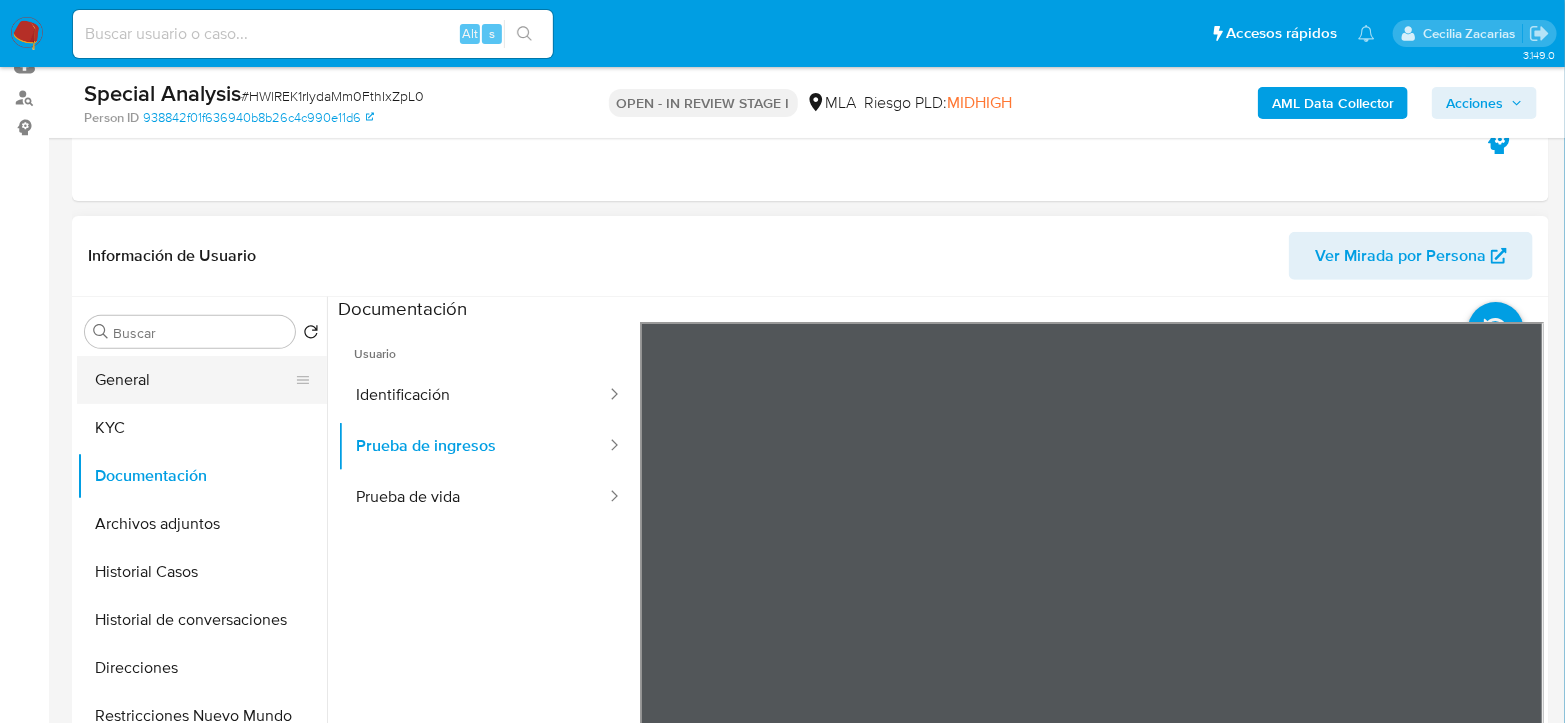 click on "General" at bounding box center (194, 380) 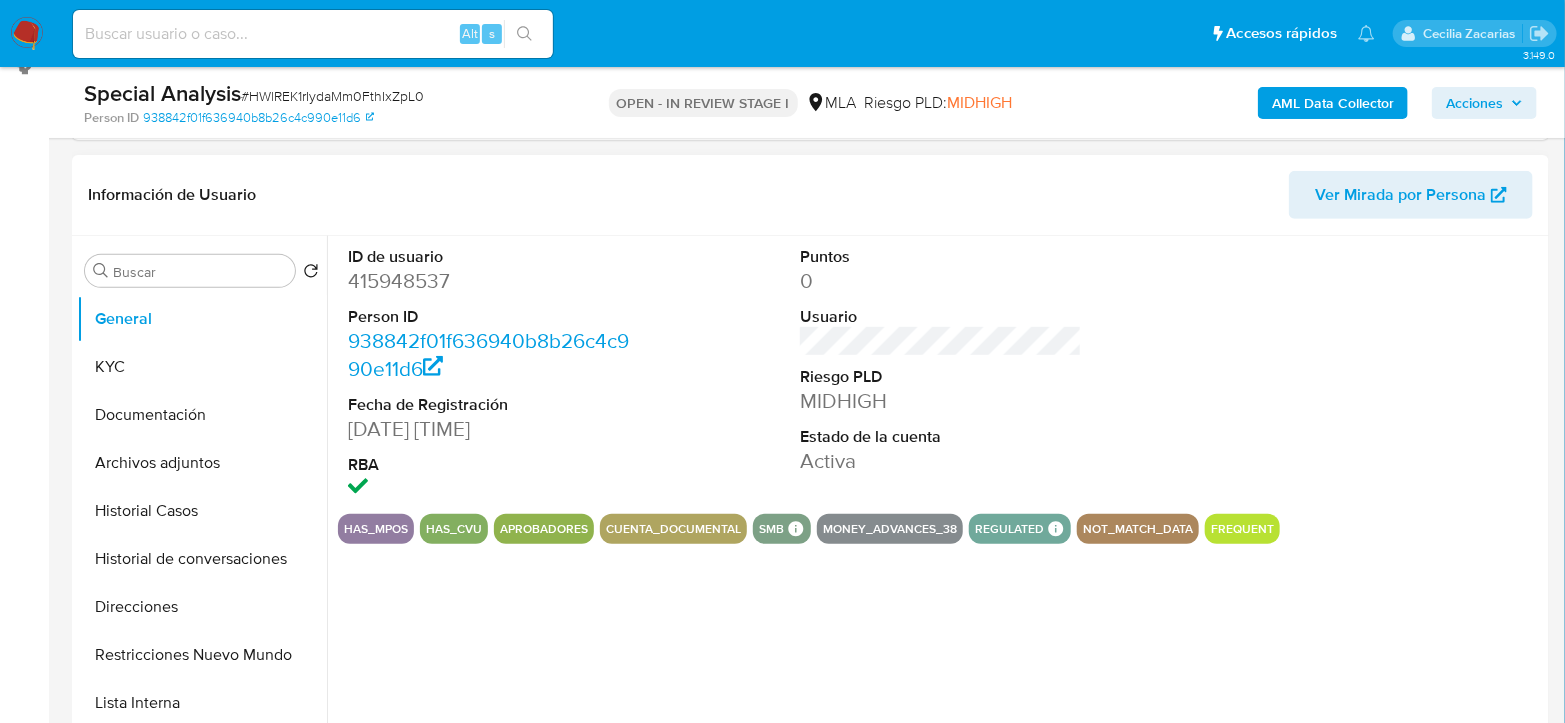scroll, scrollTop: 333, scrollLeft: 0, axis: vertical 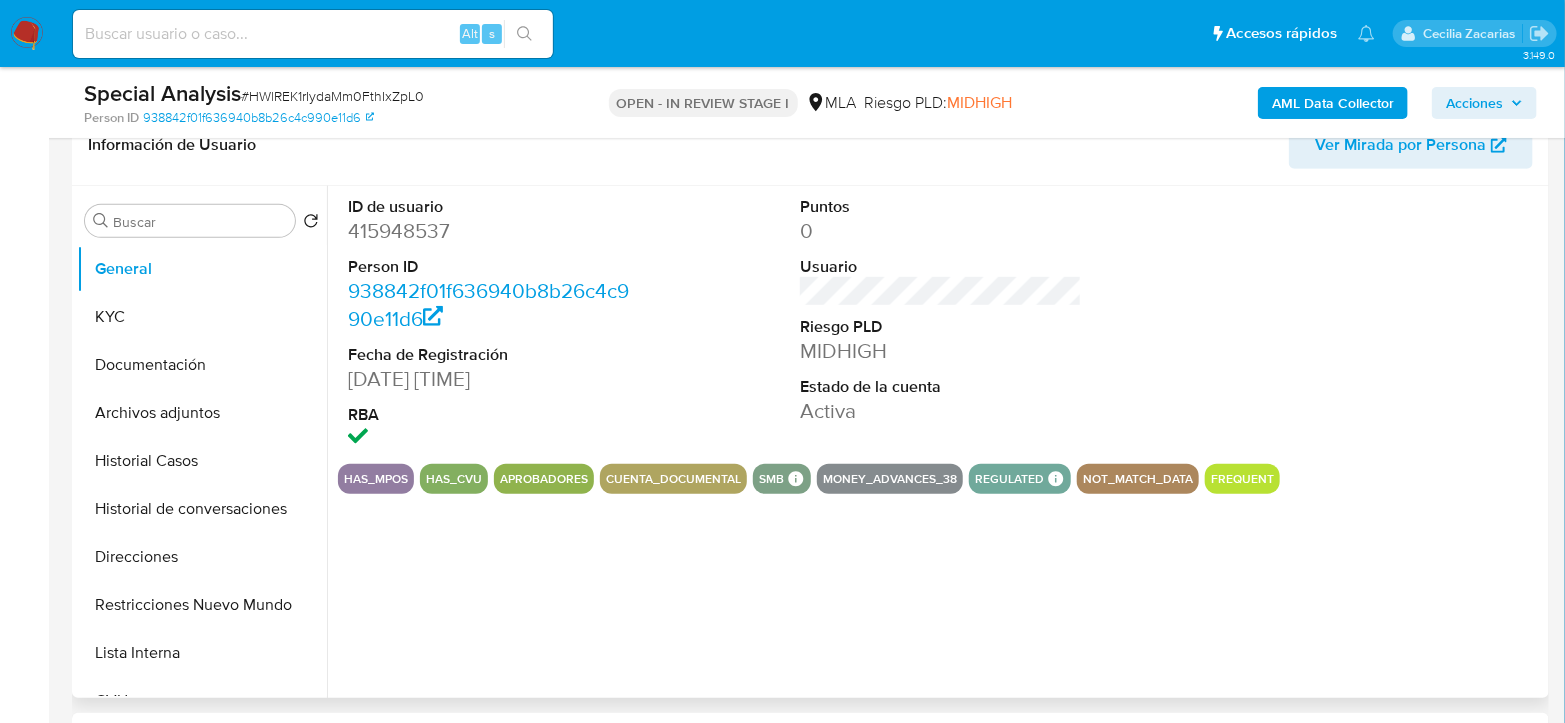 click on "415948537" at bounding box center [489, 231] 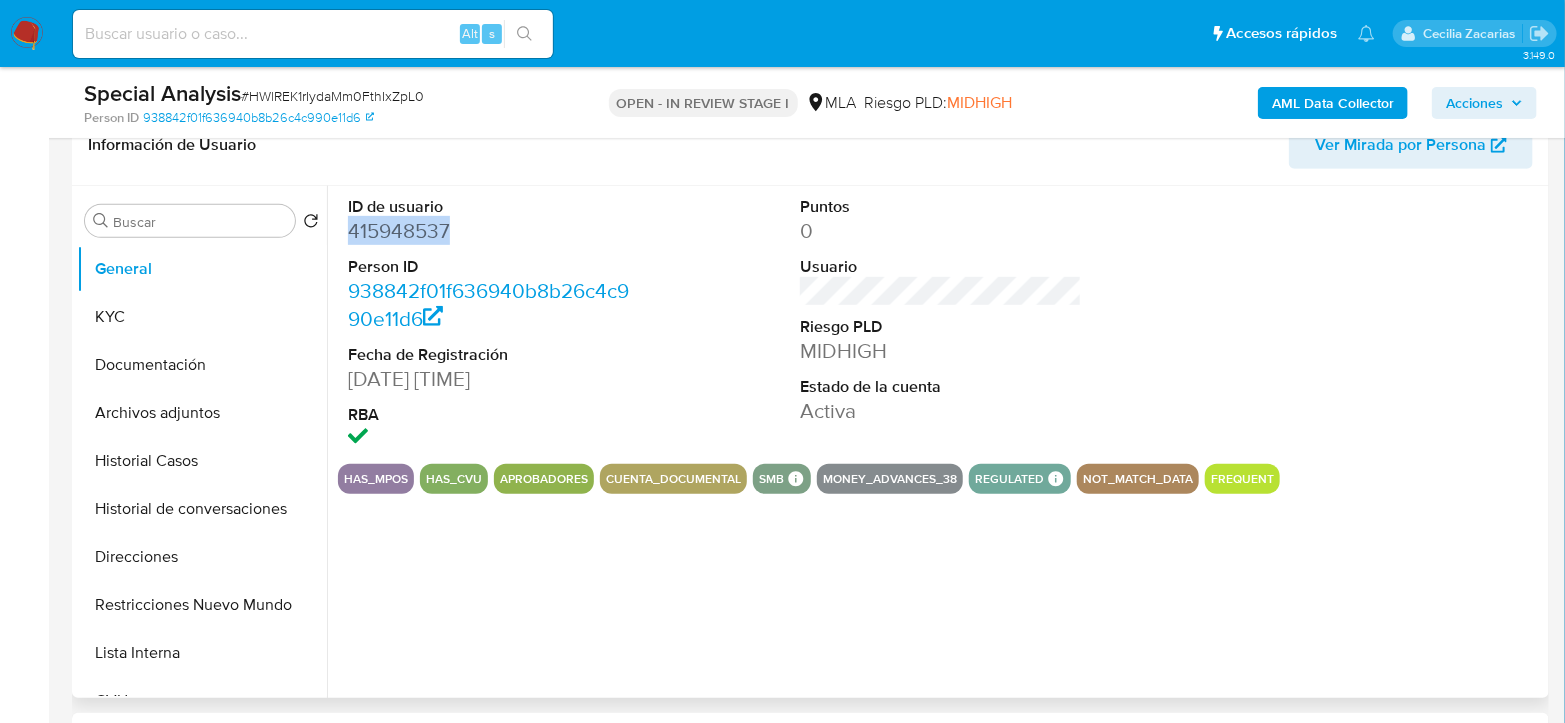 click on "415948537" at bounding box center [489, 231] 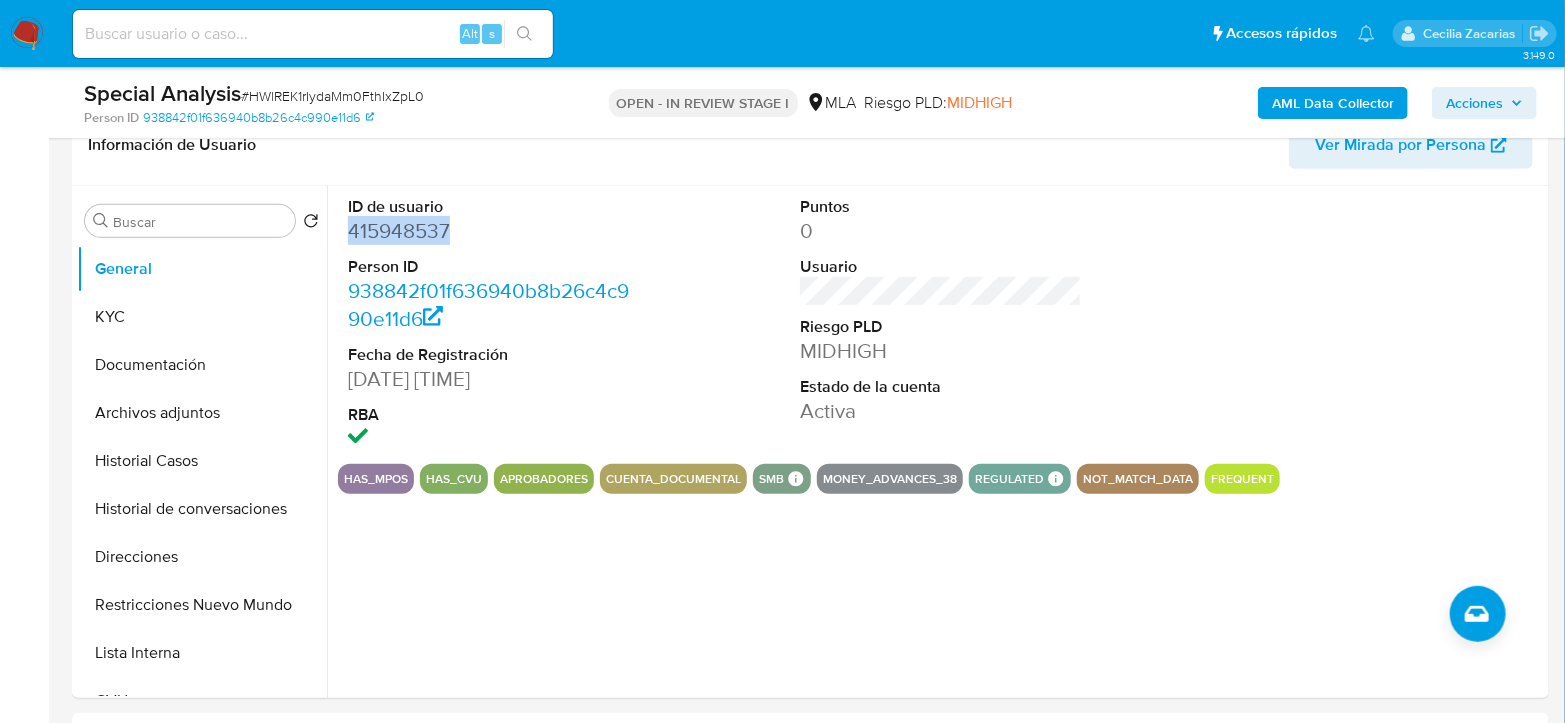 copy on "415948537" 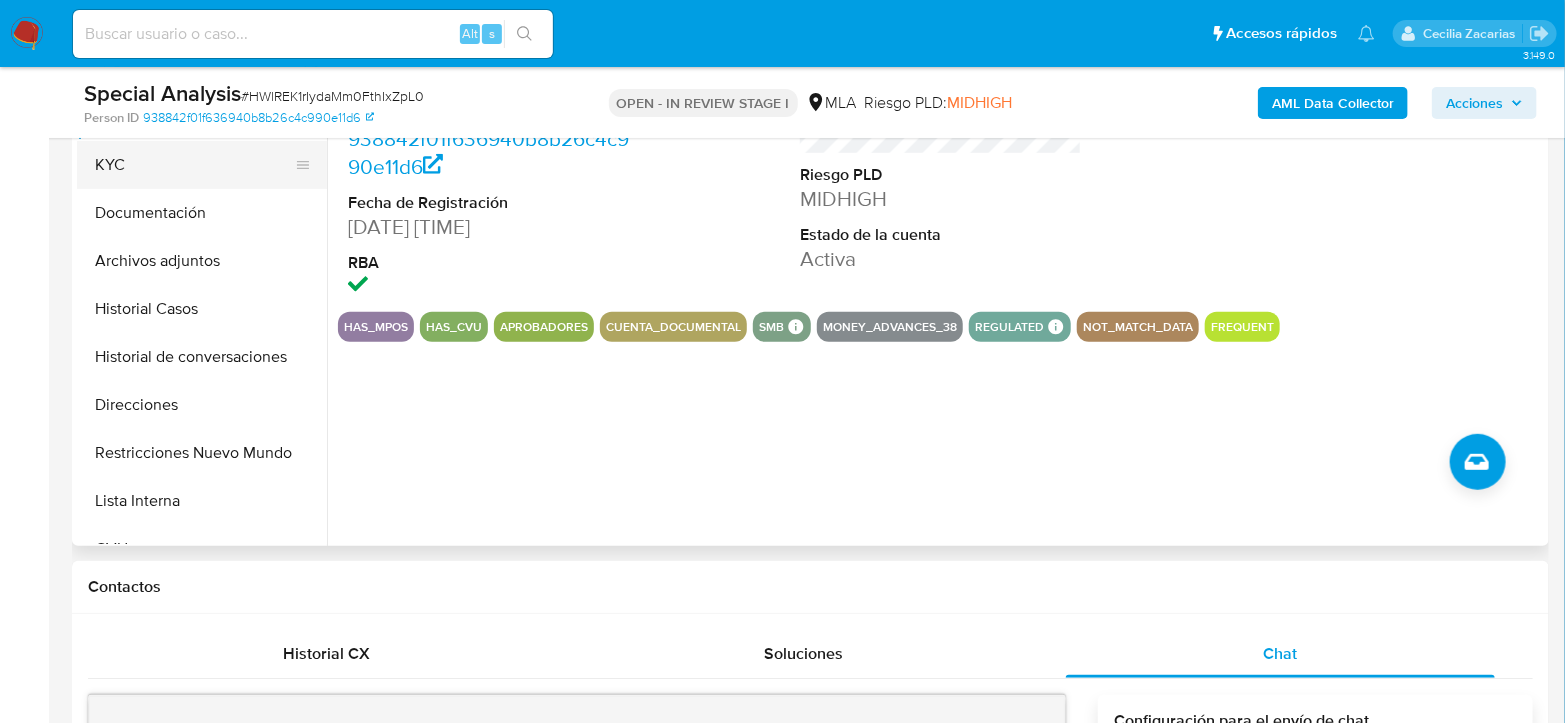 scroll, scrollTop: 222, scrollLeft: 0, axis: vertical 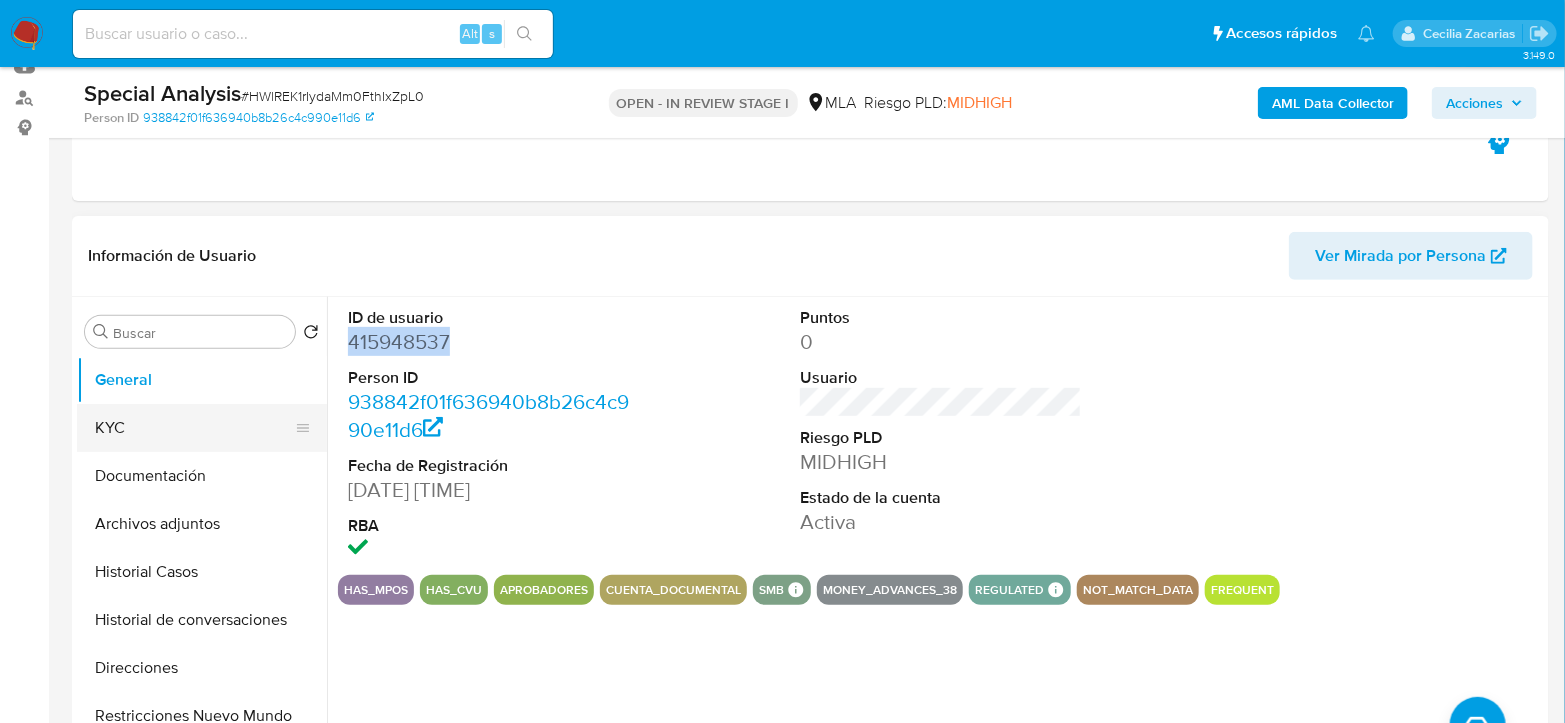 click on "KYC" at bounding box center [194, 428] 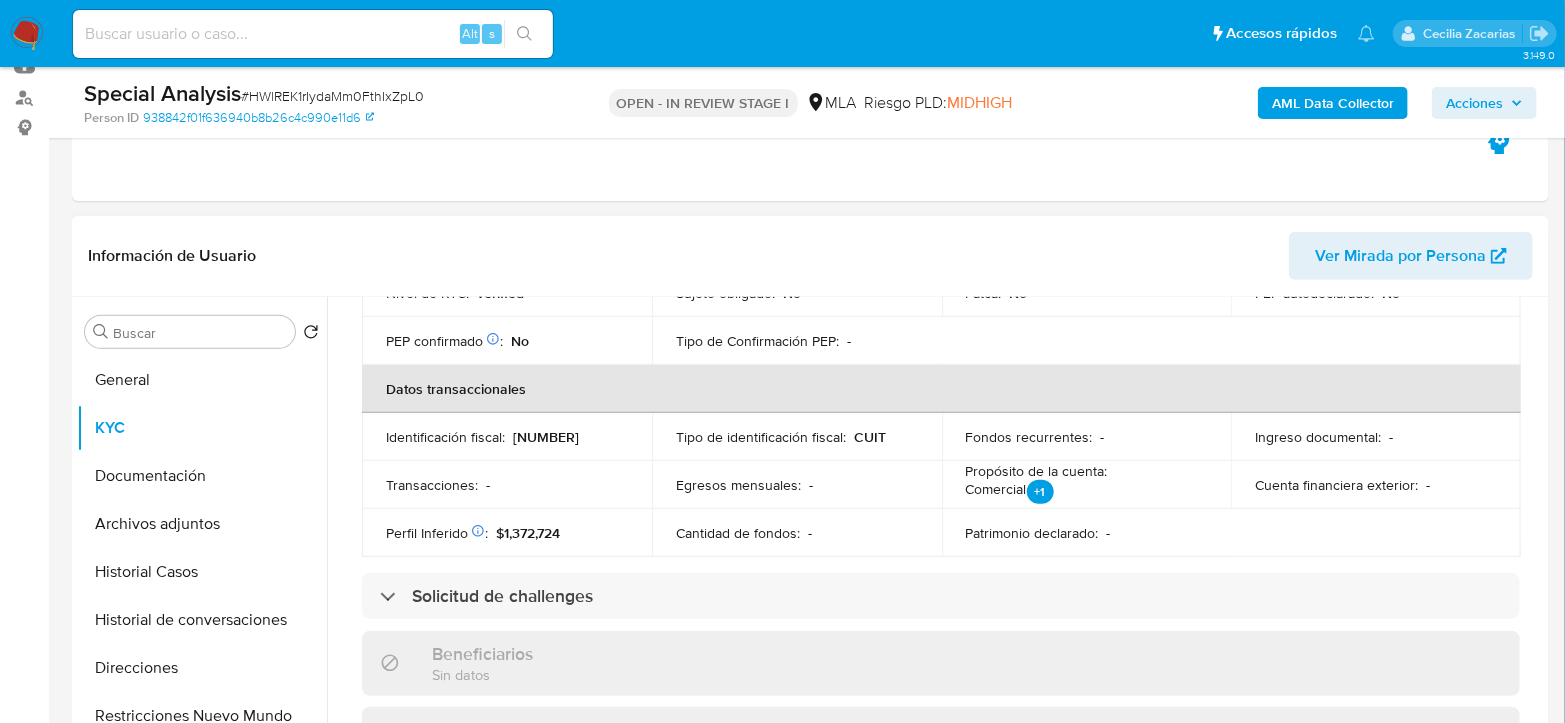 scroll, scrollTop: 1083, scrollLeft: 0, axis: vertical 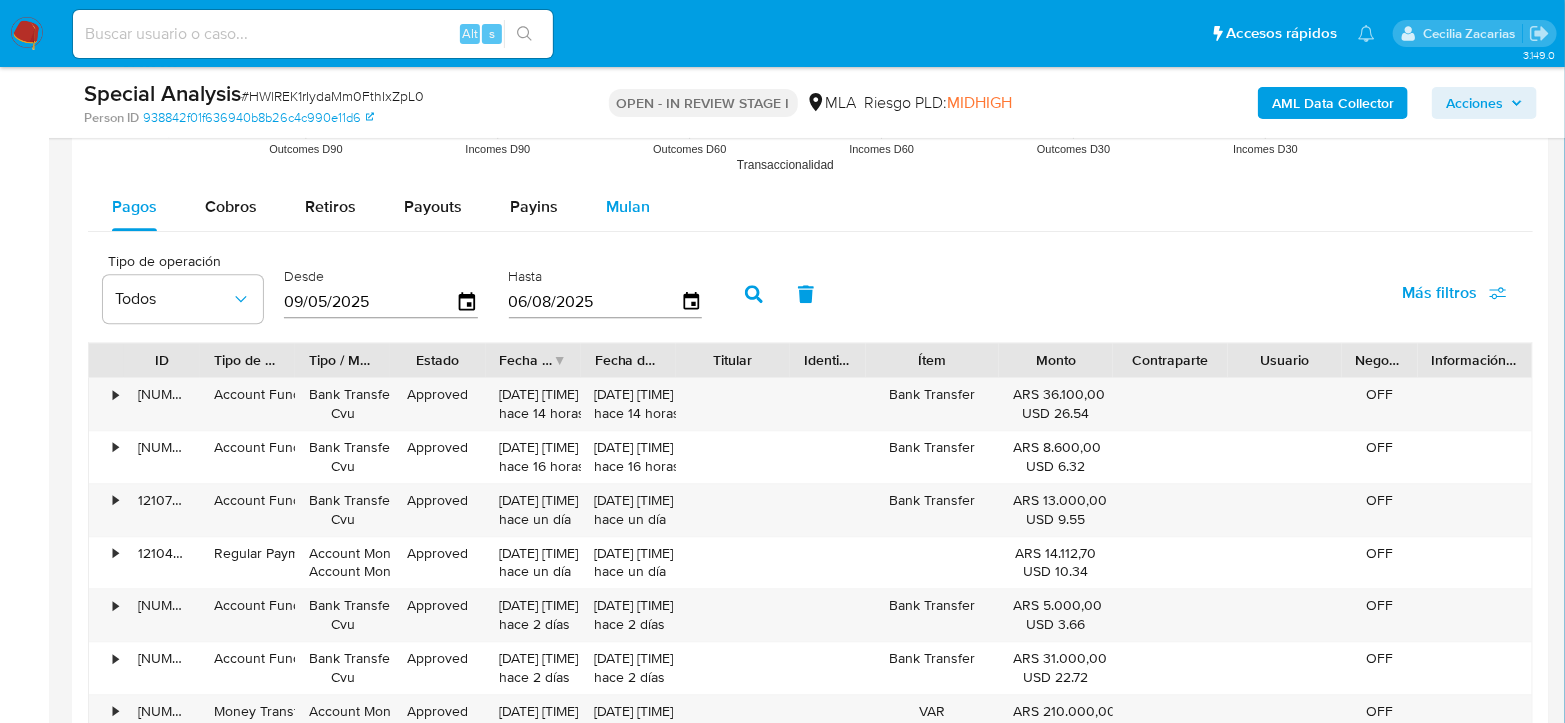 click on "Mulan" at bounding box center (628, 207) 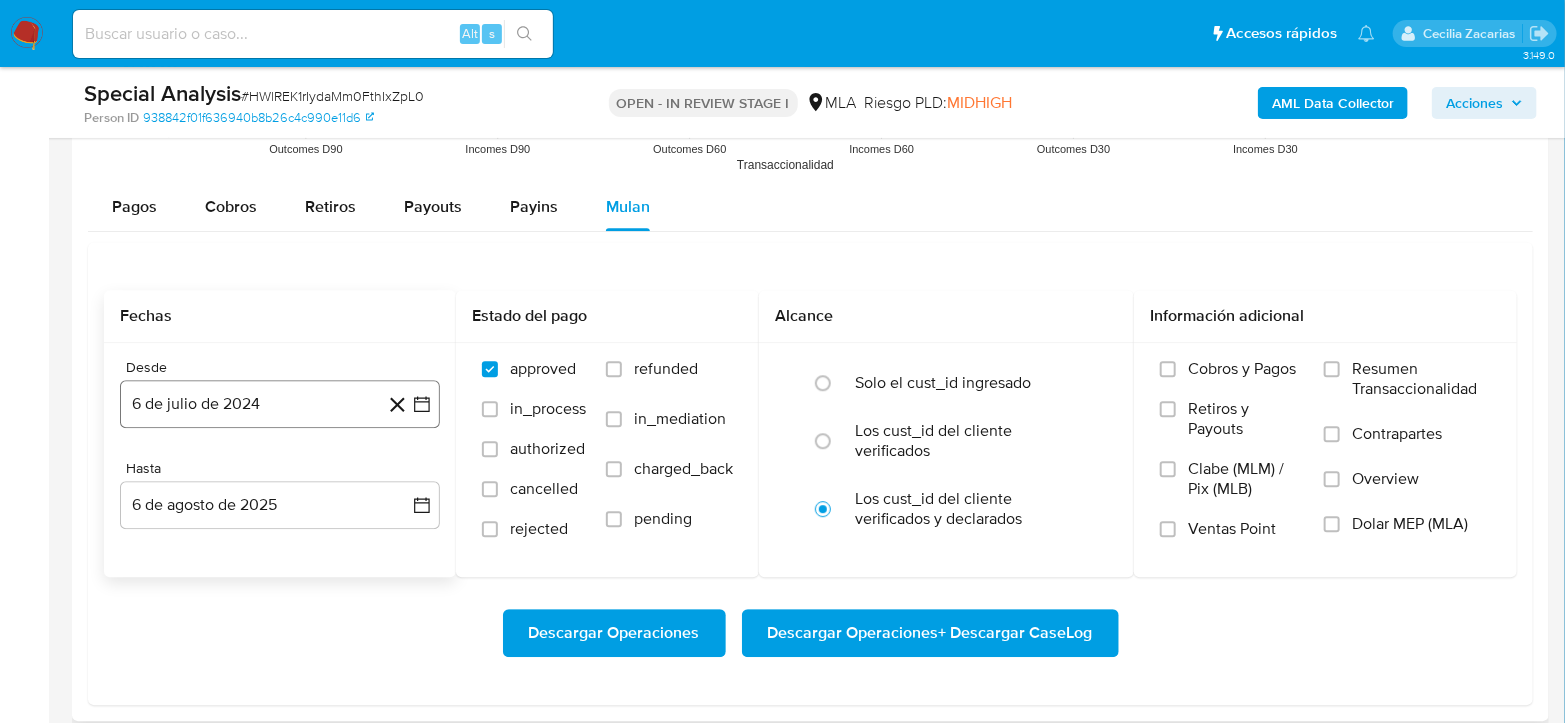 click on "[DAY] de [MONTH] de [YEAR]" at bounding box center [280, 404] 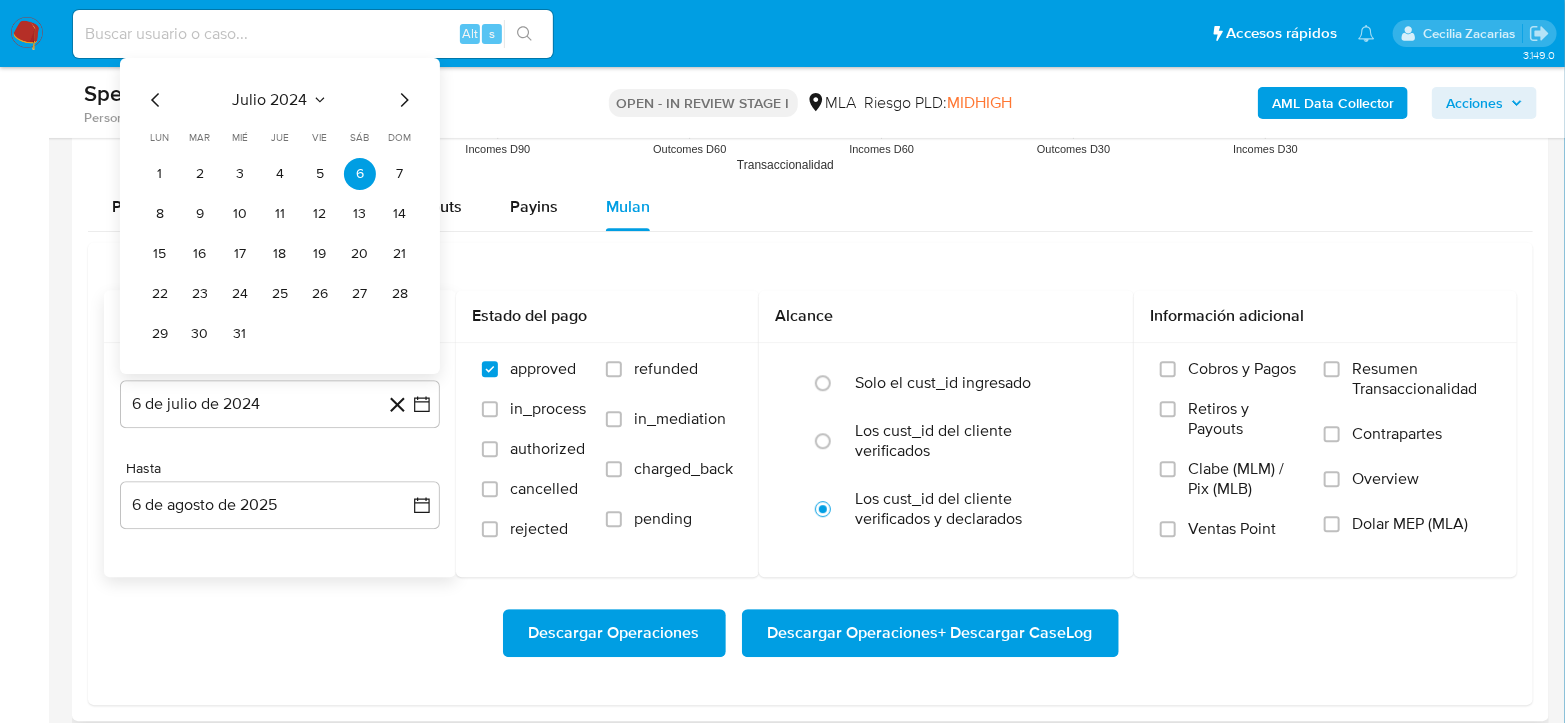 click 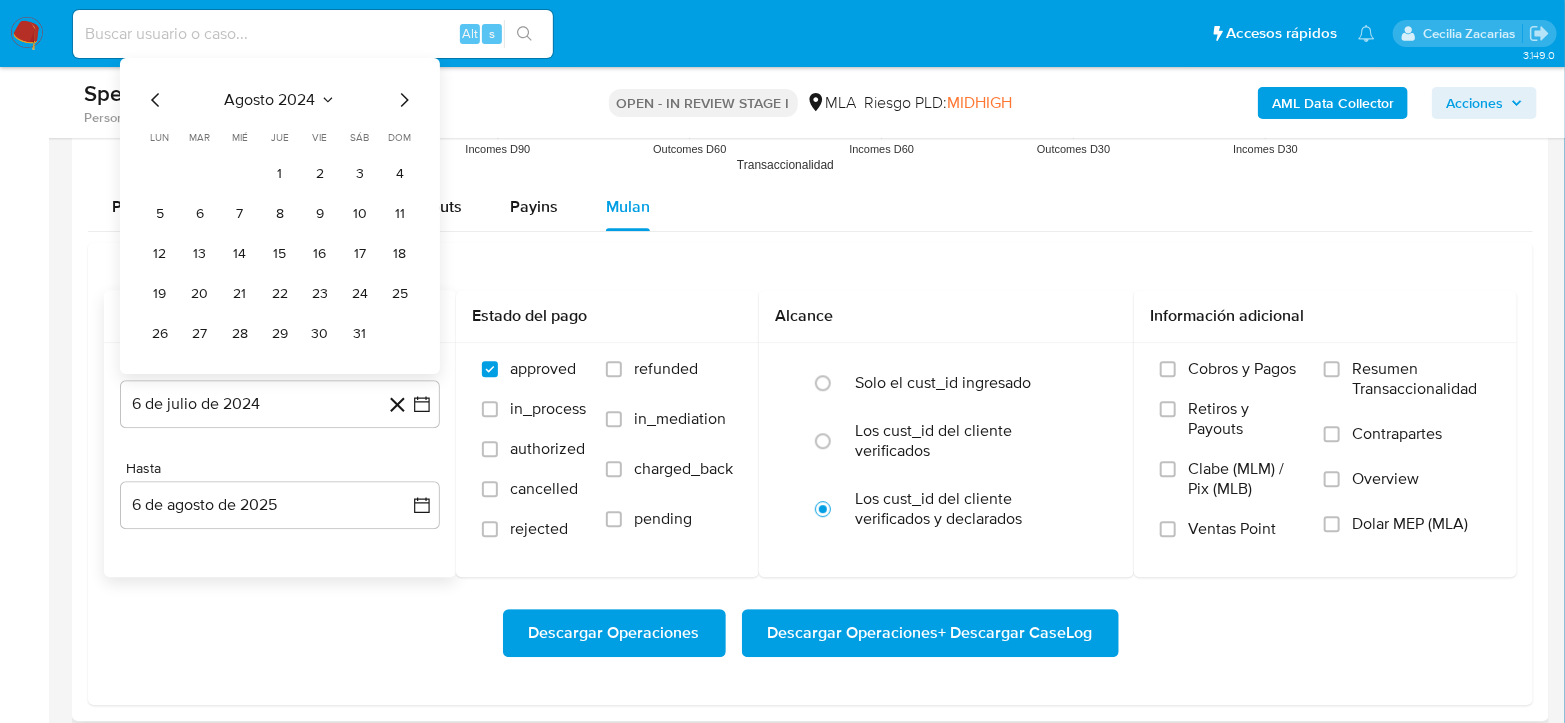 click 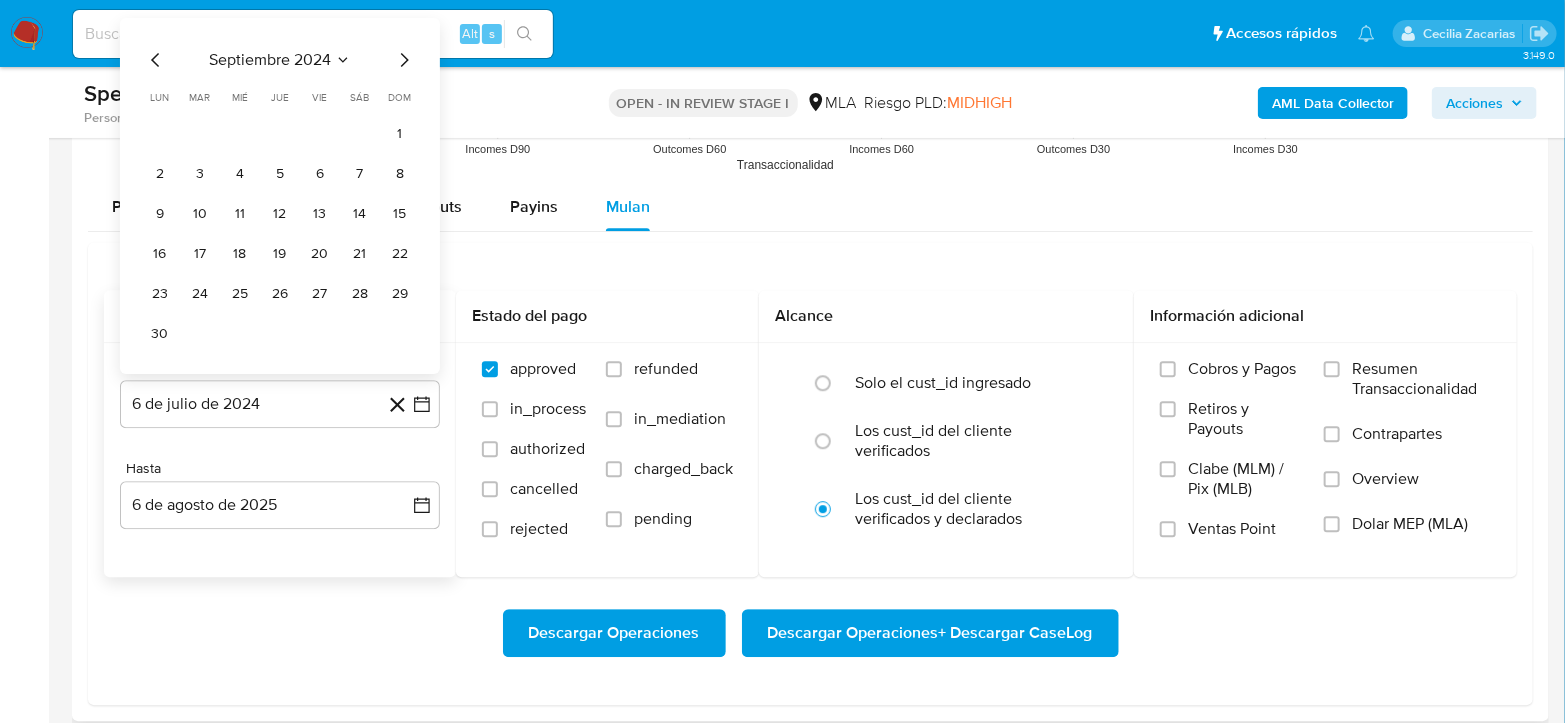 click on "septiembre 2024" at bounding box center [270, 60] 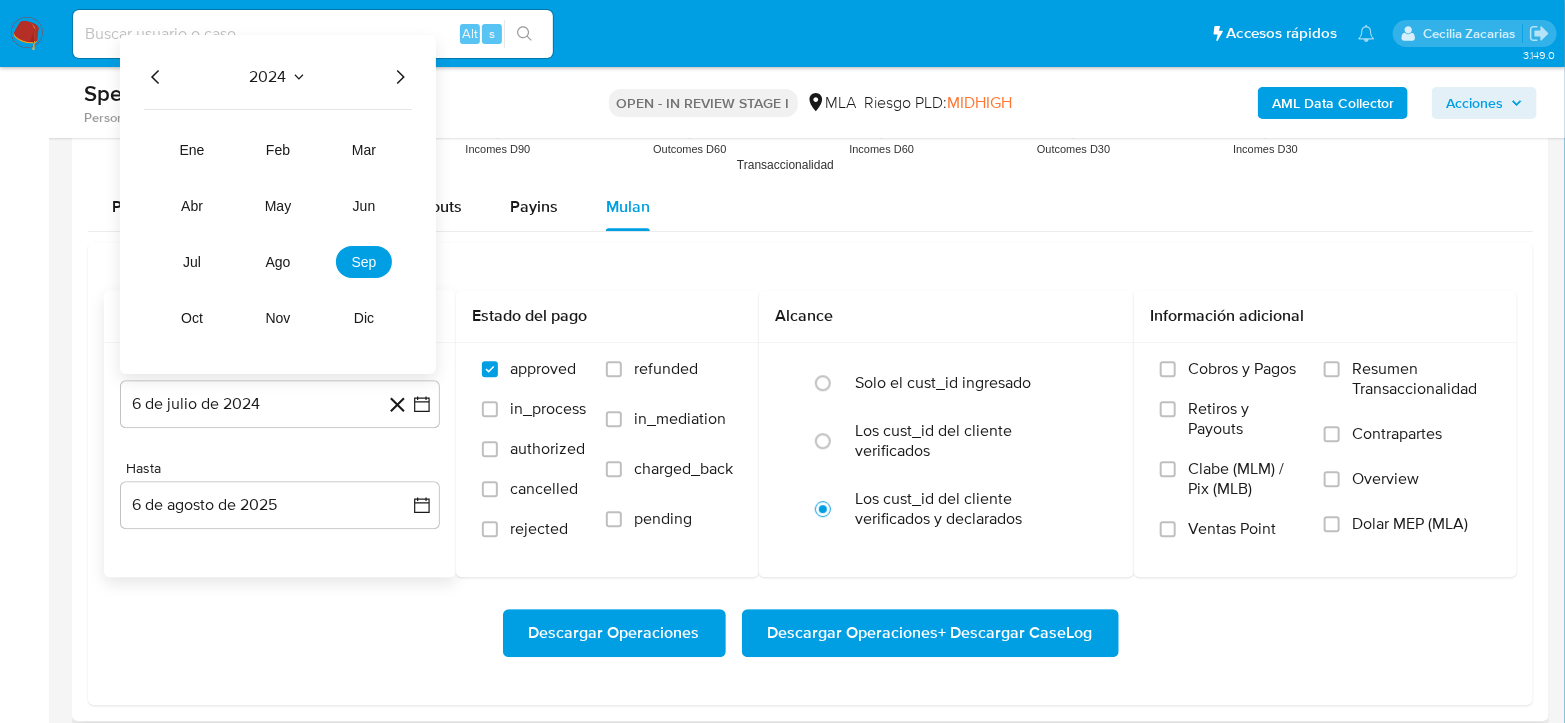 click 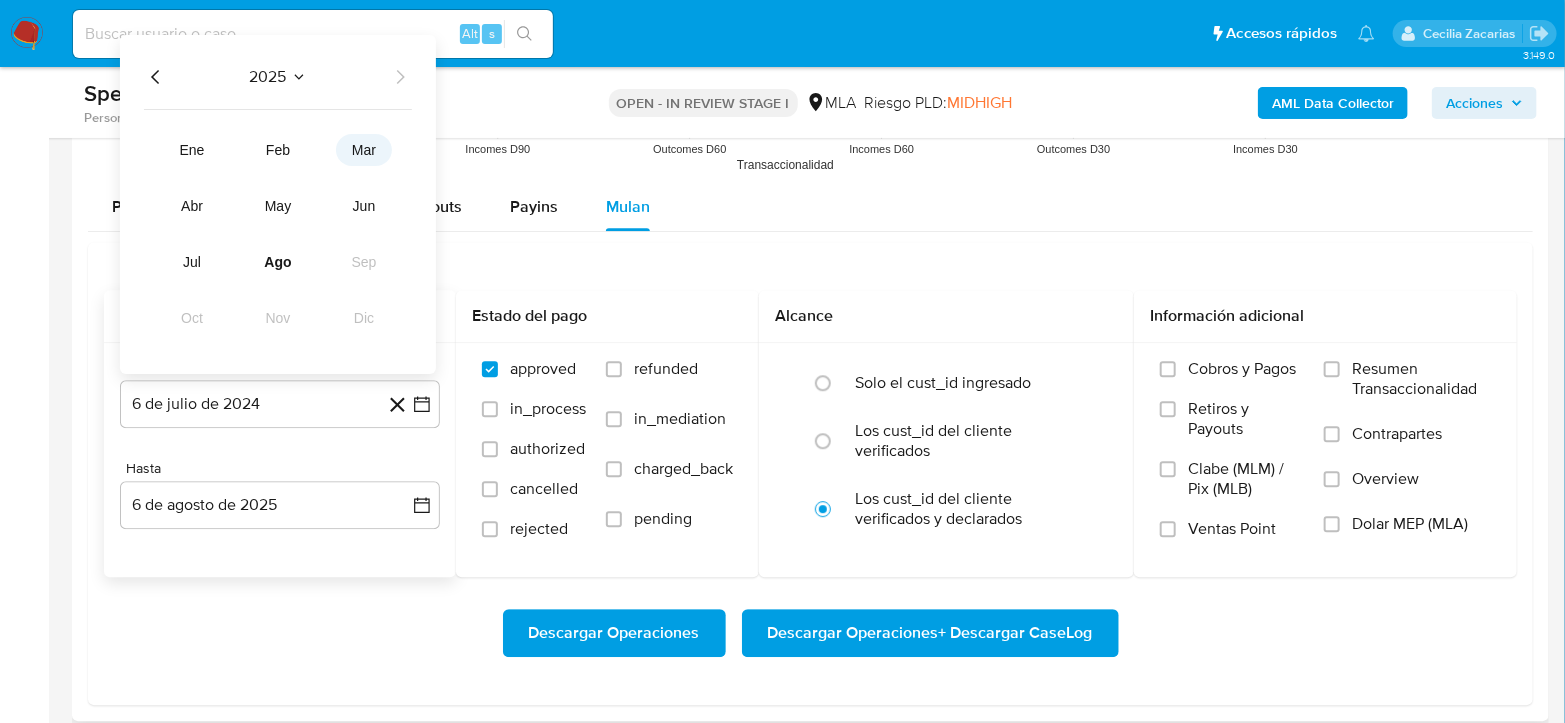 click on "mar" at bounding box center (364, 150) 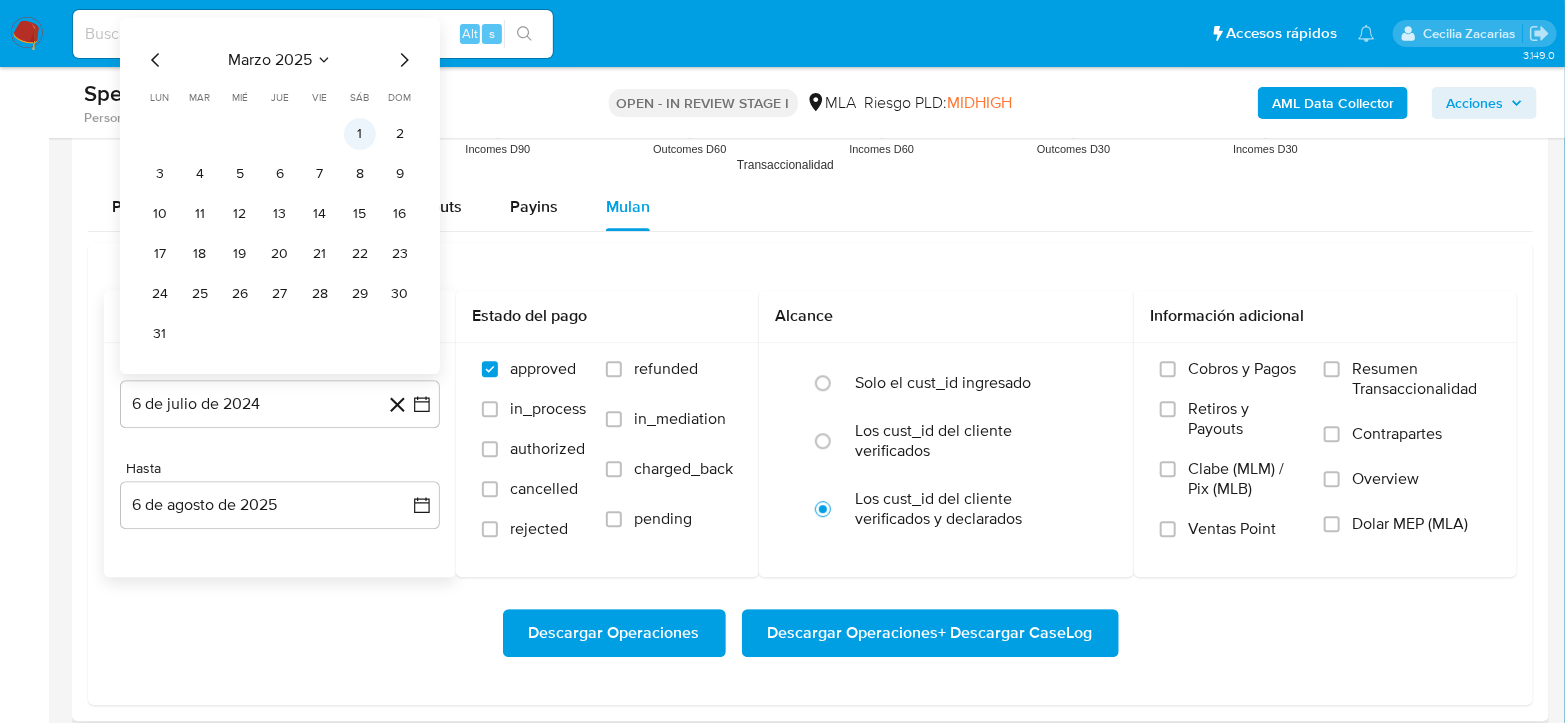 click on "1" at bounding box center [360, 134] 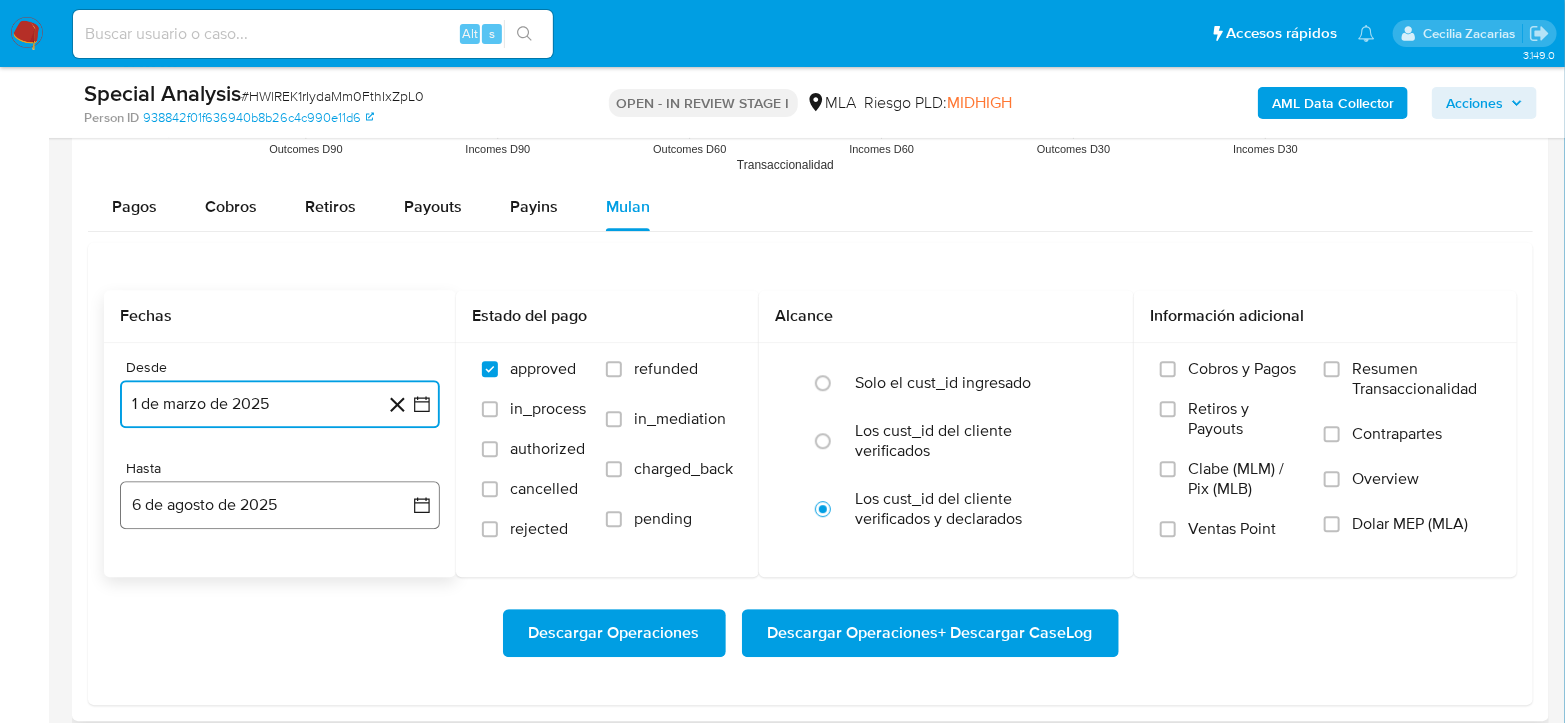 click on "6 de agosto de 2025" at bounding box center (280, 505) 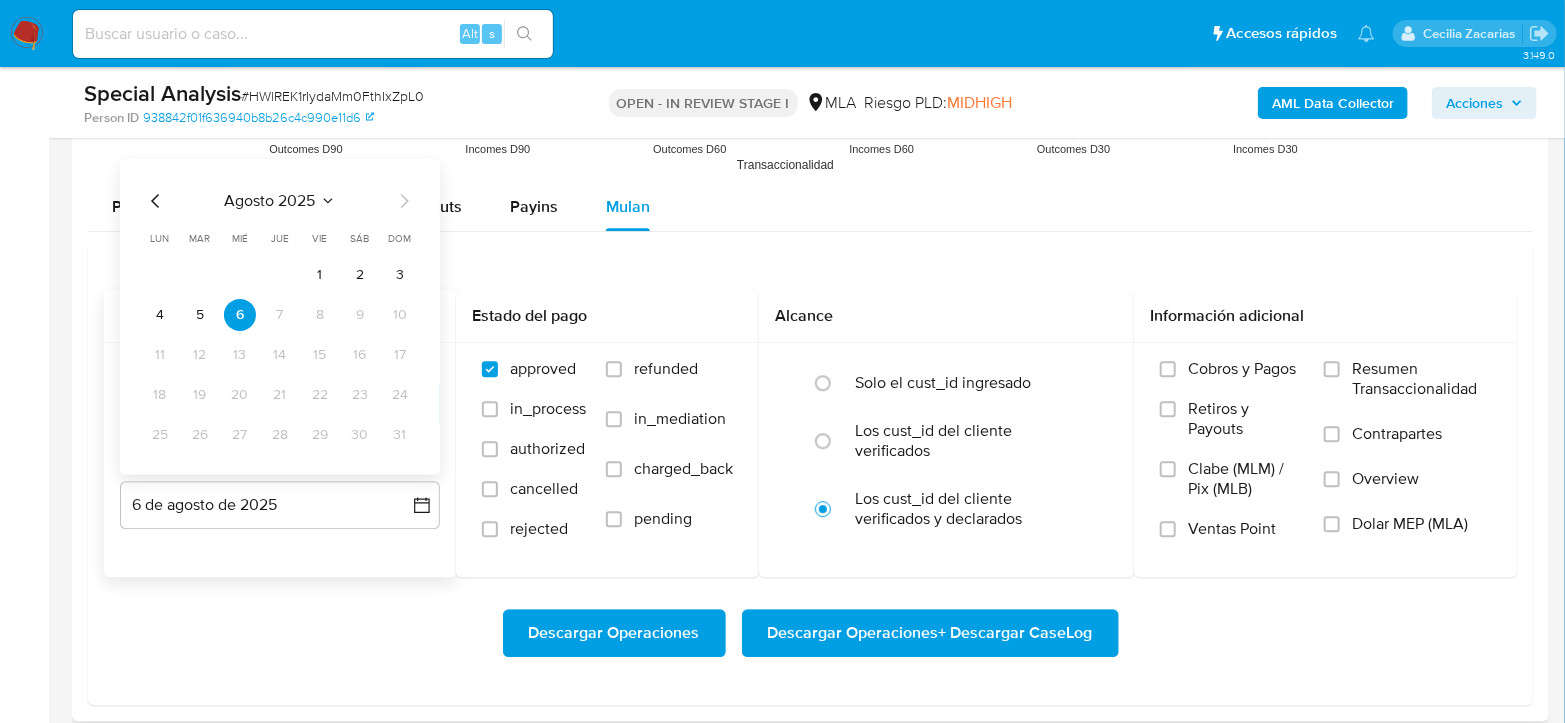click 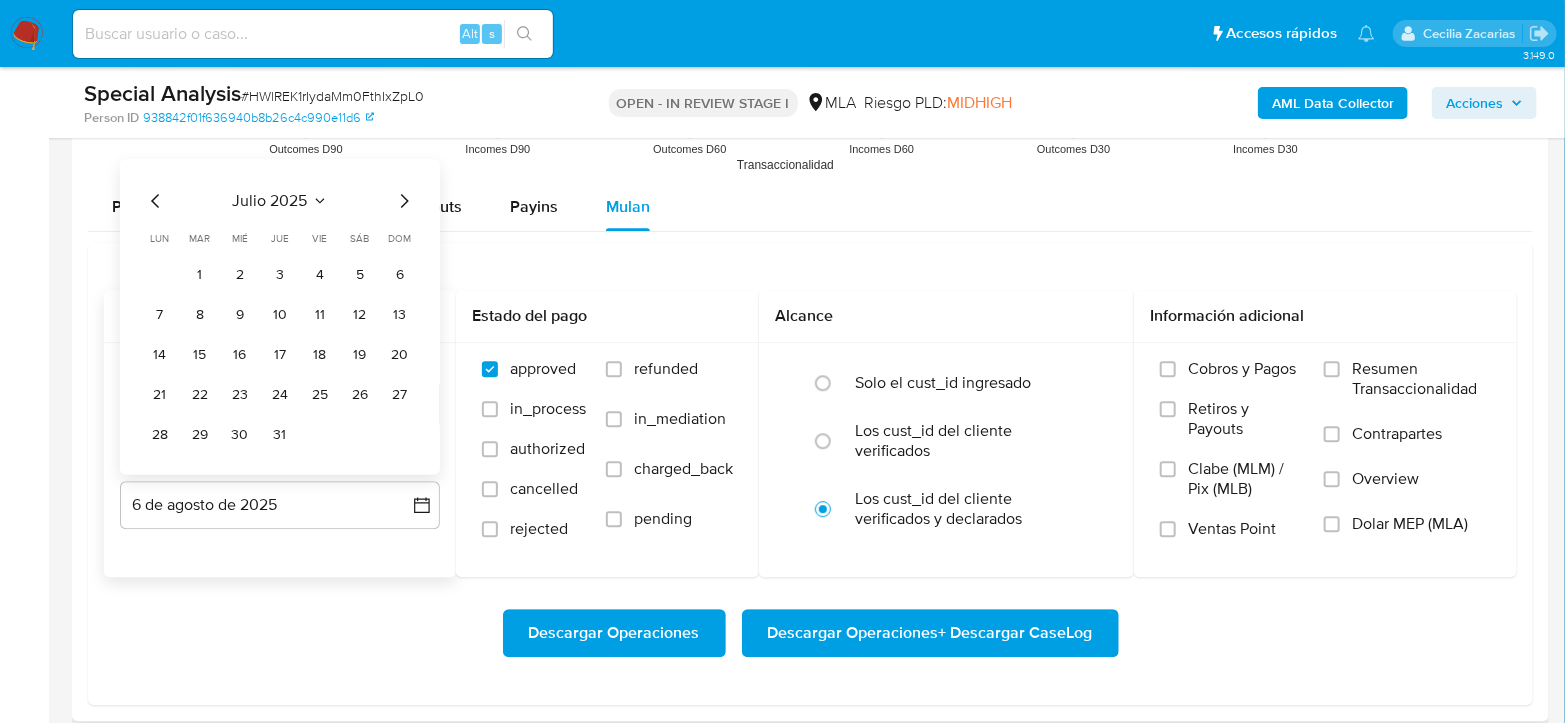 click 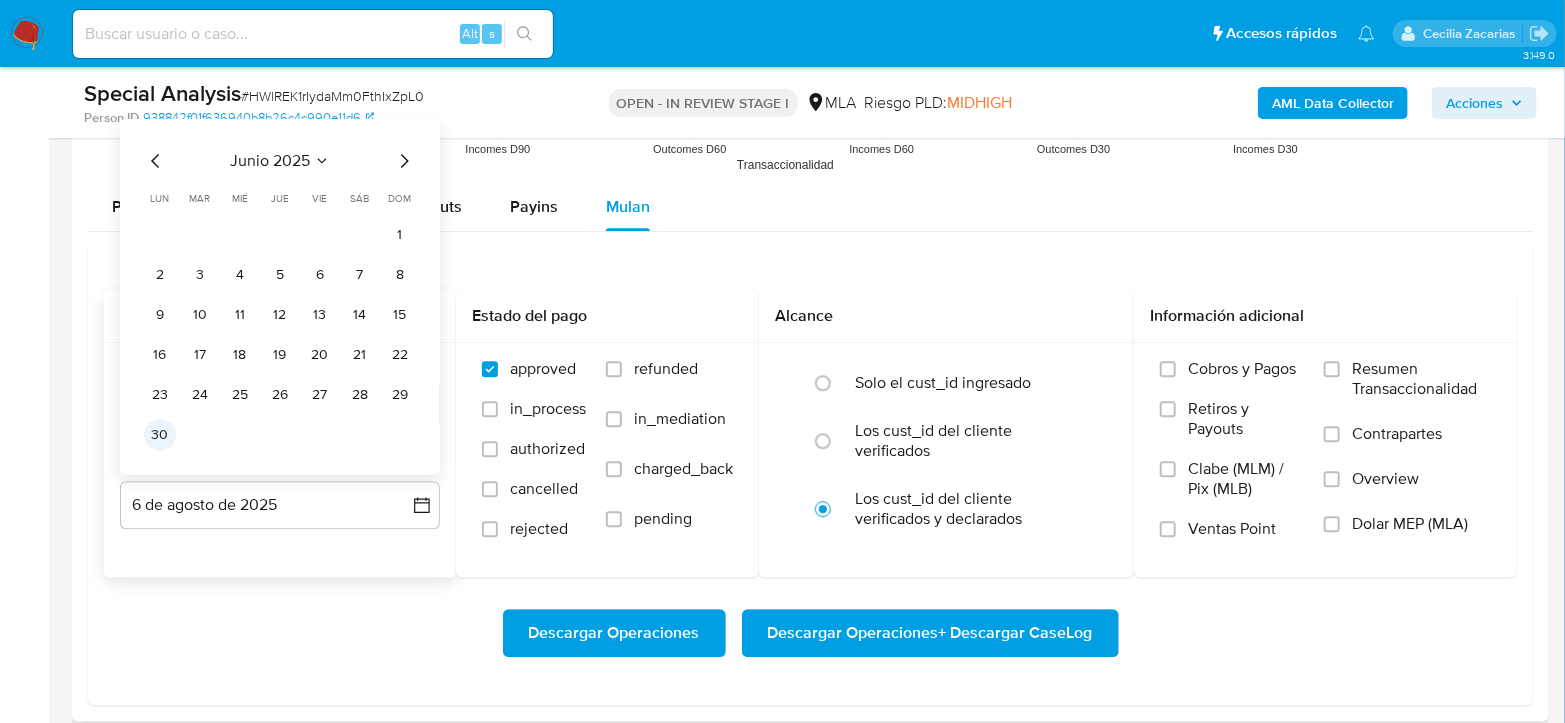 click on "30" at bounding box center (160, 435) 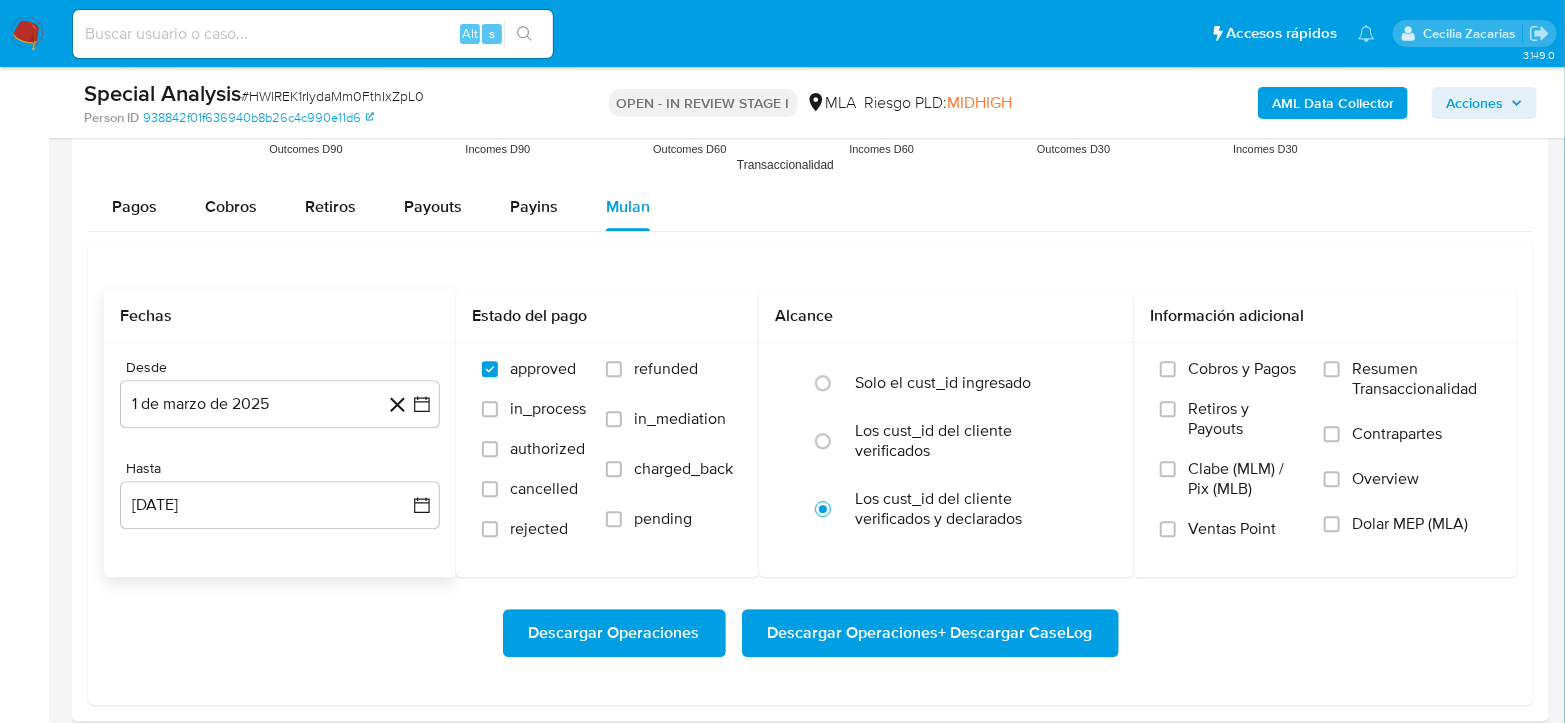 click on "Desde 1 de marzo de 2025 1-03-2025 Hasta 30 de junio de 2025 30-06-2025" at bounding box center (280, 460) 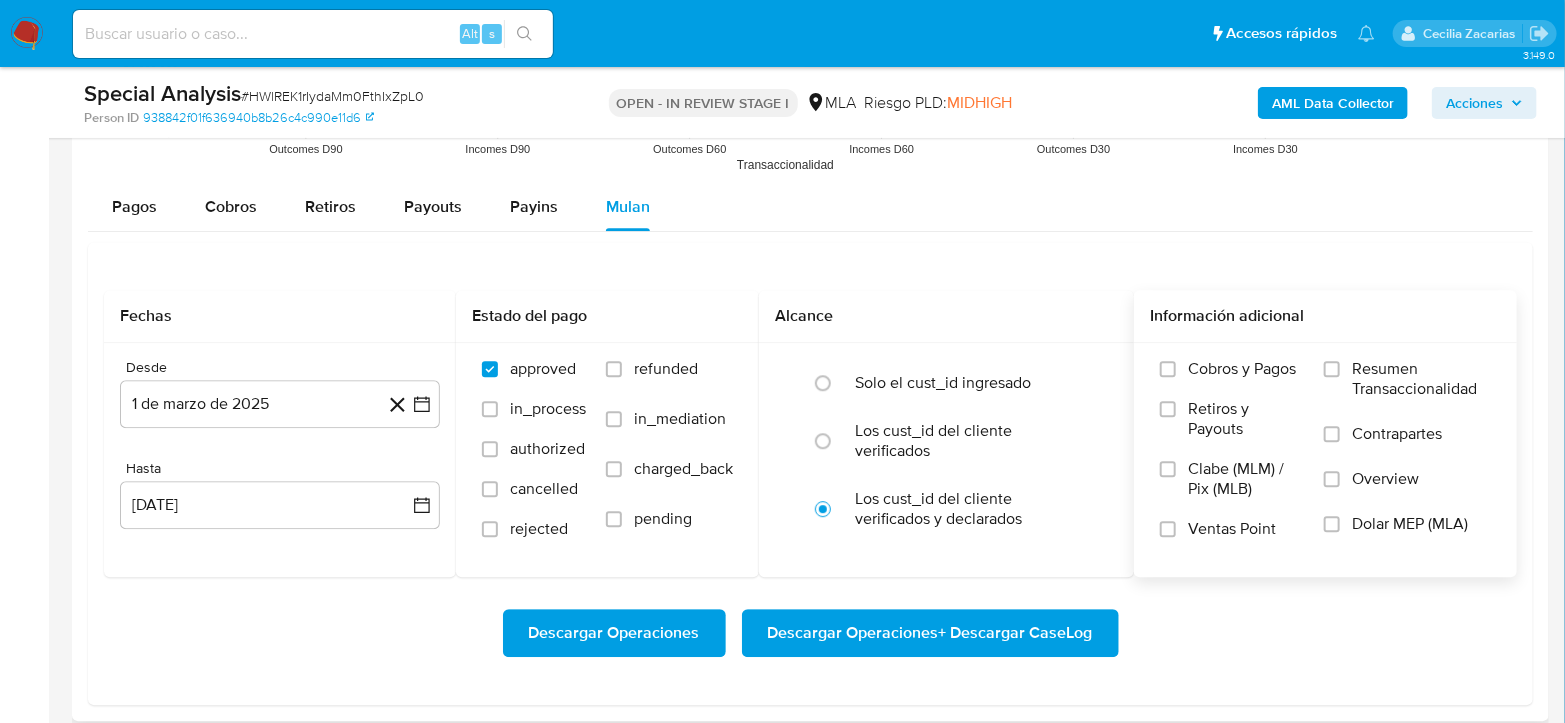 click on "Dolar MEP (MLA)" at bounding box center (1410, 524) 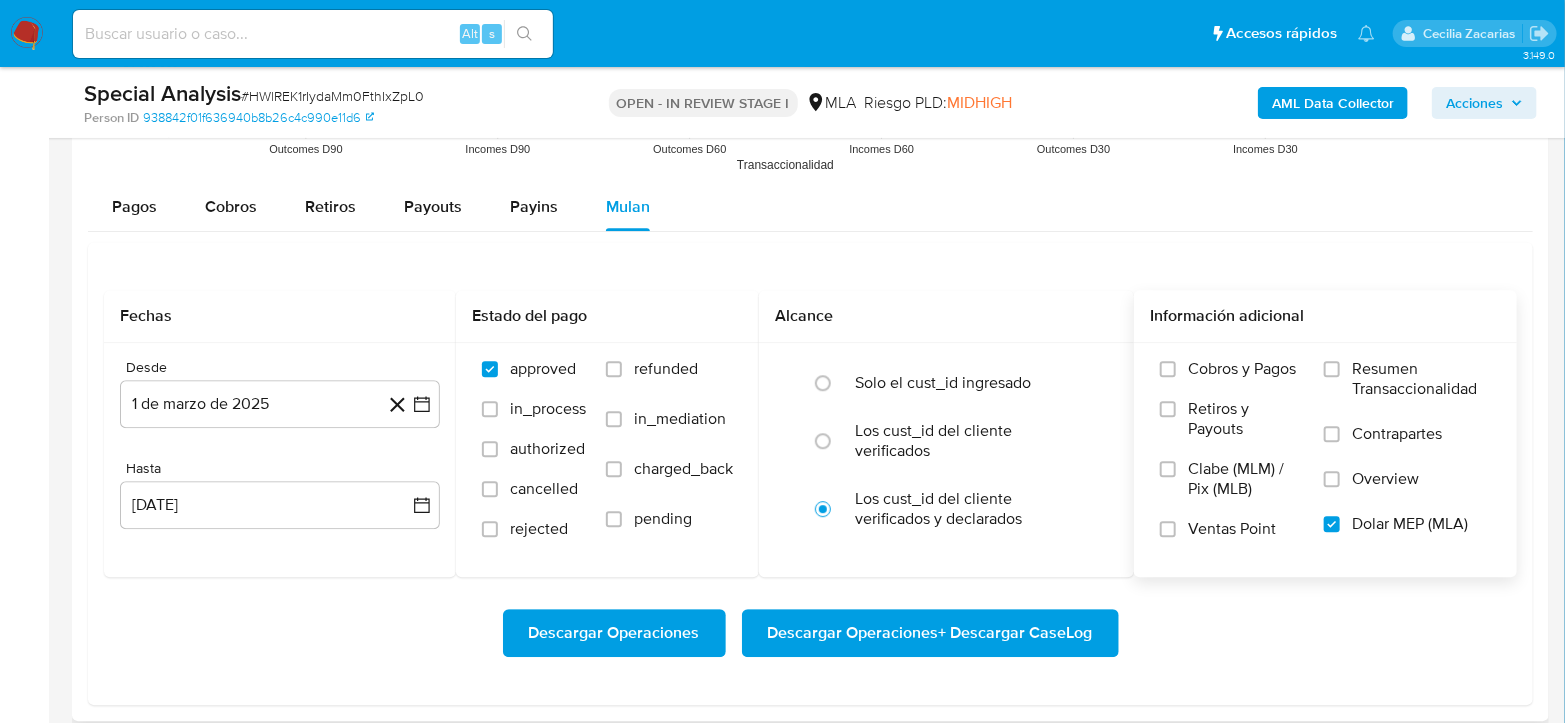 click on "Descargar Operaciones  +   Descargar CaseLog" at bounding box center (930, 633) 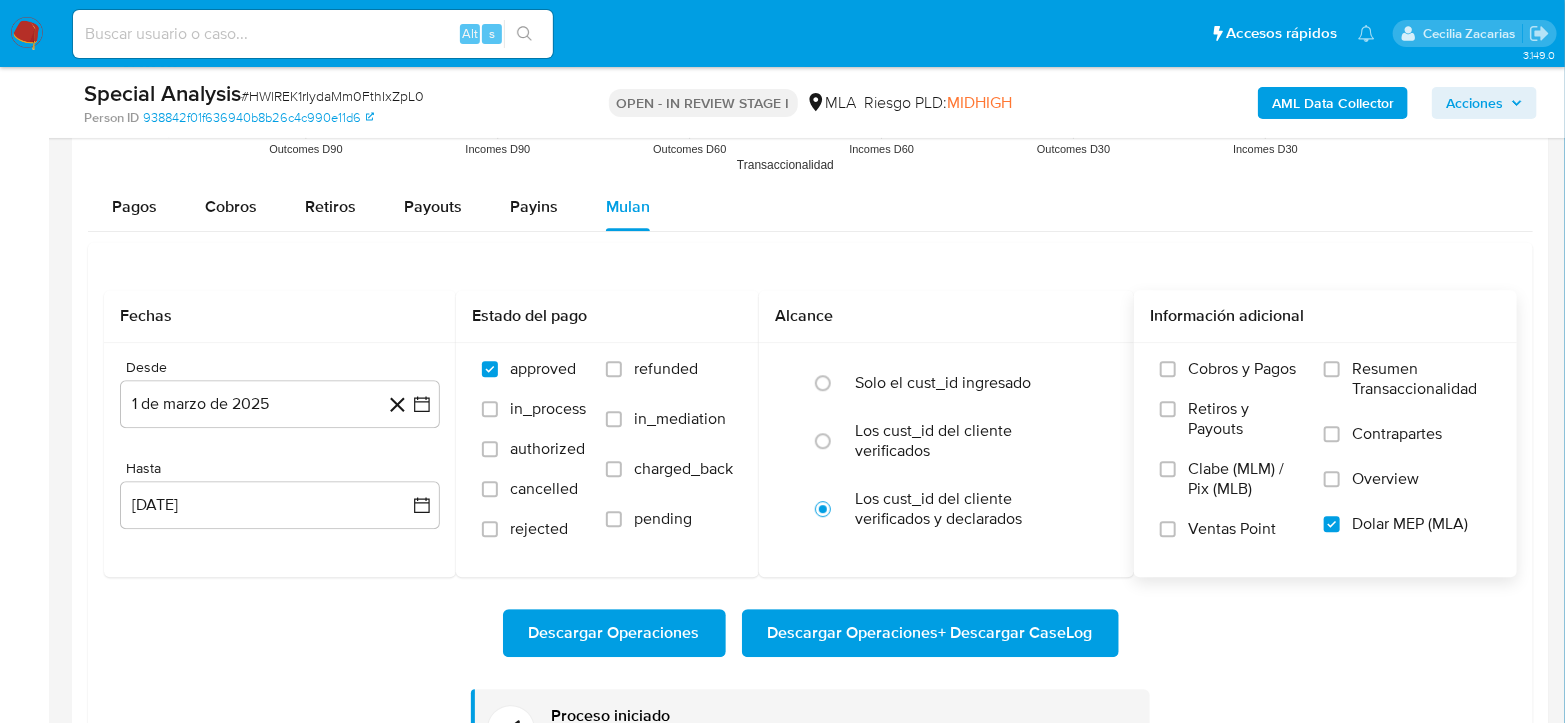 click at bounding box center [27, 34] 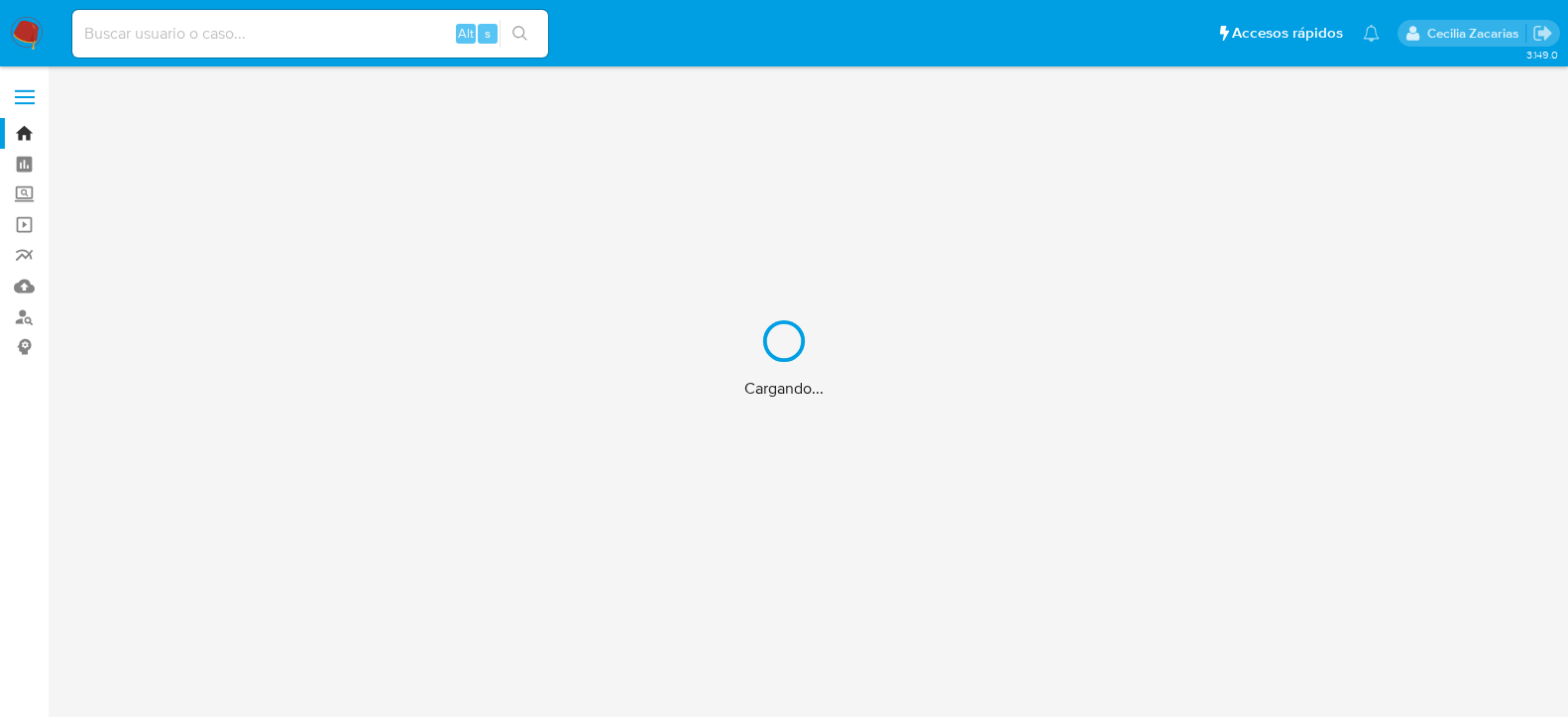scroll, scrollTop: 0, scrollLeft: 0, axis: both 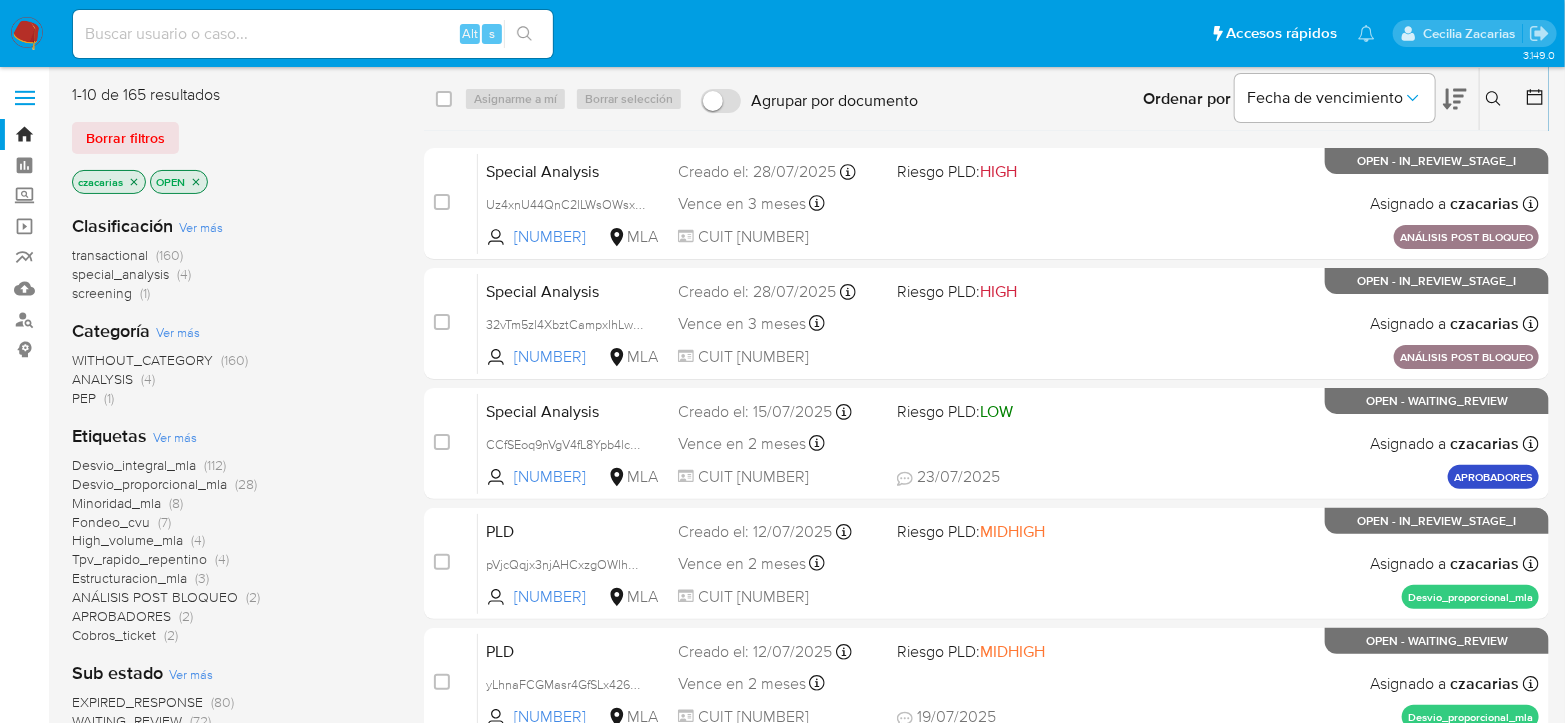 click 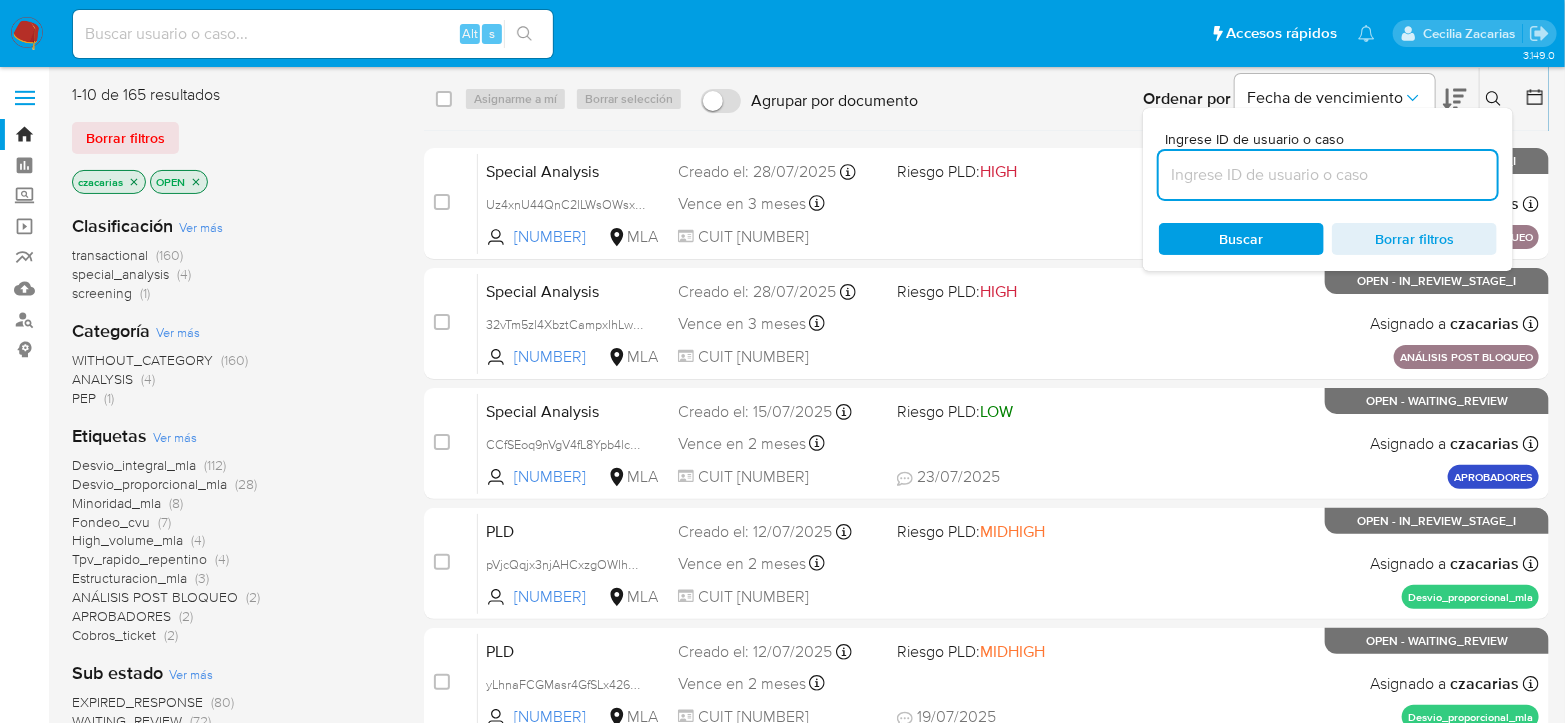 click at bounding box center [1328, 175] 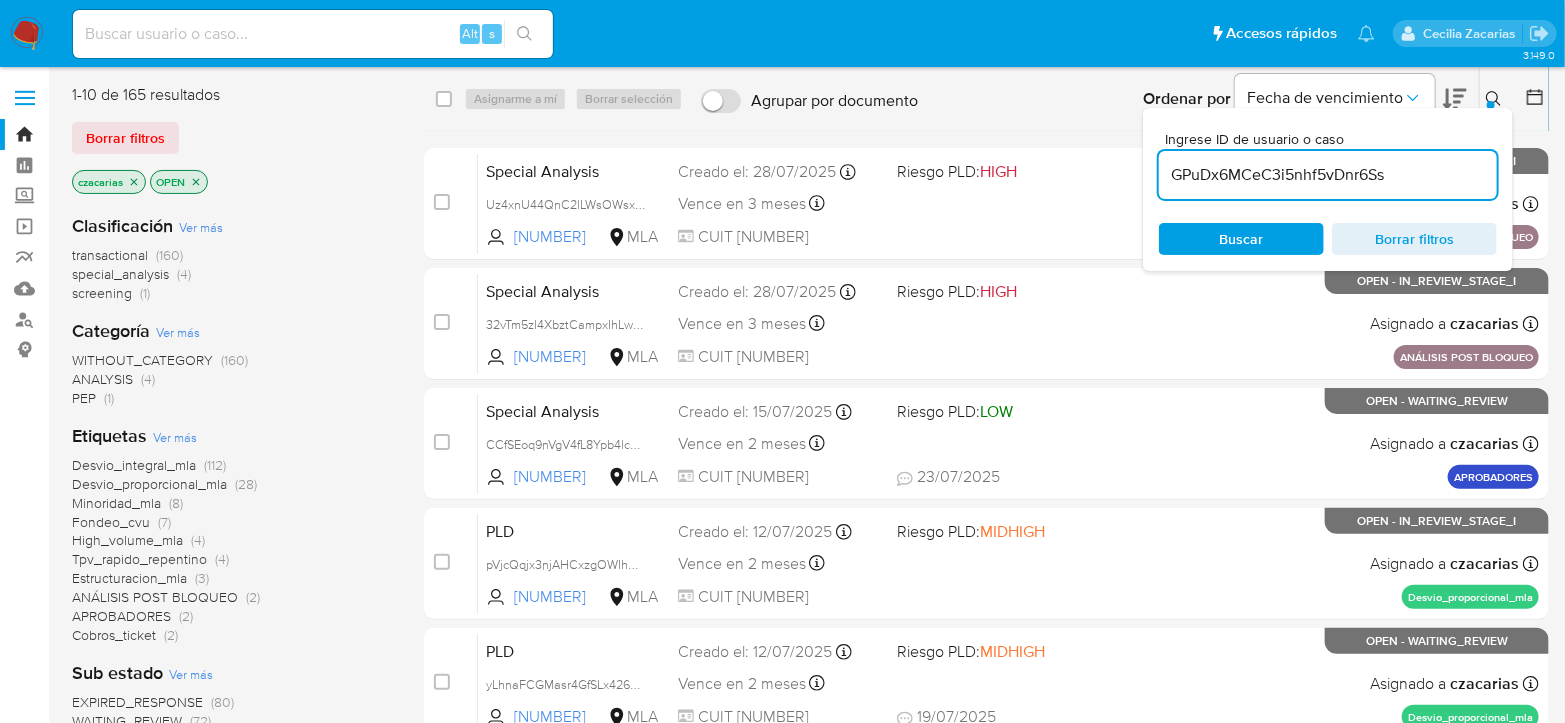 type on "GPuDx6MCeC3i5nhf5vDnr6Ss" 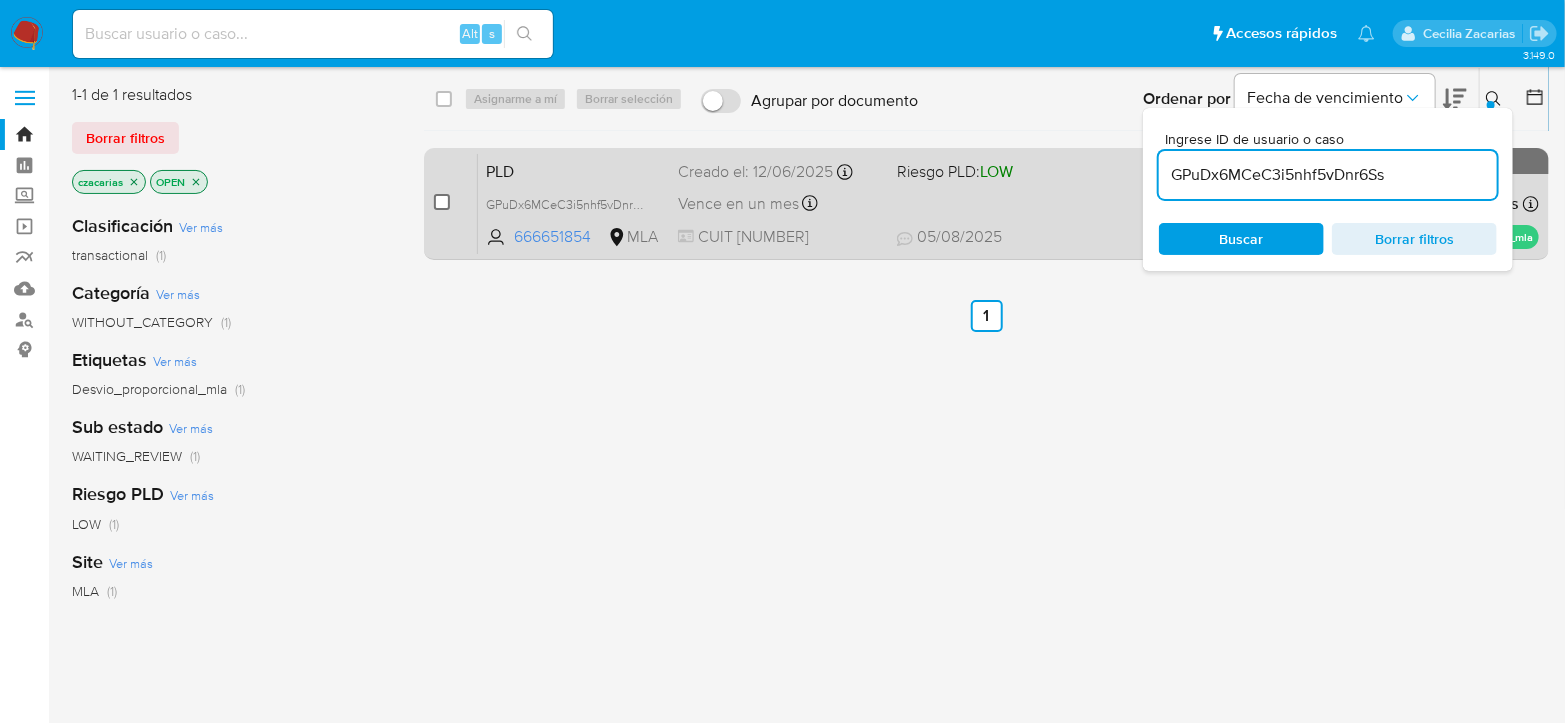 click at bounding box center [442, 202] 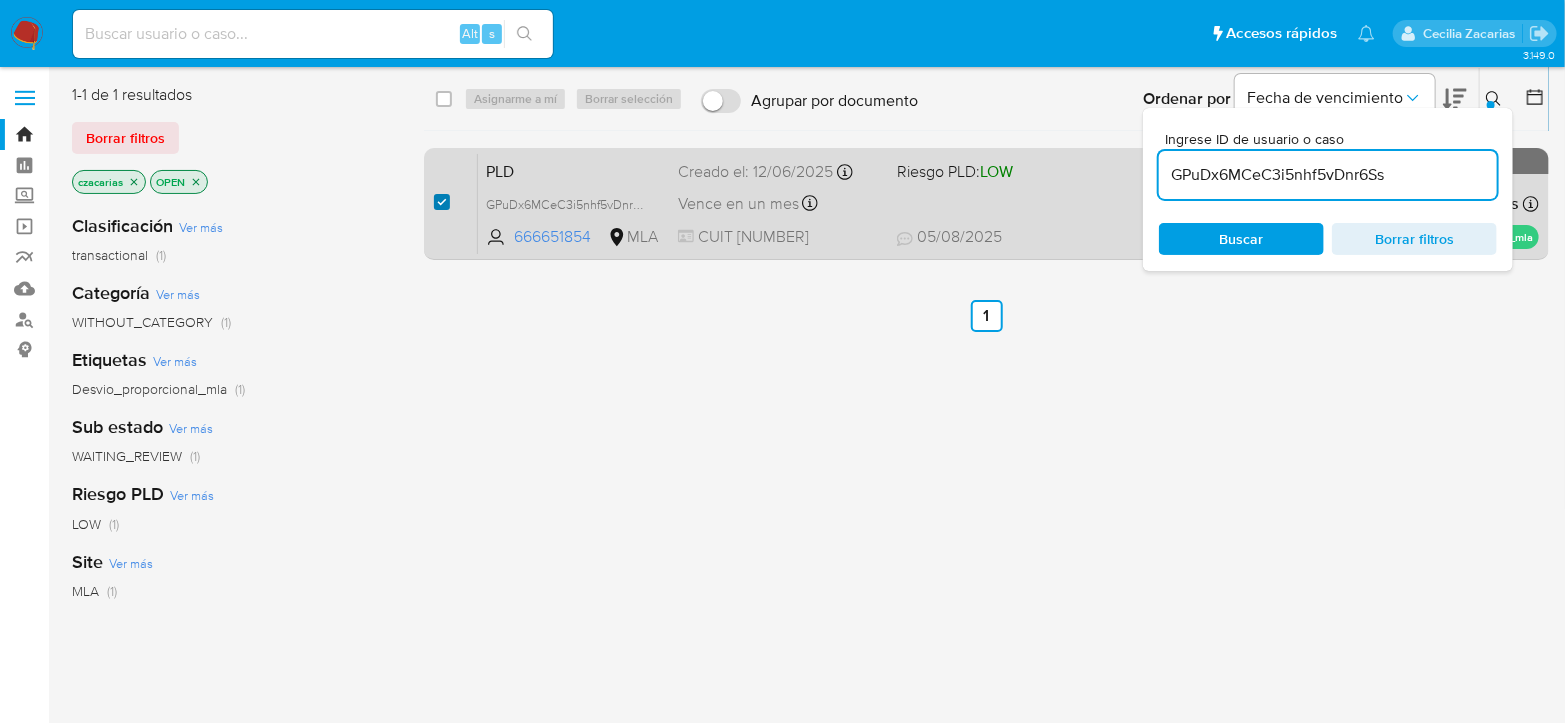 checkbox on "true" 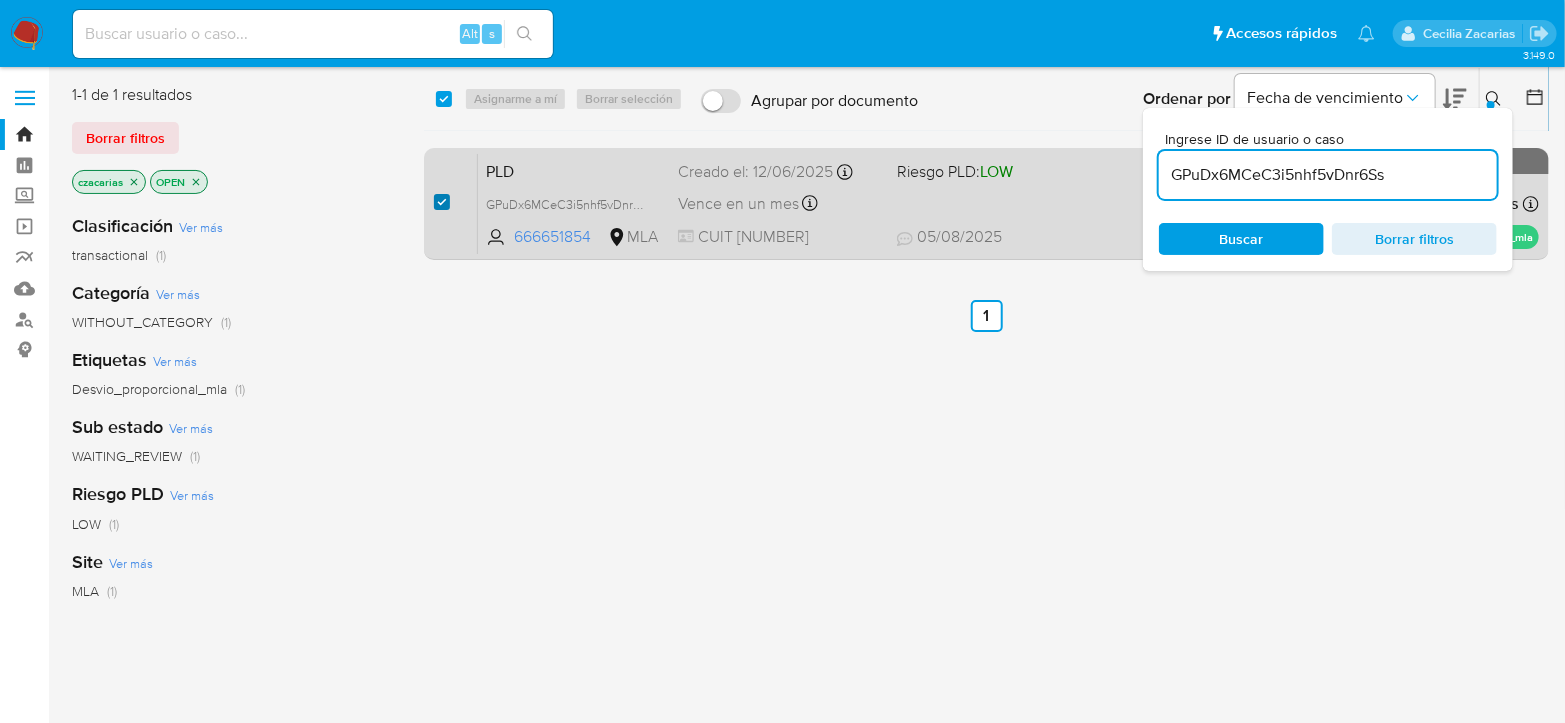 checkbox on "true" 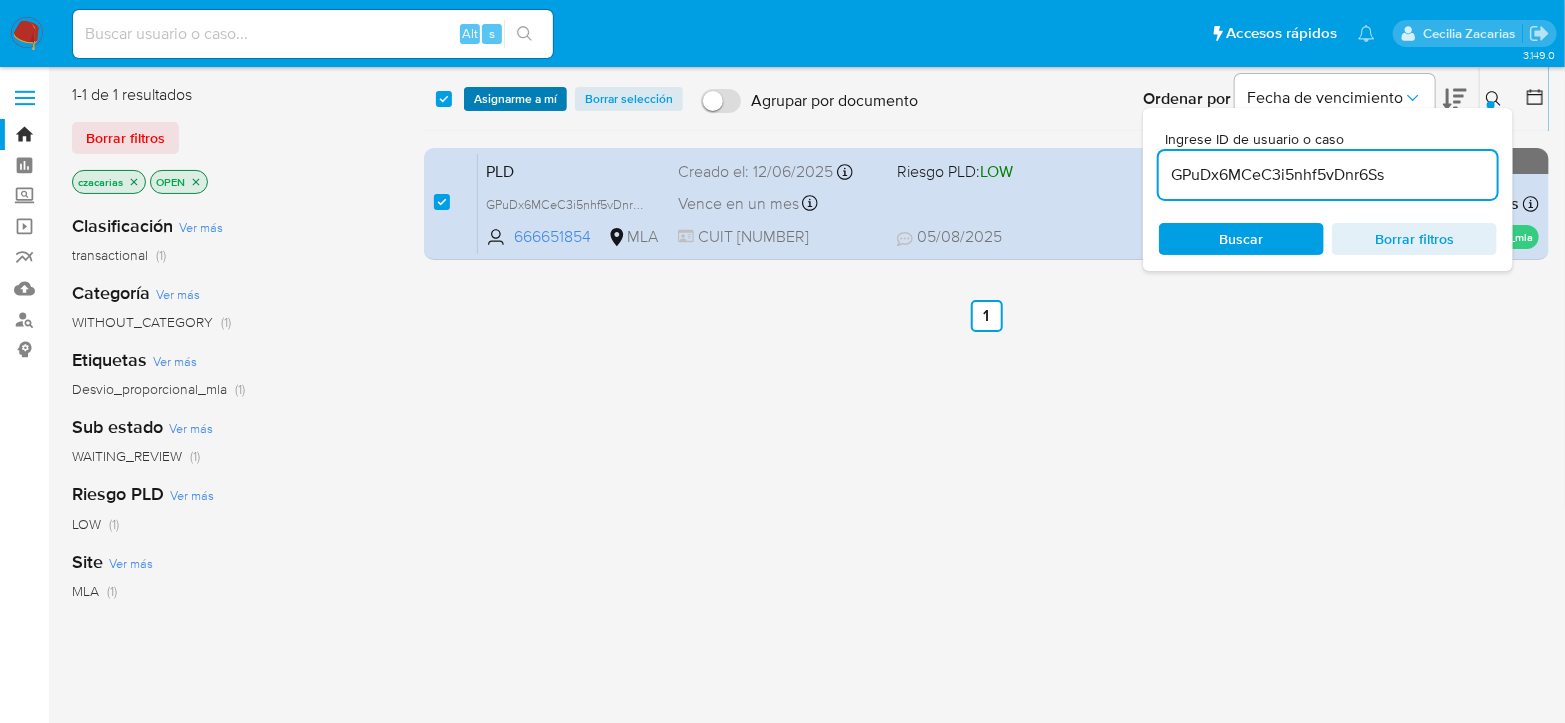 click on "Asignarme a mí" at bounding box center (515, 99) 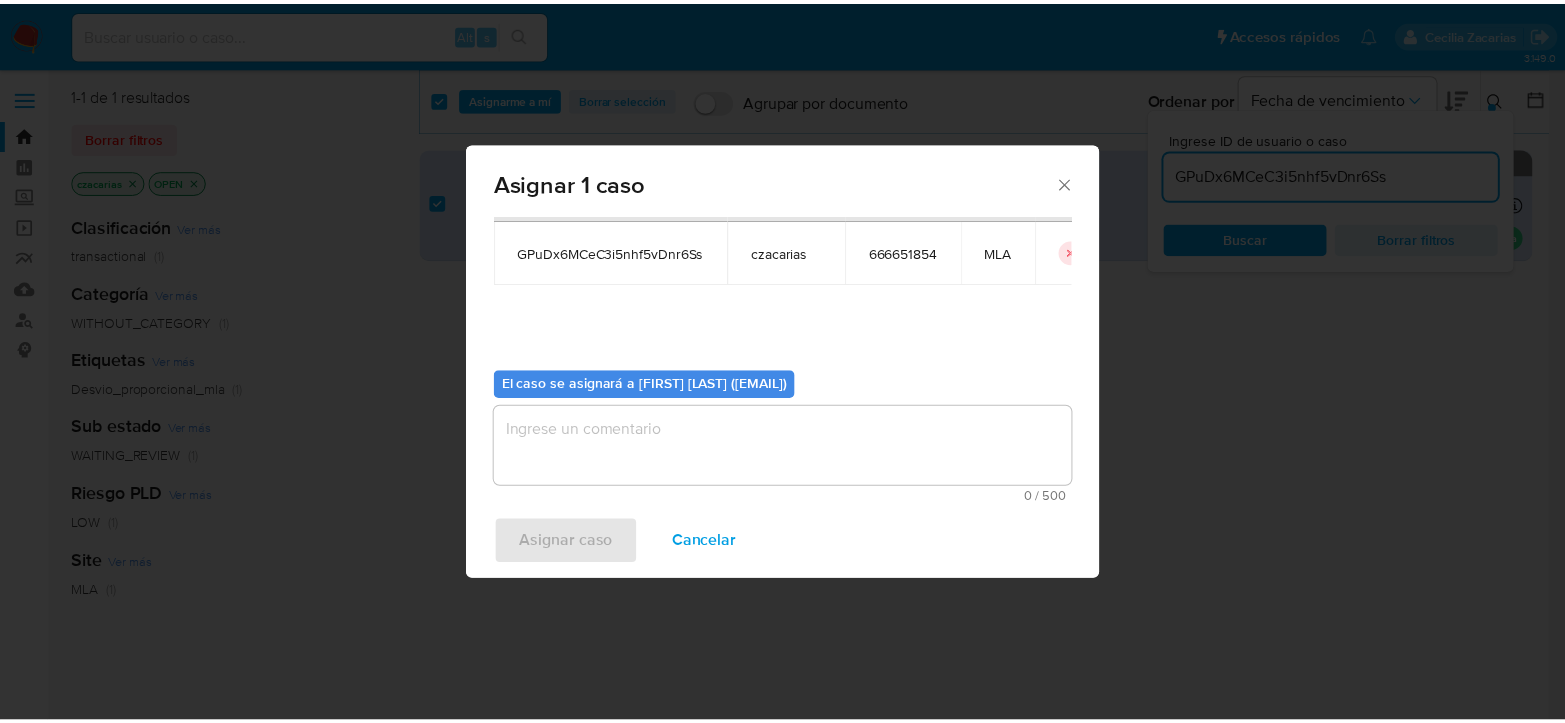 scroll, scrollTop: 102, scrollLeft: 0, axis: vertical 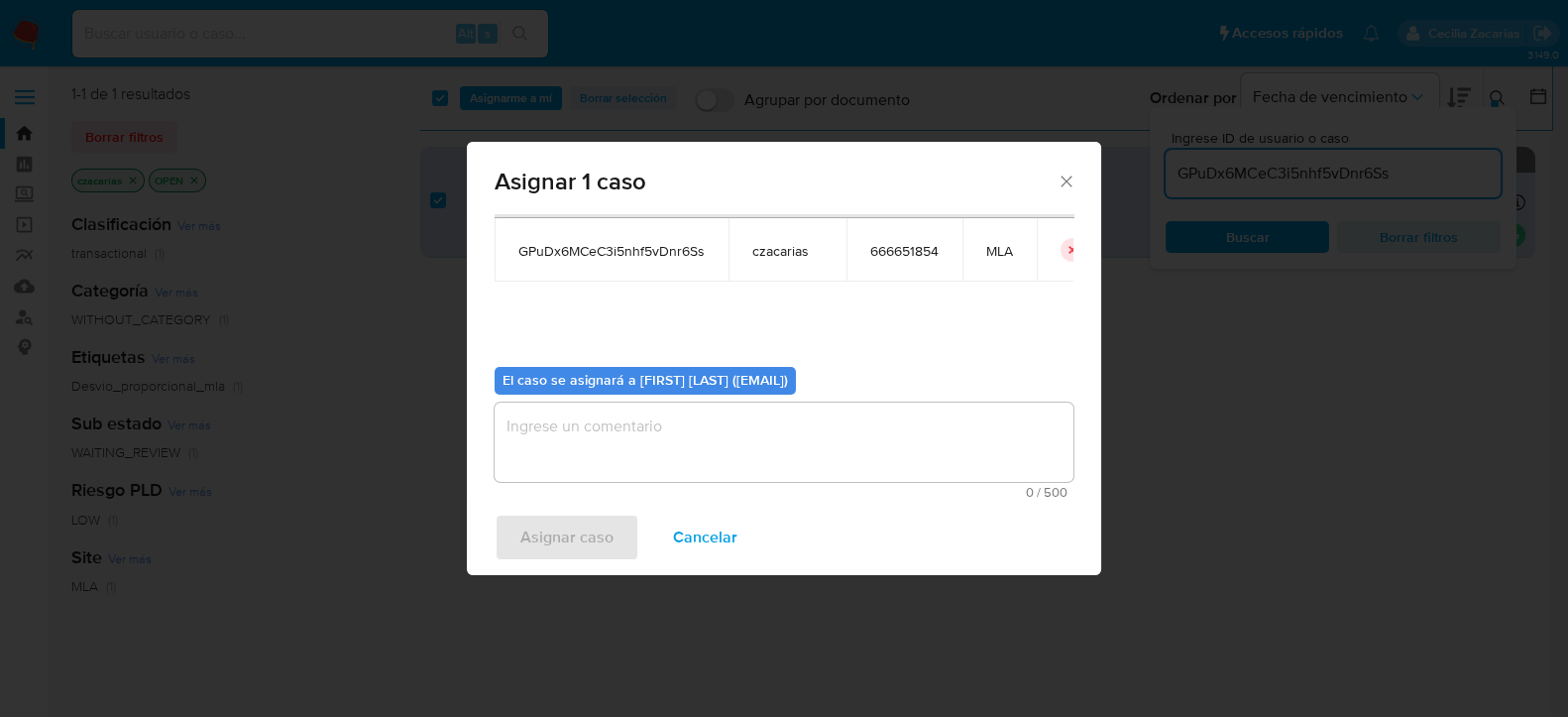 click at bounding box center [784, 442] 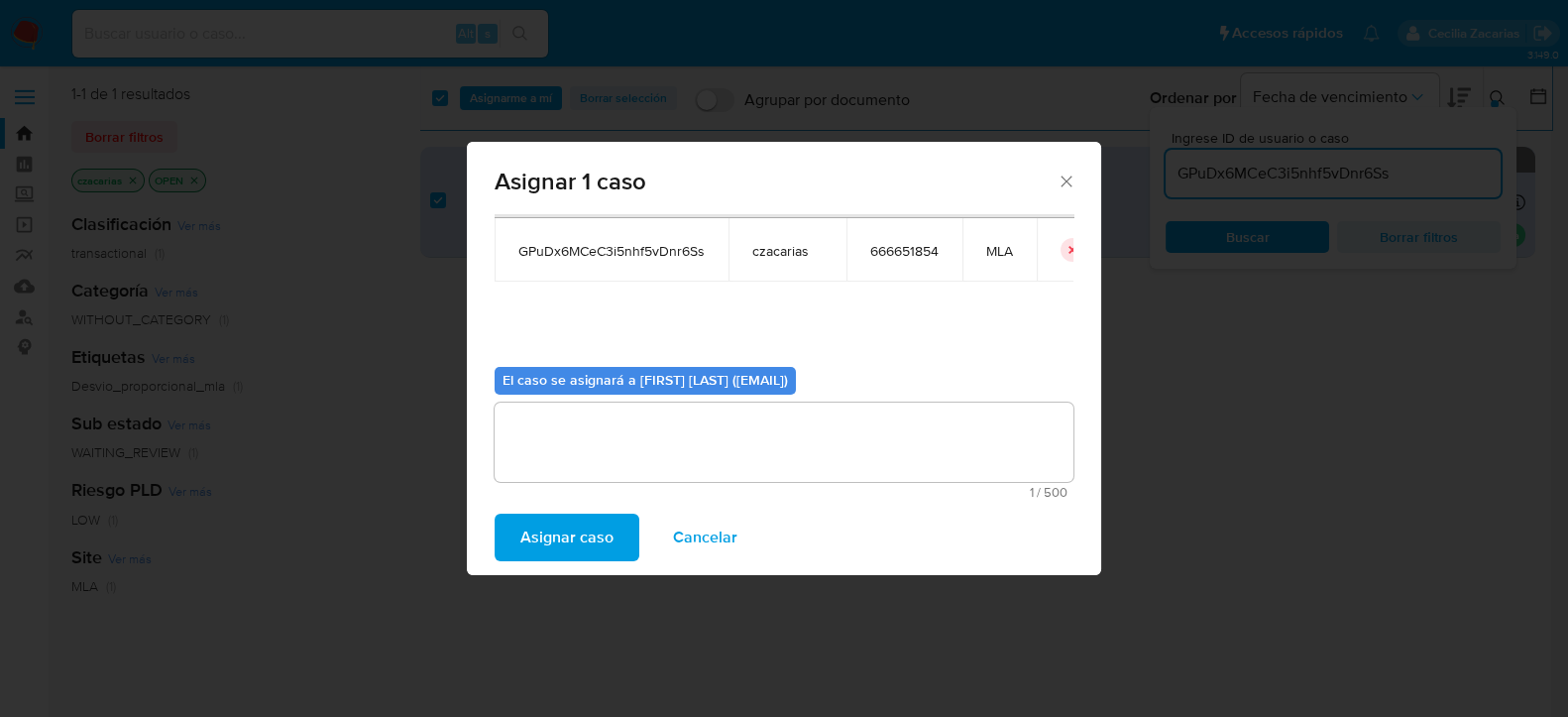 click on "Asignar caso Cancelar" at bounding box center (784, 538) 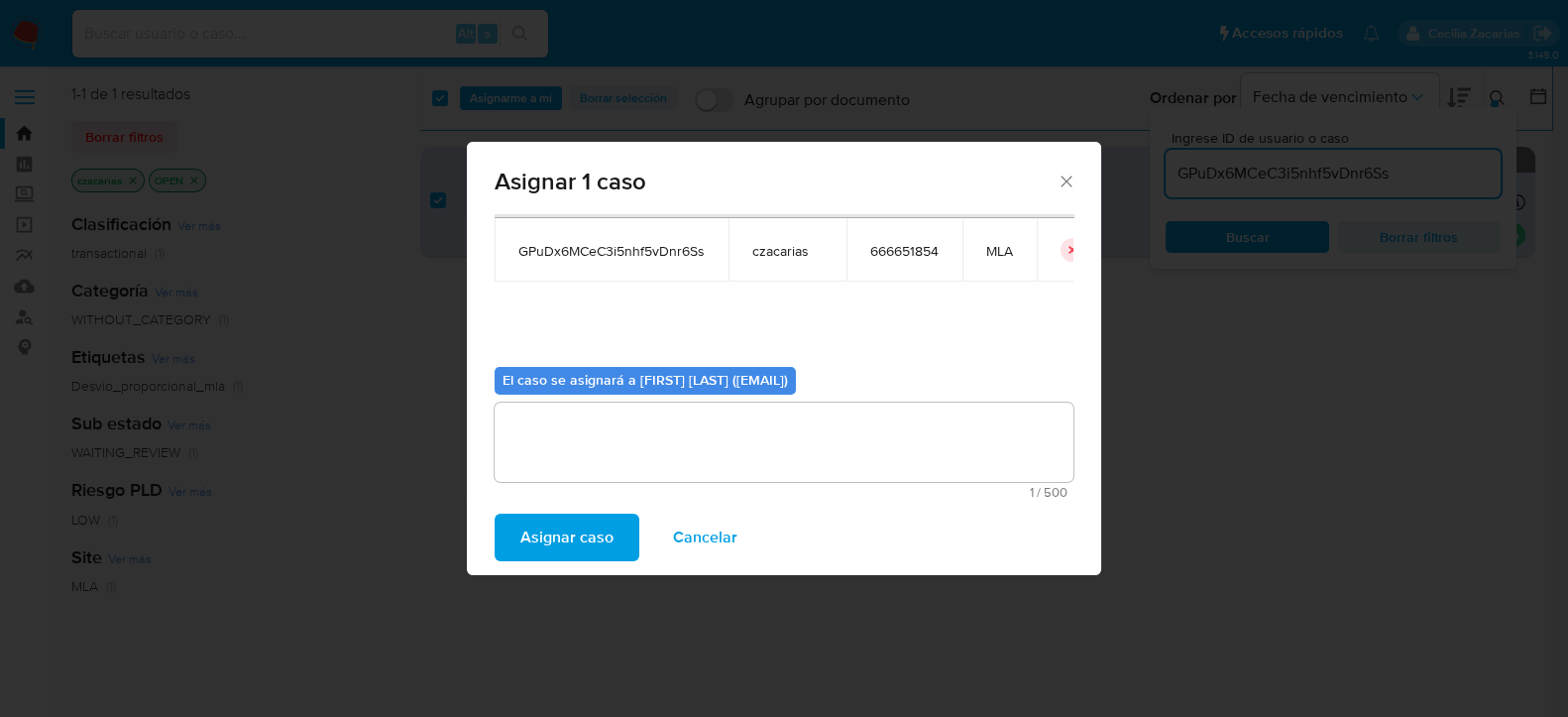click on "Asignar caso" at bounding box center [567, 538] 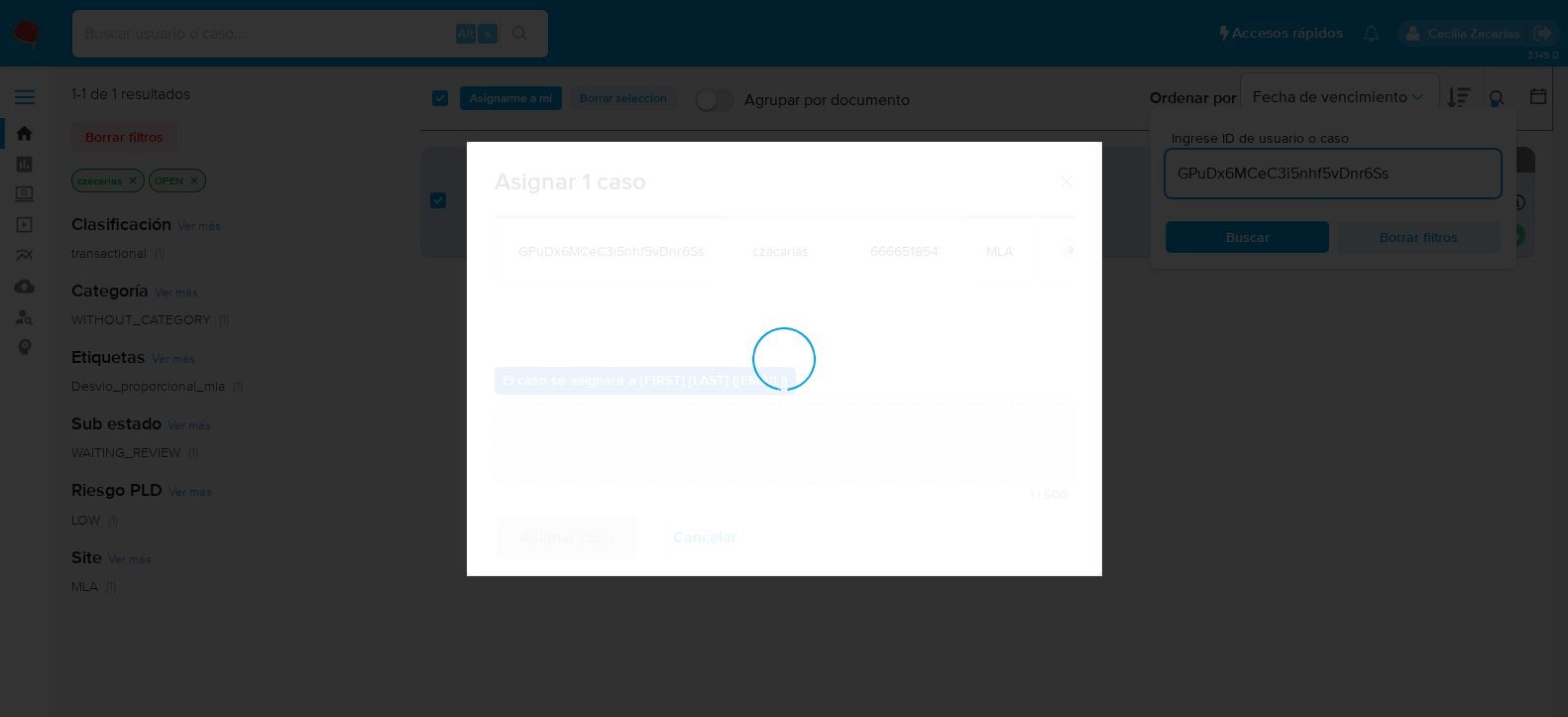 type 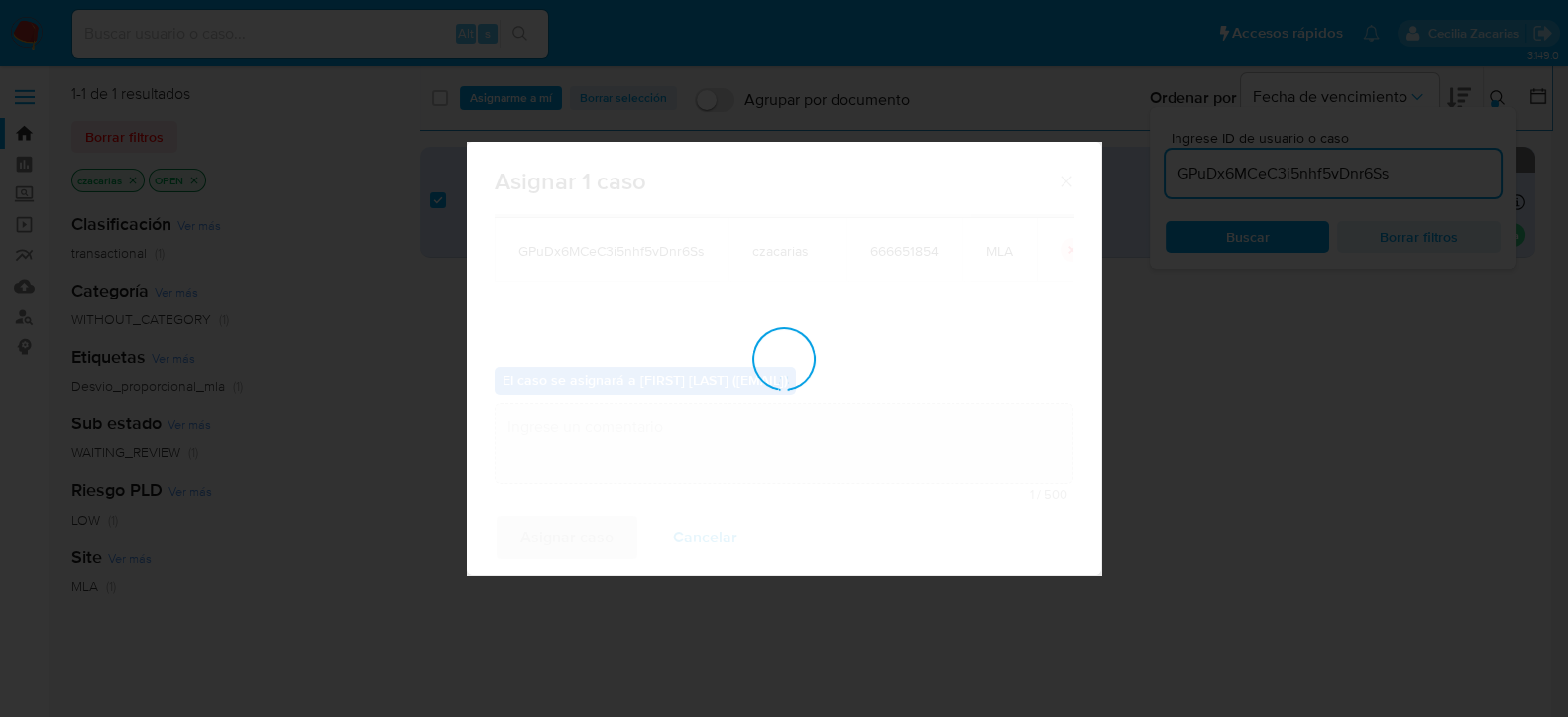 checkbox on "false" 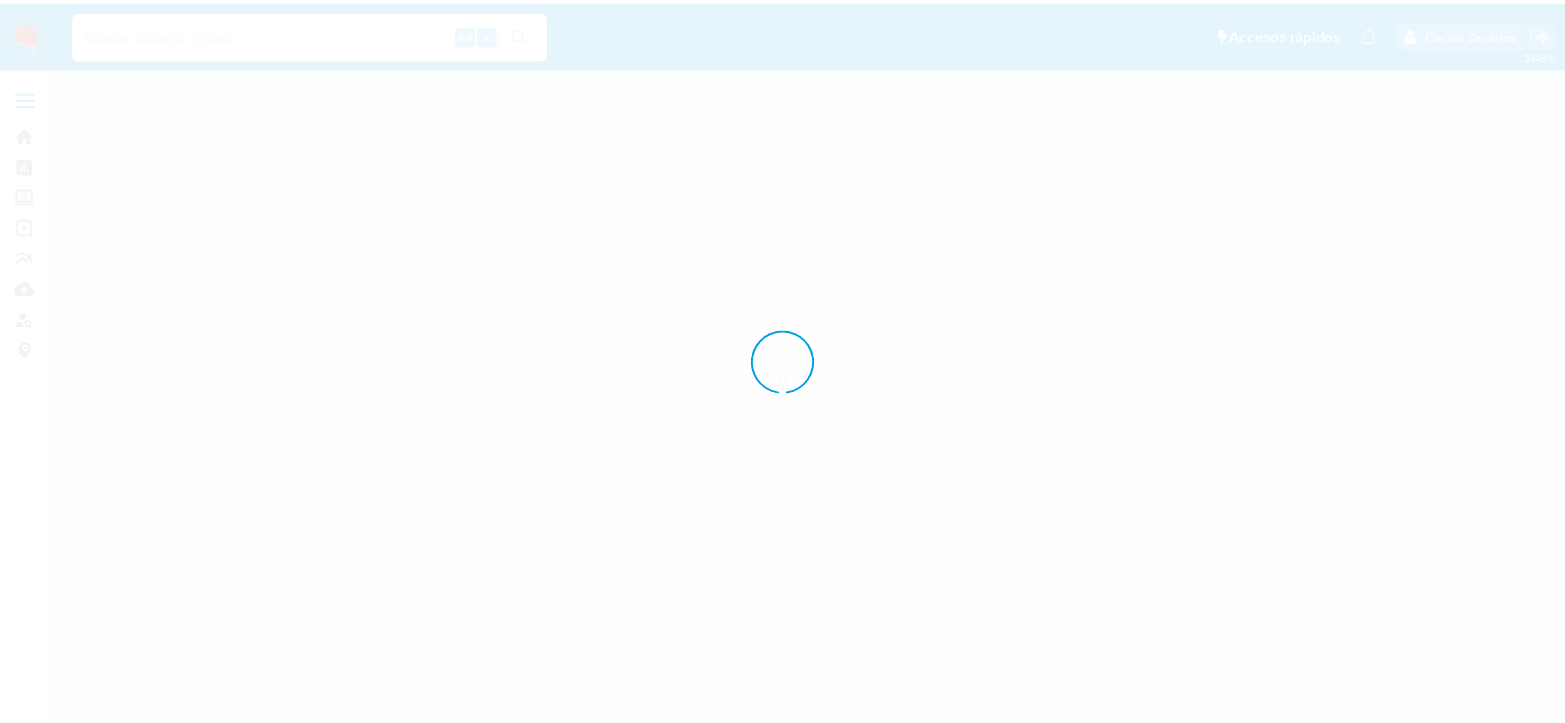 scroll, scrollTop: 0, scrollLeft: 0, axis: both 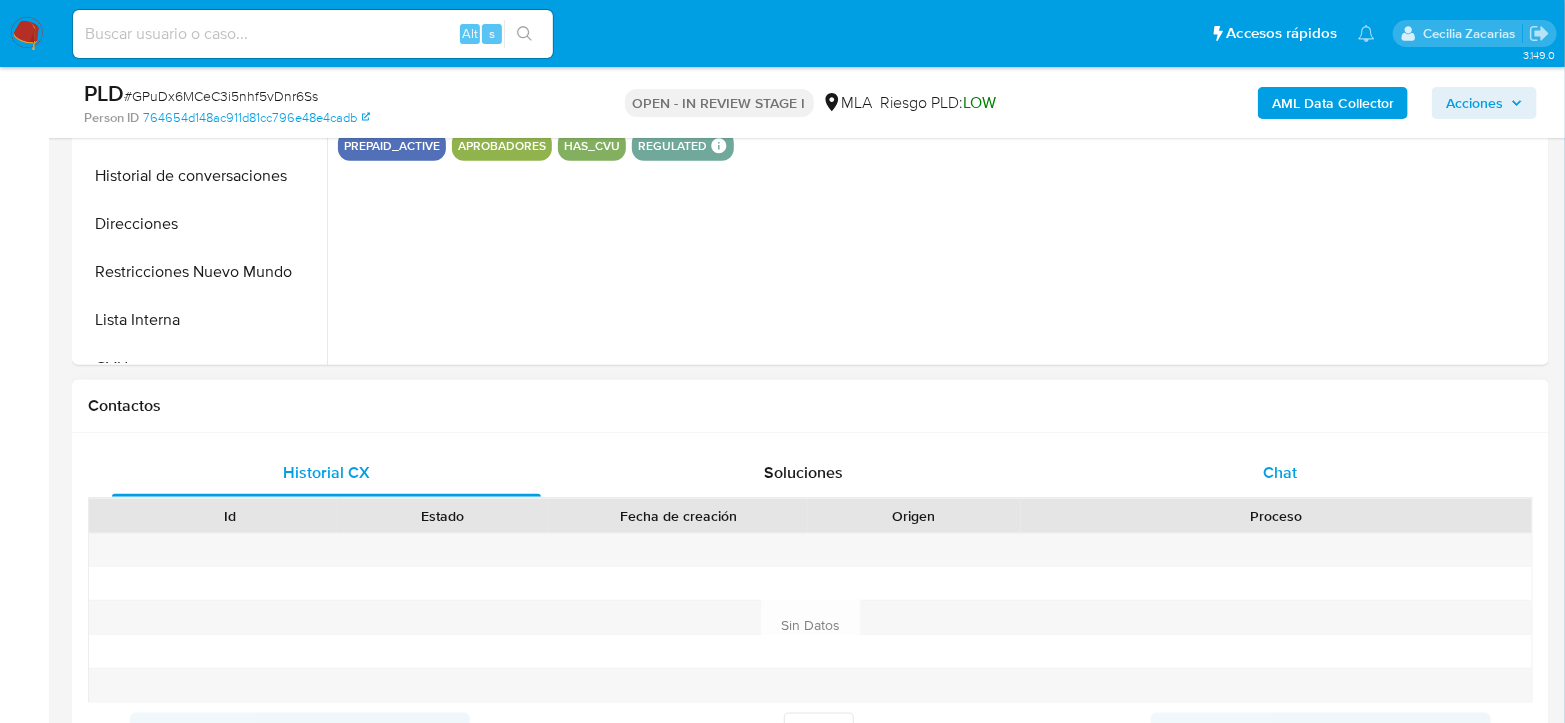 drag, startPoint x: 1270, startPoint y: 471, endPoint x: 1226, endPoint y: 460, distance: 45.35416 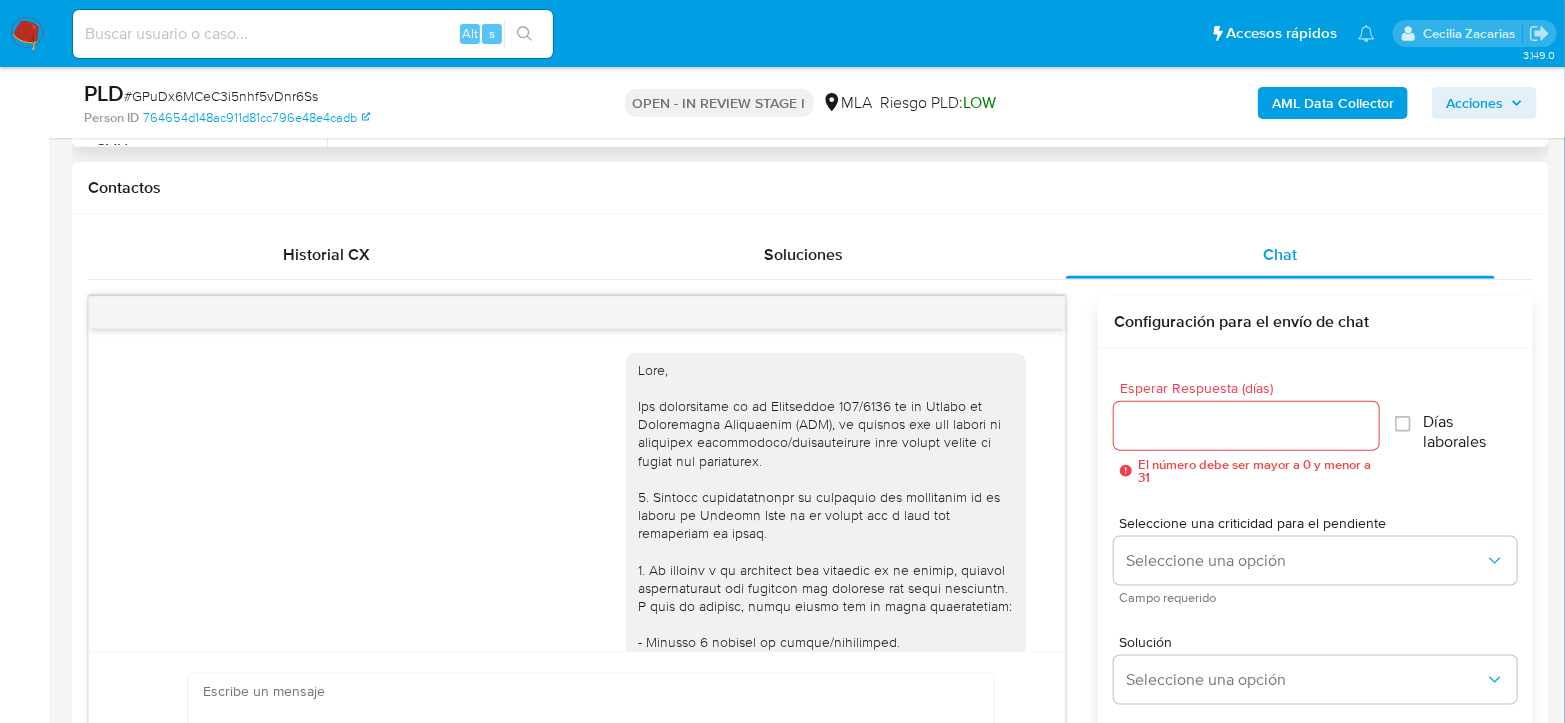 scroll, scrollTop: 888, scrollLeft: 0, axis: vertical 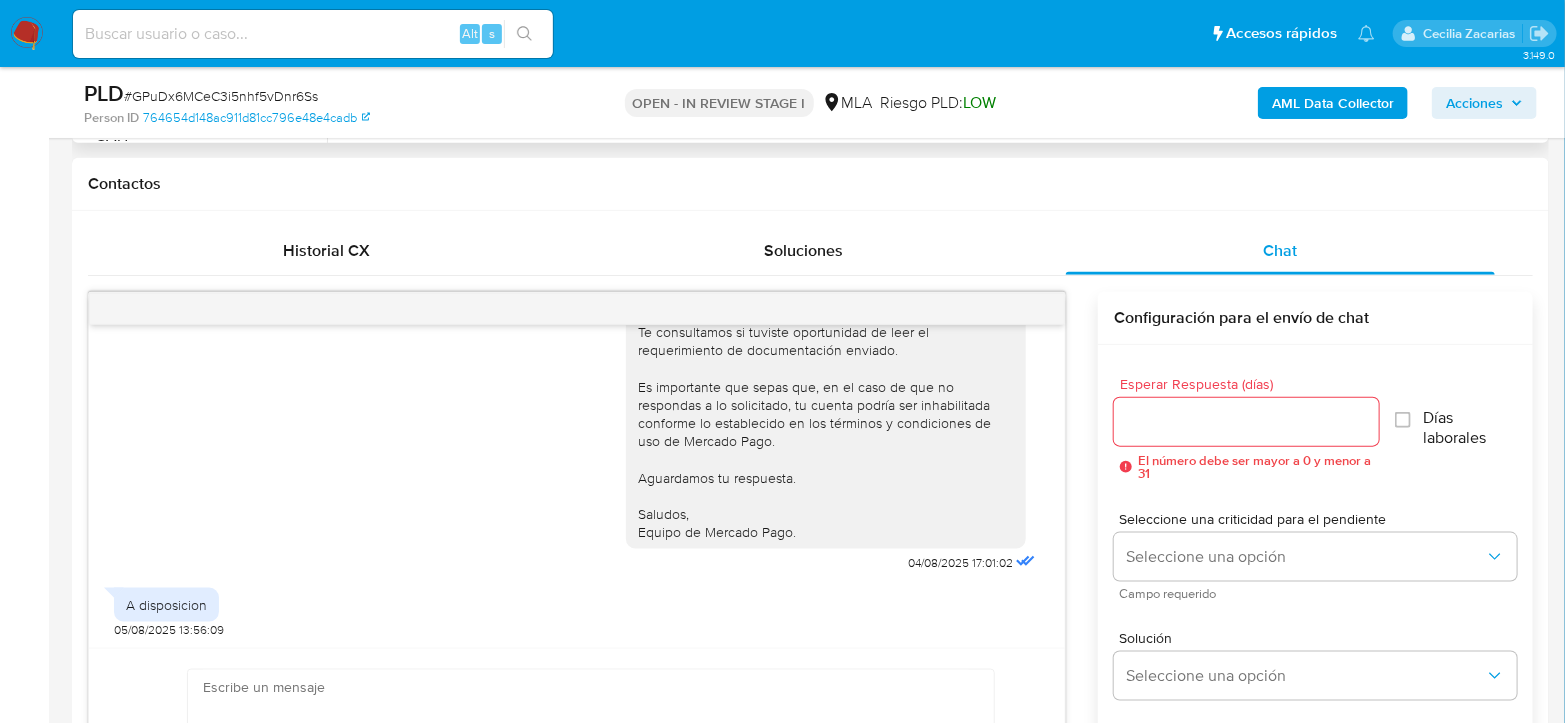 select on "10" 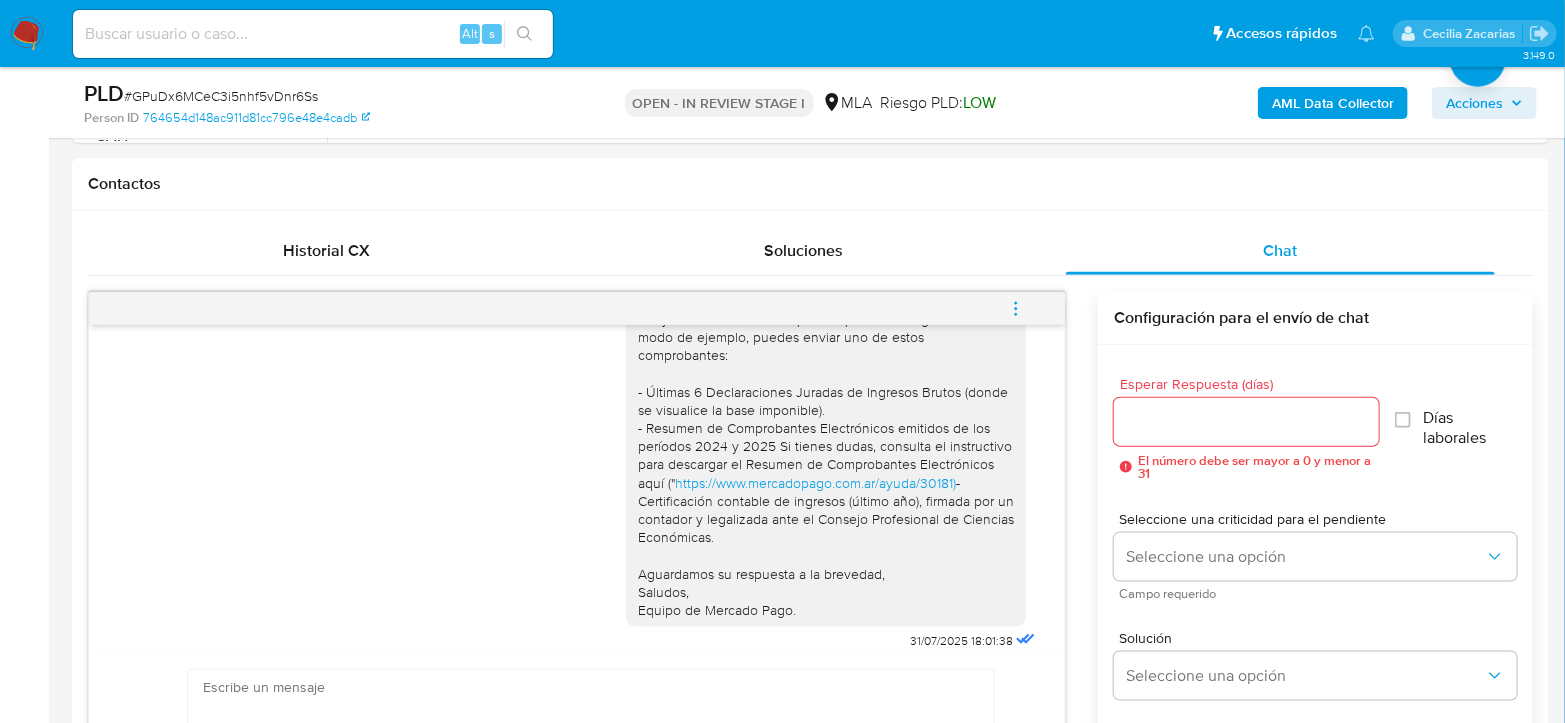scroll, scrollTop: 1744, scrollLeft: 0, axis: vertical 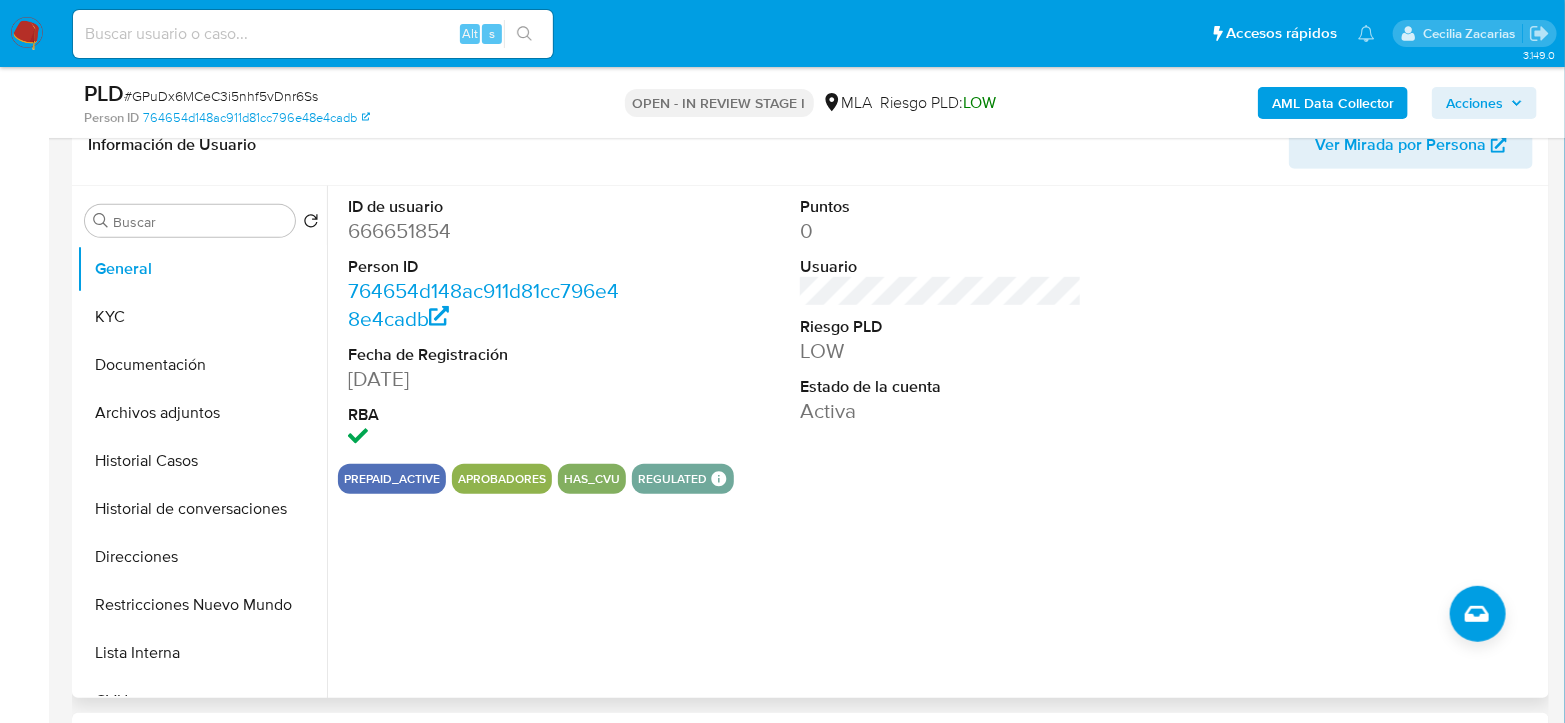 click on "666651854" at bounding box center [489, 231] 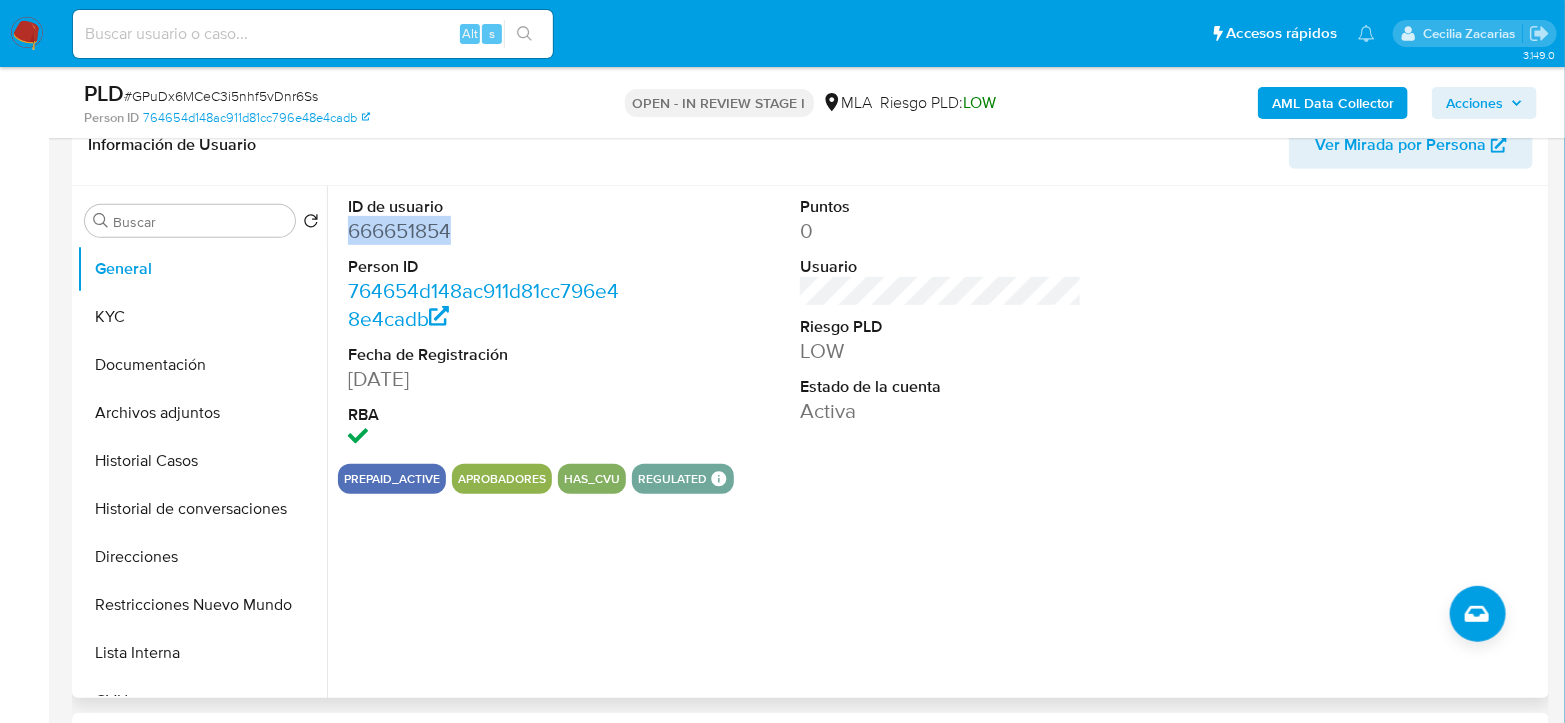 click on "666651854" at bounding box center (489, 231) 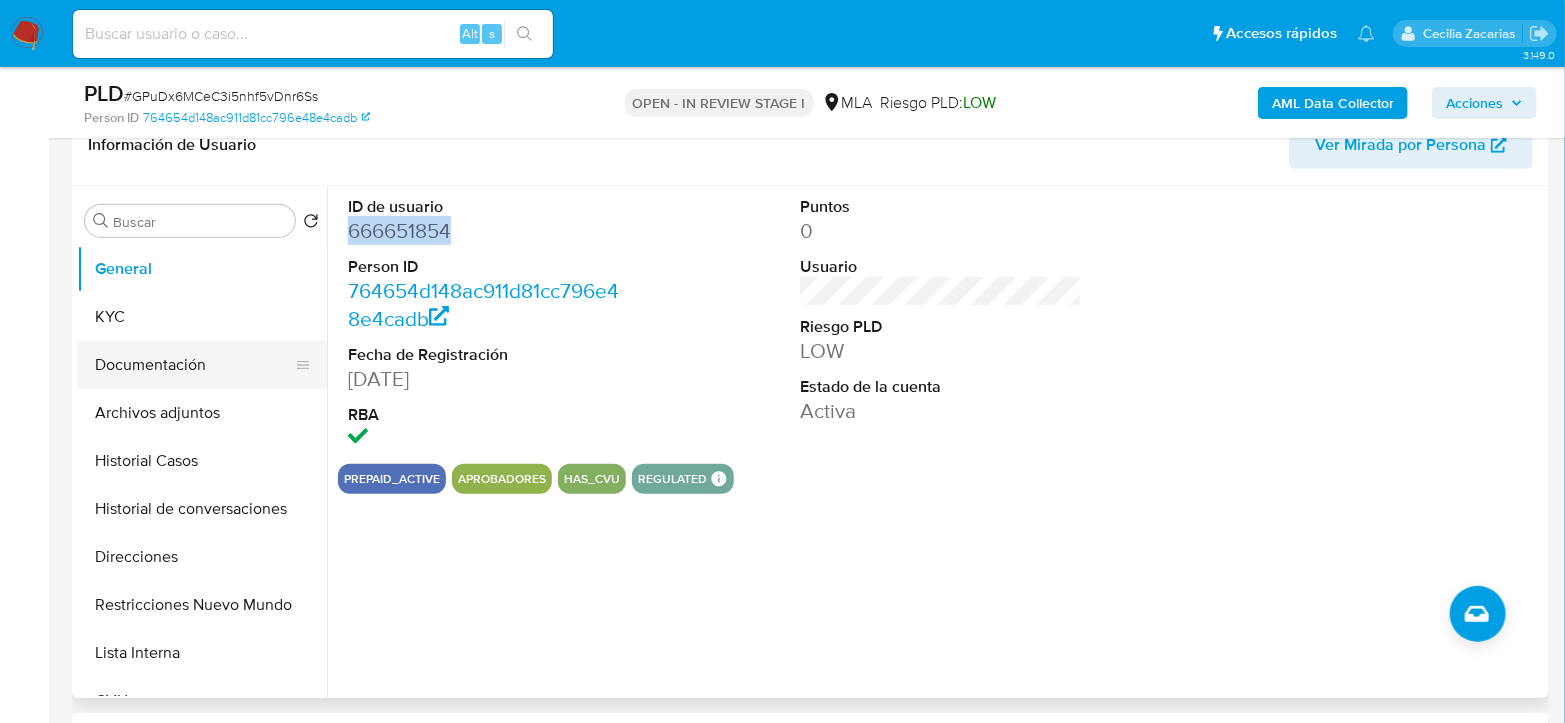 click on "Documentación" at bounding box center (194, 365) 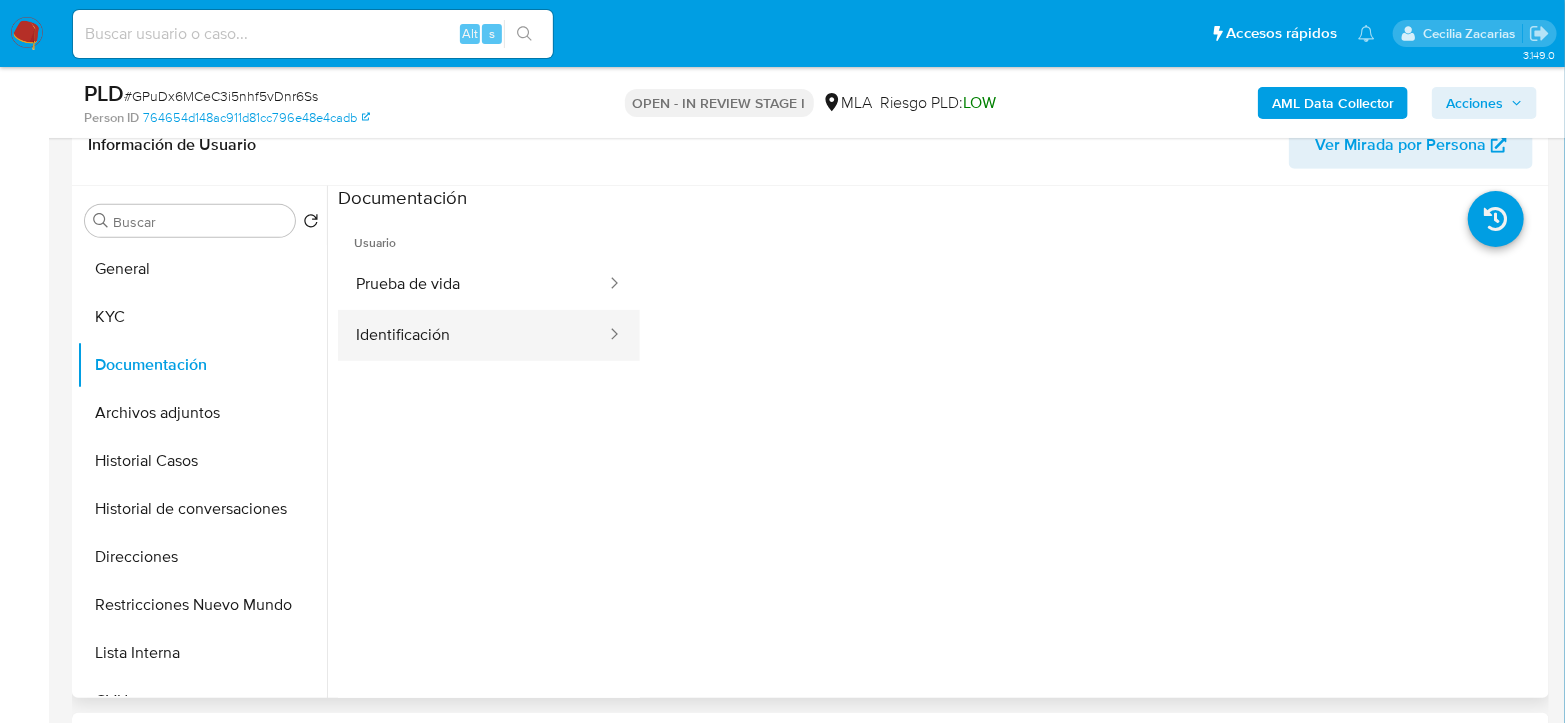 click on "Identificación" at bounding box center [473, 335] 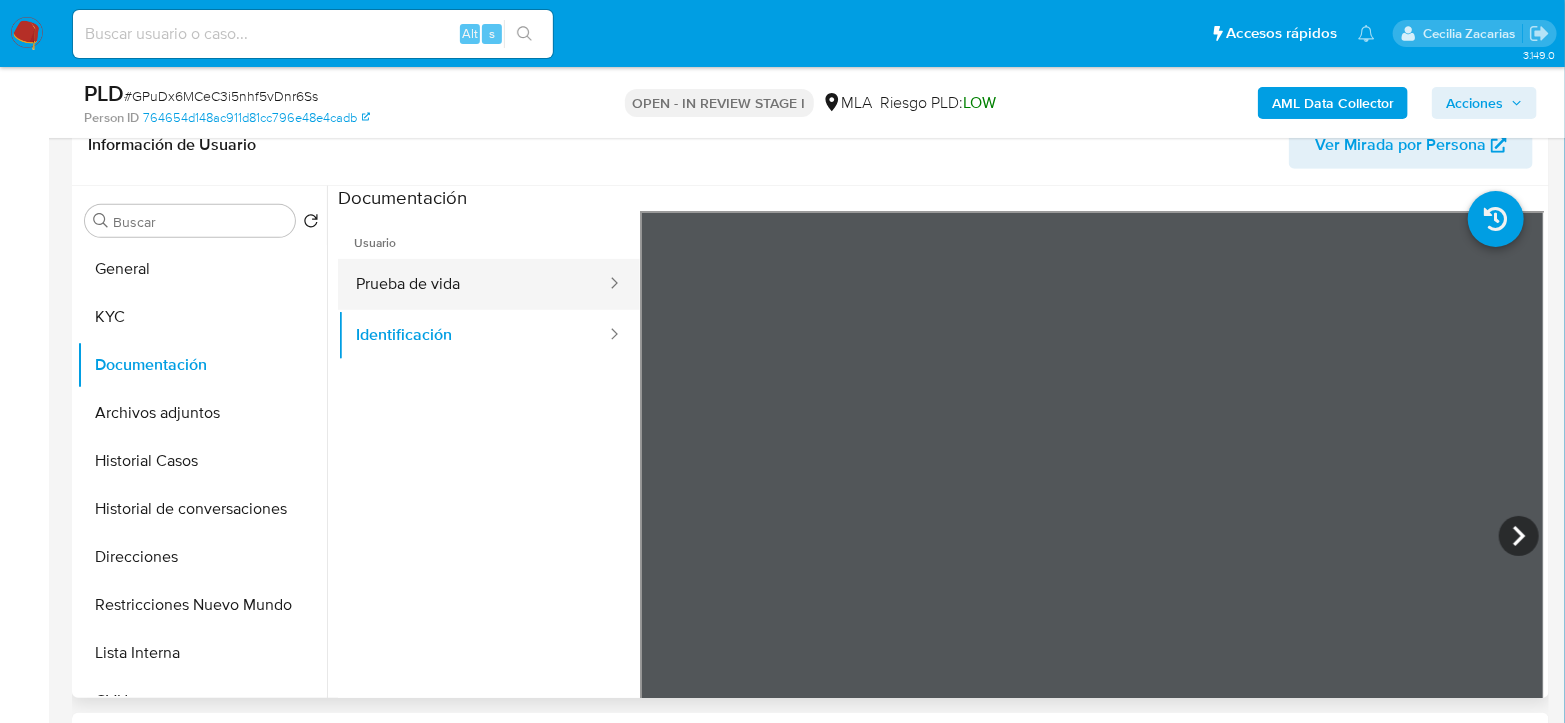 click on "Prueba de vida" at bounding box center [473, 284] 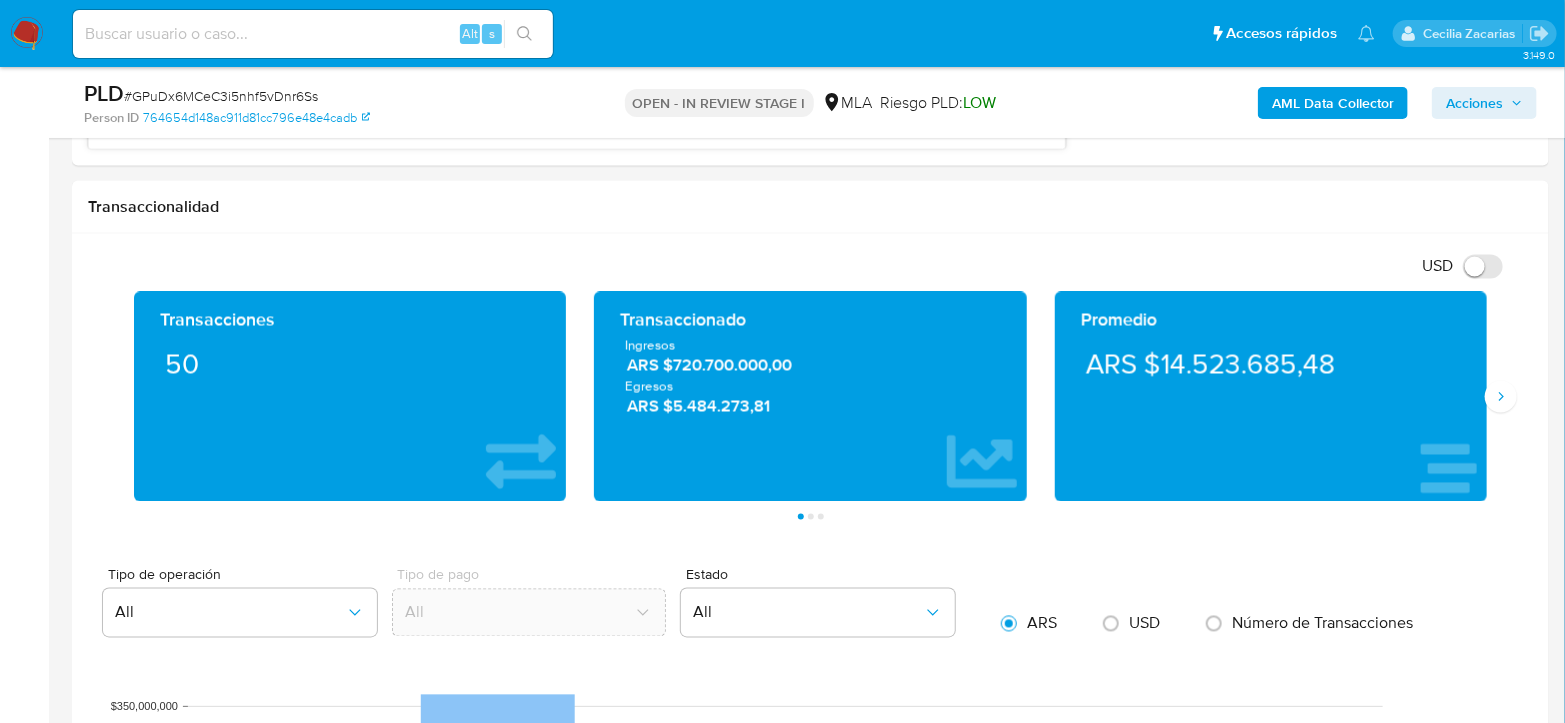 scroll, scrollTop: 1666, scrollLeft: 0, axis: vertical 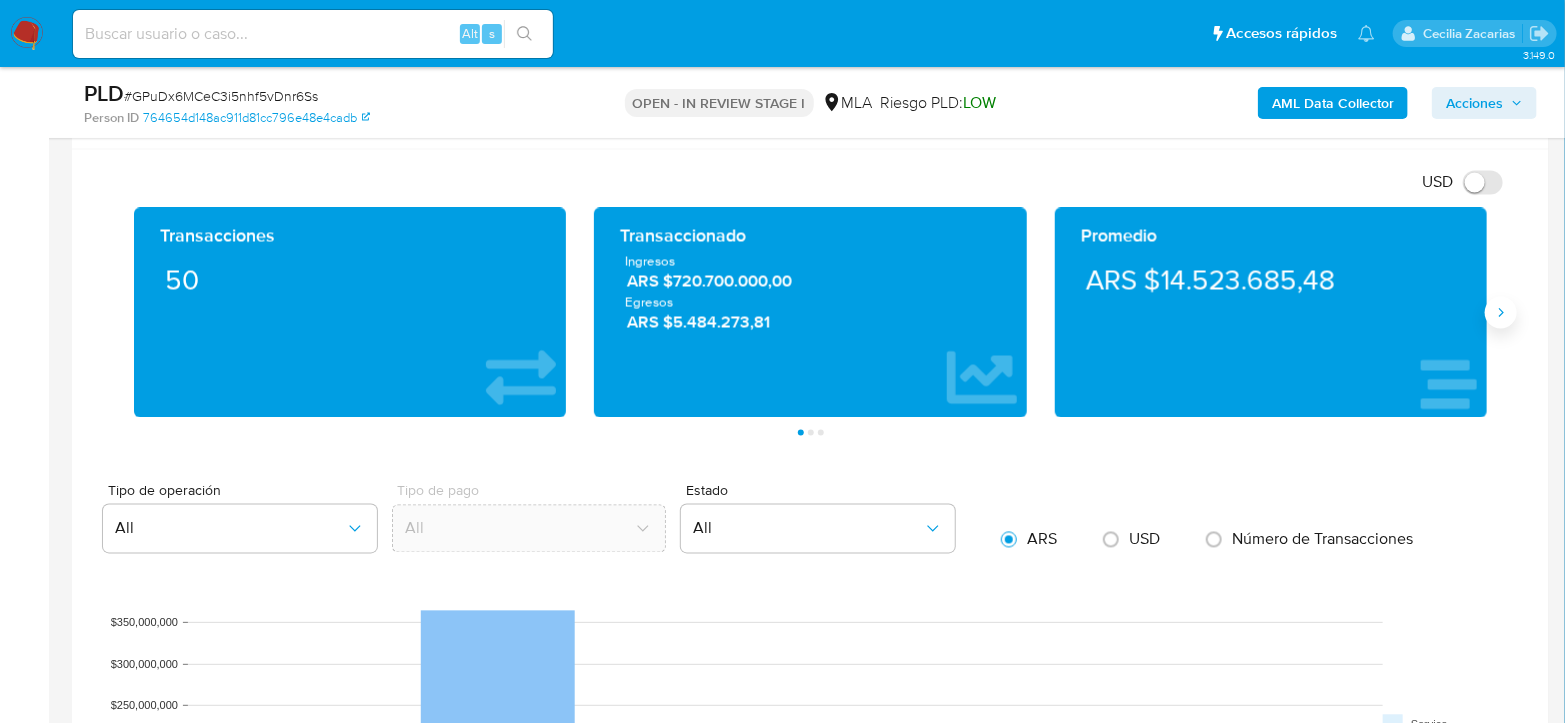 click at bounding box center (1501, 313) 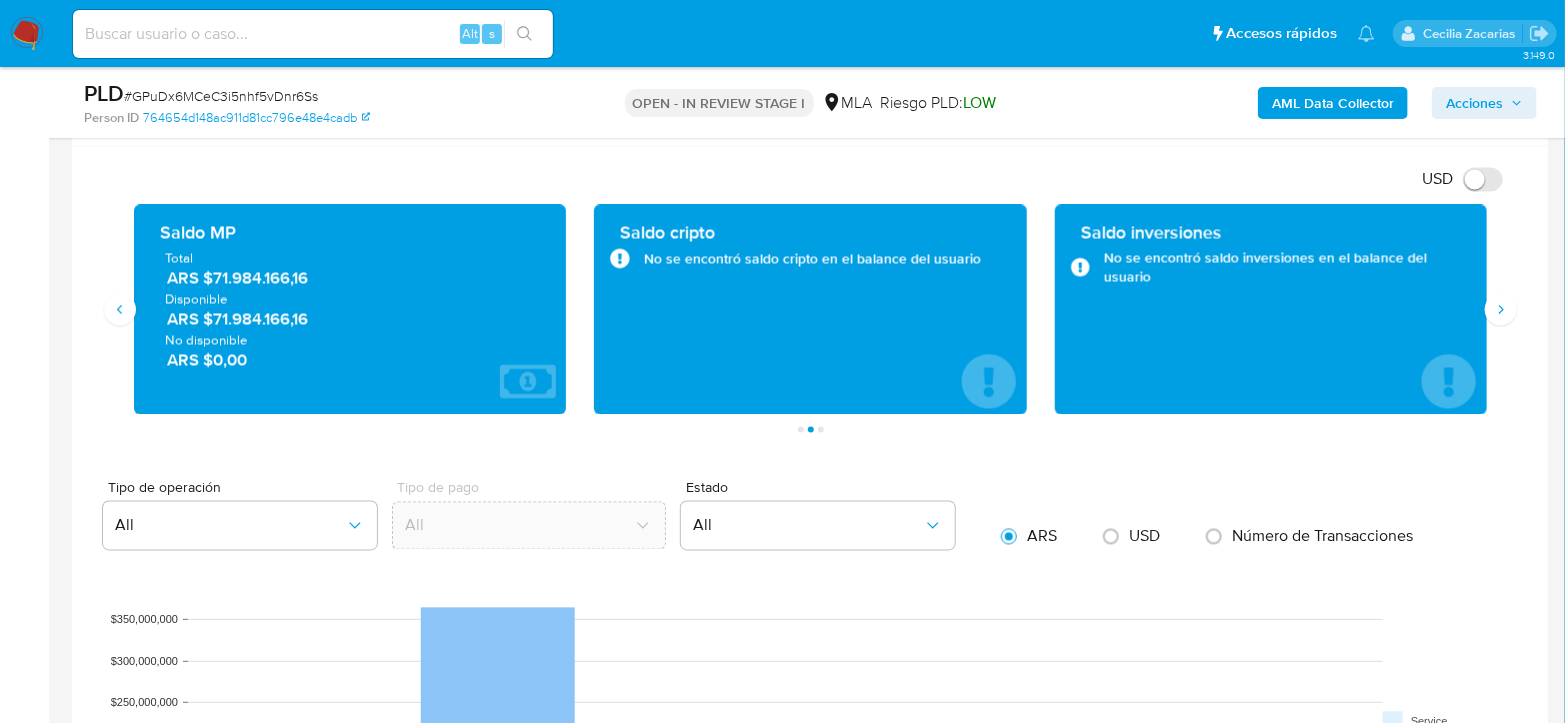 scroll, scrollTop: 1666, scrollLeft: 0, axis: vertical 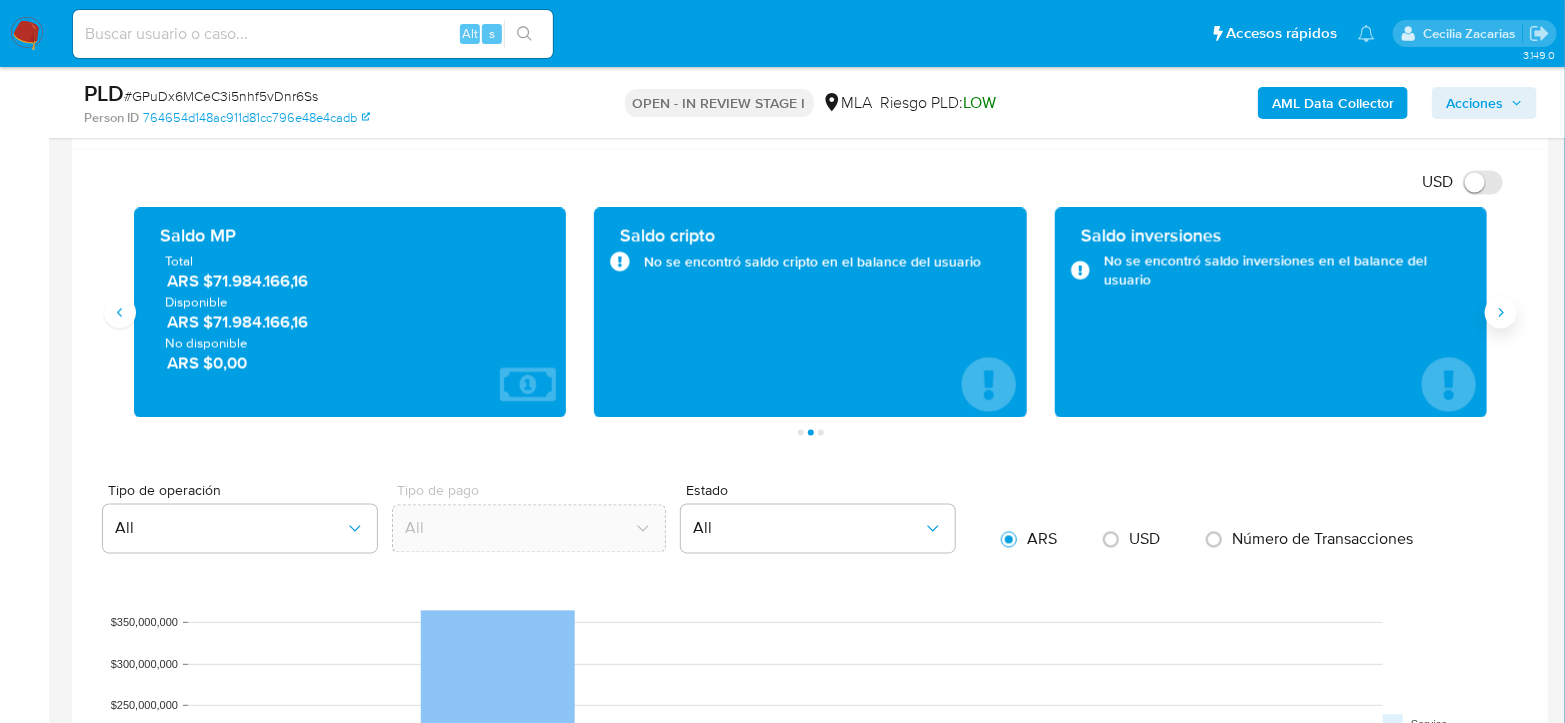 click at bounding box center (1501, 313) 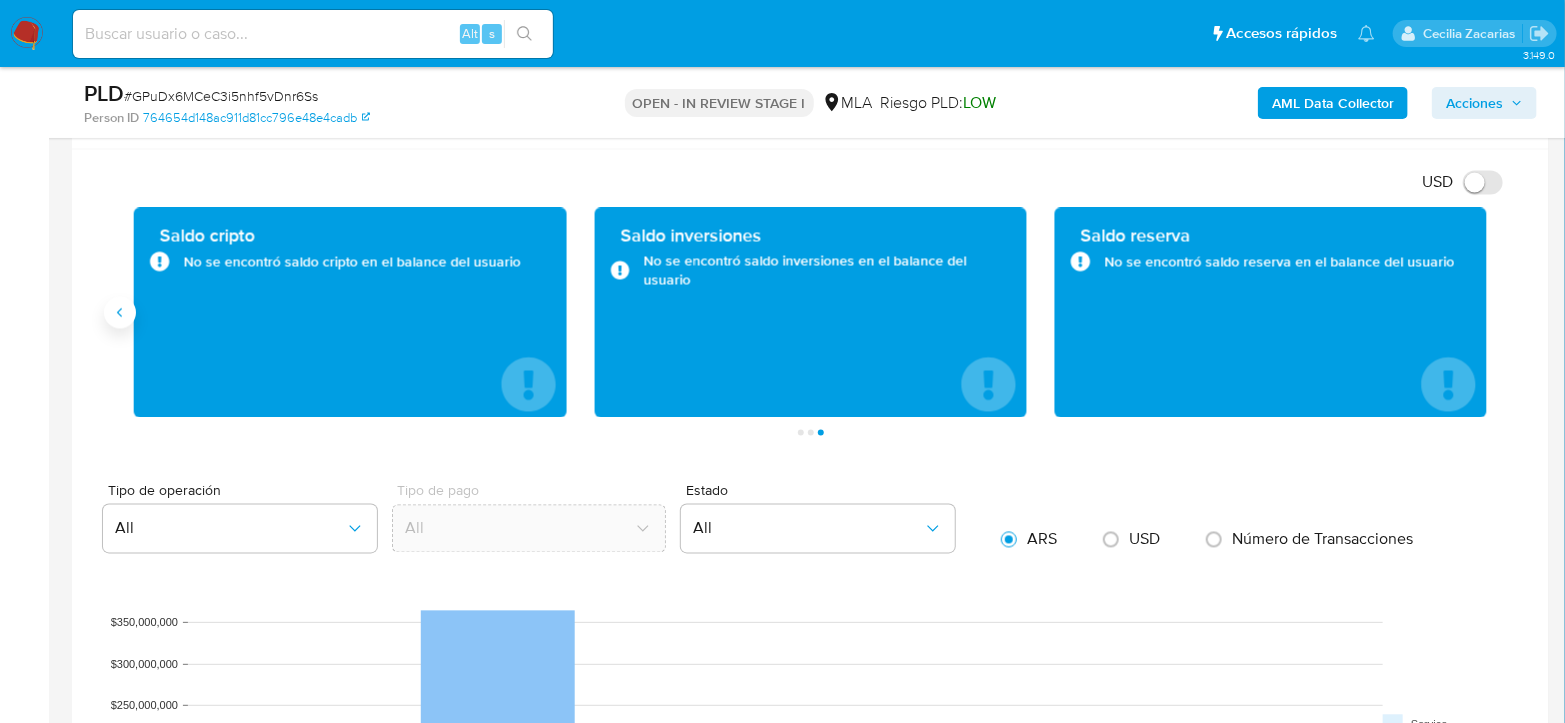 click 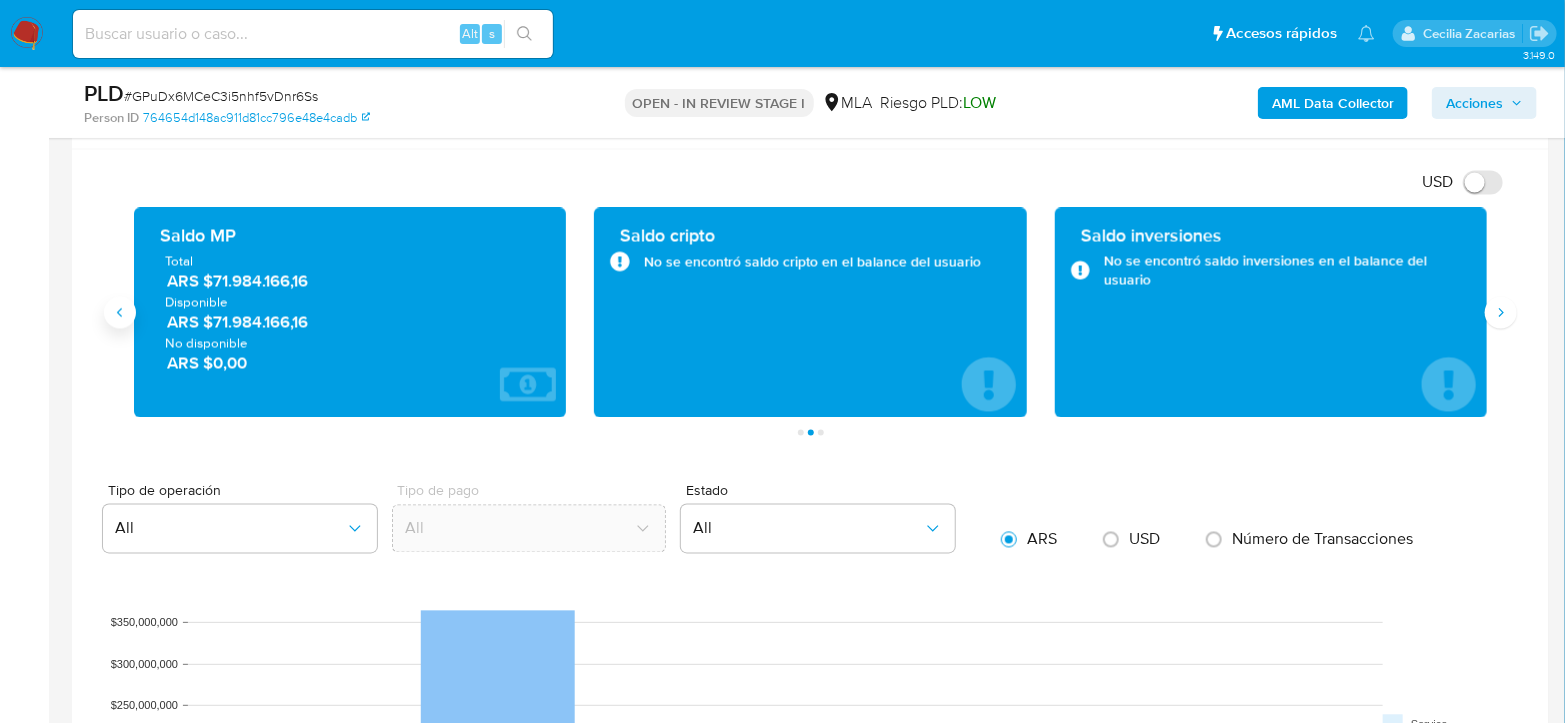 click 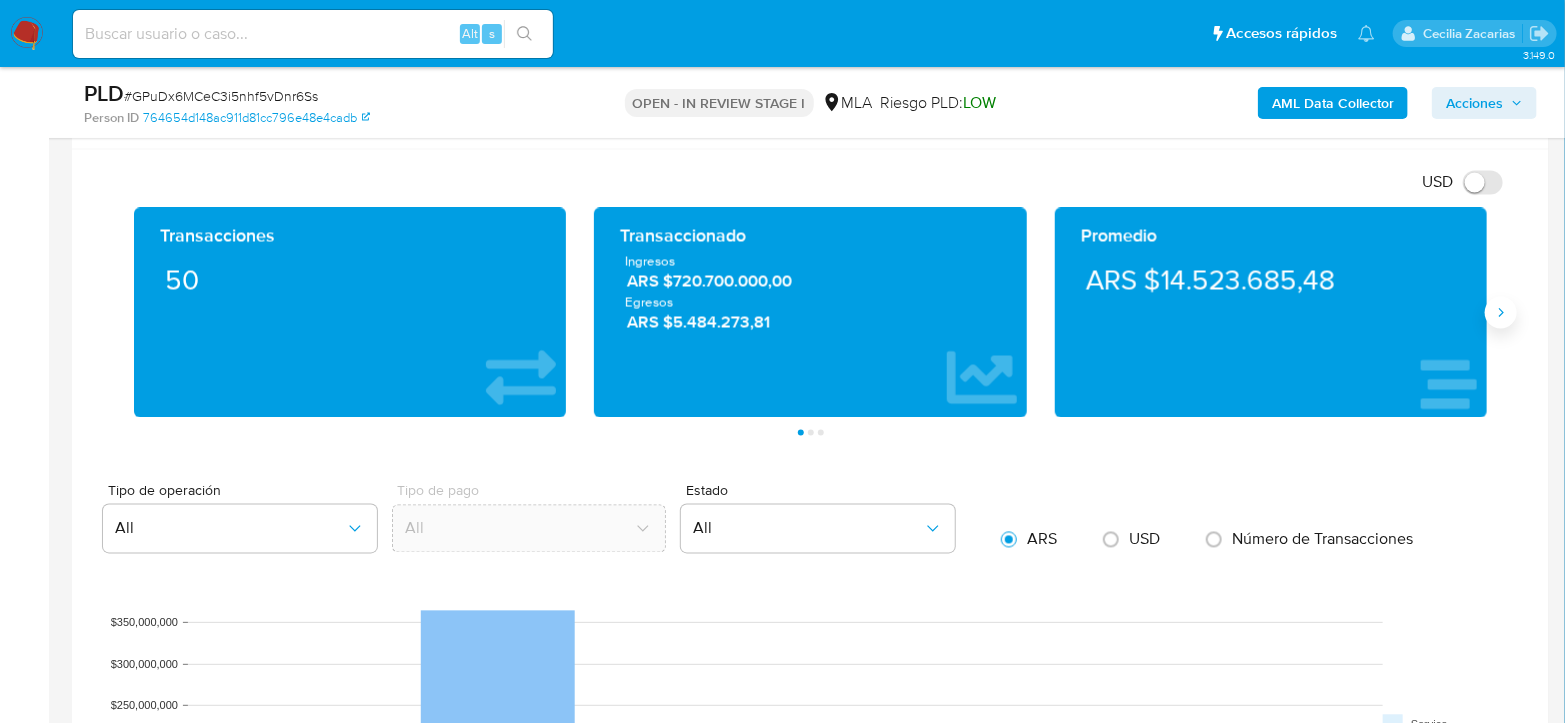 click 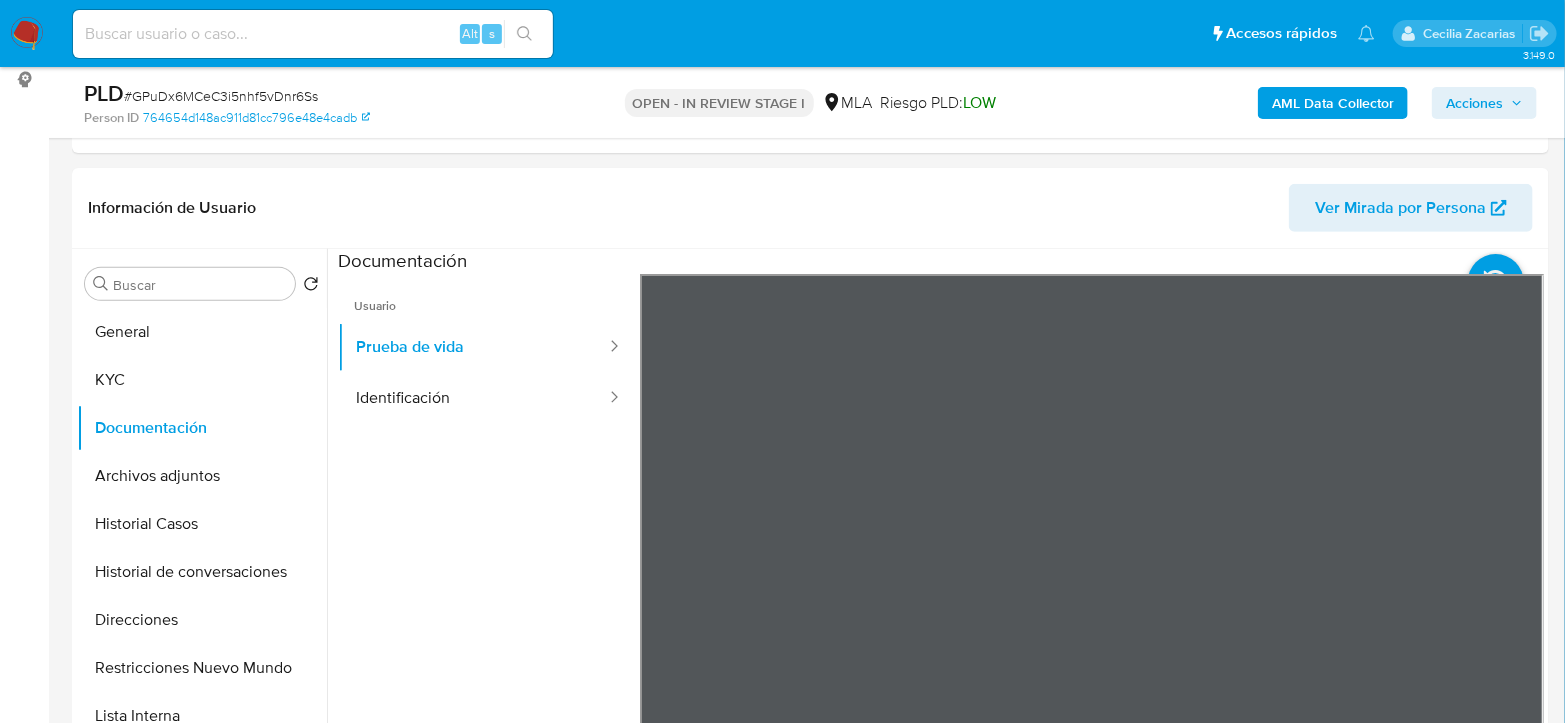 scroll, scrollTop: 111, scrollLeft: 0, axis: vertical 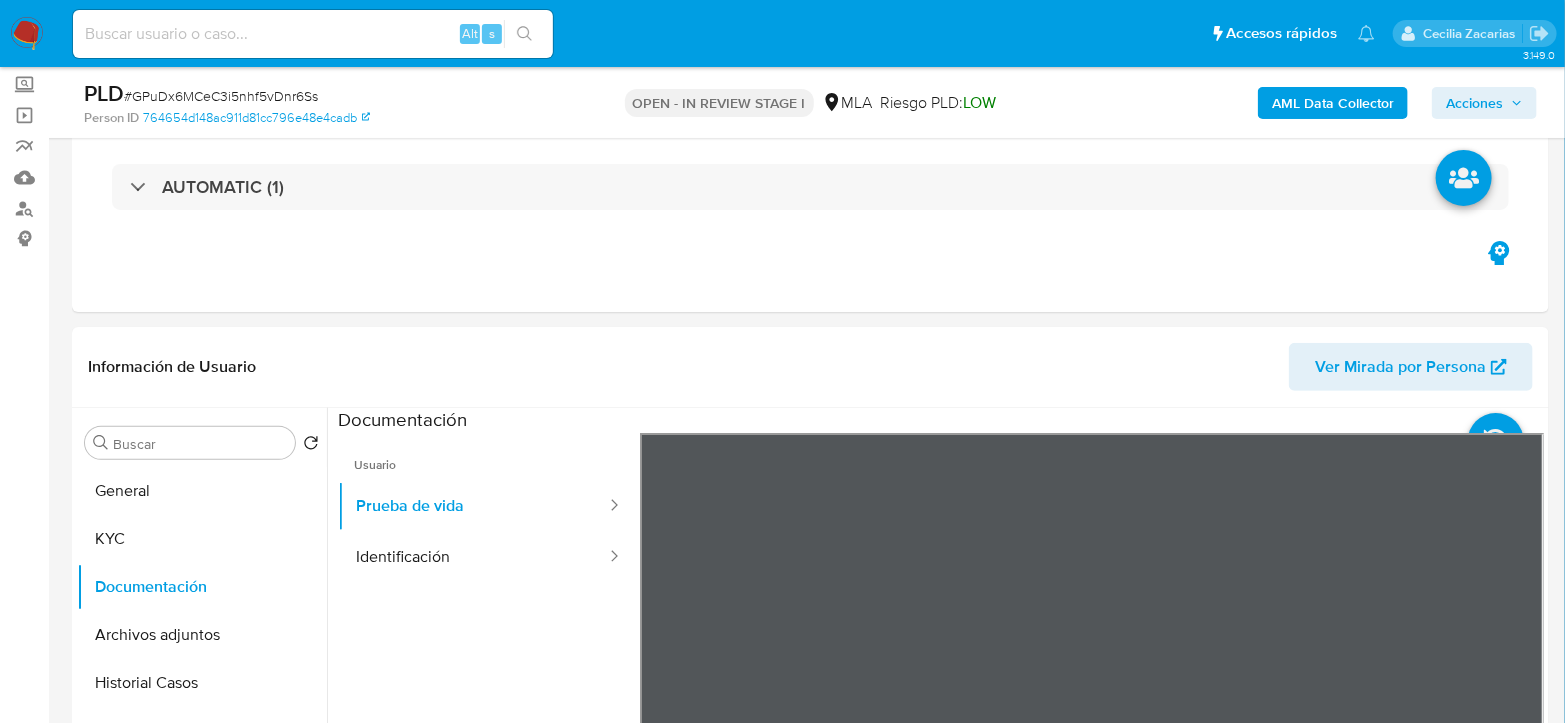 click on "# GPuDx6MCeC3i5nhf5vDnr6Ss" at bounding box center (221, 96) 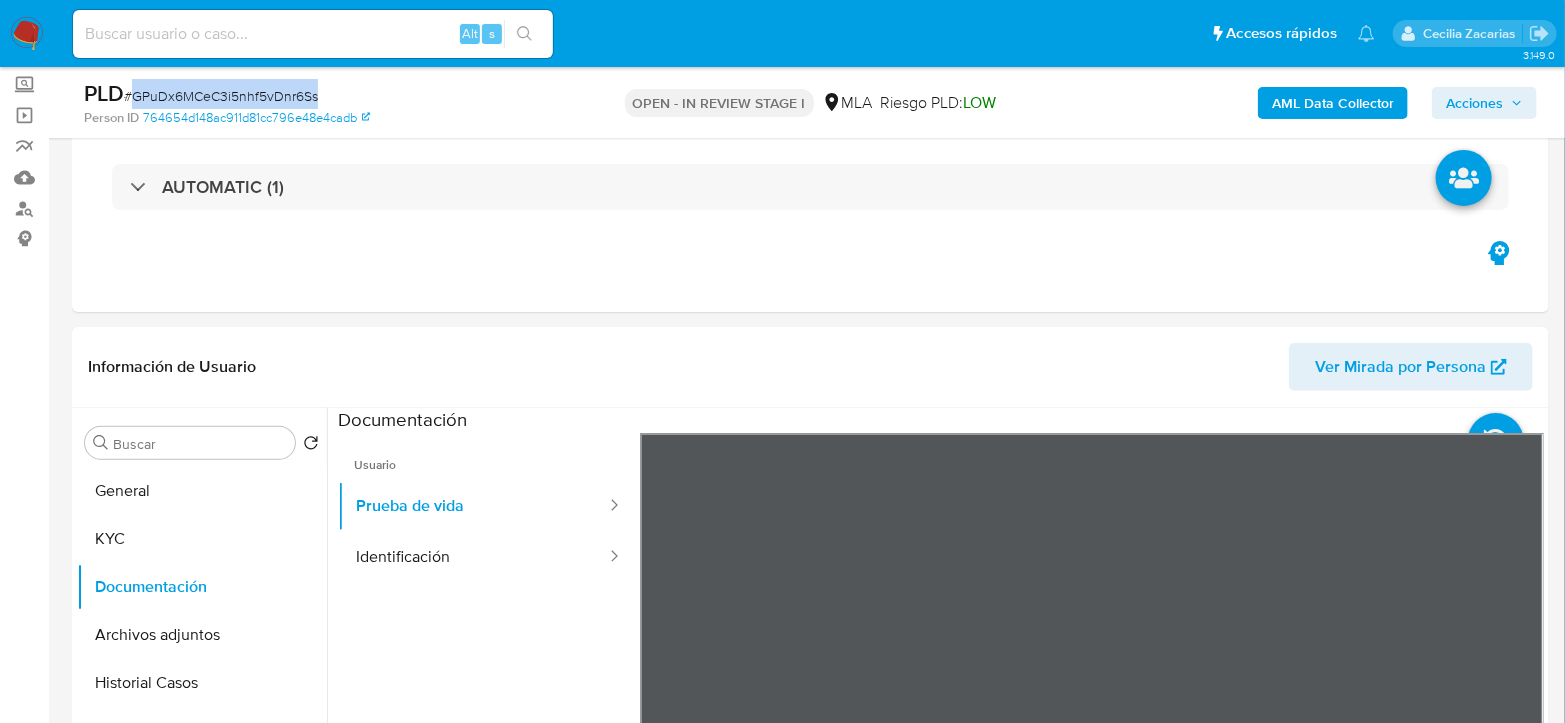 click on "# GPuDx6MCeC3i5nhf5vDnr6Ss" at bounding box center (221, 96) 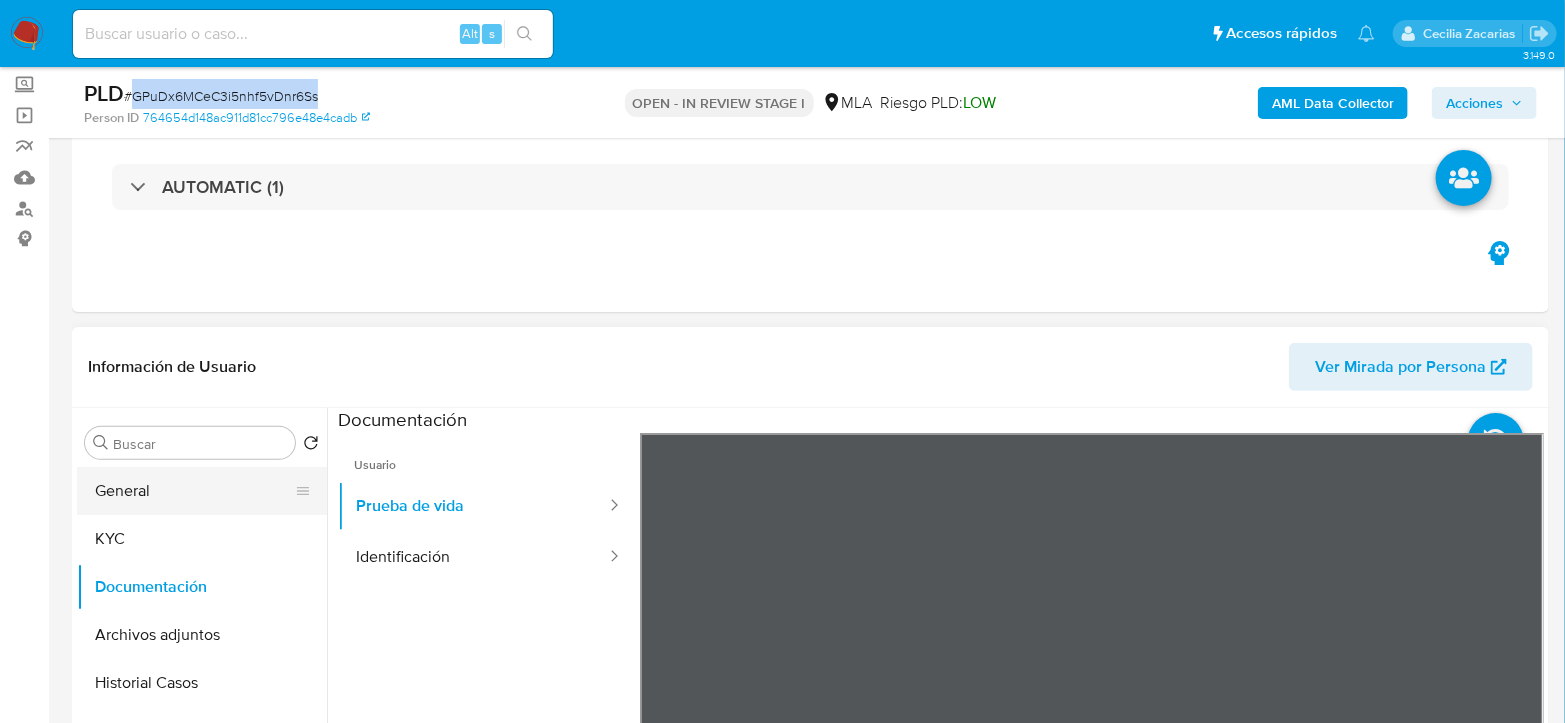 click on "General" at bounding box center (194, 491) 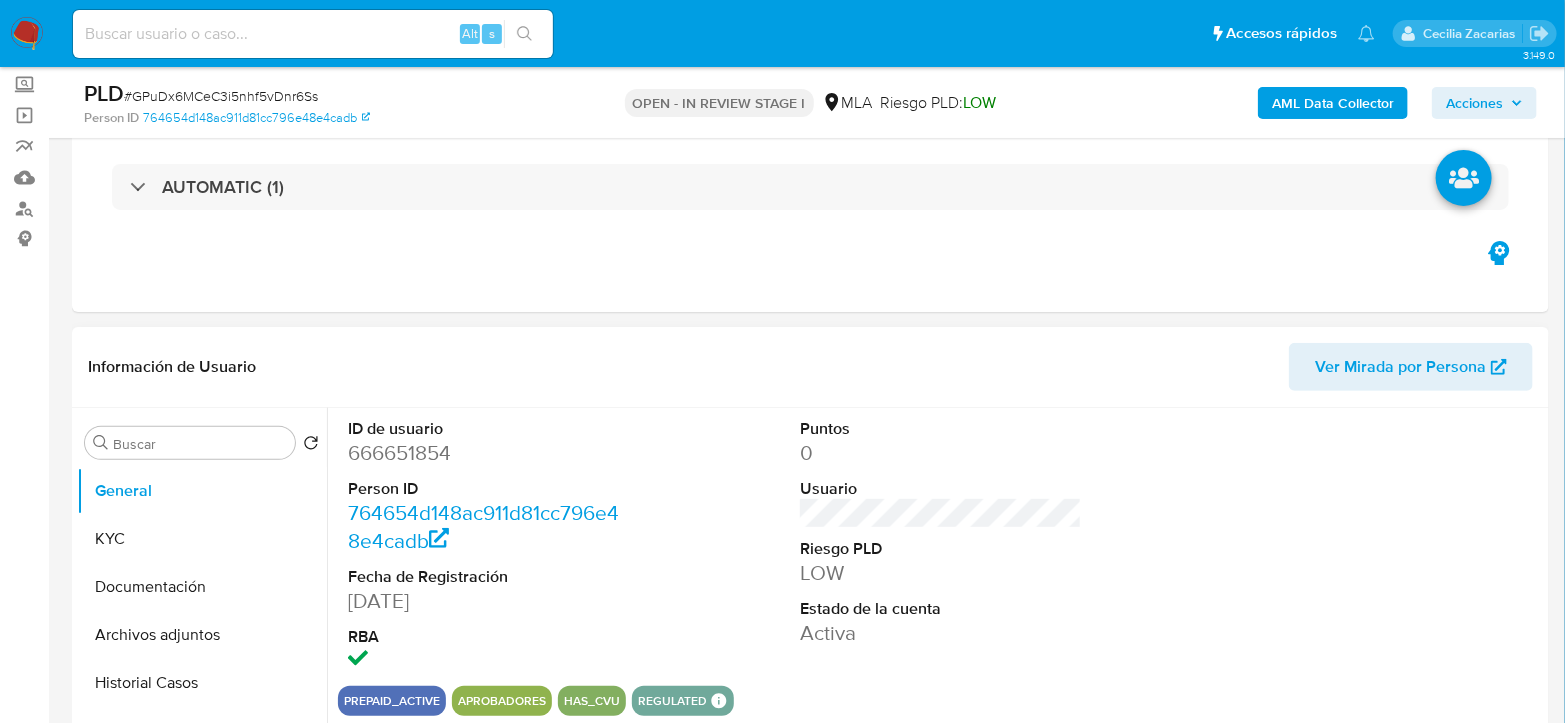 drag, startPoint x: 464, startPoint y: 421, endPoint x: 430, endPoint y: 454, distance: 47.38143 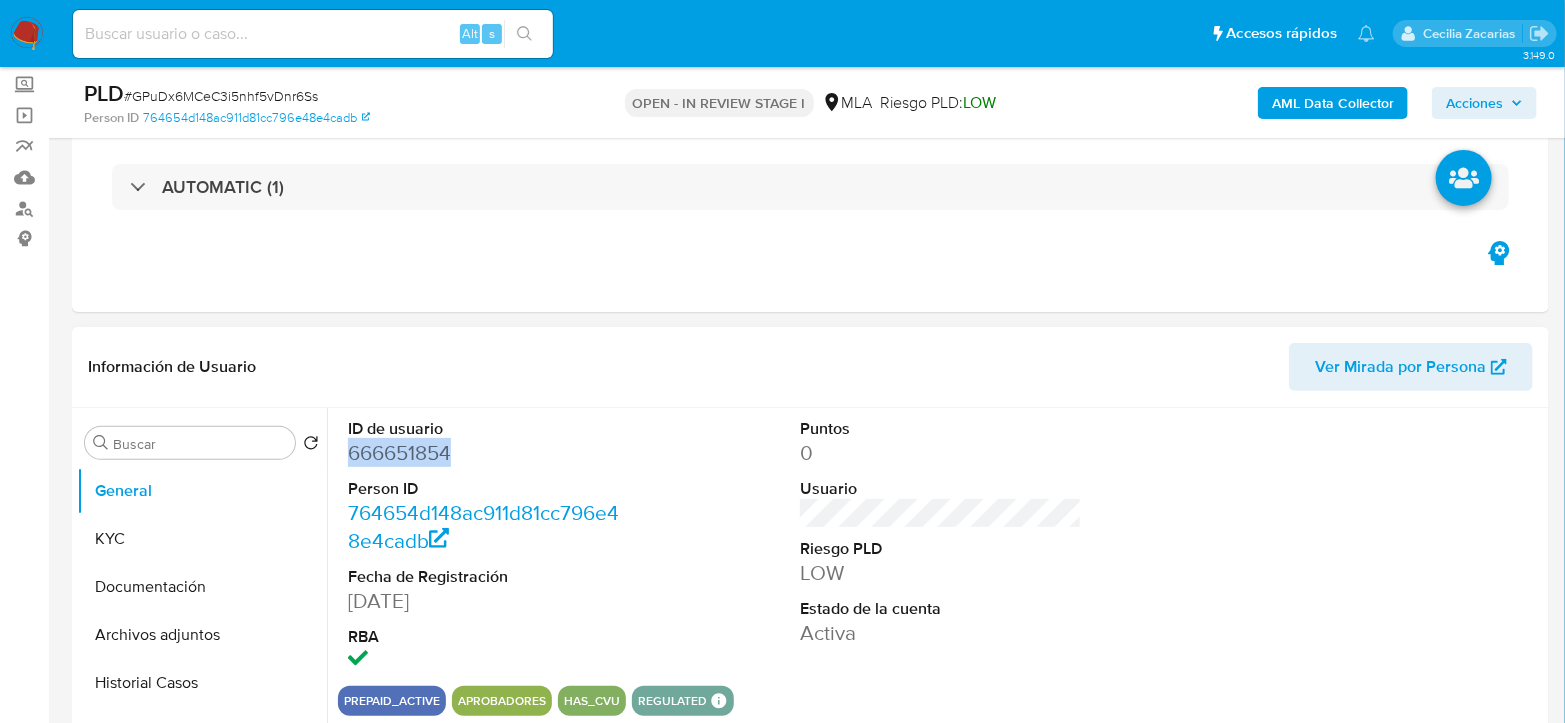 click on "666651854" at bounding box center (489, 453) 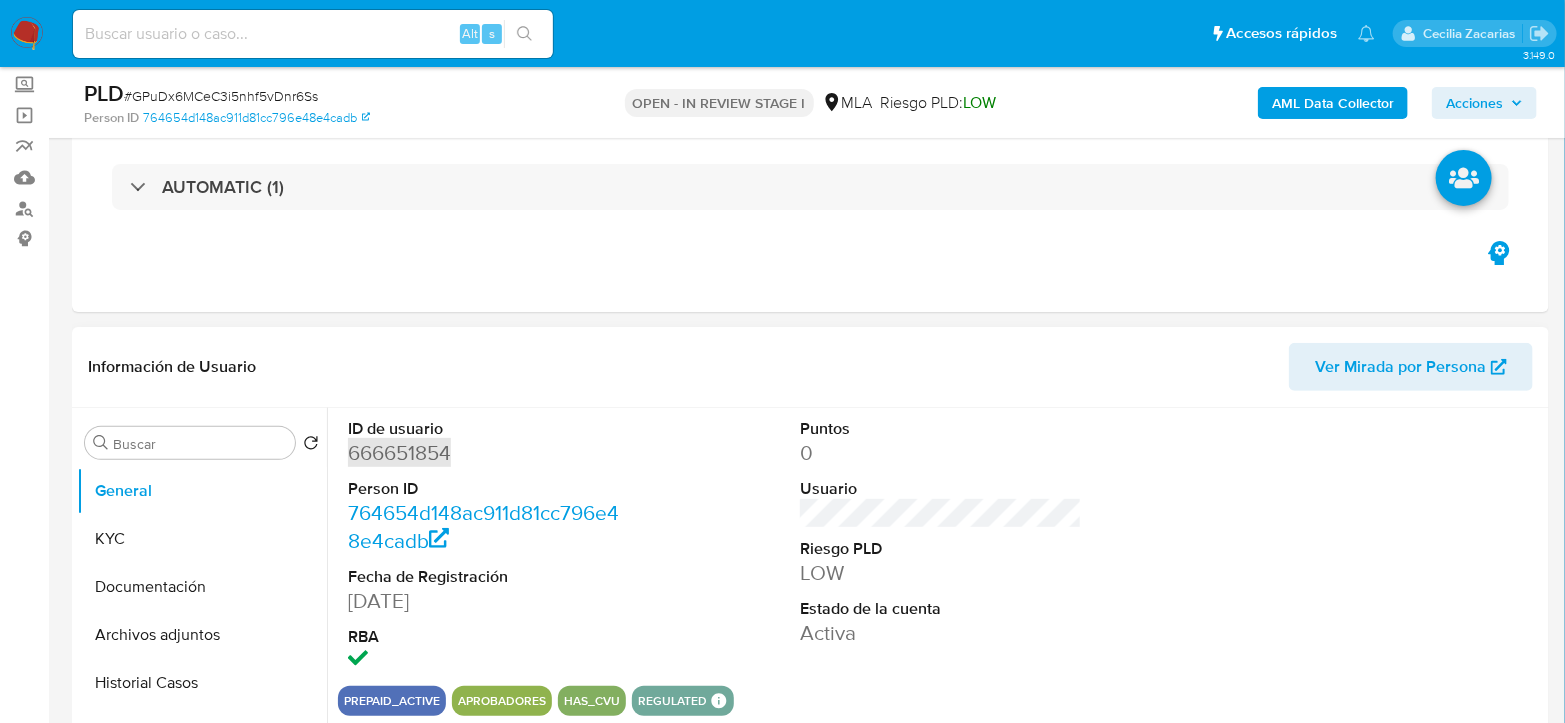 scroll, scrollTop: 222, scrollLeft: 0, axis: vertical 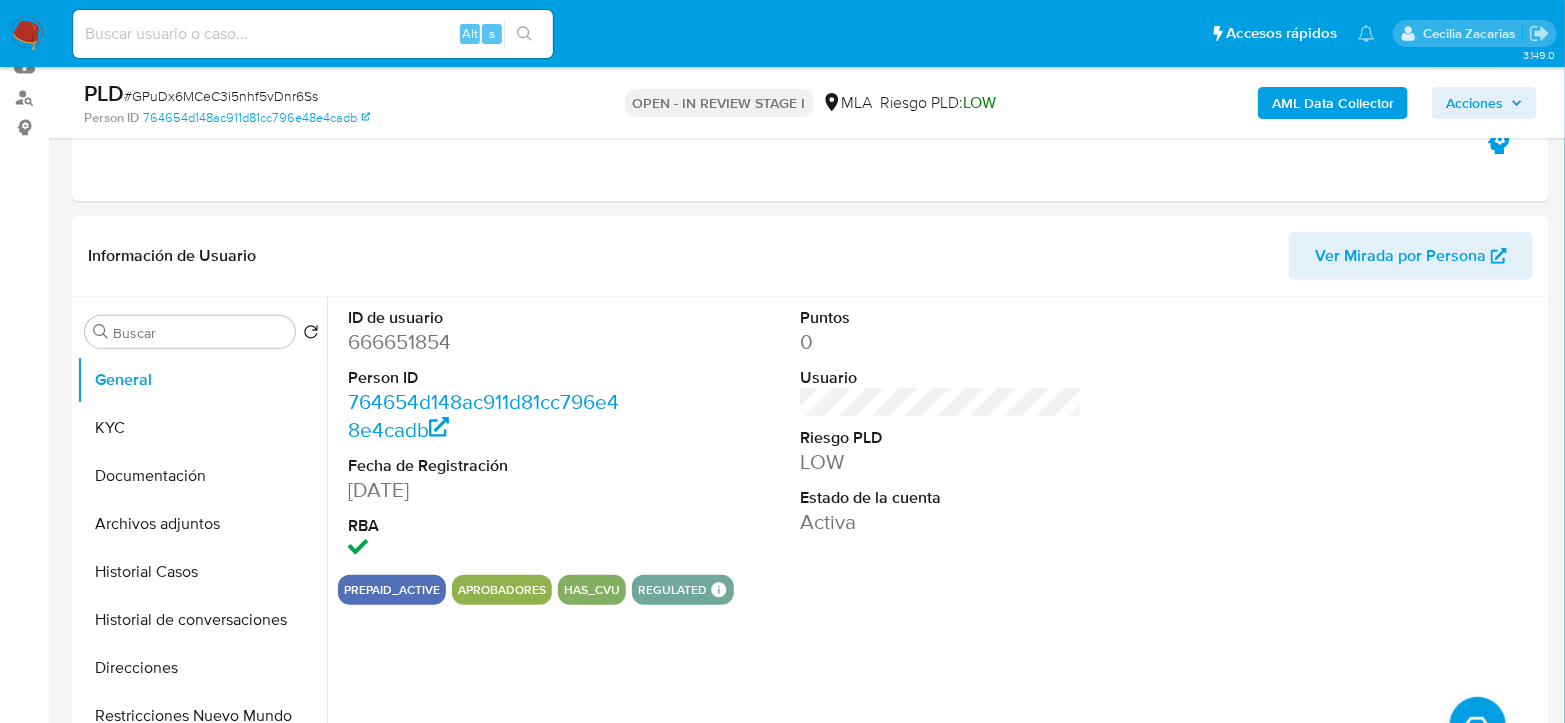 click on "# GPuDx6MCeC3i5nhf5vDnr6Ss" at bounding box center [221, 96] 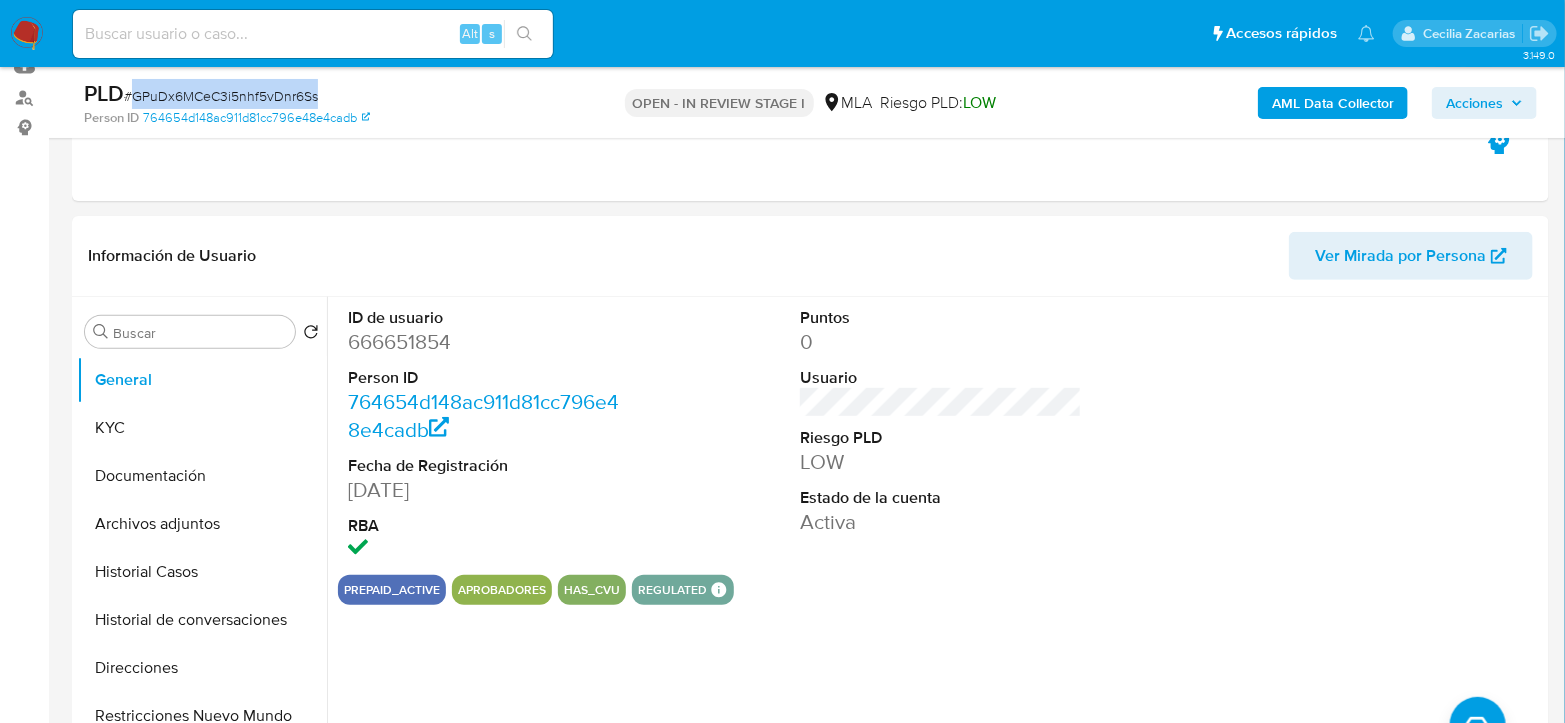 click on "# GPuDx6MCeC3i5nhf5vDnr6Ss" at bounding box center (221, 96) 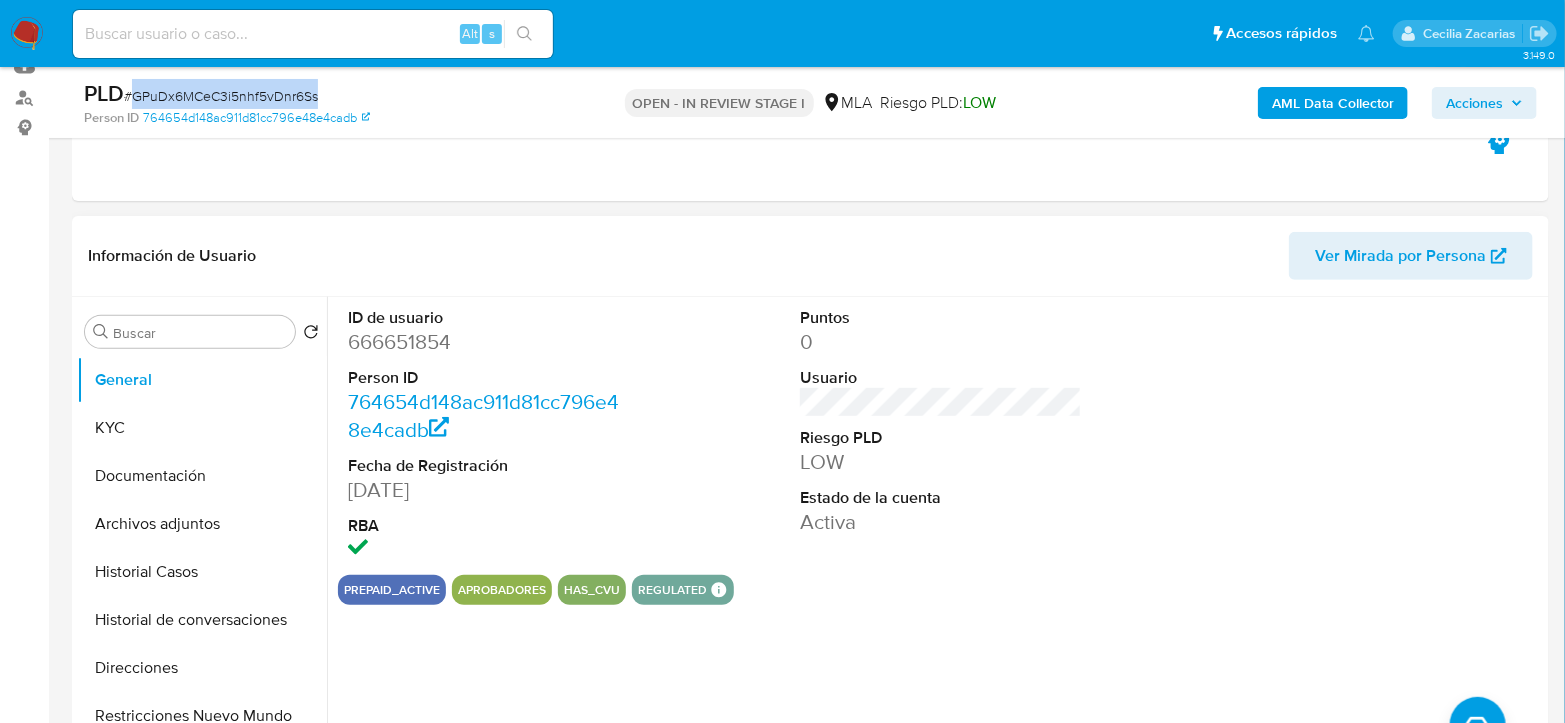 copy on "GPuDx6MCeC3i5nhf5vDnr6Ss" 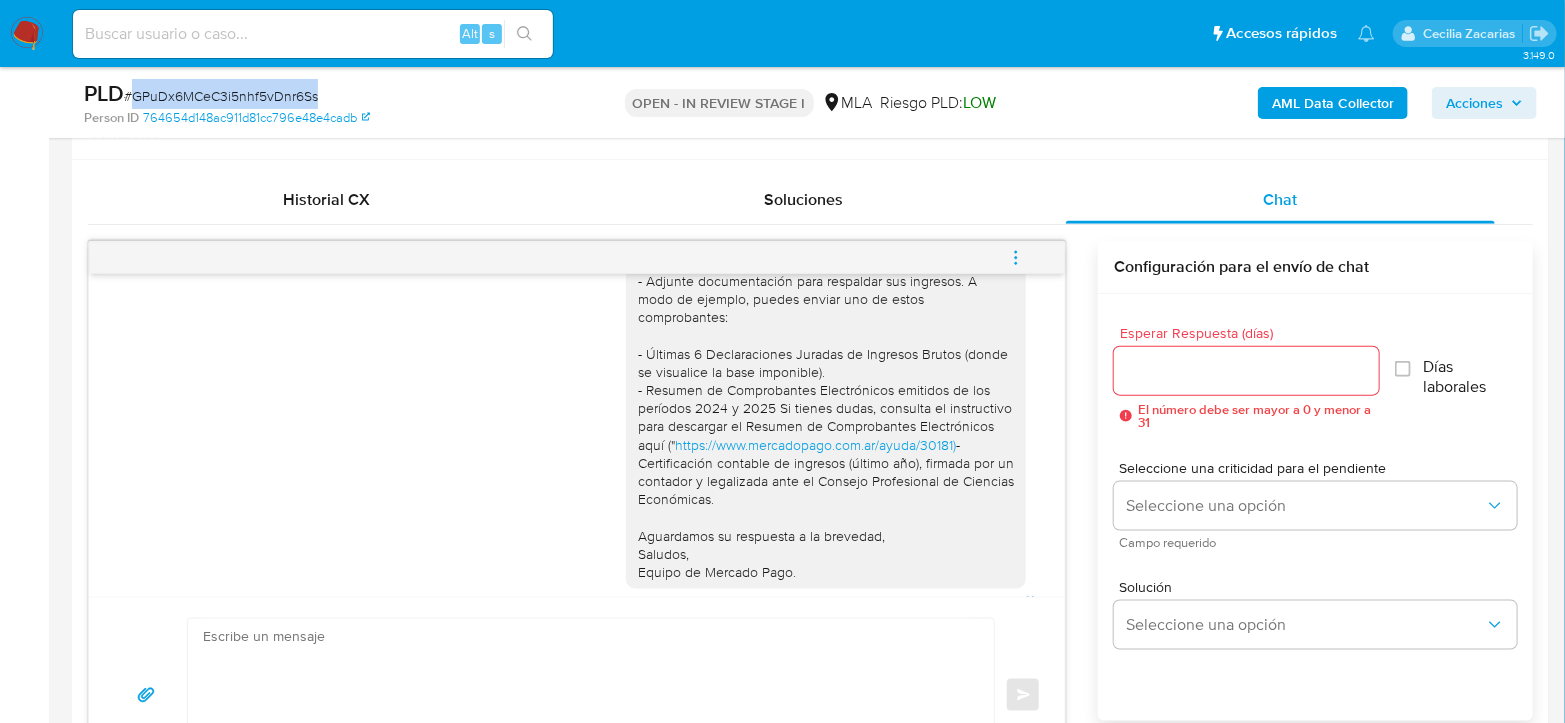 scroll, scrollTop: 1000, scrollLeft: 0, axis: vertical 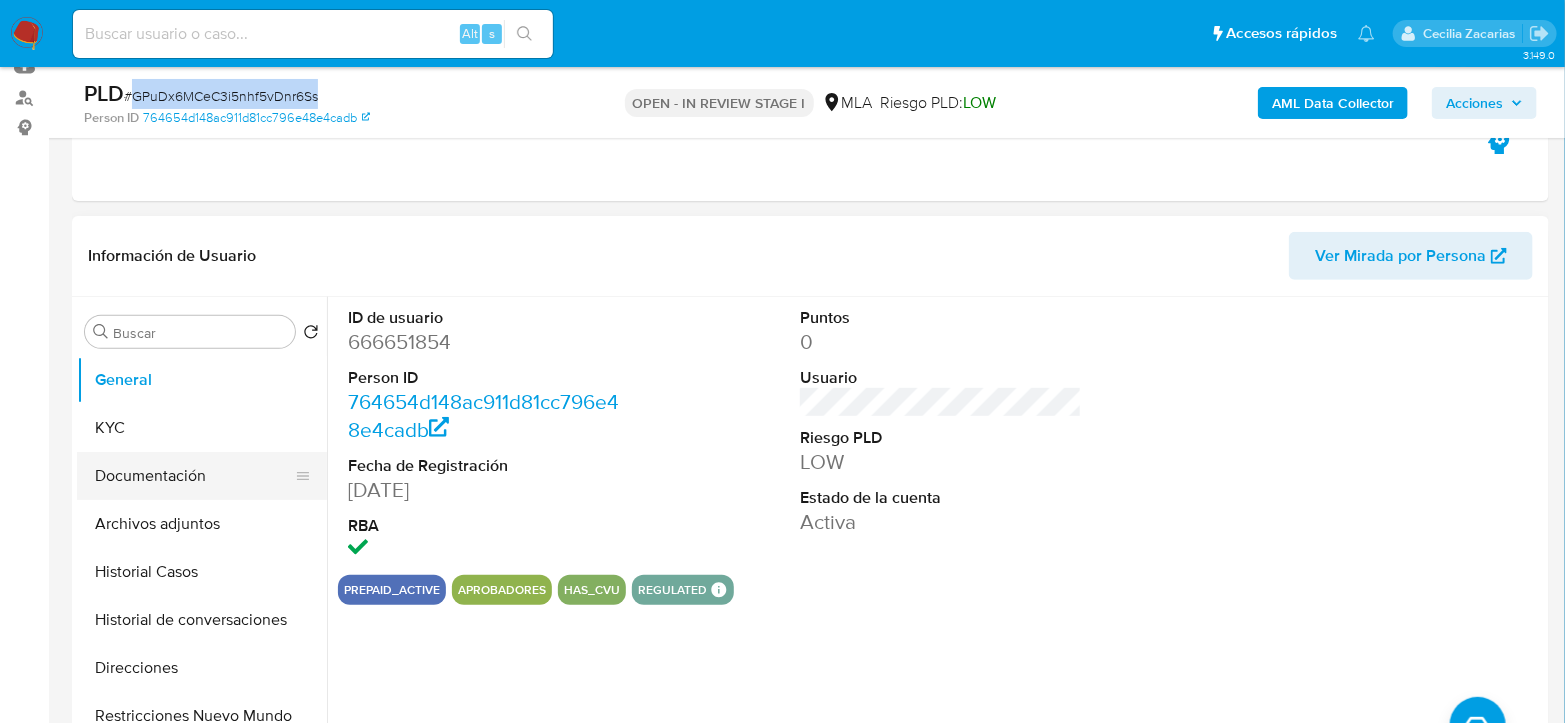 click on "Documentación" at bounding box center [194, 476] 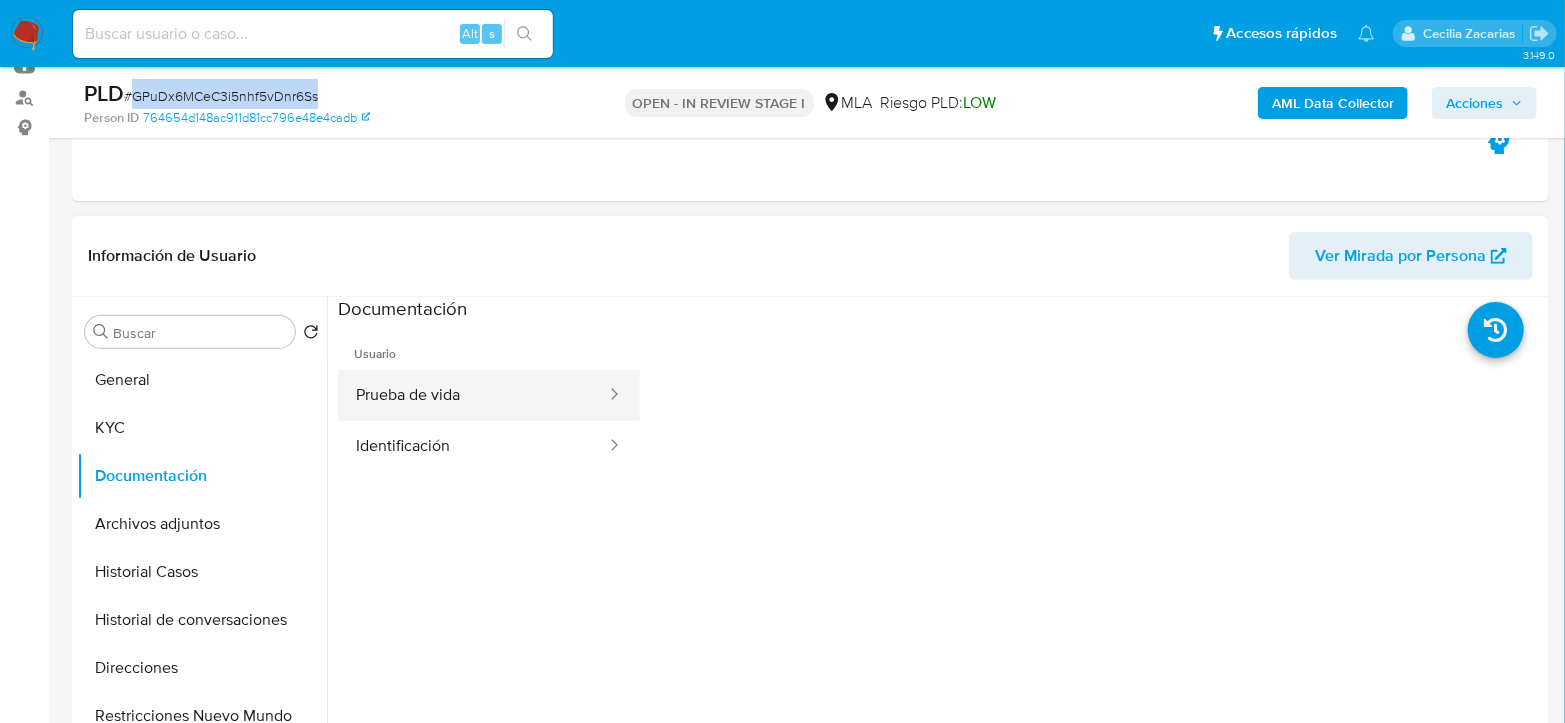 click on "Prueba de vida" at bounding box center [473, 395] 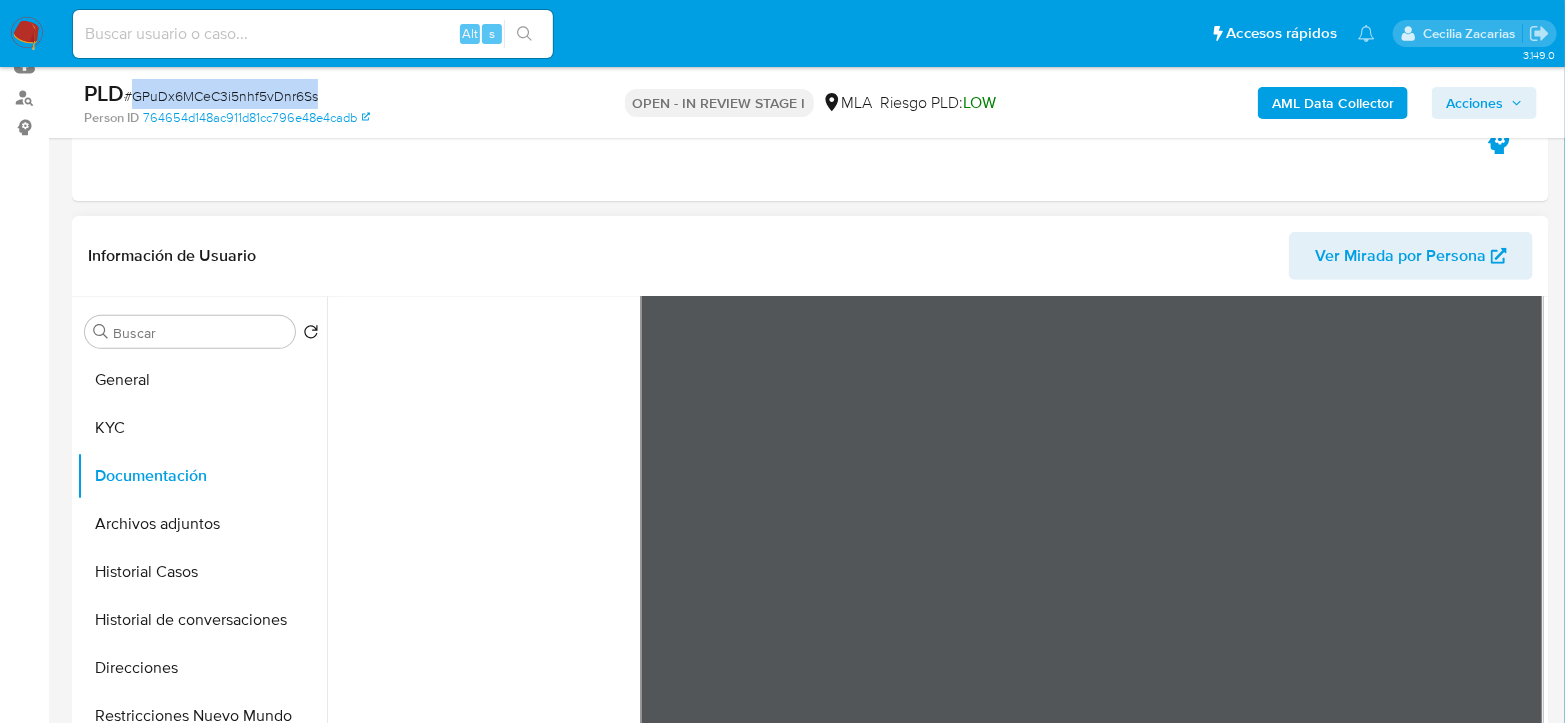 scroll, scrollTop: 168, scrollLeft: 0, axis: vertical 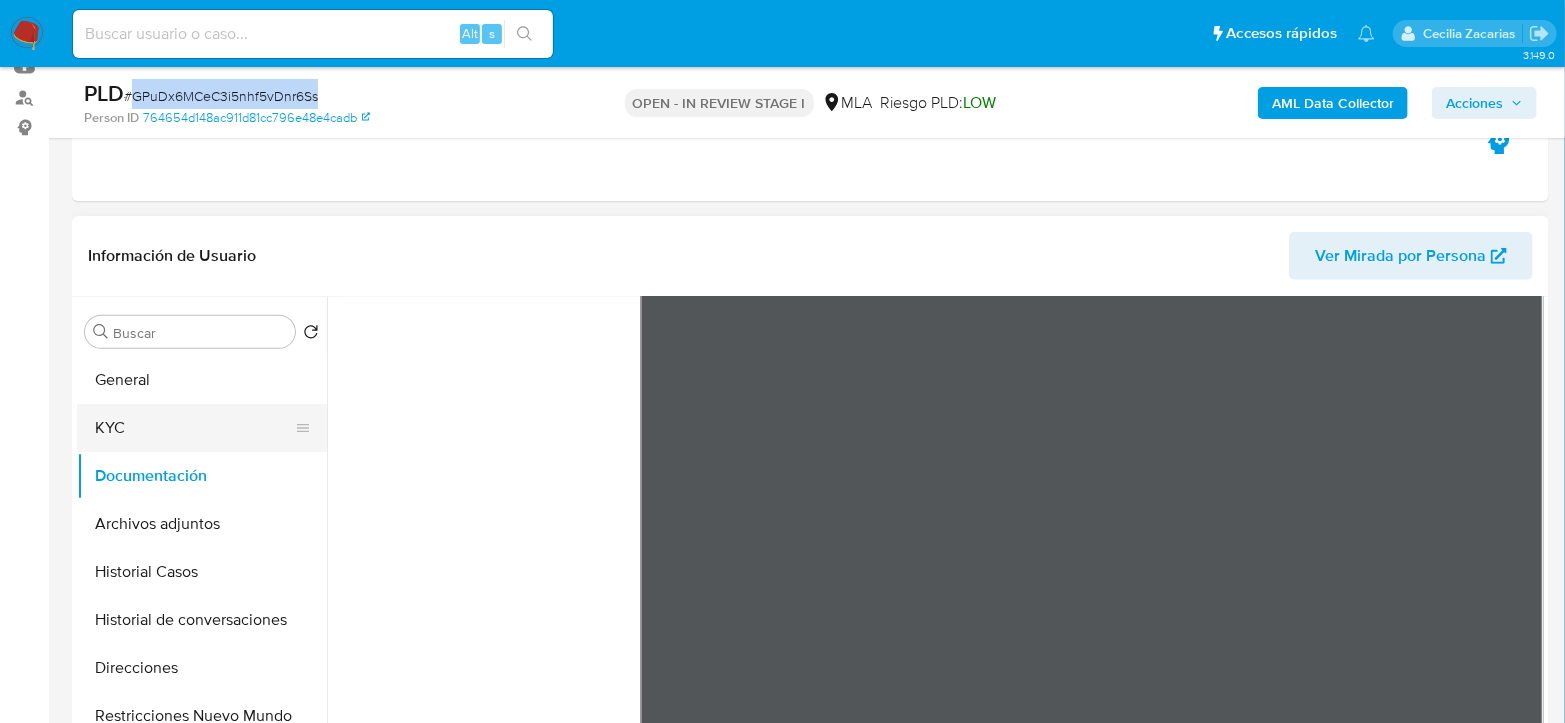 click on "KYC" at bounding box center (194, 428) 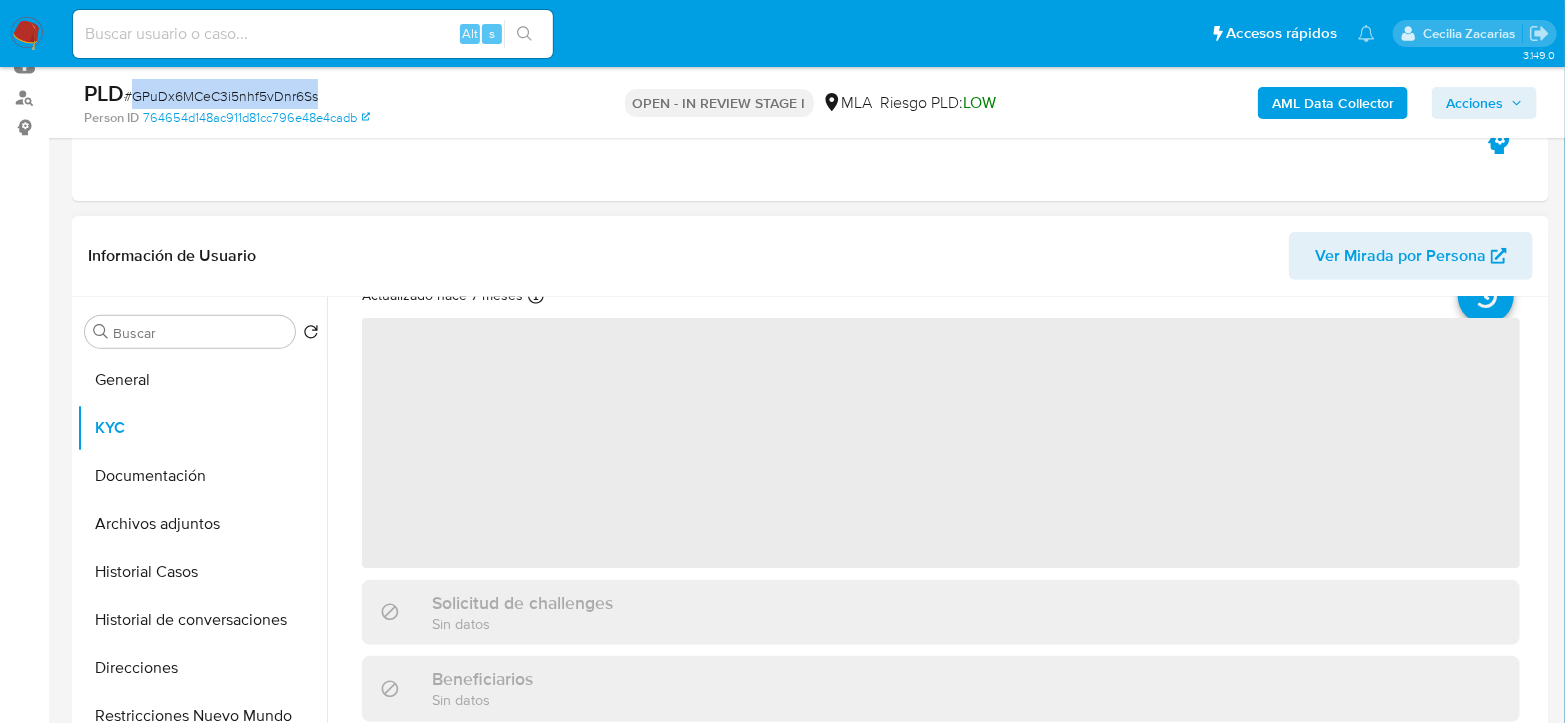scroll, scrollTop: 111, scrollLeft: 0, axis: vertical 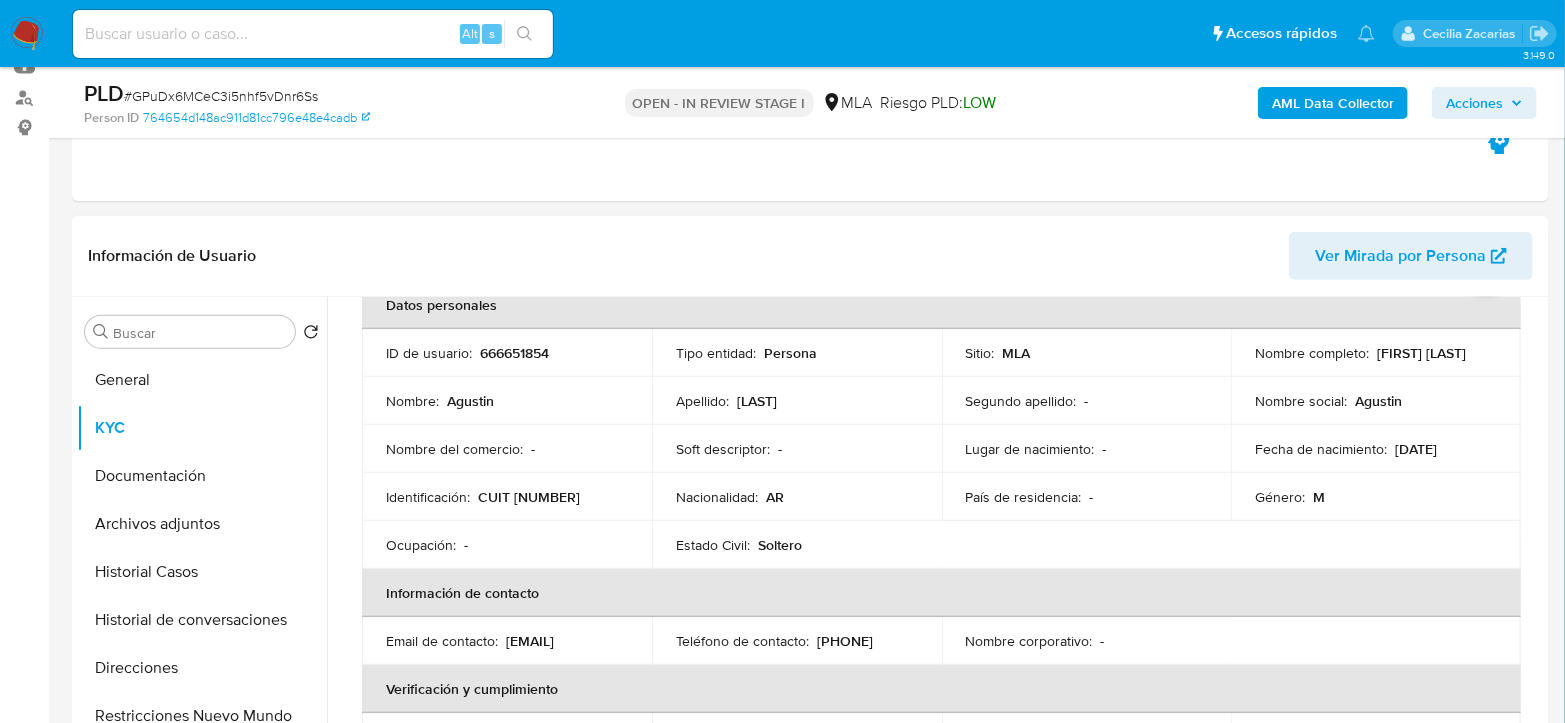 click on "CUIT 20240150833" at bounding box center [529, 497] 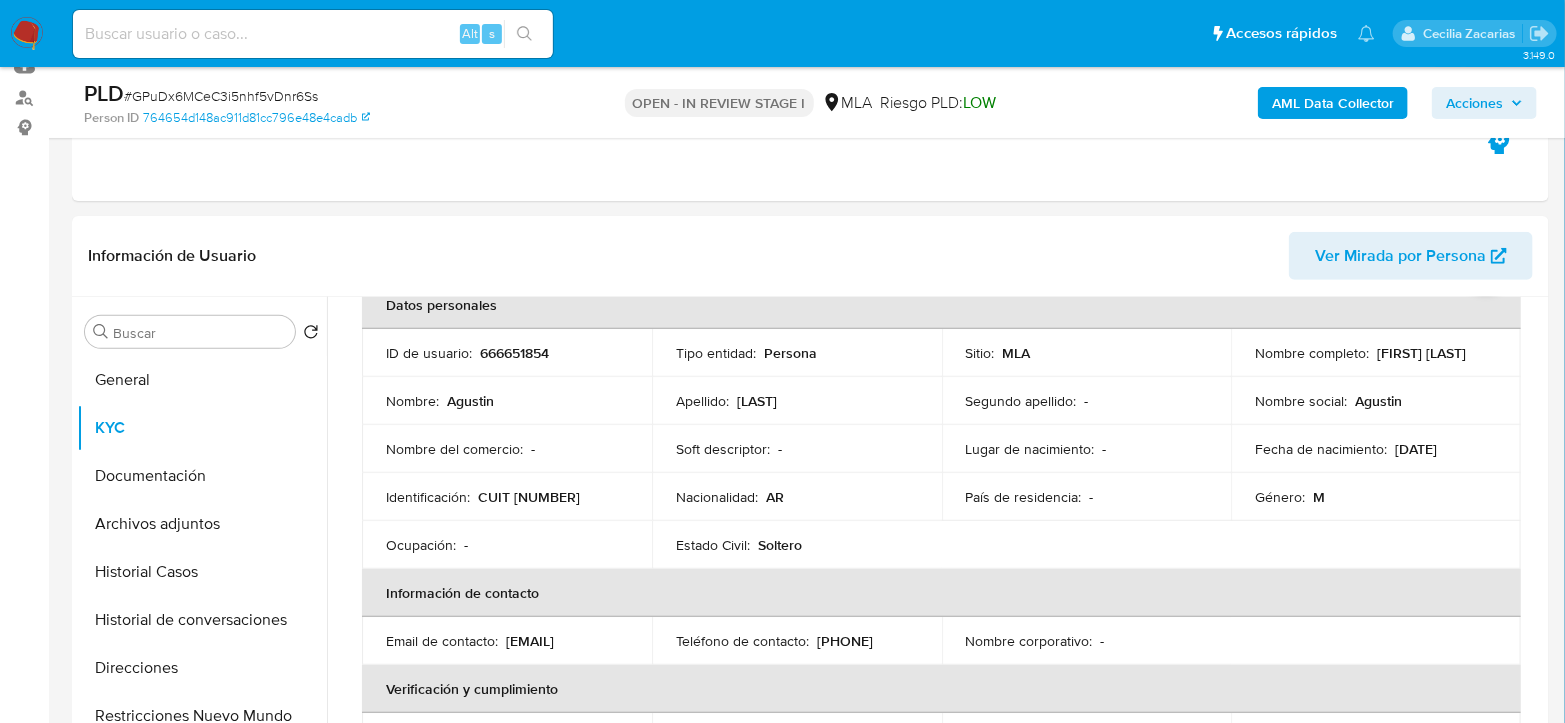 copy on "20240150833" 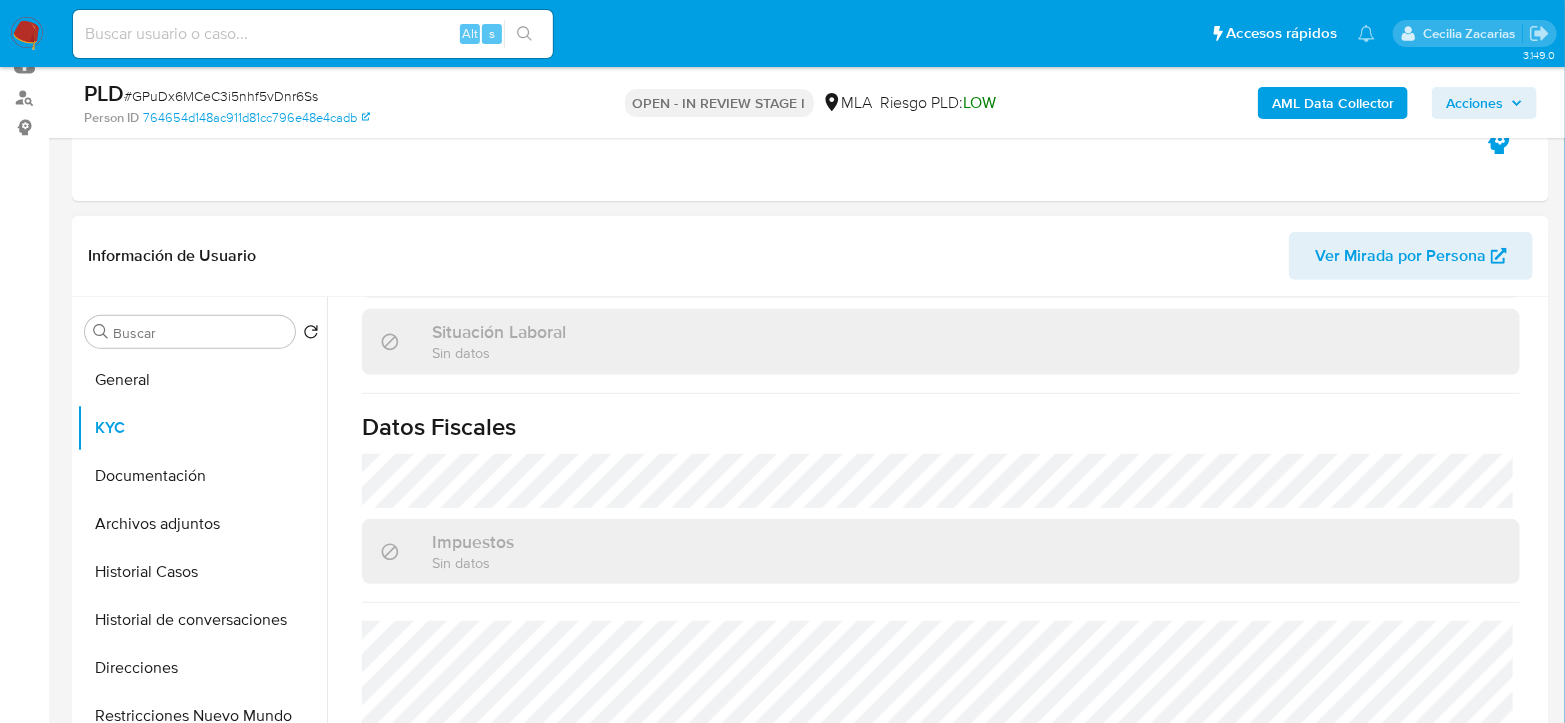 scroll, scrollTop: 1070, scrollLeft: 0, axis: vertical 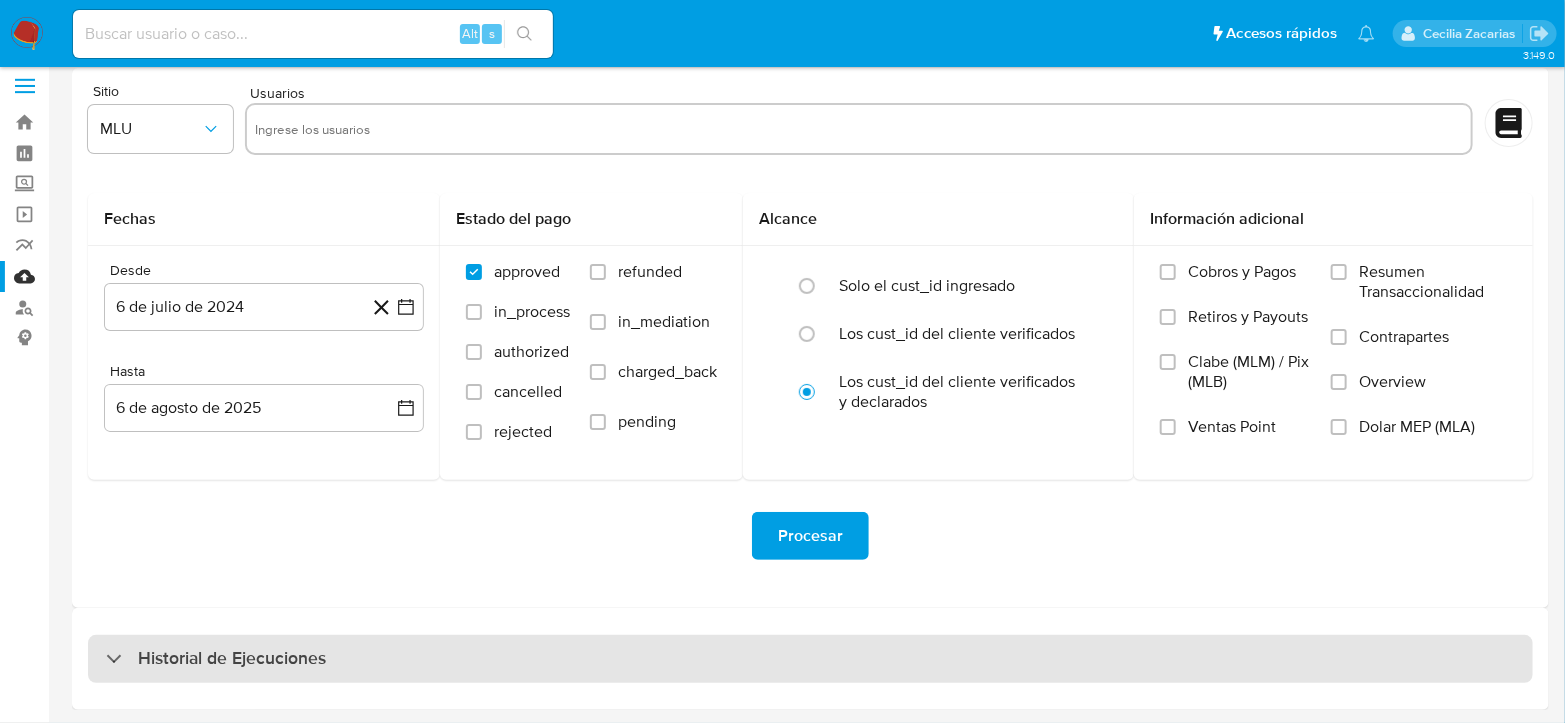 click on "Historial de Ejecuciones" at bounding box center [232, 659] 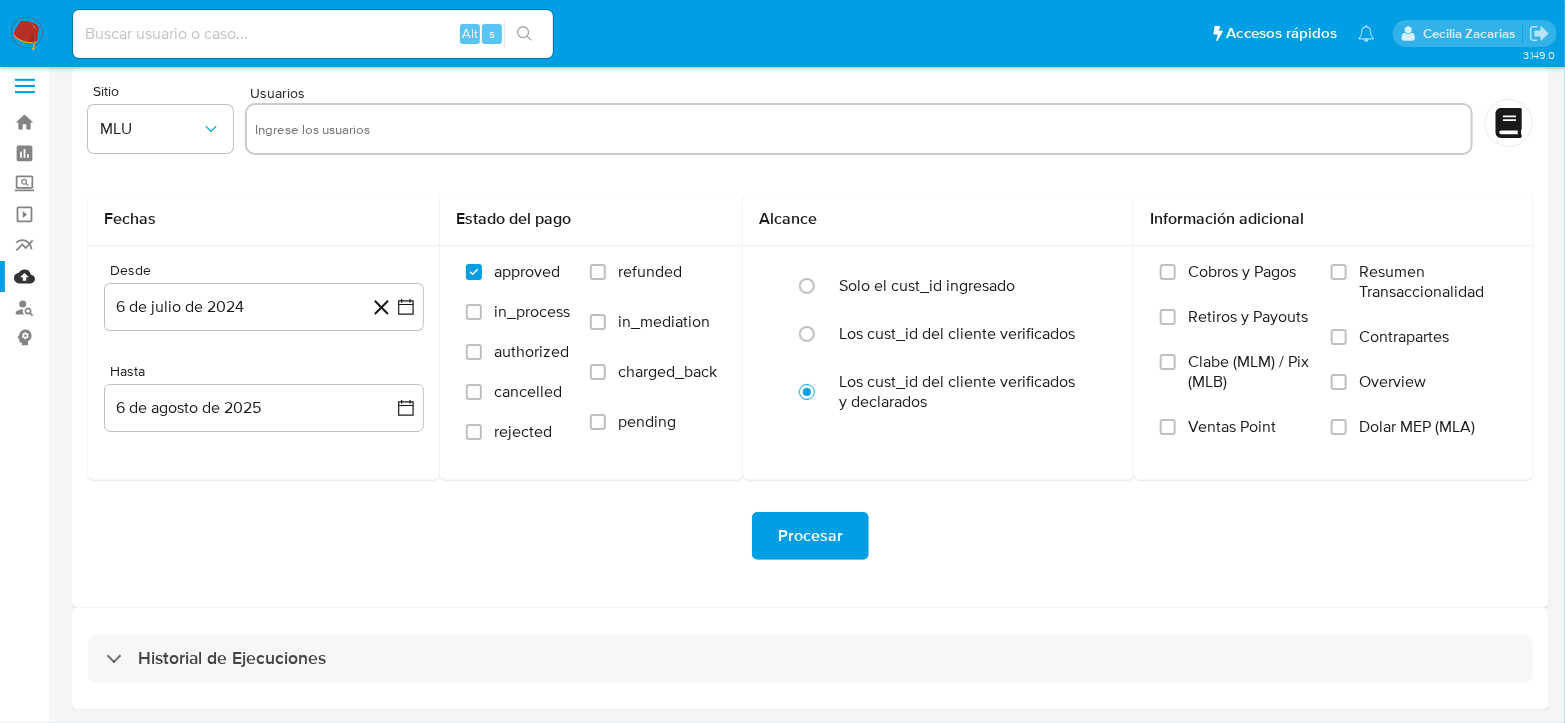 select on "10" 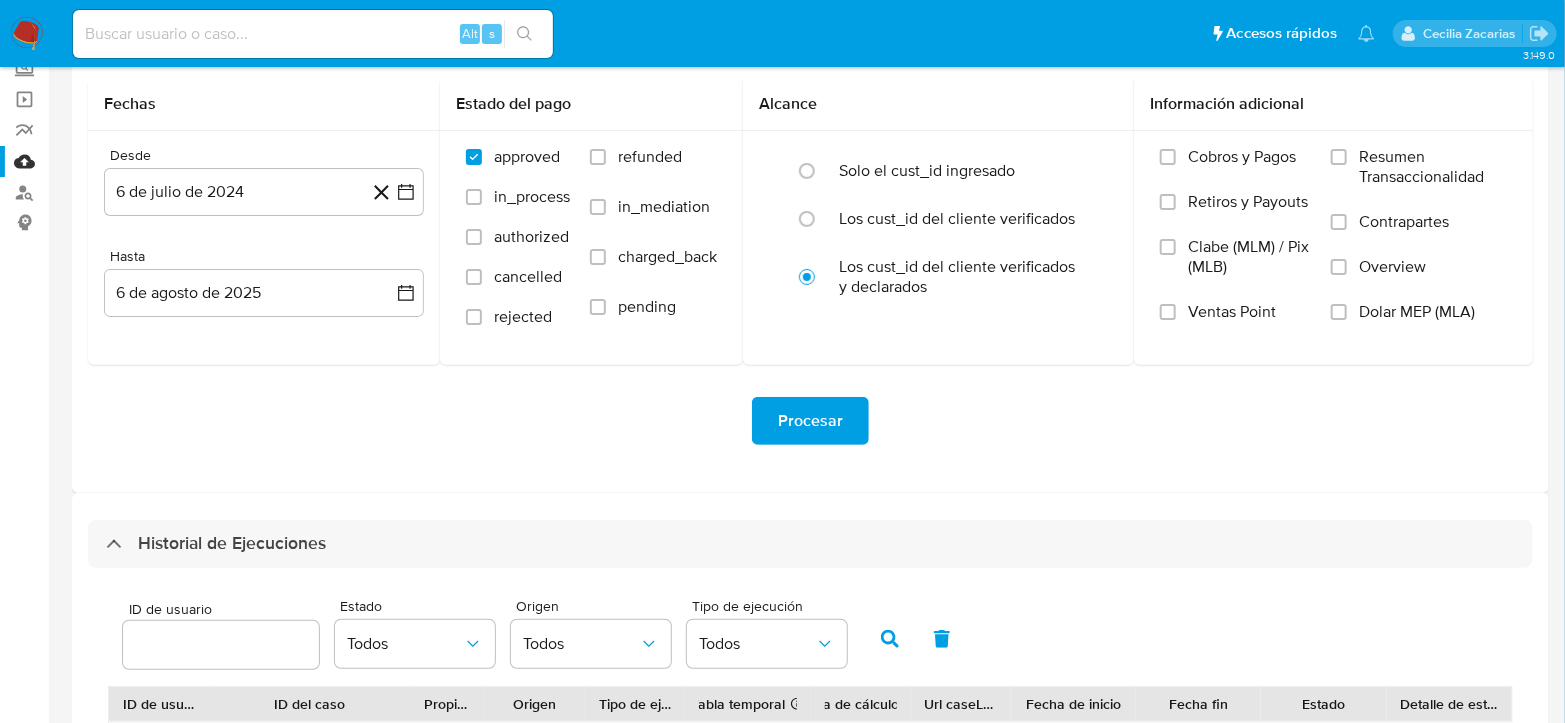 scroll, scrollTop: 345, scrollLeft: 0, axis: vertical 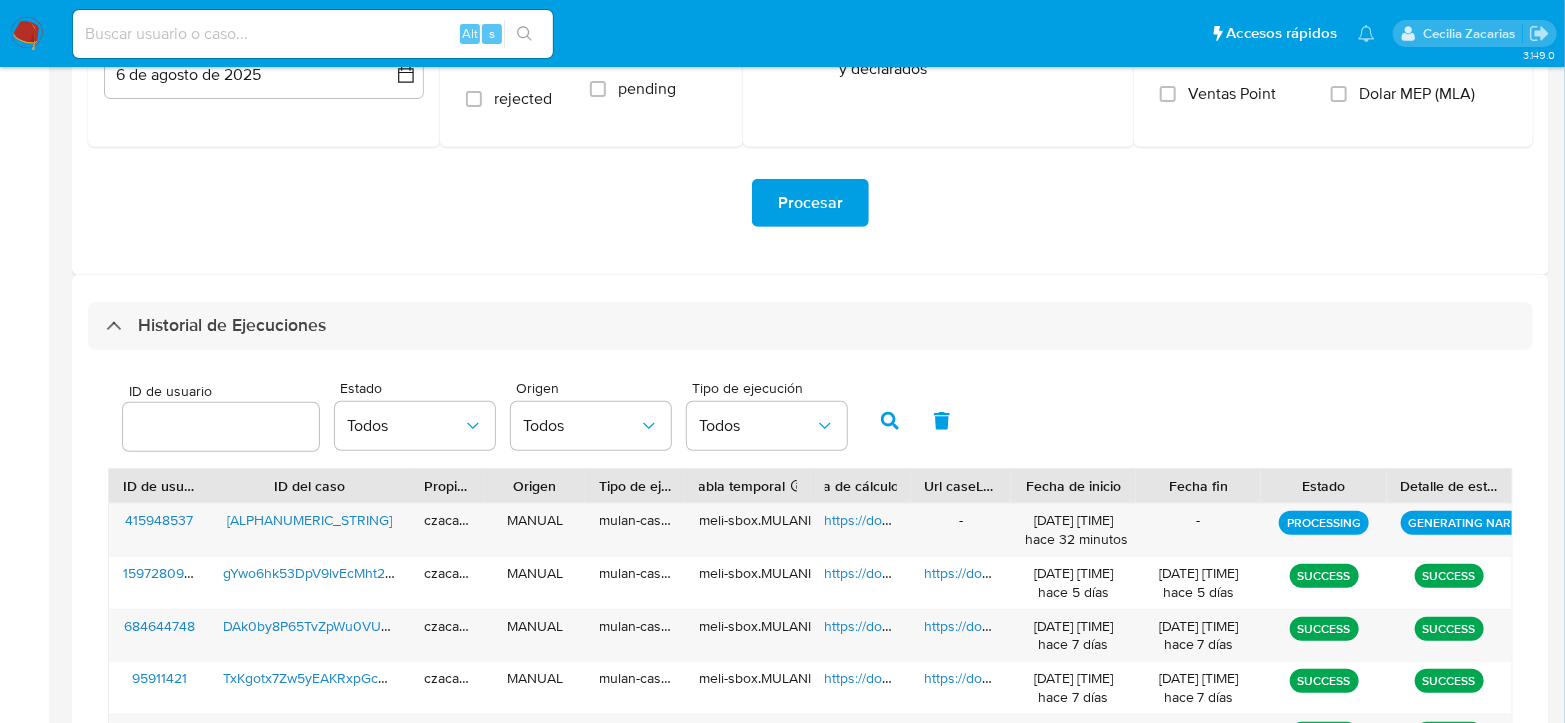 click at bounding box center (221, 427) 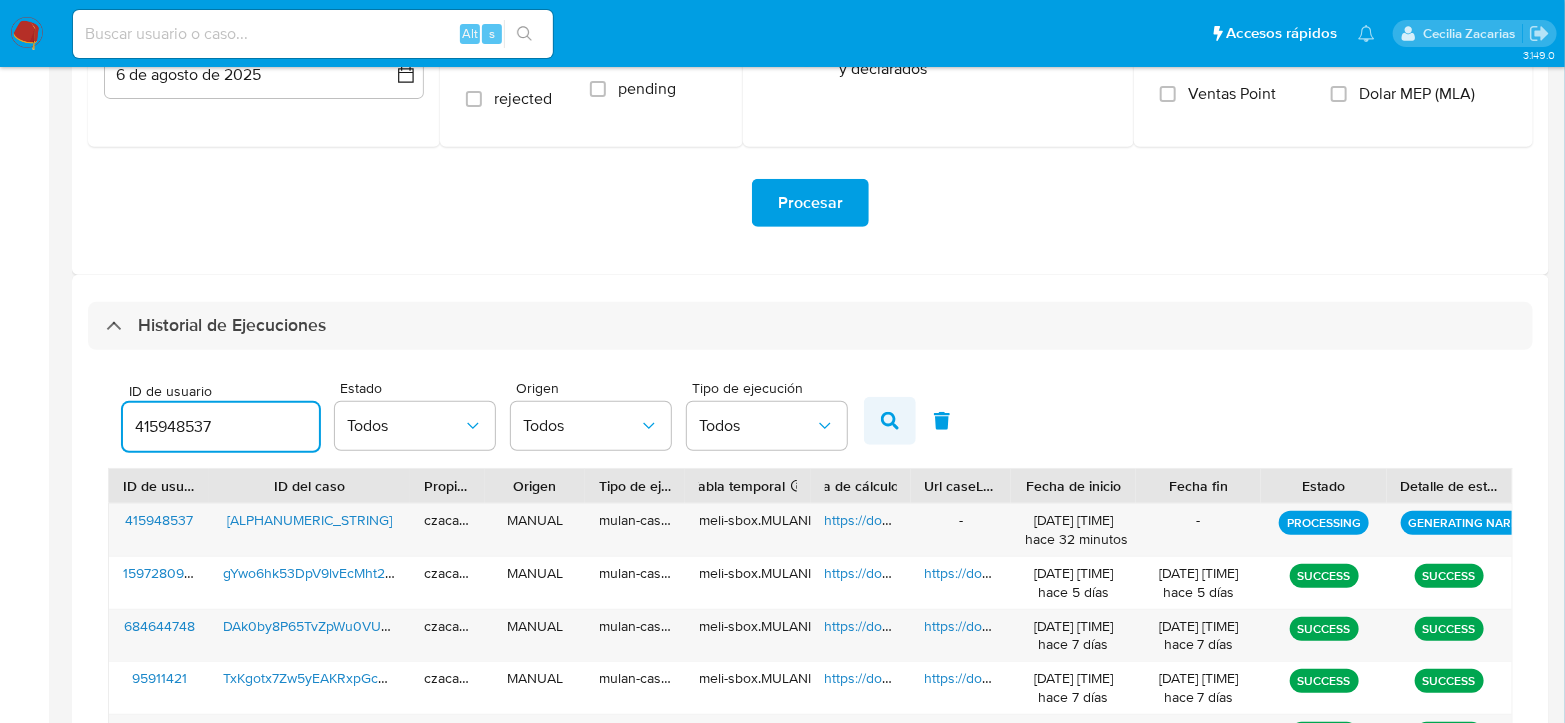 type on "415948537" 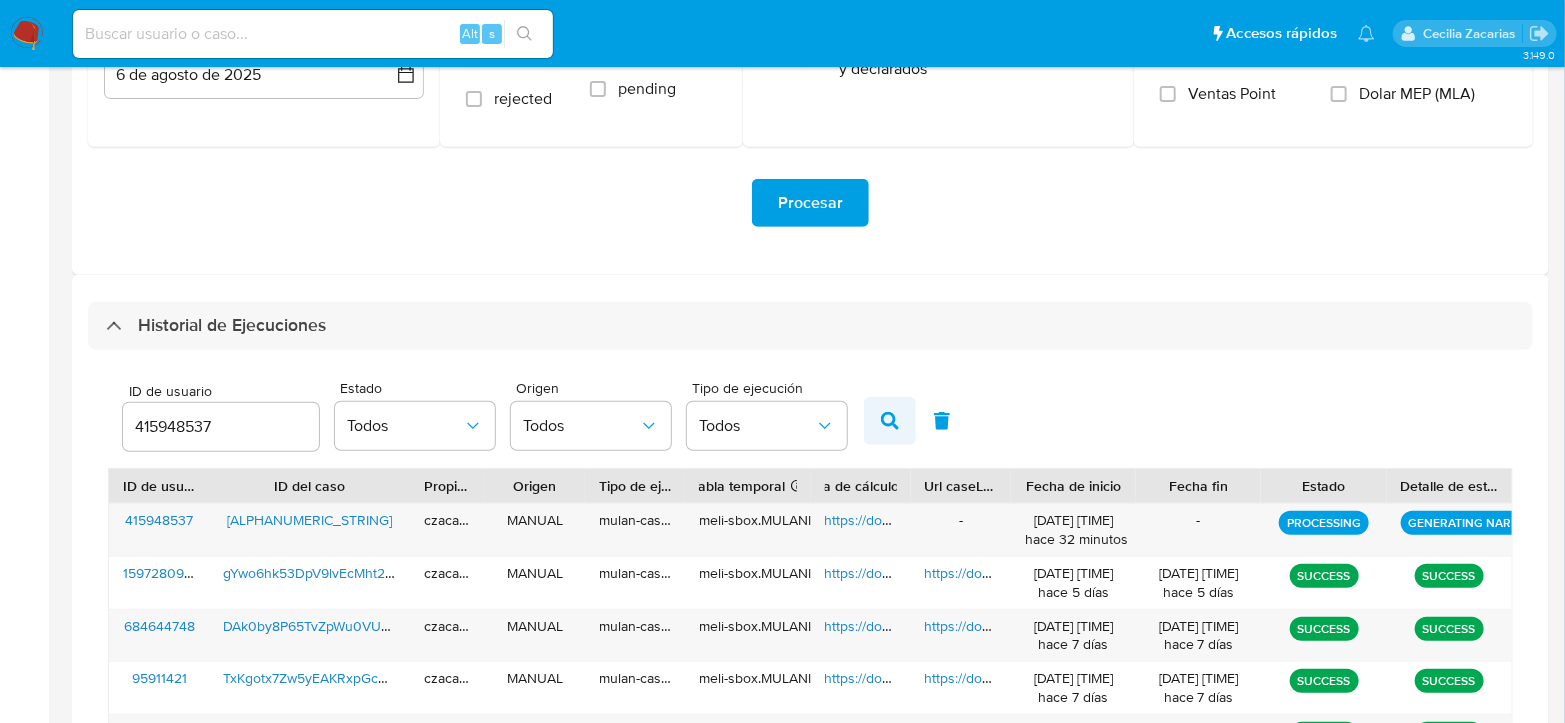 click 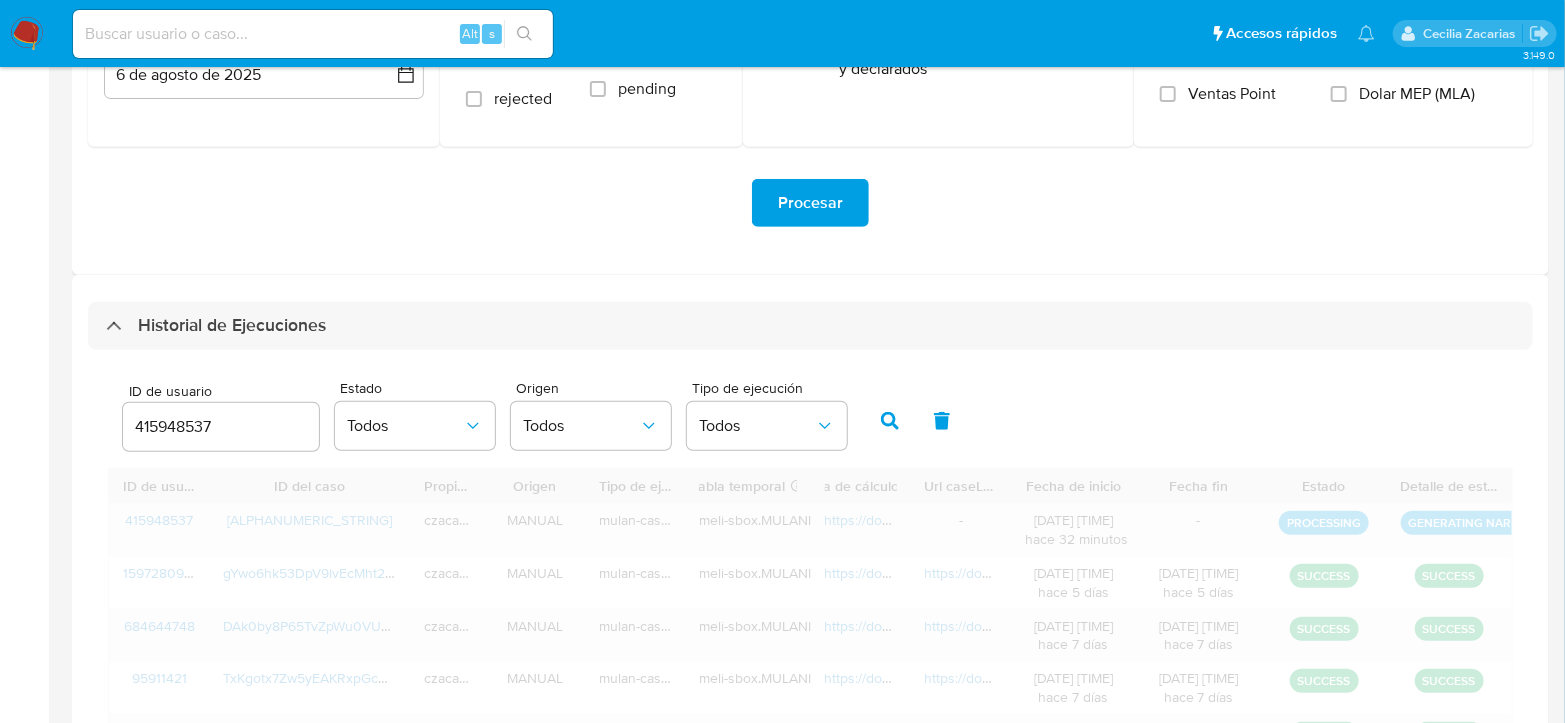 scroll, scrollTop: 291, scrollLeft: 0, axis: vertical 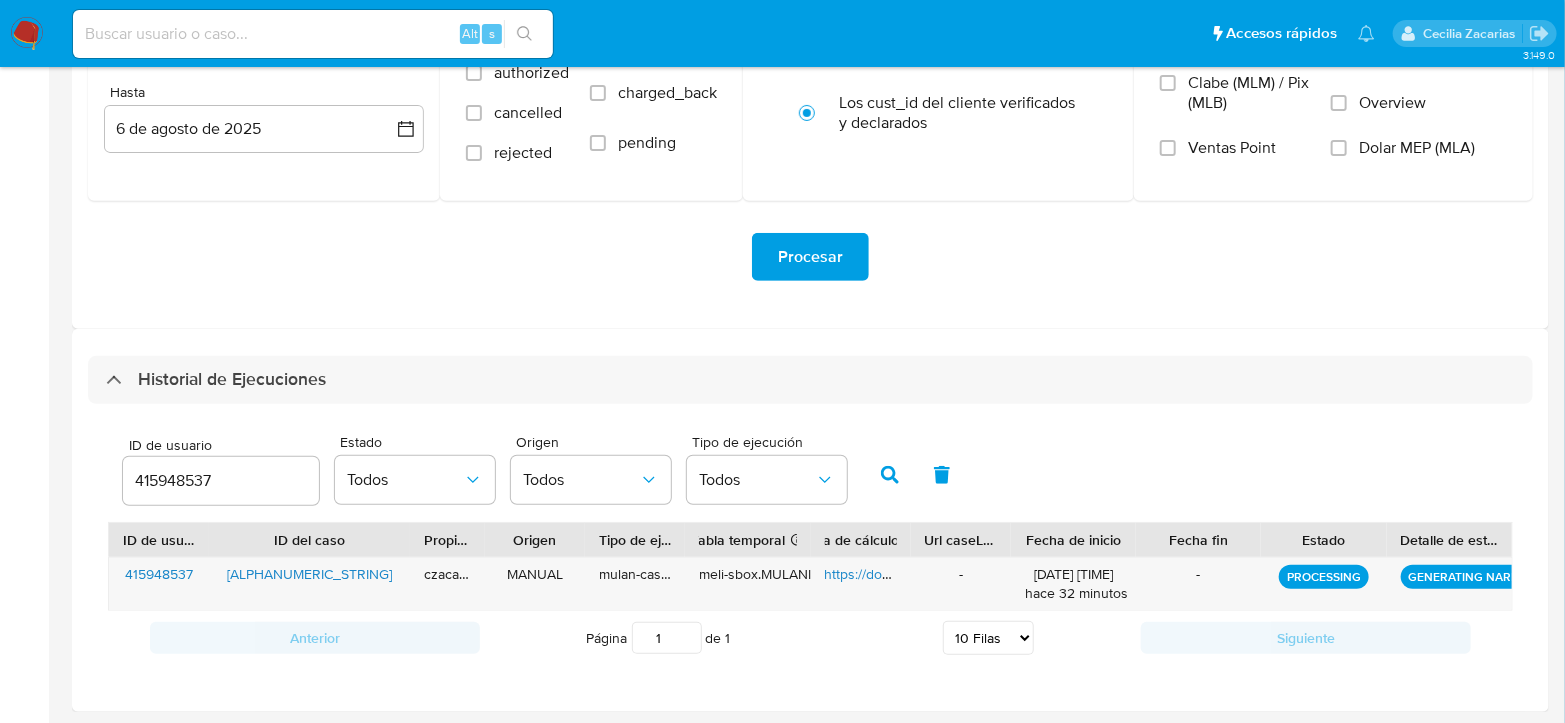 click on "Pausado Ver notificaciones Alt s Accesos rápidos   Presiona las siguientes teclas para acceder a algunas de las funciones Buscar caso o usuario Alt s Volver al home Alt h [FIRST] [LAST]" at bounding box center (782, 33) 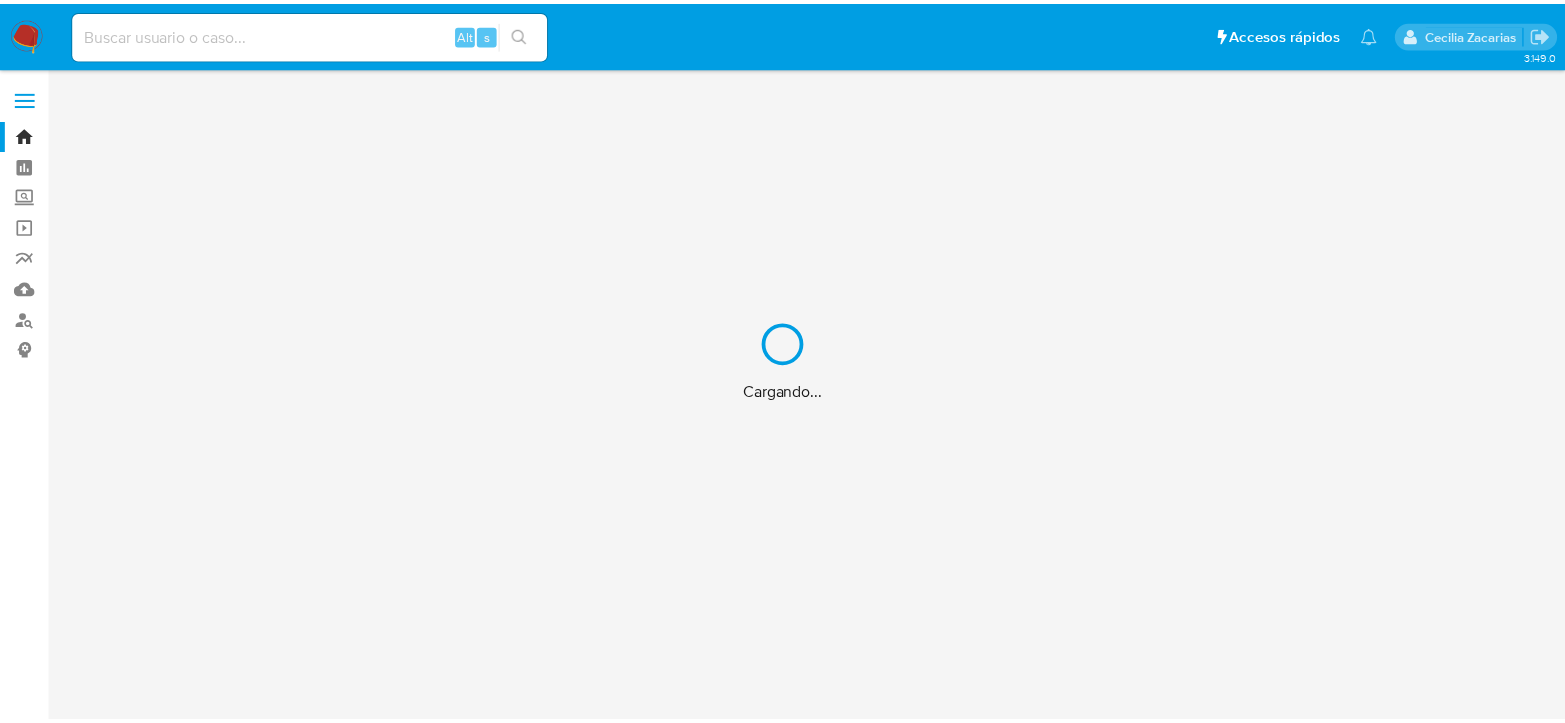 scroll, scrollTop: 0, scrollLeft: 0, axis: both 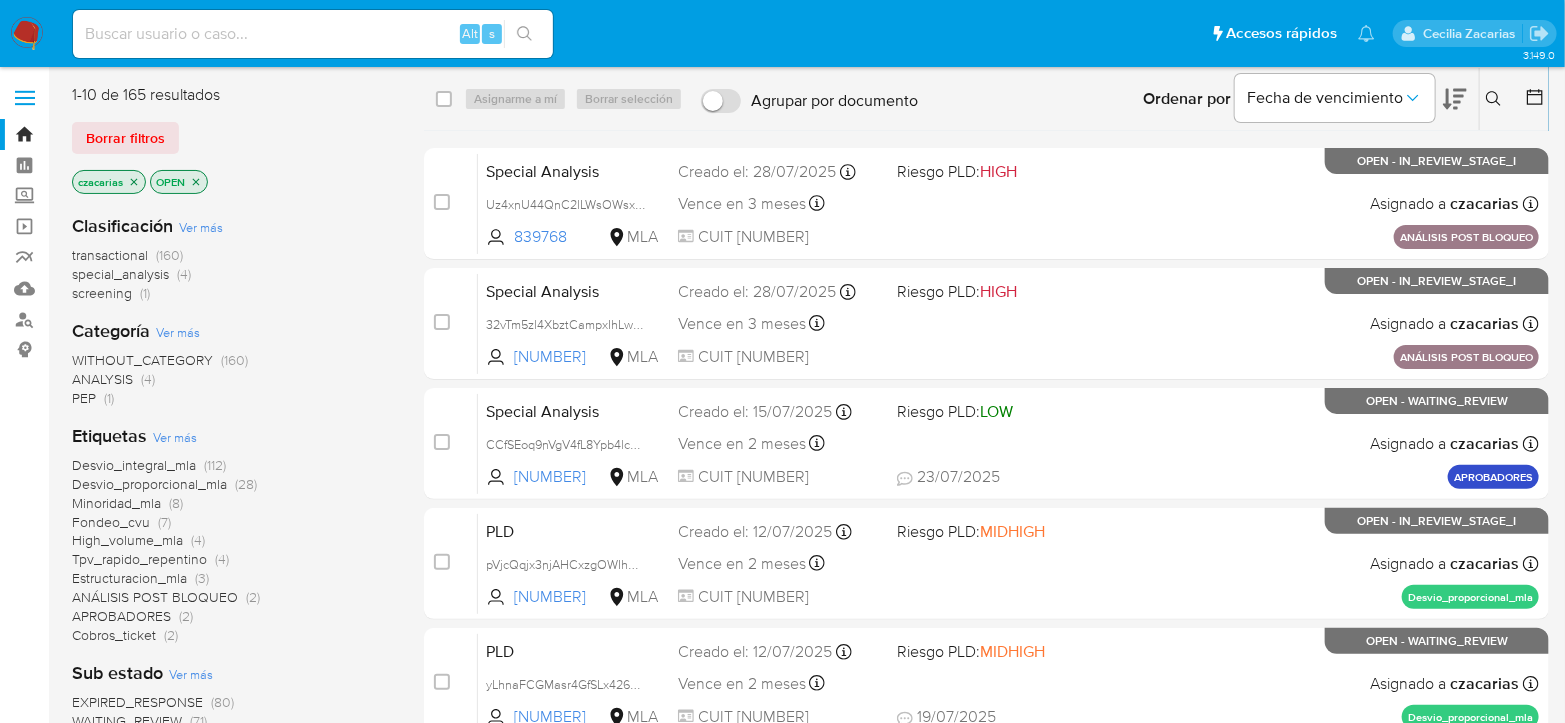 click at bounding box center [313, 34] 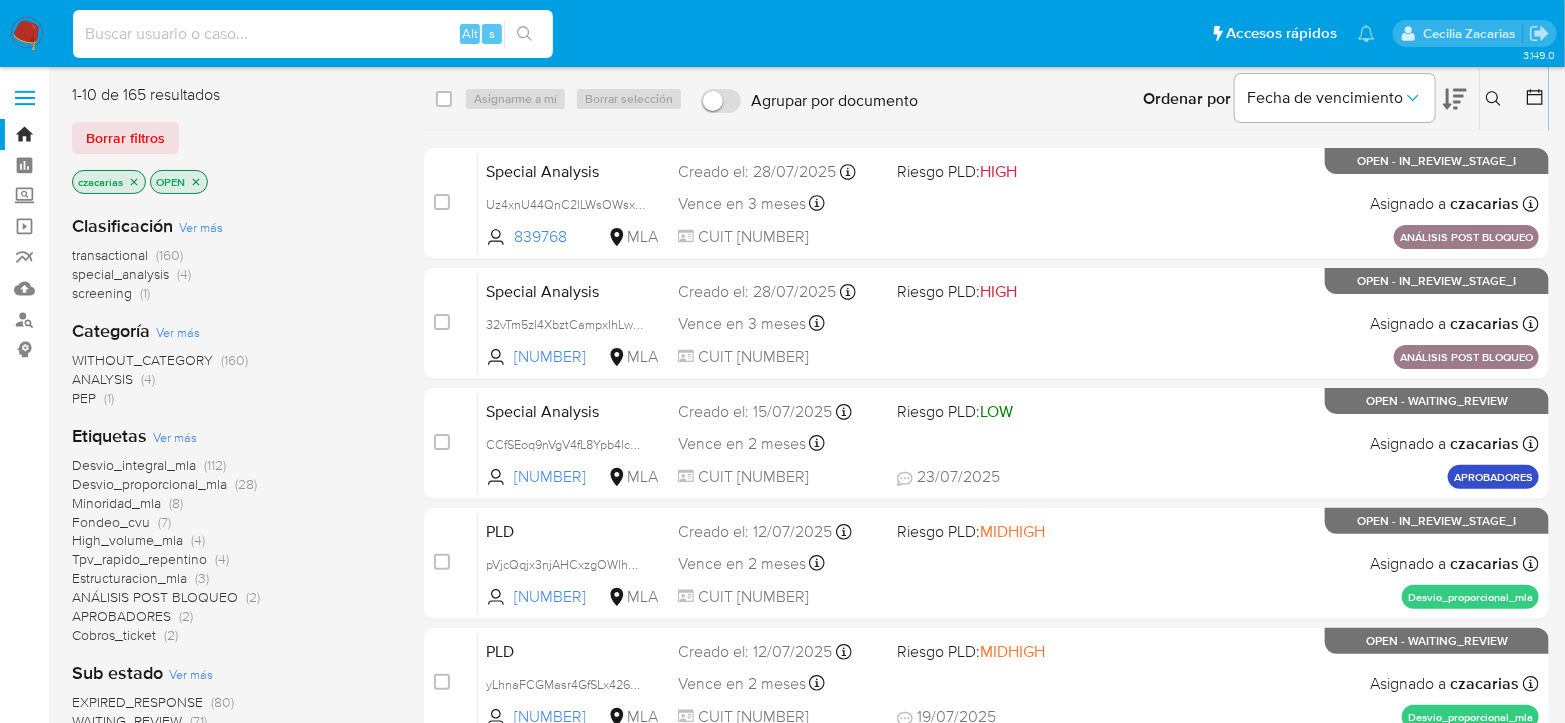 paste on "su5OlGJjov9P84UErvq539M5" 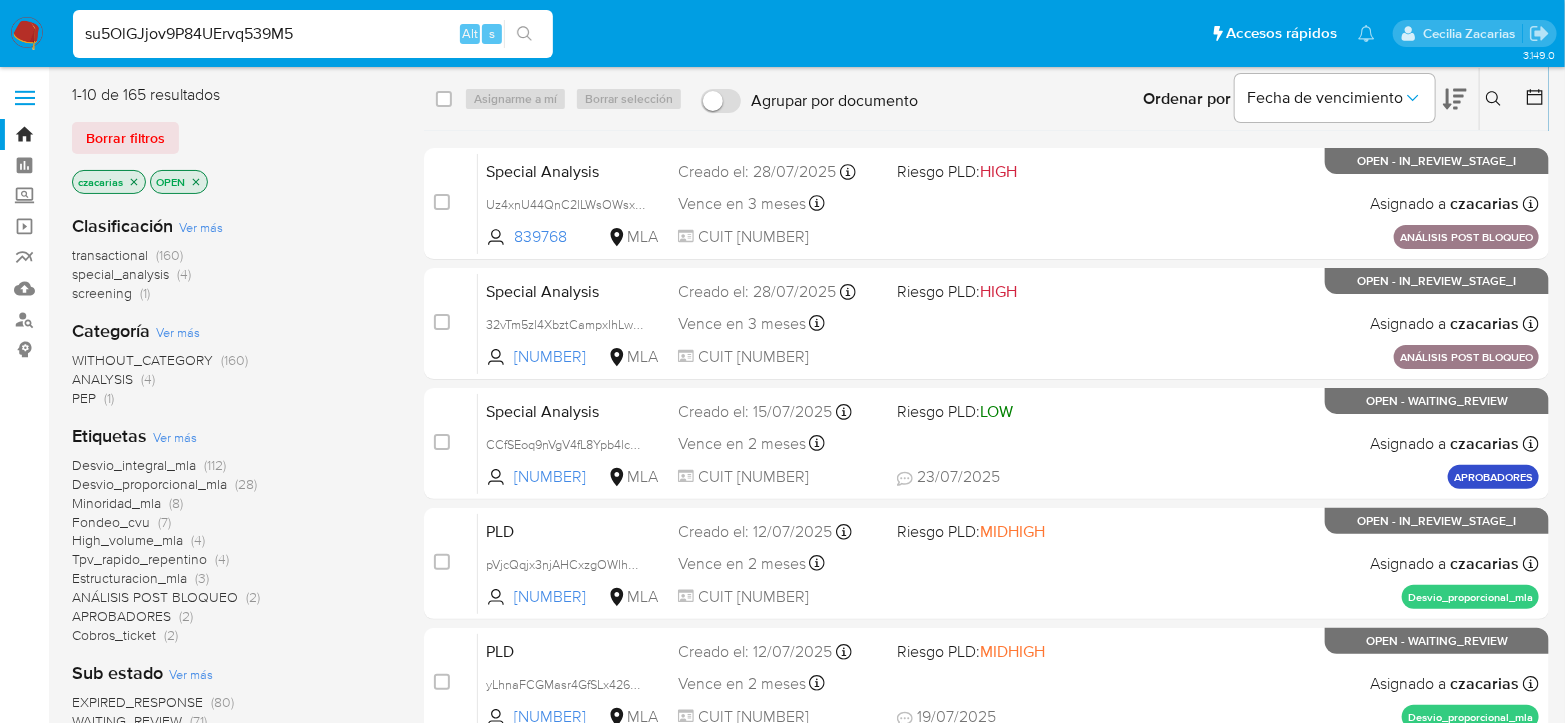 type on "su5OlGJjov9P84UErvq539M5" 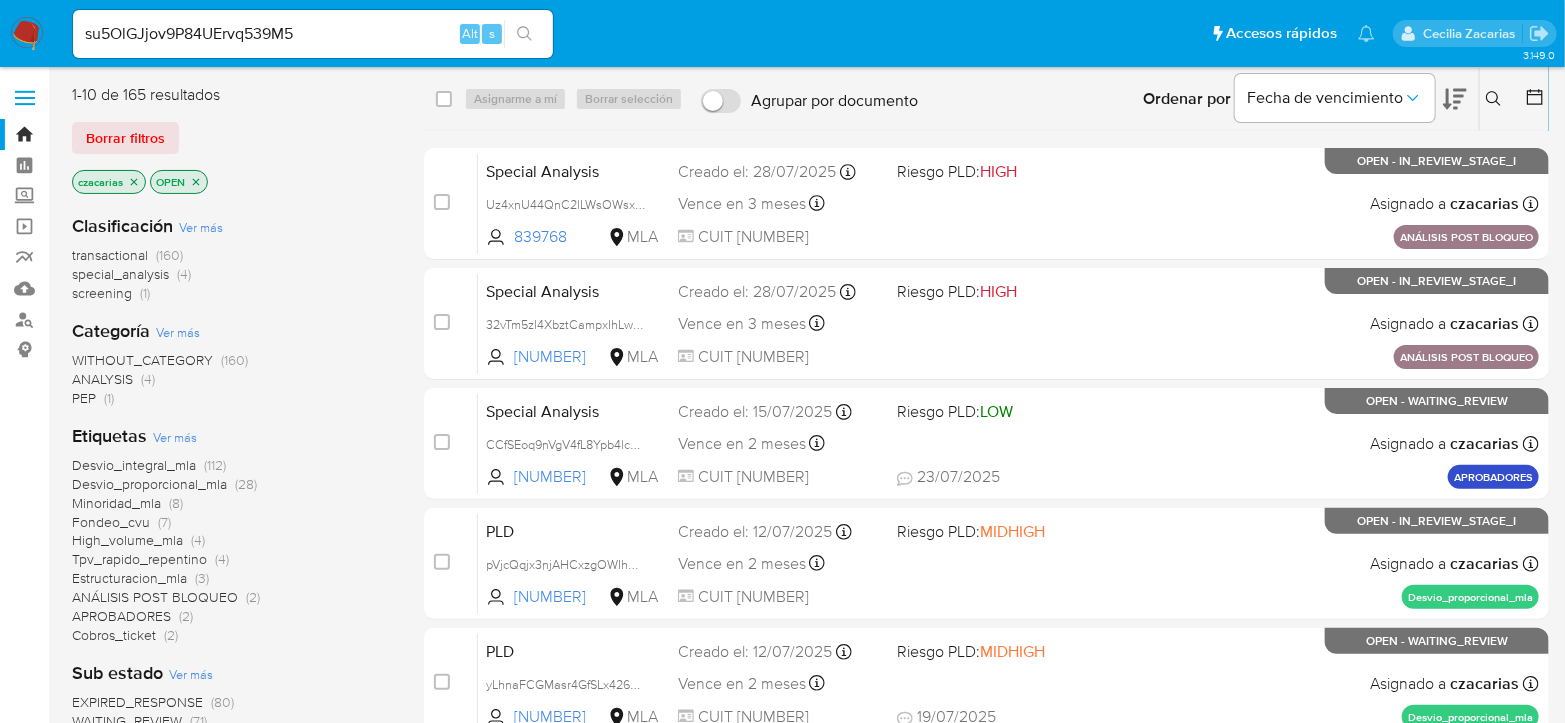 click 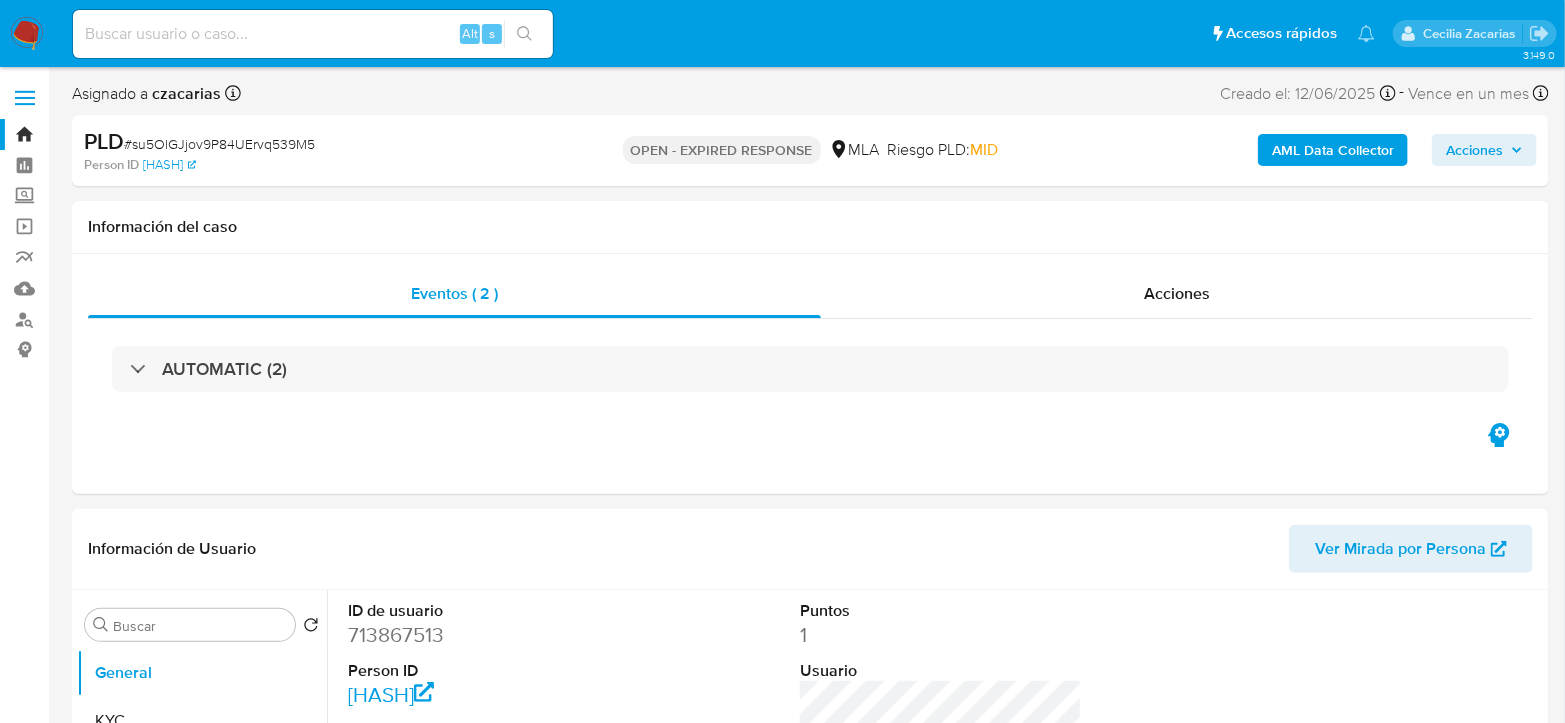 select on "10" 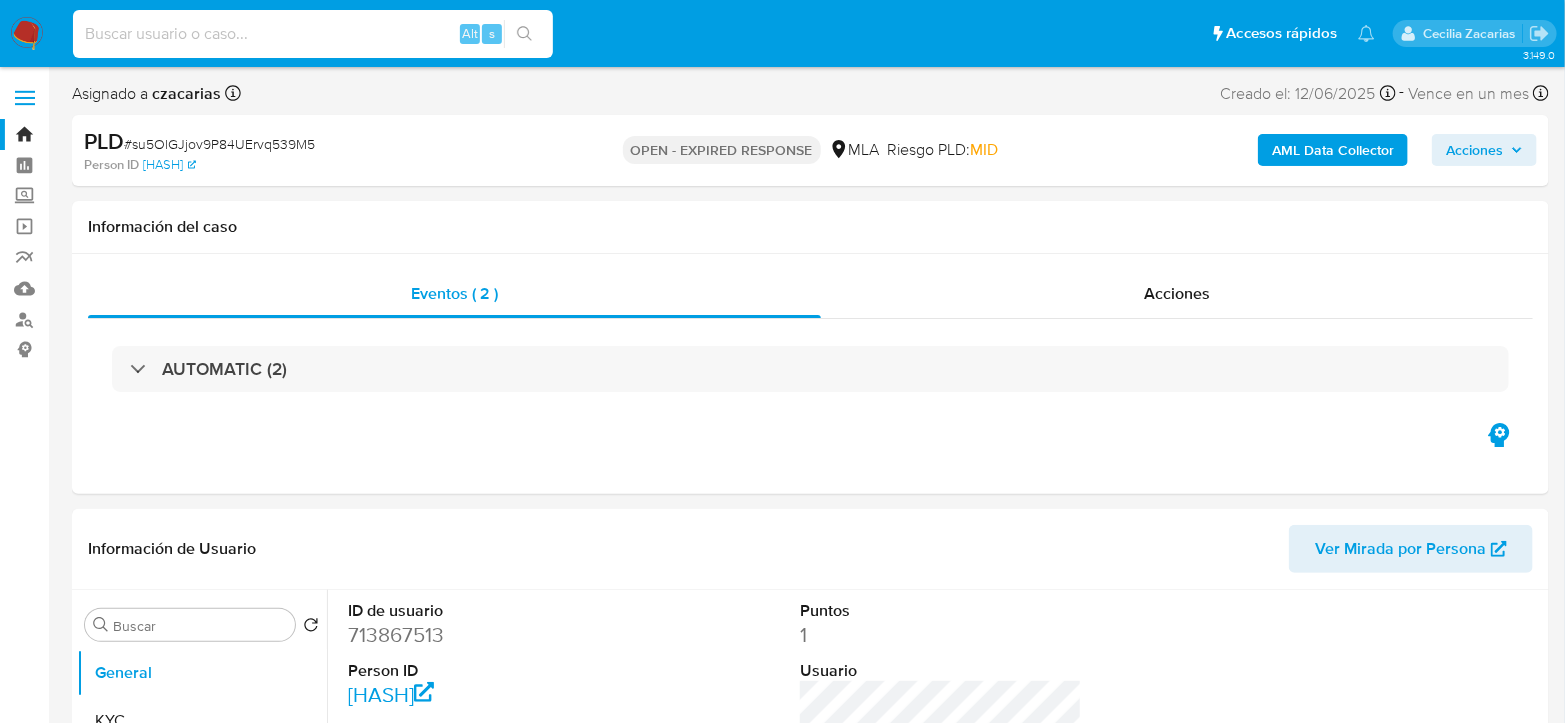 paste on "Pq14jXsMkVTIaRvw5NGEf5sx" 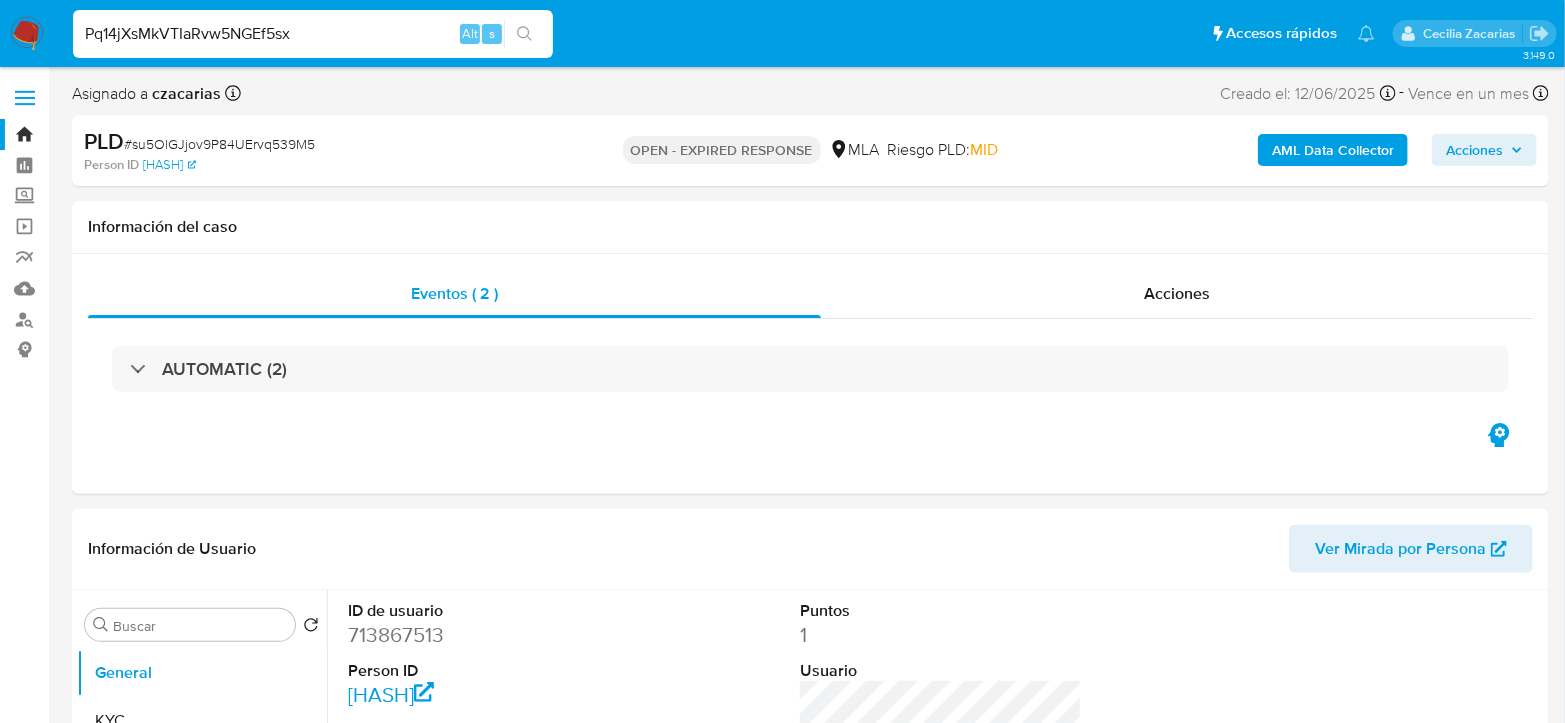 type on "Pq14jXsMkVTIaRvw5NGEf5sx" 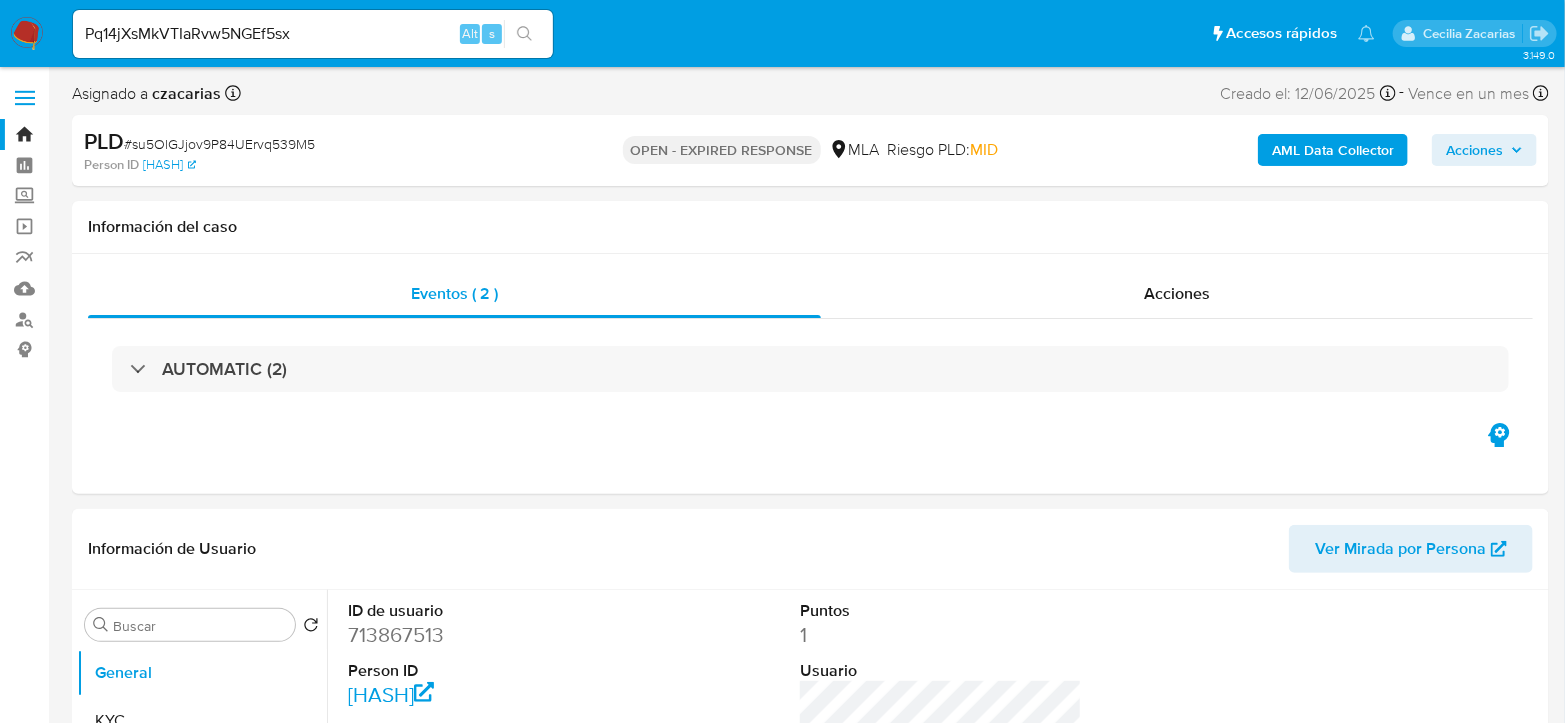 click 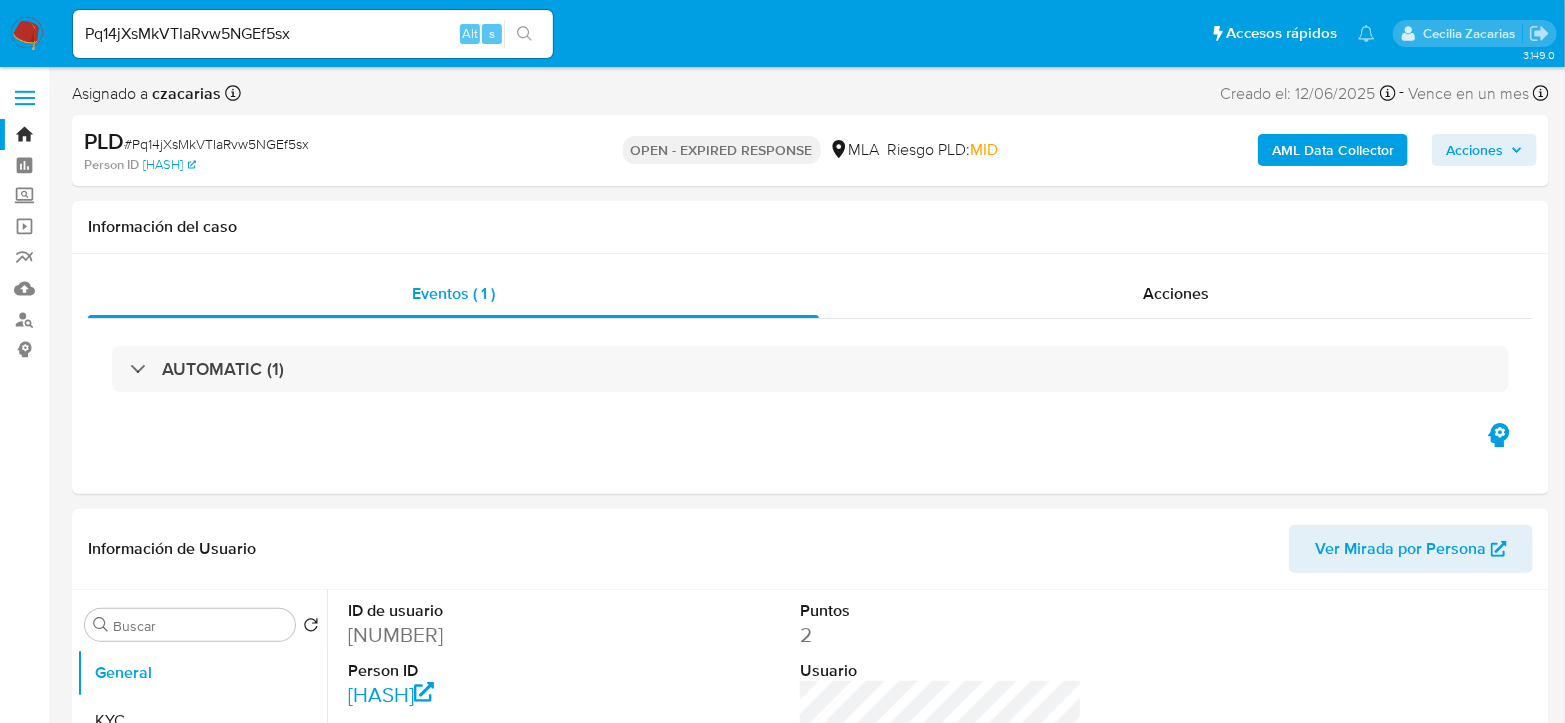 select on "10" 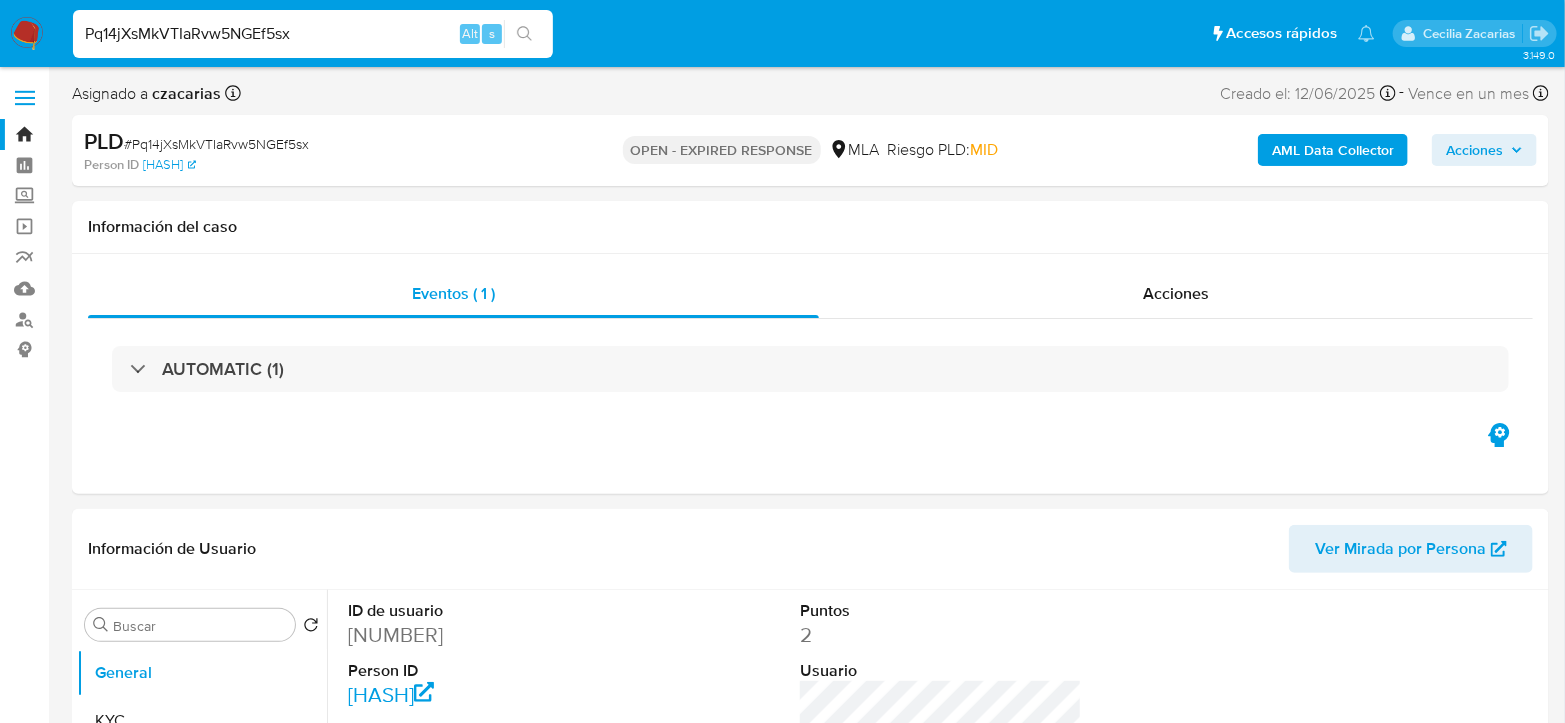 click on "Pq14jXsMkVTIaRvw5NGEf5sx" at bounding box center [313, 34] 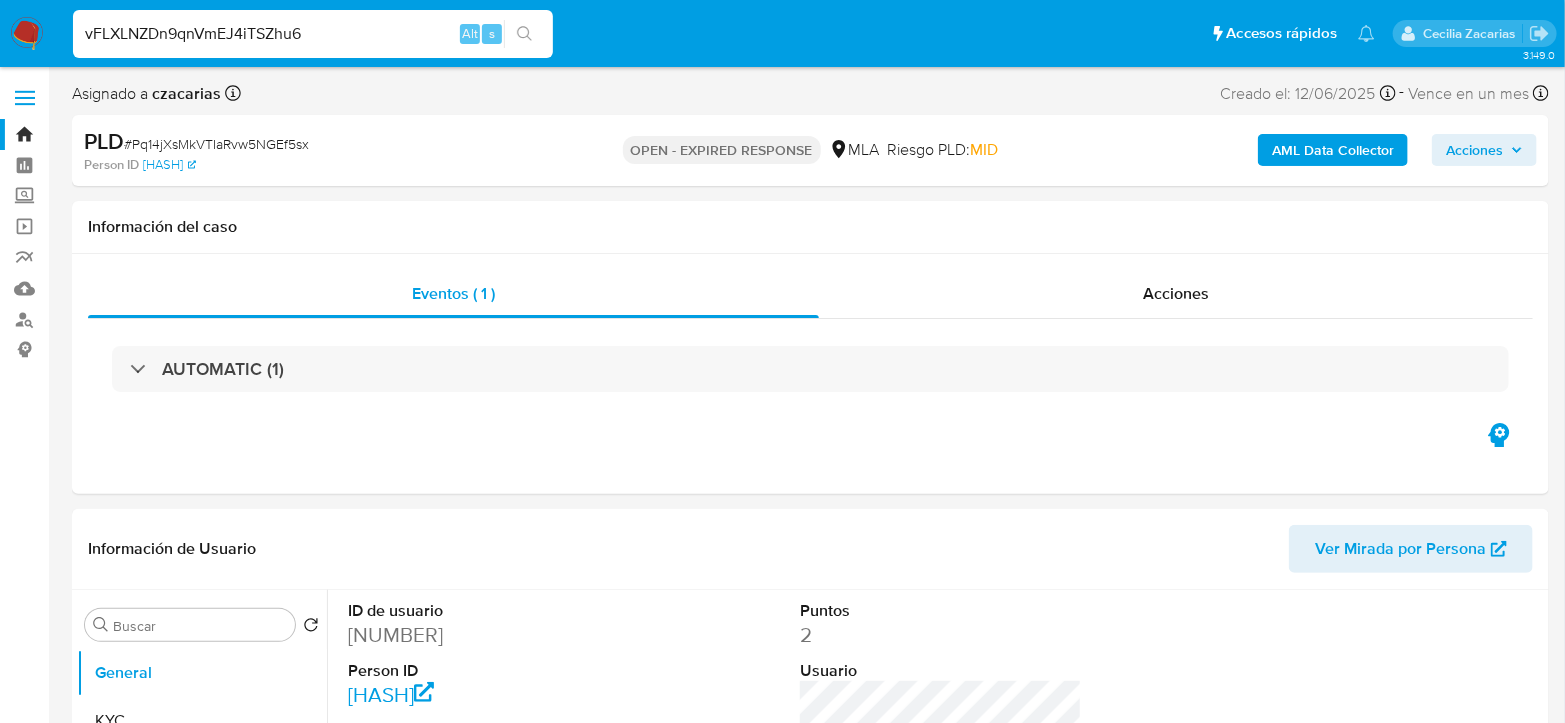 type on "vFLXLNZDn9qnVmEJ4iTSZhu6" 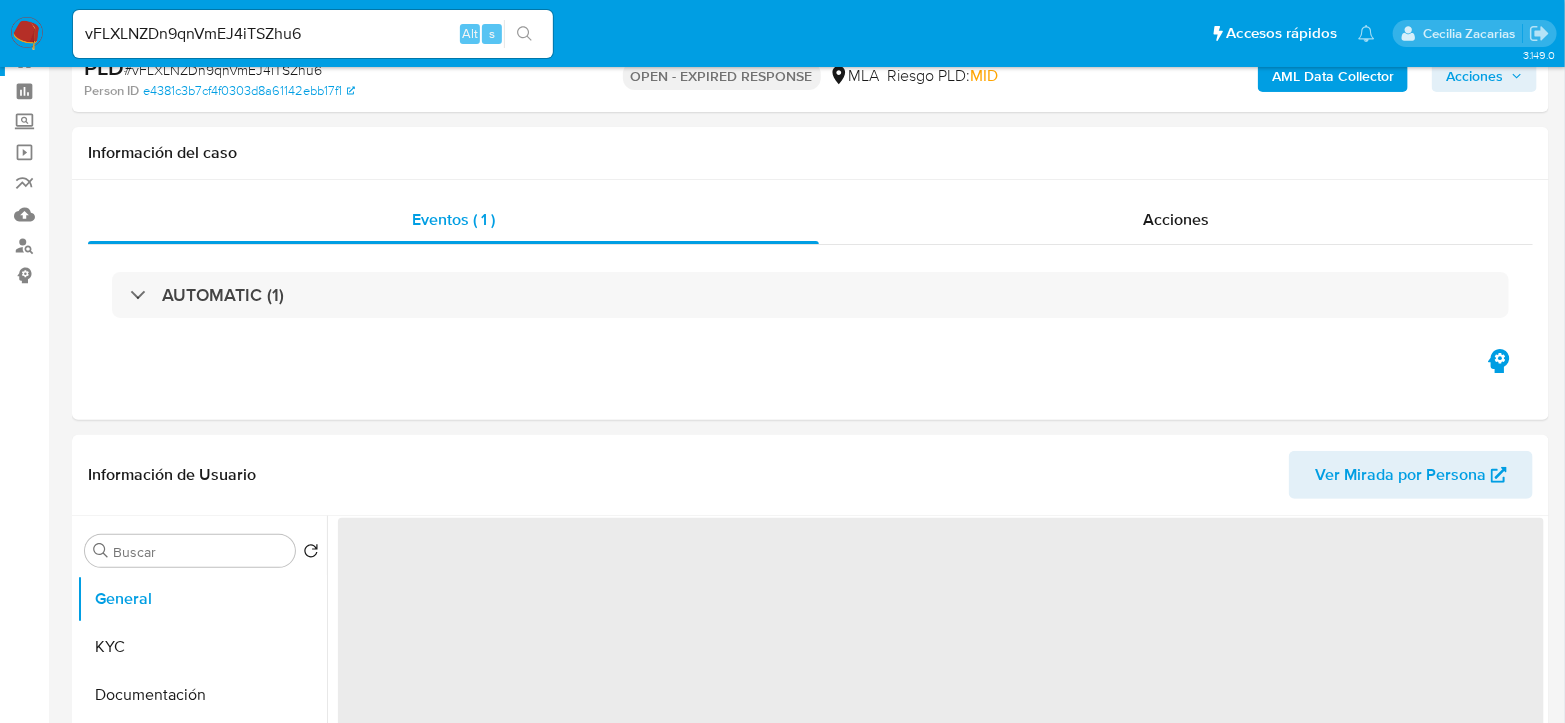 scroll, scrollTop: 111, scrollLeft: 0, axis: vertical 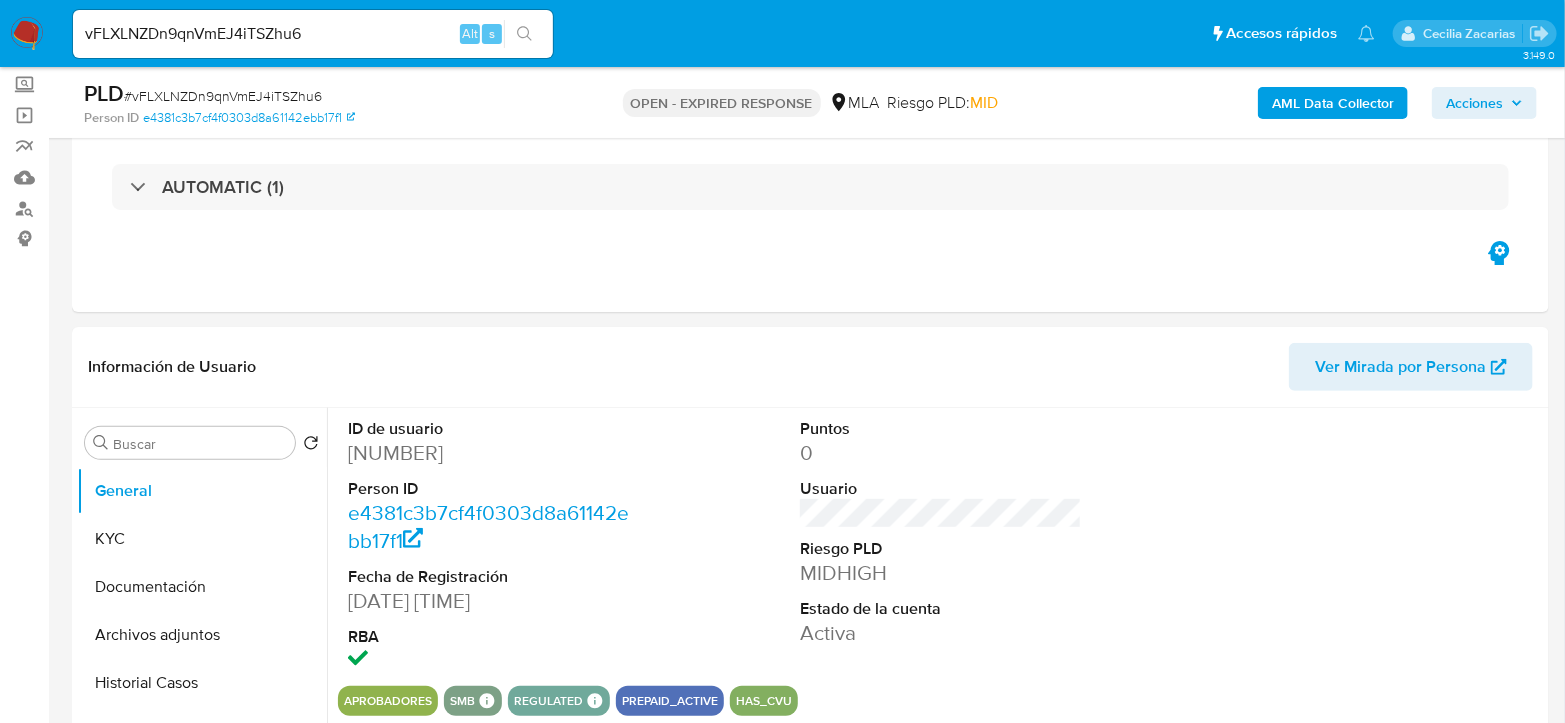 select on "10" 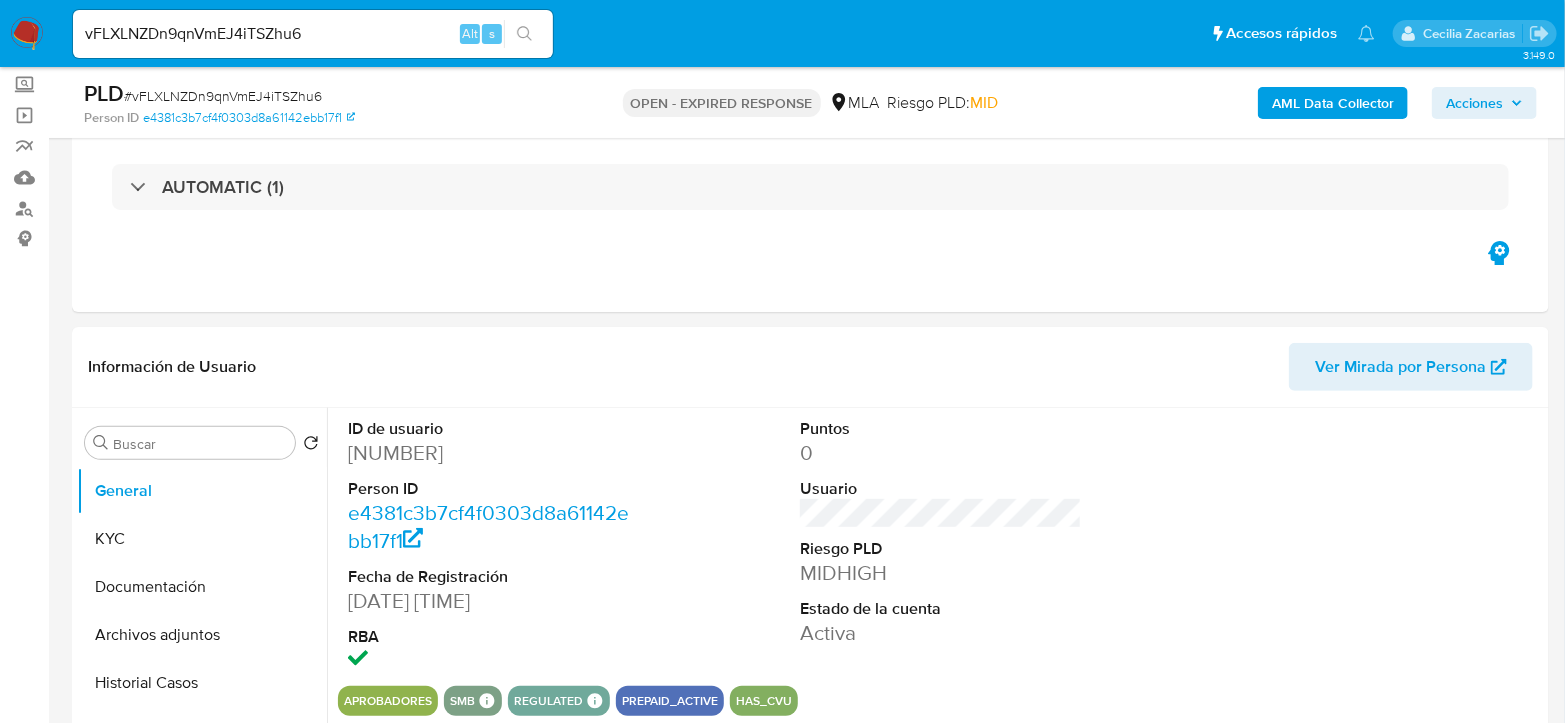 click on "vFLXLNZDn9qnVmEJ4iTSZhu6" at bounding box center (313, 34) 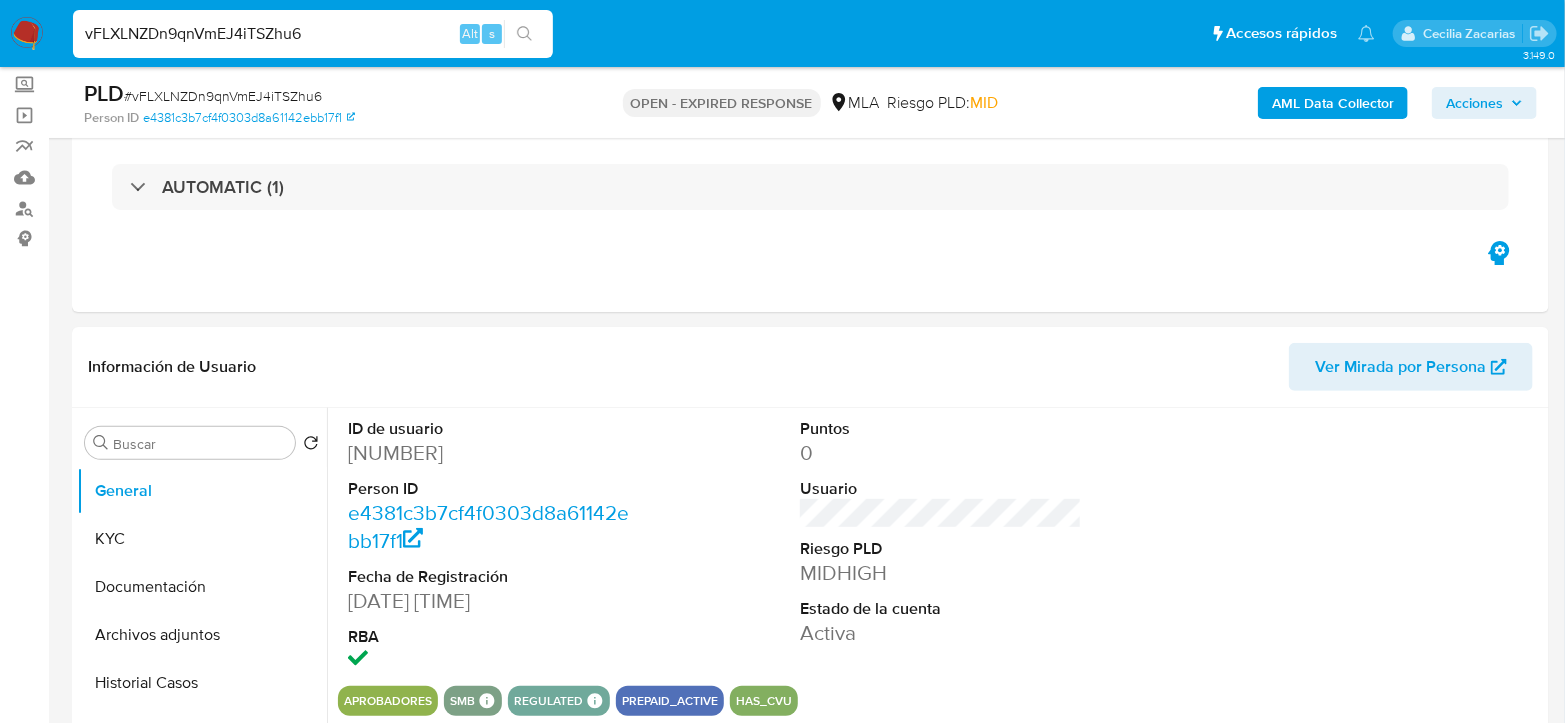 click on "vFLXLNZDn9qnVmEJ4iTSZhu6" at bounding box center [313, 34] 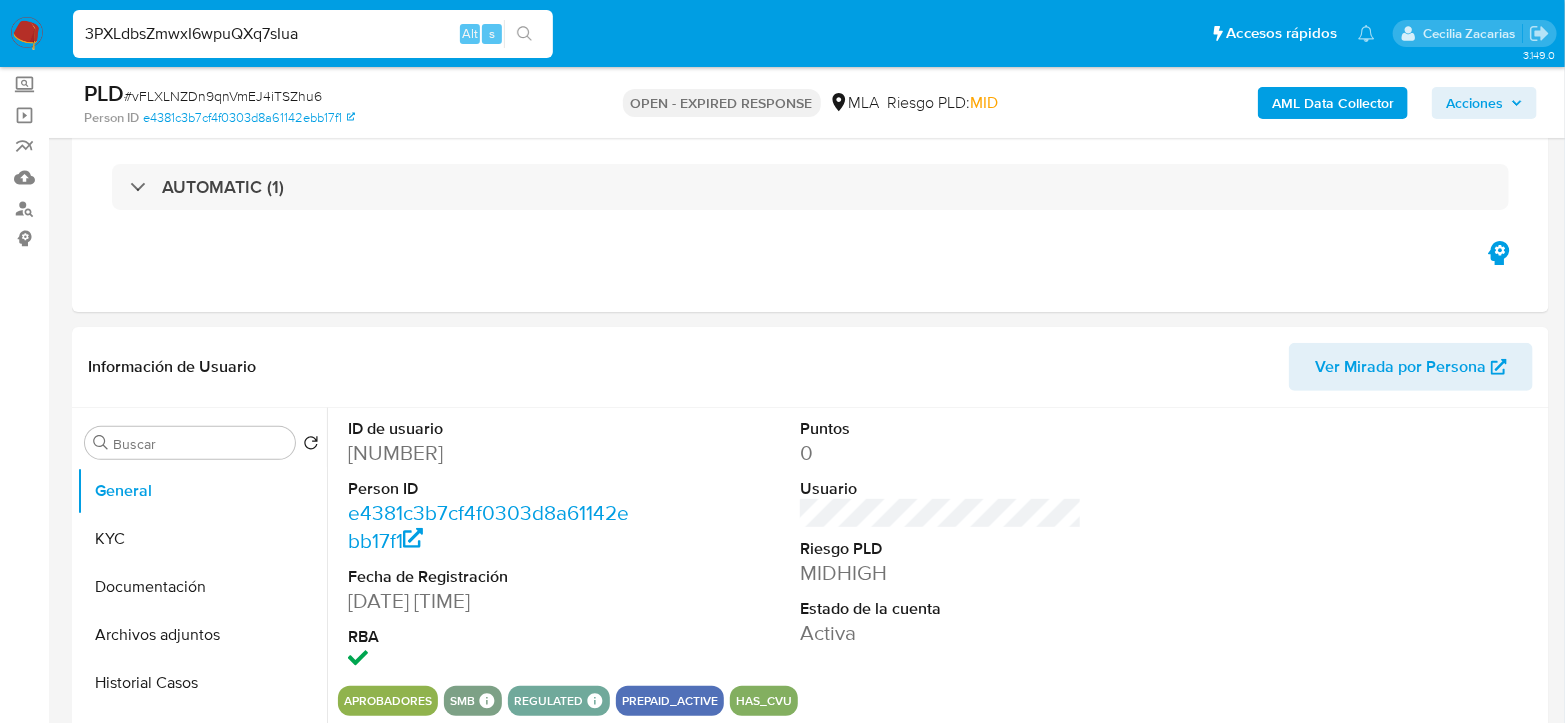type on "3PXLdbsZmwxI6wpuQXq7sIua" 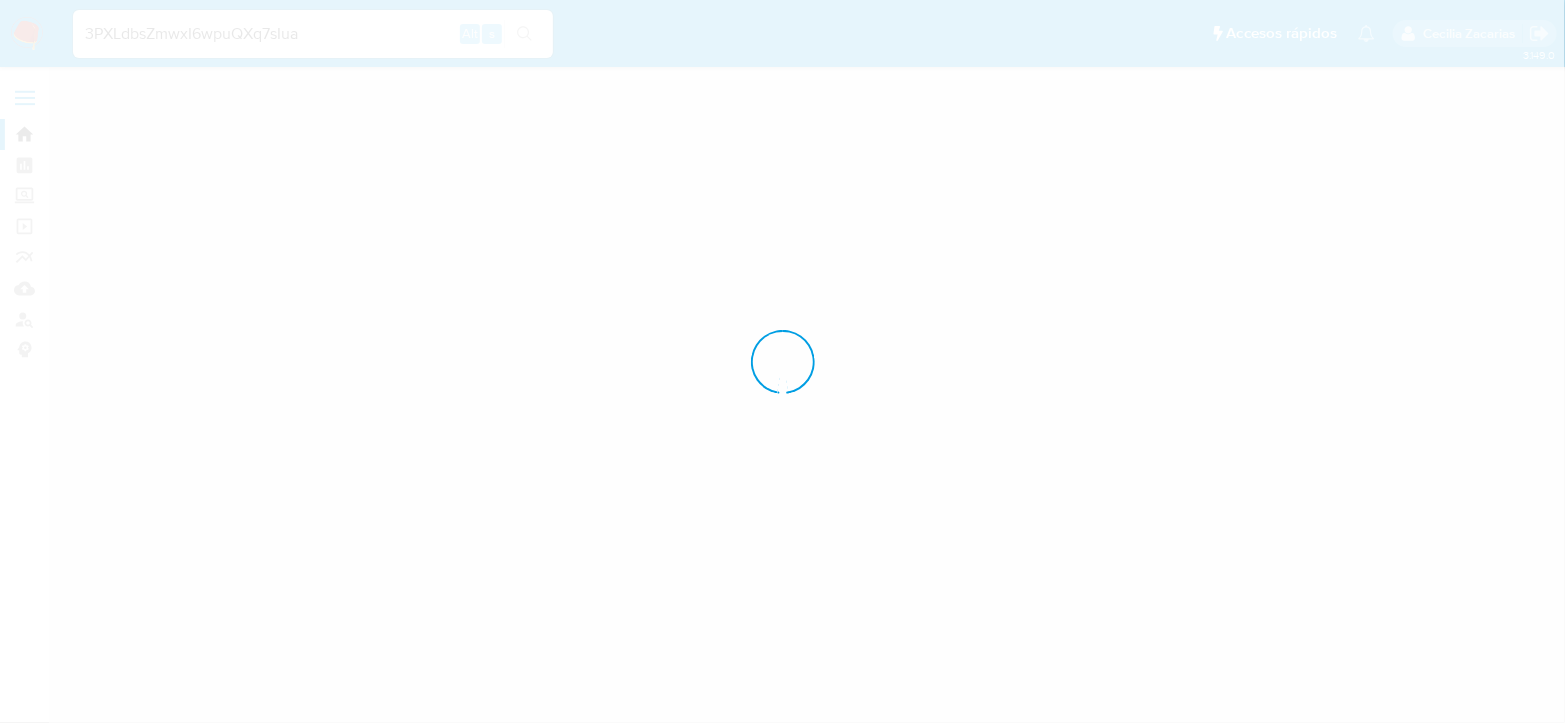 scroll, scrollTop: 0, scrollLeft: 0, axis: both 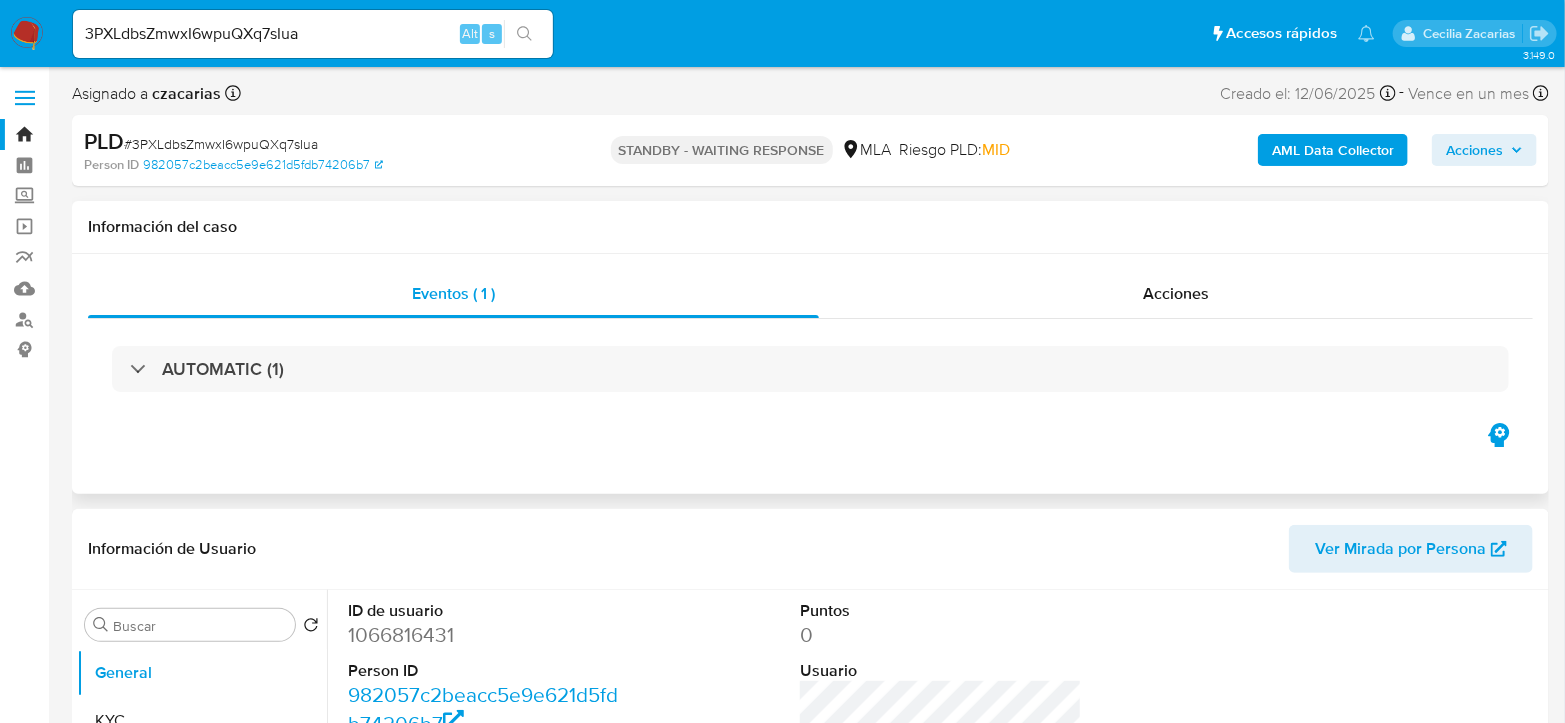 select on "10" 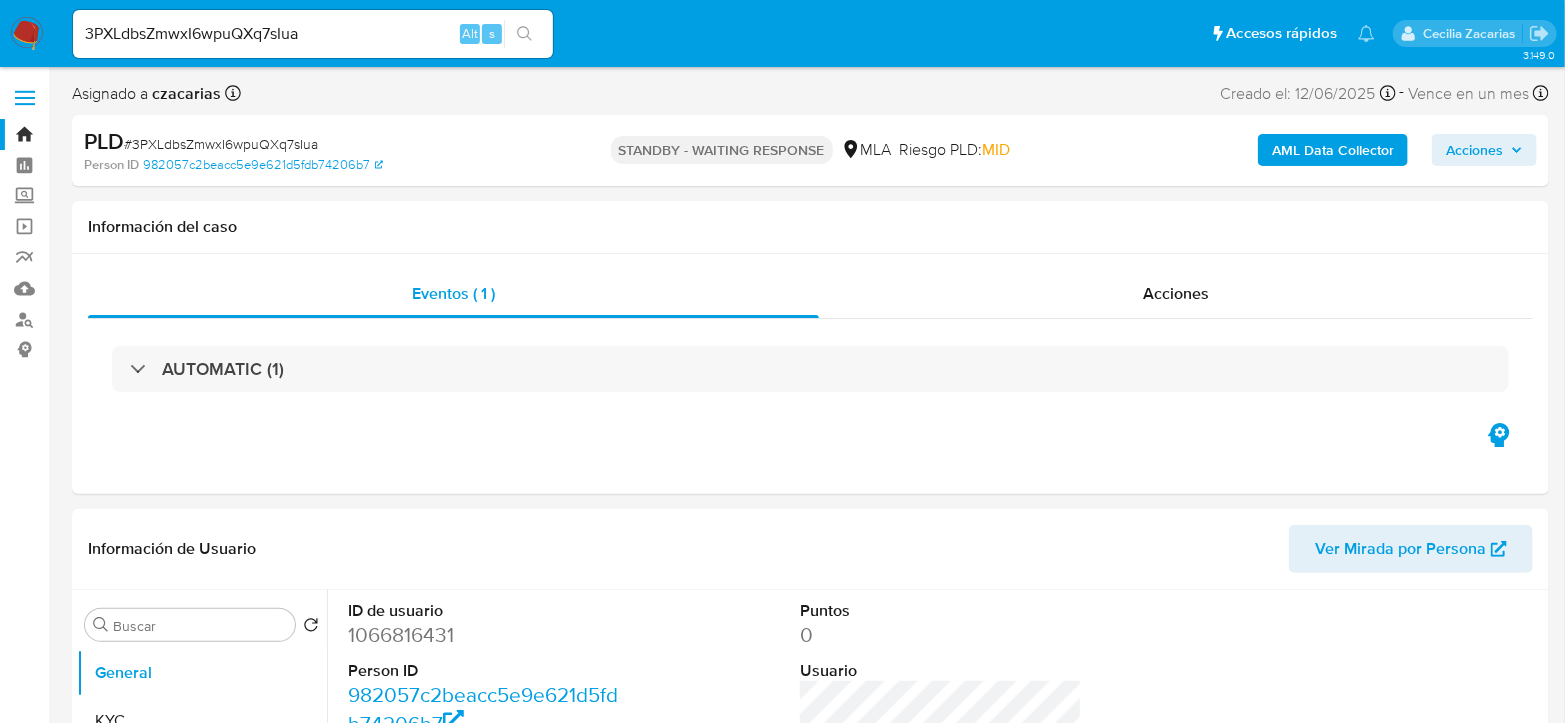 click on "3PXLdbsZmwxI6wpuQXq7sIua" at bounding box center [313, 34] 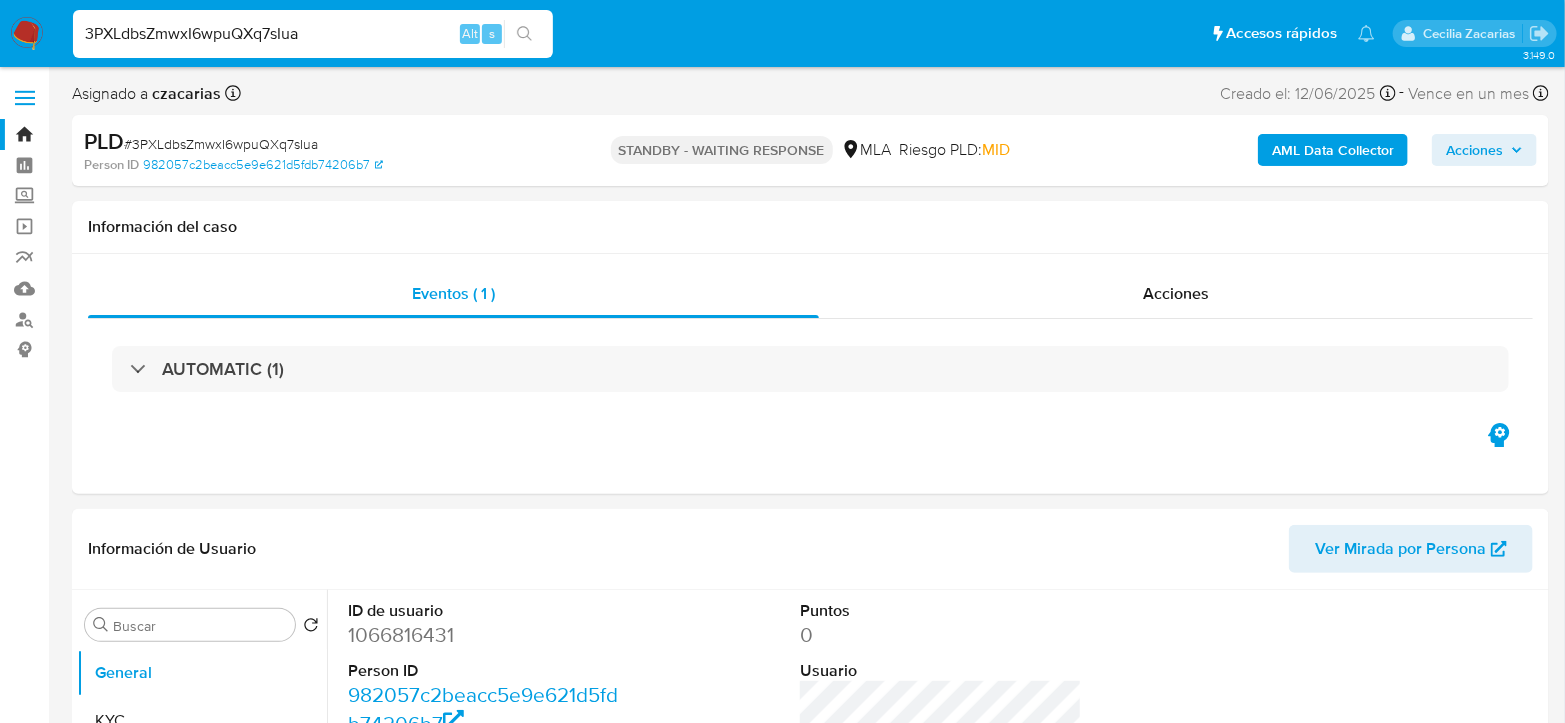 click on "3PXLdbsZmwxI6wpuQXq7sIua" at bounding box center (313, 34) 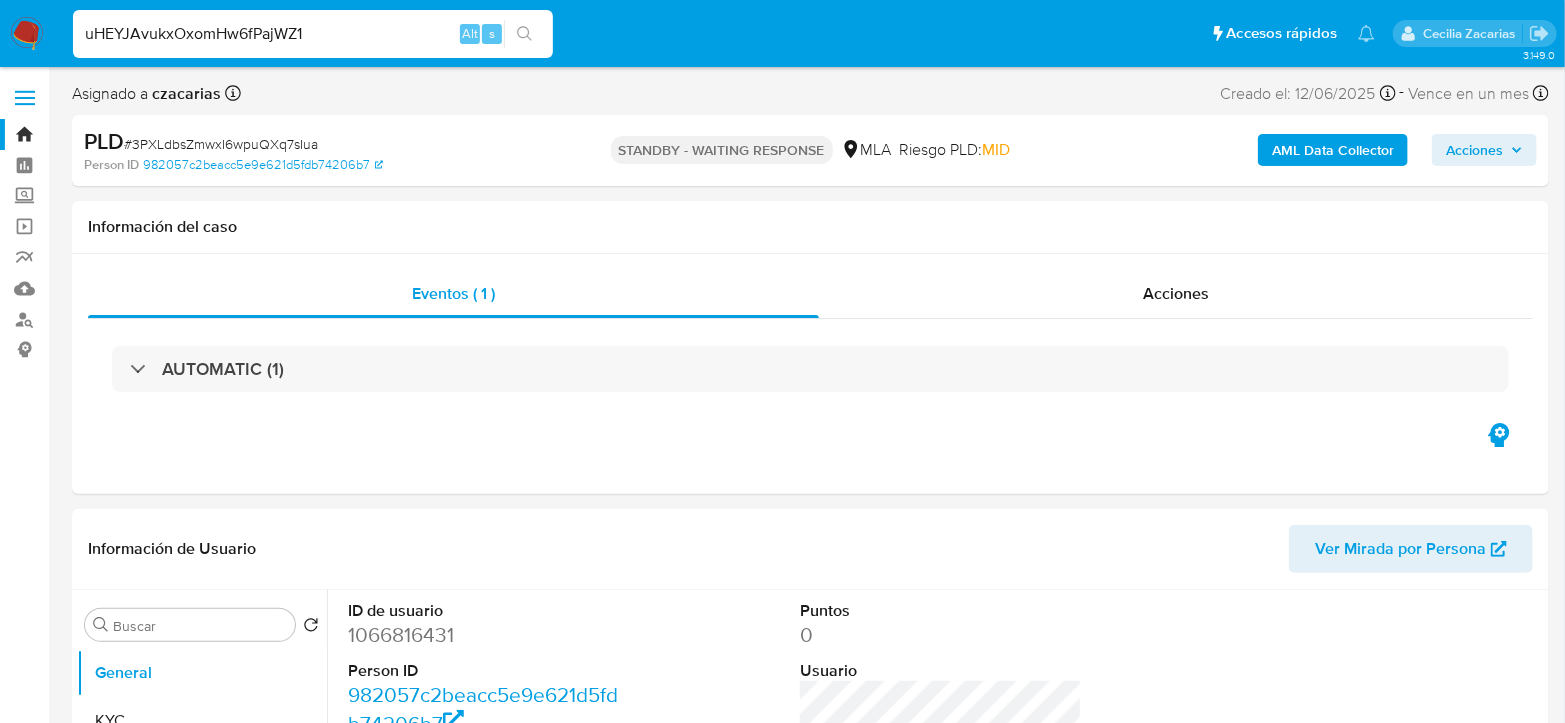 type on "uHEYJAvukxOxomHw6fPajWZ1" 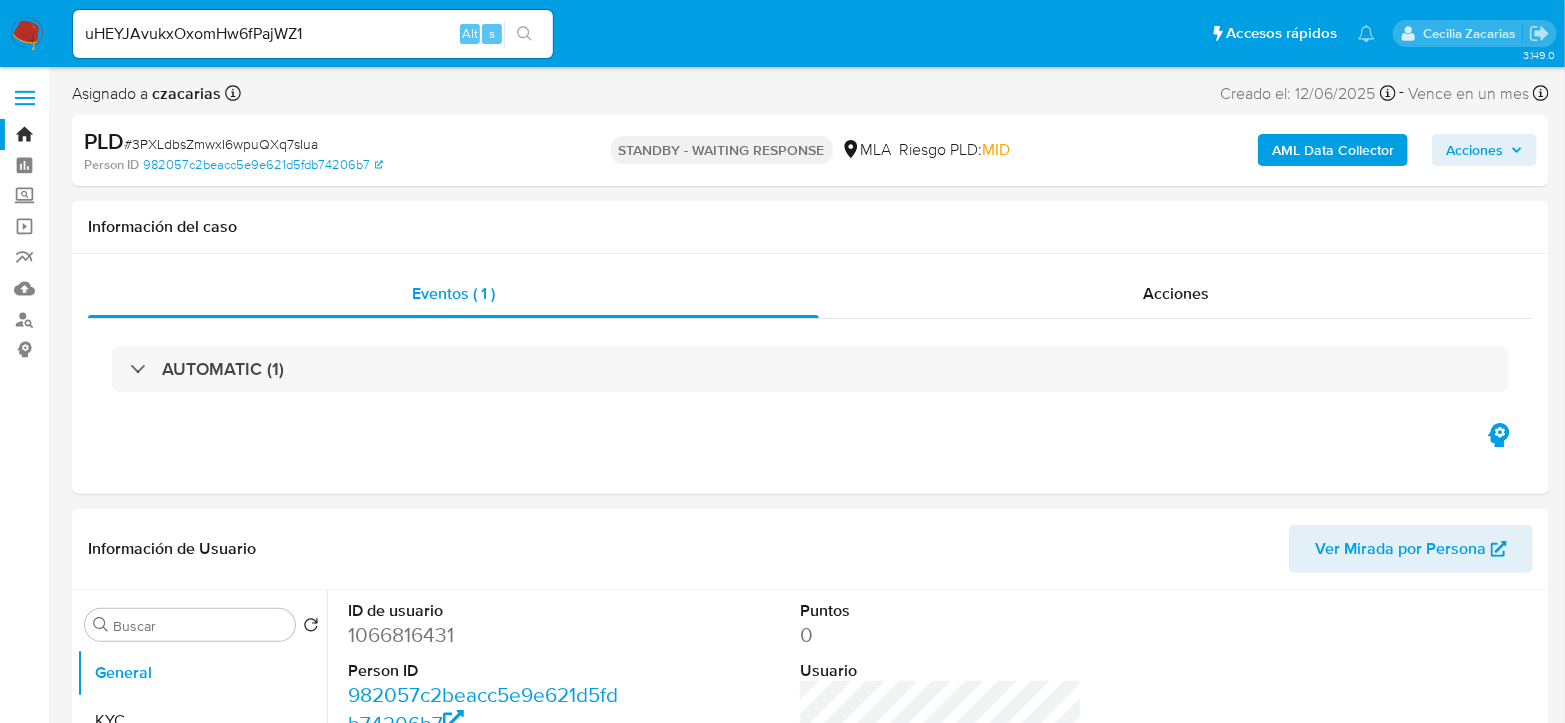 click 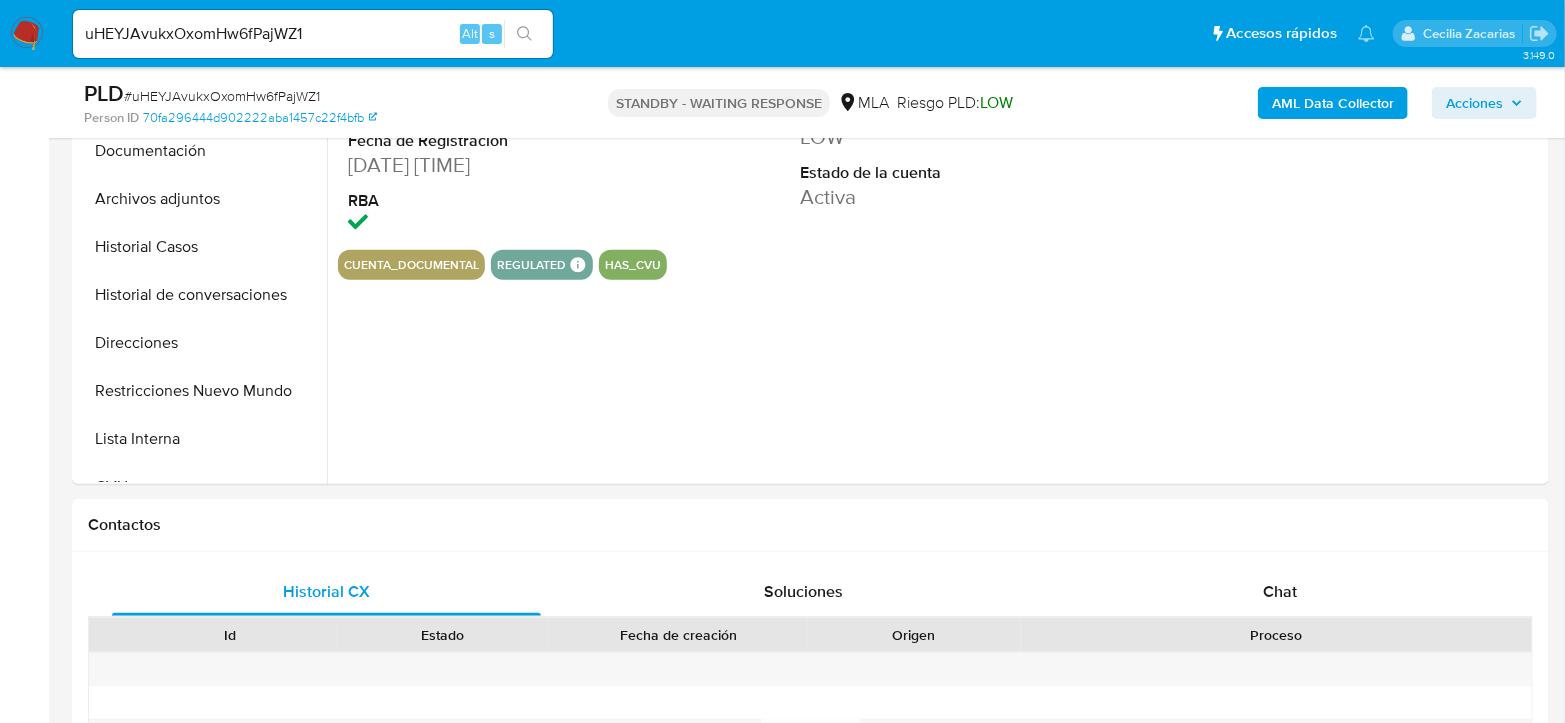 scroll, scrollTop: 555, scrollLeft: 0, axis: vertical 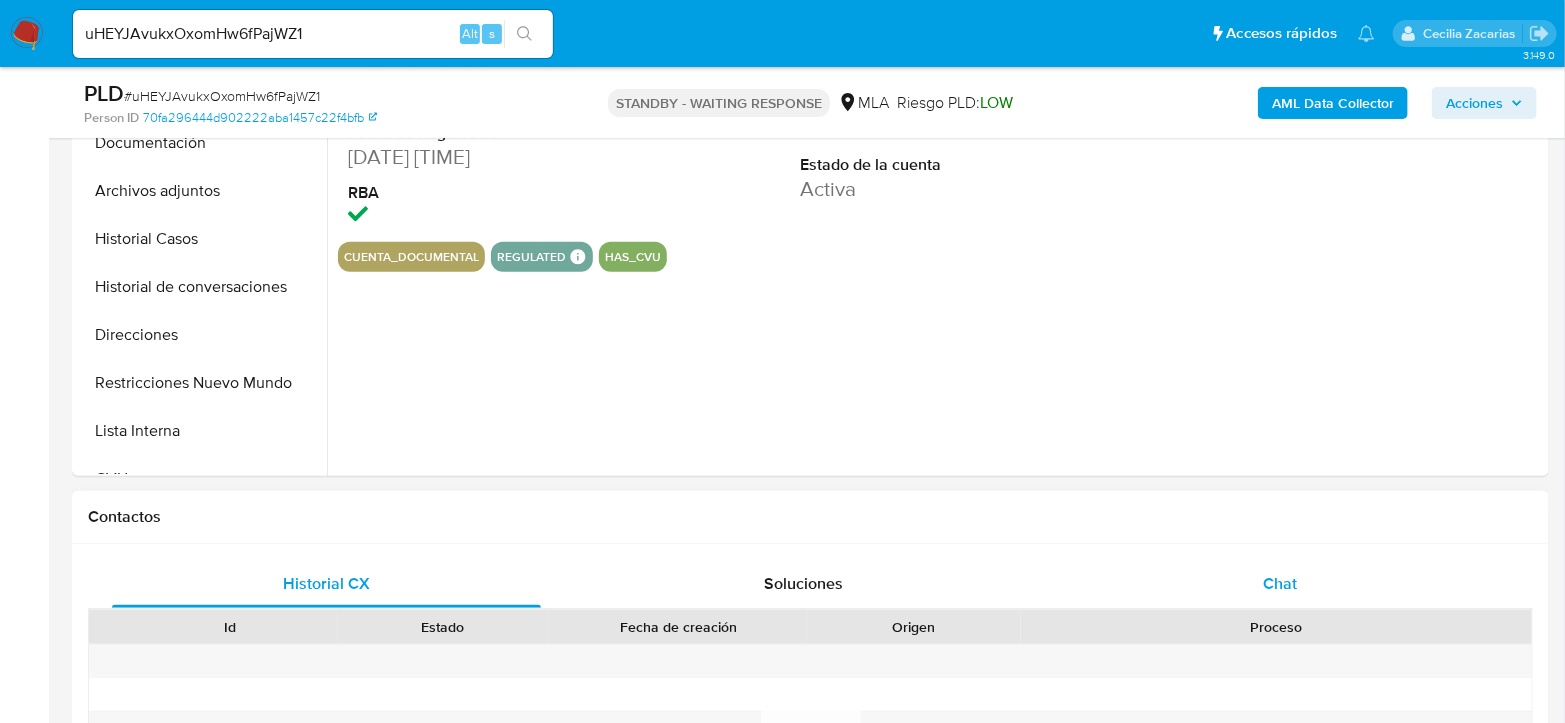 select on "10" 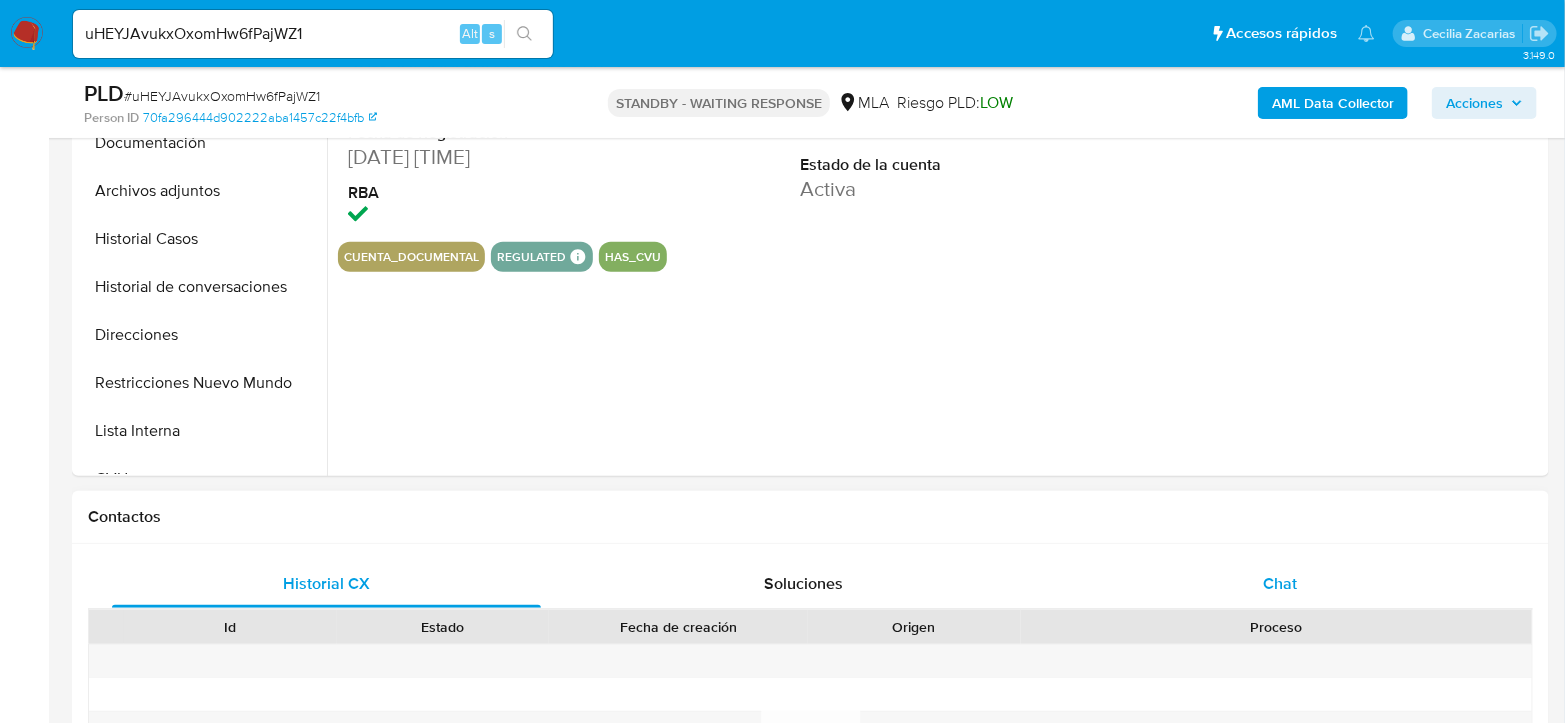 click on "Chat" at bounding box center (1280, 584) 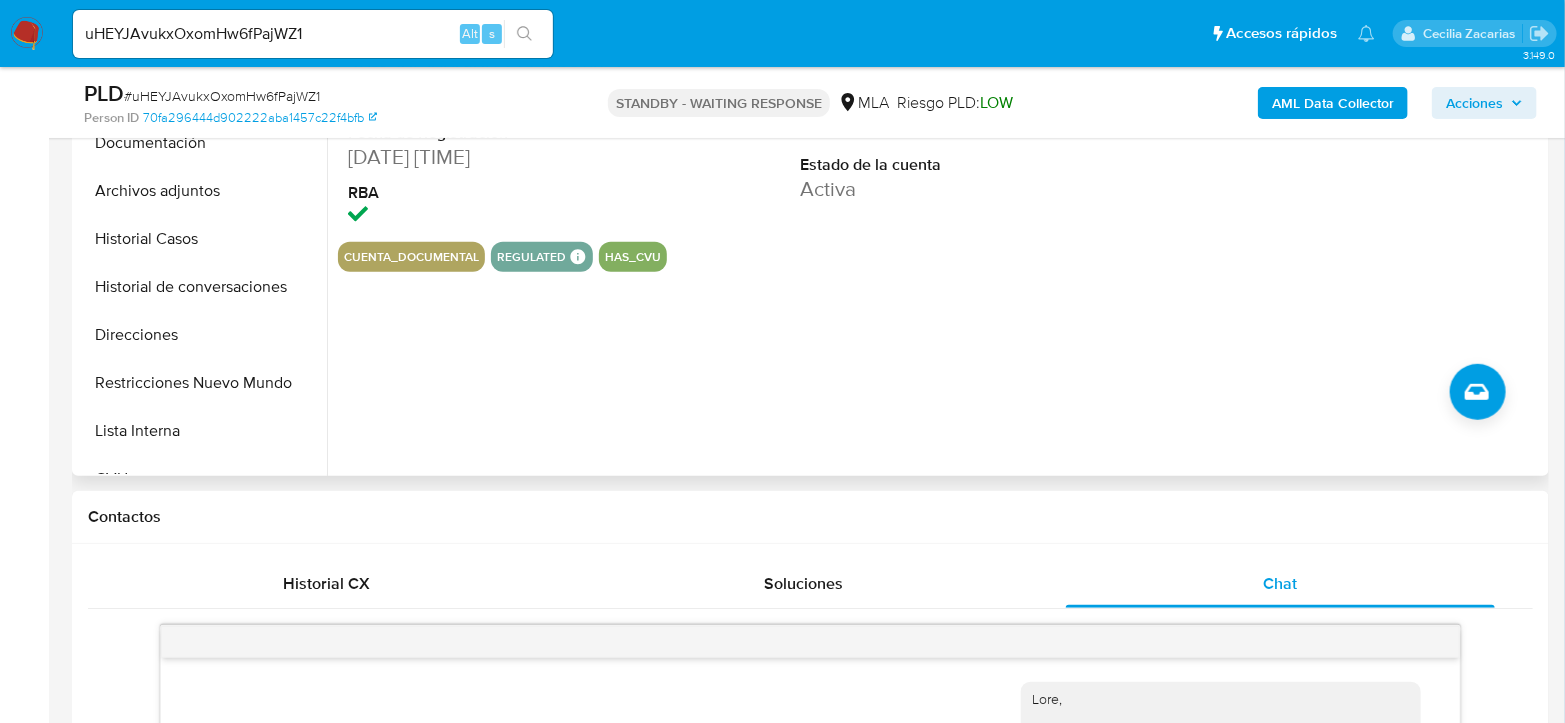 scroll, scrollTop: 724, scrollLeft: 0, axis: vertical 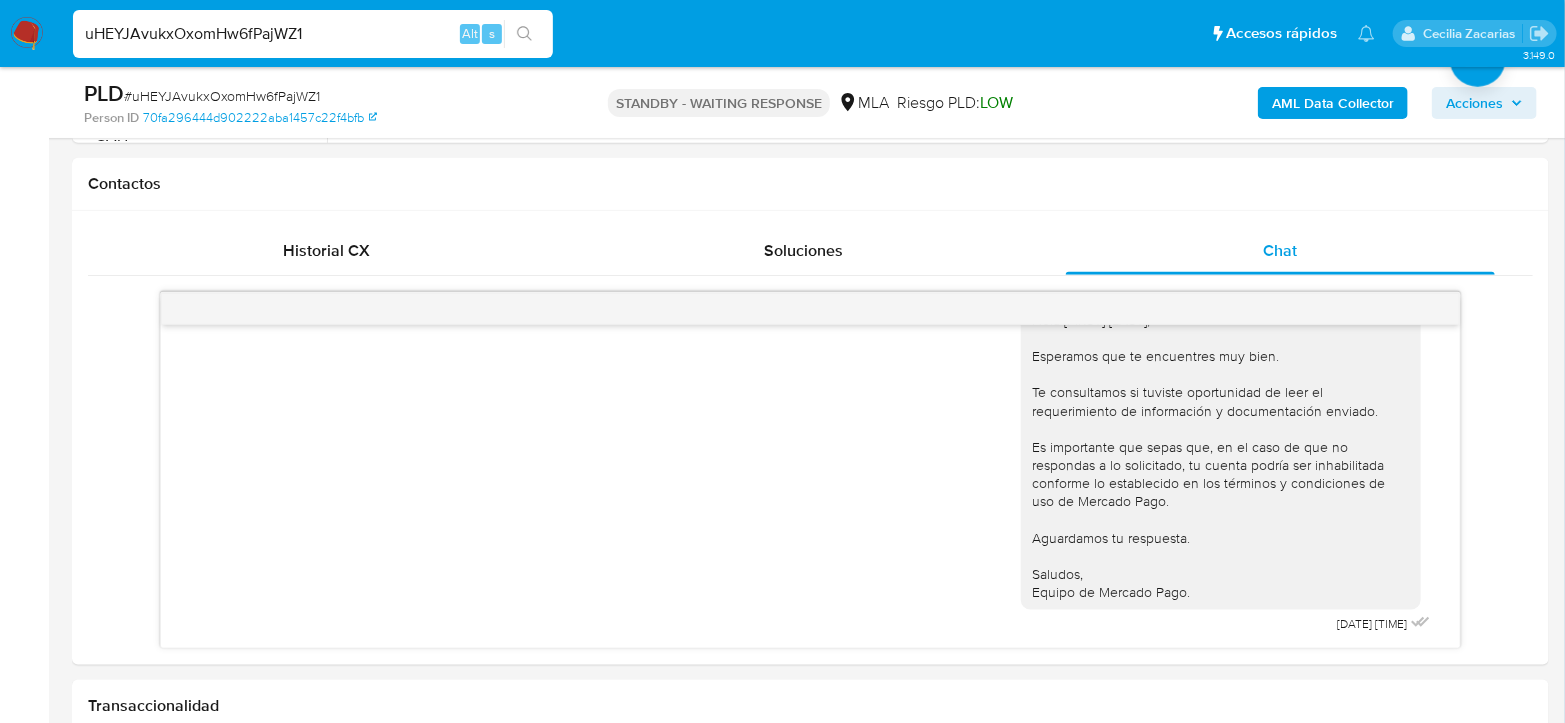 click on "uHEYJAvukxOxomHw6fPajWZ1" at bounding box center (313, 34) 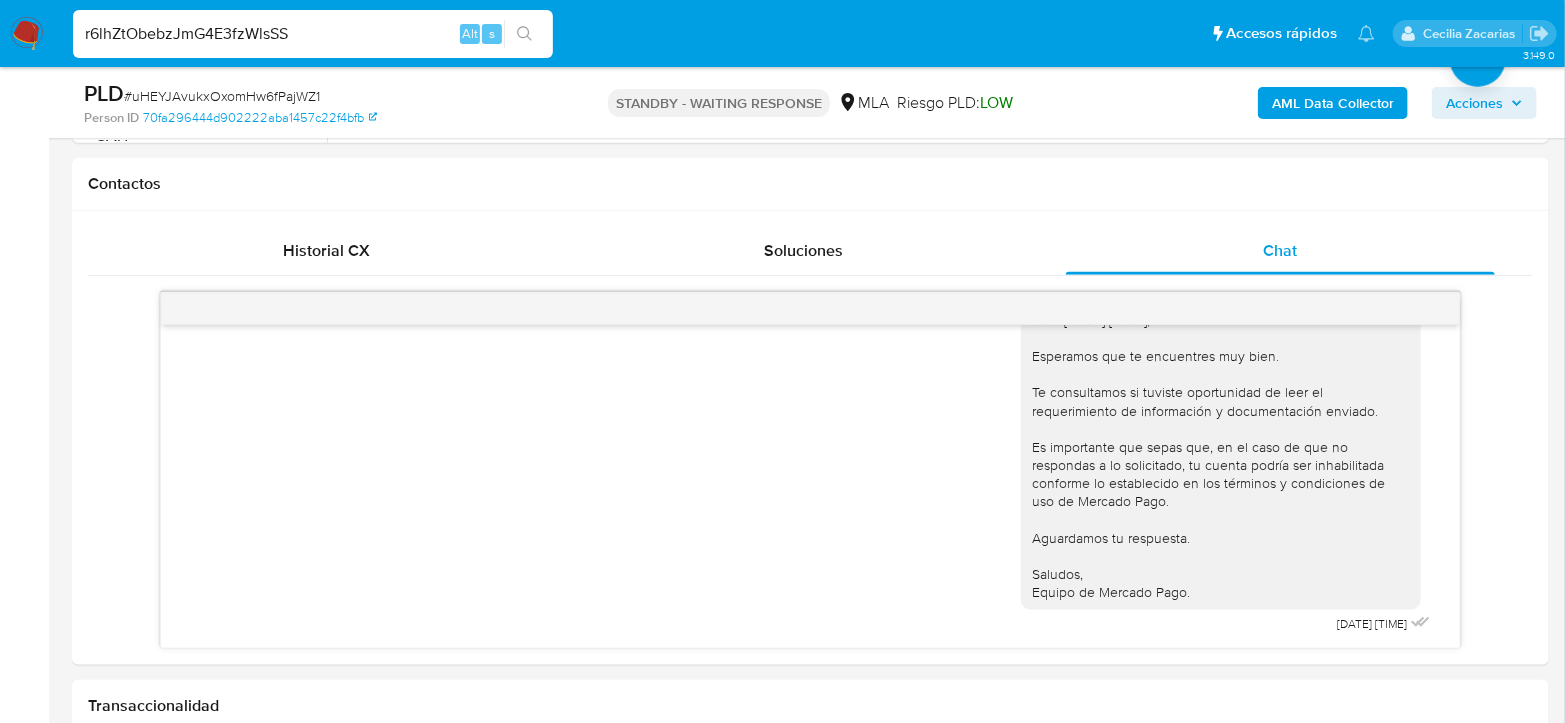 type on "[HASH]" 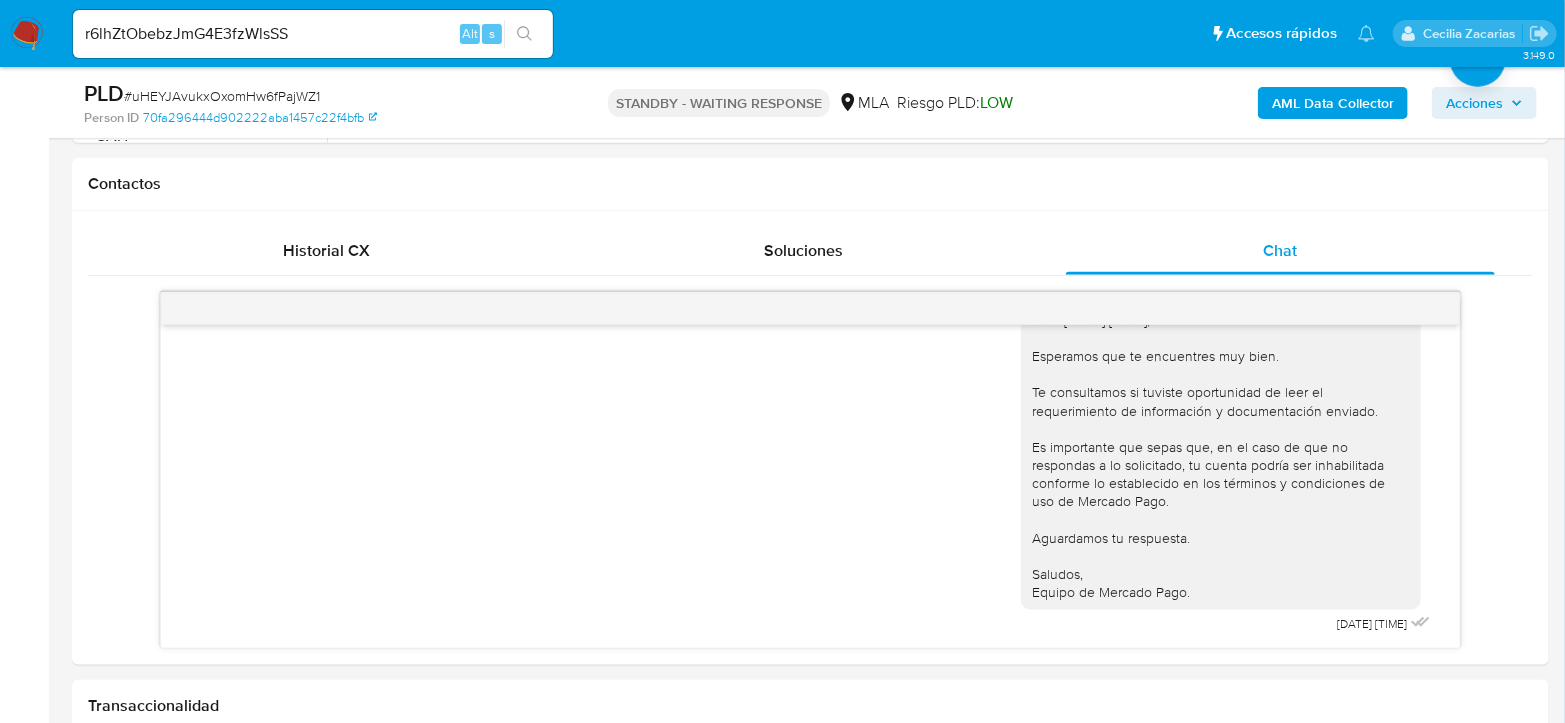 click 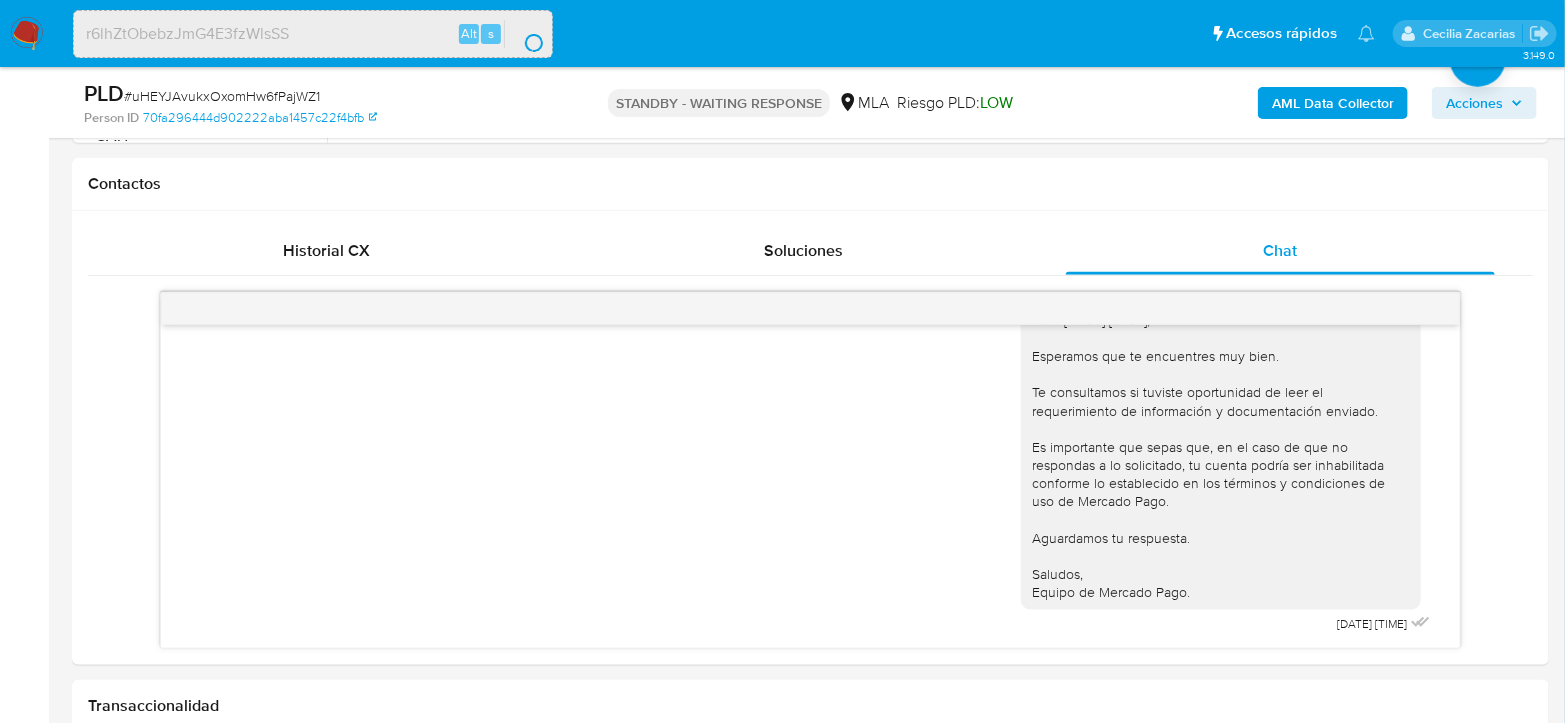 scroll, scrollTop: 0, scrollLeft: 0, axis: both 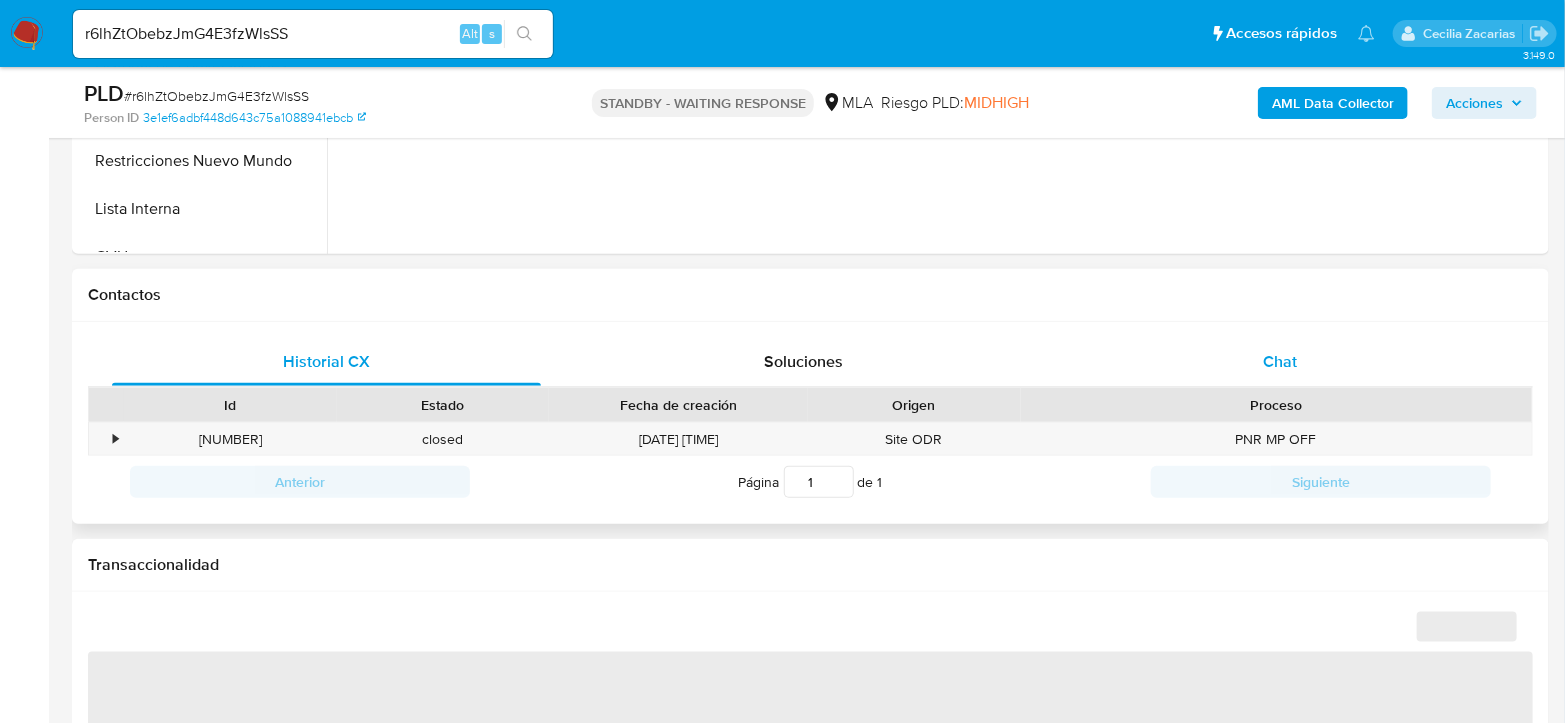 click on "Chat" at bounding box center (1280, 362) 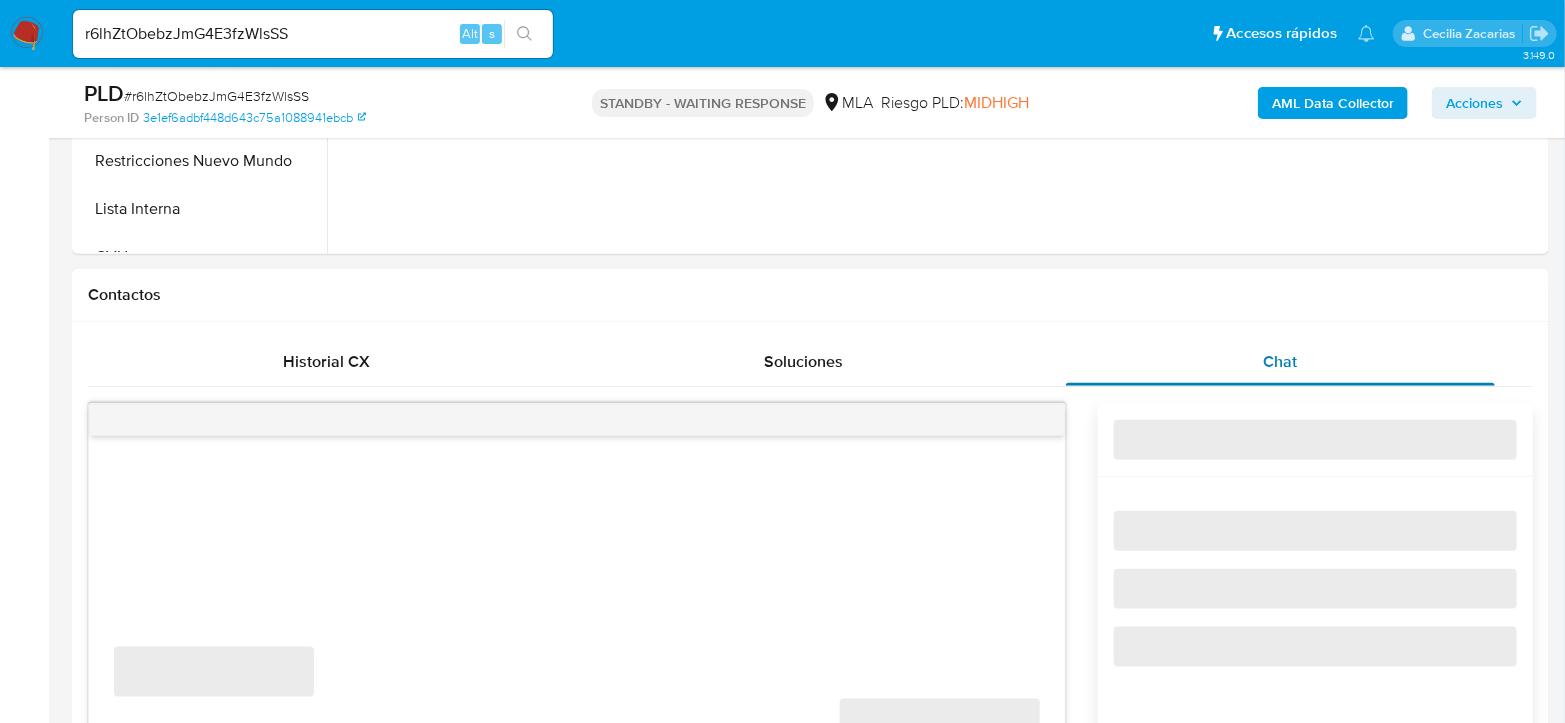 select on "10" 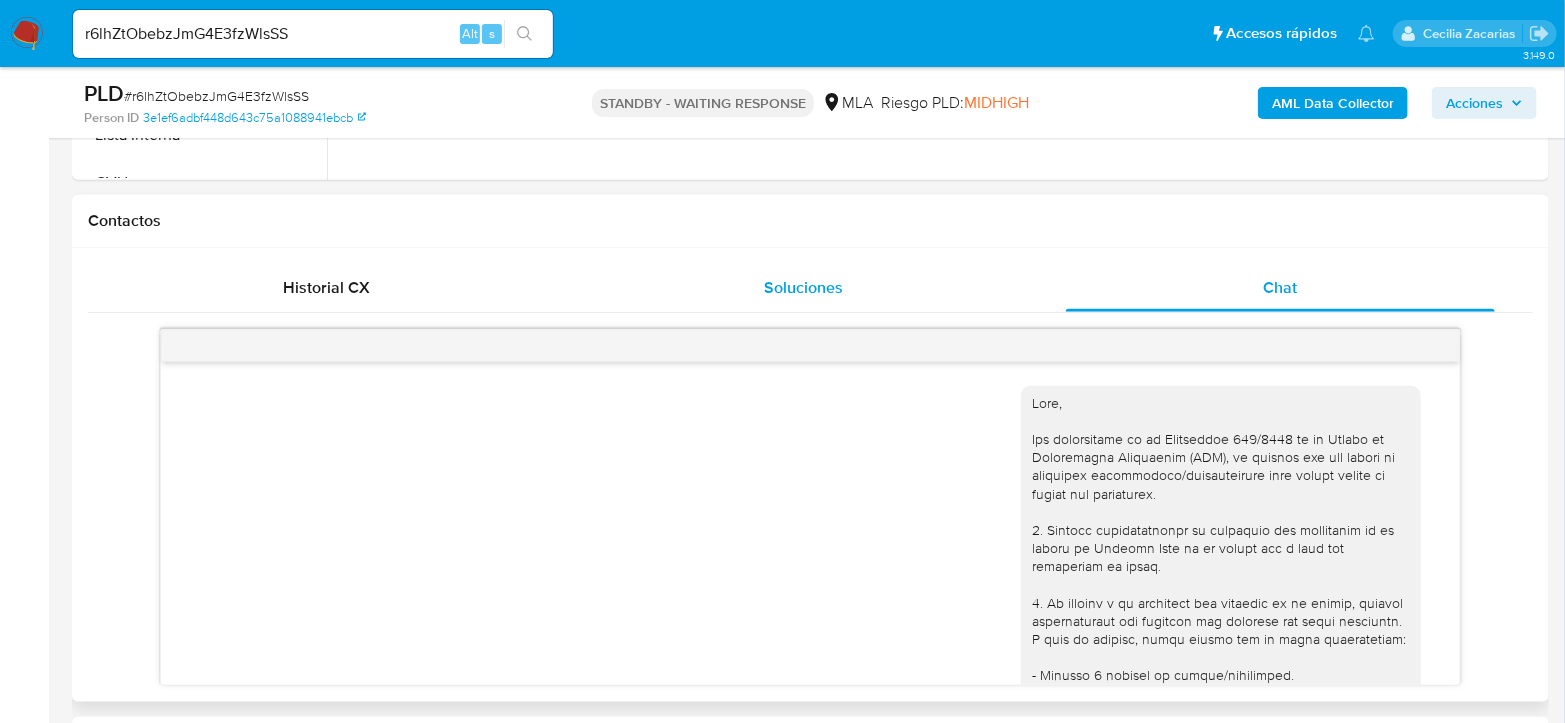 scroll, scrollTop: 966, scrollLeft: 0, axis: vertical 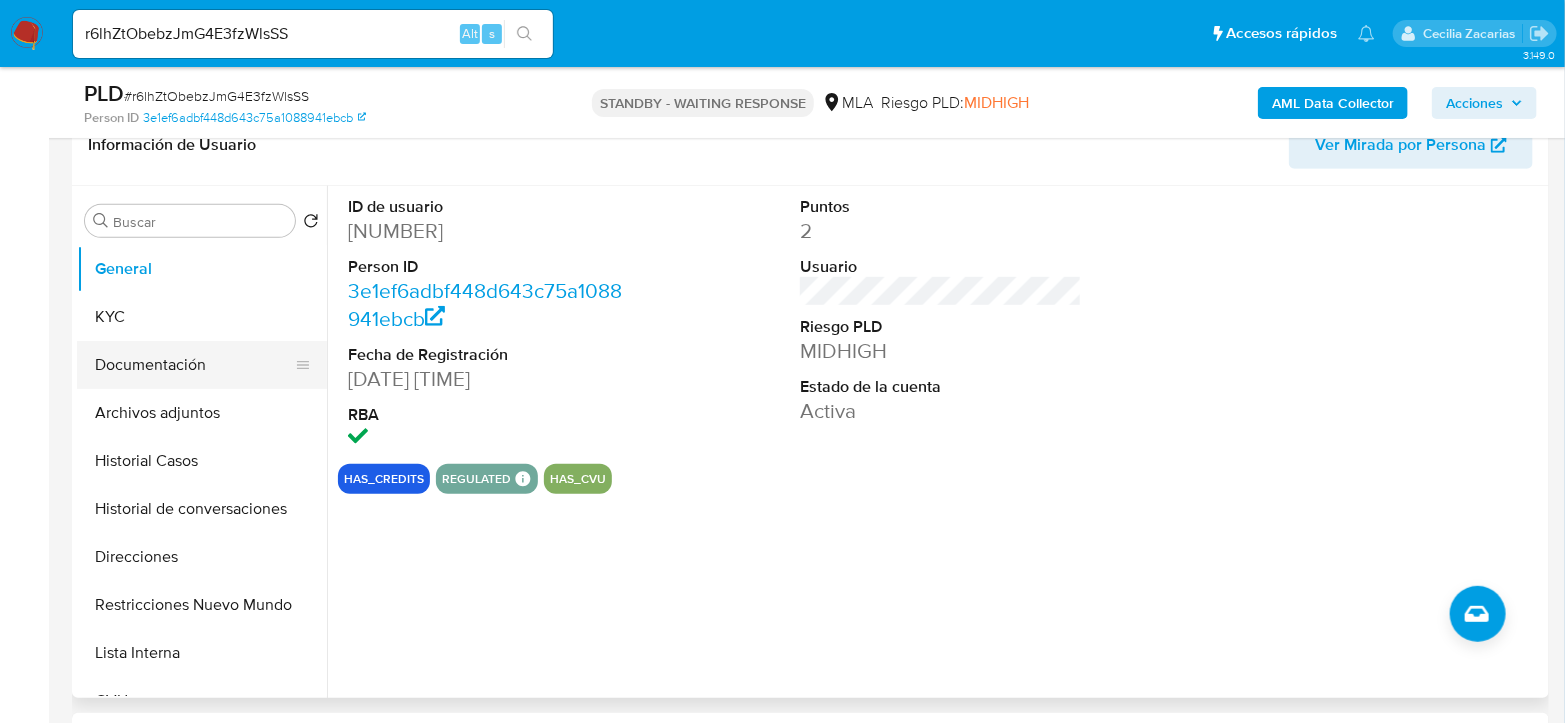 click on "Documentación" at bounding box center (194, 365) 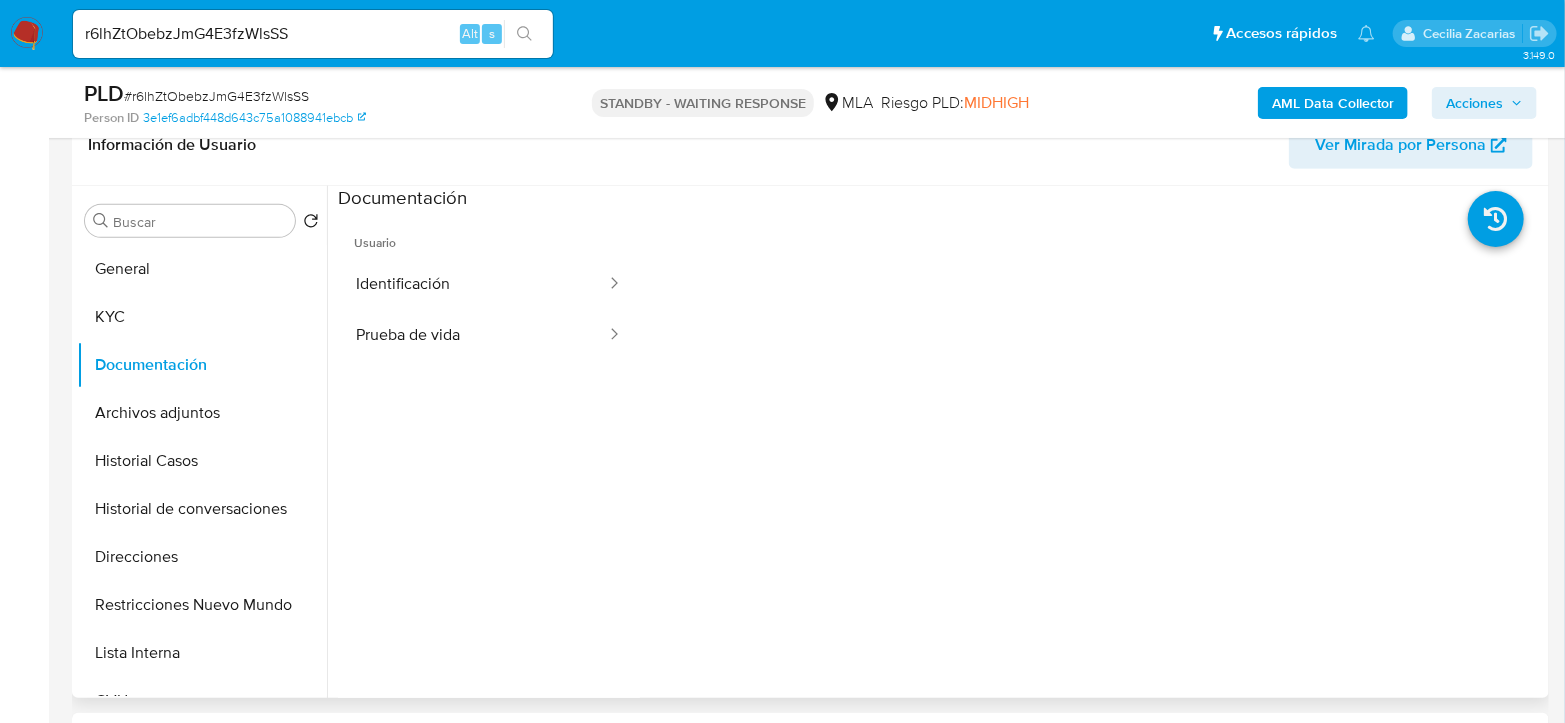 scroll, scrollTop: 162, scrollLeft: 0, axis: vertical 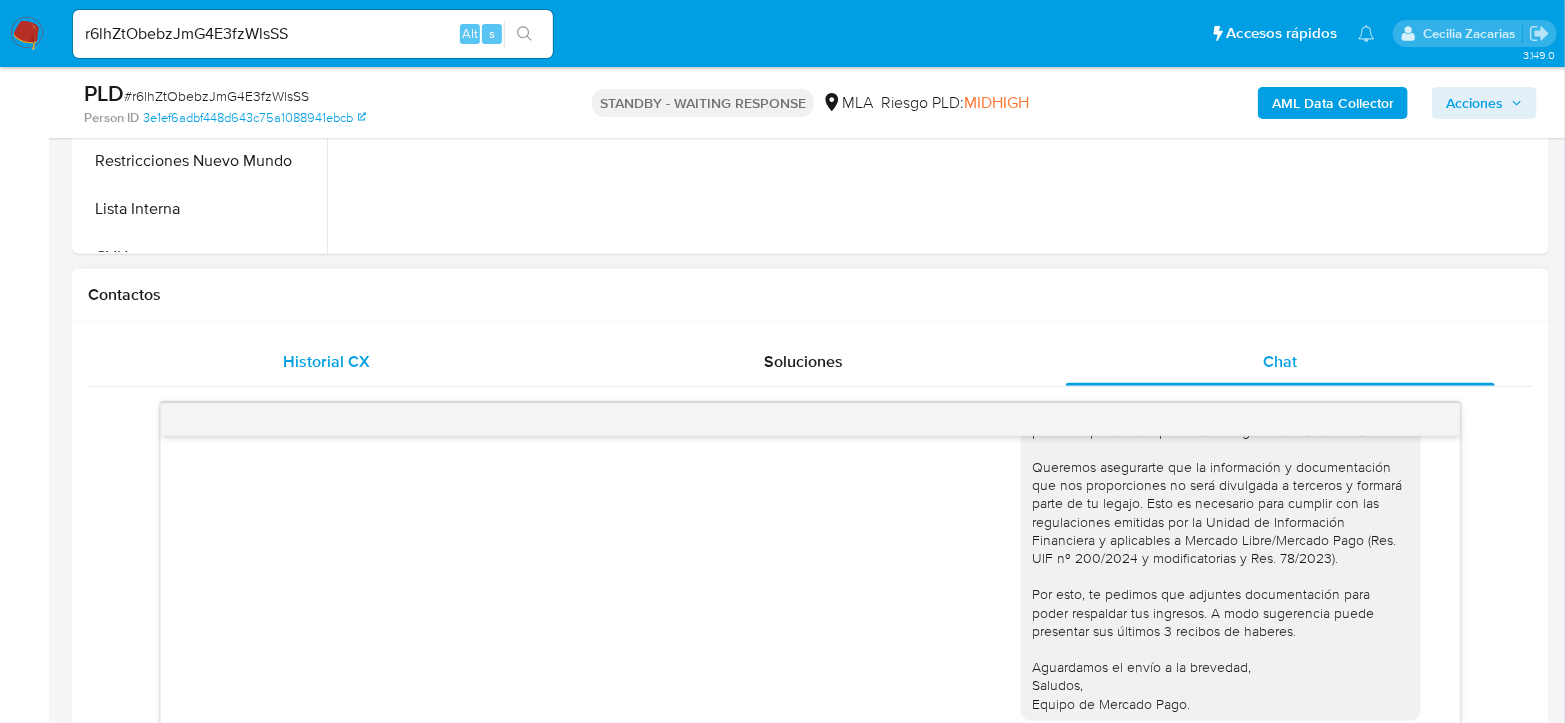 click on "Historial CX" at bounding box center (326, 361) 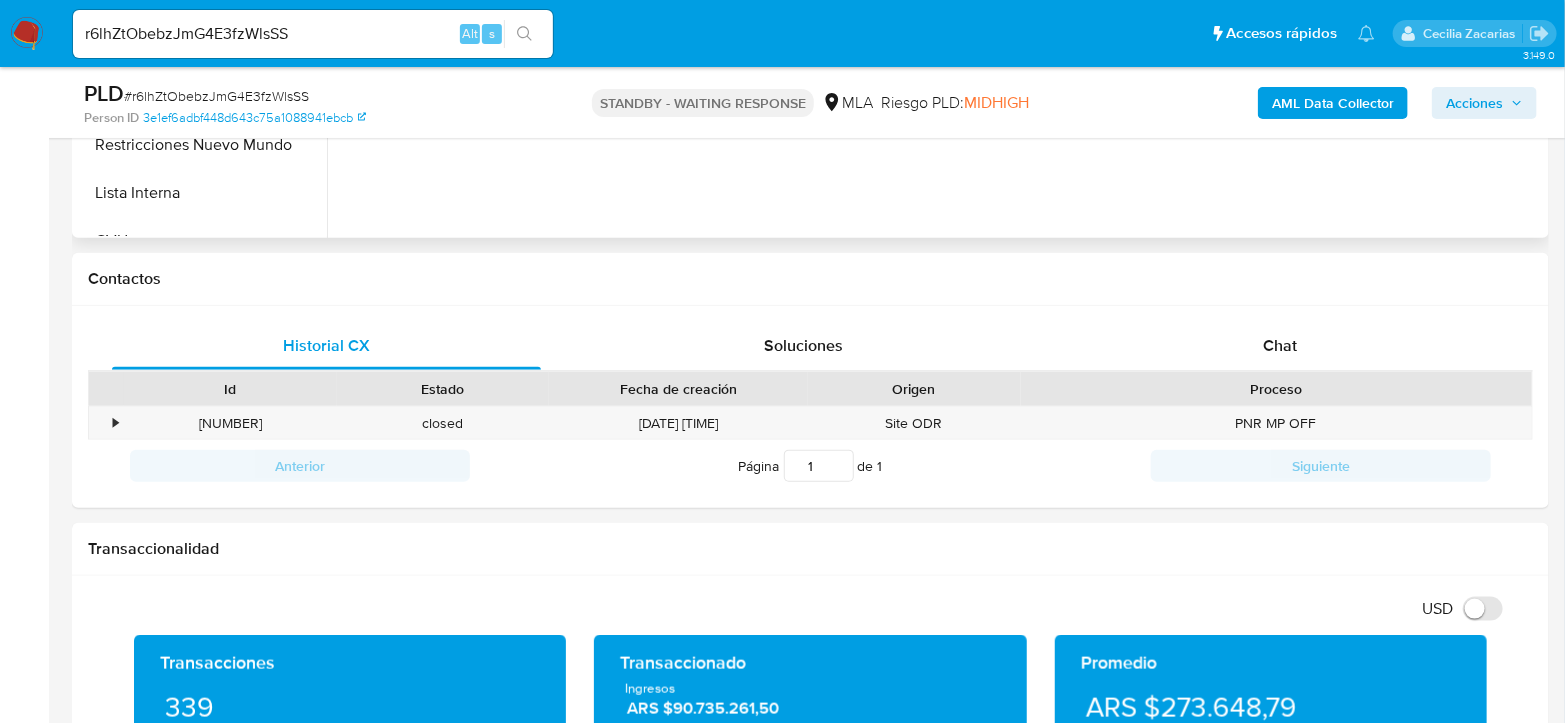 scroll, scrollTop: 888, scrollLeft: 0, axis: vertical 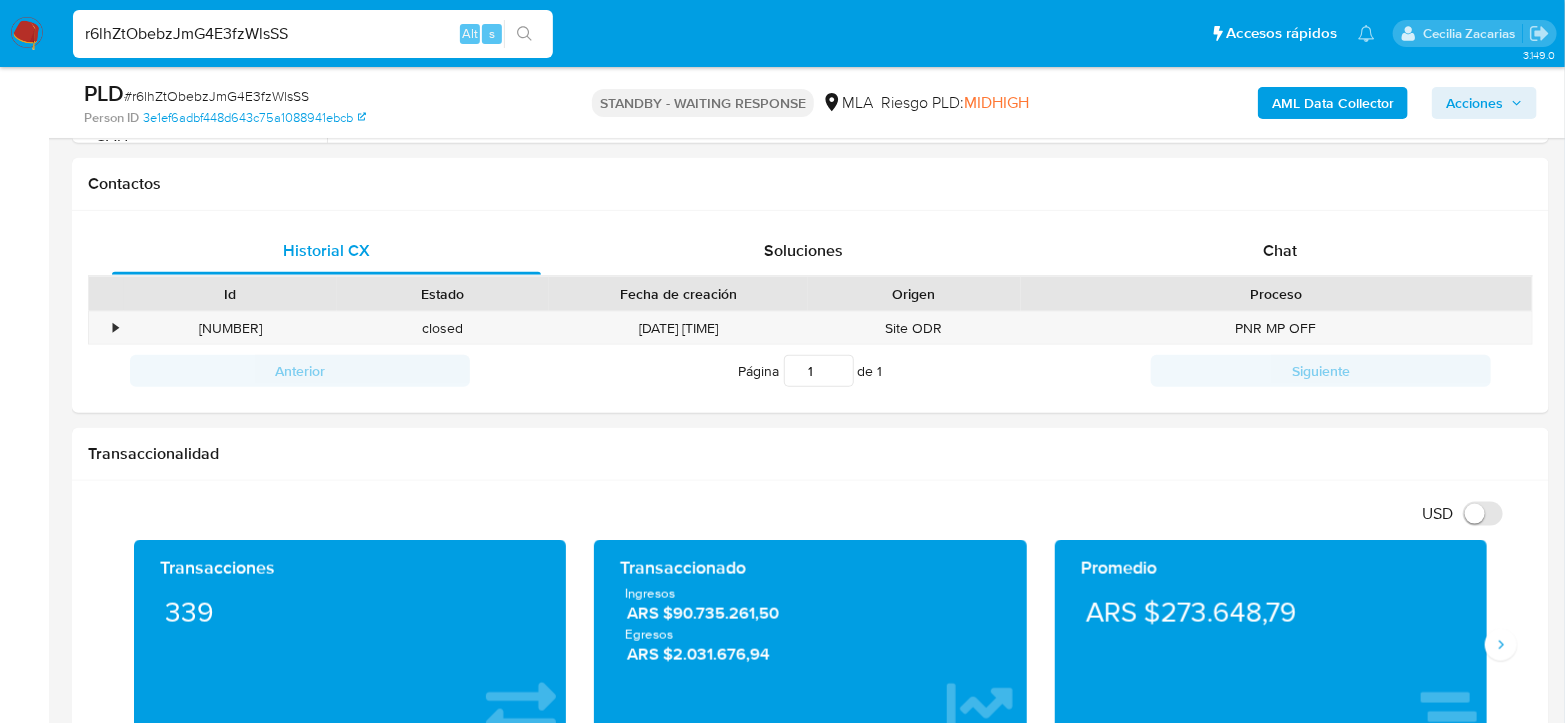 click on "r6lhZtObebzJmG4E3fzWlsSS" at bounding box center [313, 34] 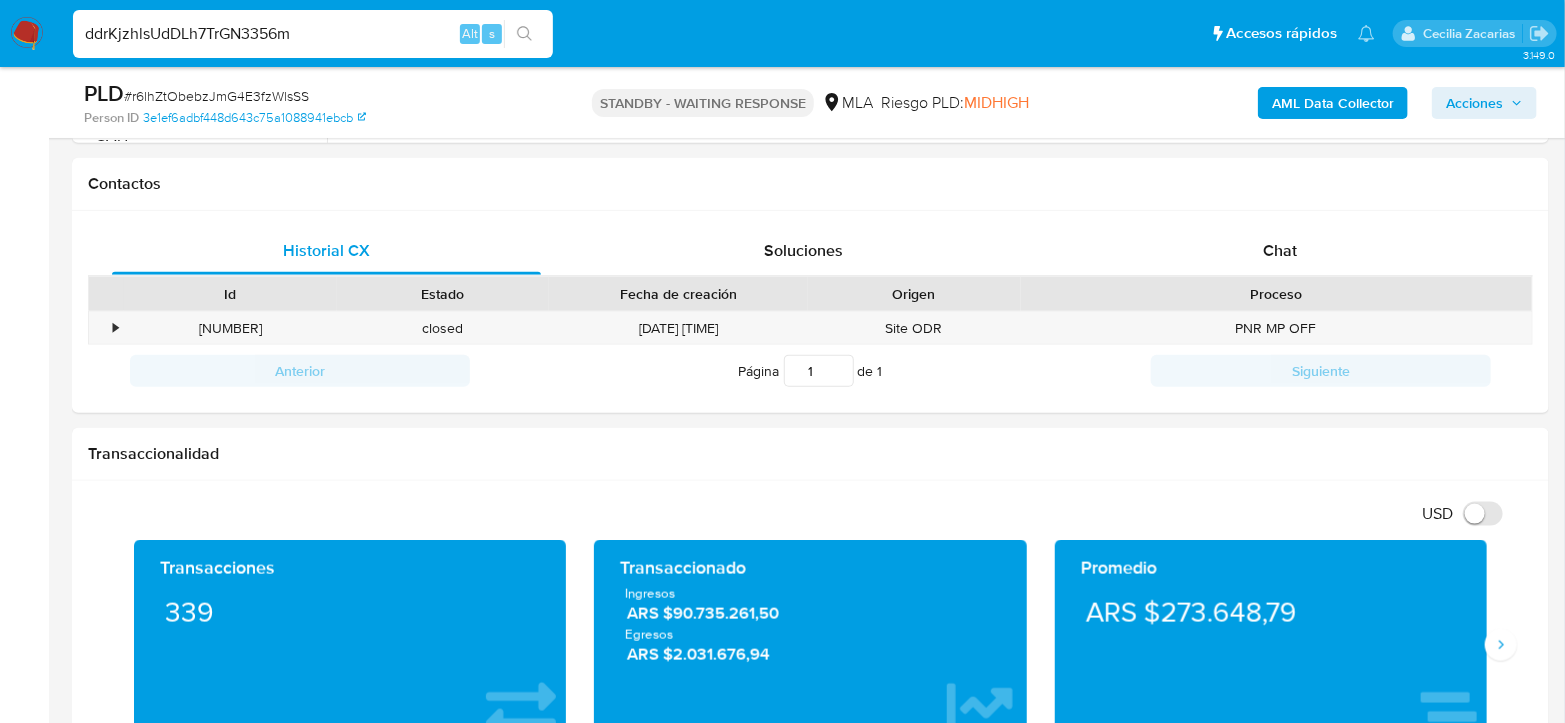 type on "[ID]" 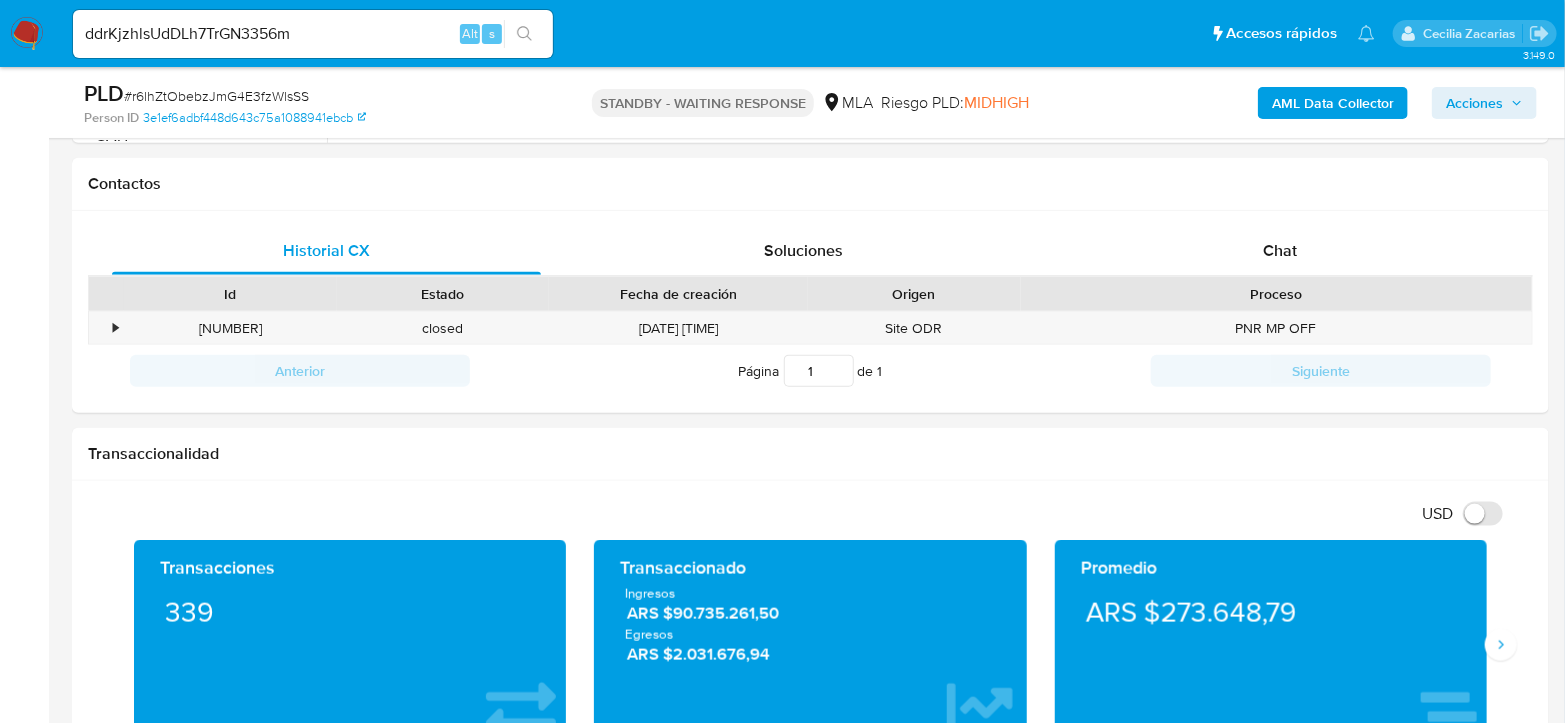 click 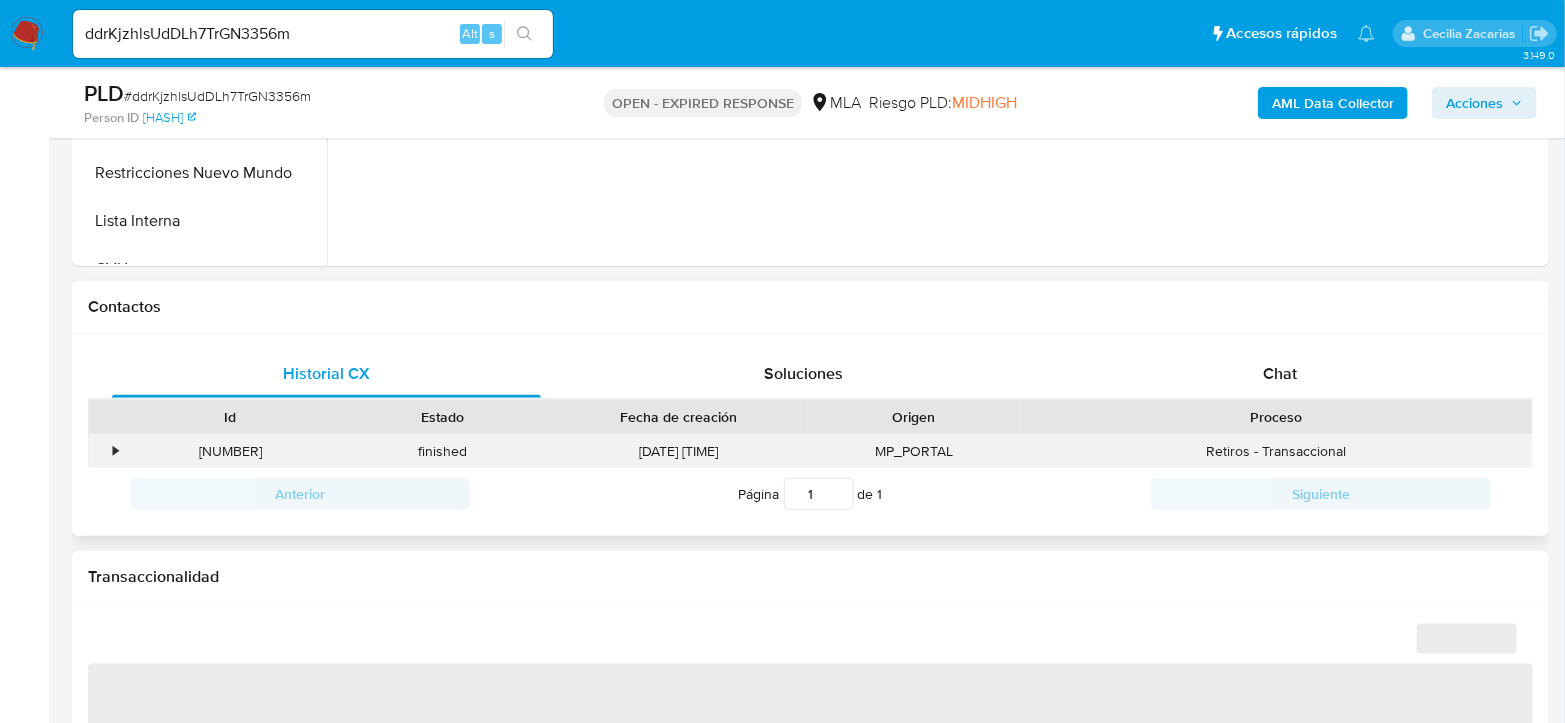 scroll, scrollTop: 777, scrollLeft: 0, axis: vertical 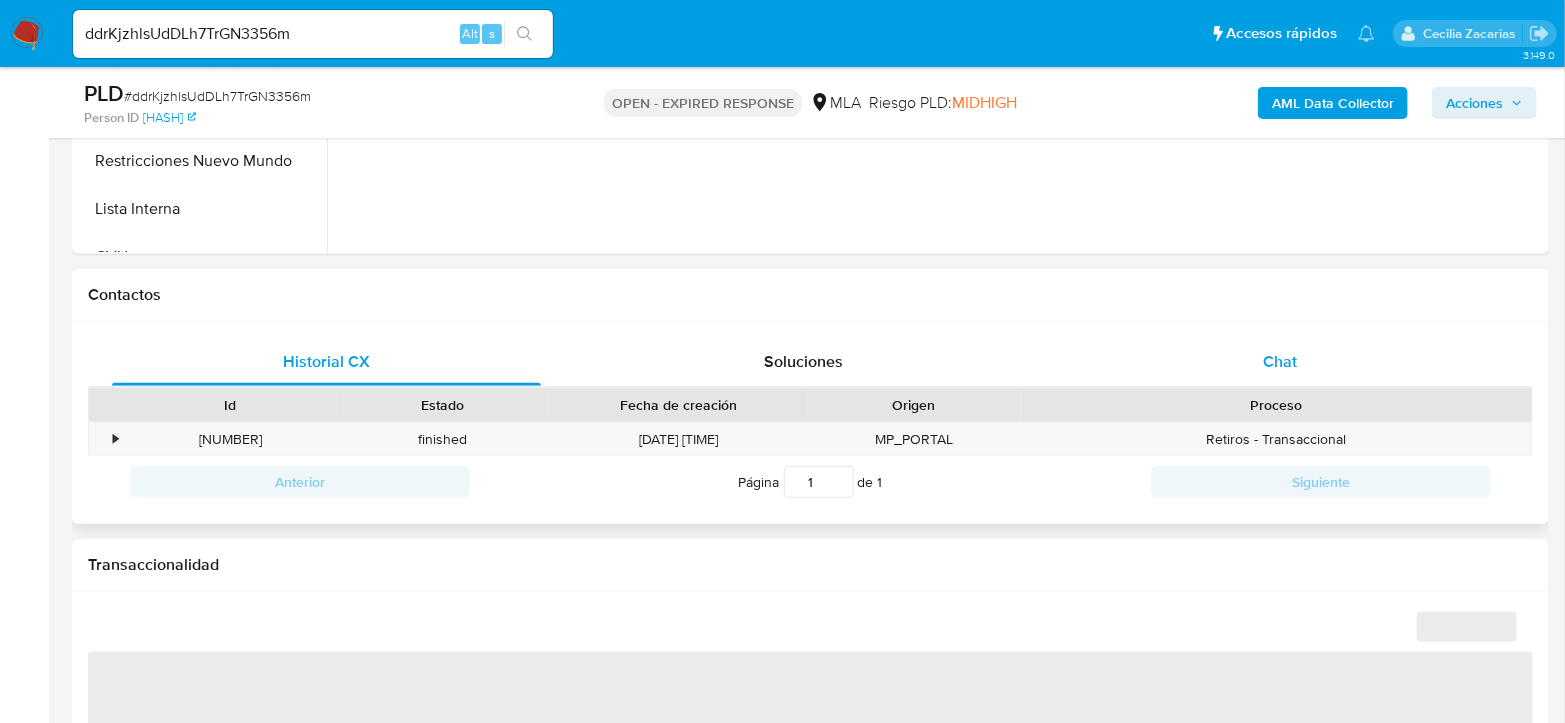 click on "Chat" at bounding box center [1280, 362] 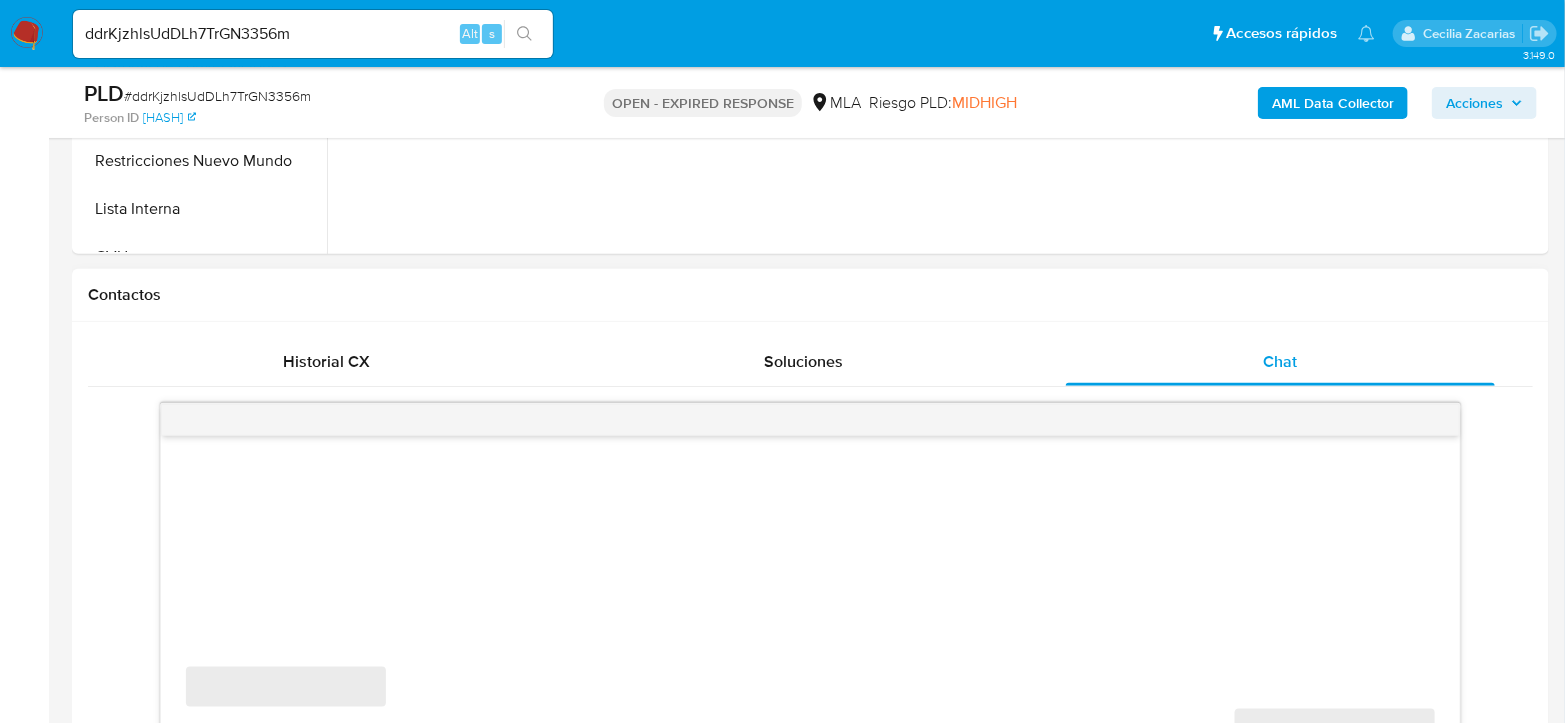 select on "10" 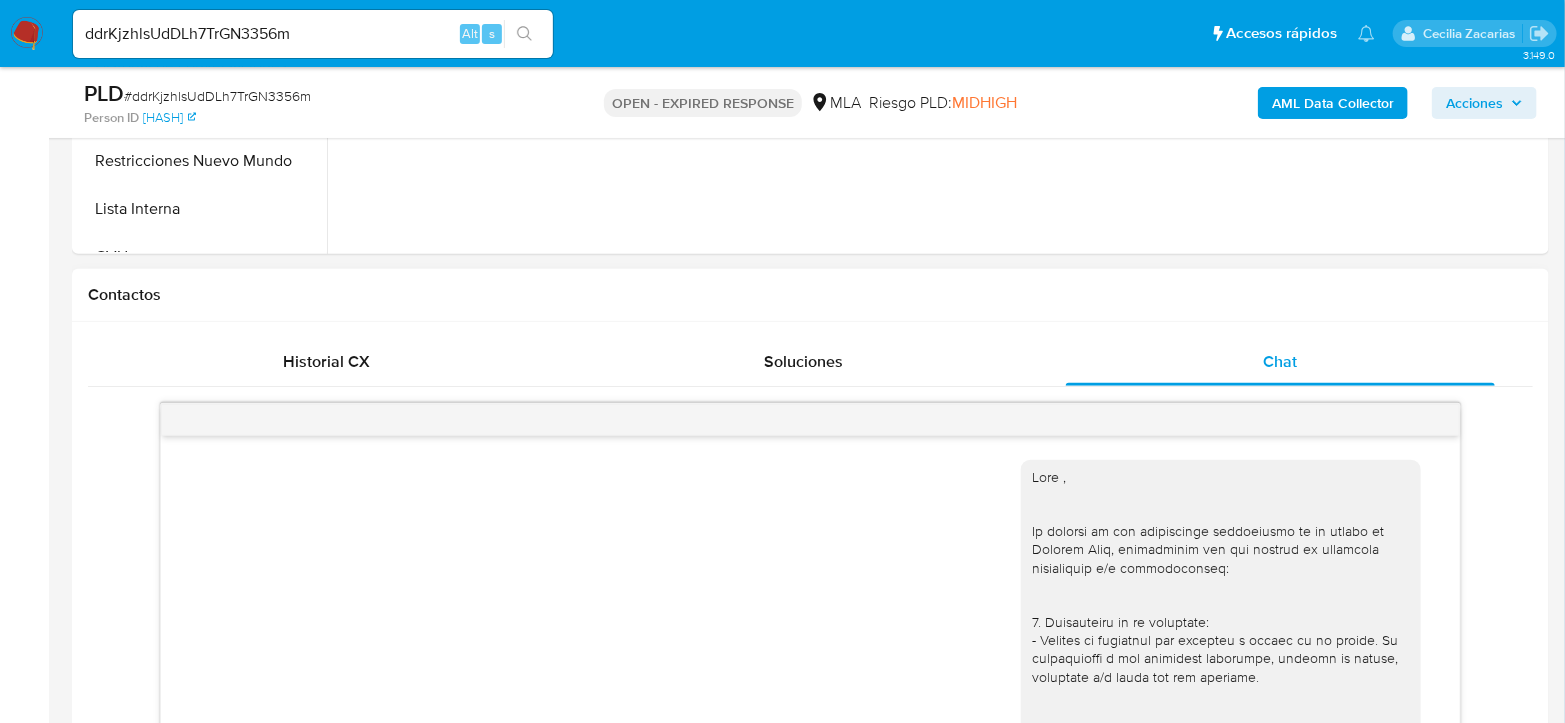 scroll, scrollTop: 1395, scrollLeft: 0, axis: vertical 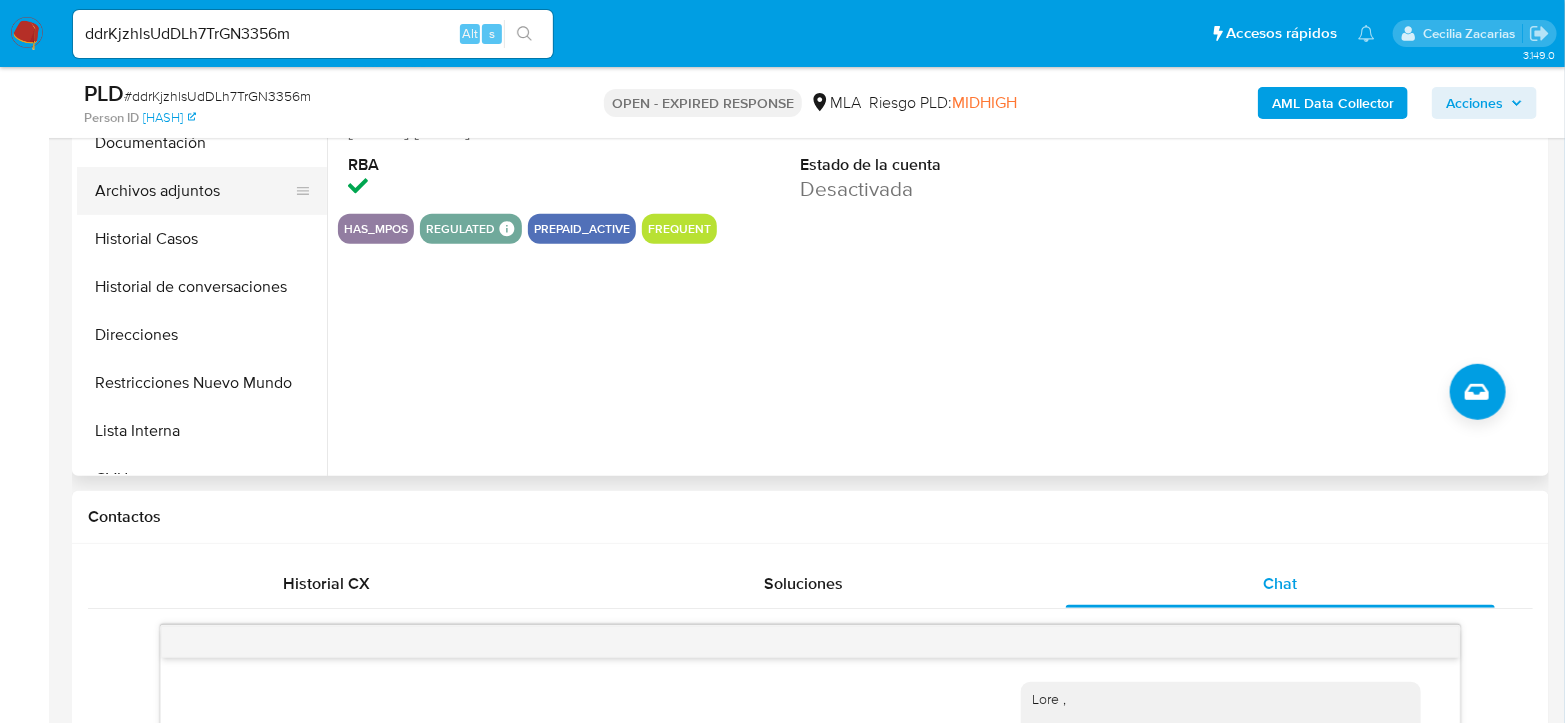 click on "Archivos adjuntos" at bounding box center [194, 191] 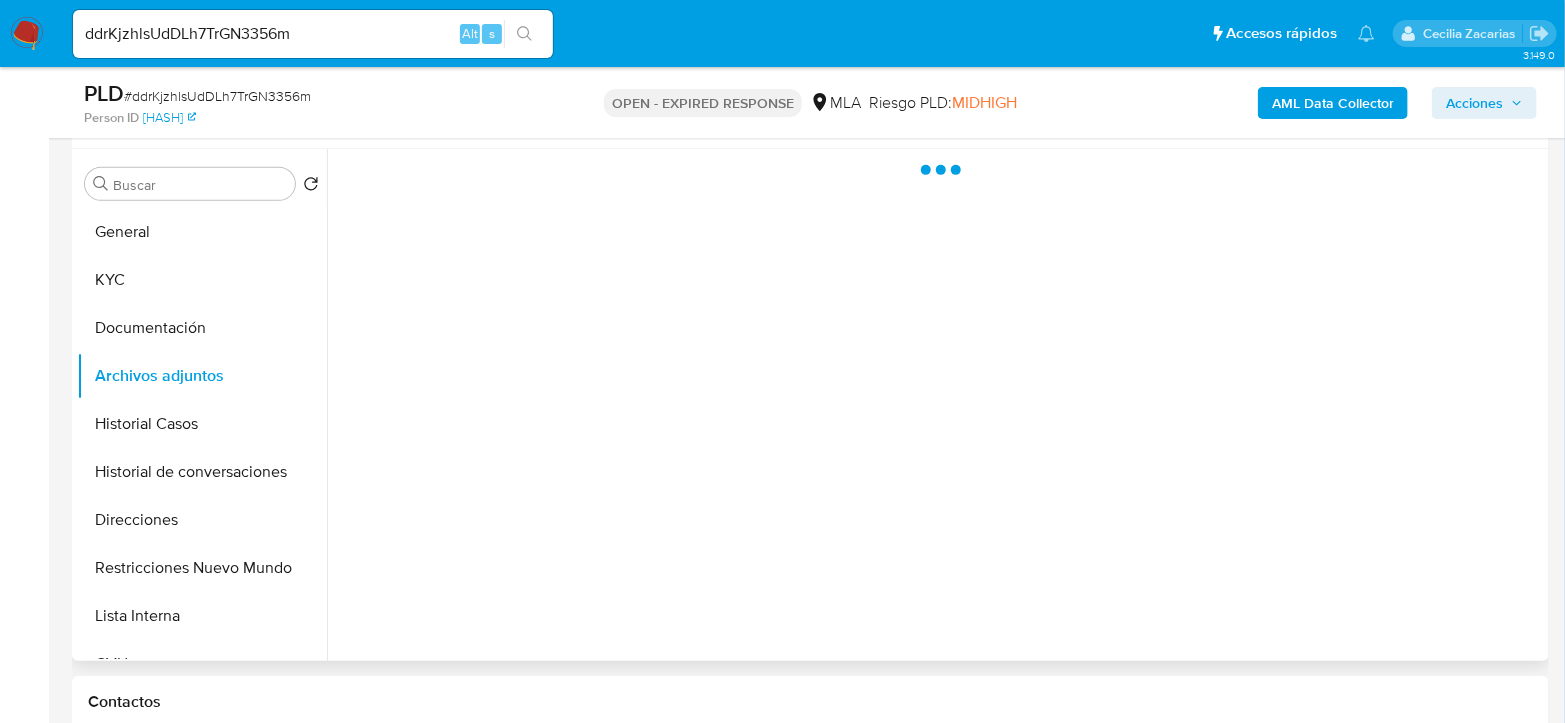 scroll, scrollTop: 333, scrollLeft: 0, axis: vertical 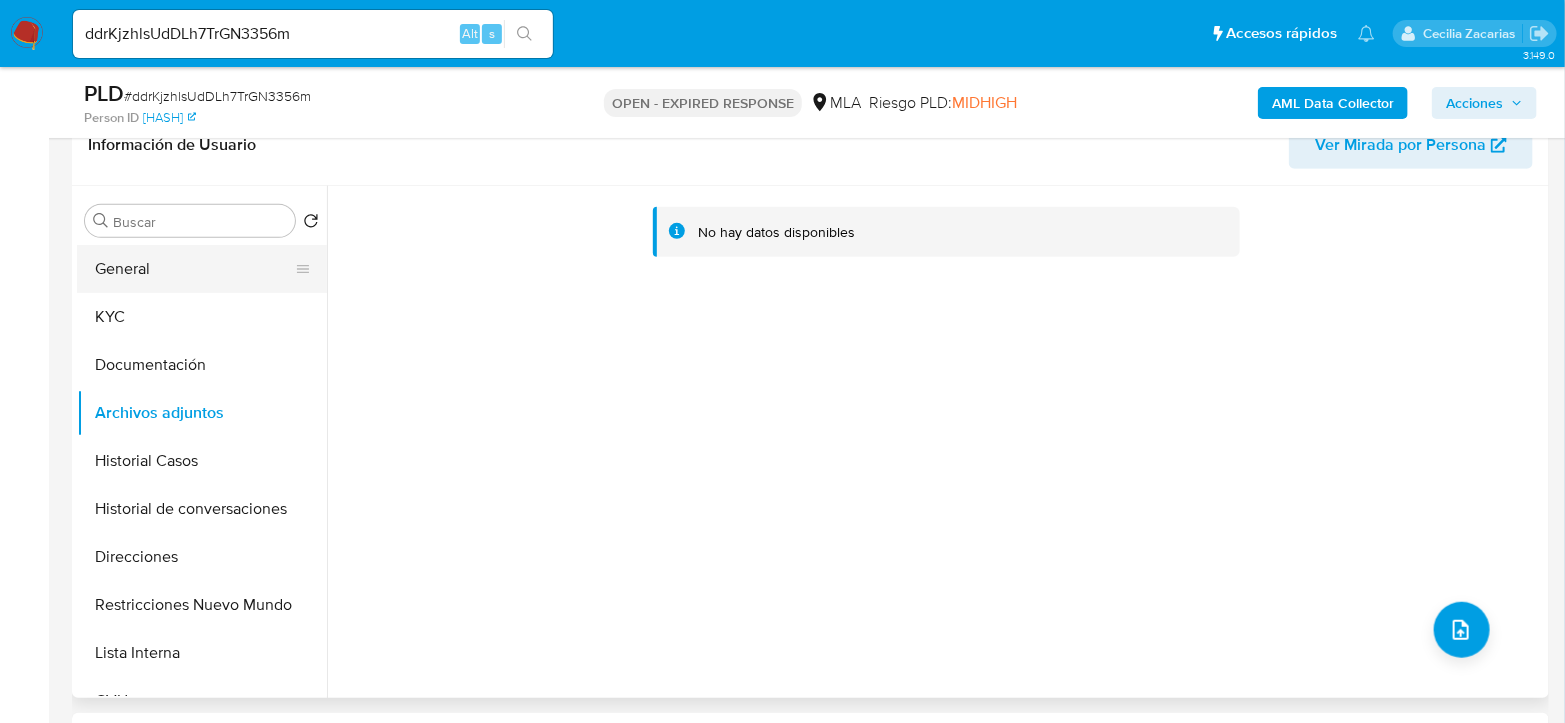 click on "General" at bounding box center [194, 269] 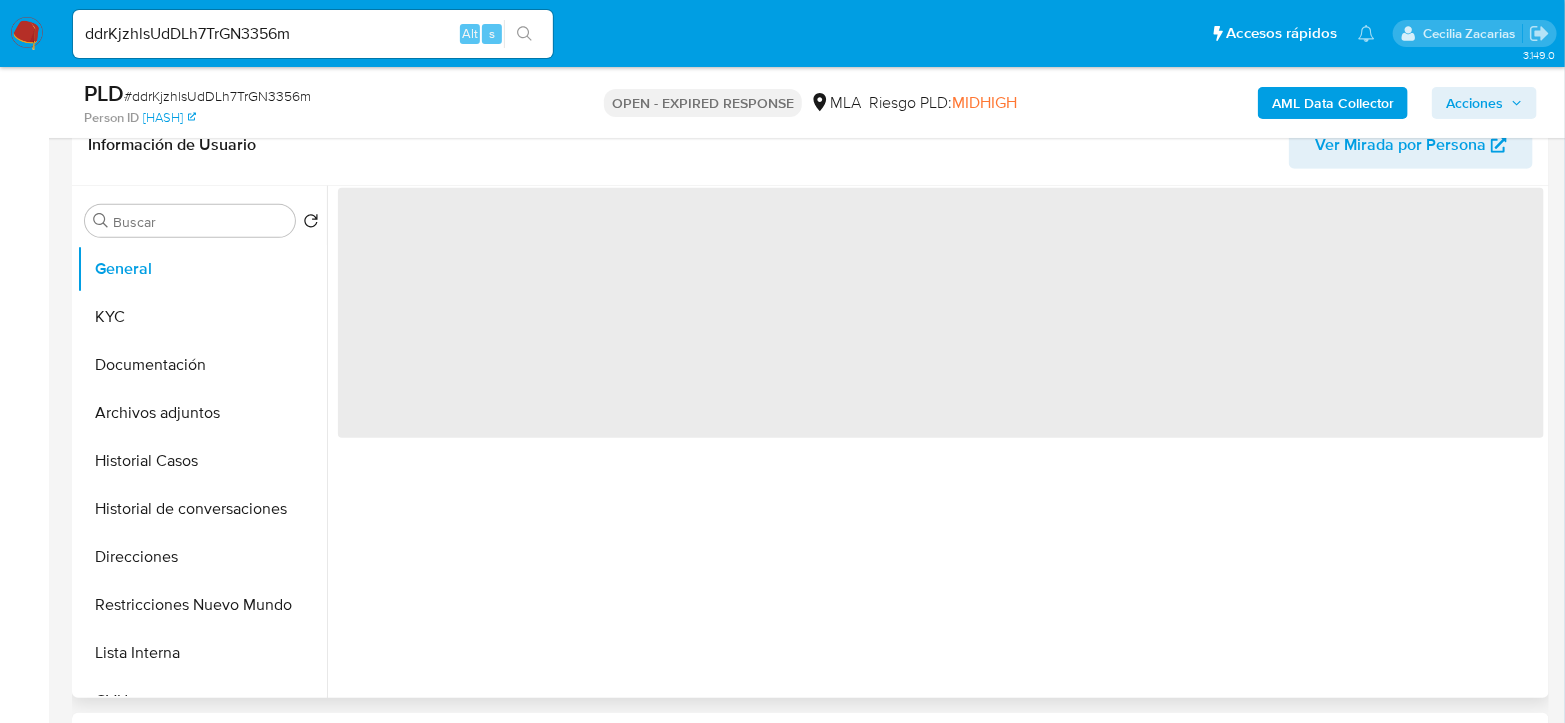 click on "‌" at bounding box center [941, 313] 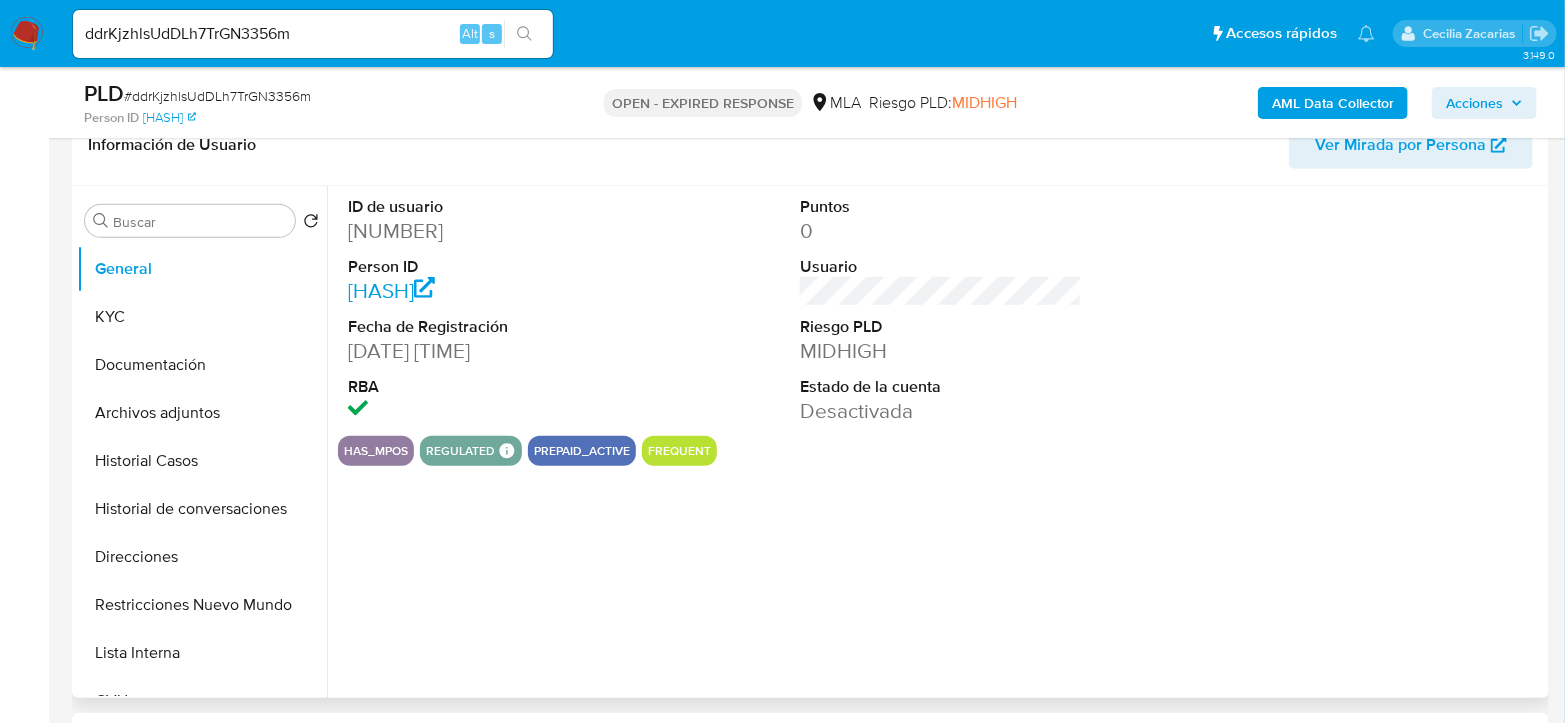 click on "[NUMBER]" at bounding box center (489, 231) 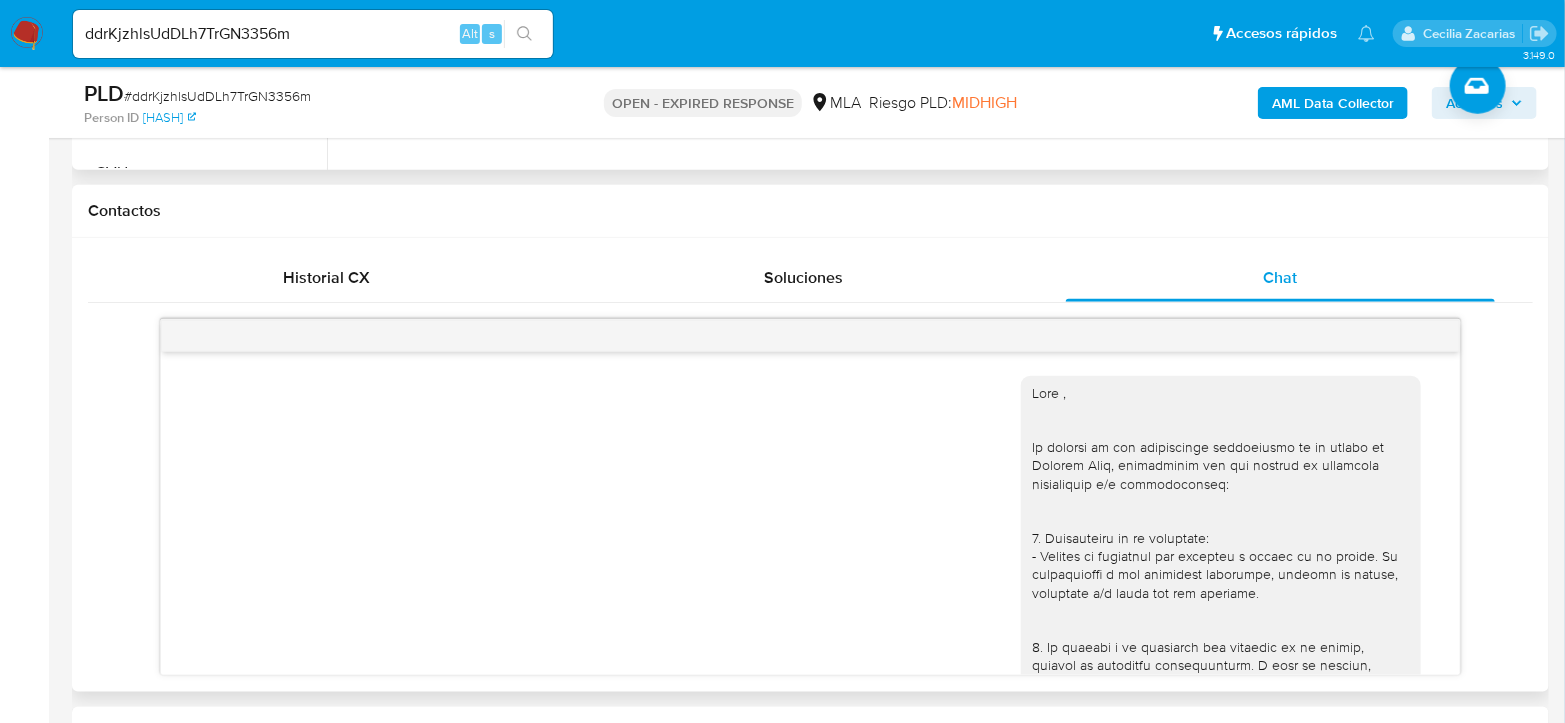 scroll, scrollTop: 888, scrollLeft: 0, axis: vertical 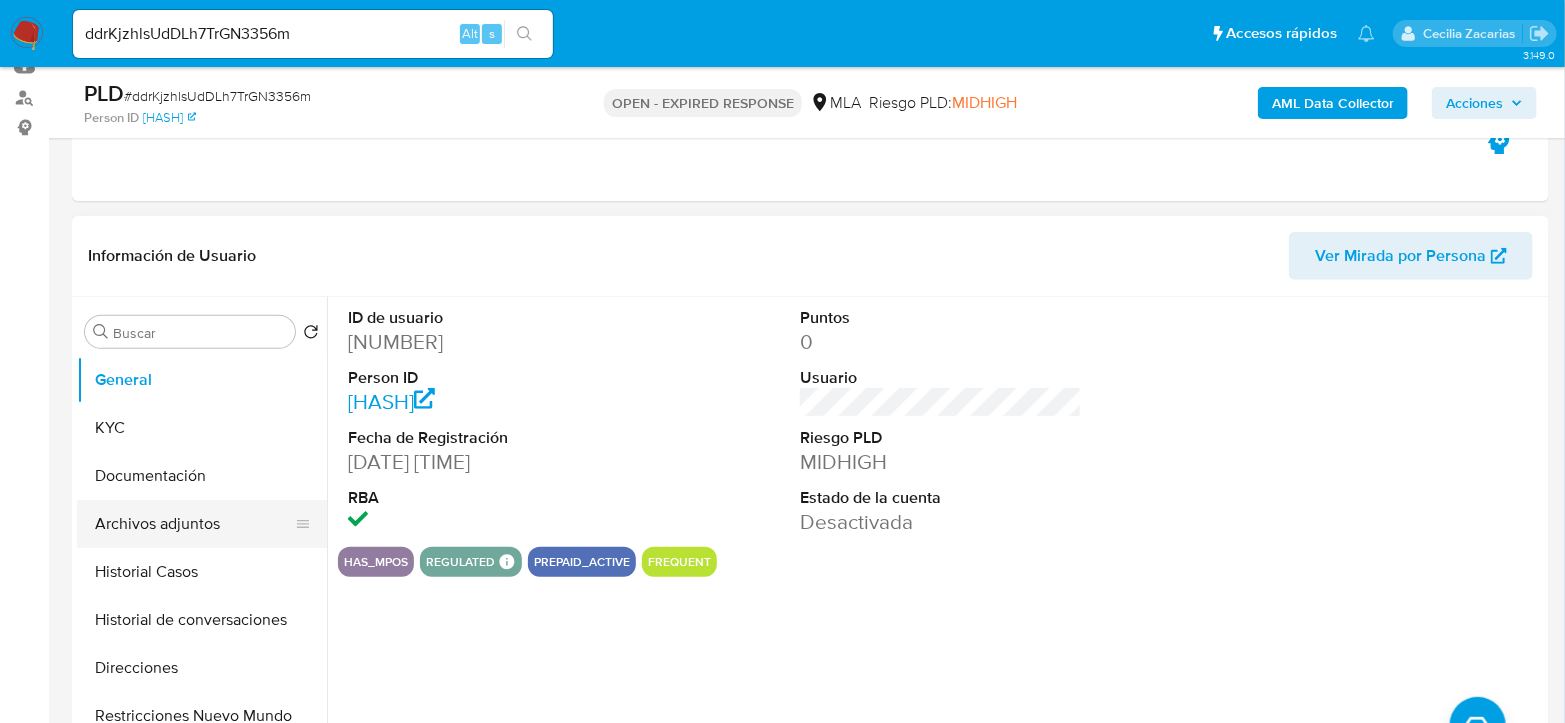 click on "Archivos adjuntos" at bounding box center [194, 524] 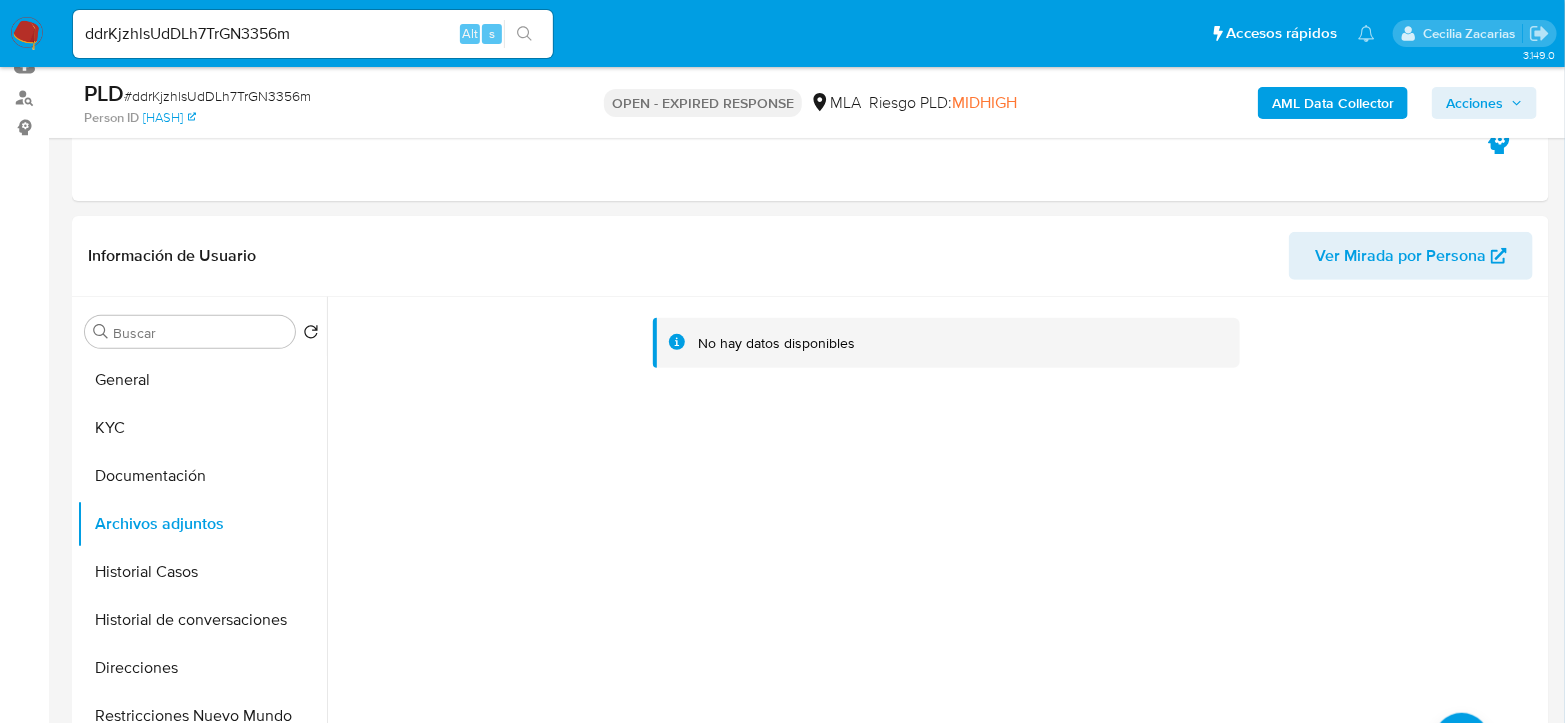 click on "# ddrKjzhlsUdDLh7TrGN3356m" at bounding box center [149, 96] 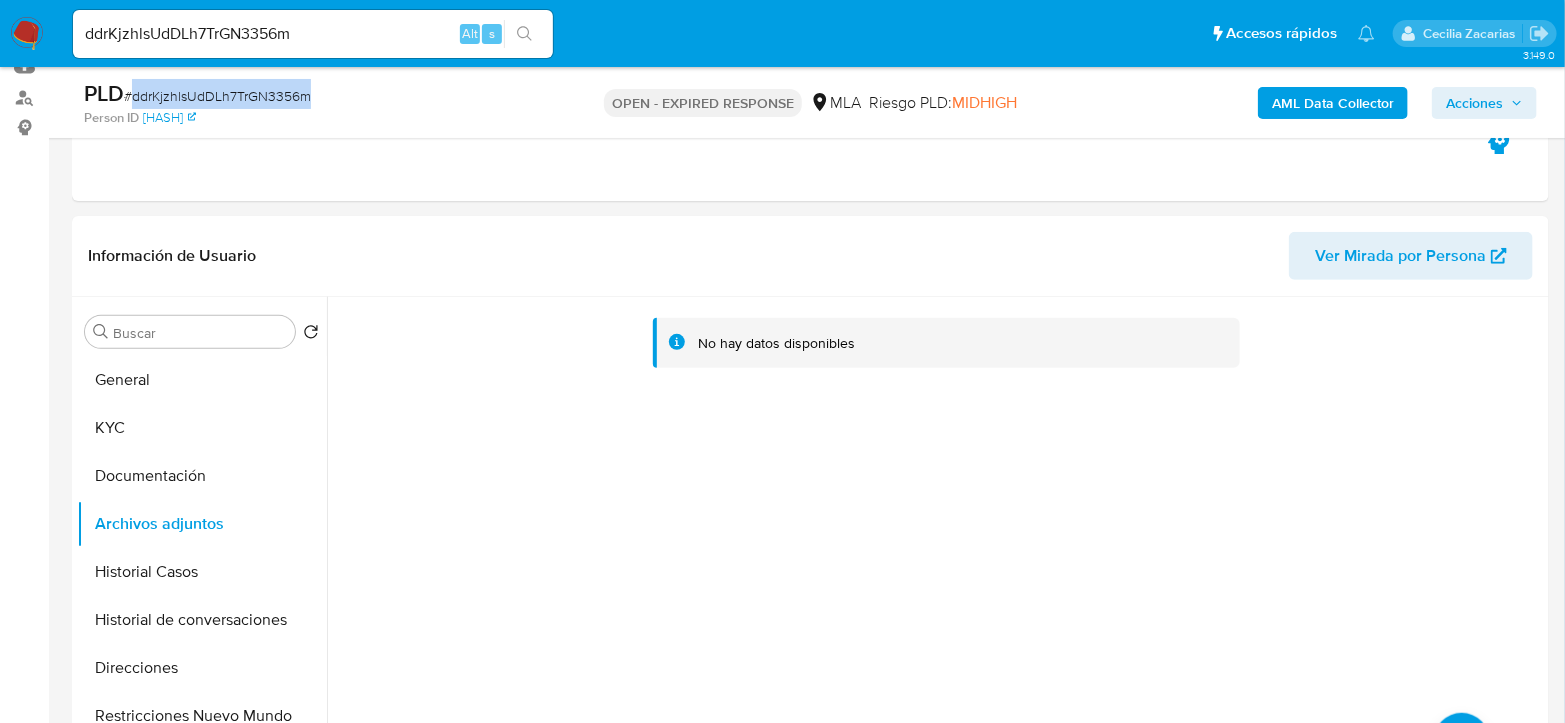click on "# ddrKjzhlsUdDLh7TrGN3356m" at bounding box center [149, 96] 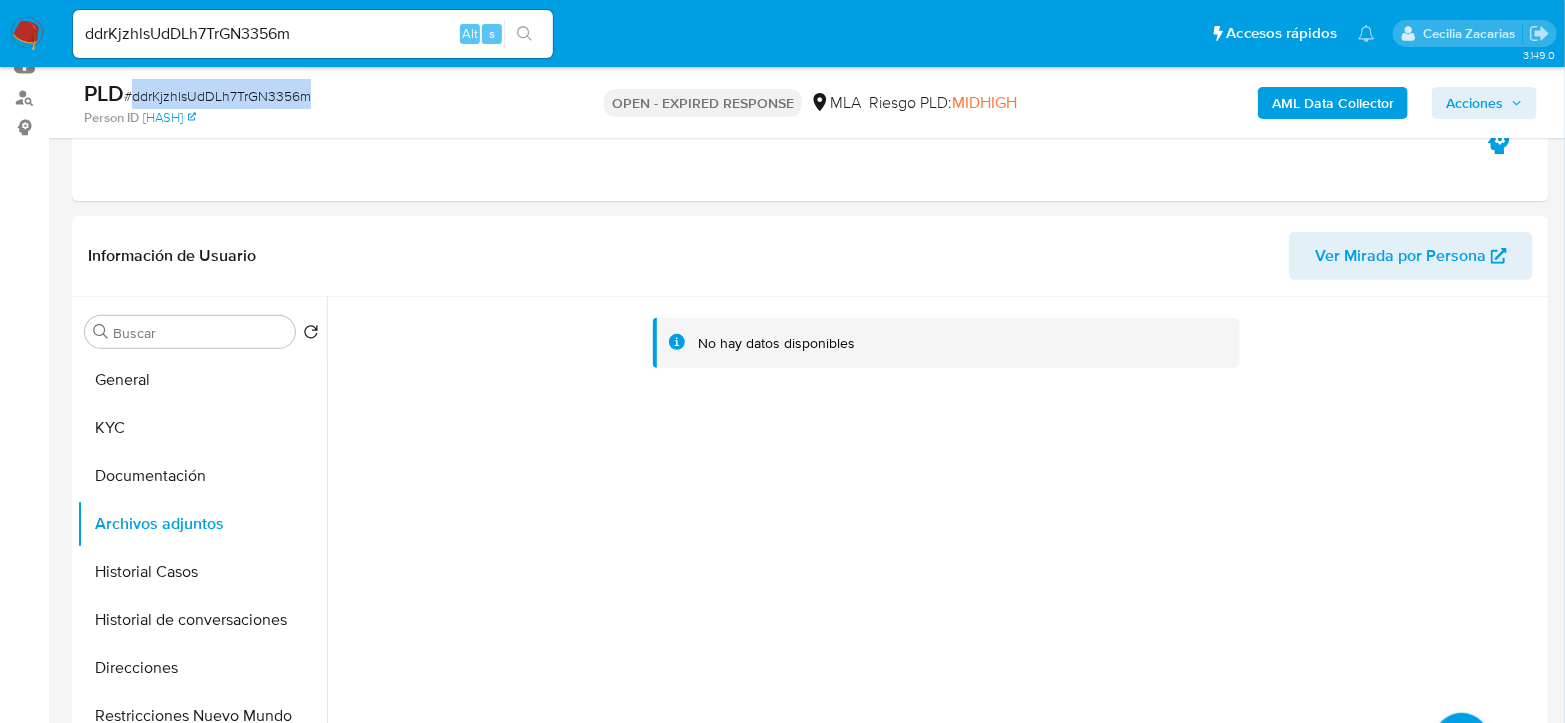 copy on "ddrKjzhlsUdDLh7TrGN3356m" 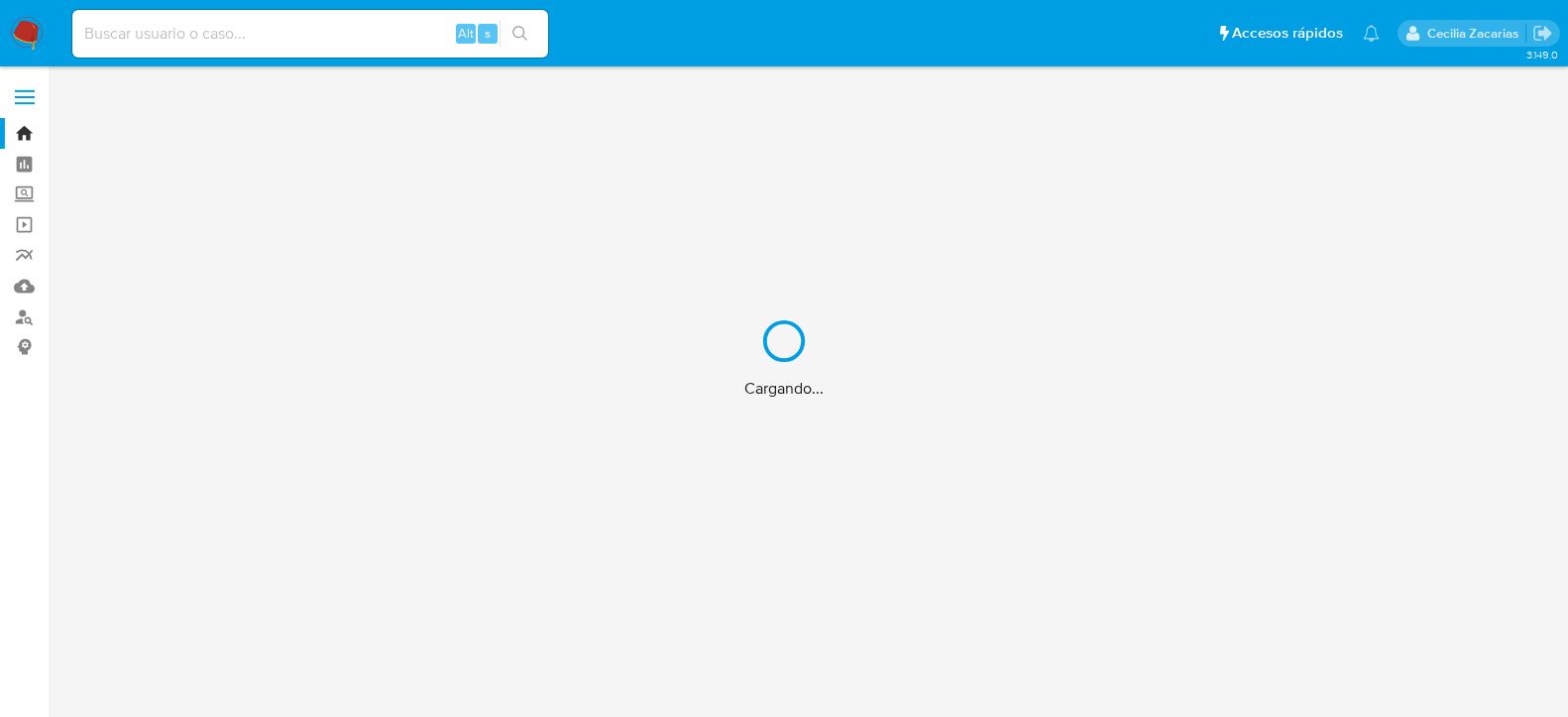 scroll, scrollTop: 0, scrollLeft: 0, axis: both 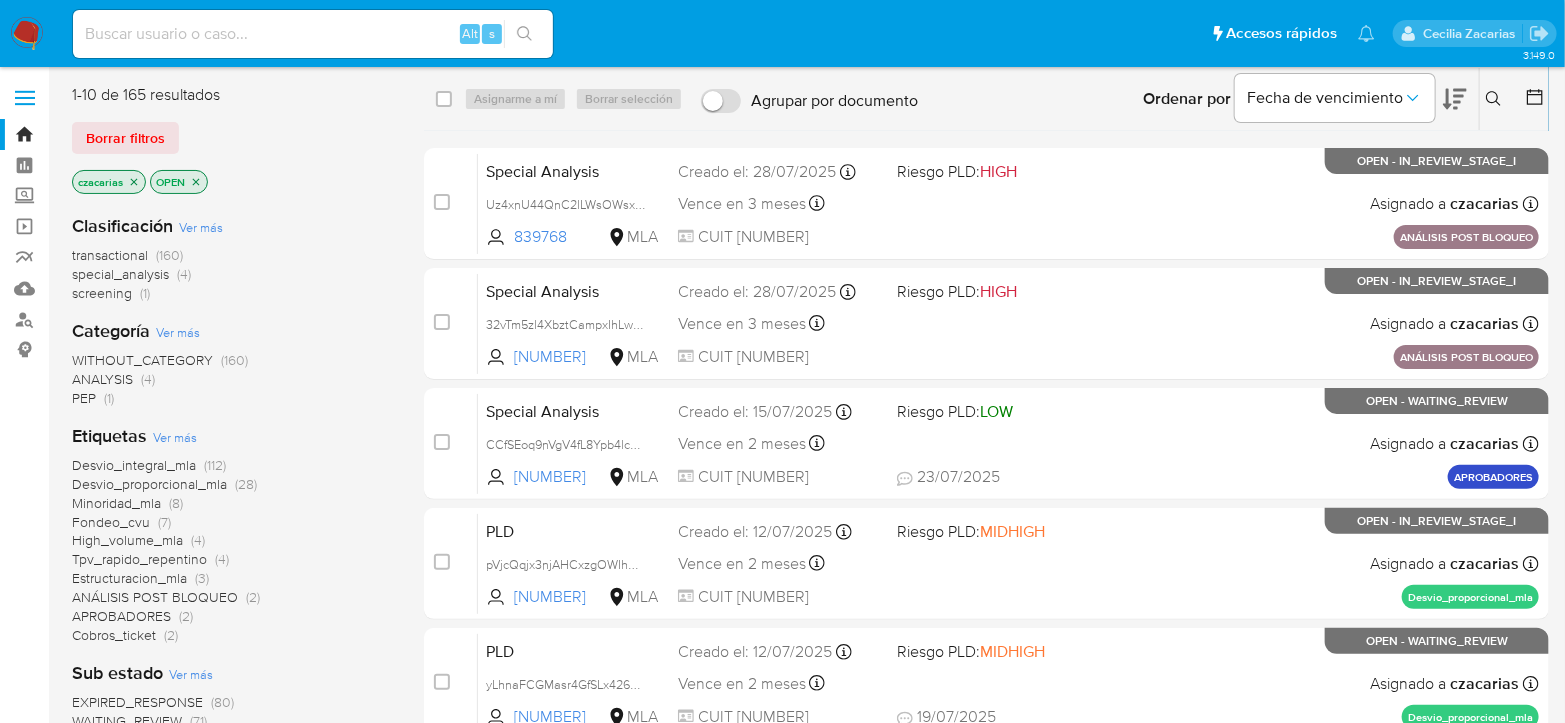 click 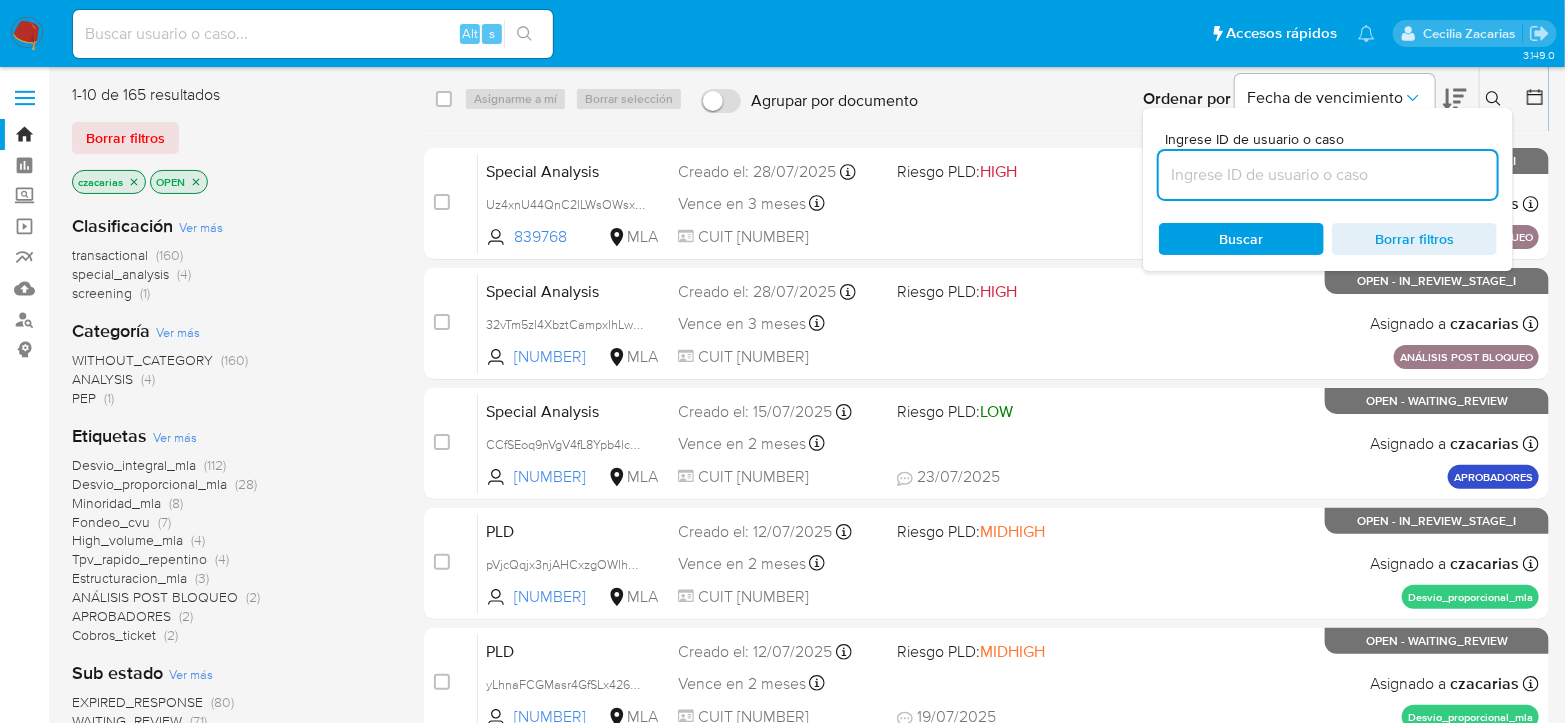 click at bounding box center [1328, 175] 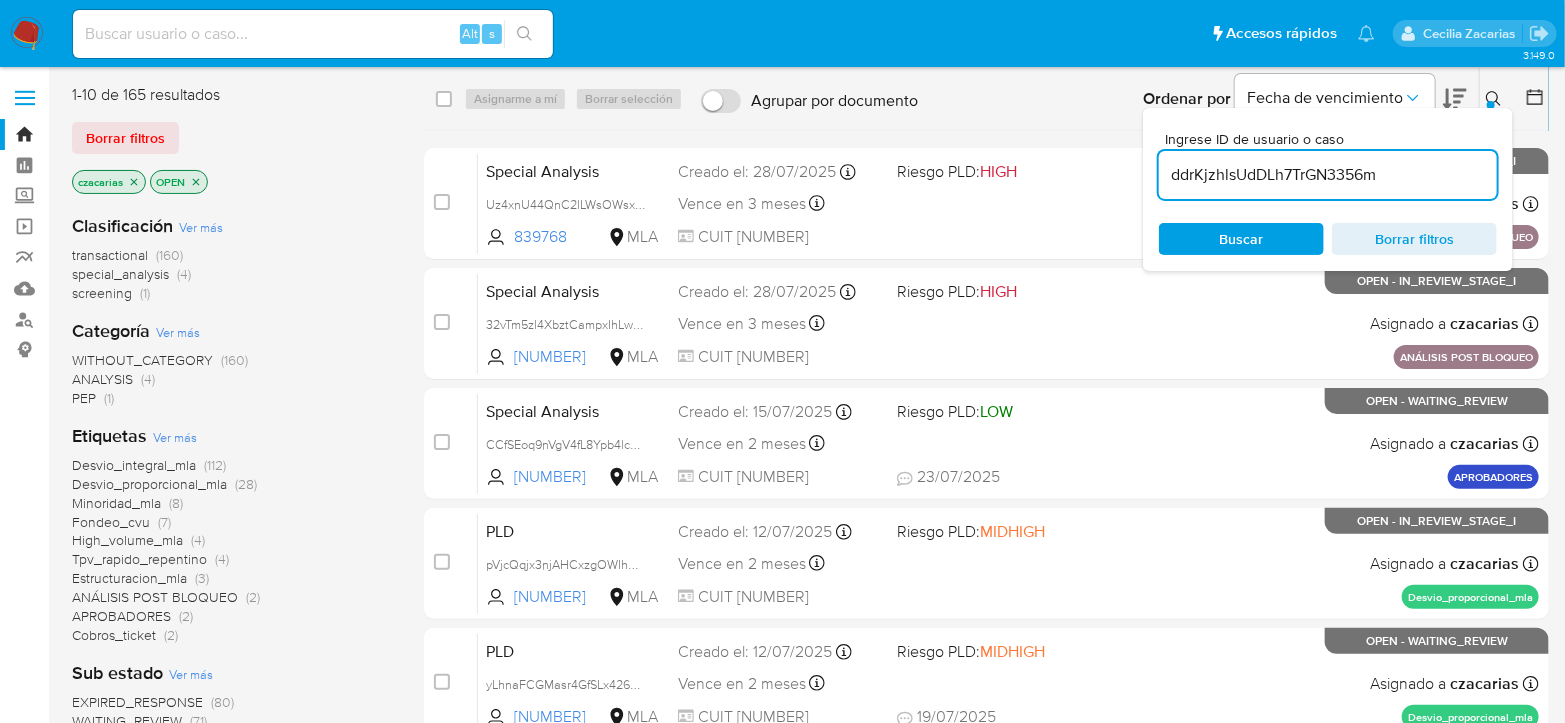 type on "[ID]" 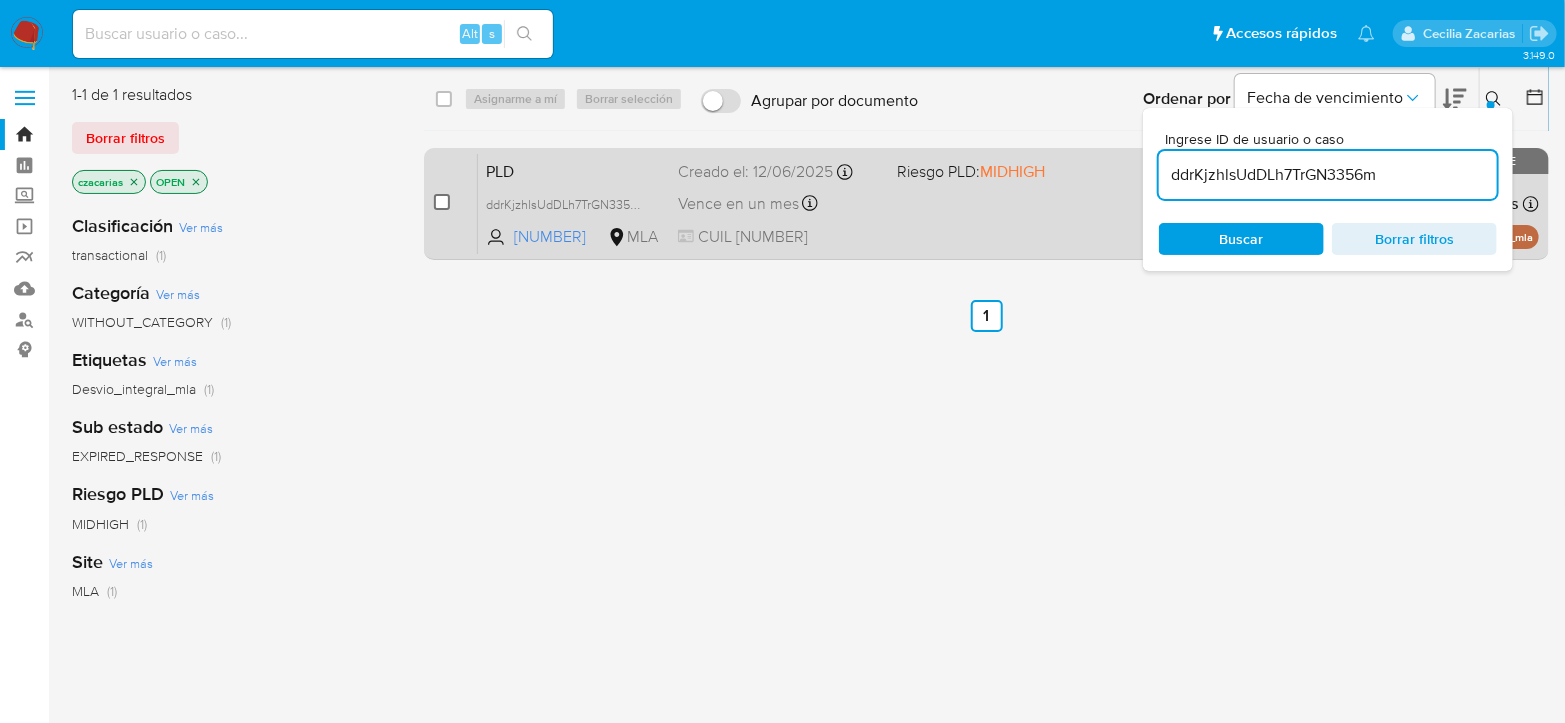 click at bounding box center [442, 202] 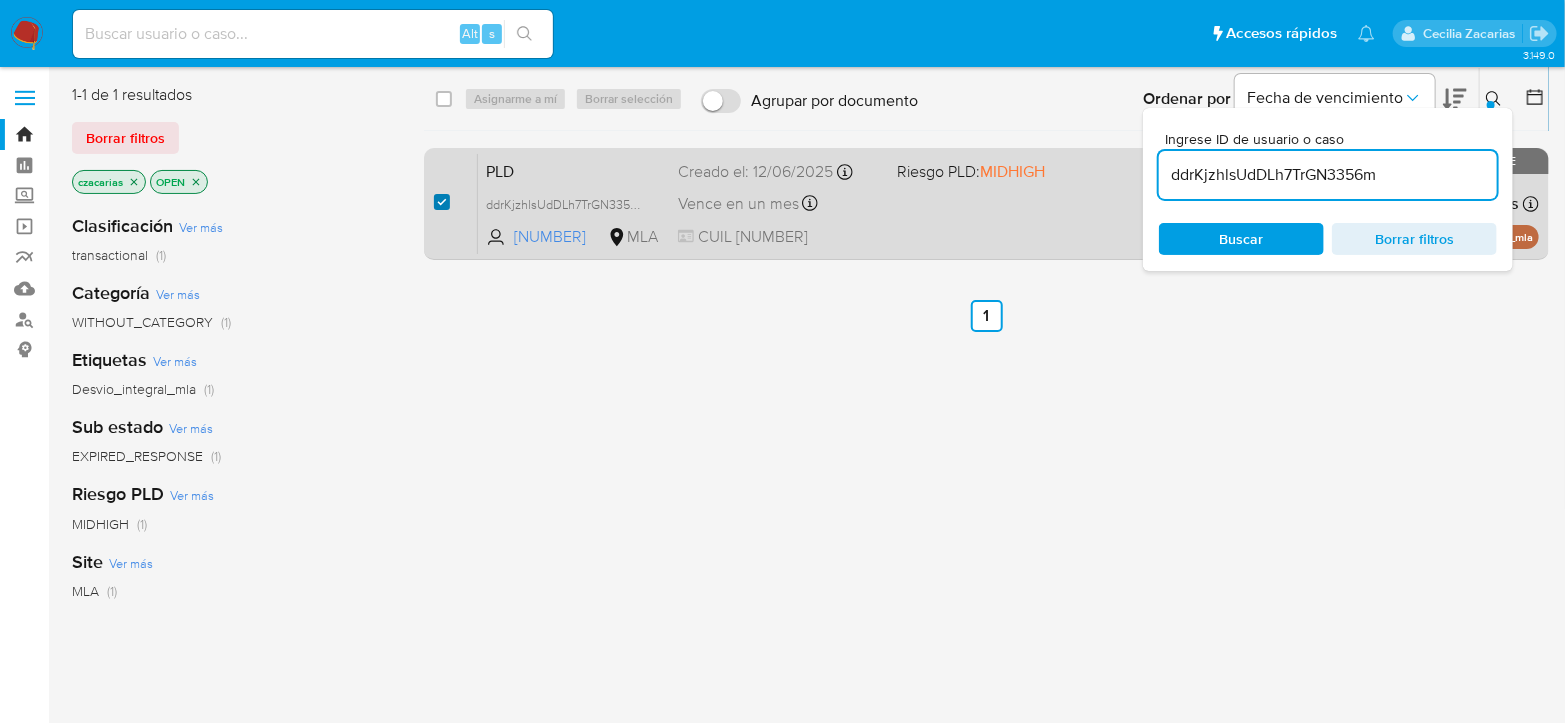 checkbox on "true" 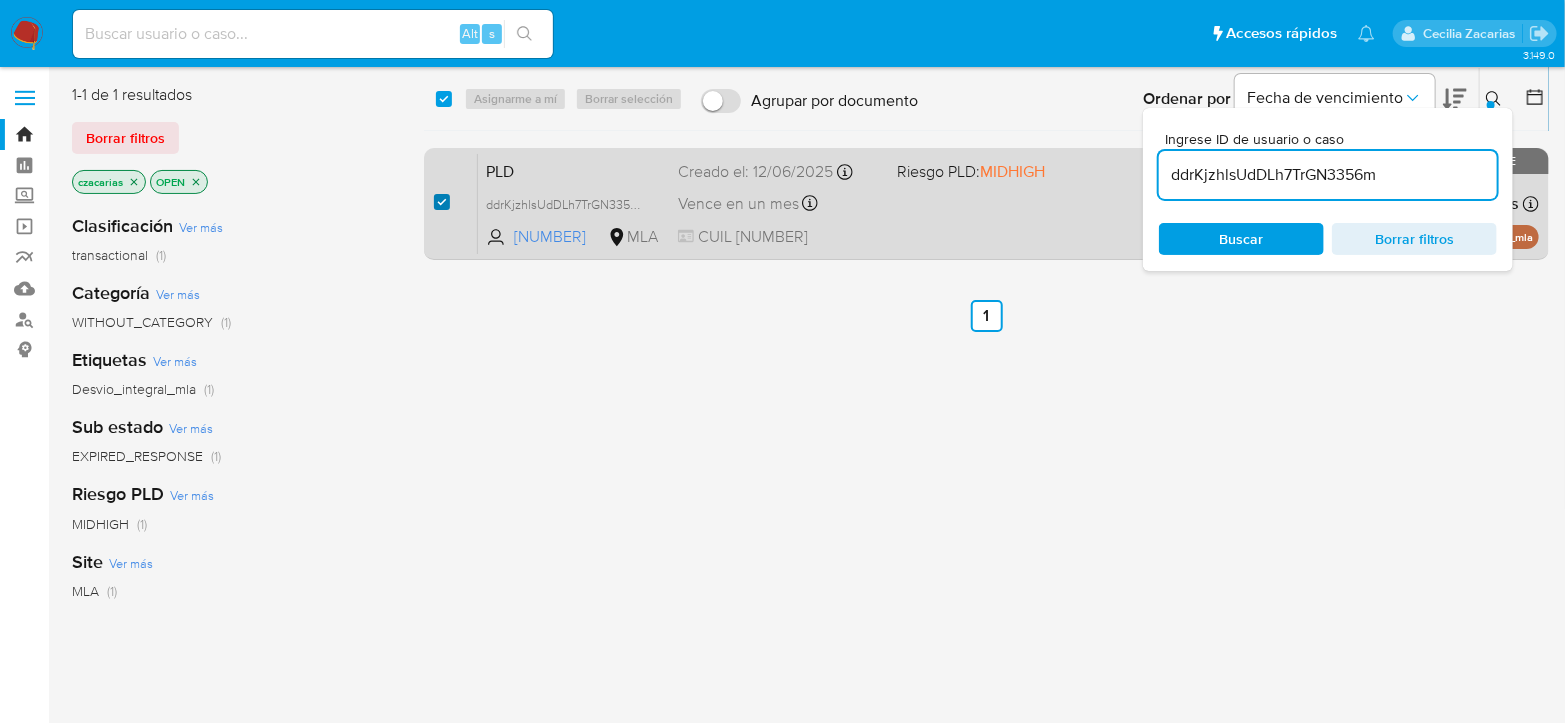 checkbox on "true" 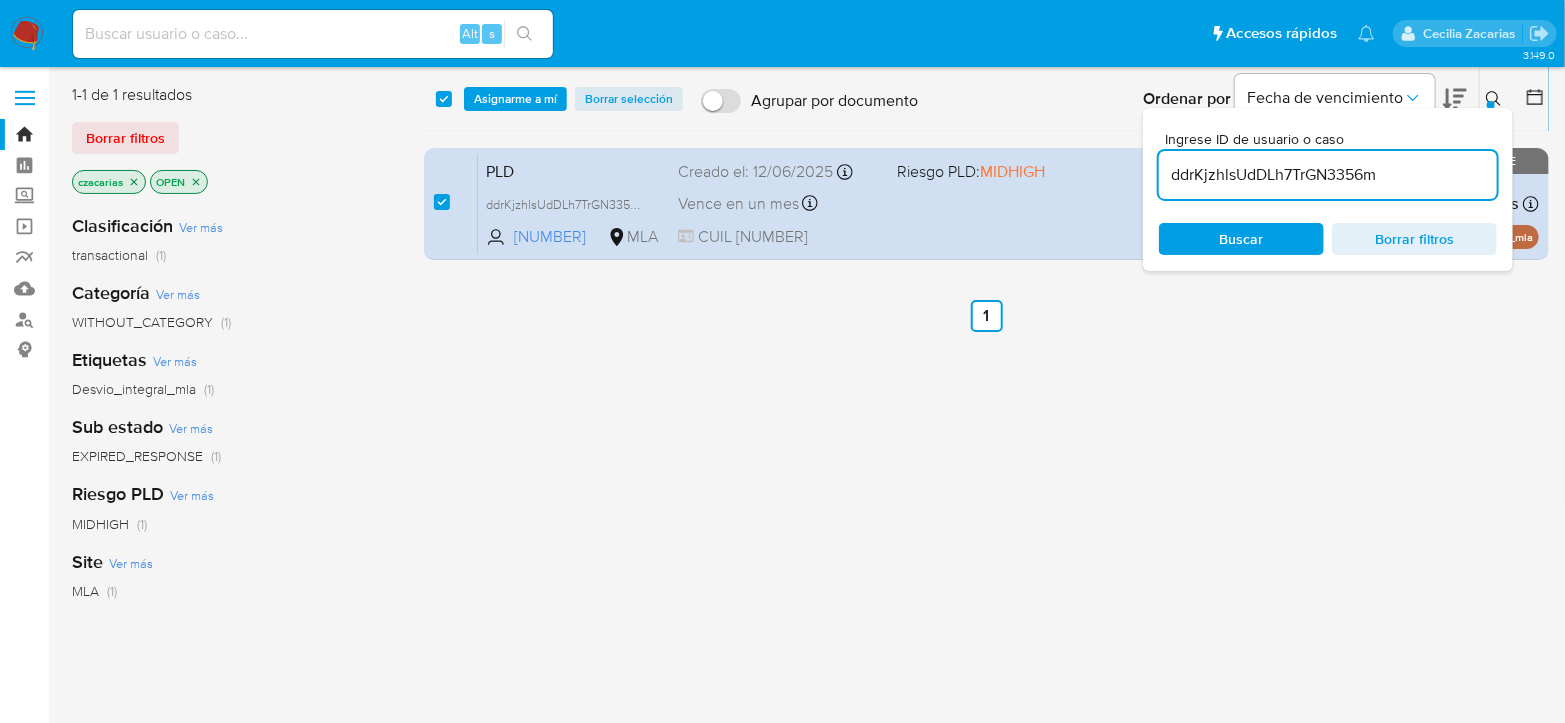 click on "select-all-cases-checkbox Asignarme a mí Borrar selección Agrupar por documento Ordenar por Fecha de vencimiento   No es posible ordenar los resultados mientras se encuentren agrupados. Ingrese ID de usuario o caso [ID] Buscar Borrar filtros" at bounding box center [986, 99] 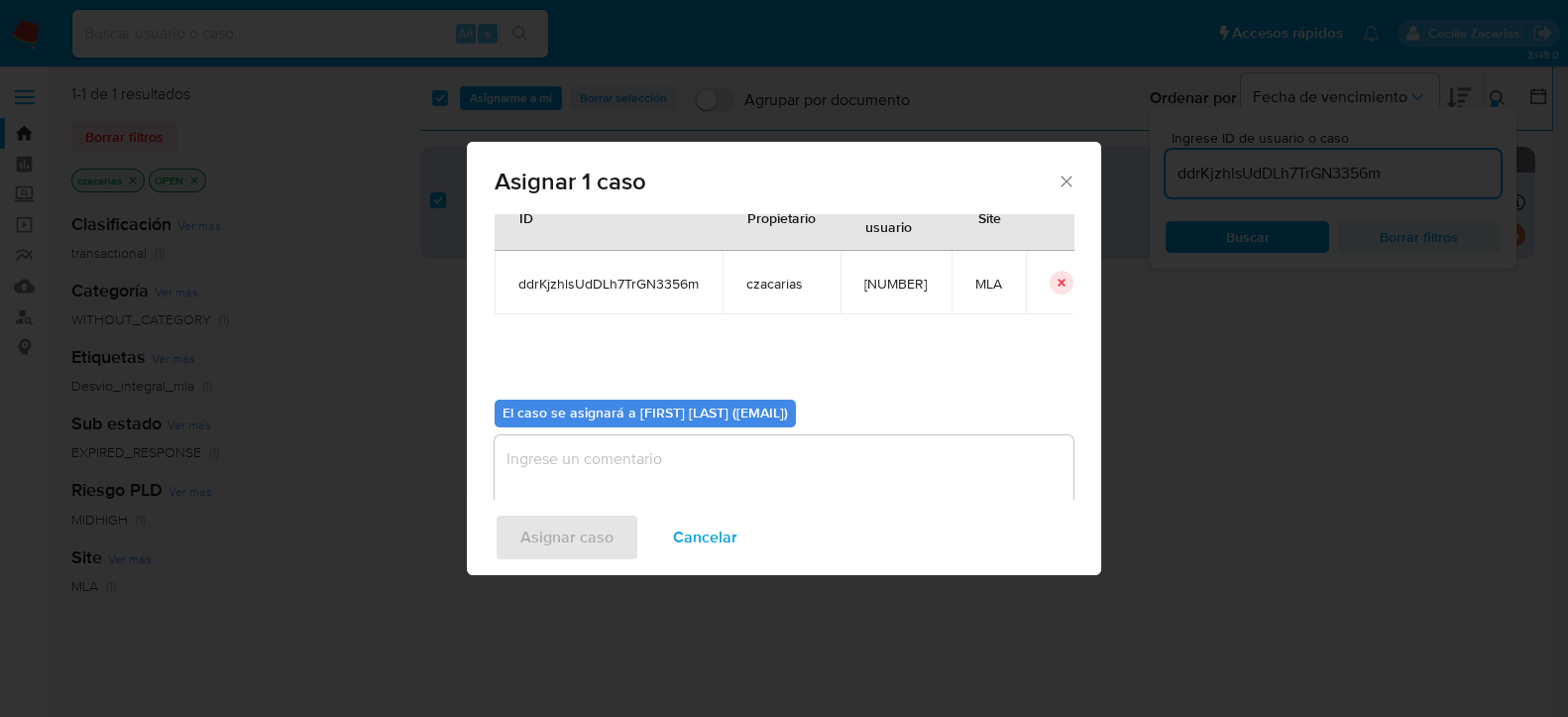 scroll, scrollTop: 101, scrollLeft: 0, axis: vertical 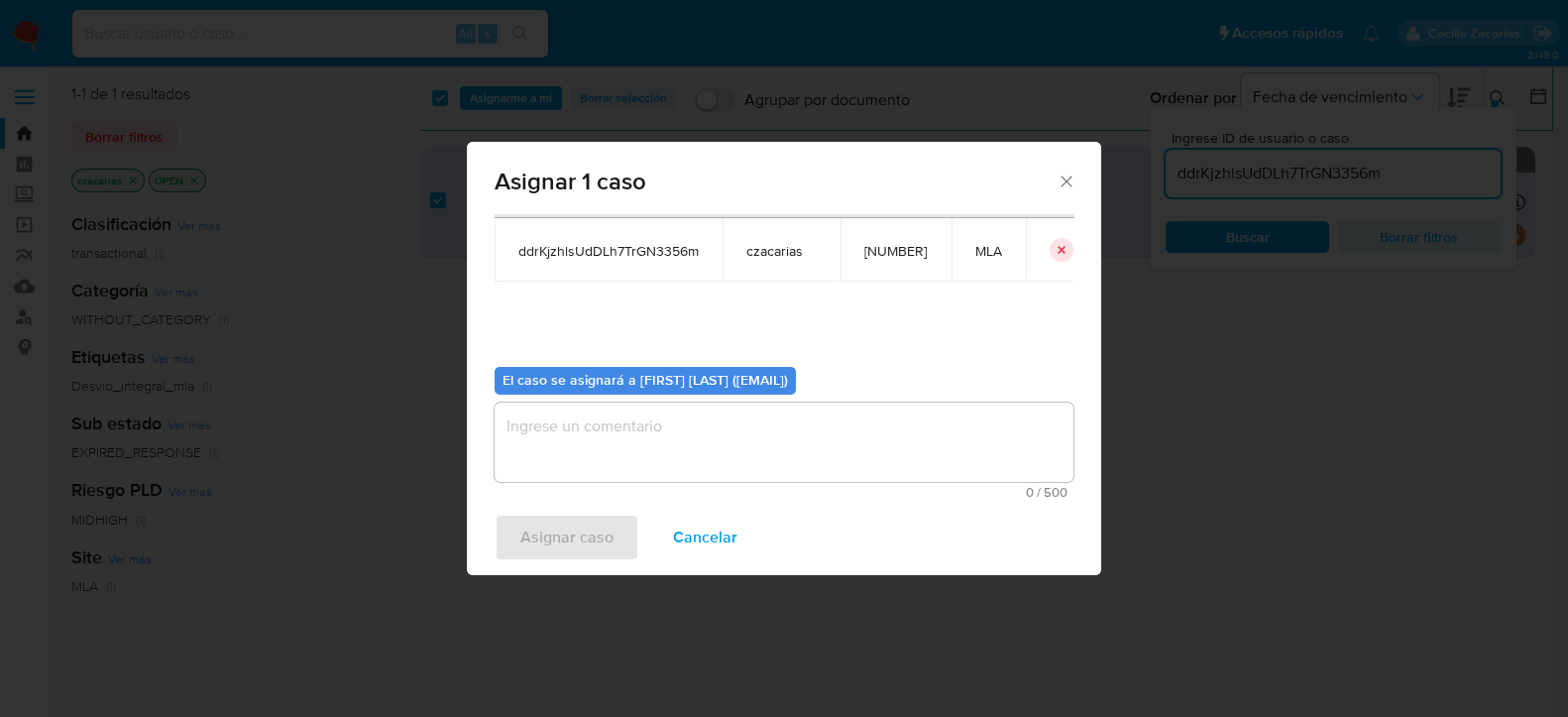 click at bounding box center (784, 442) 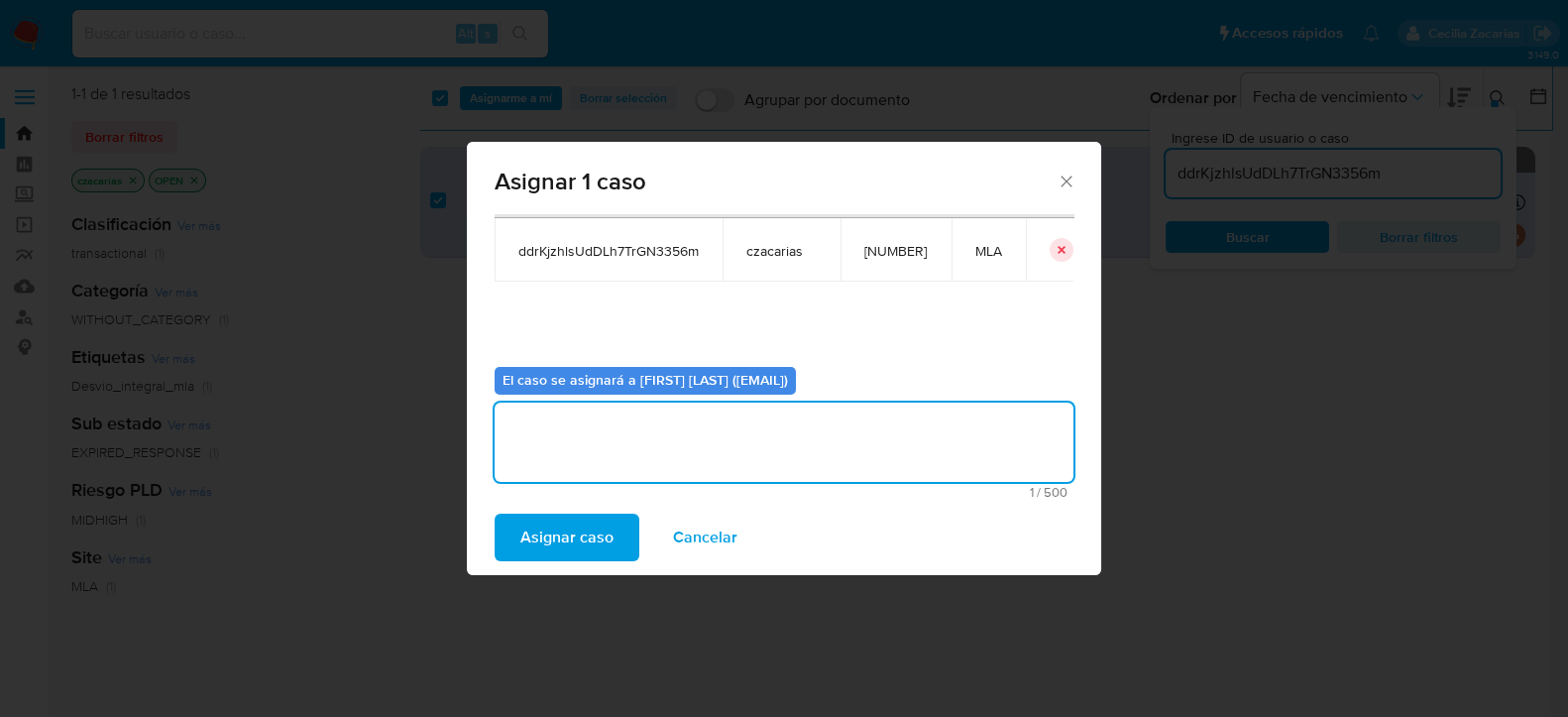 click on "Asignar caso Cancelar" at bounding box center [784, 538] 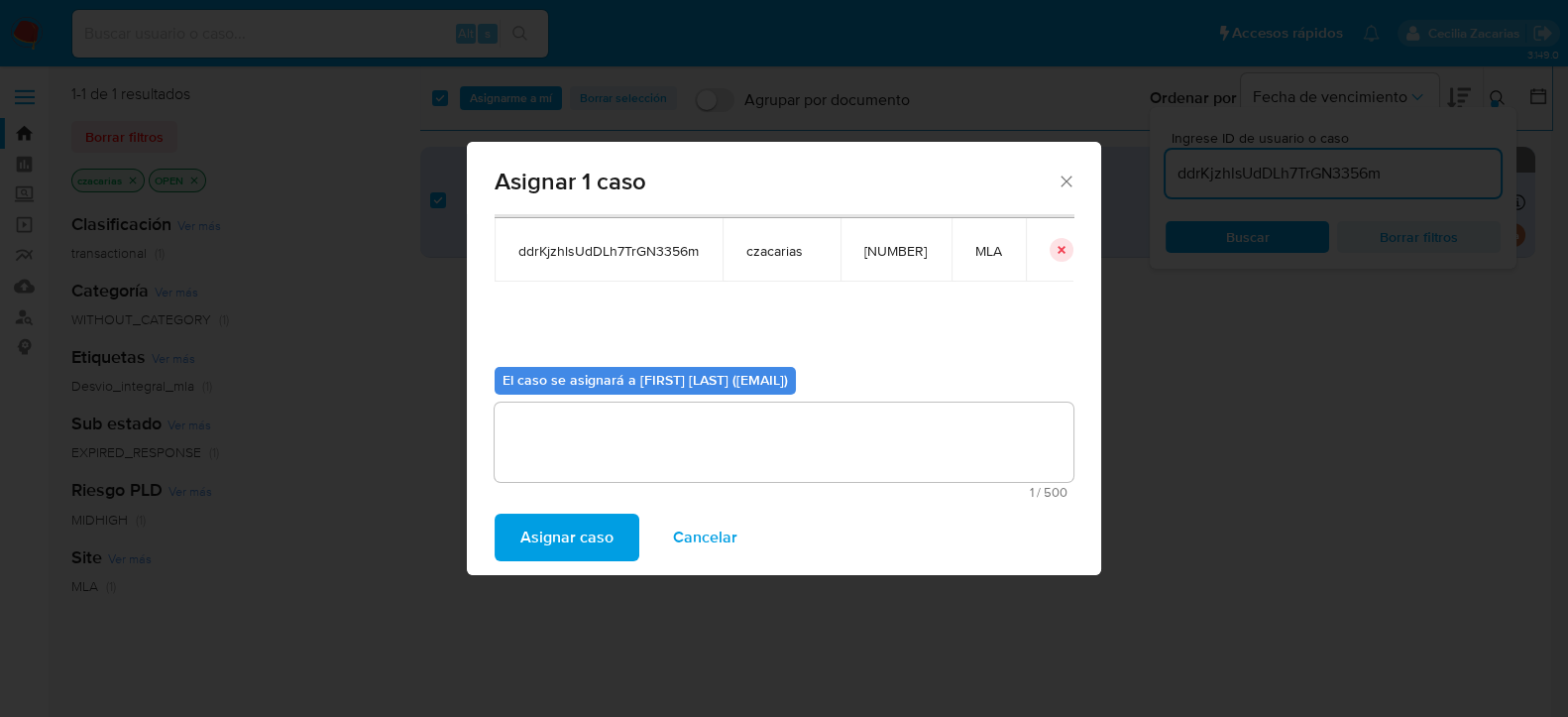 click on "Asignar caso" at bounding box center (567, 538) 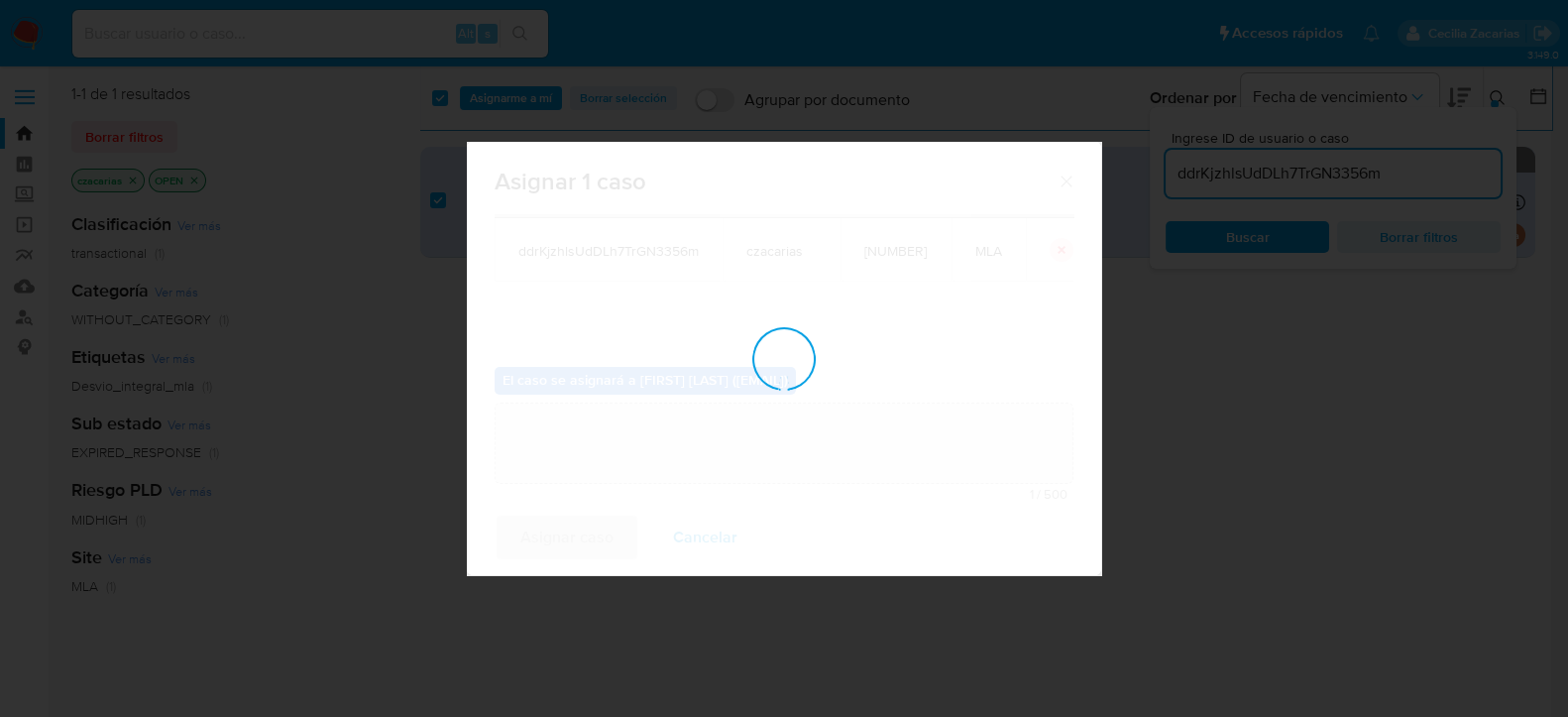 type 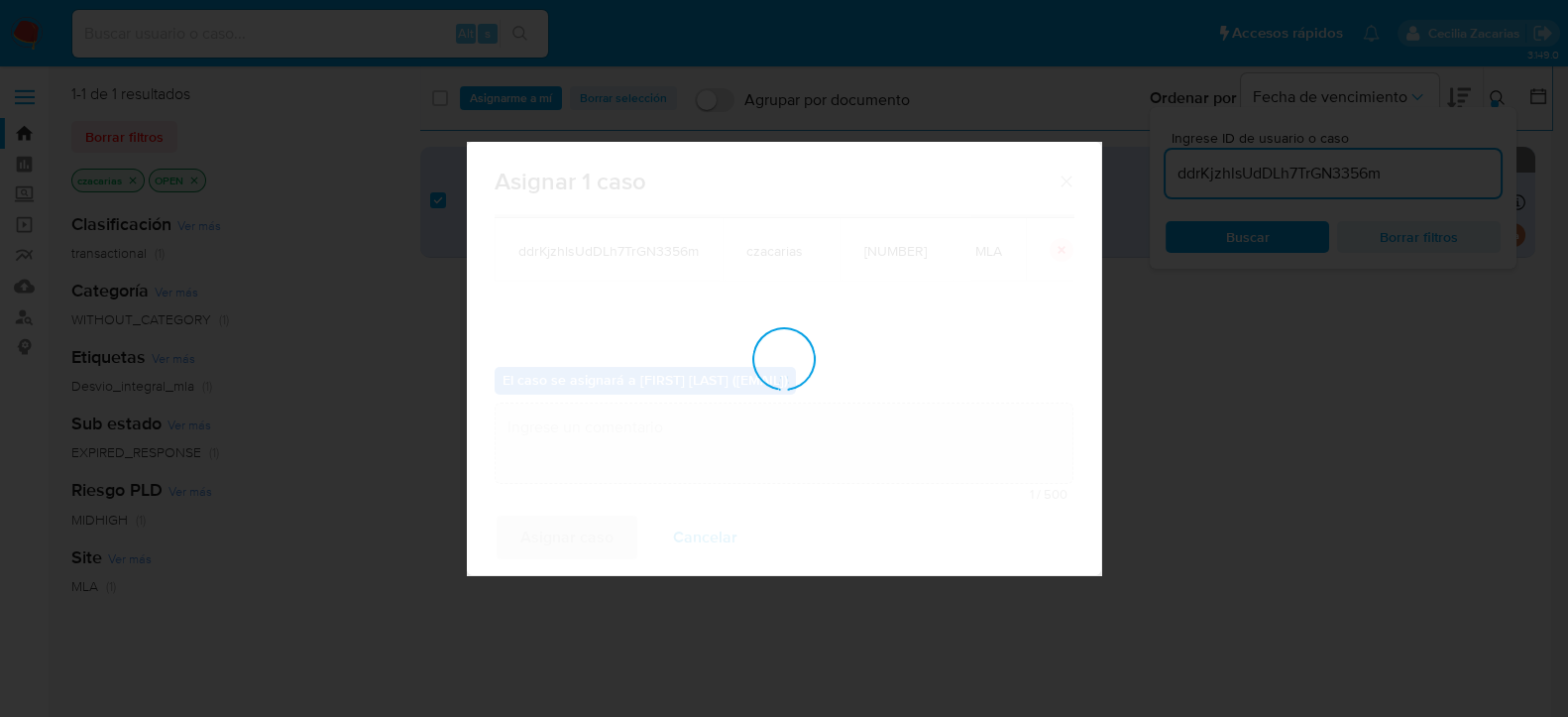 checkbox on "false" 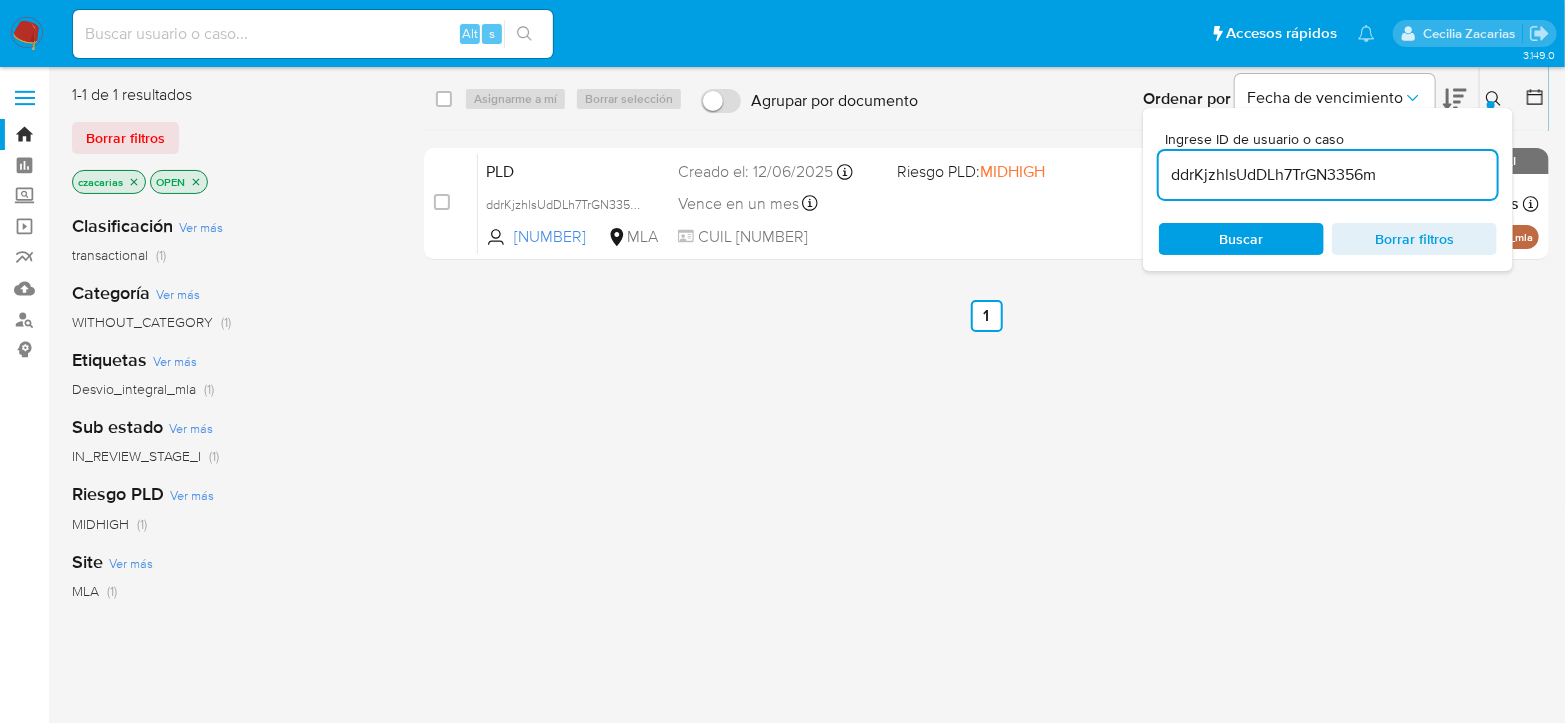 click on "[ID]" at bounding box center [1328, 175] 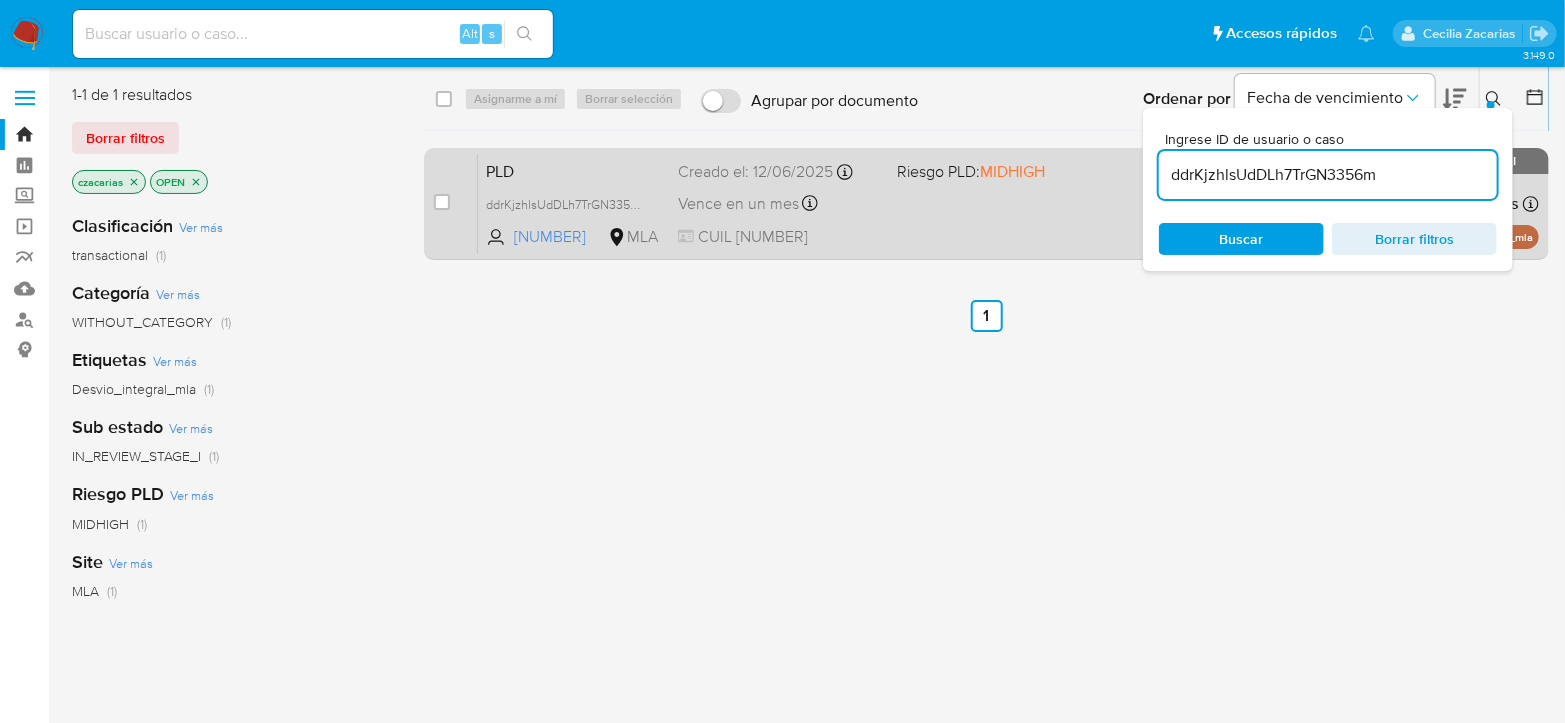 paste on "r6lhZtObebzJmG4E3fzWlsSS" 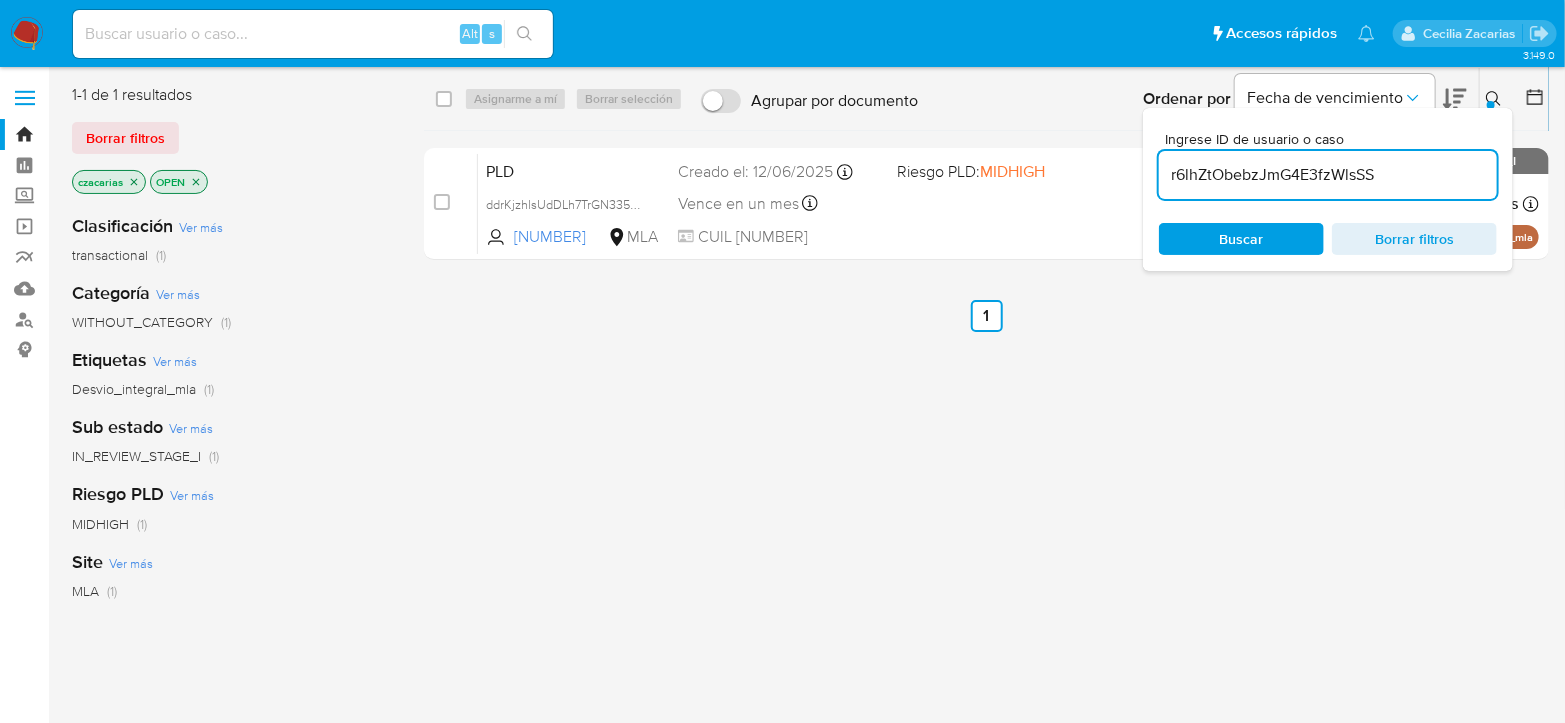 type on "r6lhZtObebzJmG4E3fzWlsSS" 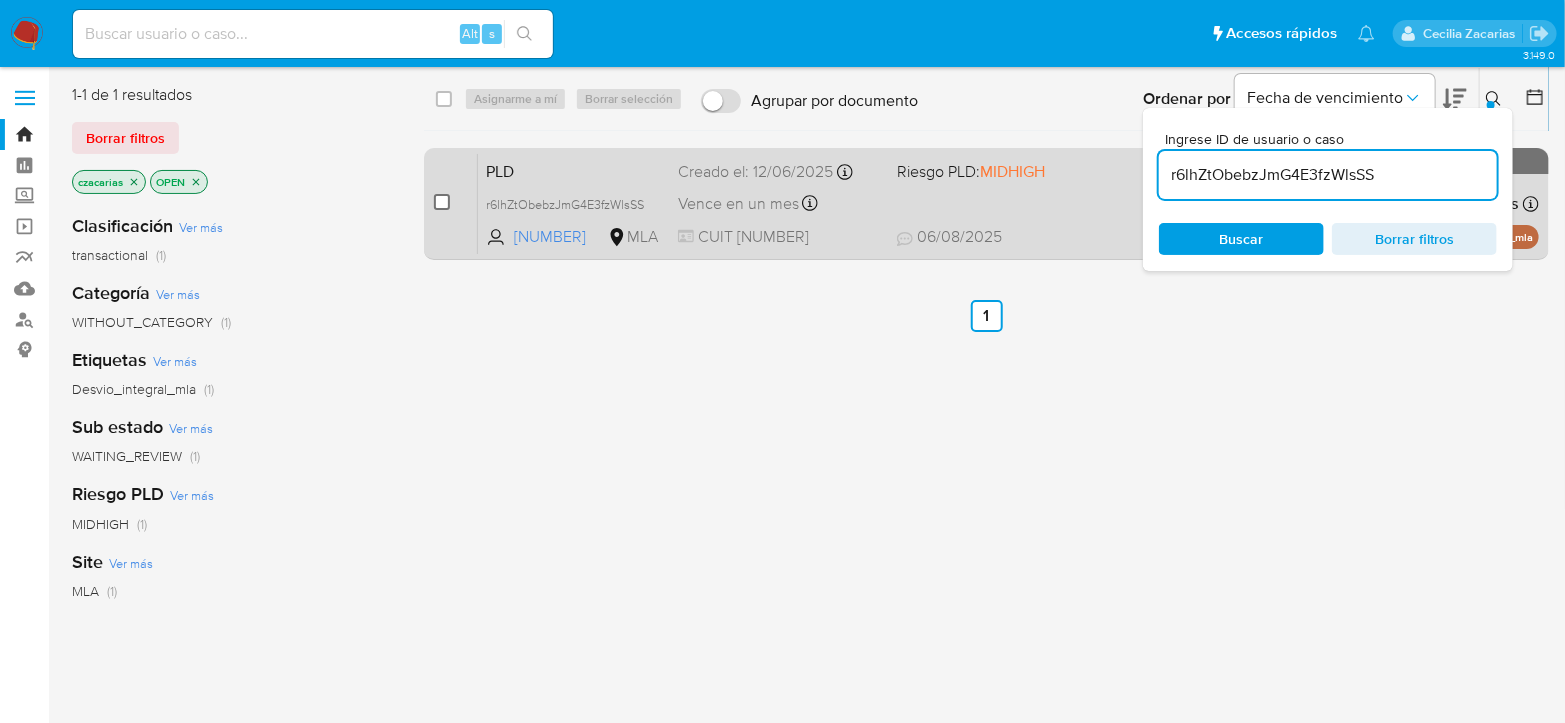 click at bounding box center (442, 202) 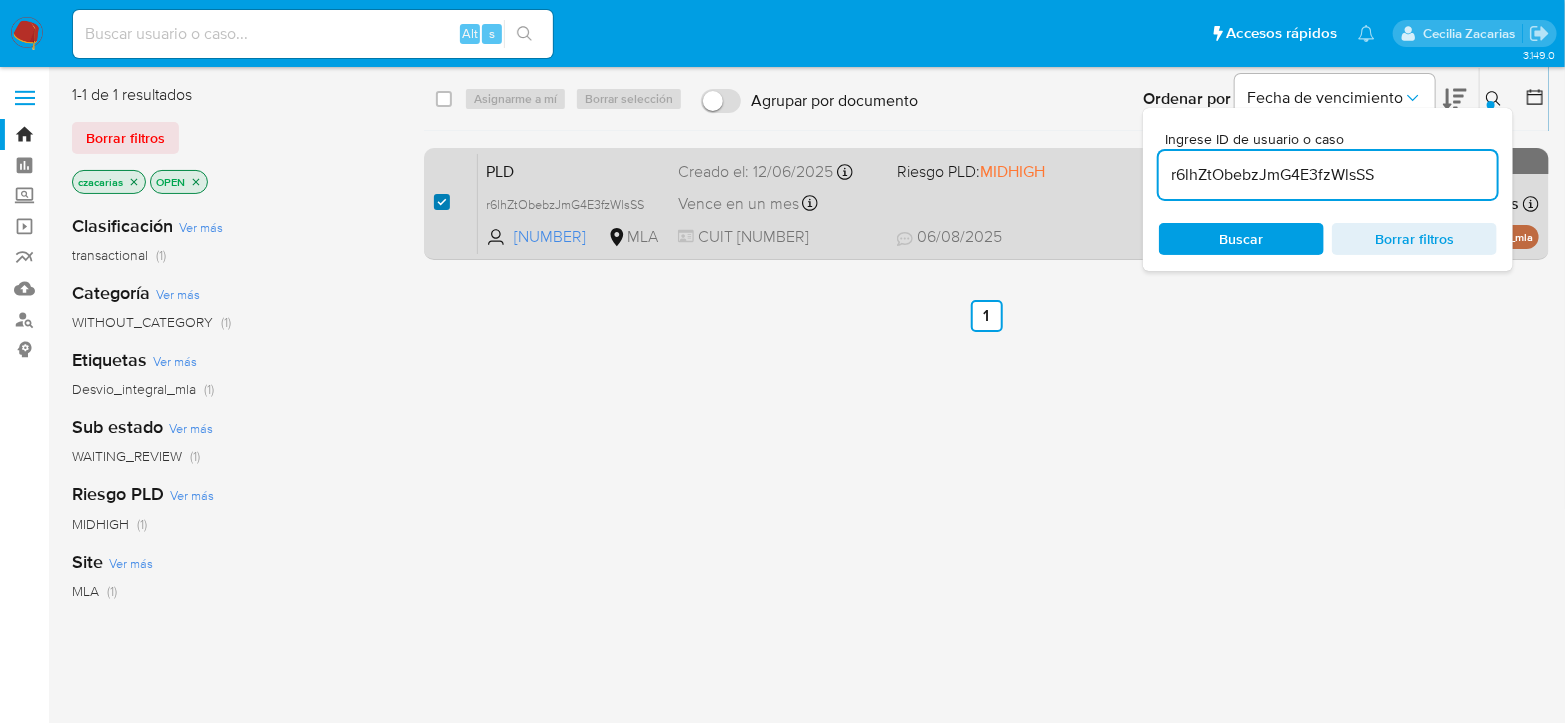checkbox on "true" 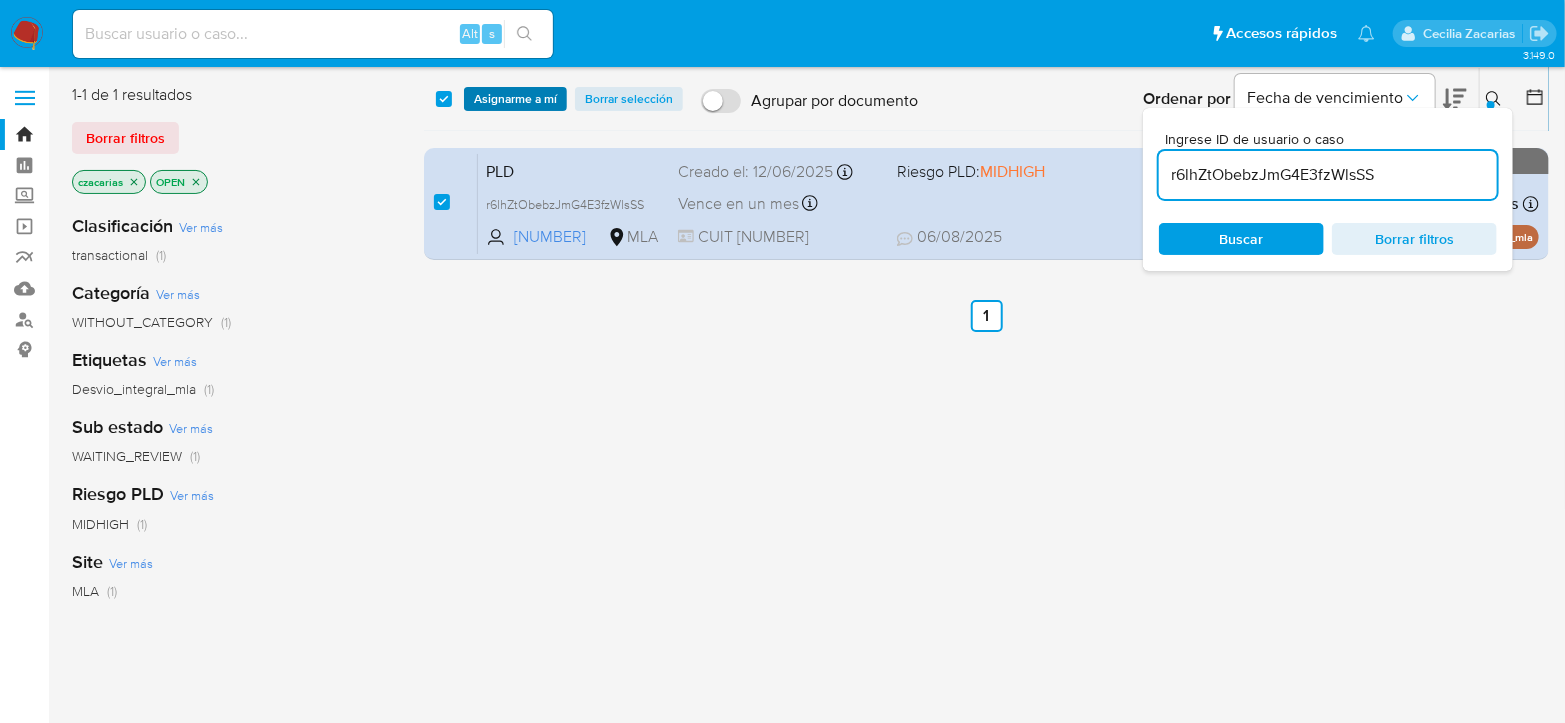 click on "Asignarme a mí" at bounding box center [515, 99] 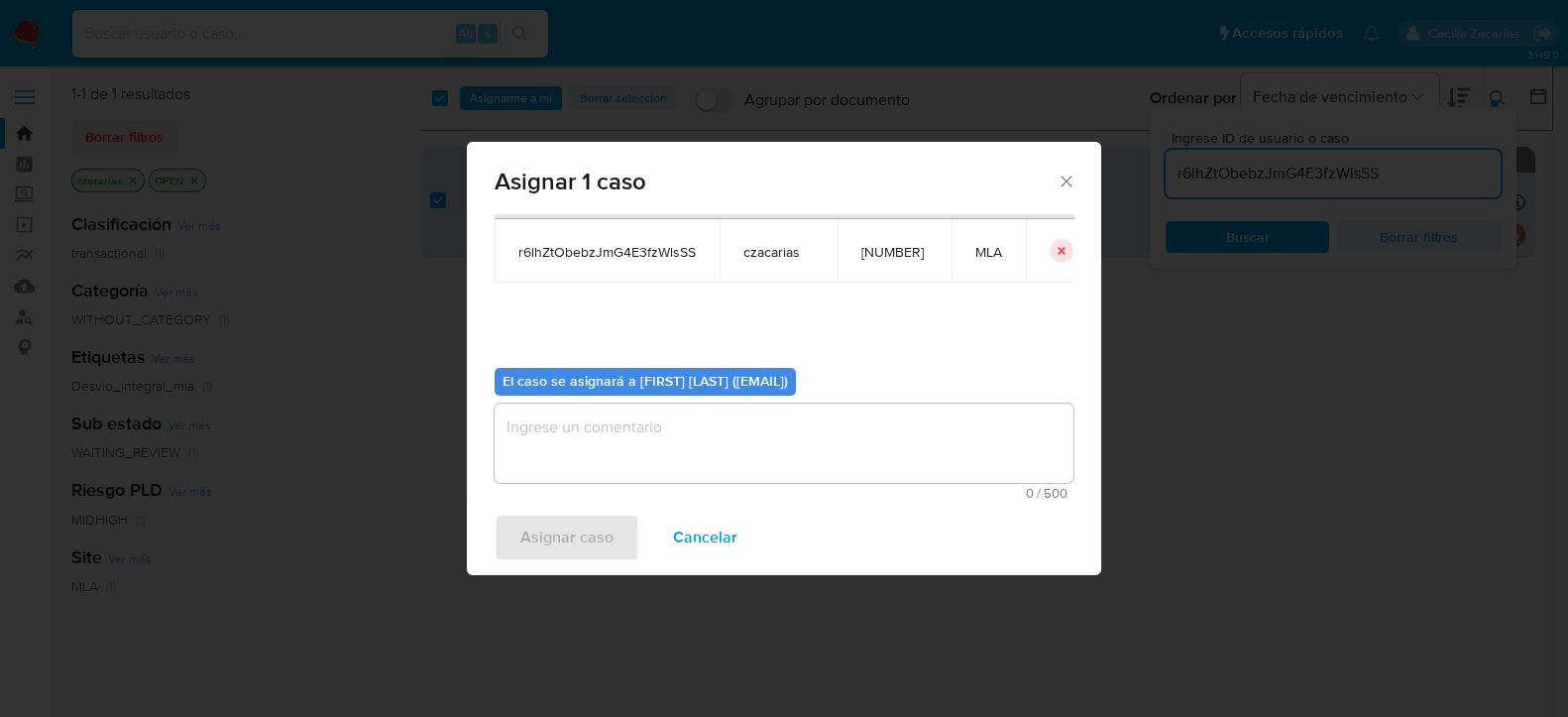 scroll, scrollTop: 101, scrollLeft: 0, axis: vertical 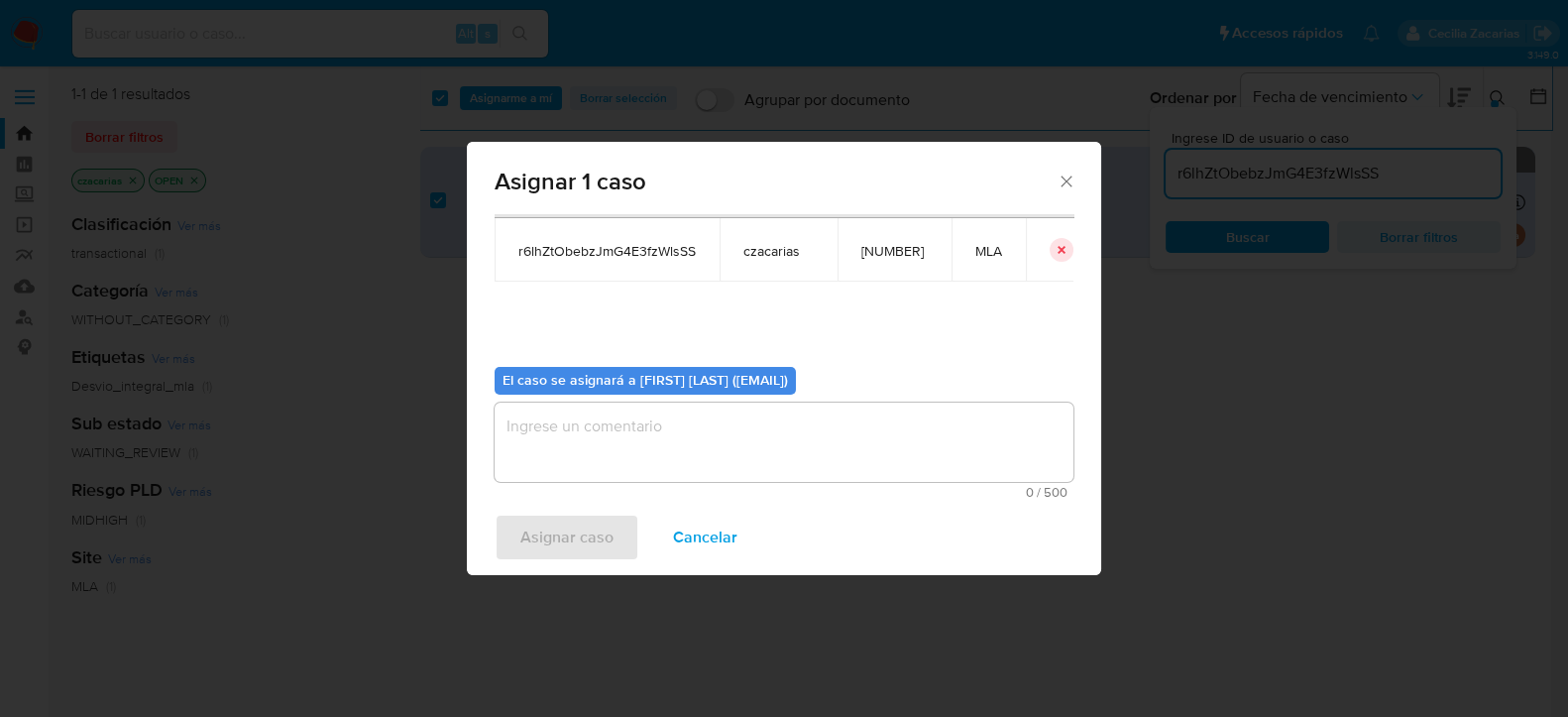 click at bounding box center (784, 442) 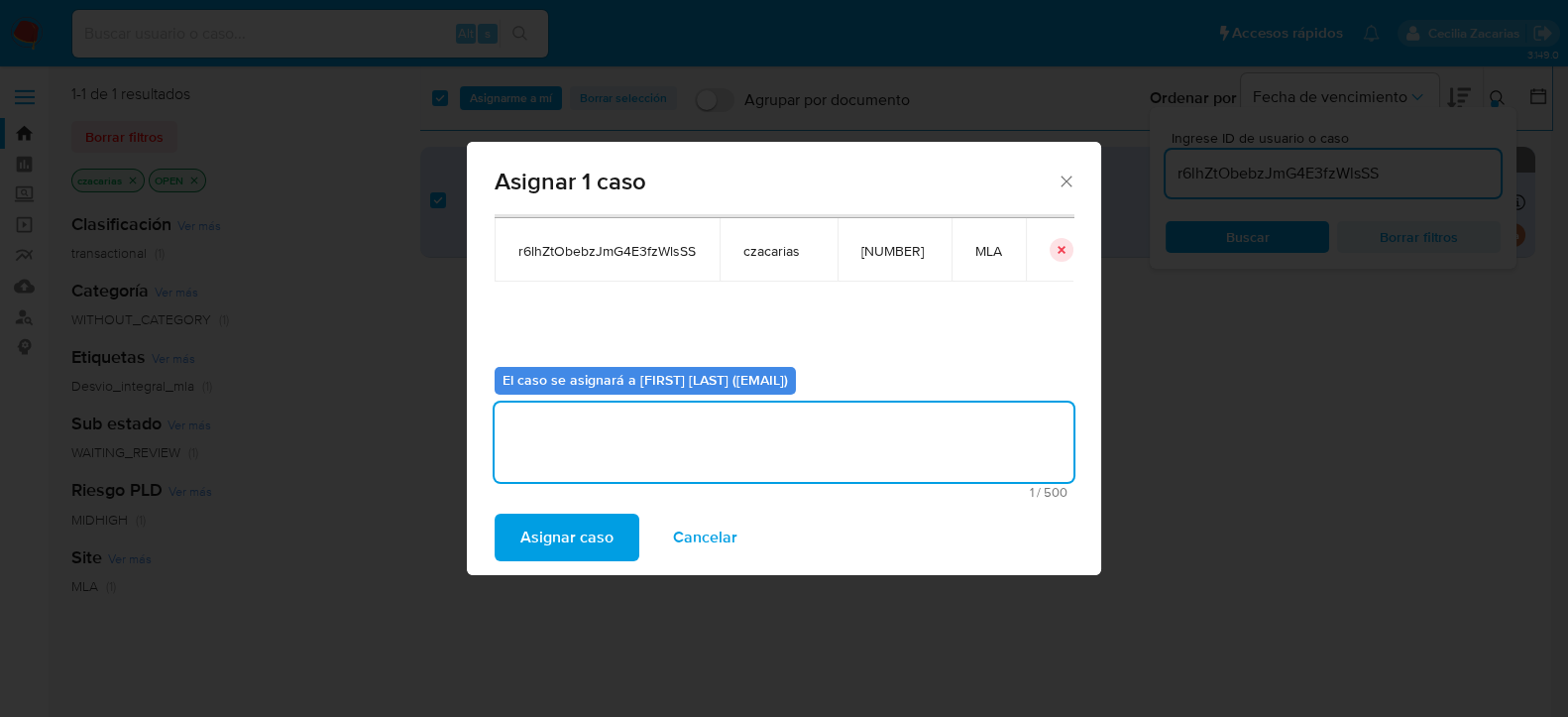 click on "Asignar caso" at bounding box center (567, 538) 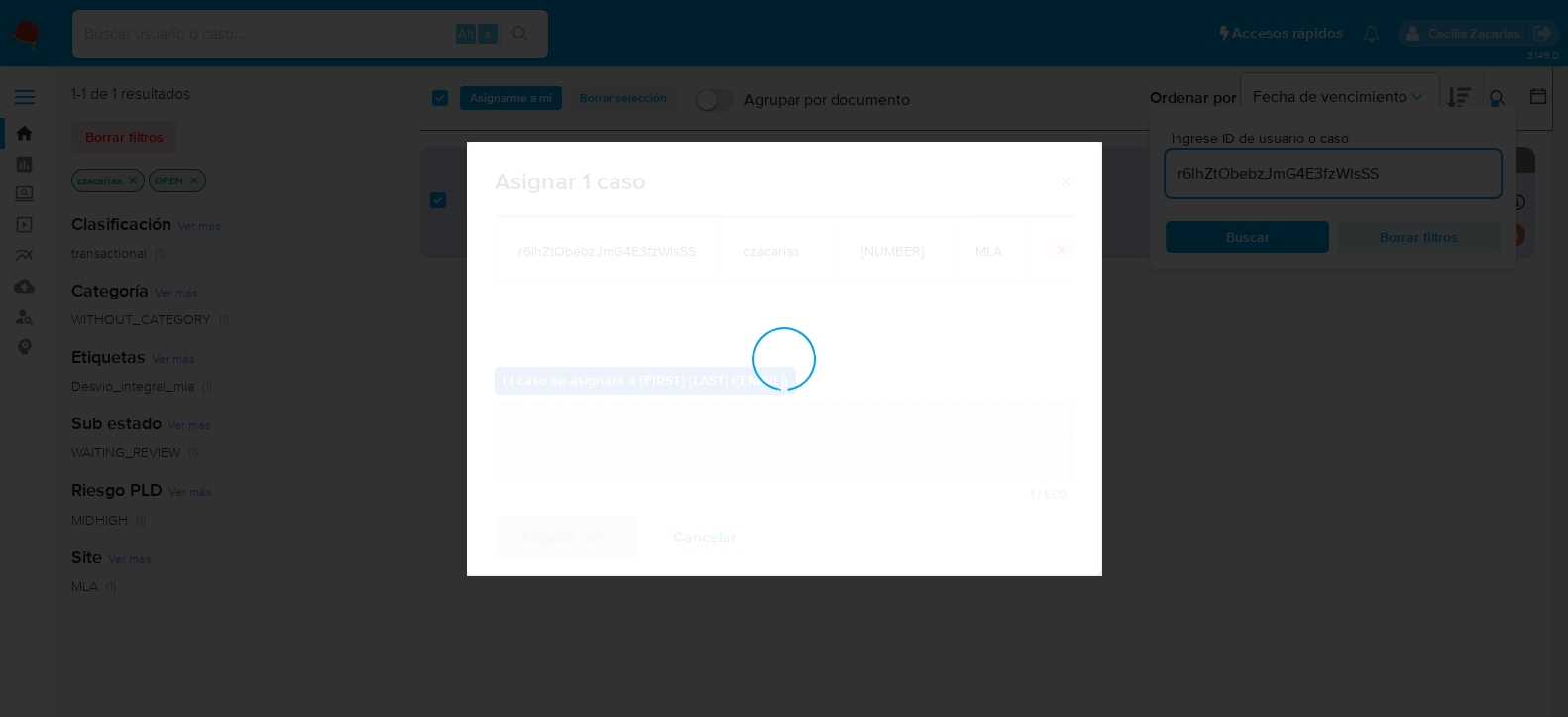 type 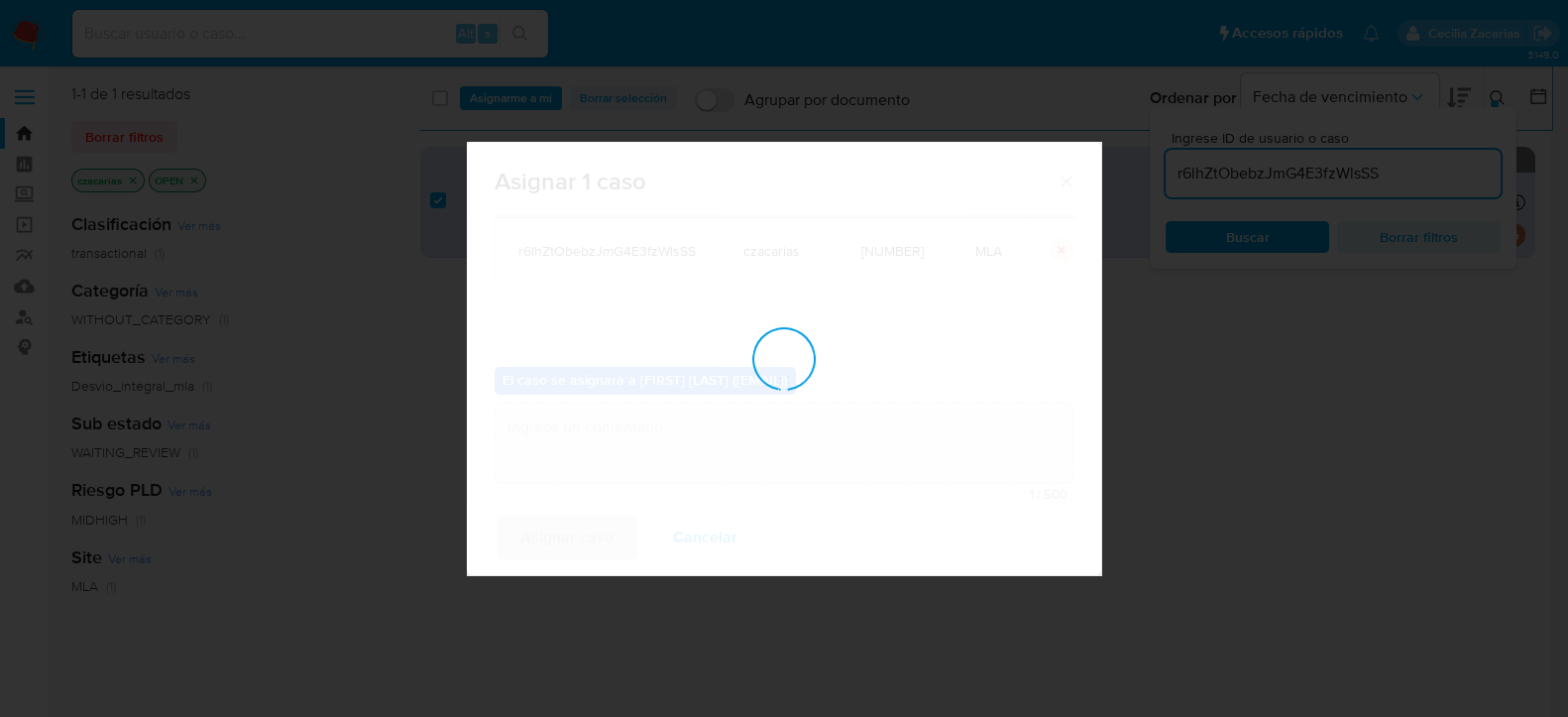 checkbox on "false" 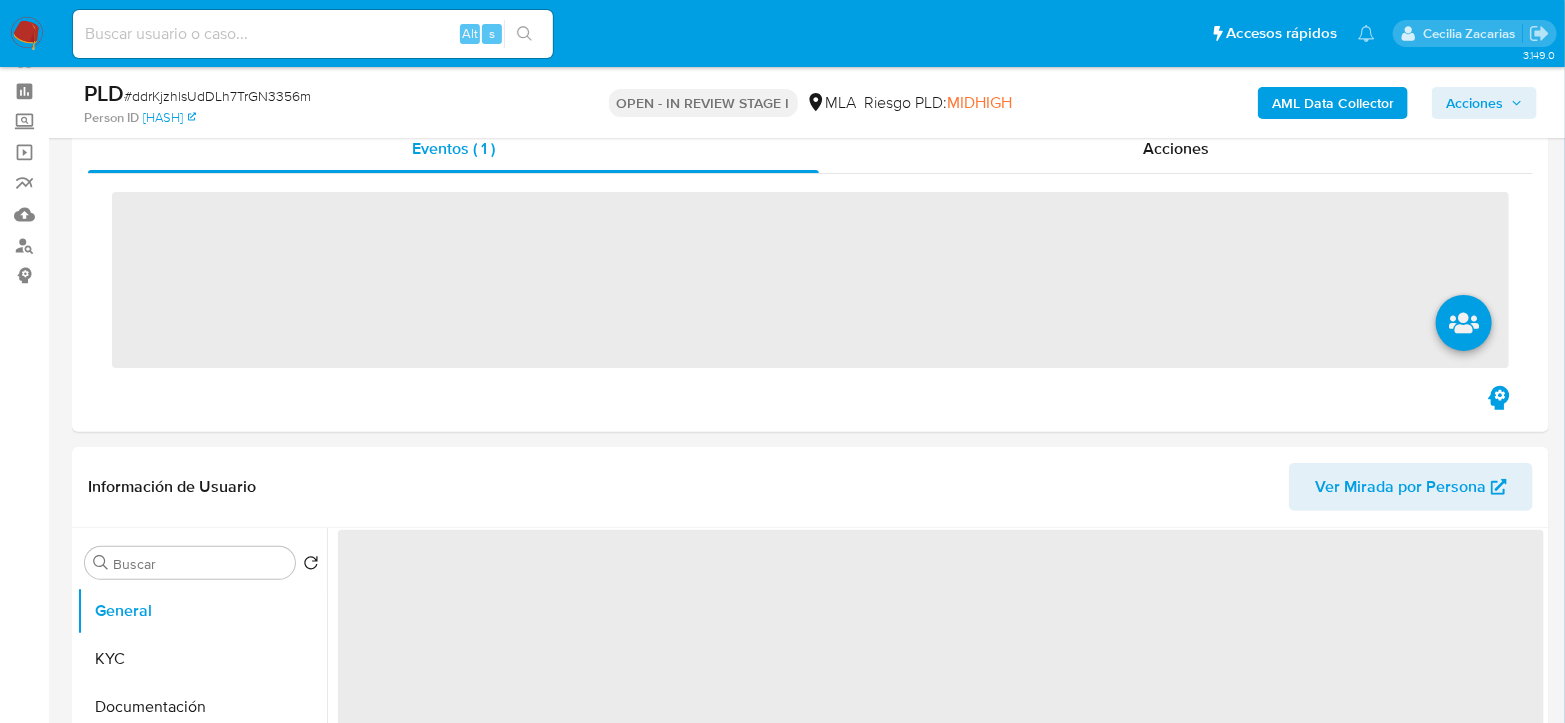 scroll, scrollTop: 111, scrollLeft: 0, axis: vertical 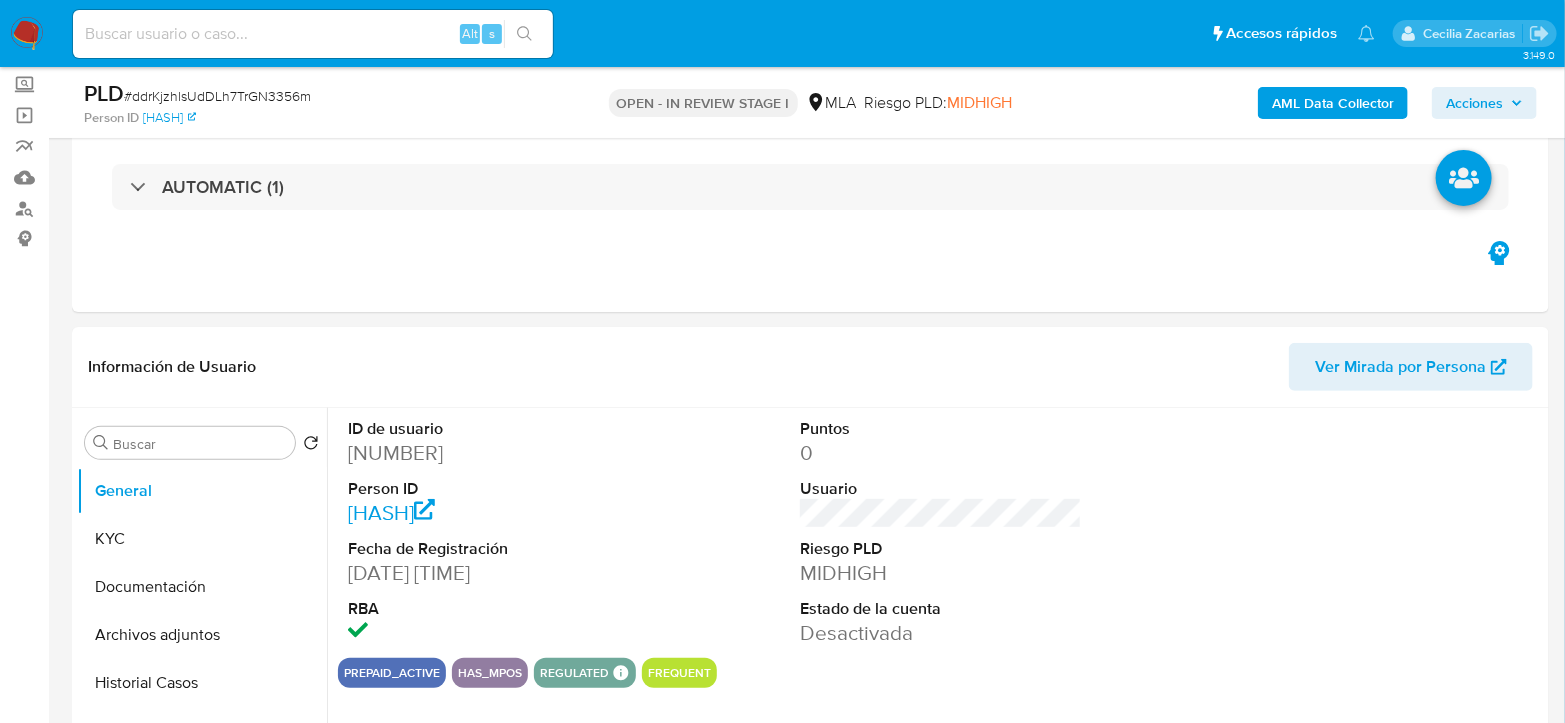 select on "10" 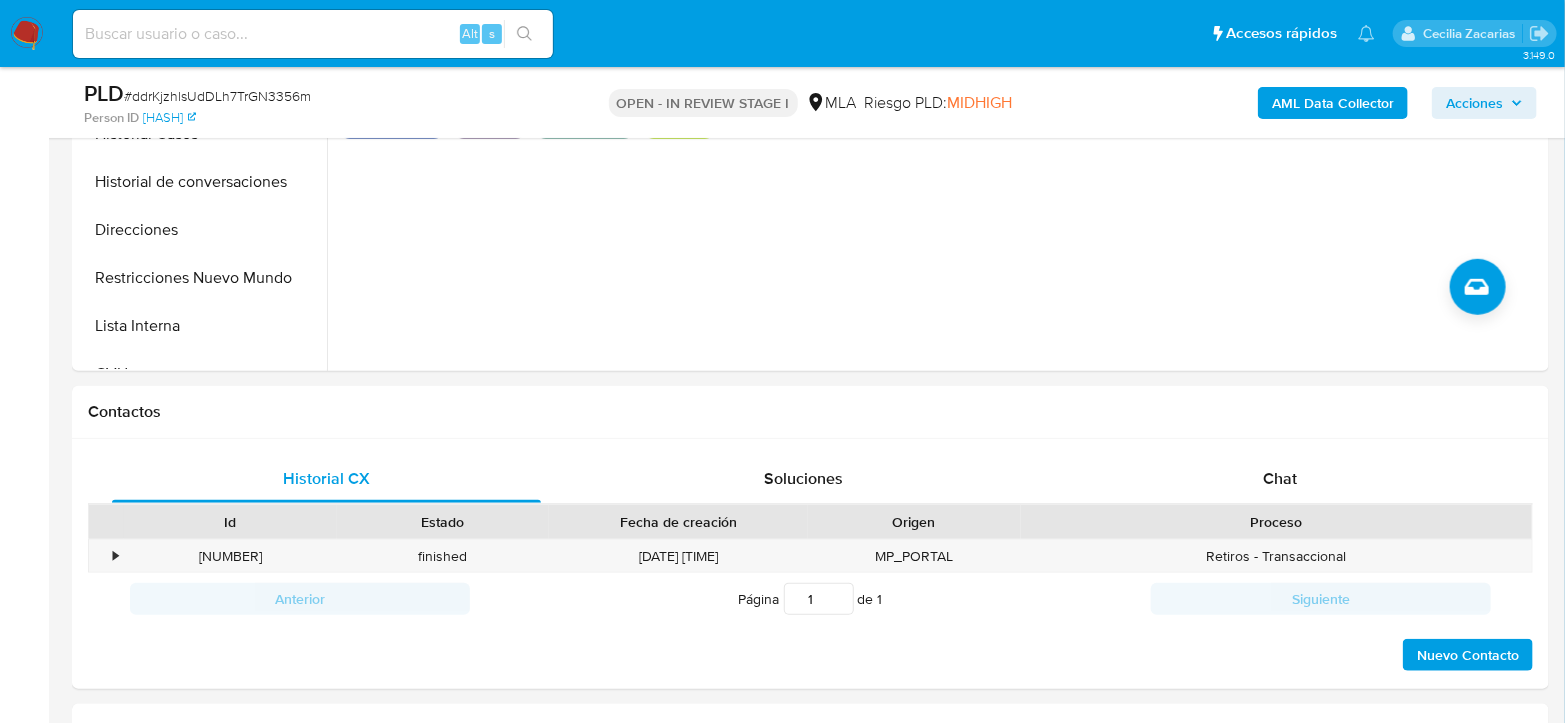 scroll, scrollTop: 666, scrollLeft: 0, axis: vertical 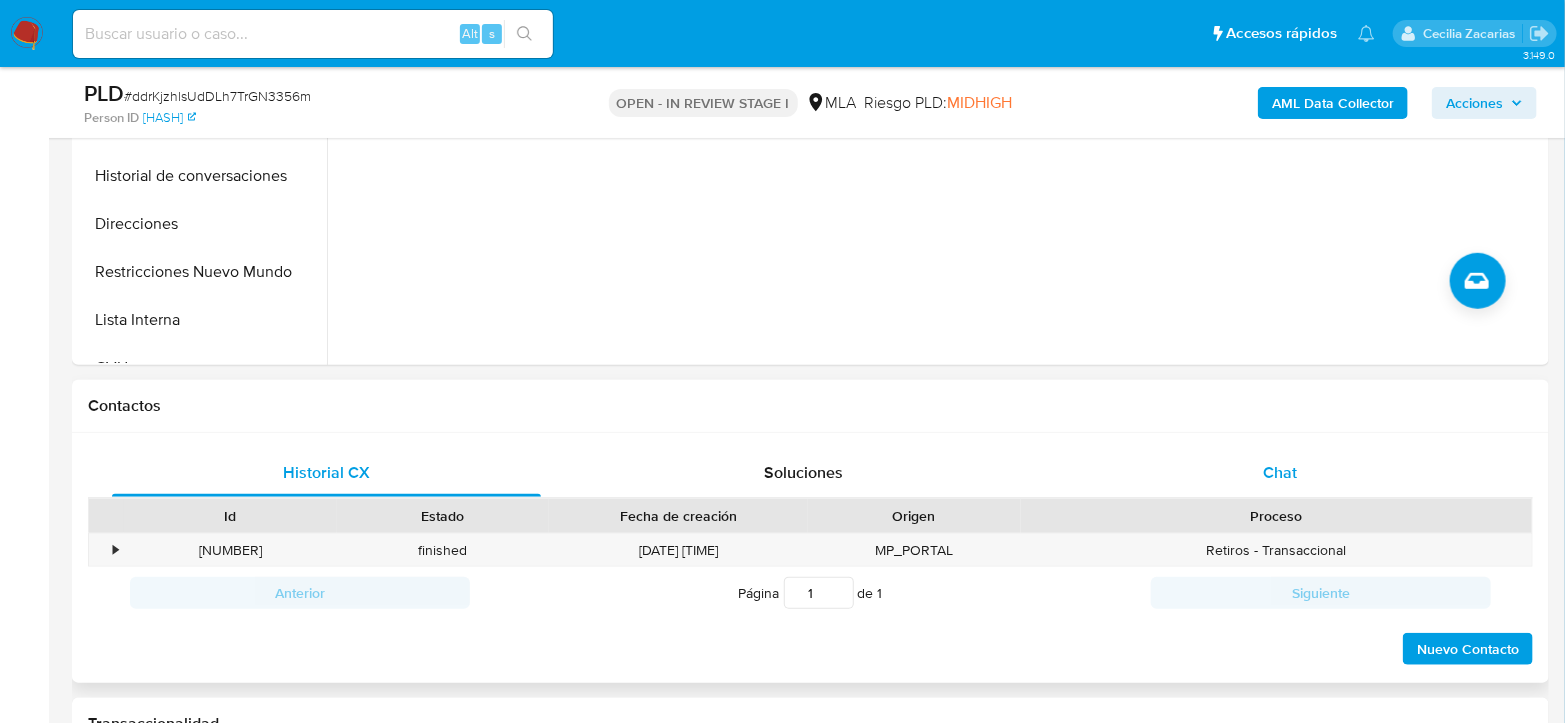 click on "Chat" at bounding box center (1280, 472) 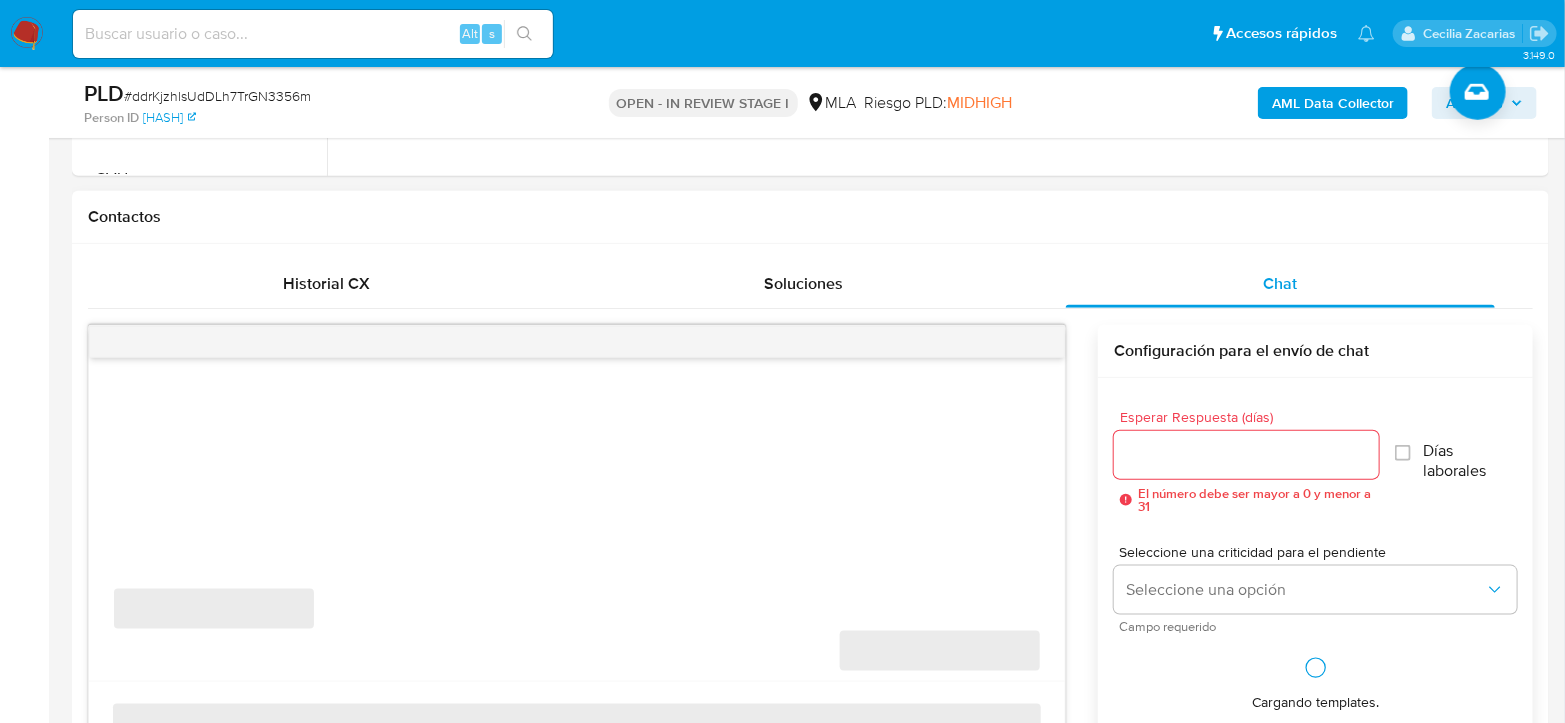 scroll, scrollTop: 888, scrollLeft: 0, axis: vertical 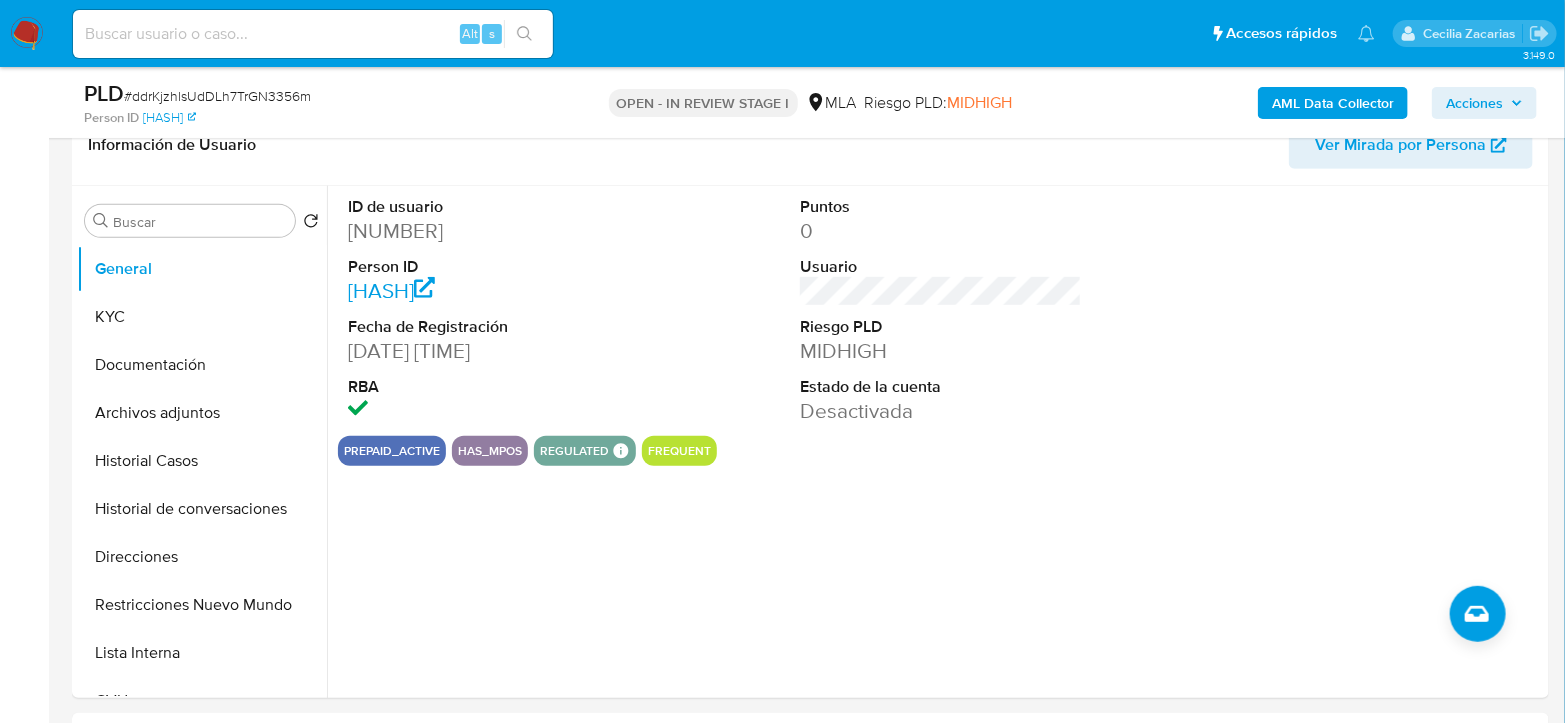 click on "AML Data Collector" at bounding box center (1333, 103) 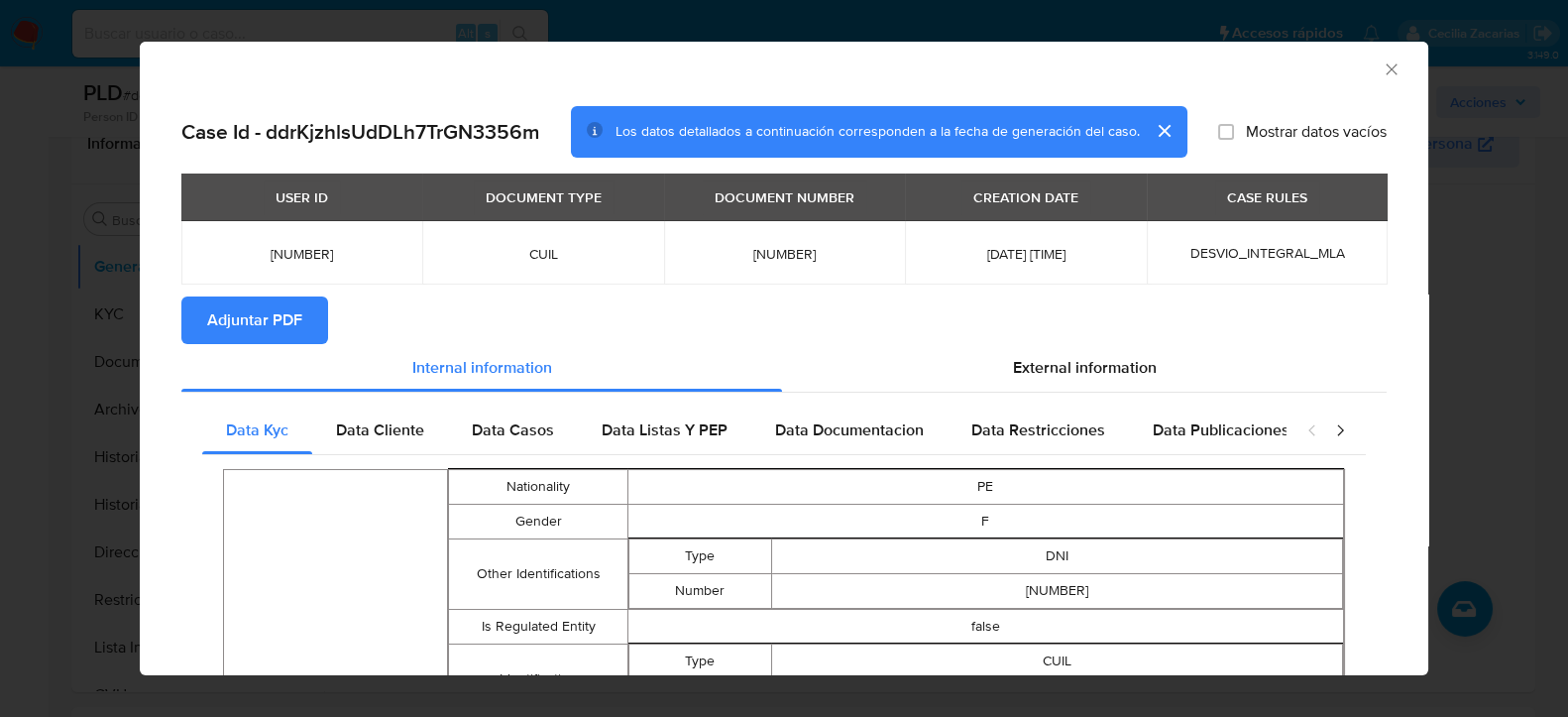 click on "Adjuntar PDF" at bounding box center (784, 320) 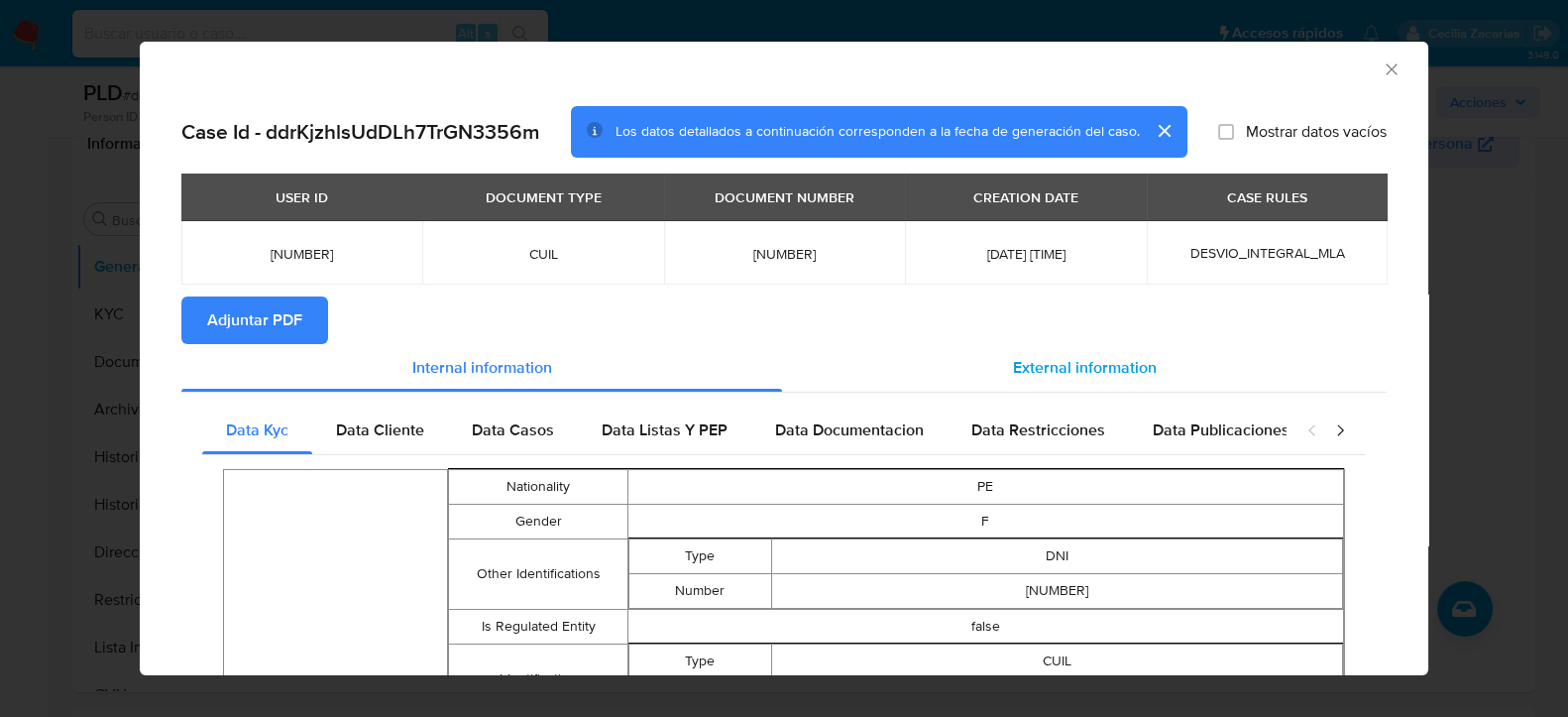click on "External information" at bounding box center (1084, 368) 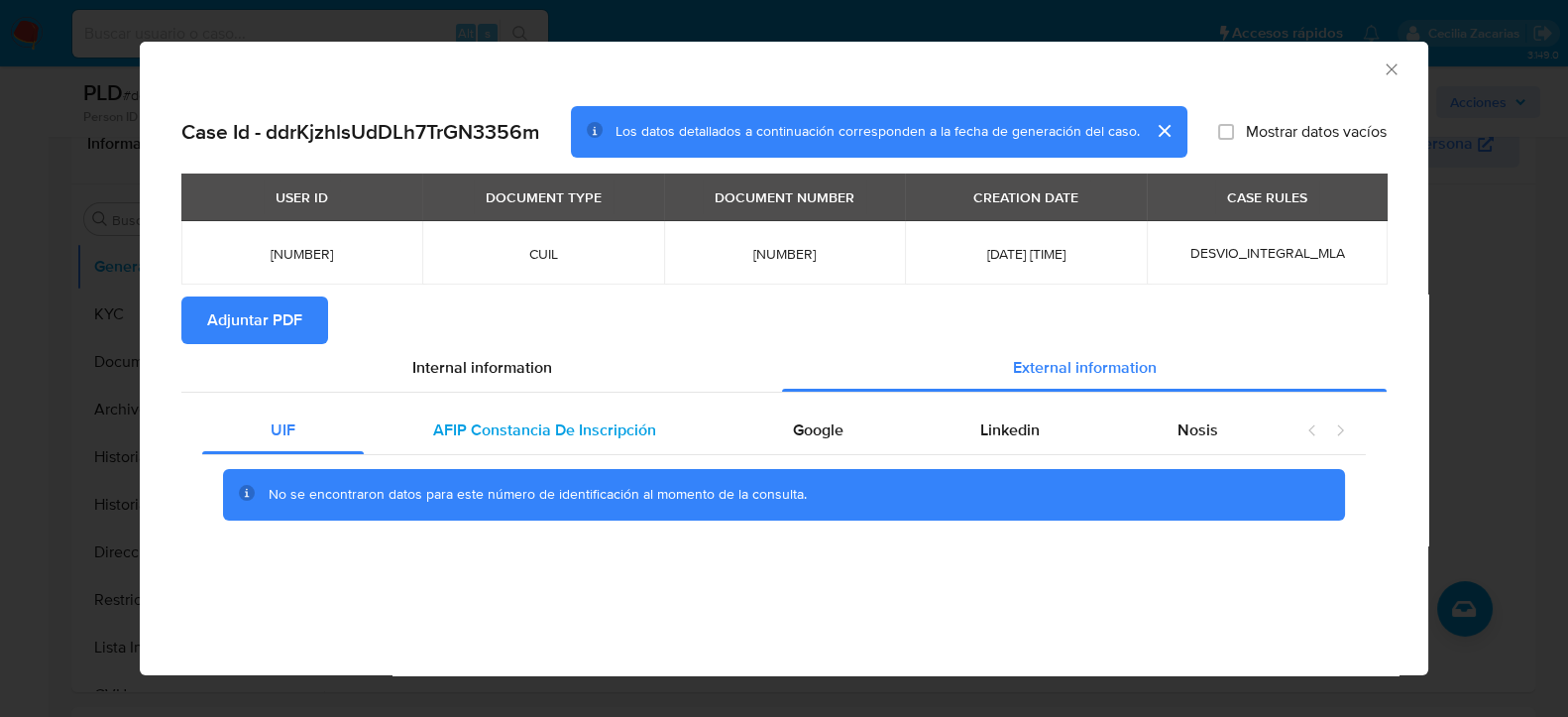 click on "AFIP Constancia De Inscripción" at bounding box center [544, 429] 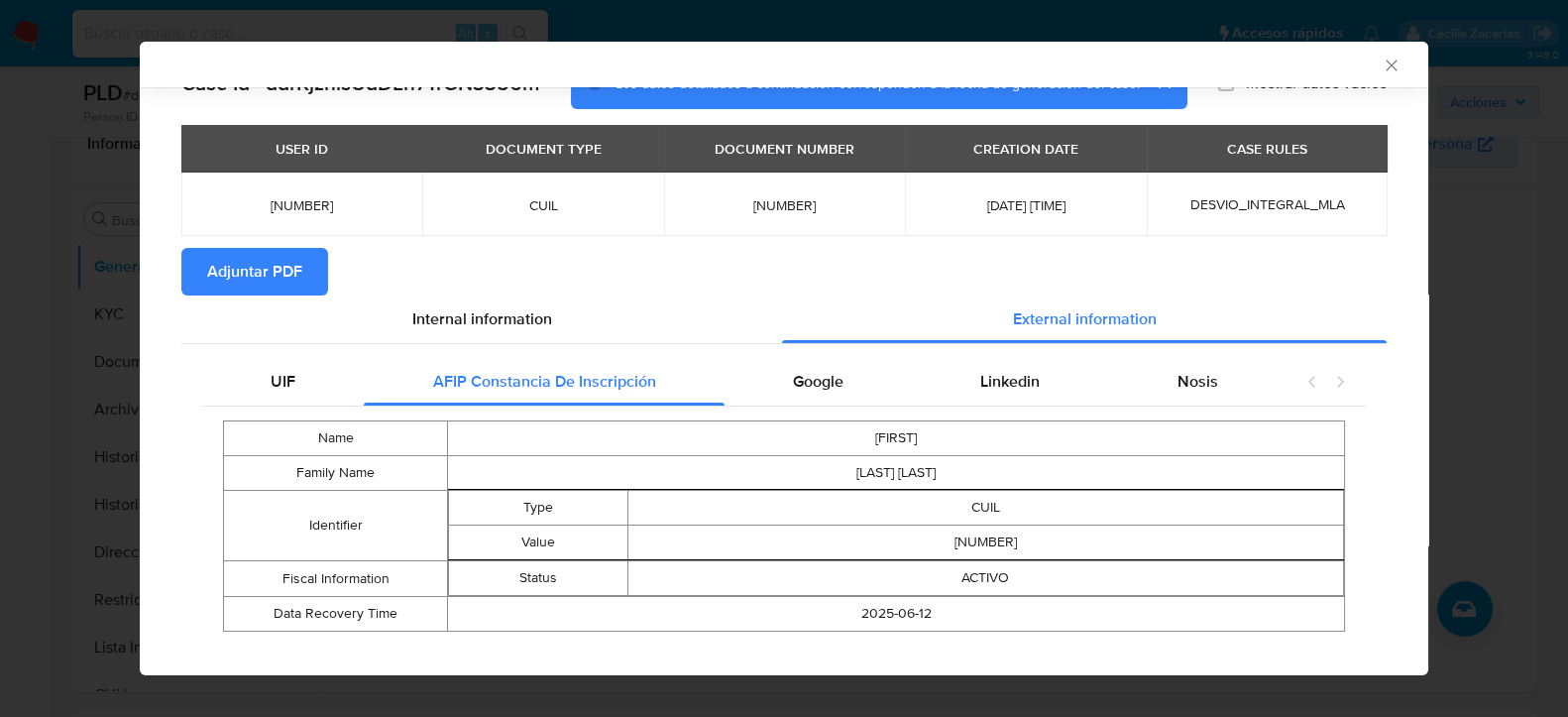 scroll, scrollTop: 71, scrollLeft: 0, axis: vertical 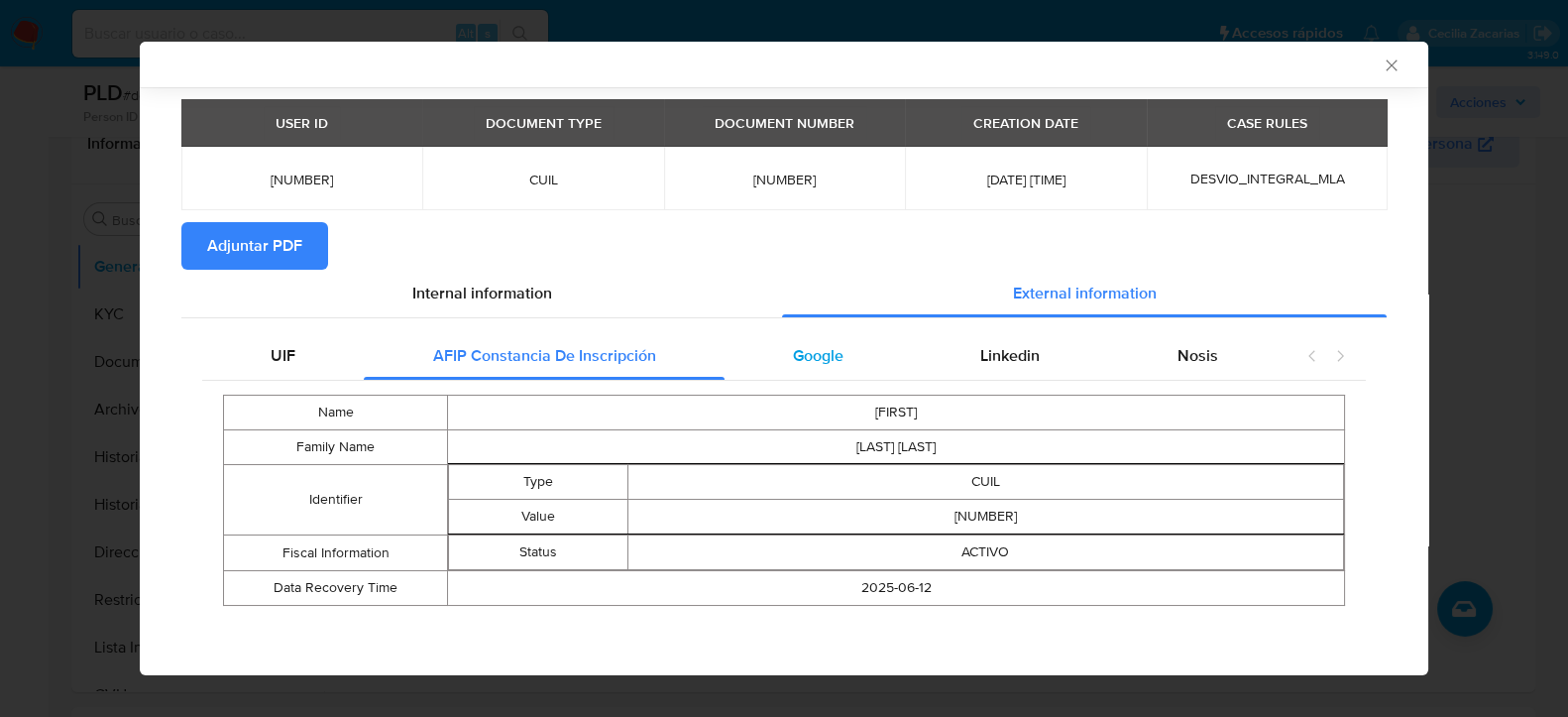 click on "Google" at bounding box center (818, 355) 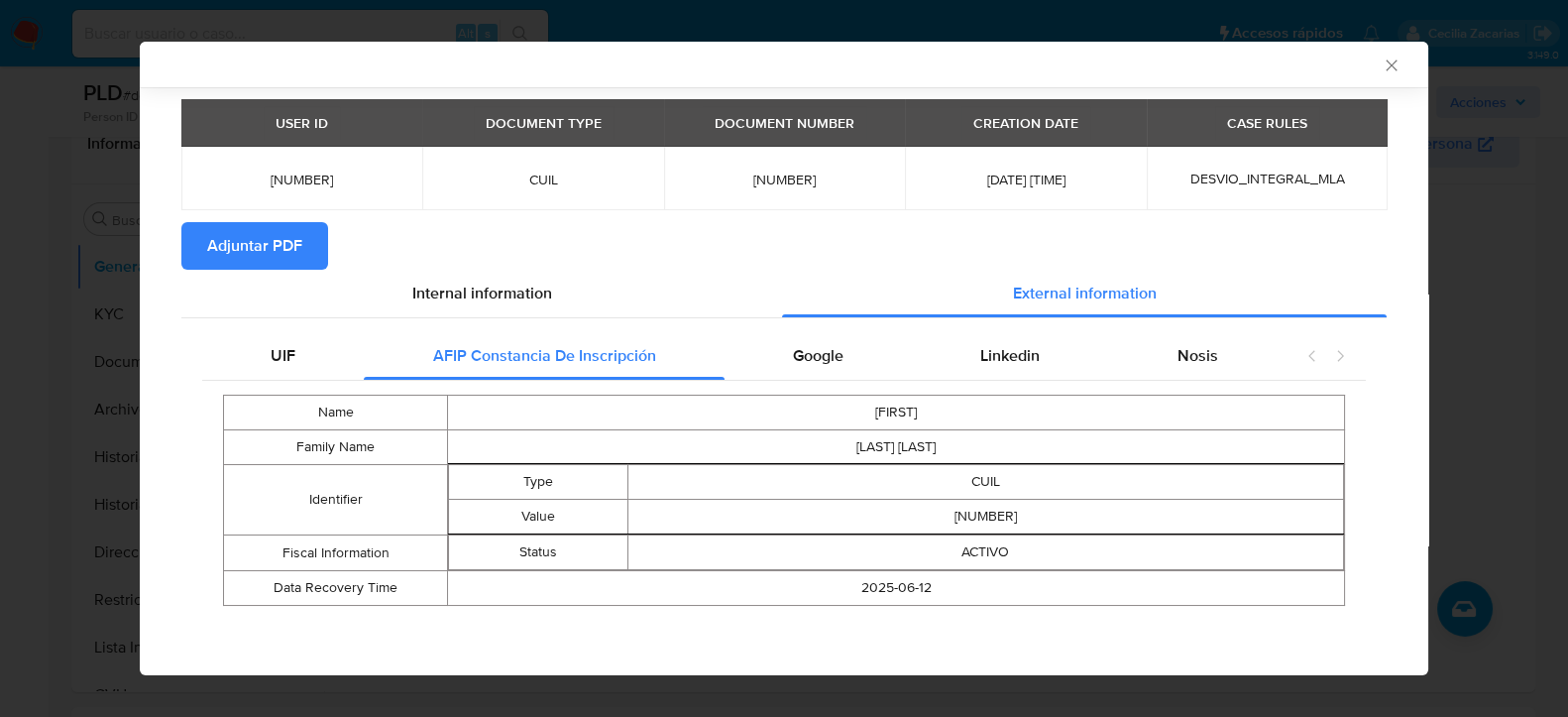 scroll, scrollTop: 0, scrollLeft: 0, axis: both 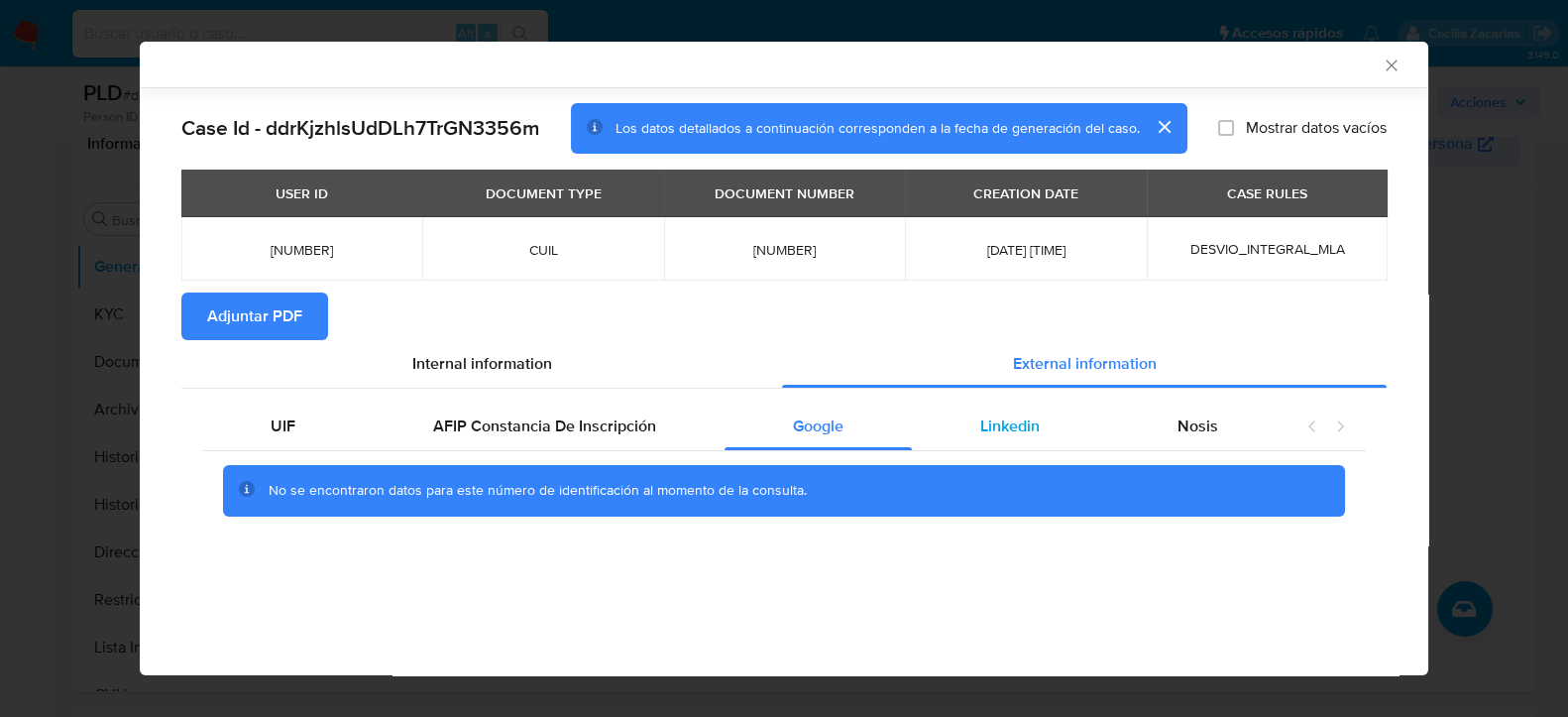 click on "Linkedin" at bounding box center [1010, 425] 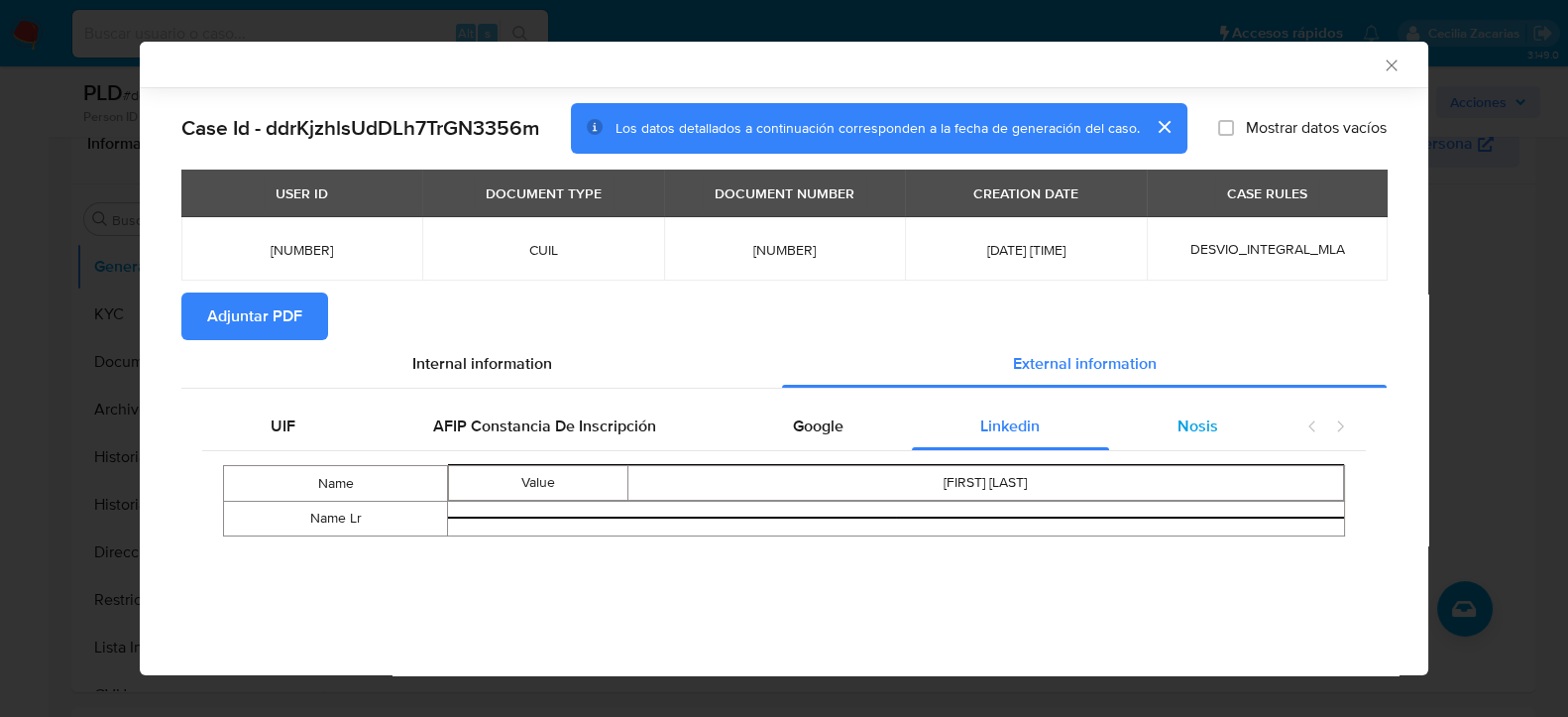 click on "Nosis" at bounding box center [1197, 425] 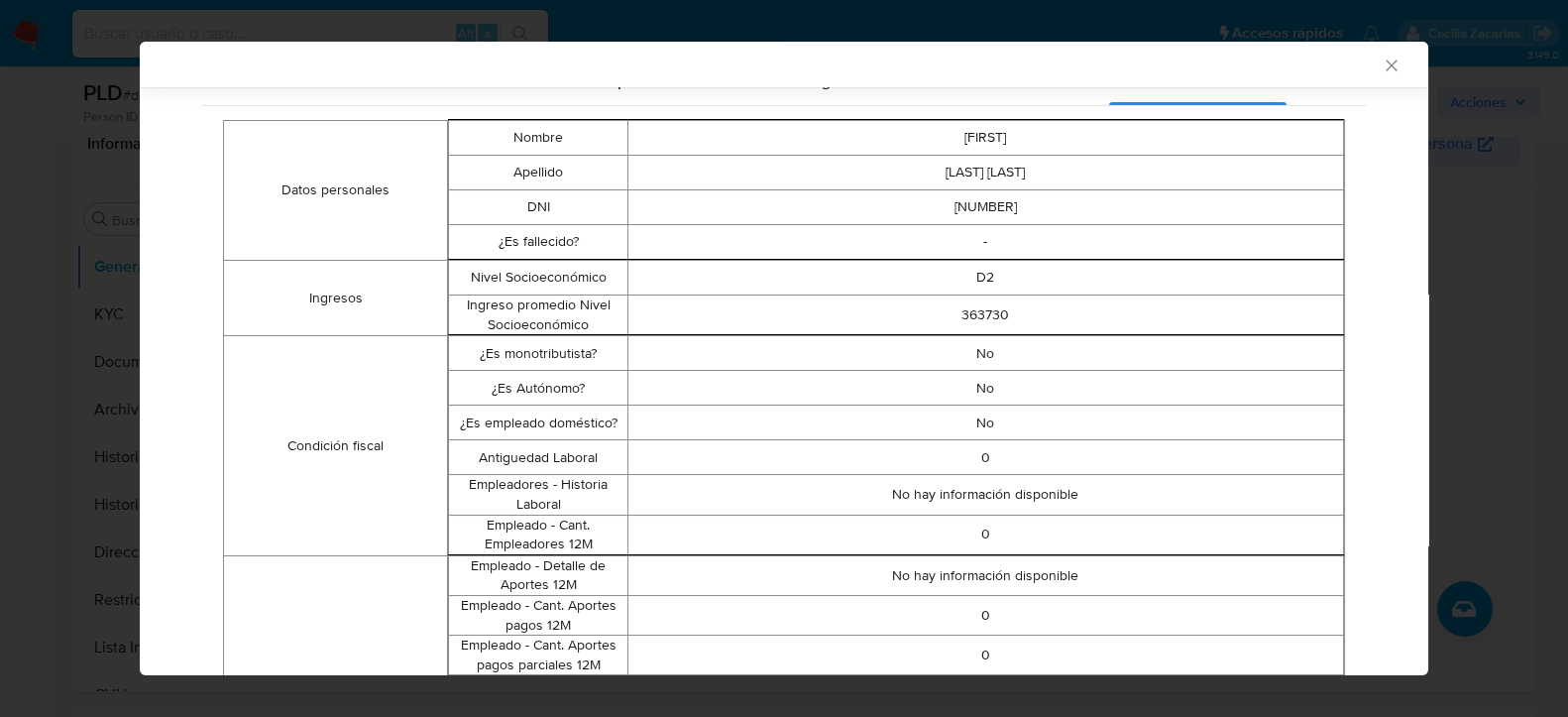 scroll, scrollTop: 0, scrollLeft: 0, axis: both 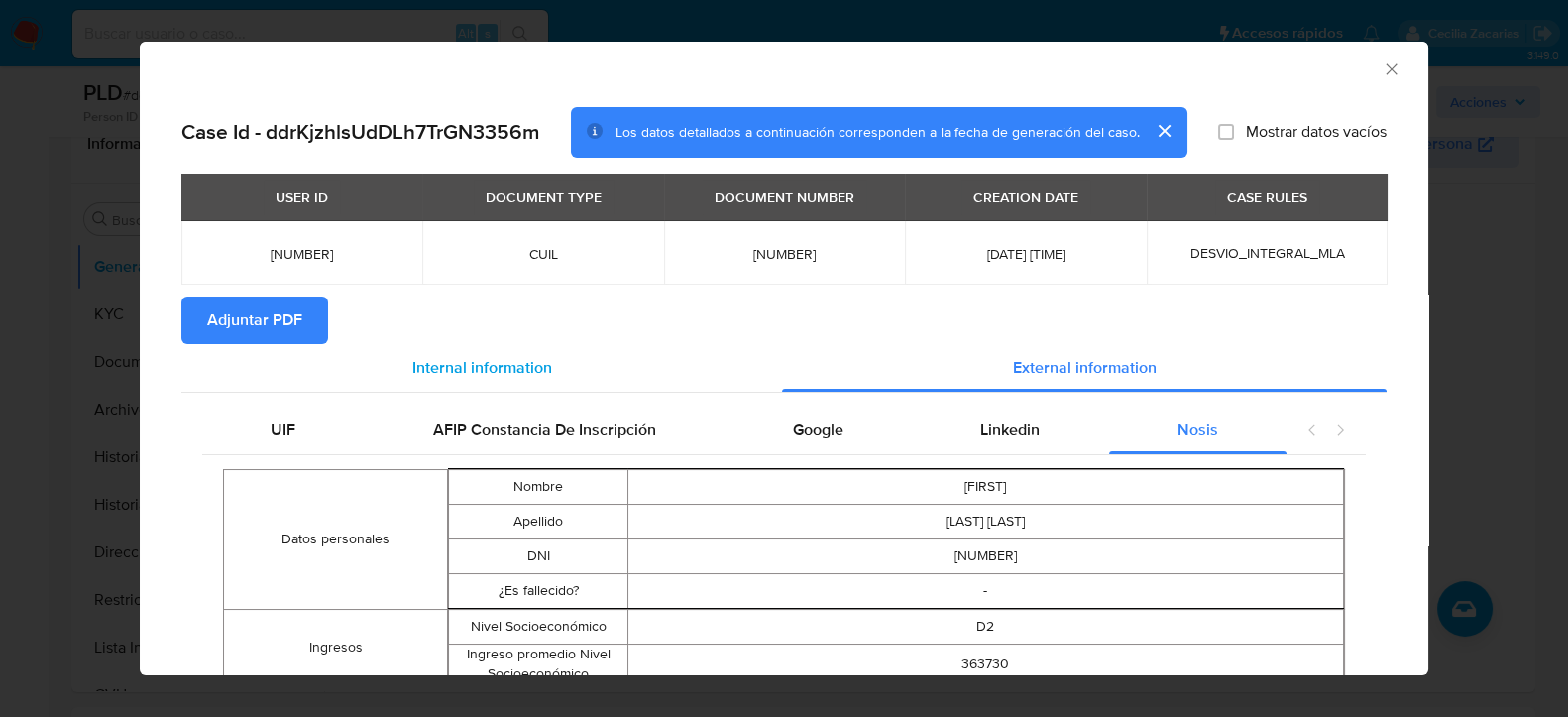 click on "Internal information" at bounding box center [482, 367] 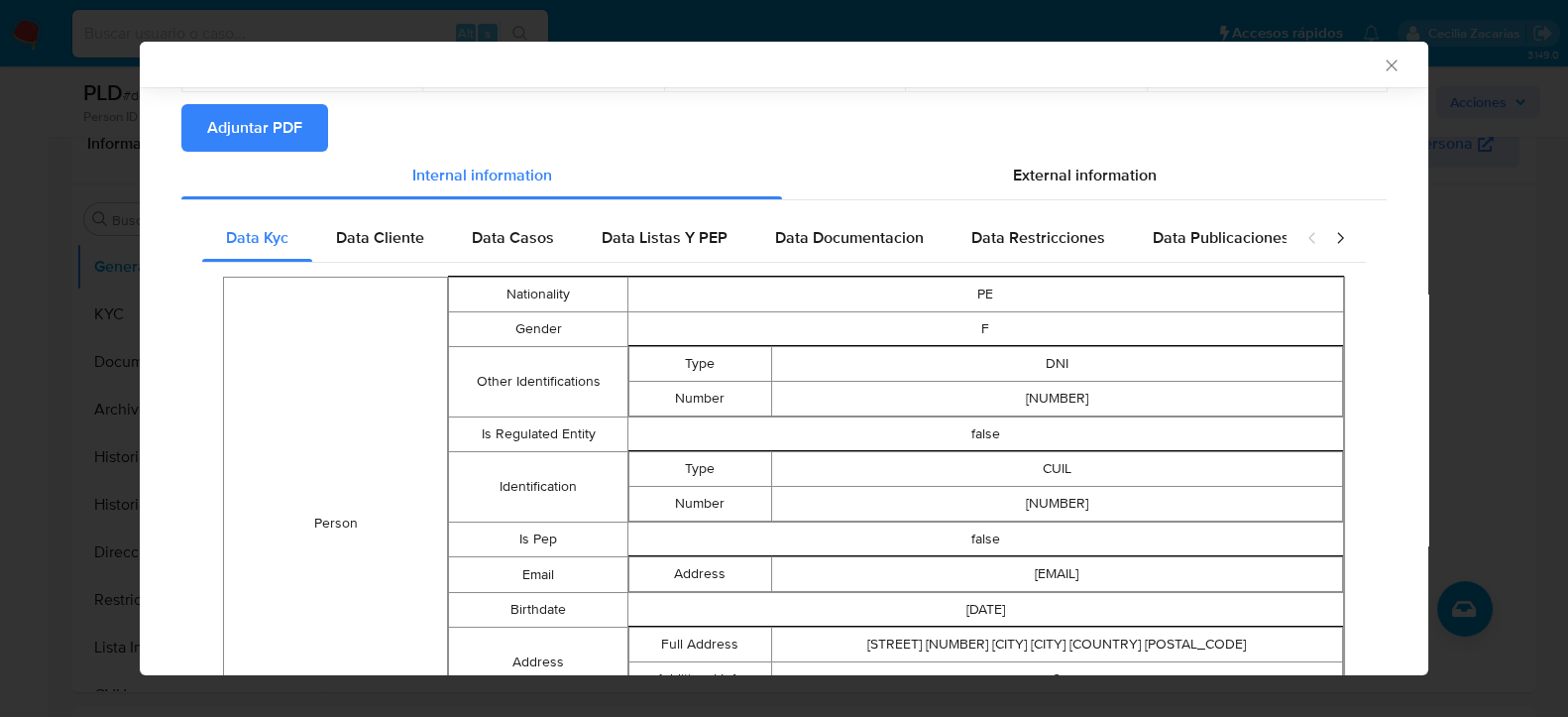 scroll, scrollTop: 216, scrollLeft: 0, axis: vertical 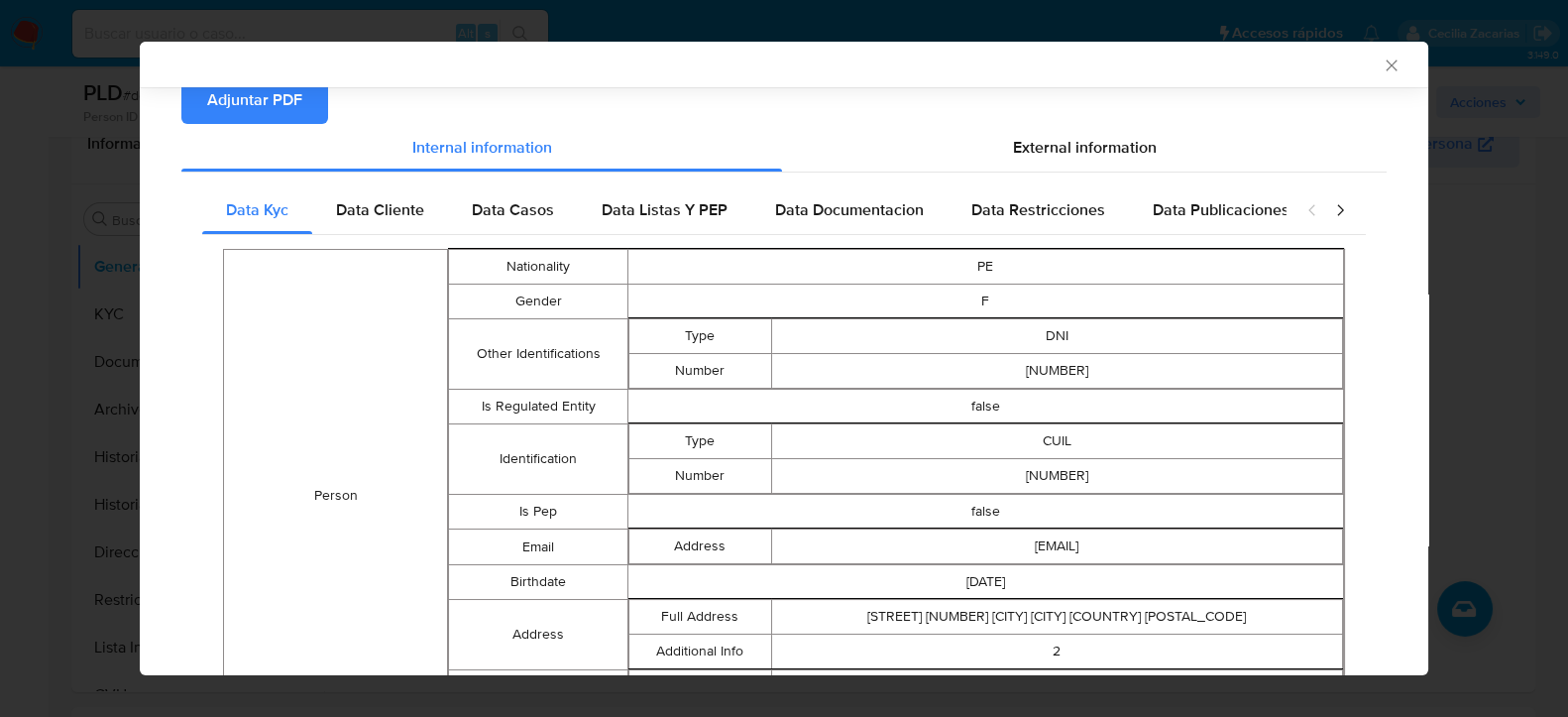click on "Person Nationality PE Gender F Other Identifications Type DNI Number 95425249 Is Regulated Entity false Identification Type CUIL Number 27954252499 Is Pep false Email Address allymirella02@gmail.com Birthdate 1990-04-02 Address Full Address Viamonte 1668 San nicolas Capital Federal Argentina 1055 Additional Info 2 Phone Number 36420444 Area Code 11 Identification Number 27954252499 Type CUIL Fiscal Identity Taxpayer Type Consumidor Final Names Legal Allison Guzman Hurtado Brand Kiosko Los Gemelos Preferred Full Allison Mirella Guzmán Hurtado Activities Code AC022001 Description Almacén / Kiosco Is Primary true Primary Activity Code AC022001 Site Id MLA Entity Type person Kyc Knowledge Level verified Date Last Update 2025-05-13T13:22:55.588705616Z" at bounding box center [784, 740] 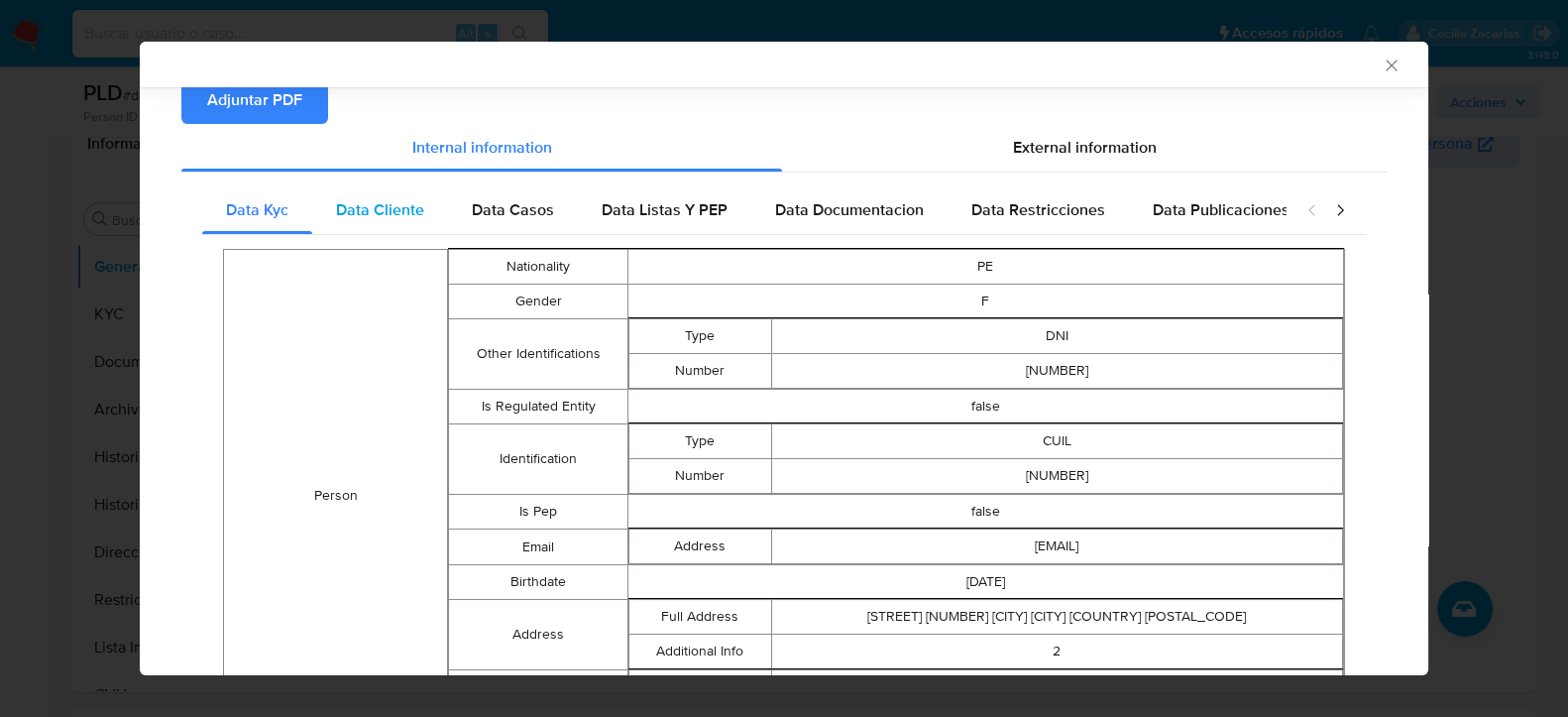 drag, startPoint x: 411, startPoint y: 213, endPoint x: 433, endPoint y: 209, distance: 22.36068 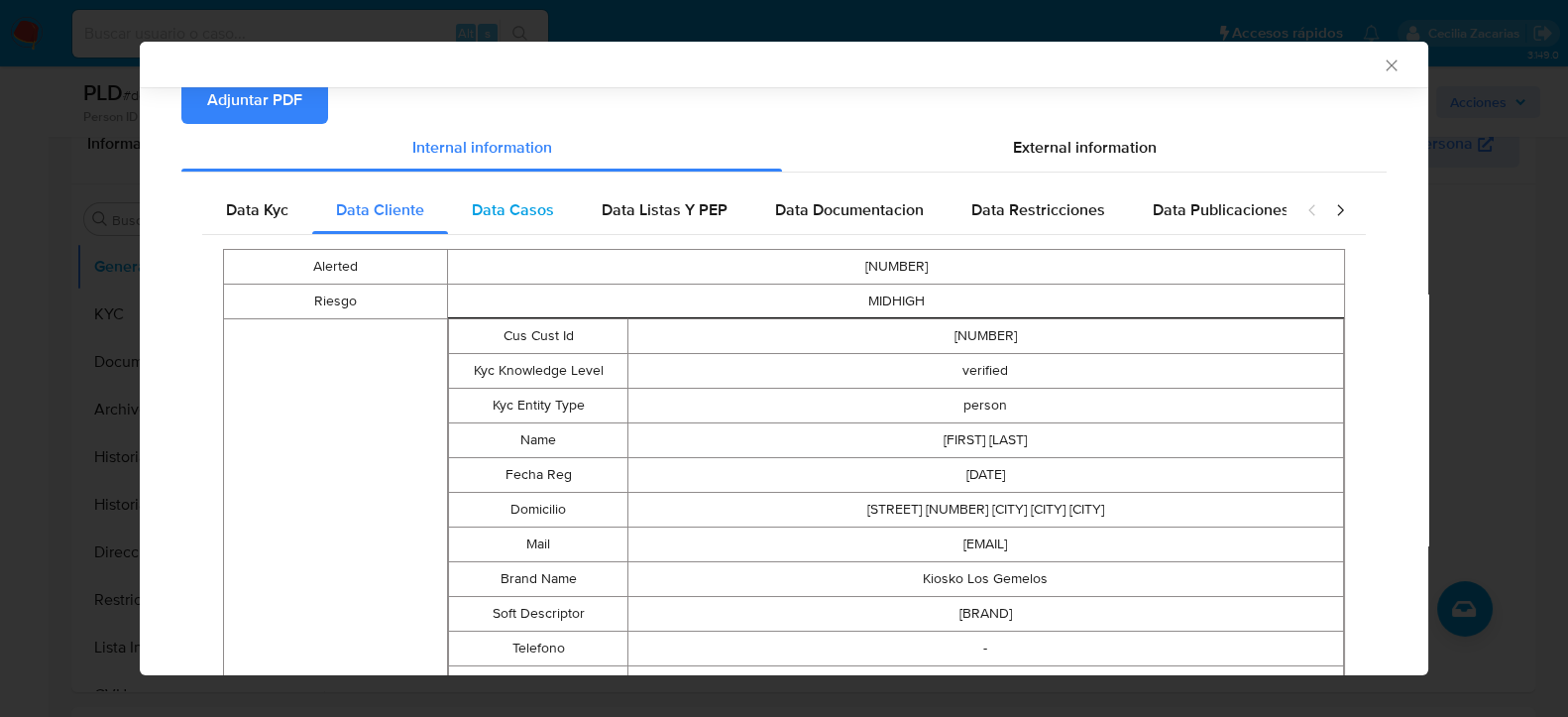 click on "Data Casos" at bounding box center (512, 209) 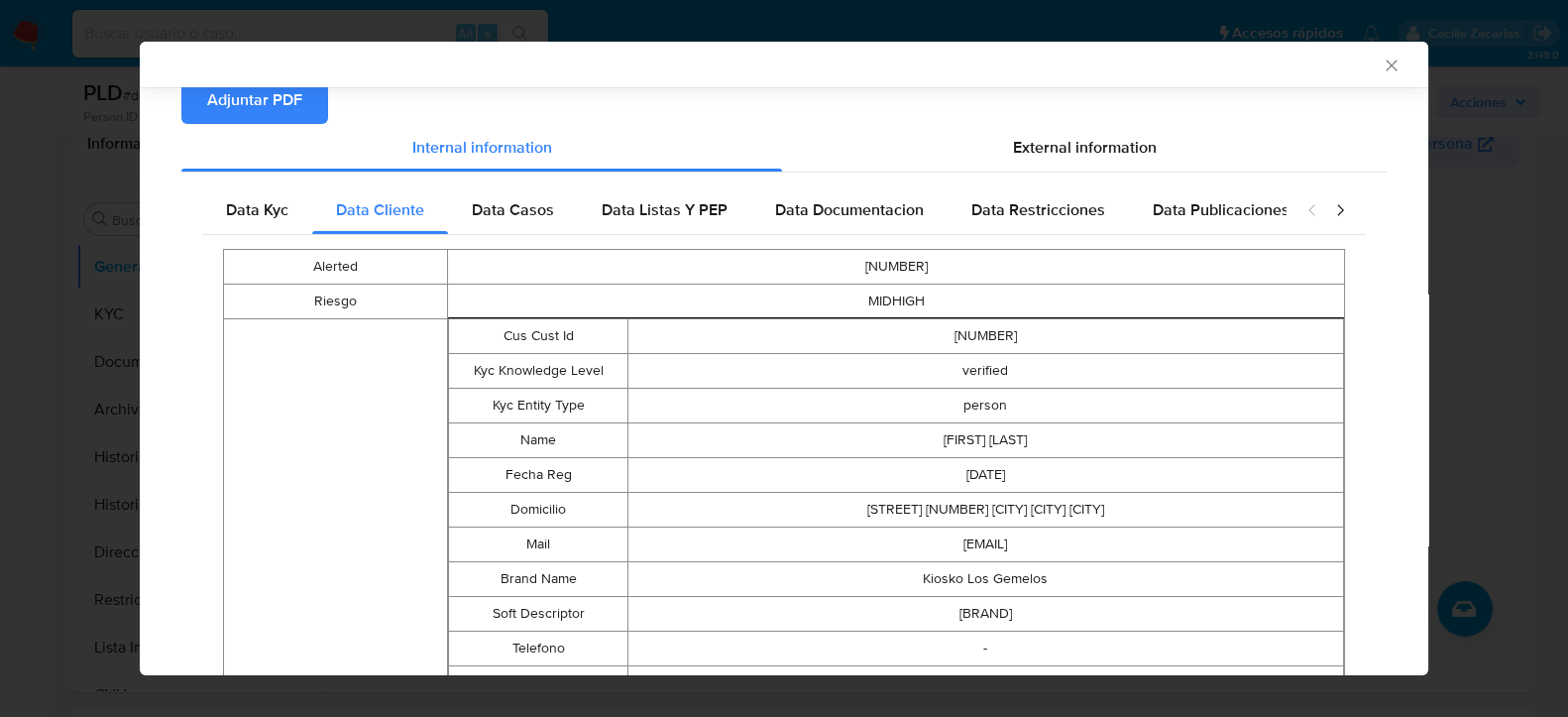 scroll, scrollTop: 139, scrollLeft: 0, axis: vertical 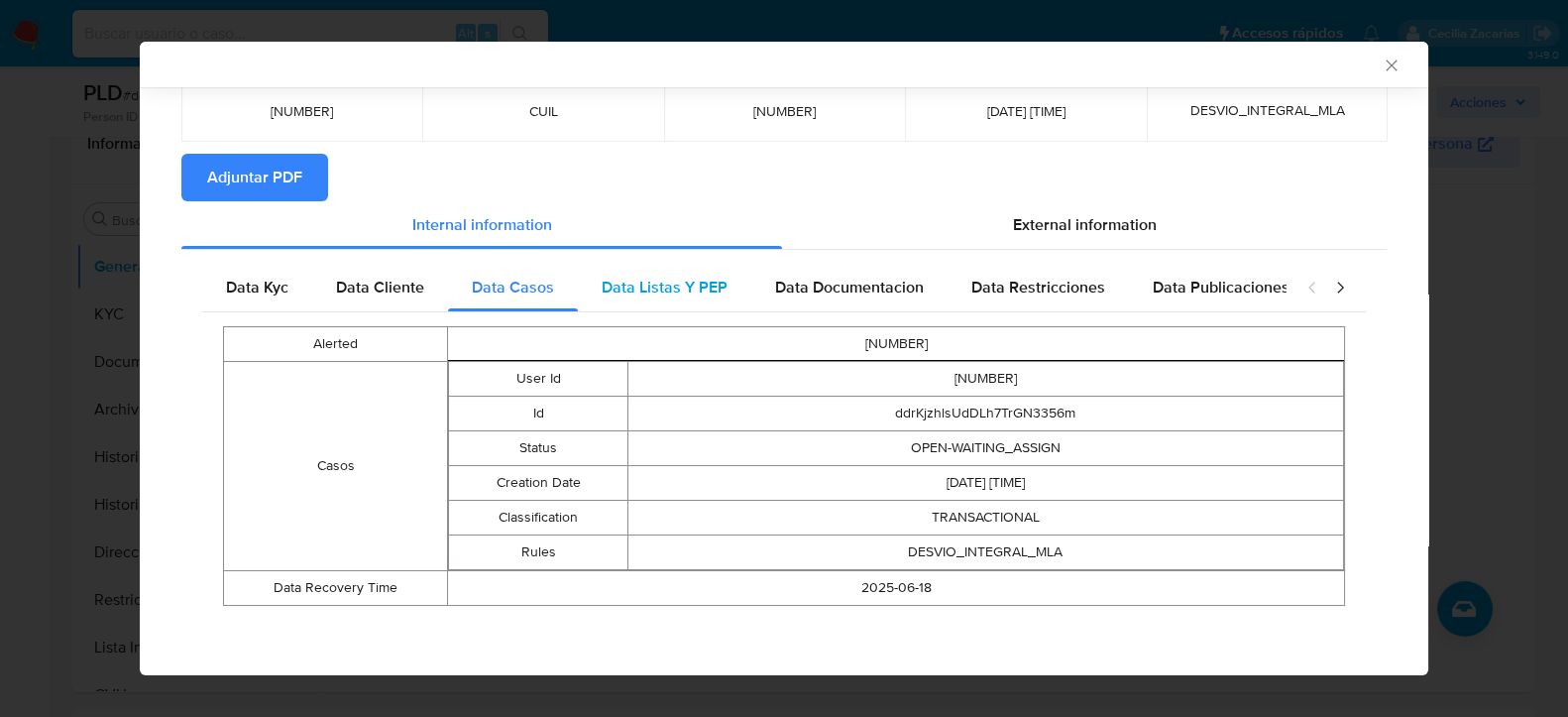 click on "Data Listas Y PEP" at bounding box center [664, 287] 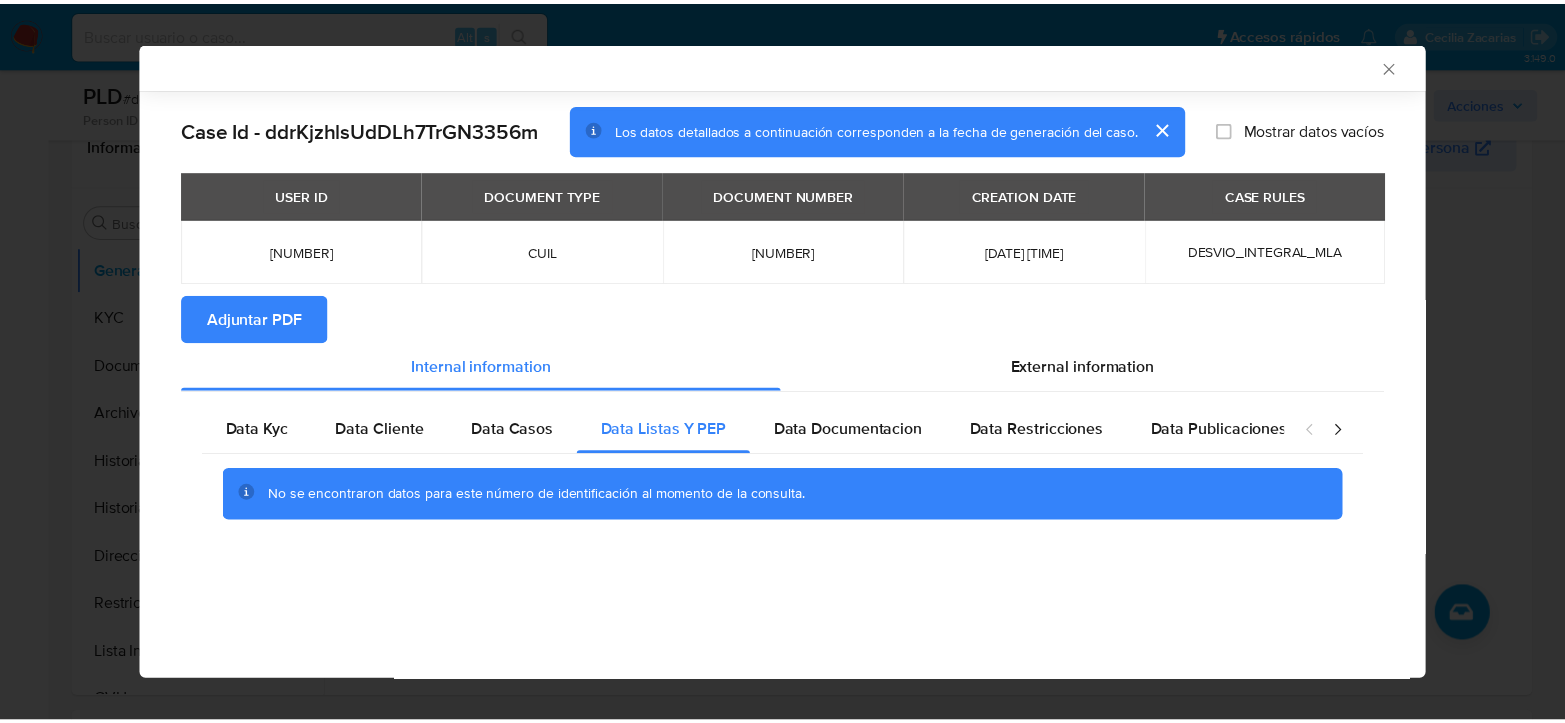 scroll, scrollTop: 0, scrollLeft: 0, axis: both 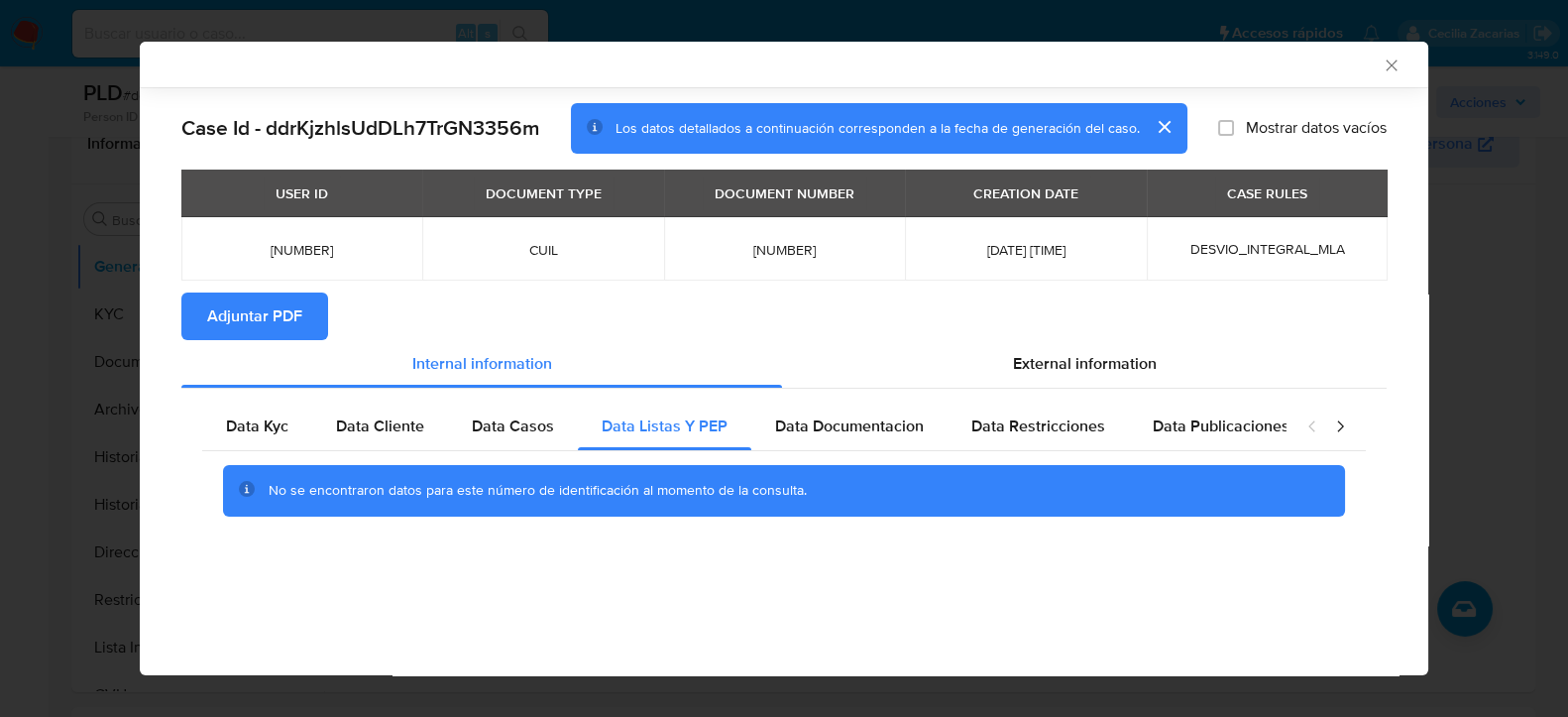 click on "No se encontraron datos para este número de identificación al momento de la consulta." at bounding box center [784, 491] 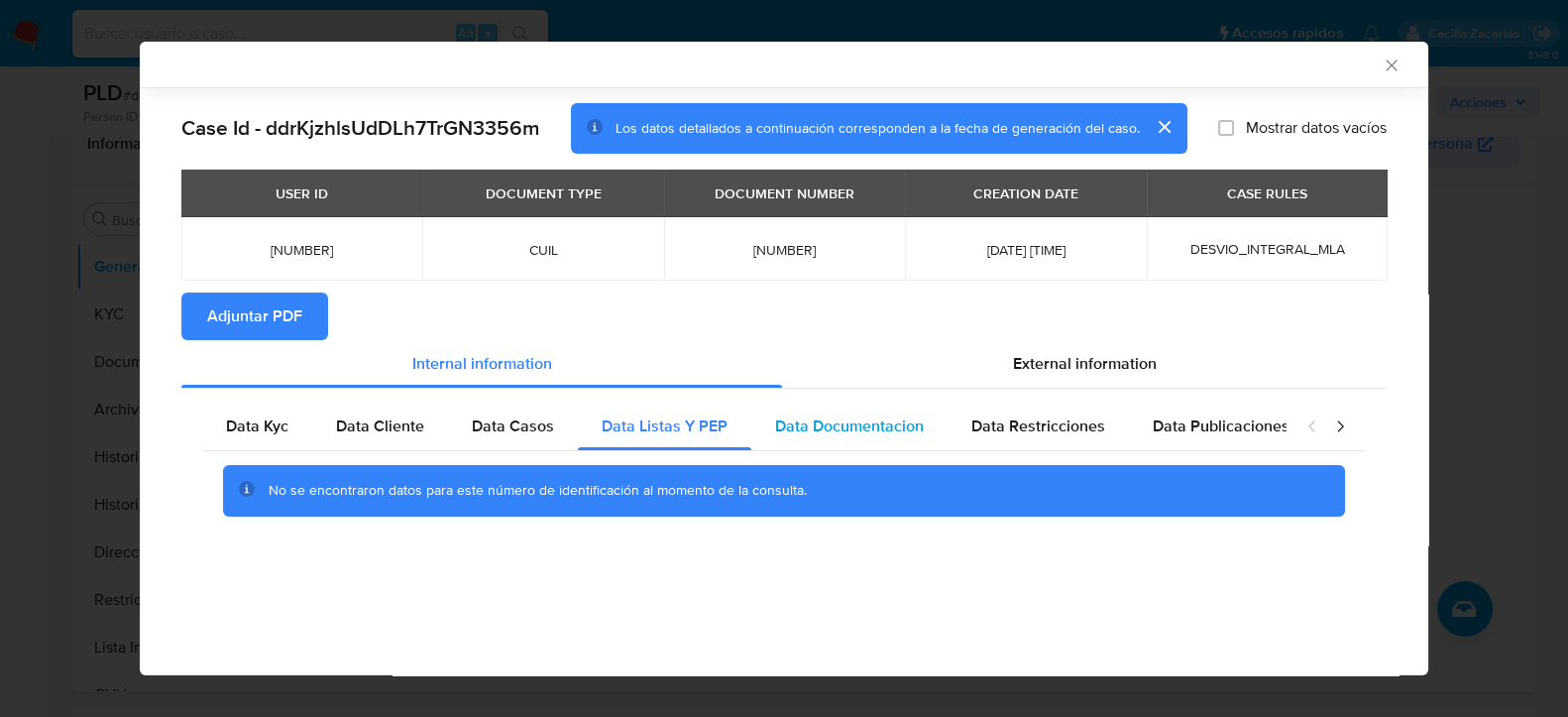 click on "Data Documentacion" at bounding box center (849, 425) 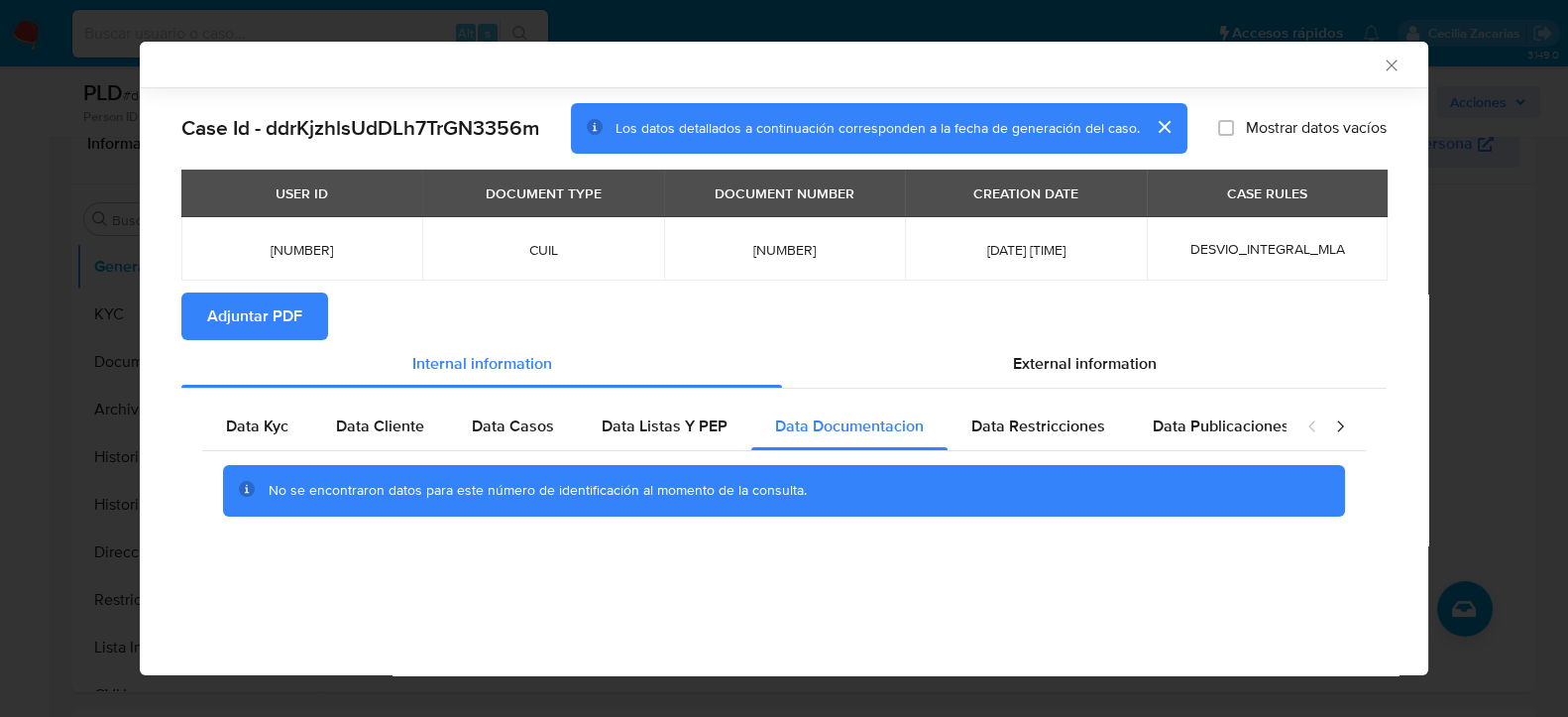 drag, startPoint x: 283, startPoint y: 317, endPoint x: 298, endPoint y: 316, distance: 15.033296 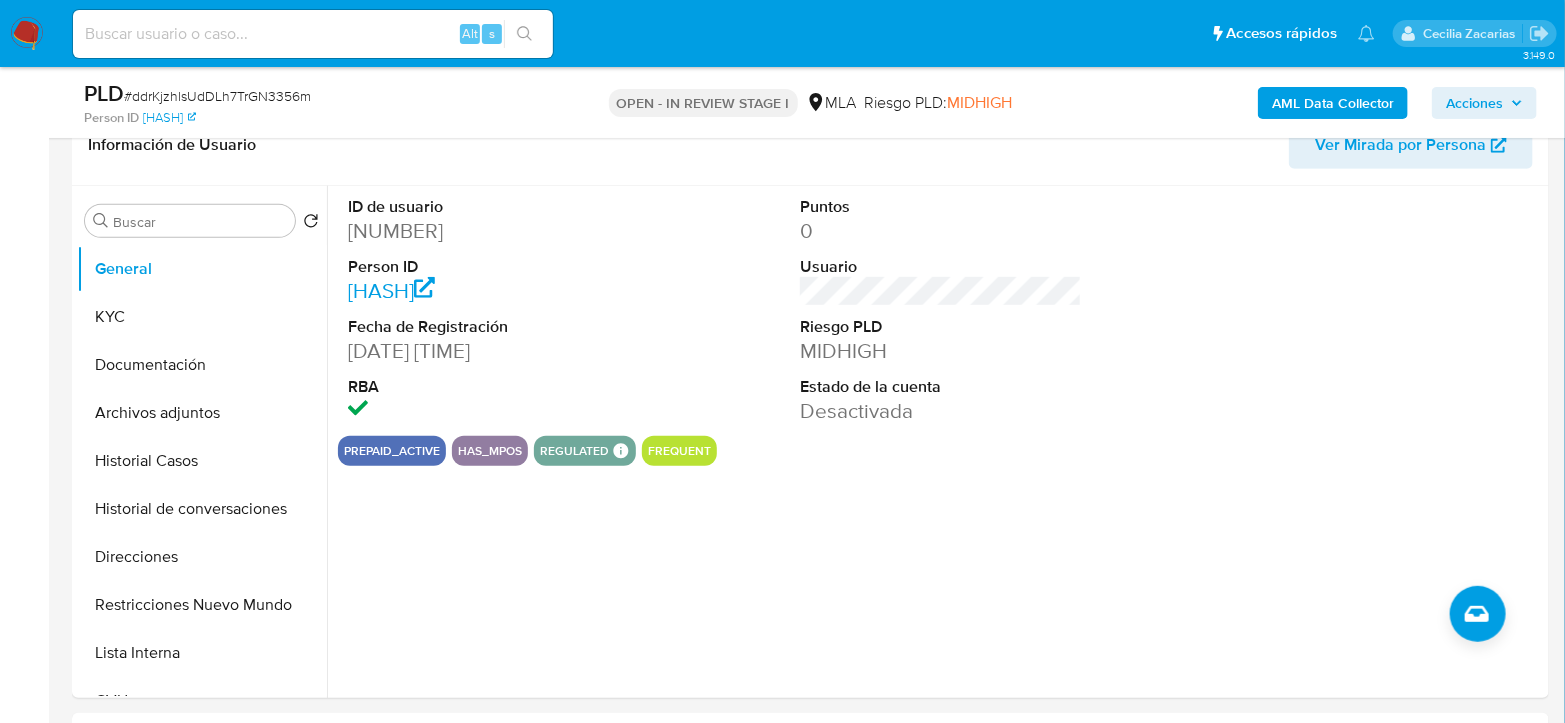 click on "# ddrKjzhlsUdDLh7TrGN3356m" at bounding box center (217, 96) 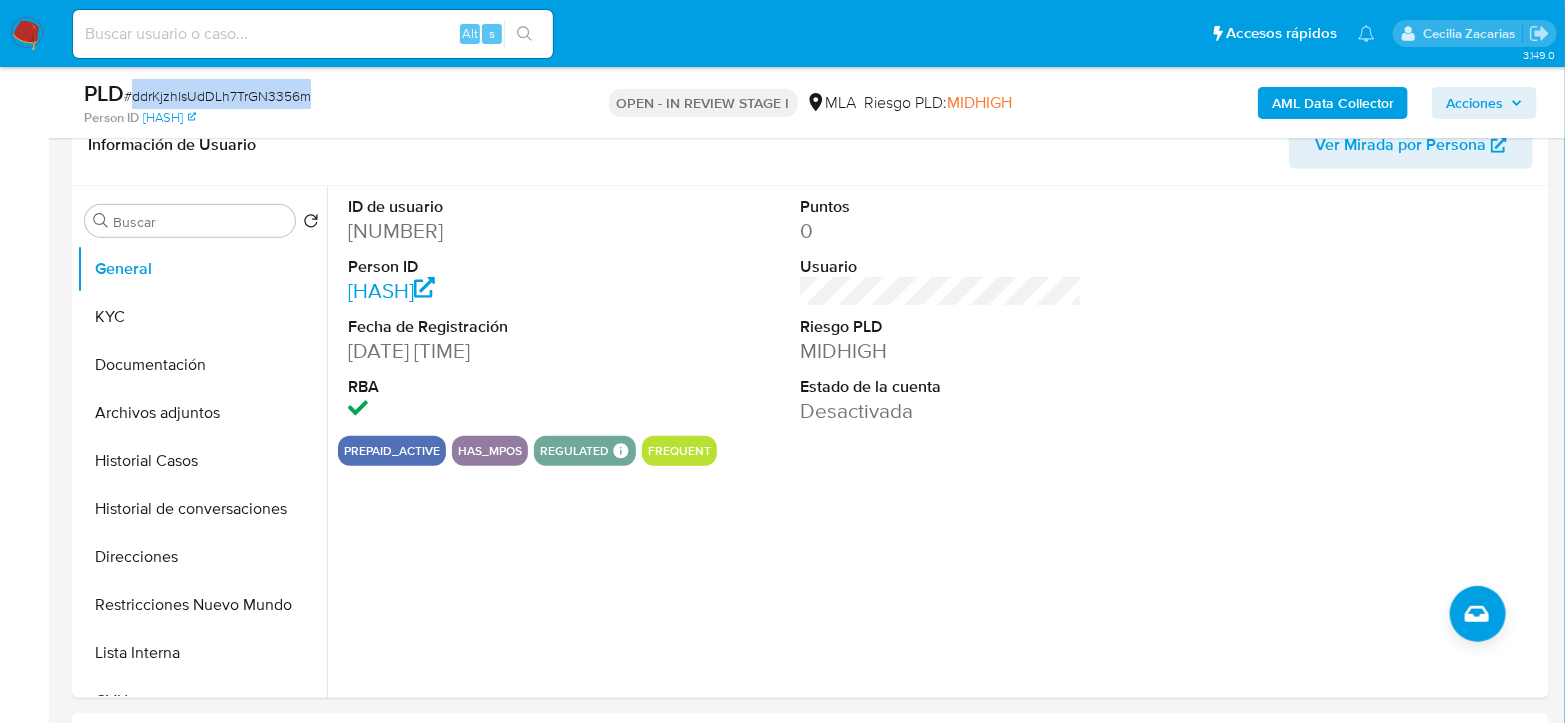click on "# ddrKjzhlsUdDLh7TrGN3356m" at bounding box center [217, 96] 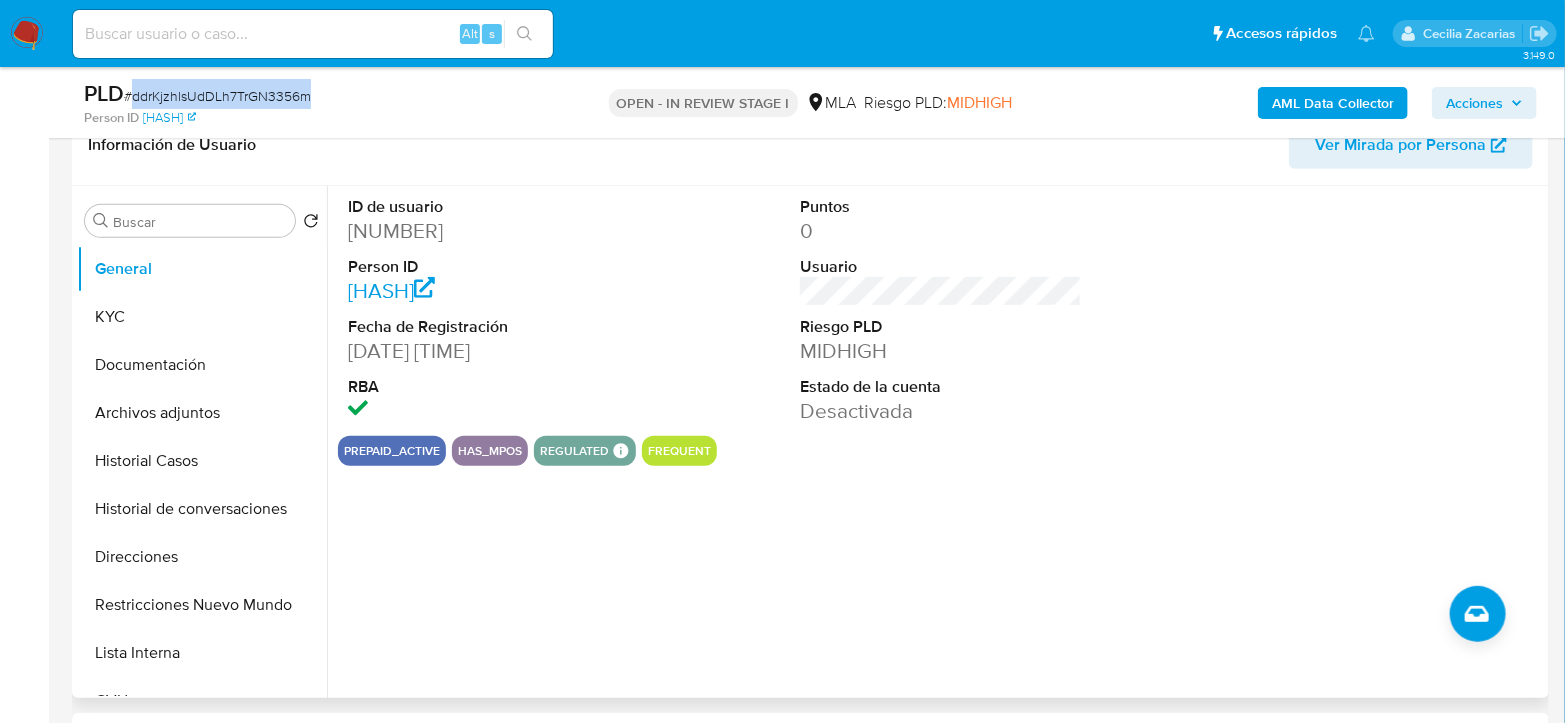 copy on "ddrKjzhlsUdDLh7TrGN3356m" 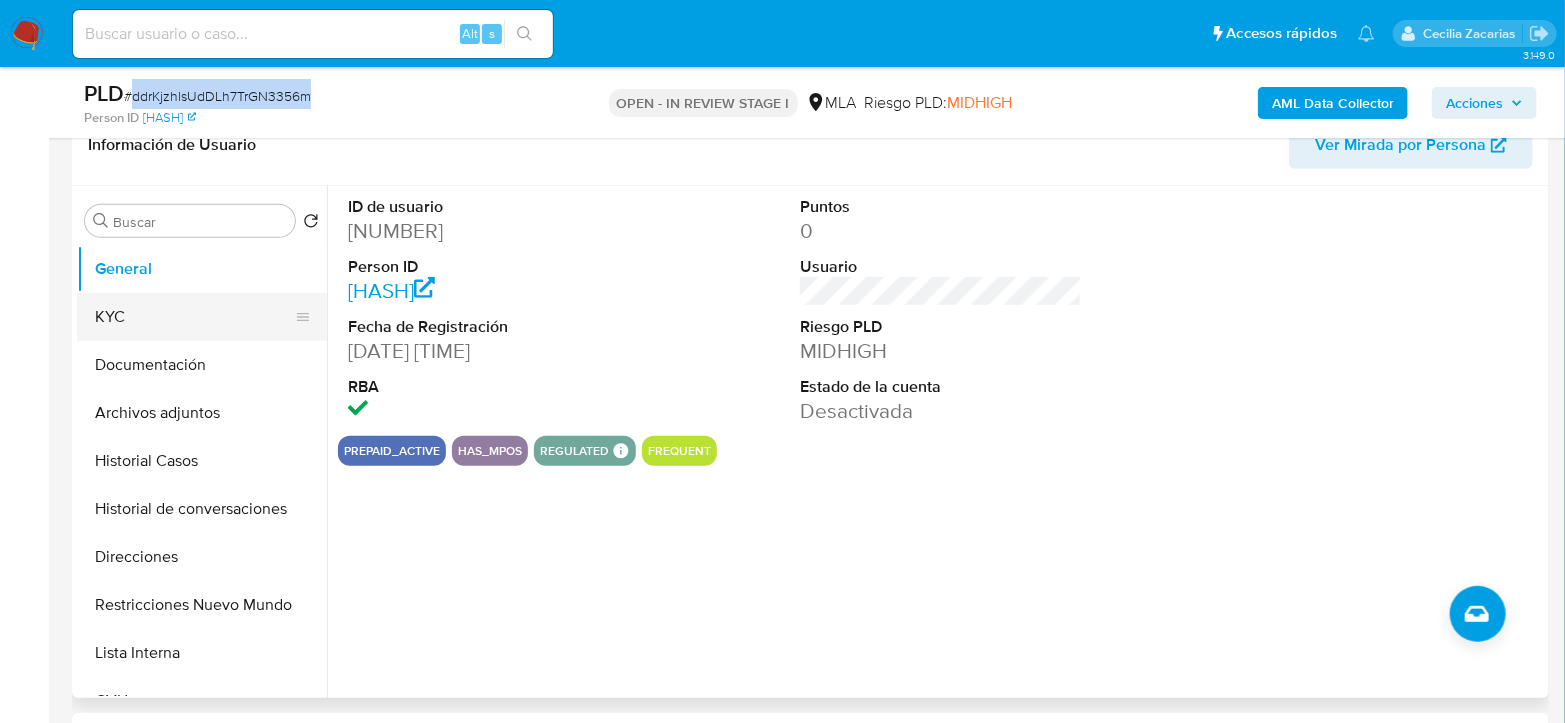 click on "KYC" at bounding box center (194, 317) 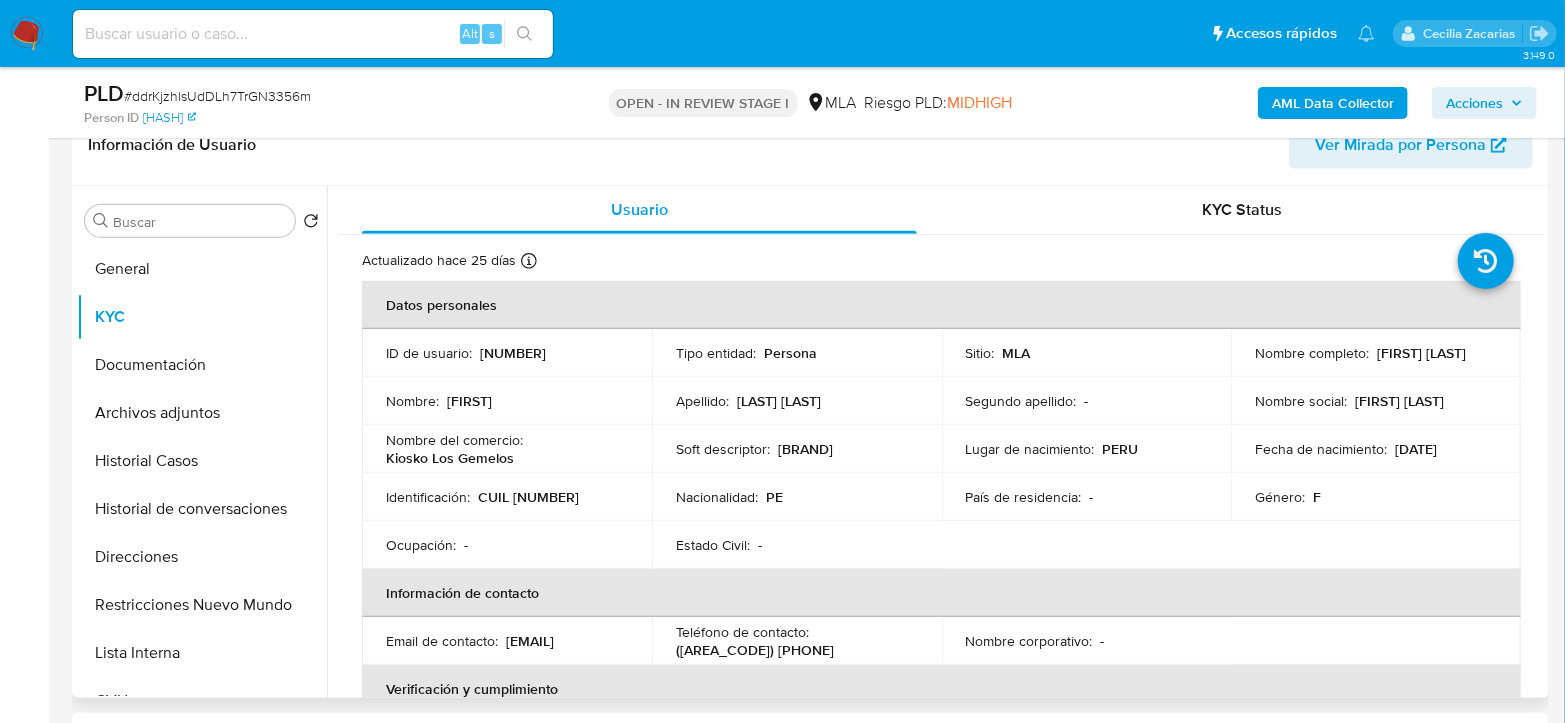 click on "Identificación :    CUIL 27954252499" at bounding box center [507, 503] 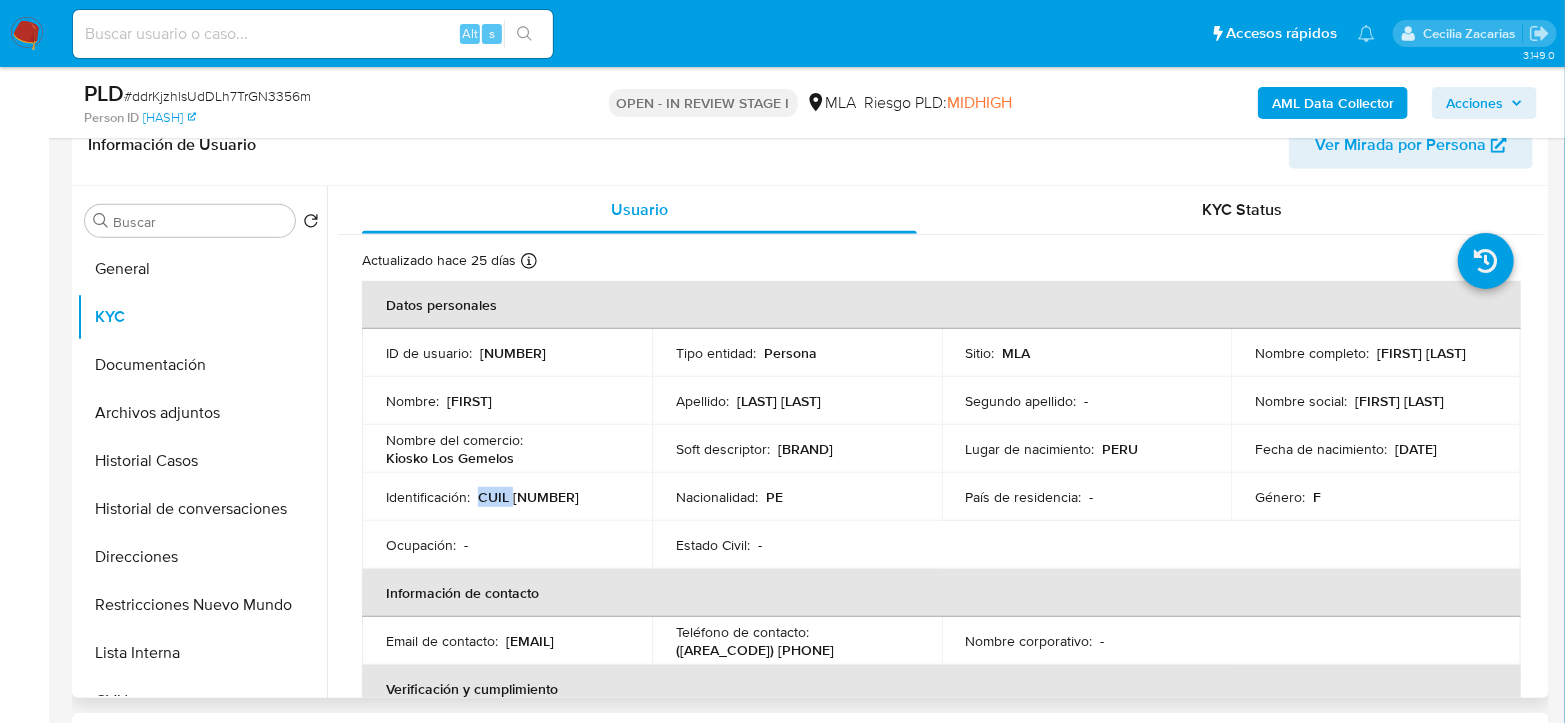 click on "Identificación :    CUIL 27954252499" at bounding box center (507, 503) 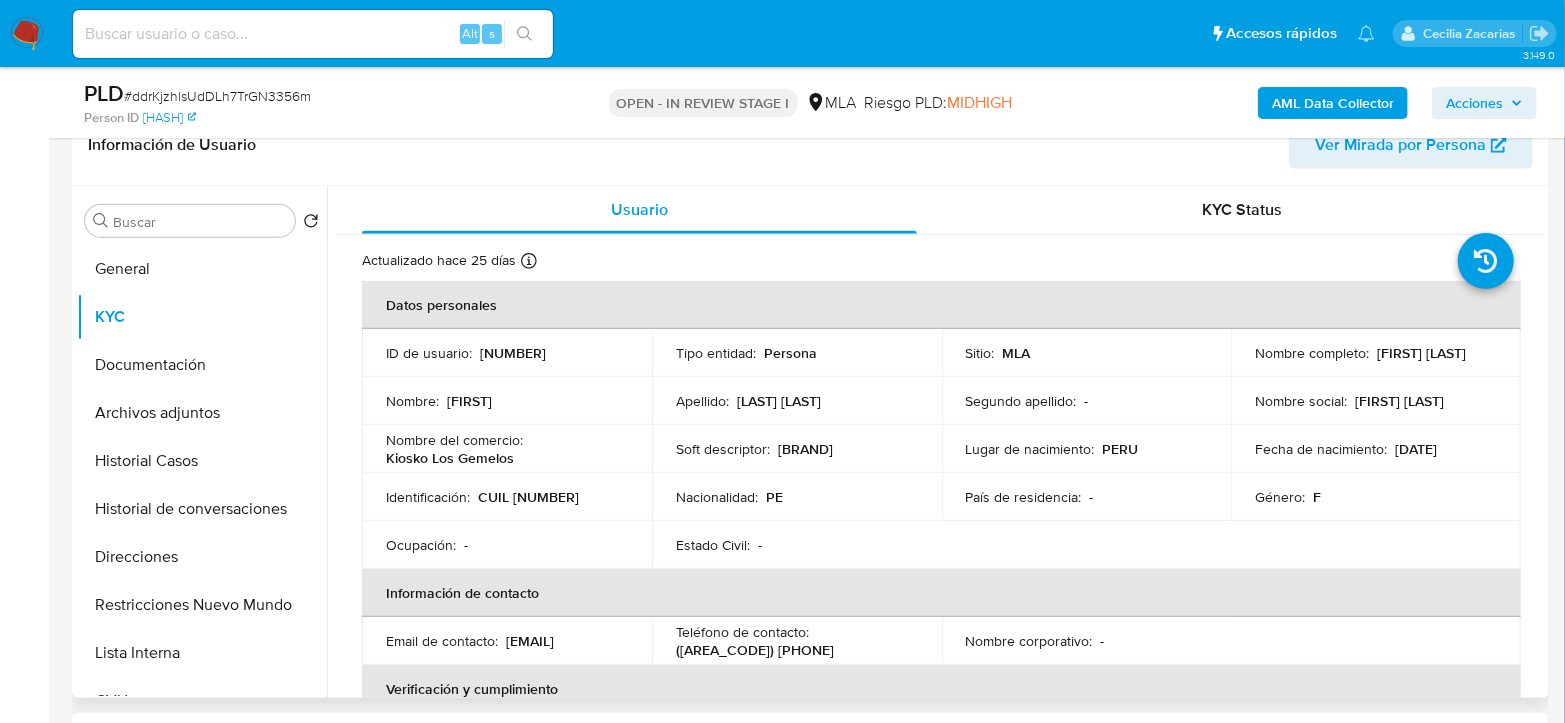 click on "CUIL 27954252499" at bounding box center [528, 503] 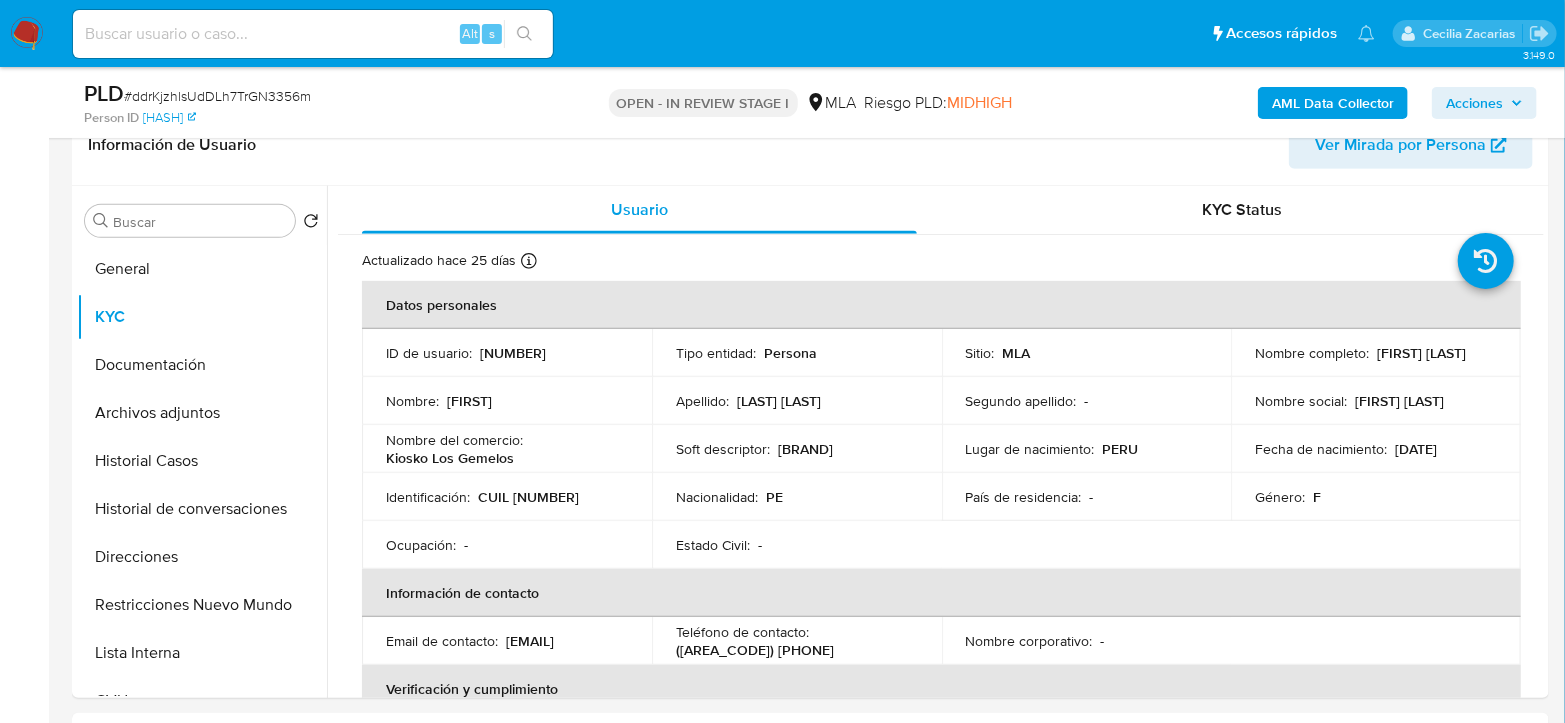 copy on "27954252499" 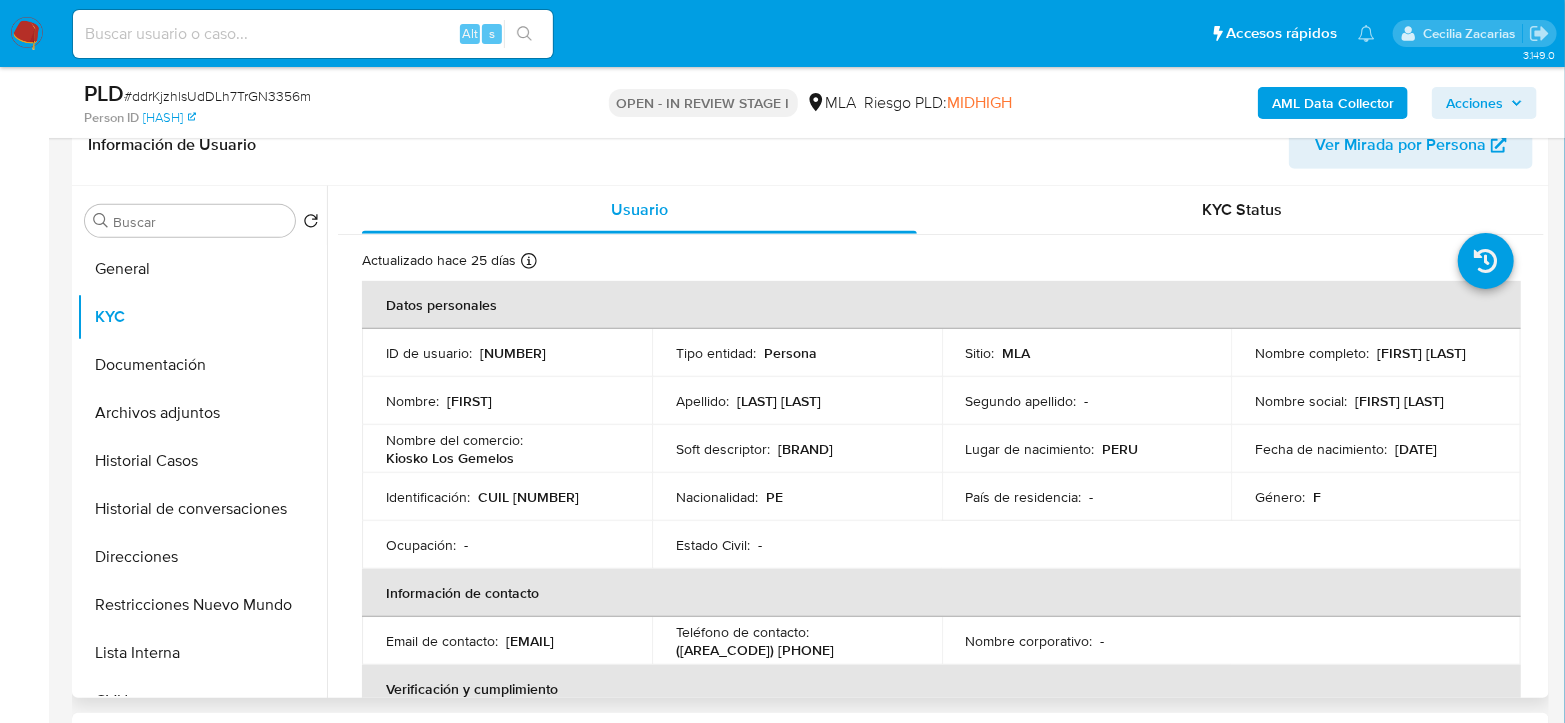 click on "CUIL 27954252499" at bounding box center [528, 503] 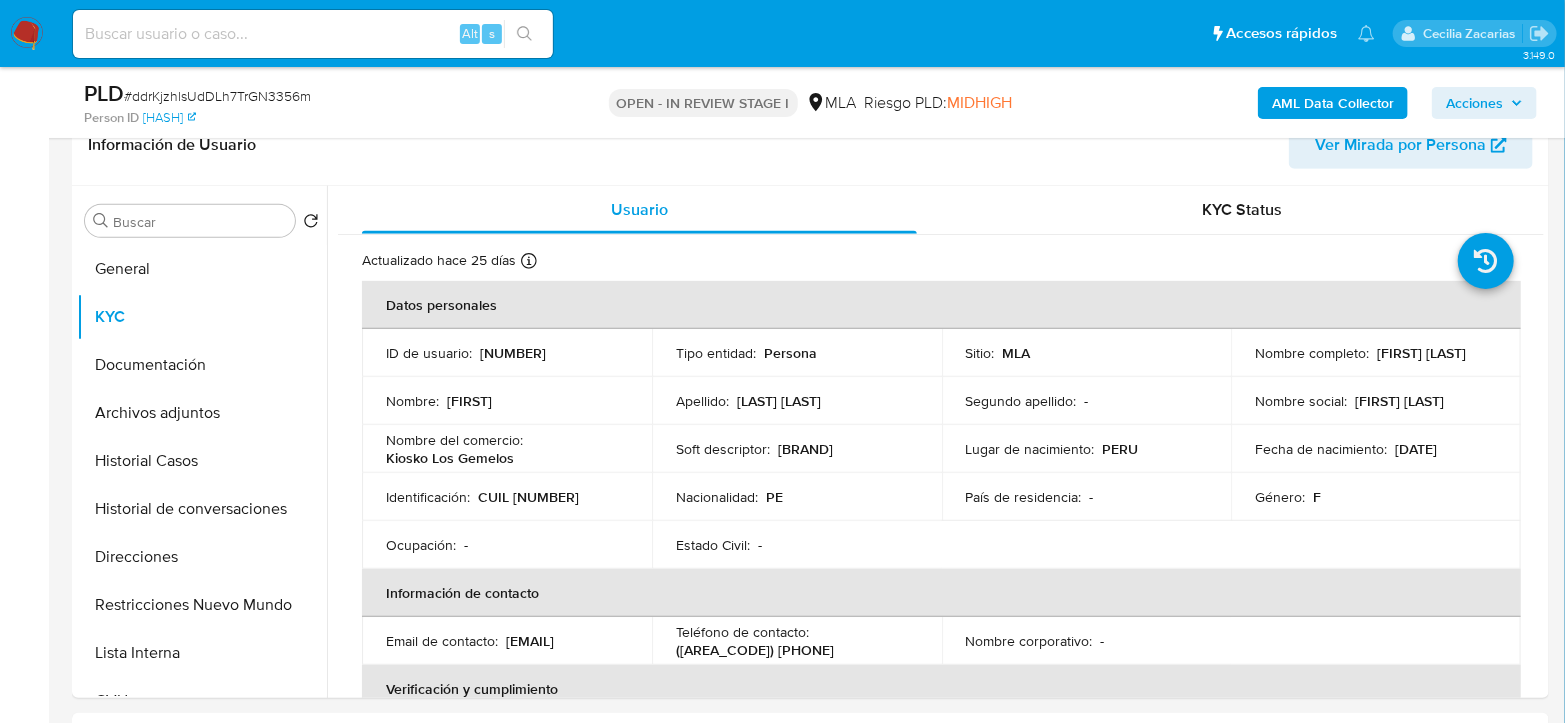 copy on "27954252499" 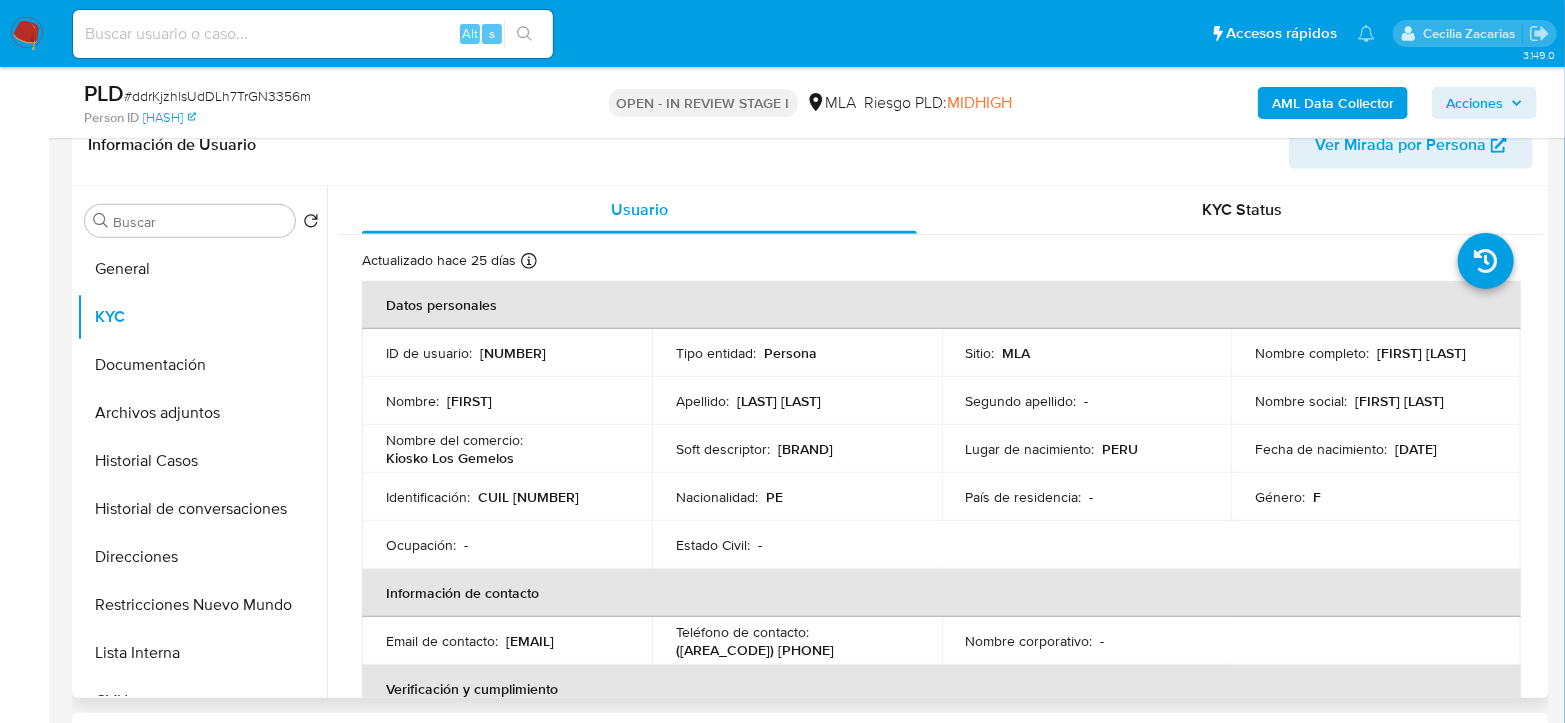 click on "Identificación :    CUIL 27954252499" at bounding box center (507, 503) 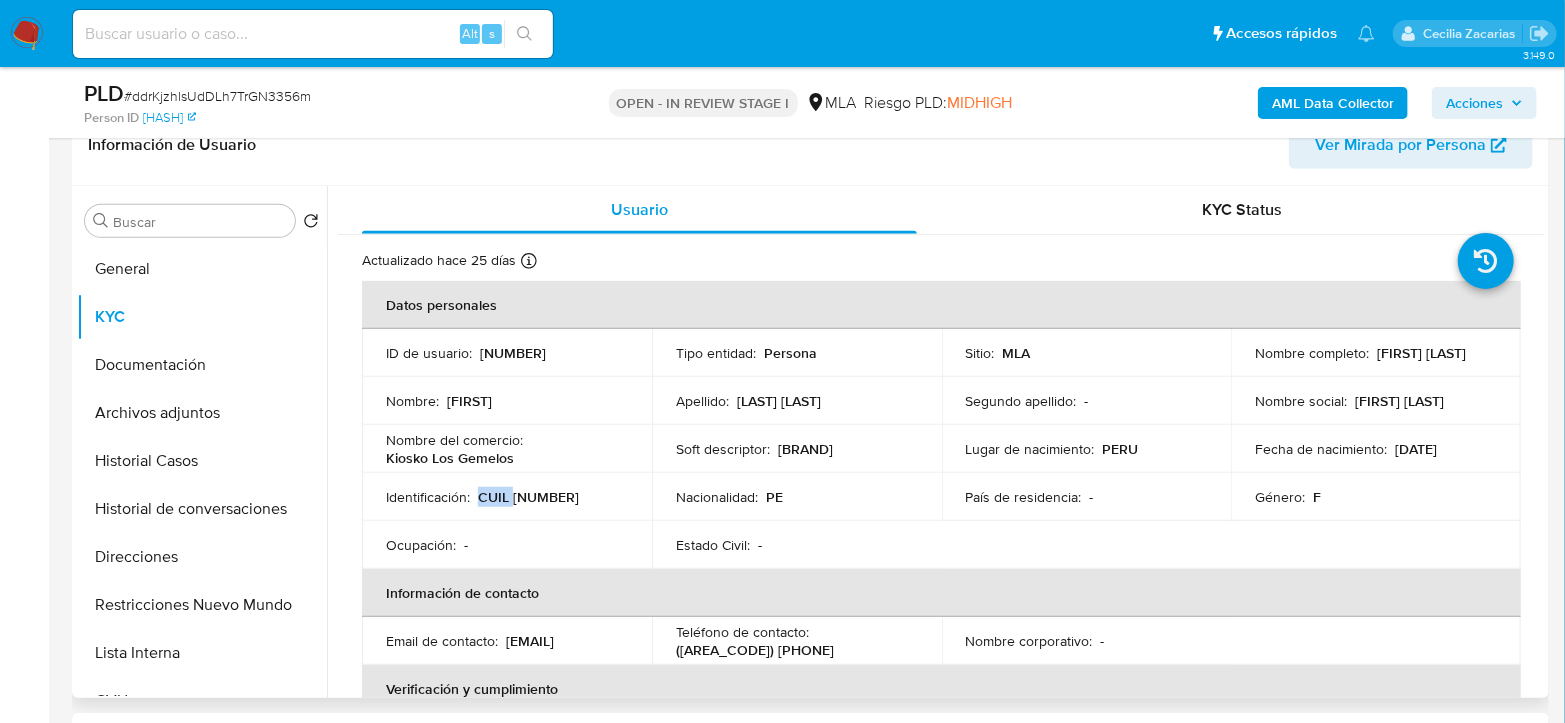 drag, startPoint x: 567, startPoint y: 483, endPoint x: 560, endPoint y: 492, distance: 11.401754 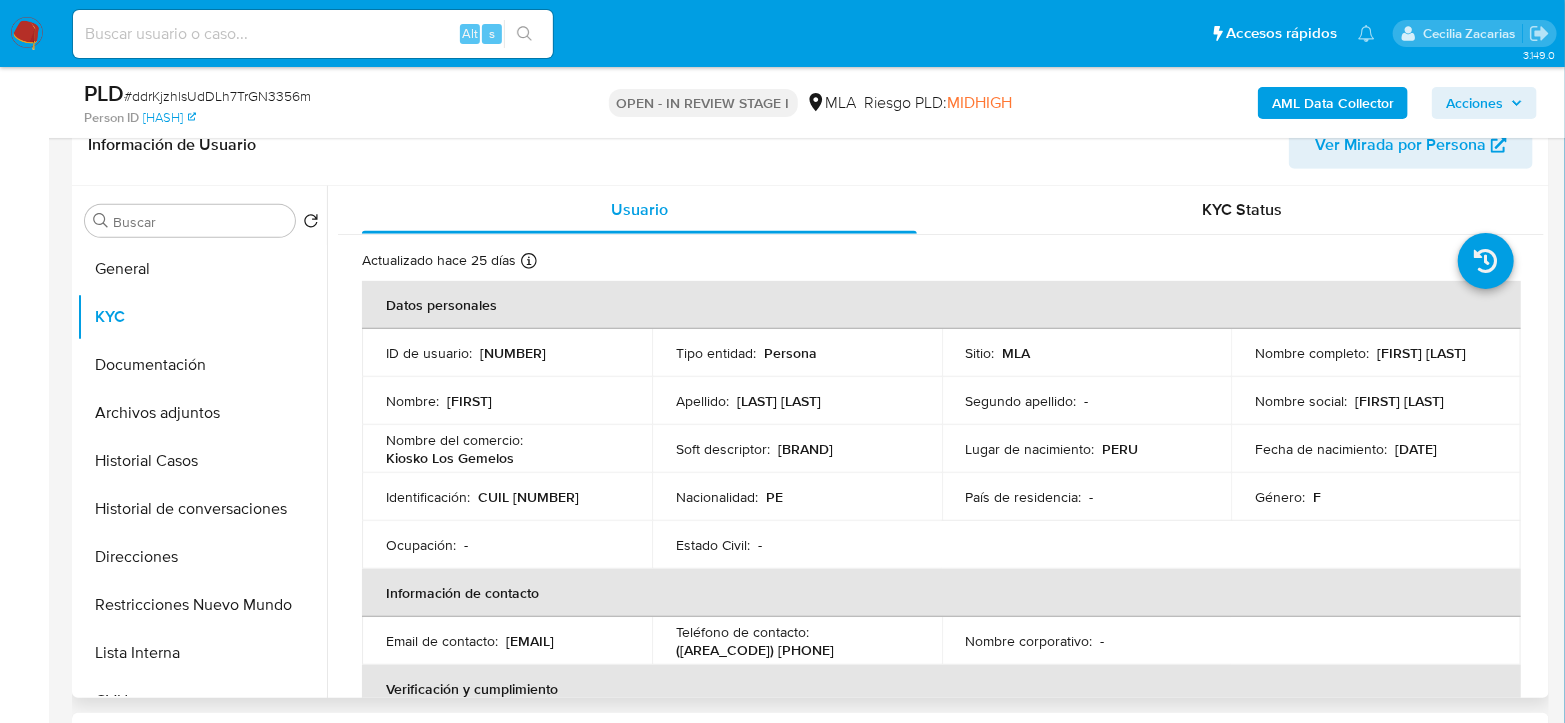 click on "CUIL 27954252499" at bounding box center [528, 503] 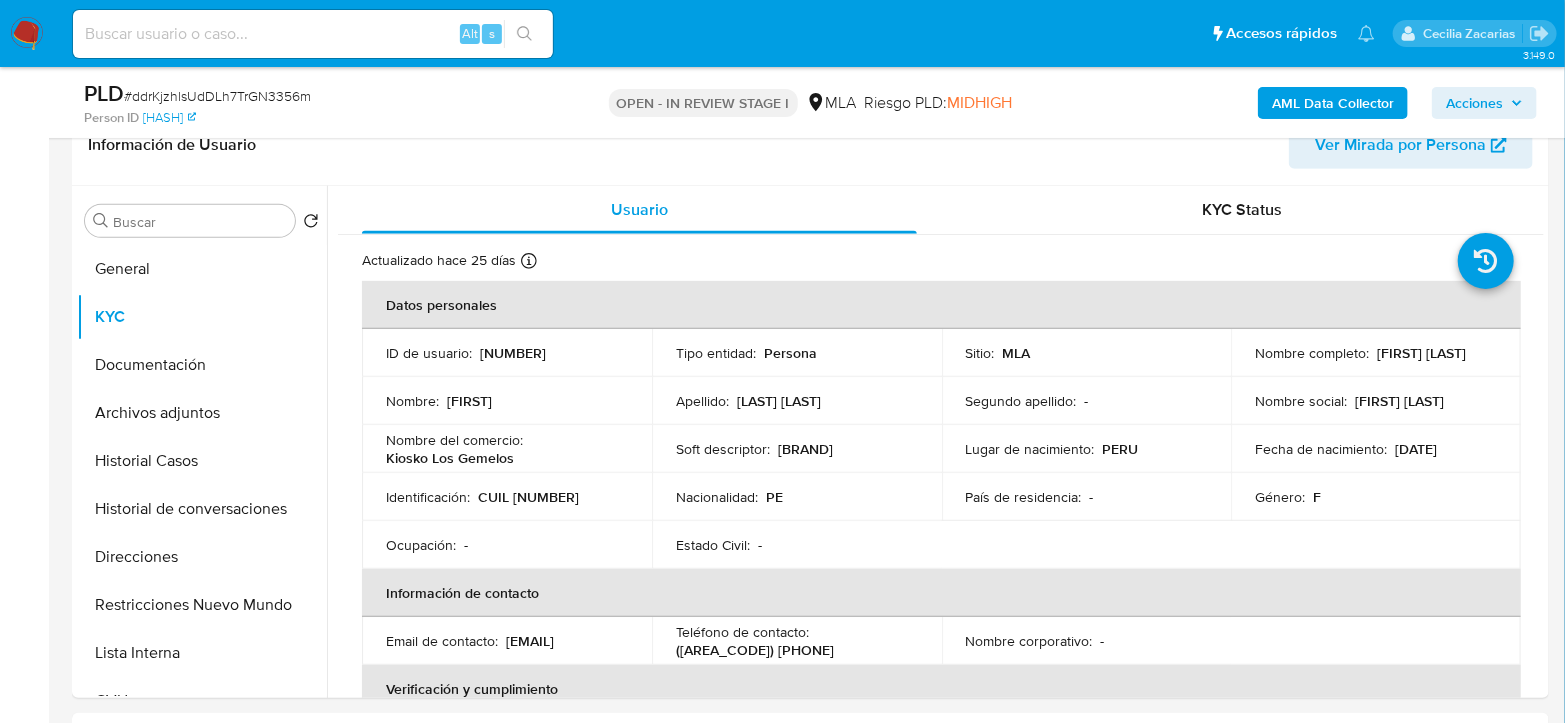 copy on "27954252499" 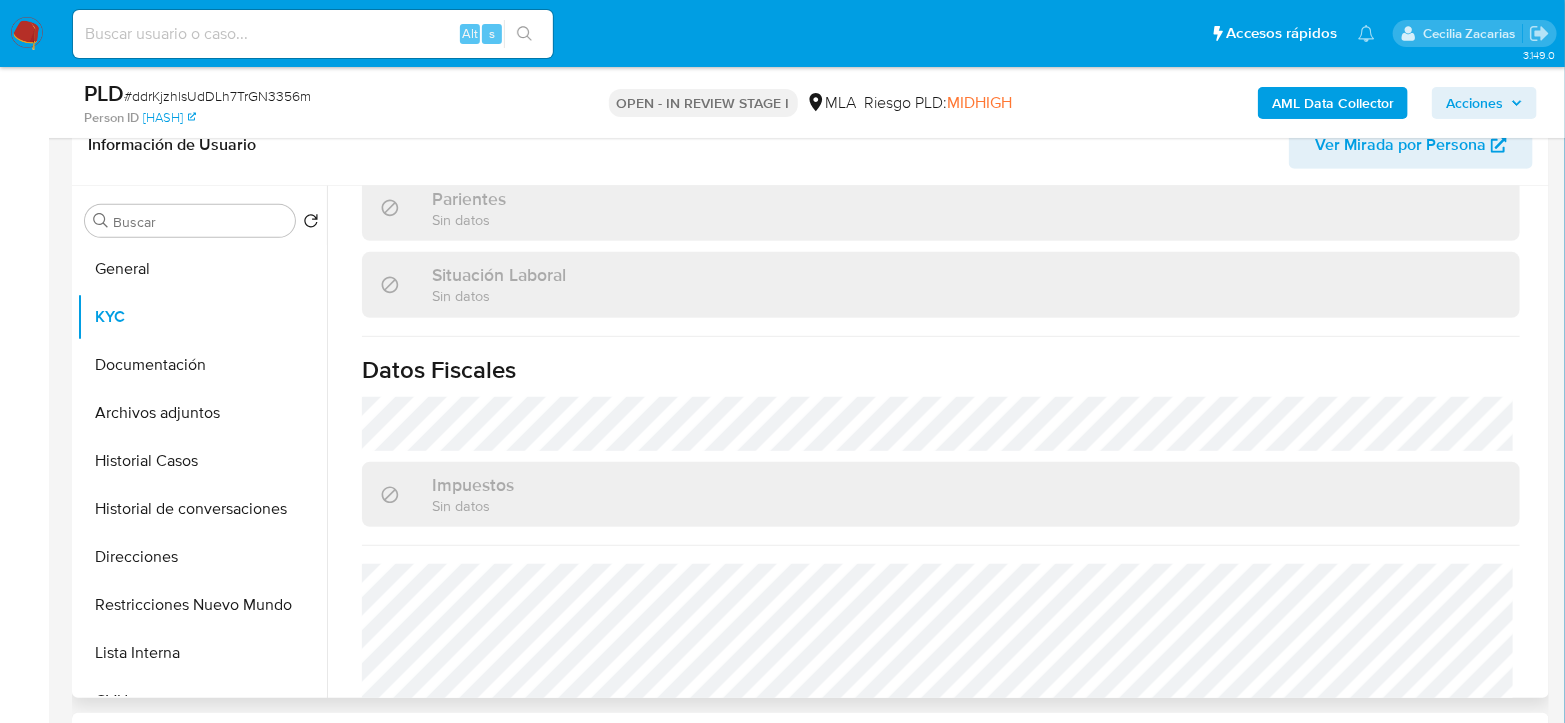 scroll, scrollTop: 1070, scrollLeft: 0, axis: vertical 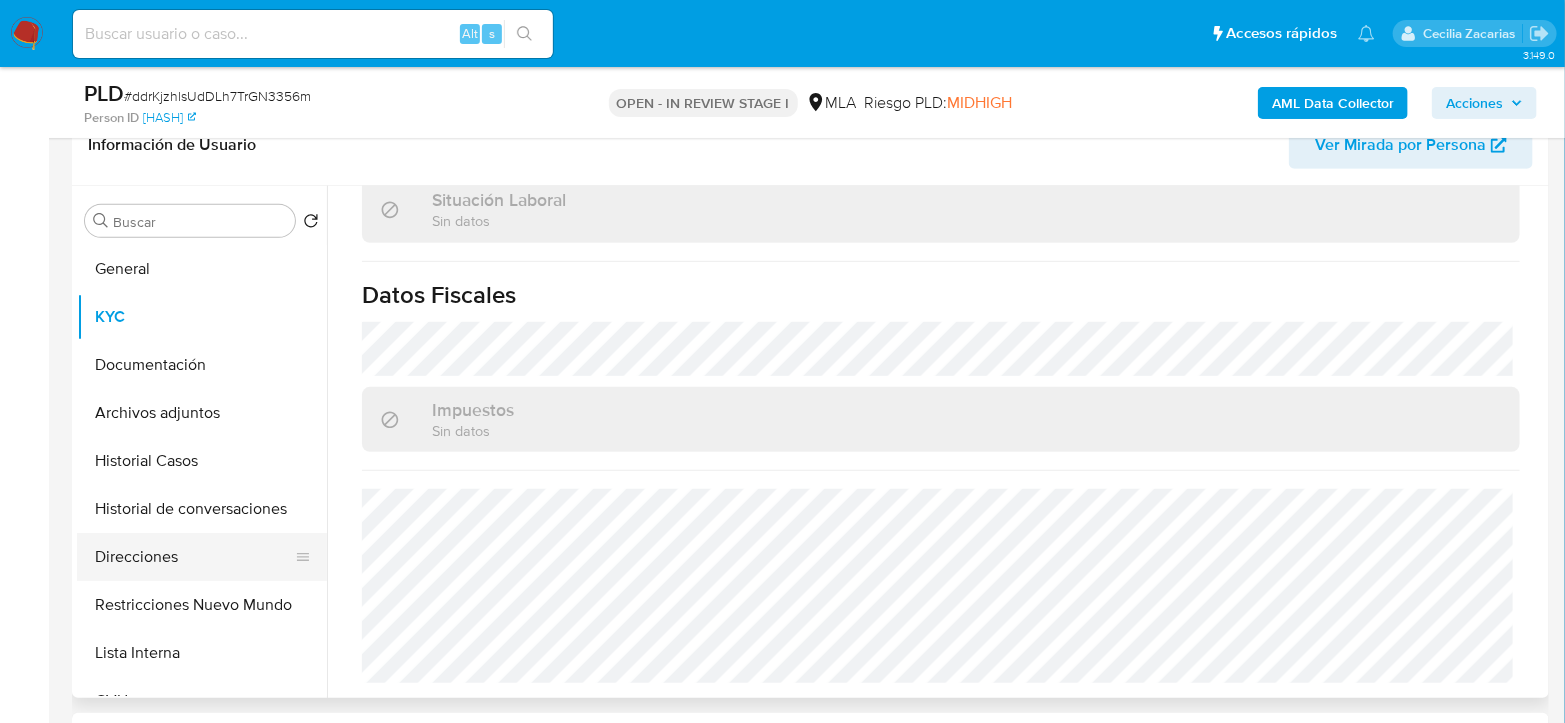 click on "Direcciones" at bounding box center [194, 557] 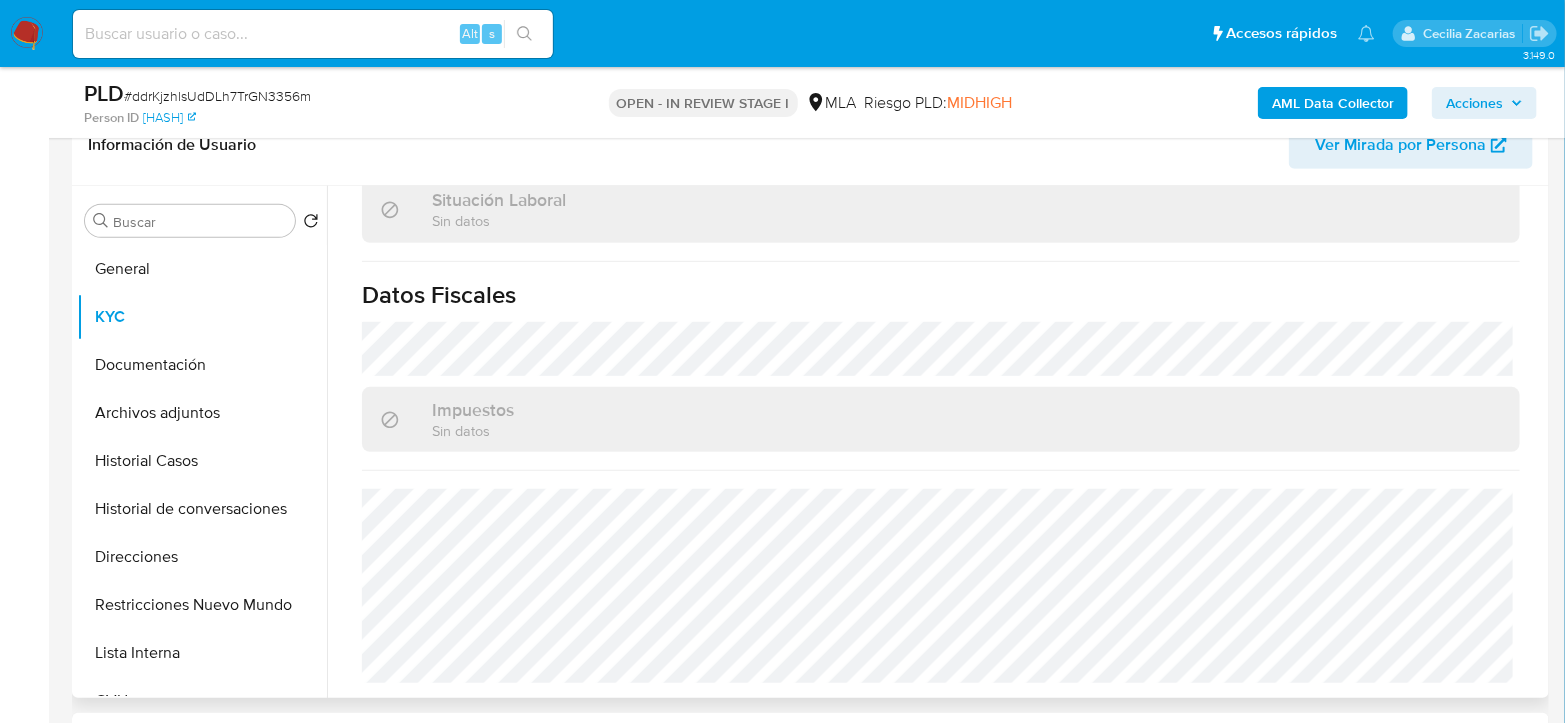 scroll, scrollTop: 0, scrollLeft: 0, axis: both 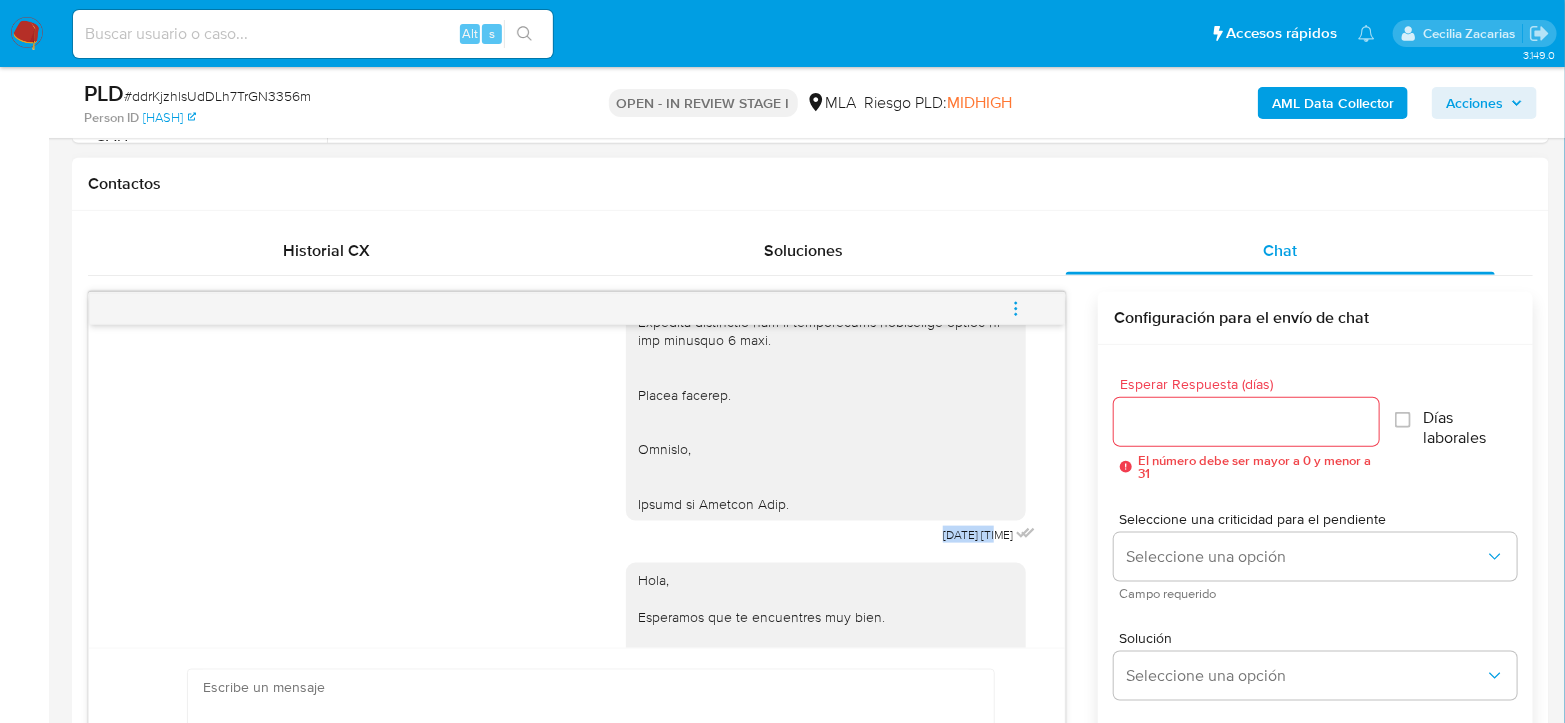 drag, startPoint x: 886, startPoint y: 587, endPoint x: 1404, endPoint y: 607, distance: 518.386 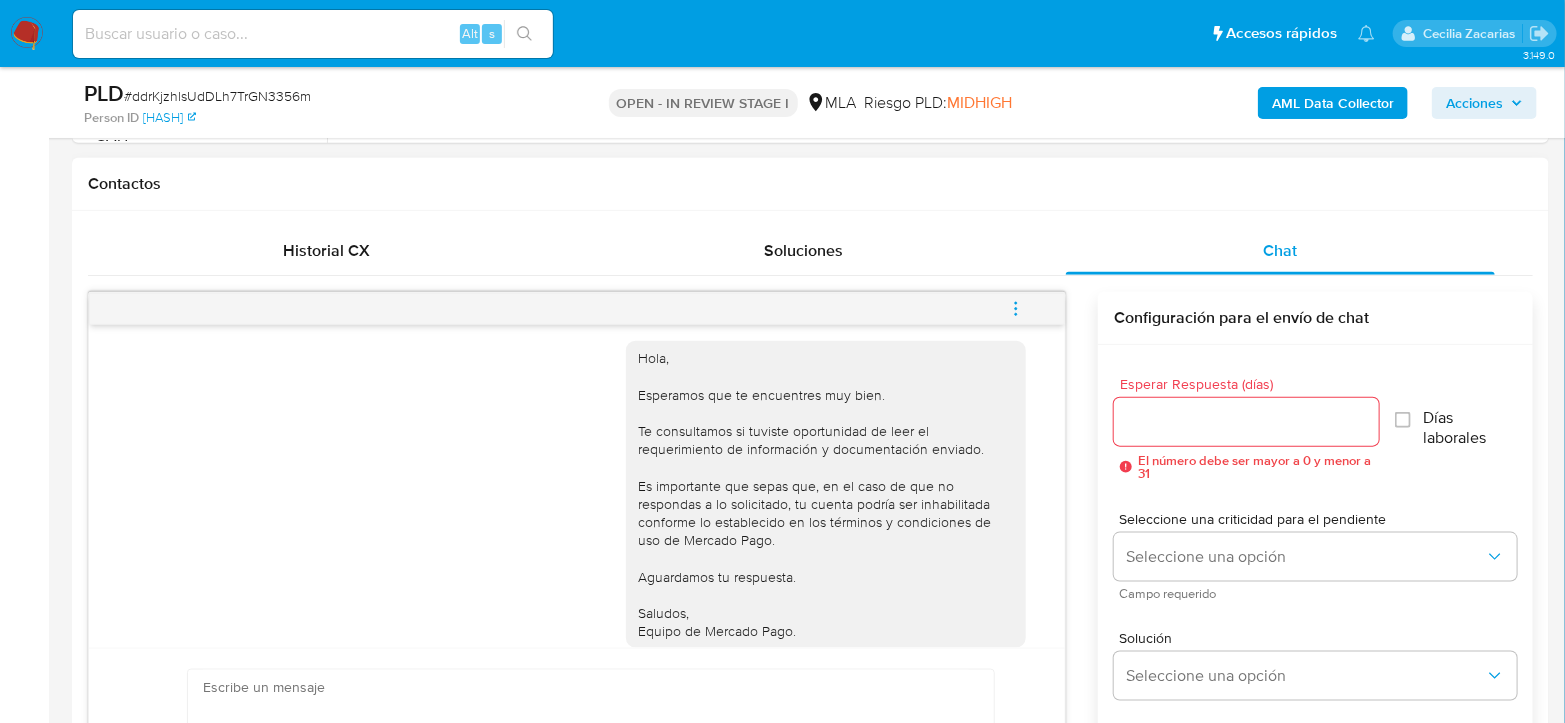 scroll, scrollTop: 1395, scrollLeft: 0, axis: vertical 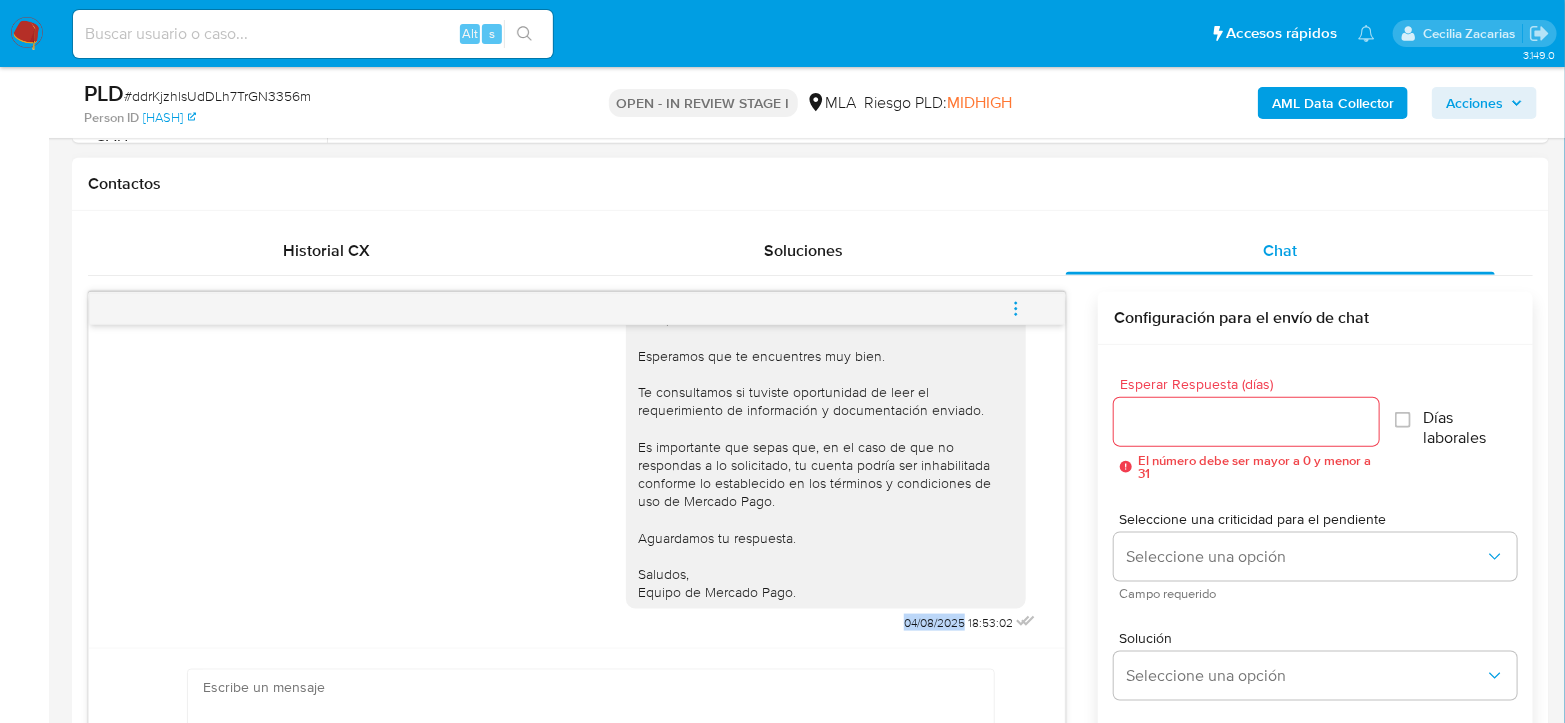 drag, startPoint x: 902, startPoint y: 621, endPoint x: 951, endPoint y: 620, distance: 49.010204 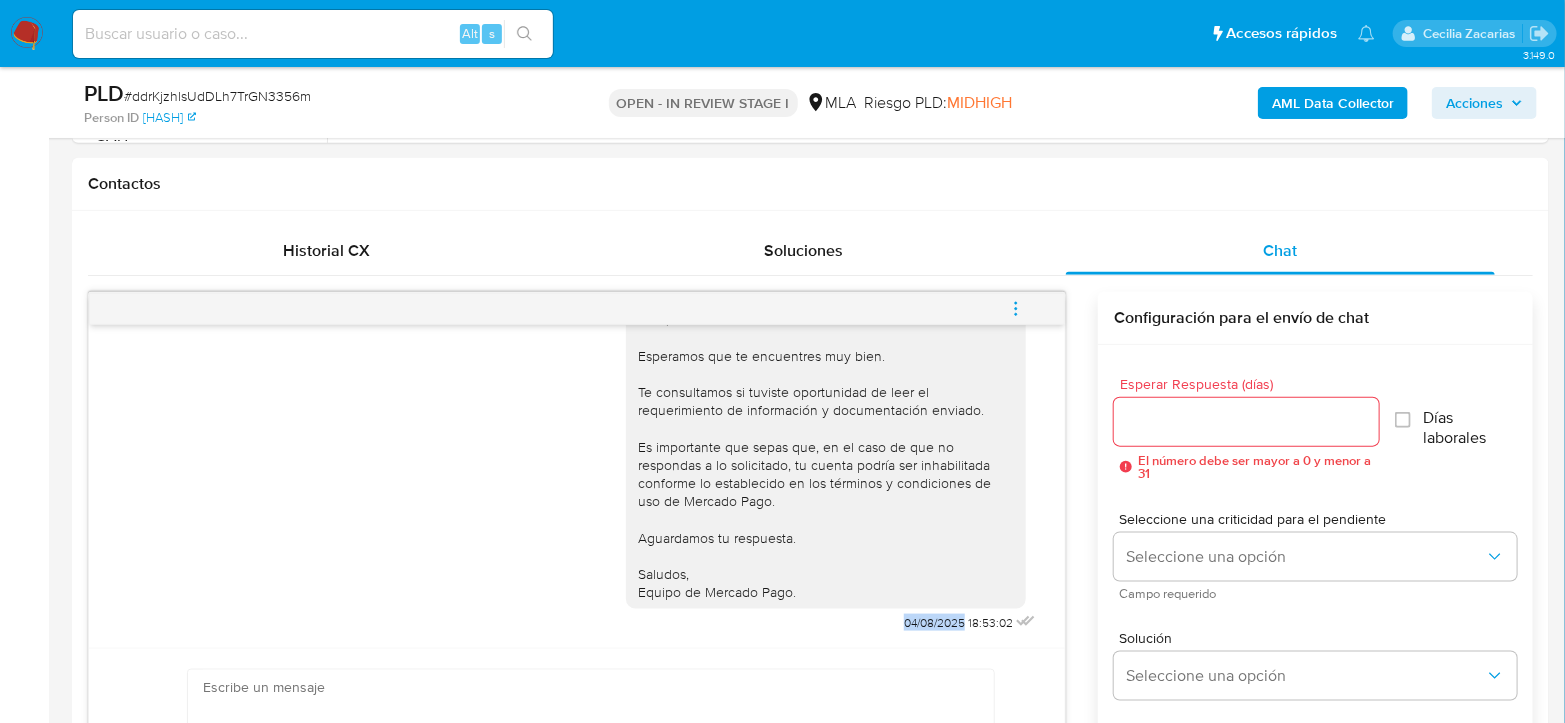 copy on "04/08/2025" 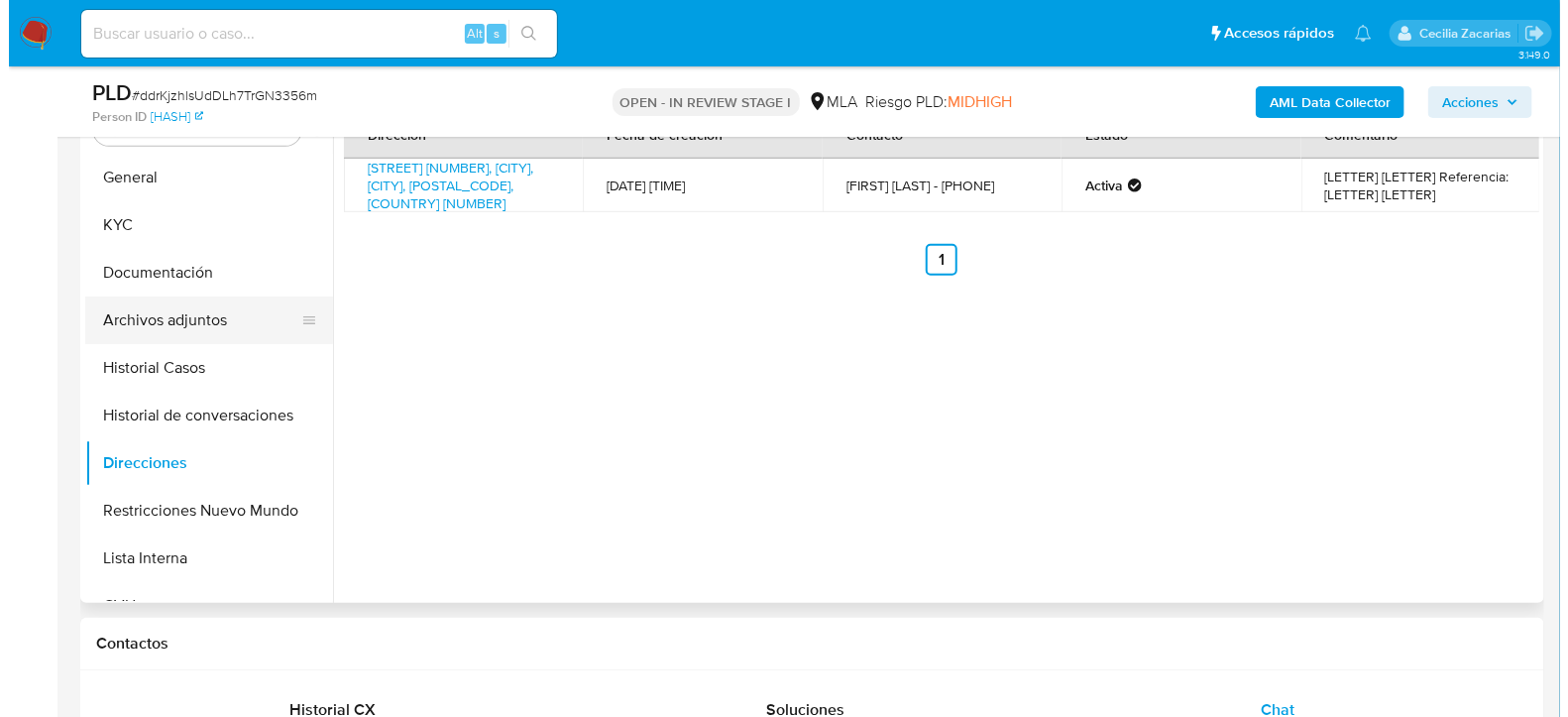 scroll, scrollTop: 440, scrollLeft: 0, axis: vertical 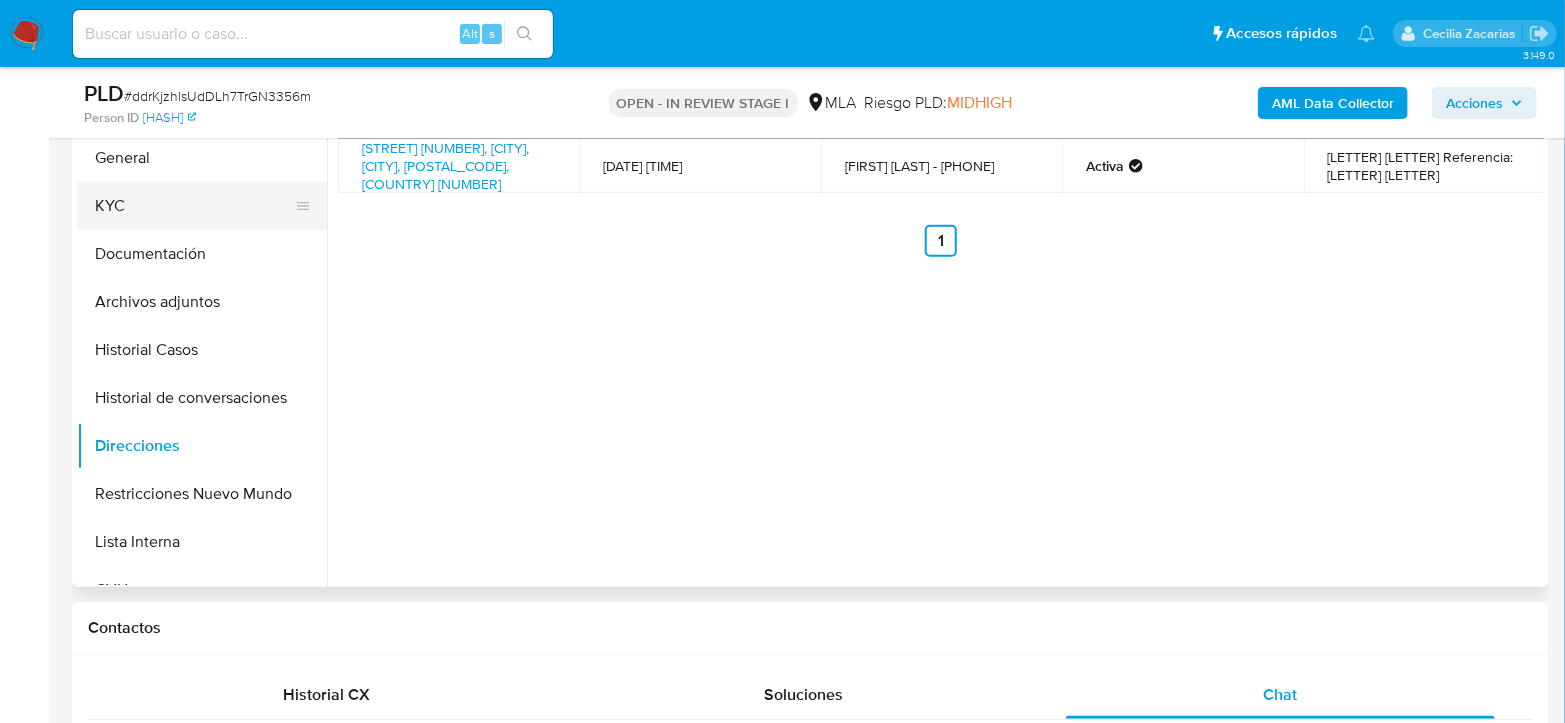 click on "KYC" at bounding box center [194, 206] 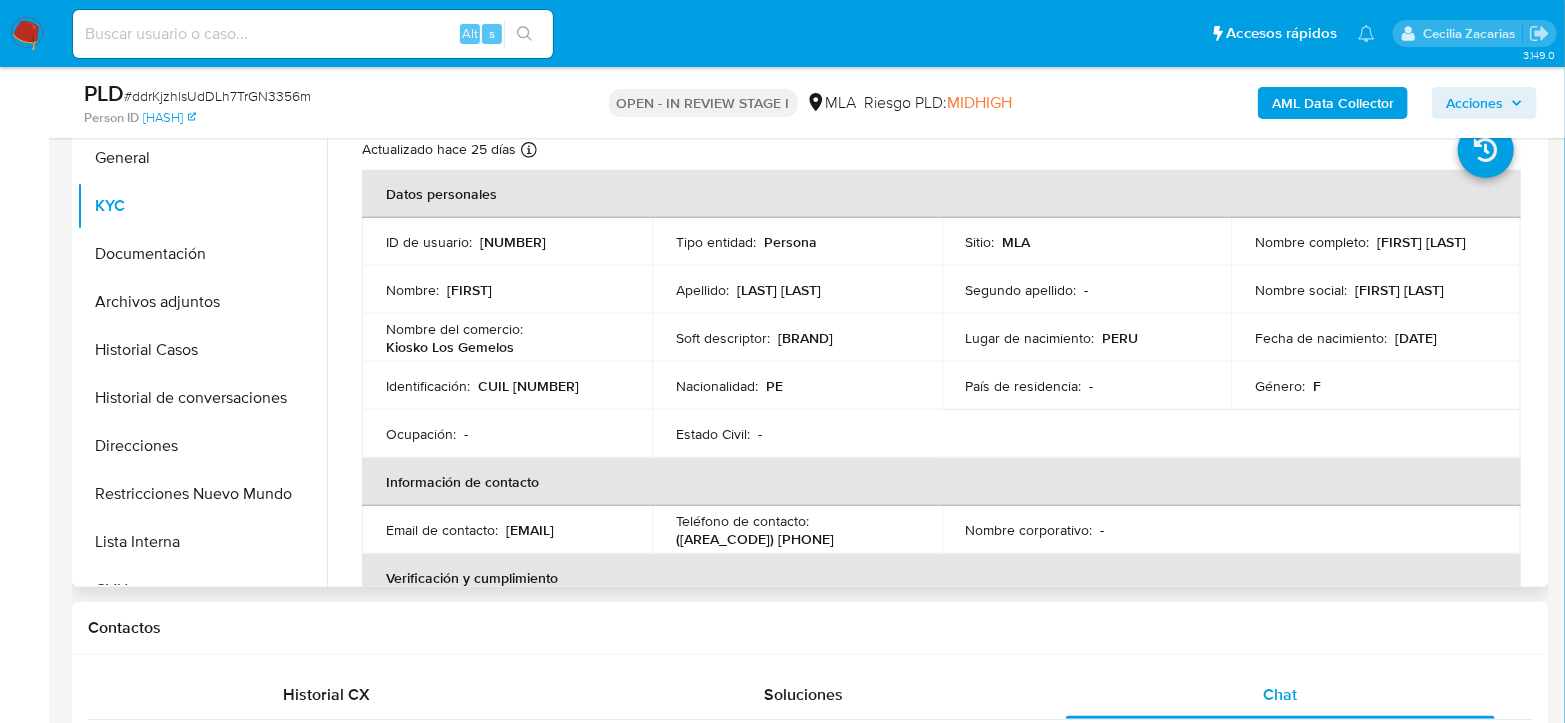click on "CUIL 27954252499" at bounding box center (528, 392) 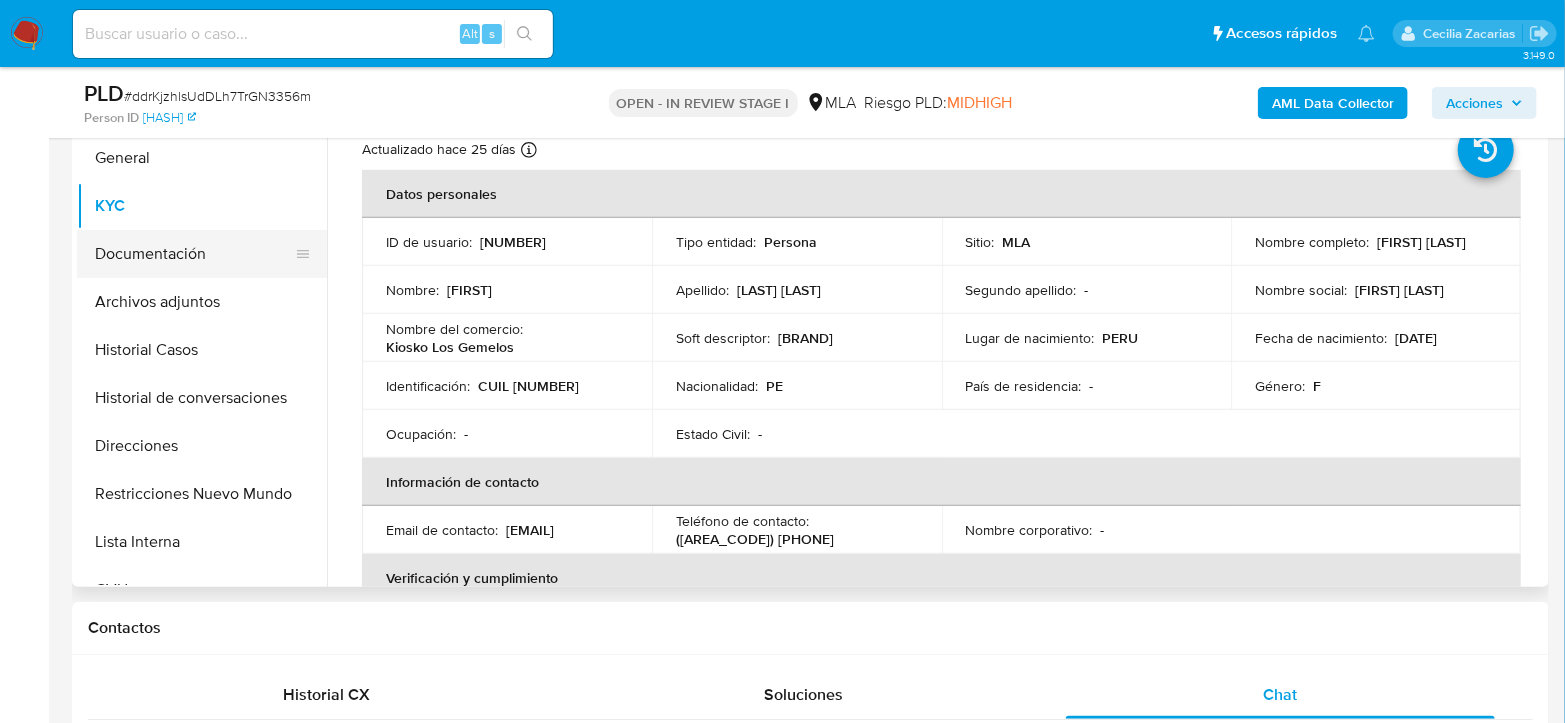 click on "Documentación" at bounding box center [194, 254] 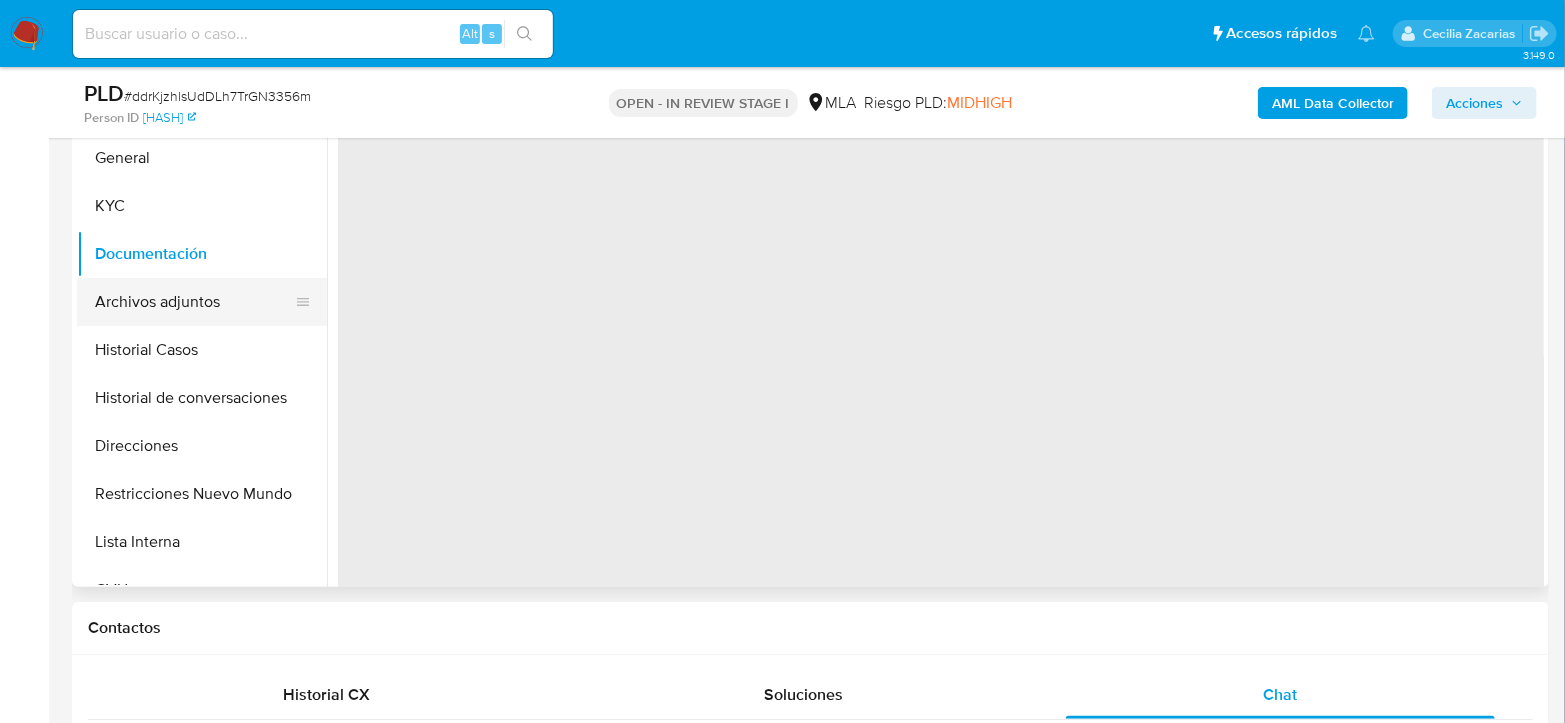 click on "Archivos adjuntos" at bounding box center (194, 302) 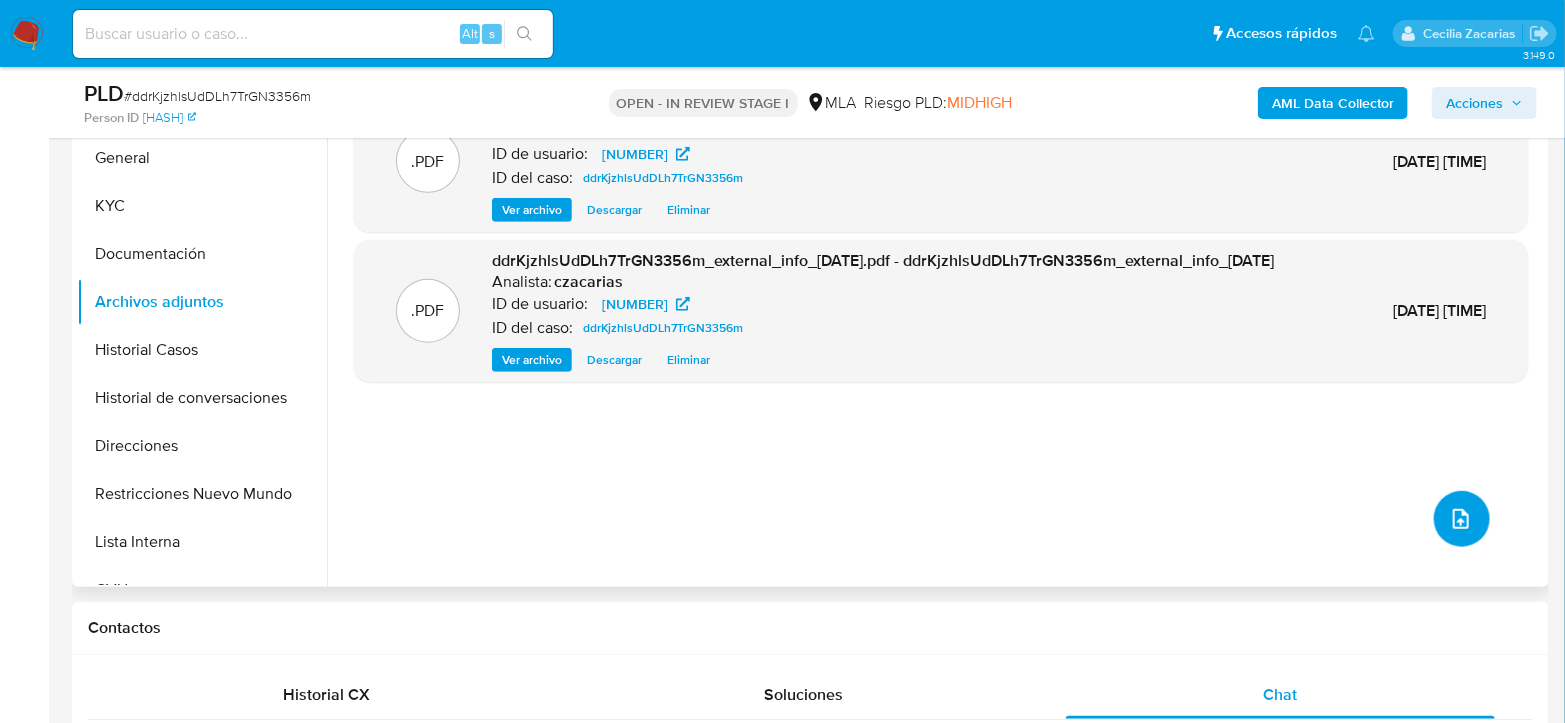 click at bounding box center (1462, 519) 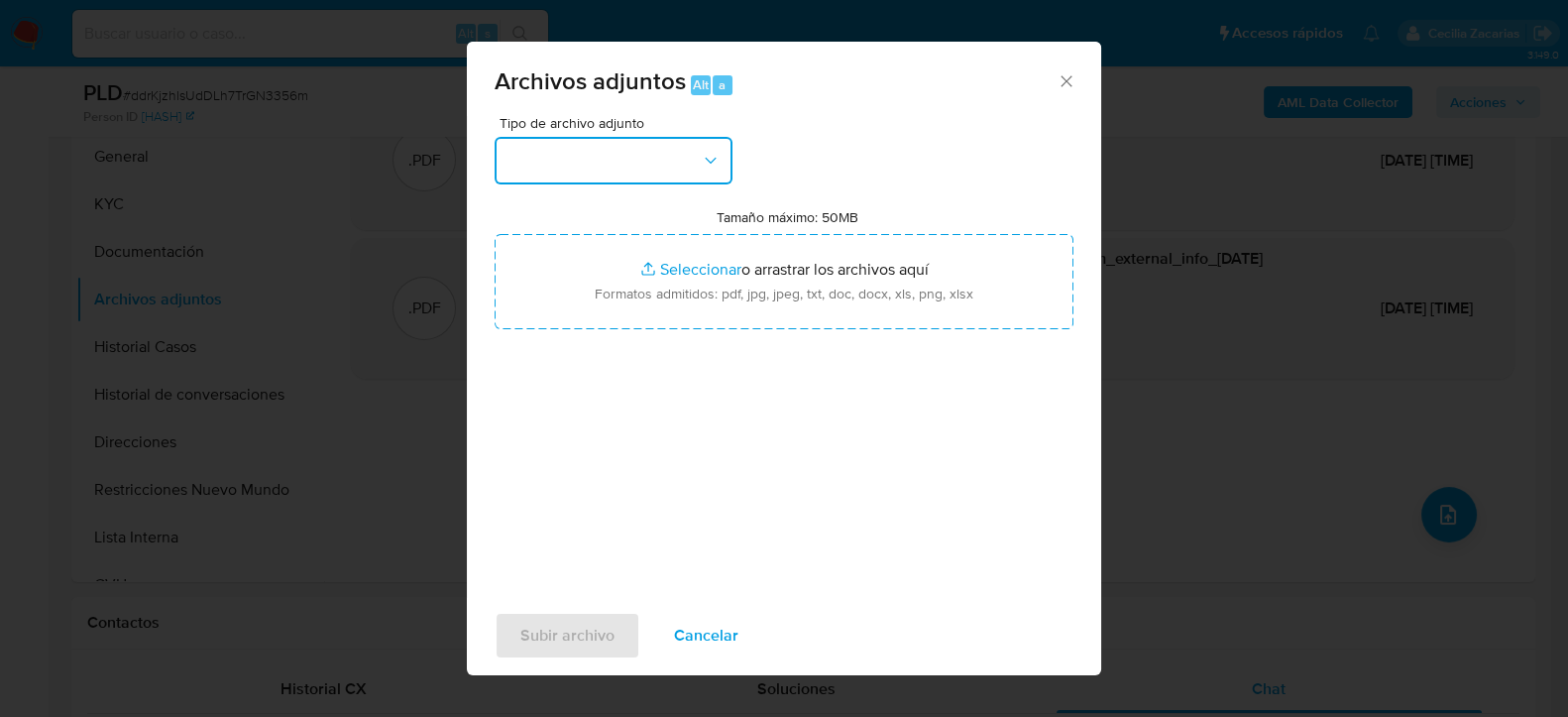 click at bounding box center (614, 161) 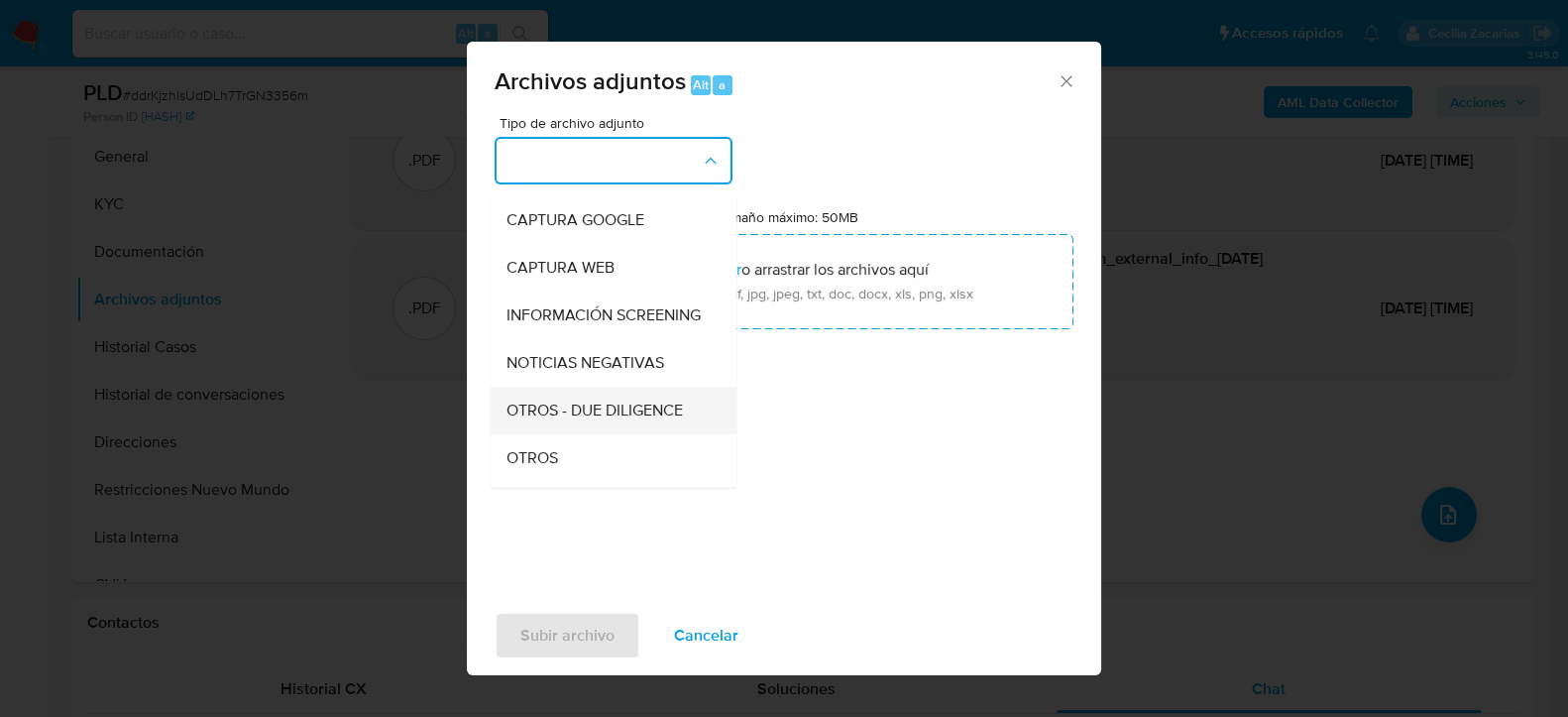scroll, scrollTop: 220, scrollLeft: 0, axis: vertical 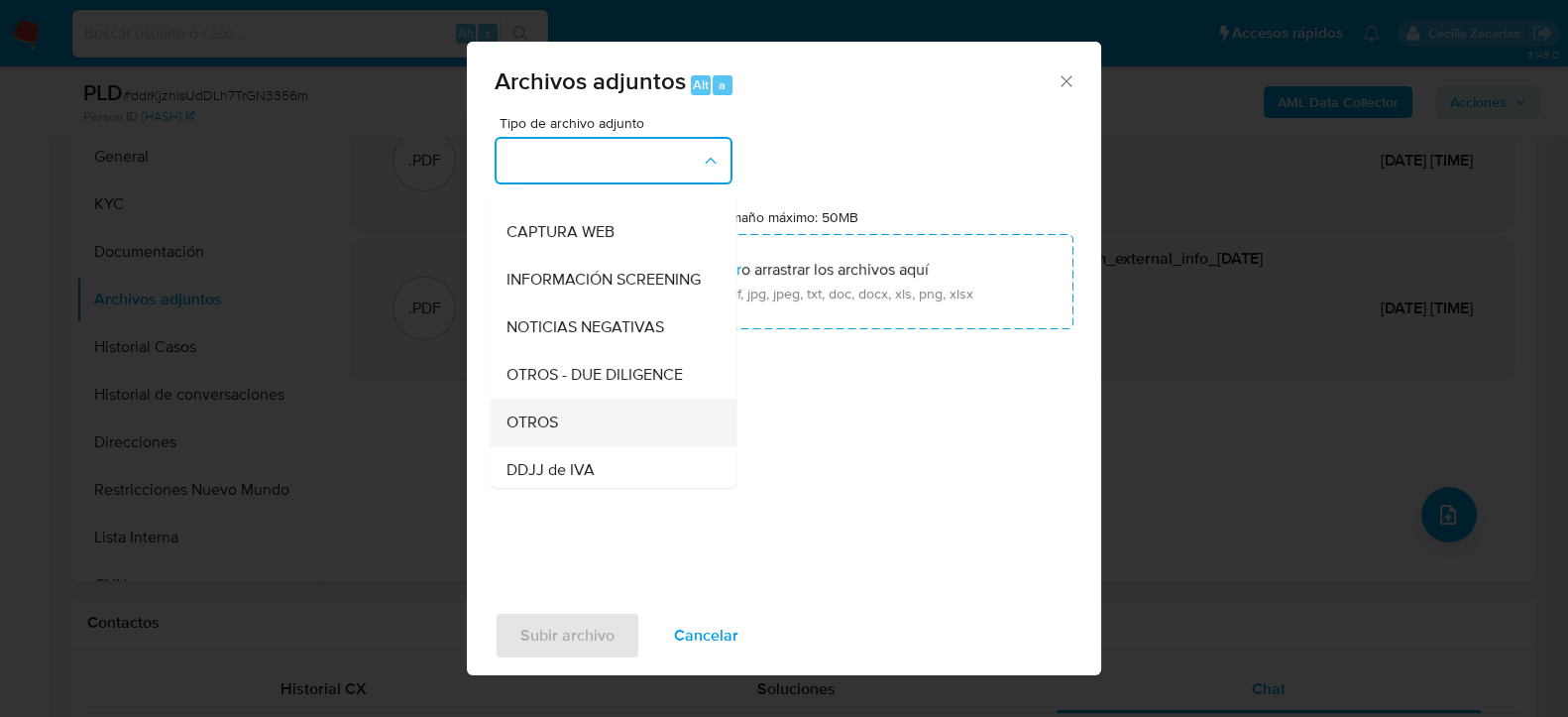 click on "OTROS" at bounding box center [532, 421] 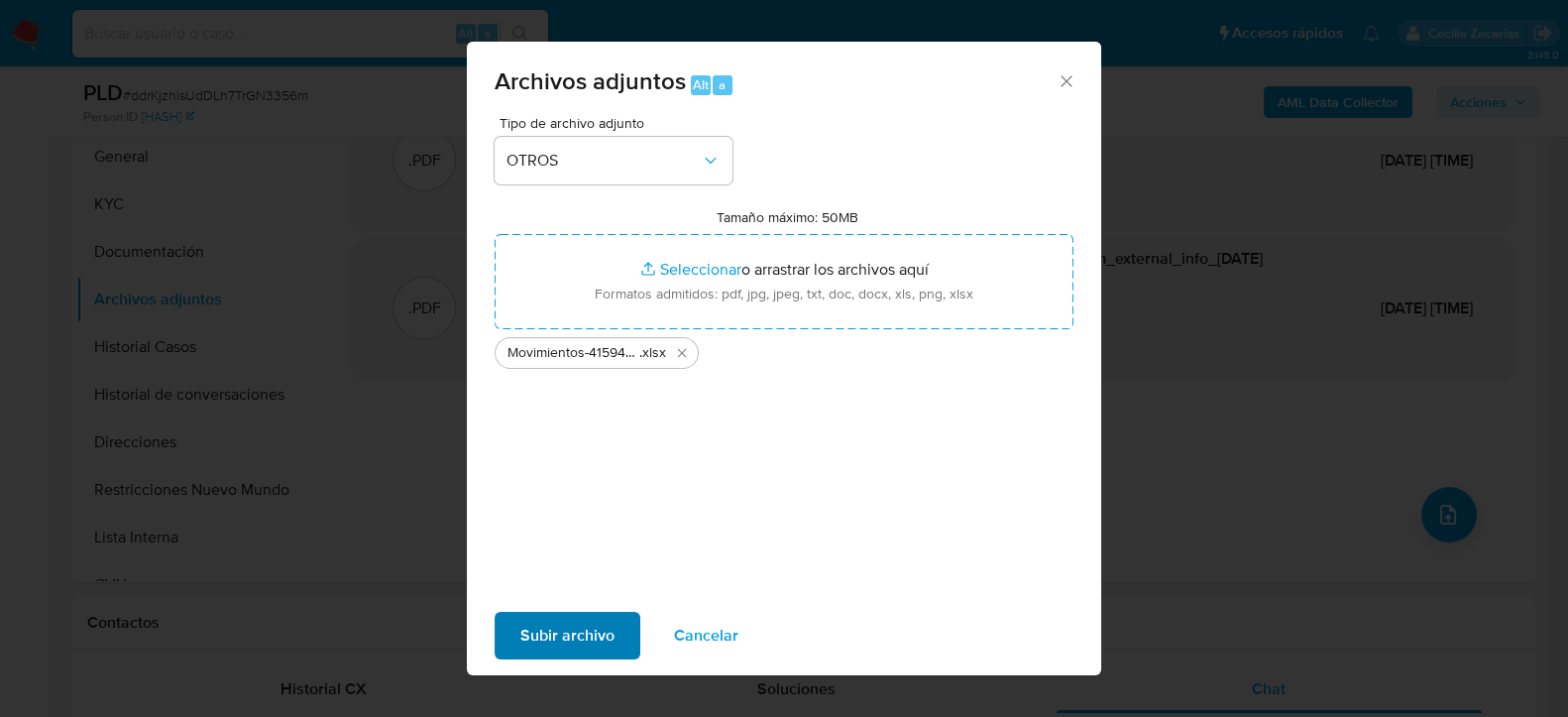click on "Subir archivo Cancelar" at bounding box center [784, 636] 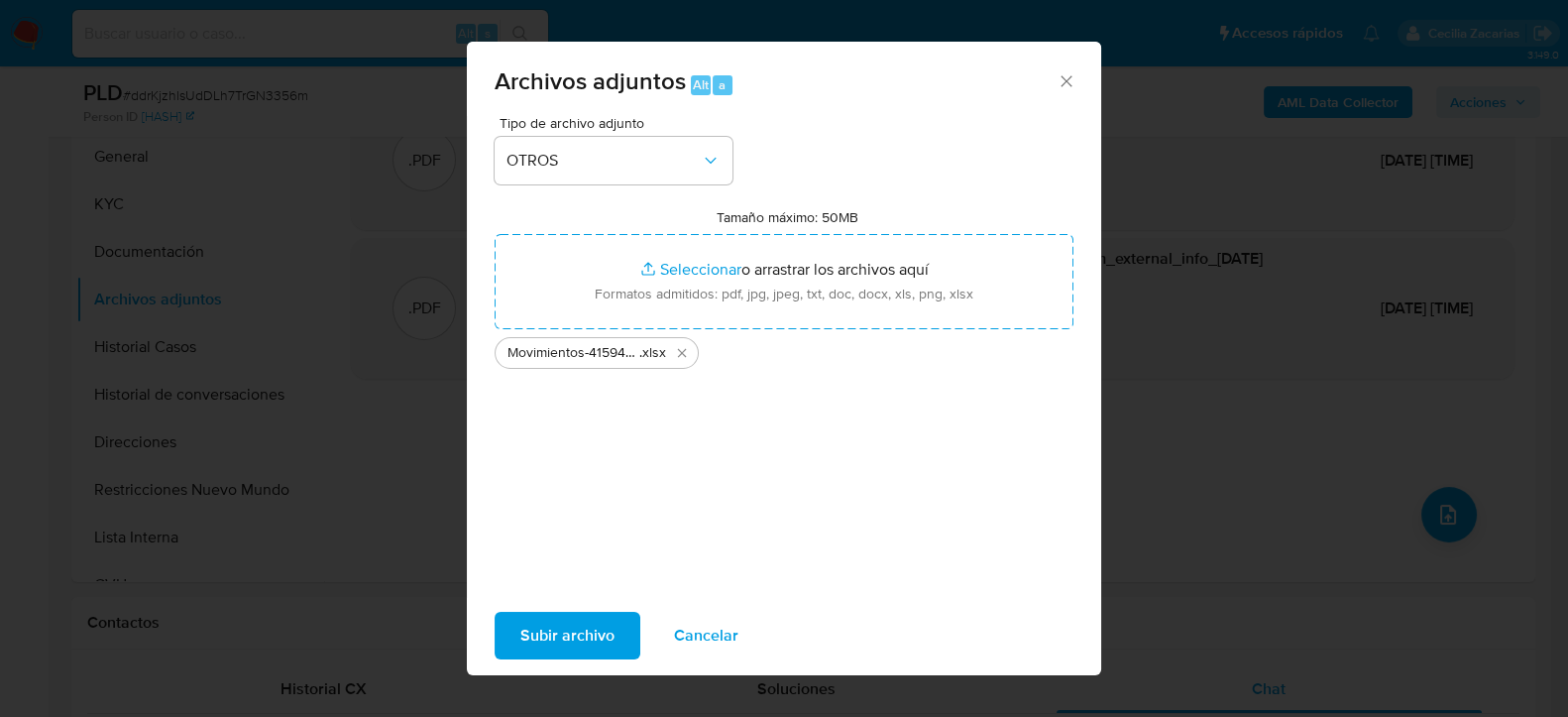 click on "Subir archivo" at bounding box center [567, 636] 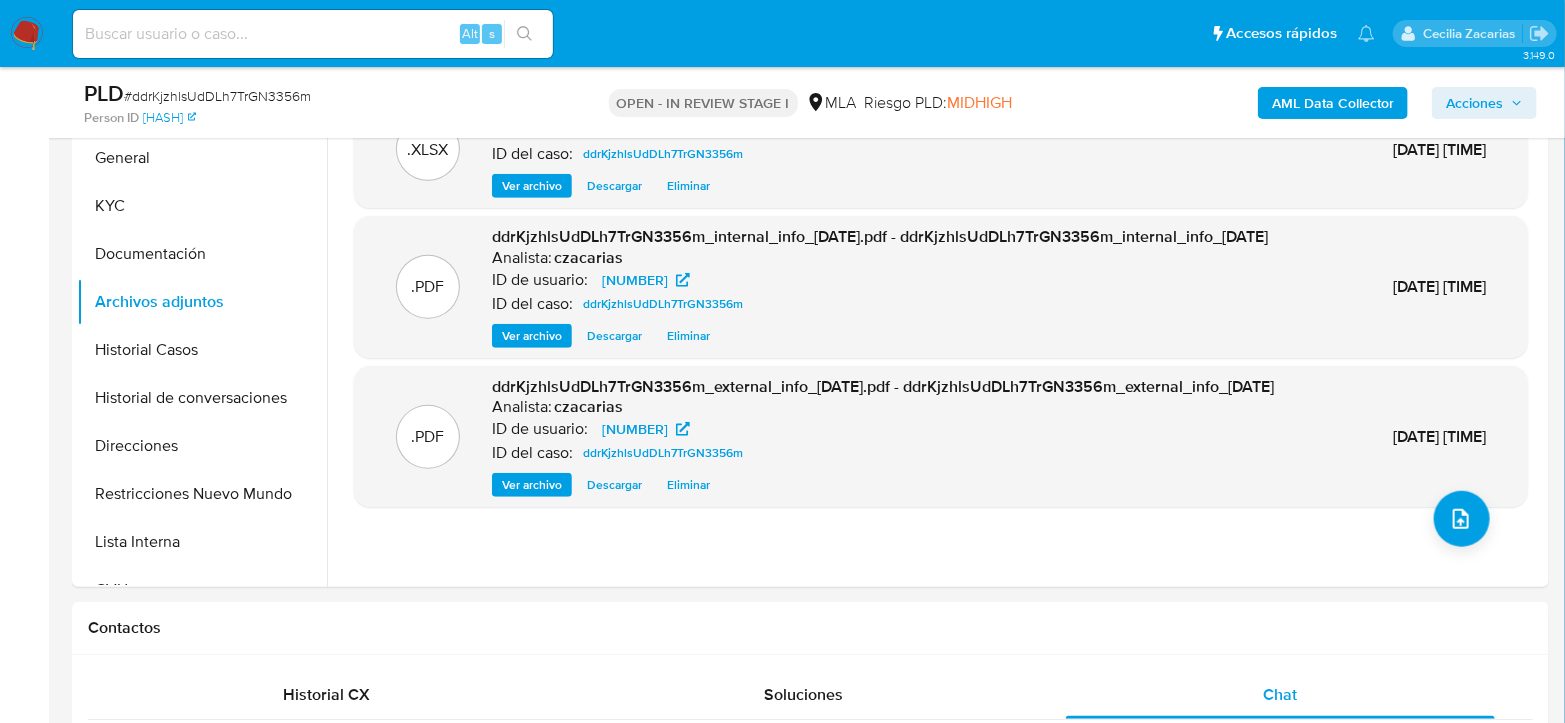 click on "# ddrKjzhlsUdDLh7TrGN3356m" at bounding box center [217, 96] 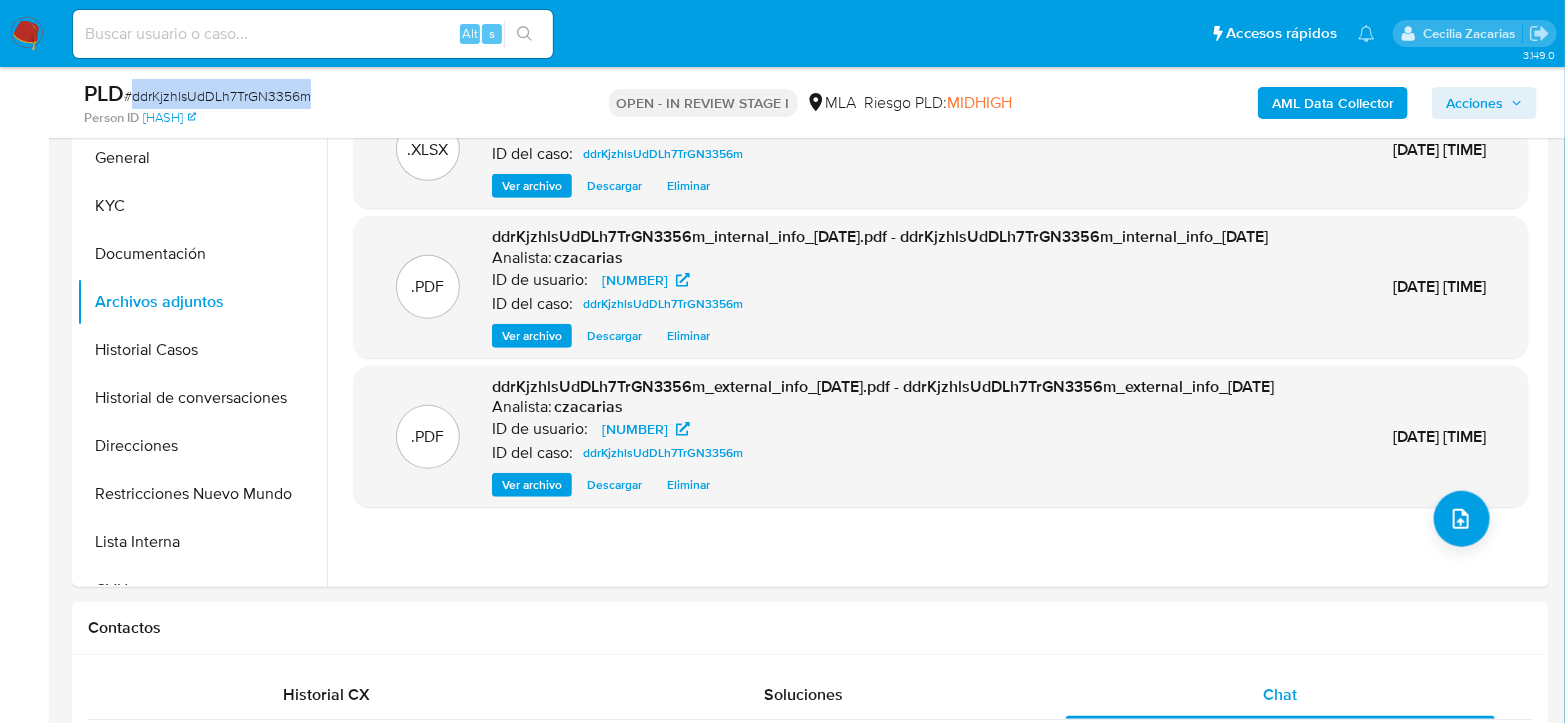 click on "# ddrKjzhlsUdDLh7TrGN3356m" at bounding box center [217, 96] 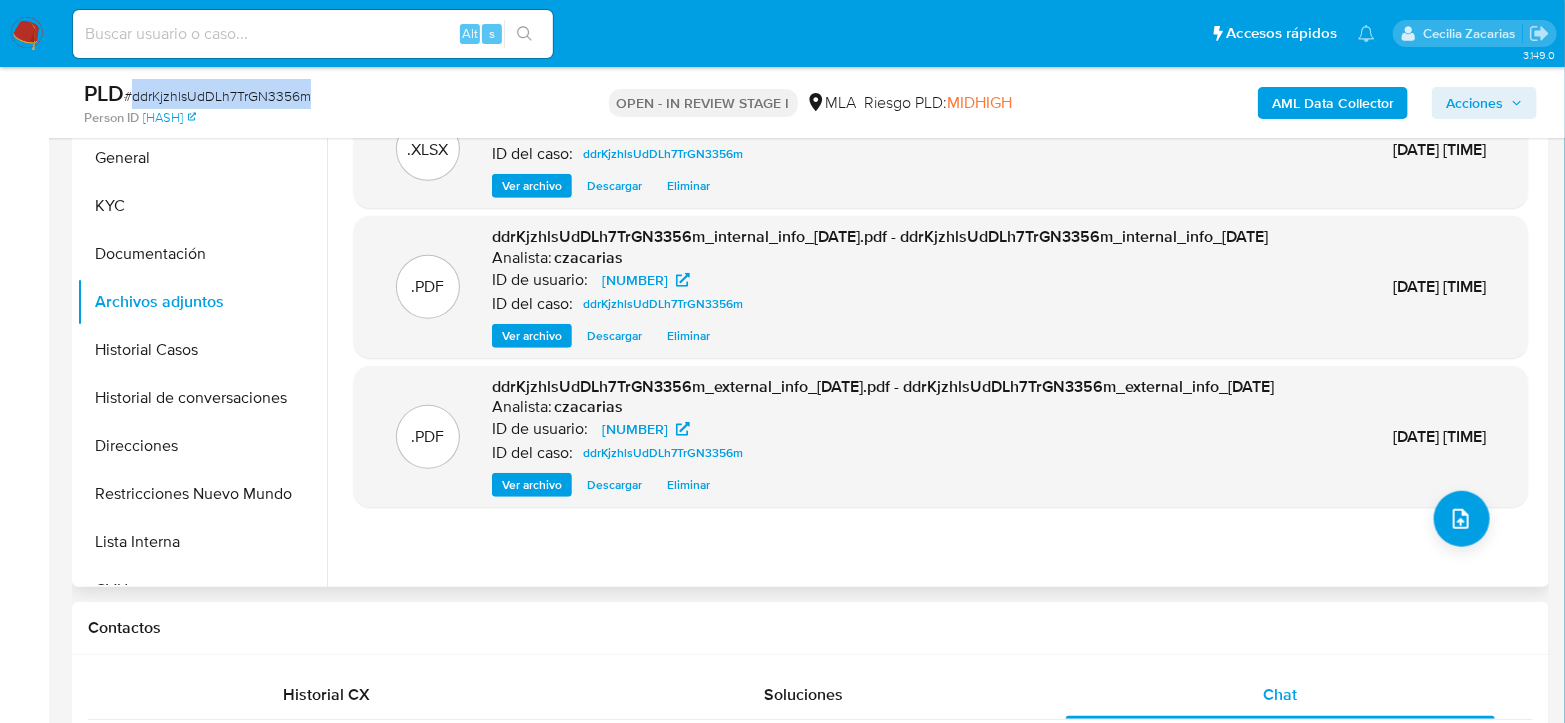 copy on "ddrKjzhlsUdDLh7TrGN3356m" 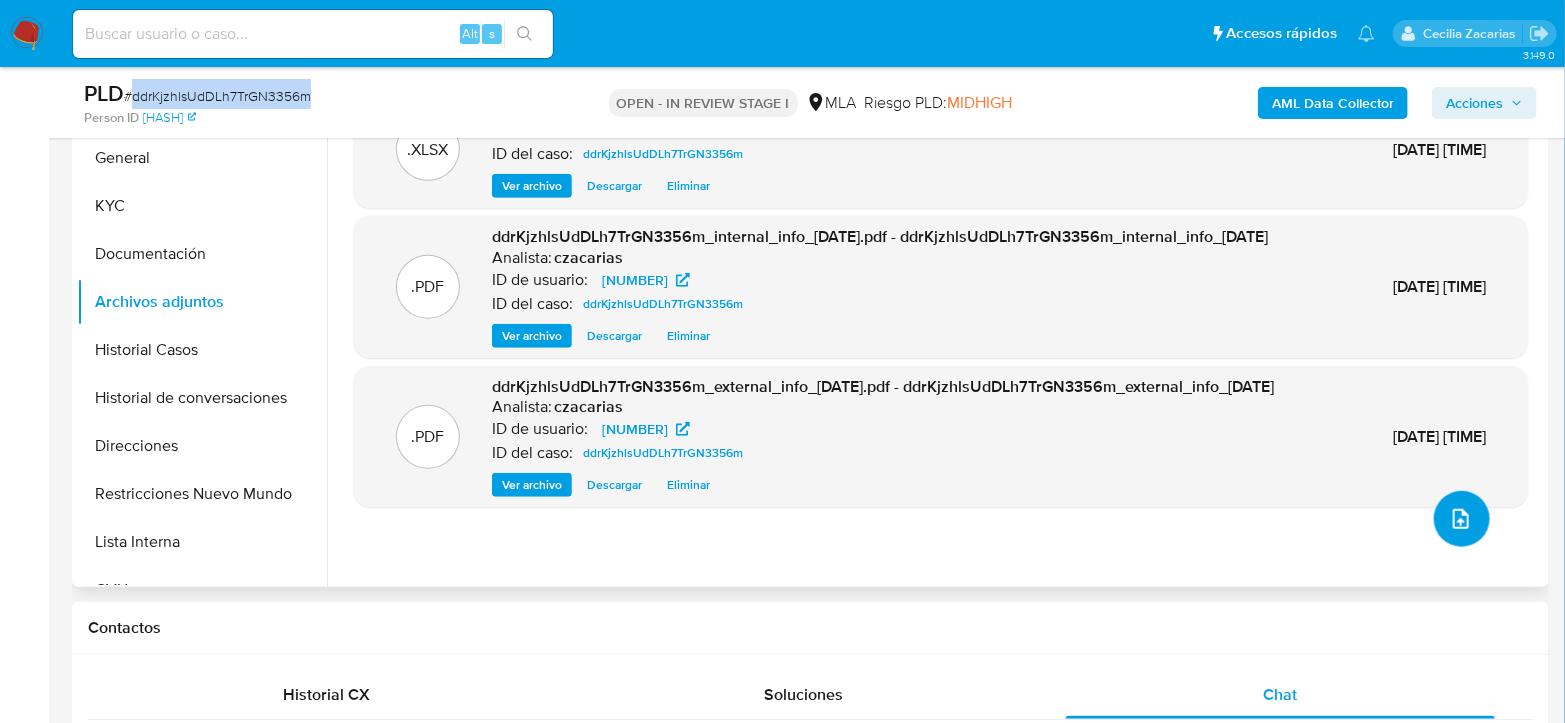 click at bounding box center [1462, 519] 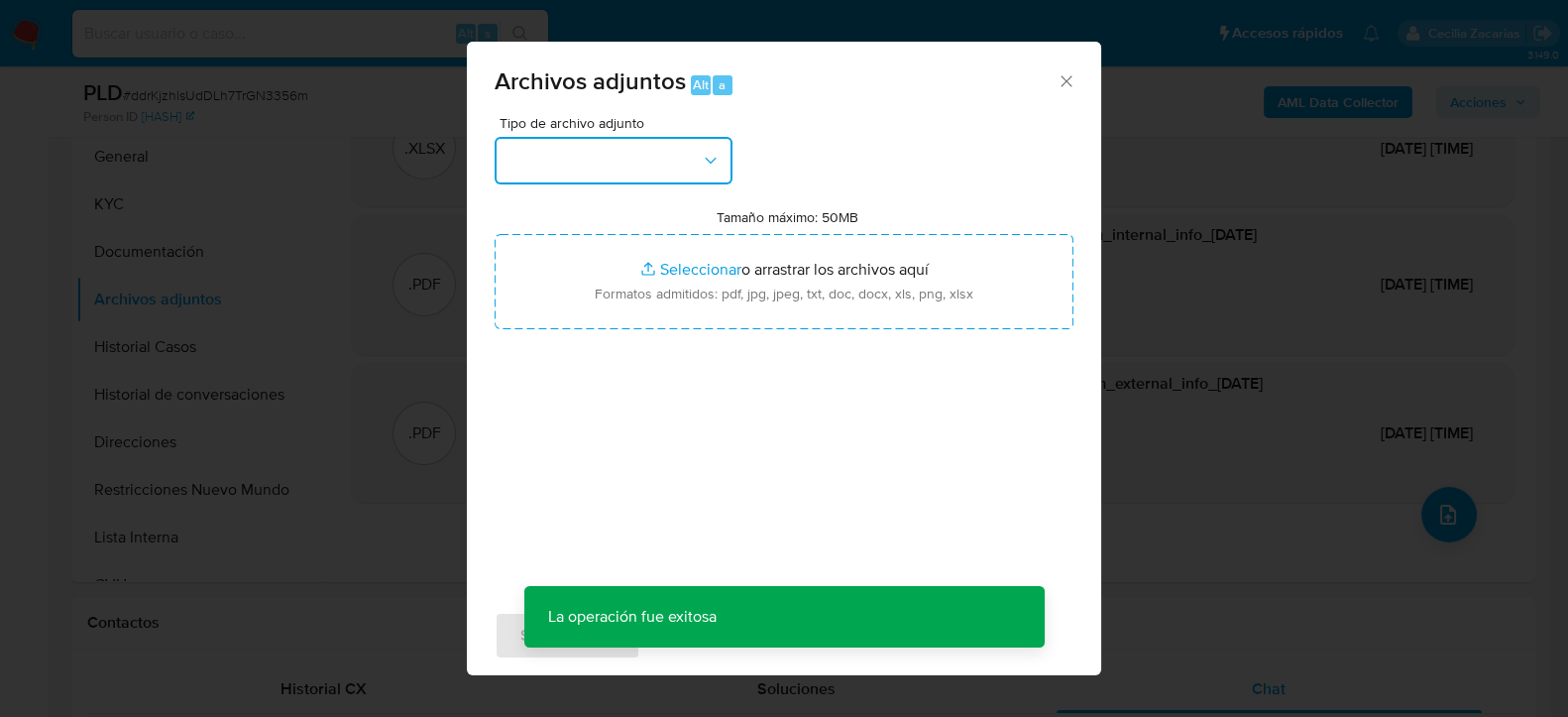 click at bounding box center (614, 161) 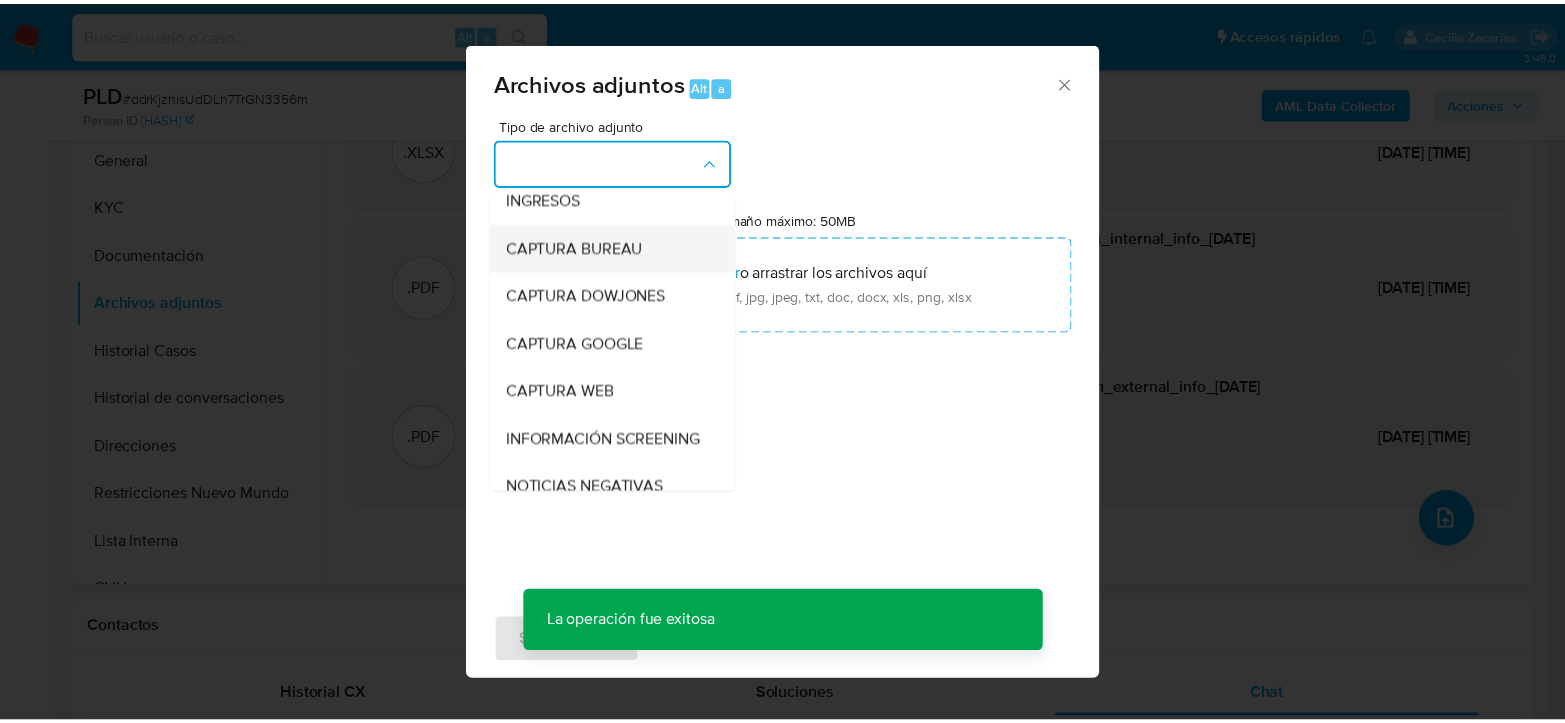scroll, scrollTop: 222, scrollLeft: 0, axis: vertical 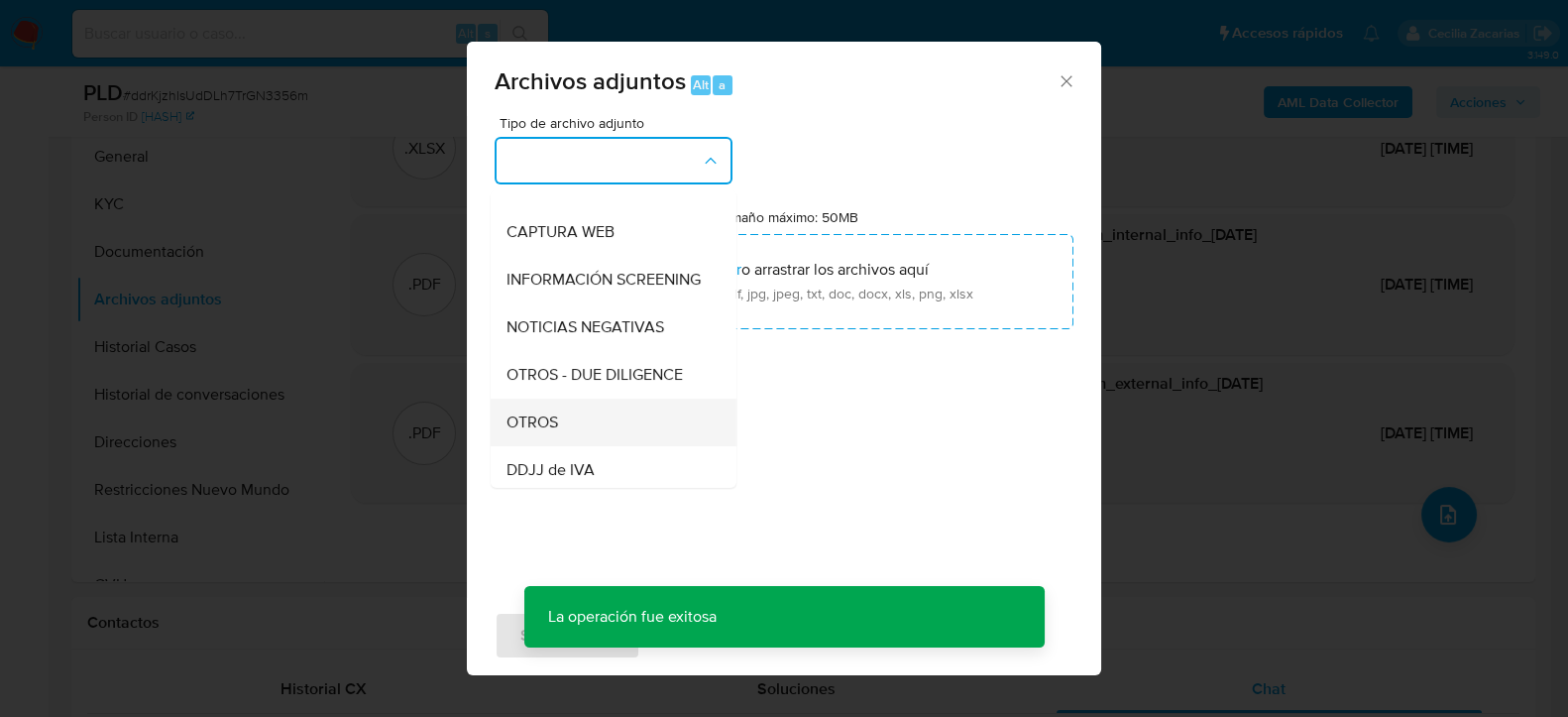click on "OTROS" at bounding box center (532, 421) 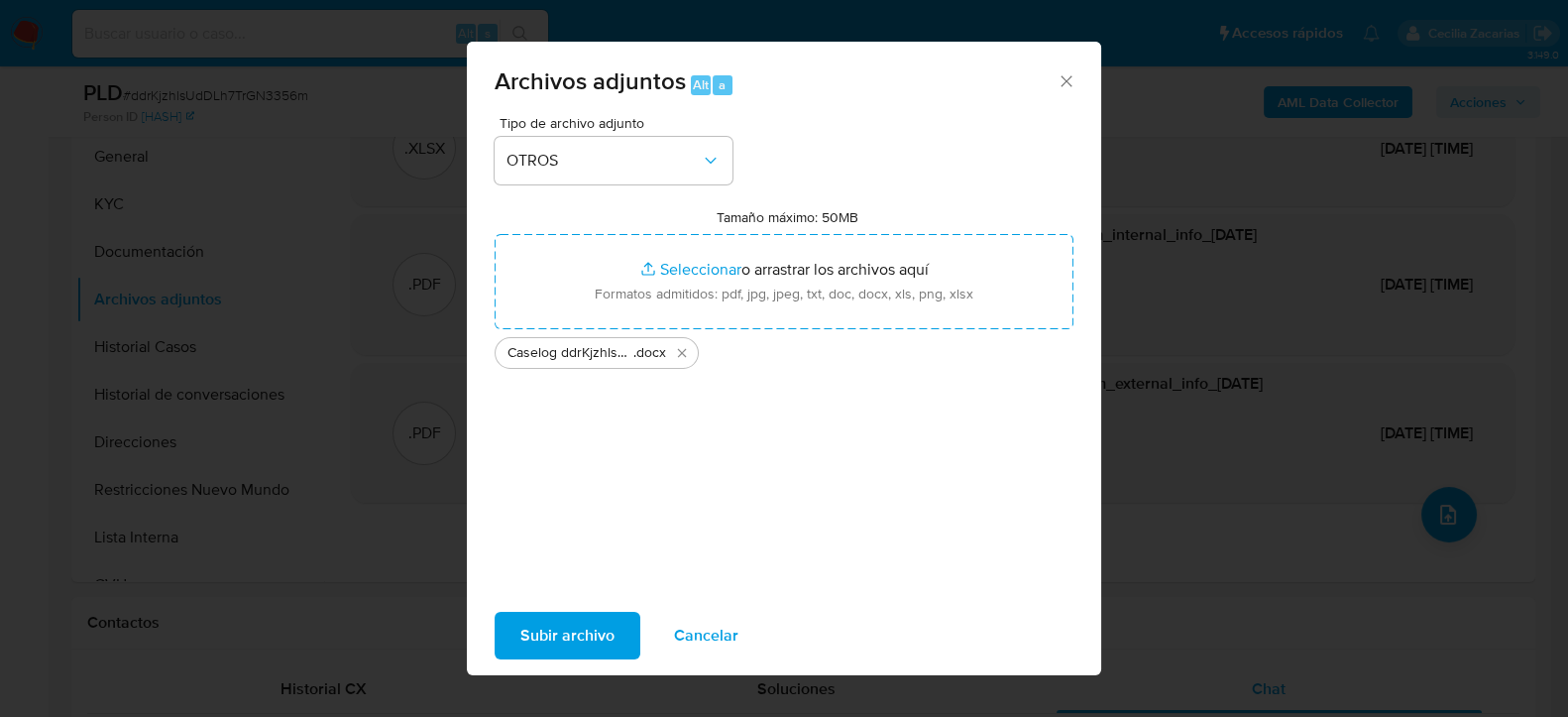 click on "Subir archivo" at bounding box center (567, 636) 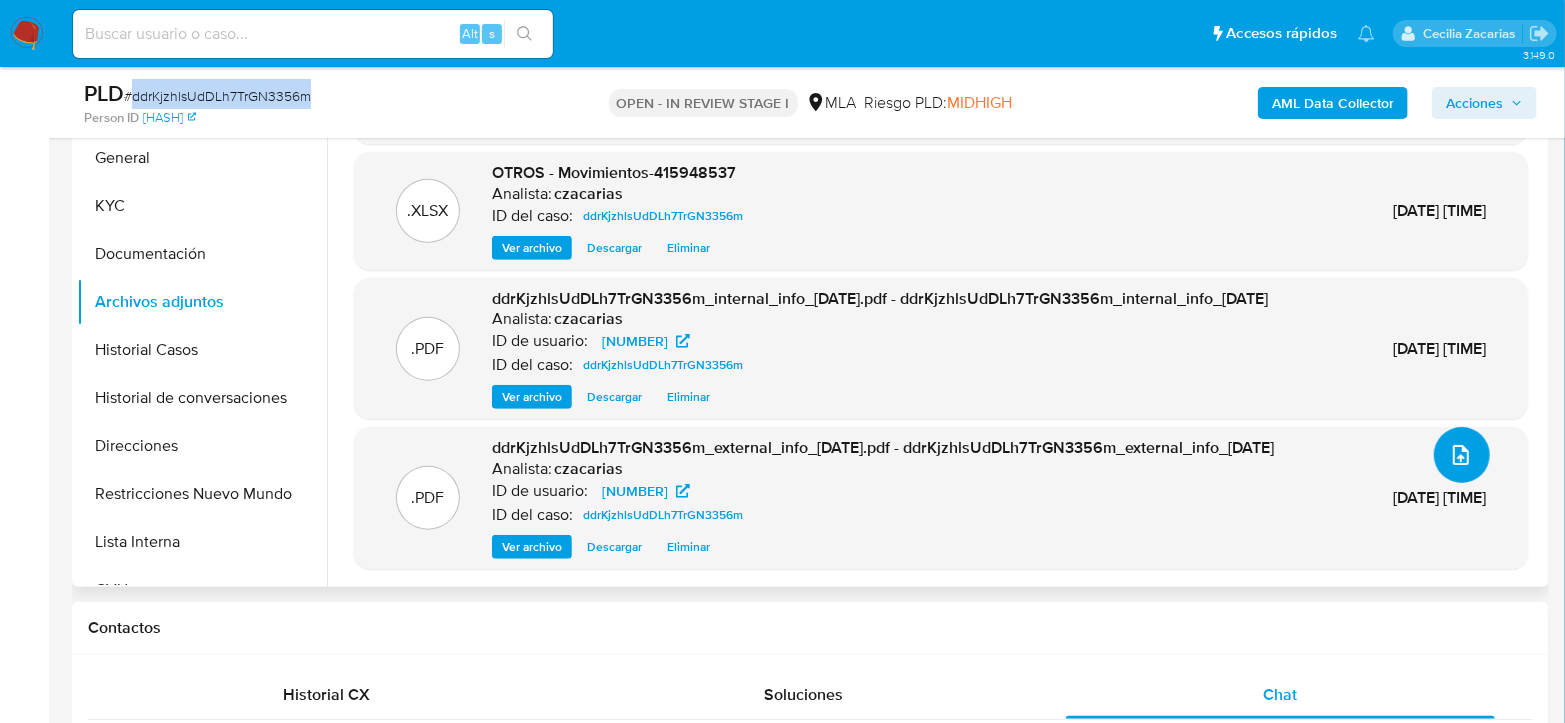 scroll, scrollTop: 106, scrollLeft: 0, axis: vertical 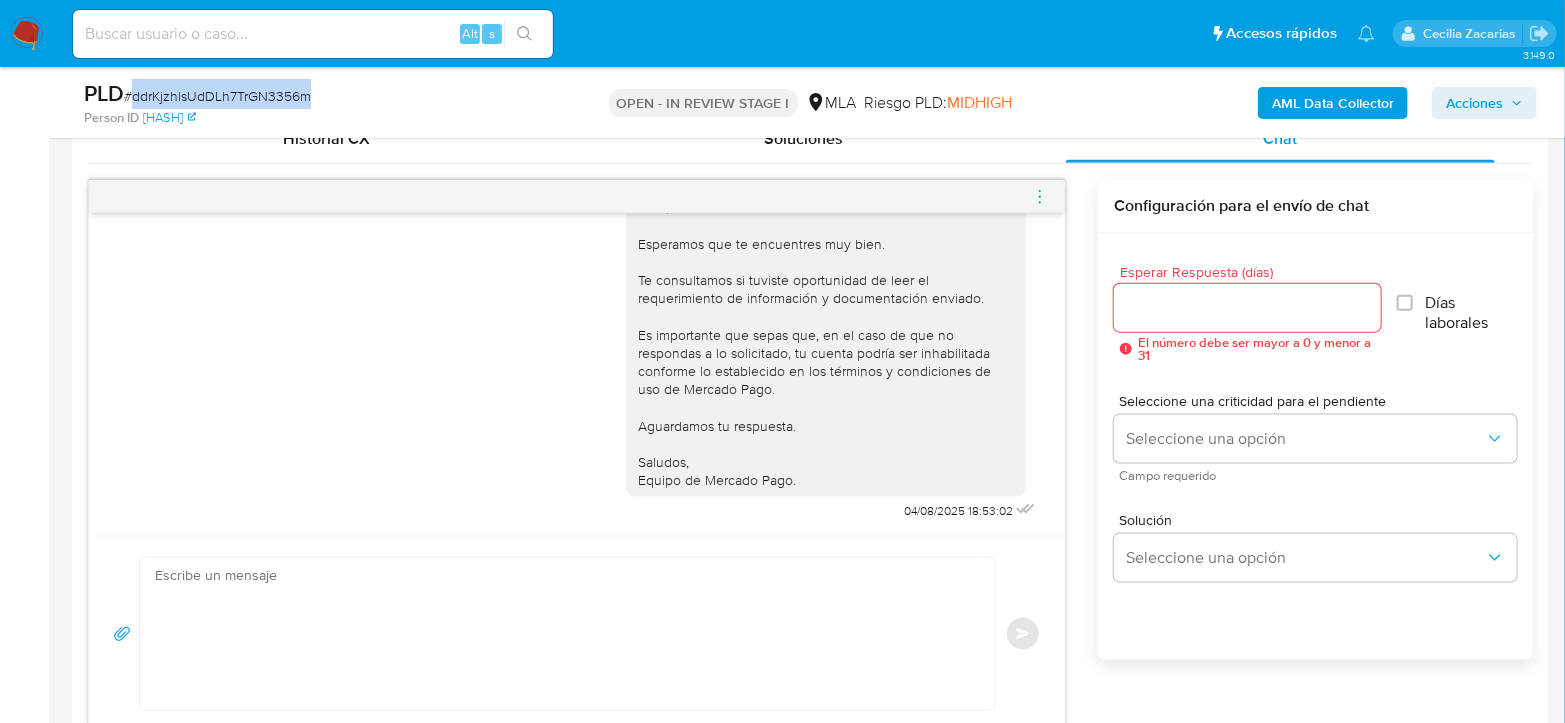 click 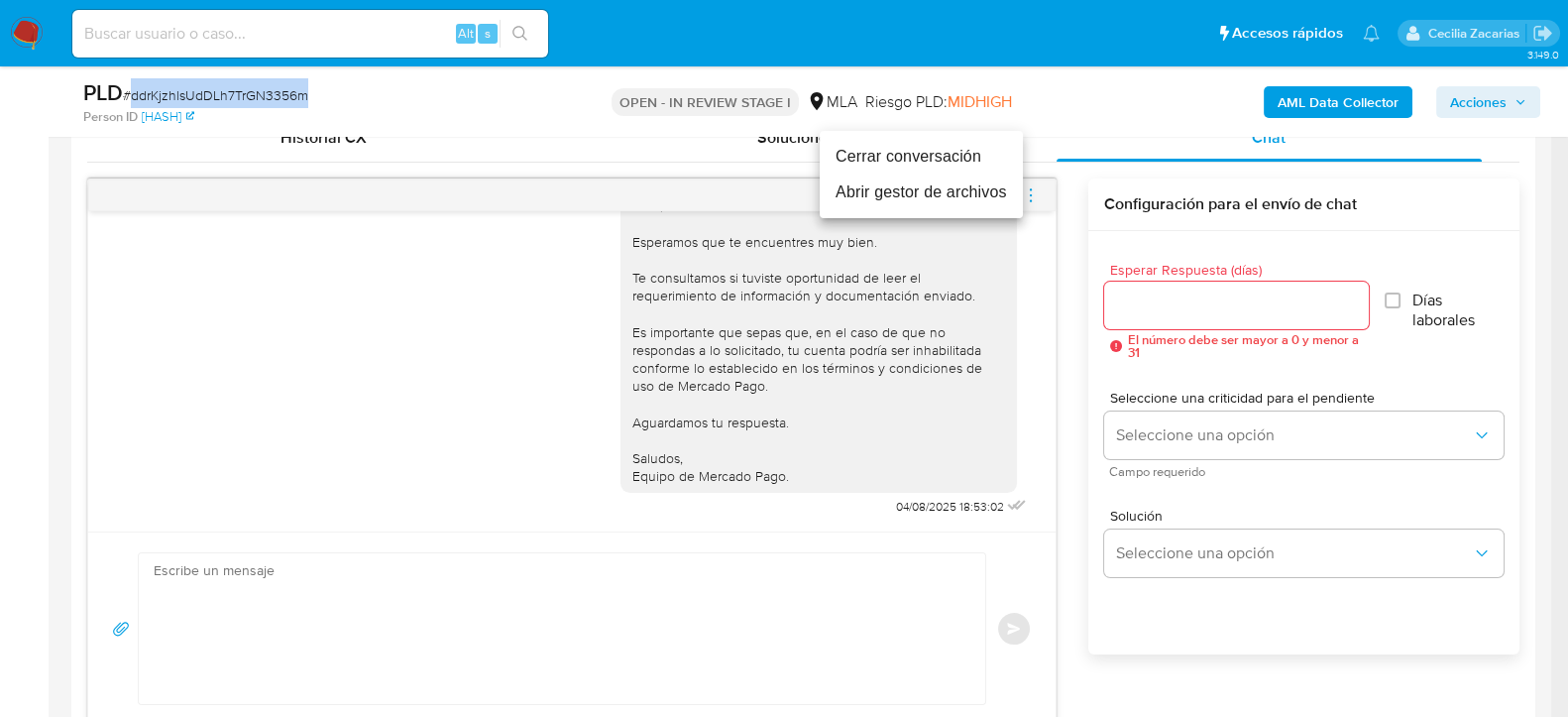 click on "Cerrar conversación" at bounding box center [921, 157] 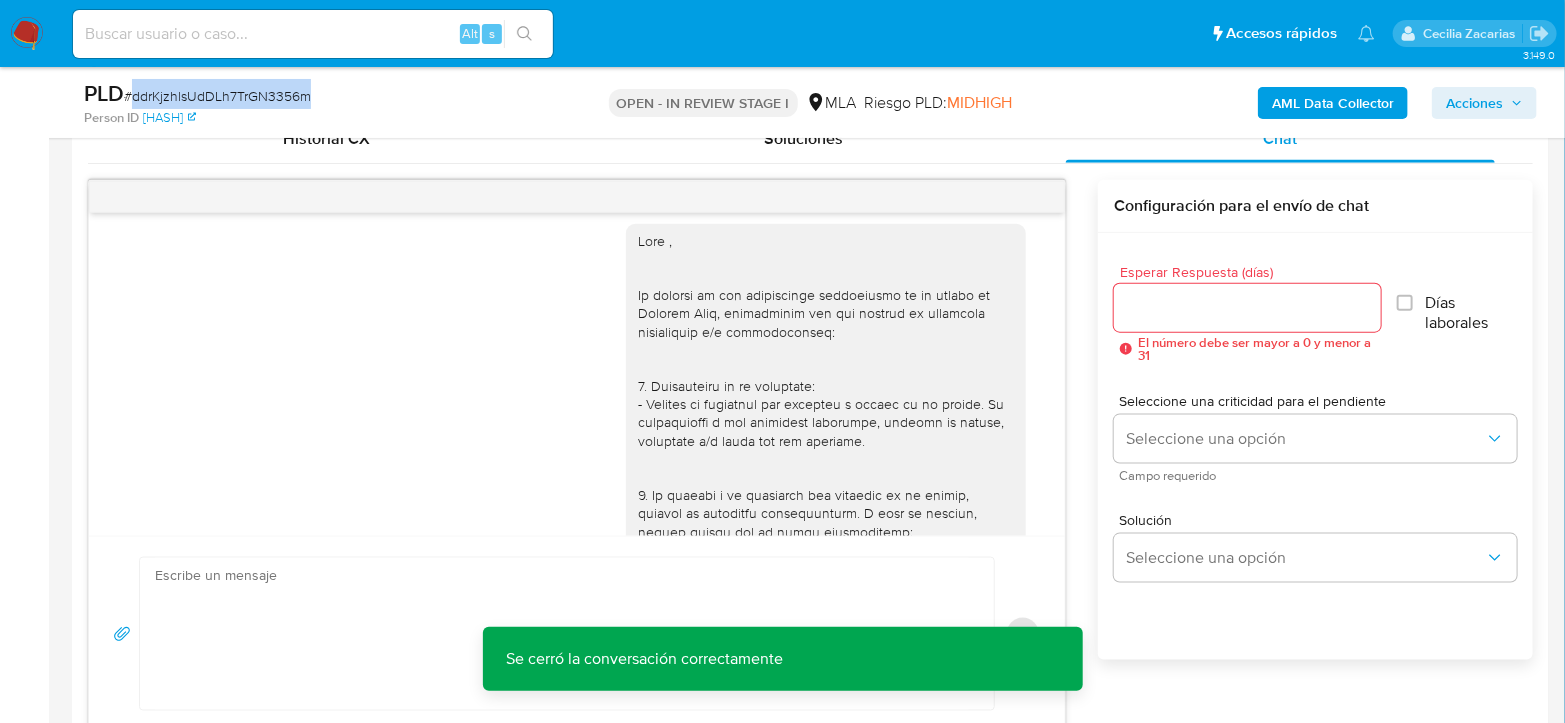 scroll, scrollTop: 0, scrollLeft: 0, axis: both 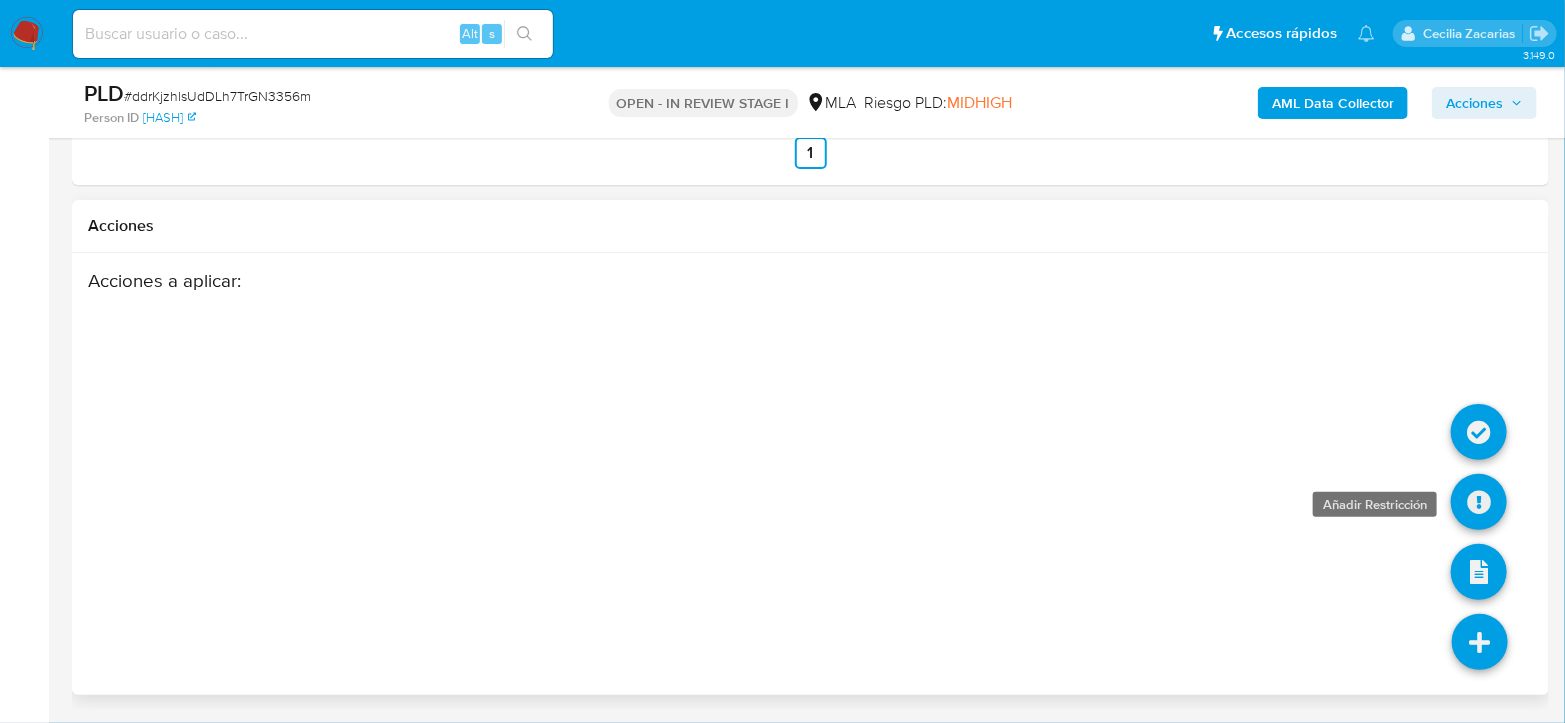 click at bounding box center (1479, 508) 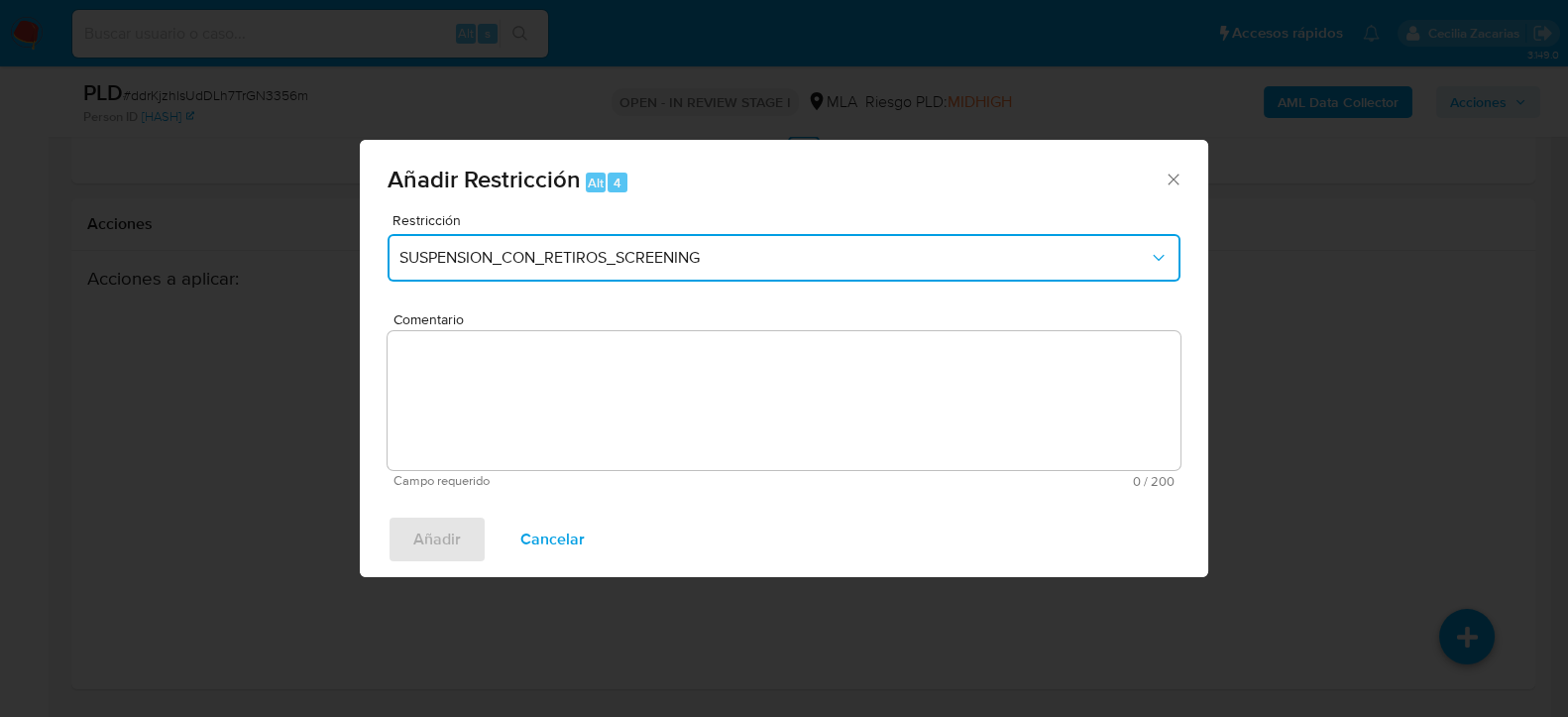 click on "SUSPENSION_CON_RETIROS_SCREENING" at bounding box center (774, 258) 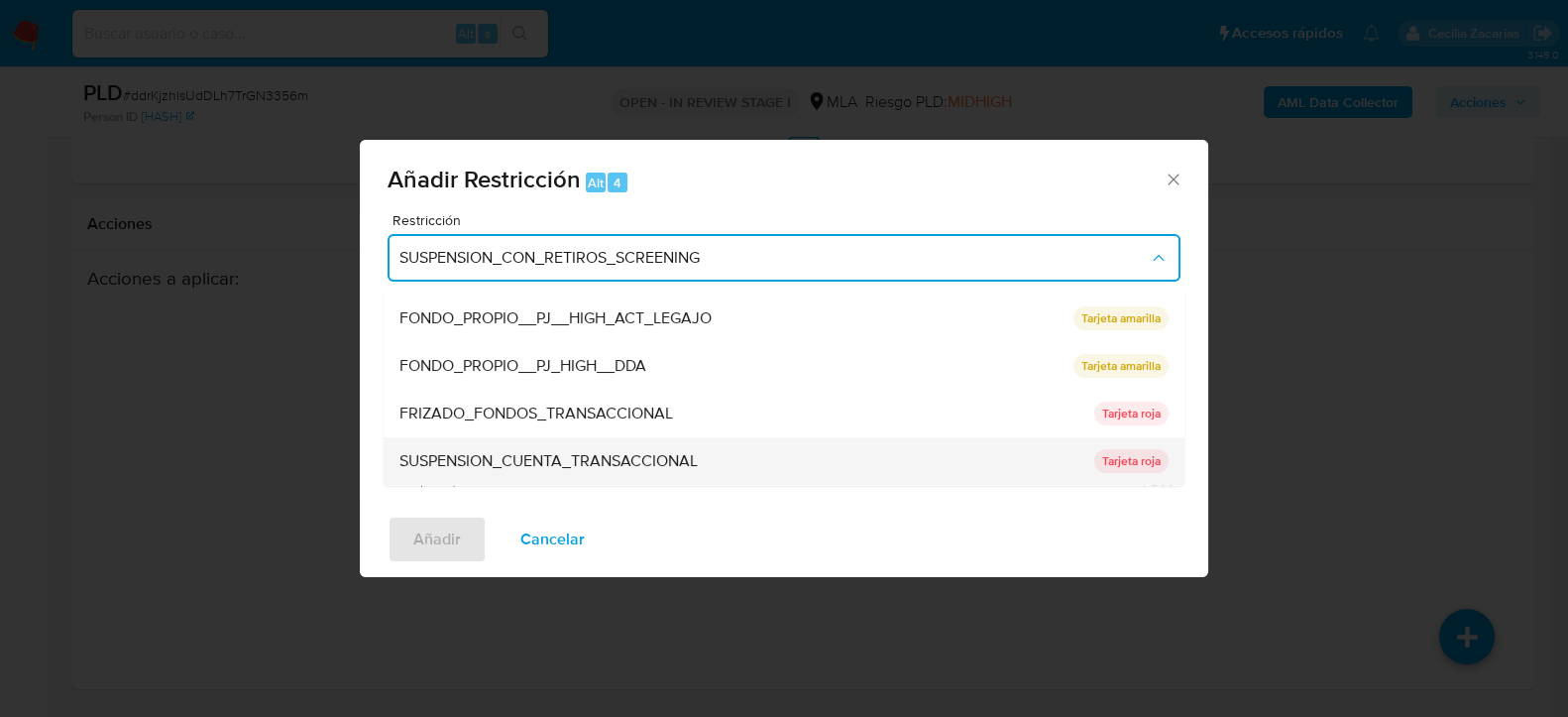 scroll, scrollTop: 324, scrollLeft: 0, axis: vertical 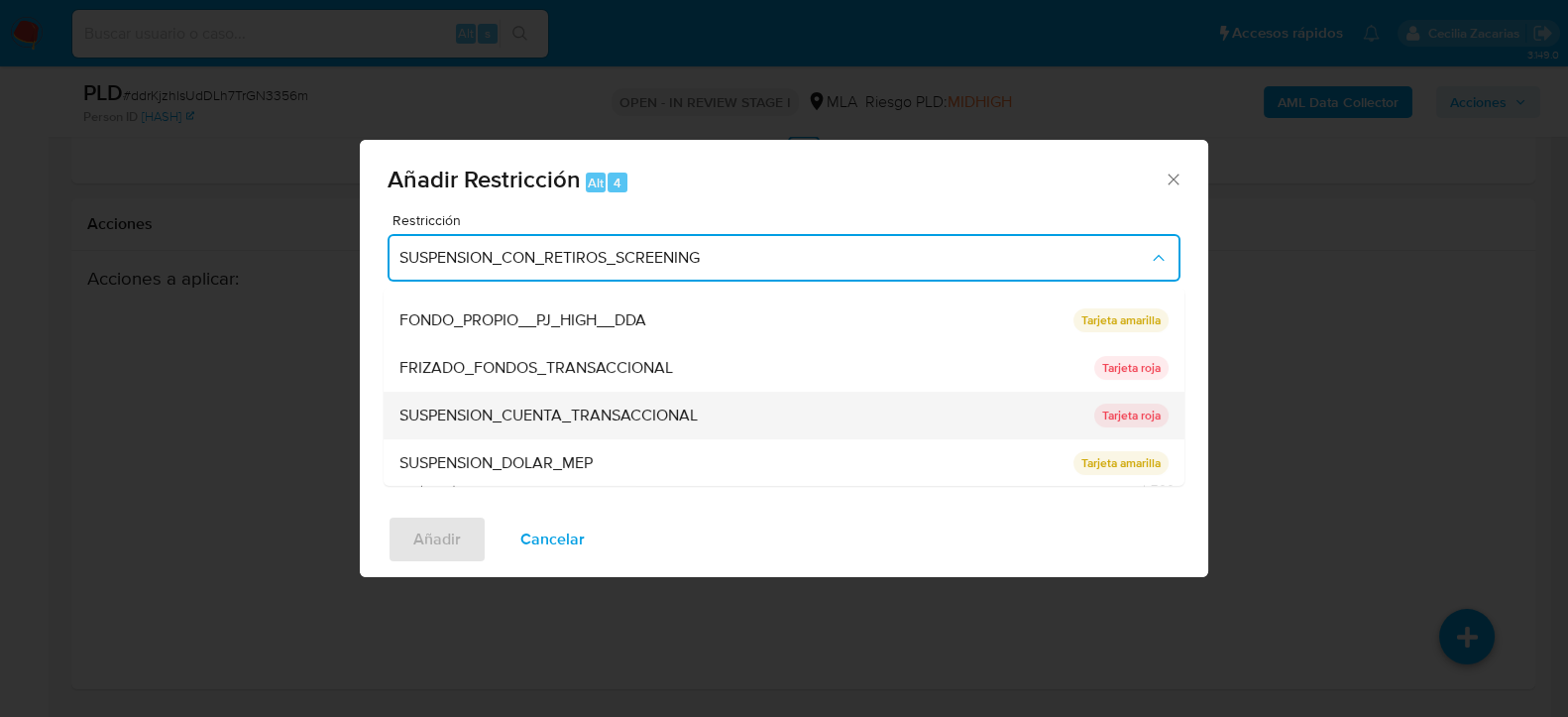 click on "SUSPENSION_CUENTA_TRANSACCIONAL" at bounding box center (548, 416) 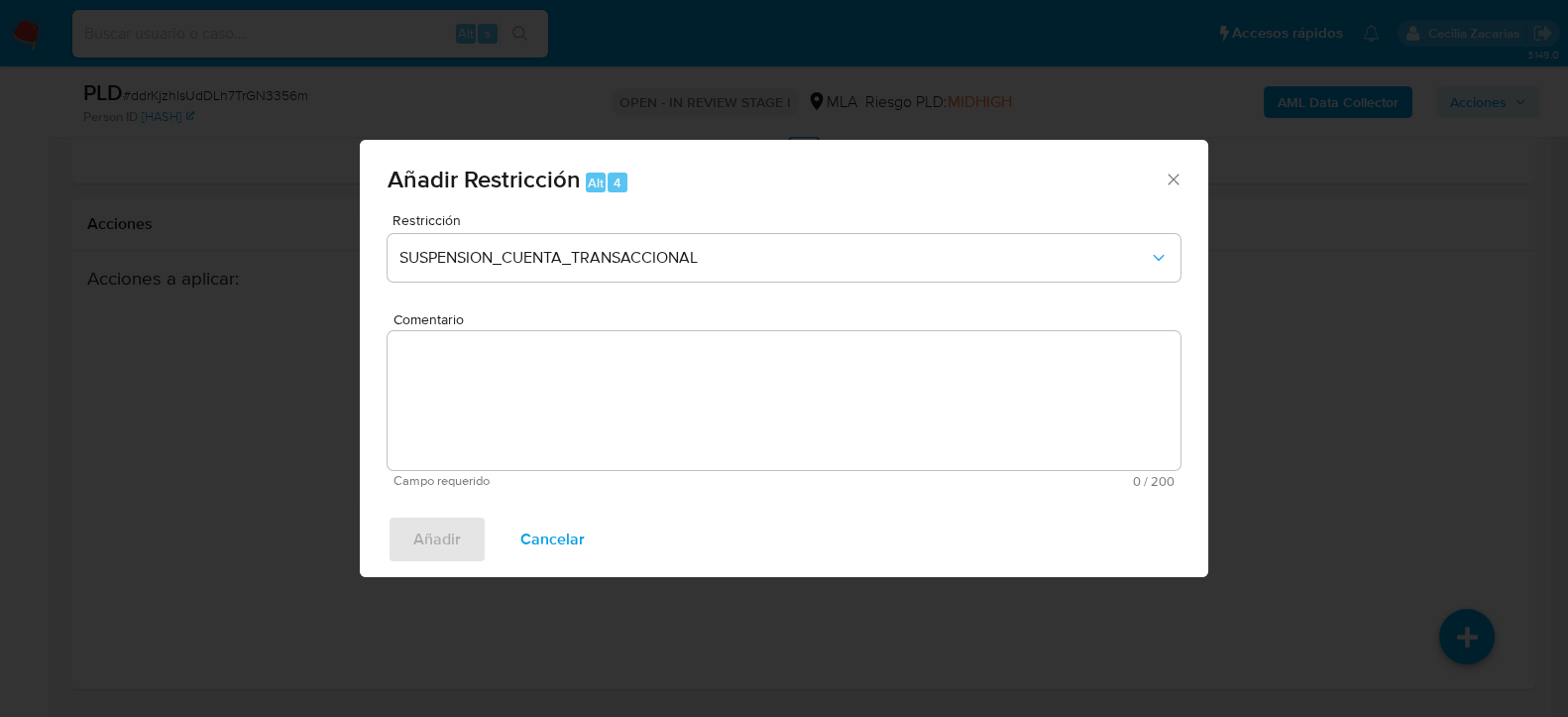 click on "Comentario" at bounding box center [784, 401] 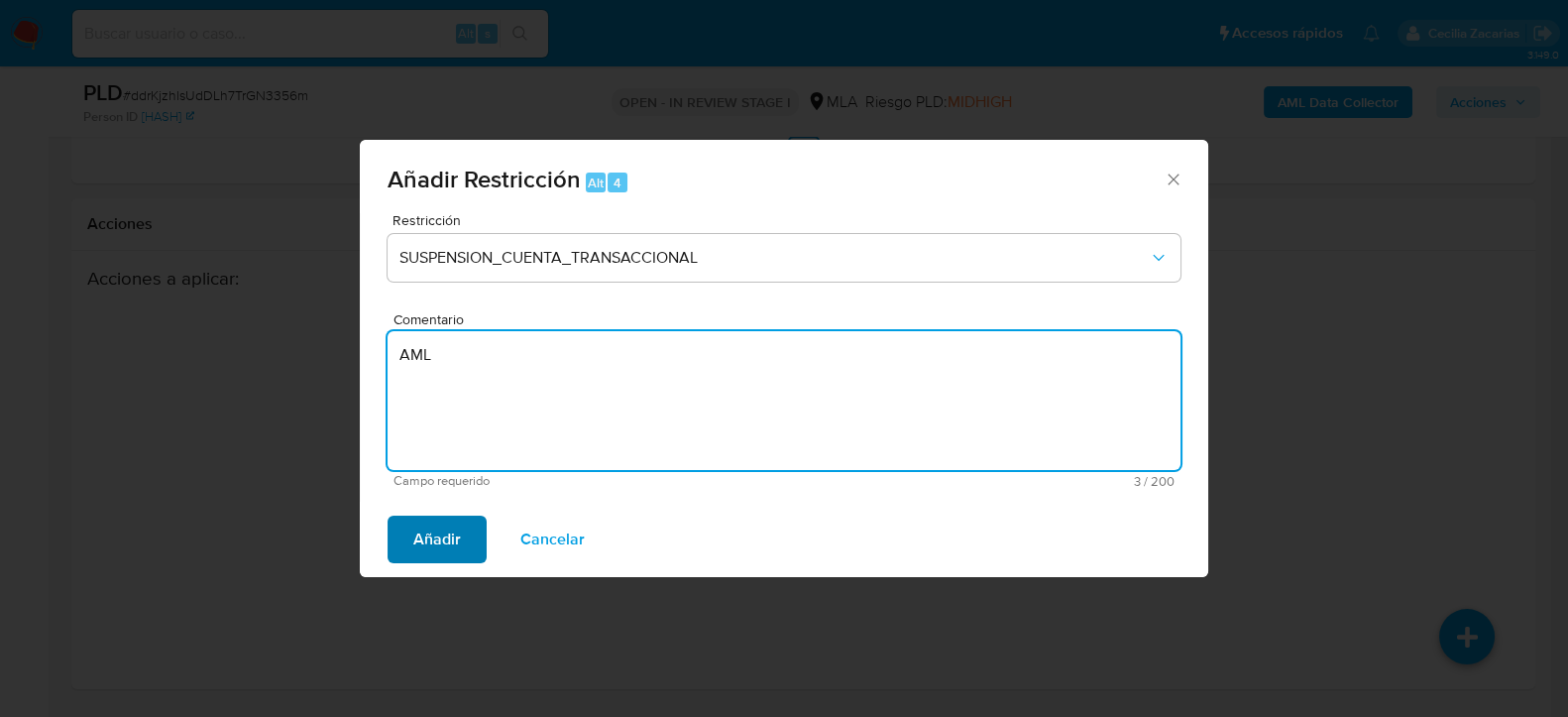 type on "AML" 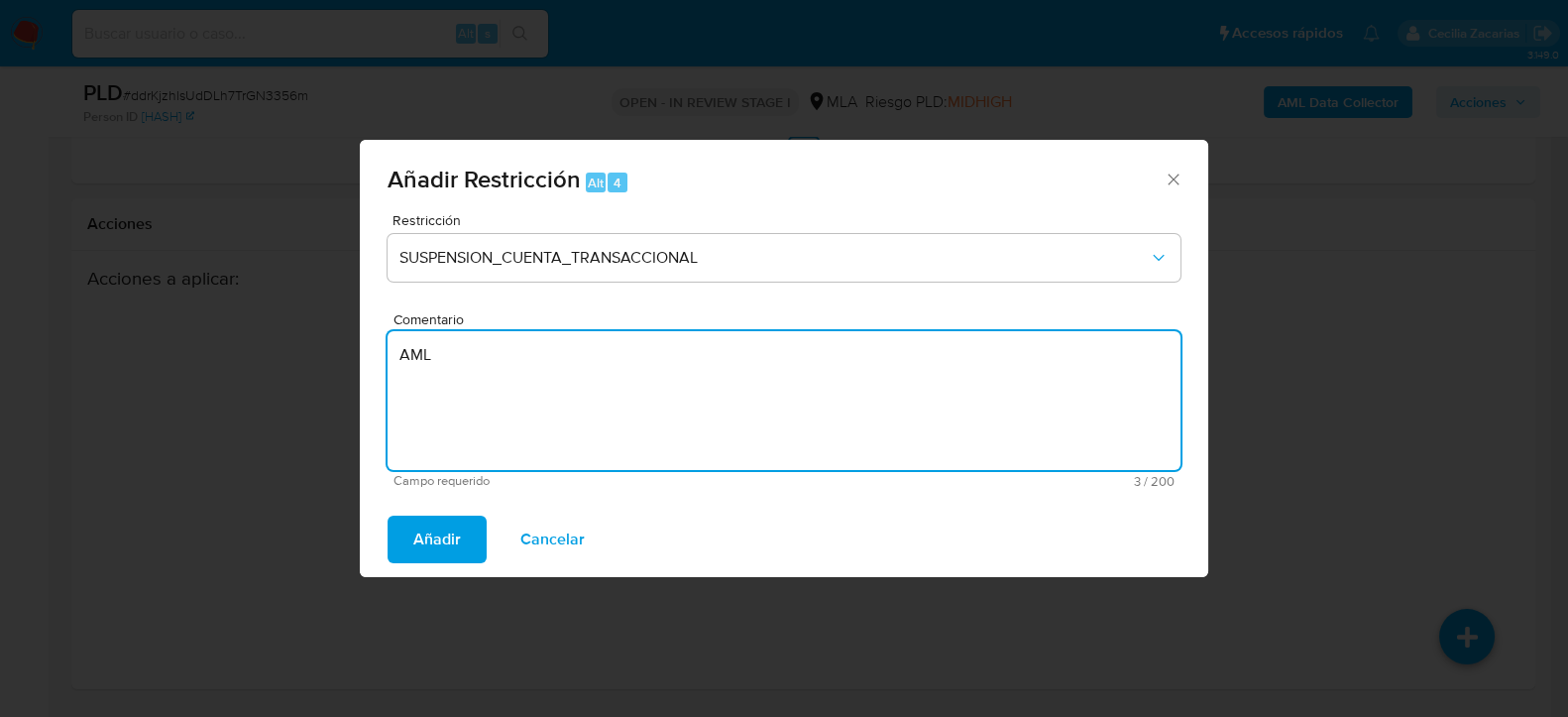 click on "Añadir" at bounding box center (437, 539) 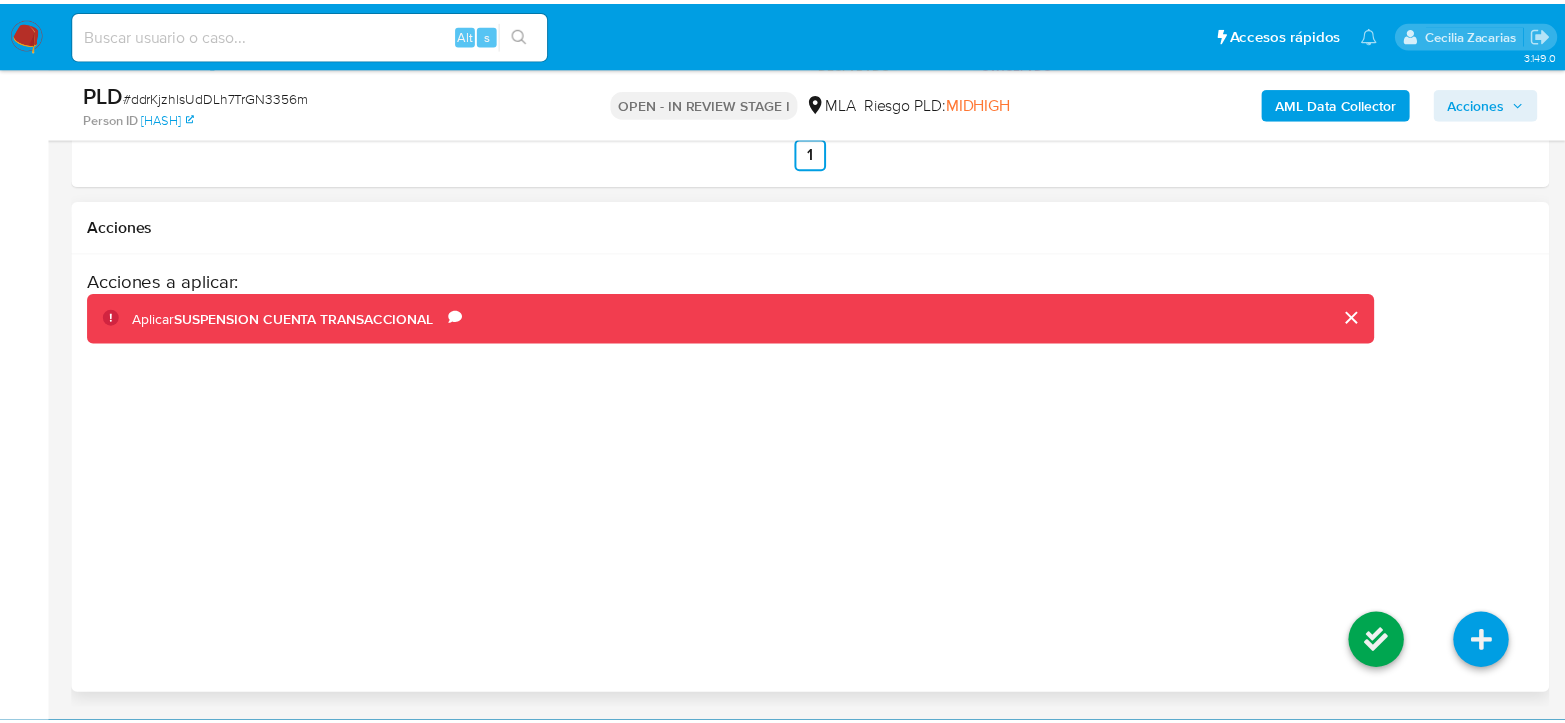 scroll, scrollTop: 3637, scrollLeft: 0, axis: vertical 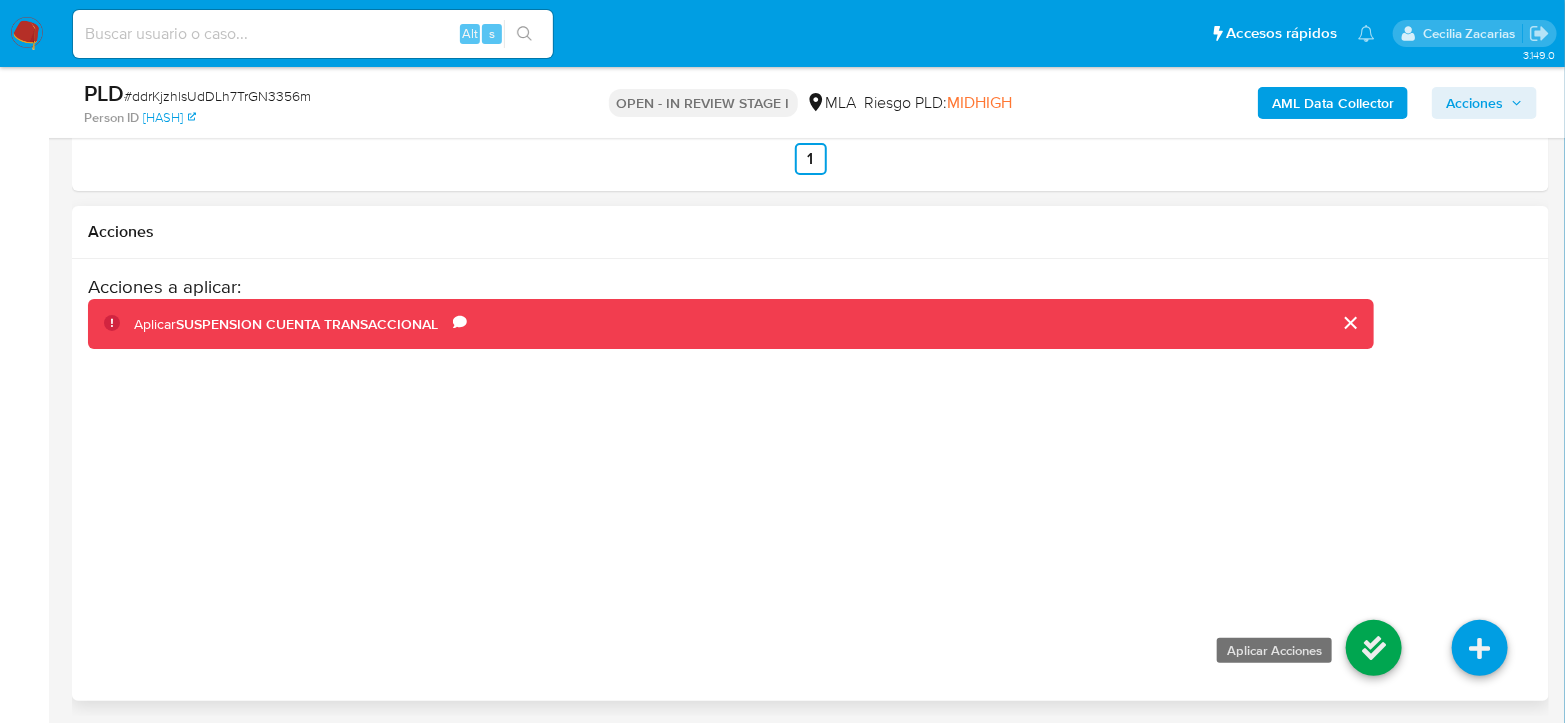 click at bounding box center (1374, 694) 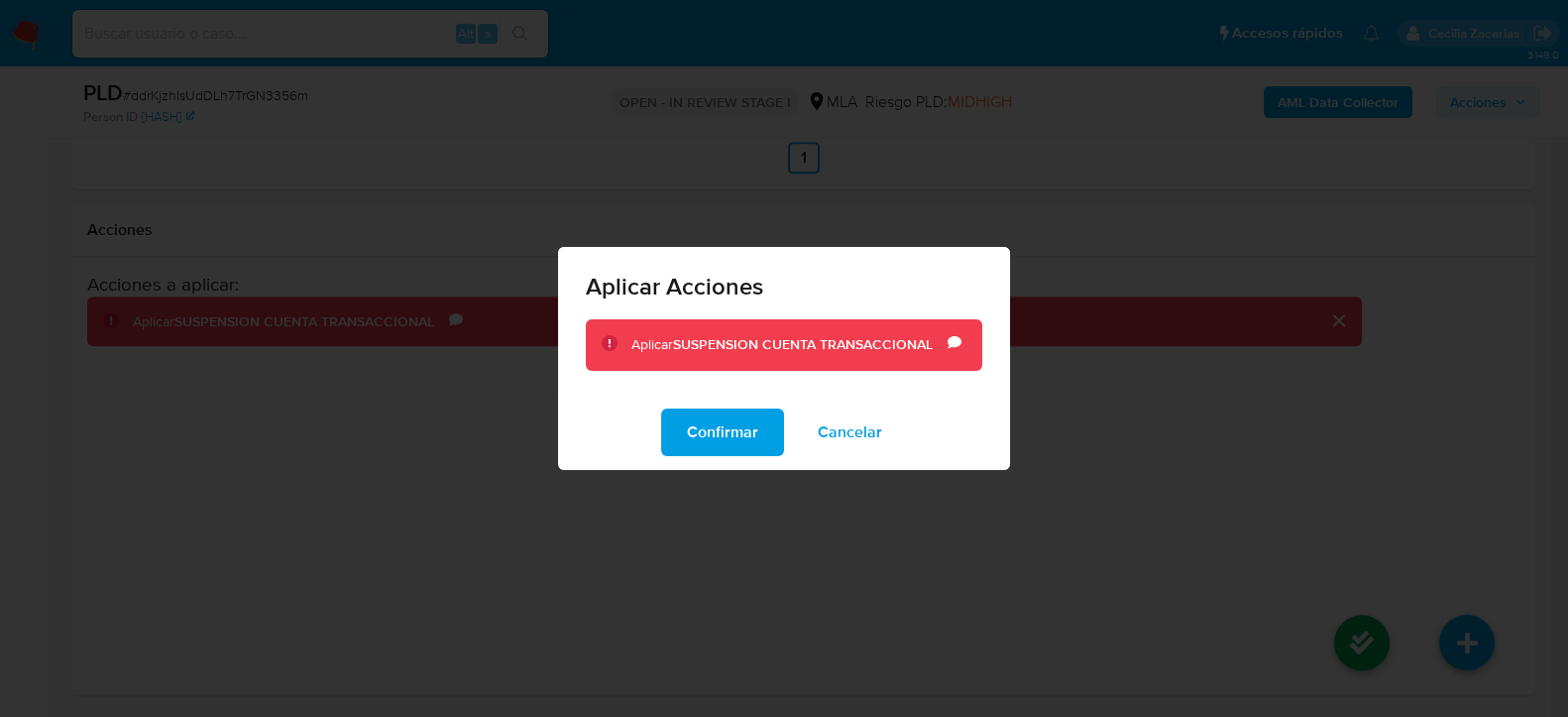 click on "Confirmar" at bounding box center [723, 432] 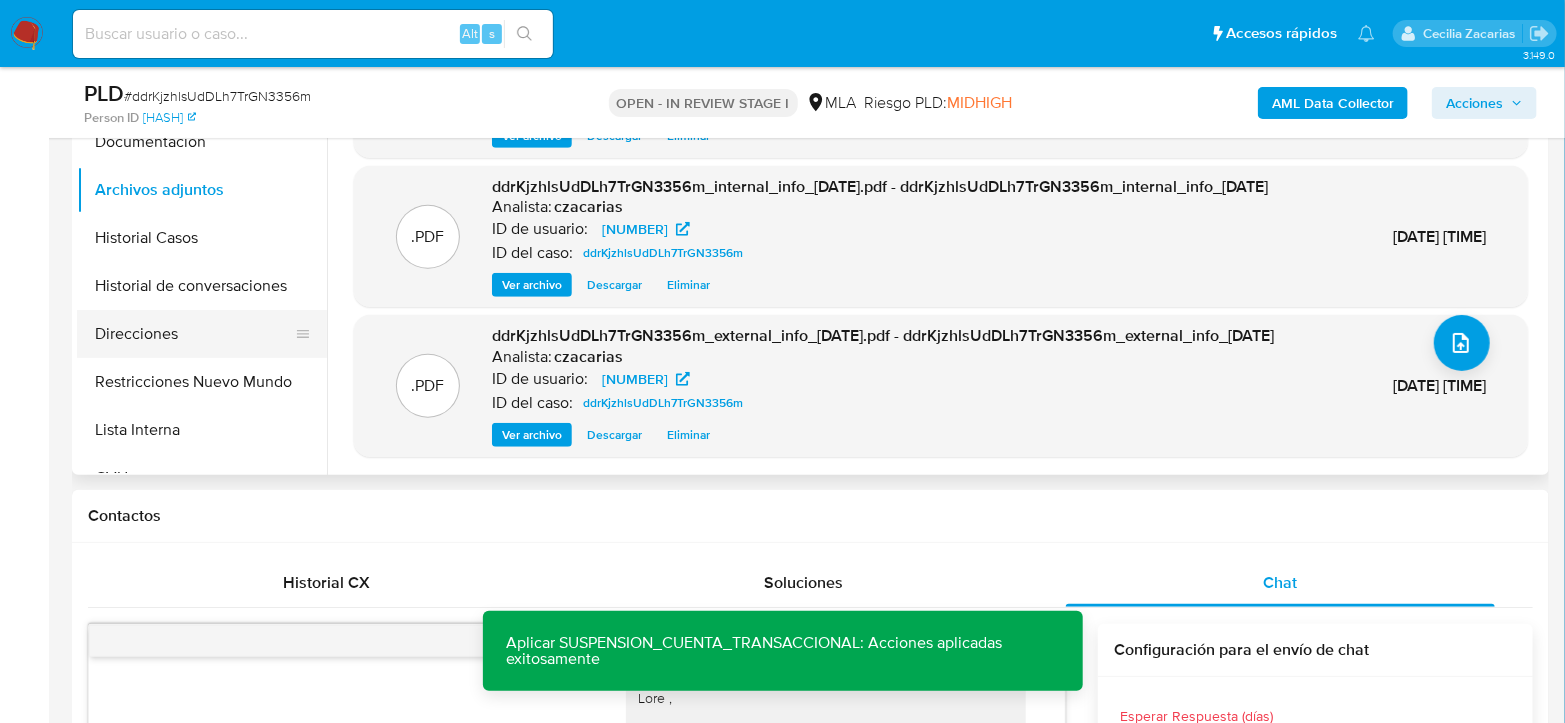 scroll, scrollTop: 525, scrollLeft: 0, axis: vertical 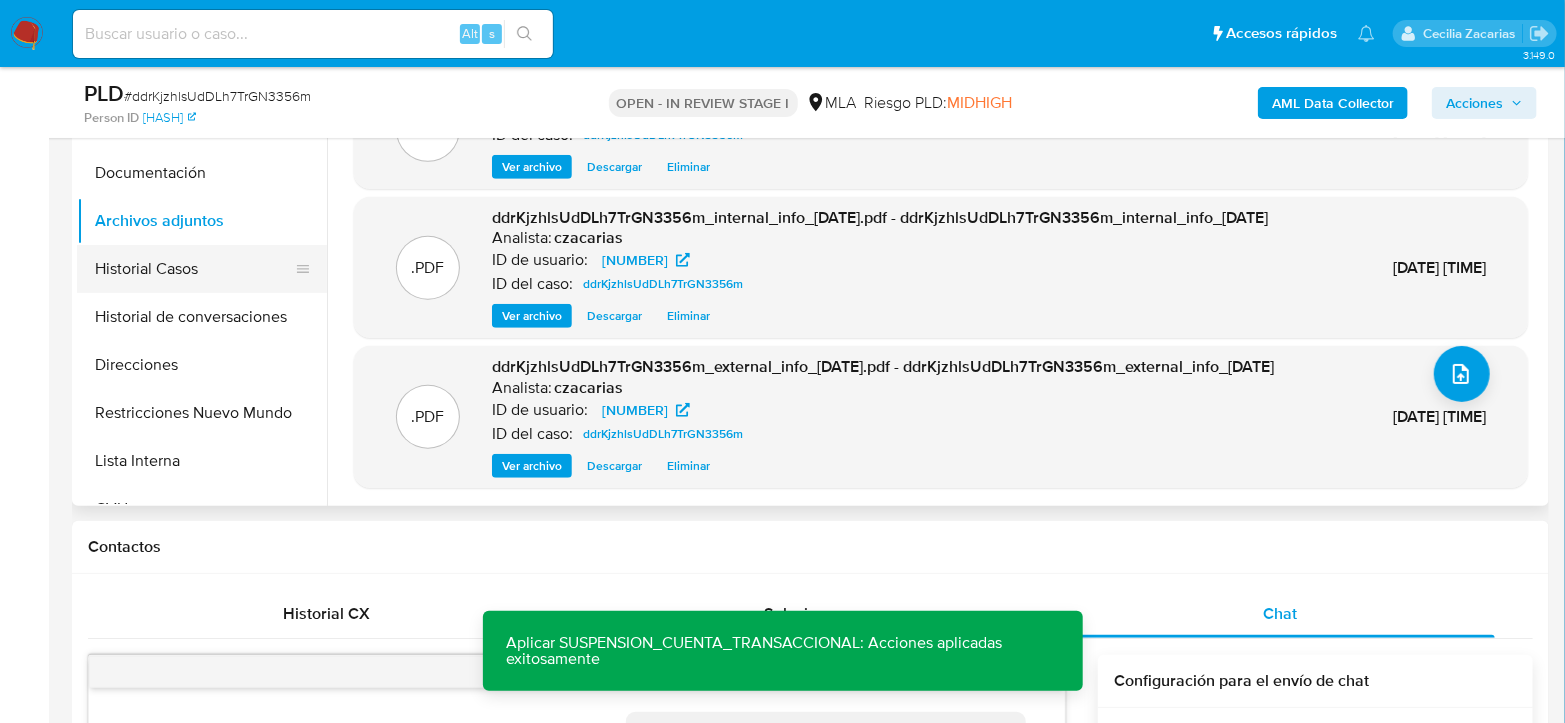 click on "Historial Casos" at bounding box center (194, 269) 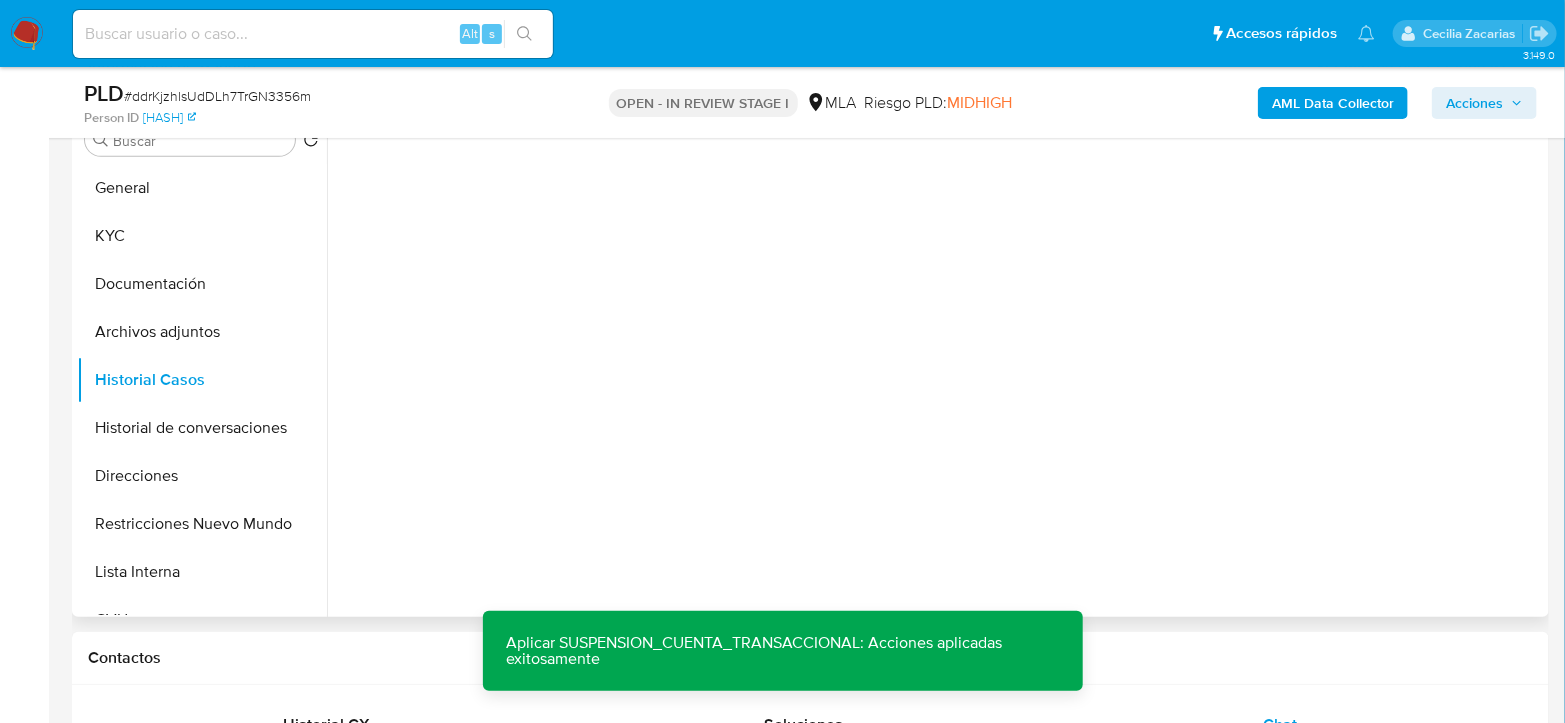 scroll, scrollTop: 303, scrollLeft: 0, axis: vertical 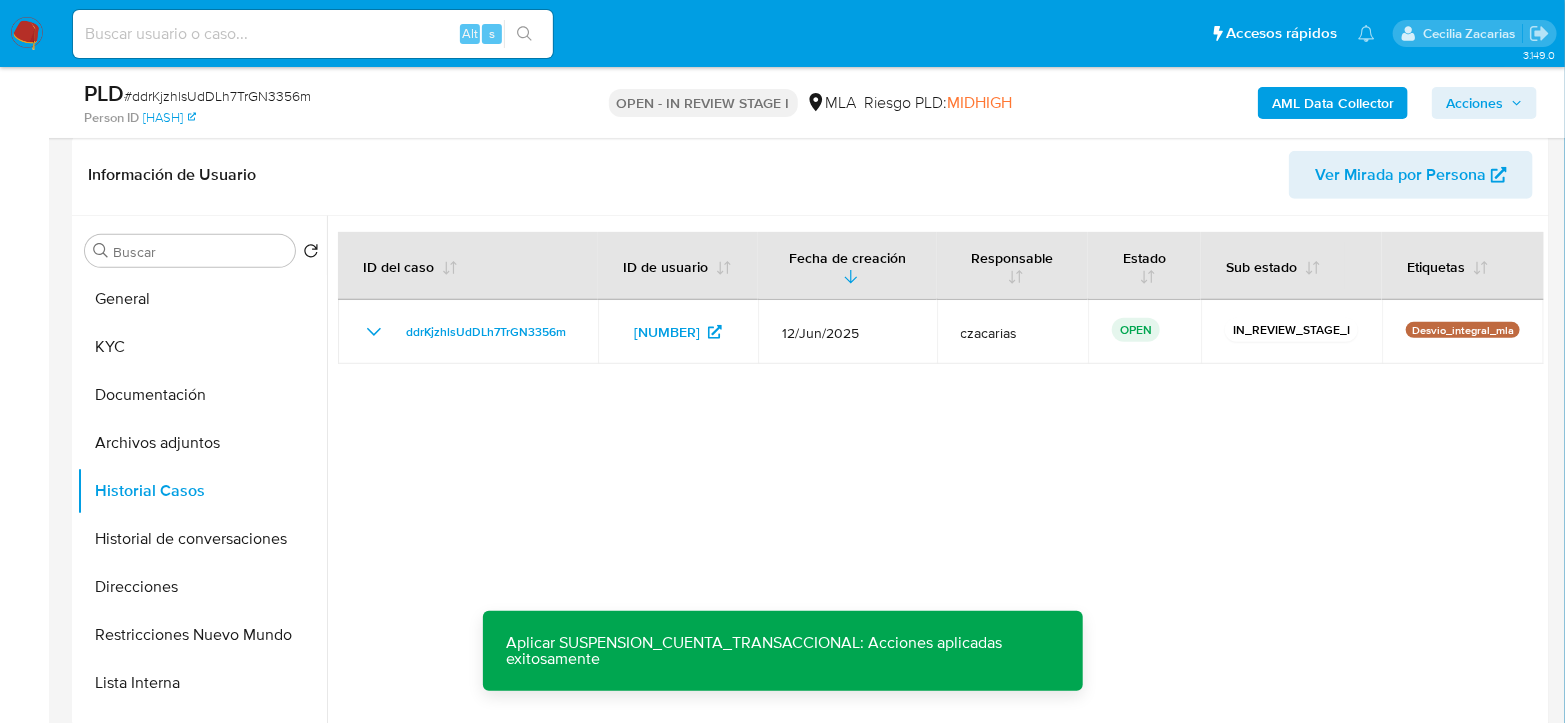 click on "Acciones" at bounding box center (1474, 103) 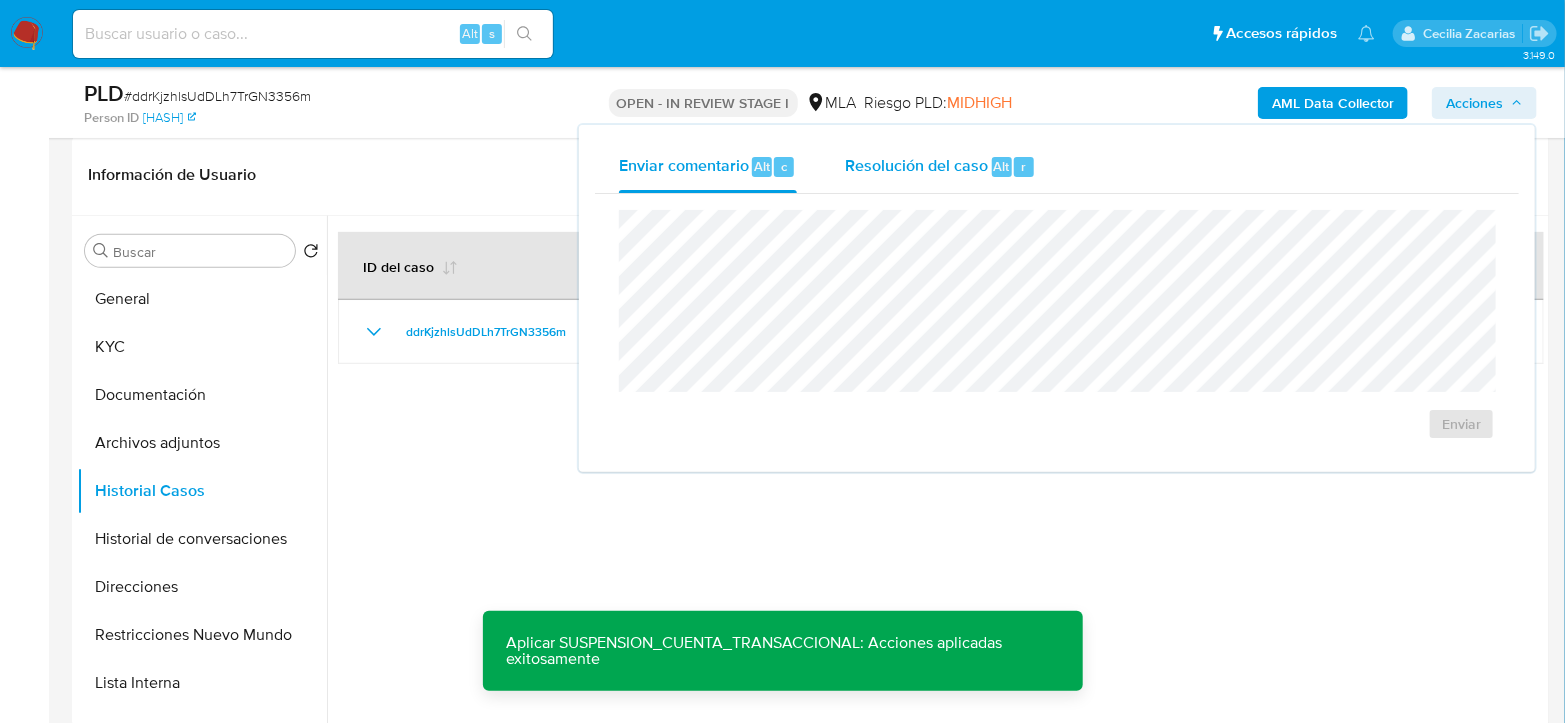 click on "Resolución del caso" at bounding box center [916, 165] 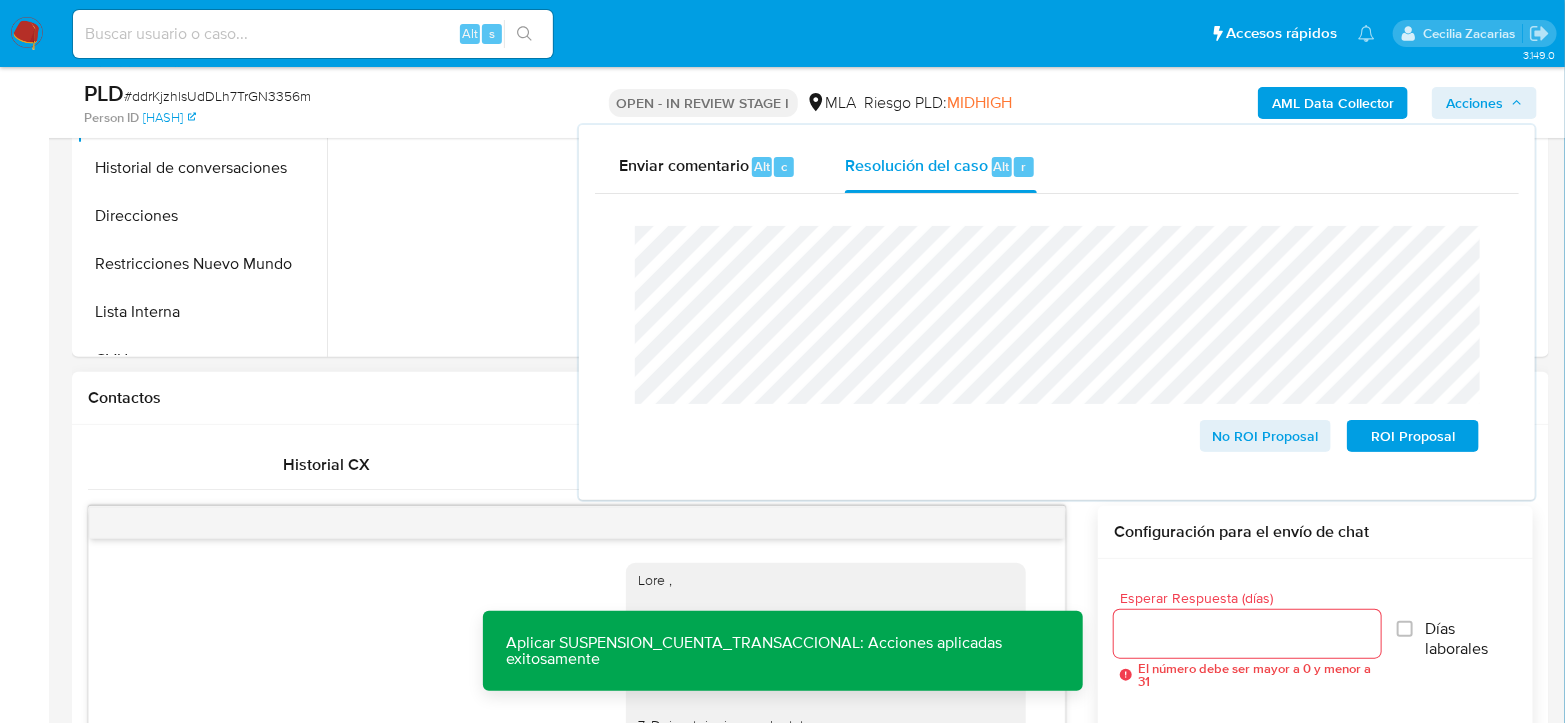 scroll, scrollTop: 637, scrollLeft: 0, axis: vertical 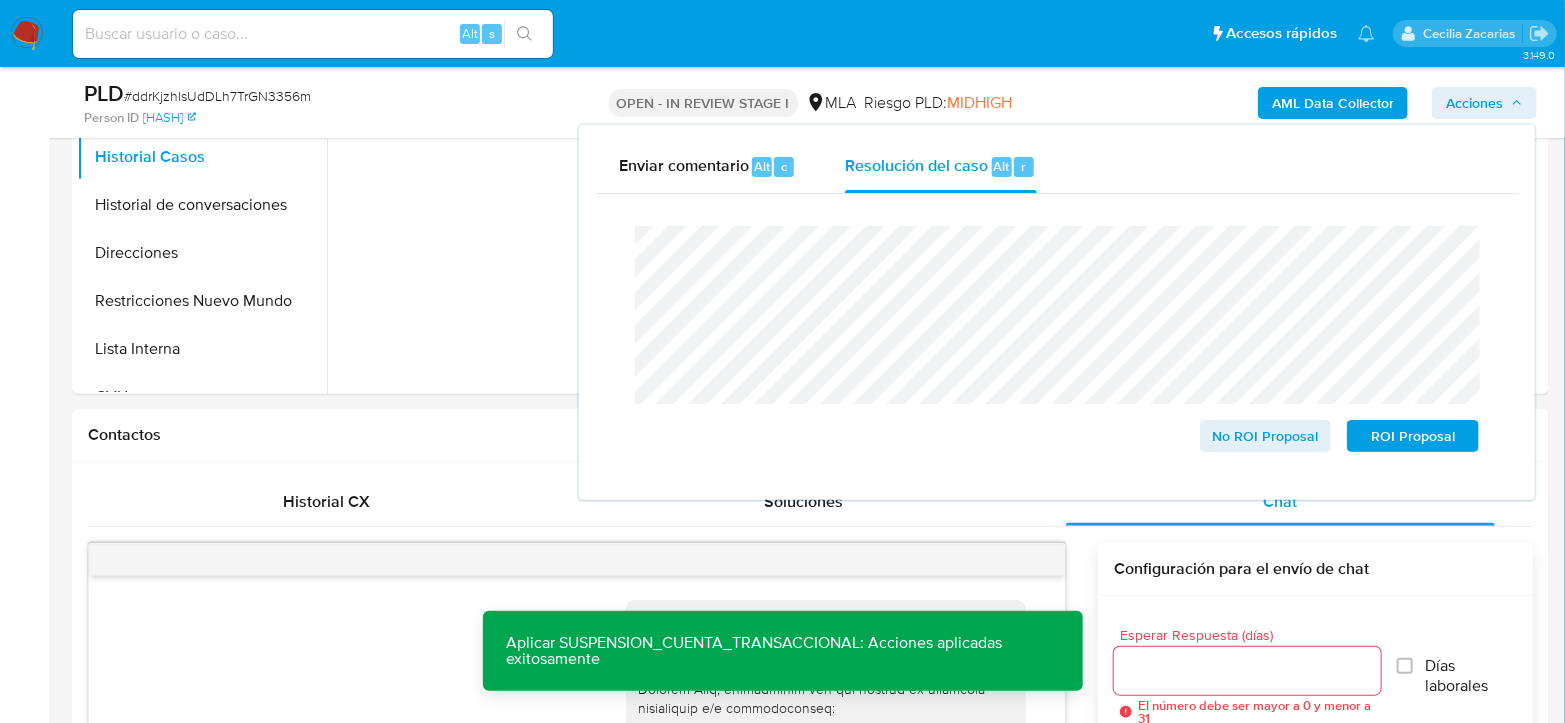 click on "# ddrKjzhlsUdDLh7TrGN3356m" at bounding box center (217, 96) 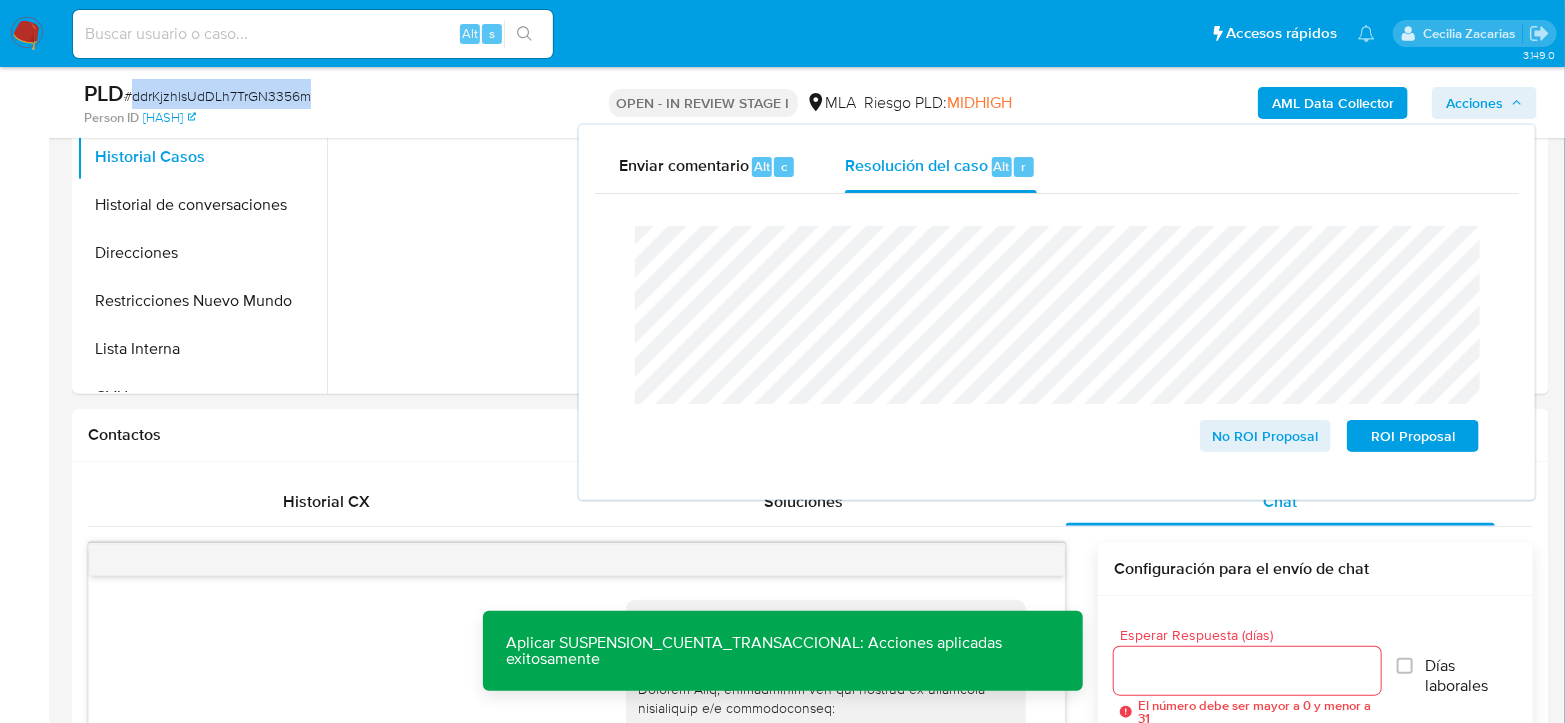 click on "# ddrKjzhlsUdDLh7TrGN3356m" at bounding box center [217, 96] 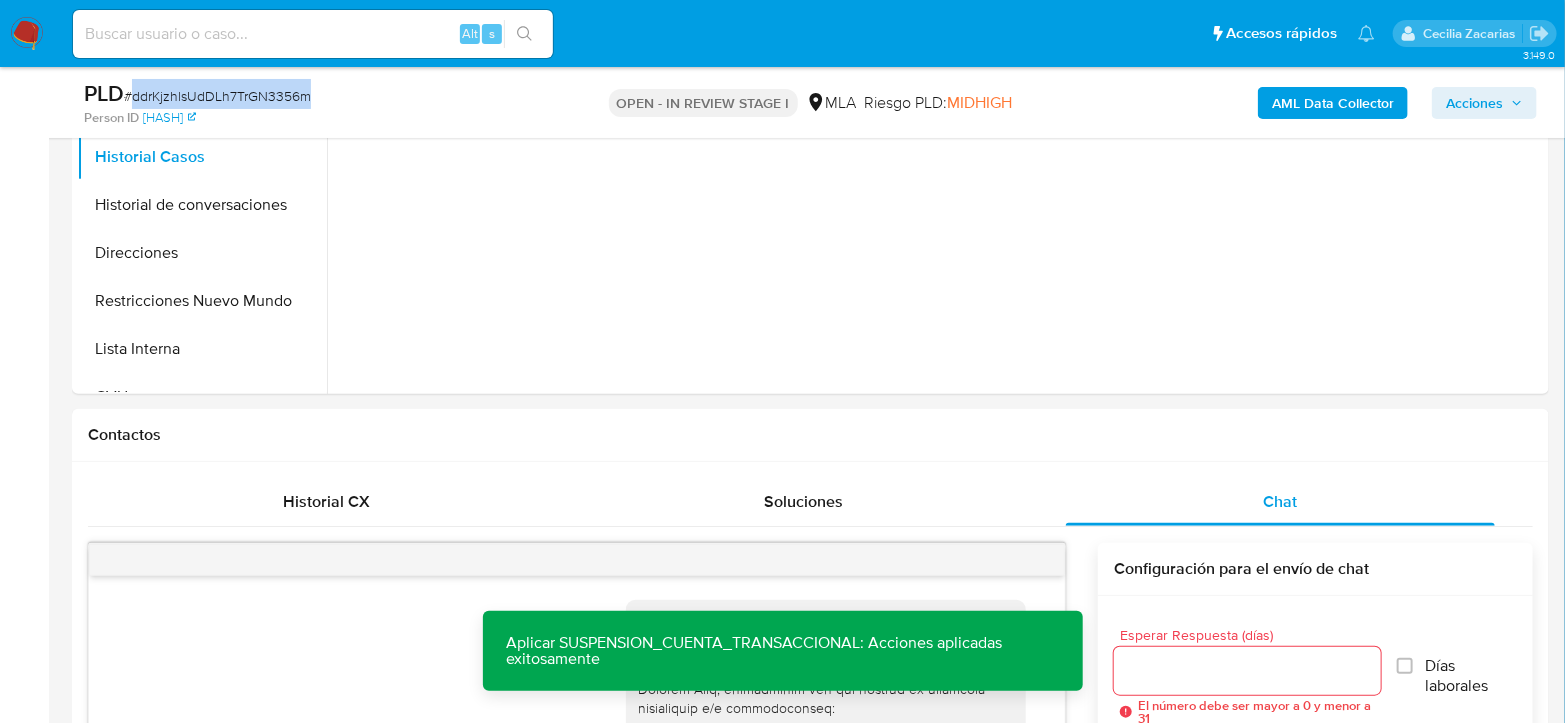 copy on "ddrKjzhlsUdDLh7TrGN3356m" 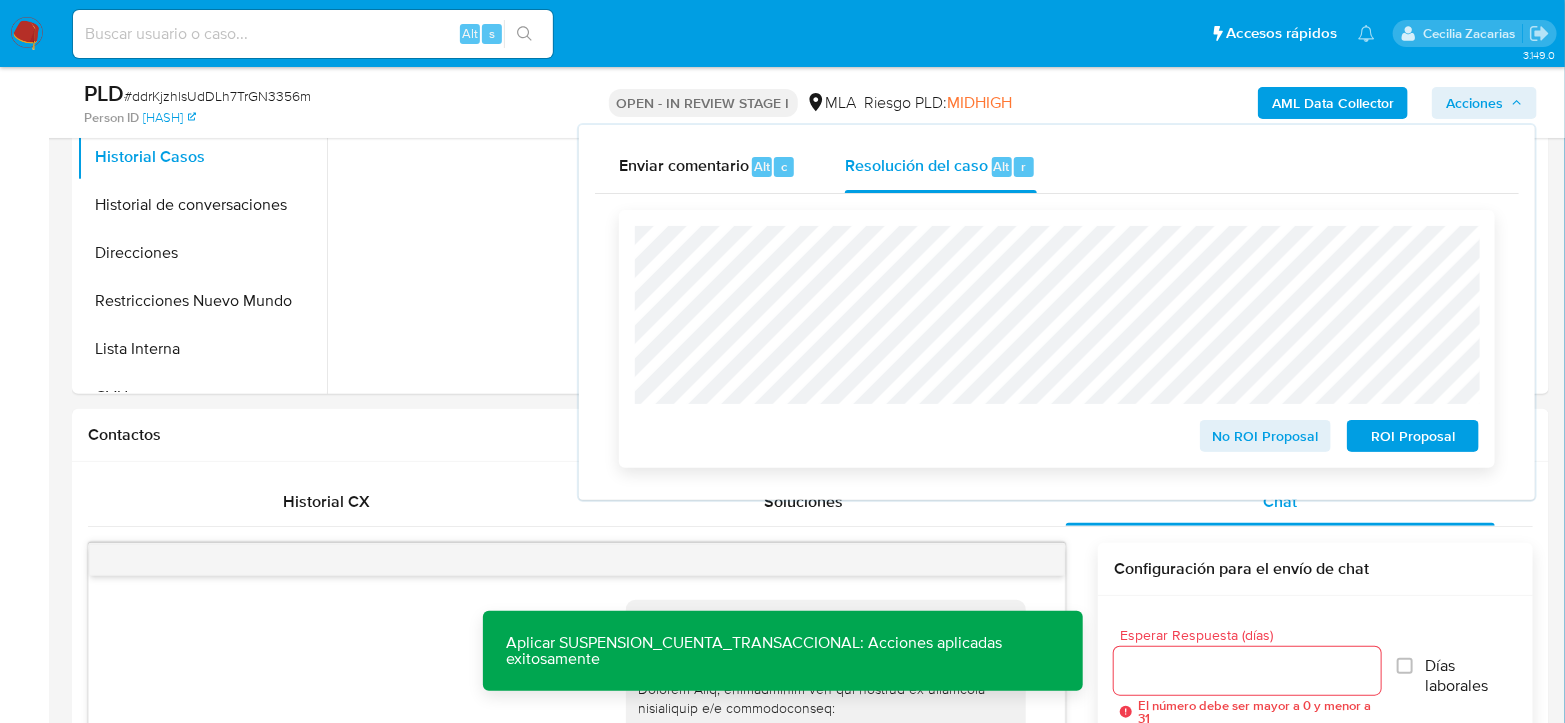 click on "ROI Proposal" at bounding box center [1413, 436] 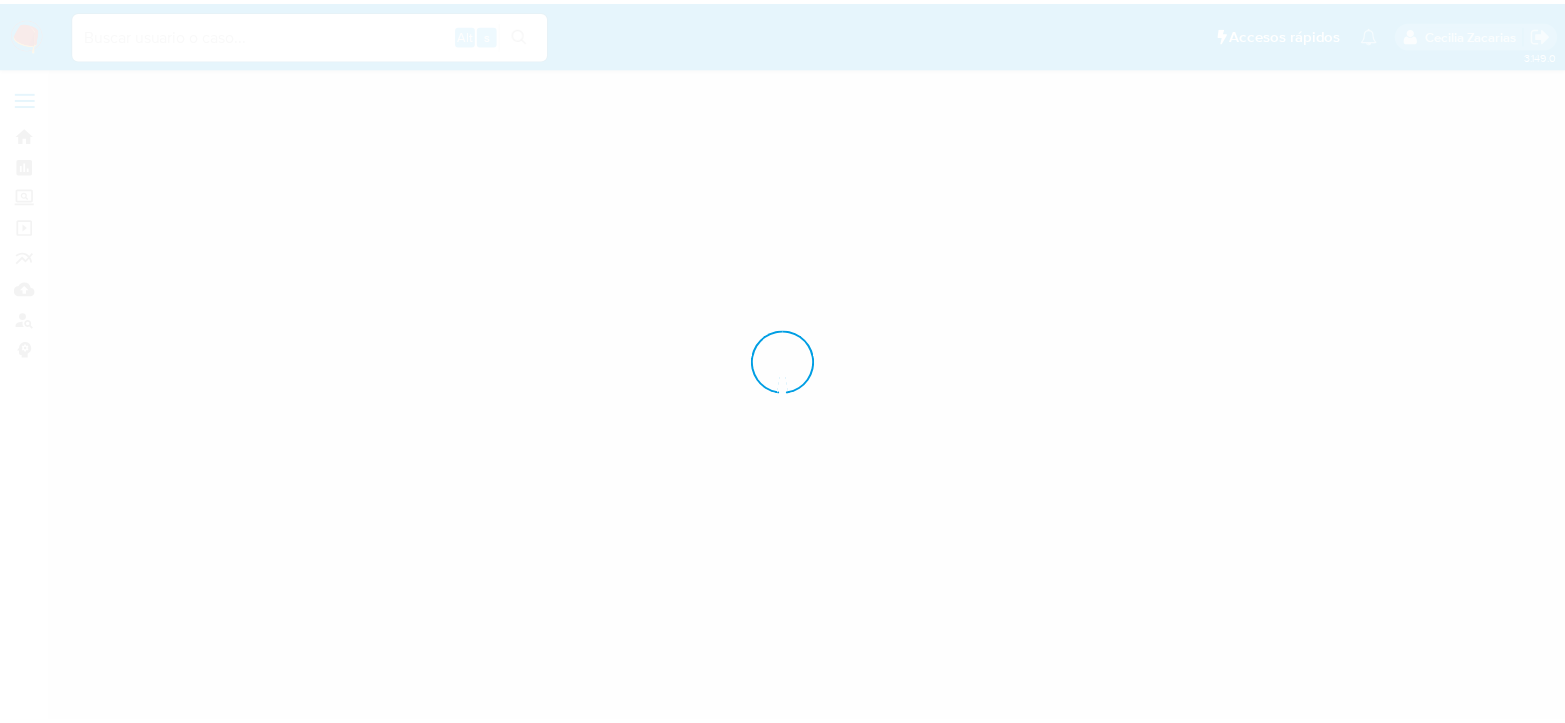 scroll, scrollTop: 0, scrollLeft: 0, axis: both 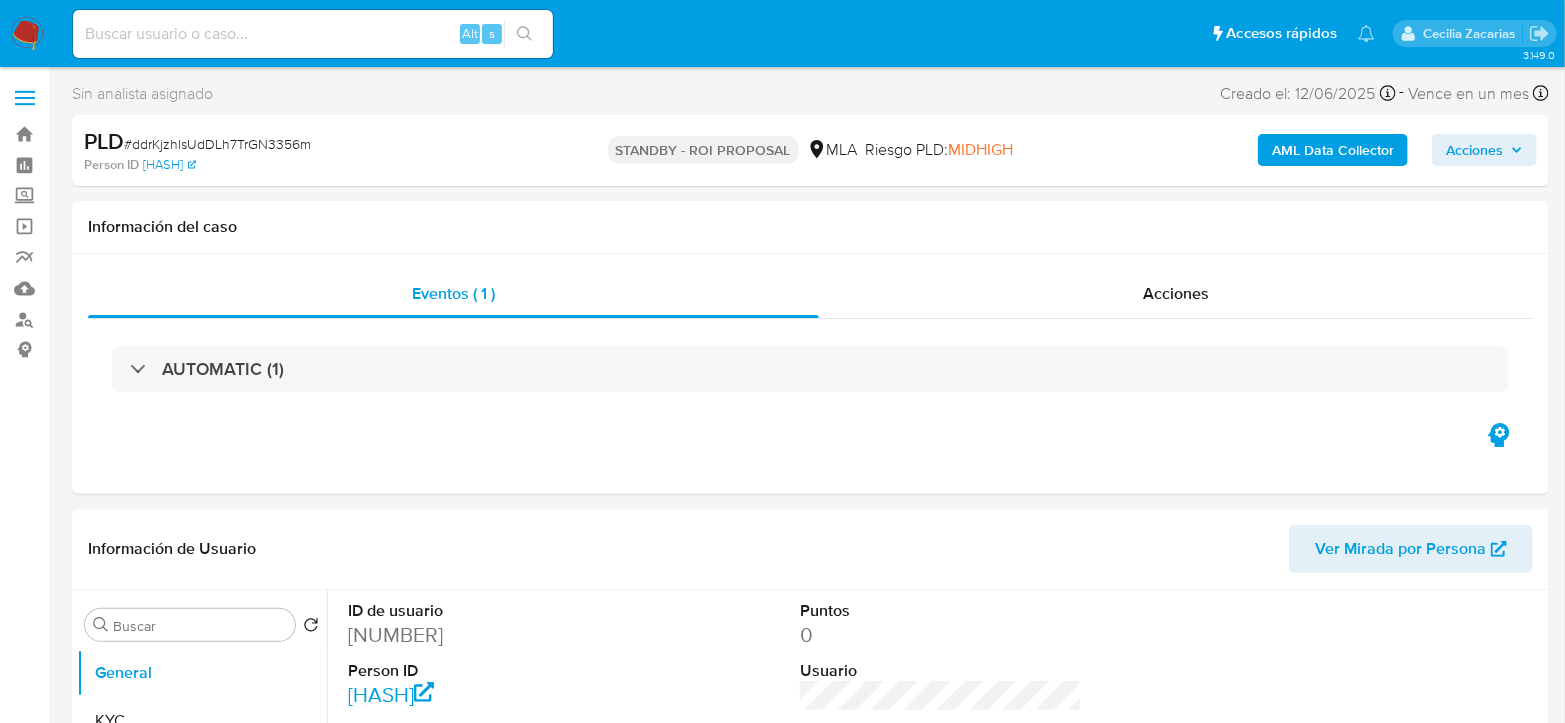 select on "10" 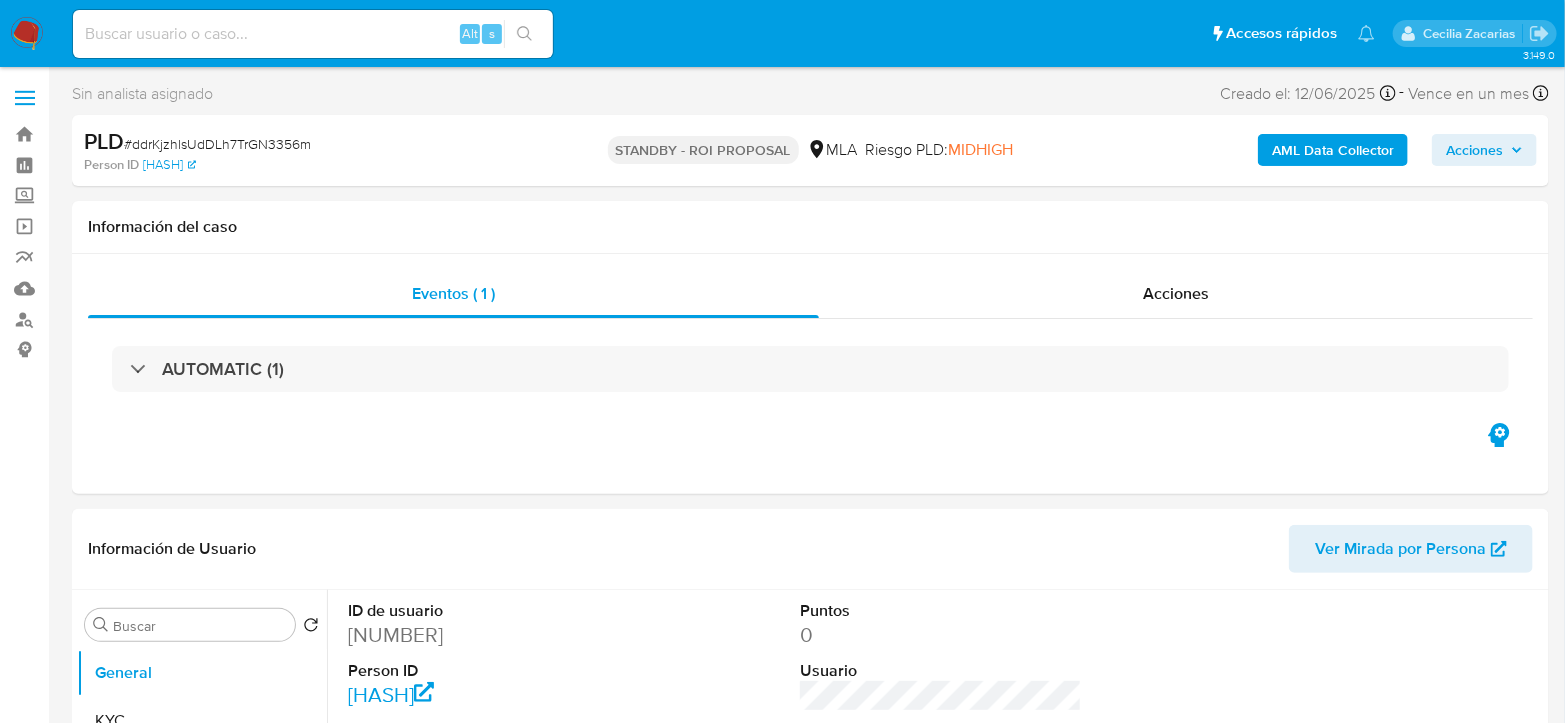 click at bounding box center [313, 34] 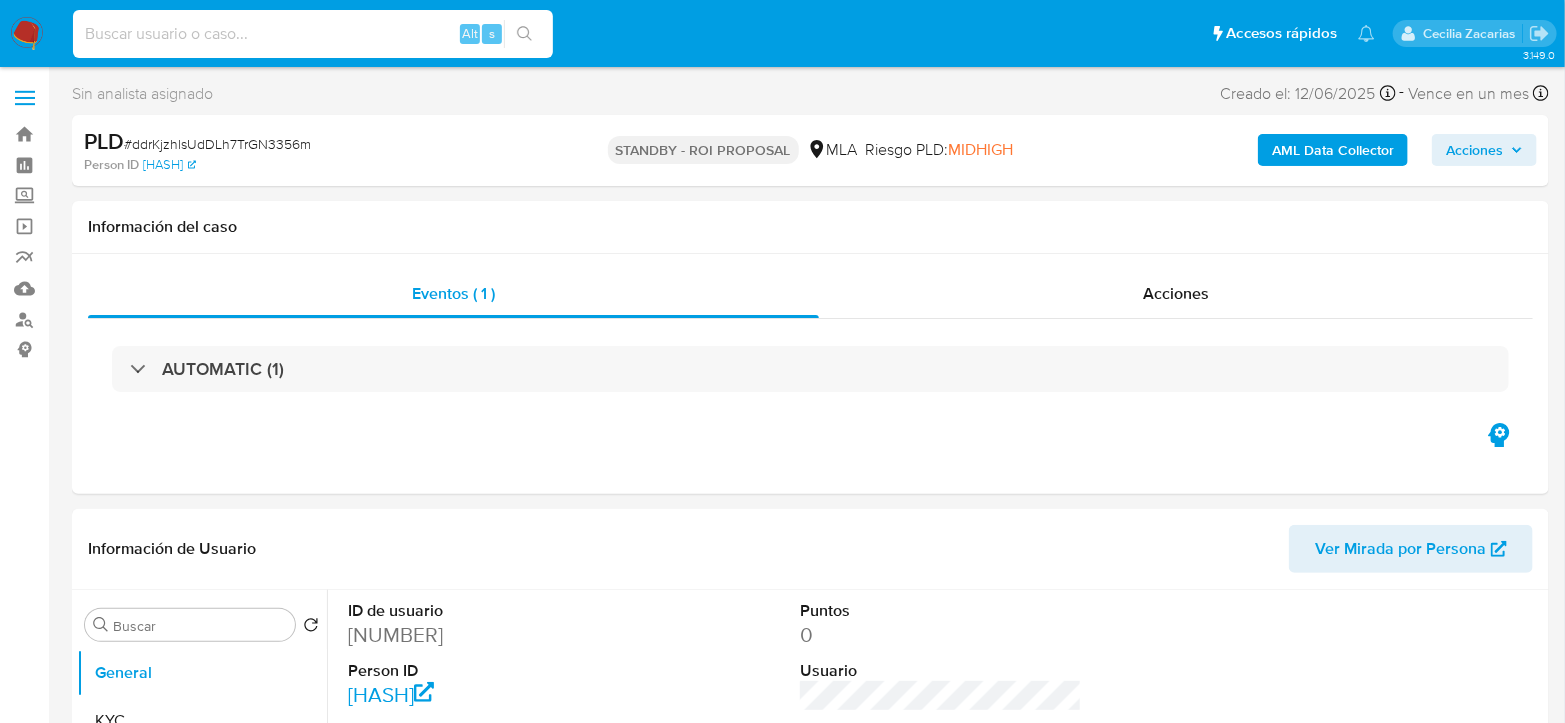 paste on "uHEYJAvukxOxomHw6fPajWZ1" 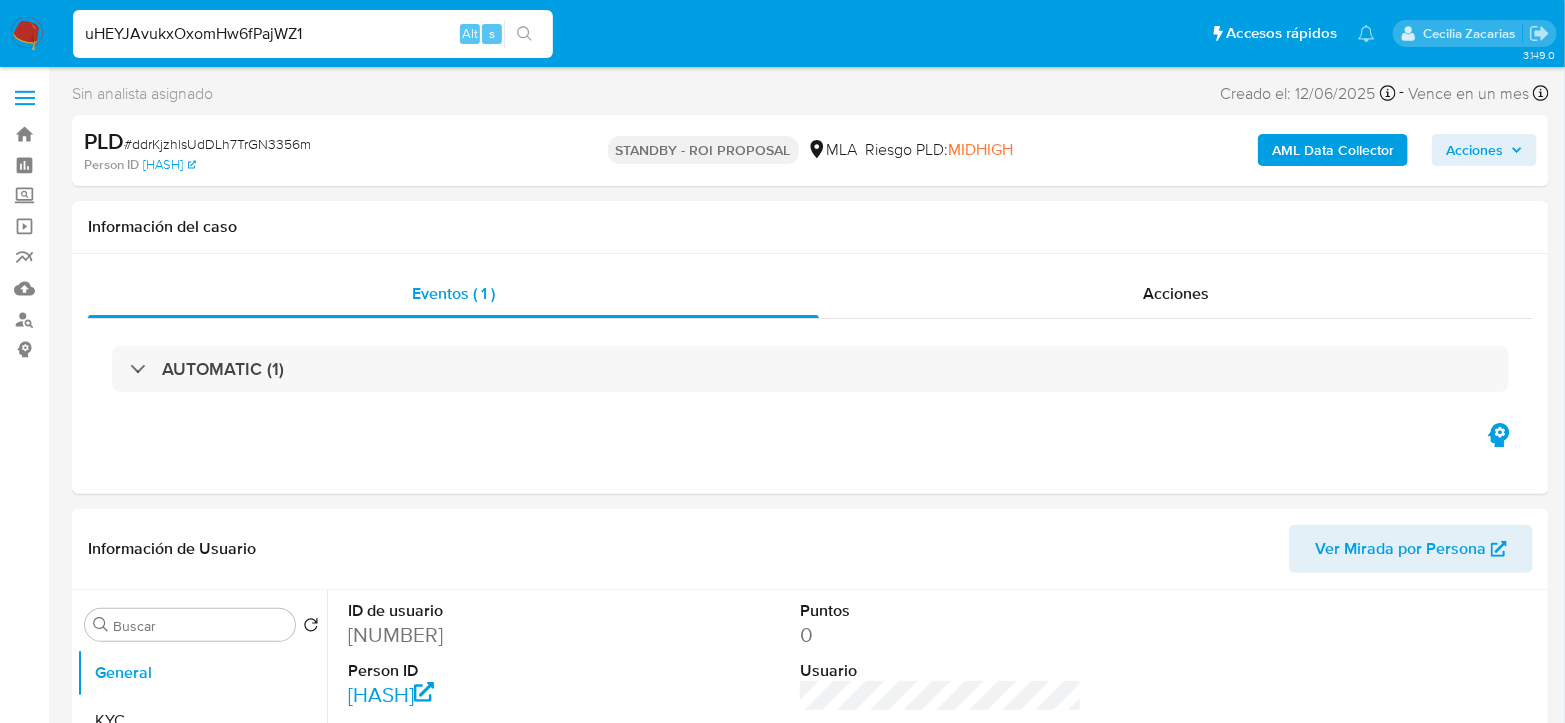 type on "uHEYJAvukxOxomHw6fPajWZ1" 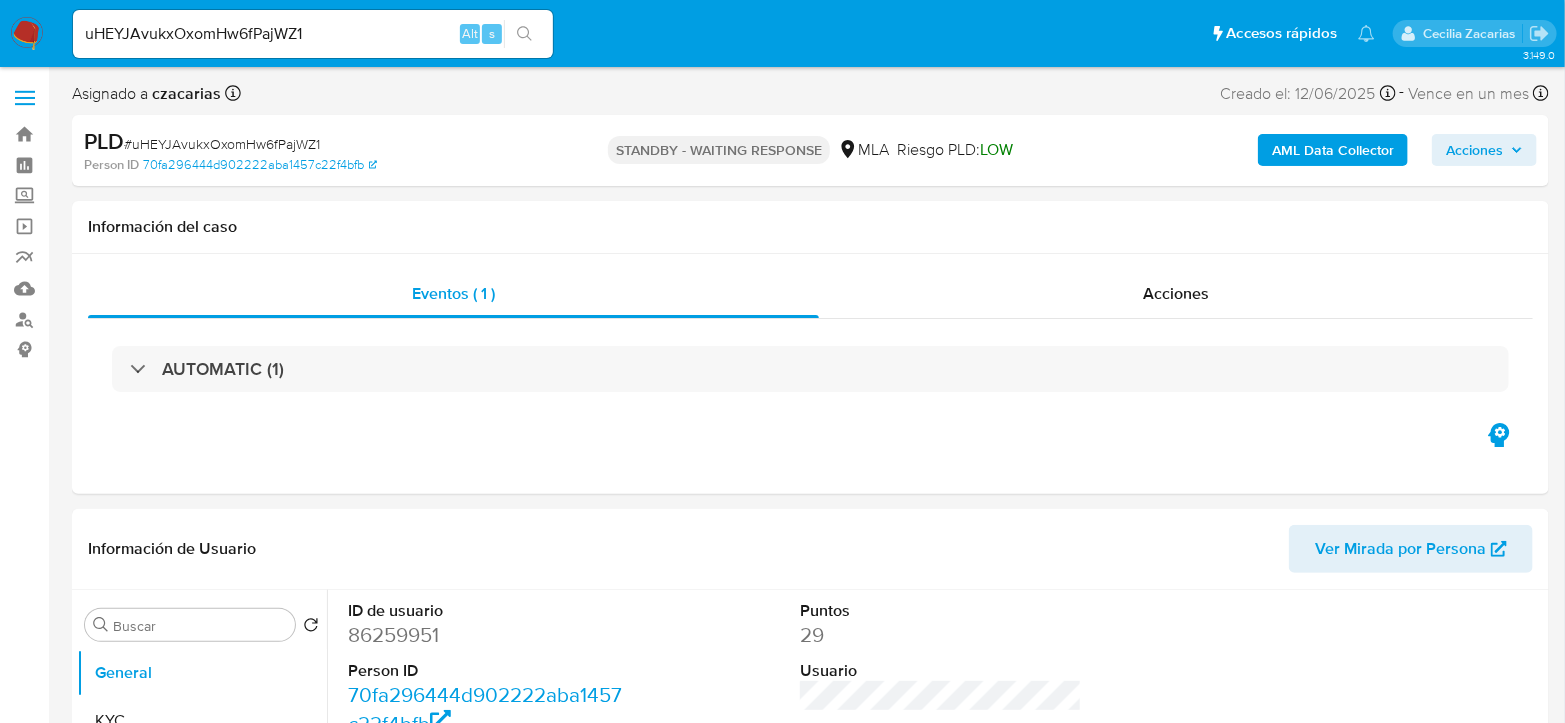 select on "10" 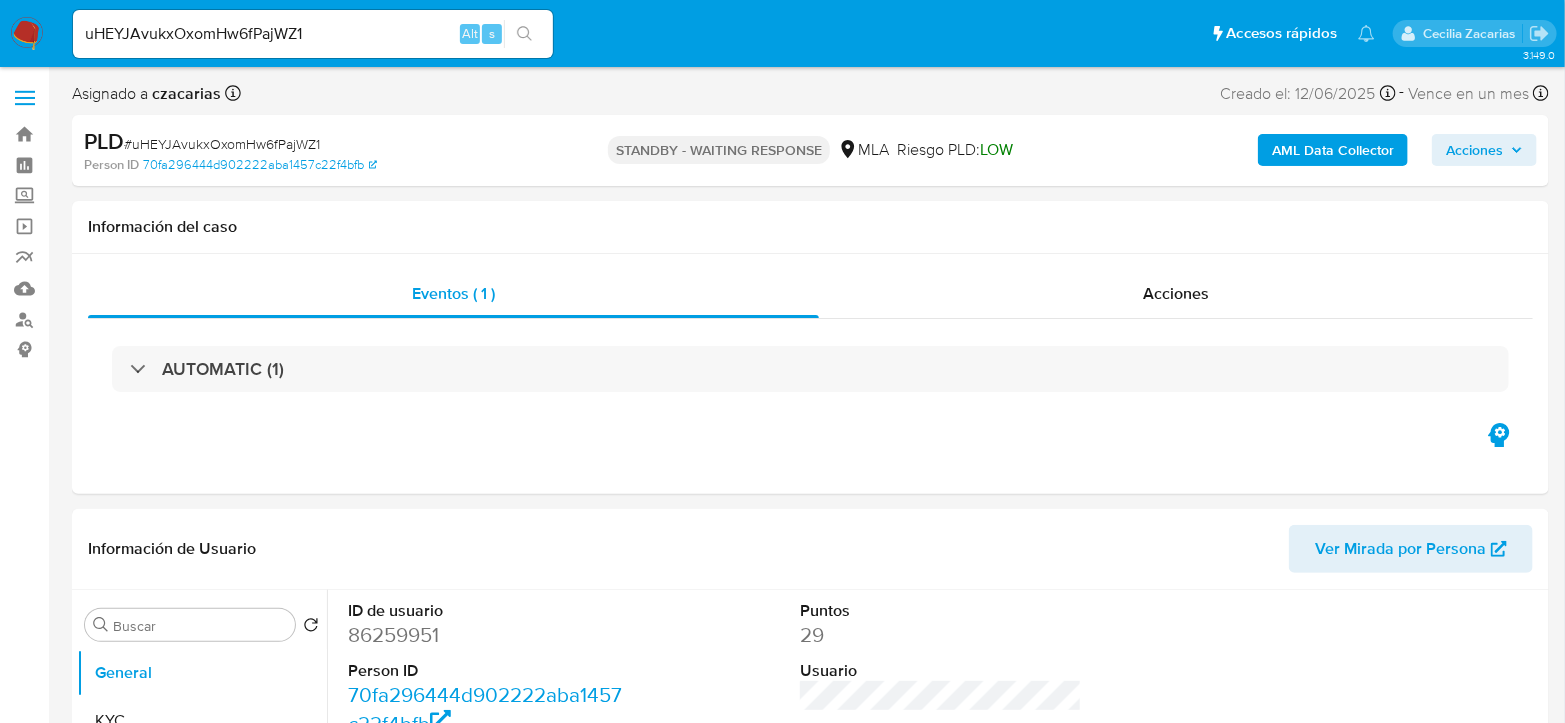 click on "uHEYJAvukxOxomHw6fPajWZ1" at bounding box center (313, 34) 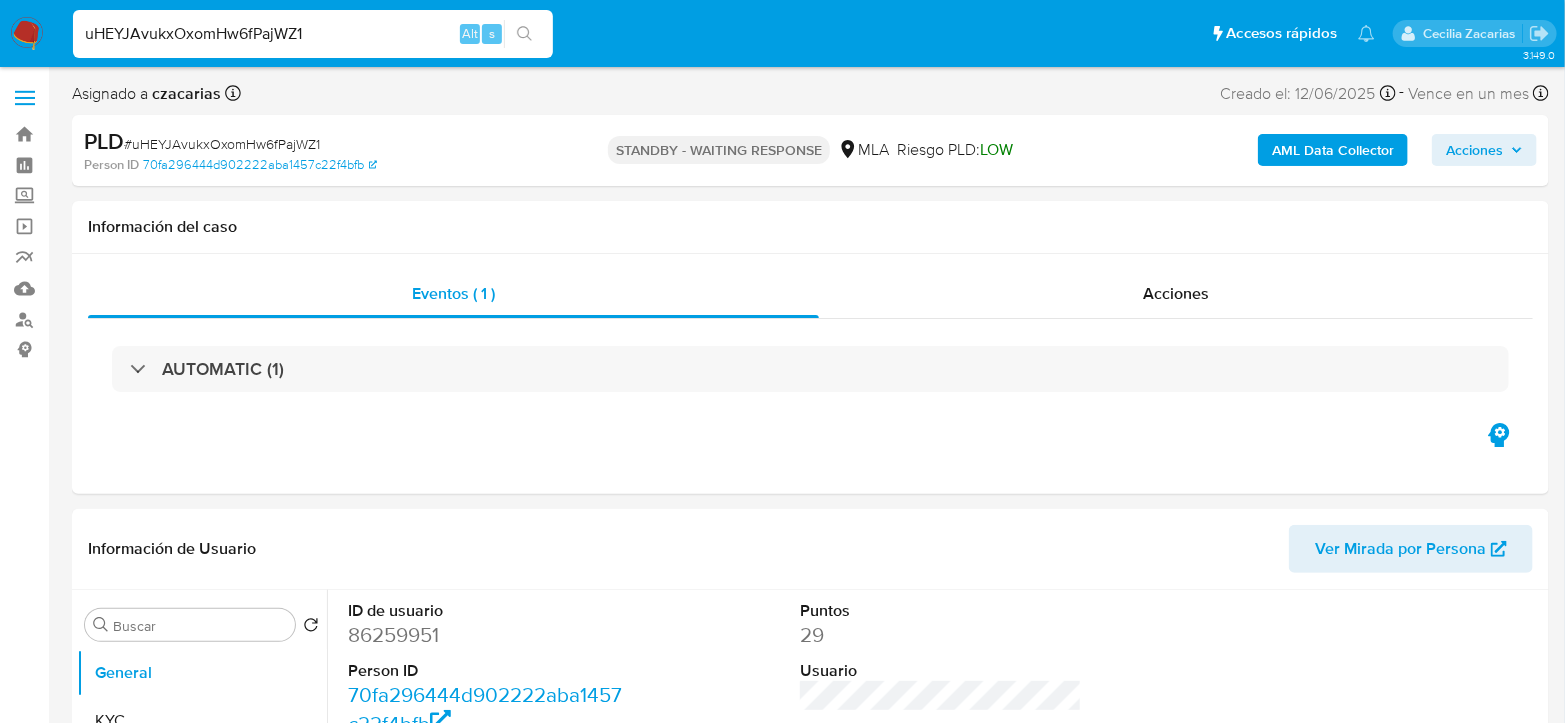 click on "uHEYJAvukxOxomHw6fPajWZ1" at bounding box center (313, 34) 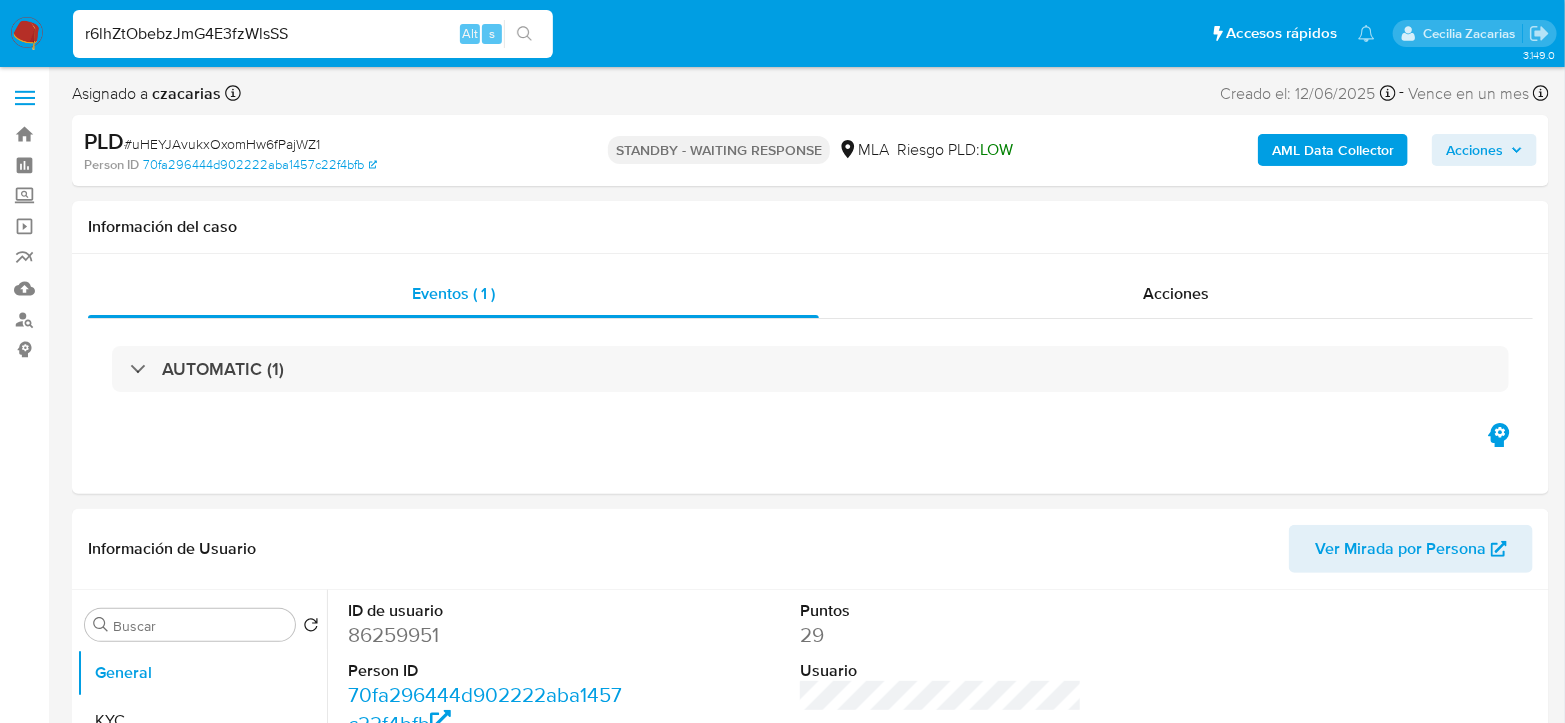 type on "r6lhZtObebzJmG4E3fzWlsSS" 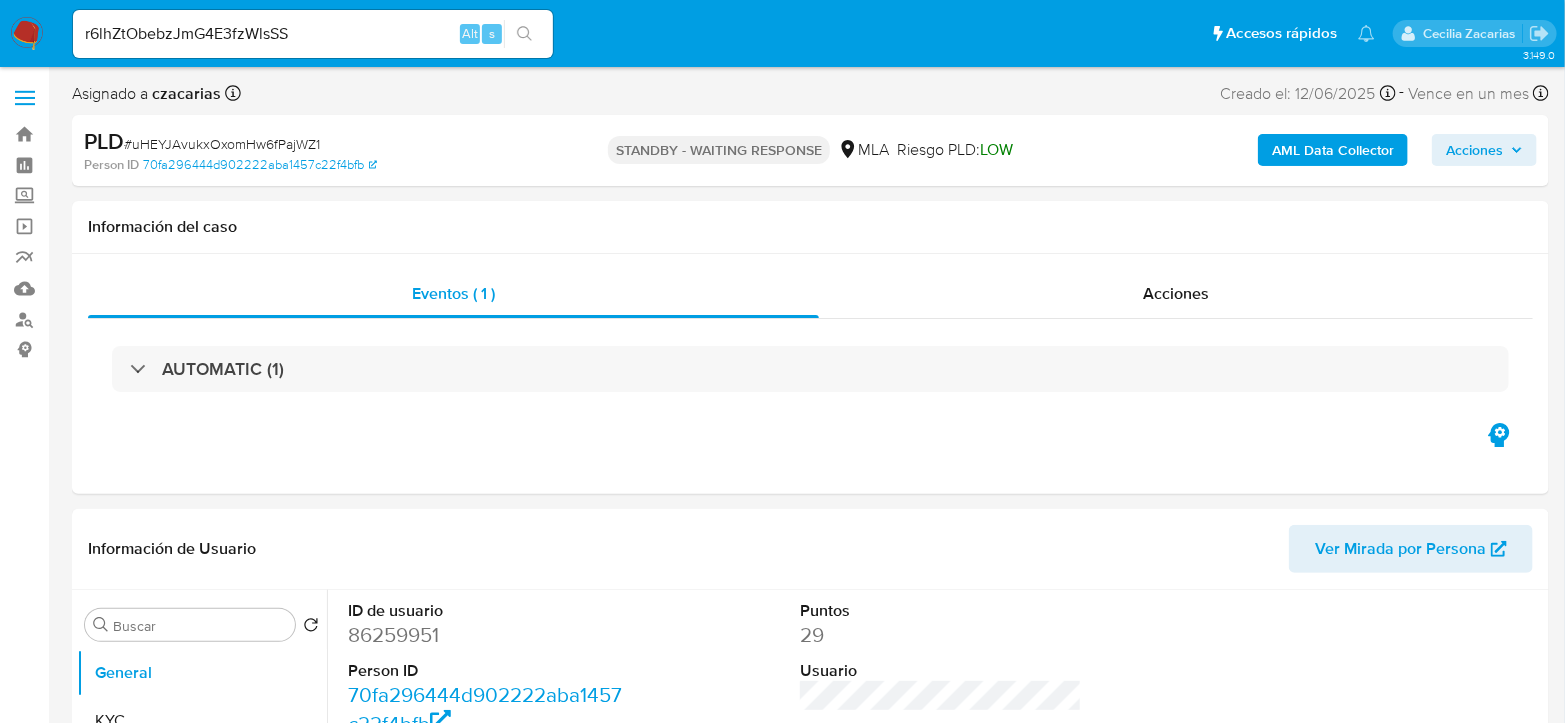 click 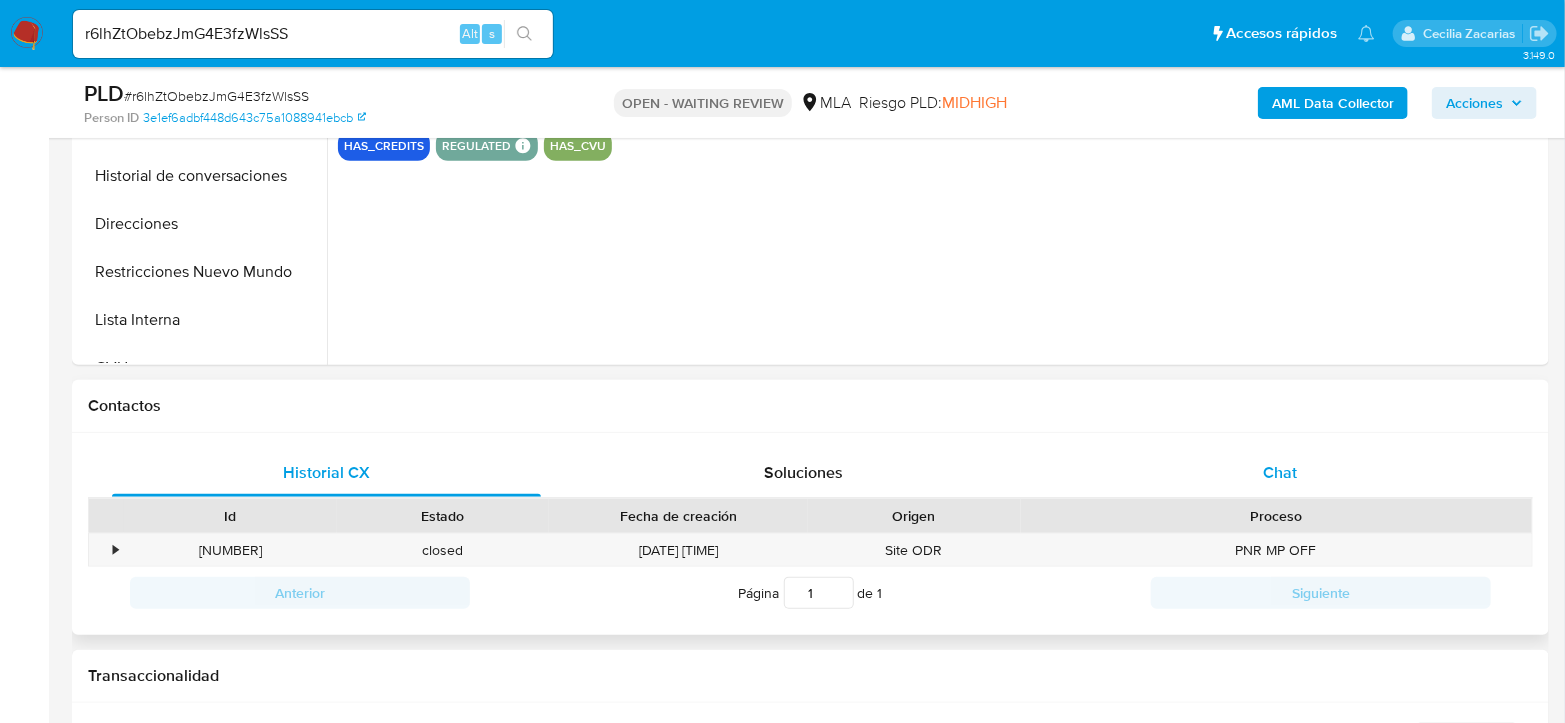 click on "Chat" at bounding box center [1280, 473] 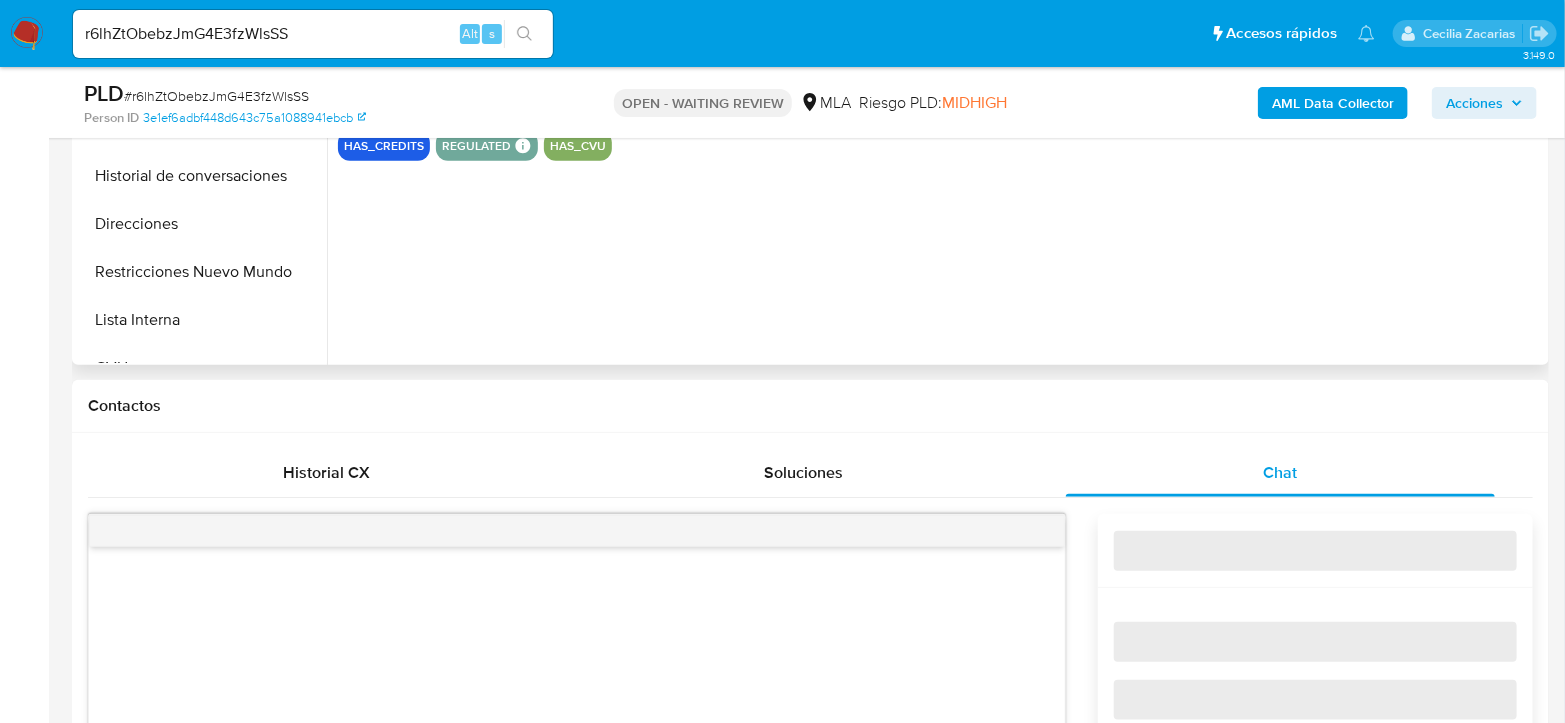 select on "10" 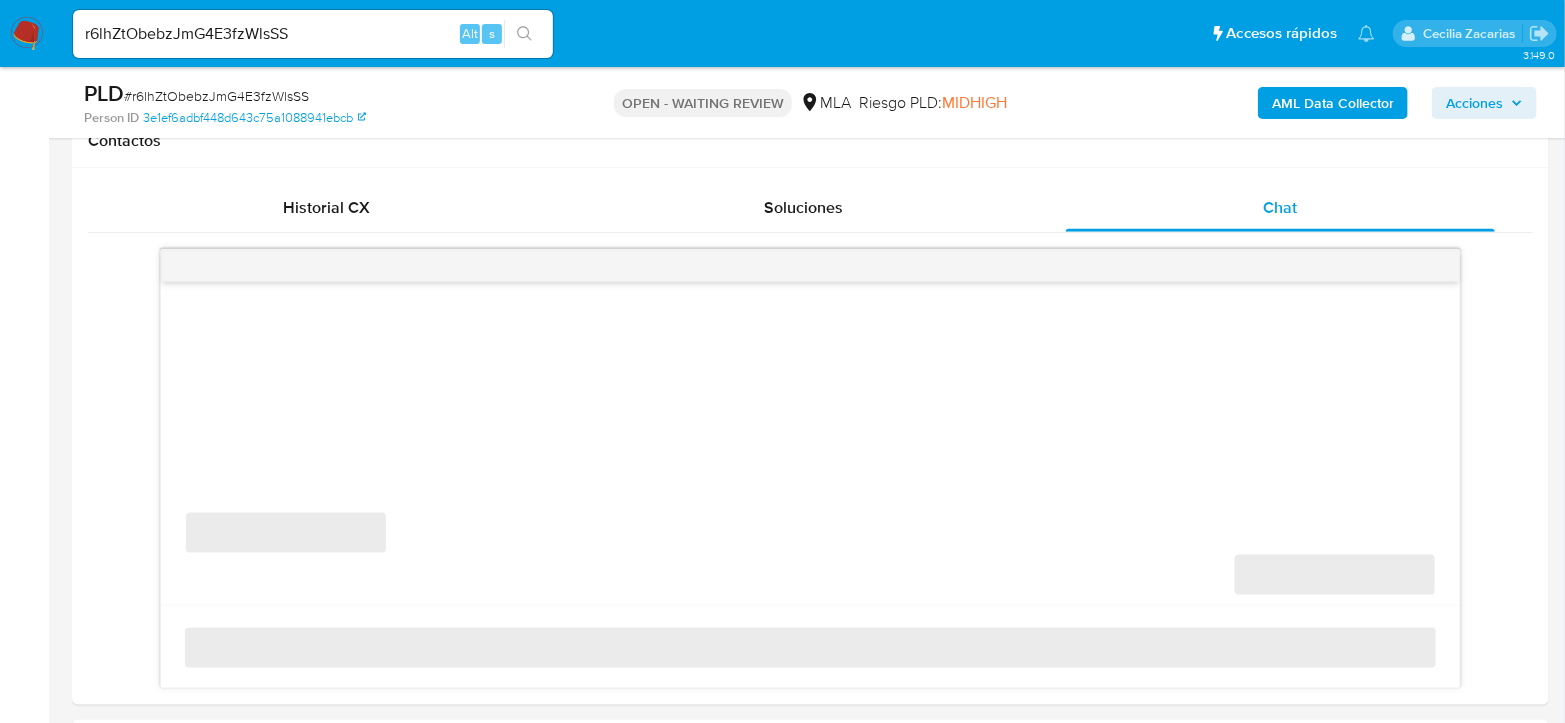 scroll, scrollTop: 1000, scrollLeft: 0, axis: vertical 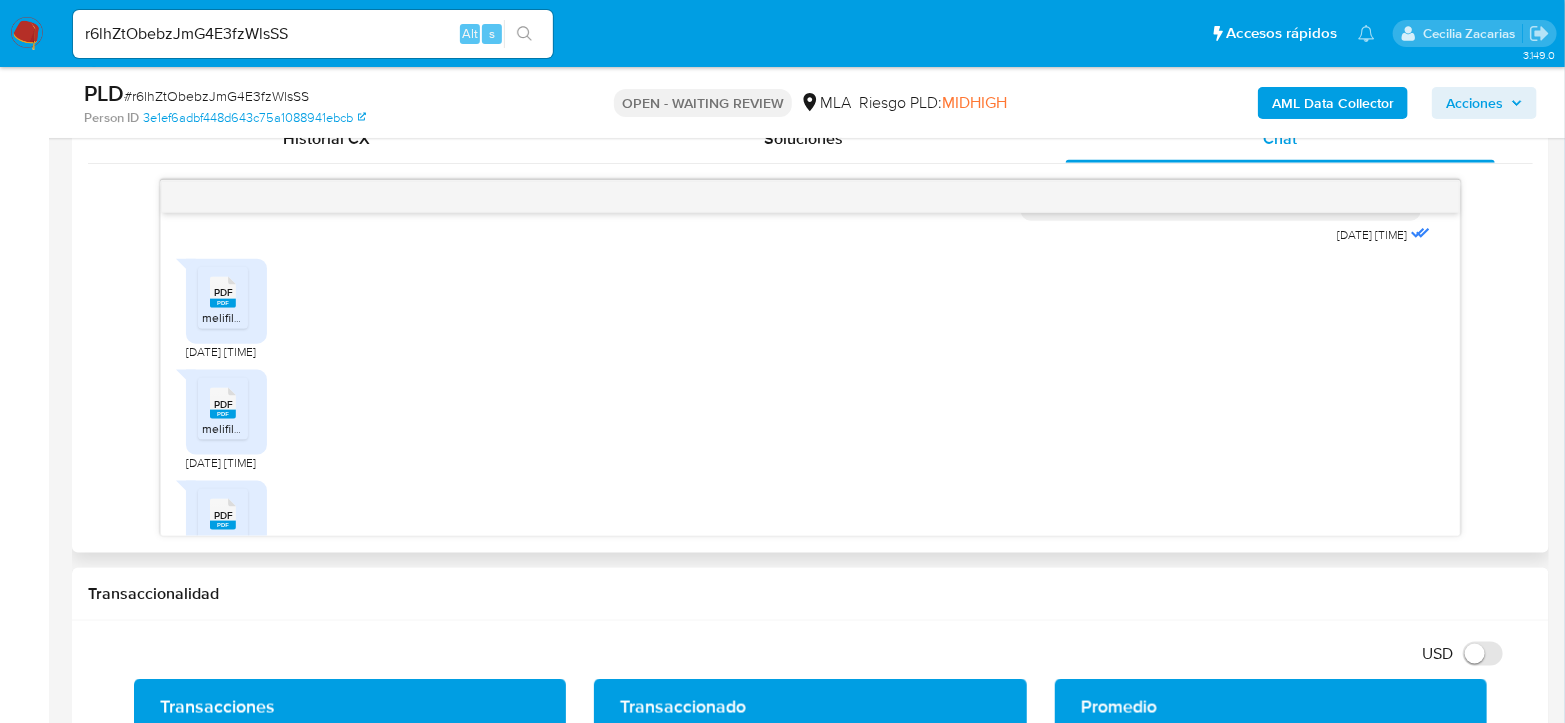 drag, startPoint x: 190, startPoint y: 351, endPoint x: 231, endPoint y: 355, distance: 41.19466 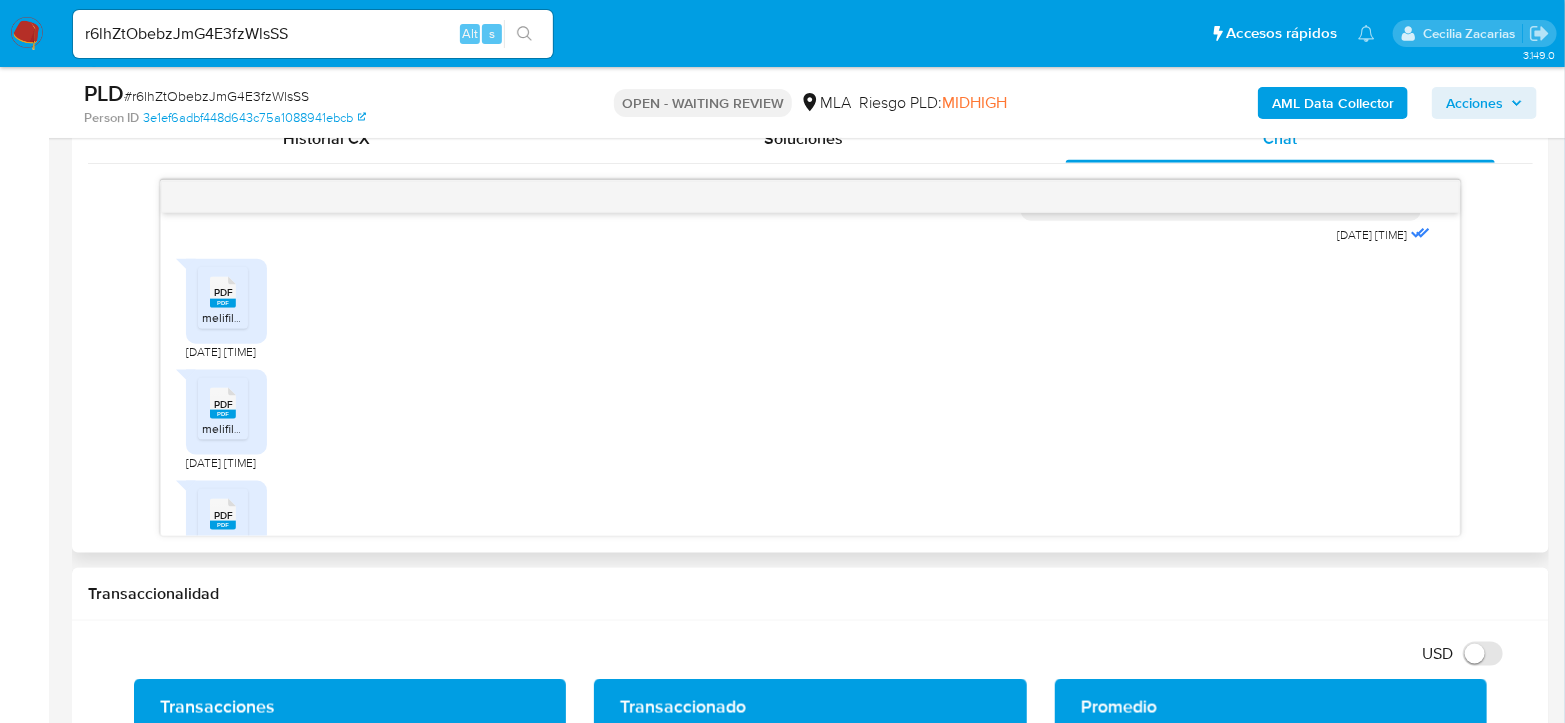 click 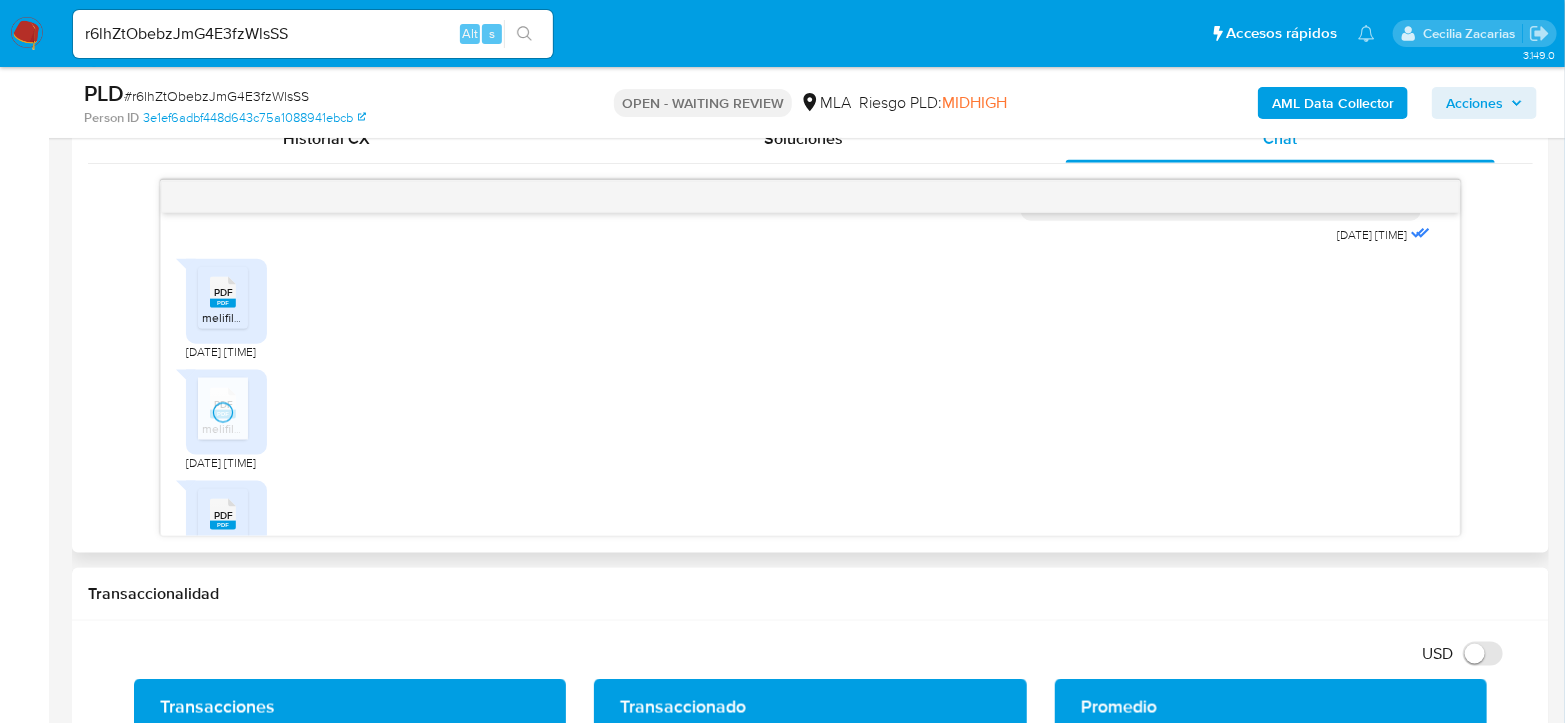 scroll, scrollTop: 1772, scrollLeft: 0, axis: vertical 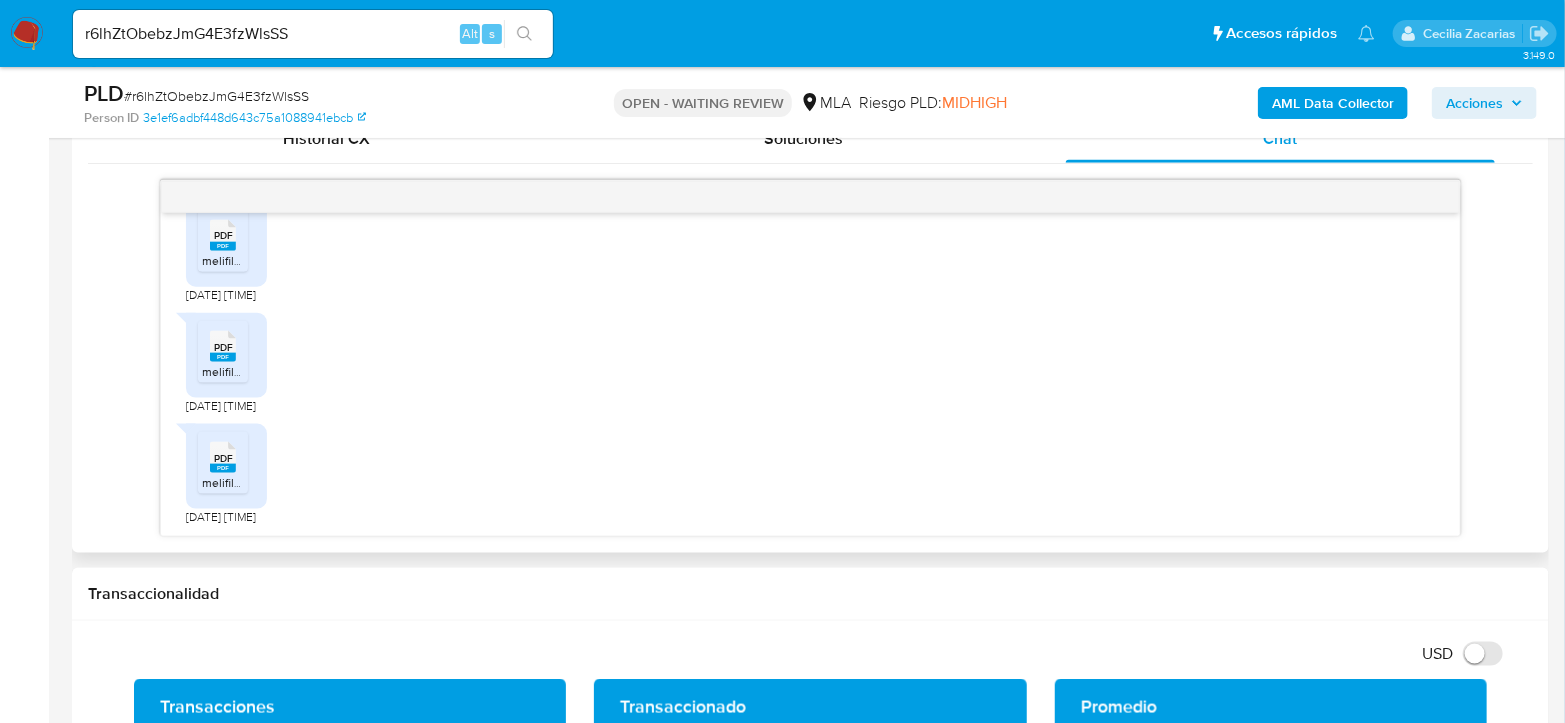 click 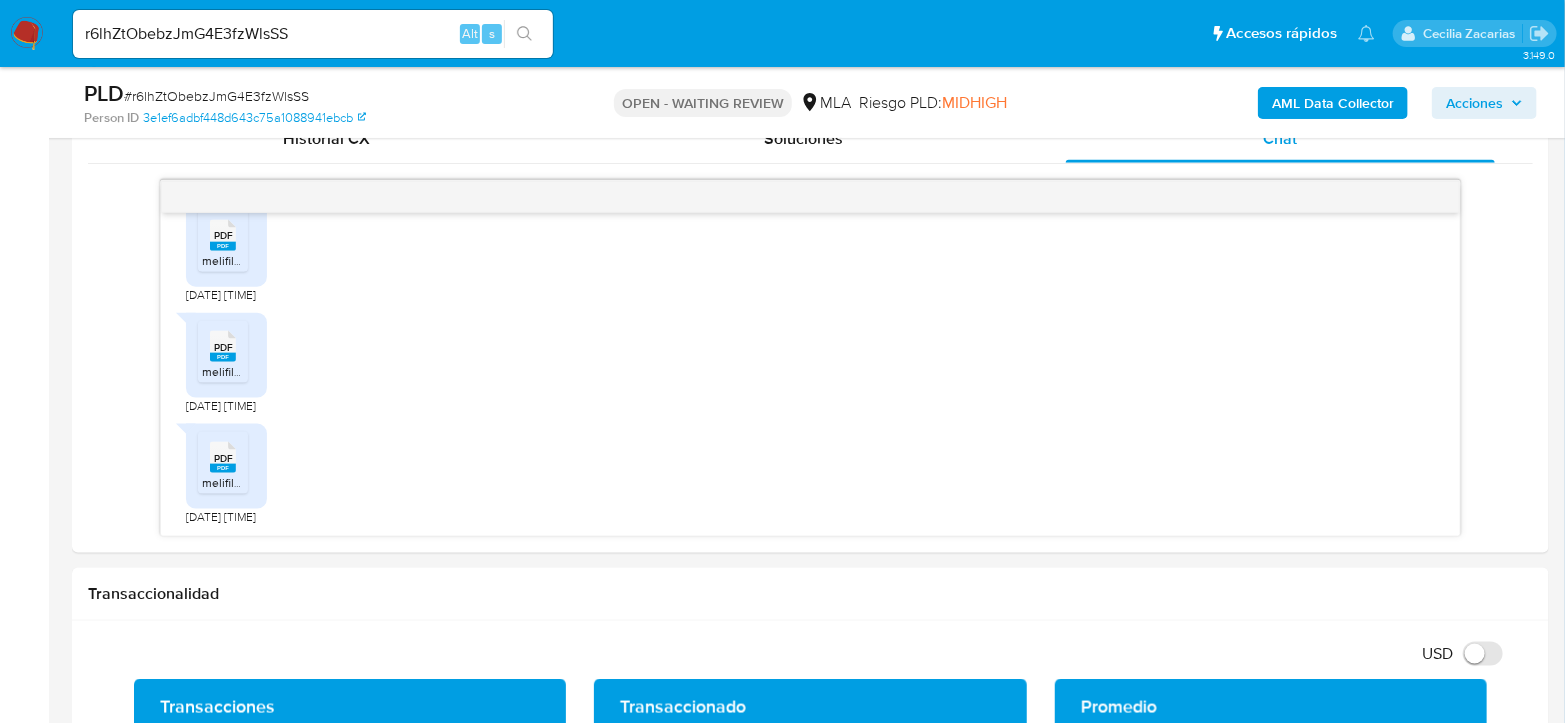 click on "# r6lhZtObebzJmG4E3fzWlsSS" at bounding box center [216, 96] 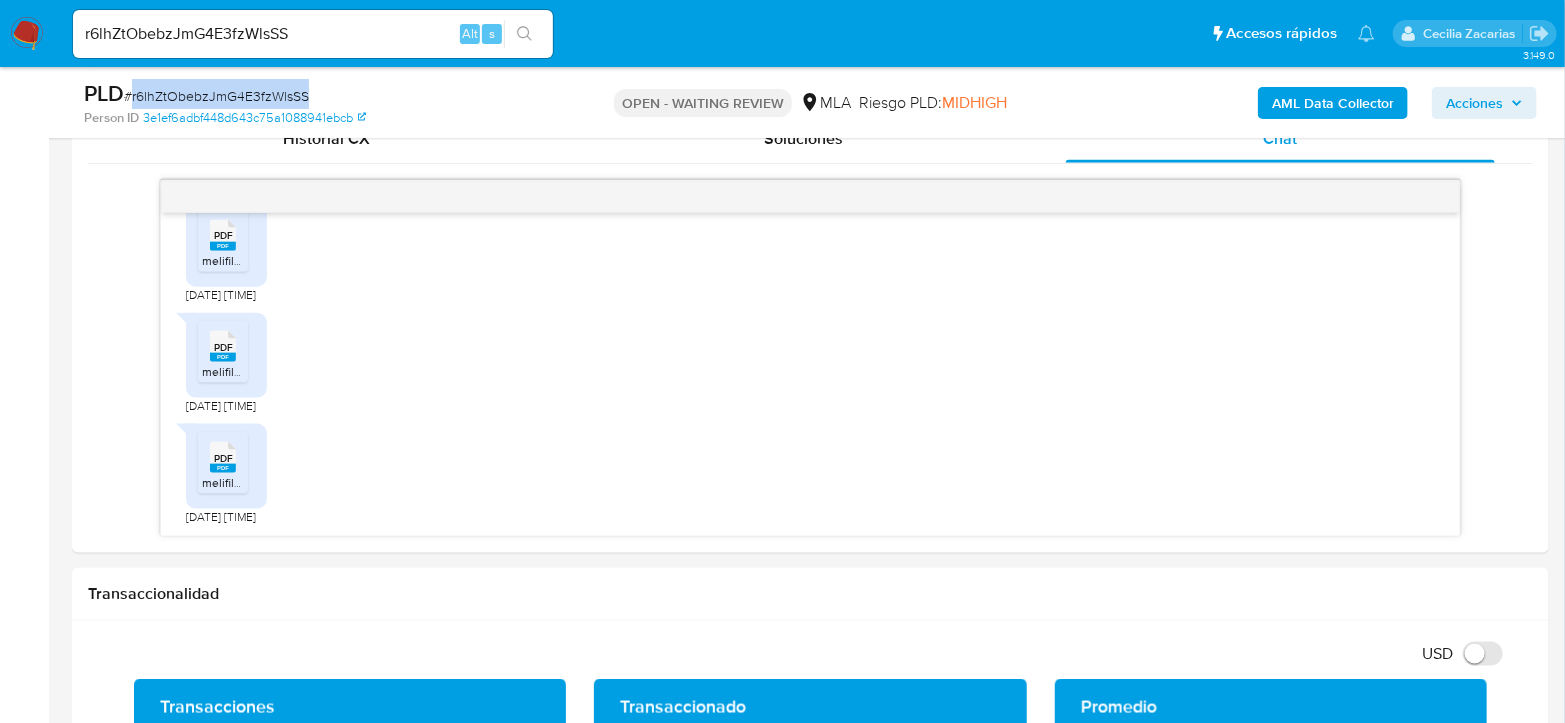 click on "# r6lhZtObebzJmG4E3fzWlsSS" at bounding box center (216, 96) 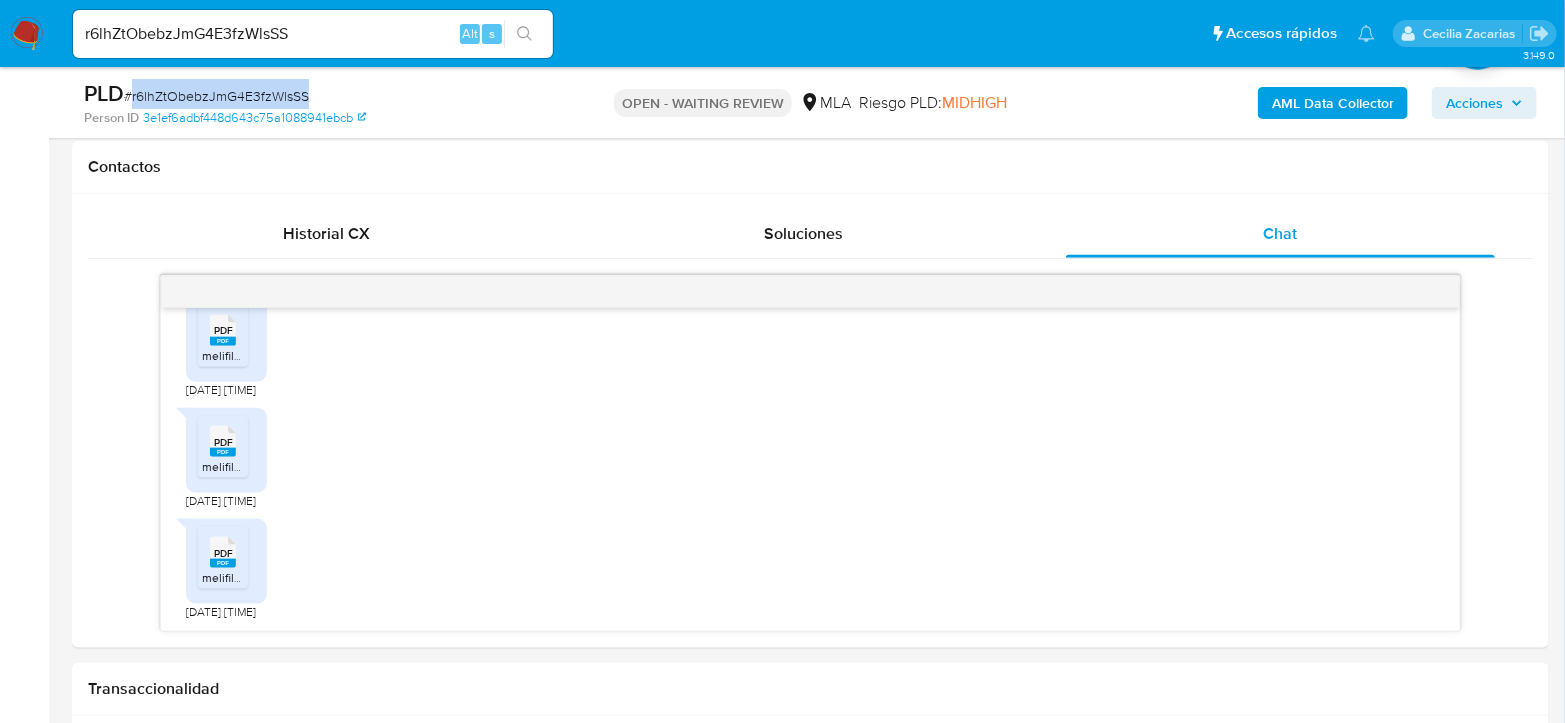 scroll, scrollTop: 777, scrollLeft: 0, axis: vertical 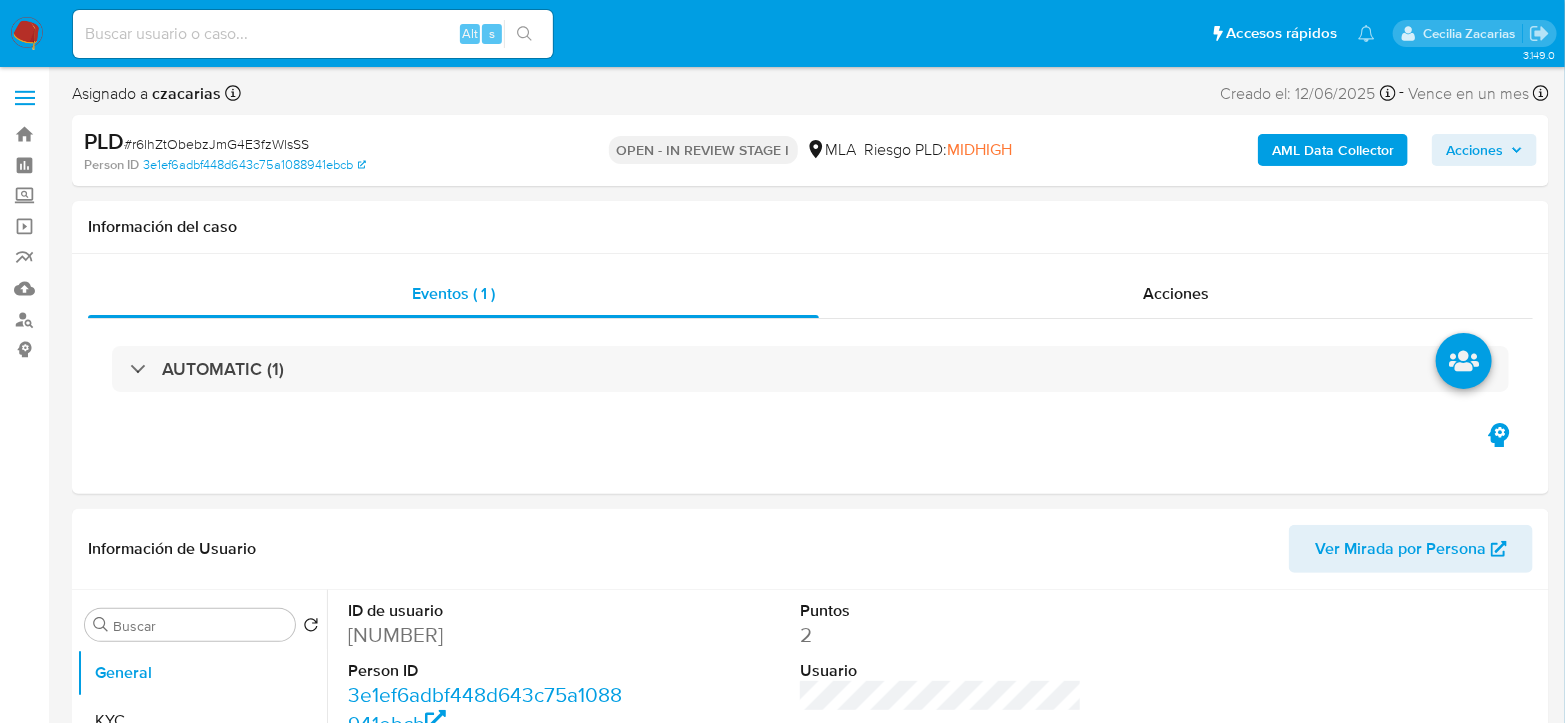 select on "10" 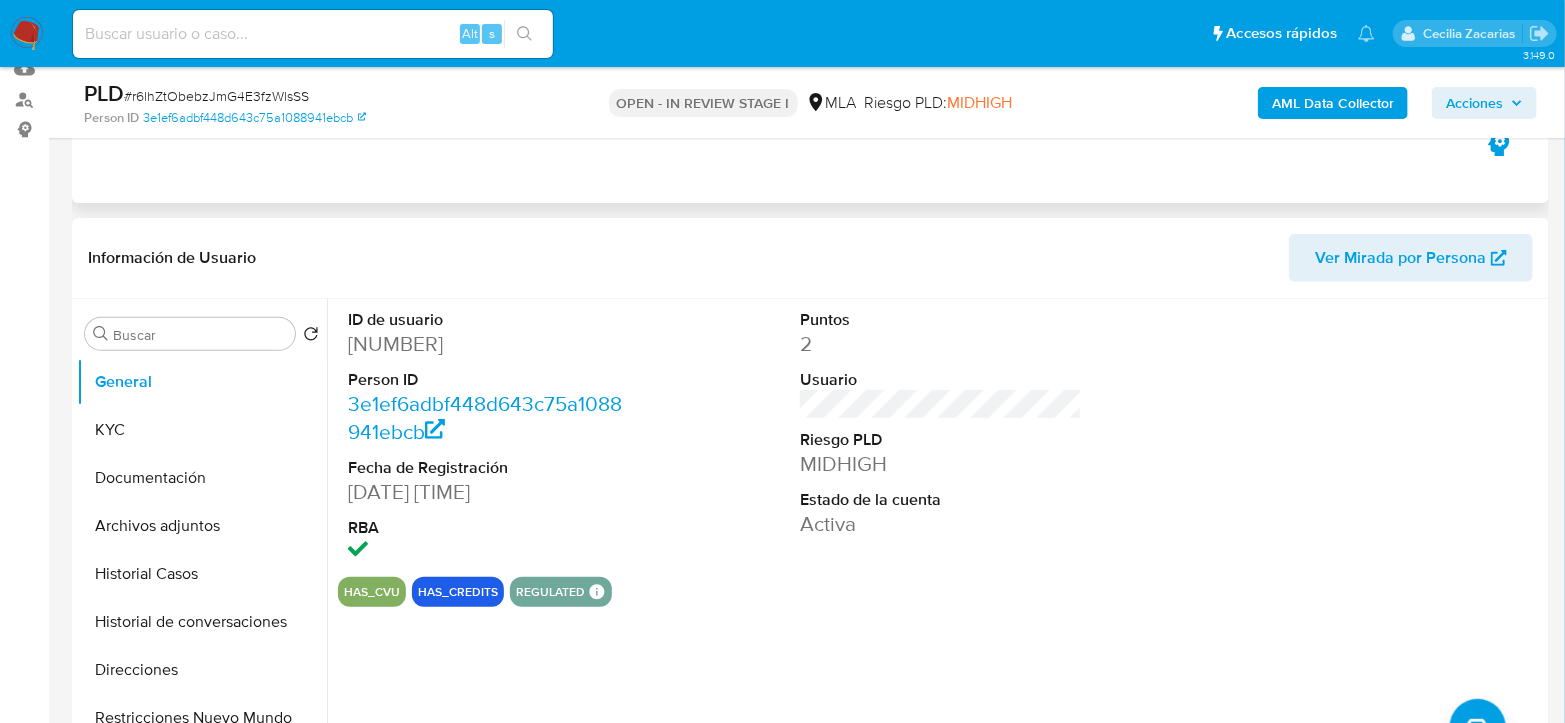 scroll, scrollTop: 222, scrollLeft: 0, axis: vertical 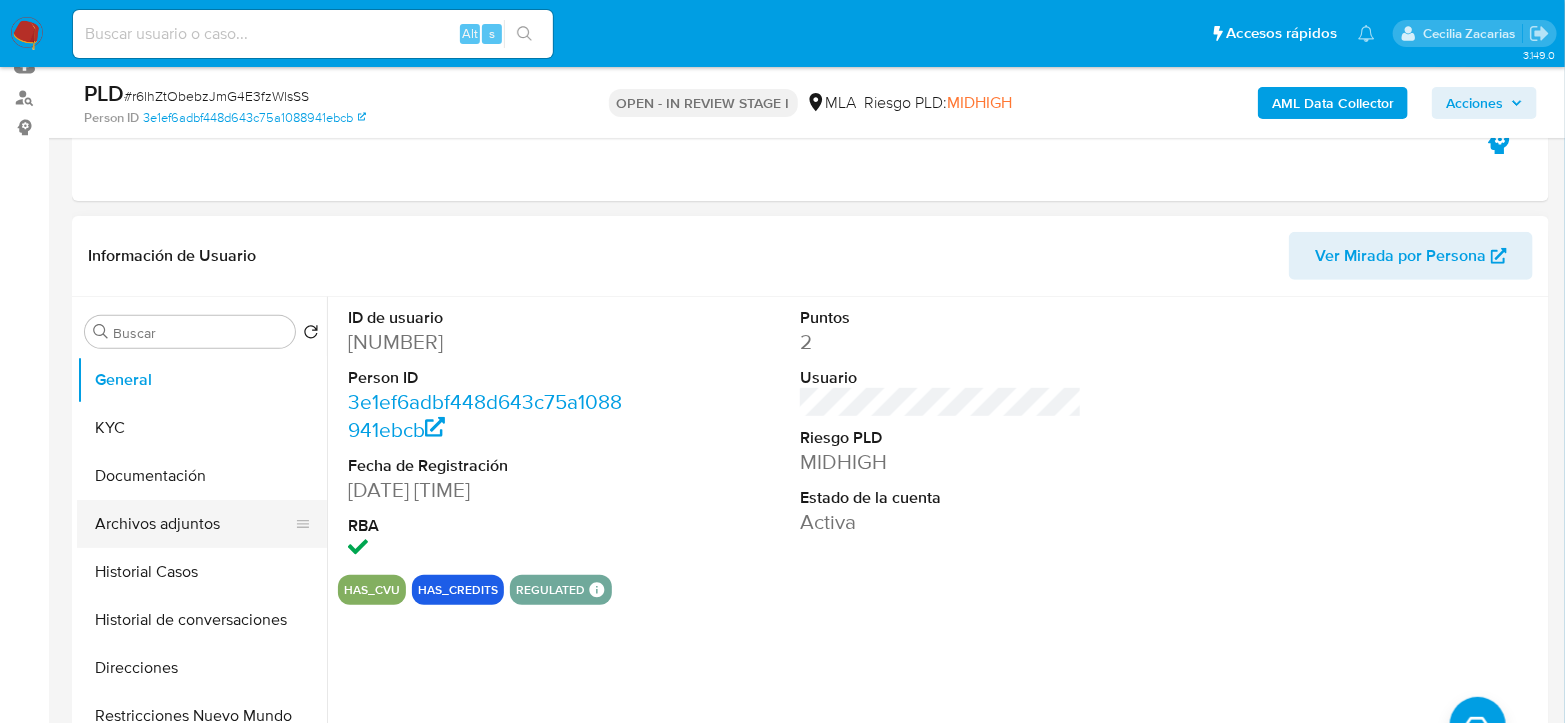 click on "Archivos adjuntos" at bounding box center [194, 524] 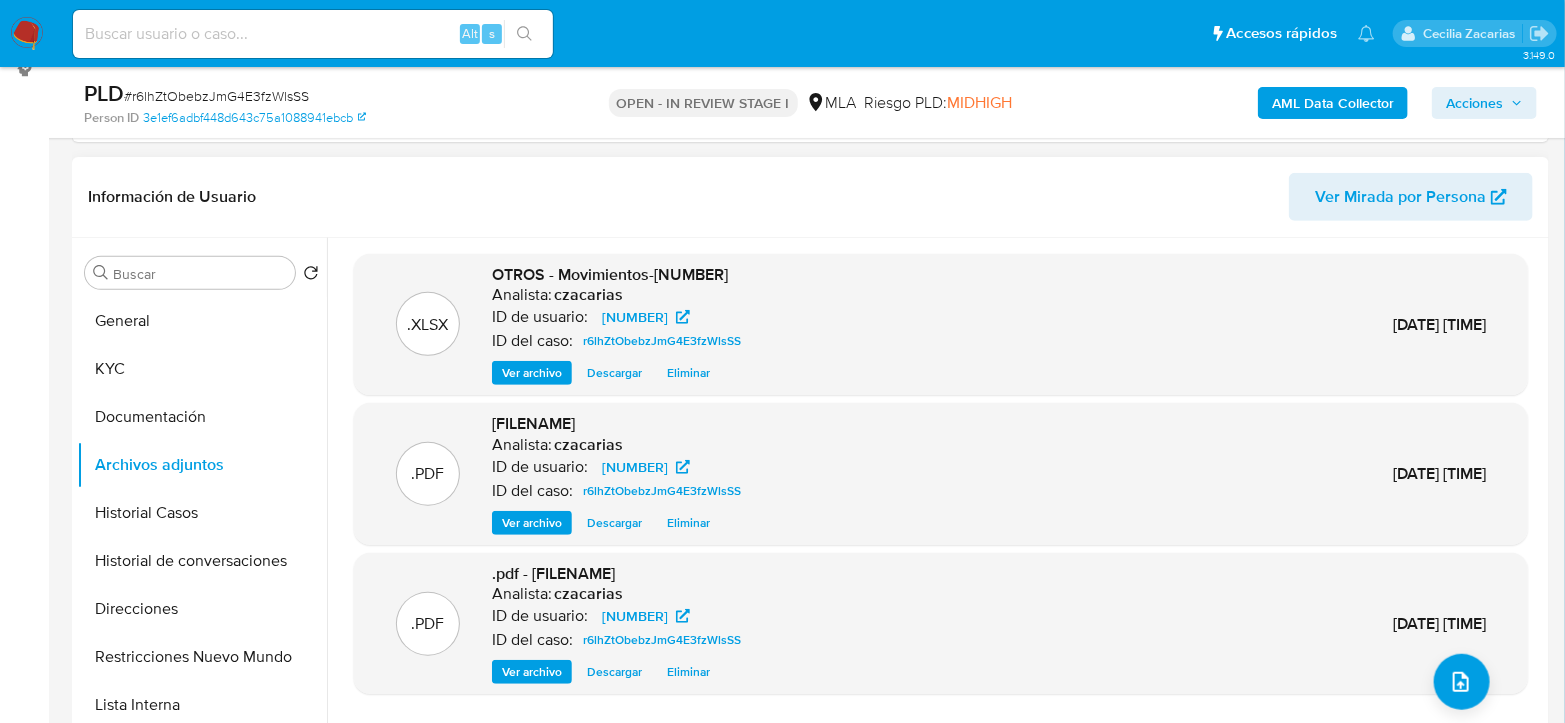 scroll, scrollTop: 333, scrollLeft: 0, axis: vertical 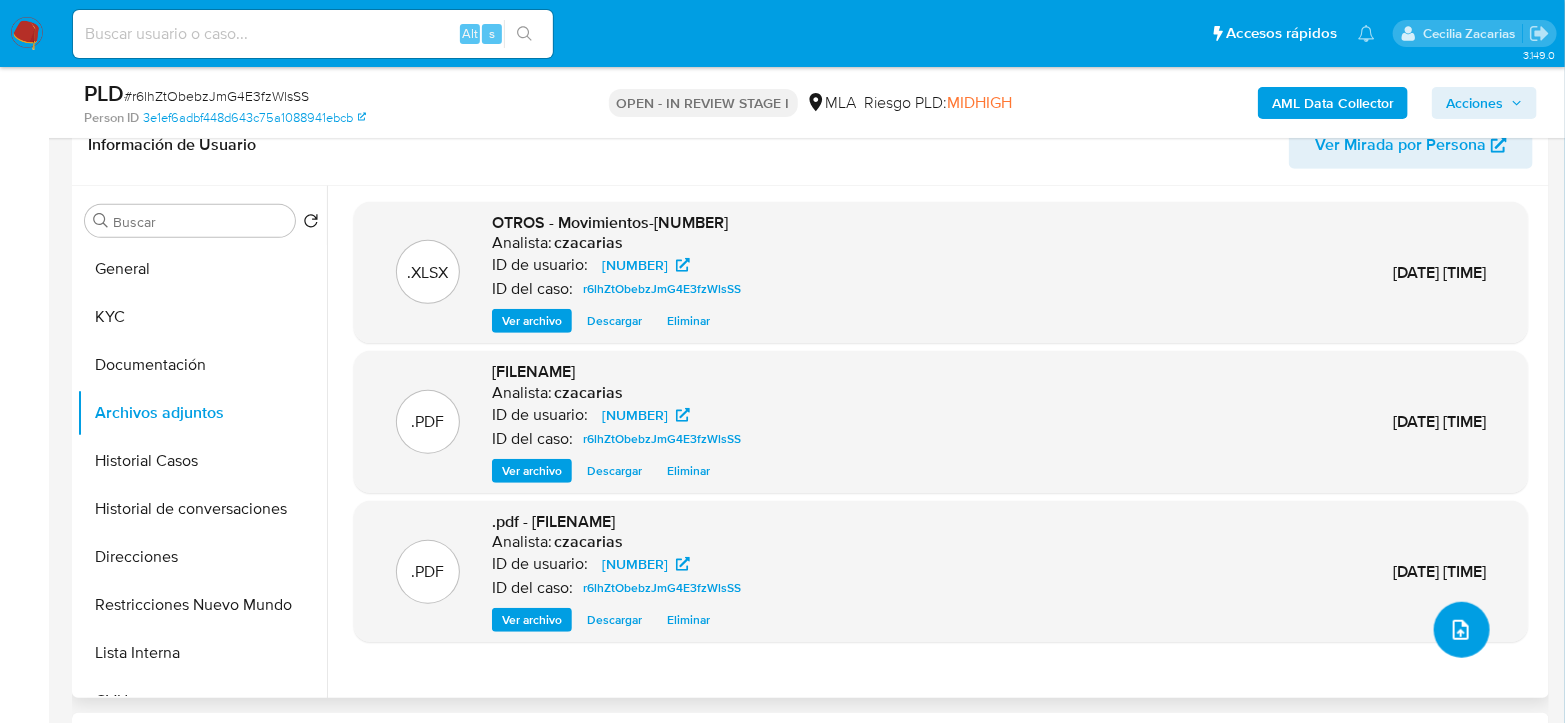 click 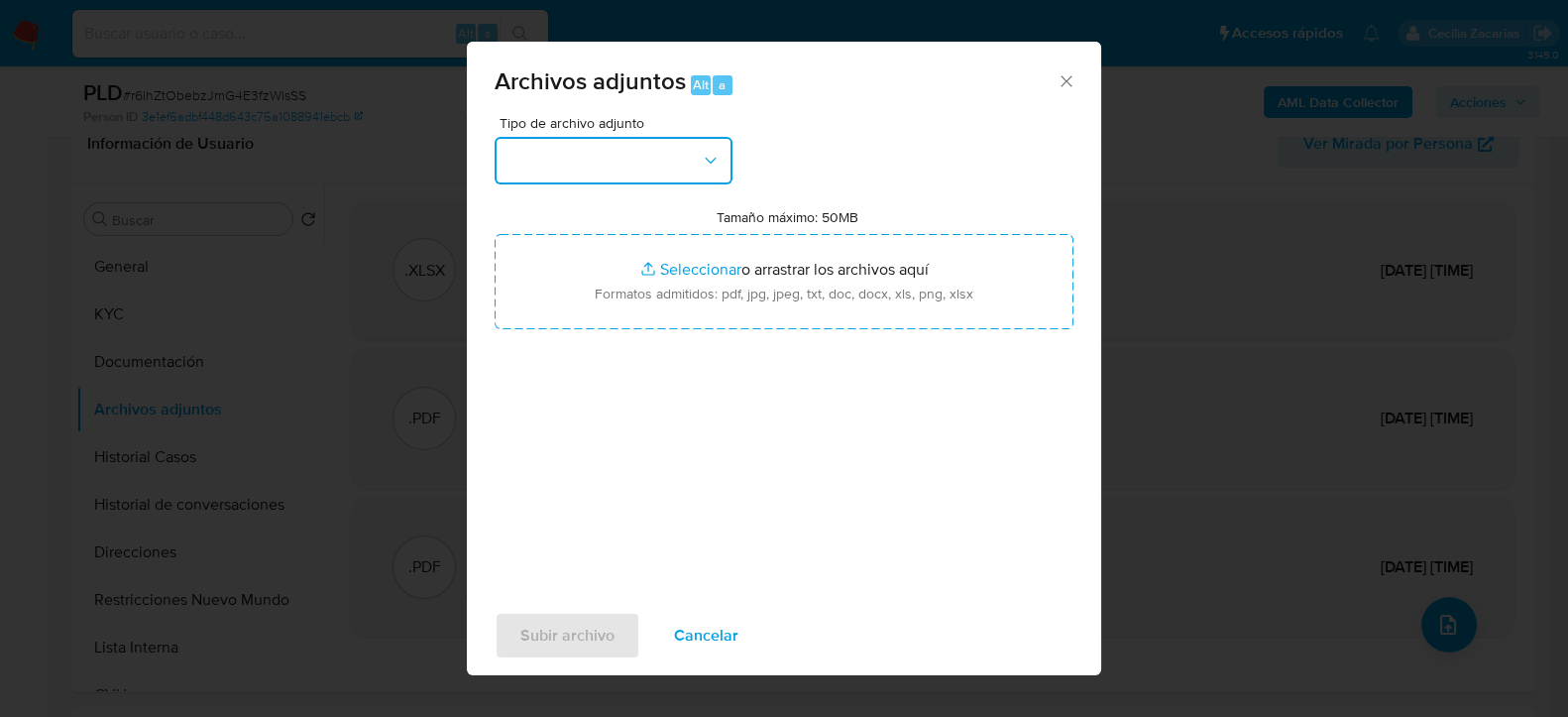 click at bounding box center [614, 161] 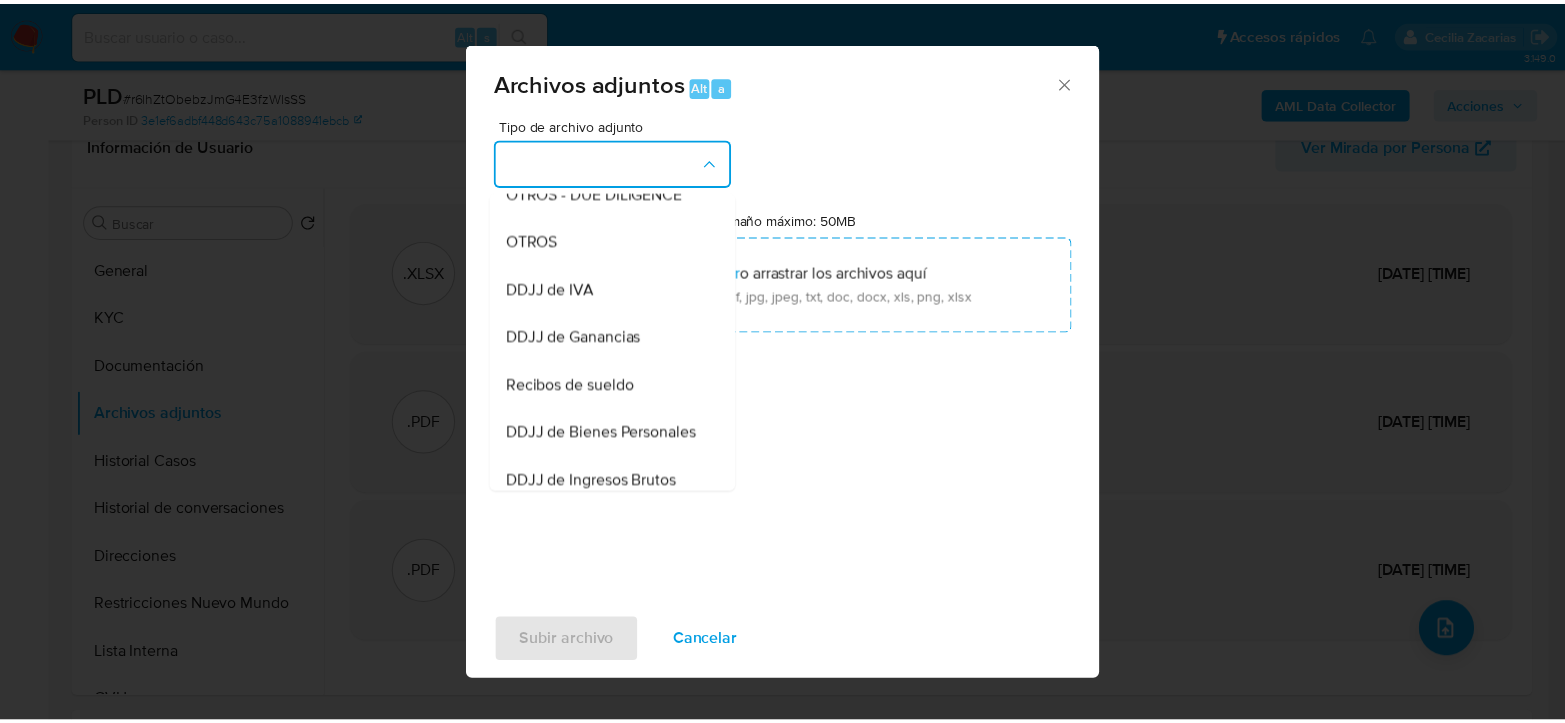 scroll, scrollTop: 444, scrollLeft: 0, axis: vertical 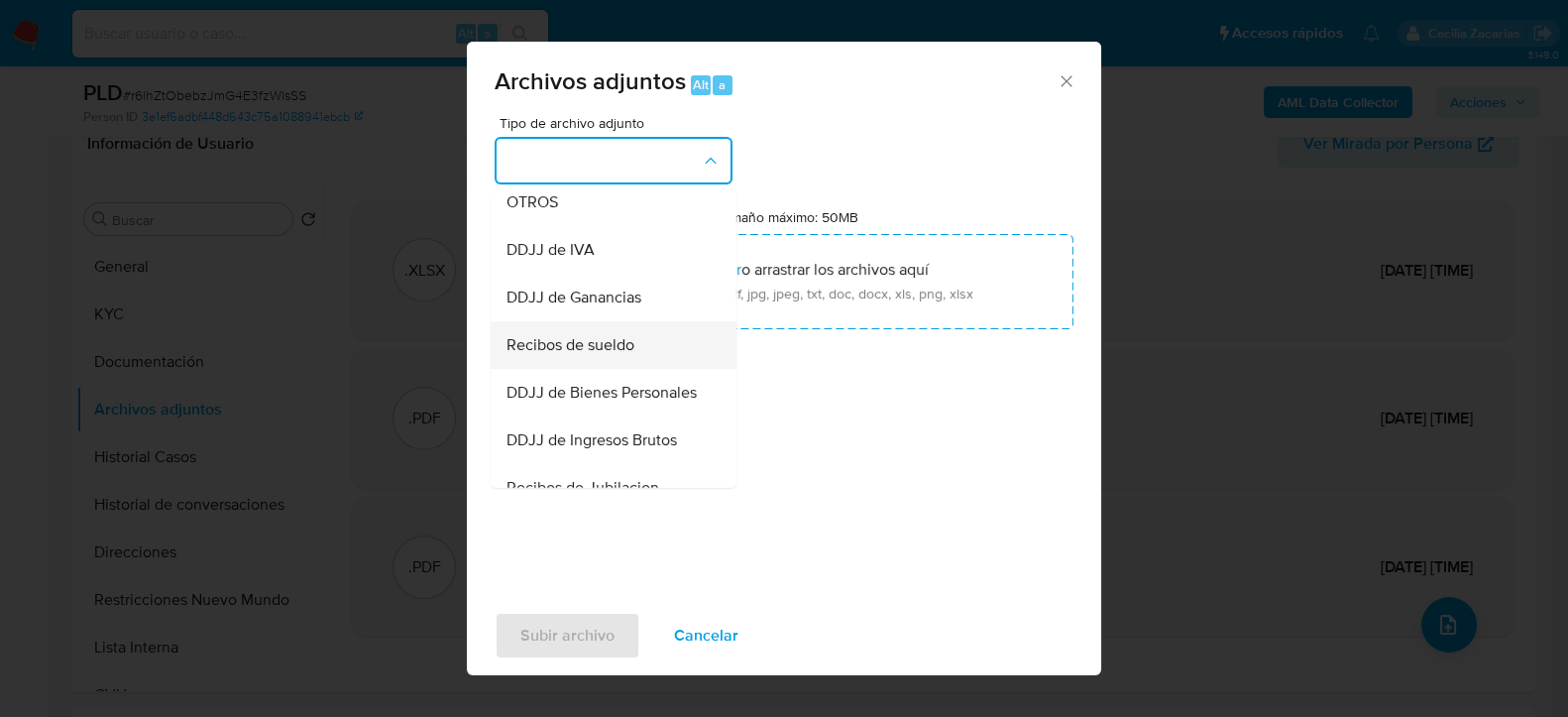click on "Recibos de sueldo" at bounding box center [608, 344] 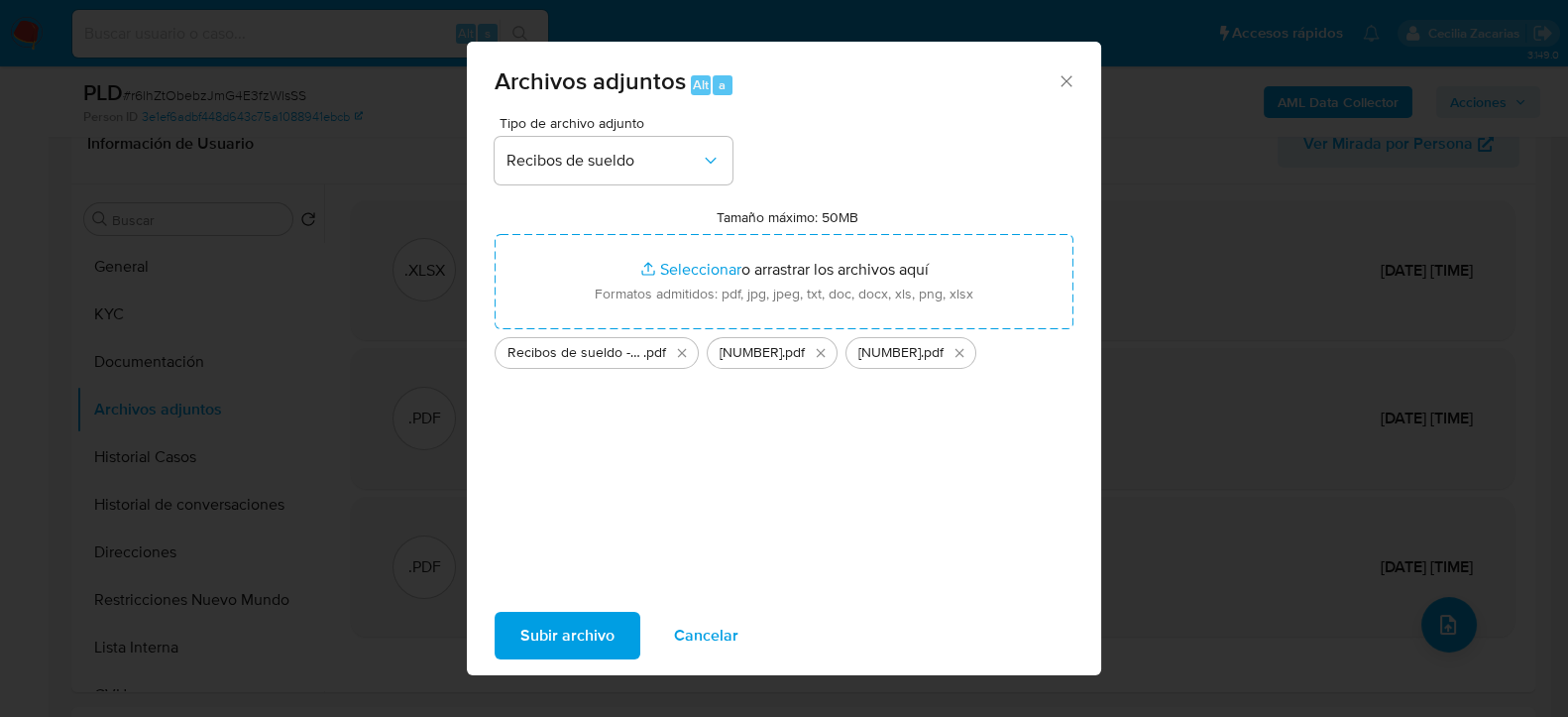 click on "Subir archivo" at bounding box center [567, 636] 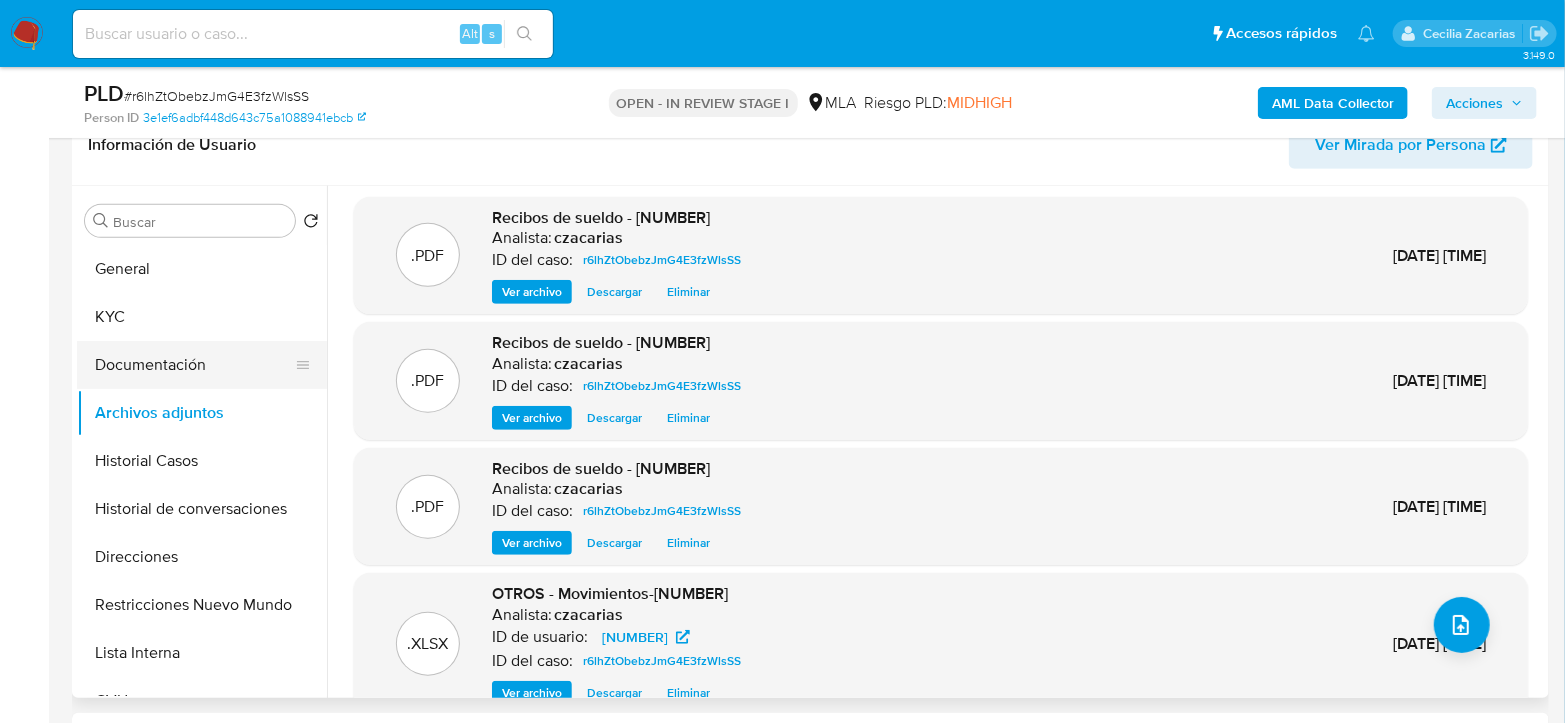 click on "Documentación" at bounding box center (194, 365) 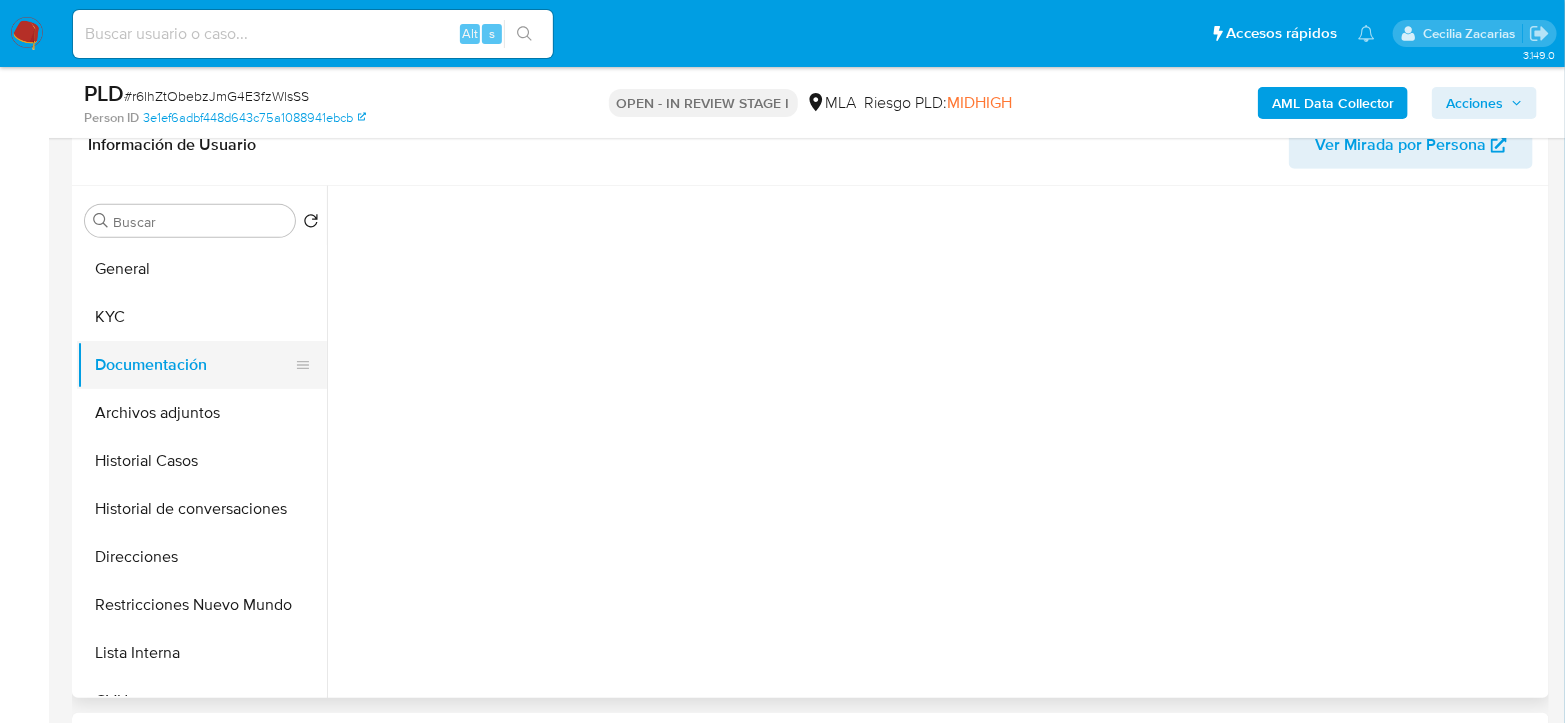 scroll, scrollTop: 0, scrollLeft: 0, axis: both 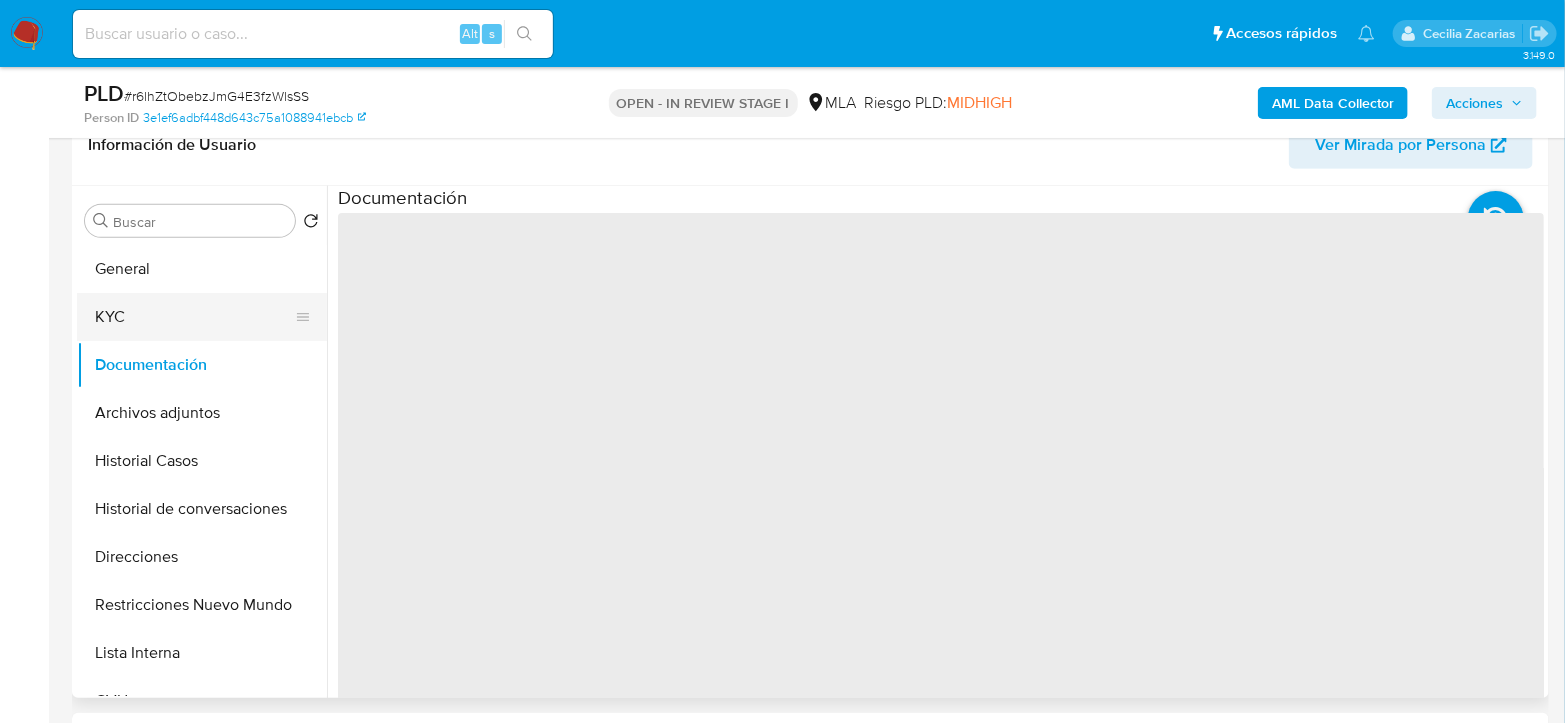 click on "KYC" at bounding box center [194, 317] 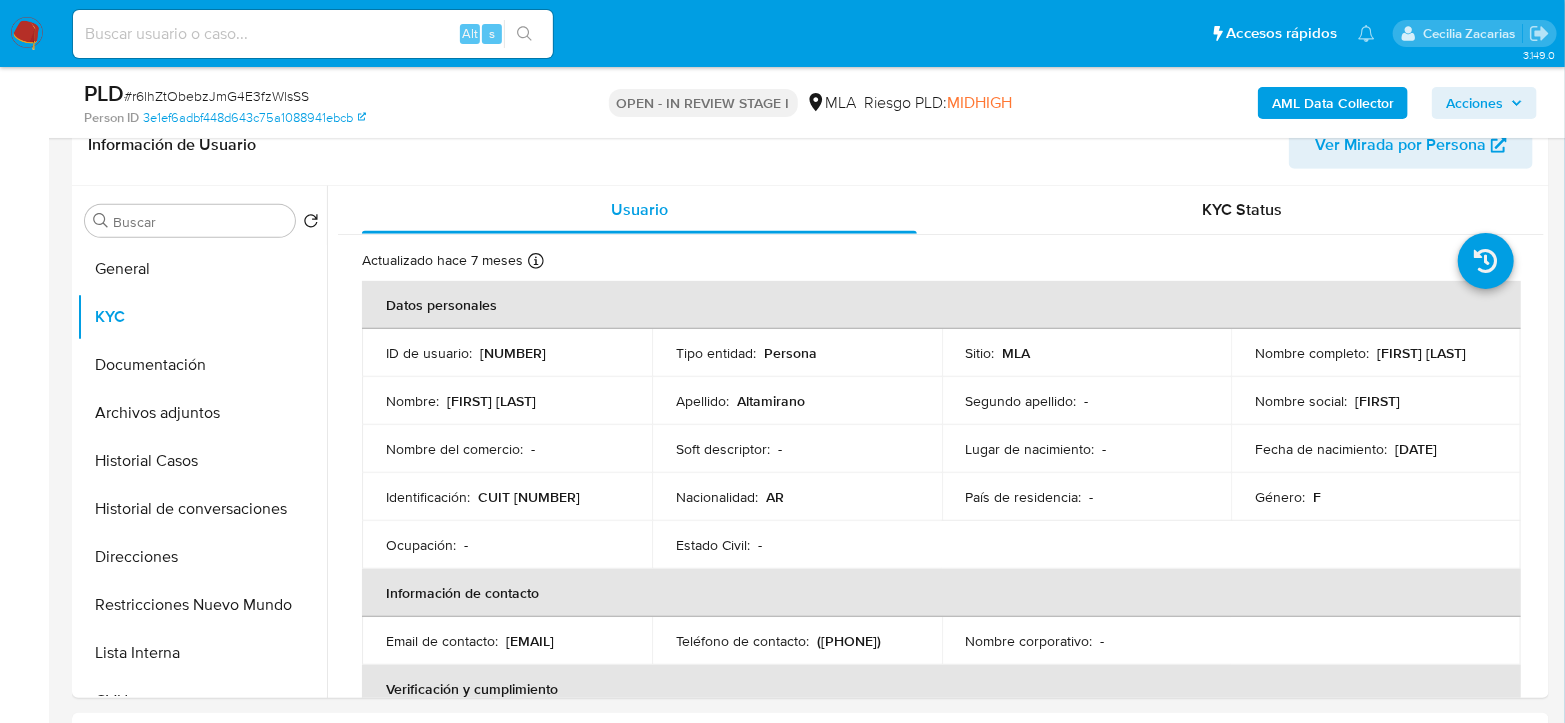 click on "# [UUID]" at bounding box center [216, 96] 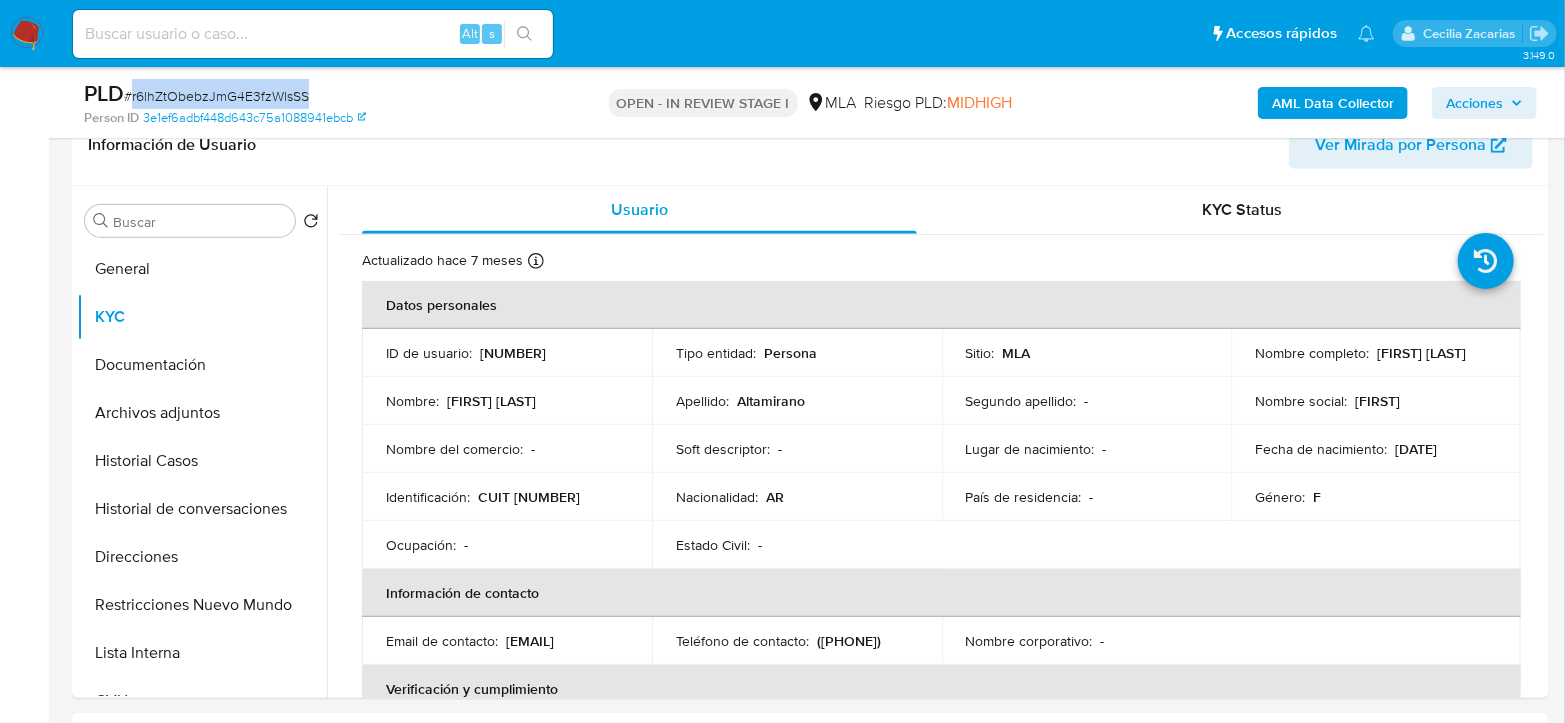 click on "# [UUID]" at bounding box center (216, 96) 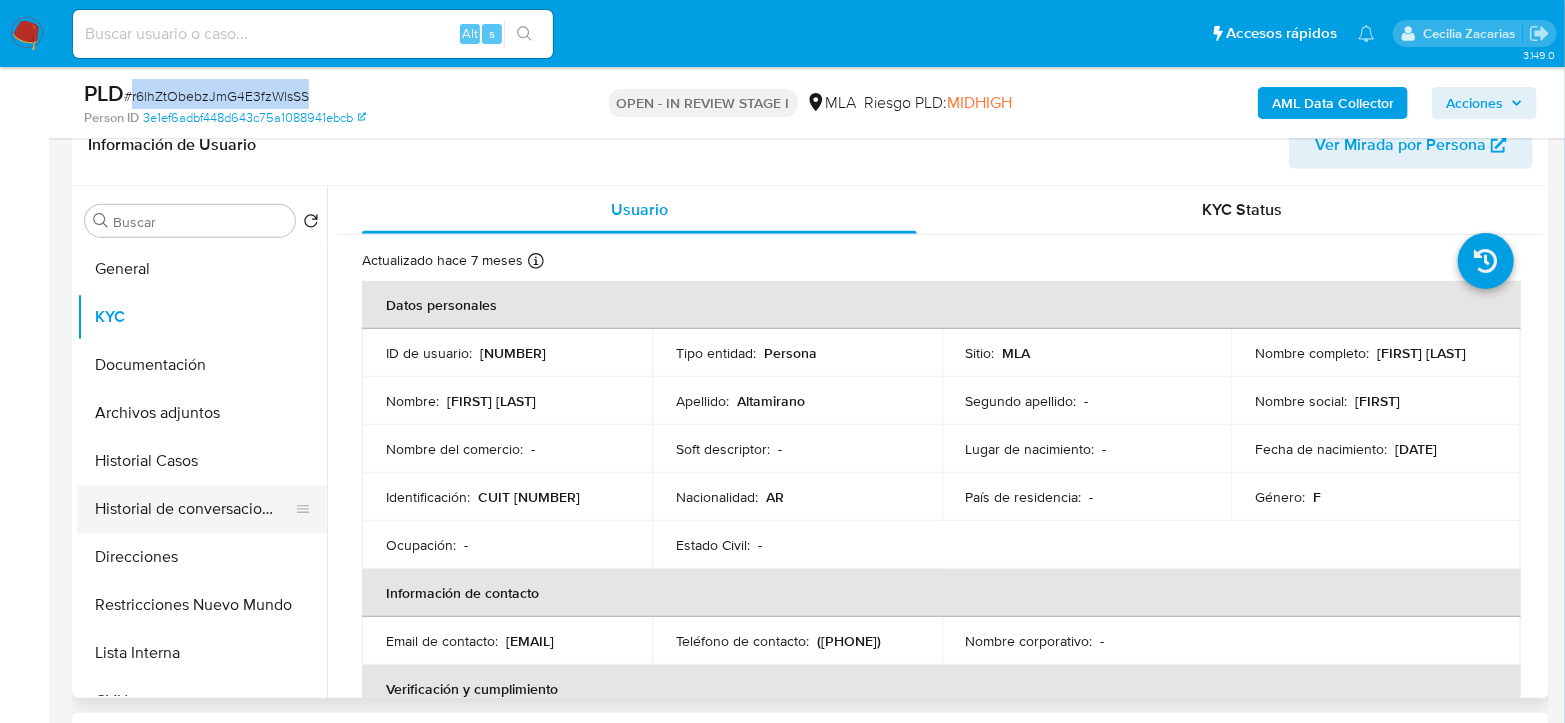 copy on "r6lhZtObebzJmG4E3fzWlsSS" 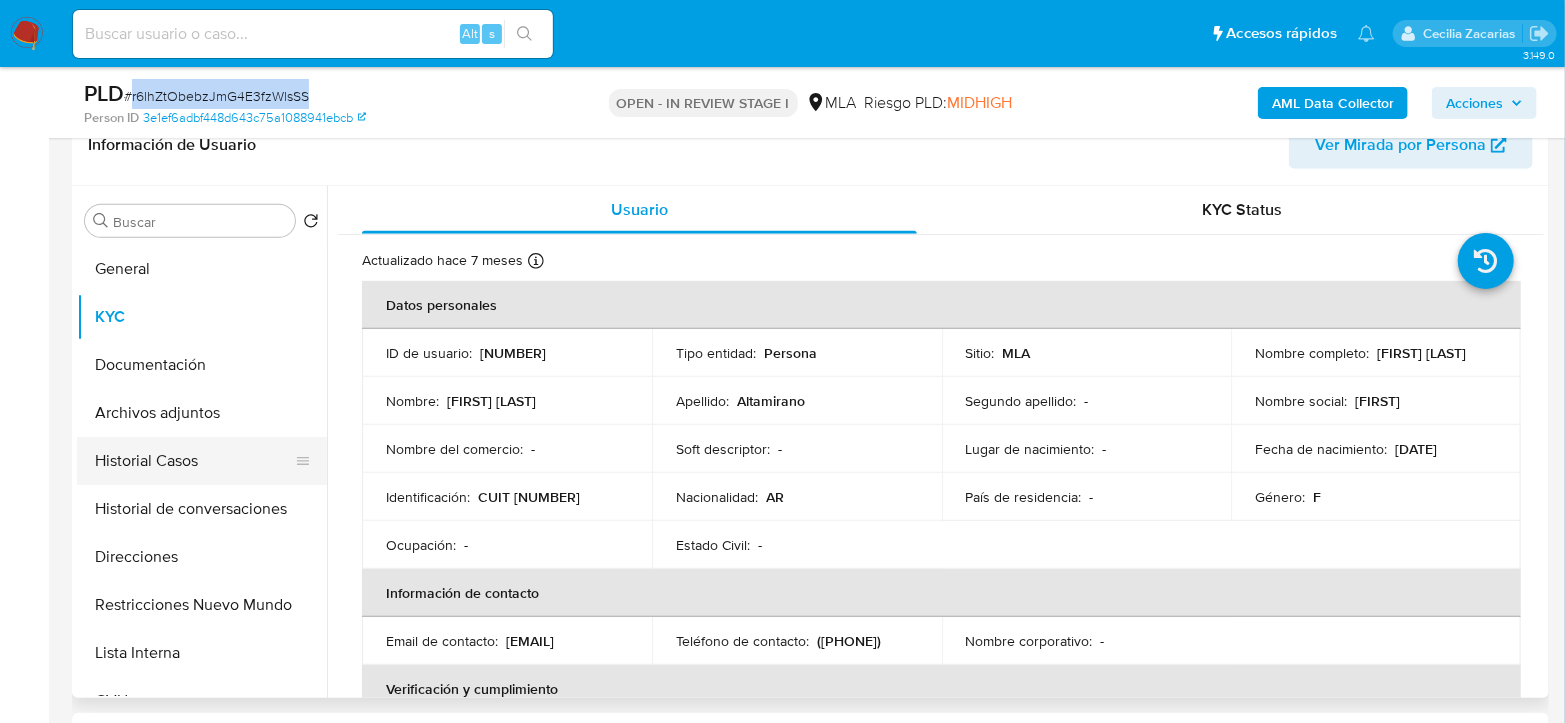click on "Historial Casos" at bounding box center [194, 461] 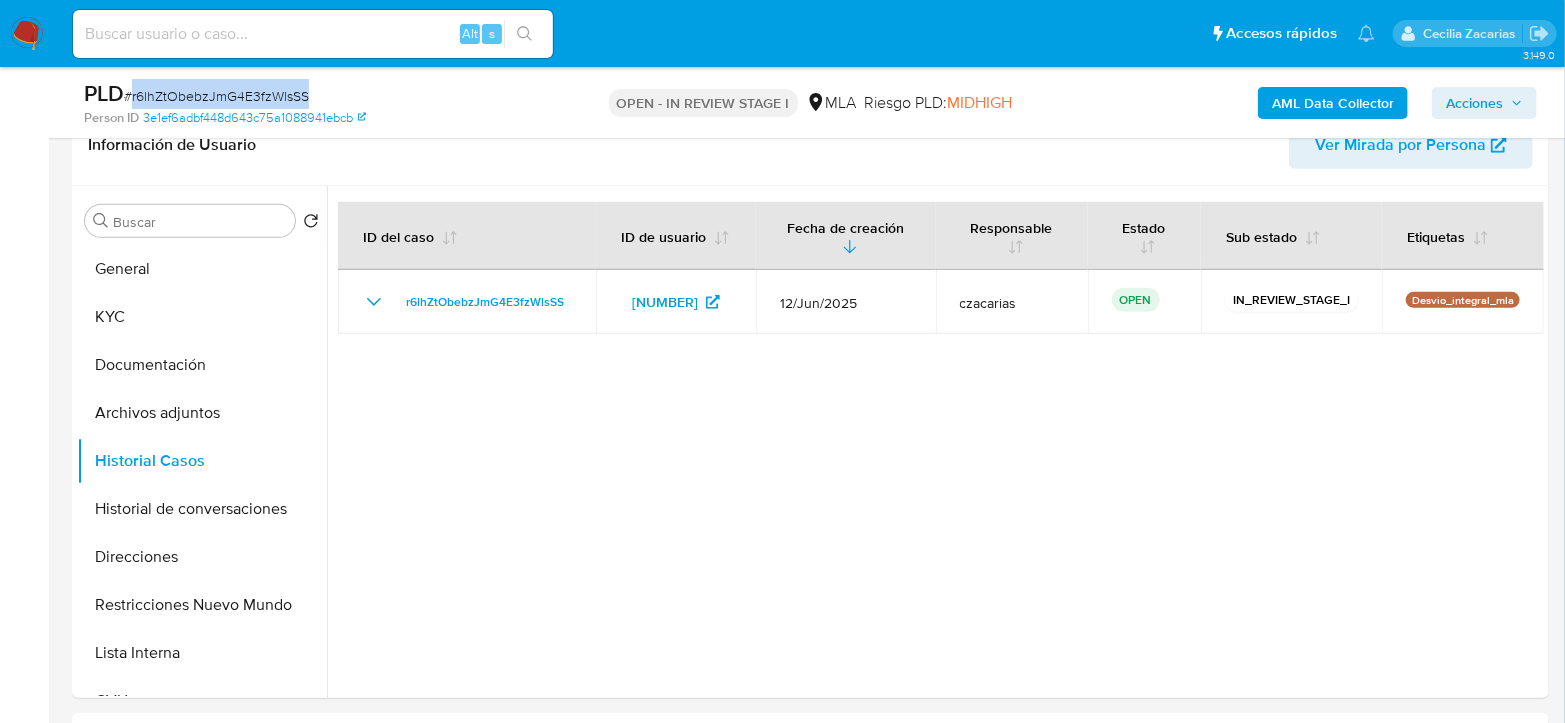 click on "# [UUID]" at bounding box center [216, 96] 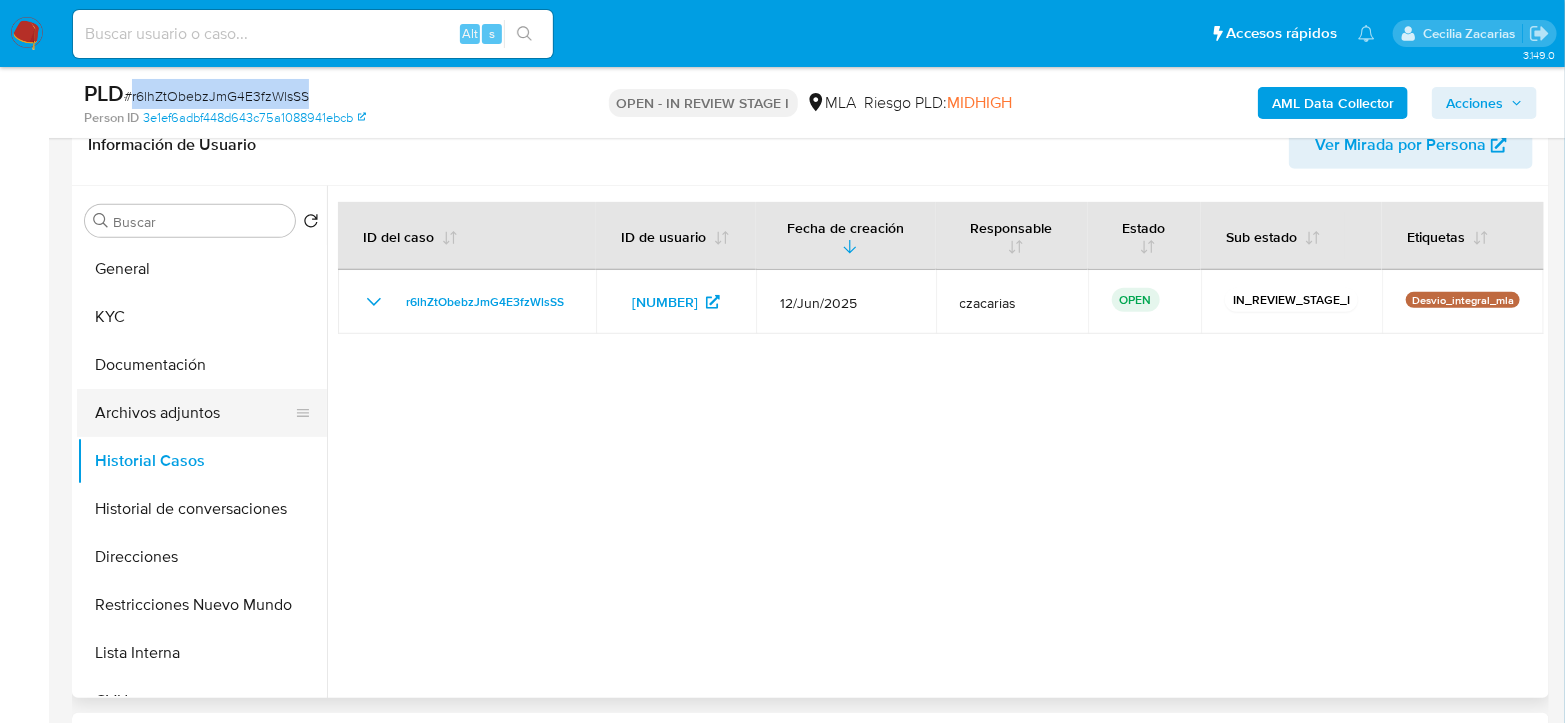 copy on "r6lhZtObebzJmG4E3fzWlsSS" 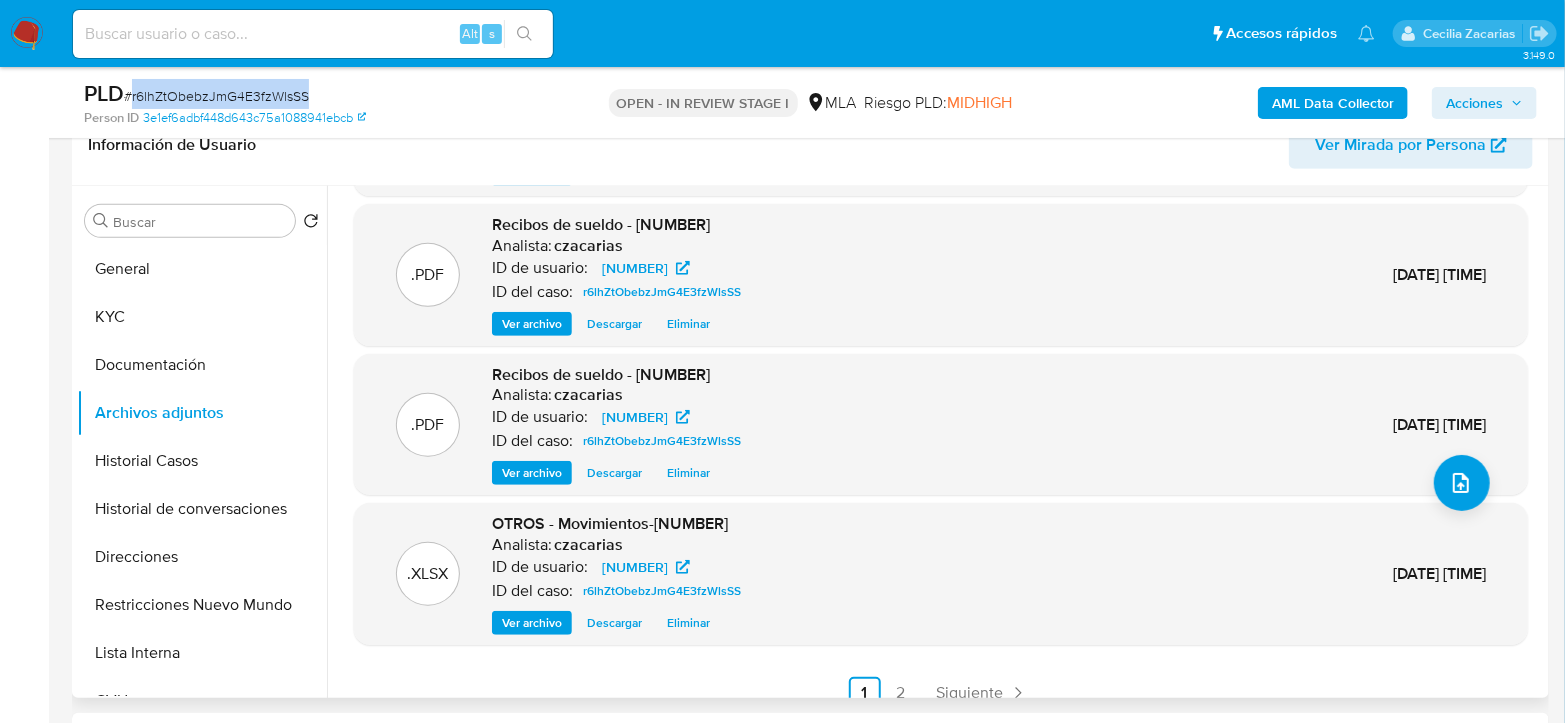 scroll, scrollTop: 167, scrollLeft: 0, axis: vertical 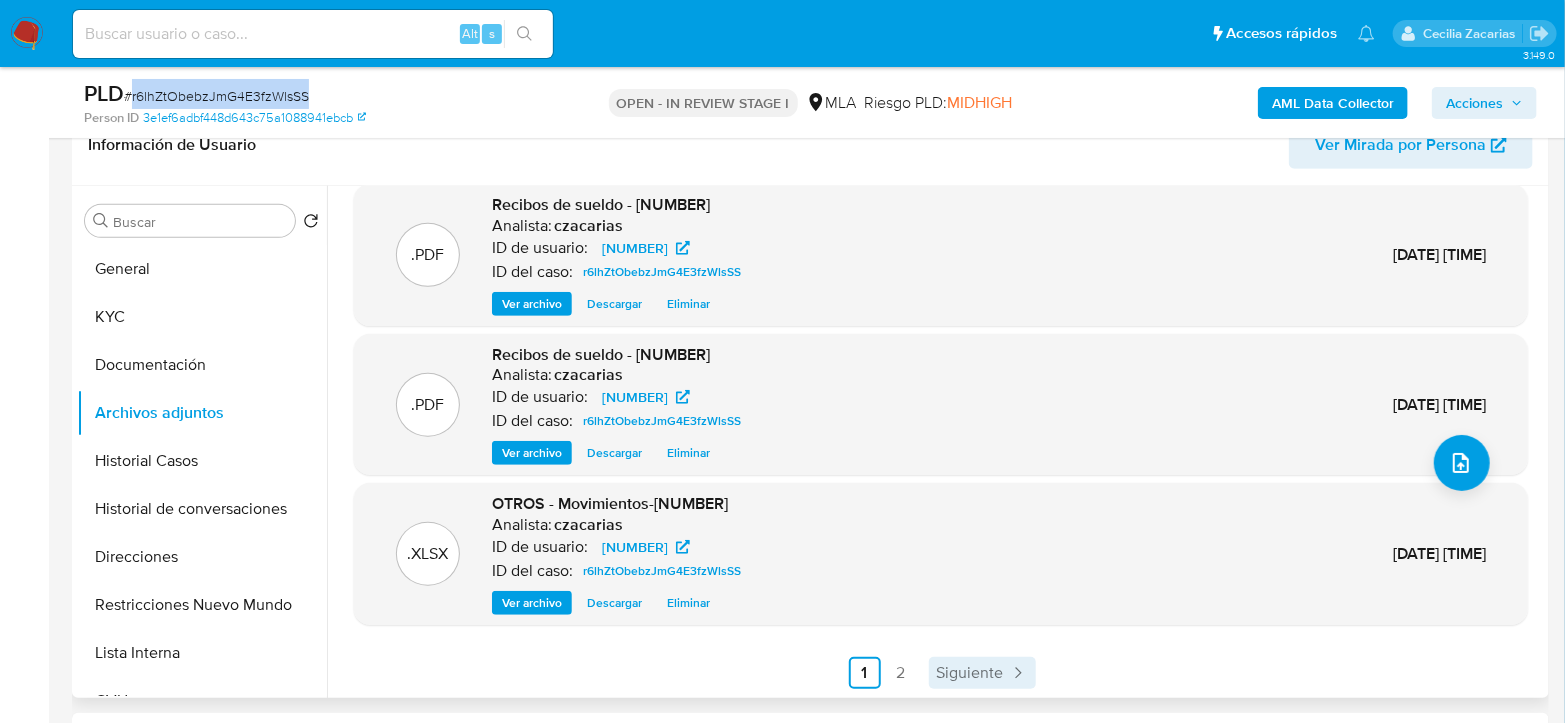 click on "Siguiente" at bounding box center [970, 673] 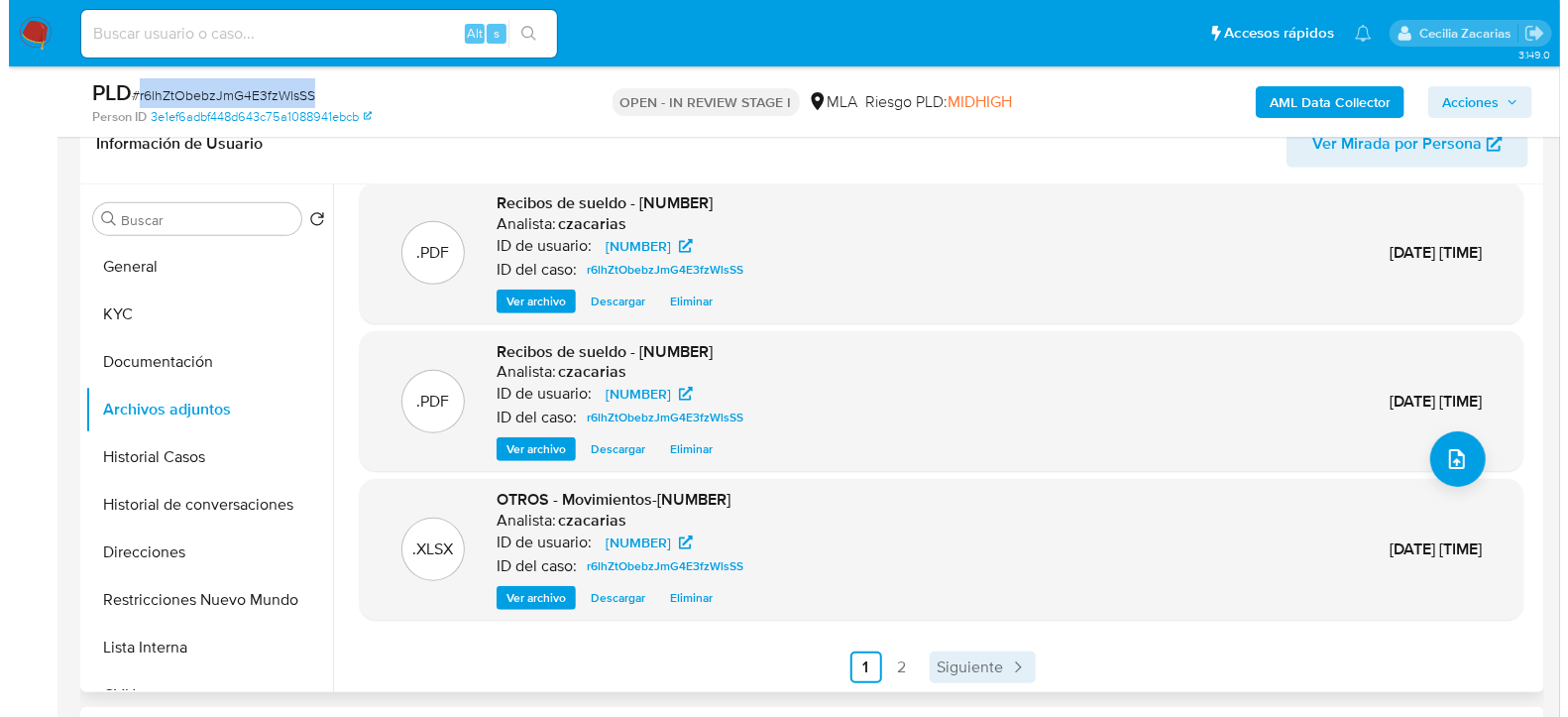 scroll, scrollTop: 0, scrollLeft: 0, axis: both 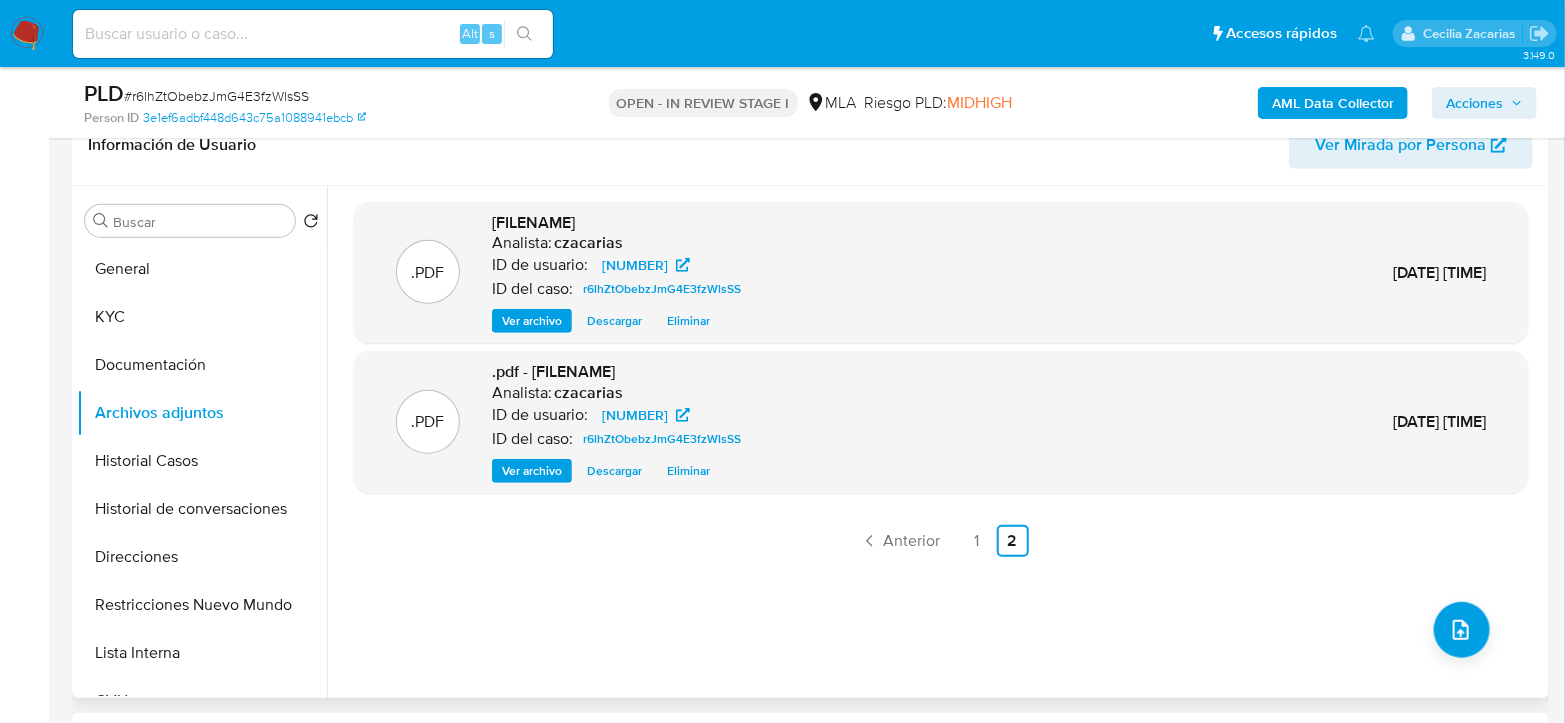 click on ".PDF [UUID]_internal_info_[DATE].pdf - [UUID]_internal_info_[DATE] Analista: [USERNAME] ID de usuario: [NUMBER] ID del caso: [UUID] Ver archivo Descargar Eliminar [DATE] [TIME] .PDF [UUID]_external_info_[DATE].pdf - [UUID]_external_info_[DATE] Analista: [USERNAME] ID de usuario: [NUMBER] ID del caso: [UUID] Ver archivo Descargar Eliminar [DATE] [TIME] Anterior 1 2 Siguiente" at bounding box center (941, 442) 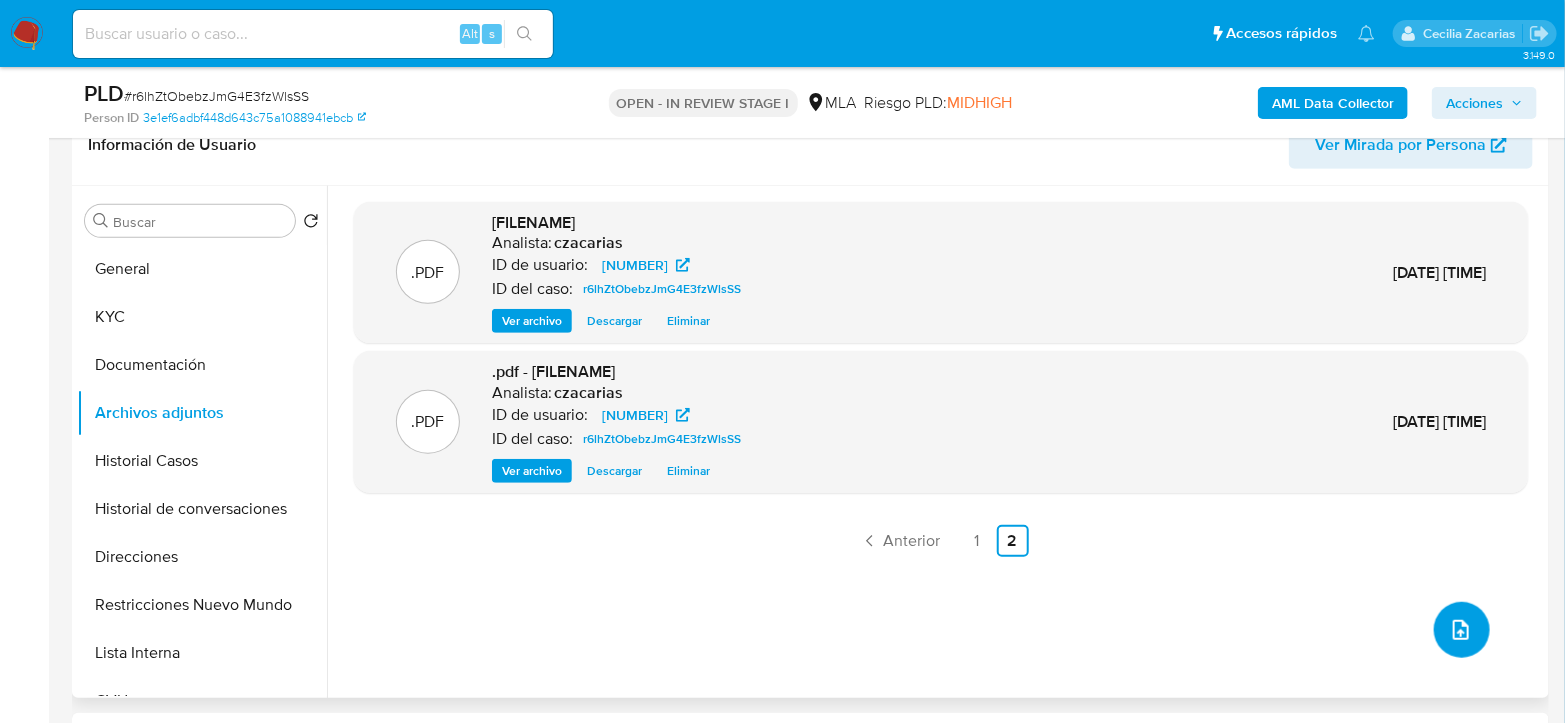 click 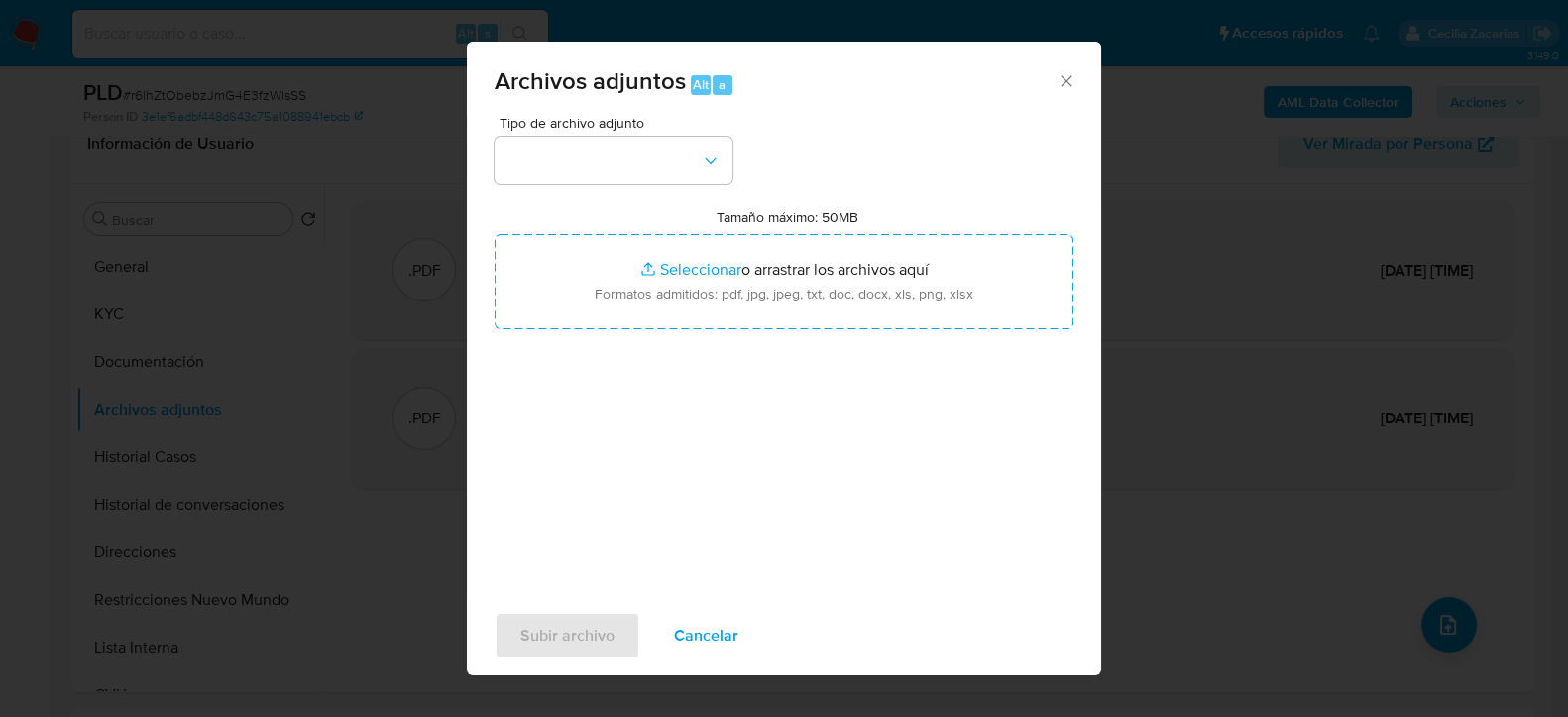 click on "Tipo de archivo adjunto Tamaño máximo: 50MB Seleccionar archivos Seleccionar  o arrastrar los archivos aquí Formatos admitidos: pdf, jpg, jpeg, txt, doc, docx, xls, png, xlsx" at bounding box center [784, 350] 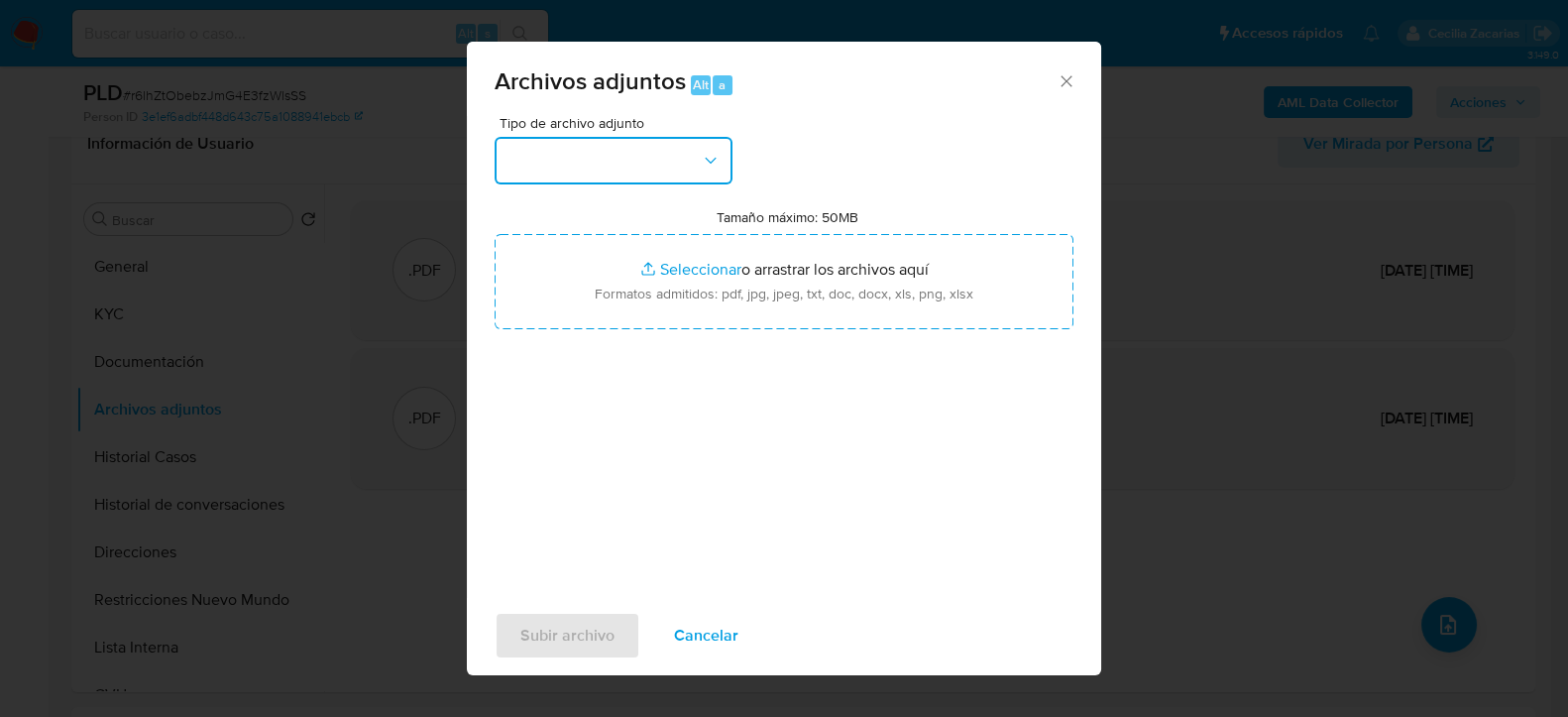 click at bounding box center (614, 161) 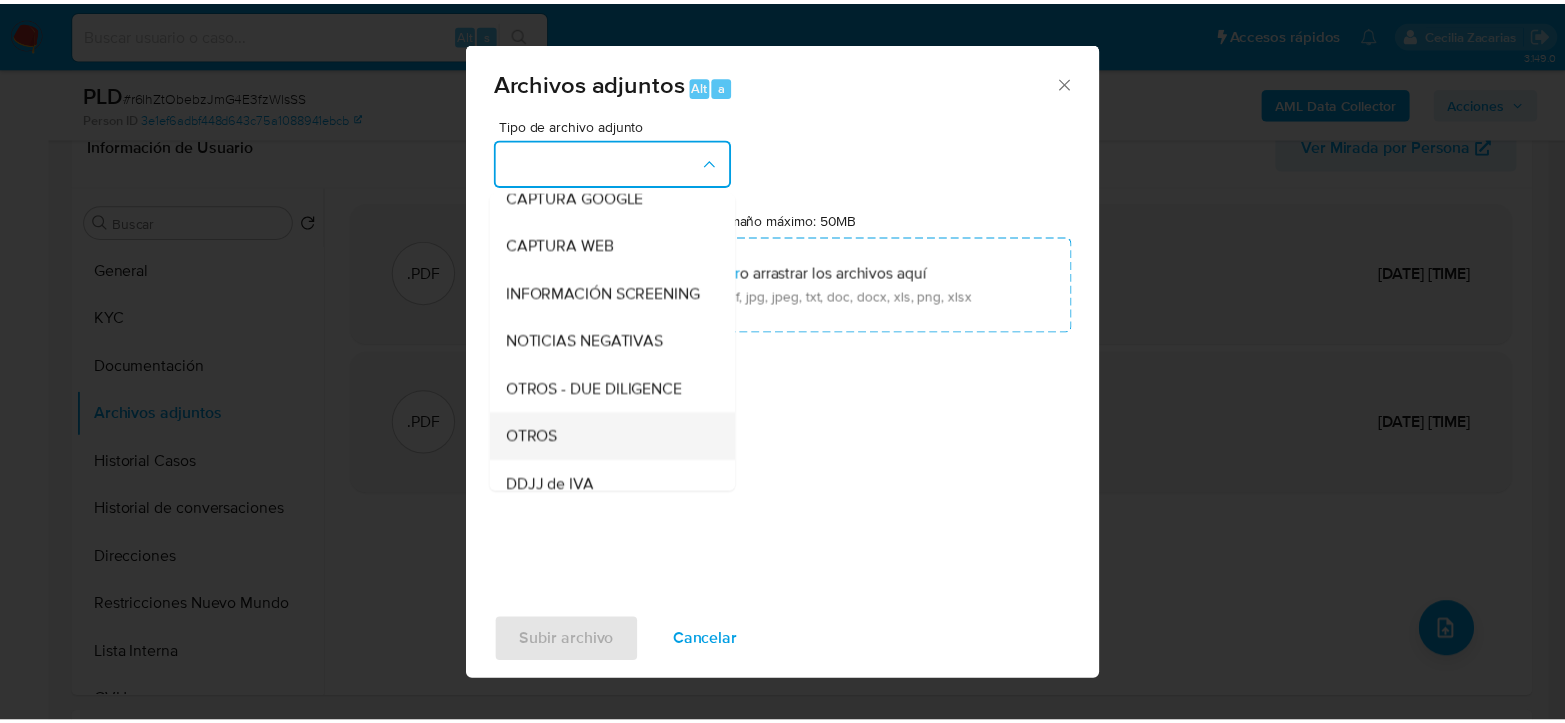 scroll, scrollTop: 222, scrollLeft: 0, axis: vertical 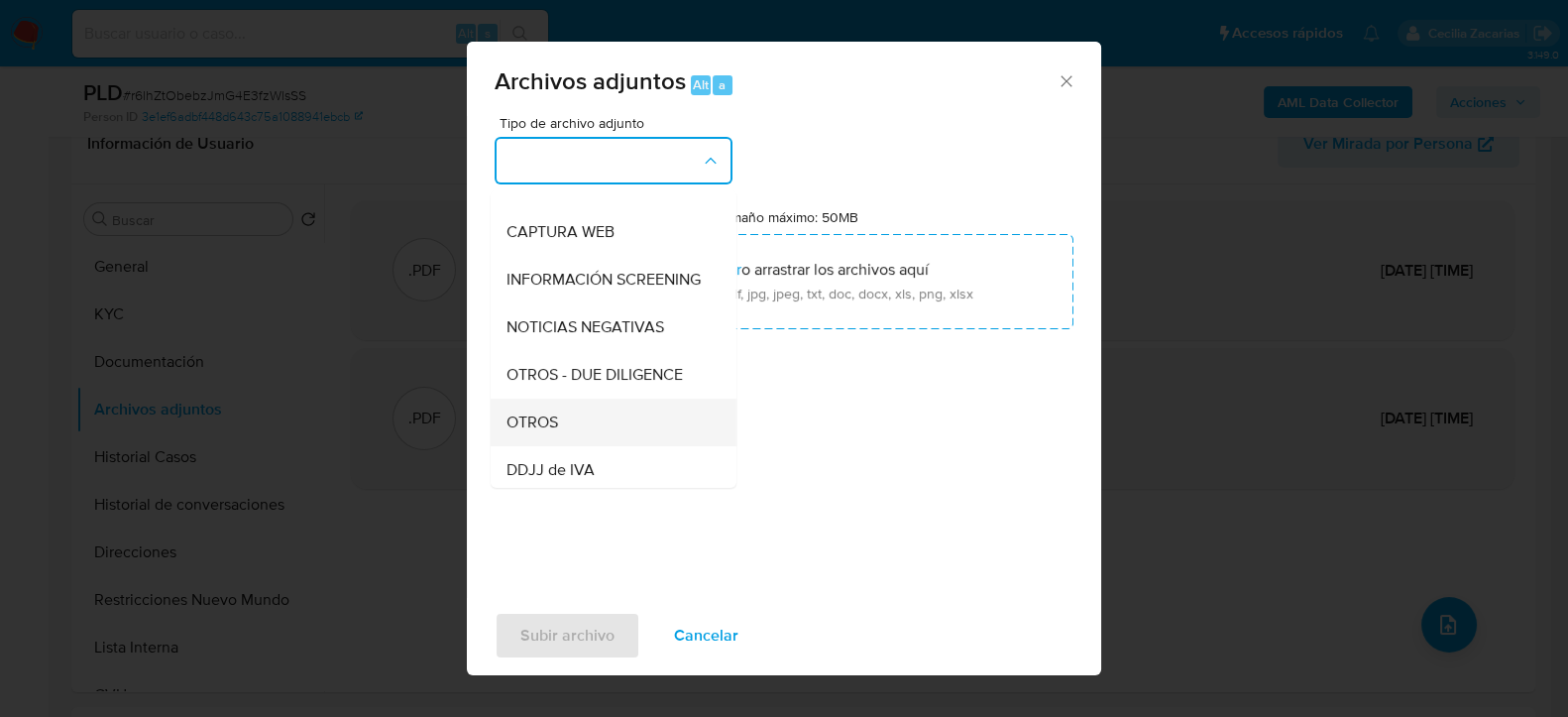 click on "OTROS" at bounding box center (608, 421) 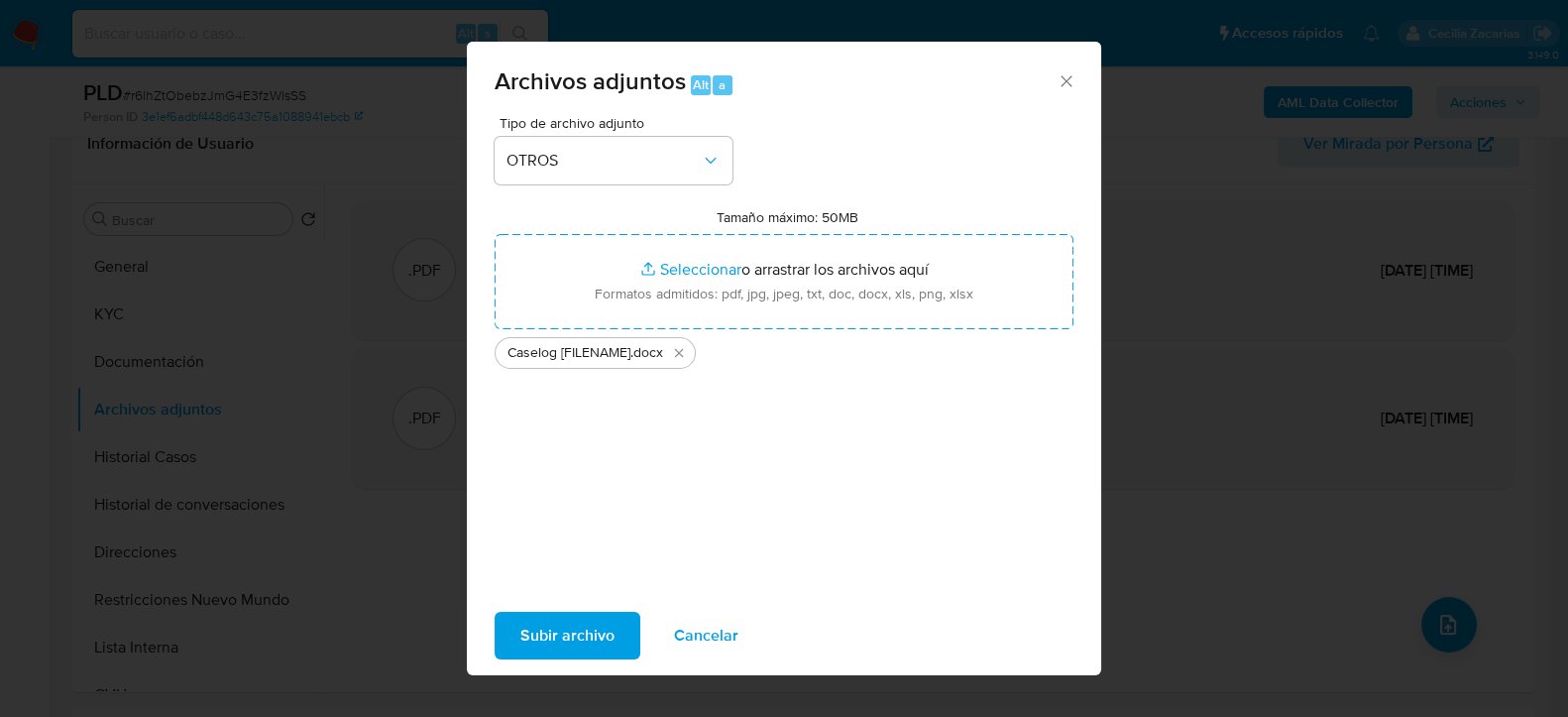 click on "Subir archivo" at bounding box center (567, 636) 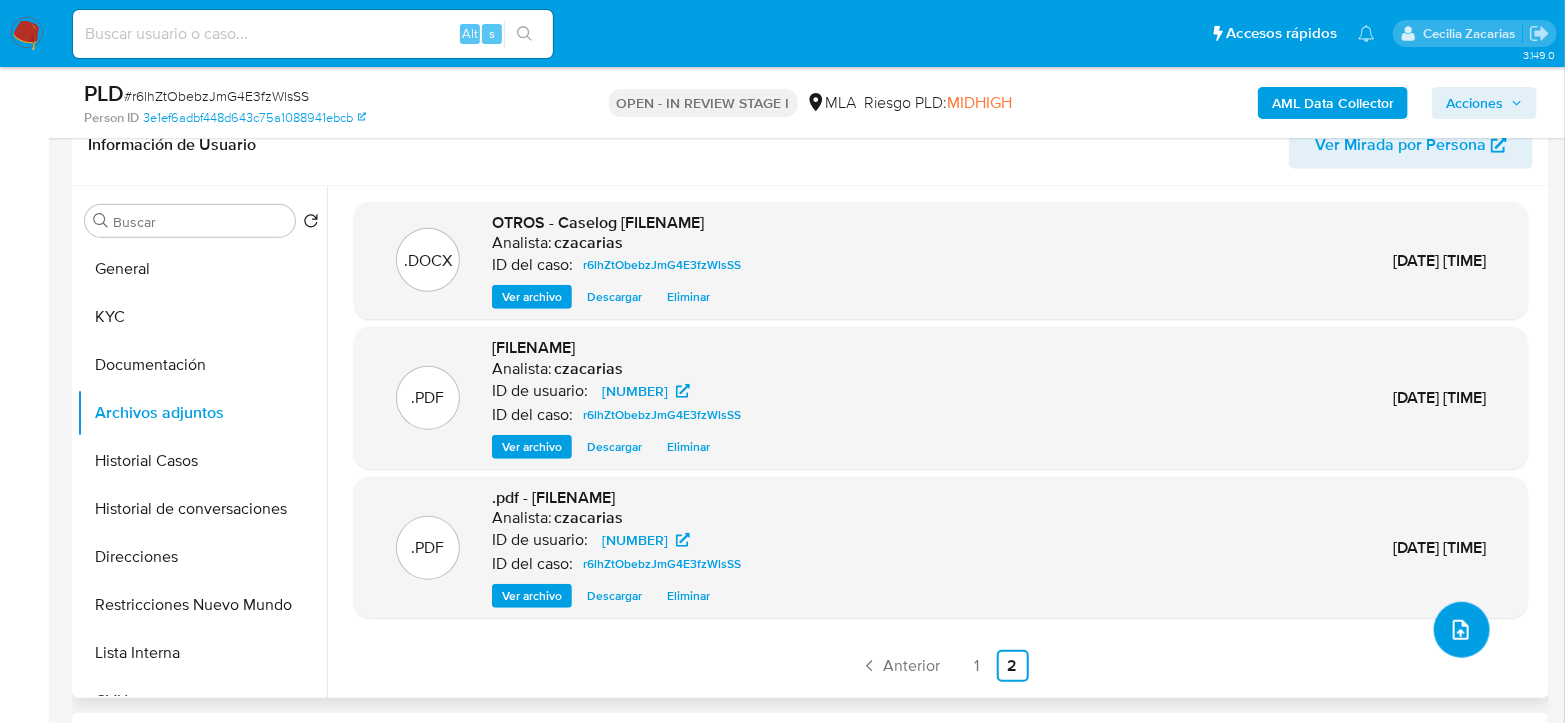 scroll, scrollTop: 37, scrollLeft: 0, axis: vertical 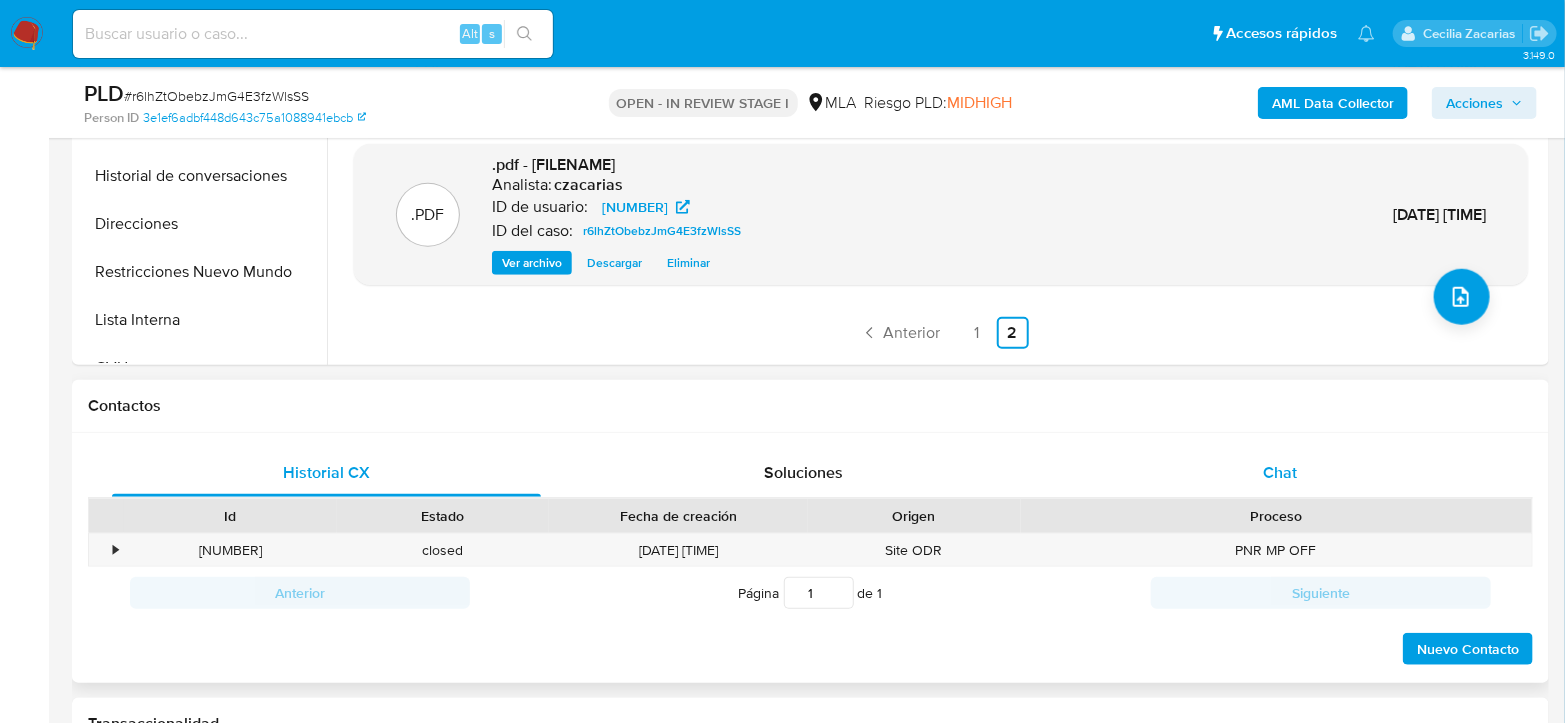click on "Chat" at bounding box center (1280, 473) 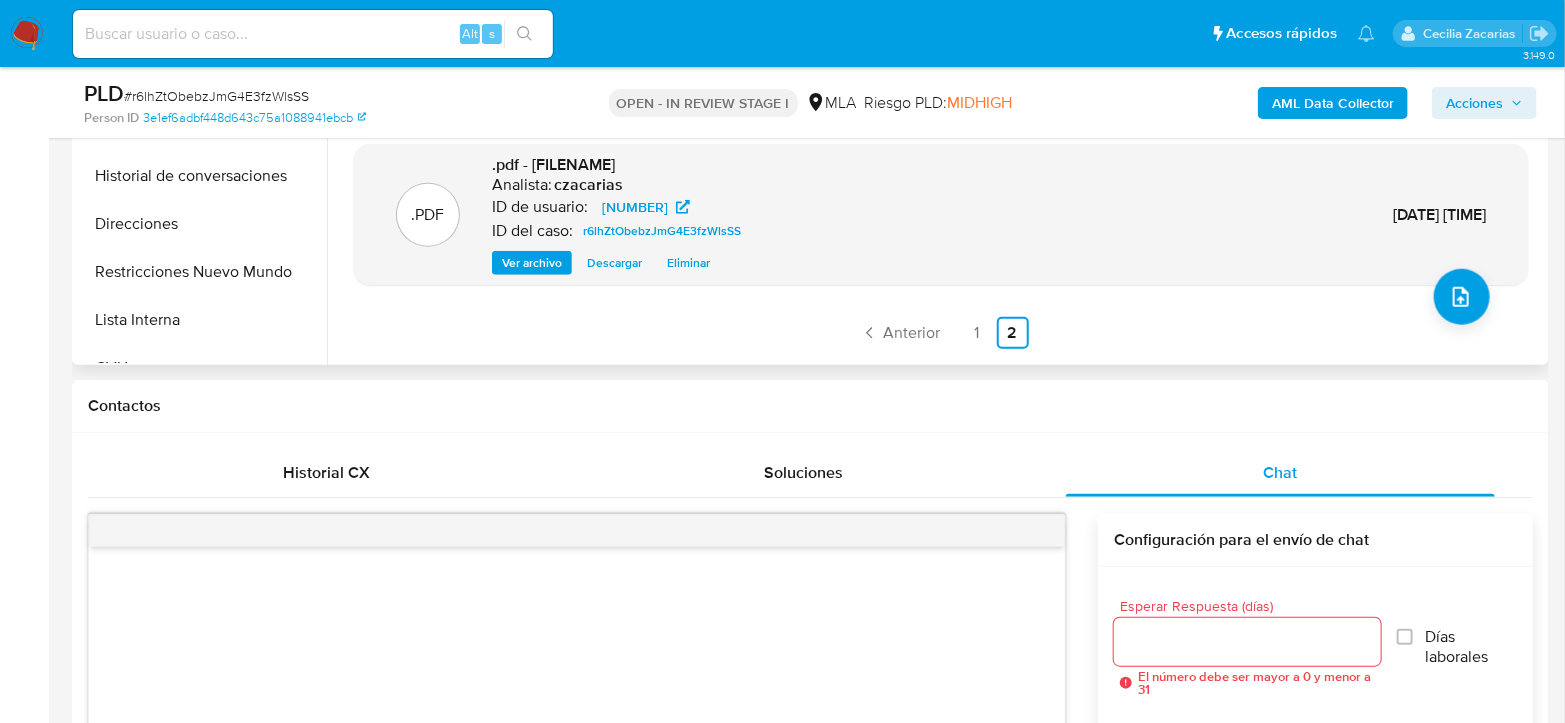 scroll, scrollTop: 37, scrollLeft: 0, axis: vertical 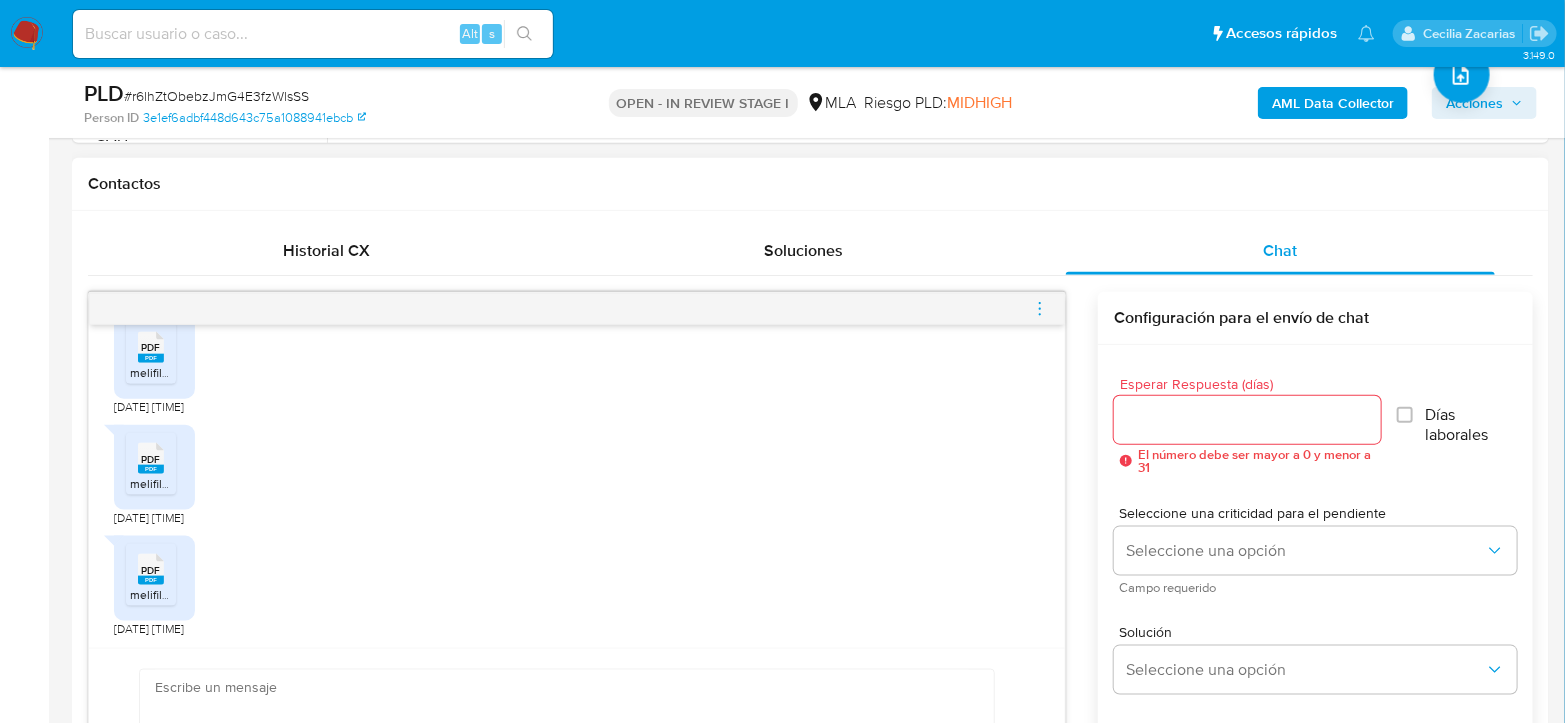 click 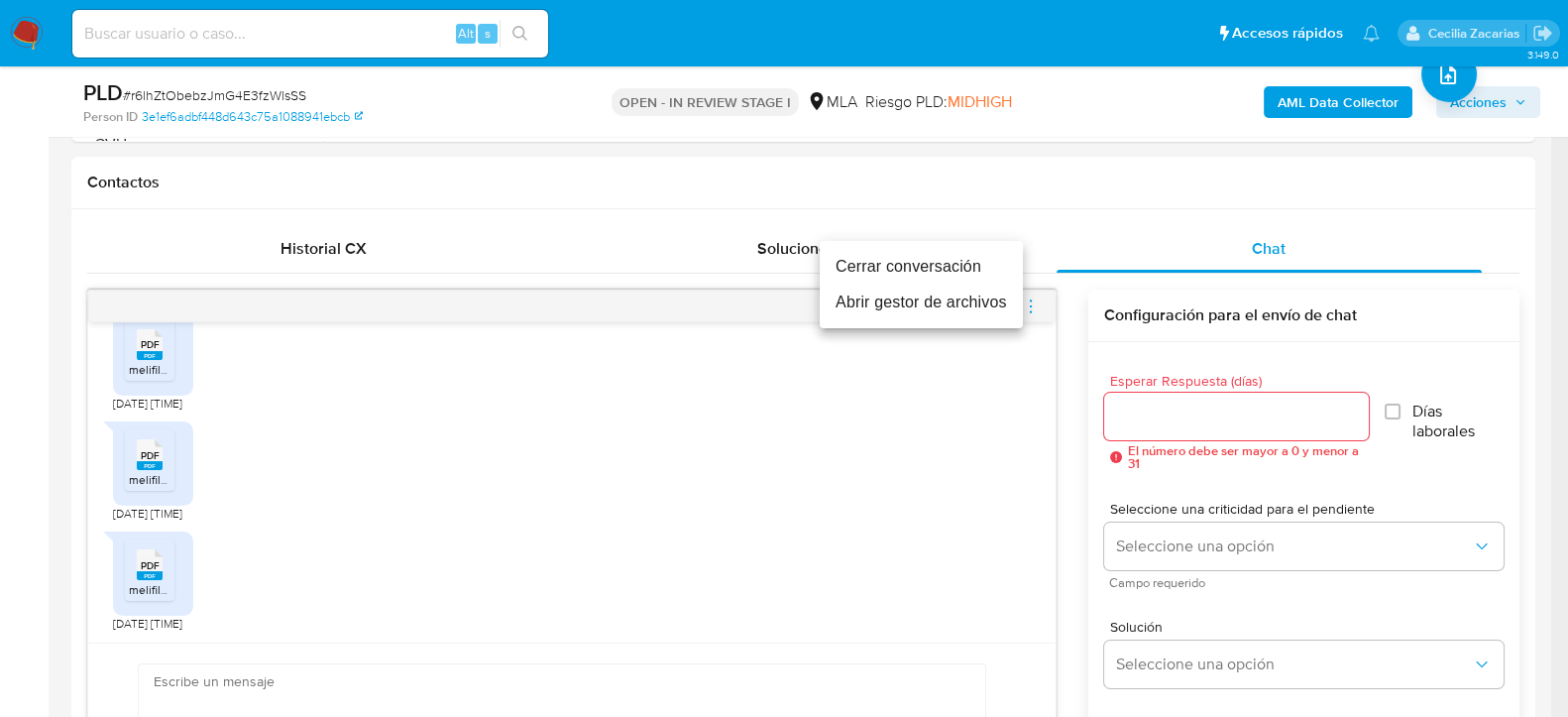 click on "Cerrar conversación" at bounding box center (921, 267) 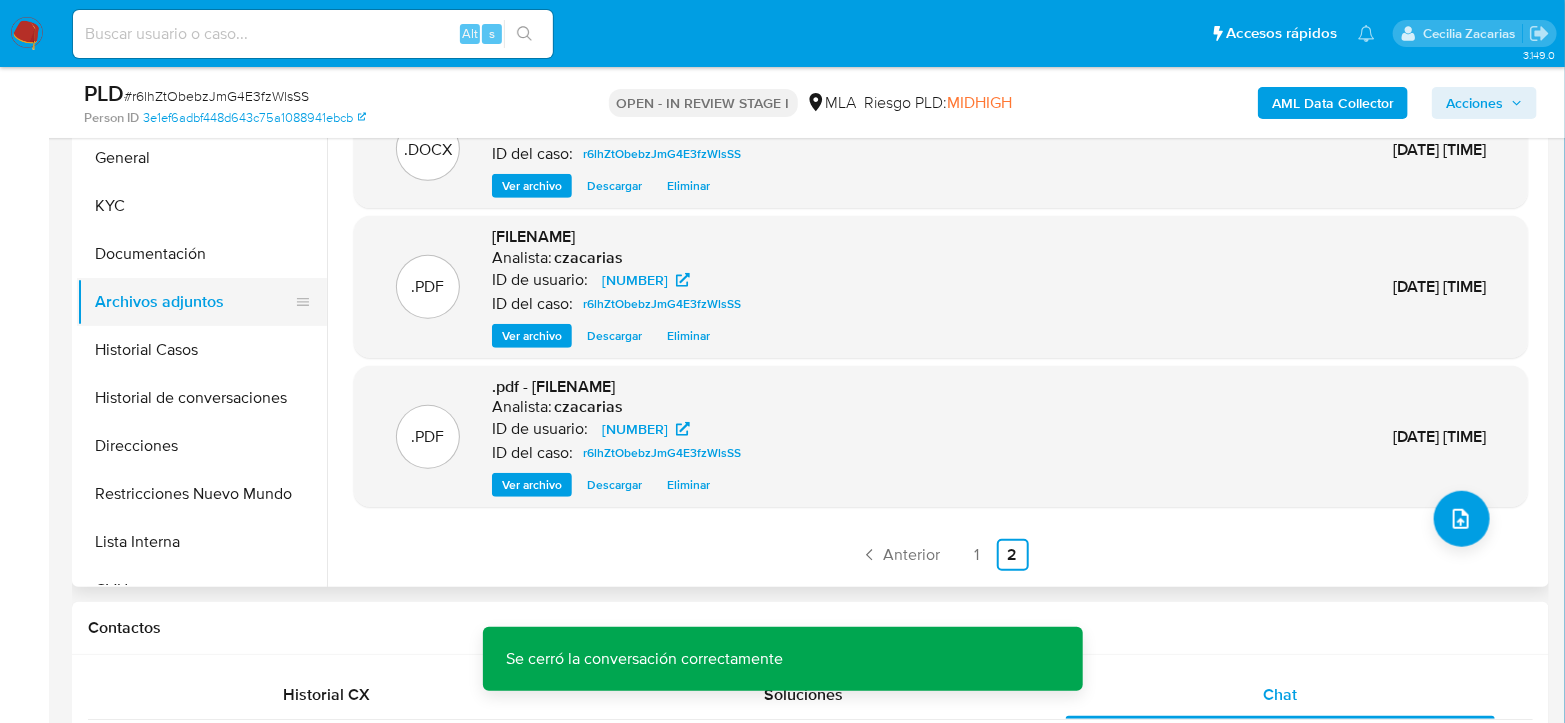 scroll, scrollTop: 333, scrollLeft: 0, axis: vertical 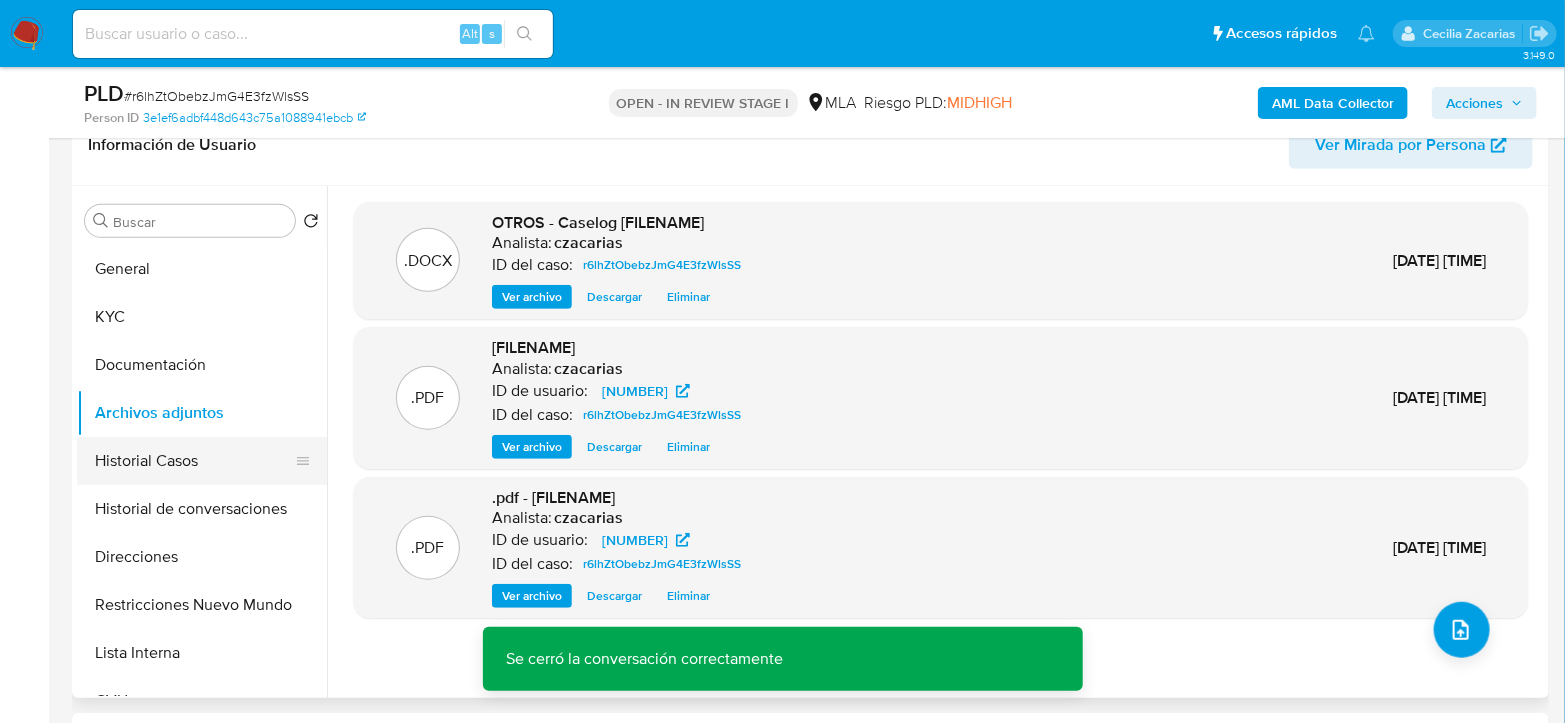 click on "Historial Casos" at bounding box center (194, 461) 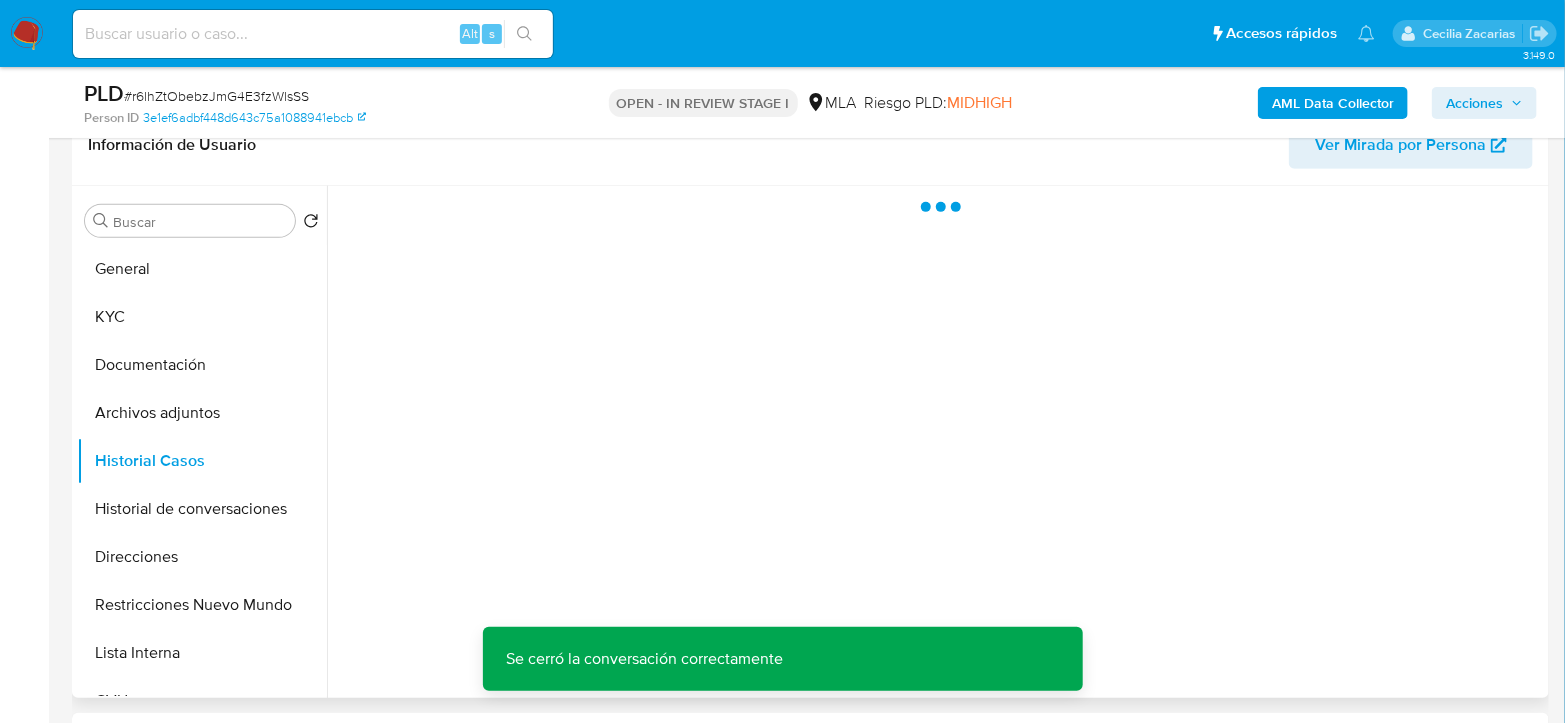 scroll, scrollTop: 0, scrollLeft: 0, axis: both 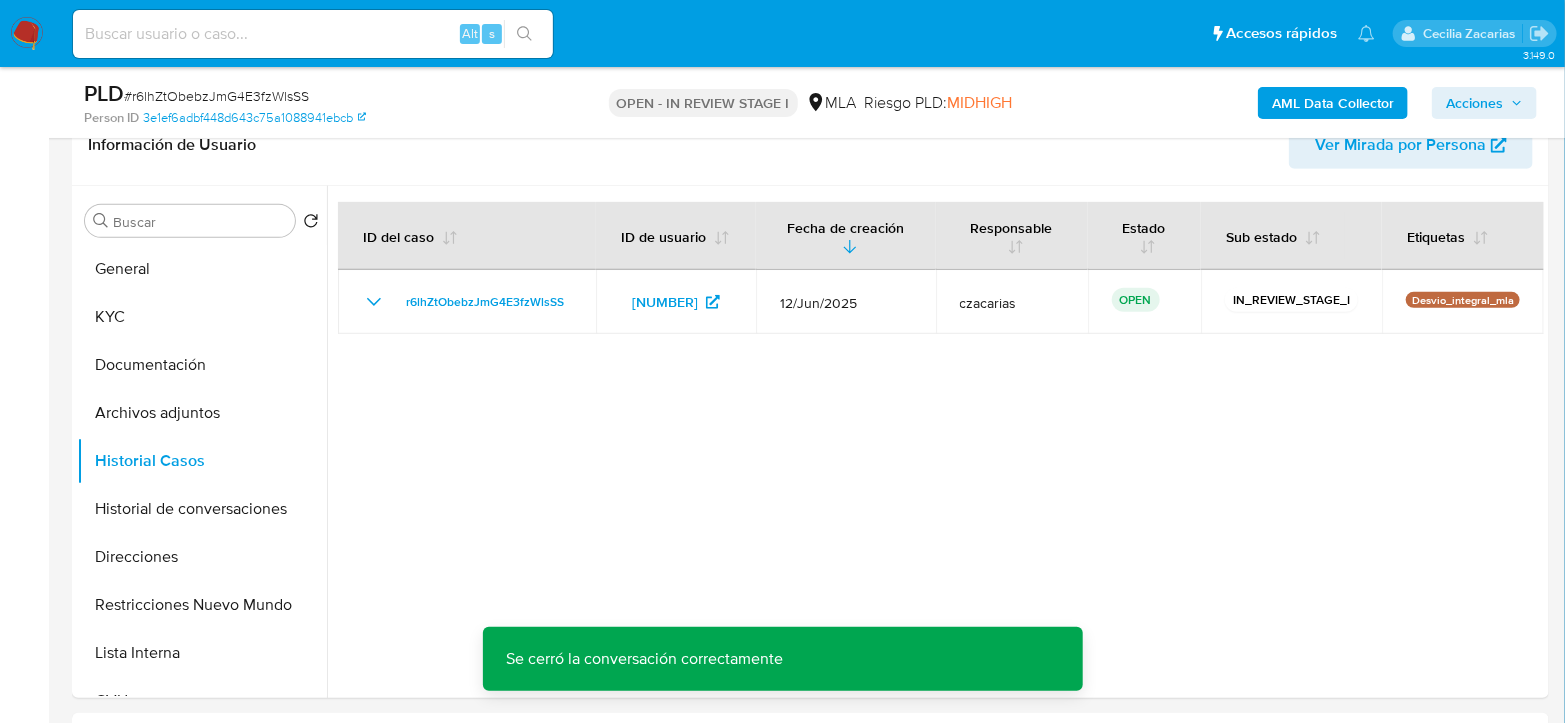 click 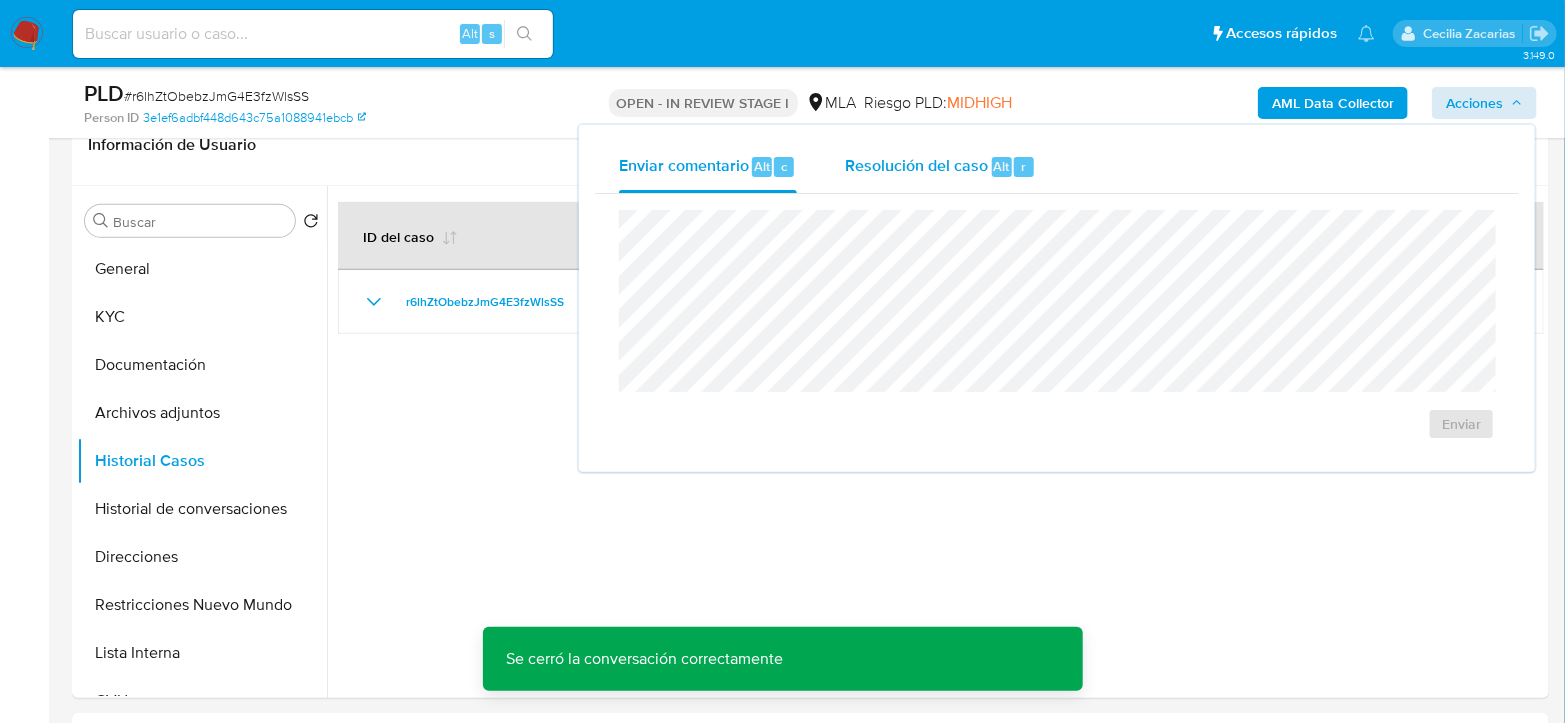 click on "Resolución del caso" at bounding box center (916, 165) 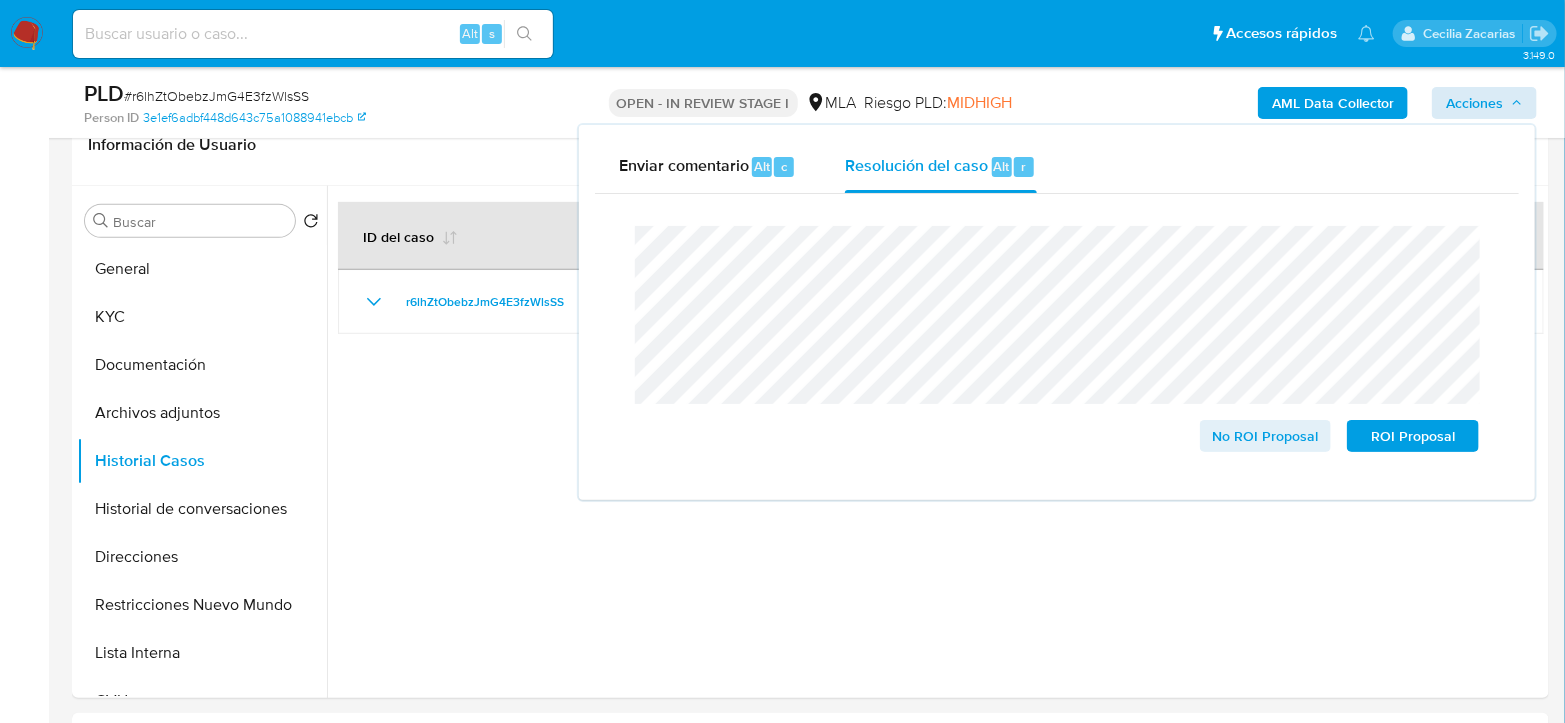 click on "# r6lhZtObebzJmG4E3fzWlsSS" at bounding box center (216, 96) 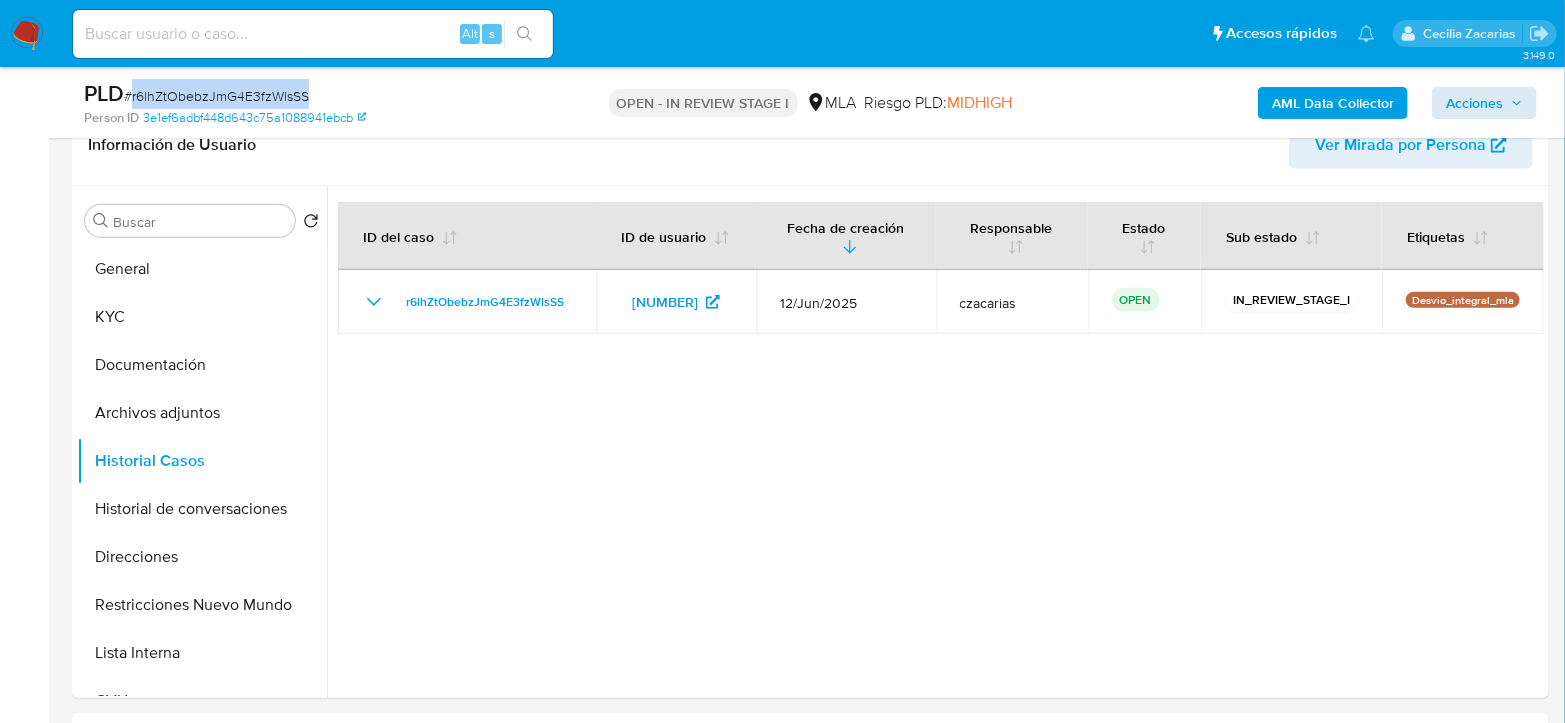 click on "# r6lhZtObebzJmG4E3fzWlsSS" at bounding box center [216, 96] 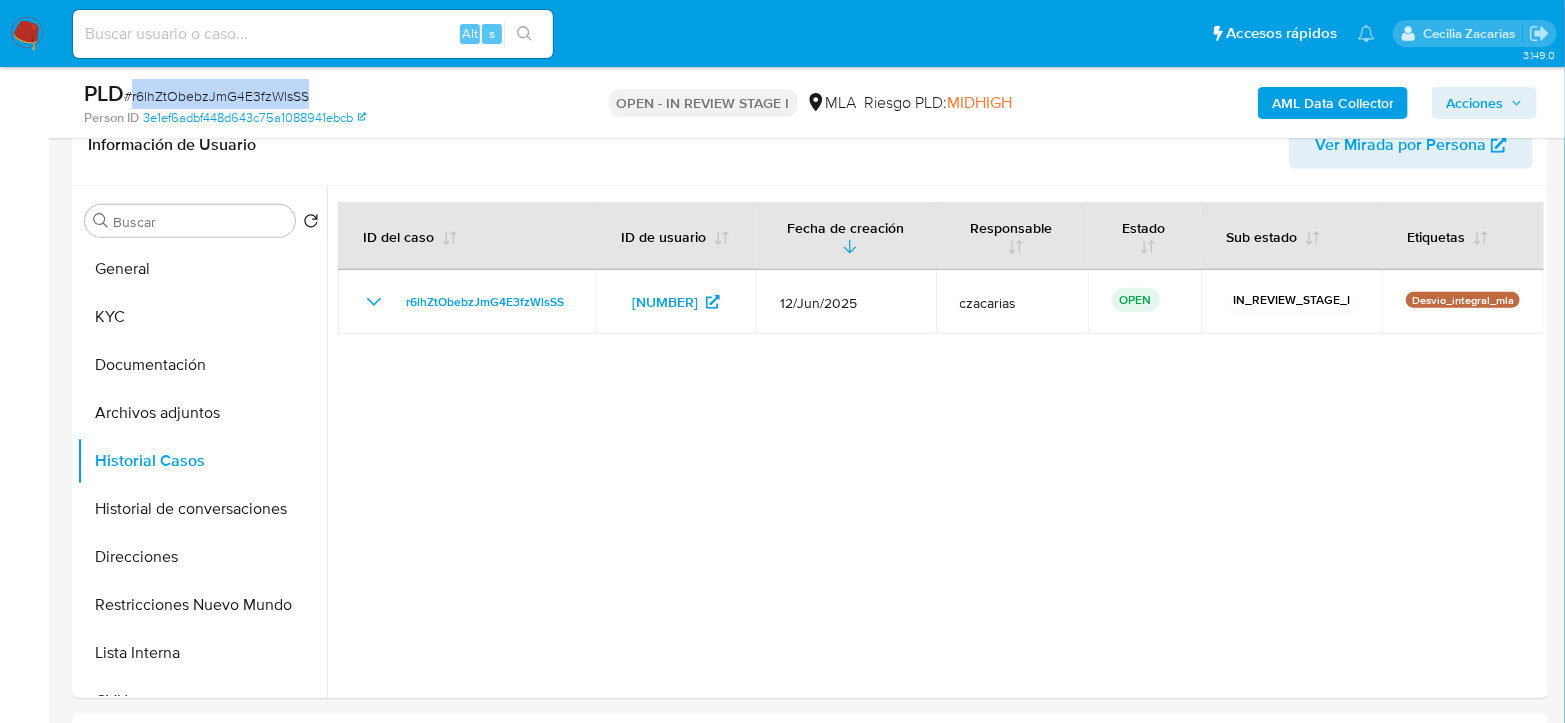 click on "Acciones" at bounding box center [1474, 103] 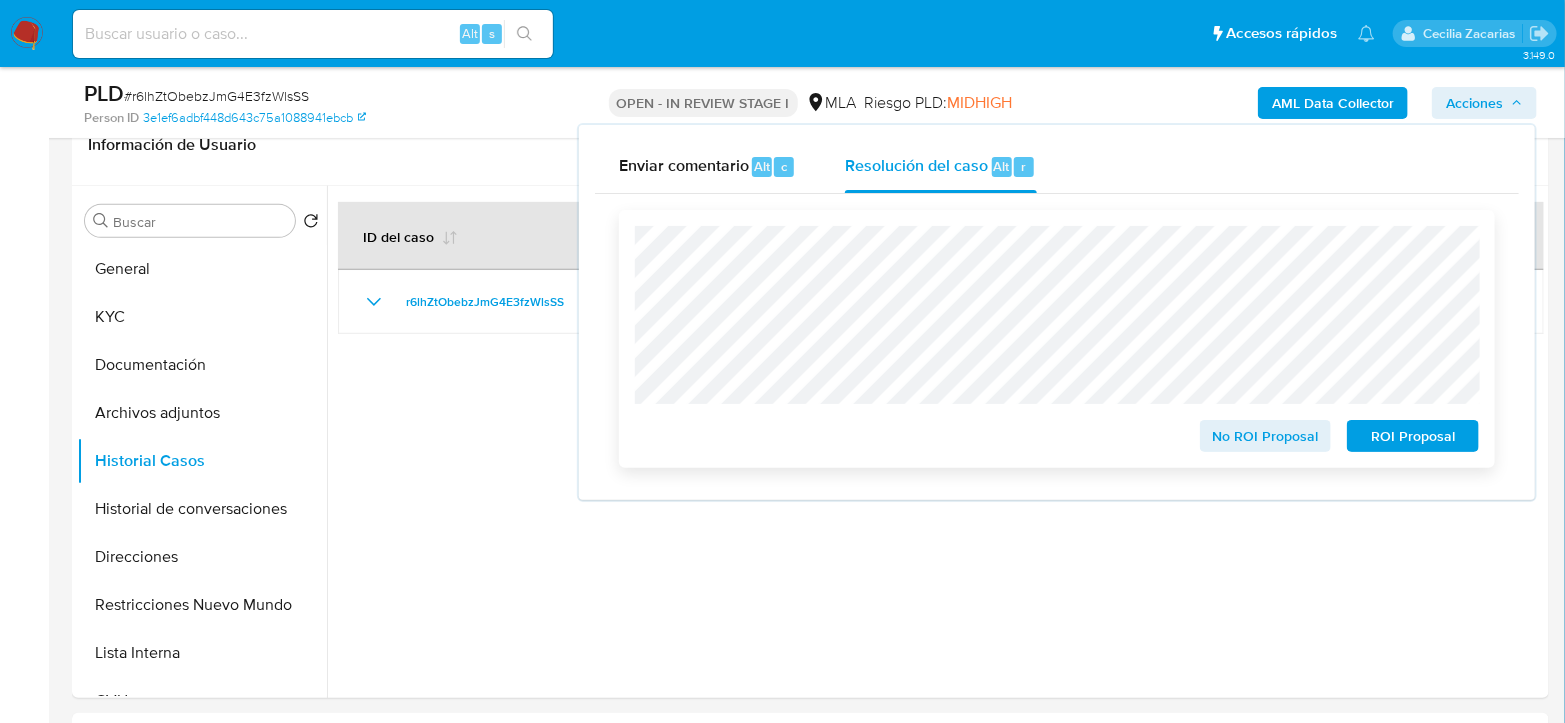 click on "No ROI Proposal" at bounding box center [1266, 436] 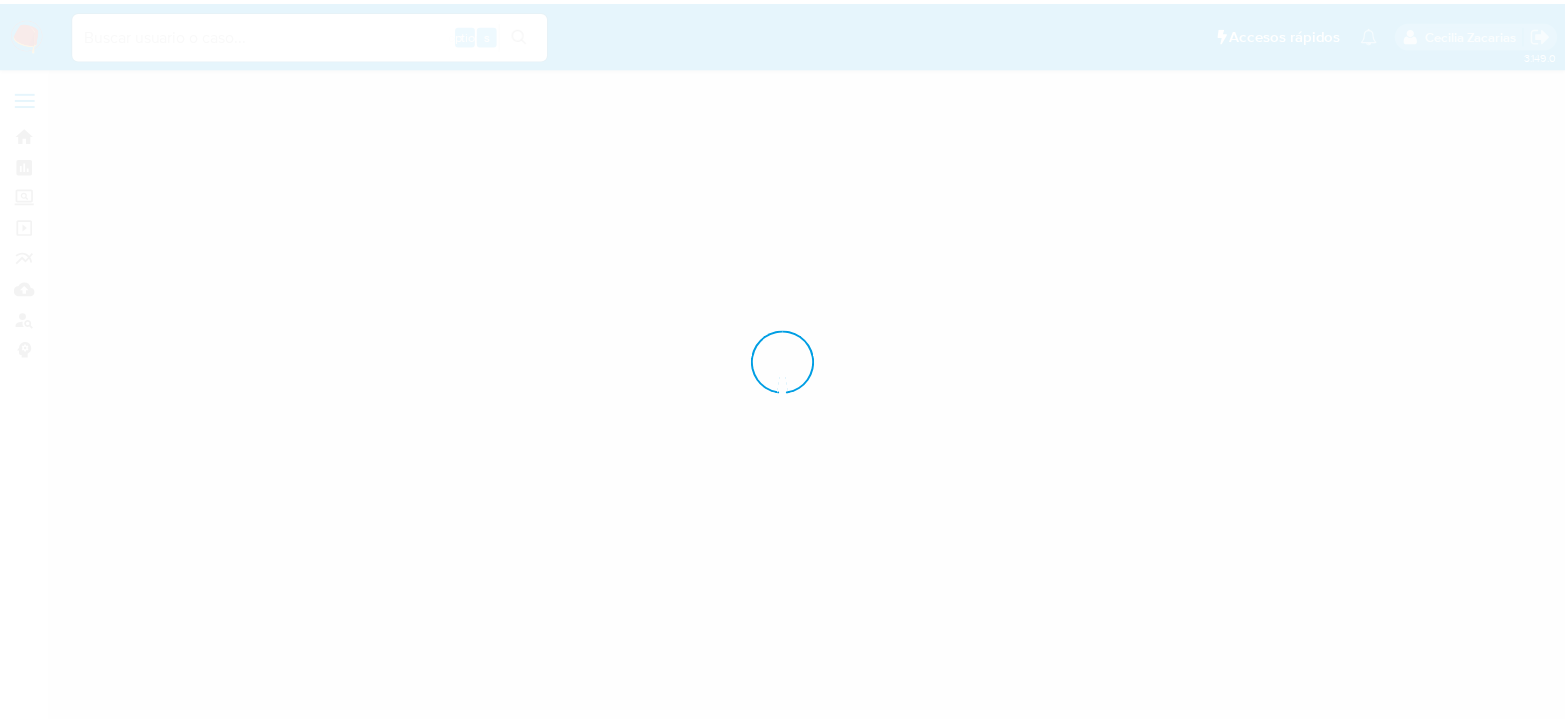 scroll, scrollTop: 0, scrollLeft: 0, axis: both 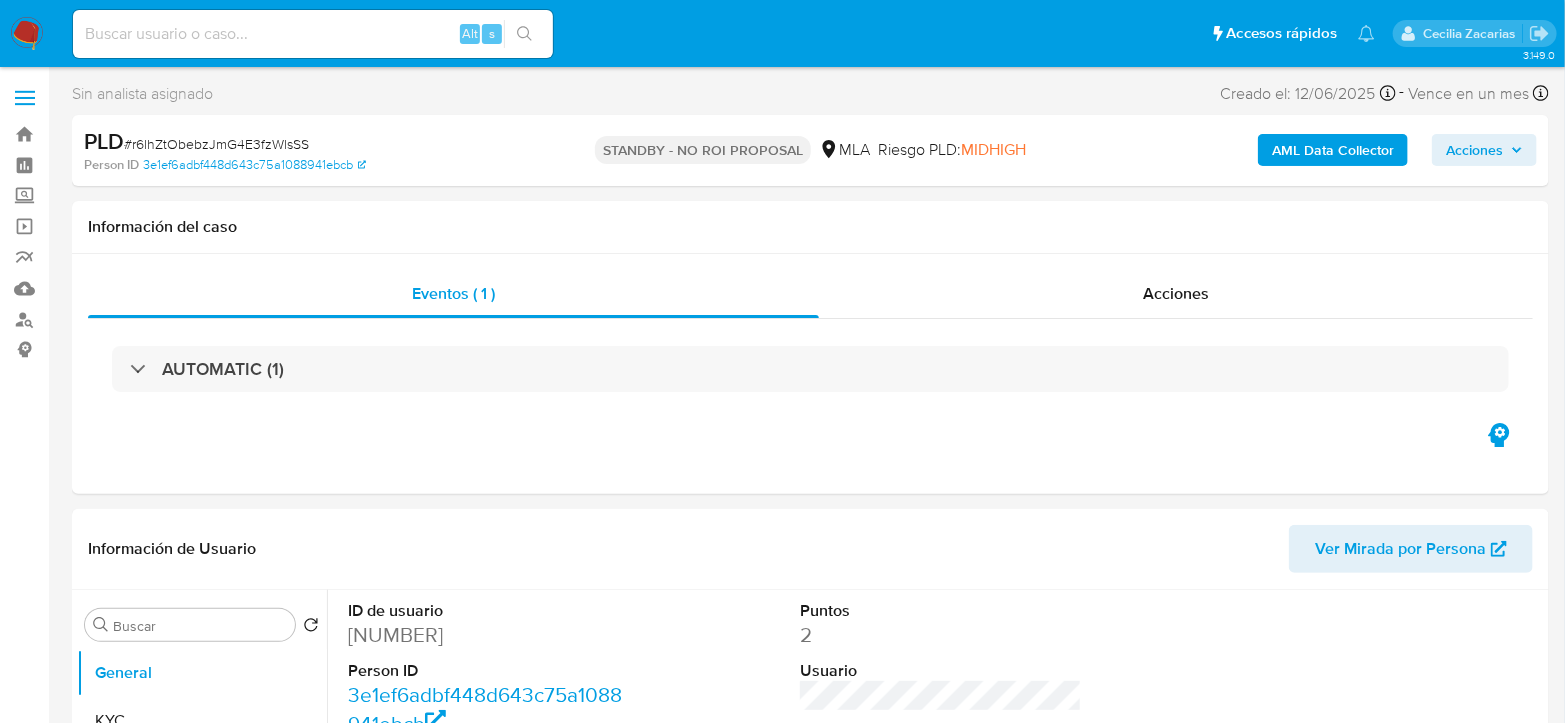 select on "10" 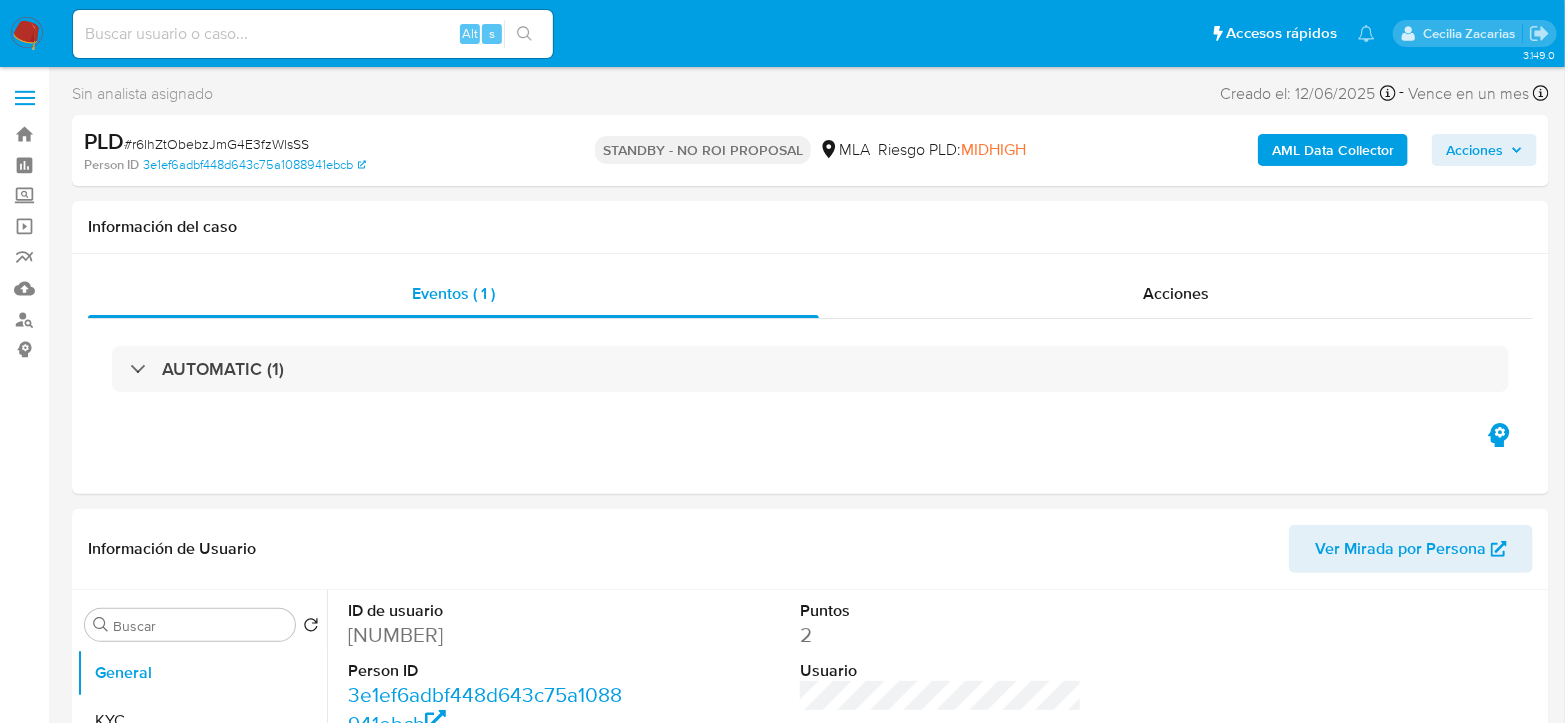 click on "Alt s" at bounding box center [313, 34] 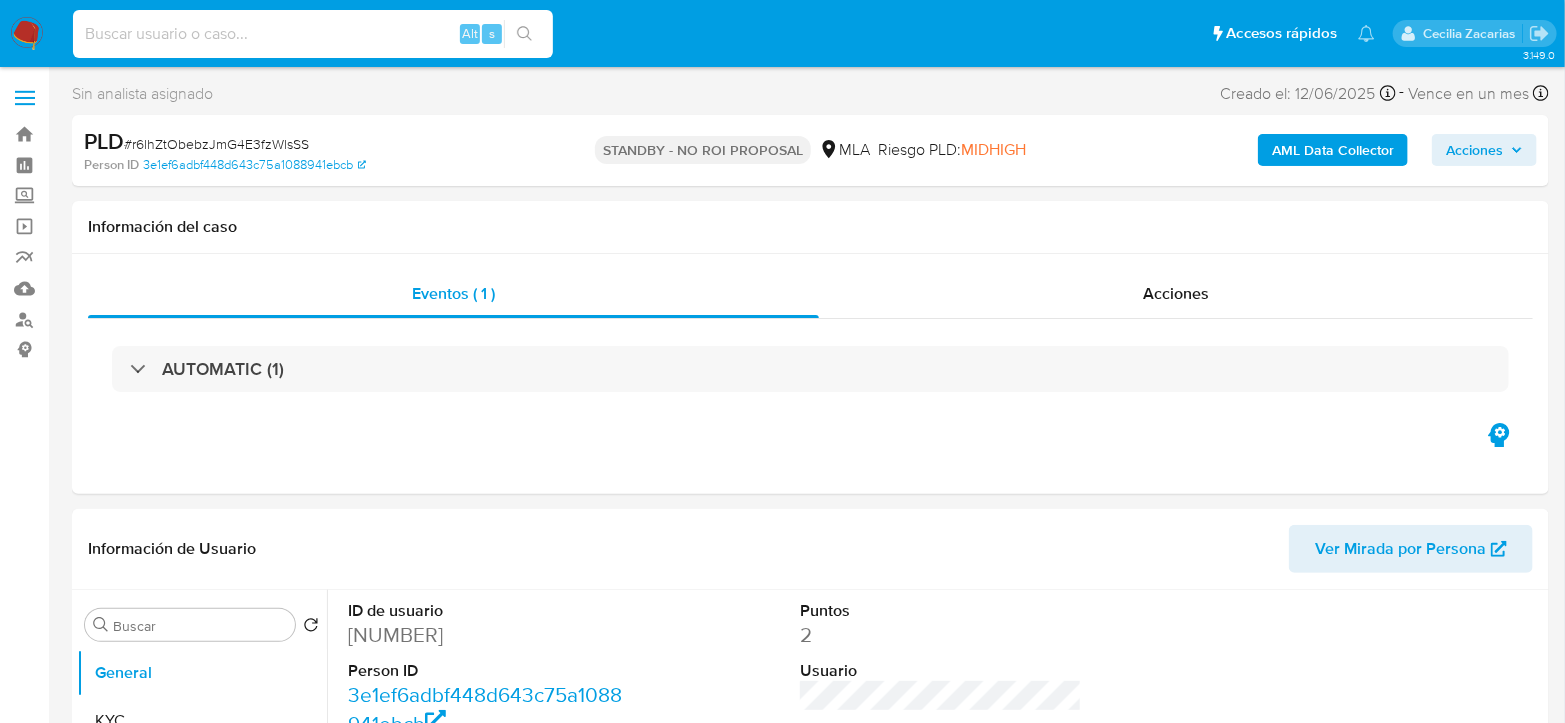 click at bounding box center [313, 34] 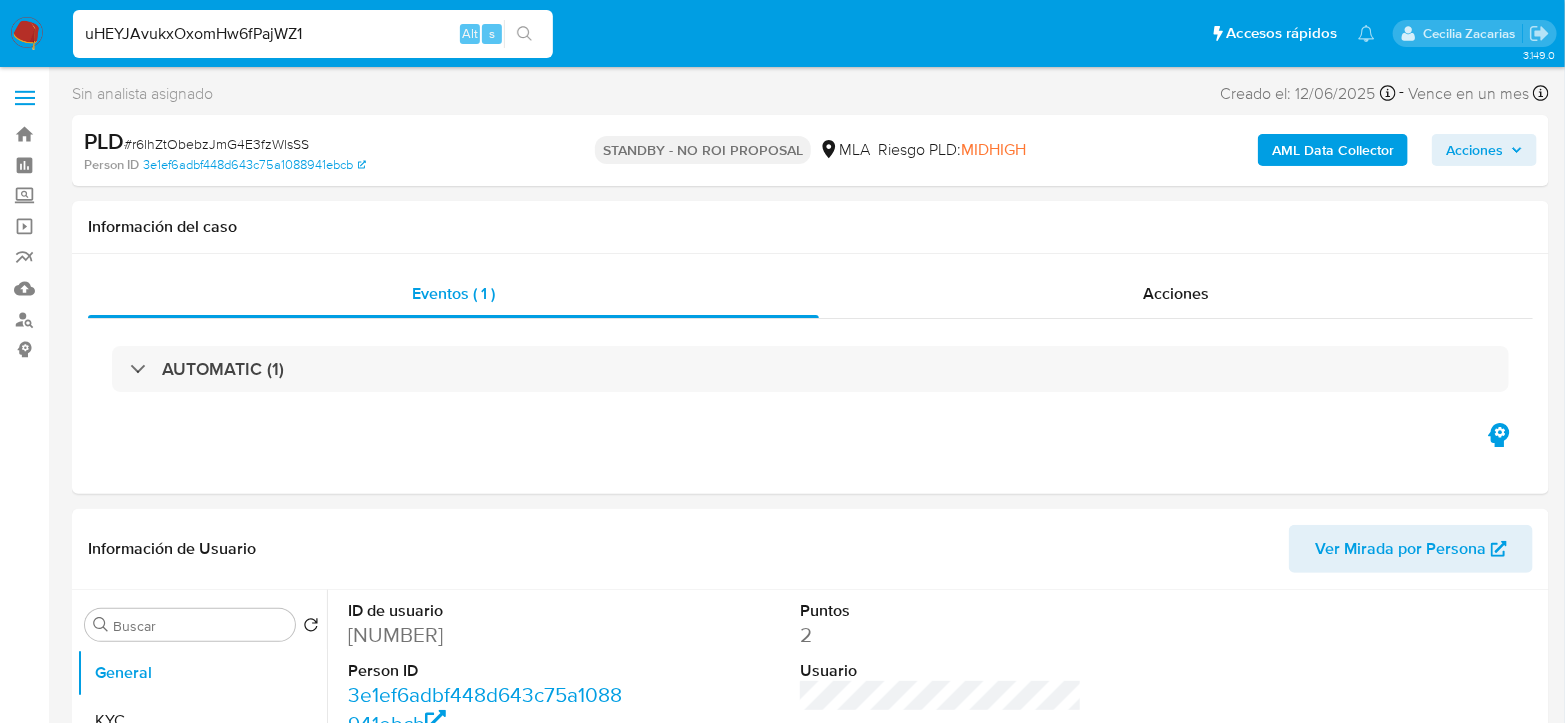 type on "uHEYJAvukxOxomHw6fPajWZ1" 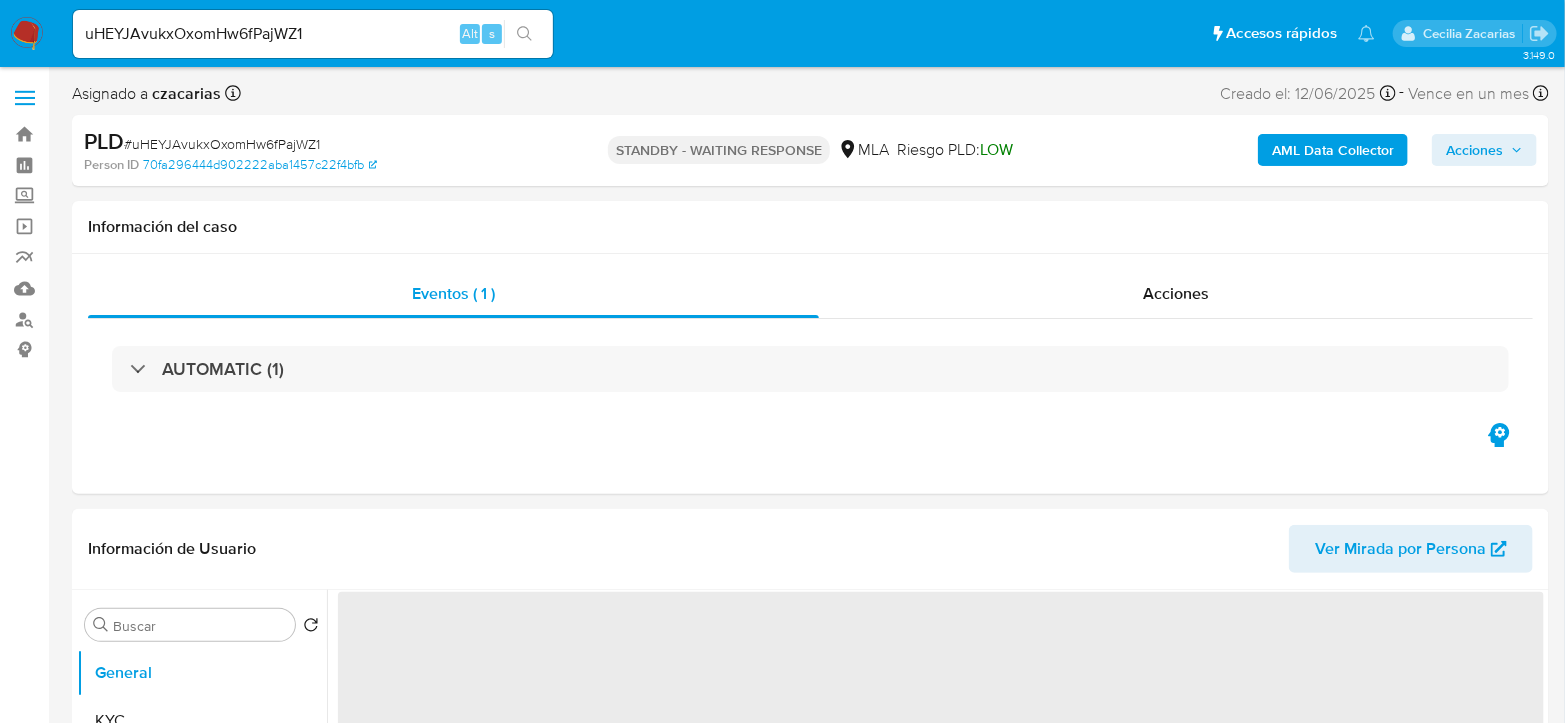 select on "10" 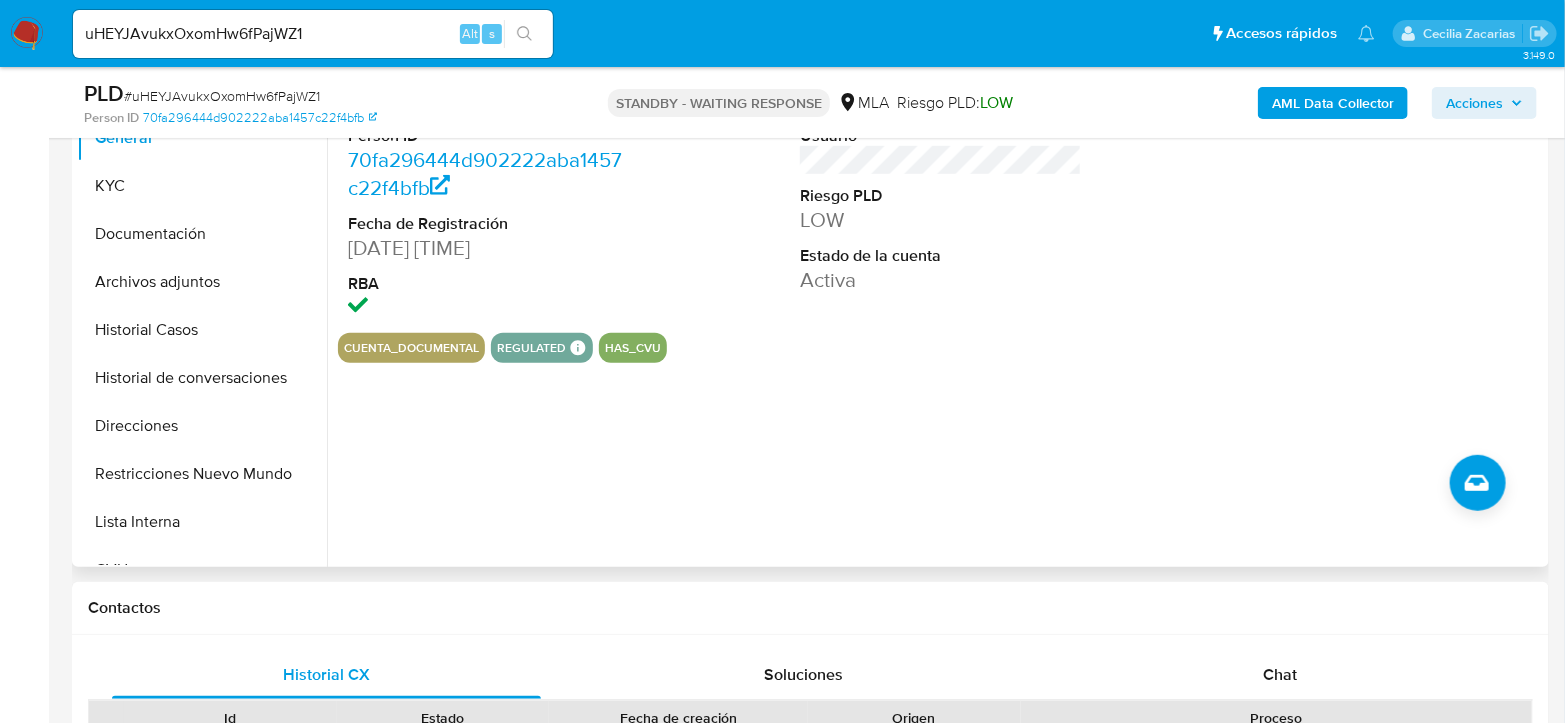scroll, scrollTop: 555, scrollLeft: 0, axis: vertical 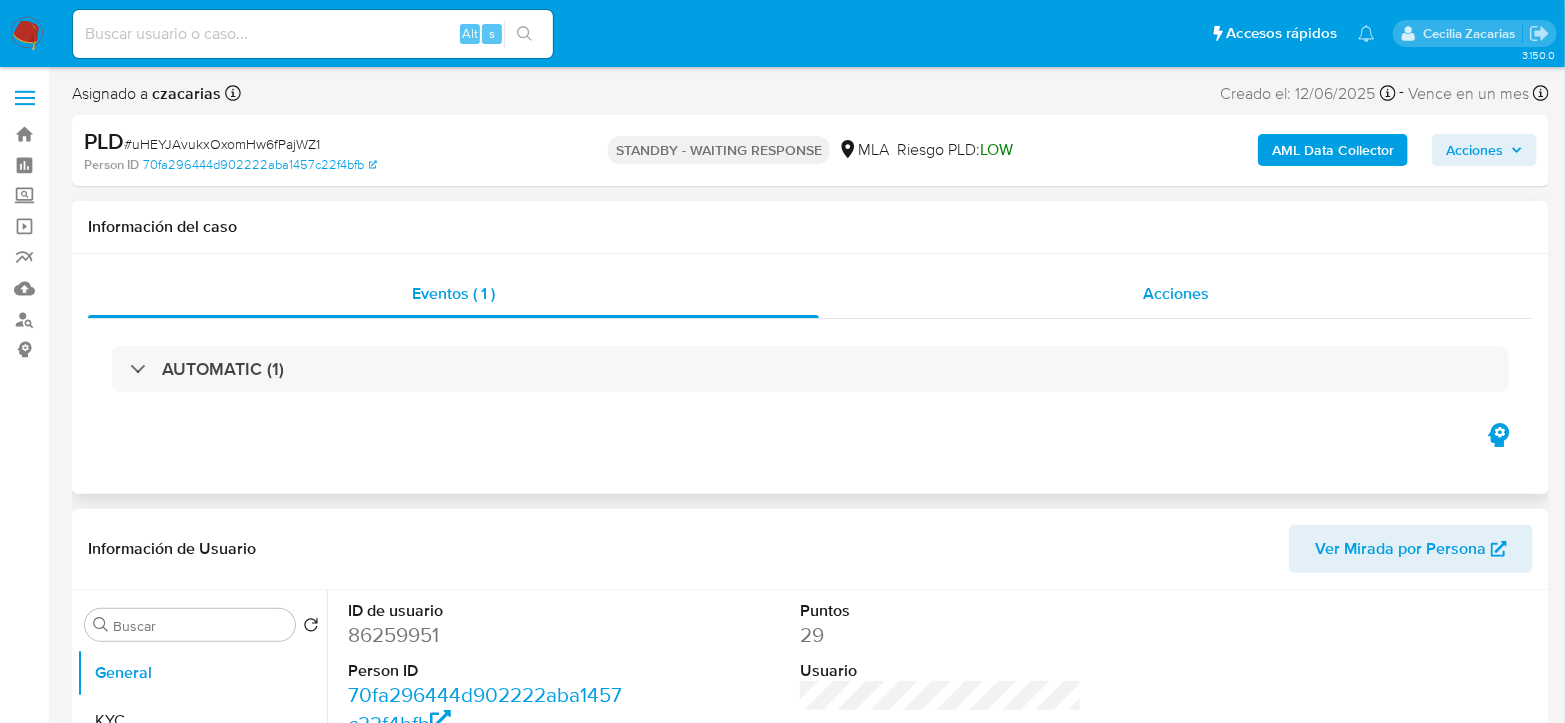 select on "10" 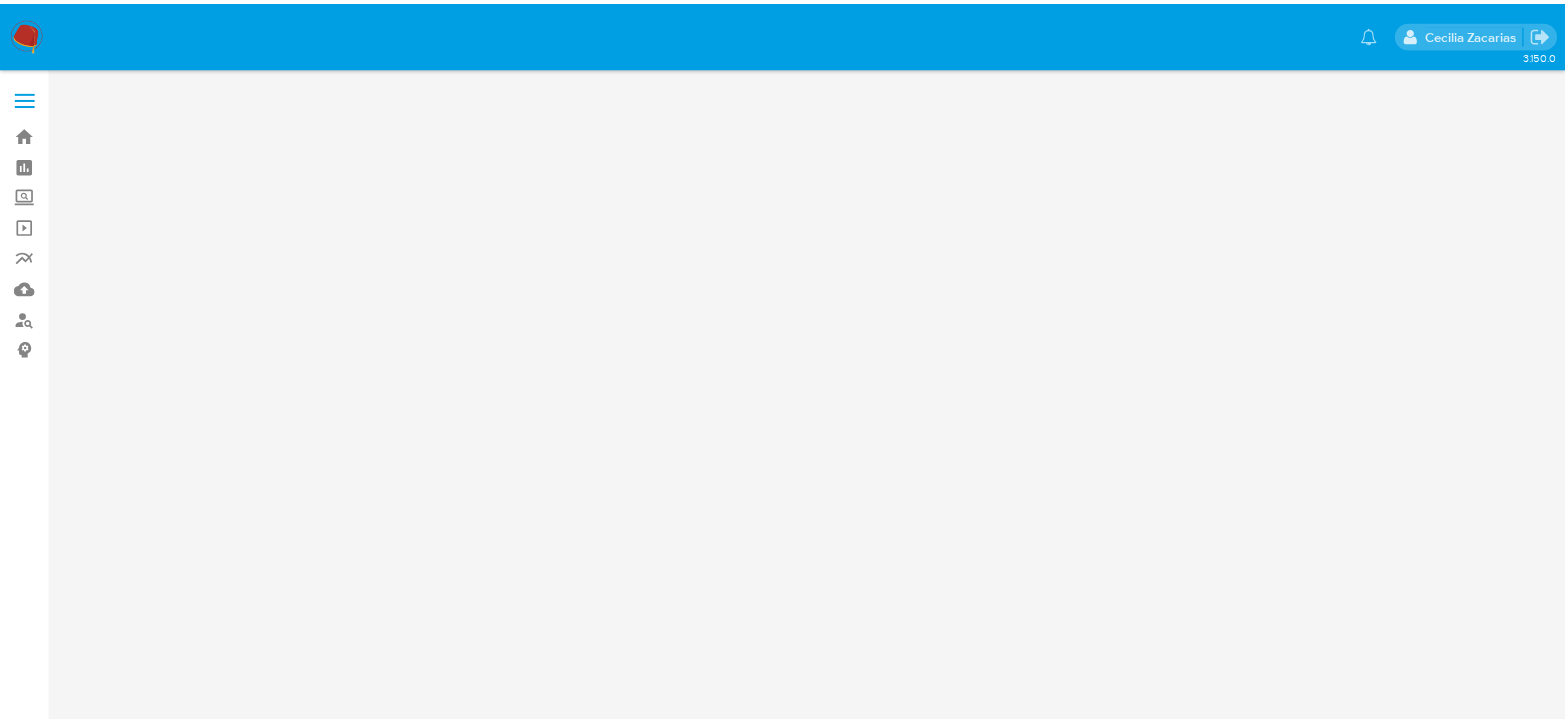 scroll, scrollTop: 0, scrollLeft: 0, axis: both 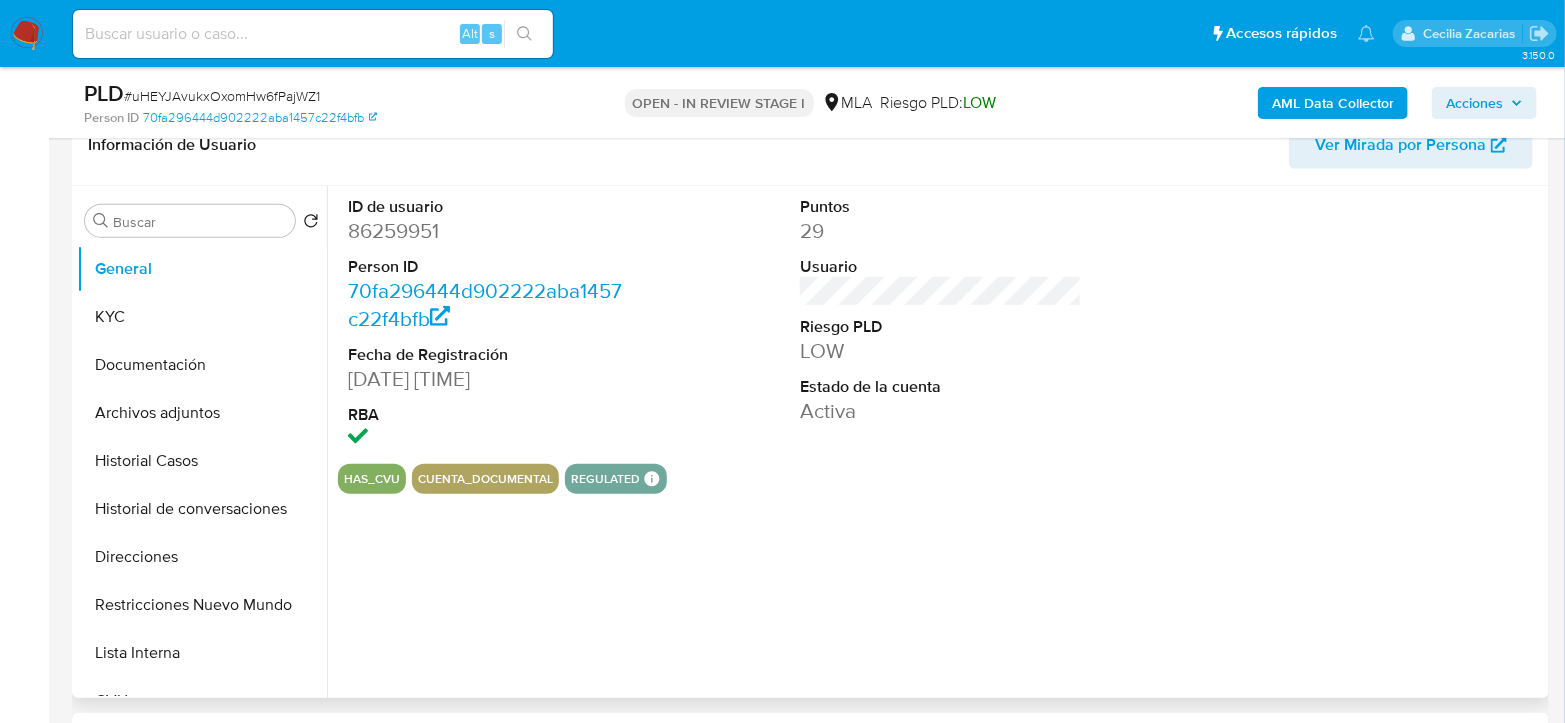 select on "10" 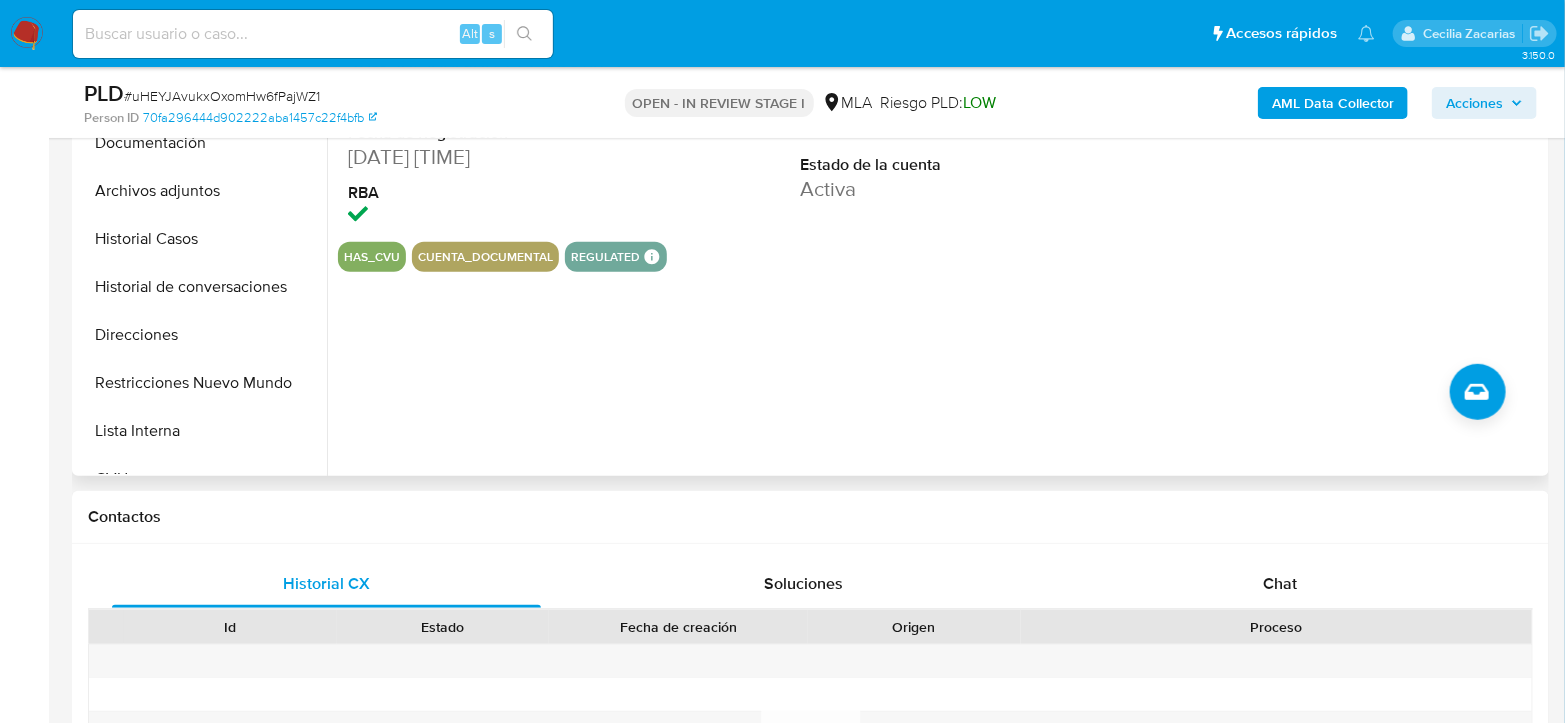 drag, startPoint x: 1311, startPoint y: 594, endPoint x: 986, endPoint y: 396, distance: 380.56406 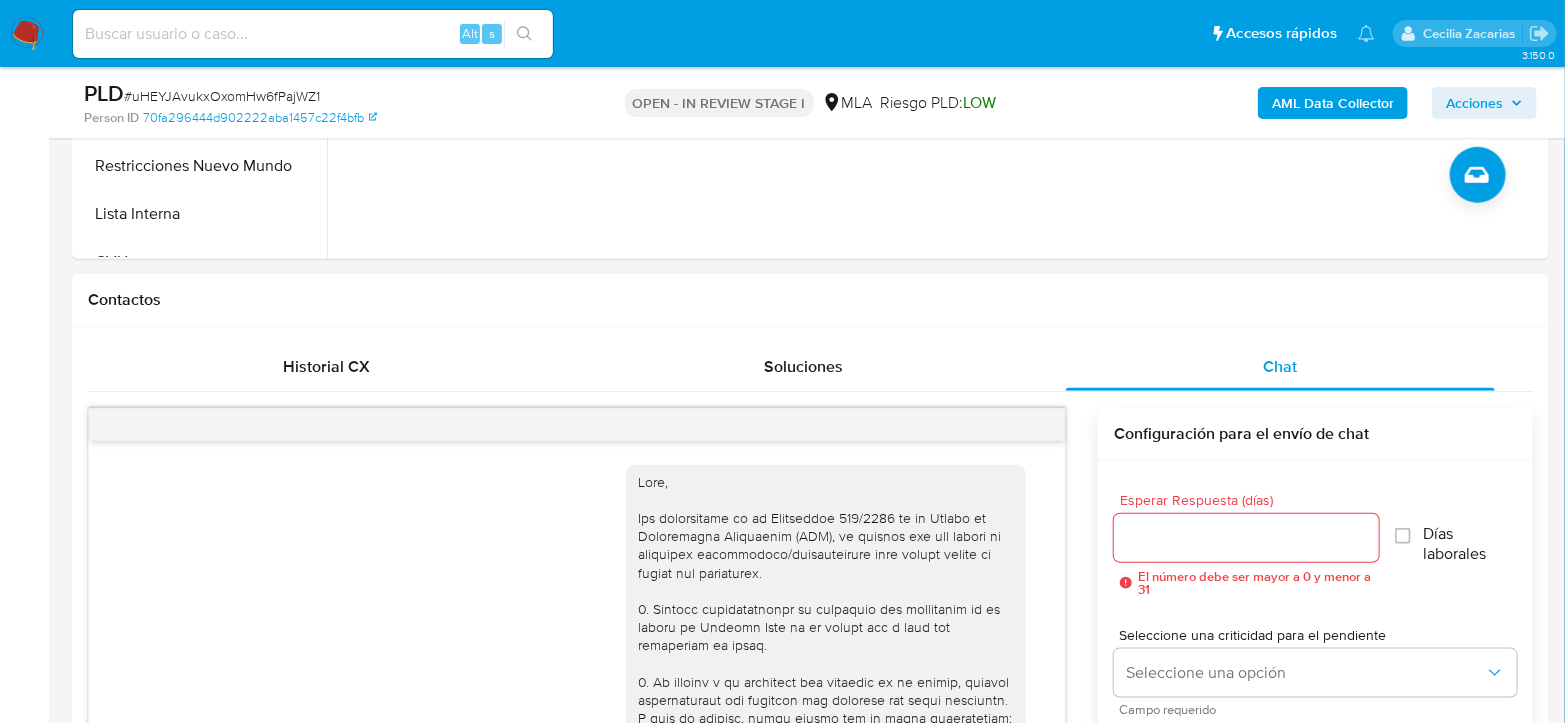 scroll, scrollTop: 886, scrollLeft: 0, axis: vertical 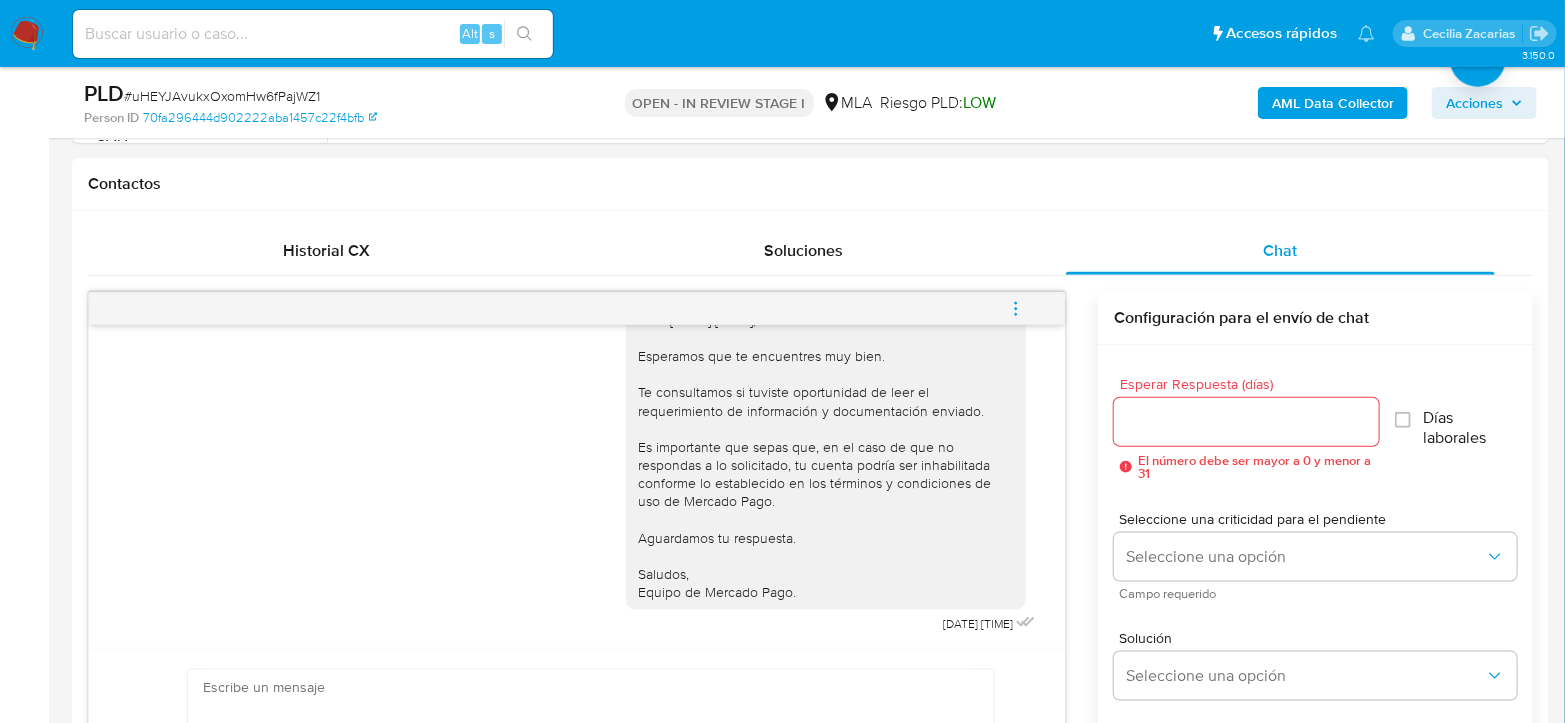 click 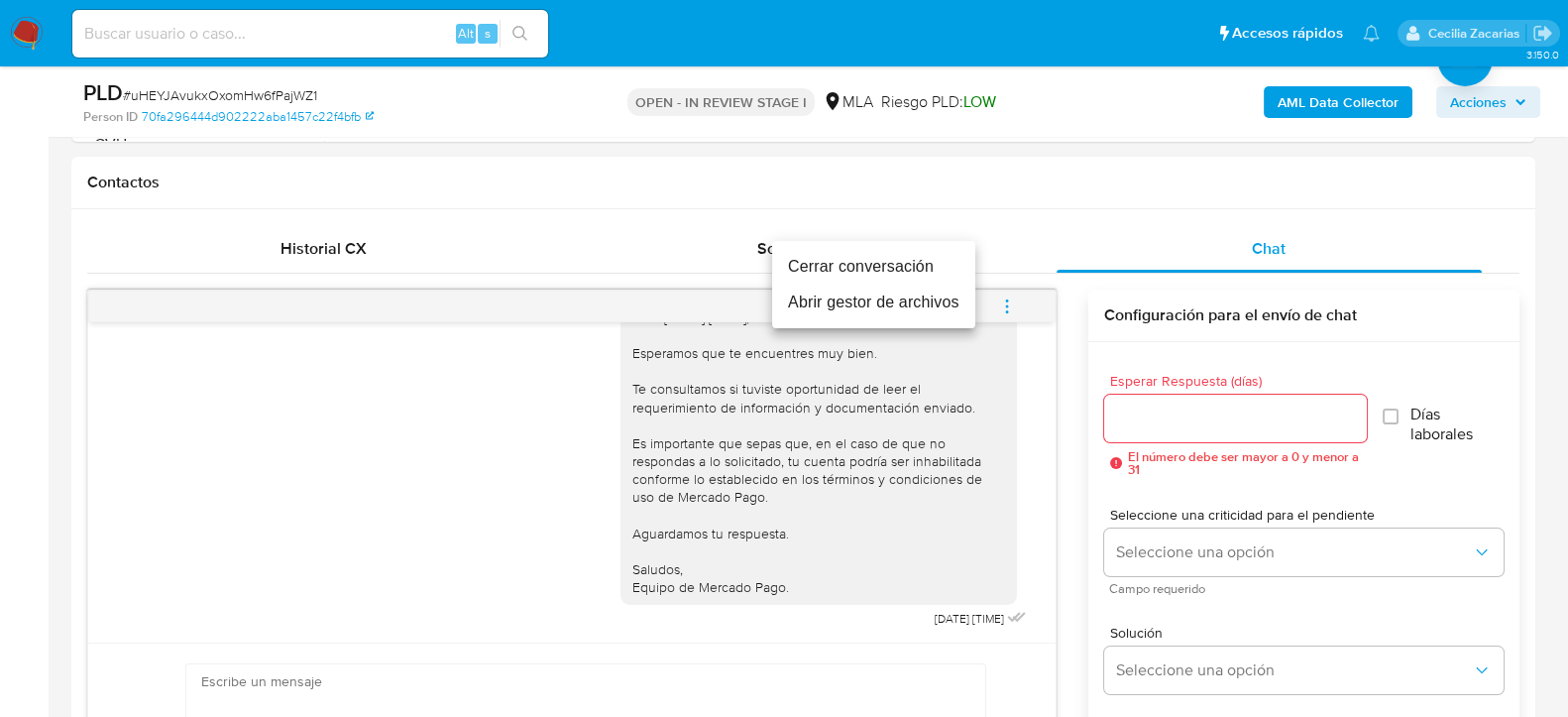 click on "Cerrar conversación" at bounding box center [873, 267] 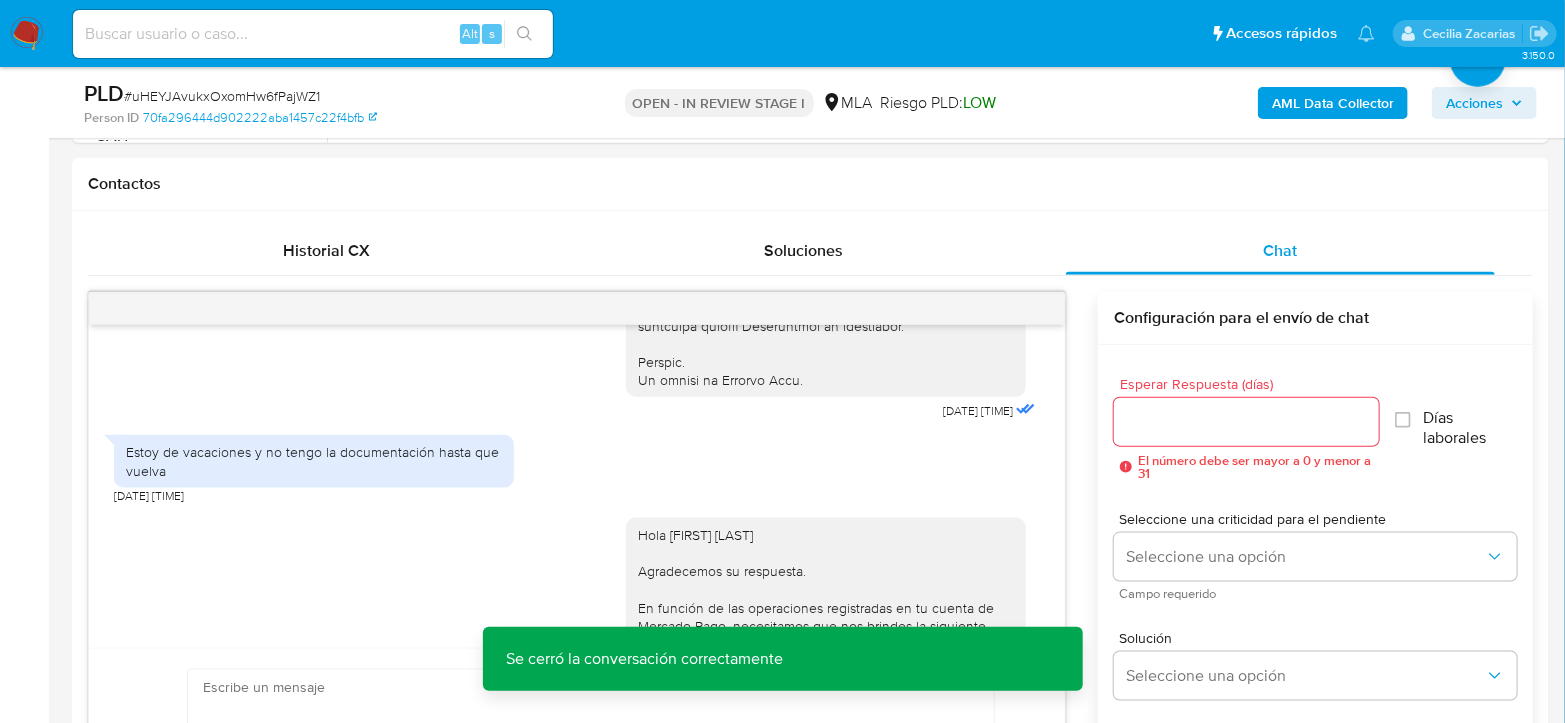 scroll, scrollTop: 882, scrollLeft: 0, axis: vertical 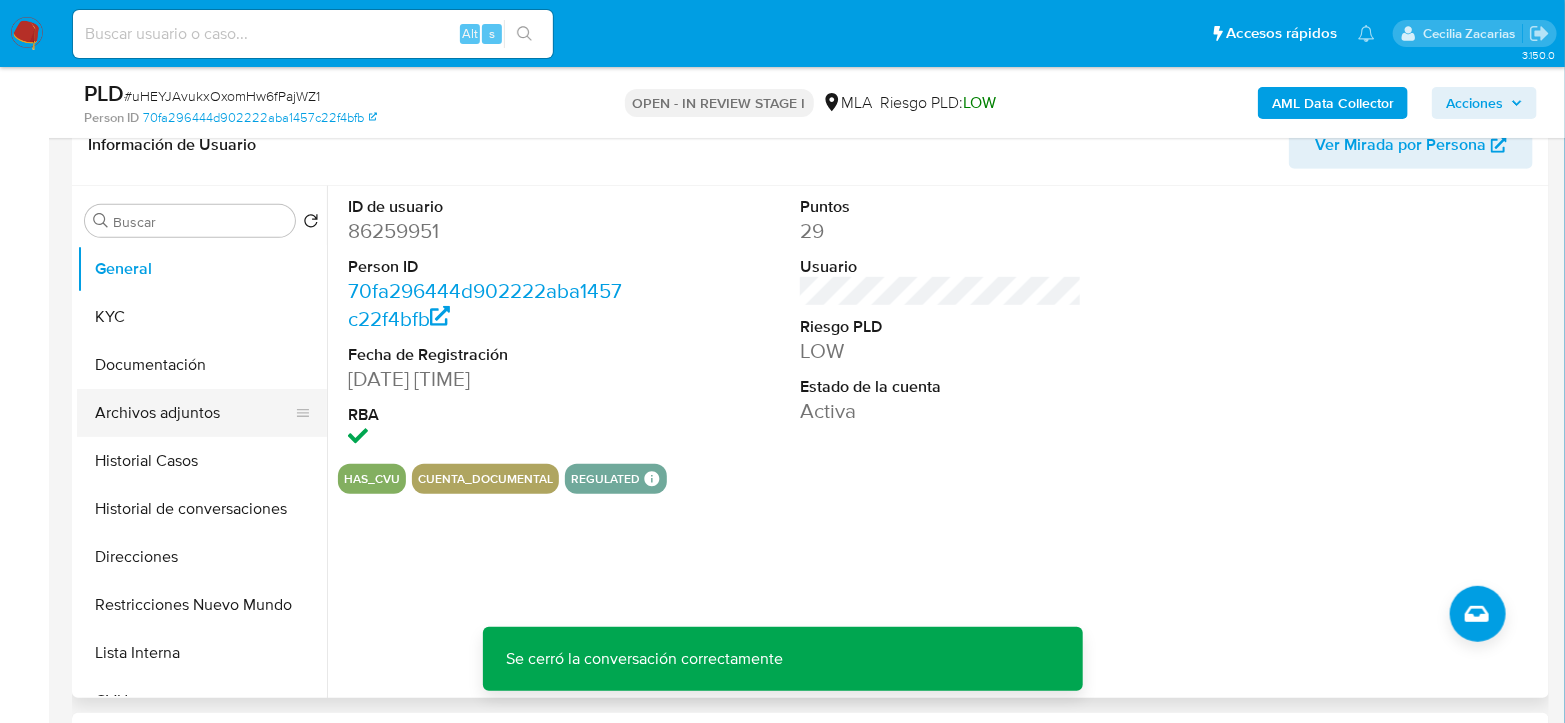 click on "Archivos adjuntos" at bounding box center [194, 413] 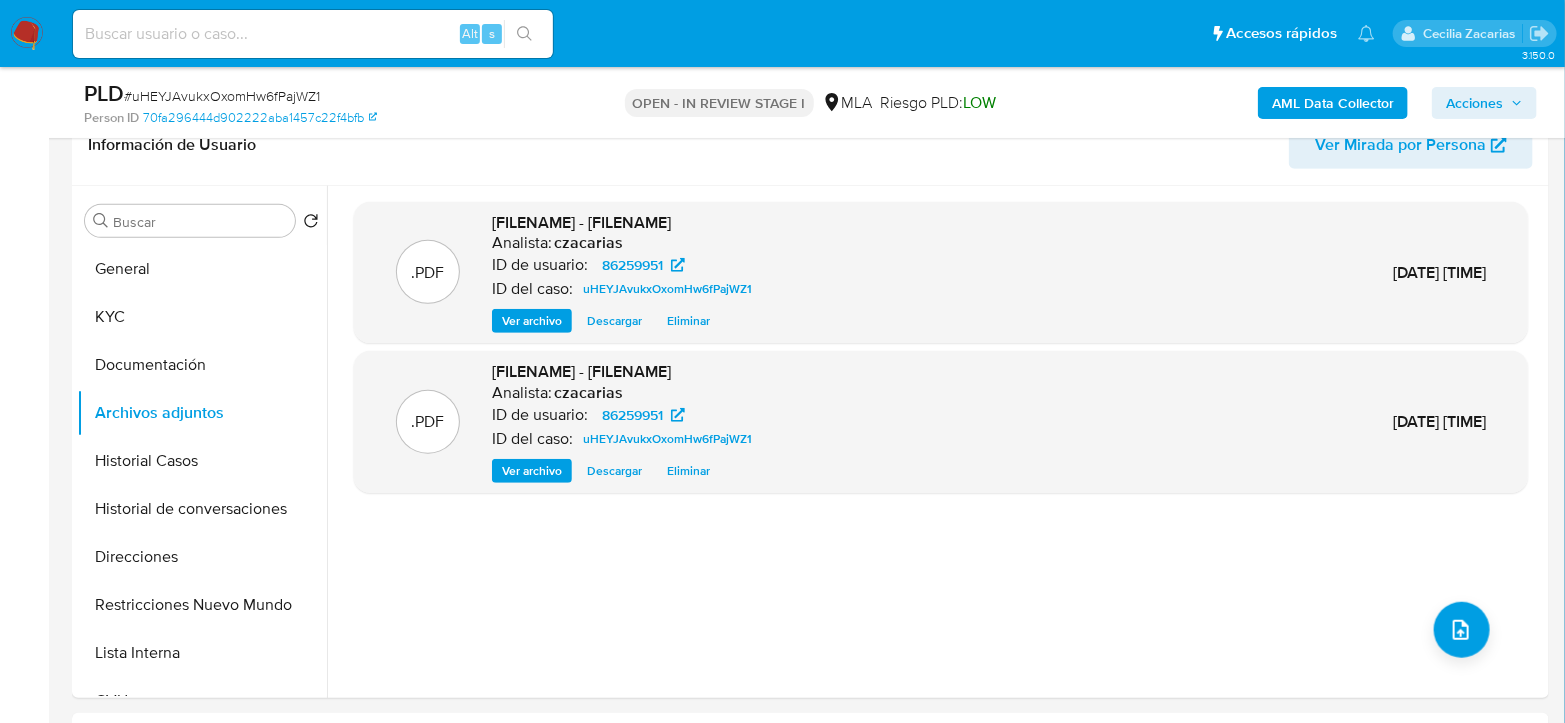 click on "# uHEYJAvukxOxomHw6fPajWZ1" at bounding box center [222, 96] 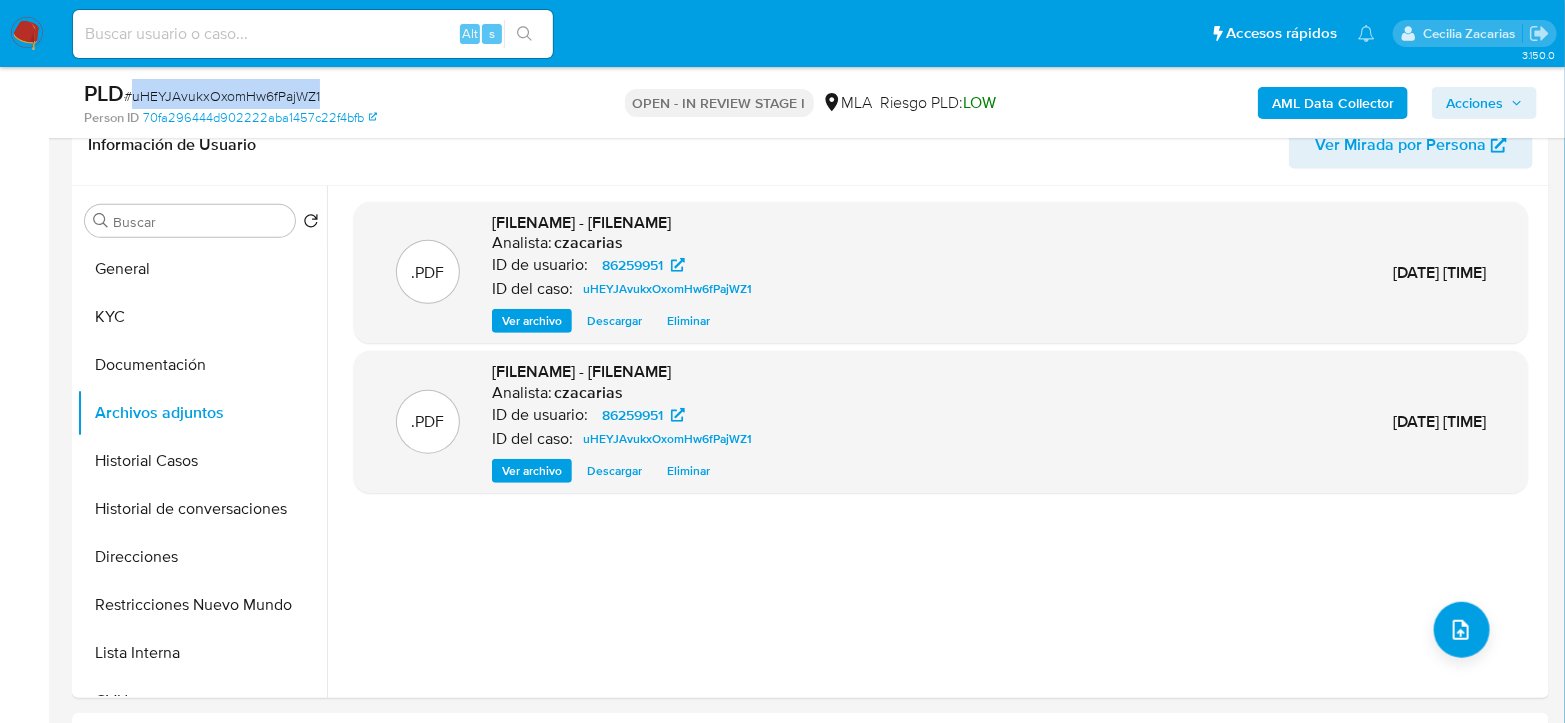 click on "# uHEYJAvukxOxomHw6fPajWZ1" at bounding box center (222, 96) 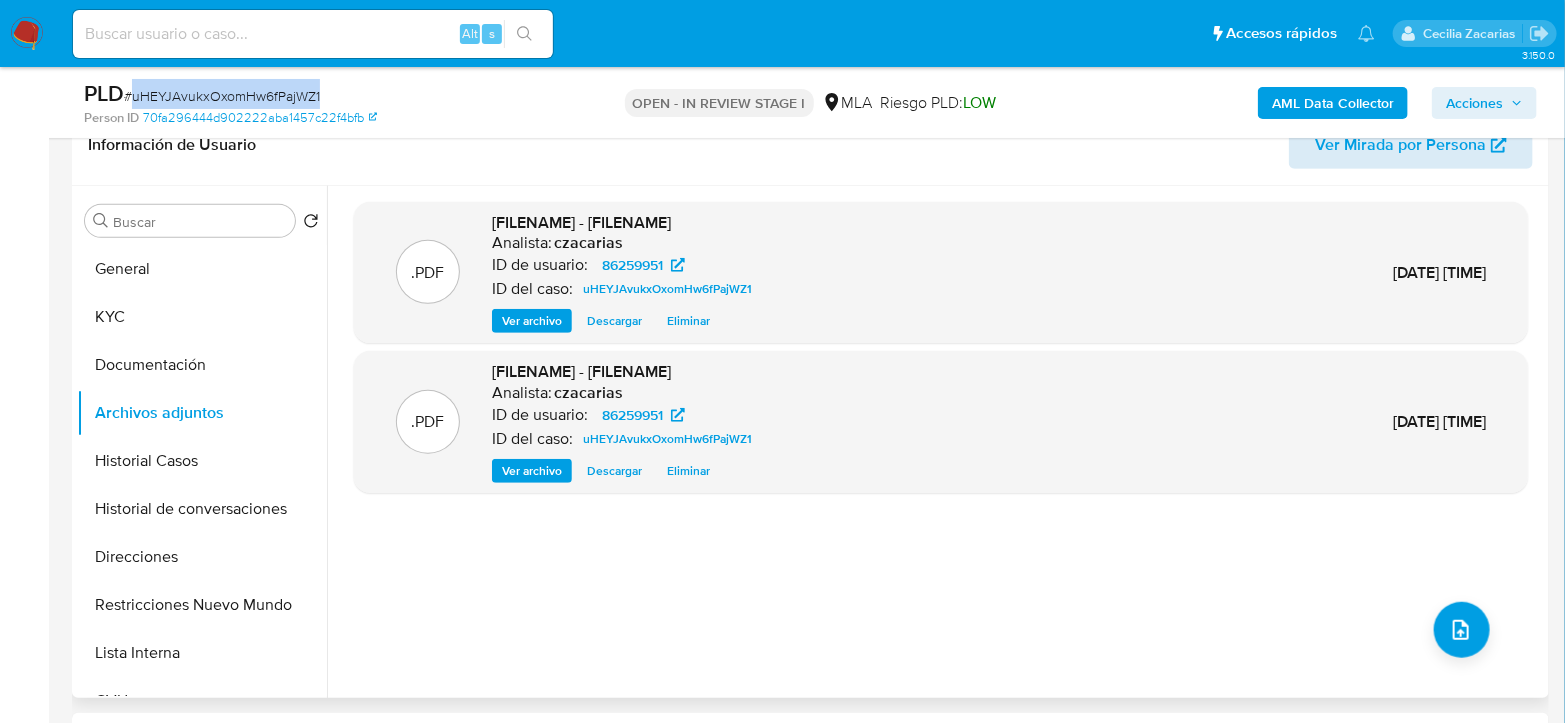 copy on "uHEYJAvukxOxomHw6fPajWZ1" 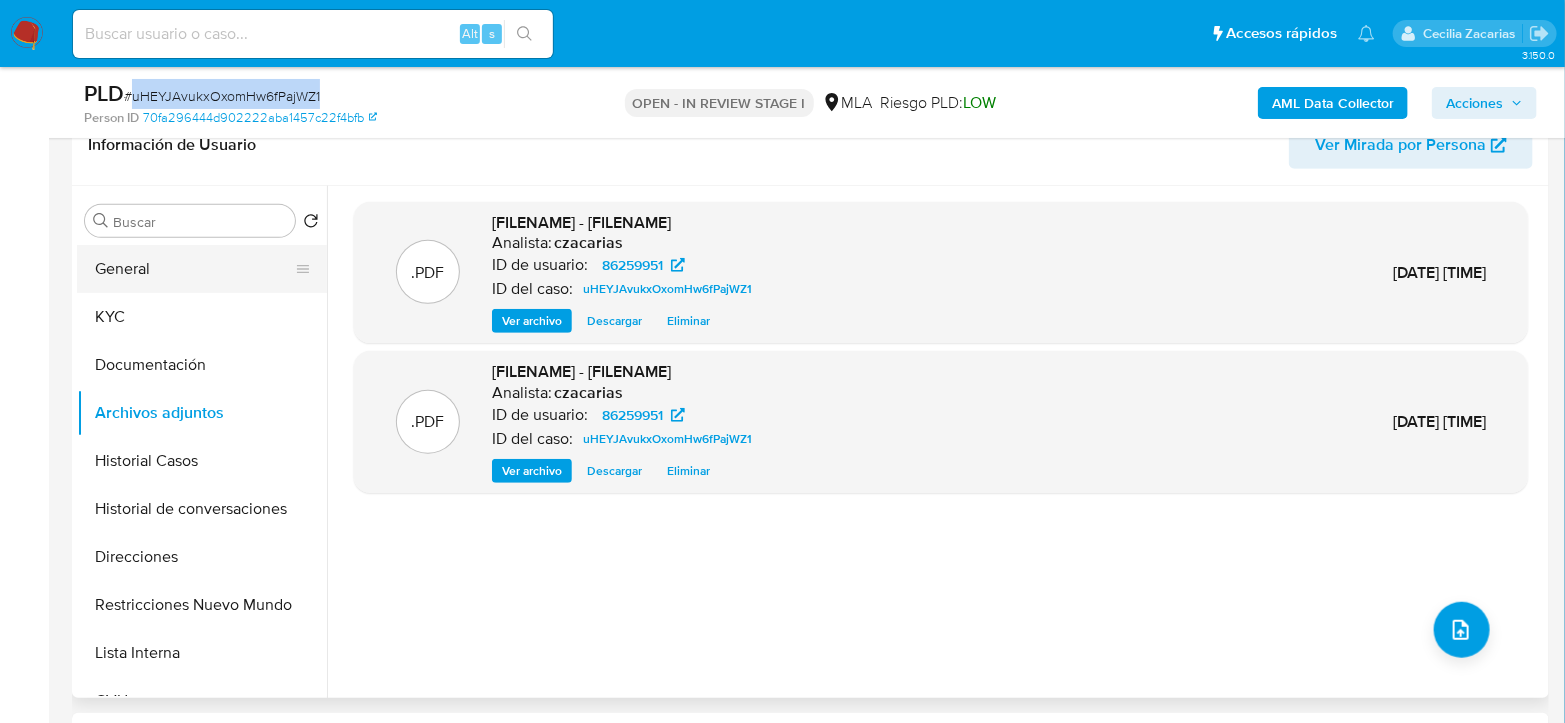 click on "General" at bounding box center (194, 269) 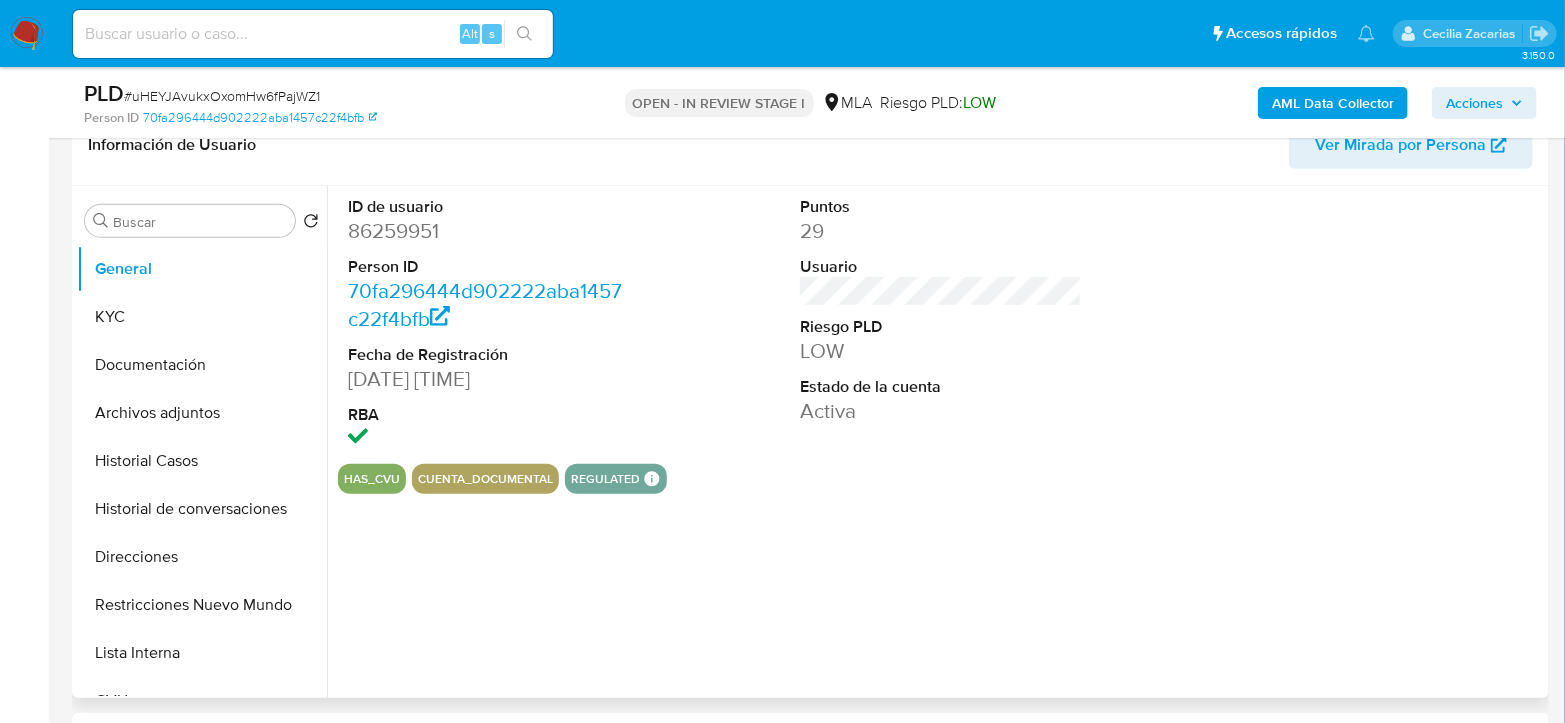 click on "86259951" at bounding box center (489, 231) 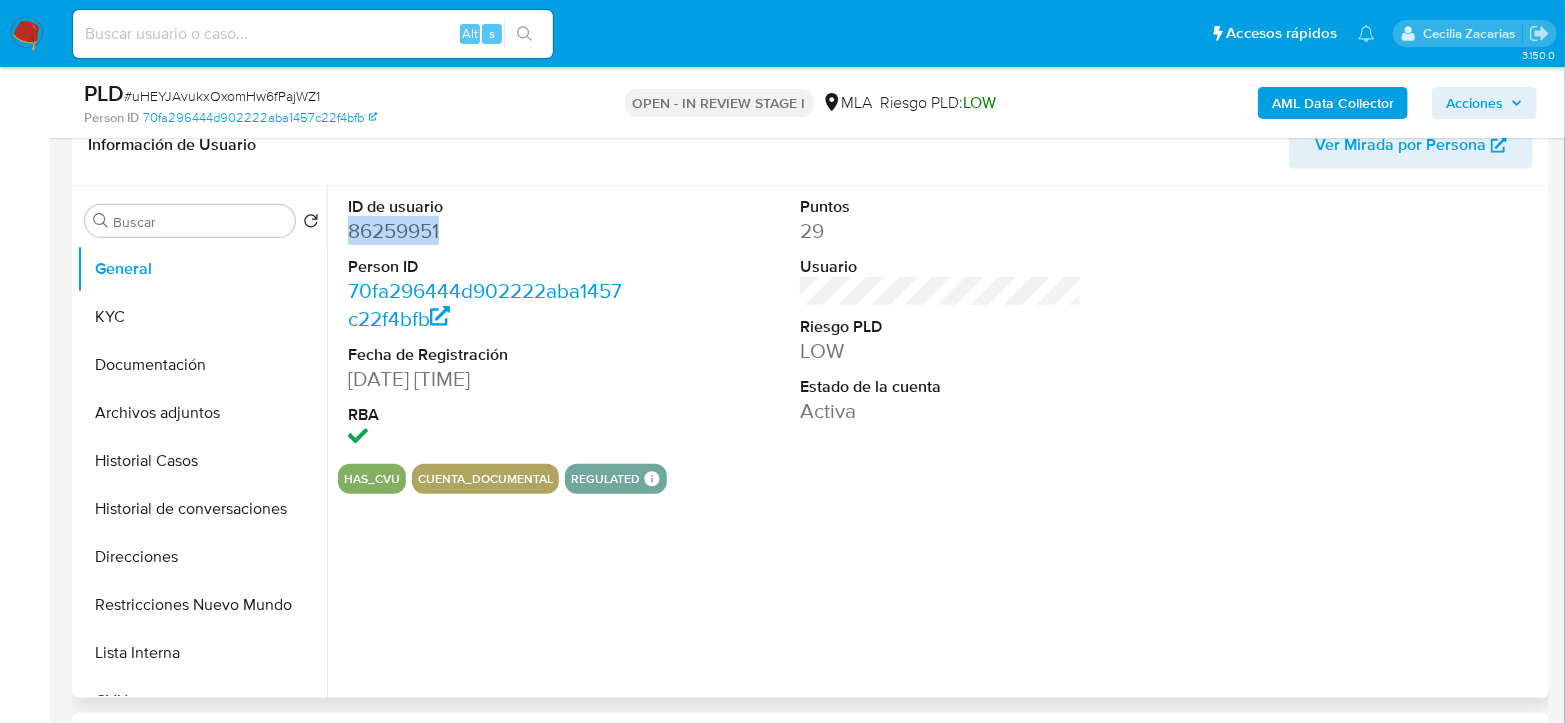 click on "86259951" at bounding box center [489, 231] 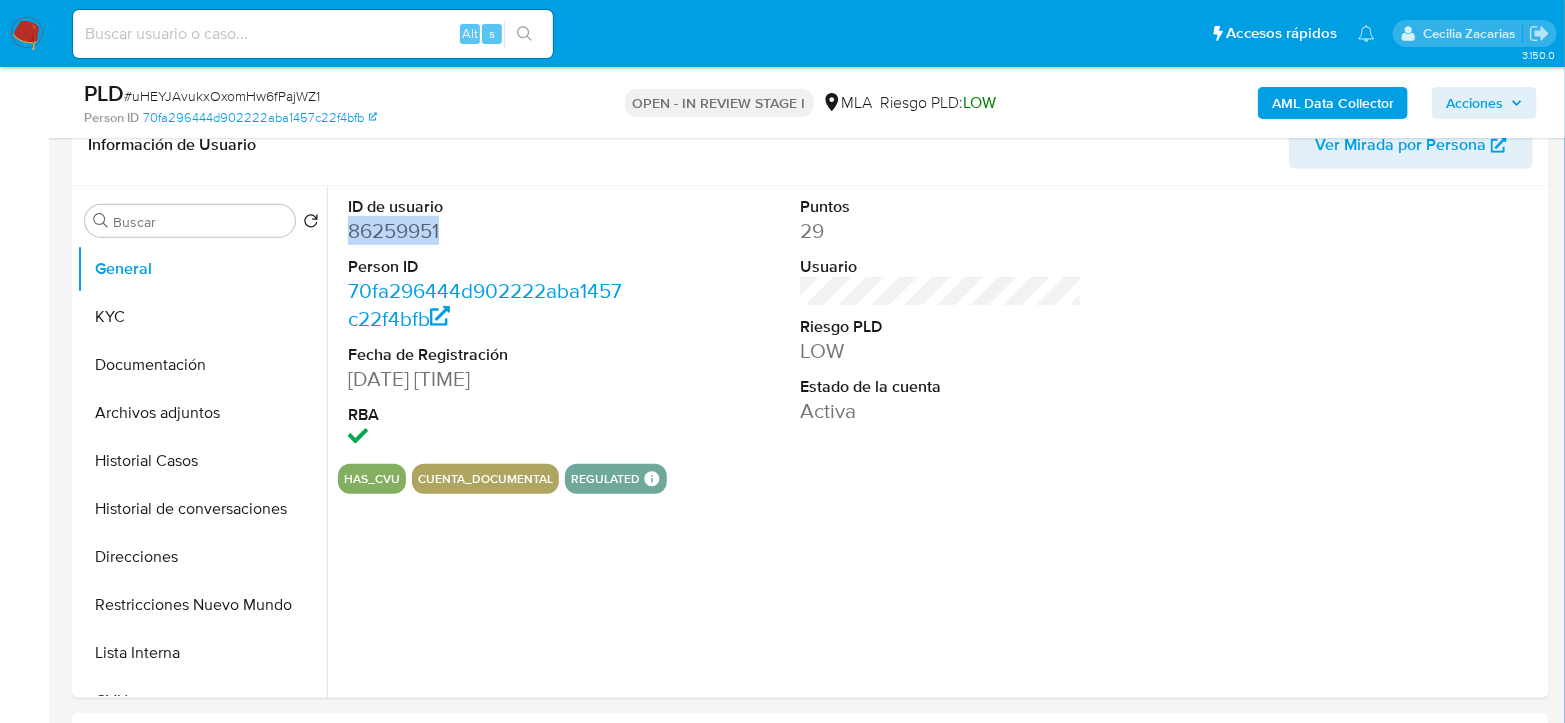 copy on "86259951" 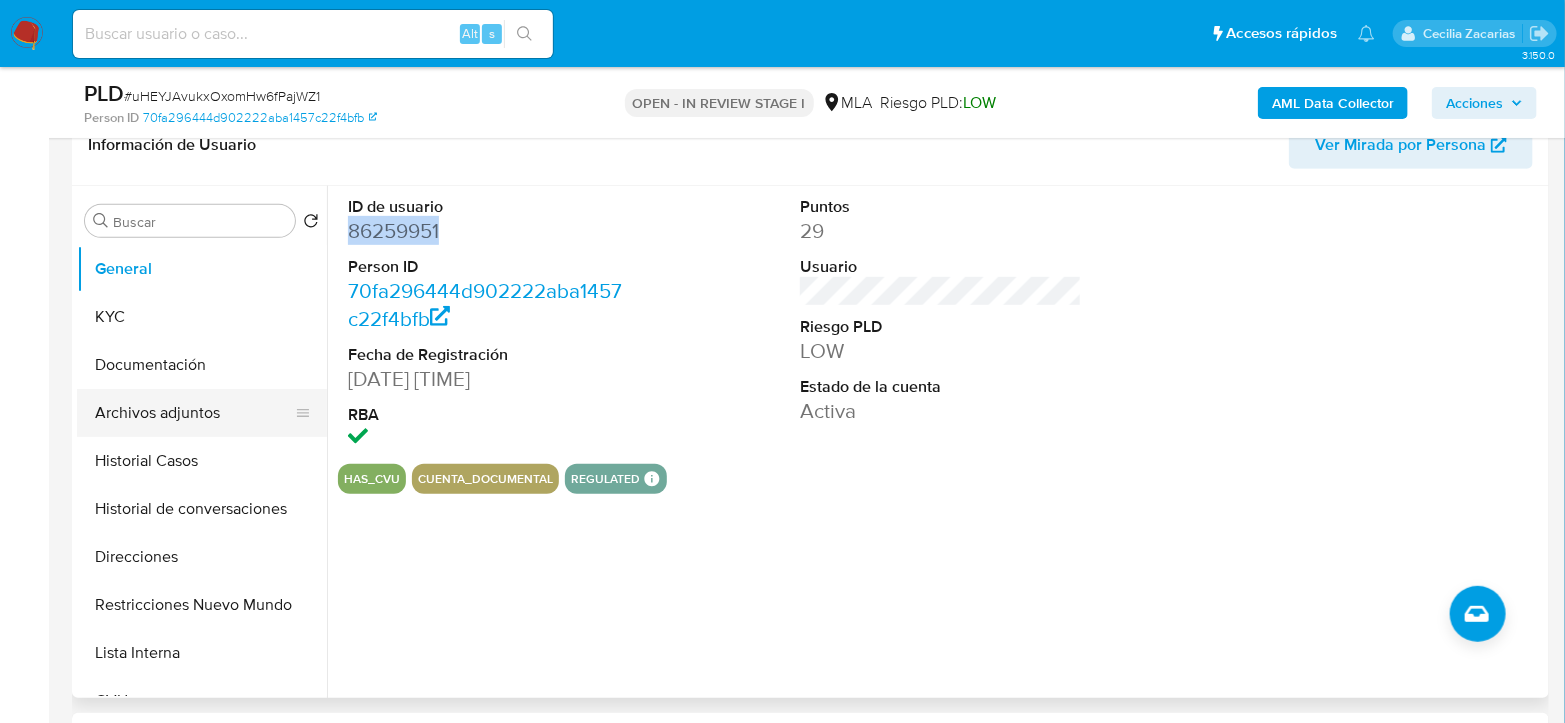 click on "Archivos adjuntos" at bounding box center (194, 413) 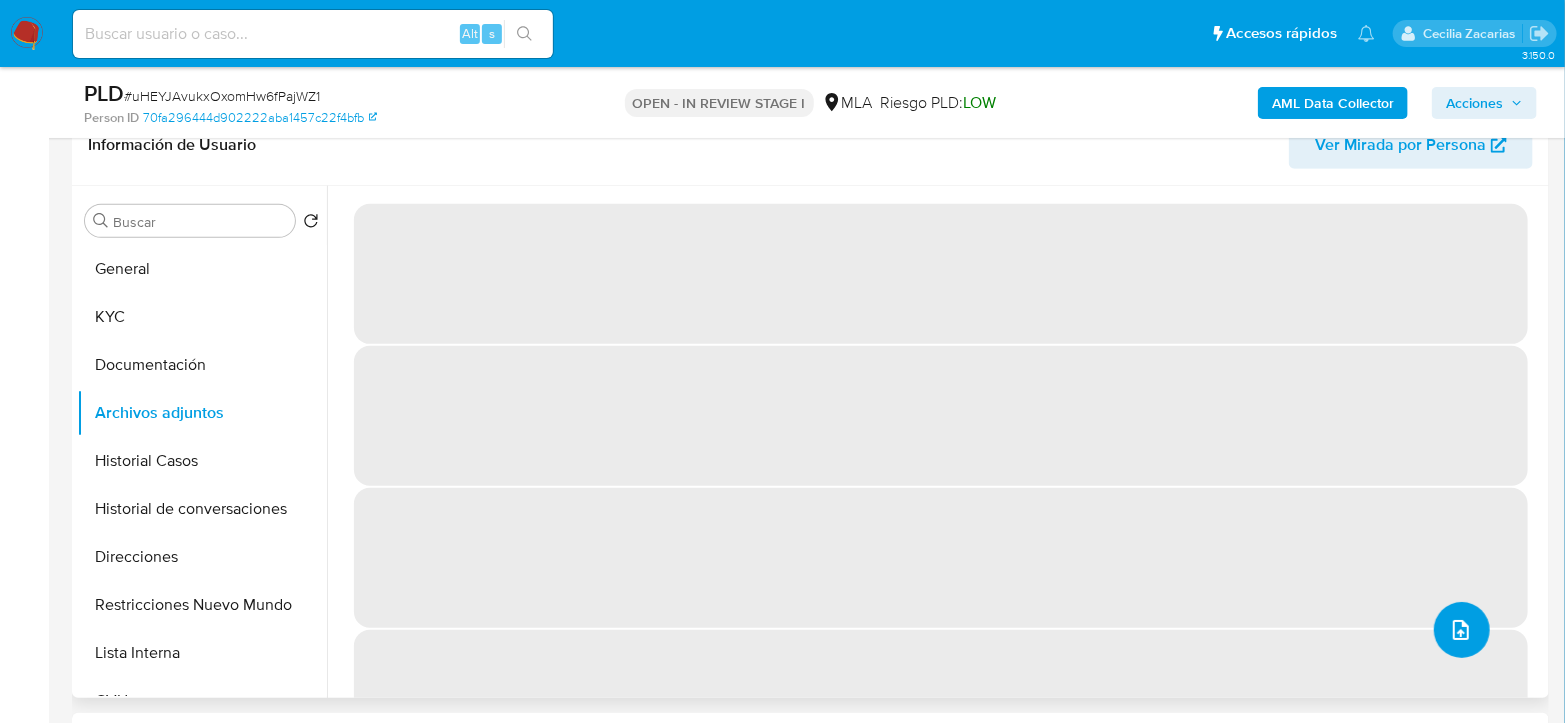 click at bounding box center [1462, 630] 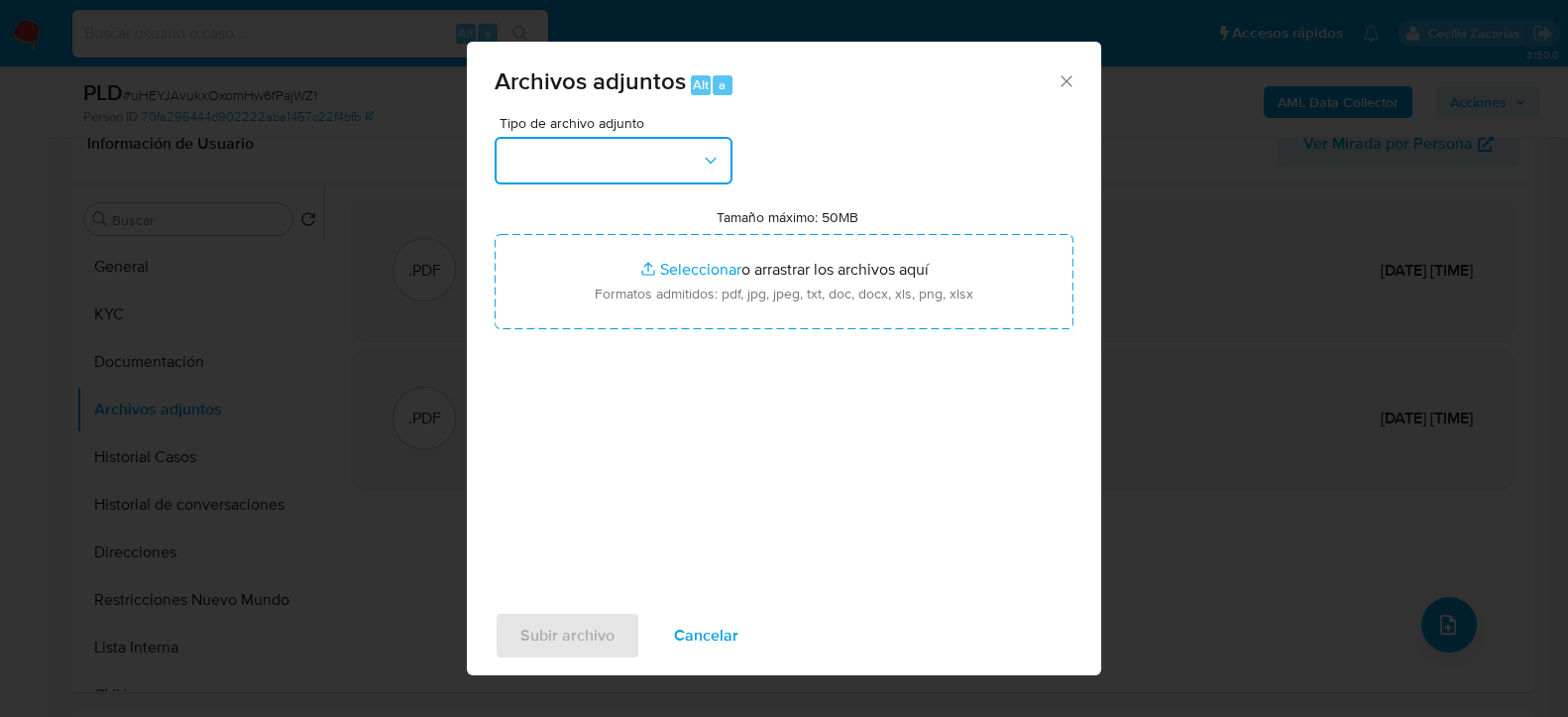 drag, startPoint x: 585, startPoint y: 156, endPoint x: 585, endPoint y: 180, distance: 24 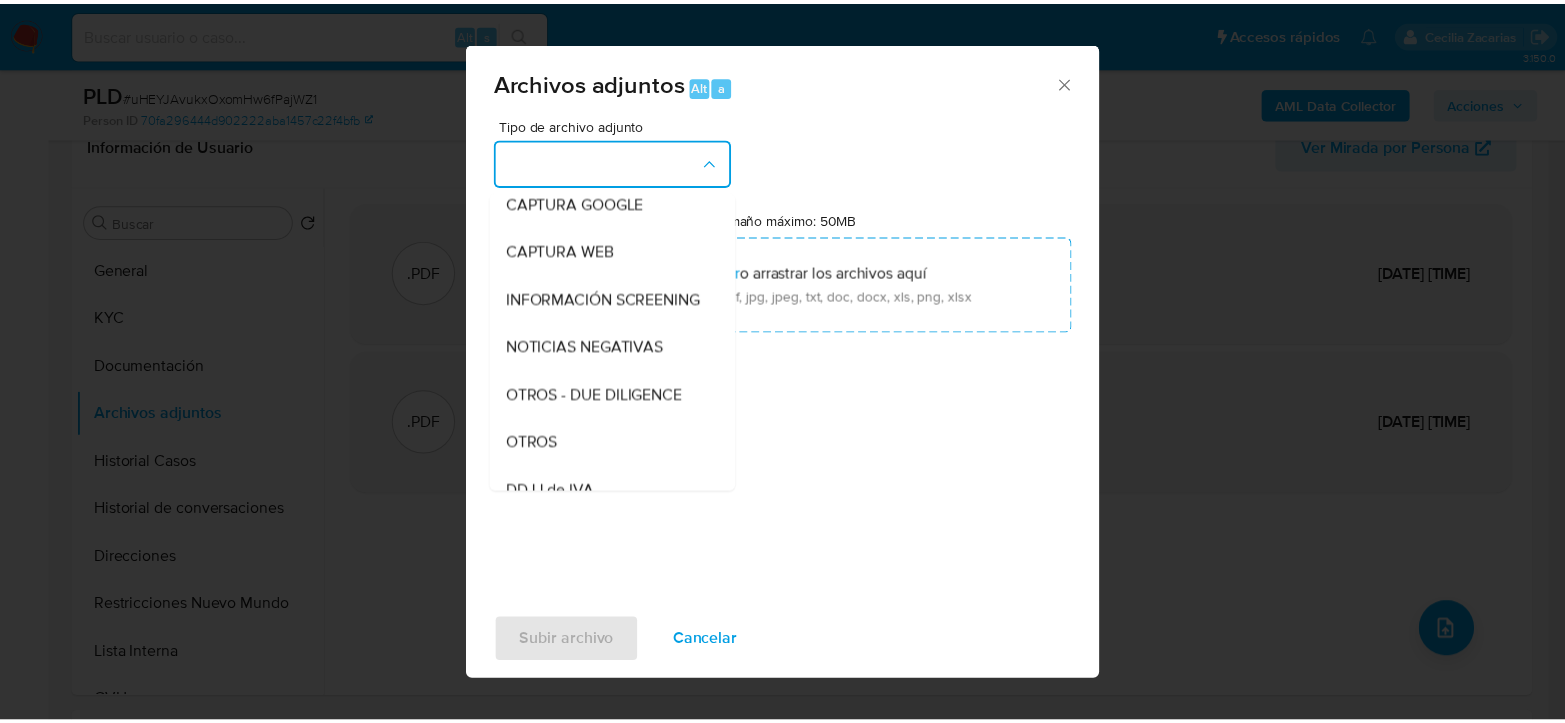 scroll, scrollTop: 333, scrollLeft: 0, axis: vertical 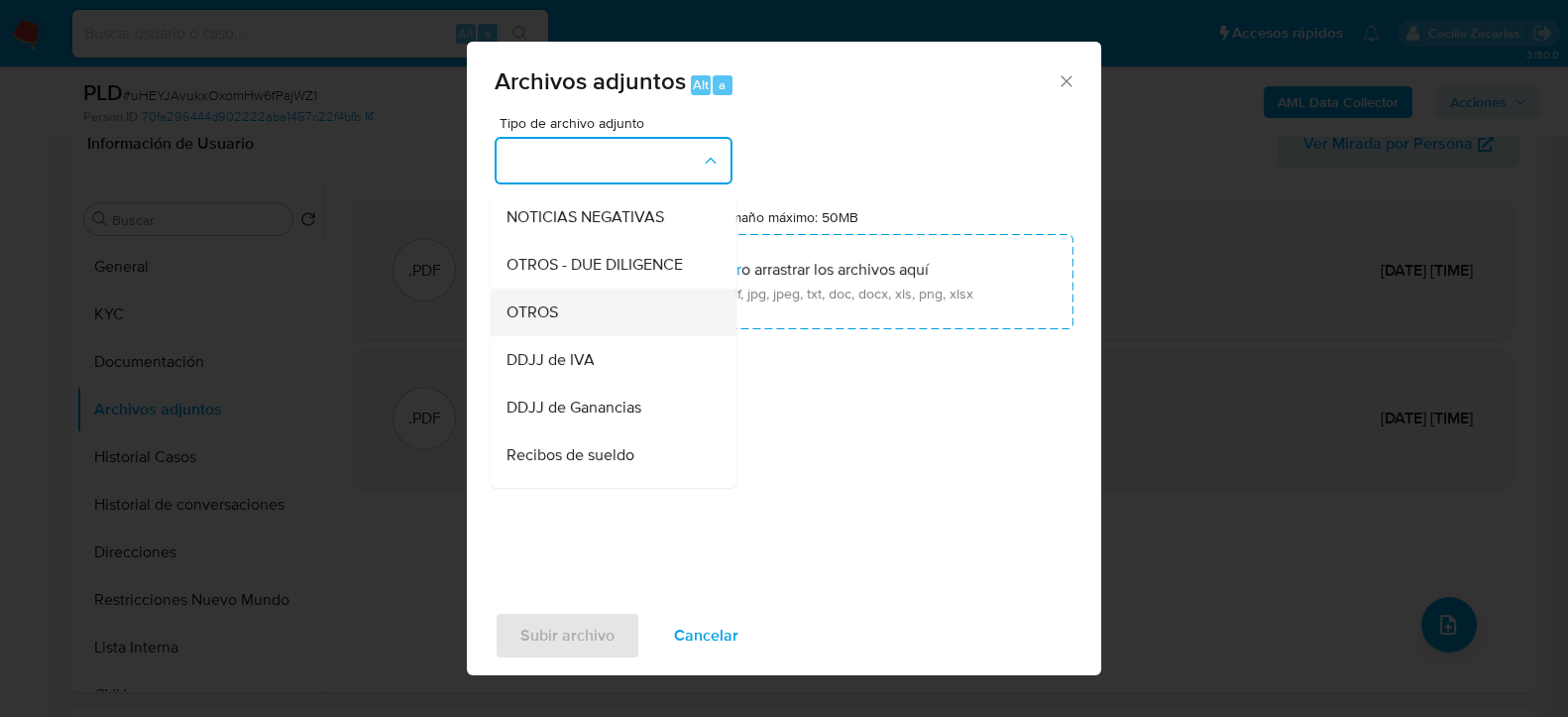 click on "OTROS" at bounding box center [532, 311] 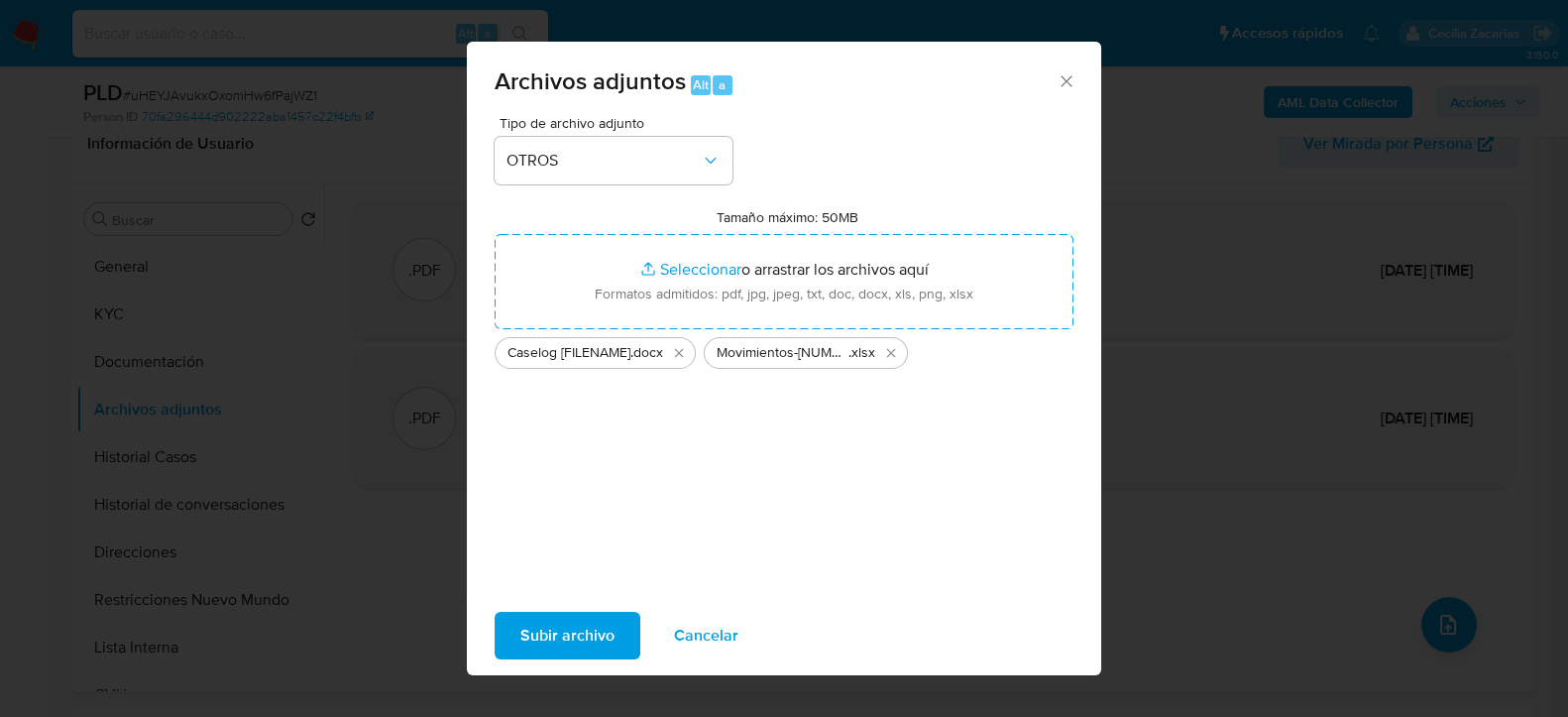 click on "Subir archivo" at bounding box center [567, 636] 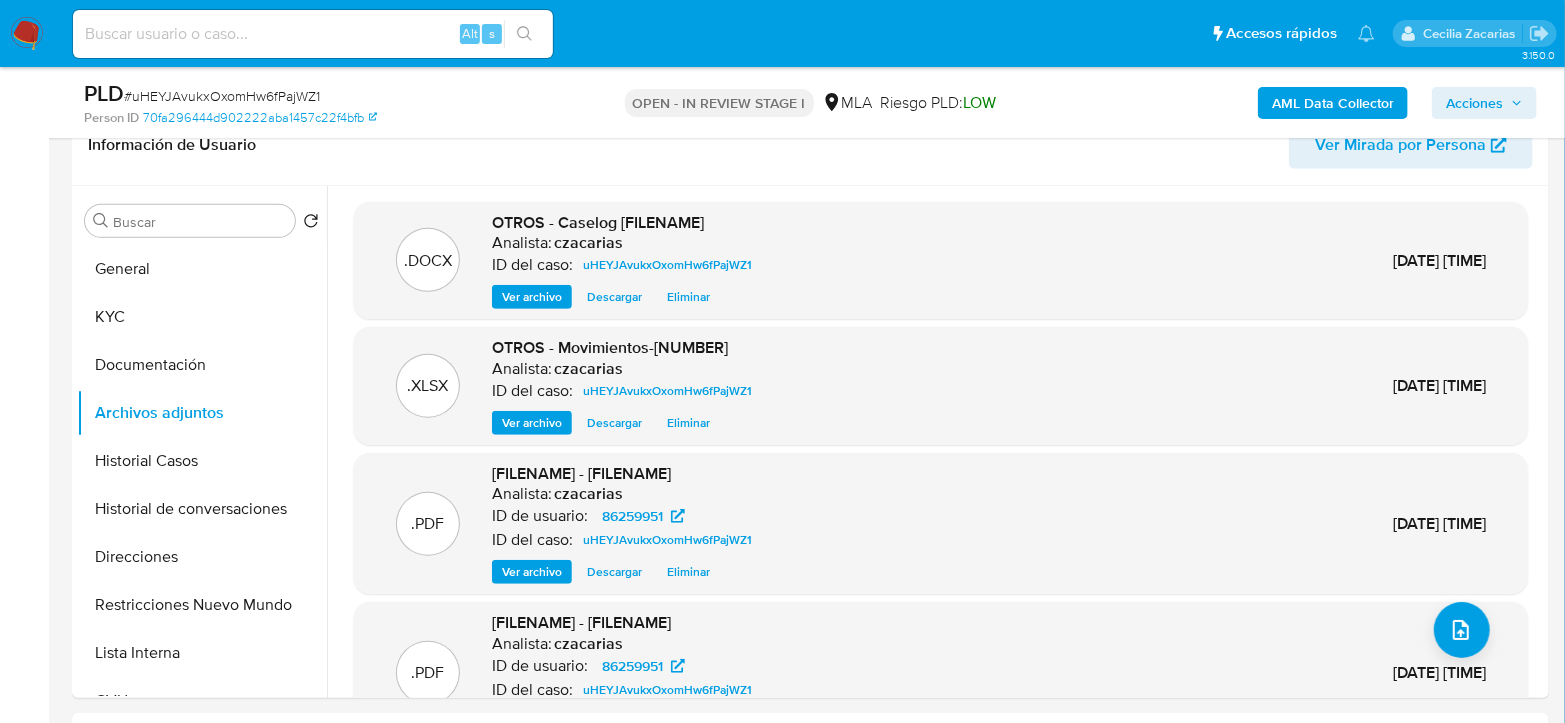 click on "Acciones" at bounding box center (1474, 103) 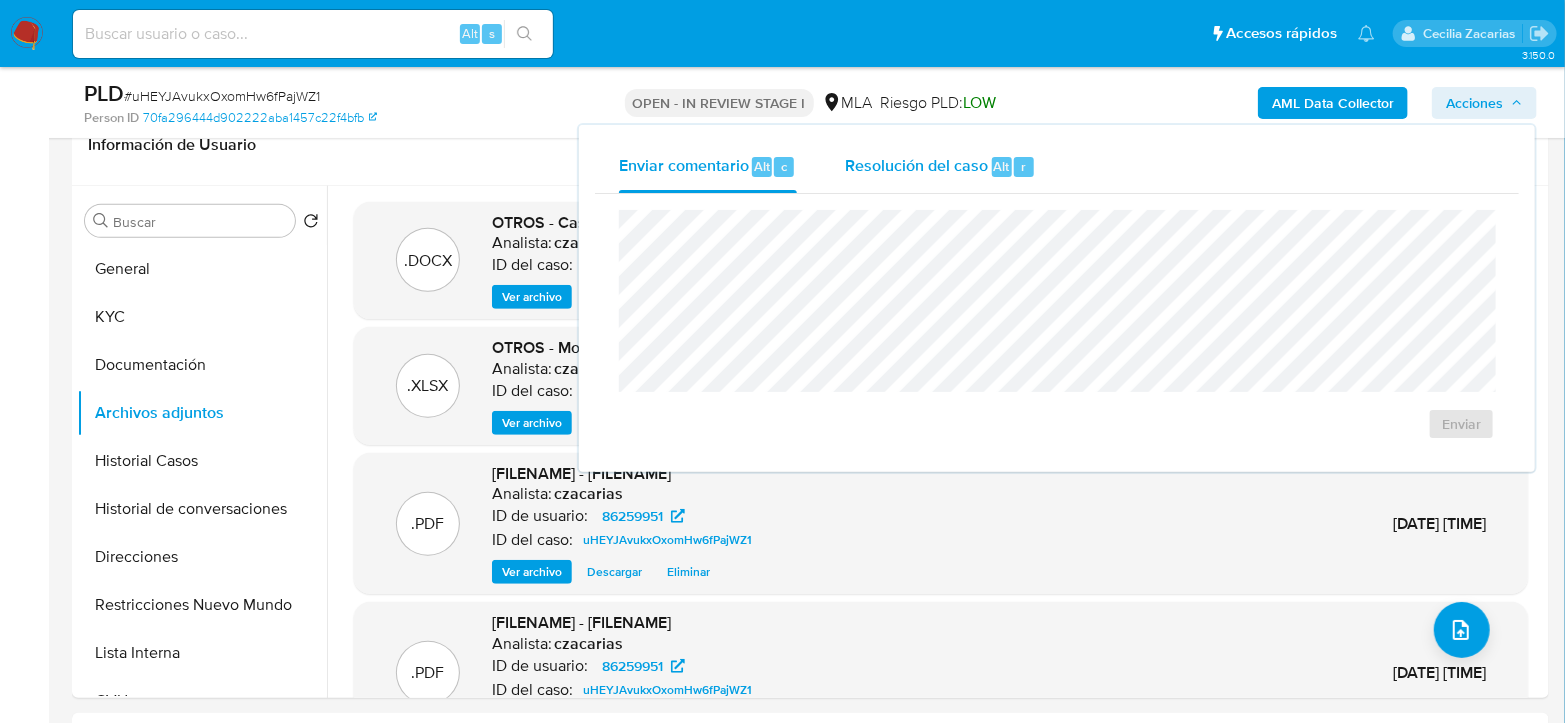 click on "Alt" at bounding box center (1002, 166) 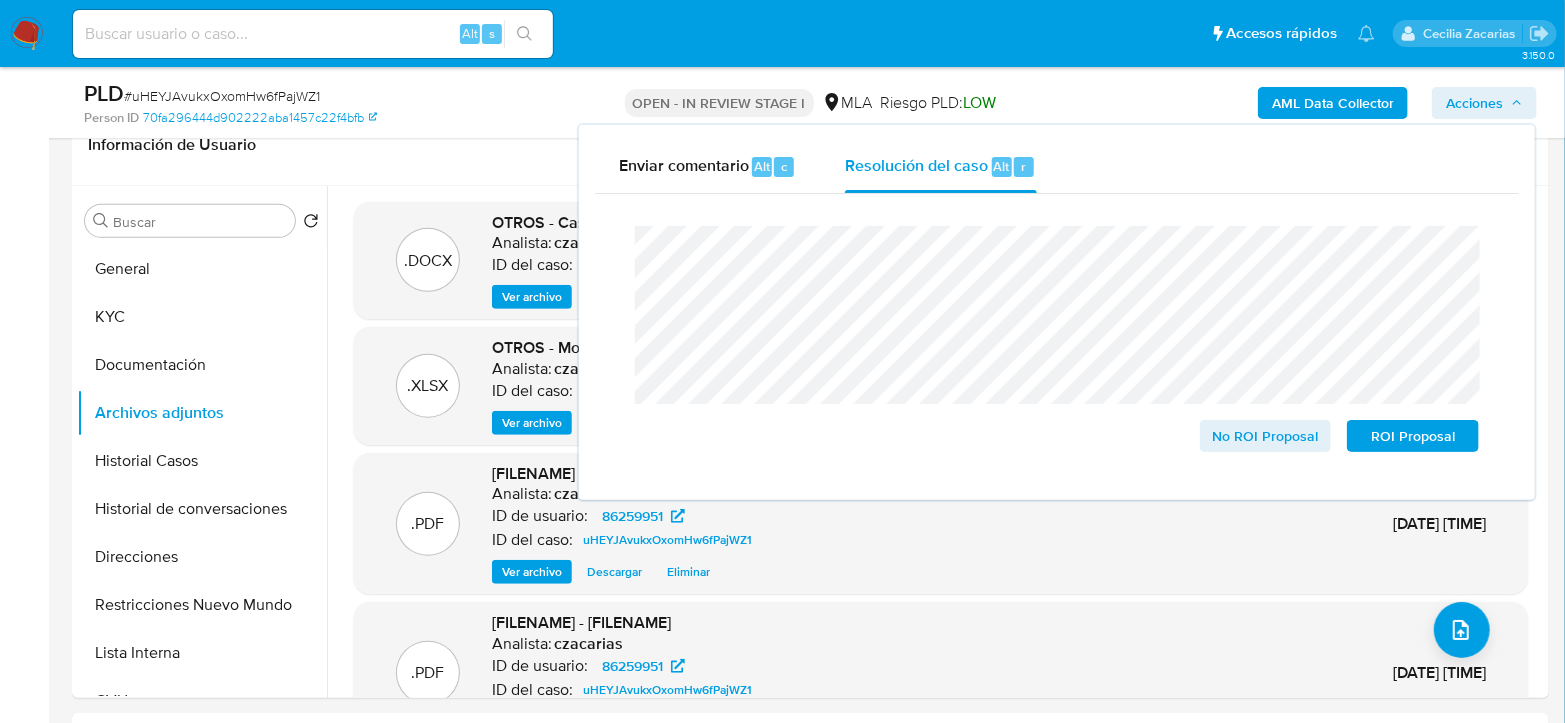 click on "# uHEYJAvukxOxomHw6fPajWZ1" at bounding box center [222, 96] 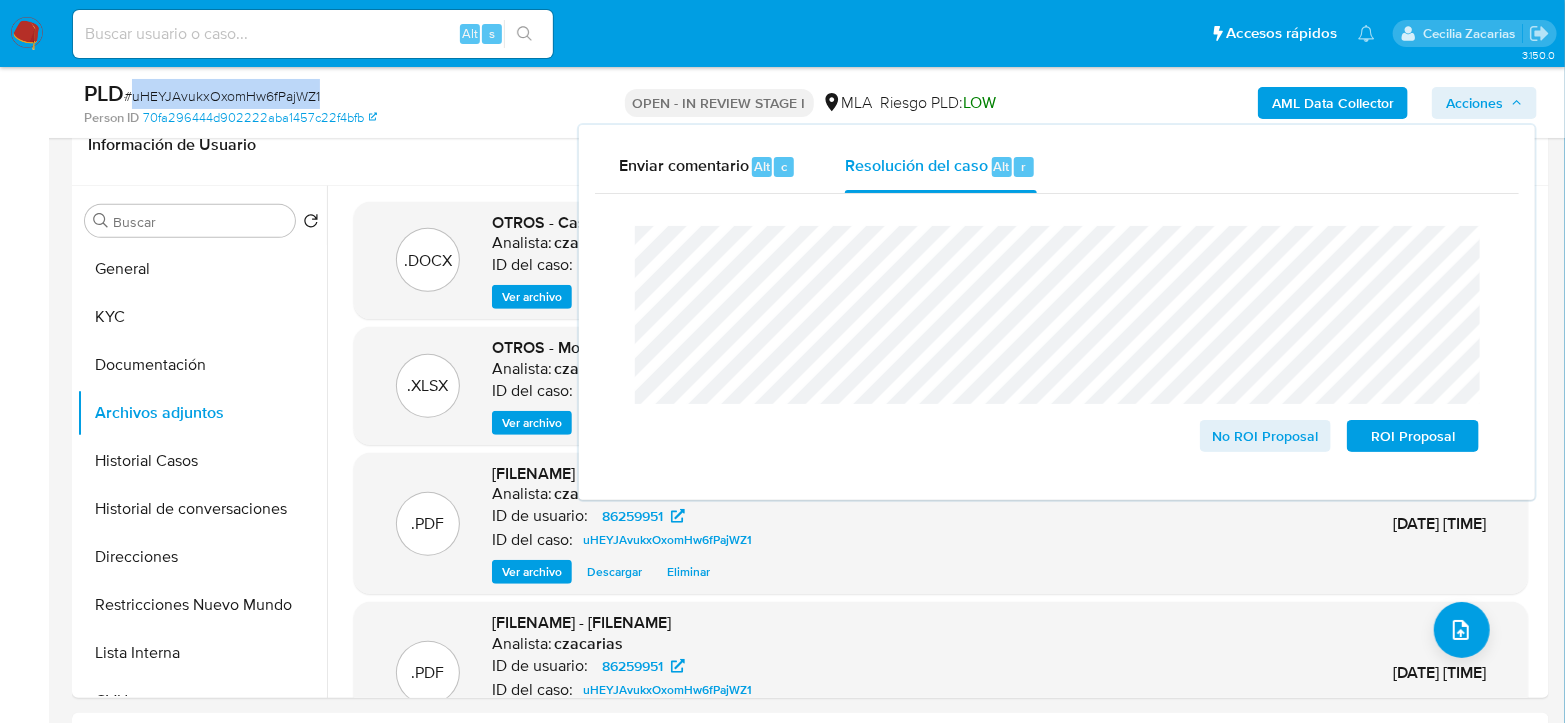 click on "# uHEYJAvukxOxomHw6fPajWZ1" at bounding box center [222, 96] 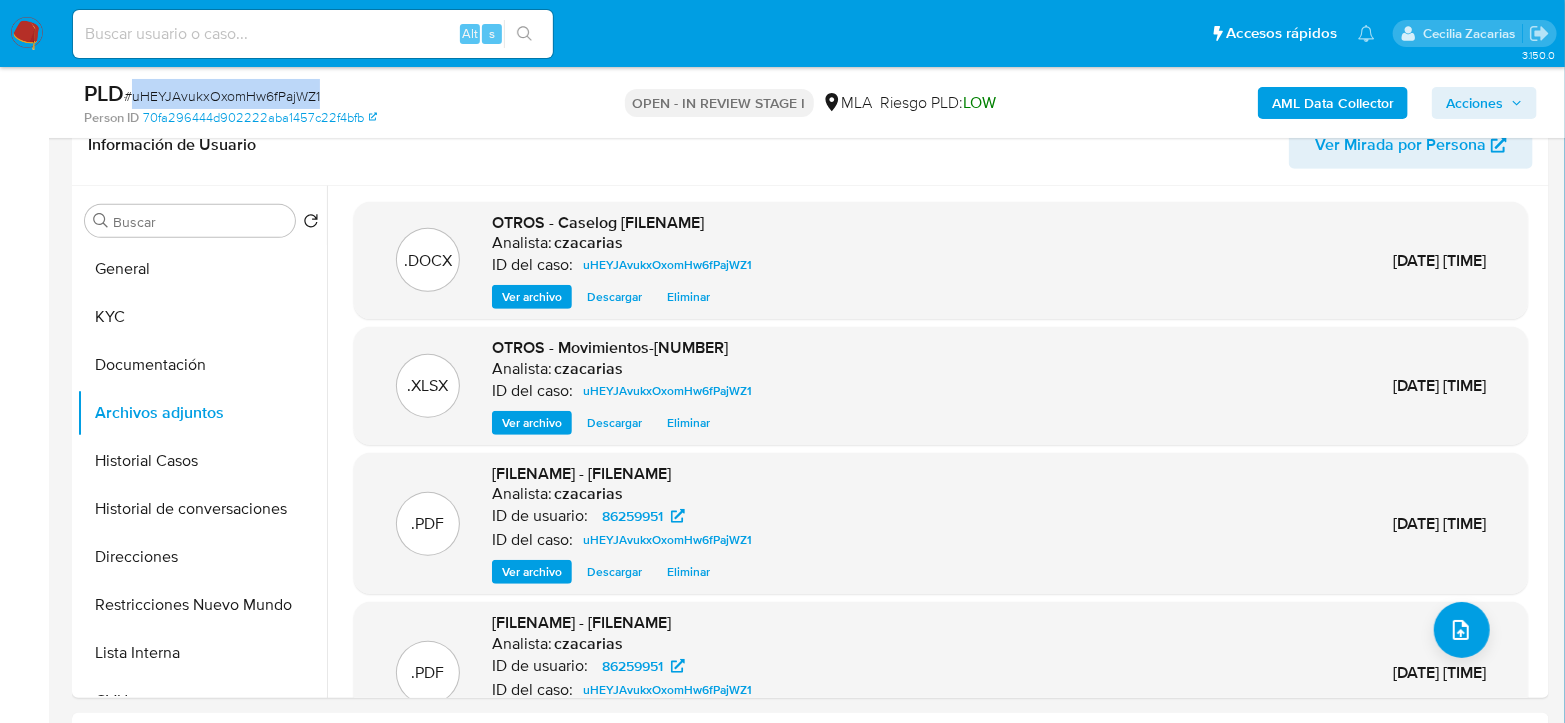 copy on "uHEYJAvukxOxomHw6fPajWZ1" 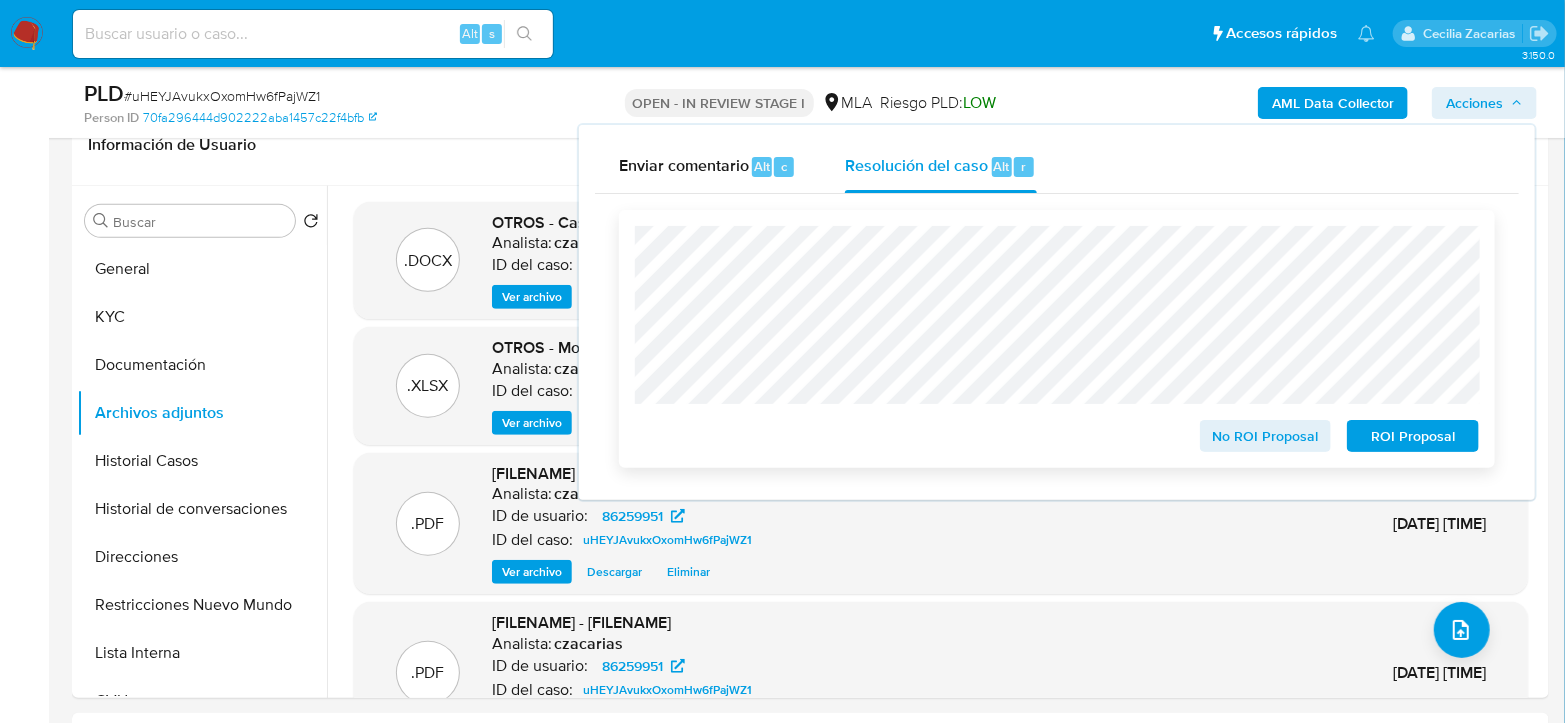 click on "No ROI Proposal" at bounding box center [1266, 436] 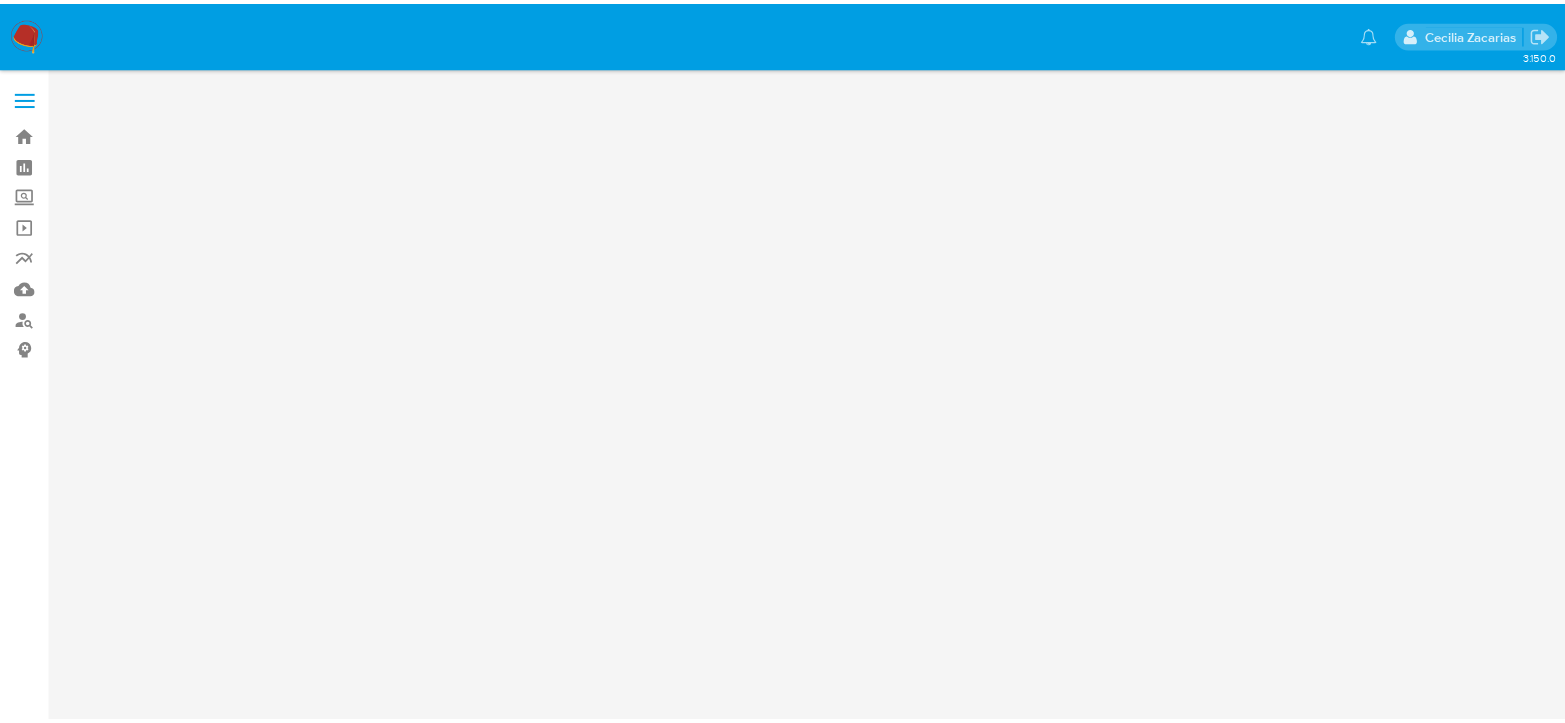 scroll, scrollTop: 0, scrollLeft: 0, axis: both 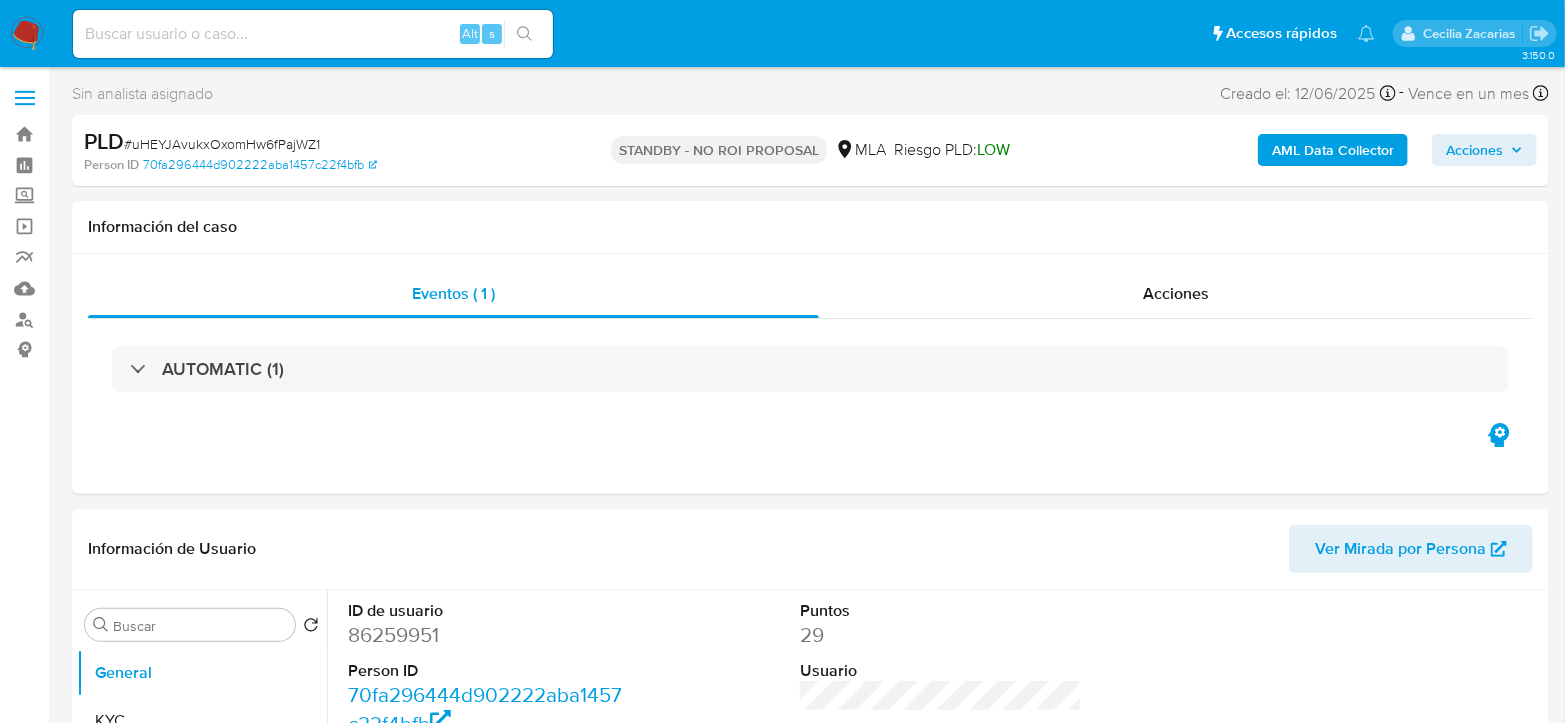 select on "10" 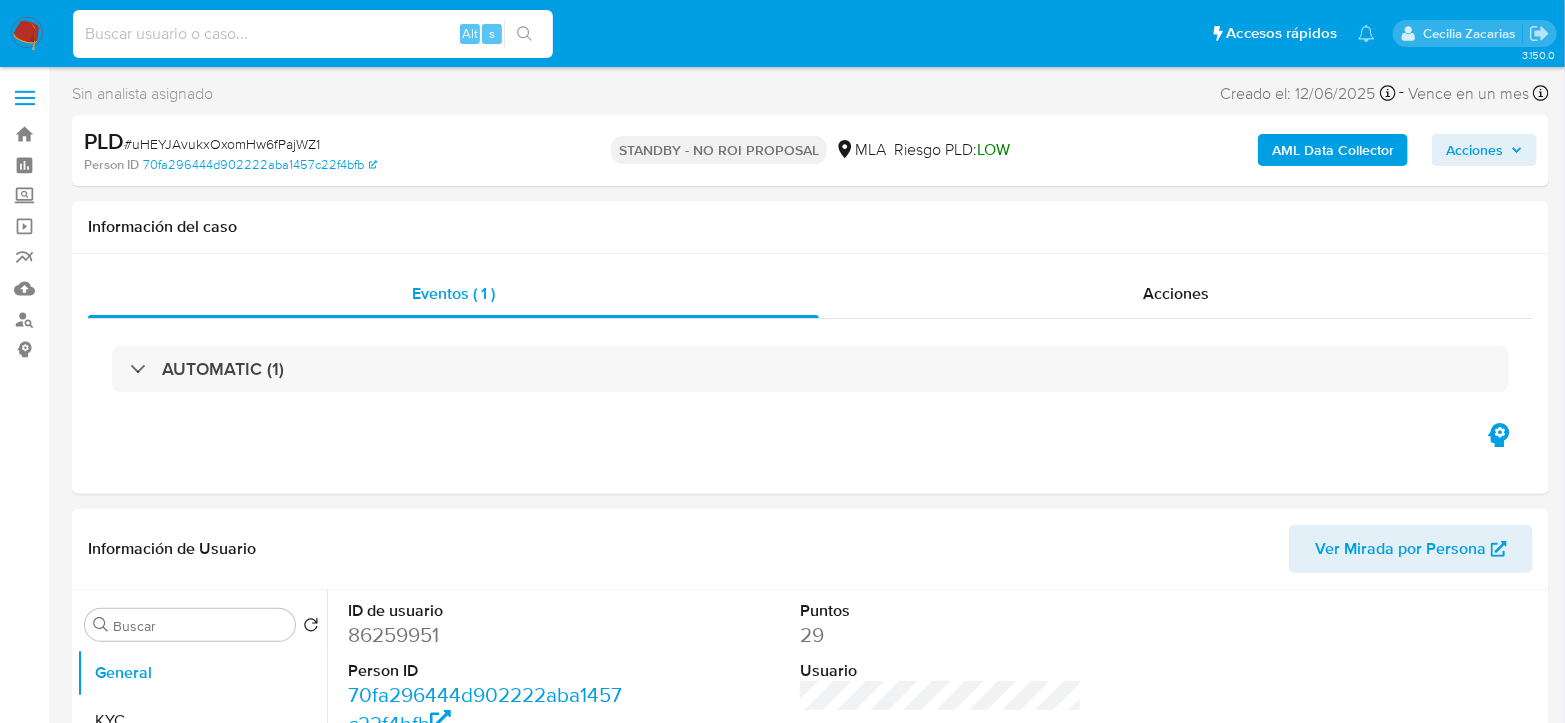 click at bounding box center [313, 34] 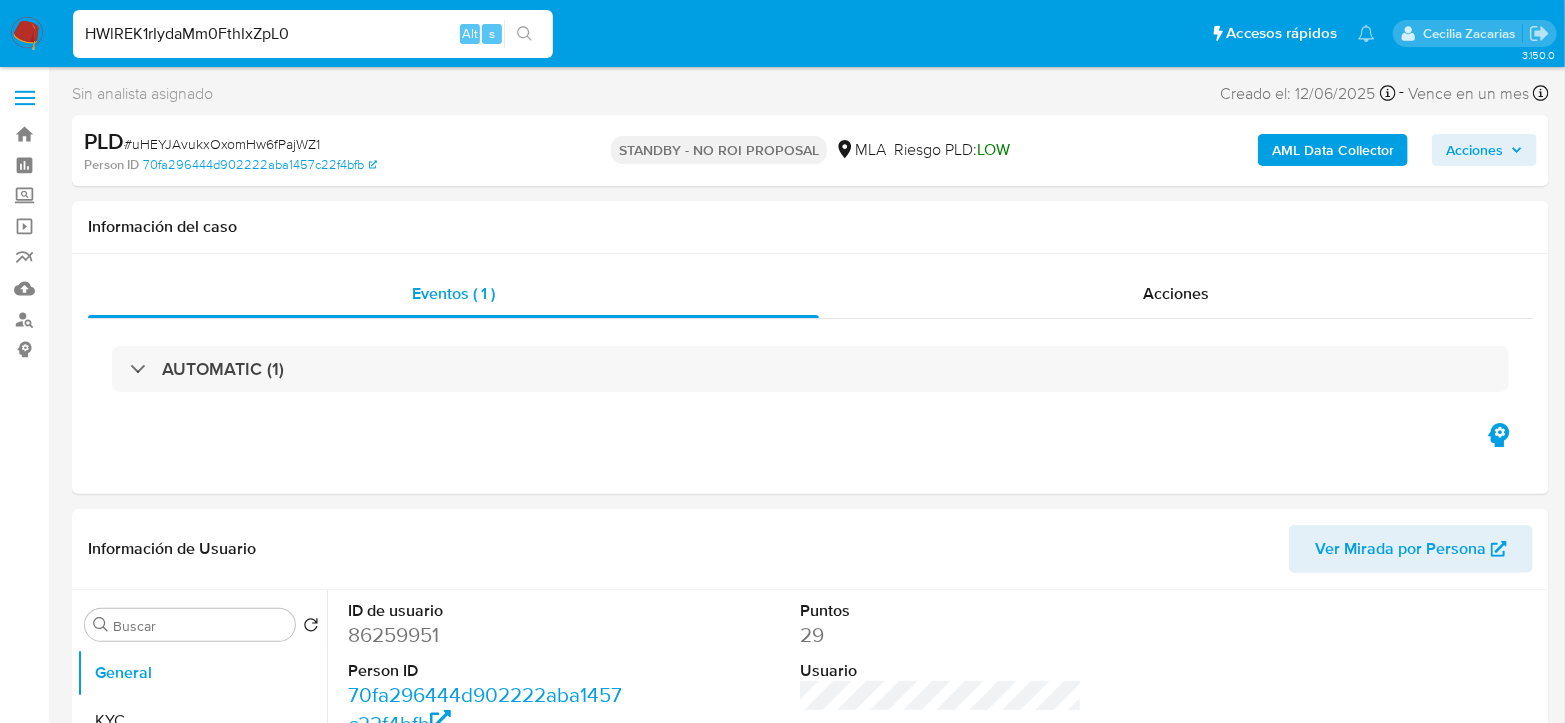 type on "HWlREK1rIydaMm0FthIxZpL0" 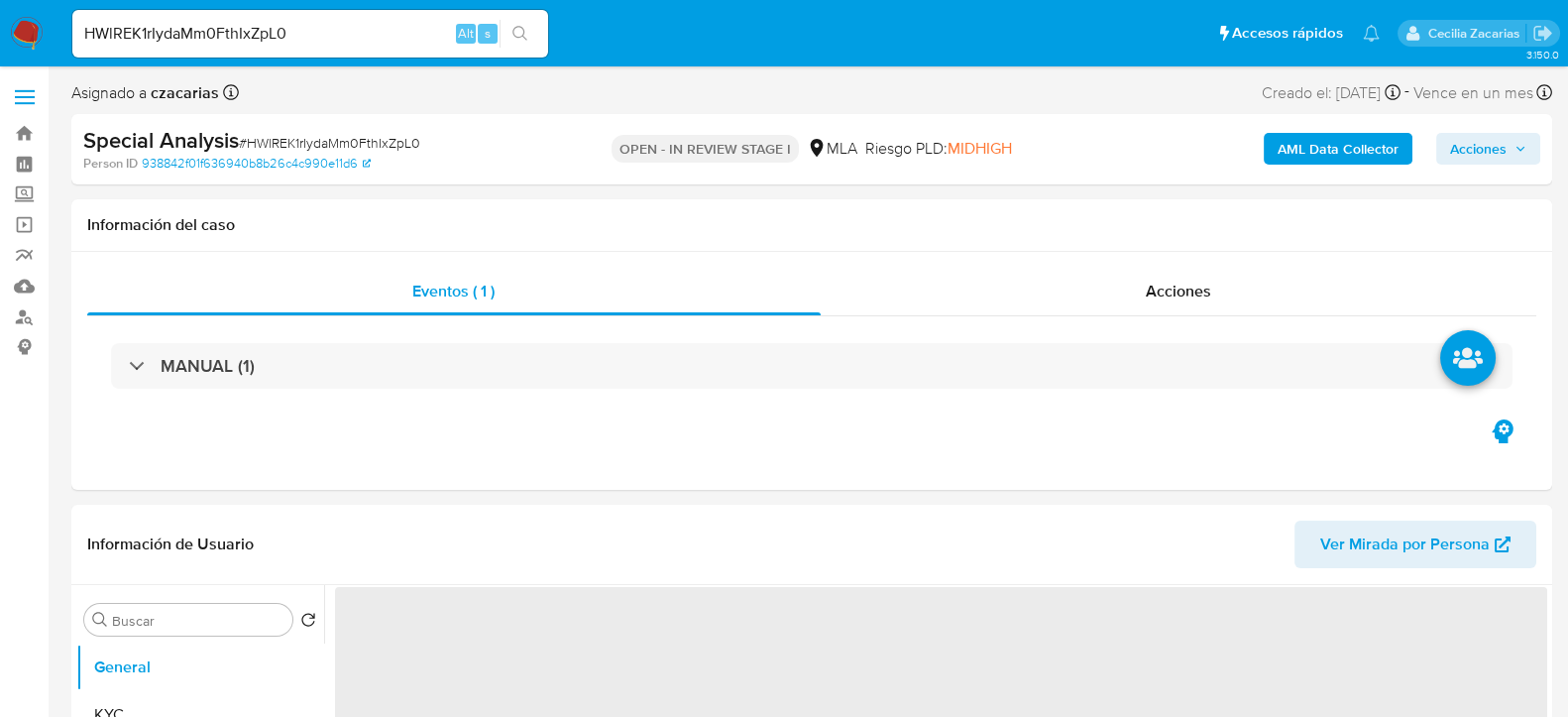 select on "10" 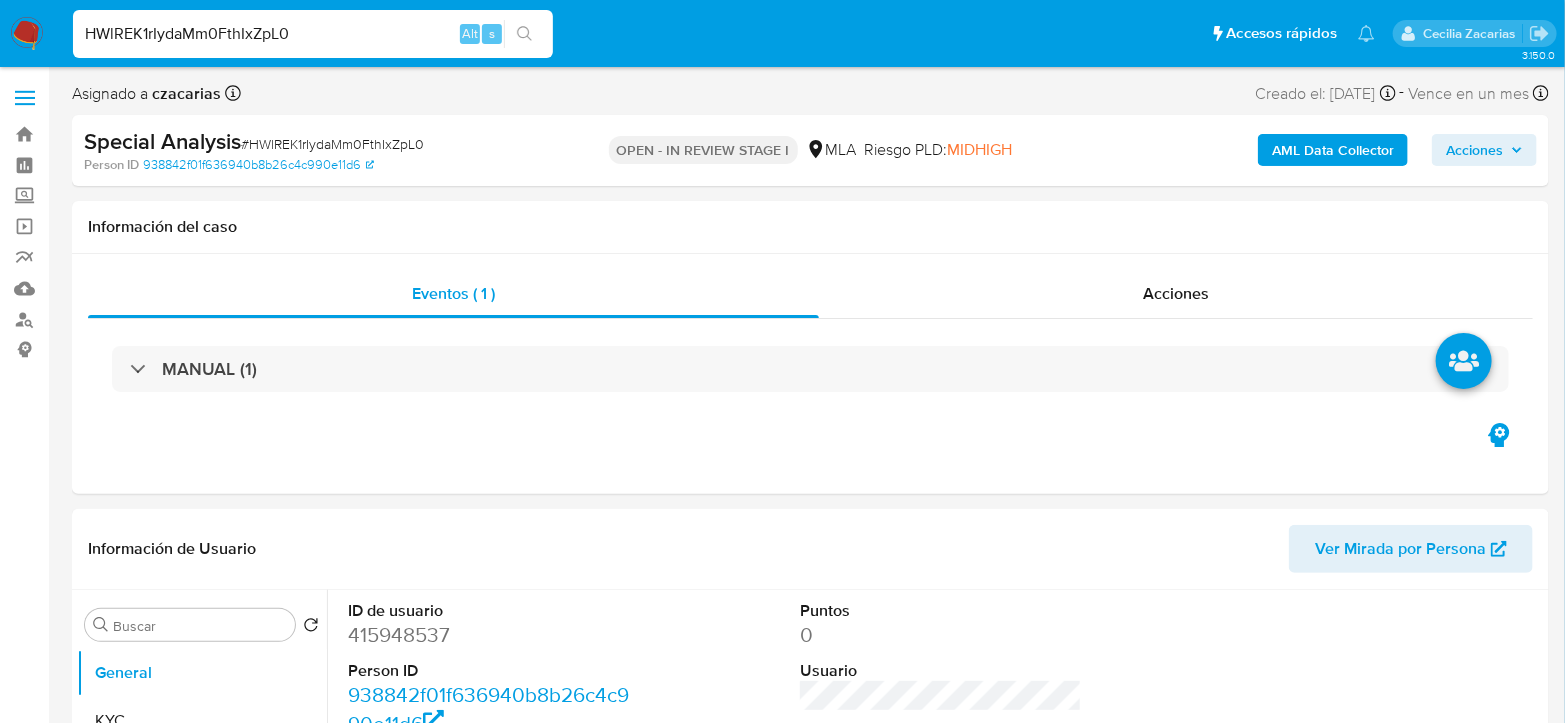 click on "HWlREK1rIydaMm0FthIxZpL0" at bounding box center [313, 34] 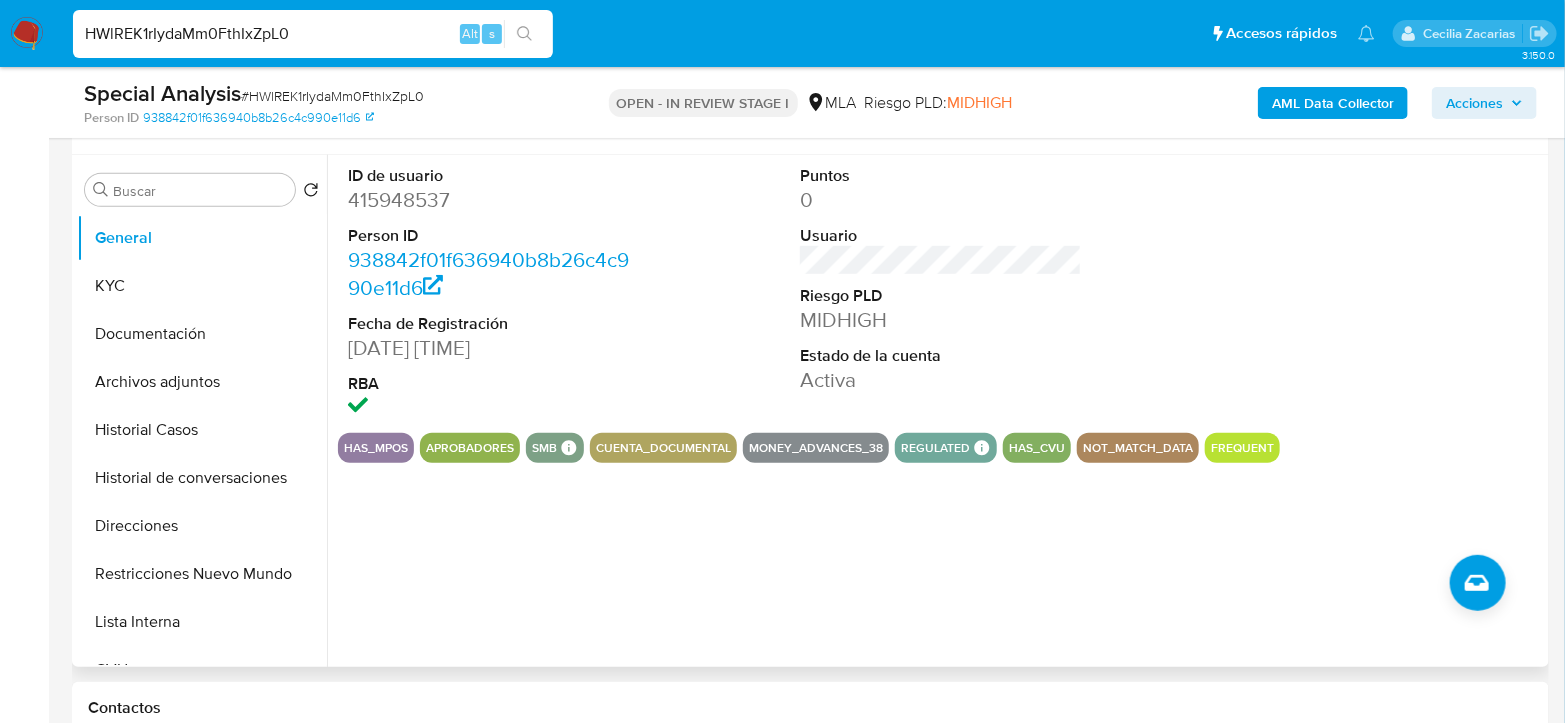 scroll, scrollTop: 777, scrollLeft: 0, axis: vertical 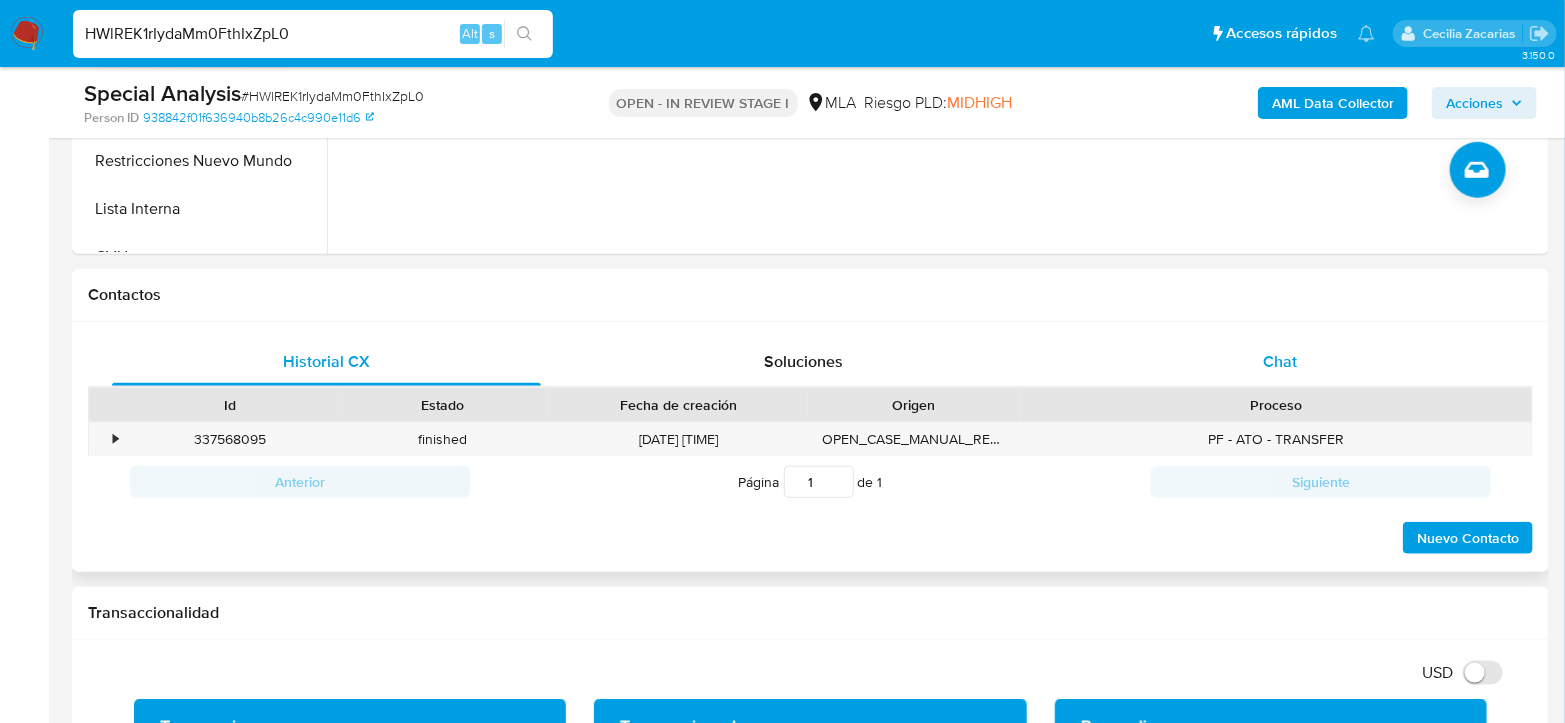 click on "Chat" at bounding box center (1280, 362) 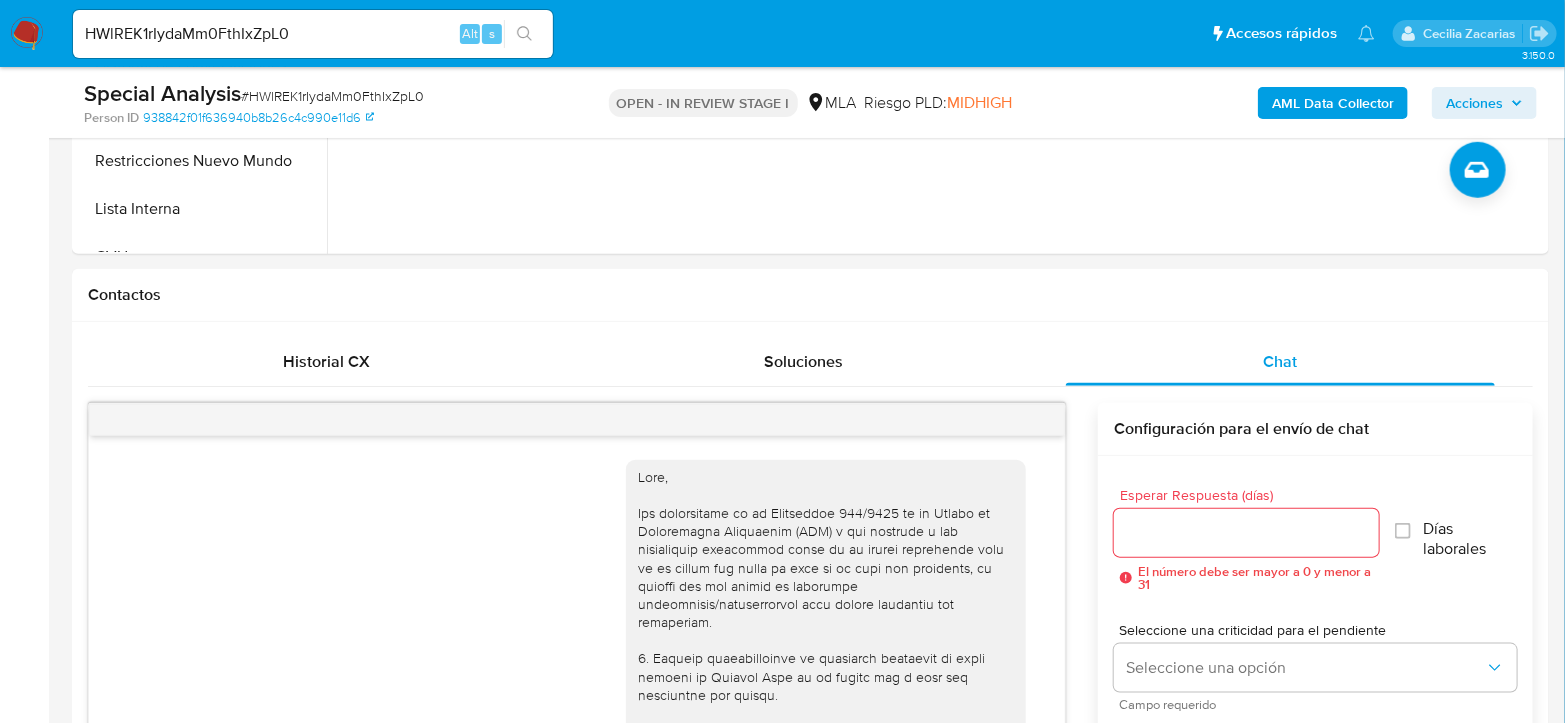 scroll, scrollTop: 2348, scrollLeft: 0, axis: vertical 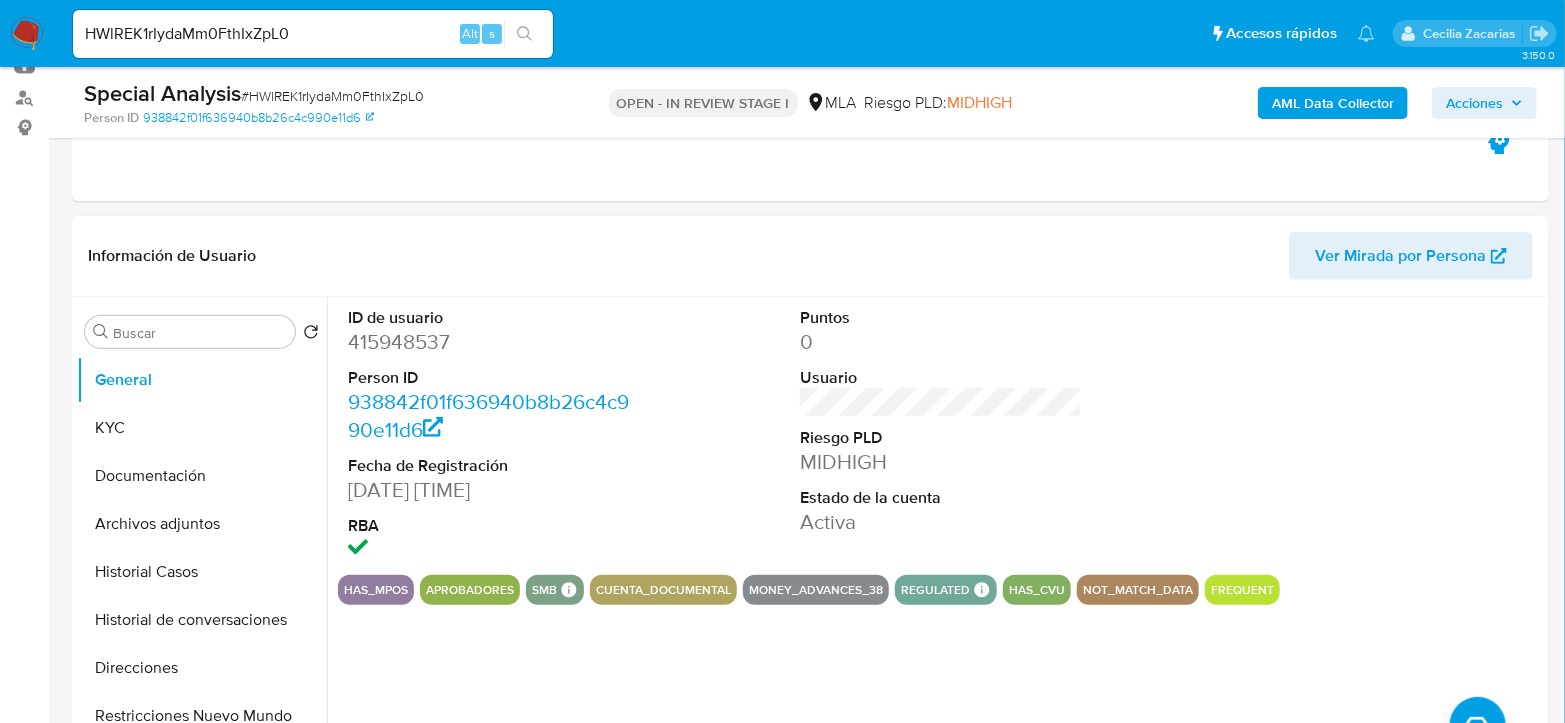 click on "415948537" at bounding box center (489, 342) 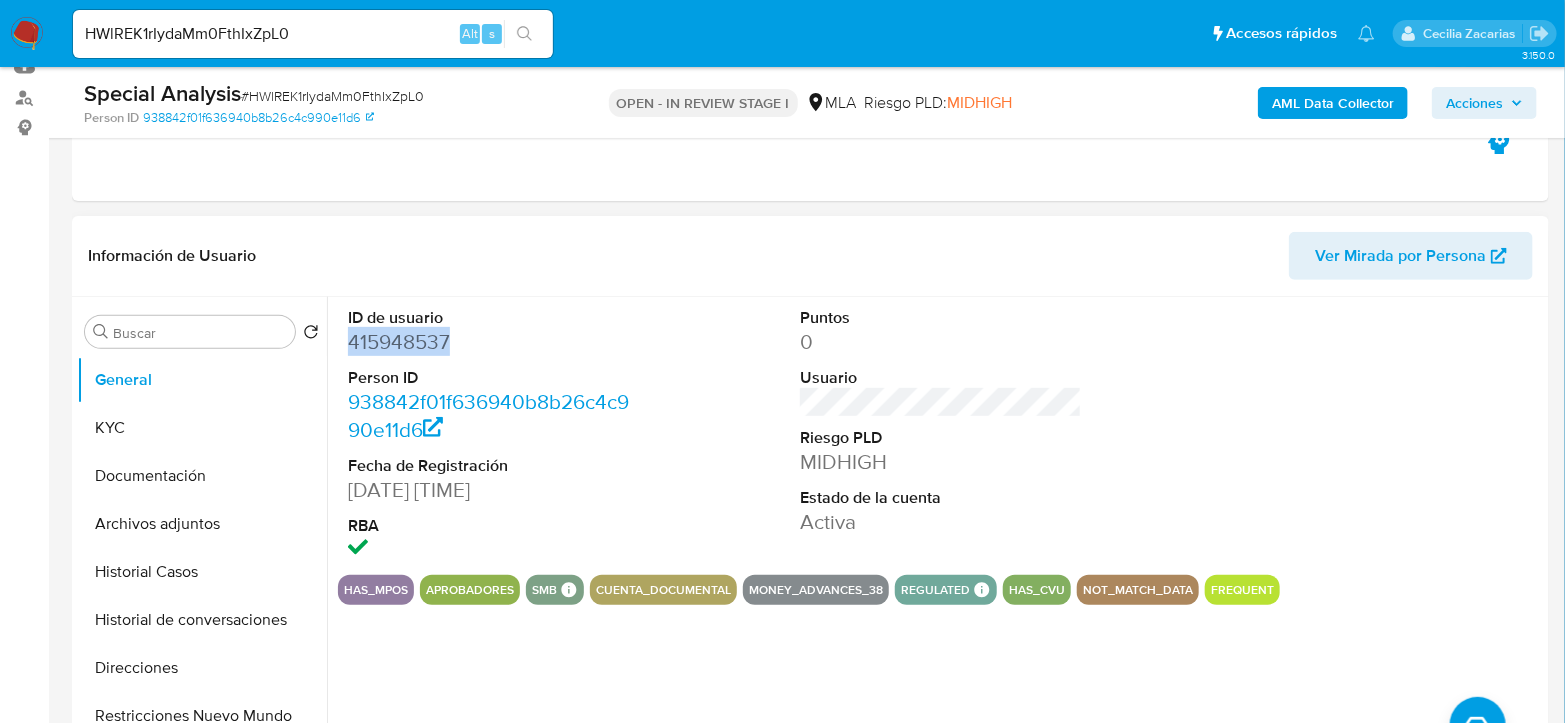 click on "415948537" at bounding box center (489, 342) 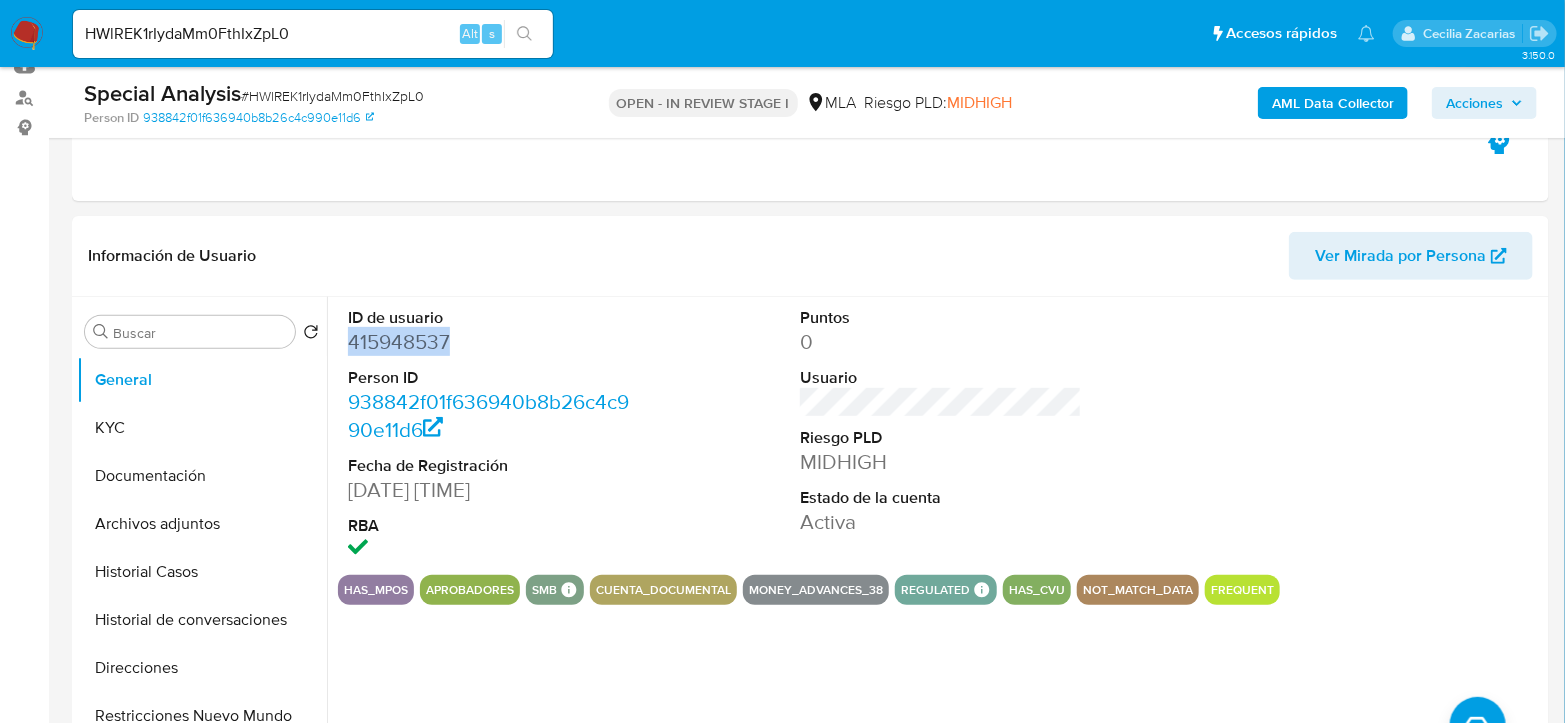 copy on "415948537" 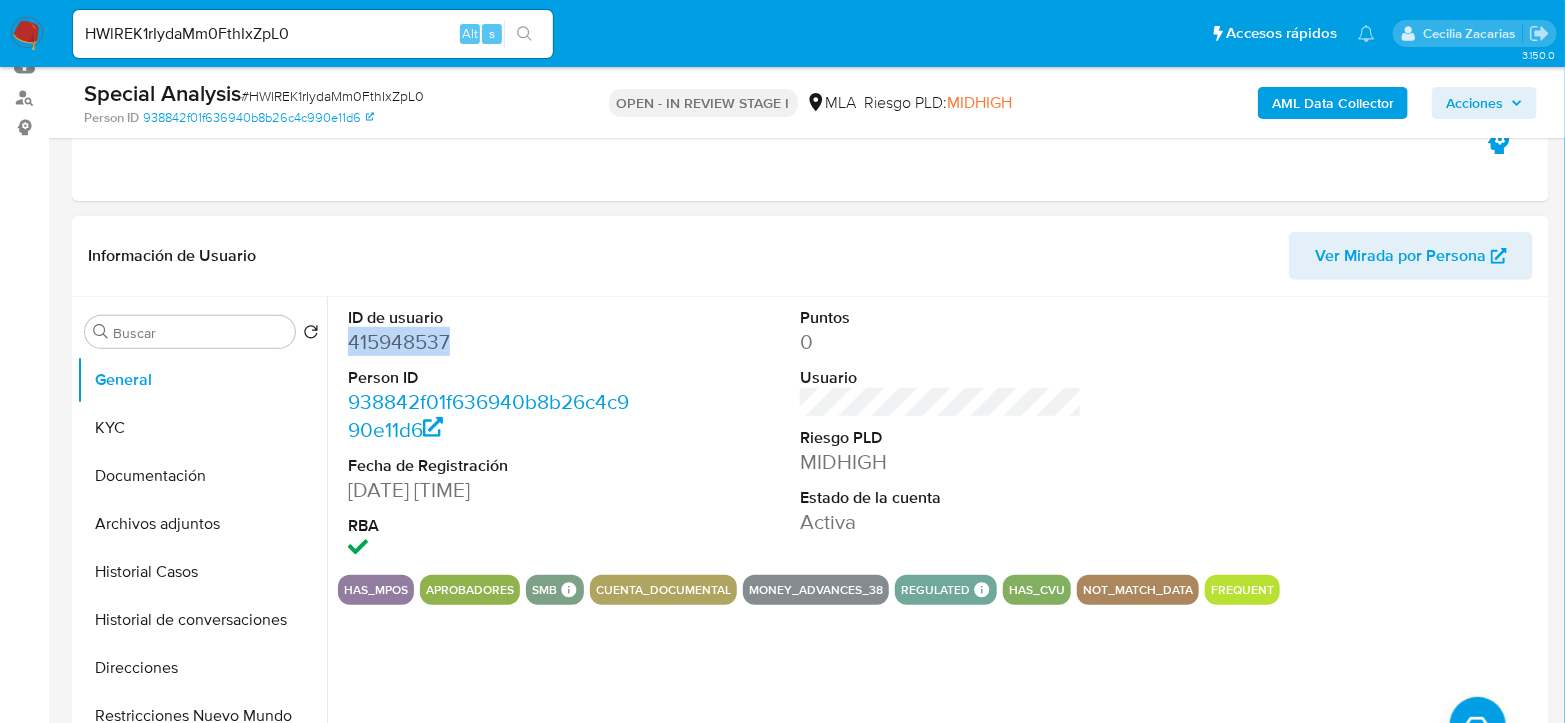 click on "415948537" at bounding box center [489, 342] 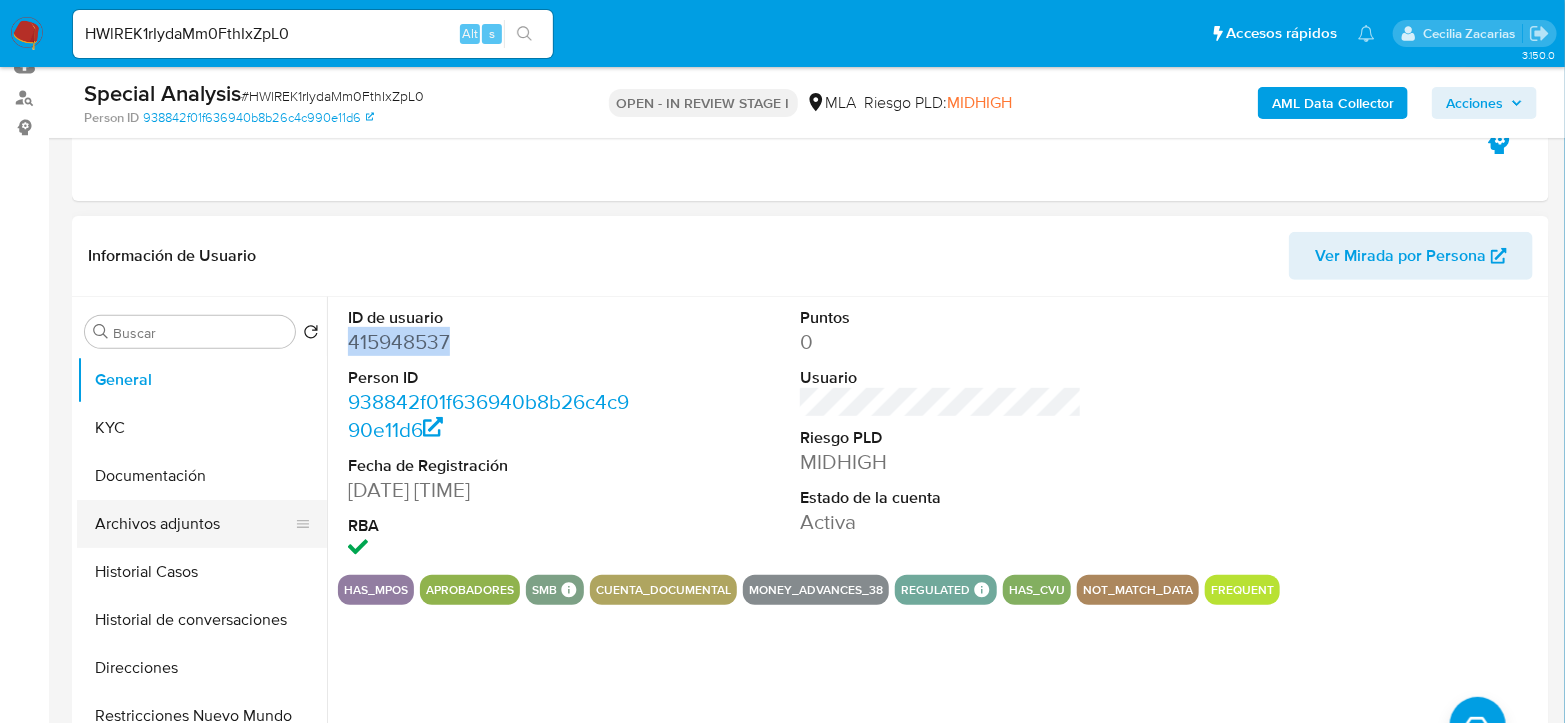 click on "Archivos adjuntos" at bounding box center [194, 524] 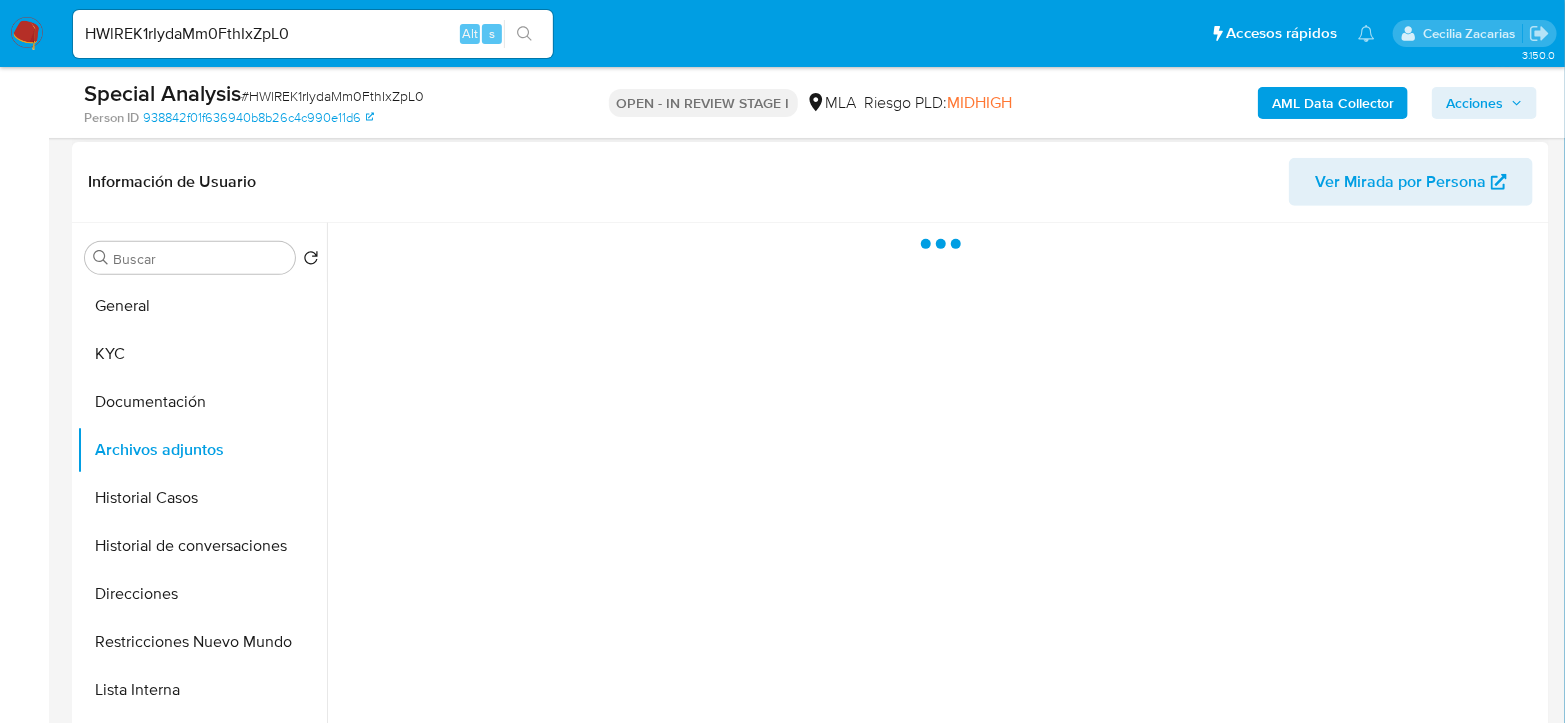 scroll, scrollTop: 333, scrollLeft: 0, axis: vertical 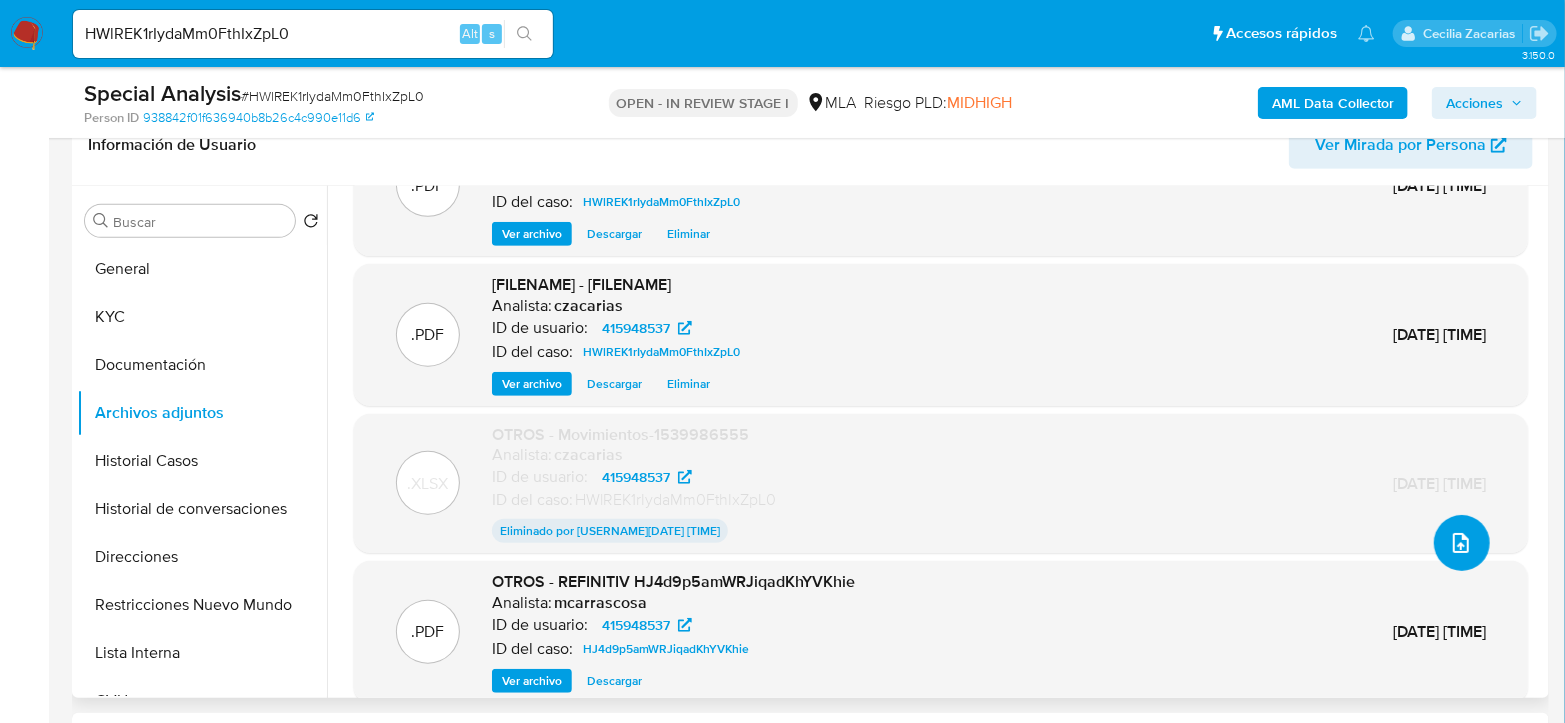 click at bounding box center [1462, 543] 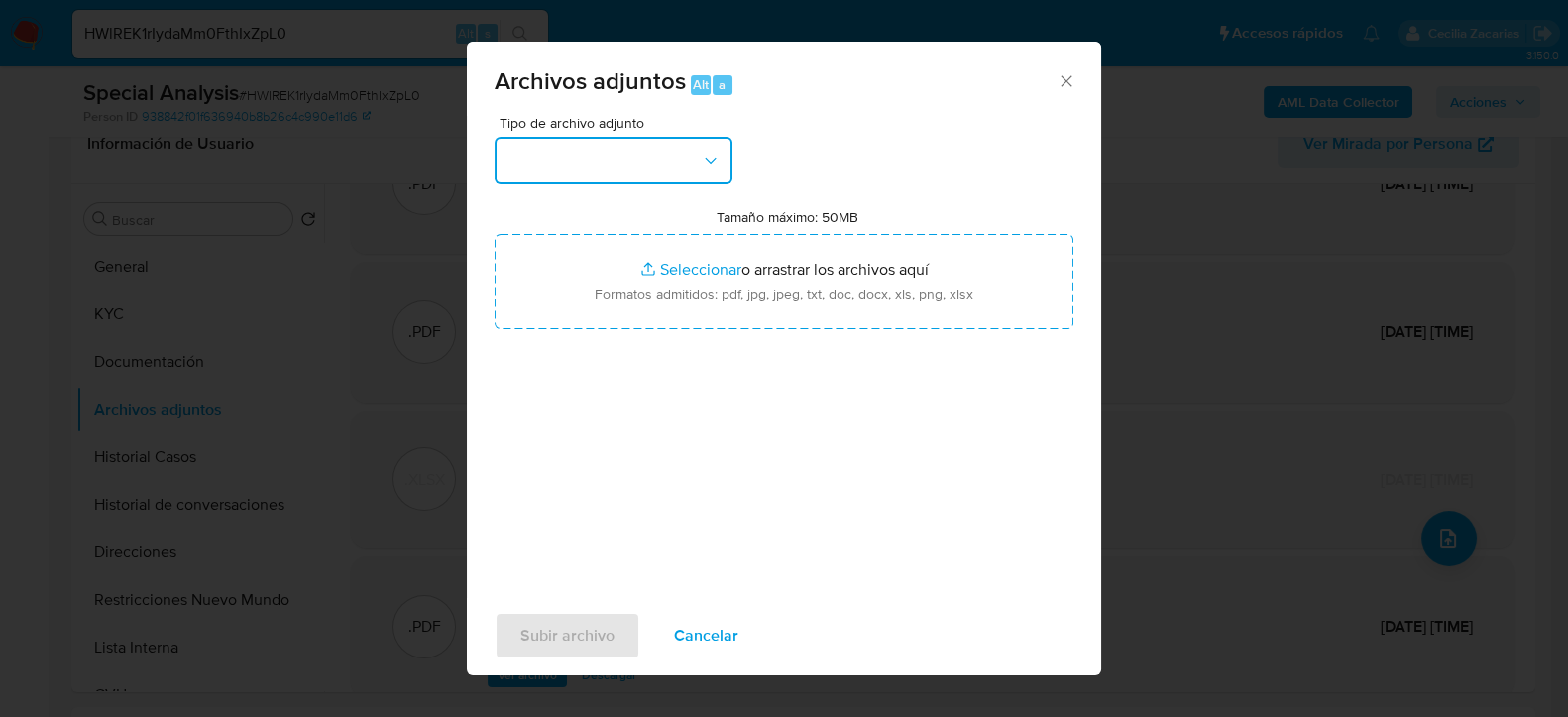 click at bounding box center [614, 161] 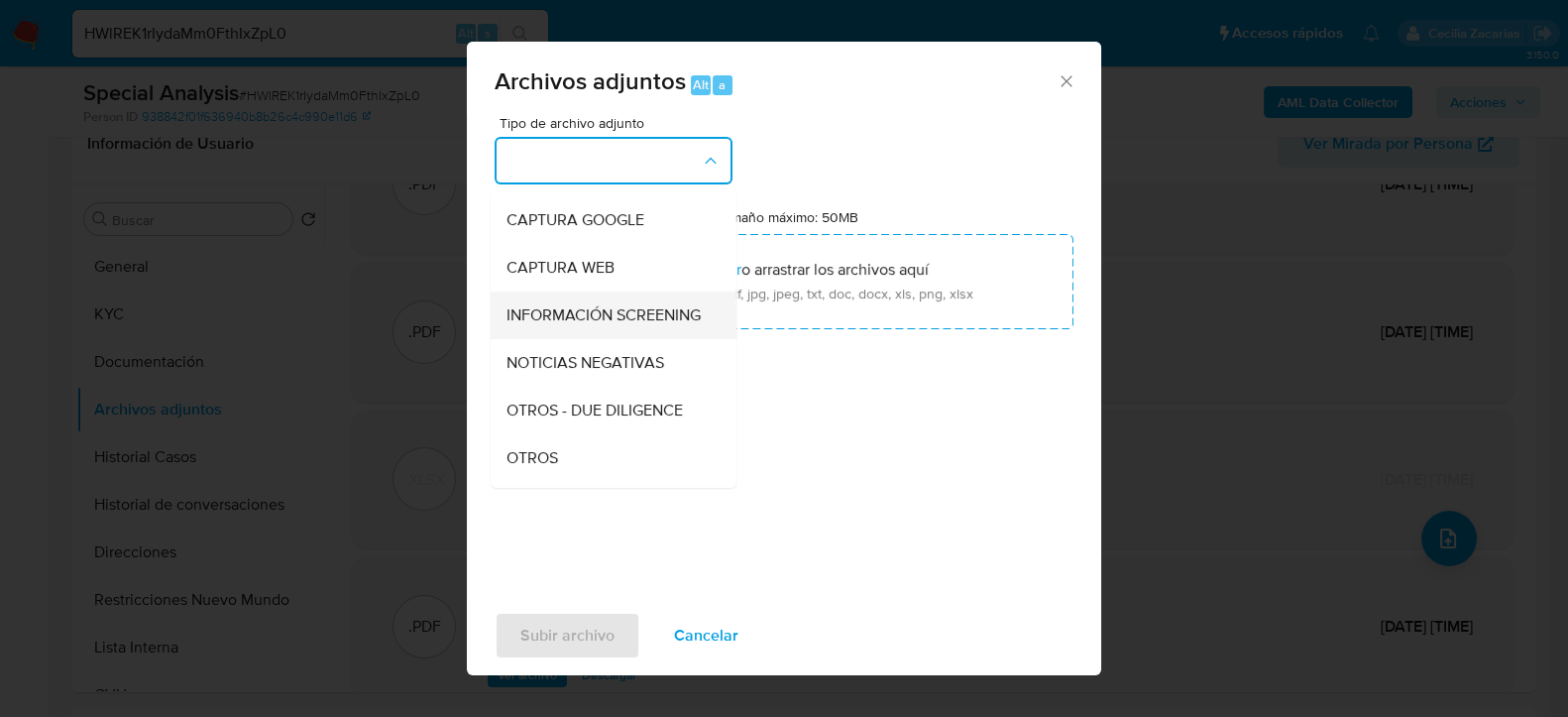 scroll, scrollTop: 220, scrollLeft: 0, axis: vertical 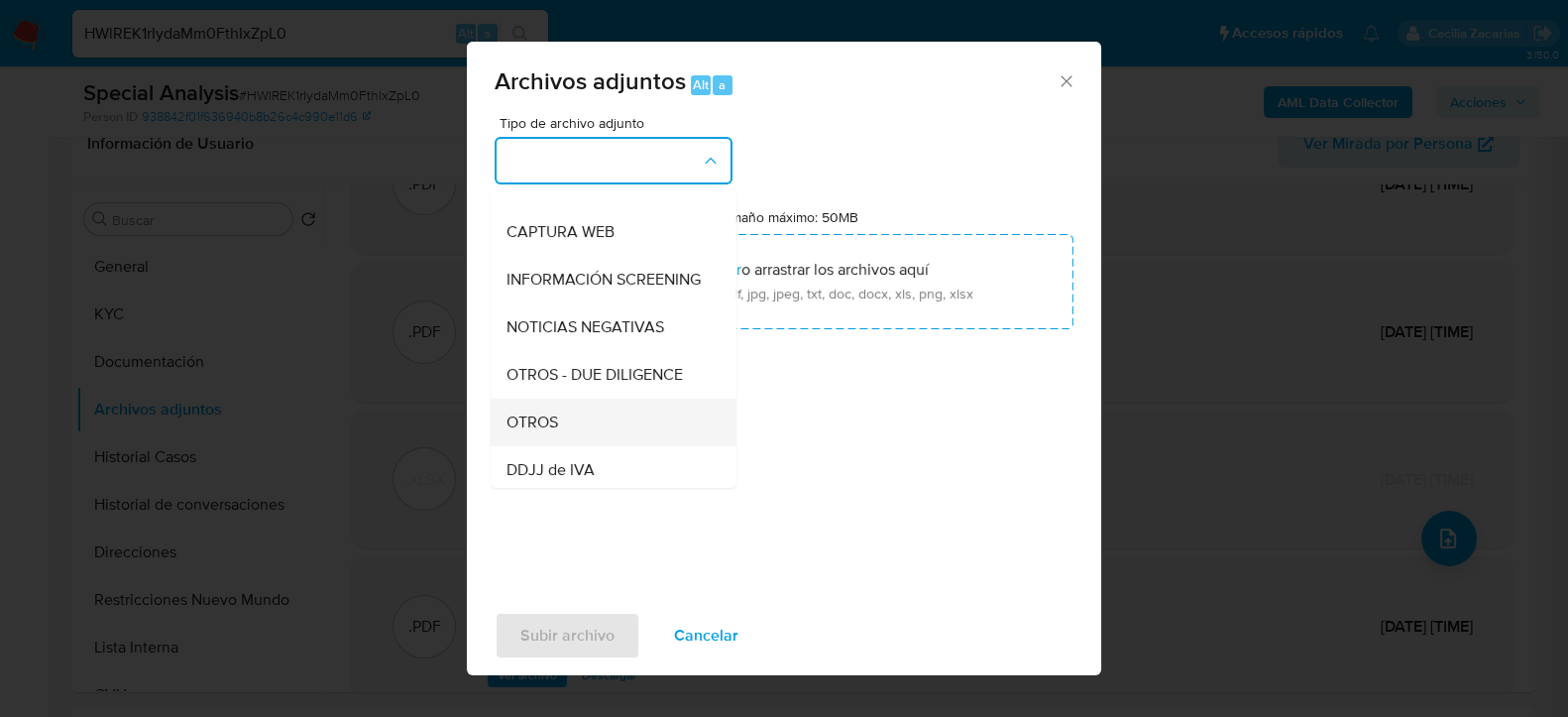 click on "OTROS" at bounding box center [532, 421] 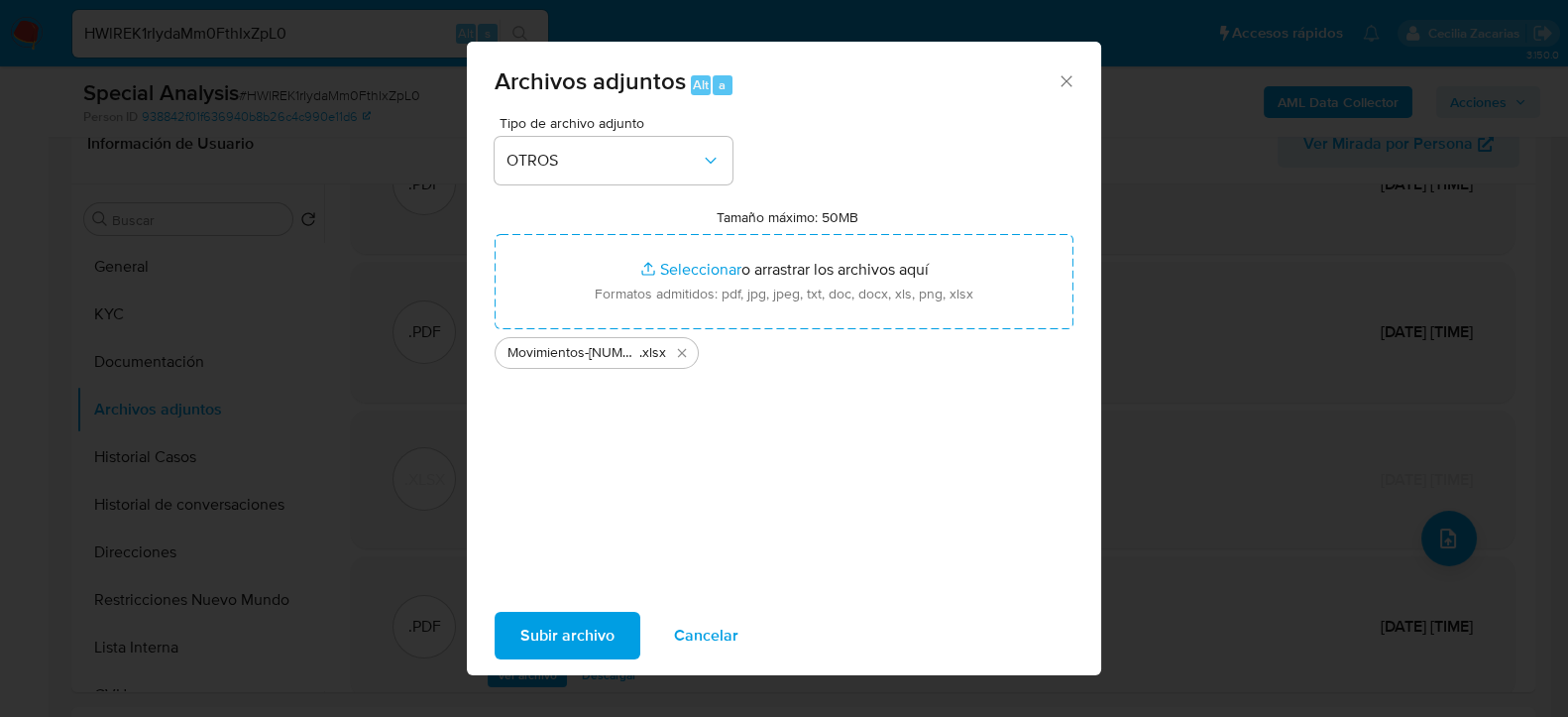 click on "Subir archivo" at bounding box center [567, 636] 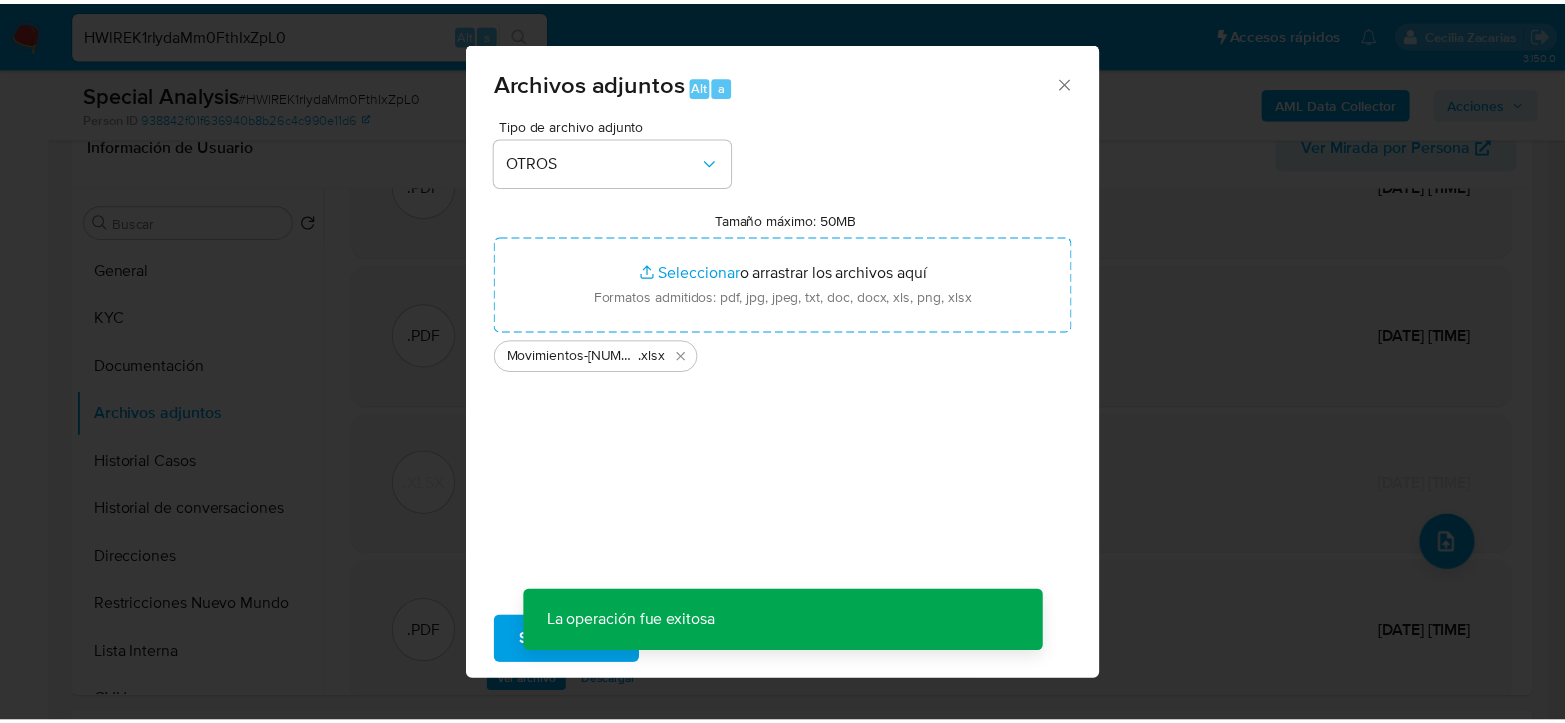 scroll, scrollTop: 185, scrollLeft: 0, axis: vertical 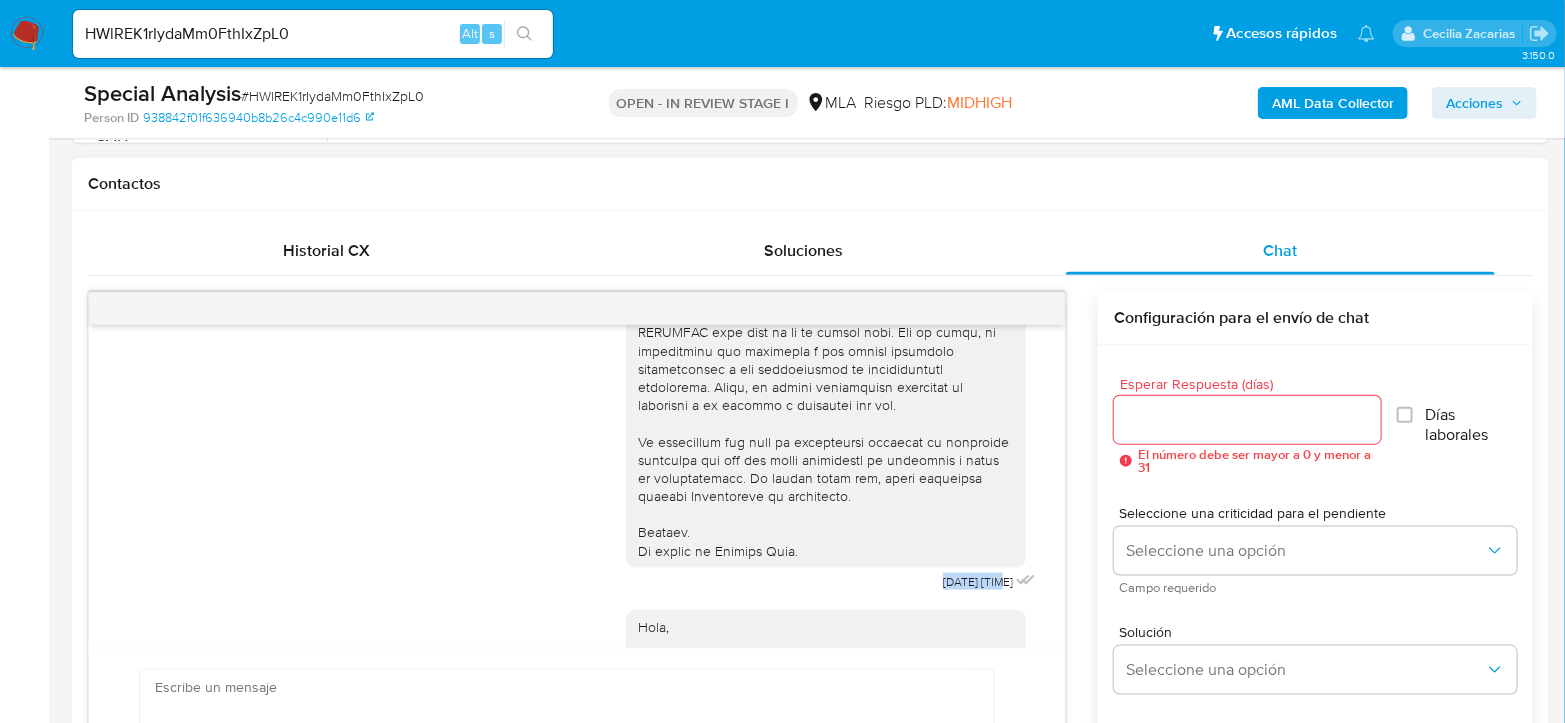 drag, startPoint x: 891, startPoint y: 583, endPoint x: 952, endPoint y: 577, distance: 61.294373 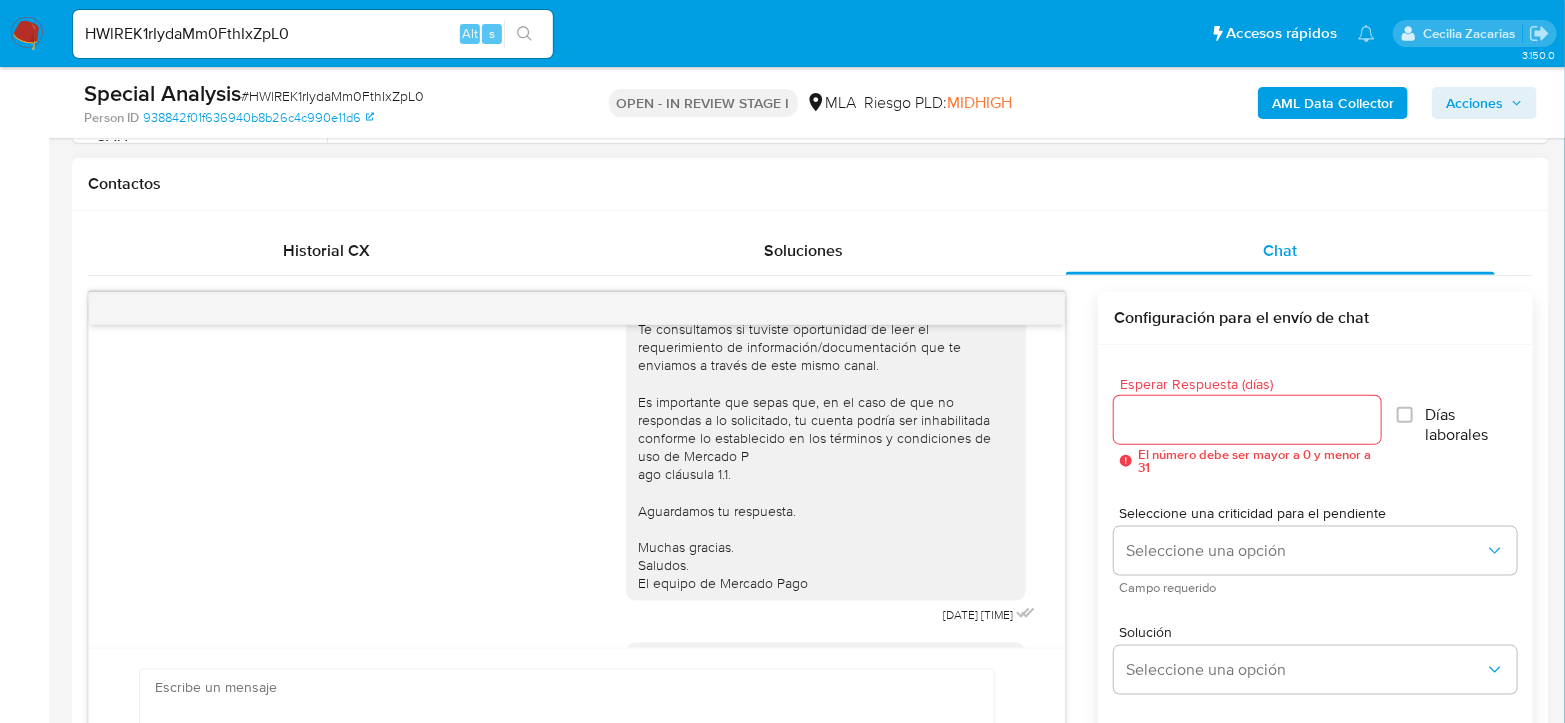 scroll, scrollTop: 1333, scrollLeft: 0, axis: vertical 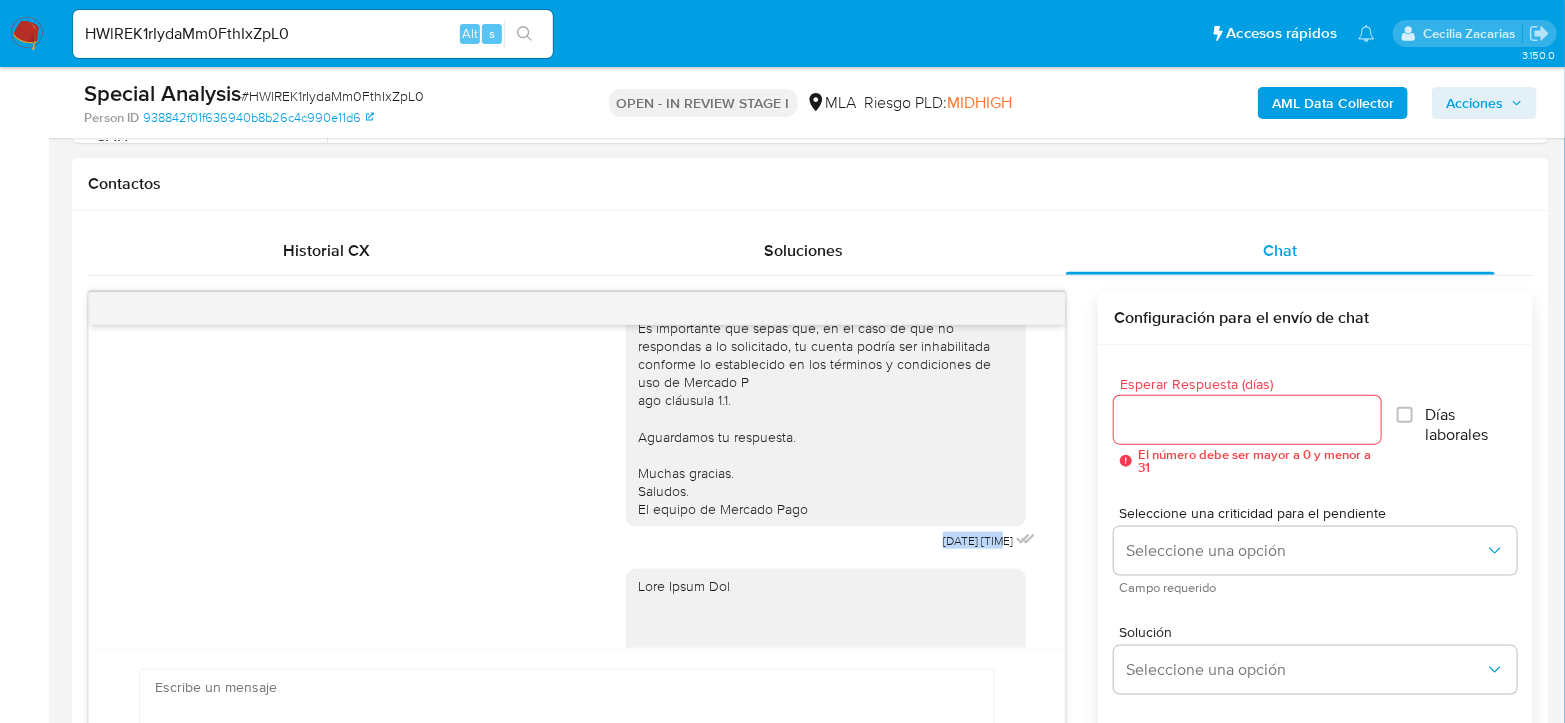 drag, startPoint x: 874, startPoint y: 556, endPoint x: 956, endPoint y: 553, distance: 82.05486 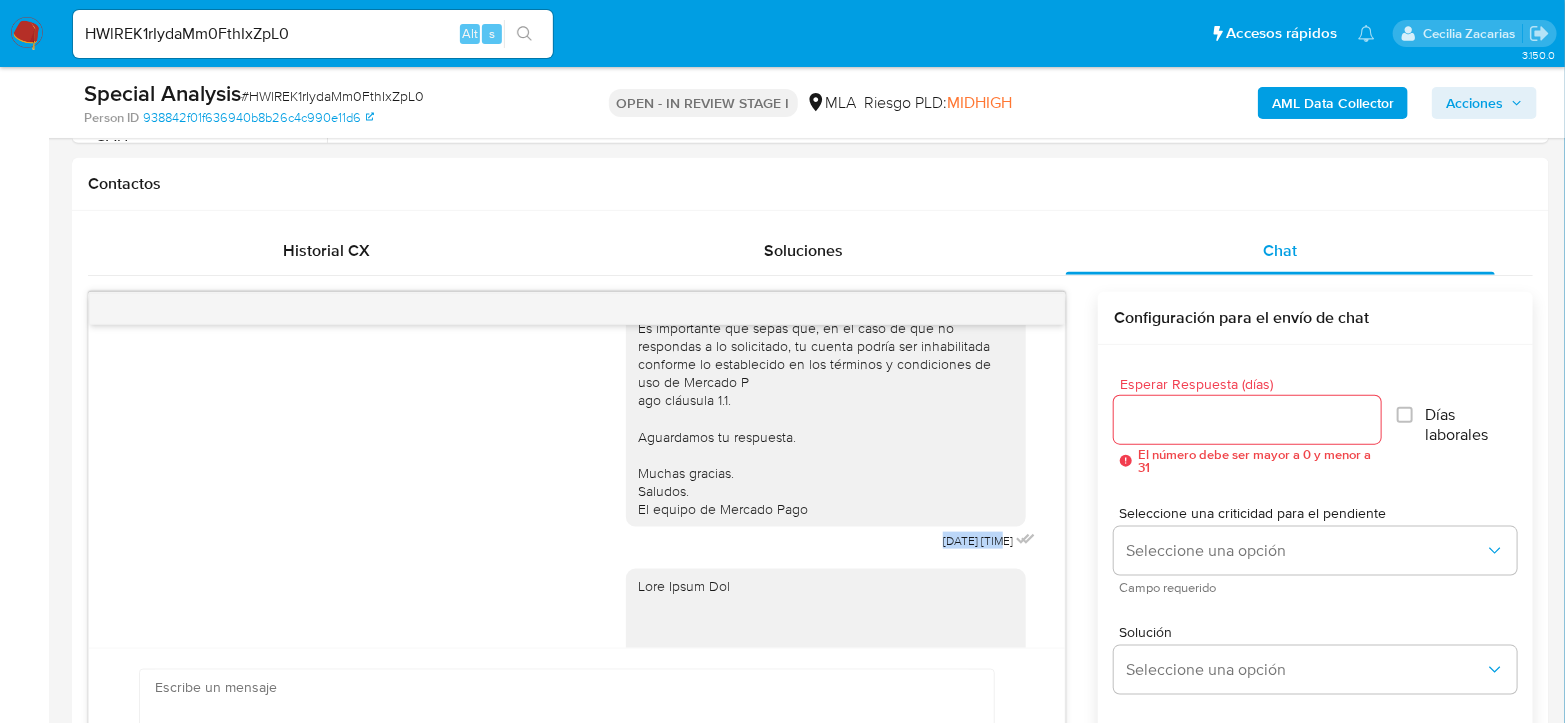 copy on "23/06/2025" 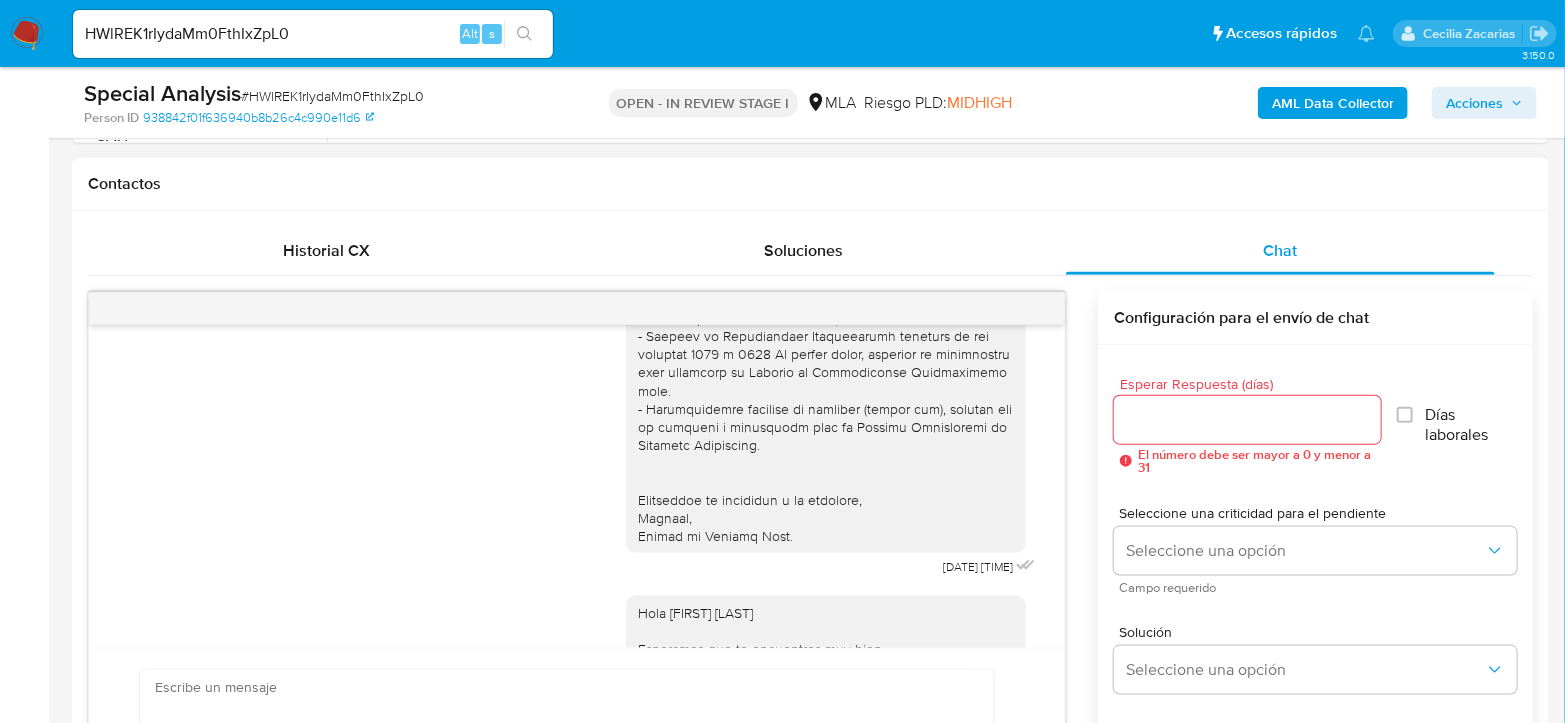 scroll, scrollTop: 2111, scrollLeft: 0, axis: vertical 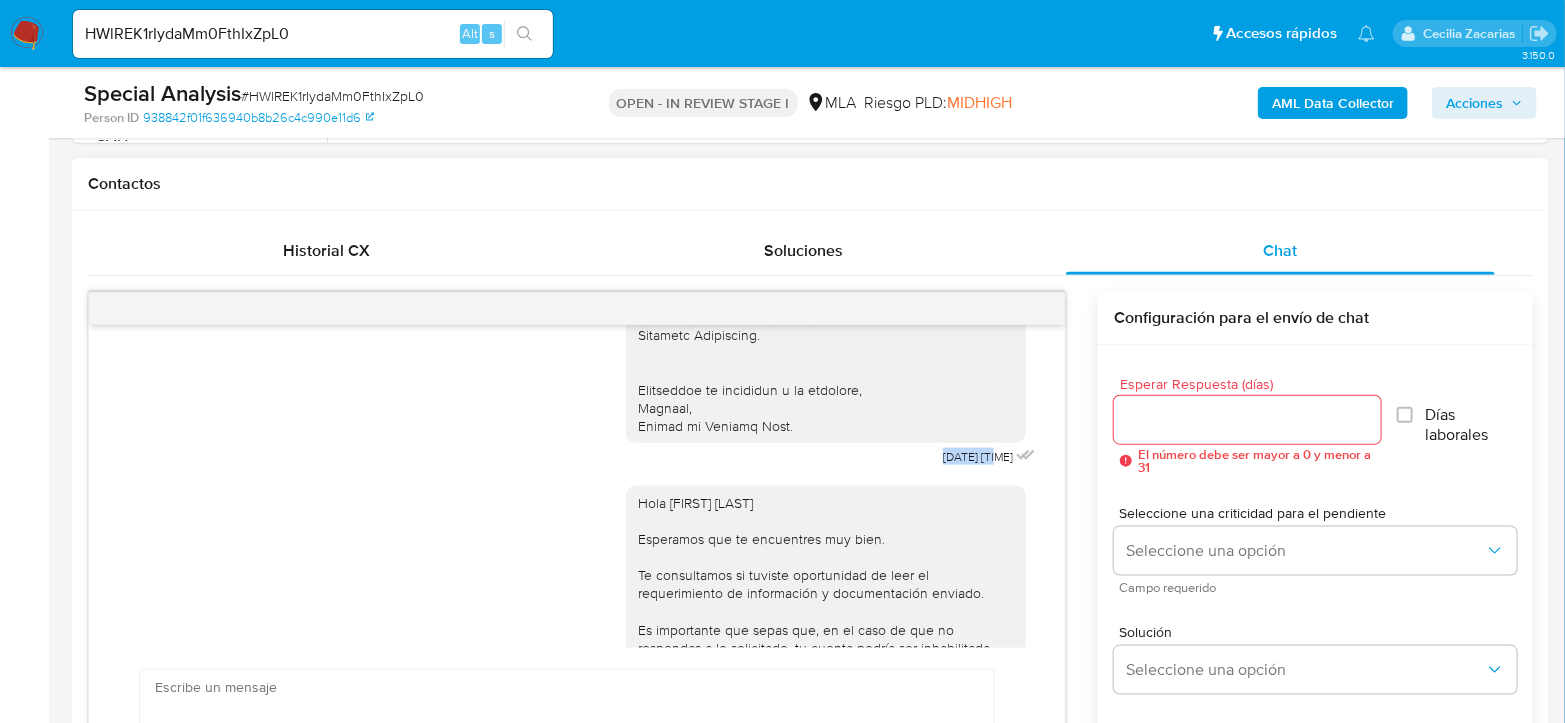 drag, startPoint x: 897, startPoint y: 473, endPoint x: 949, endPoint y: 469, distance: 52.153618 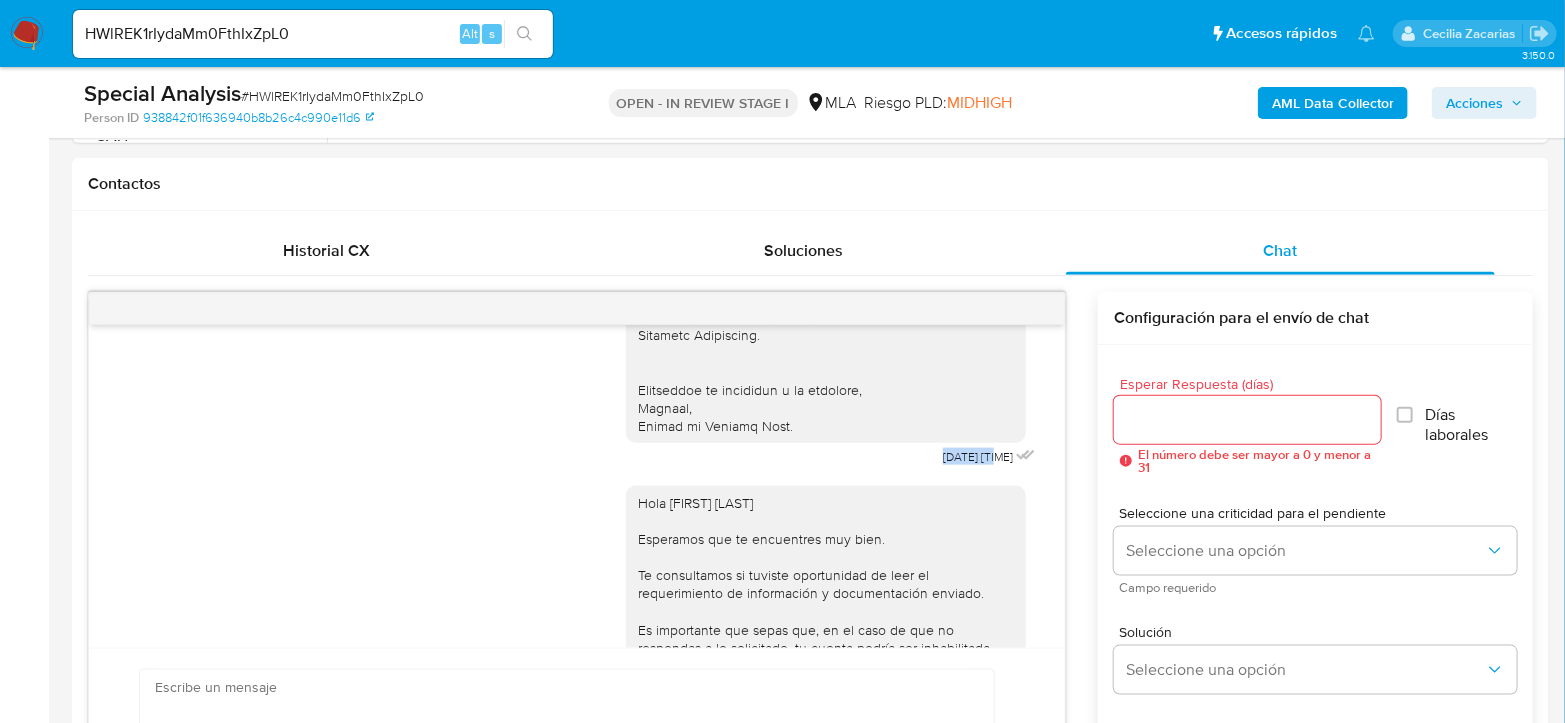 copy on "31/07/2025" 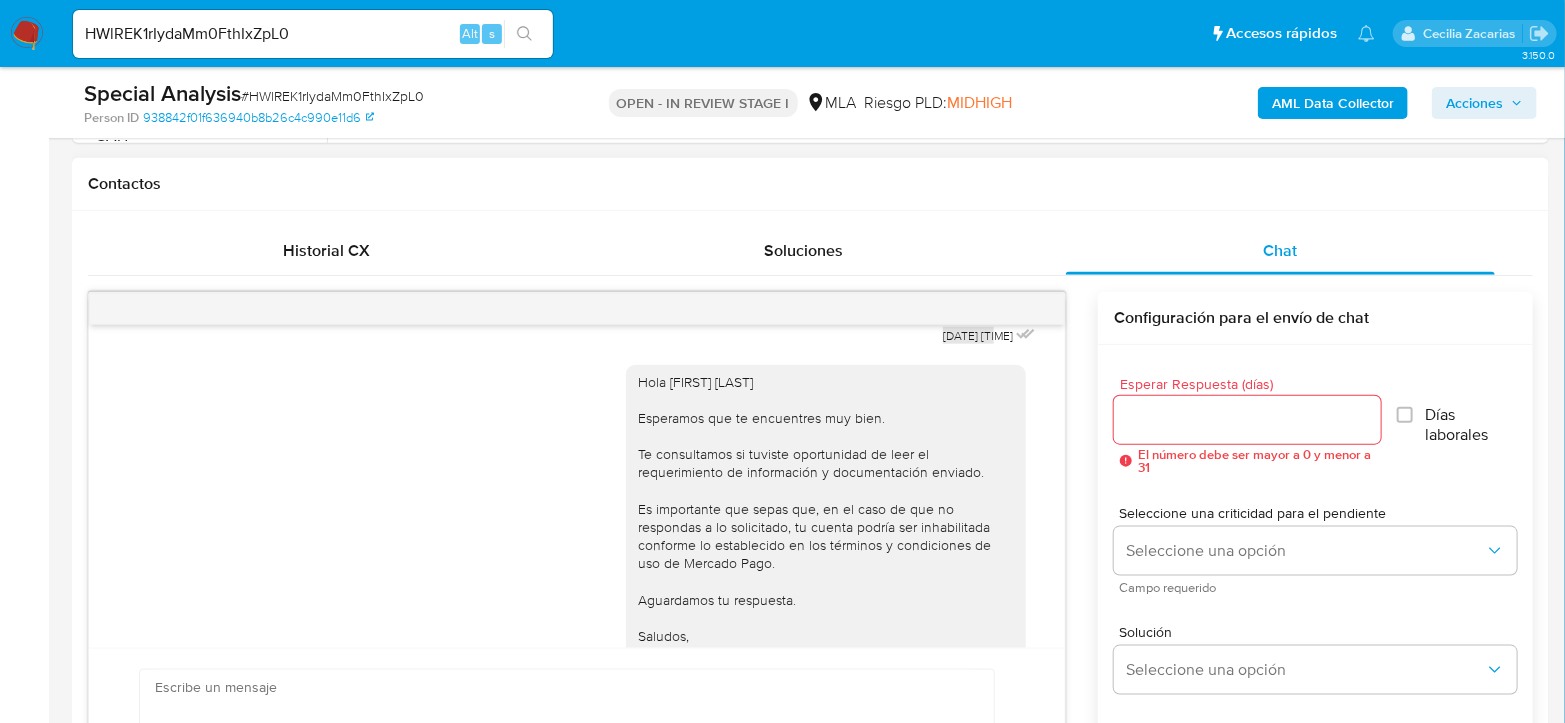 scroll, scrollTop: 2348, scrollLeft: 0, axis: vertical 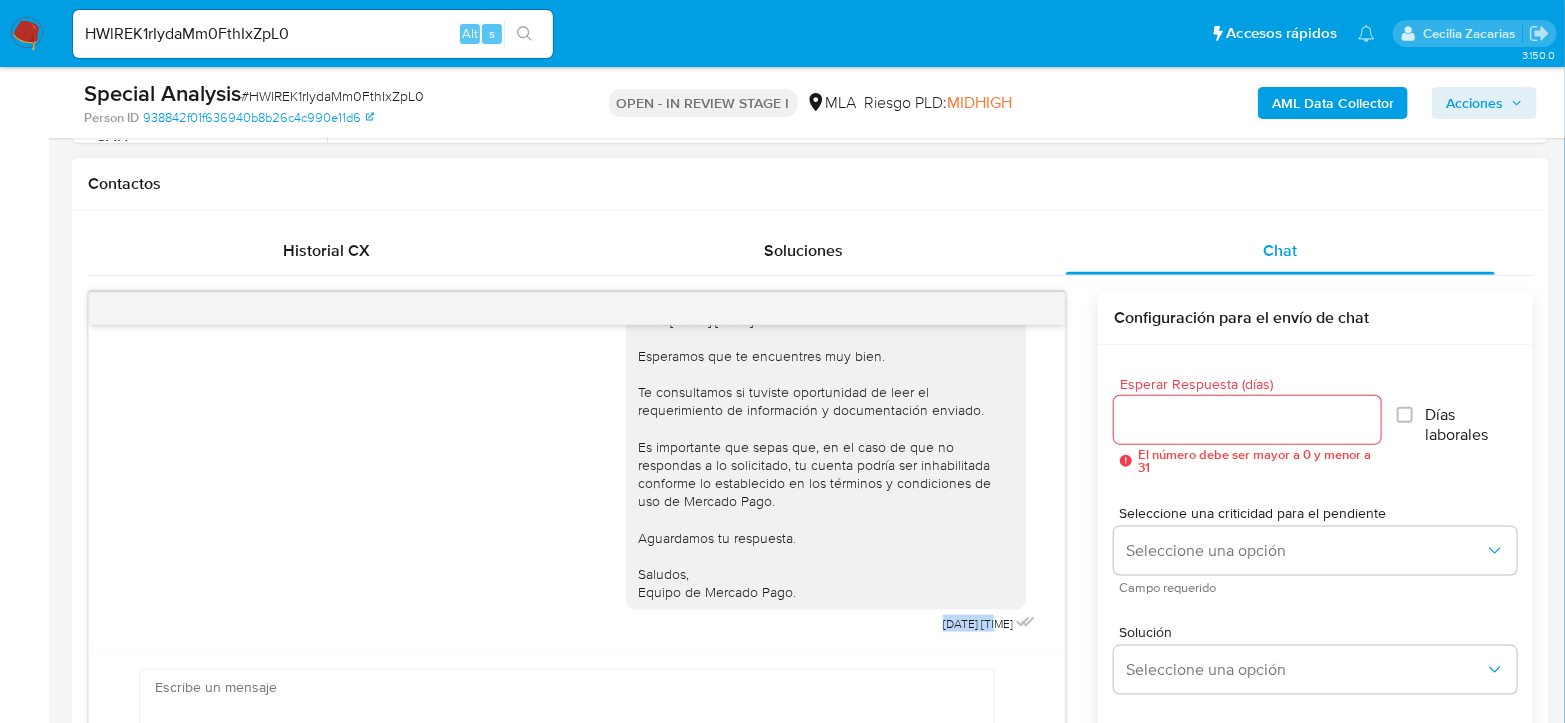 drag, startPoint x: 879, startPoint y: 621, endPoint x: 1461, endPoint y: 642, distance: 582.3787 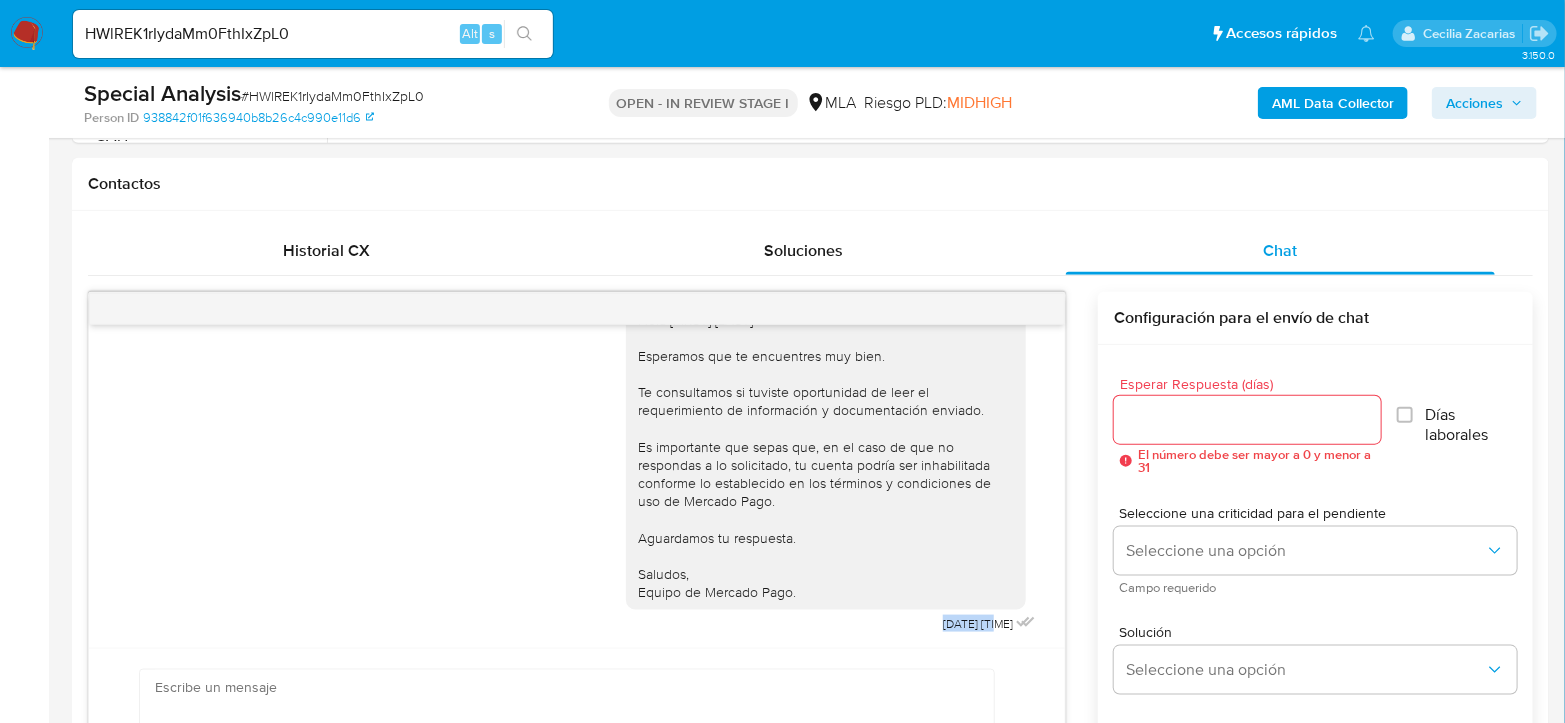 copy on "04/08/2025" 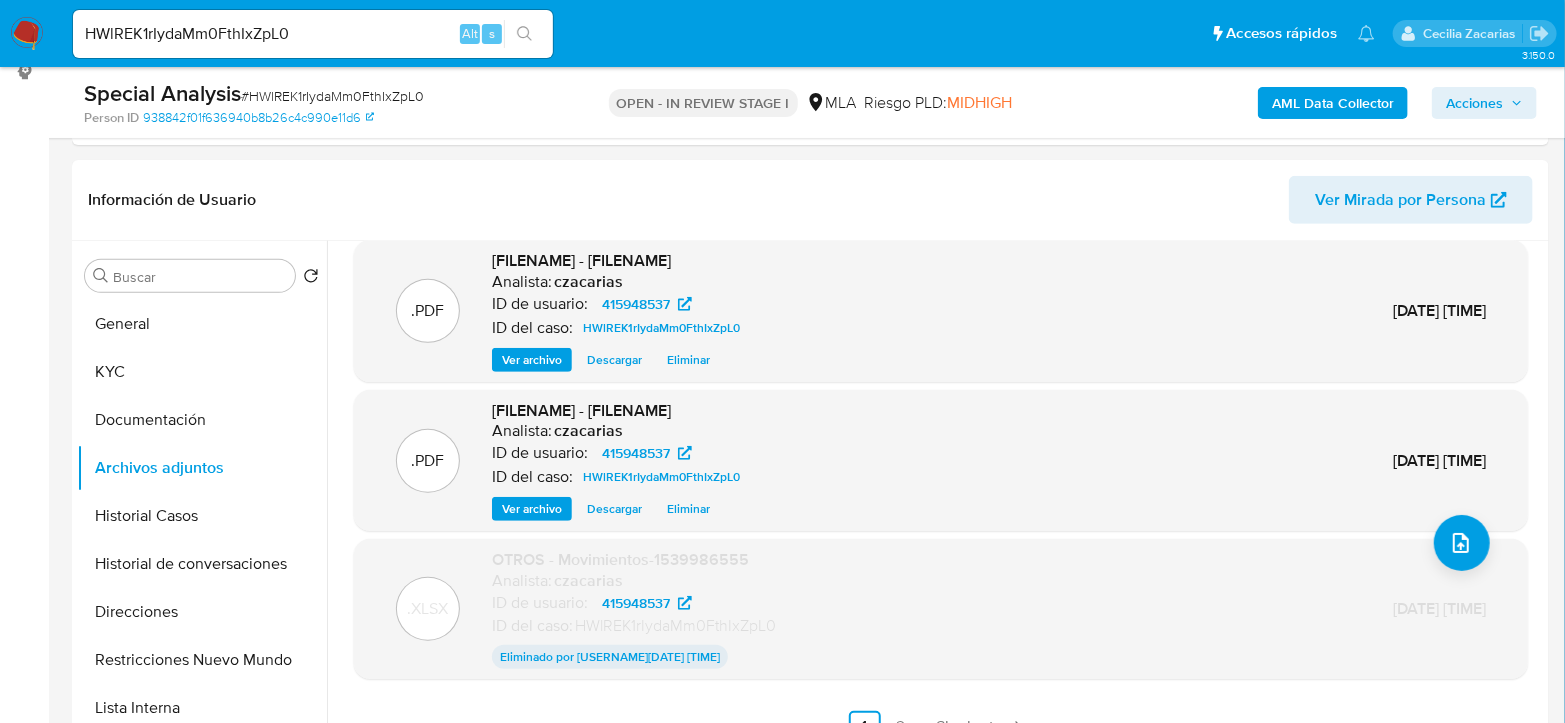 scroll, scrollTop: 111, scrollLeft: 0, axis: vertical 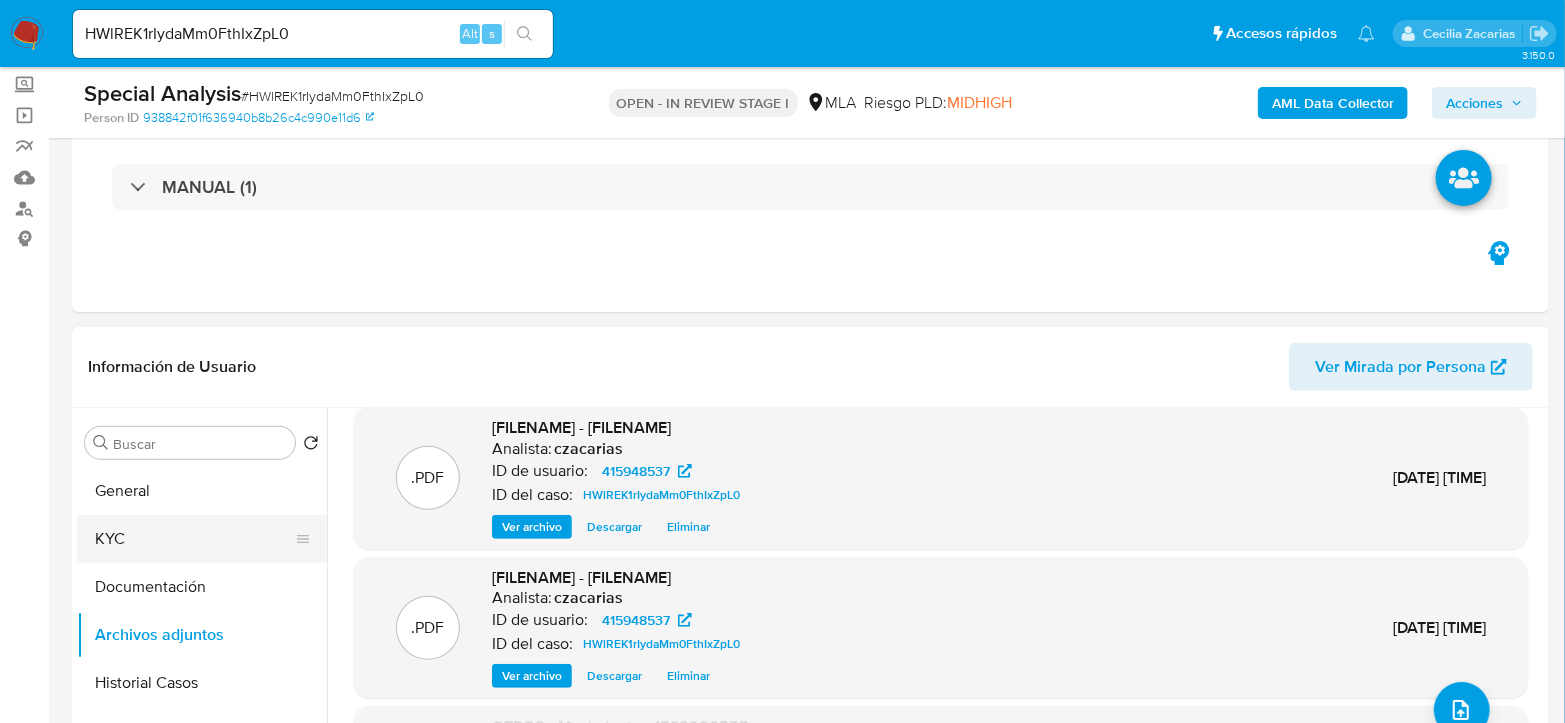 click on "KYC" at bounding box center (194, 539) 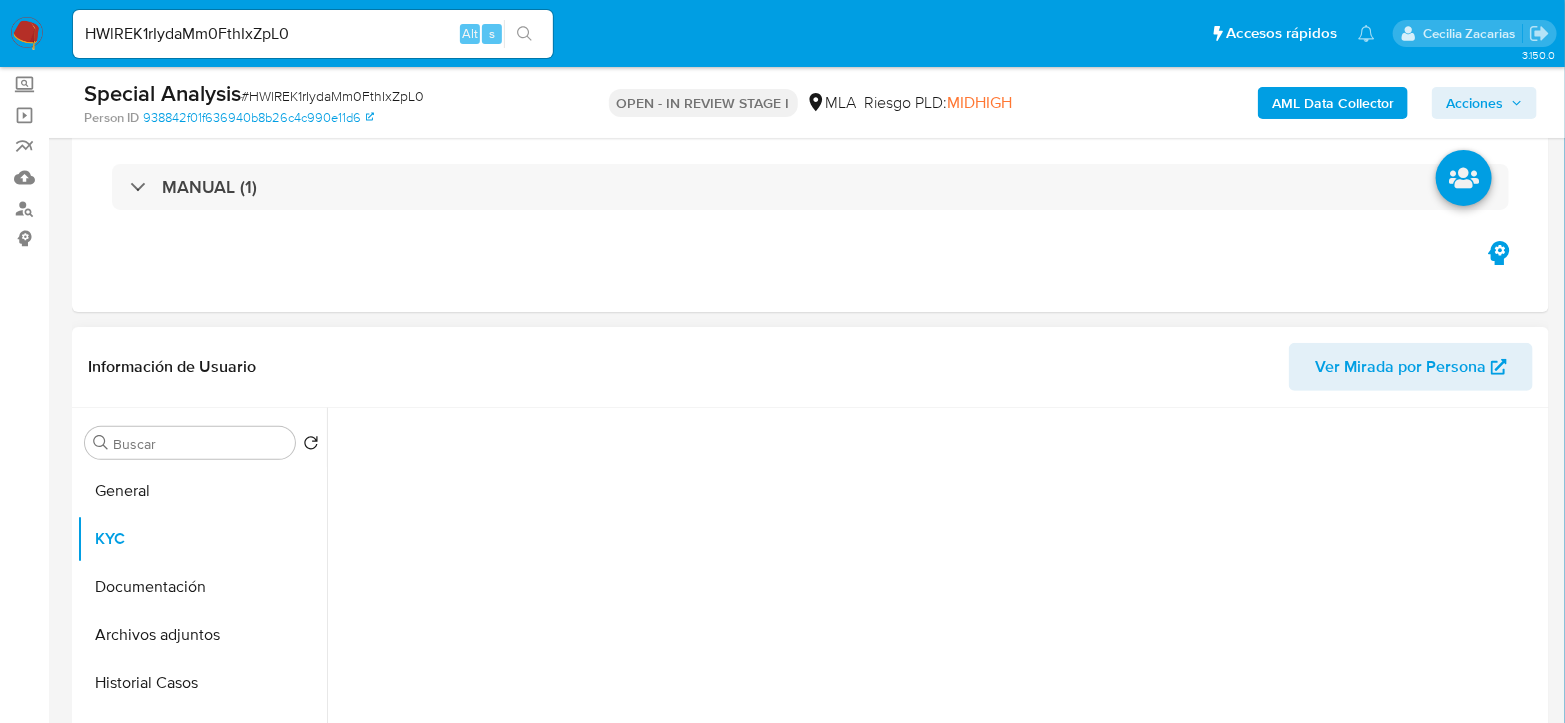 scroll, scrollTop: 0, scrollLeft: 0, axis: both 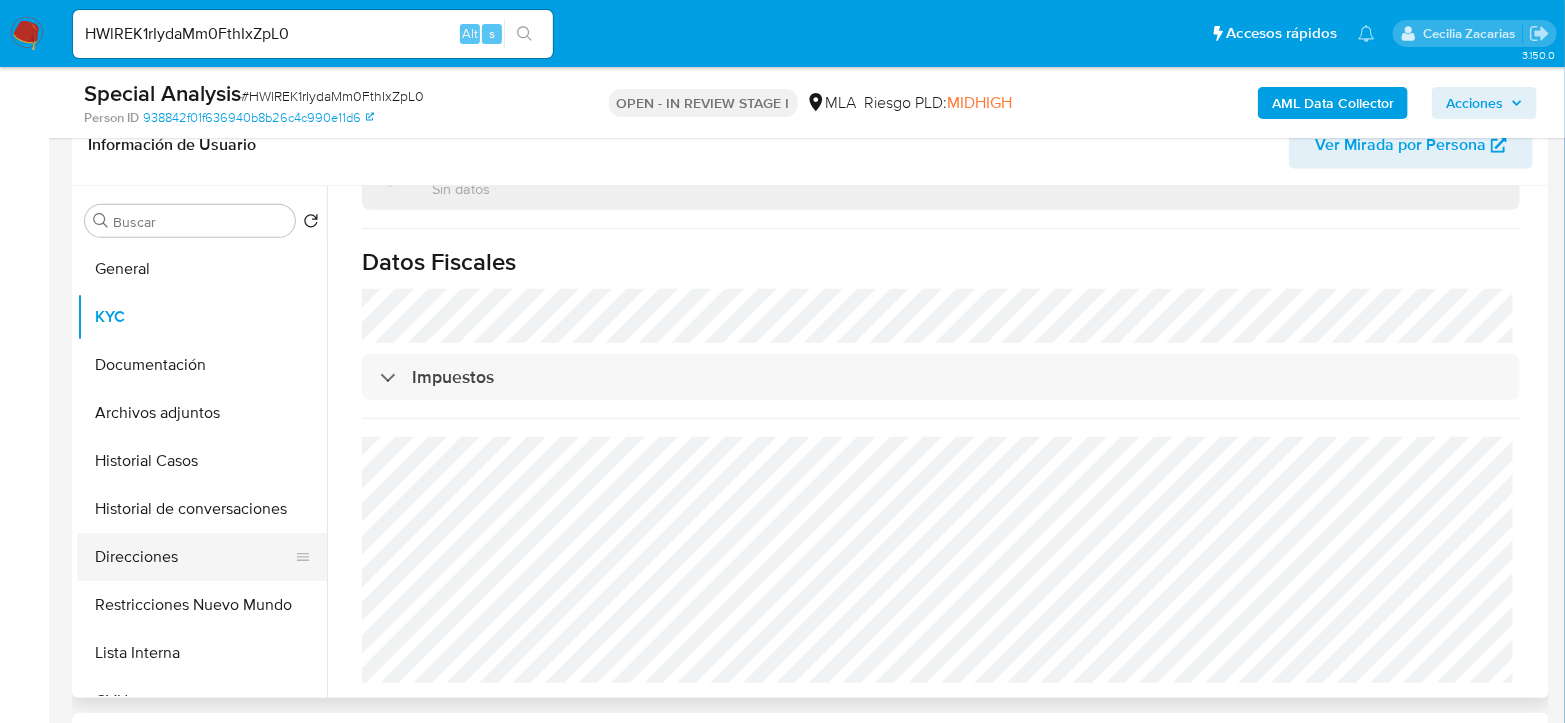 click on "Direcciones" at bounding box center (194, 557) 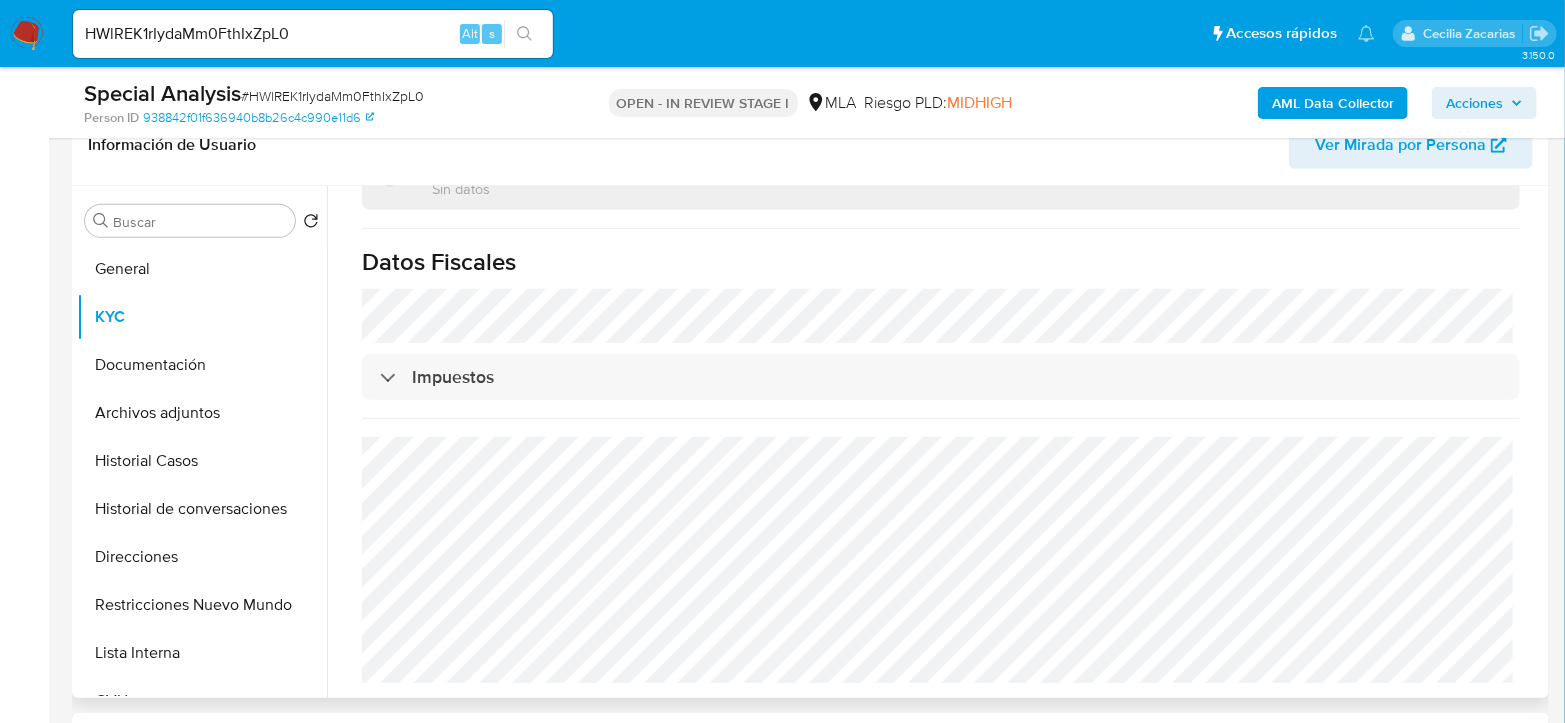 scroll, scrollTop: 0, scrollLeft: 0, axis: both 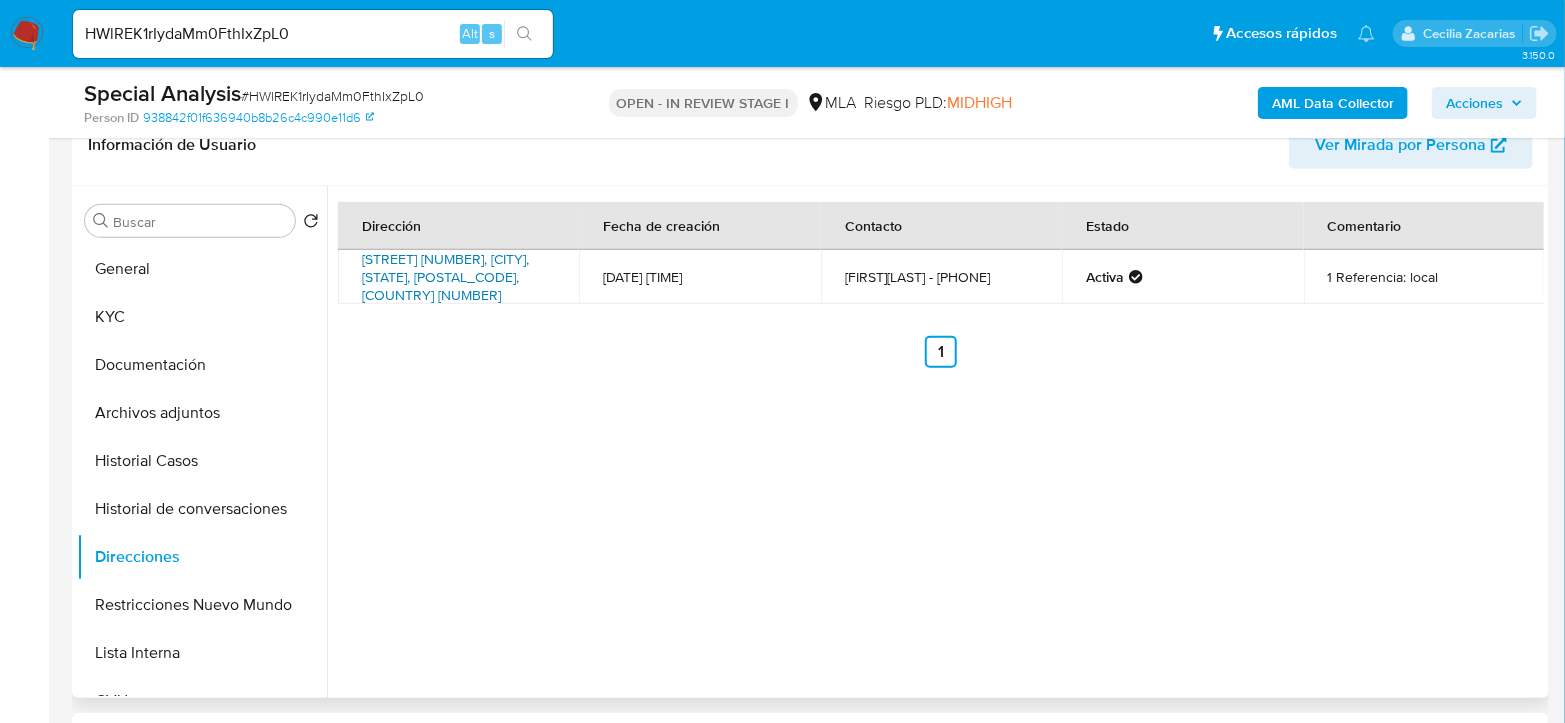 click on "Hipolito Irigoyen 1533, José Clemente Paz, Buenos Aires, 1665, Argentina 1533" at bounding box center [445, 277] 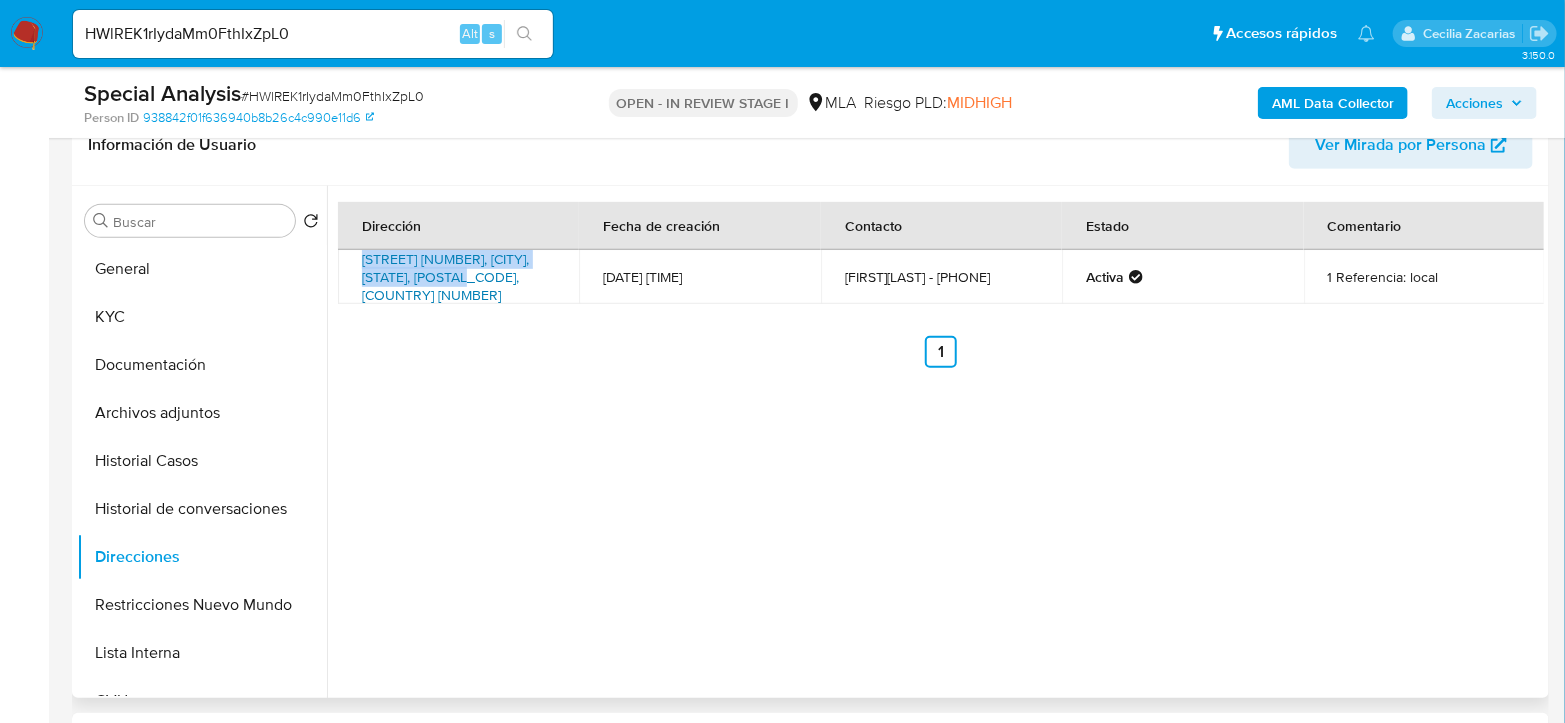 drag, startPoint x: 344, startPoint y: 256, endPoint x: 452, endPoint y: 280, distance: 110.63454 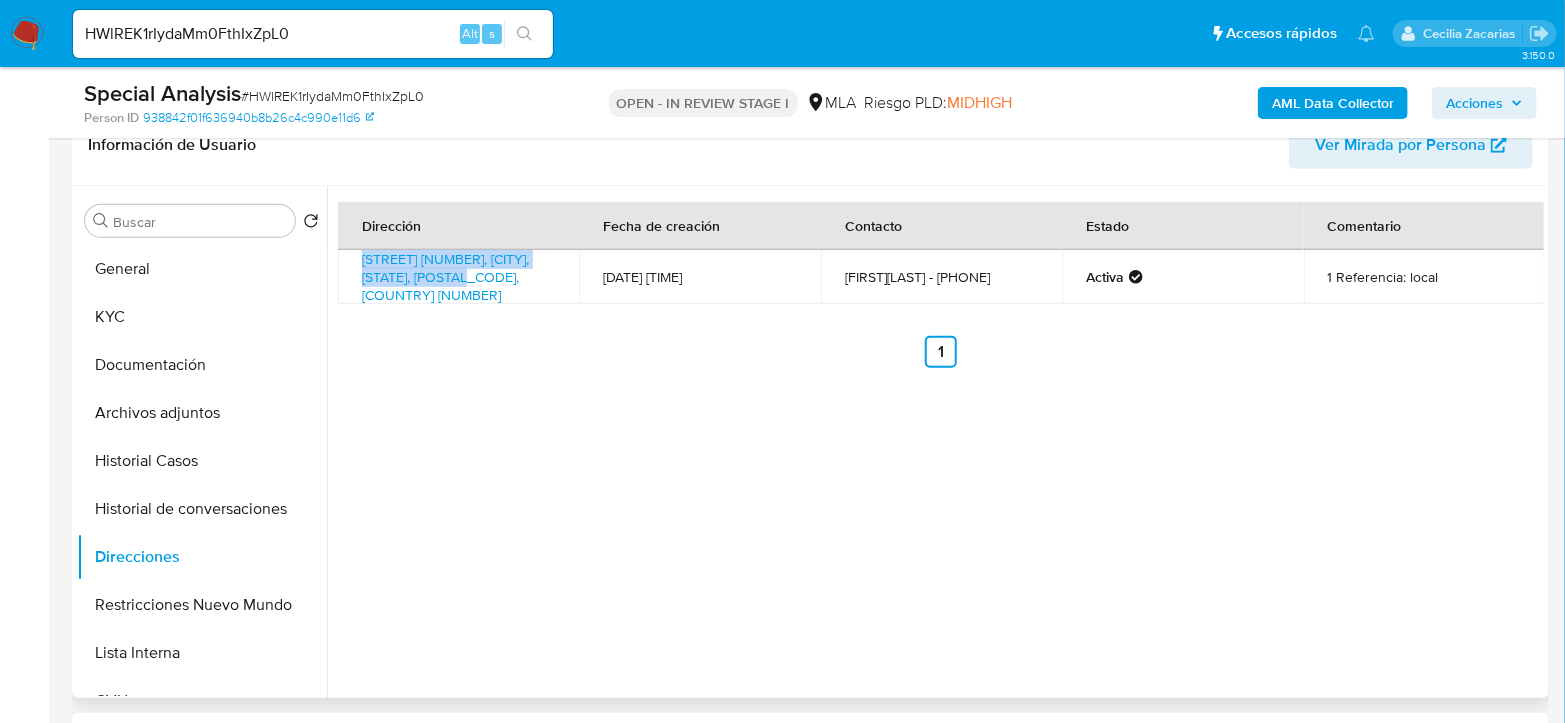 copy on "Hipolito Irigoyen 1533, José Clemente Paz," 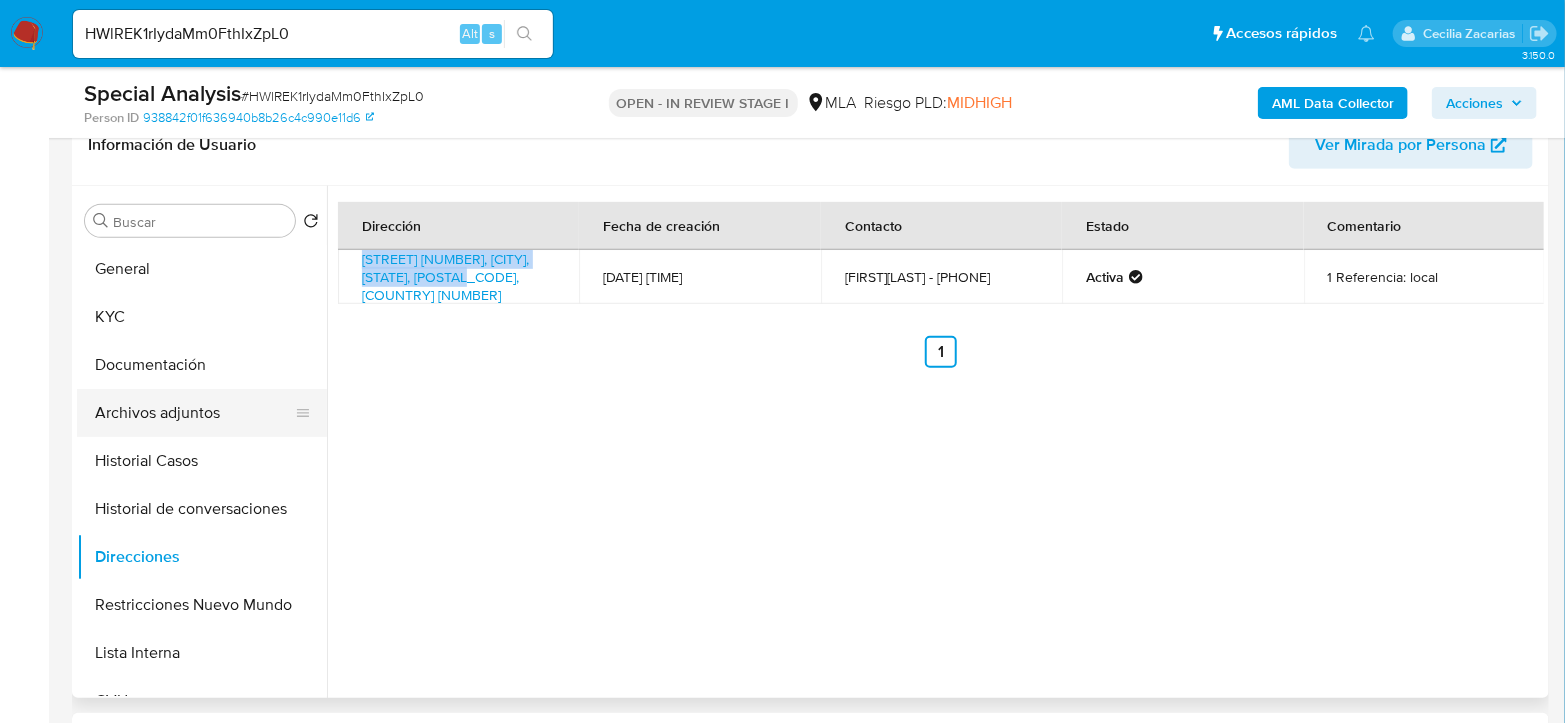 click on "Archivos adjuntos" at bounding box center [194, 413] 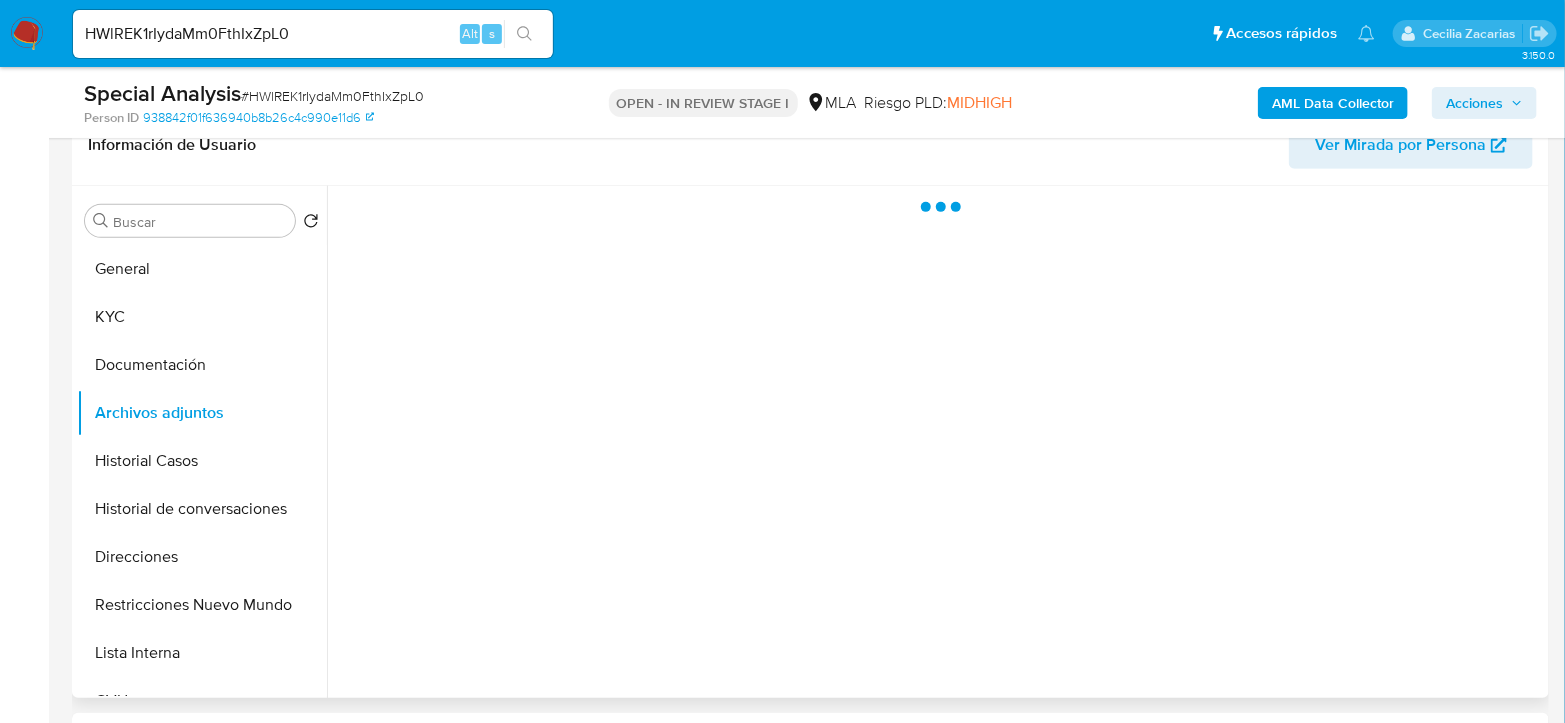scroll, scrollTop: 222, scrollLeft: 0, axis: vertical 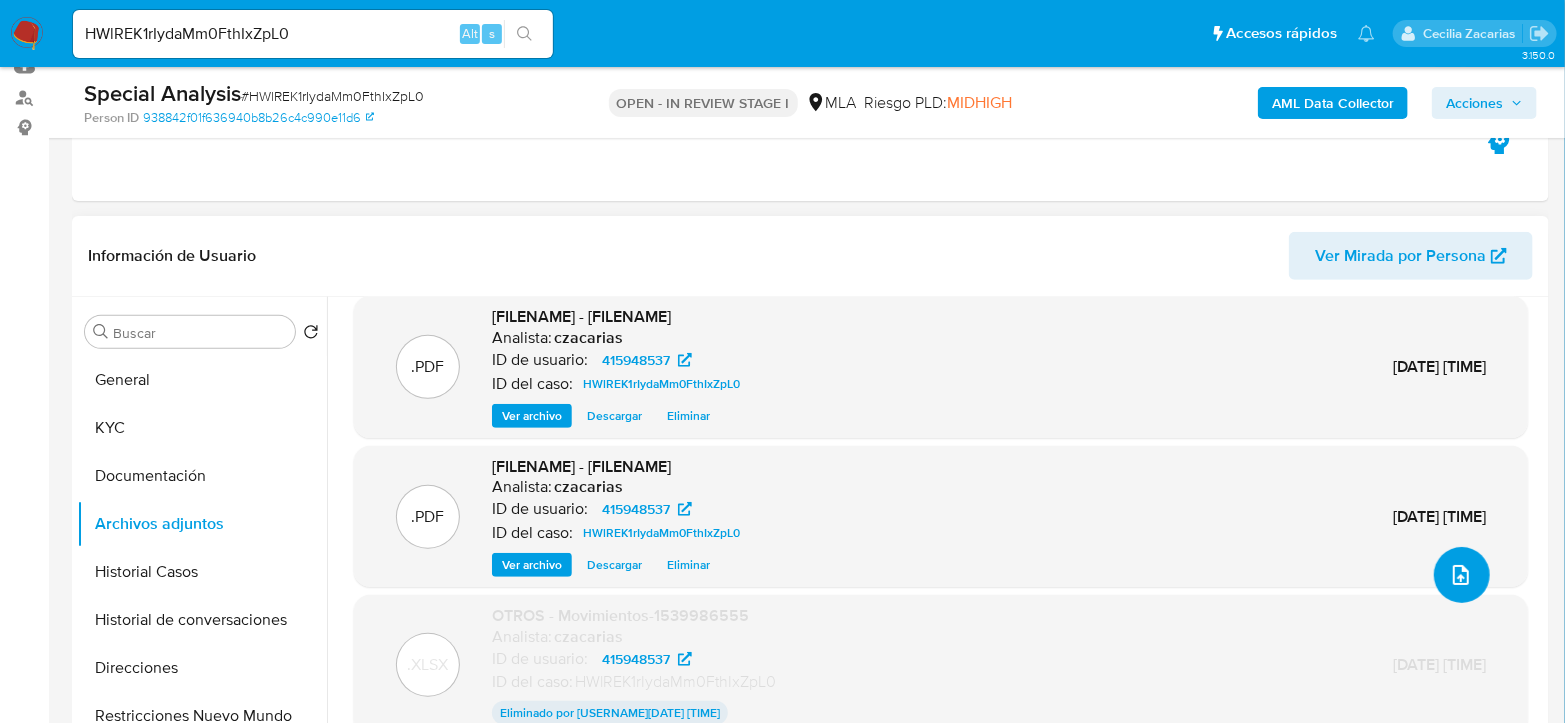 click at bounding box center [1462, 575] 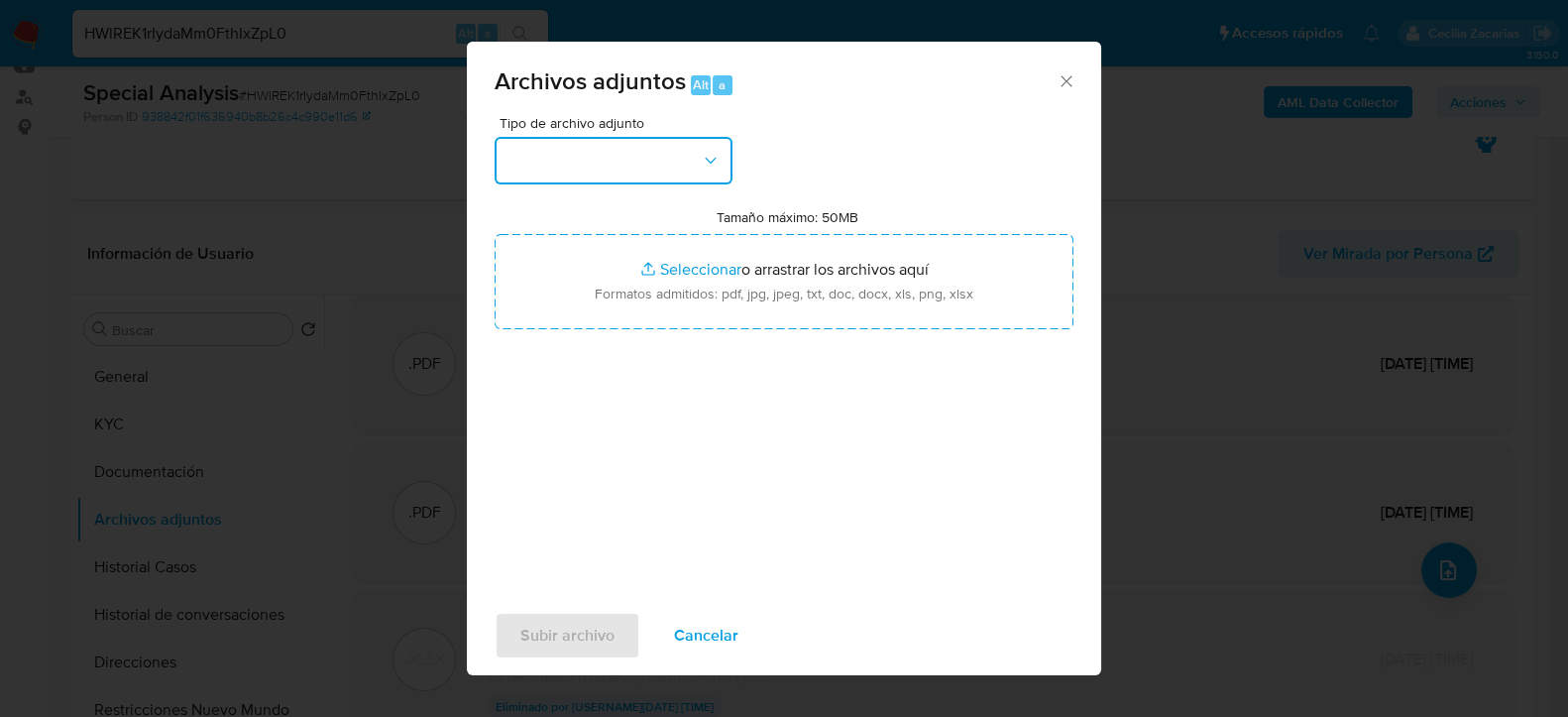 click at bounding box center [614, 161] 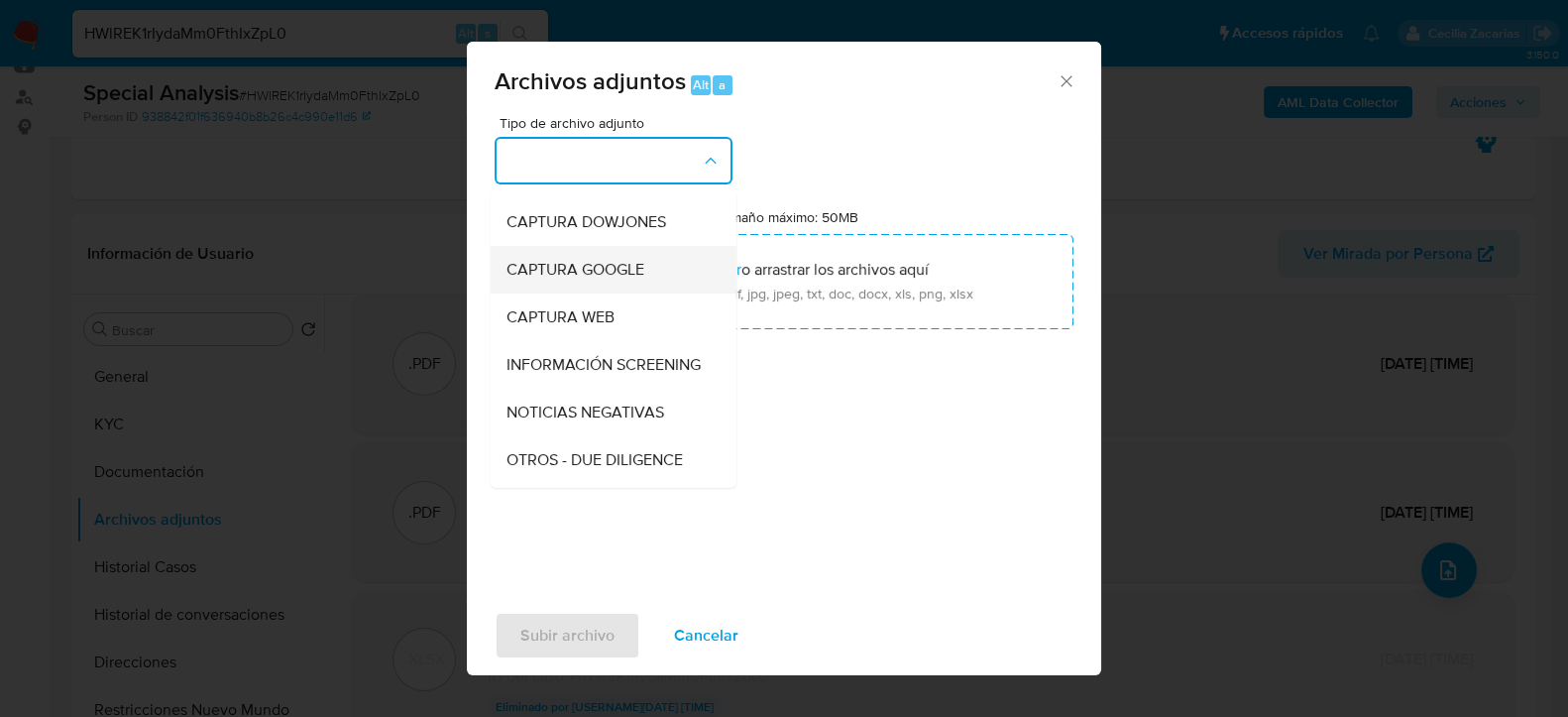 scroll, scrollTop: 220, scrollLeft: 0, axis: vertical 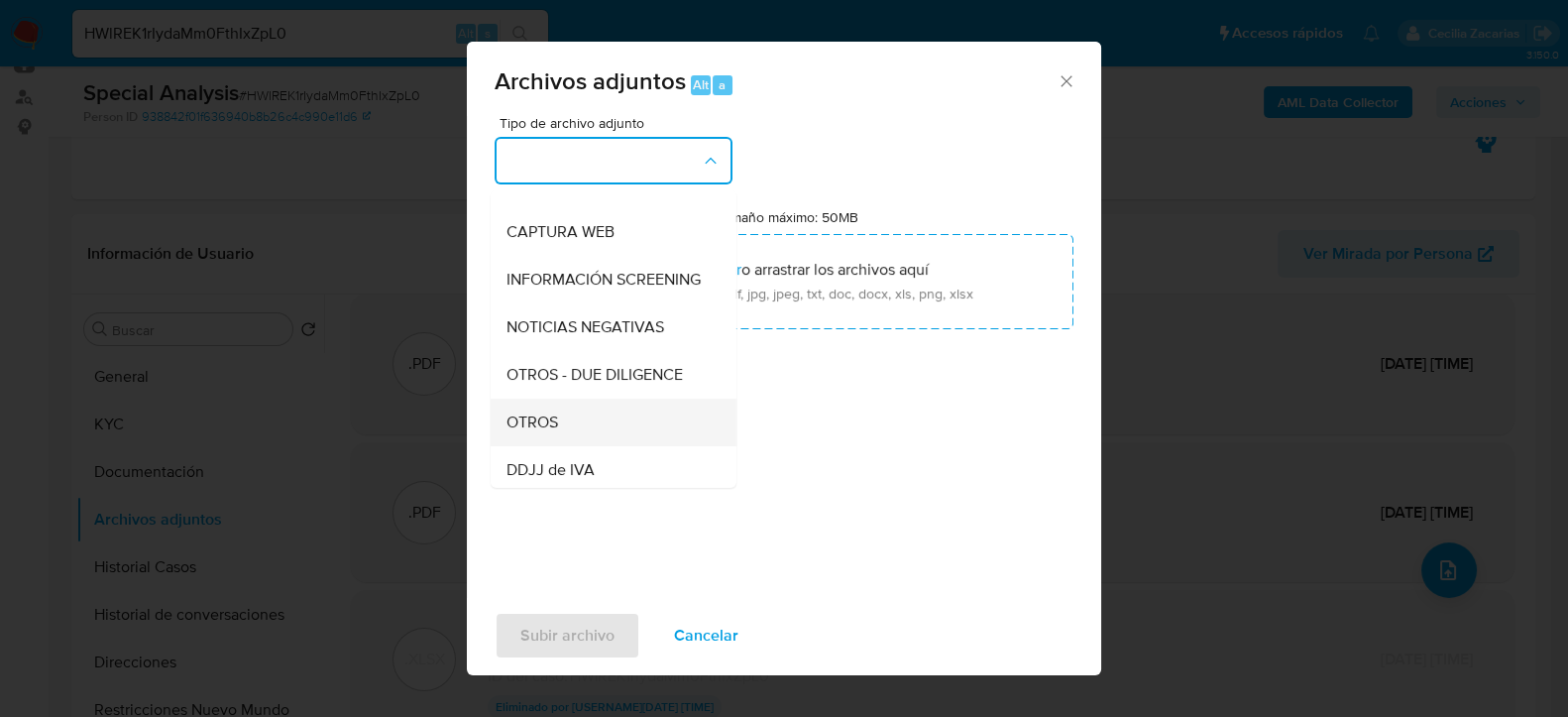click on "OTROS" at bounding box center [608, 421] 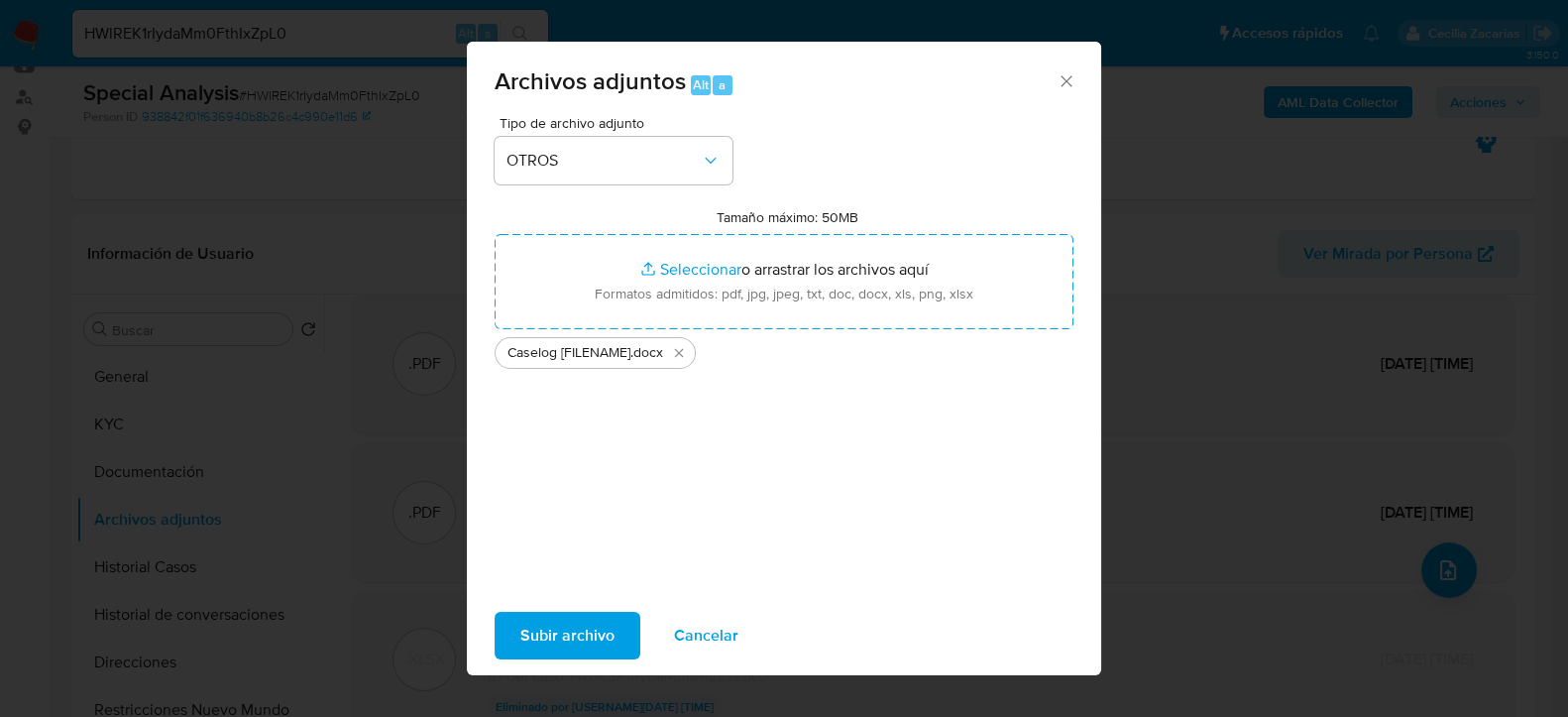 click on "Subir archivo" at bounding box center (567, 636) 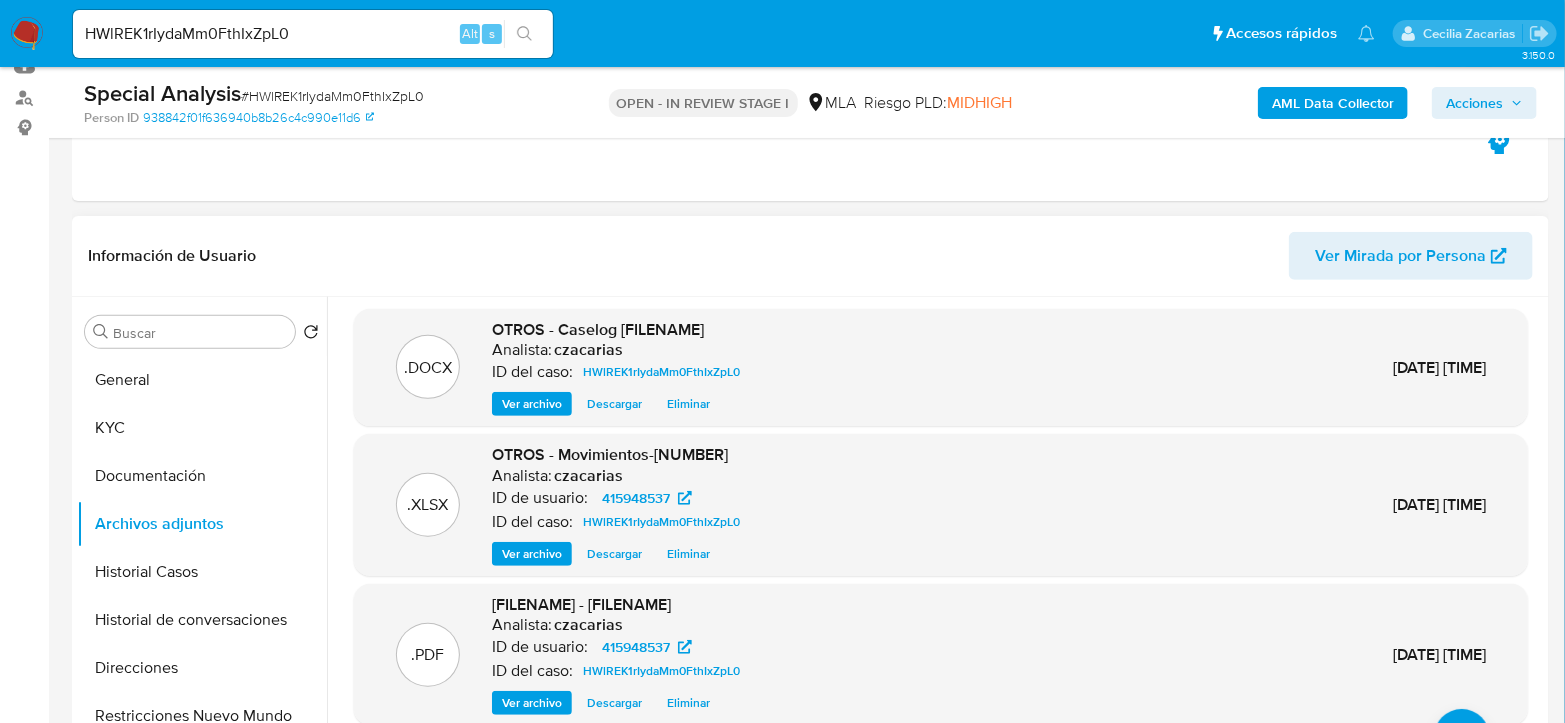 scroll, scrollTop: 0, scrollLeft: 0, axis: both 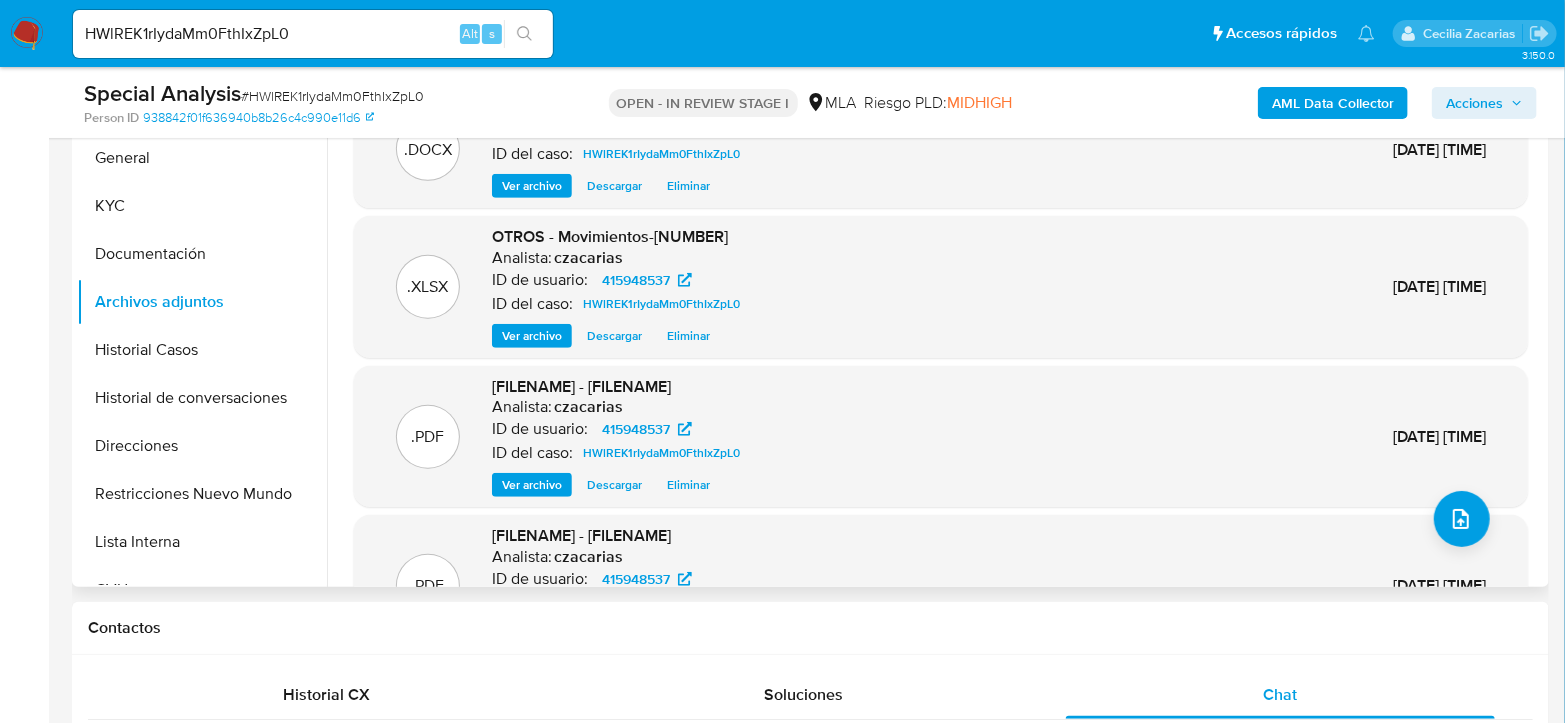 click on "Ver archivo" at bounding box center (532, 186) 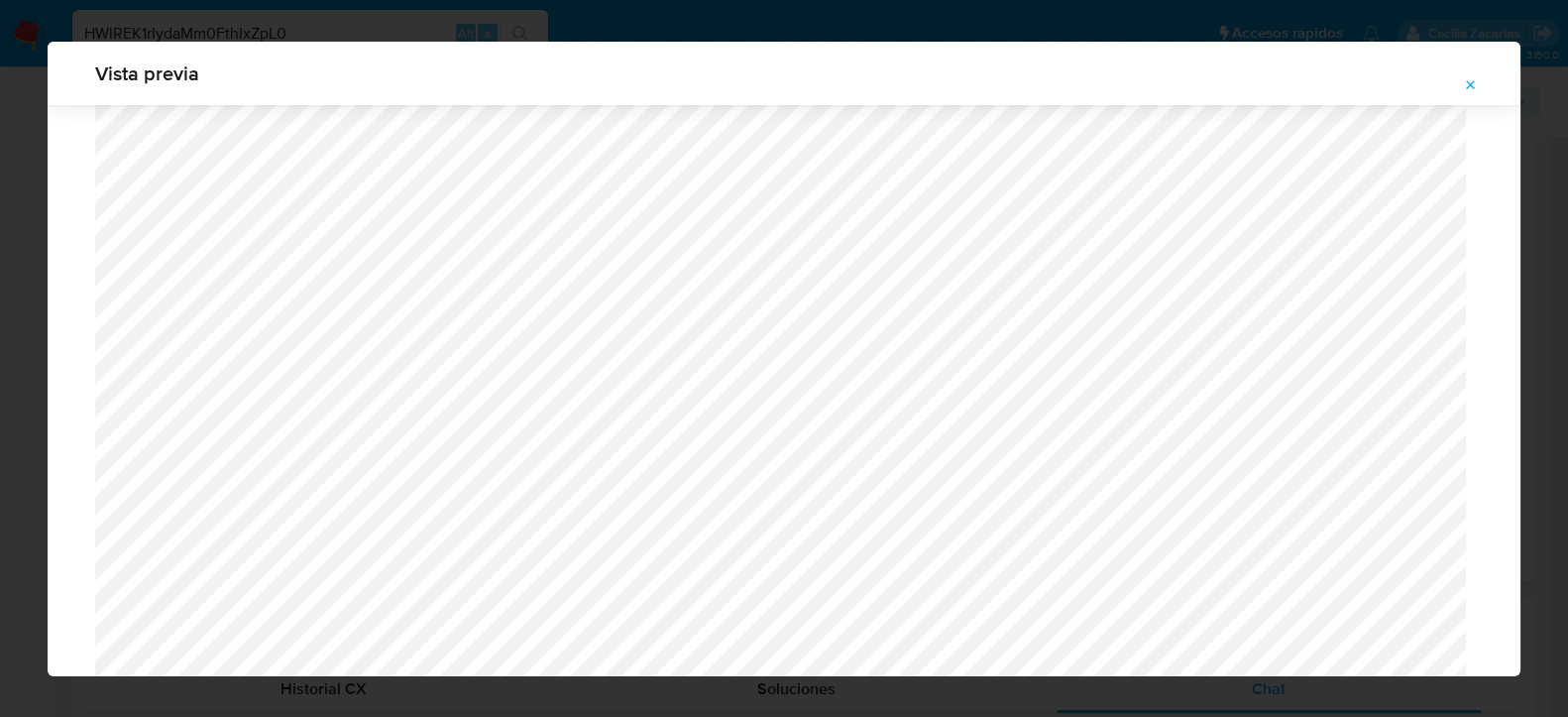 scroll, scrollTop: 2163, scrollLeft: 0, axis: vertical 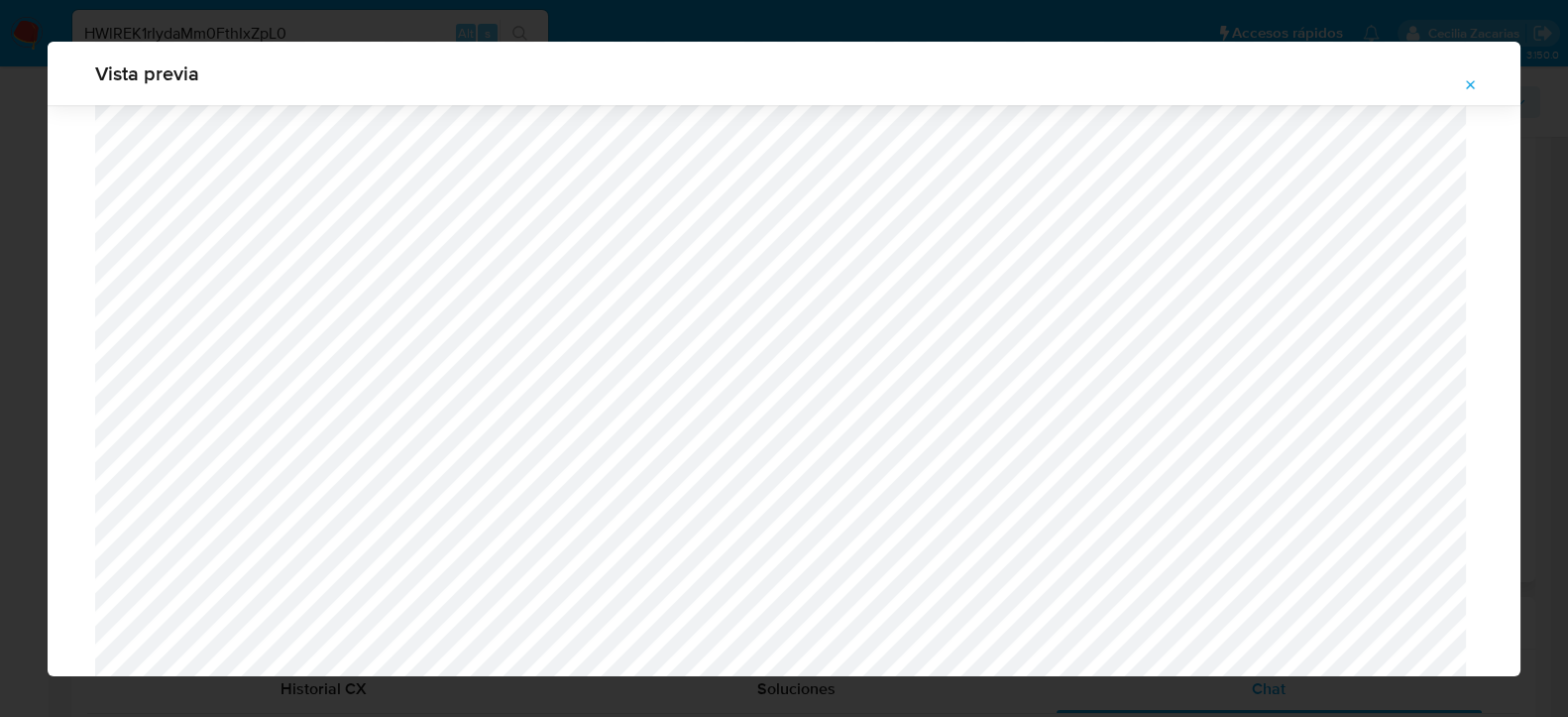 click at bounding box center [1471, 85] 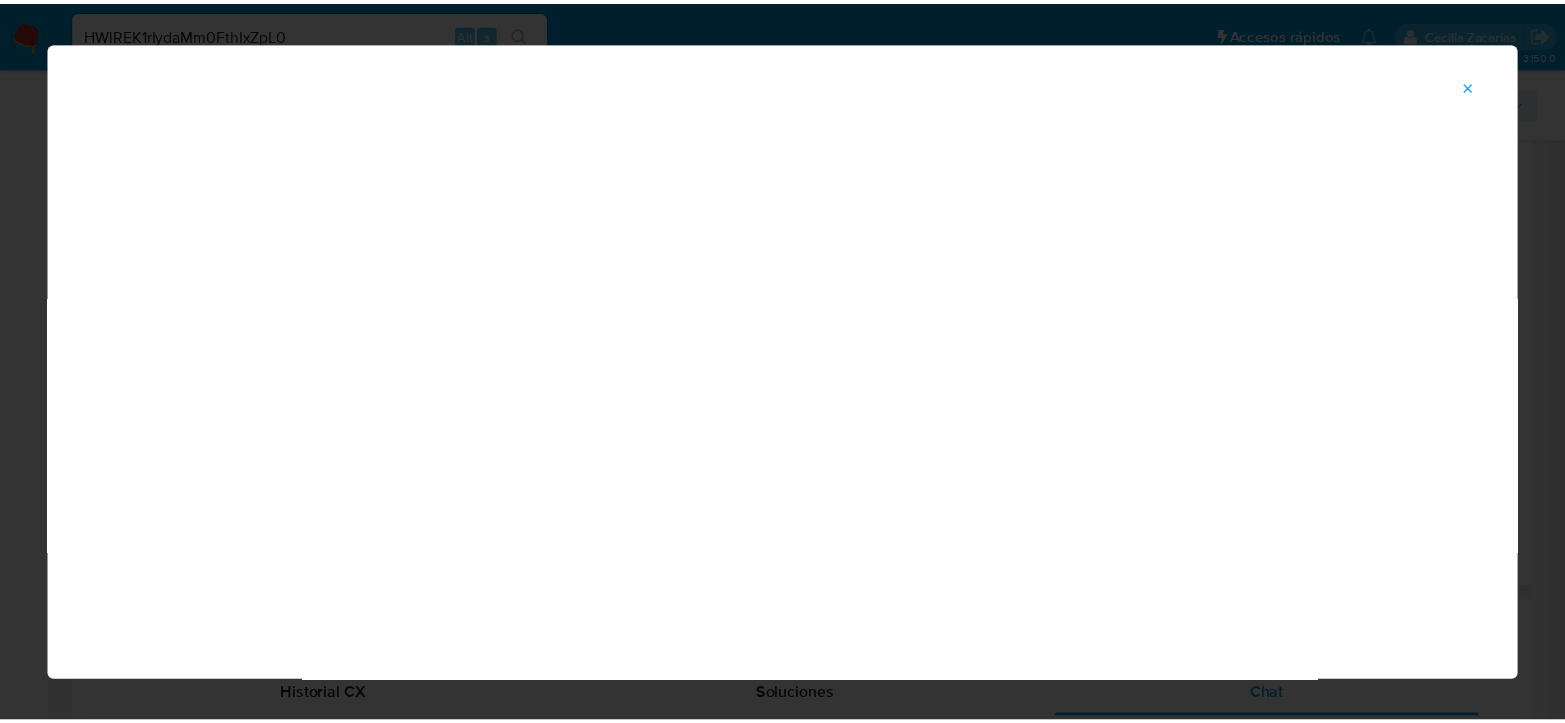 scroll, scrollTop: 103, scrollLeft: 0, axis: vertical 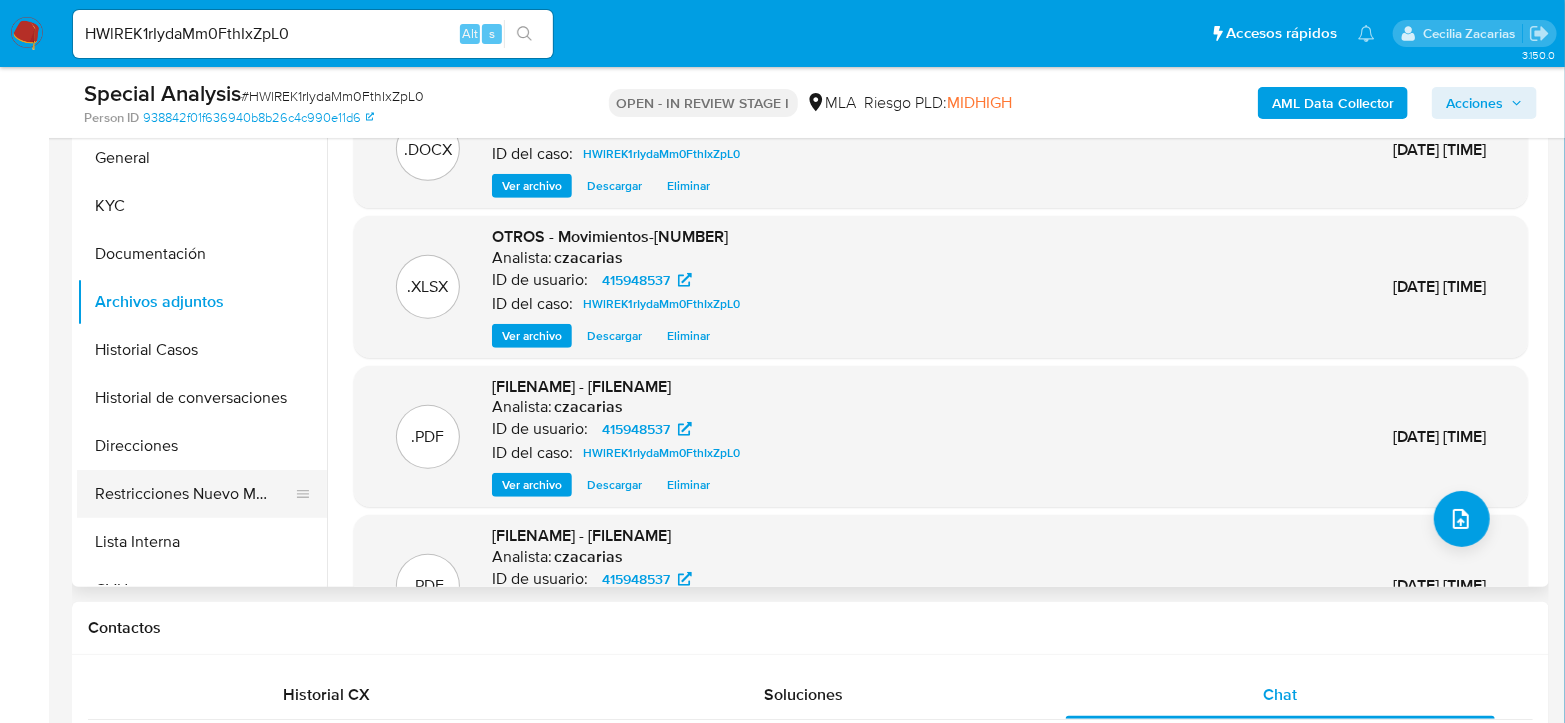click on "Restricciones Nuevo Mundo" at bounding box center [194, 494] 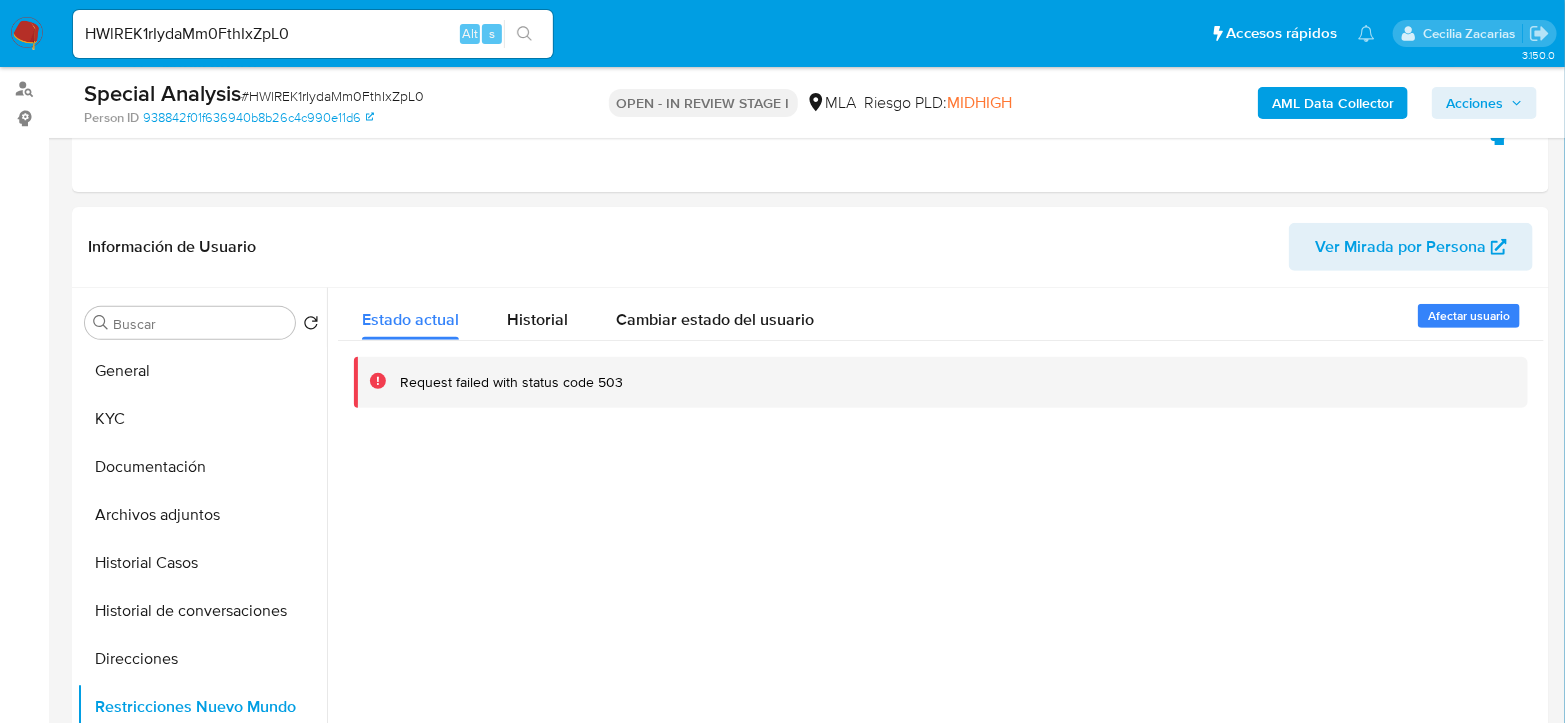 scroll, scrollTop: 222, scrollLeft: 0, axis: vertical 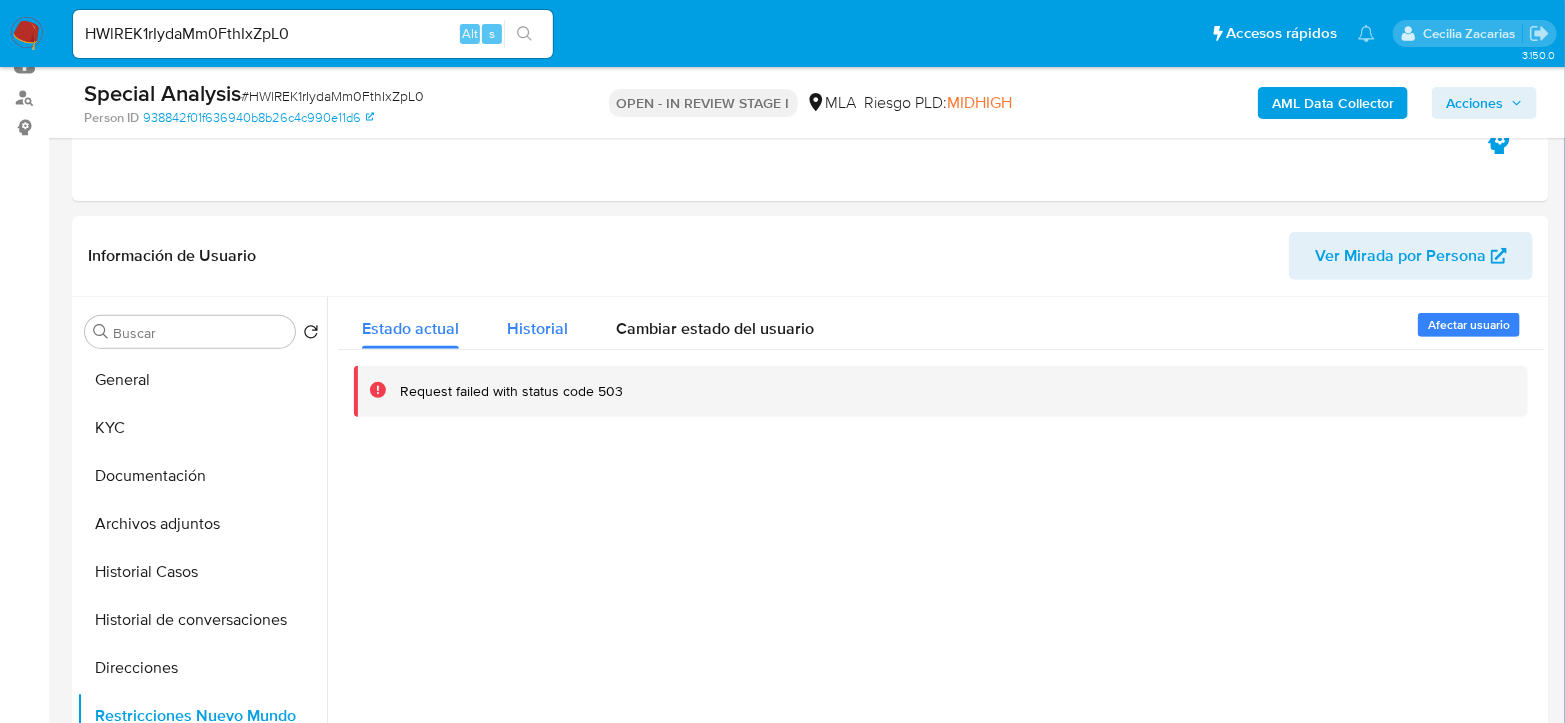 click on "Historial" at bounding box center (537, 328) 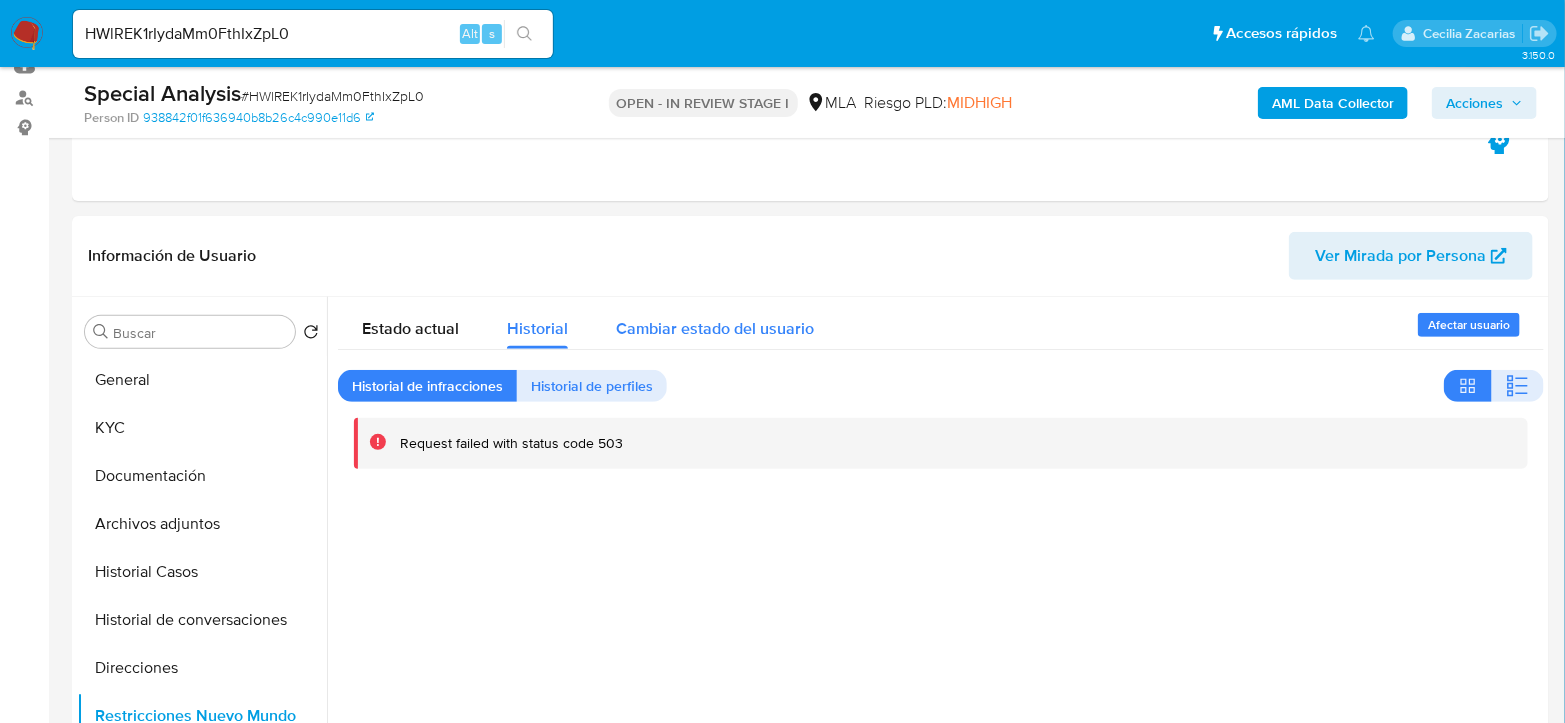click on "Cambiar estado del usuario" at bounding box center (715, 328) 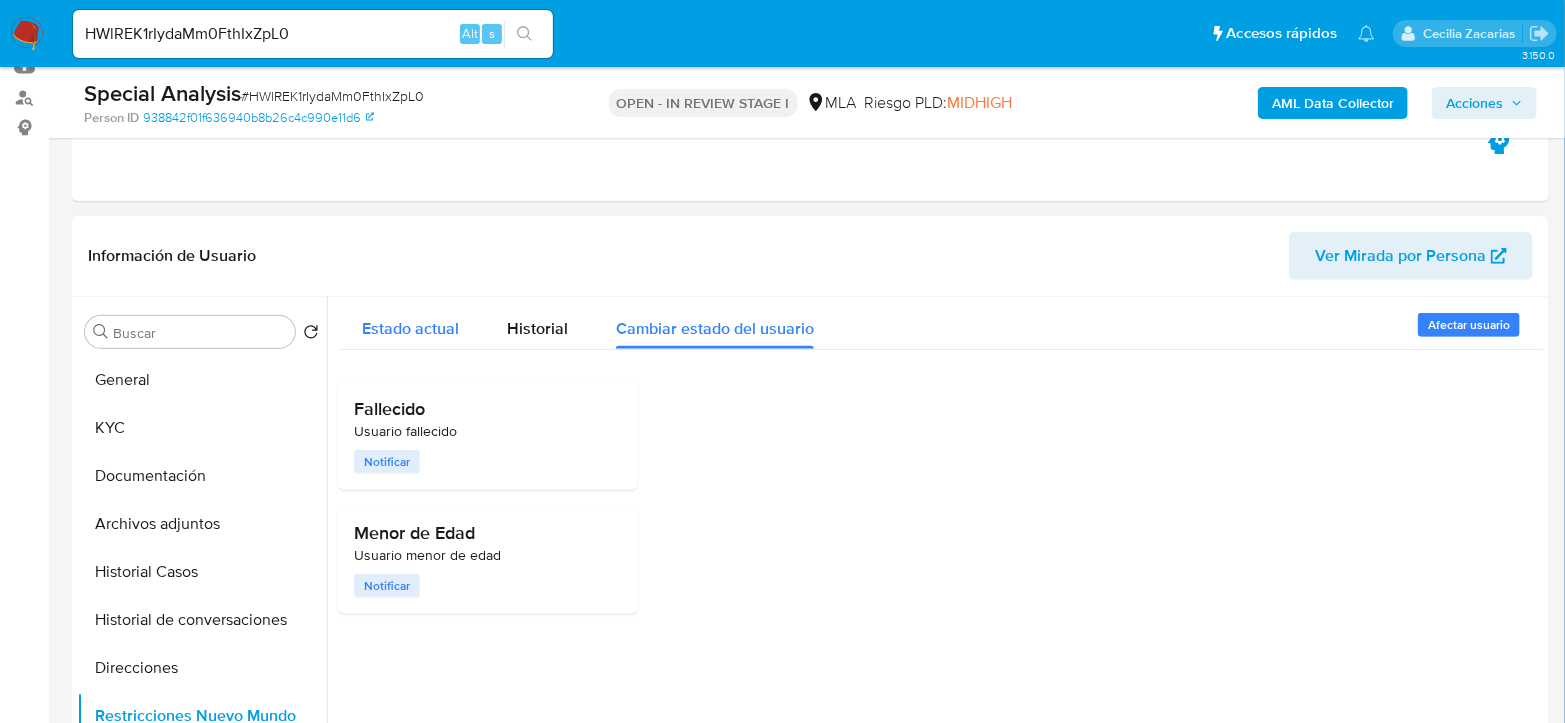 click on "Estado actual" at bounding box center (410, 328) 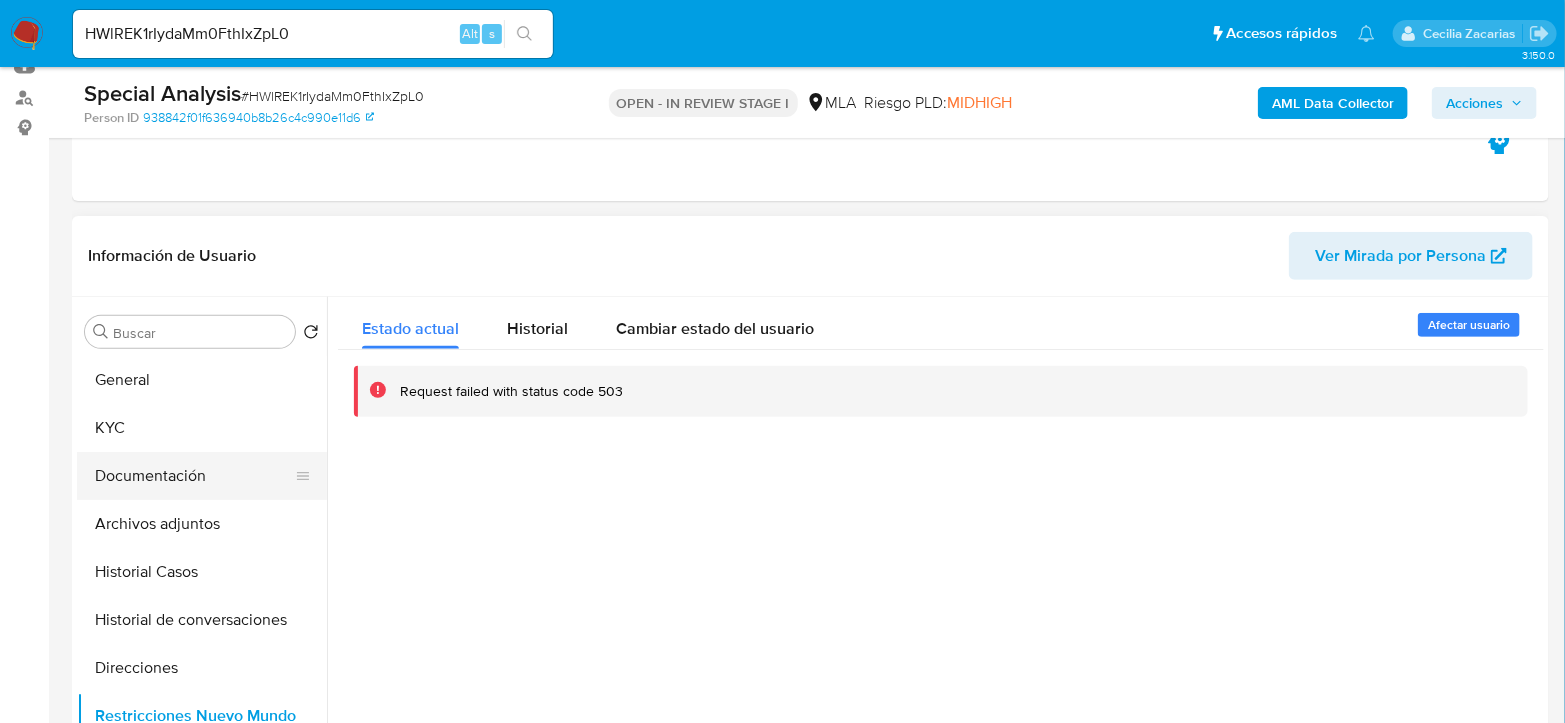 click on "Documentación" at bounding box center [194, 476] 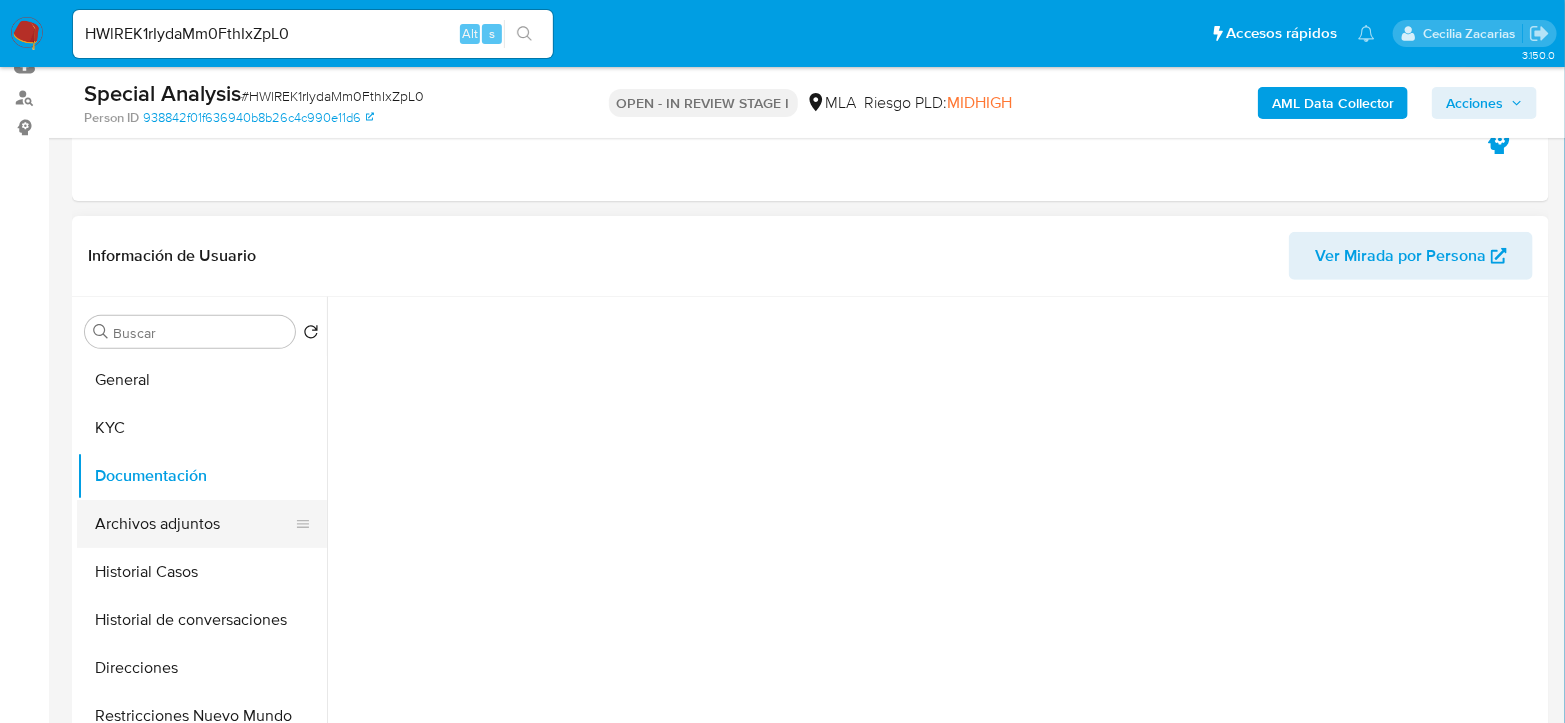 click on "Archivos adjuntos" at bounding box center [194, 524] 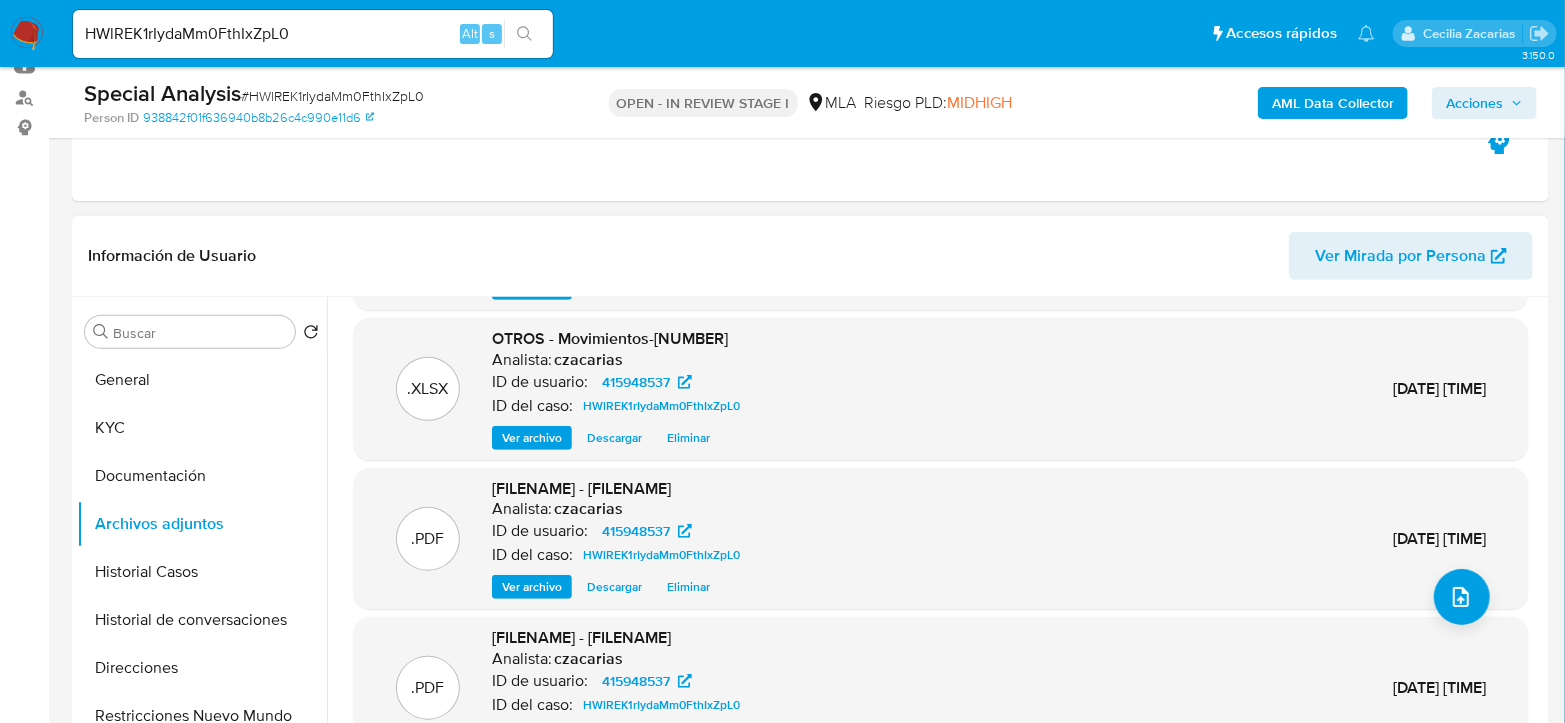 scroll, scrollTop: 211, scrollLeft: 0, axis: vertical 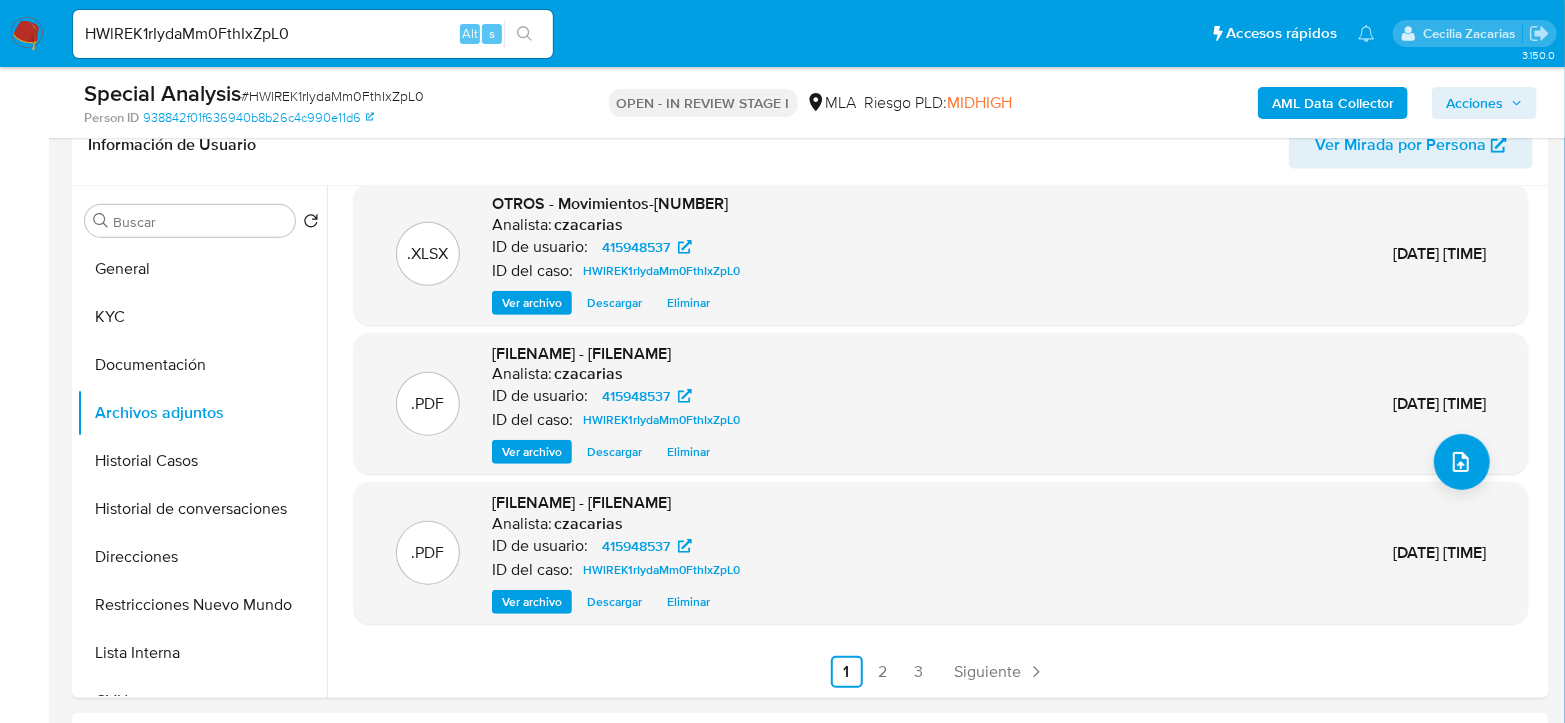 click at bounding box center (27, 34) 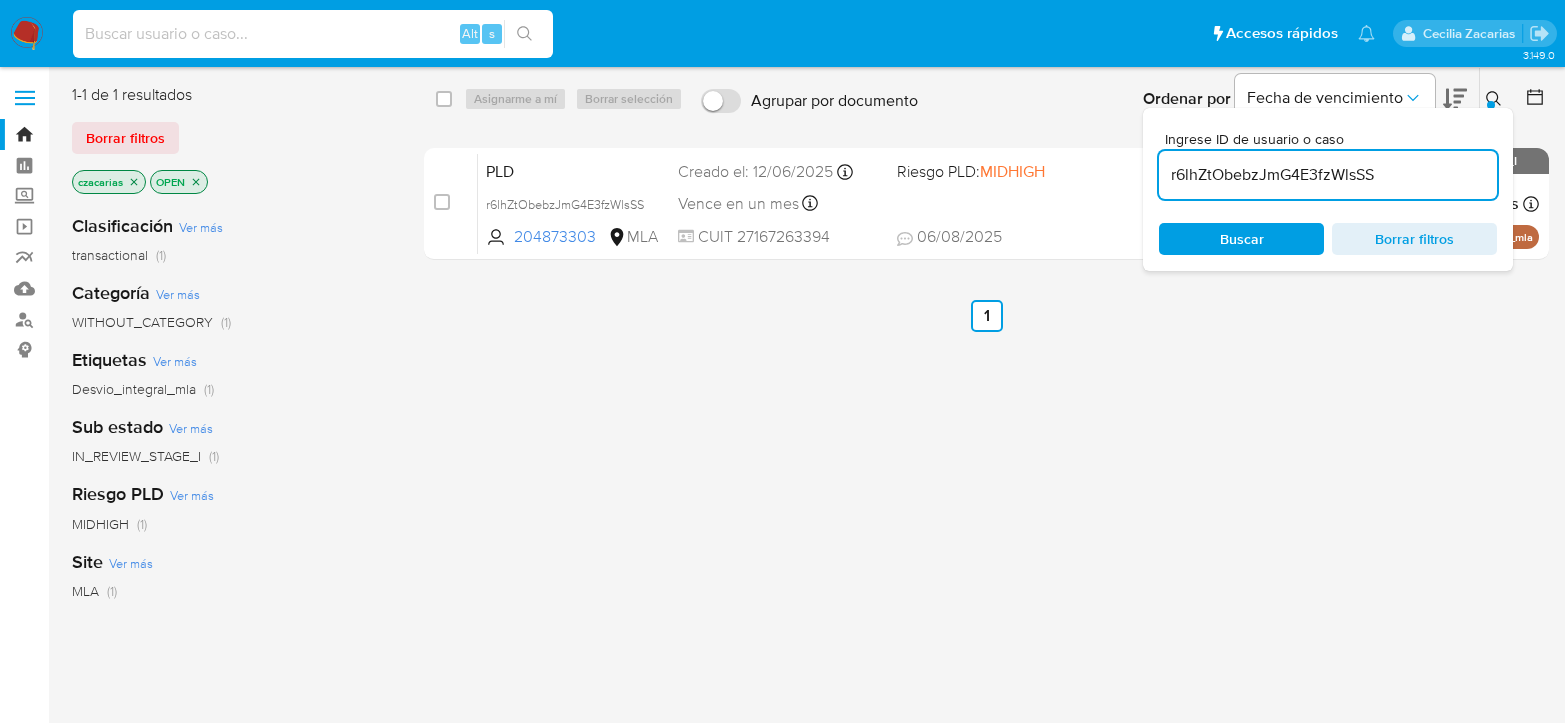 scroll, scrollTop: 0, scrollLeft: 0, axis: both 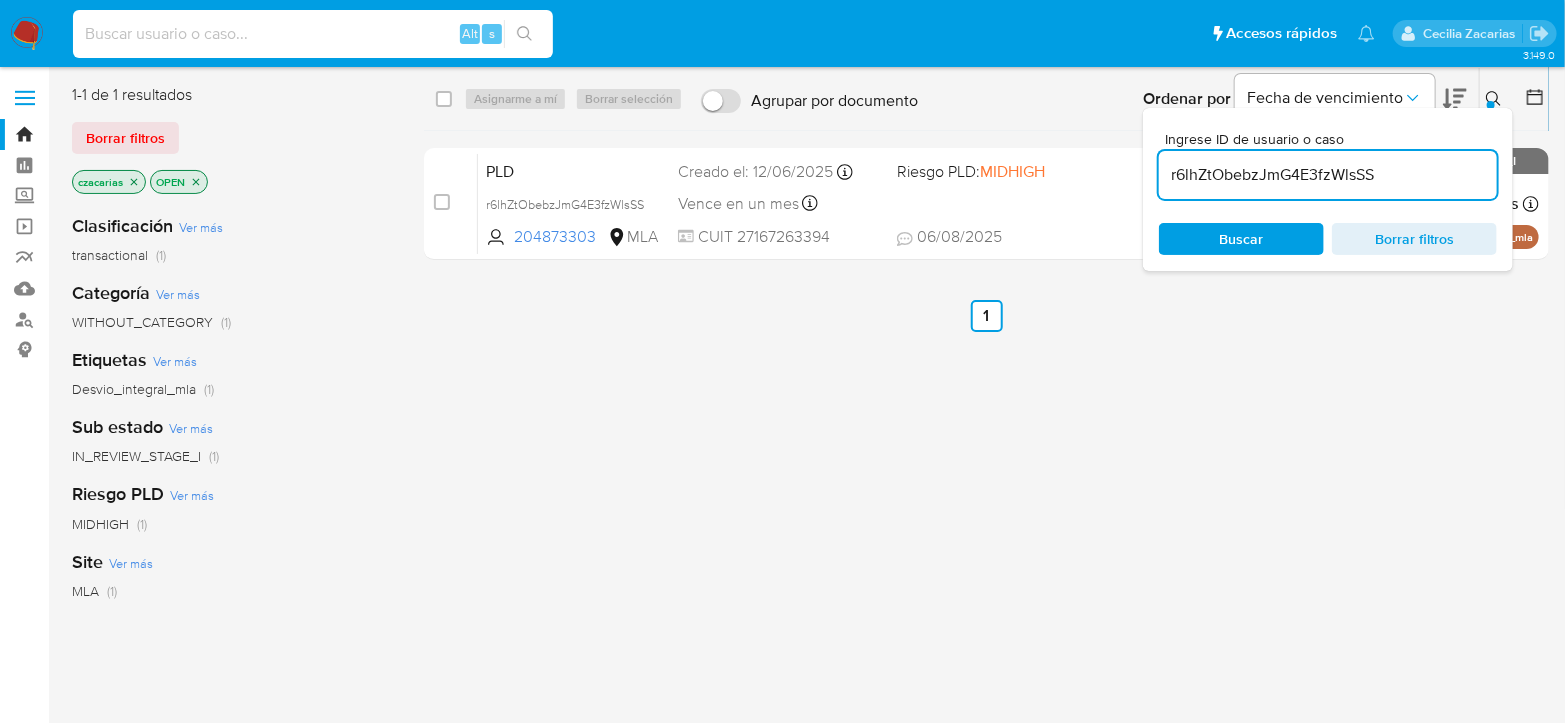 click at bounding box center (313, 34) 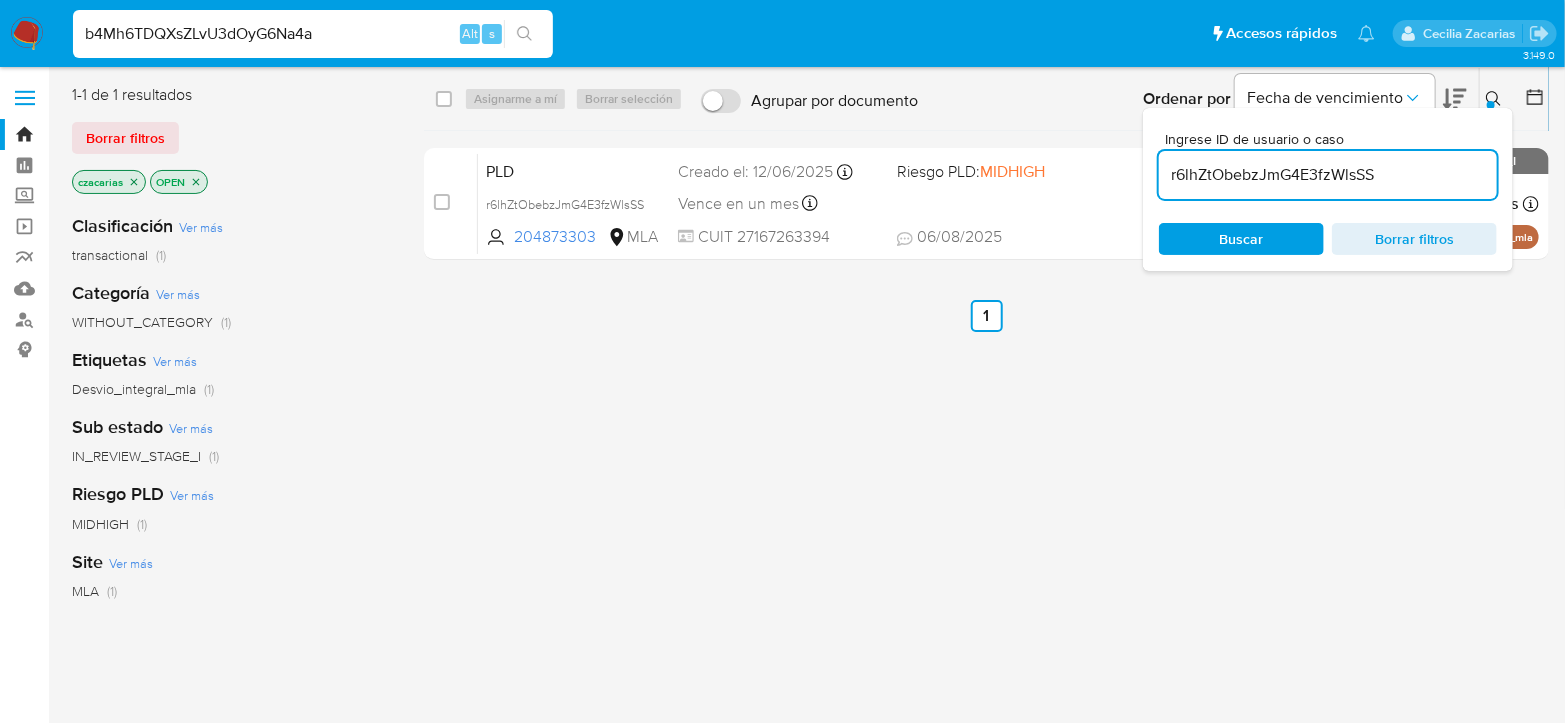 type on "b4Mh6TDQXsZLvU3dOyG6Na4a" 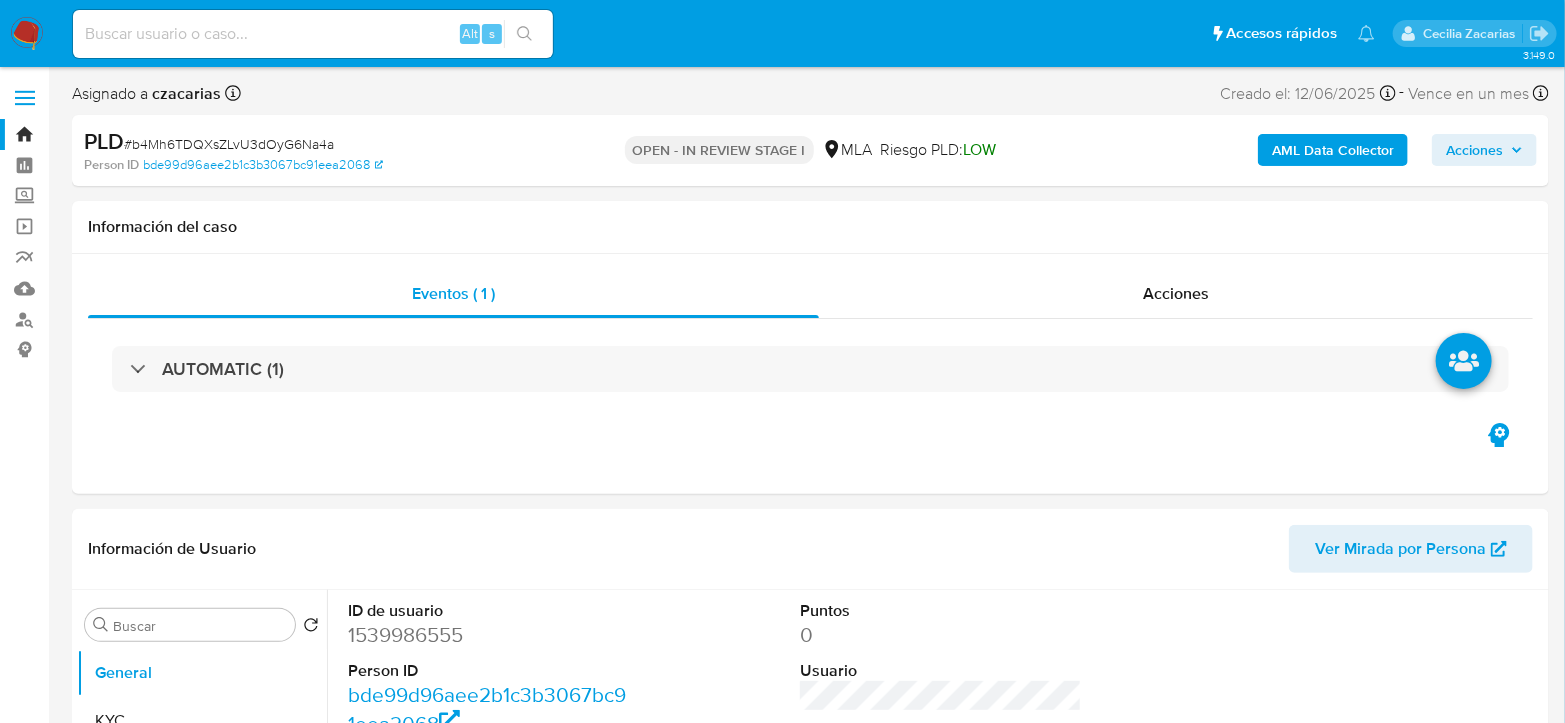 select on "10" 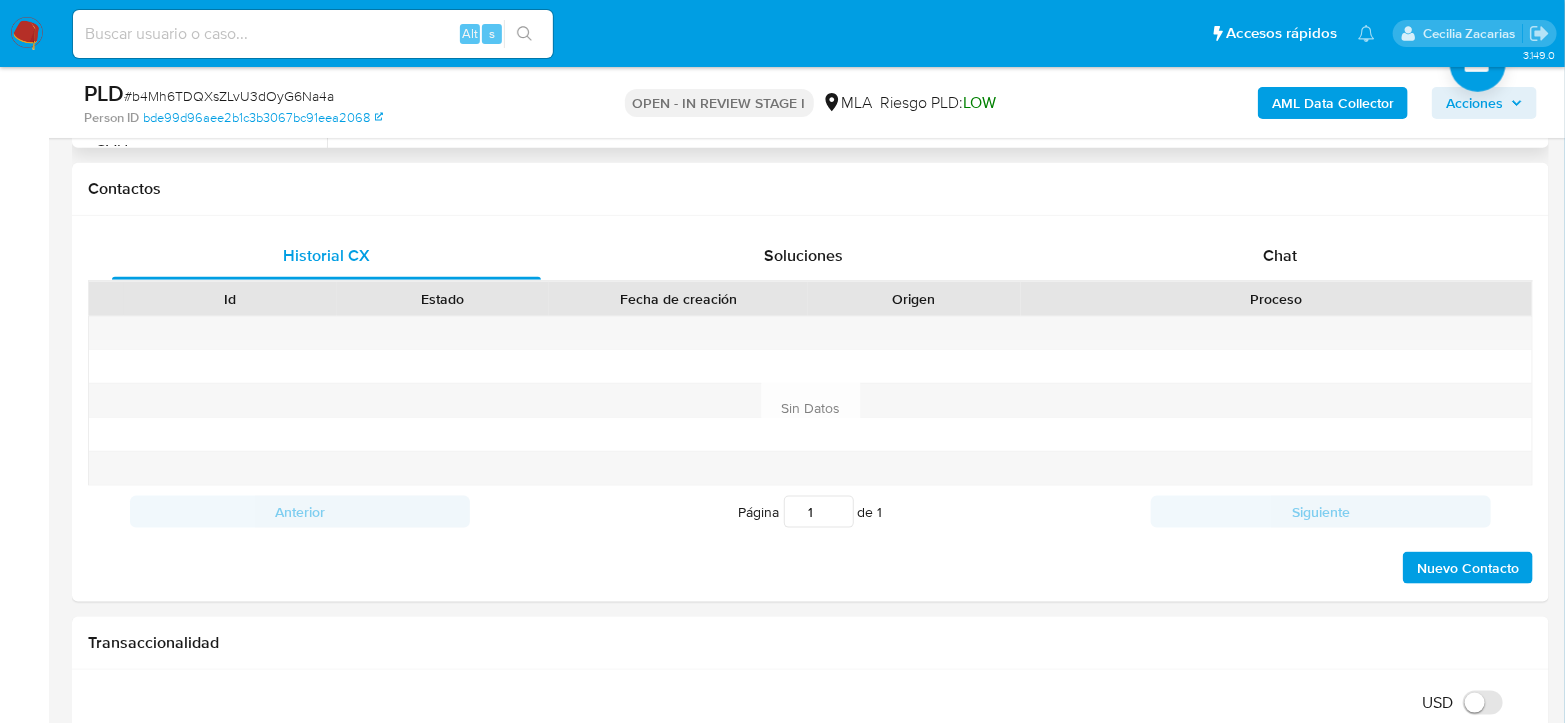 scroll, scrollTop: 888, scrollLeft: 0, axis: vertical 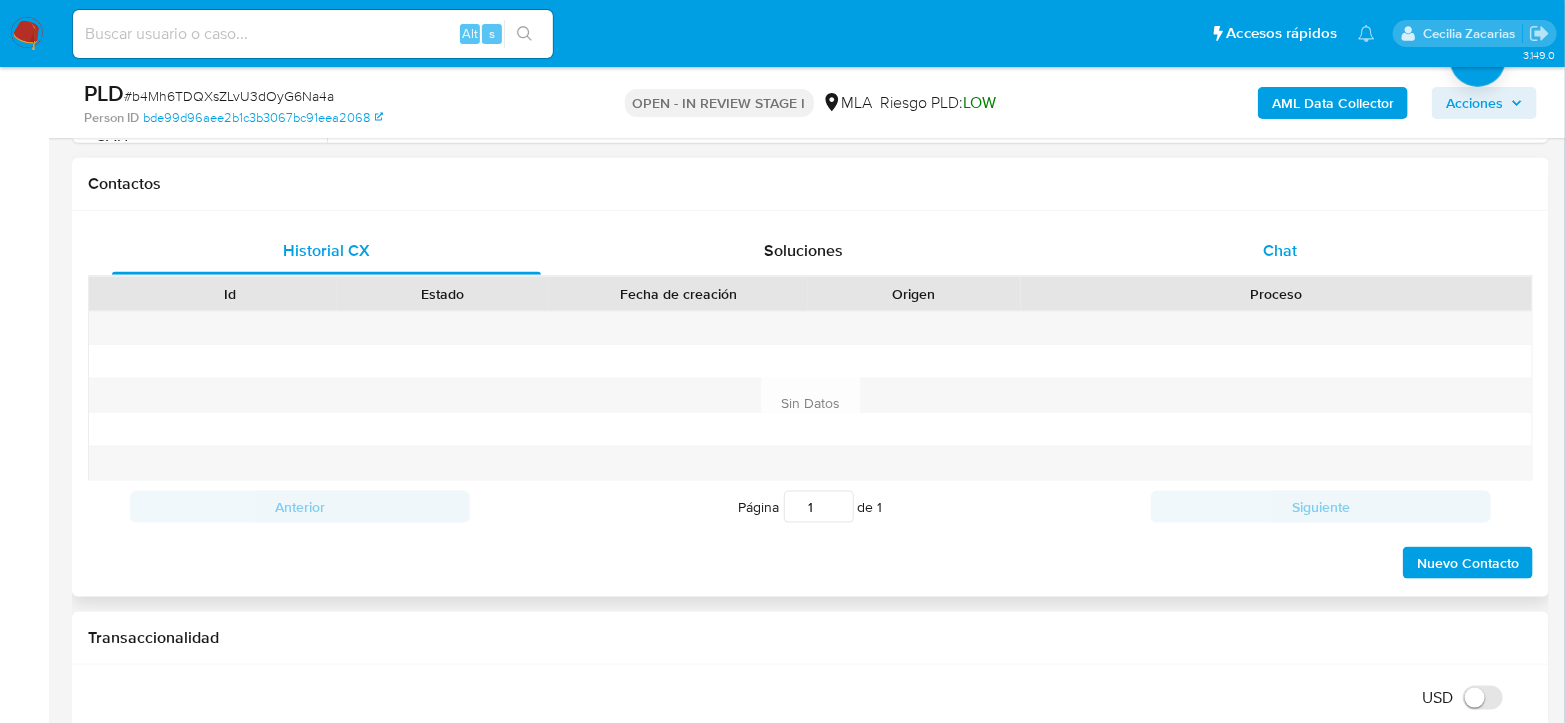 click on "Chat" at bounding box center [1280, 251] 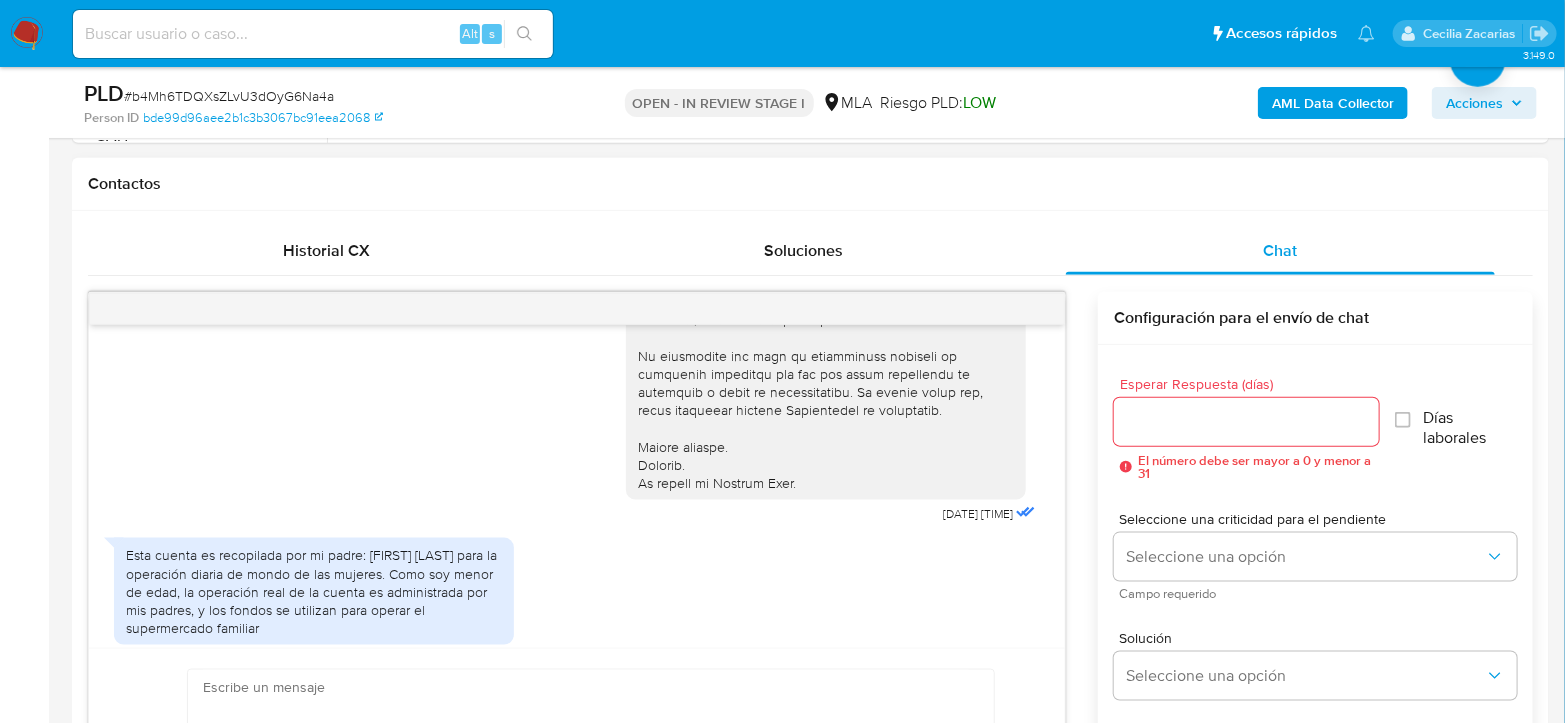 scroll, scrollTop: 696, scrollLeft: 0, axis: vertical 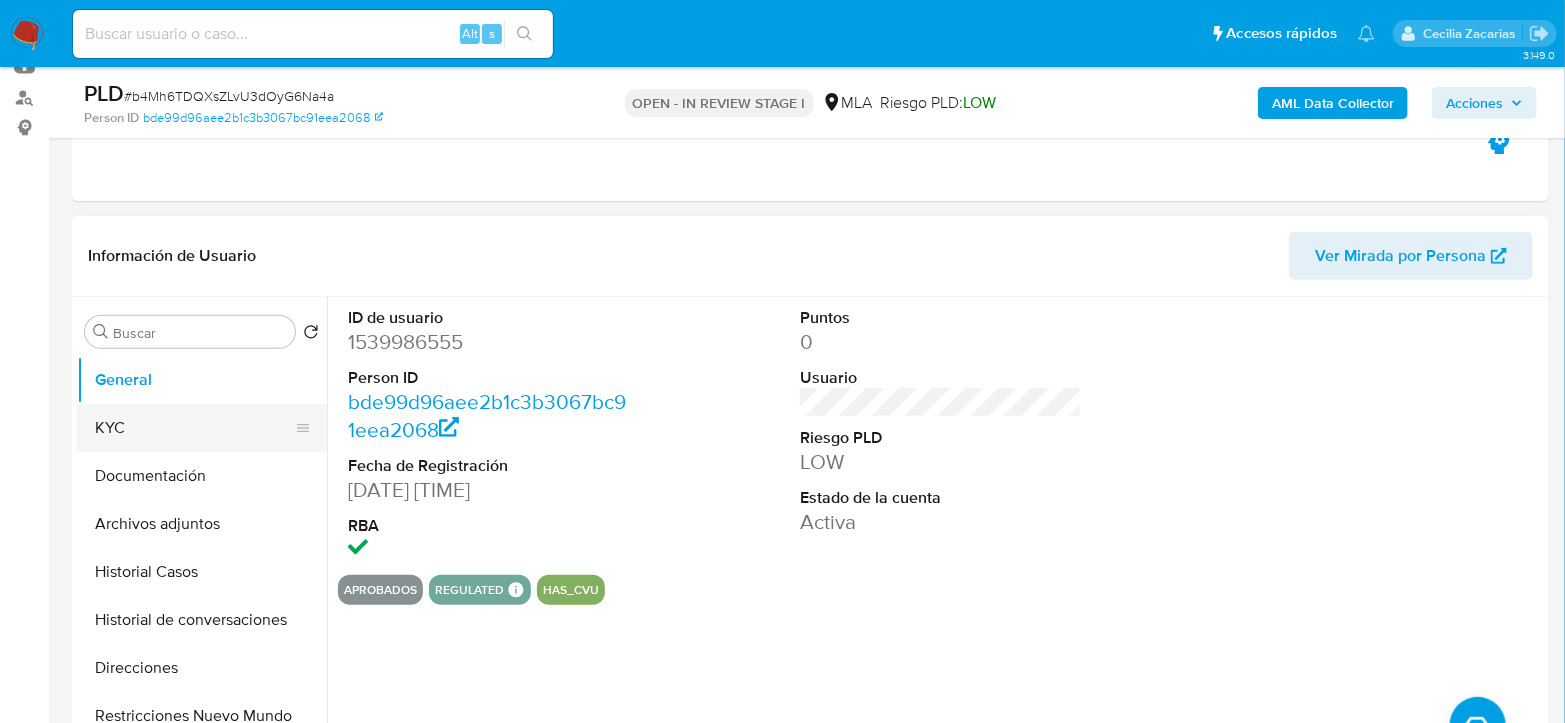 click on "KYC" at bounding box center [194, 428] 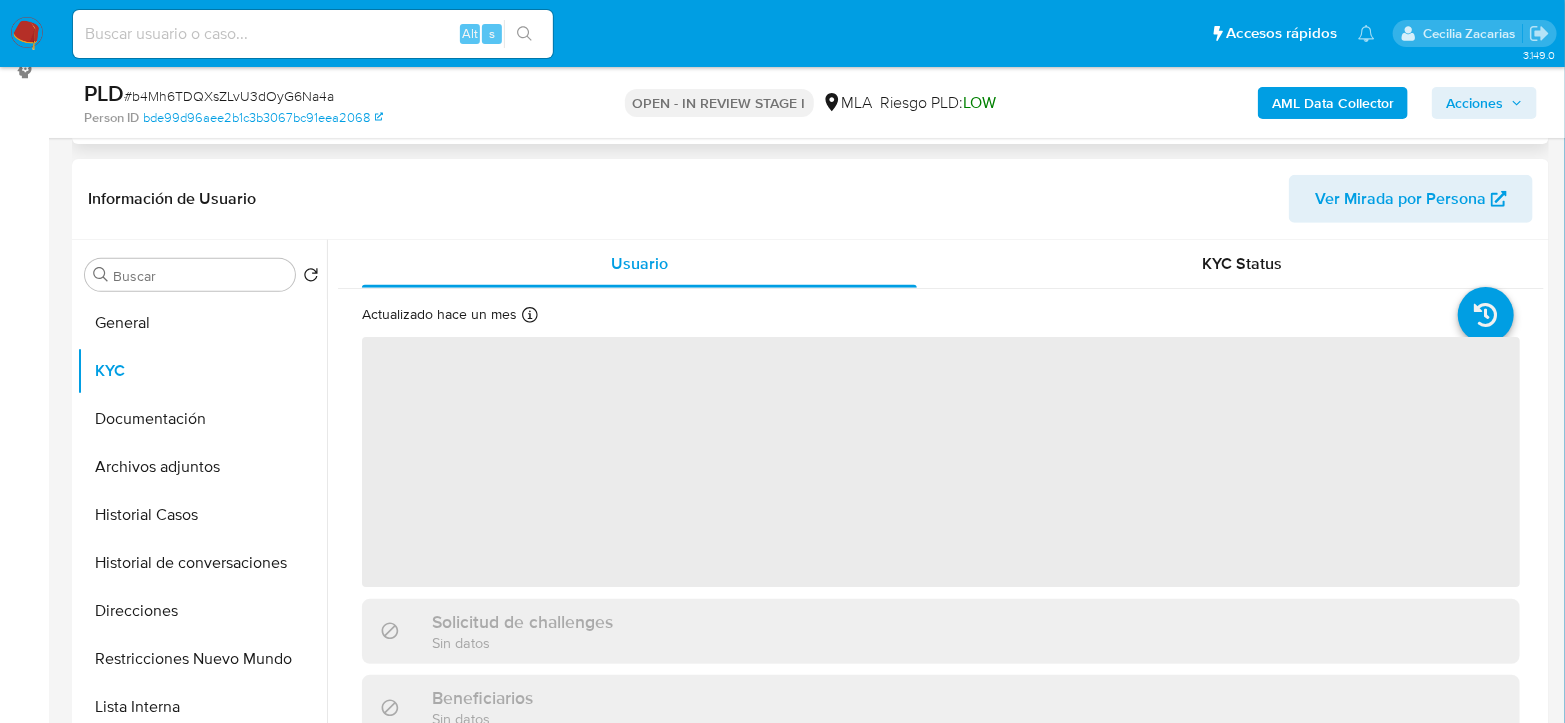 scroll, scrollTop: 333, scrollLeft: 0, axis: vertical 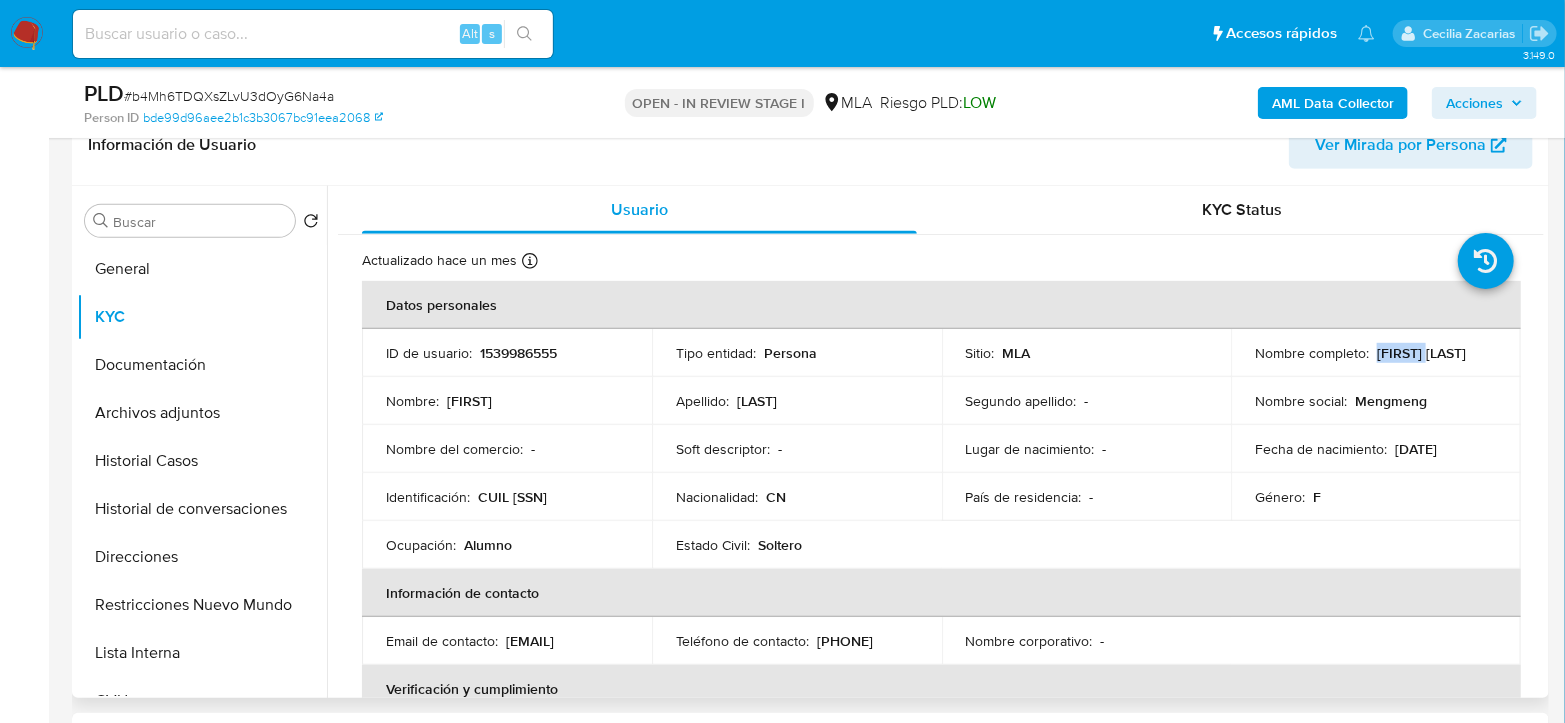 drag, startPoint x: 1371, startPoint y: 352, endPoint x: 1437, endPoint y: 357, distance: 66.189125 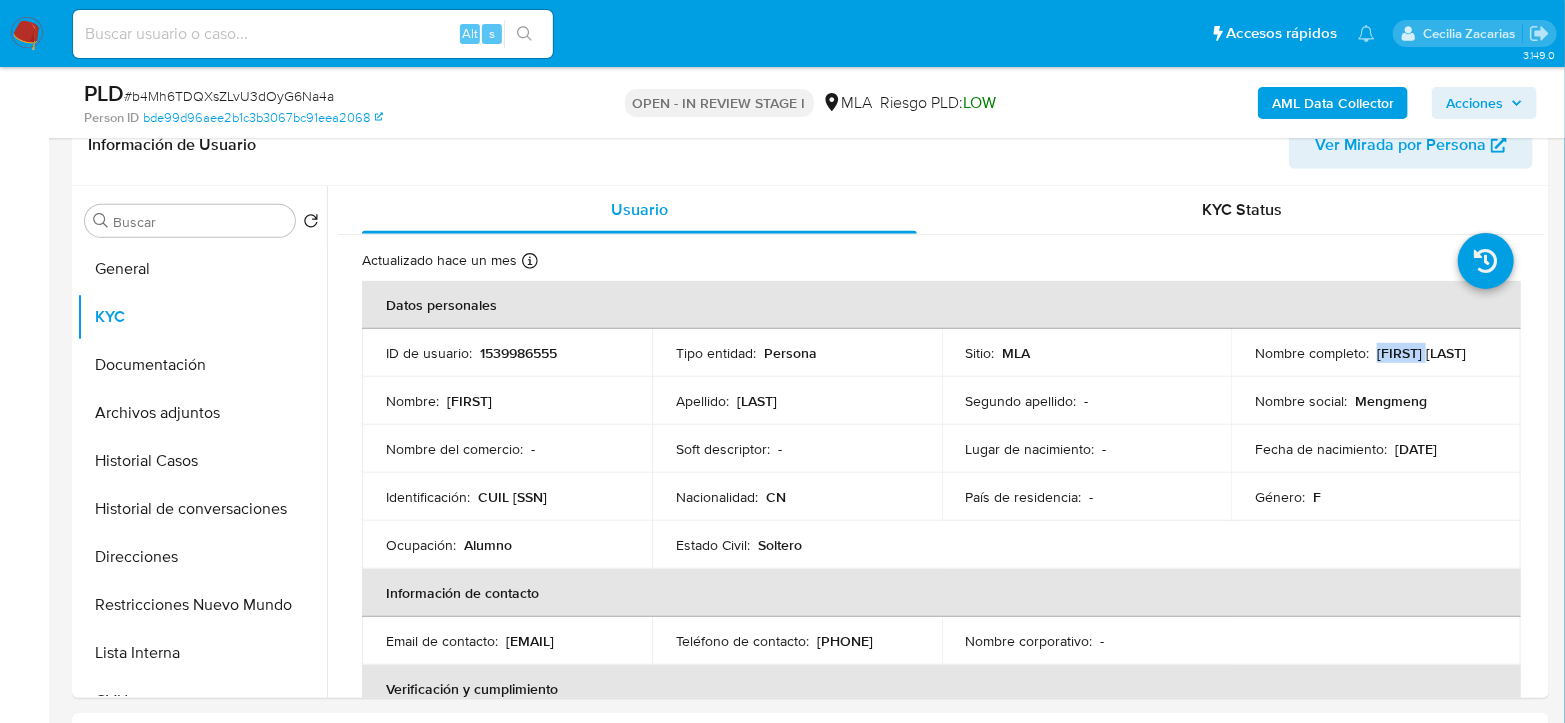 copy on "Meng Lin" 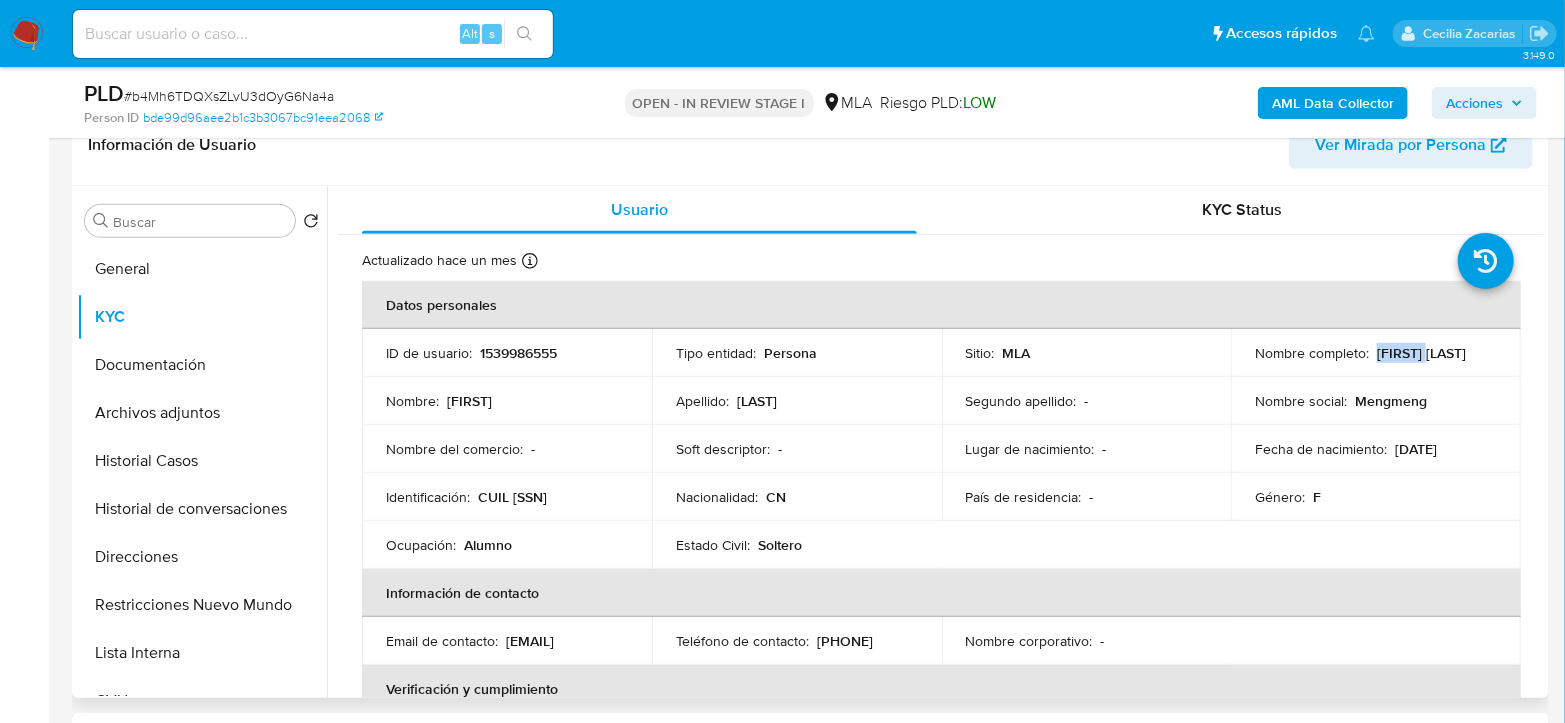 drag, startPoint x: 477, startPoint y: 492, endPoint x: 1525, endPoint y: 587, distance: 1052.297 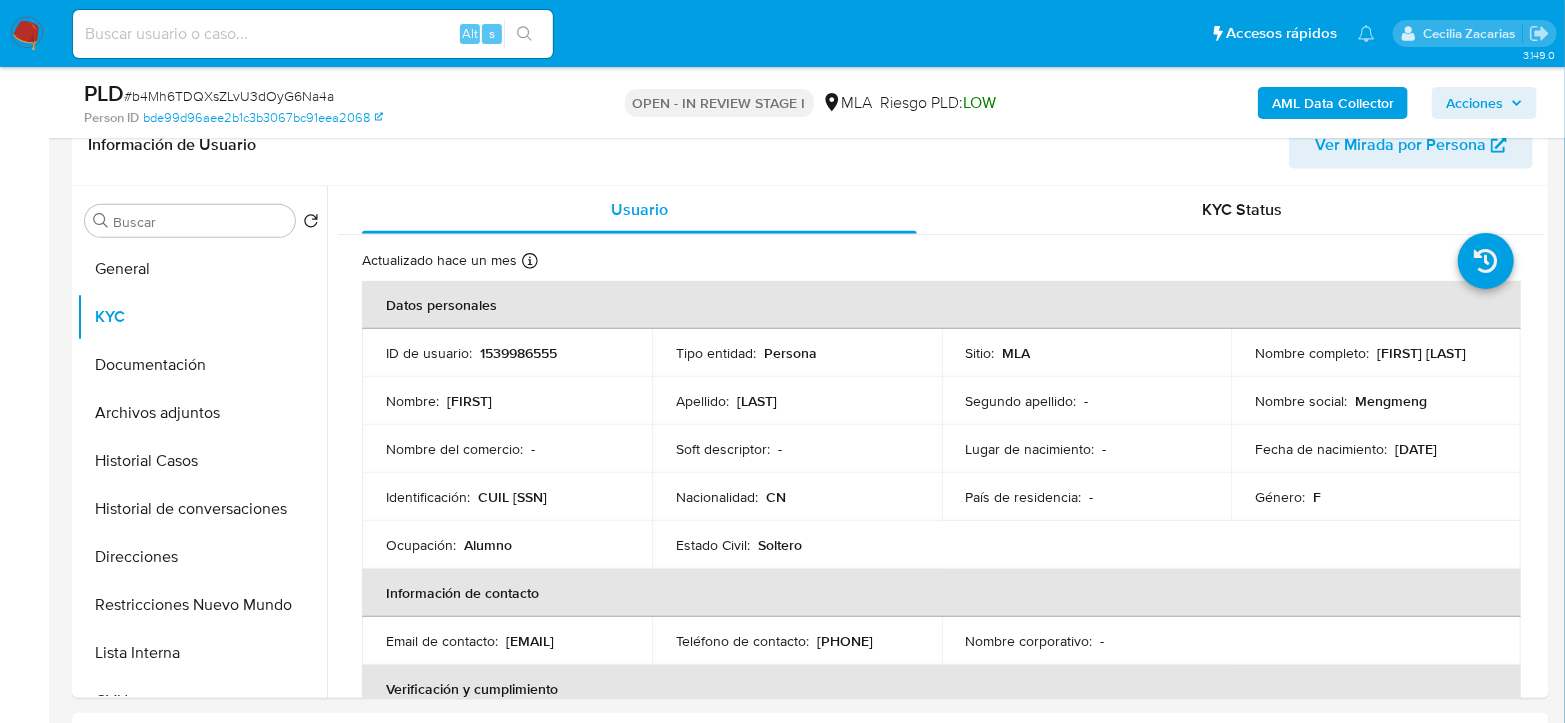 click on "Pausado Ver notificaciones Alt s Accesos rápidos   Presiona las siguientes teclas para acceder a algunas de las funciones Buscar caso o usuario Alt s Volver al home Alt h Agregar un comentario Alt c Ir a la resolucion de un caso Alt r Agregar un archivo adjunto Alt a Solicitar KYC challenge Alt 3 Agregar restricción Alt 4 Eliminar restricción Alt 5 Cecilia Zacarias" at bounding box center (782, 33) 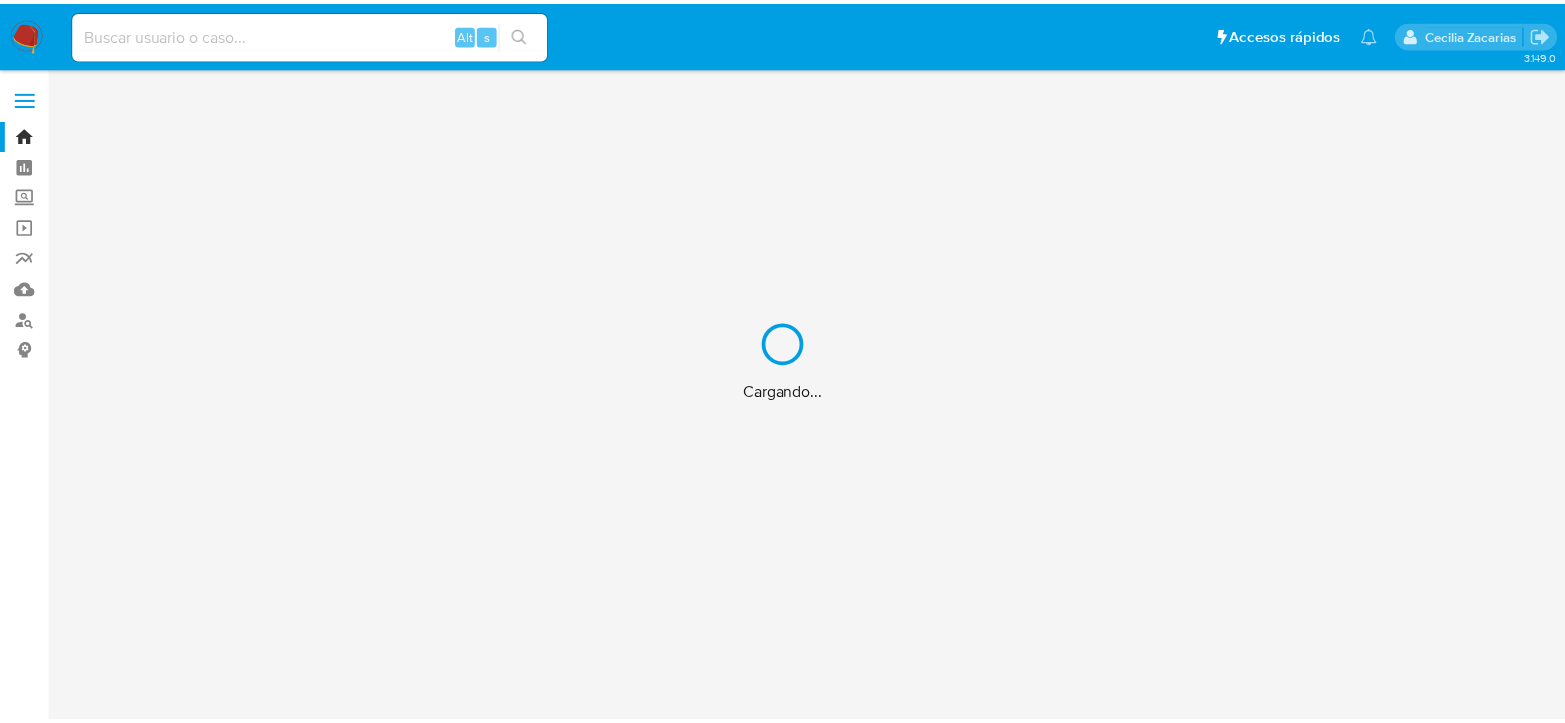 scroll, scrollTop: 0, scrollLeft: 0, axis: both 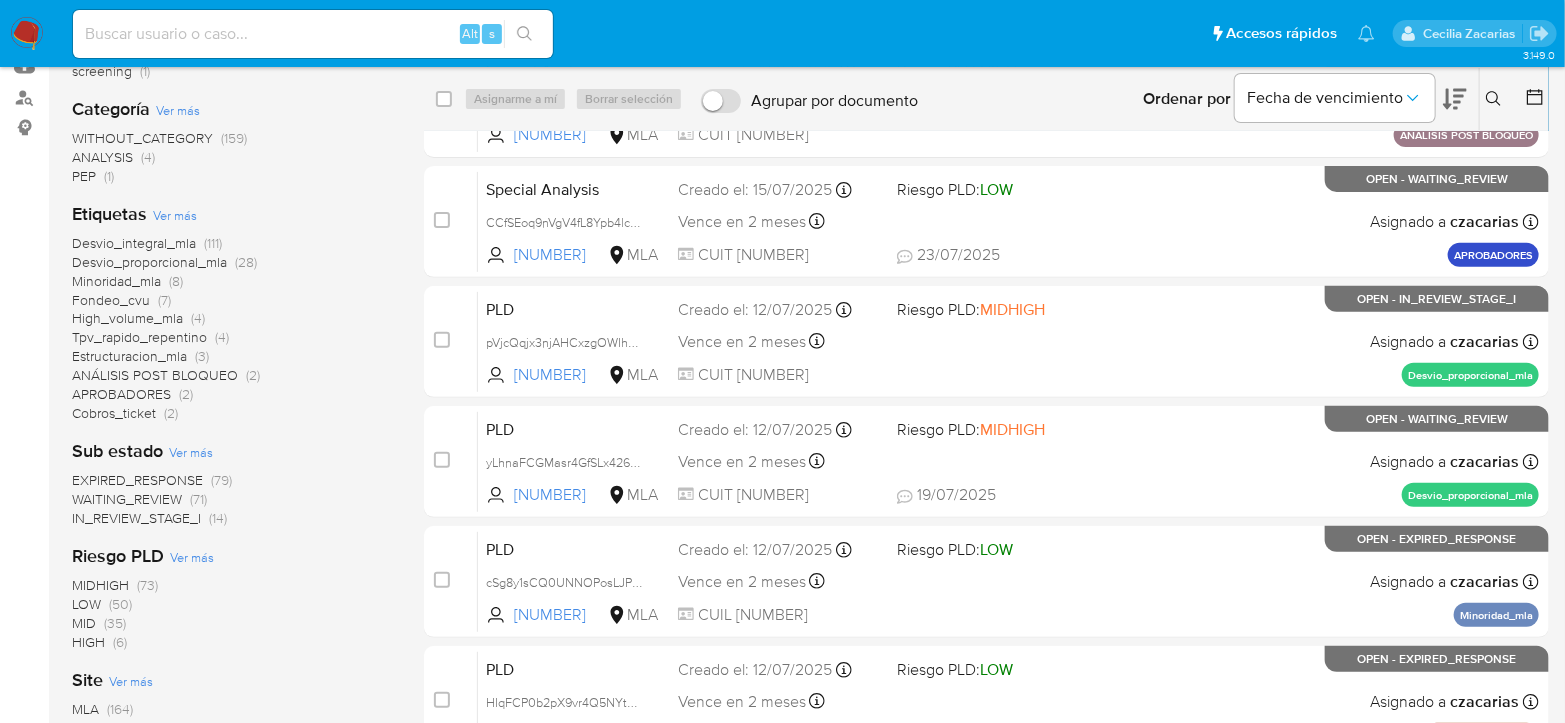 click at bounding box center [313, 34] 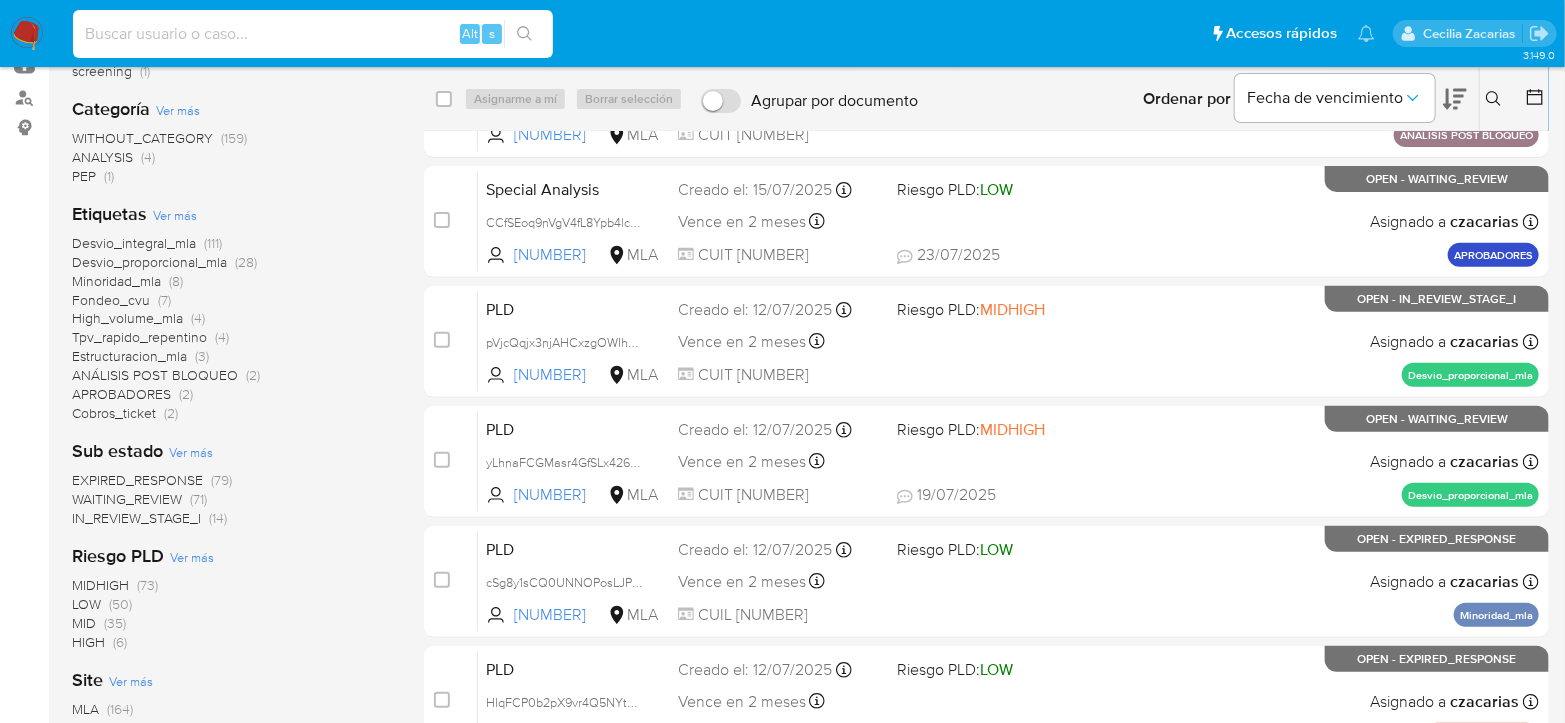 paste on "[ALPHANUMERIC_STRING]" 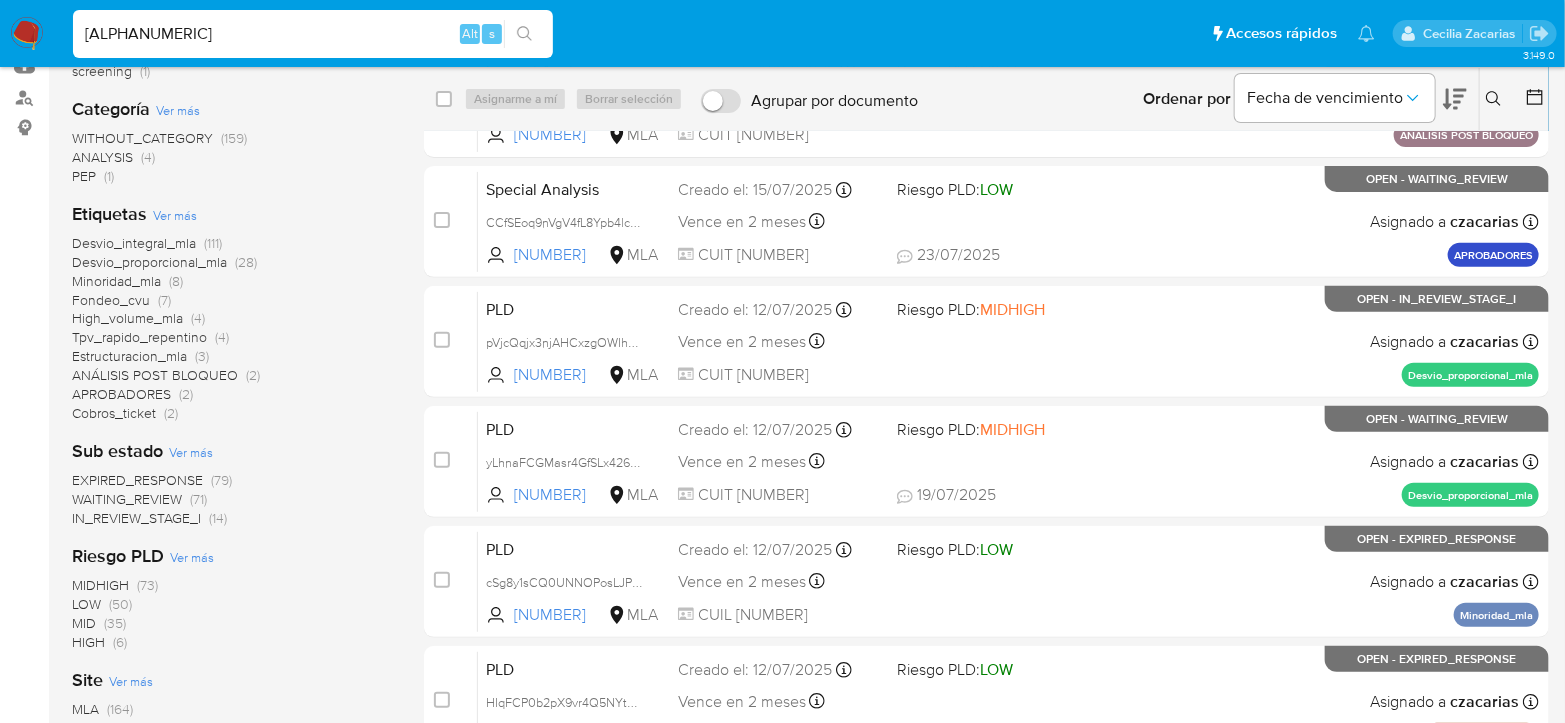 type on "[ALPHANUMERIC_STRING]" 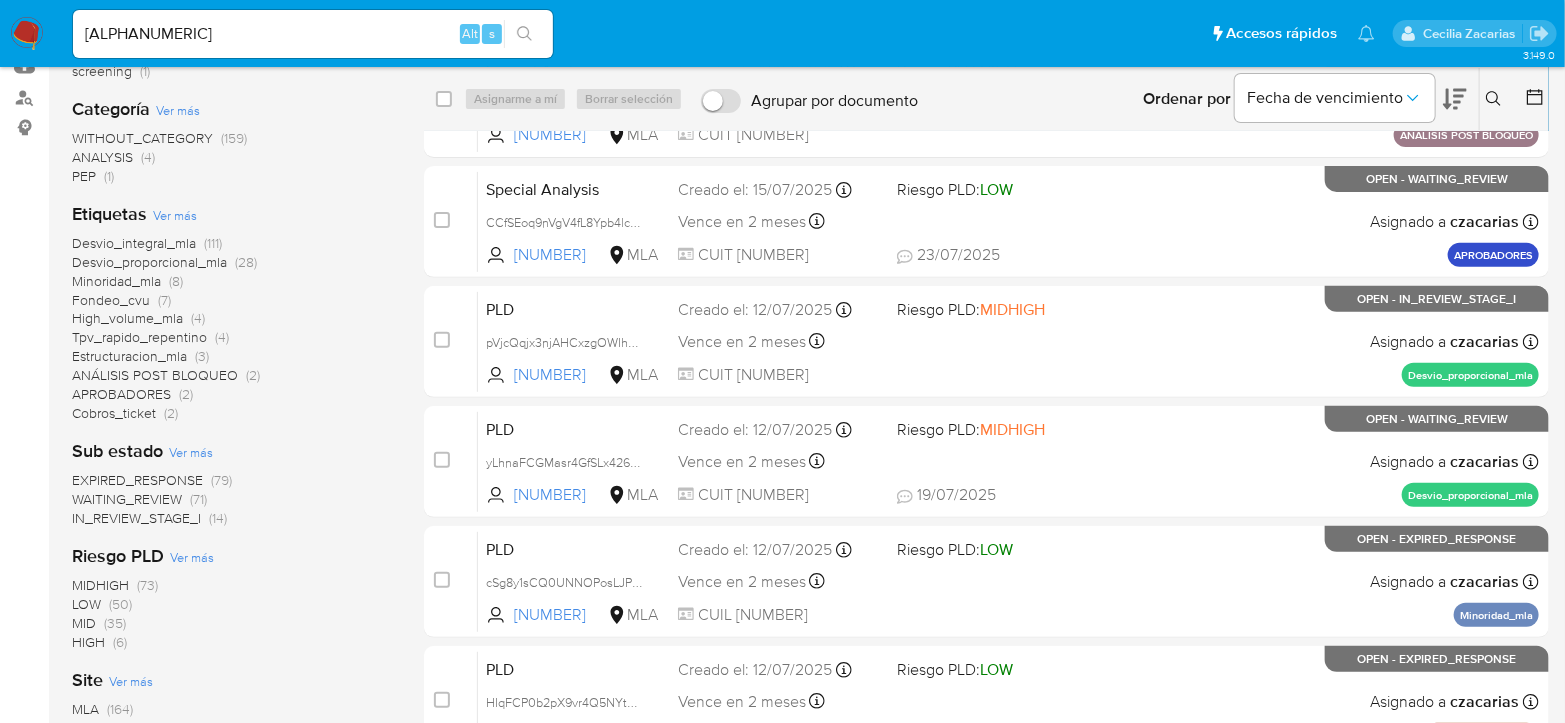 click 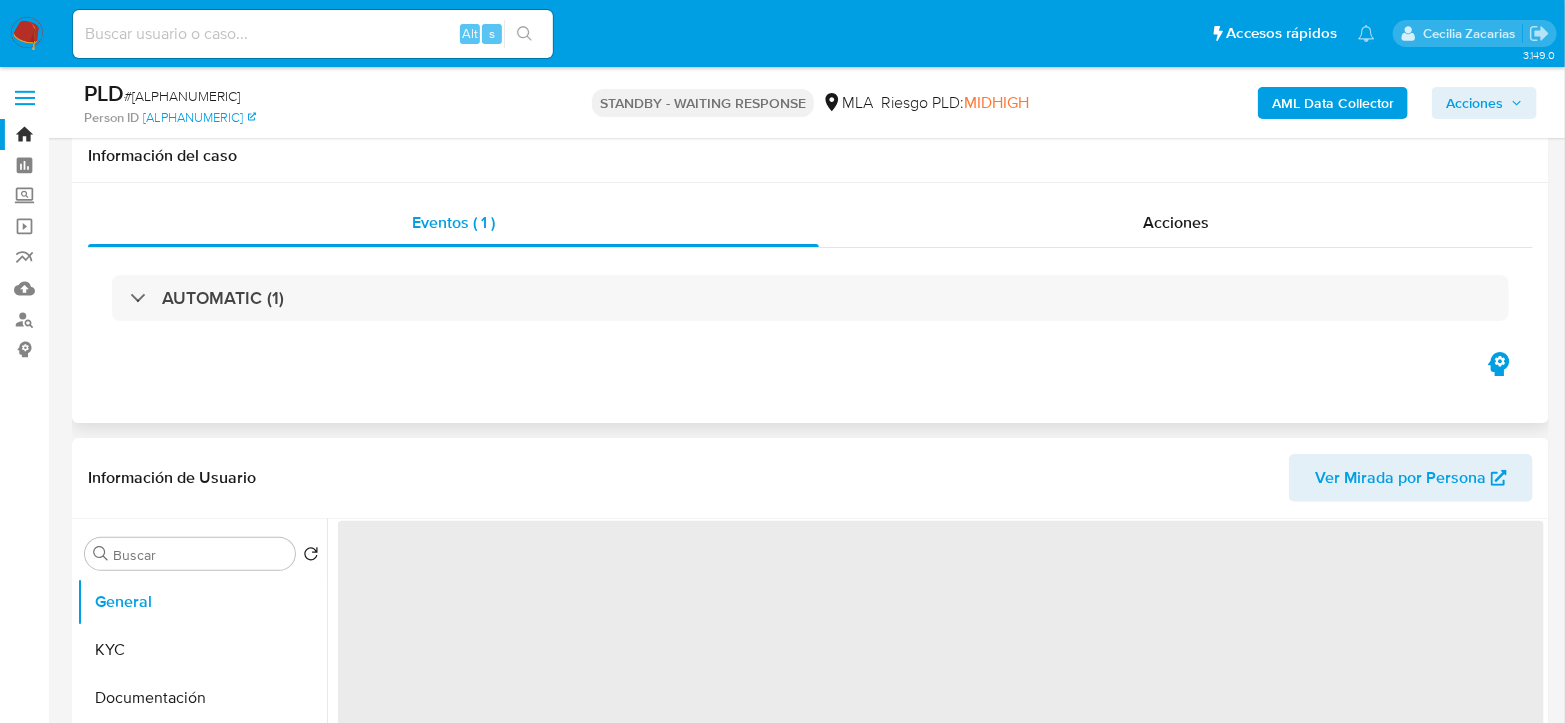 scroll, scrollTop: 444, scrollLeft: 0, axis: vertical 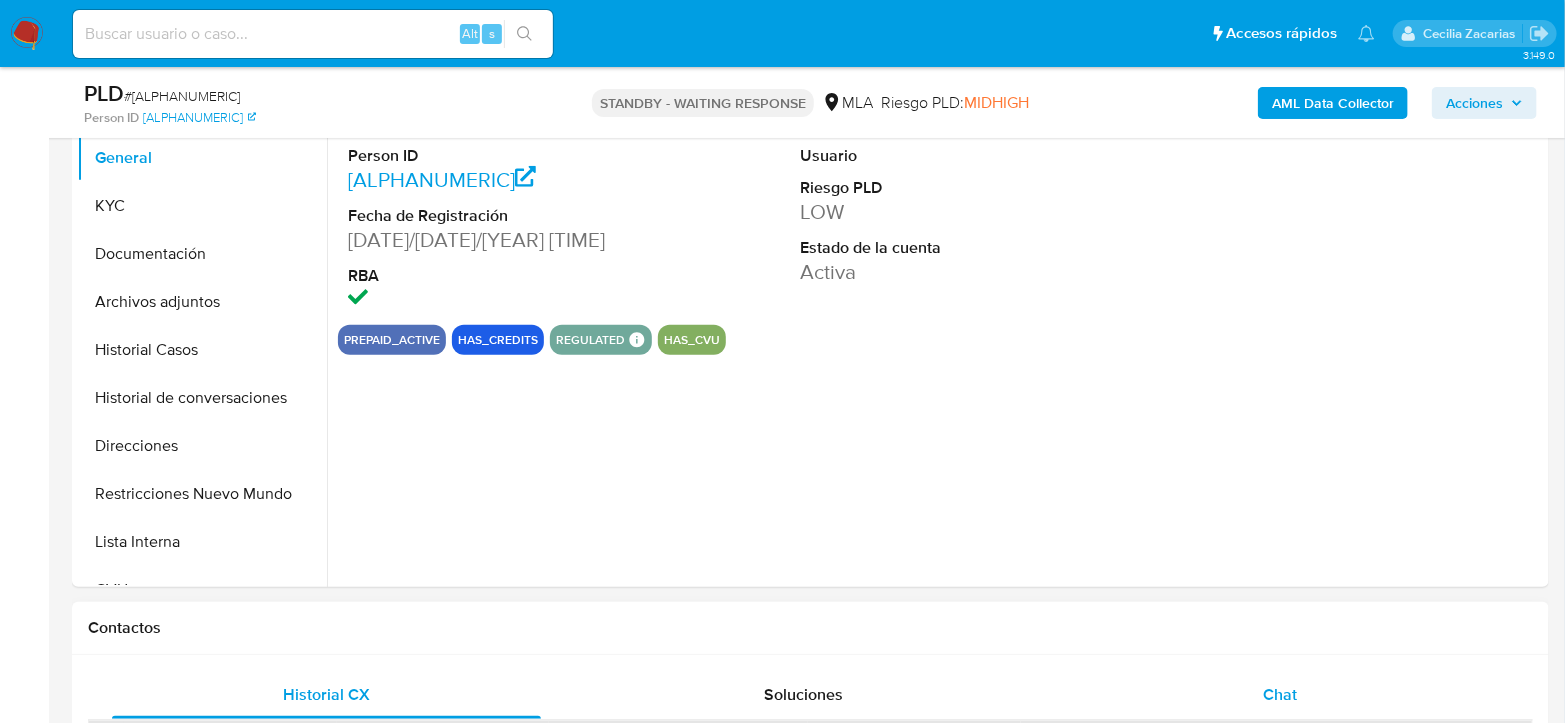 click on "Chat" at bounding box center (1280, 695) 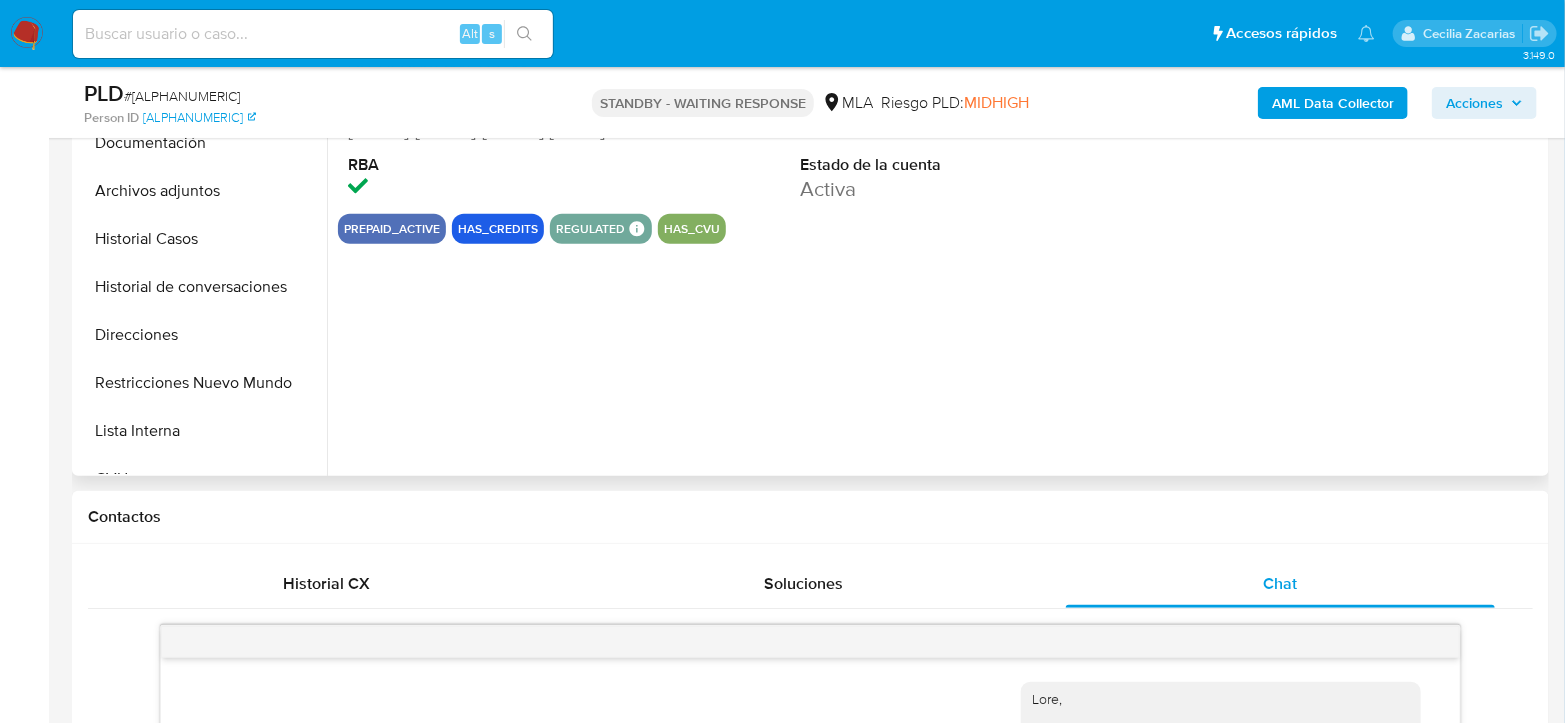 scroll, scrollTop: 677, scrollLeft: 0, axis: vertical 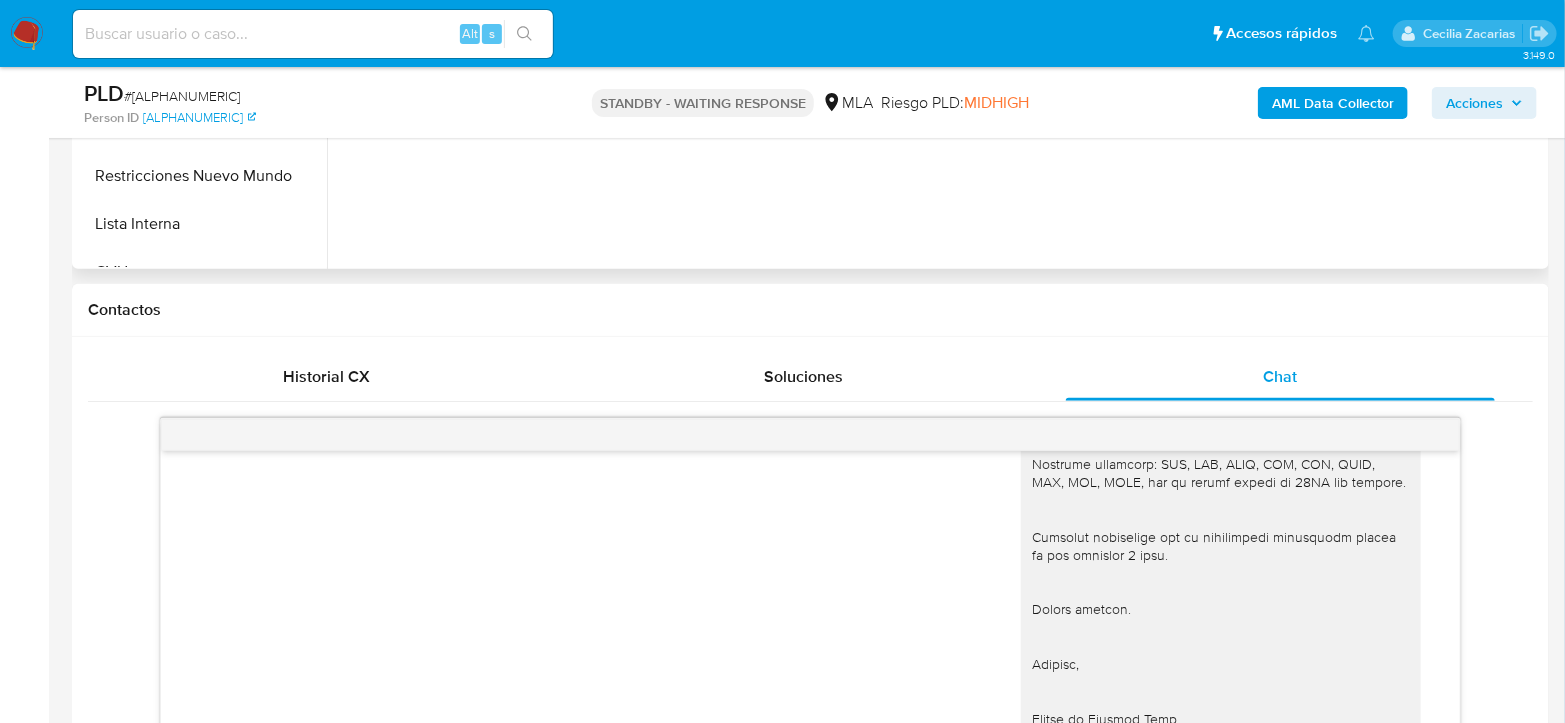 select on "10" 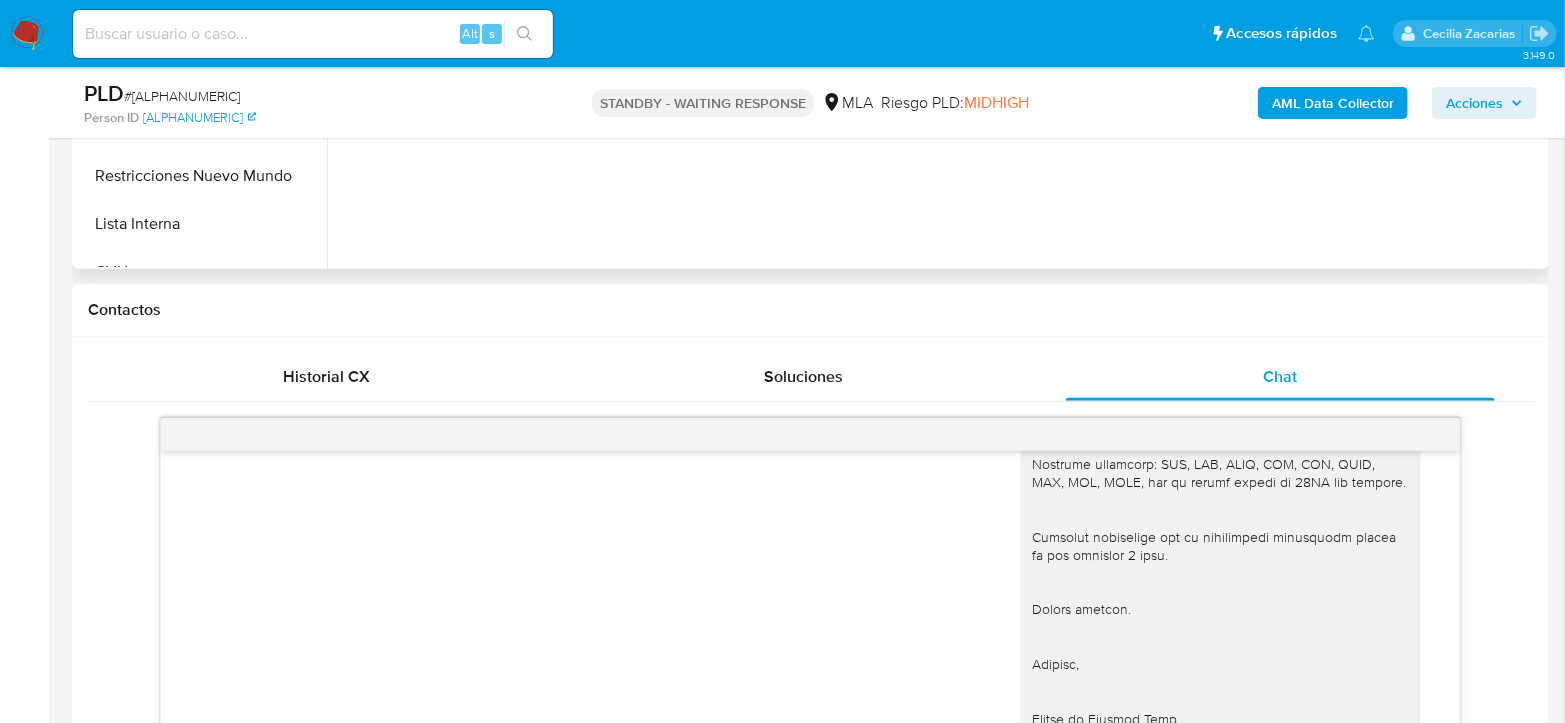 scroll, scrollTop: 777, scrollLeft: 0, axis: vertical 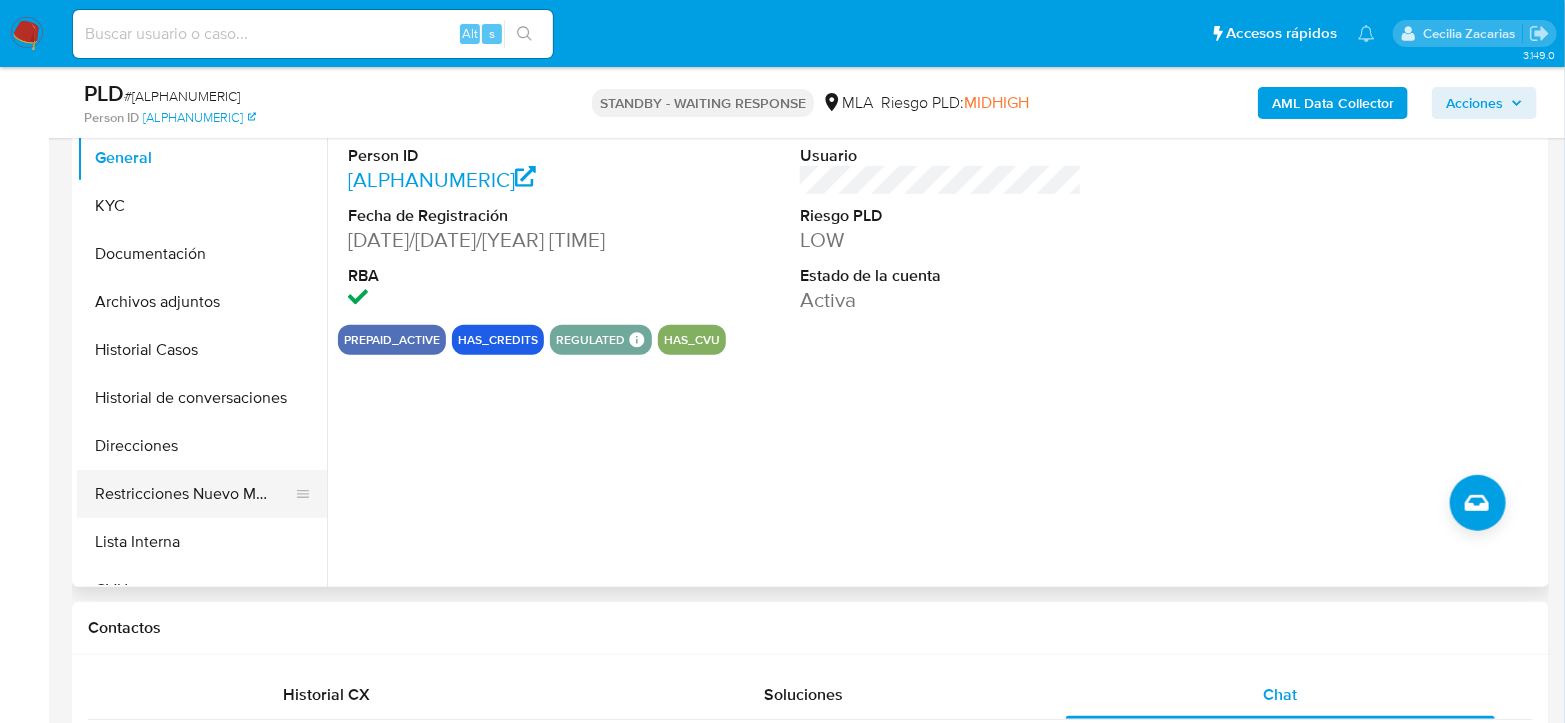 click on "Restricciones Nuevo Mundo" at bounding box center (194, 494) 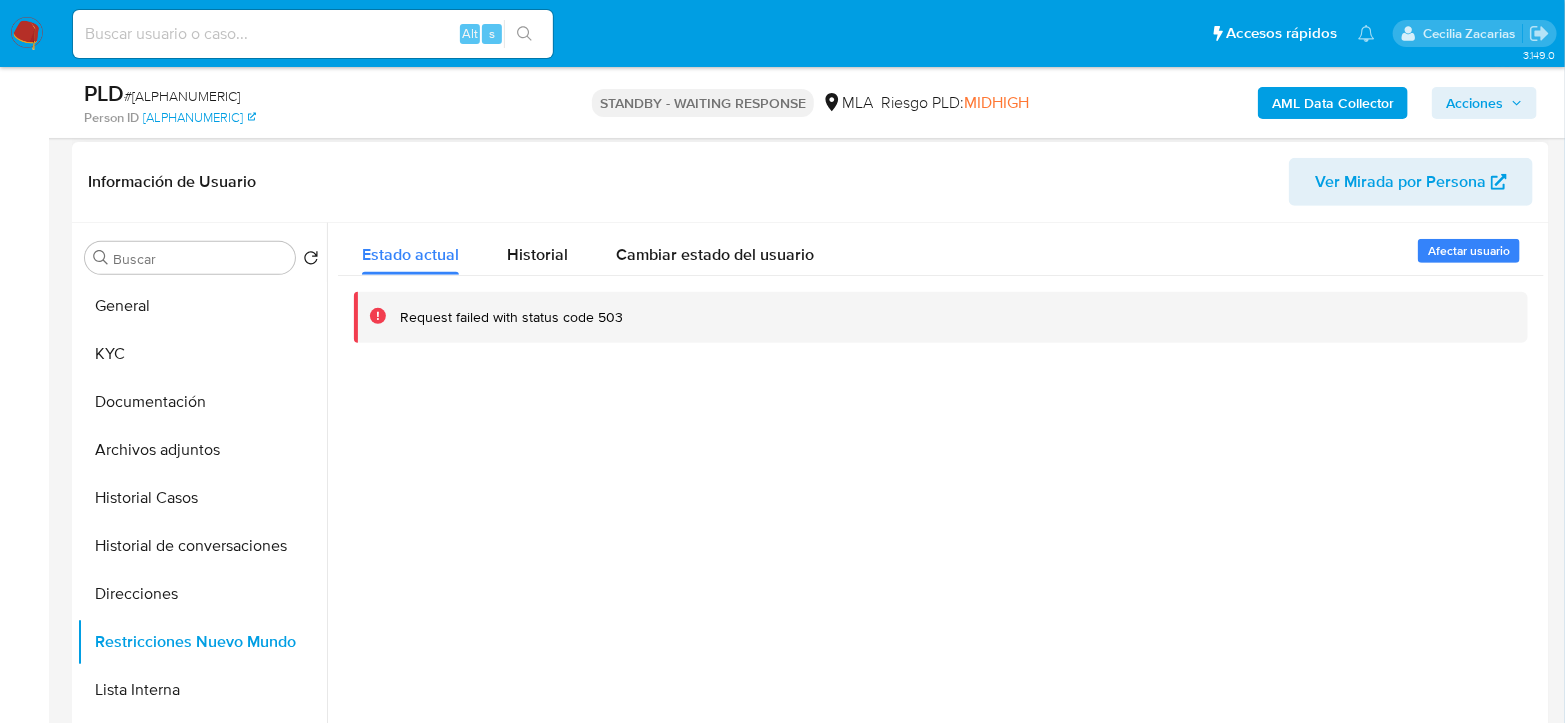 scroll, scrollTop: 333, scrollLeft: 0, axis: vertical 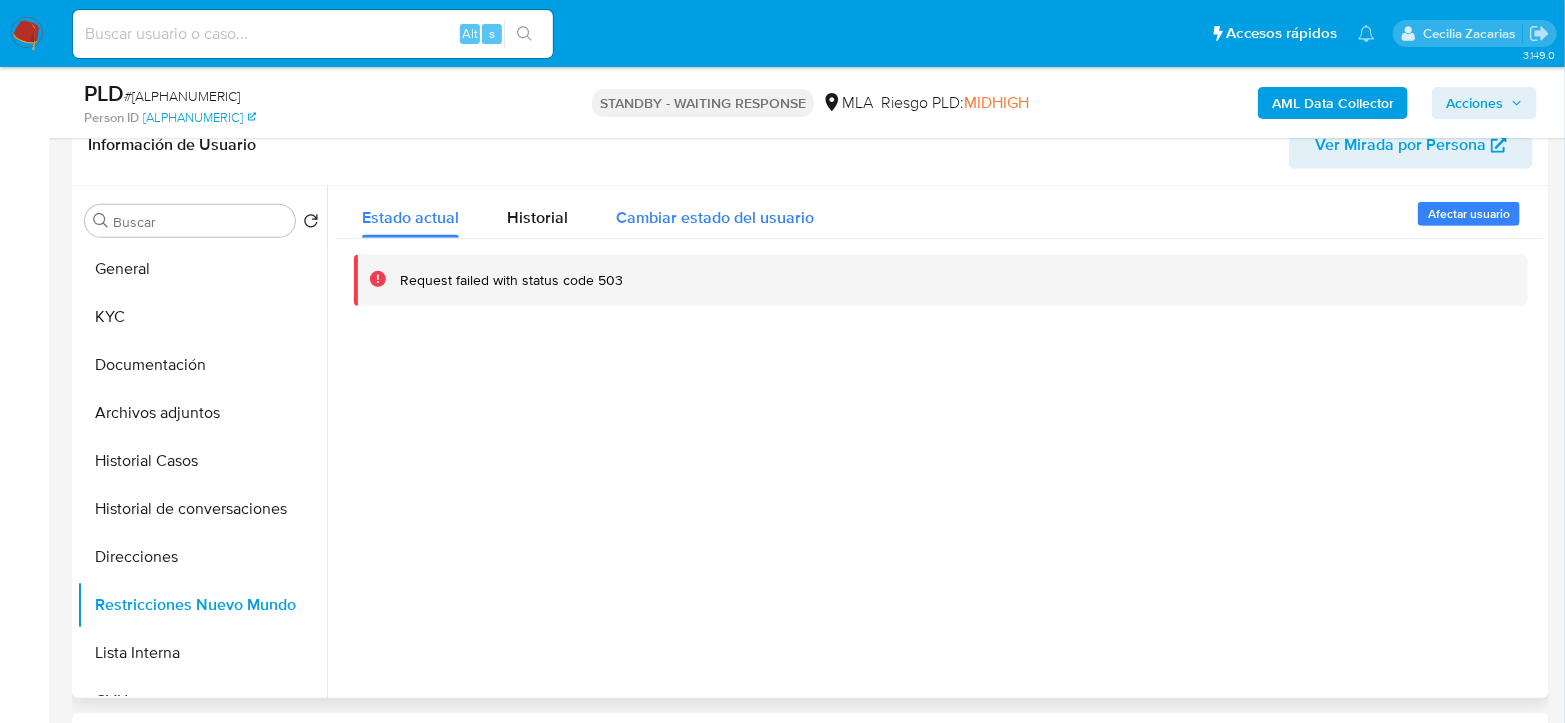 click on "Cambiar estado del usuario" at bounding box center [715, 217] 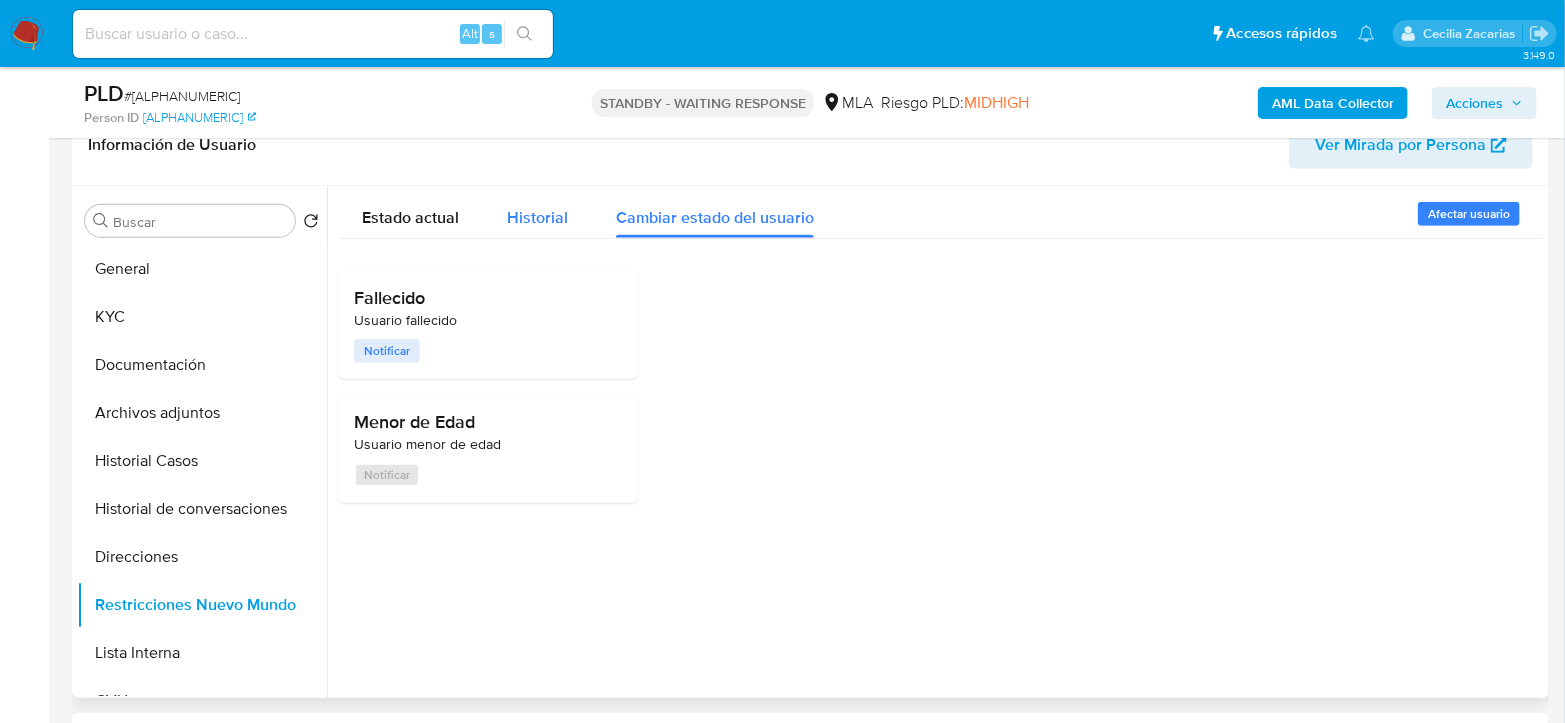 click on "Historial" at bounding box center (537, 217) 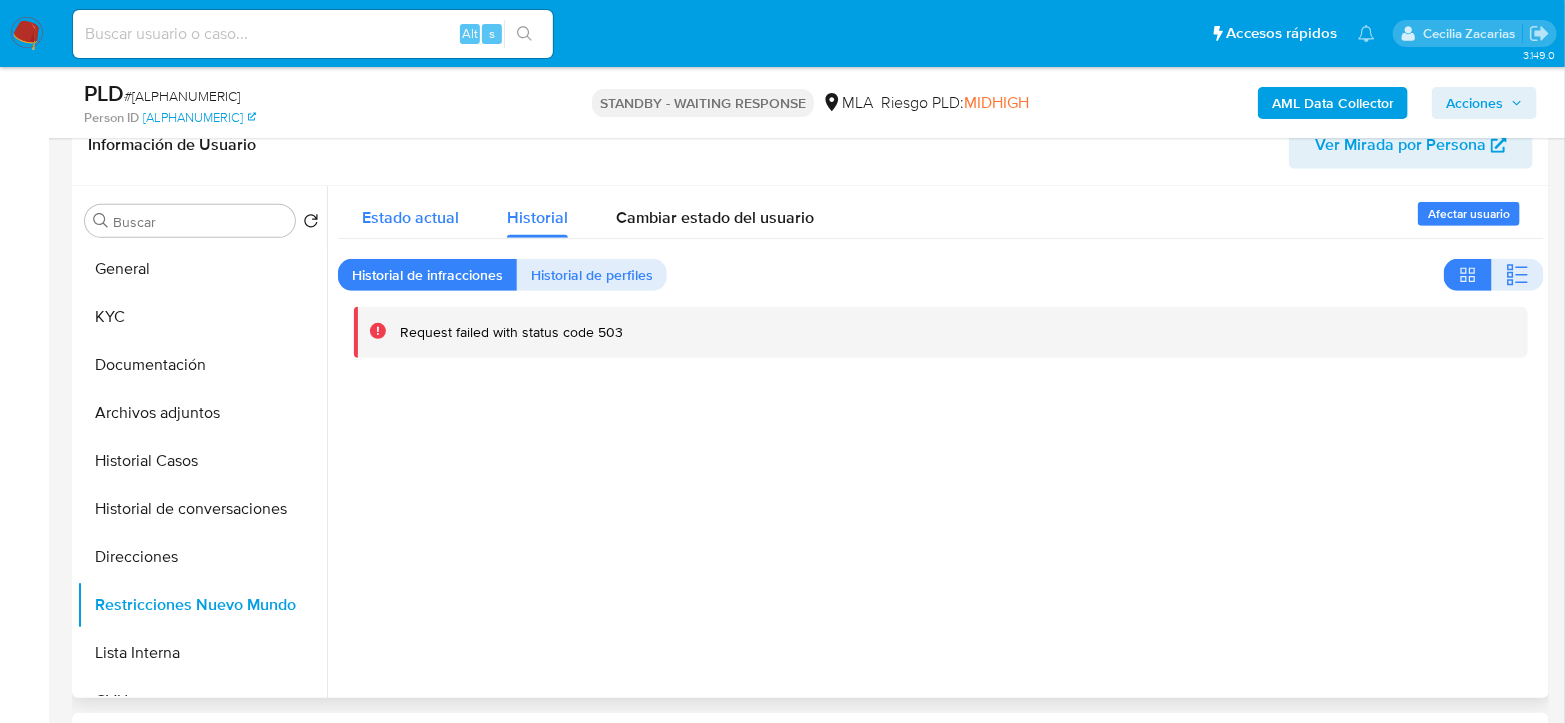 click on "Estado actual" at bounding box center (410, 217) 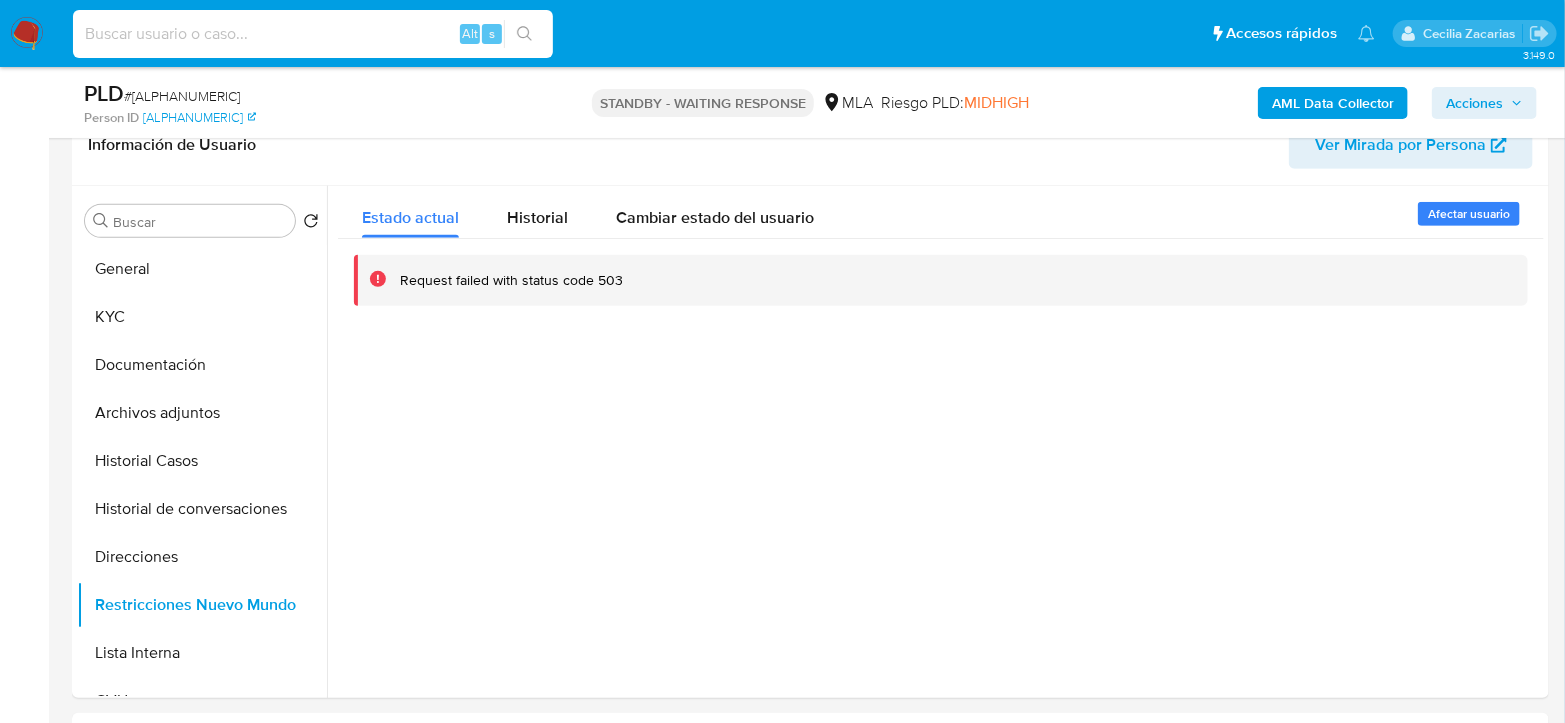 click at bounding box center (313, 34) 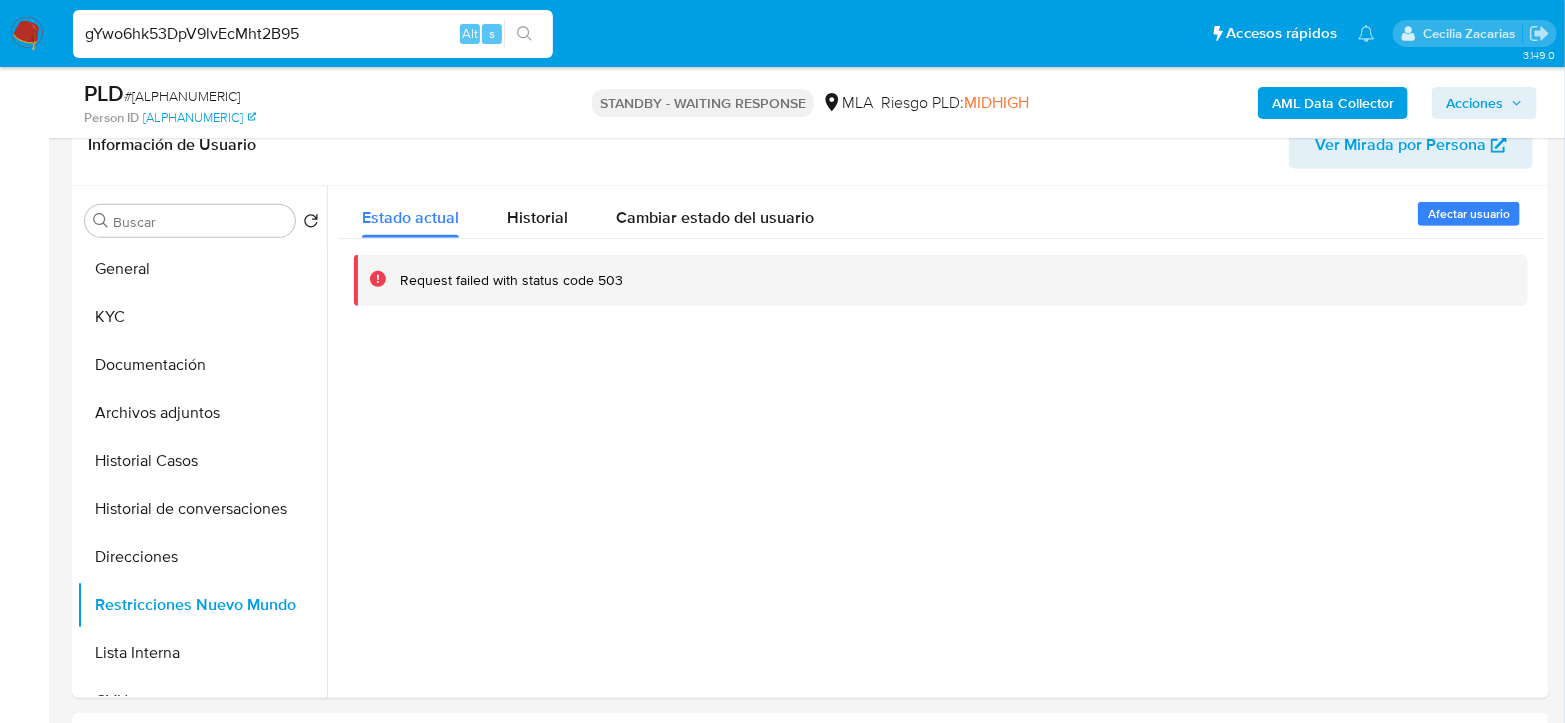 type on "gYwo6hk53DpV9lvEcMht2B95" 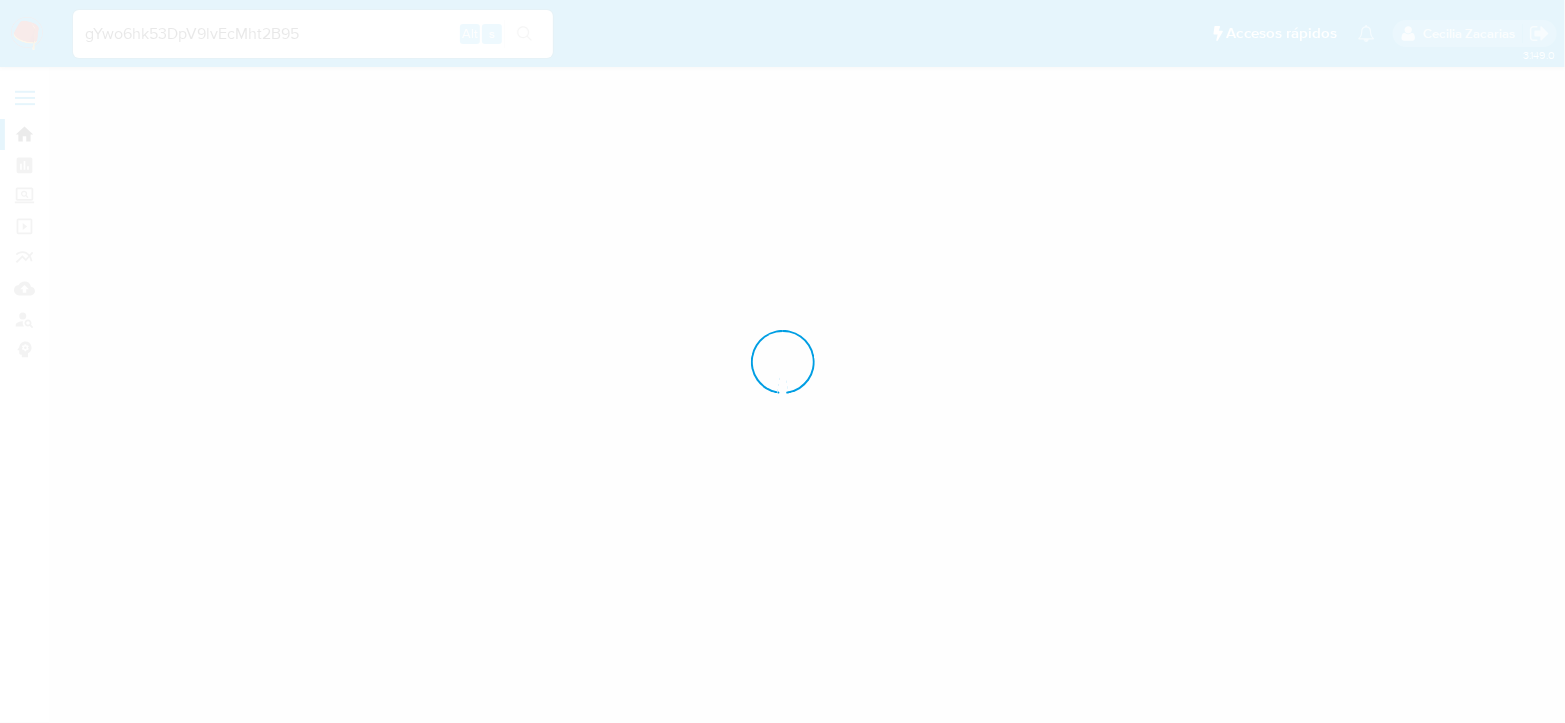 scroll, scrollTop: 0, scrollLeft: 0, axis: both 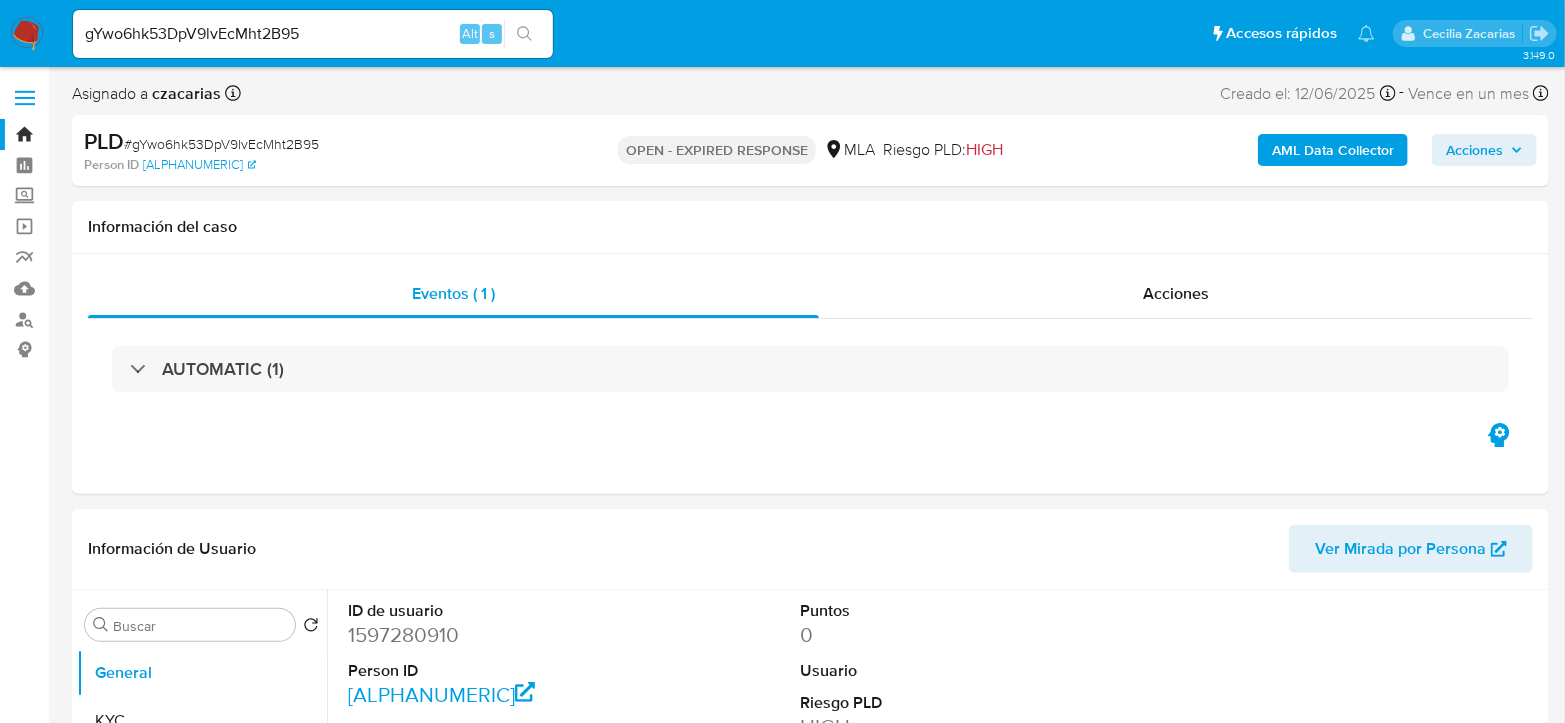 select on "10" 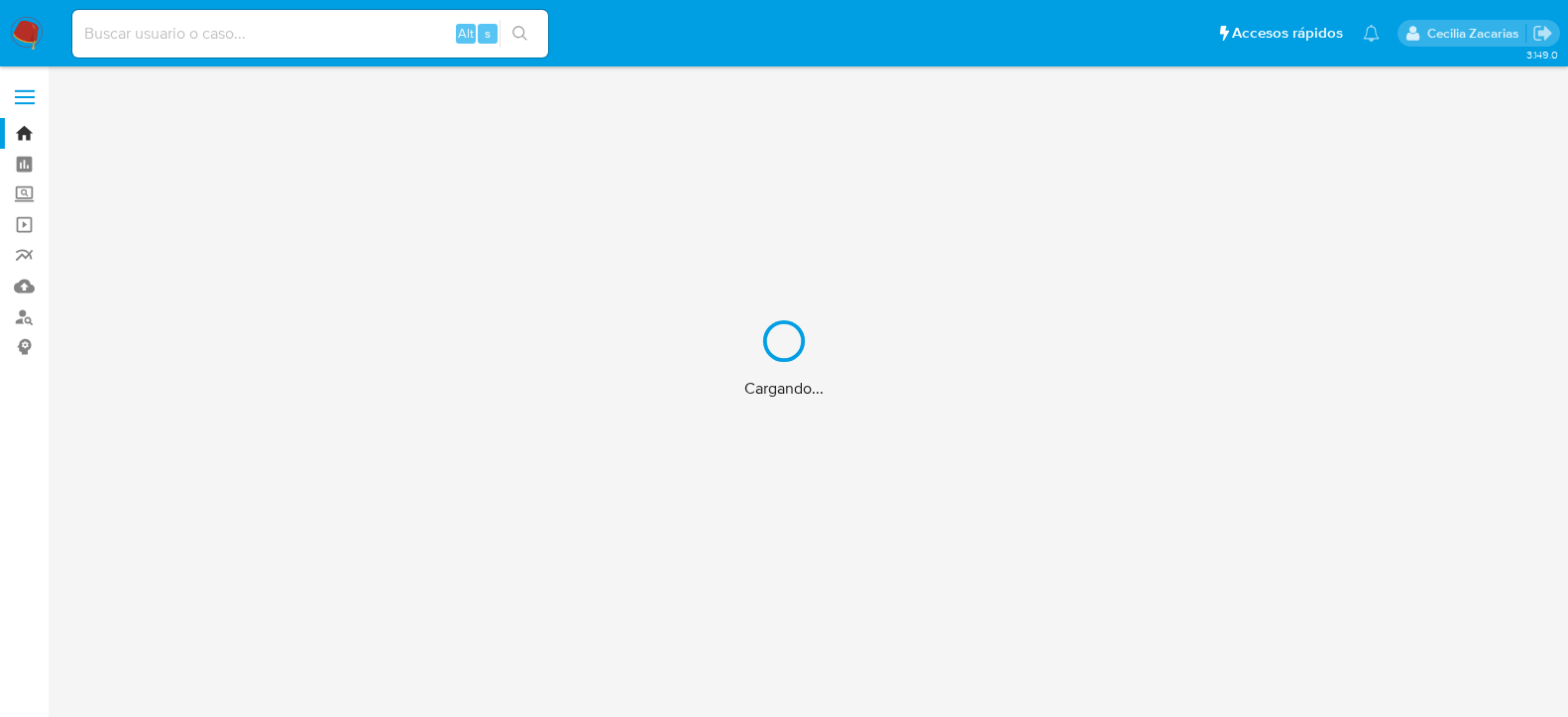 scroll, scrollTop: 0, scrollLeft: 0, axis: both 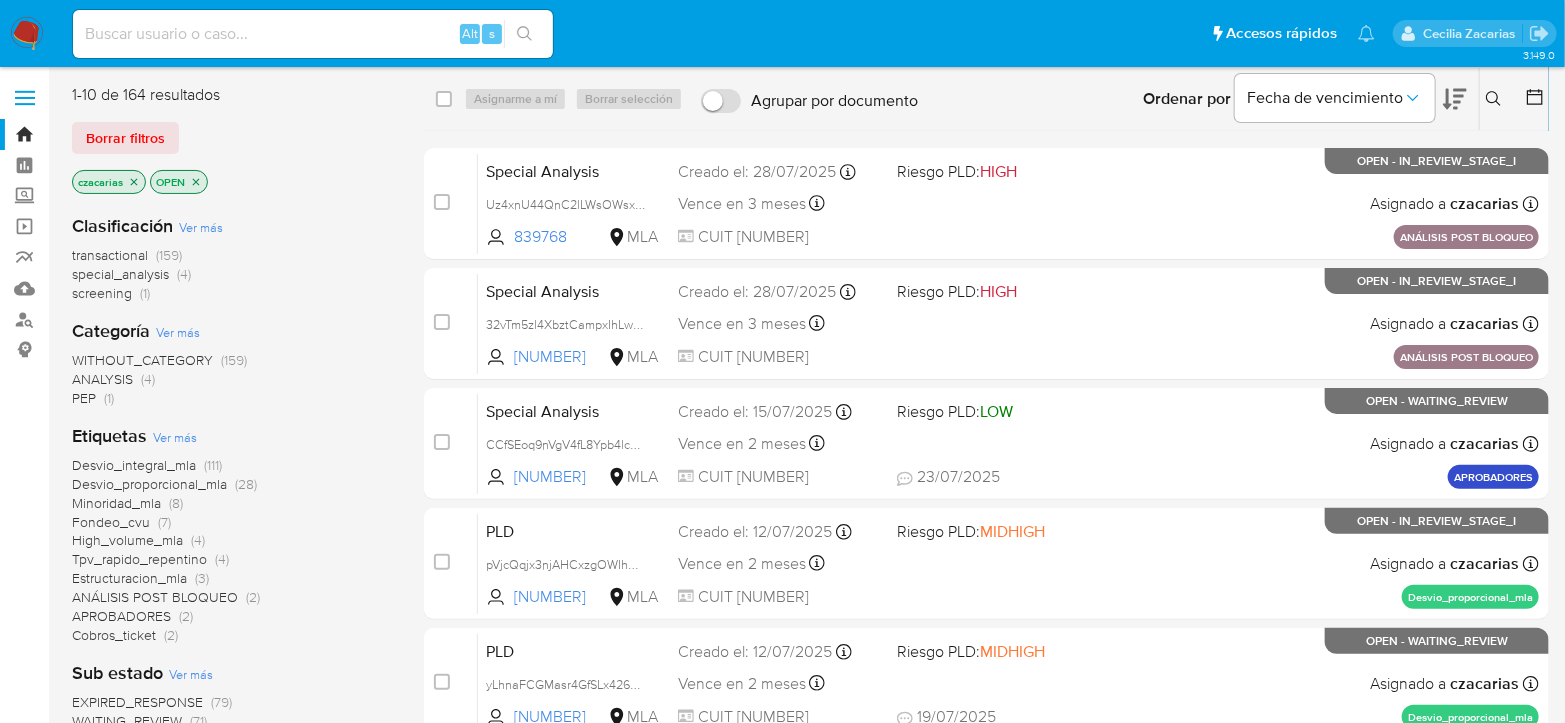 click 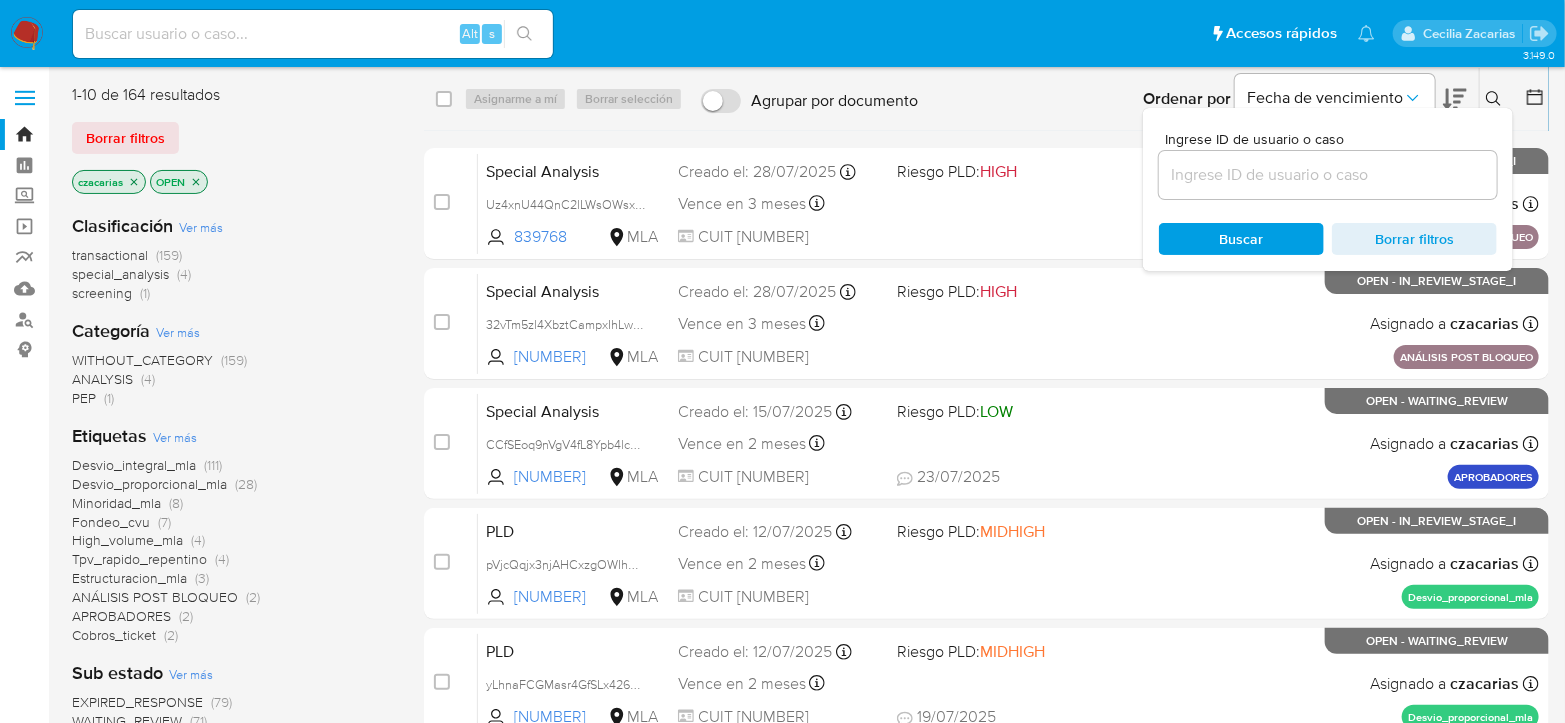 drag, startPoint x: 1341, startPoint y: 190, endPoint x: 1345, endPoint y: 180, distance: 10.770329 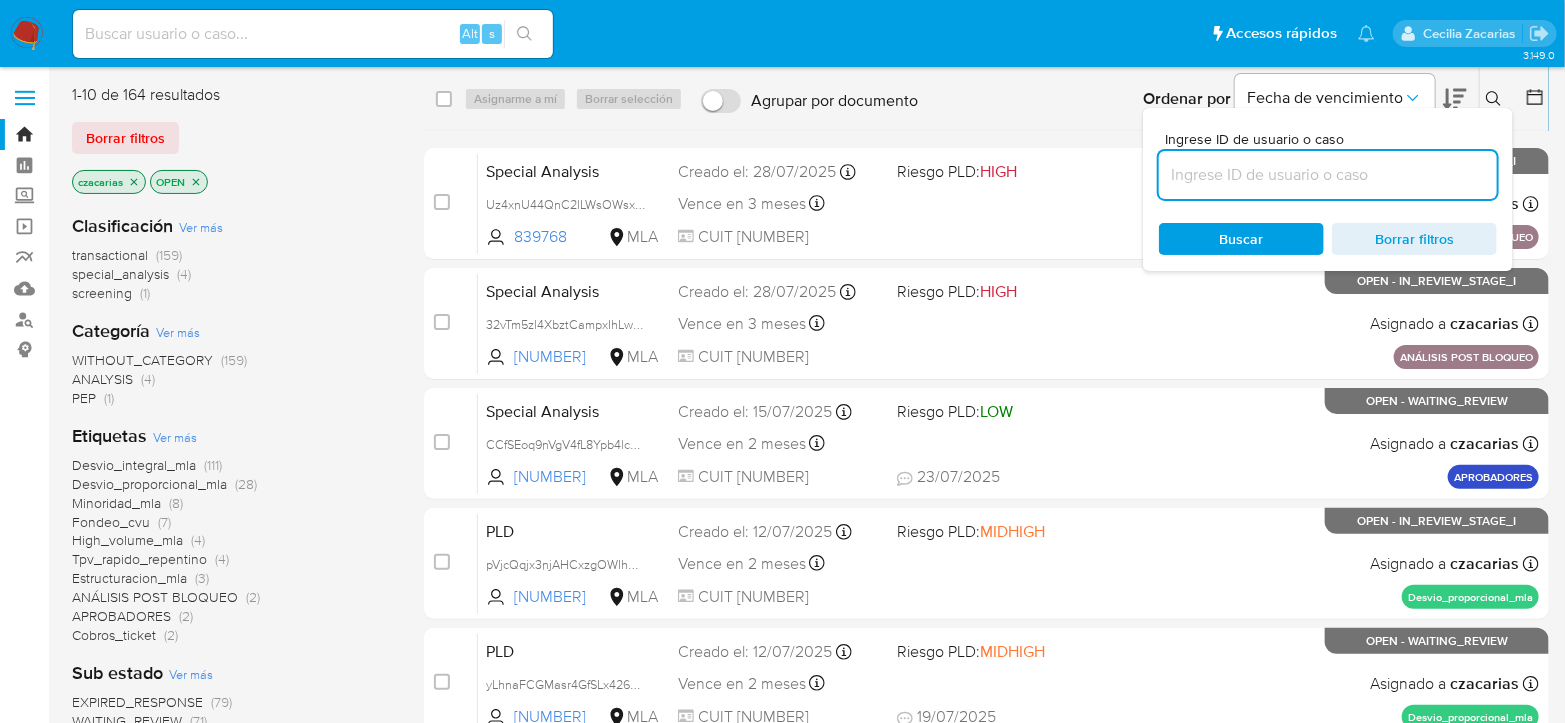 click at bounding box center (1328, 175) 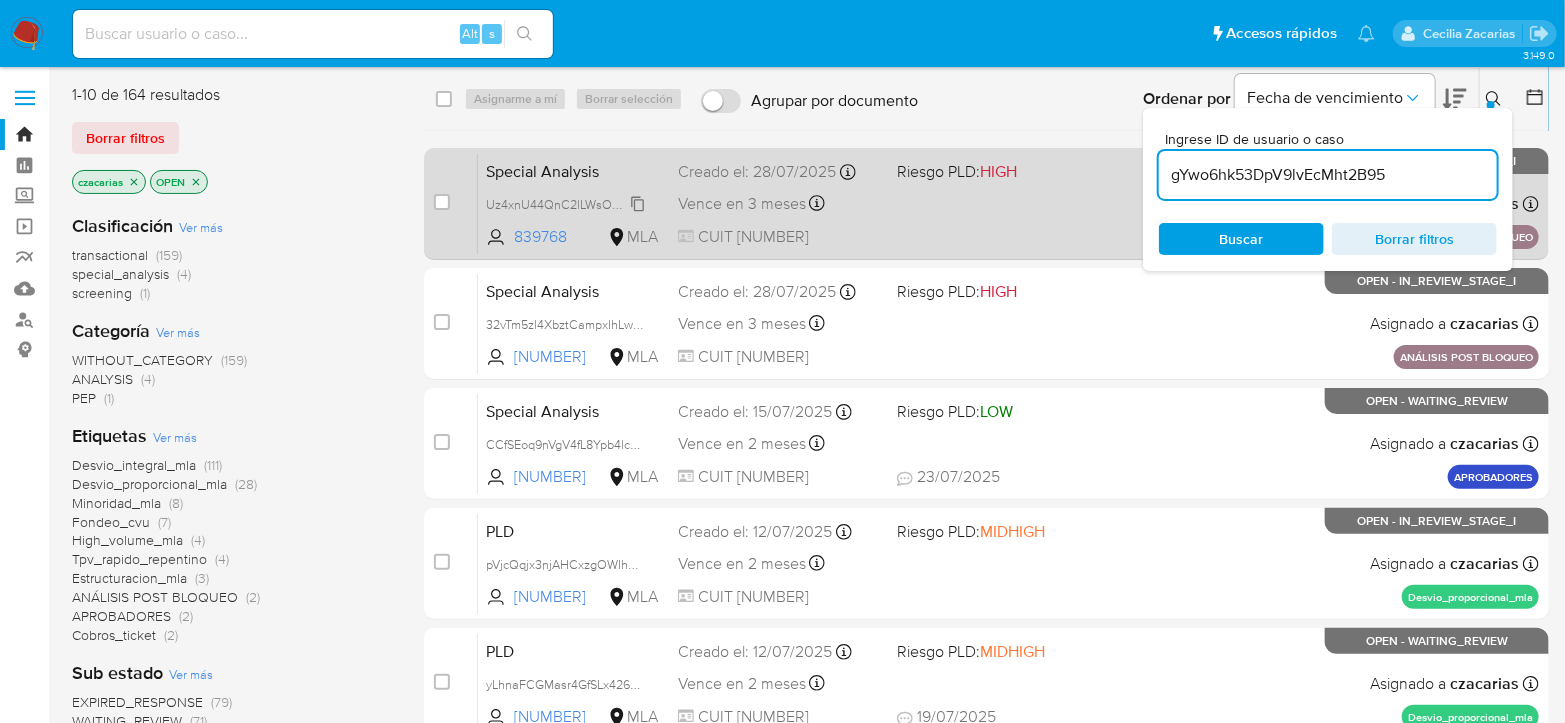type on "gYwo6hk53DpV9lvEcMht2B95" 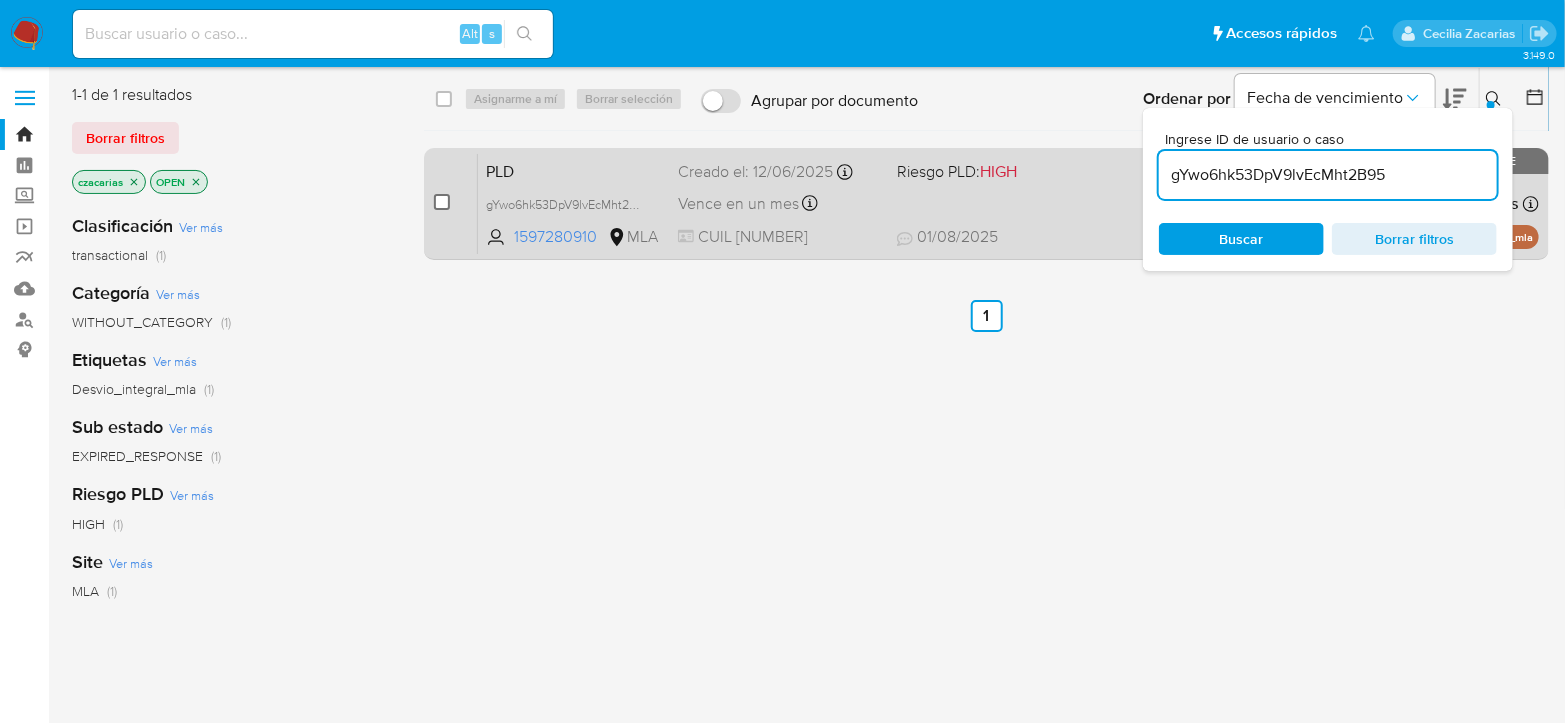 click at bounding box center (442, 202) 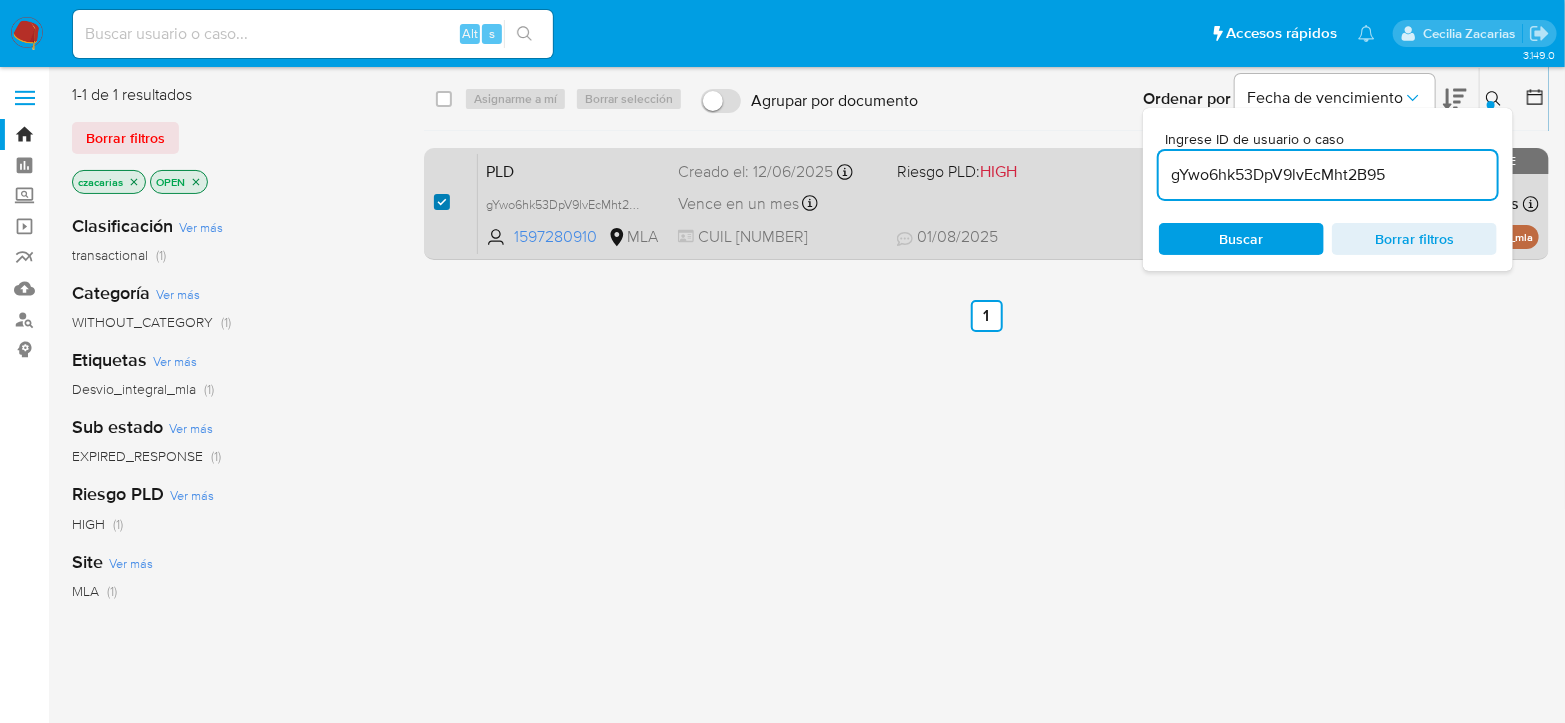 checkbox on "true" 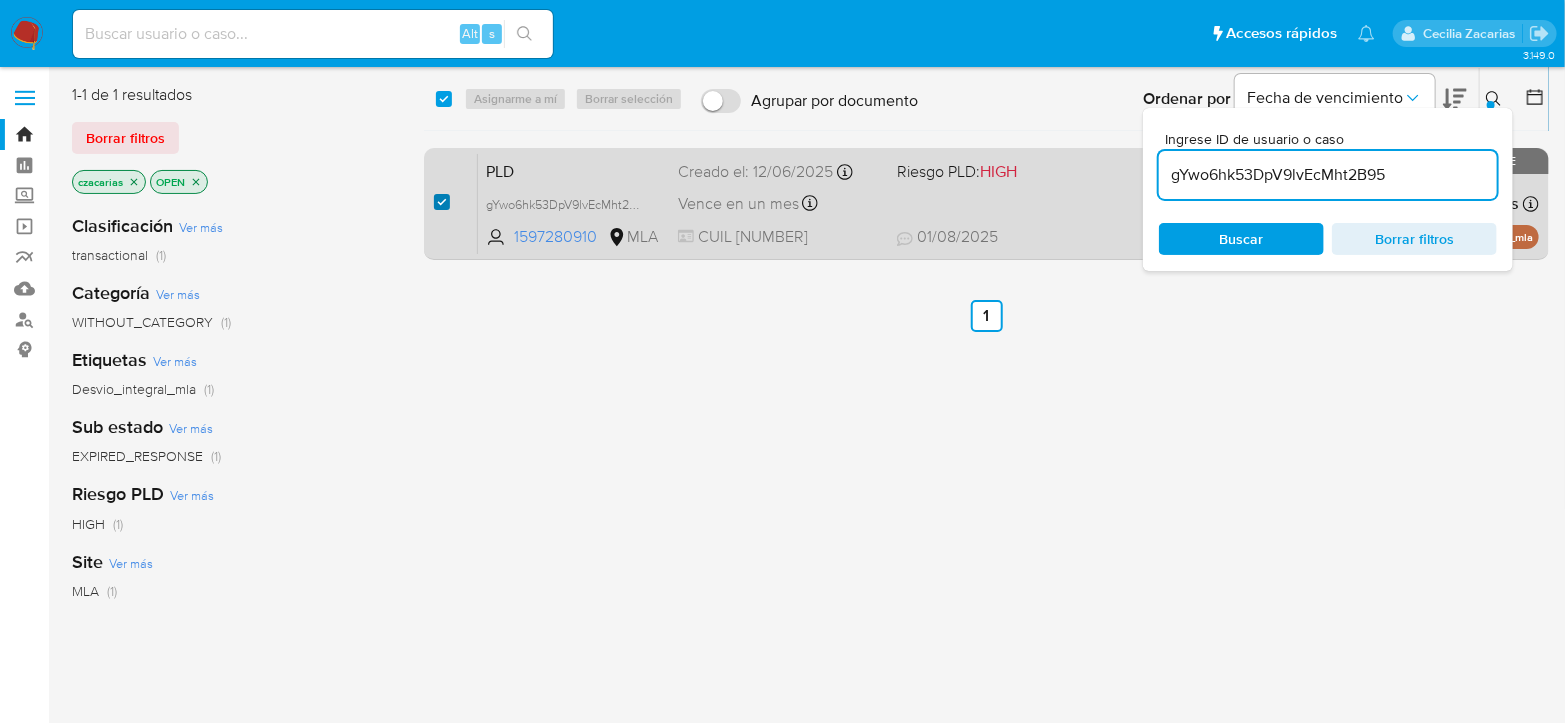 checkbox on "true" 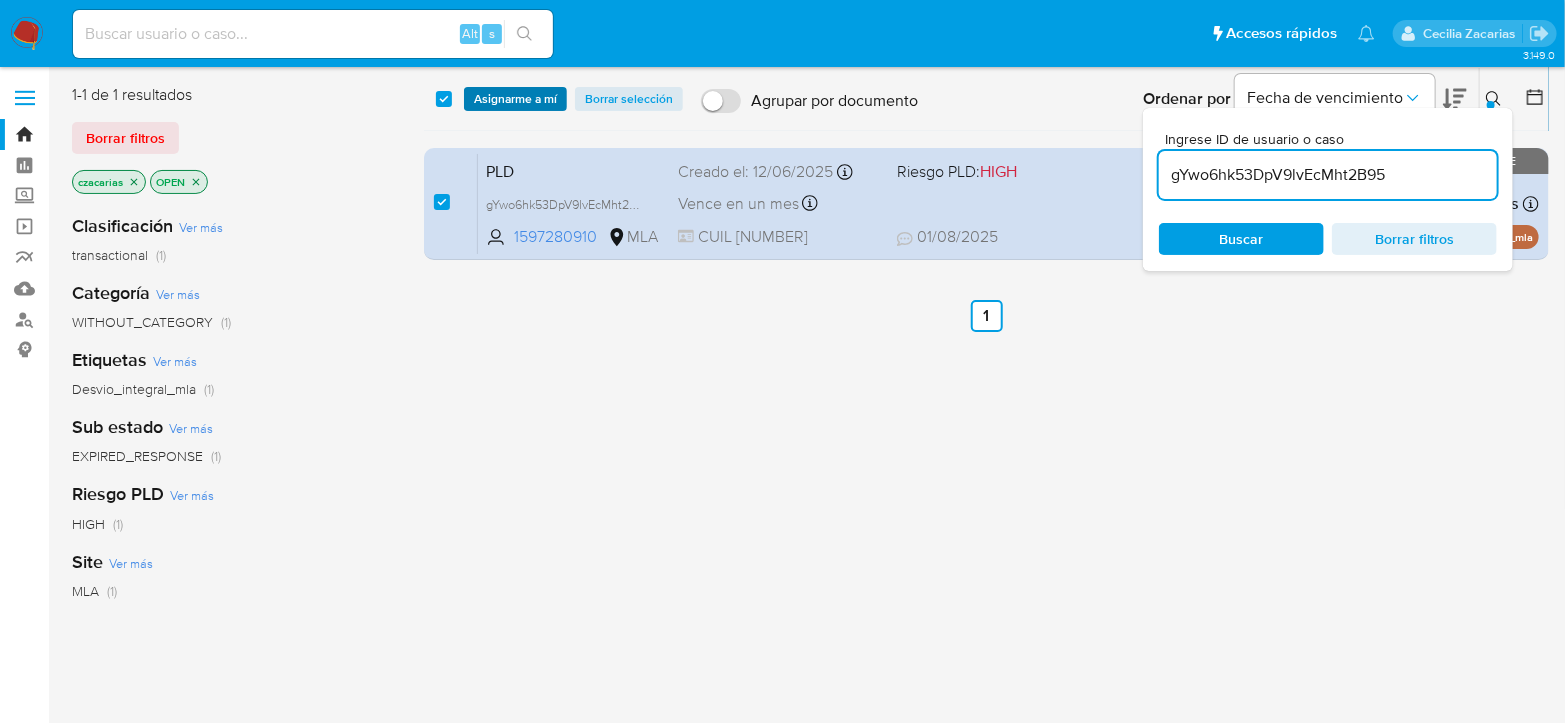 click on "Asignarme a mí" at bounding box center (515, 99) 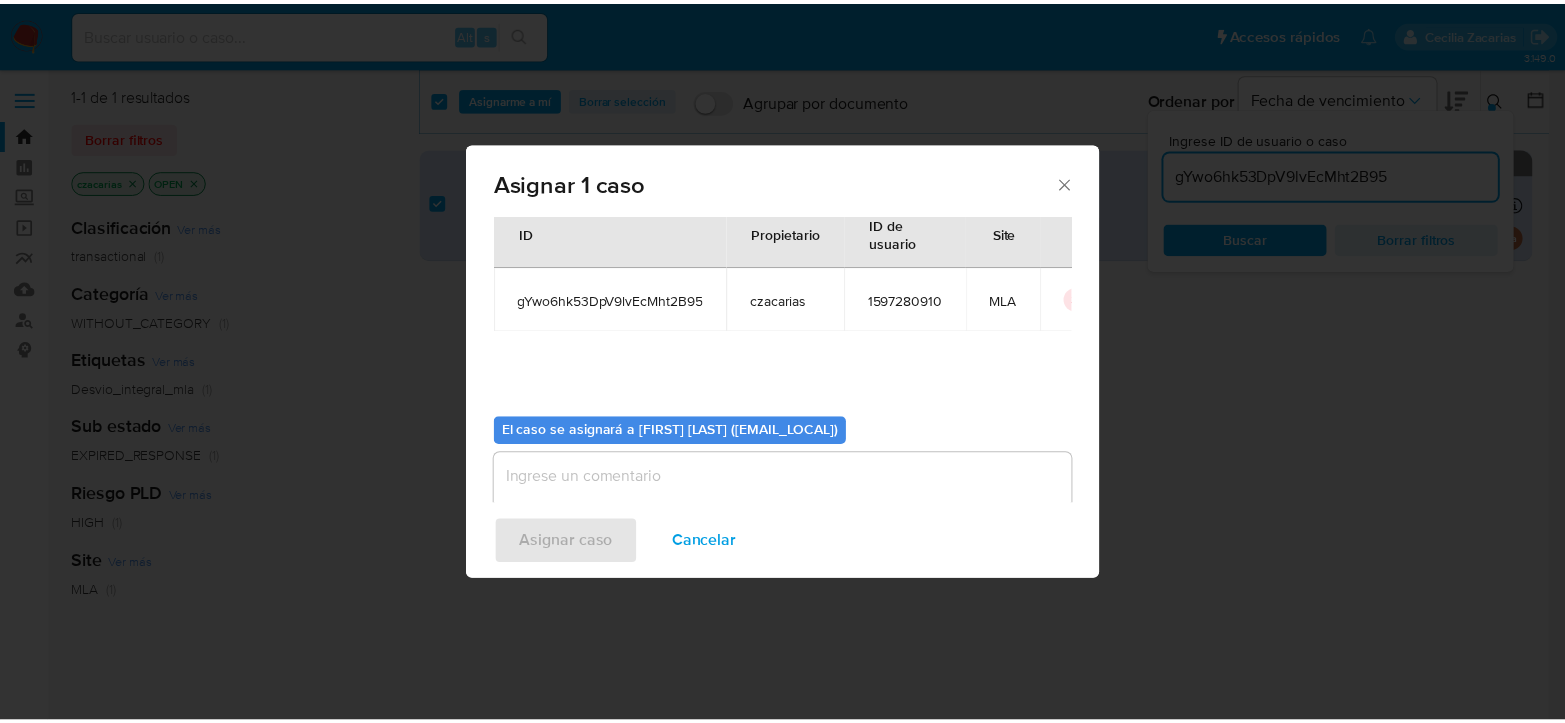 scroll, scrollTop: 102, scrollLeft: 0, axis: vertical 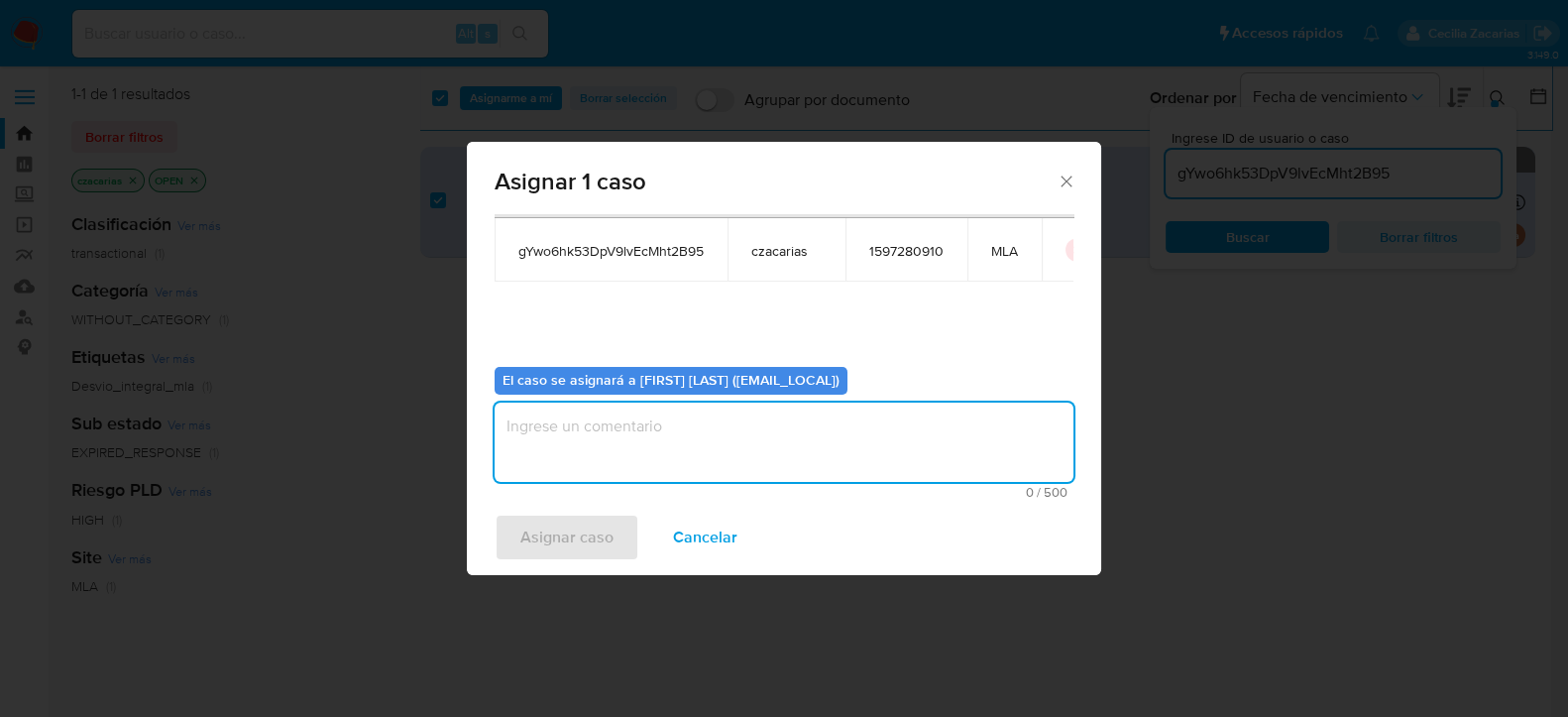 click at bounding box center [784, 442] 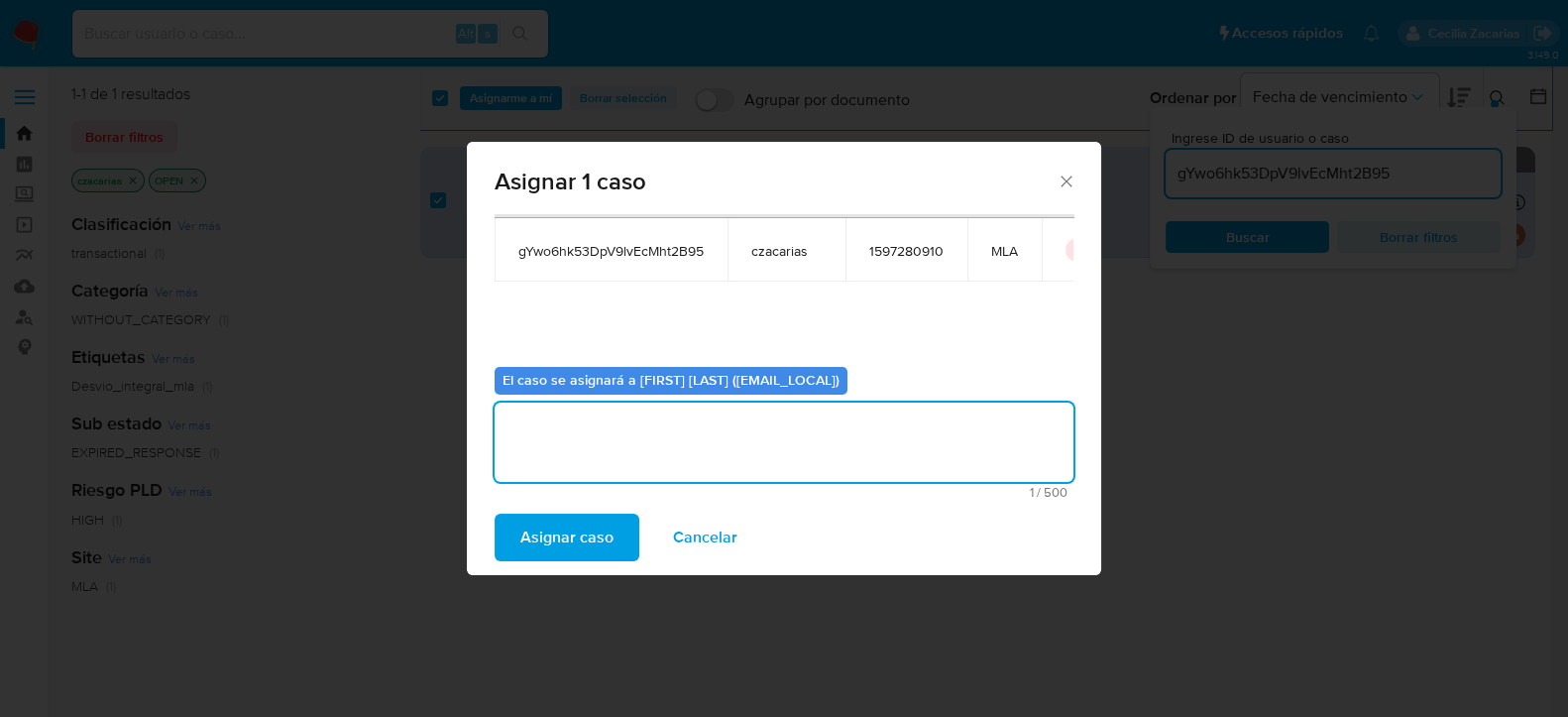 click on "Asignar caso" at bounding box center [567, 538] 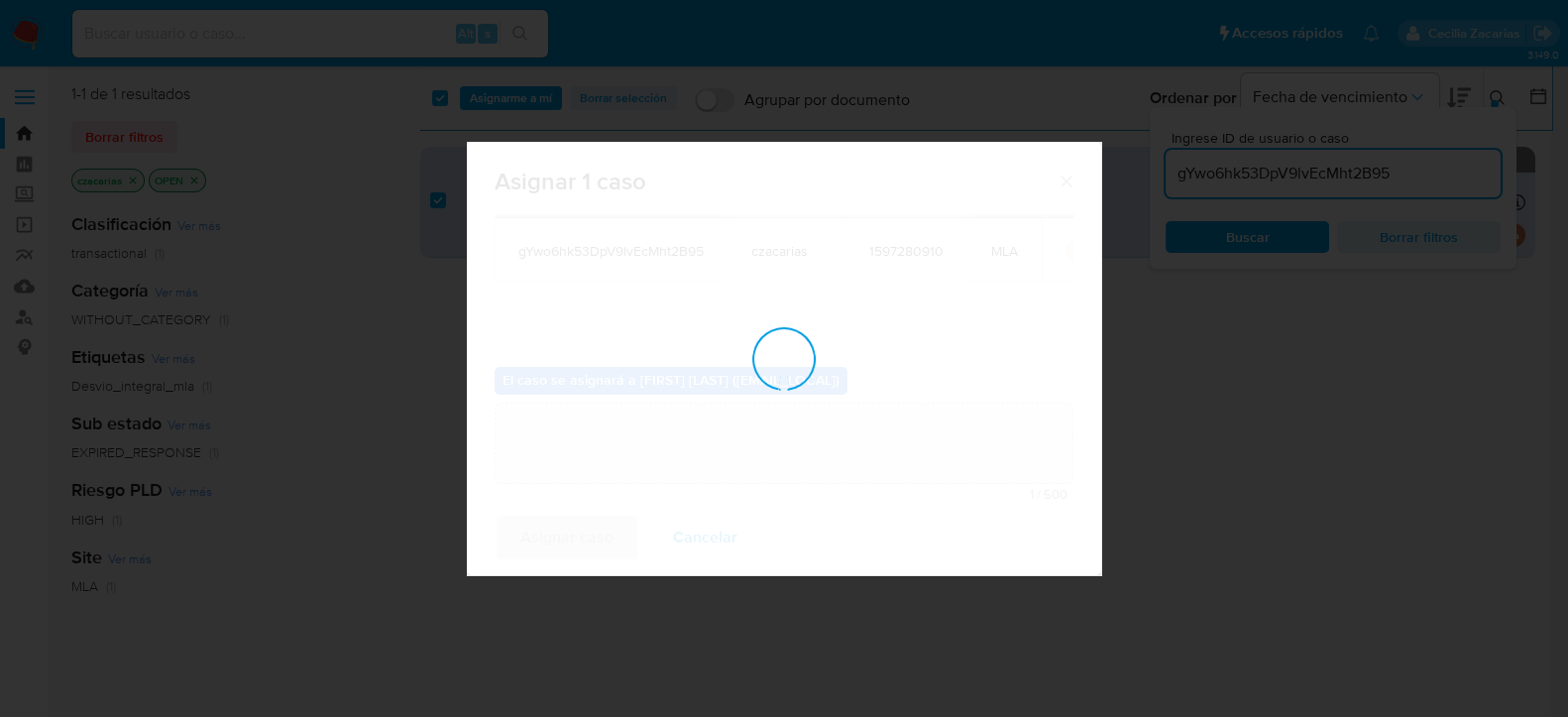 type 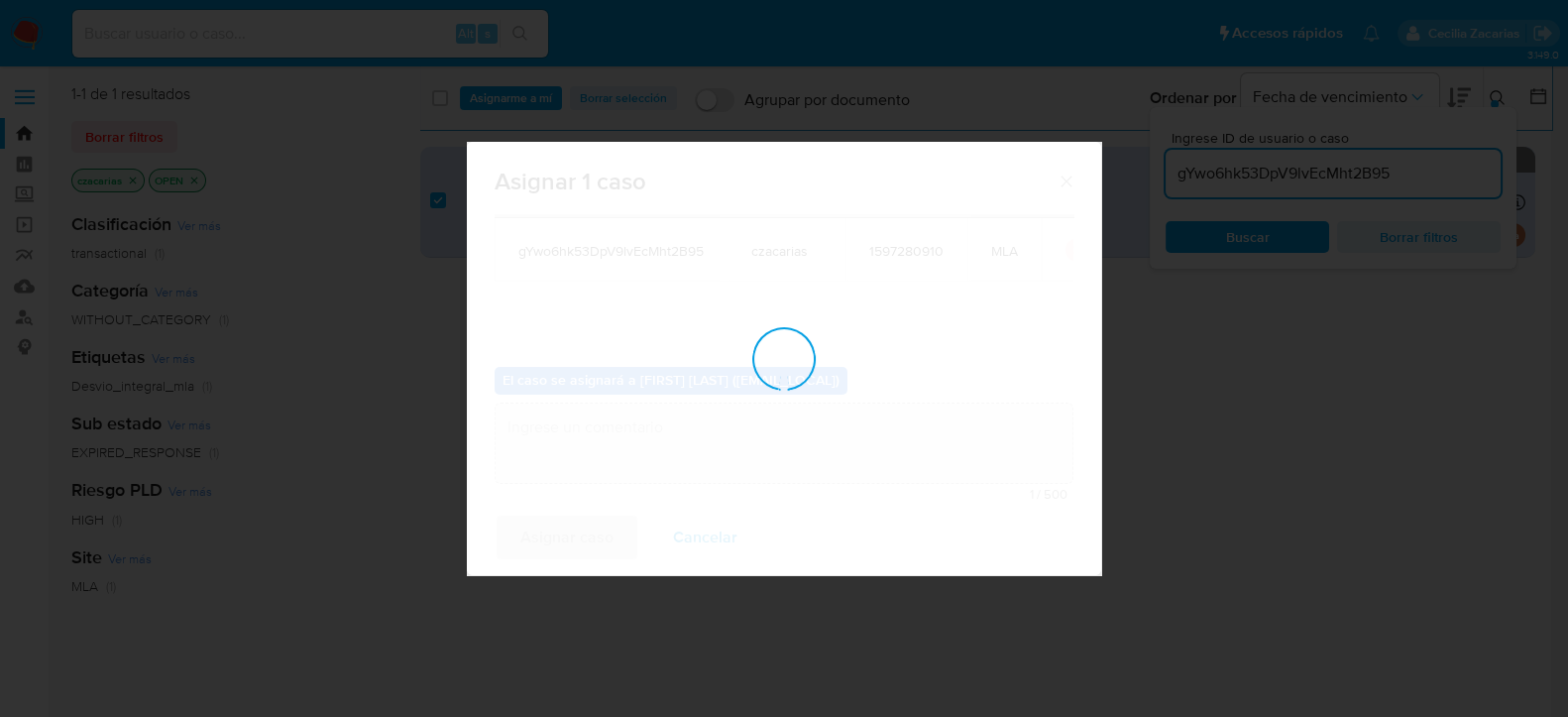 checkbox on "false" 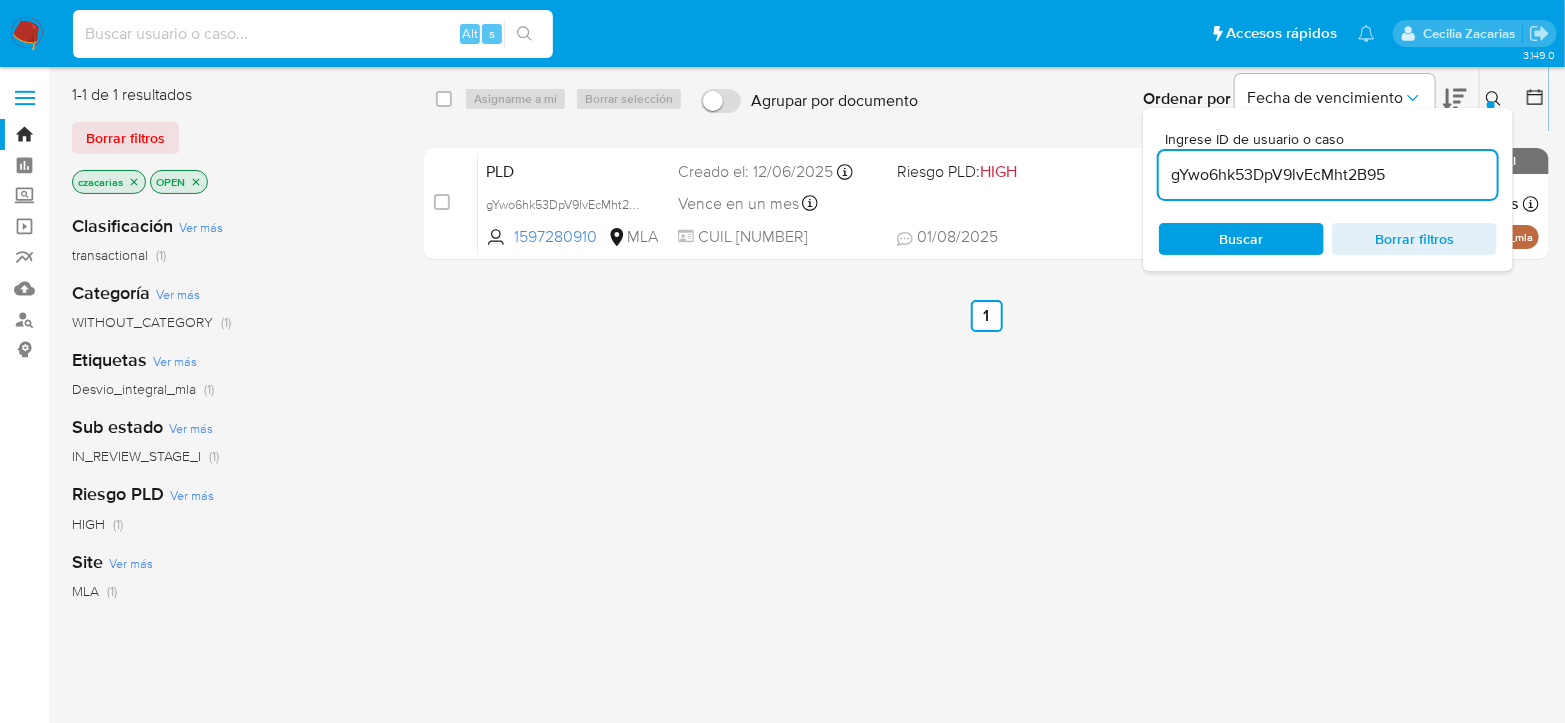 click at bounding box center (313, 34) 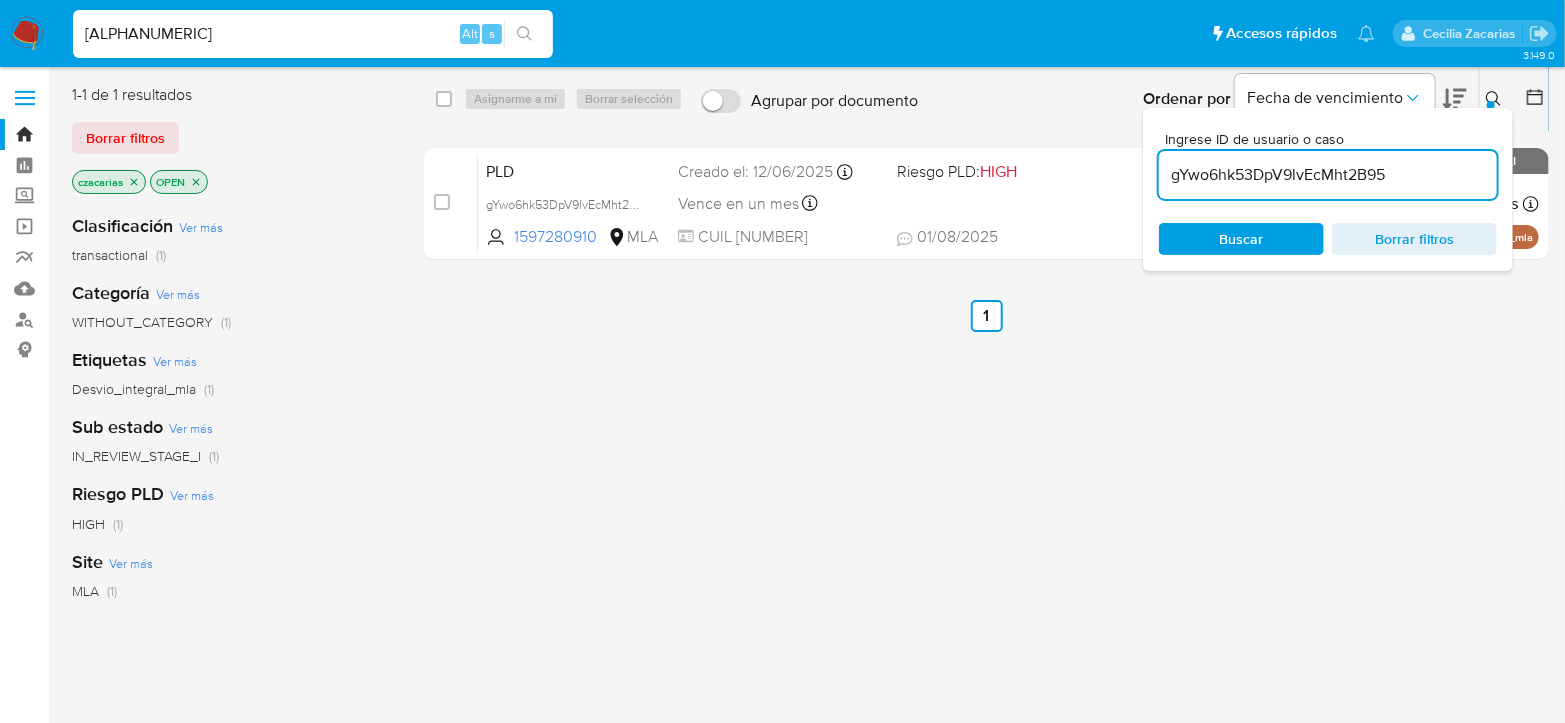 click on "yyCBqqkDmF861wQkj3xkXarX" at bounding box center [313, 34] 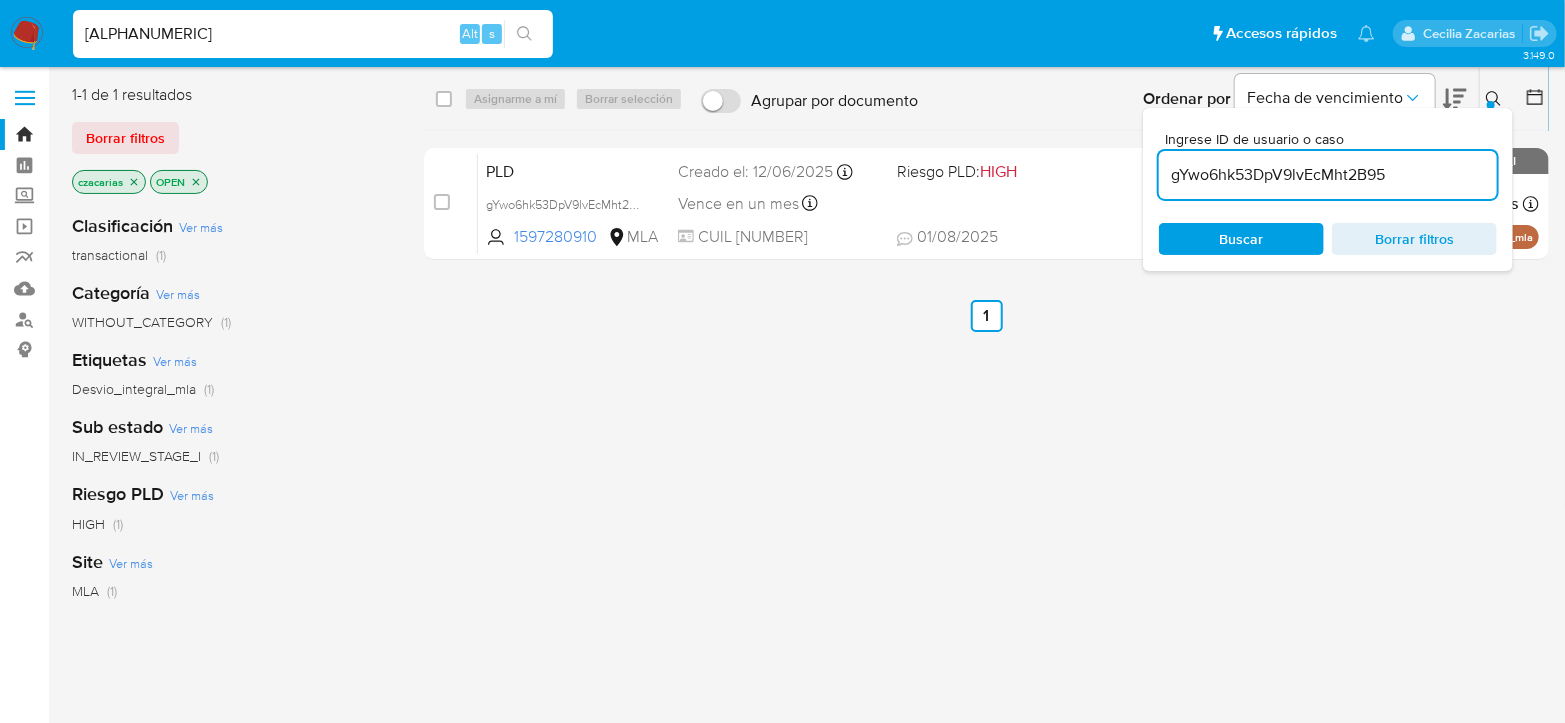 type on "yyCBqqkDmF861wQkj3xkXarX" 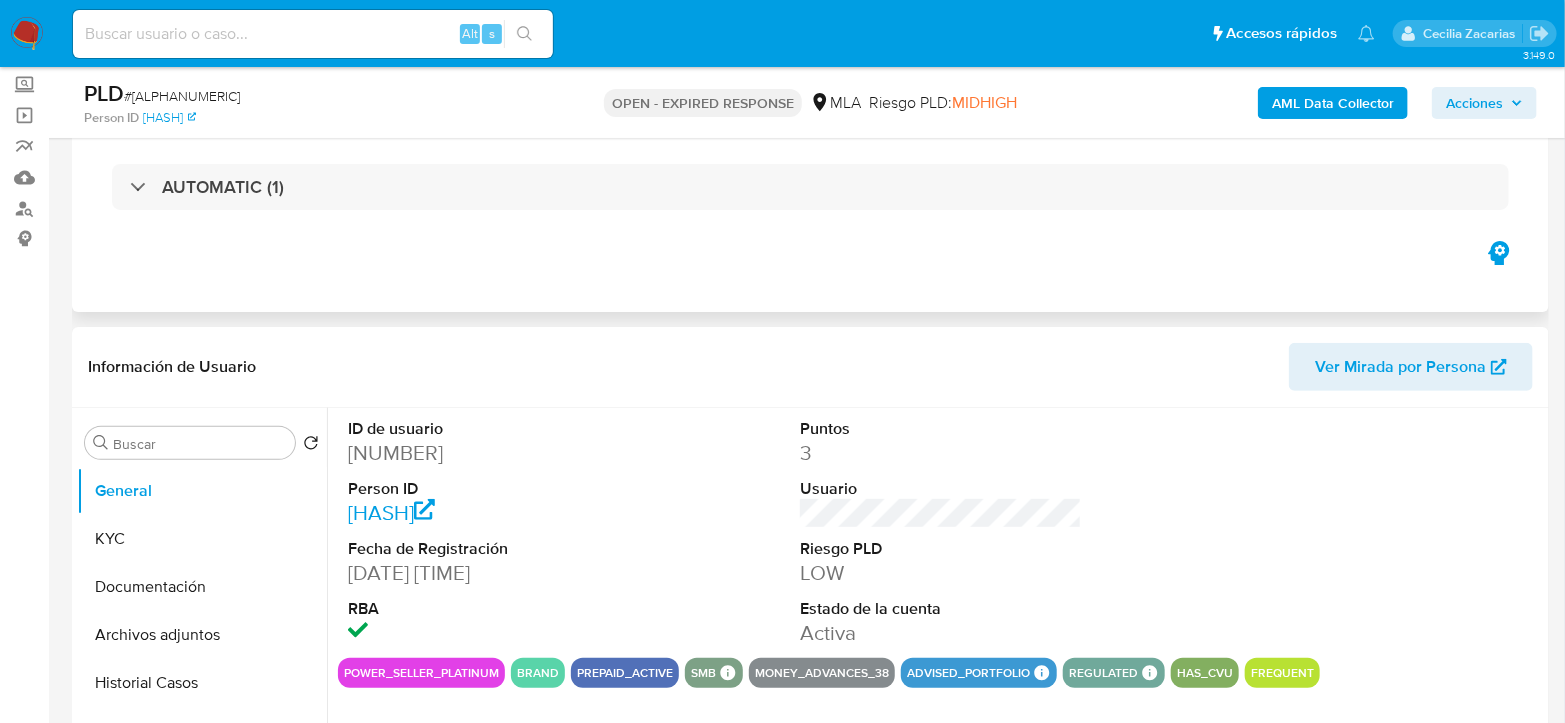 scroll, scrollTop: 222, scrollLeft: 0, axis: vertical 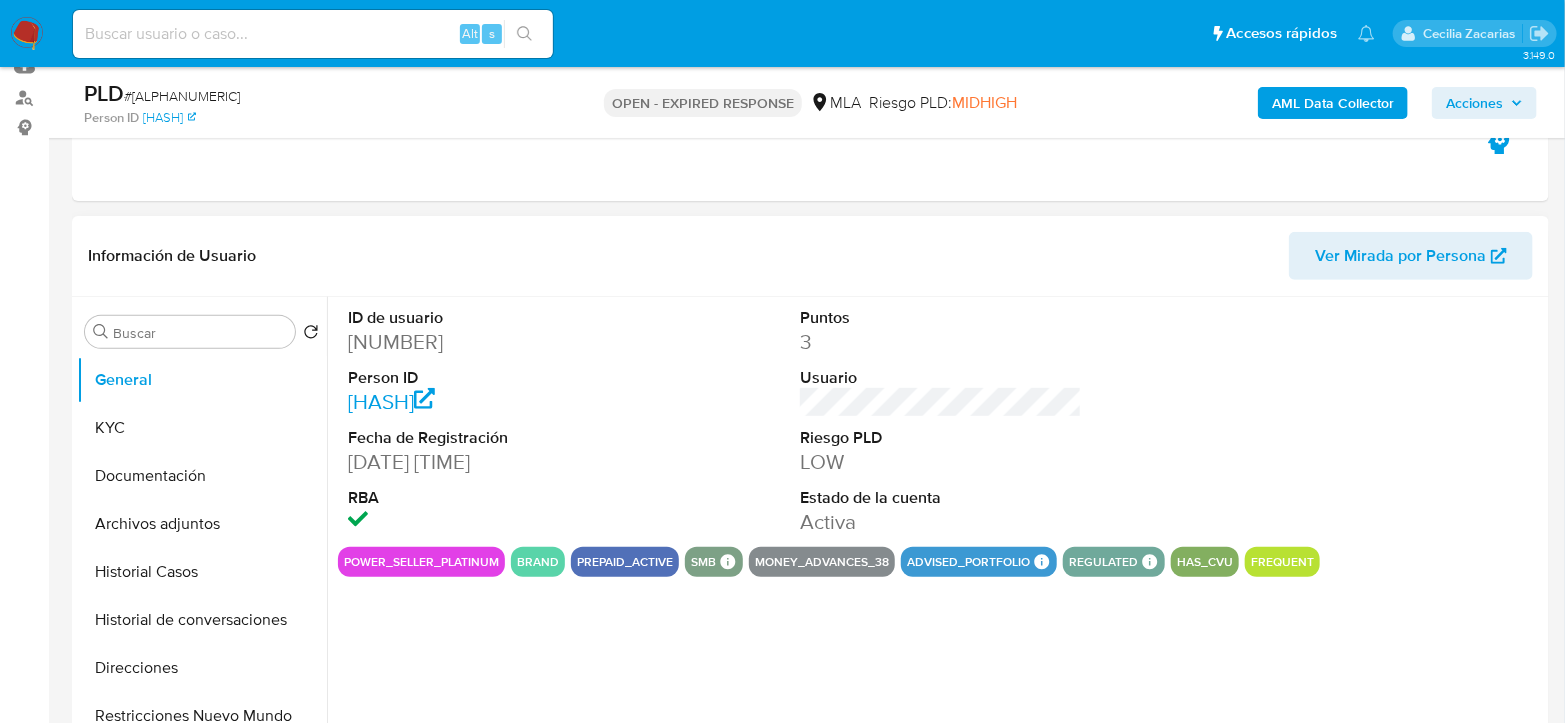 select on "10" 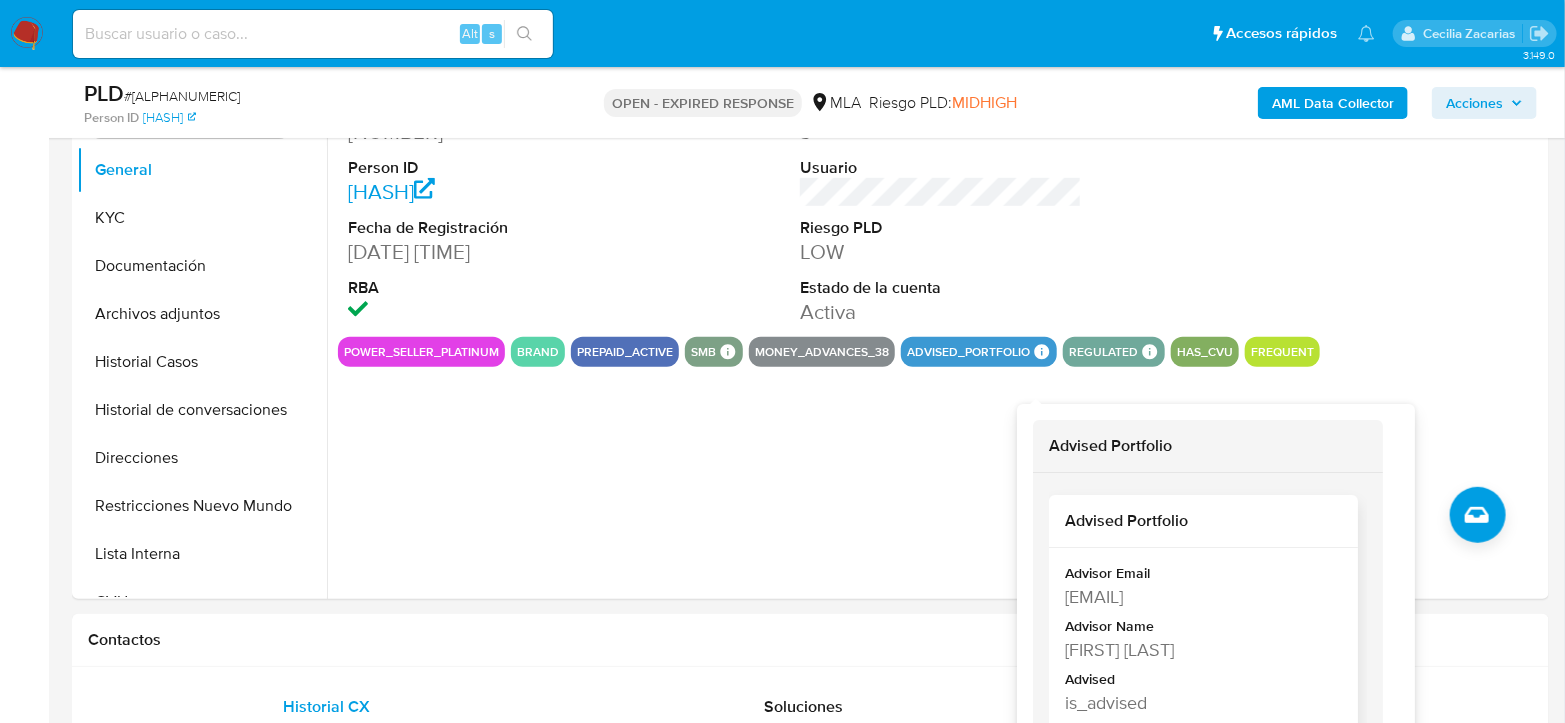 scroll, scrollTop: 444, scrollLeft: 0, axis: vertical 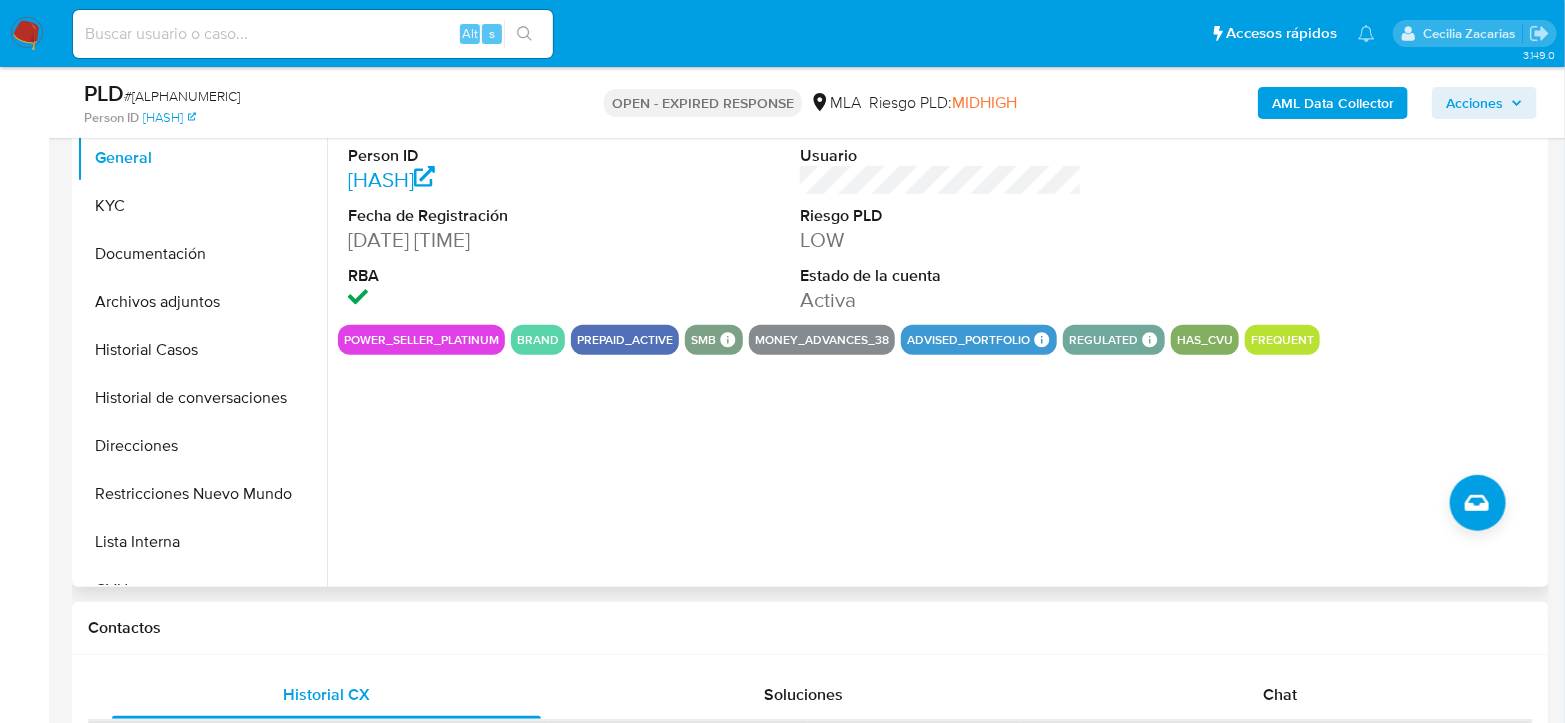 drag, startPoint x: 1070, startPoint y: 621, endPoint x: 1096, endPoint y: 471, distance: 152.23666 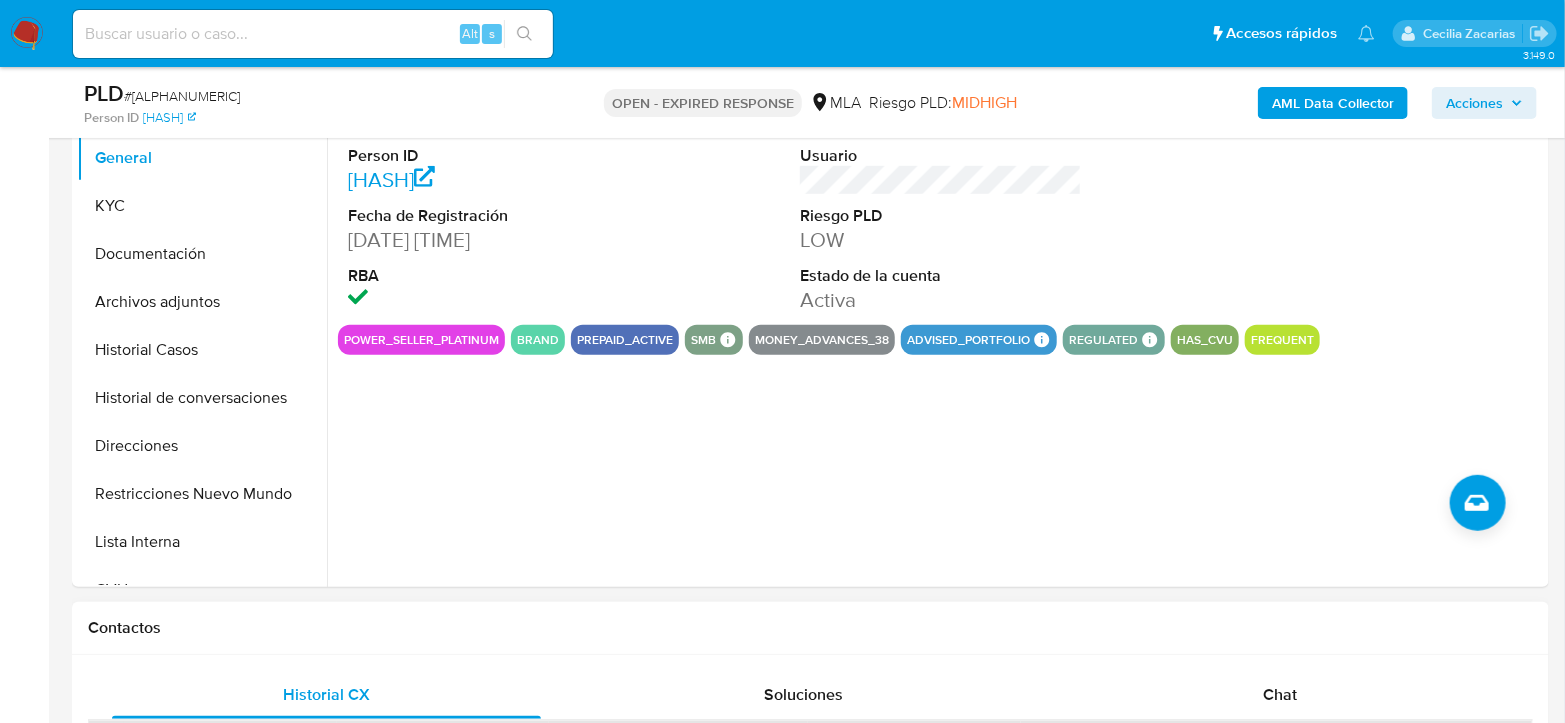 drag, startPoint x: 1073, startPoint y: 663, endPoint x: 1152, endPoint y: 630, distance: 85.61542 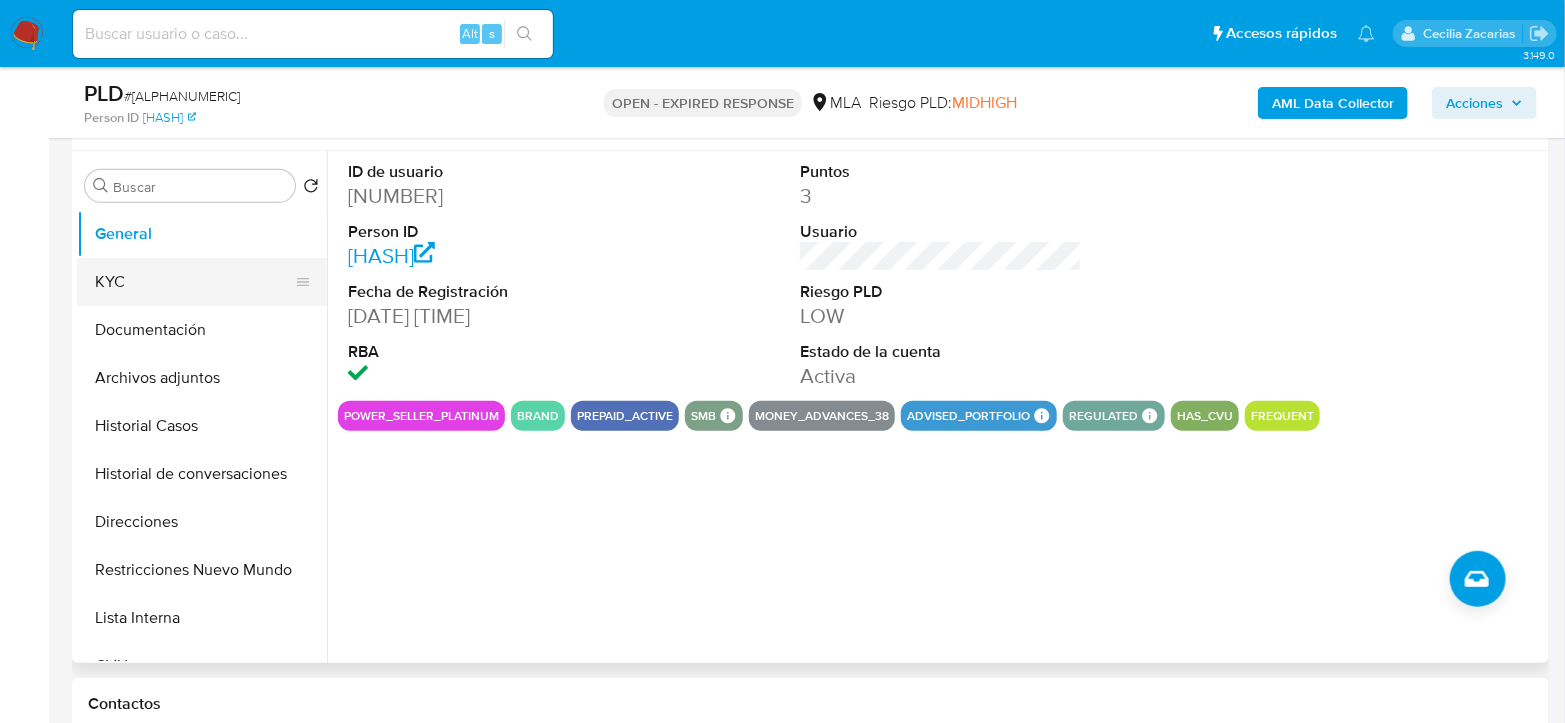scroll, scrollTop: 333, scrollLeft: 0, axis: vertical 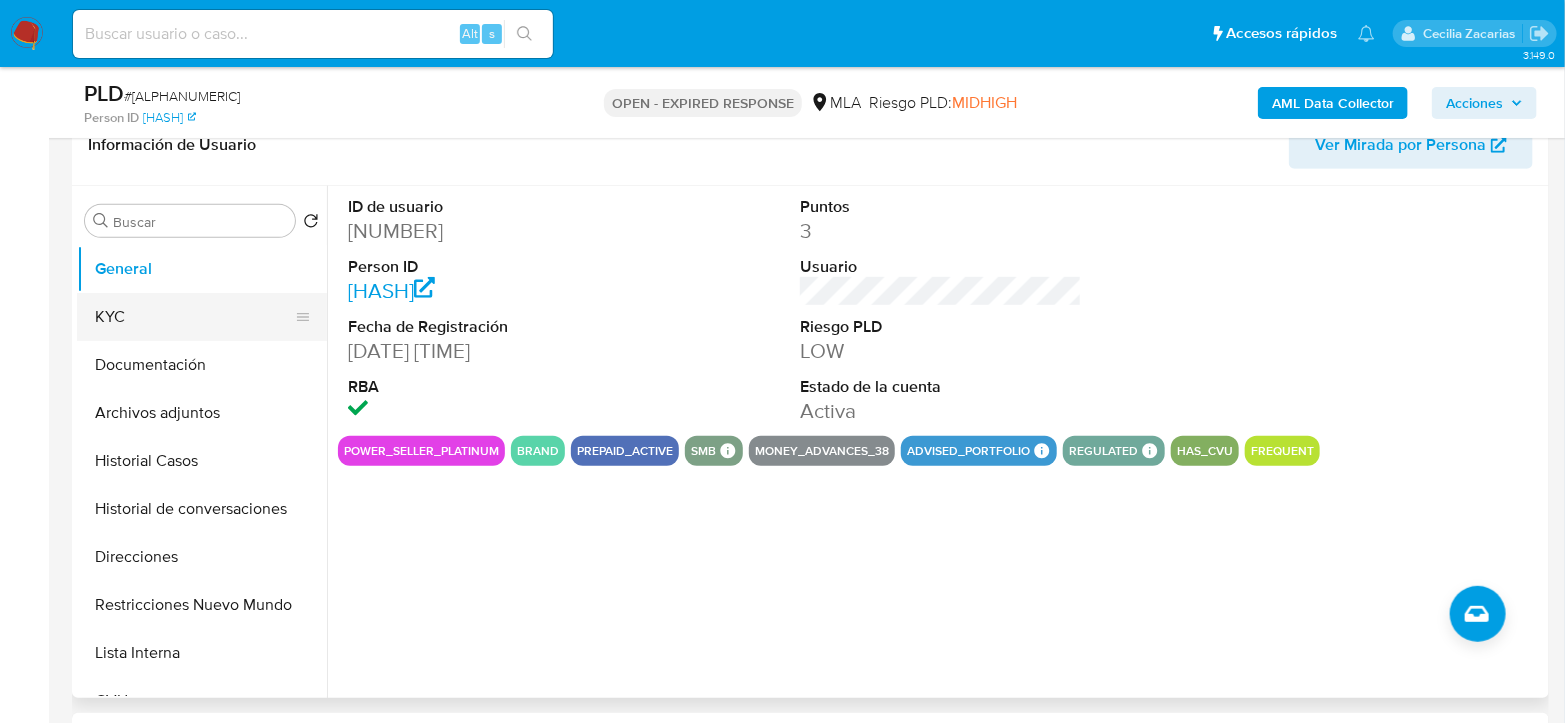 click on "KYC" at bounding box center [194, 317] 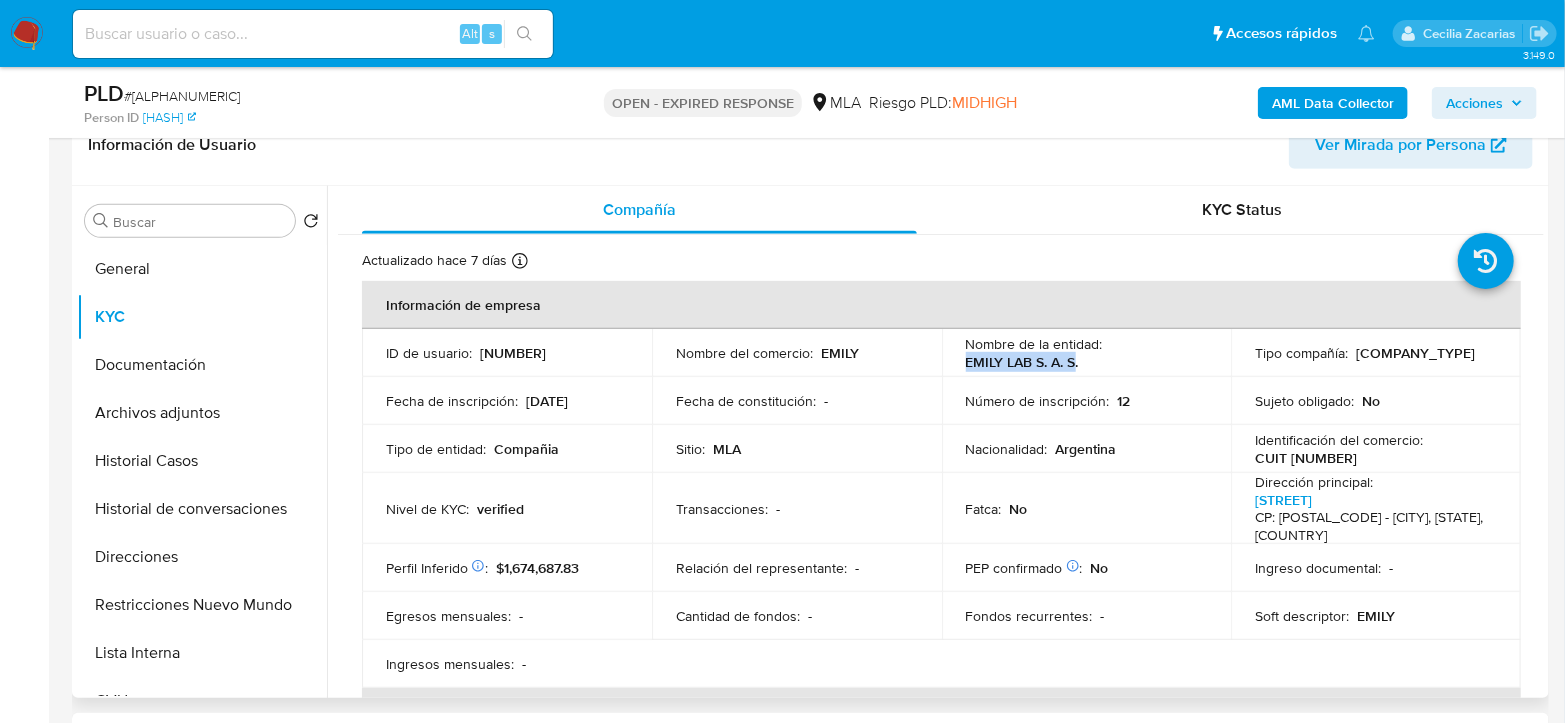 drag, startPoint x: 975, startPoint y: 361, endPoint x: 1072, endPoint y: 358, distance: 97.04638 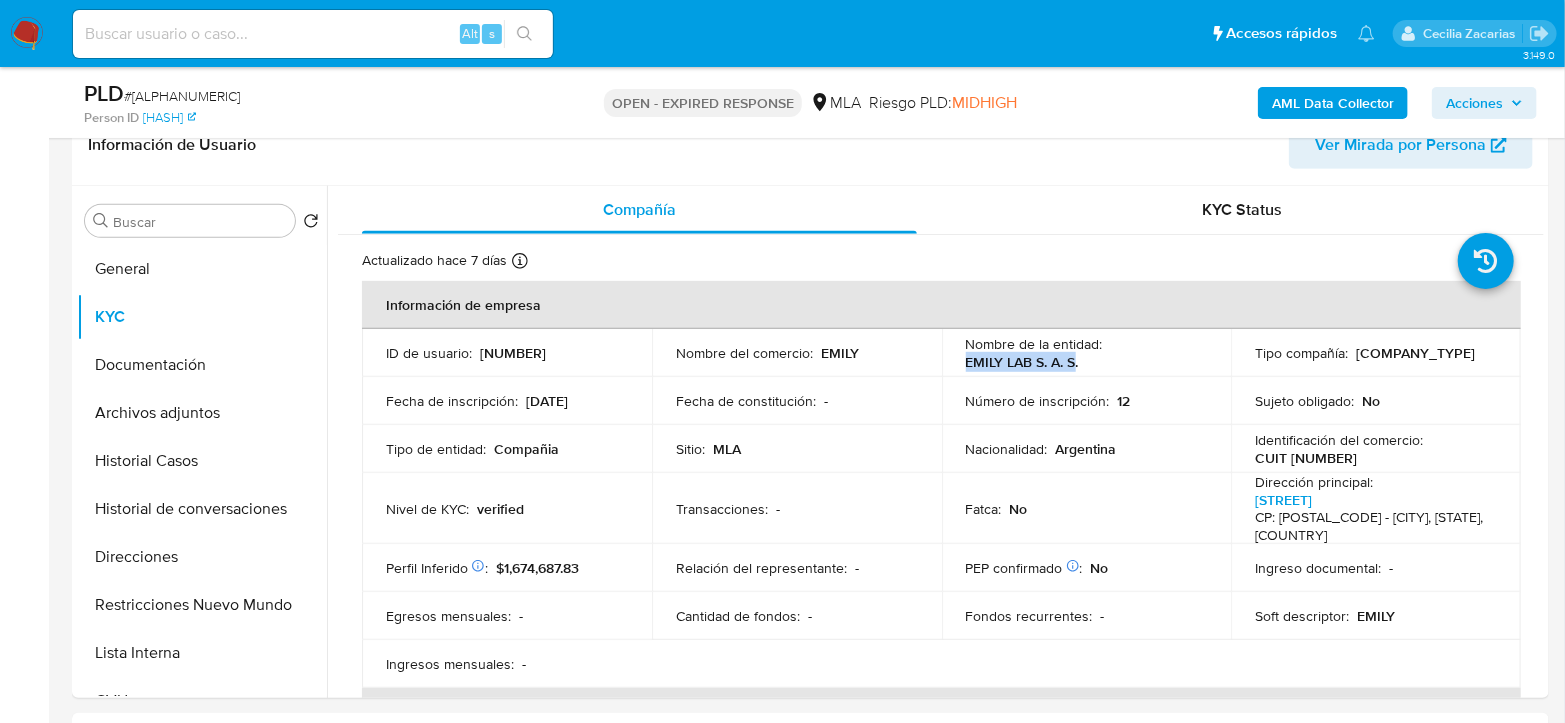 copy on "EMILY LAB S. A. S" 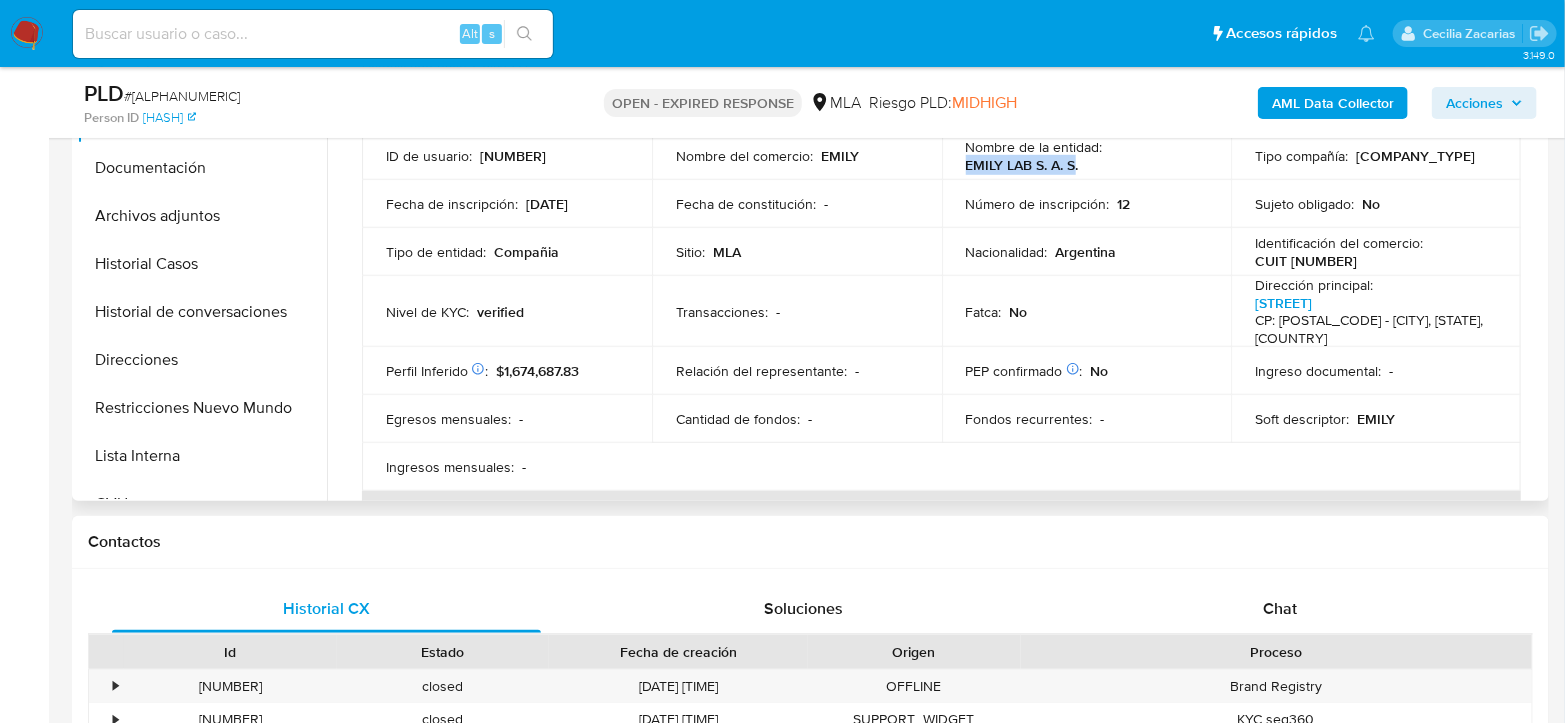 scroll, scrollTop: 555, scrollLeft: 0, axis: vertical 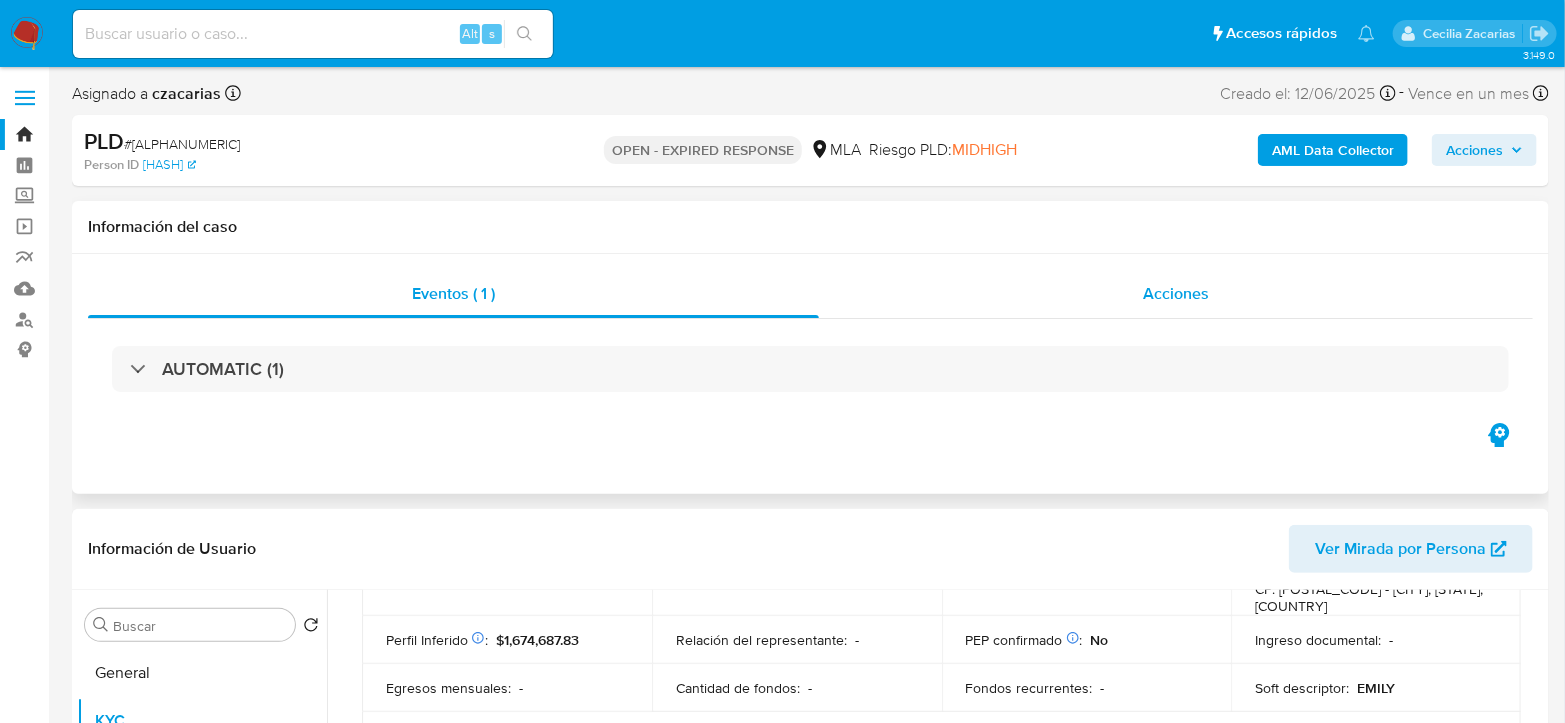 click on "Acciones" at bounding box center [1176, 293] 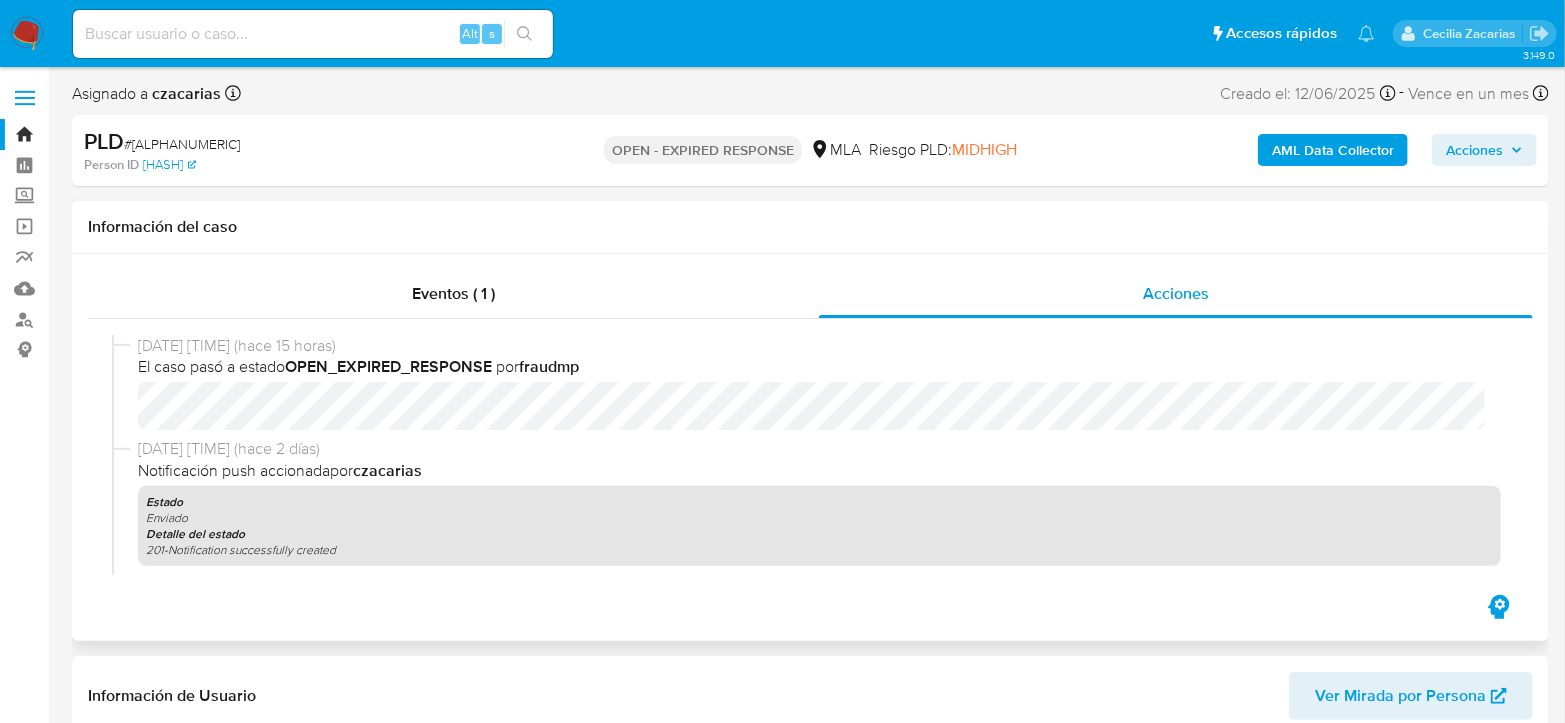 scroll, scrollTop: 111, scrollLeft: 0, axis: vertical 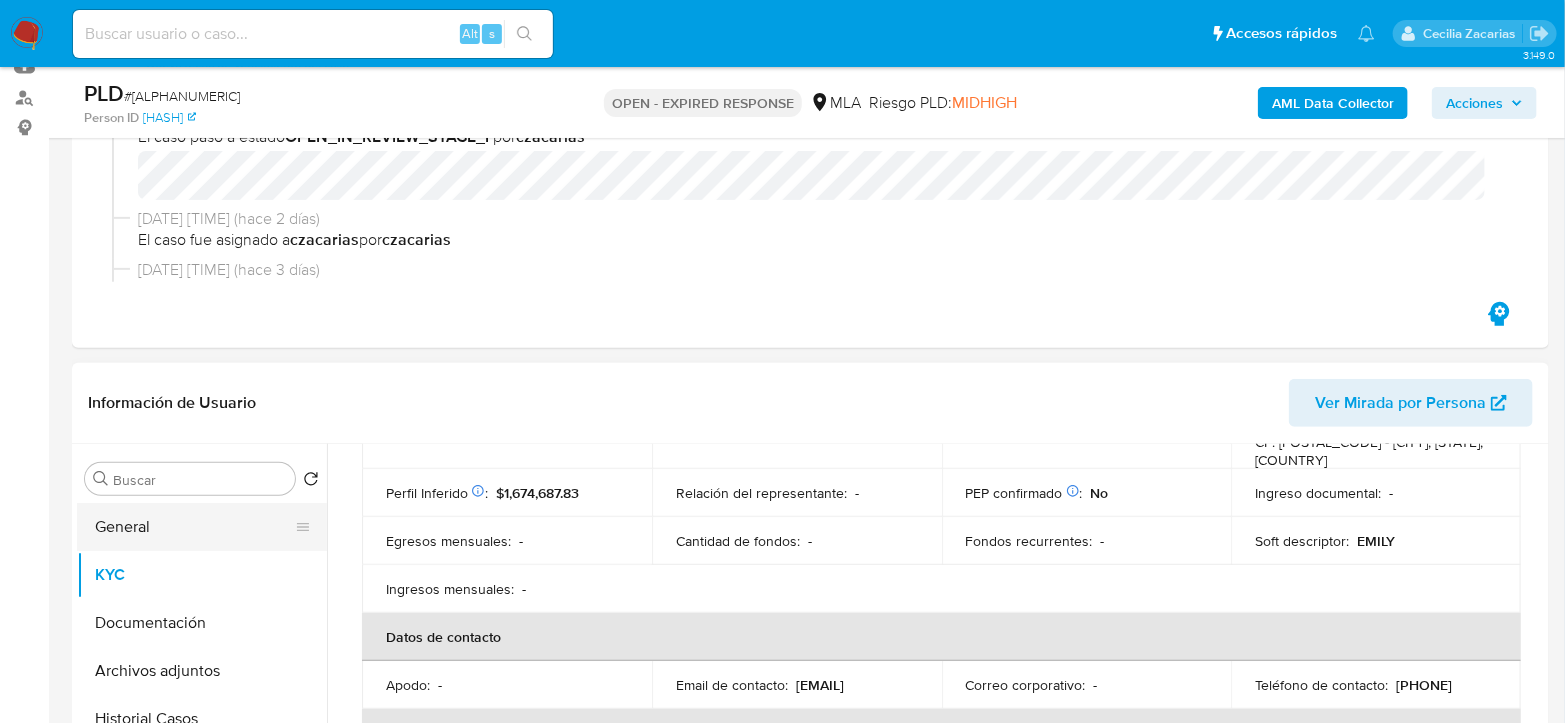 click on "General" at bounding box center (194, 527) 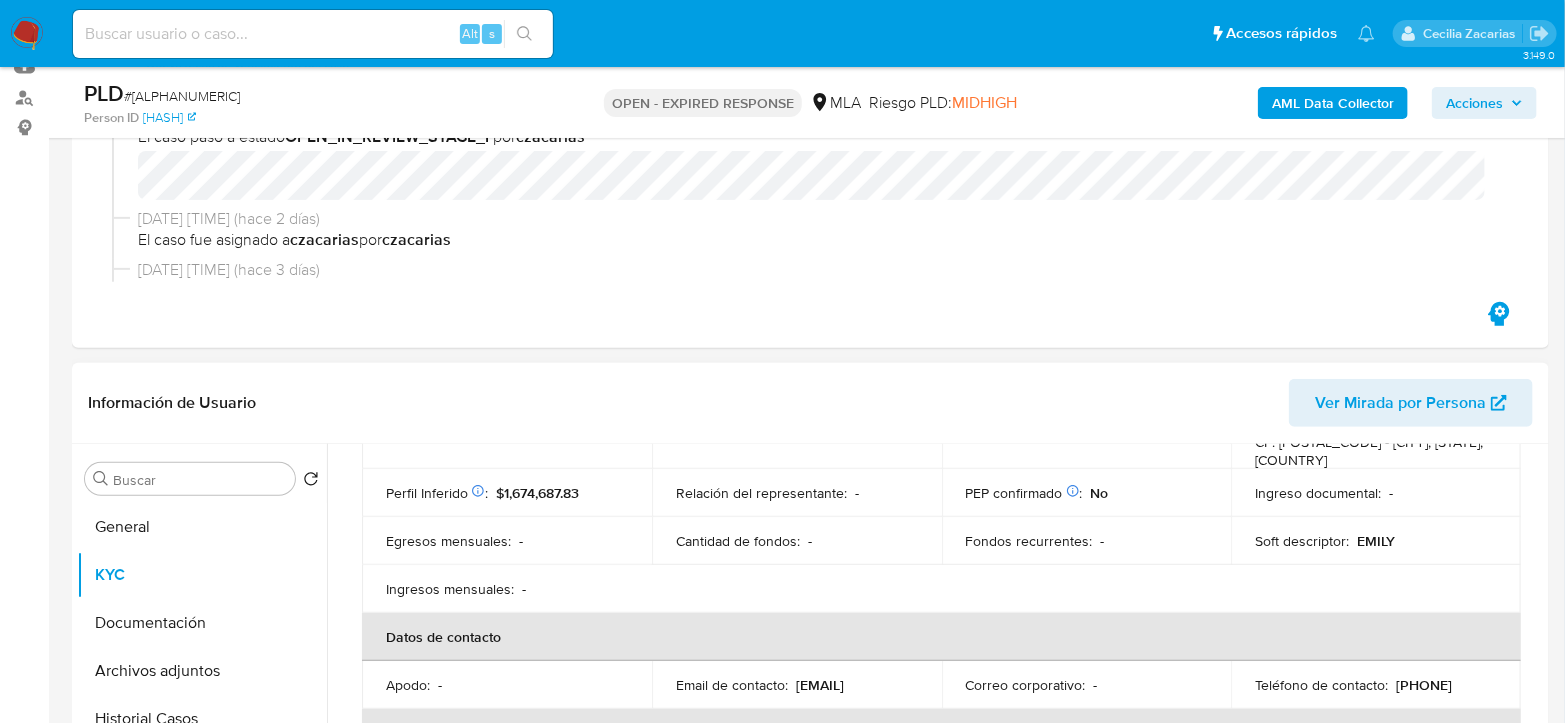 scroll, scrollTop: 0, scrollLeft: 0, axis: both 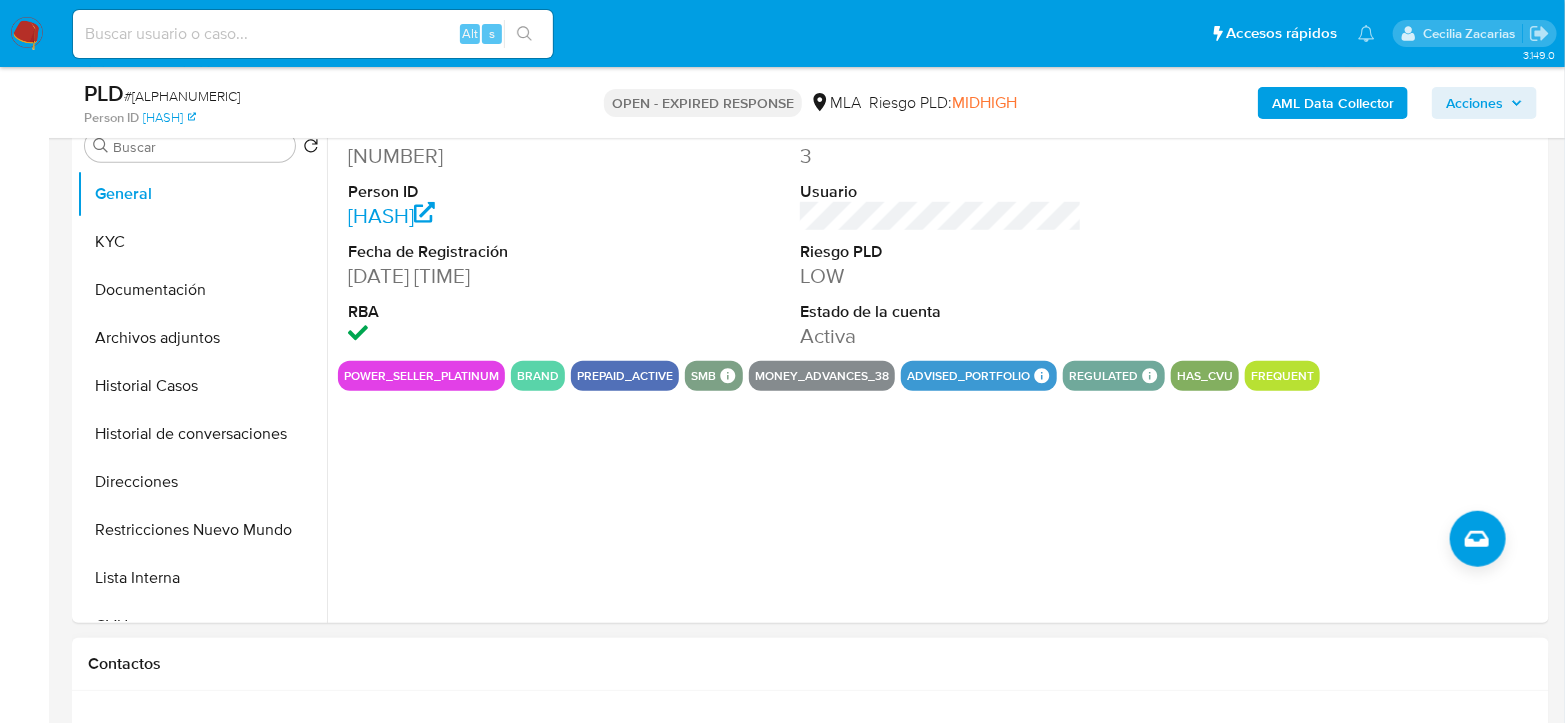 drag, startPoint x: 1199, startPoint y: 655, endPoint x: 1095, endPoint y: 654, distance: 104.00481 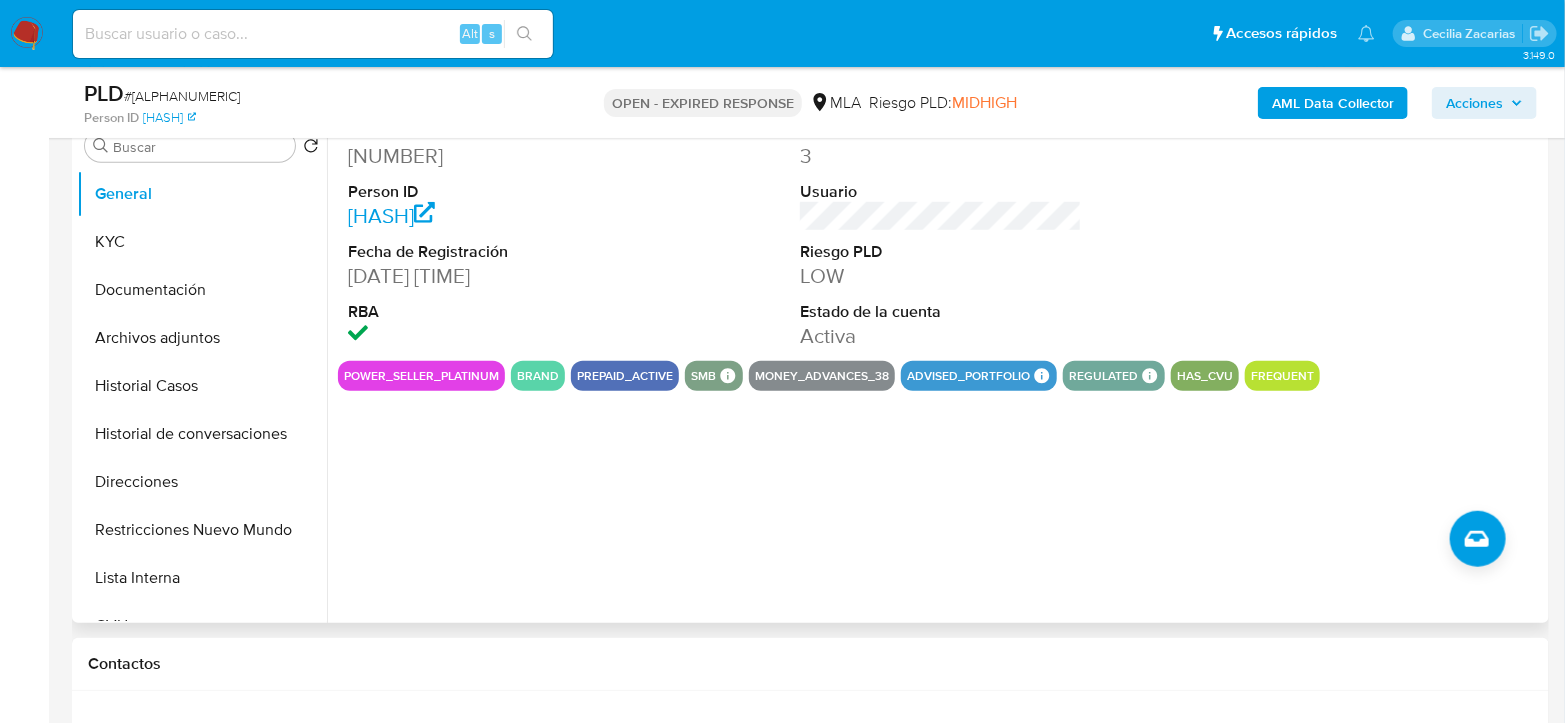 click on "138487913" at bounding box center [489, 156] 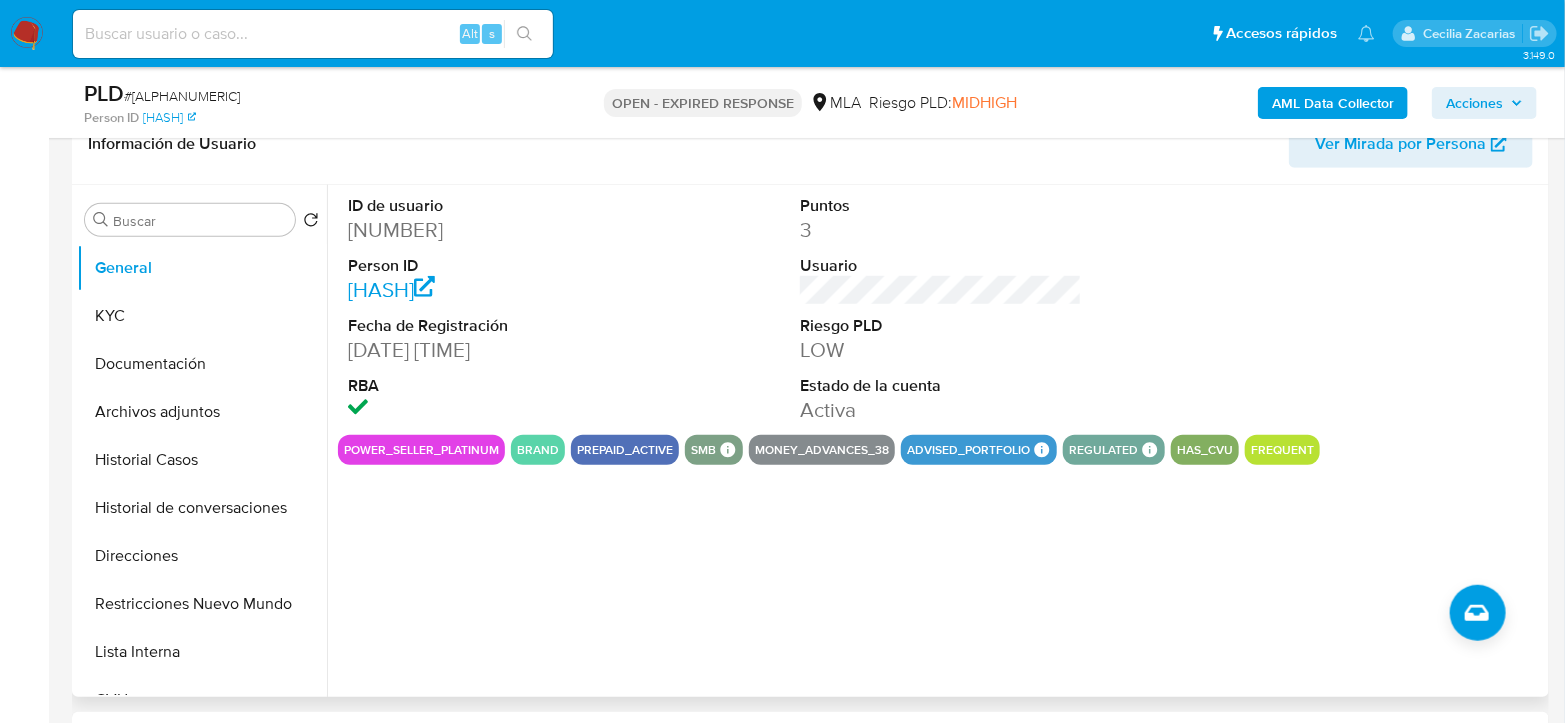 scroll, scrollTop: 444, scrollLeft: 0, axis: vertical 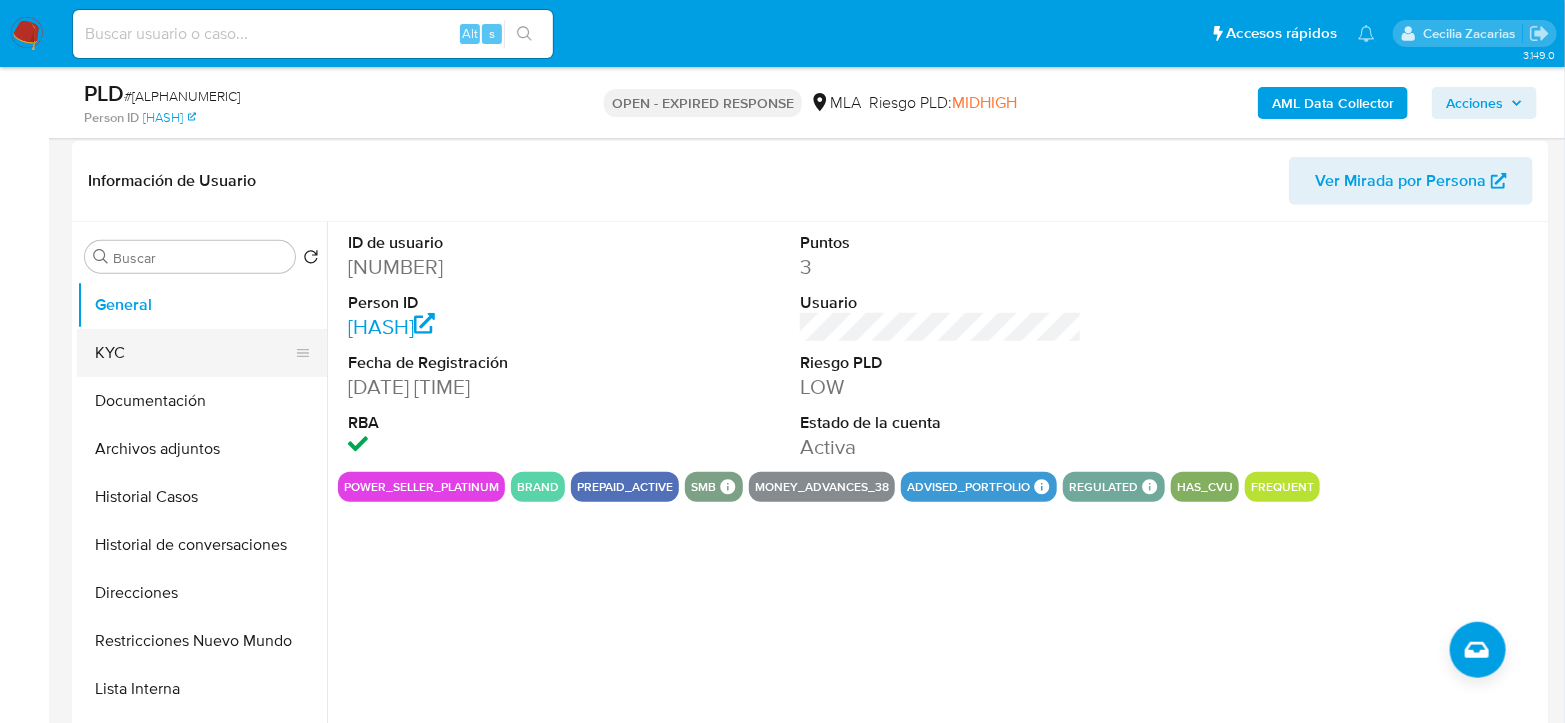 click on "KYC" at bounding box center (194, 353) 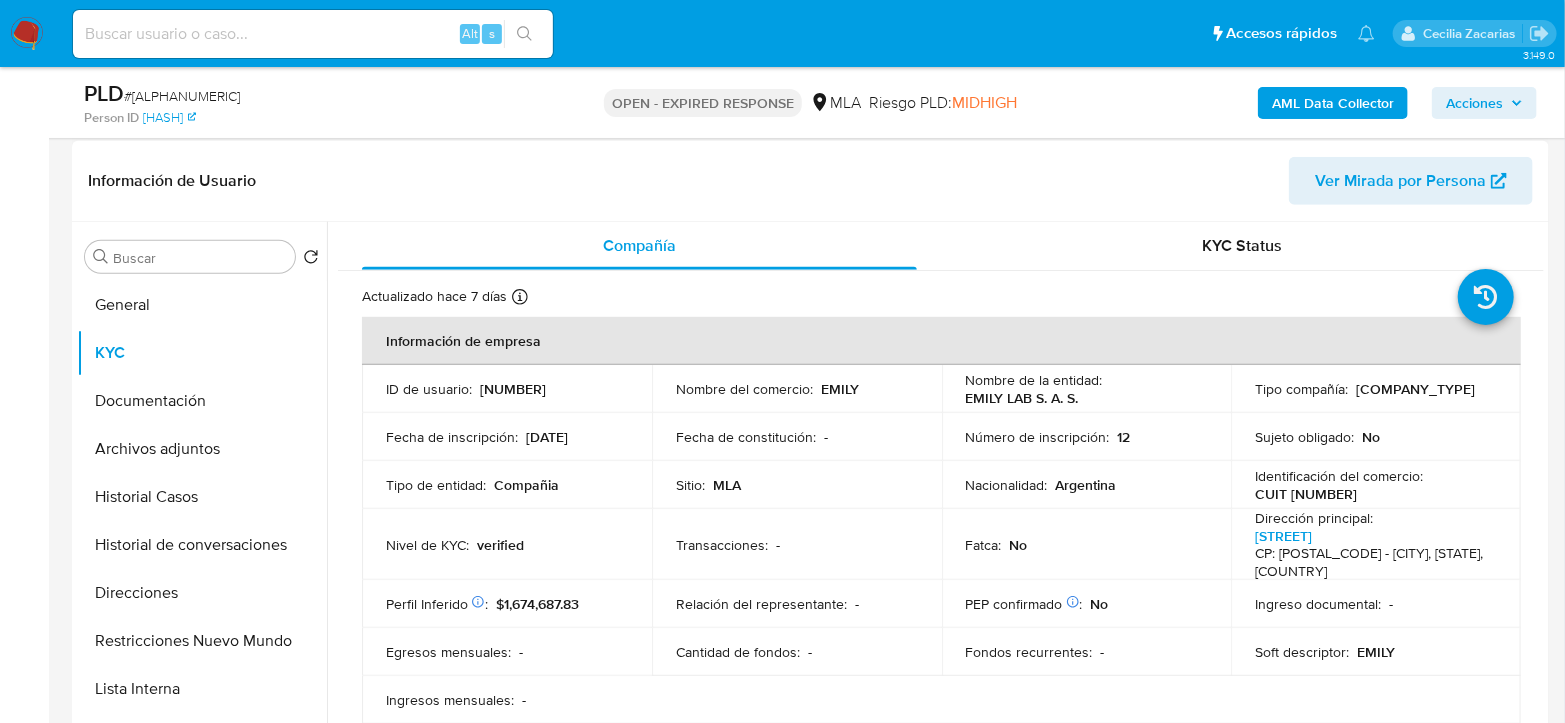 click on "EMILY LAB S. A. S." at bounding box center [1022, 398] 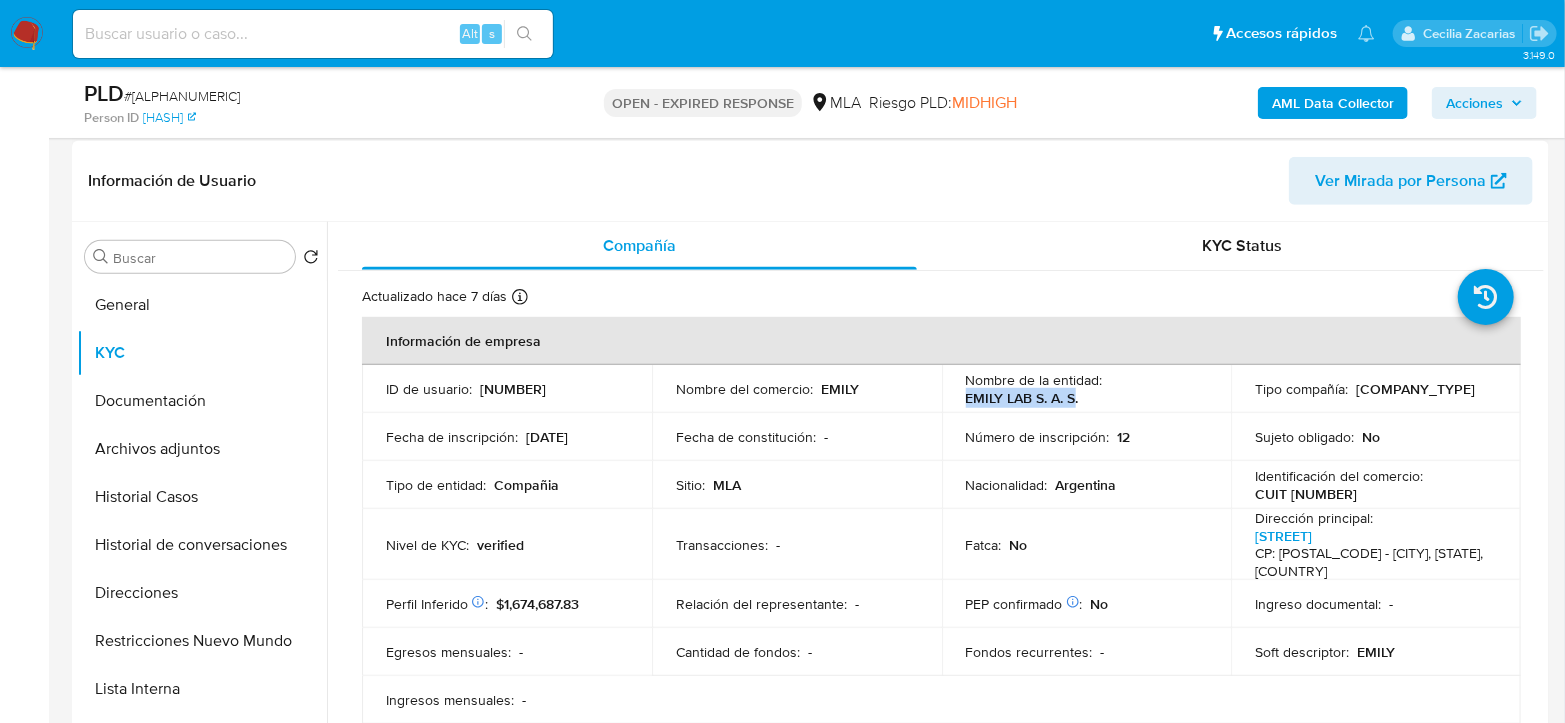 drag, startPoint x: 962, startPoint y: 395, endPoint x: 1070, endPoint y: 403, distance: 108.29589 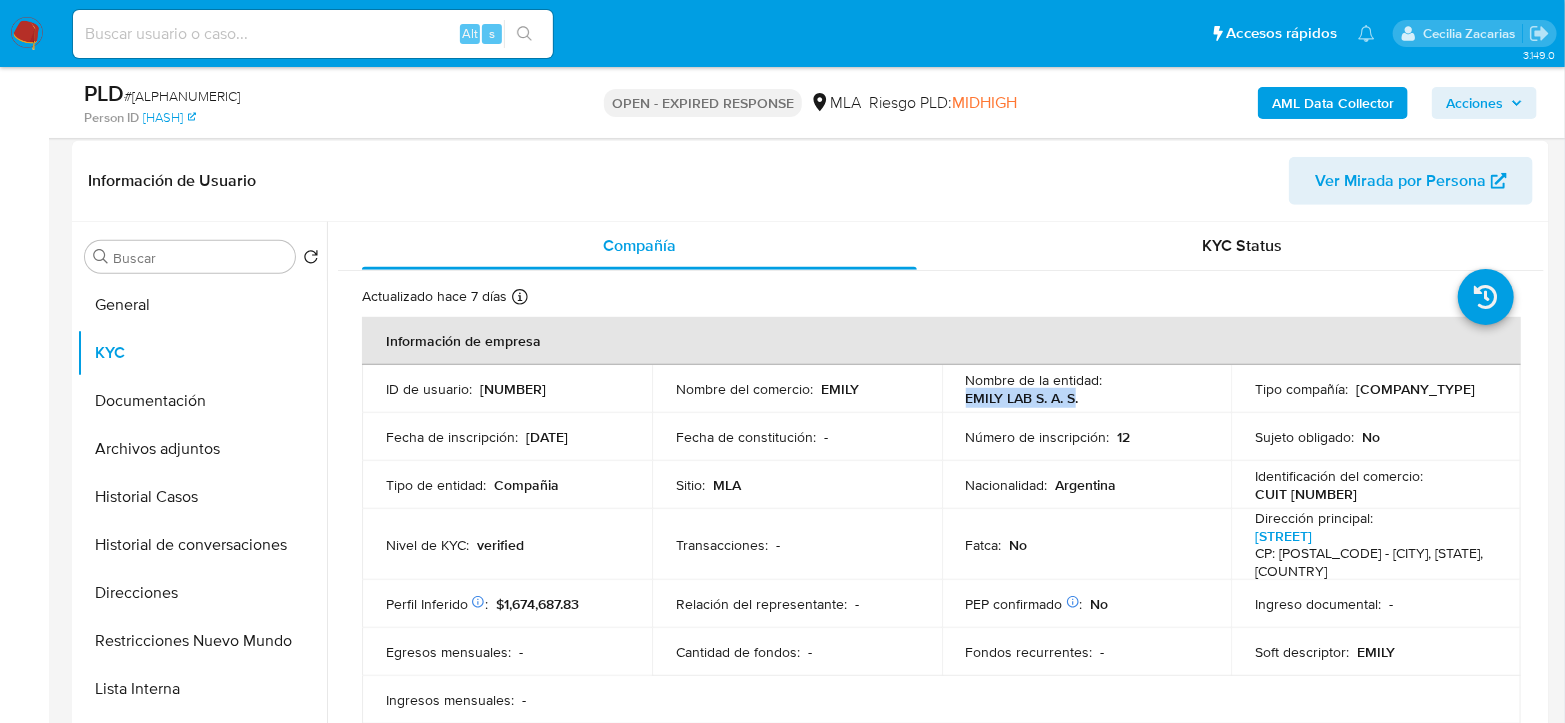 copy on "EMILY LAB S. A. S" 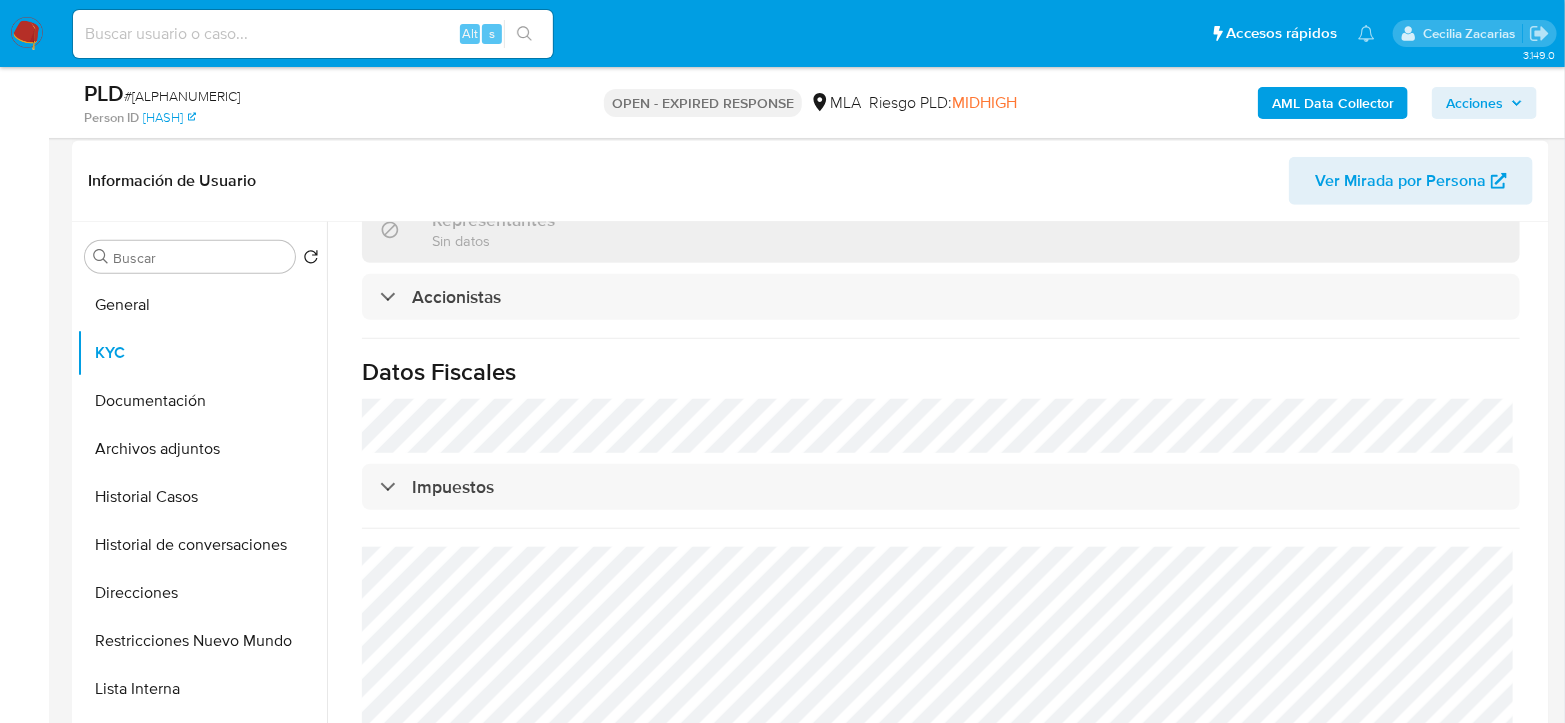 scroll, scrollTop: 1409, scrollLeft: 0, axis: vertical 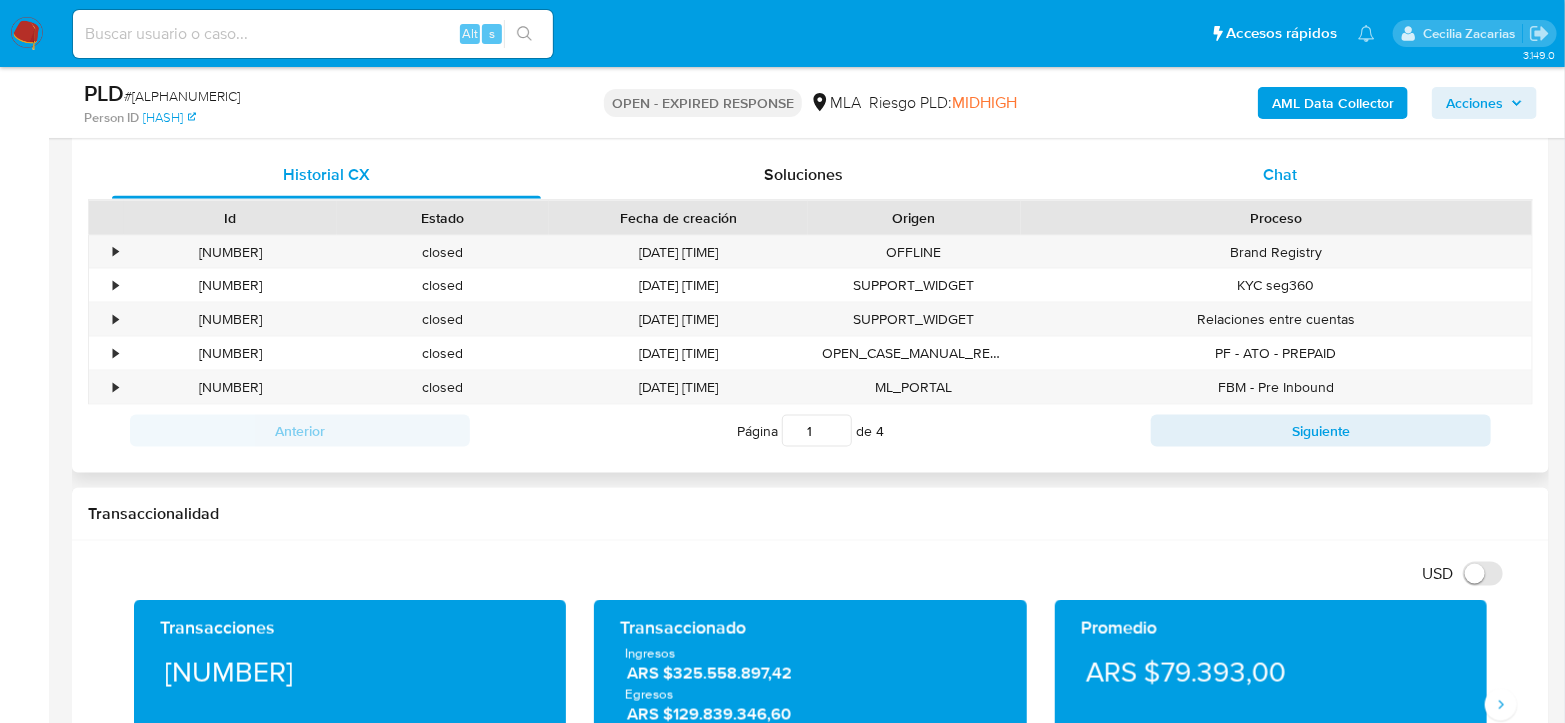 click on "Chat" at bounding box center (1280, 175) 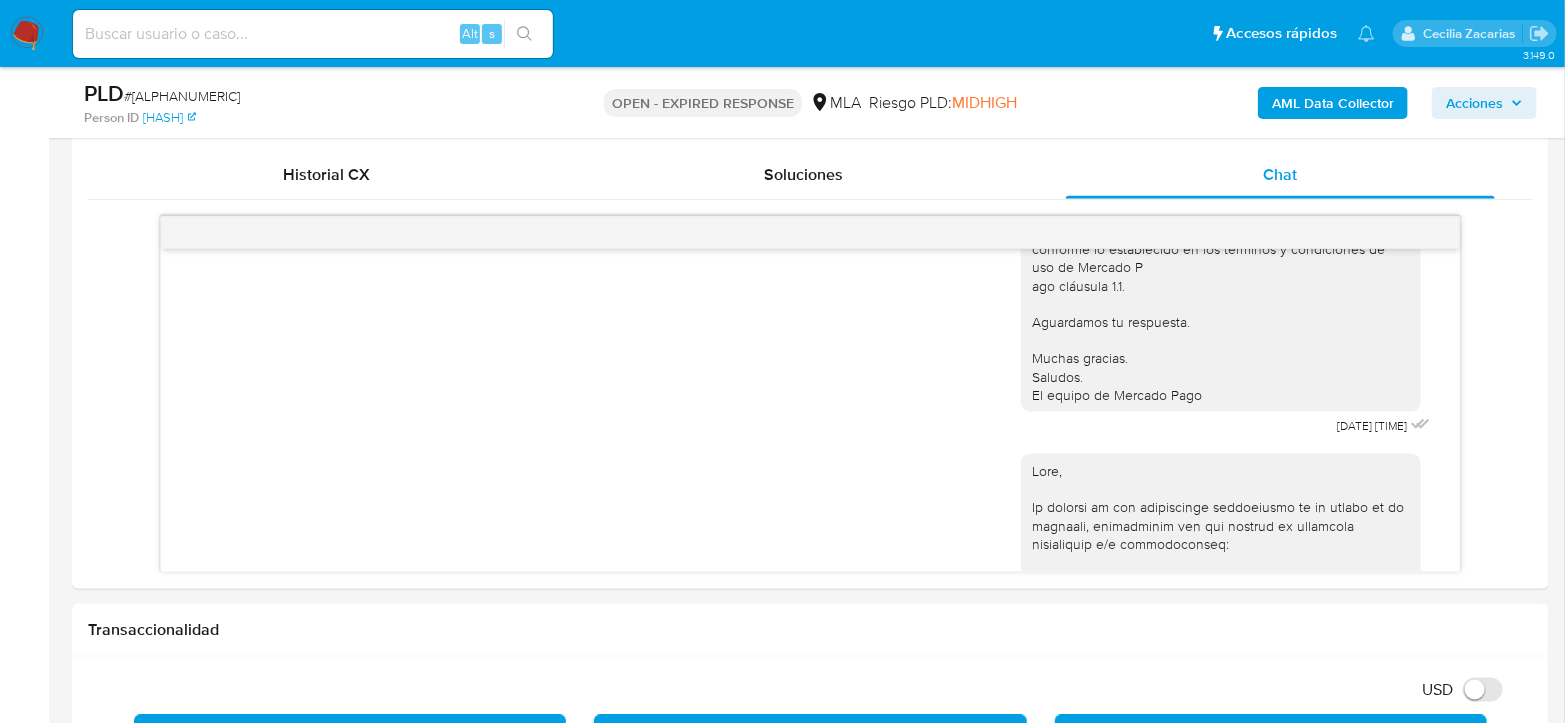 scroll, scrollTop: 1120, scrollLeft: 0, axis: vertical 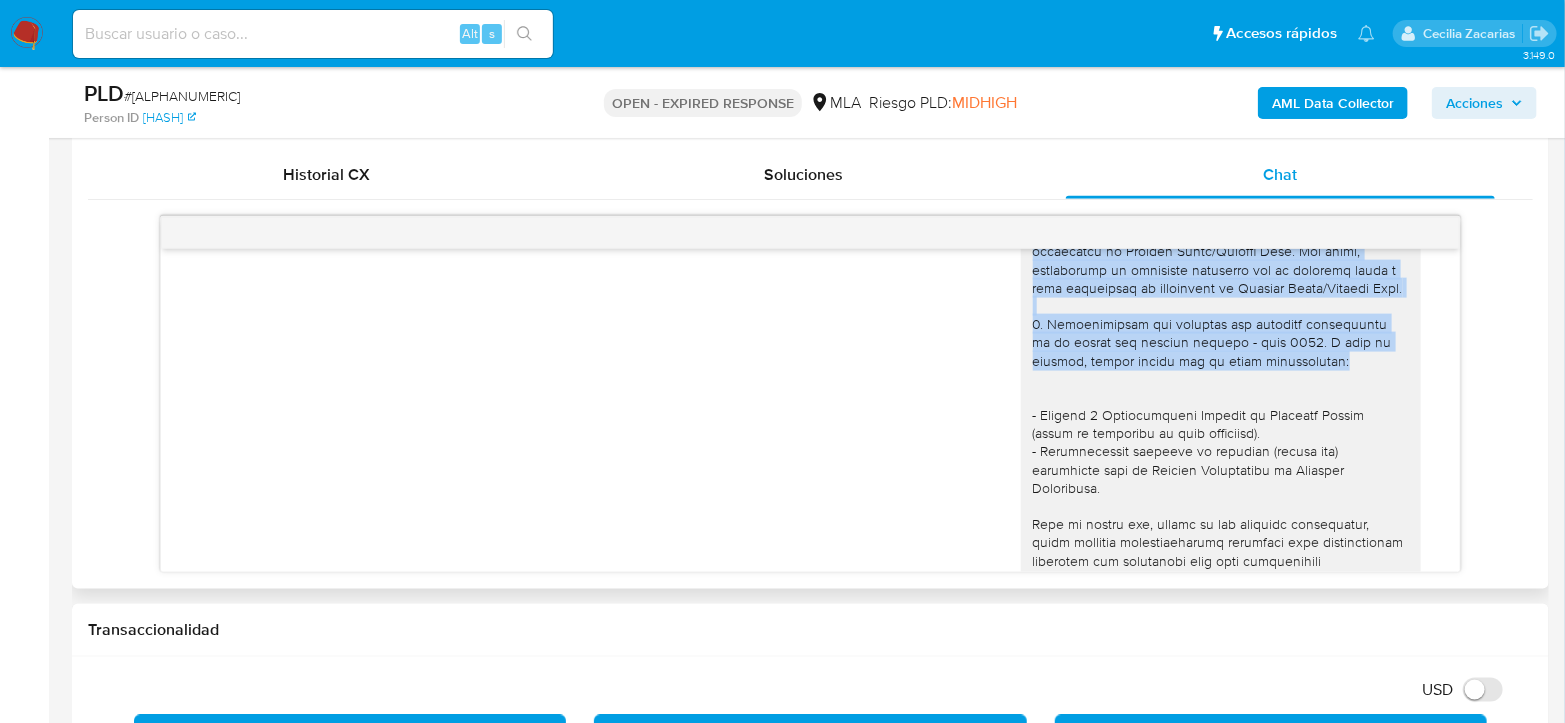 drag, startPoint x: 1015, startPoint y: 323, endPoint x: 1285, endPoint y: 430, distance: 290.429 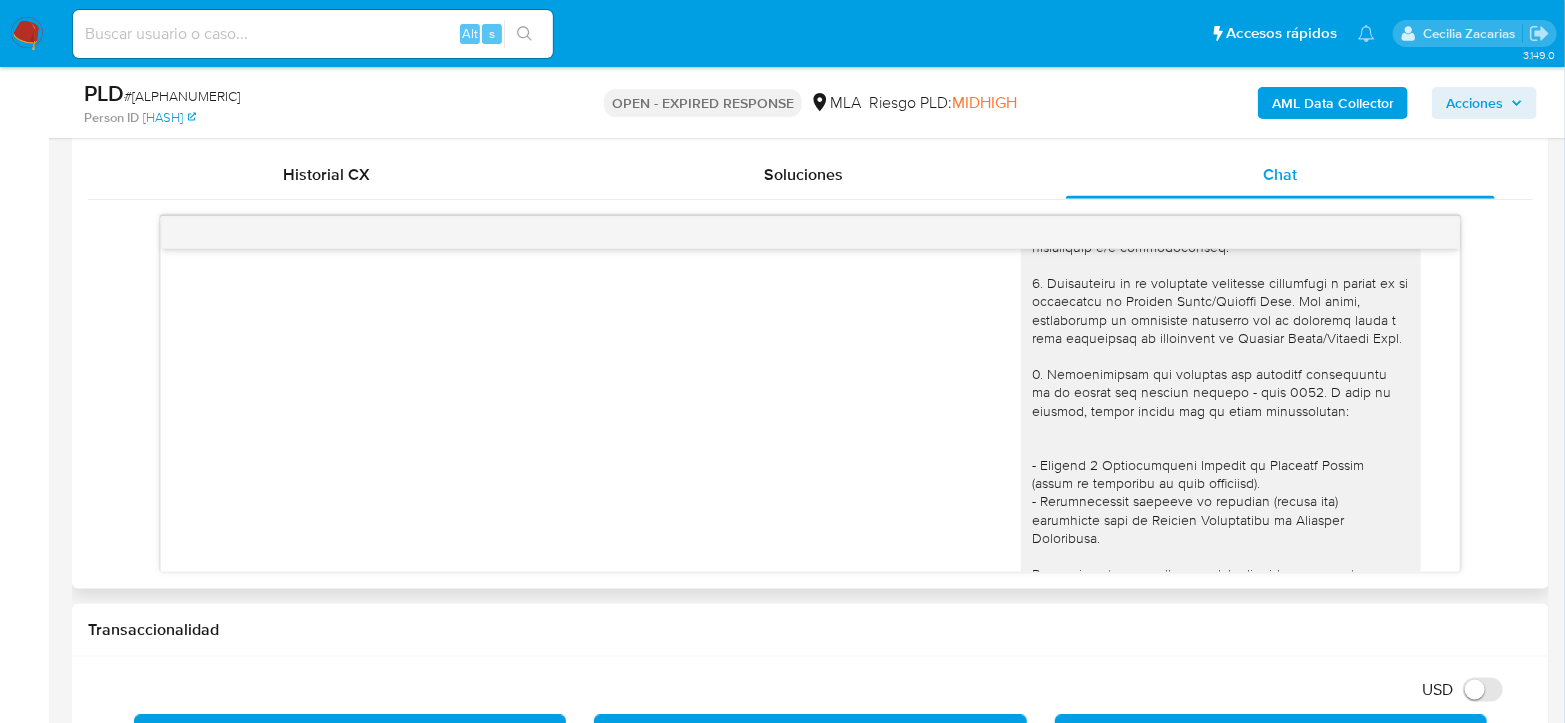 scroll, scrollTop: 1444, scrollLeft: 0, axis: vertical 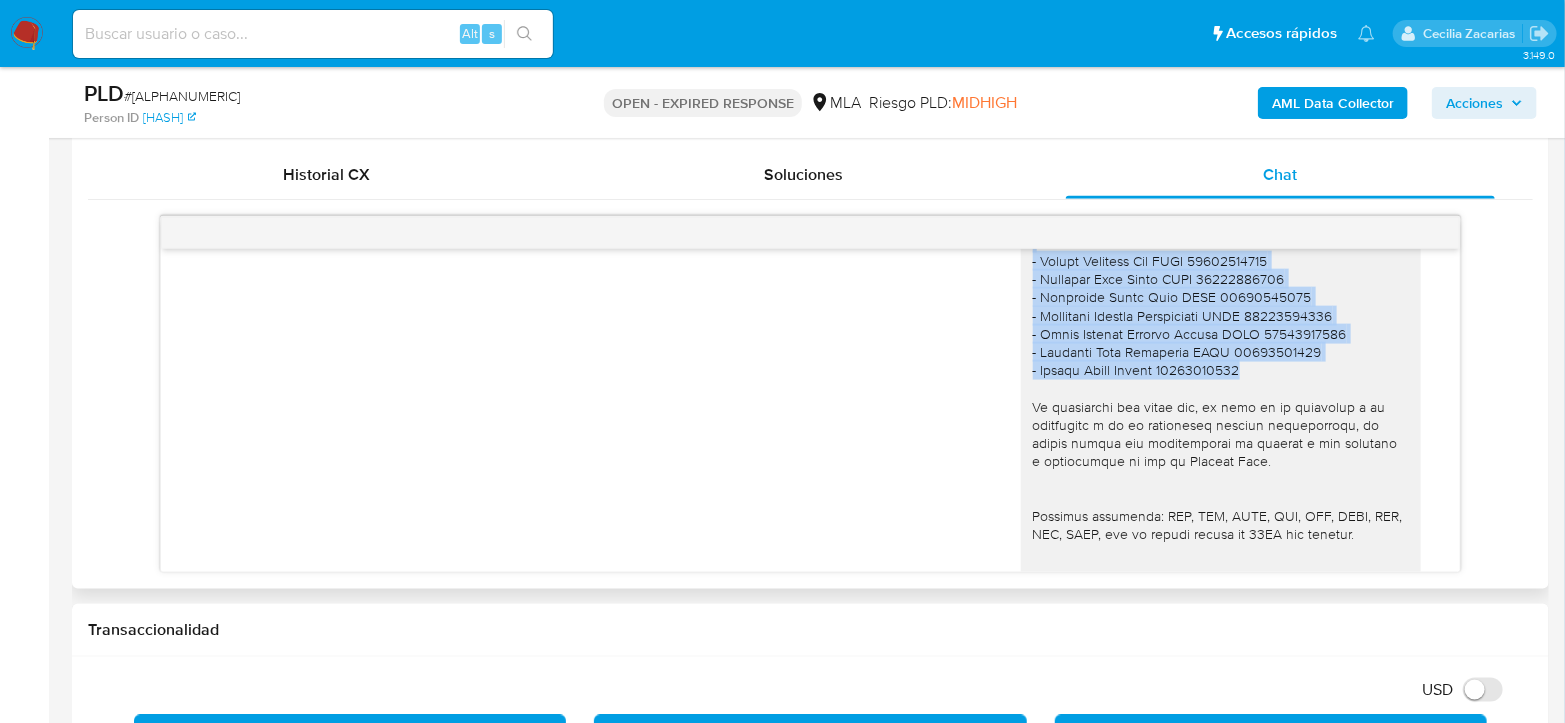 drag, startPoint x: 1027, startPoint y: 333, endPoint x: 1274, endPoint y: 421, distance: 262.20795 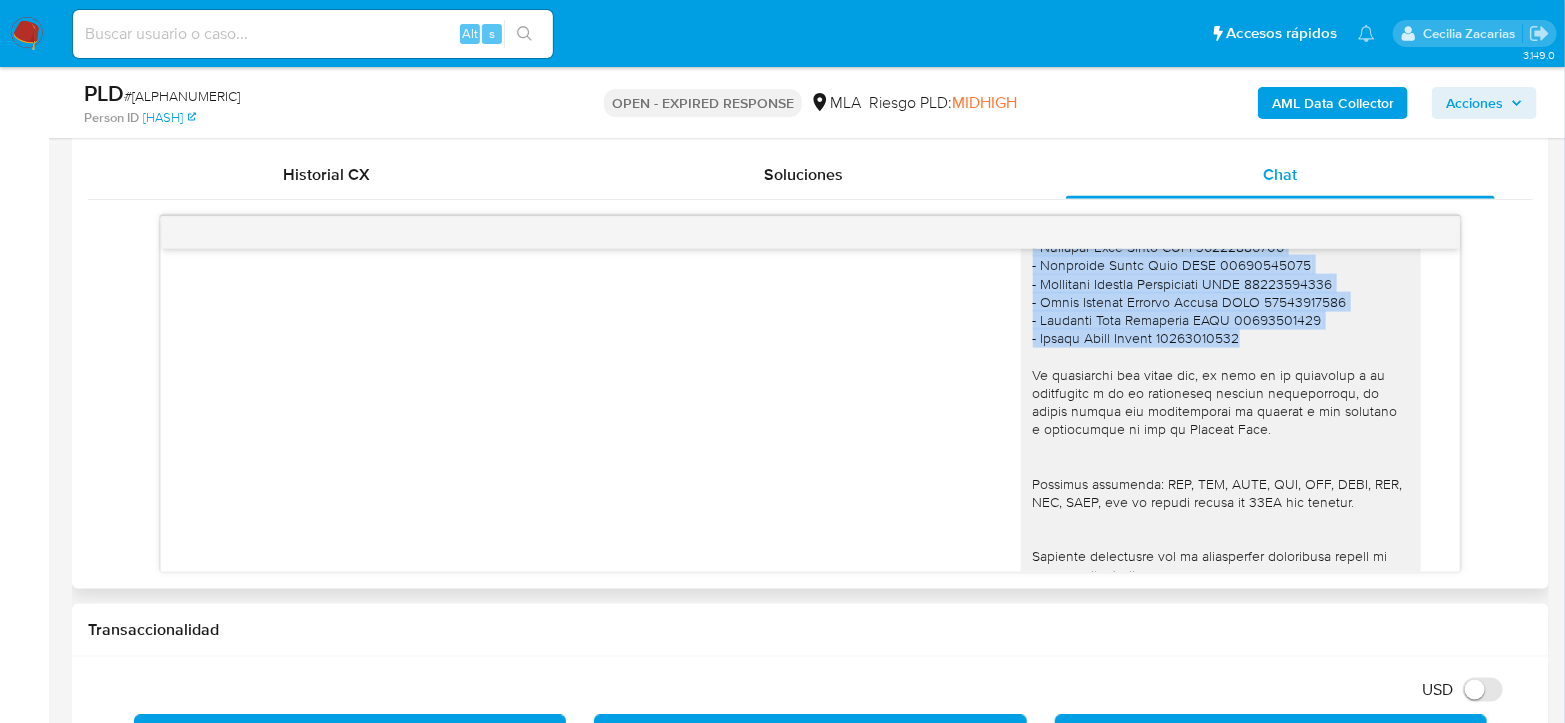 scroll, scrollTop: 2000, scrollLeft: 0, axis: vertical 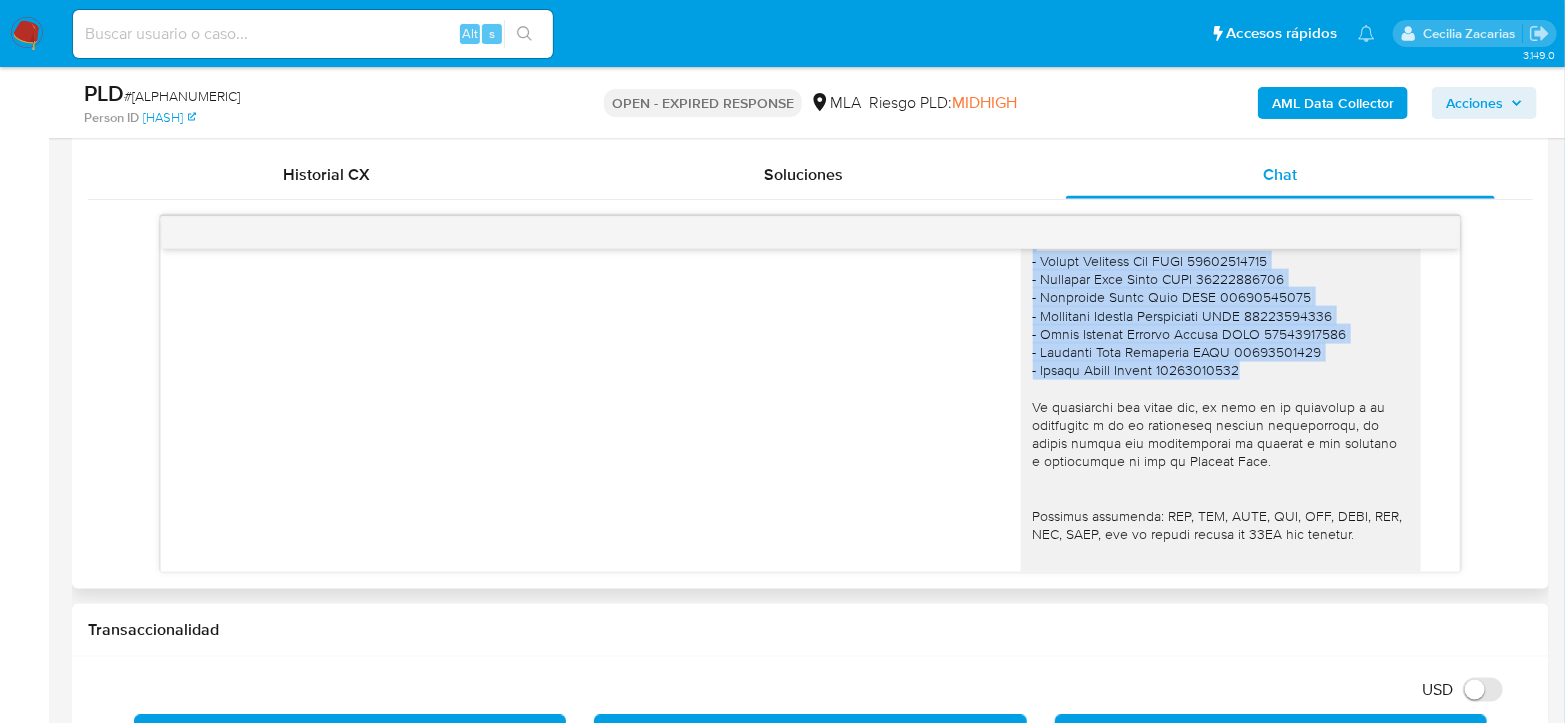 copy on "En función de las operaciones registradas en la cuenta de la compañía, necesitamos que nos brindes la siguiente información y/o documentación:
1. Descripción de la actividad comercial canalizada a través de la plataforma de Mercado Libre/Mercado Pago. Por favor, descríbenos la actividad comercial que la compañía lleva a cabo utilizando la plataforma de Mercado Libre/Mercado Pago.
2.  Documentación que respalde los ingresos registrados en la cuenta del periodo febrero - mayo 2025.  A modo de ejemplo, puedes enviar uno de estos comprobantes:
- Últimas 4 Declaraciones Juradas de Ingresos Brutos (donde se visualice la base imponible).
- Certificación contable de ingresos (último año) legalizada ante el Consejo Profesional de Ciencias Económicas.
Tené en cuenta que, además de los ejemplos mencionados, podés adjuntar voluntariamente cualquier otra documentación adicional que consideres útil para respaldarlos movimientos sobre los que te consultamos.
3. Proporciona el vínculo con las siguientes contrapartes con ..." 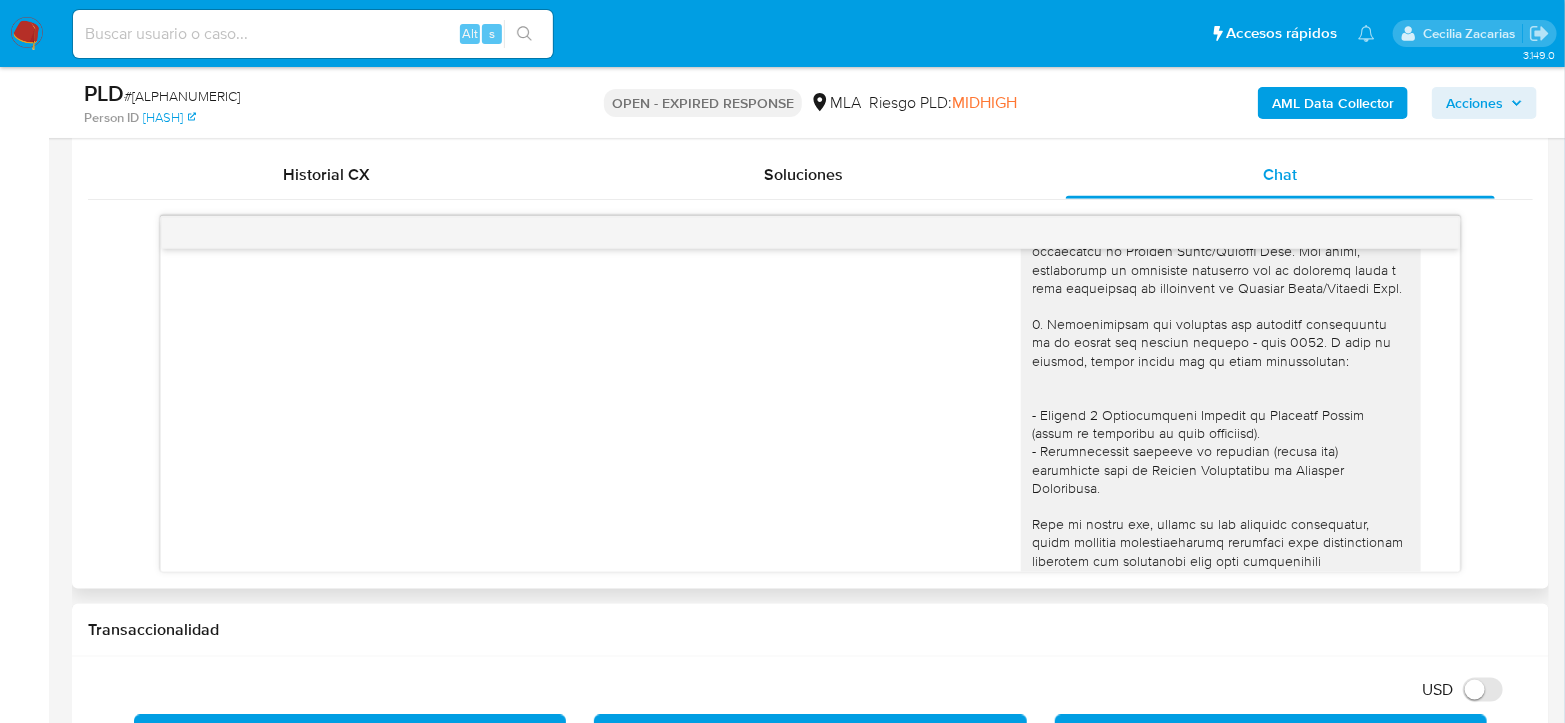 scroll, scrollTop: 1444, scrollLeft: 0, axis: vertical 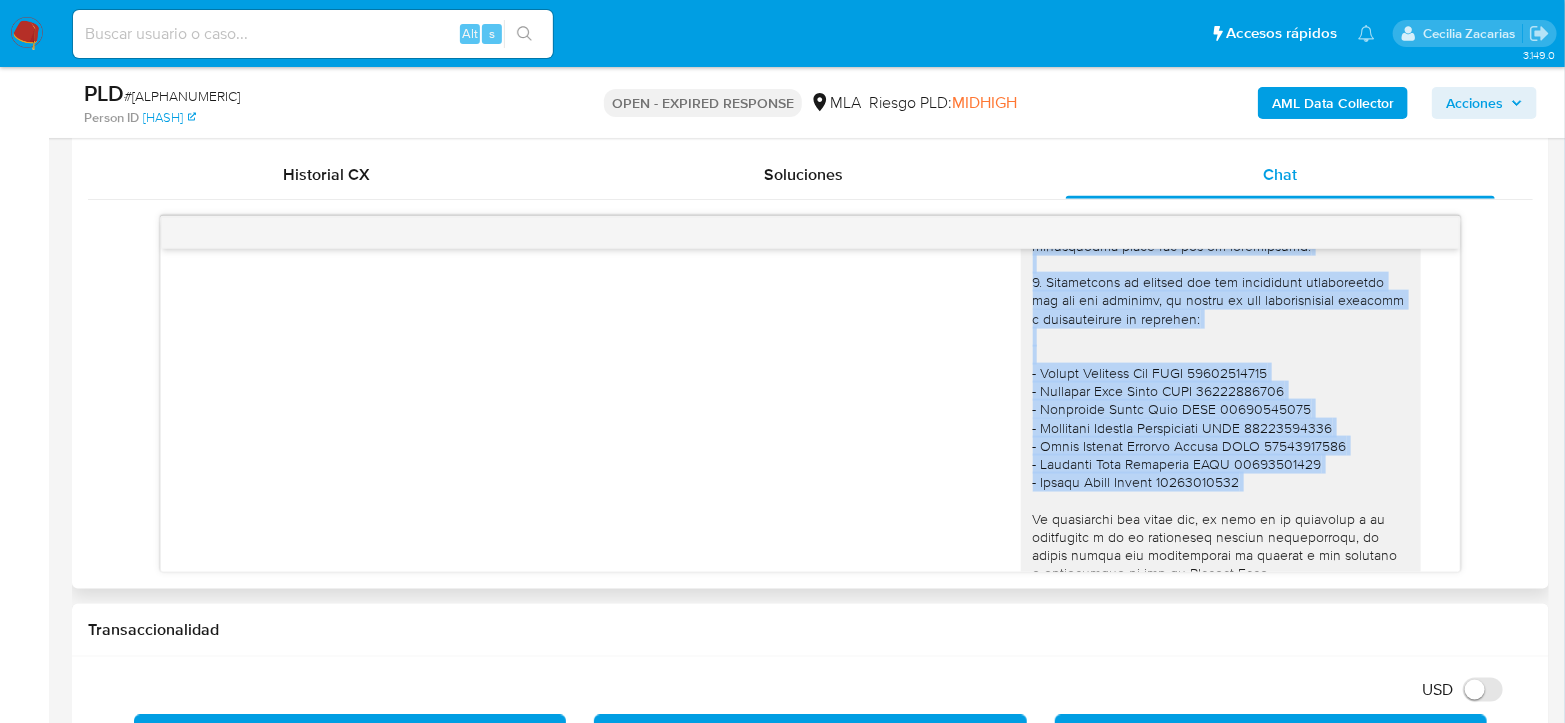 drag, startPoint x: 1014, startPoint y: 326, endPoint x: 1312, endPoint y: 548, distance: 371.60193 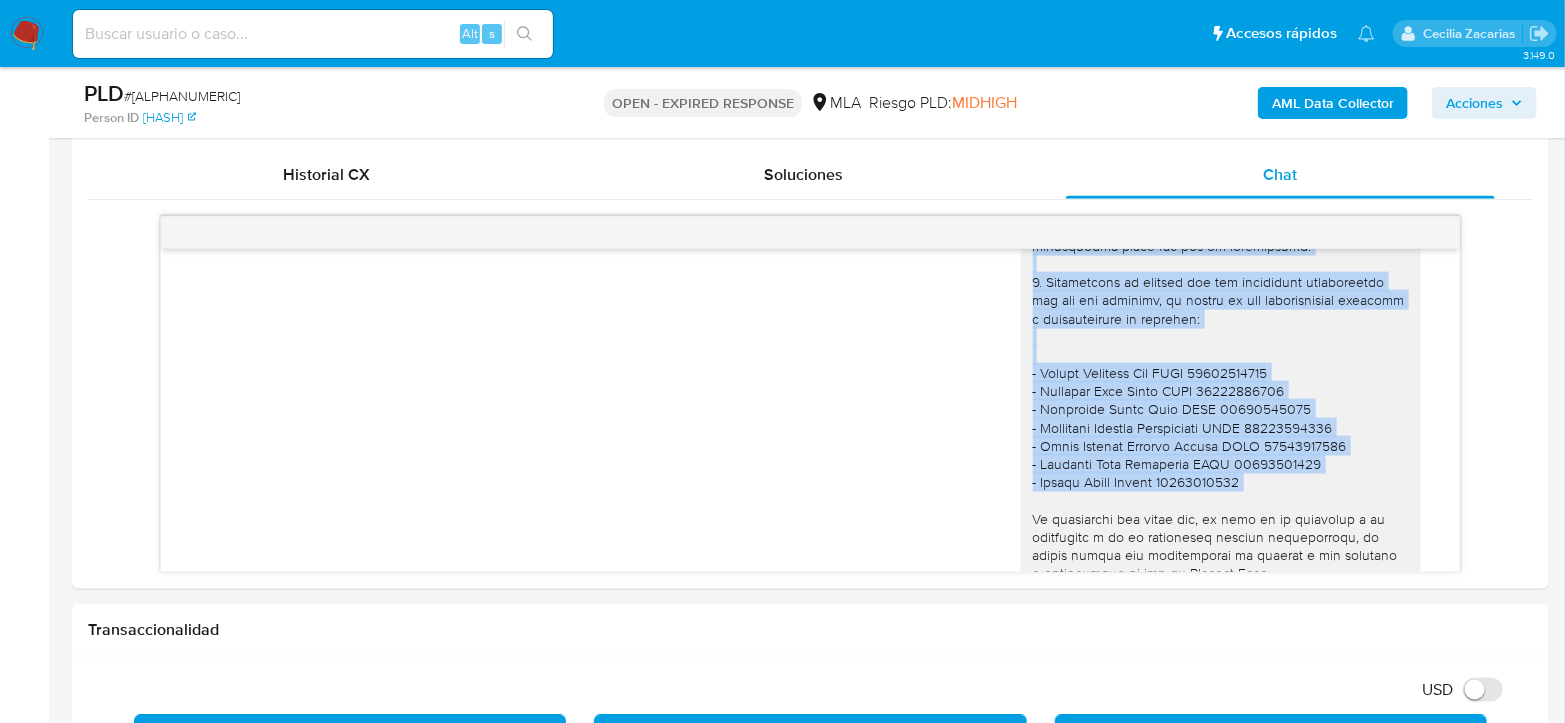 copy on "En función de las operaciones registradas en la cuenta de la compañía, necesitamos que nos brindes la siguiente información y/o documentación:
1. Descripción de la actividad comercial canalizada a través de la plataforma de Mercado Libre/Mercado Pago. Por favor, descríbenos la actividad comercial que la compañía lleva a cabo utilizando la plataforma de Mercado Libre/Mercado Pago.
2.  Documentación que respalde los ingresos registrados en la cuenta del periodo febrero - mayo 2025.  A modo de ejemplo, puedes enviar uno de estos comprobantes:
- Últimas 4 Declaraciones Juradas de Ingresos Brutos (donde se visualice la base imponible).
- Certificación contable de ingresos (último año) legalizada ante el Consejo Profesional de Ciencias Económicas.
Tené en cuenta que, además de los ejemplos mencionados, podés adjuntar voluntariamente cualquier otra documentación adicional que consideres útil para respaldarlos movimientos sobre los que te consultamos.
3. Proporciona el vínculo con las siguientes contrapartes con ..." 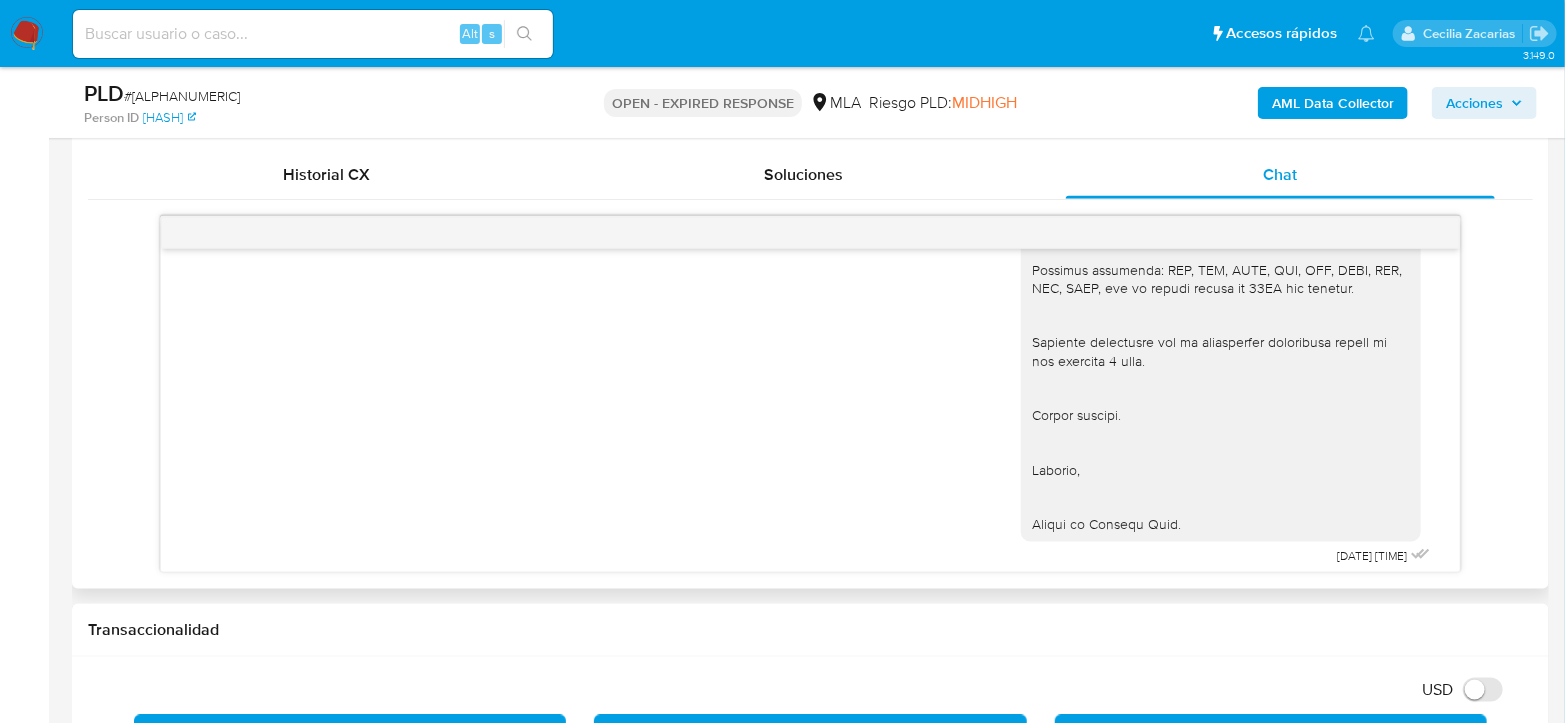 scroll, scrollTop: 2275, scrollLeft: 0, axis: vertical 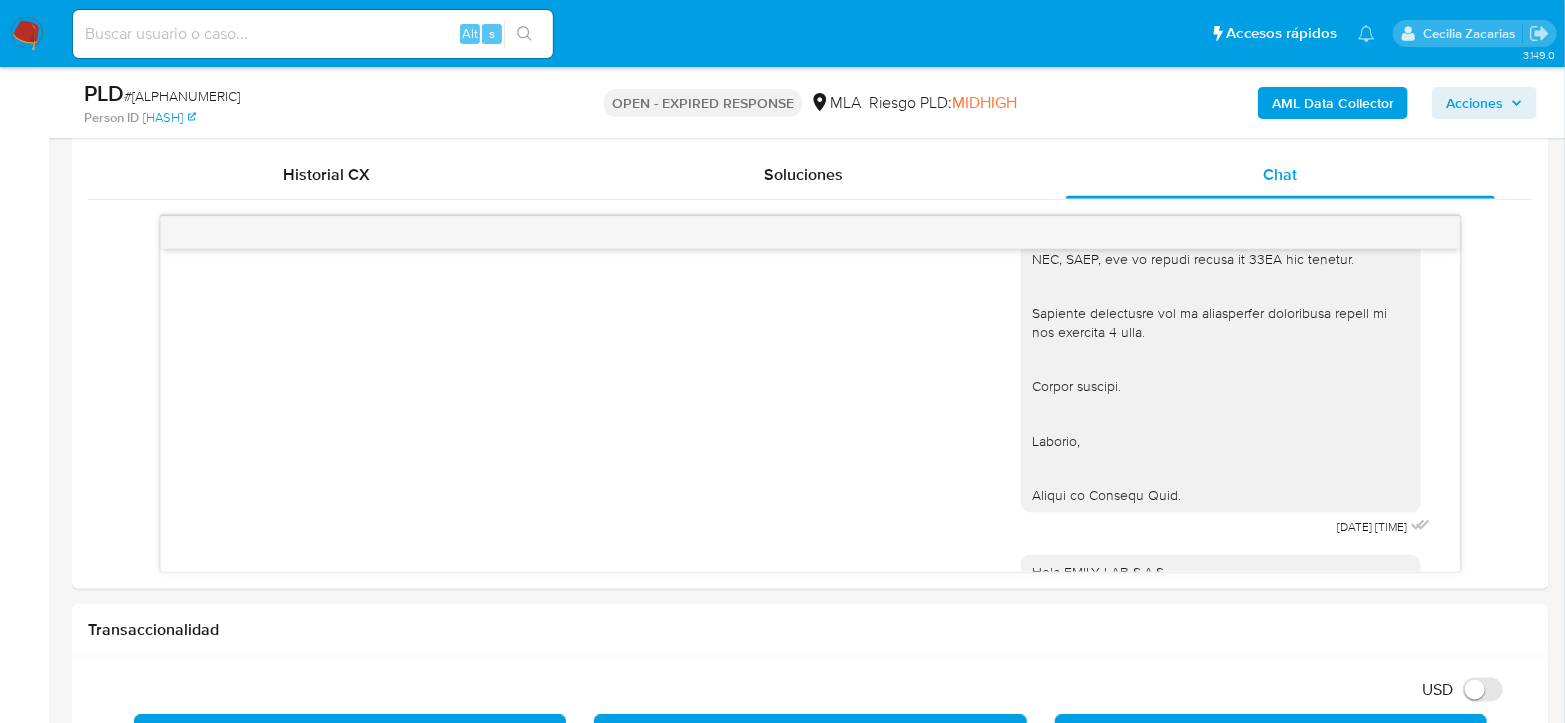click at bounding box center [27, 34] 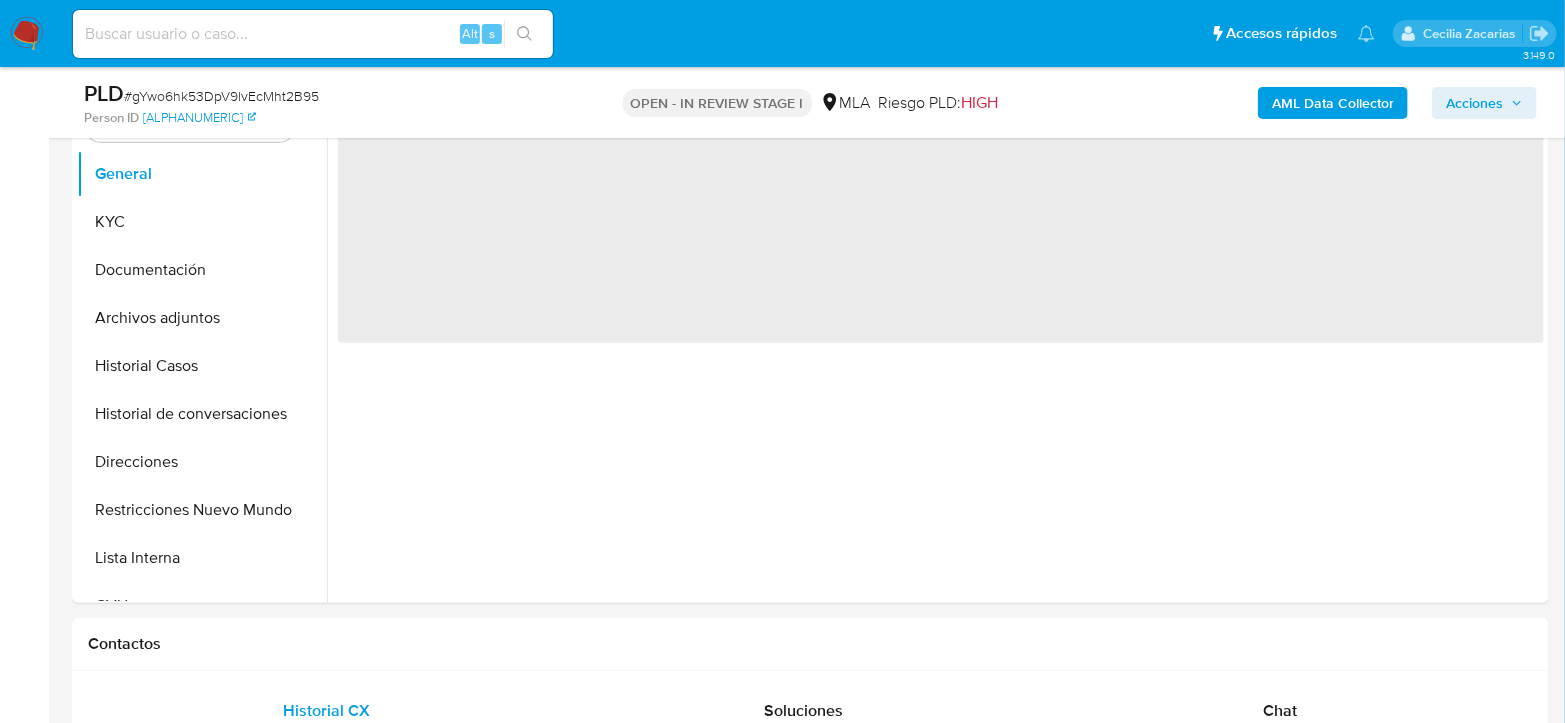 scroll, scrollTop: 555, scrollLeft: 0, axis: vertical 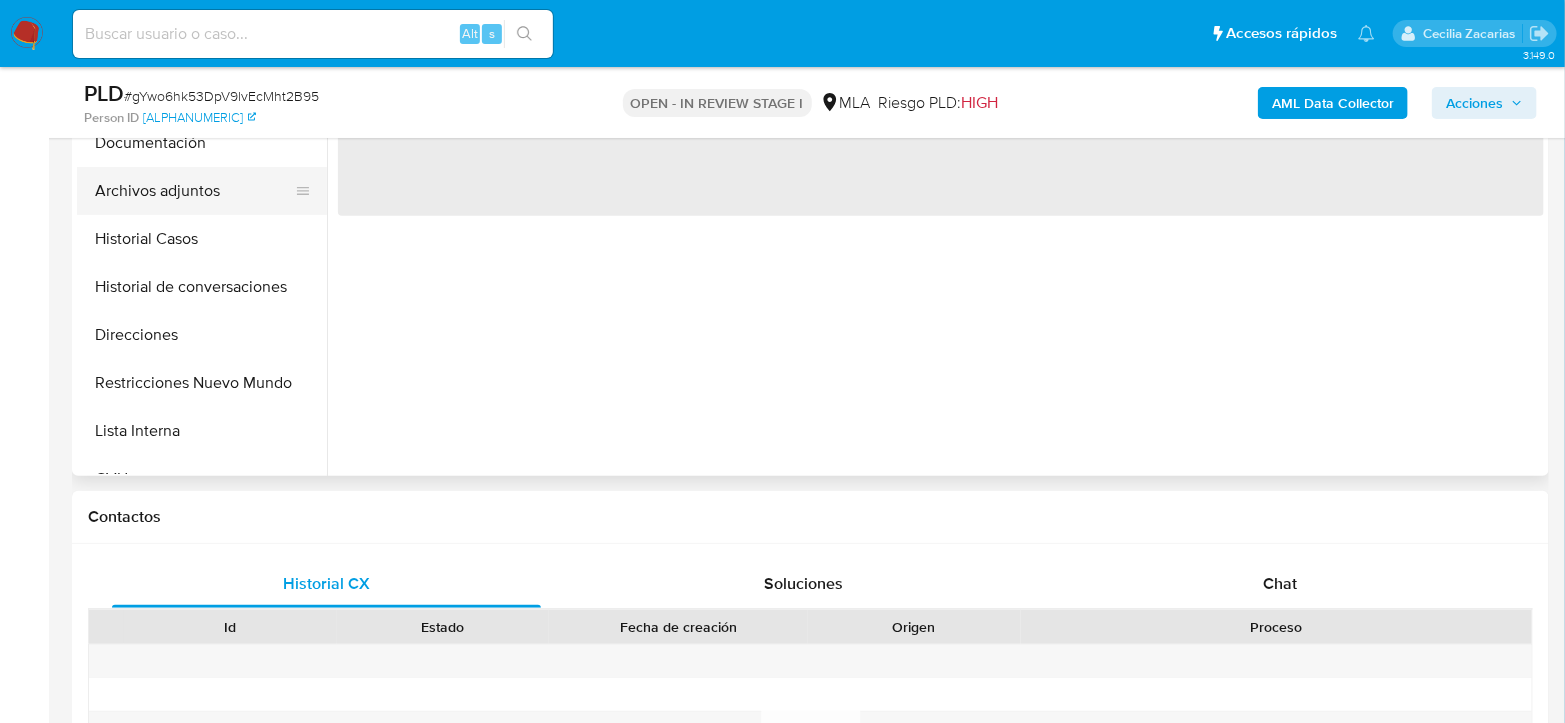 click on "General KYC Documentación Archivos adjuntos Historial Casos Historial de conversaciones Direcciones Restricciones Nuevo Mundo Lista Interna CVU Anticipos de dinero Cruces y Relaciones Créditos Cuentas Bancarias Datos Modificados Devices Geolocation Dispositivos Point Fecha Compliant Historial Riesgo PLD IV Challenges Información de accesos Insurtech Inversiones Items Listas Externas Marcas AML Perfiles Tarjetas" at bounding box center [202, 248] 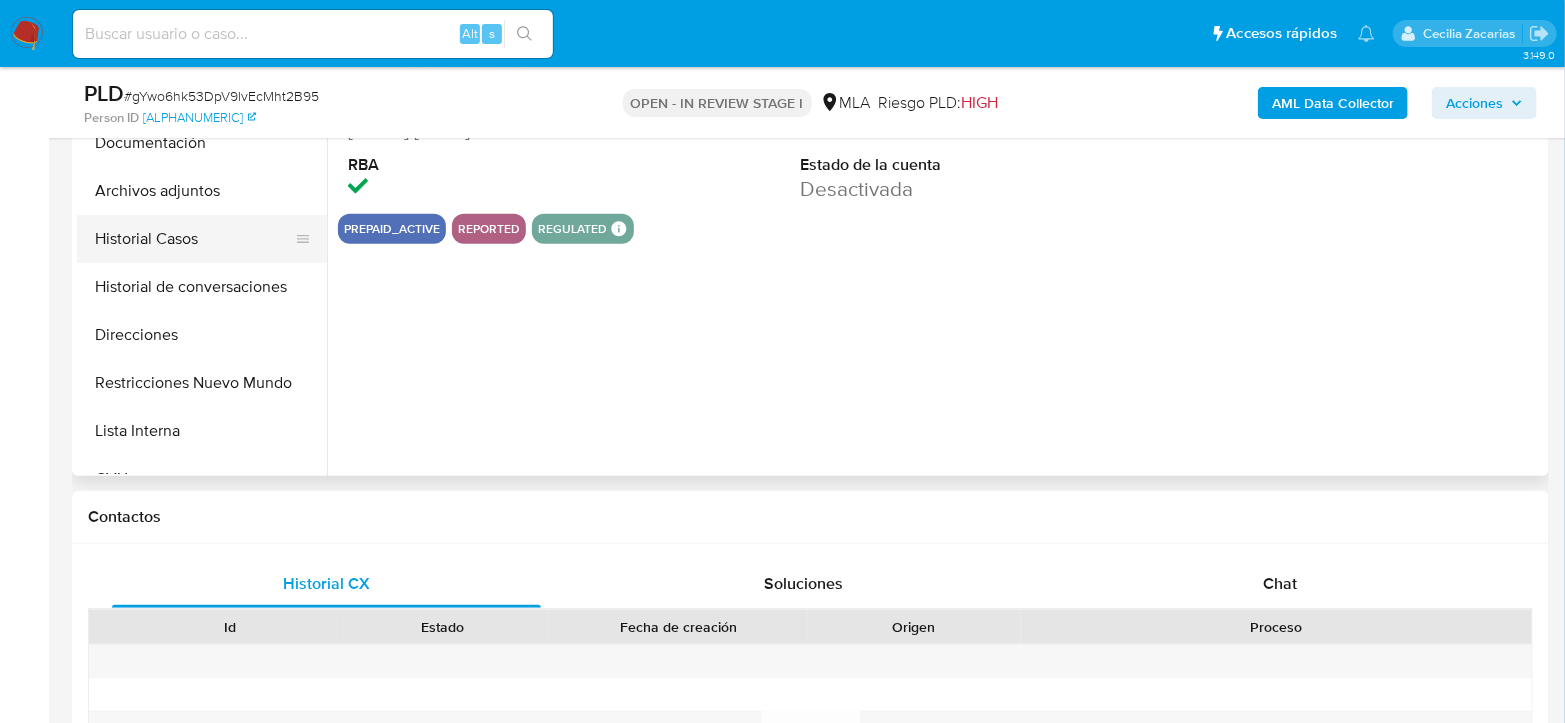 select on "10" 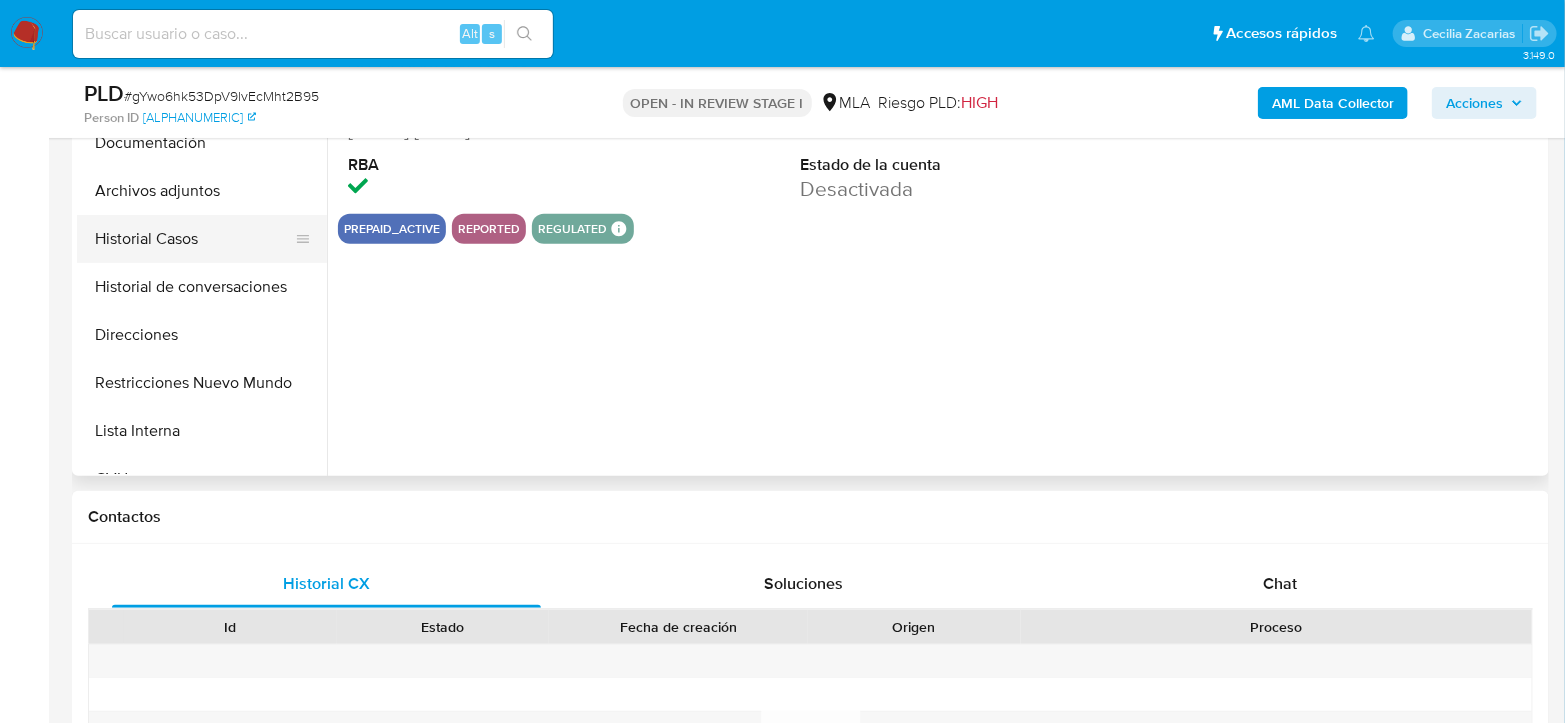 click on "Historial Casos" at bounding box center [194, 239] 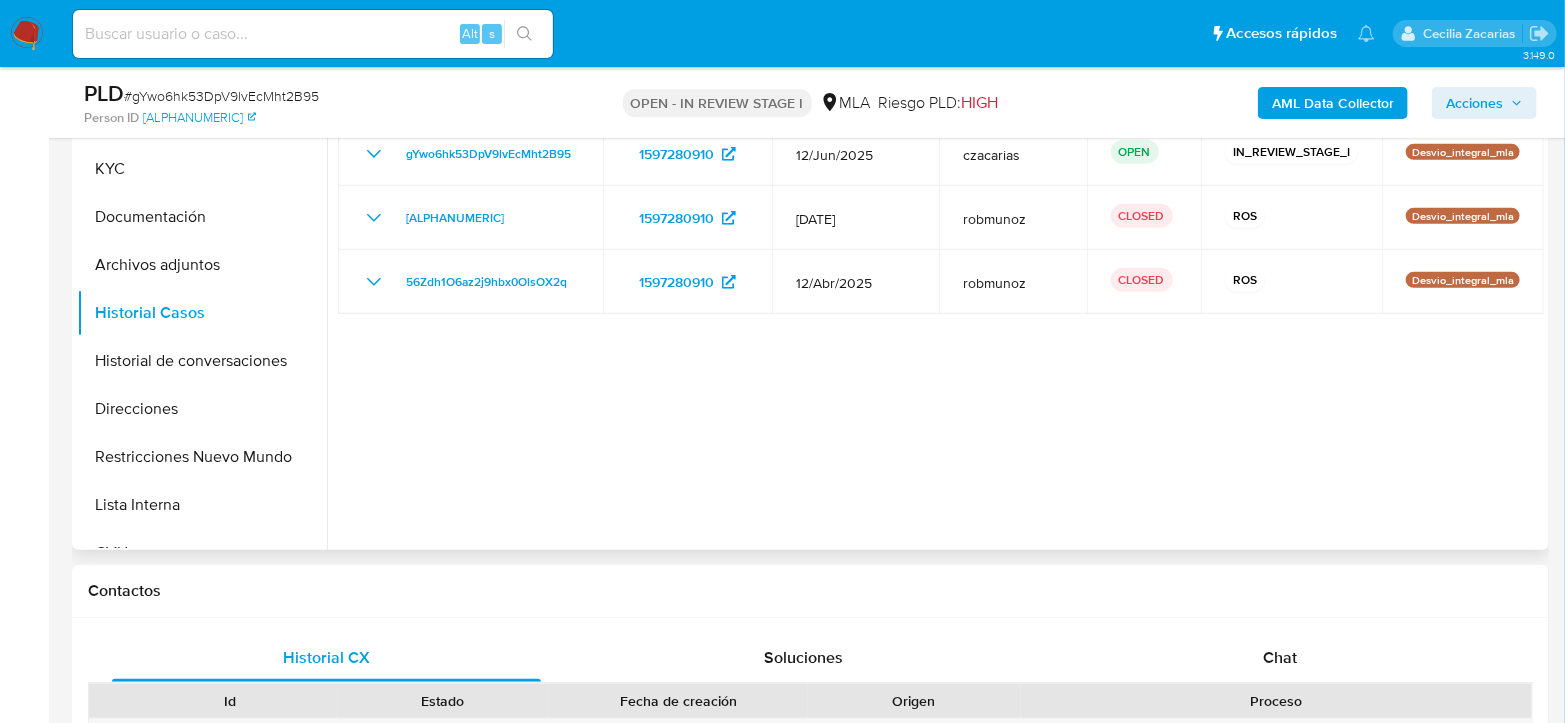 scroll, scrollTop: 444, scrollLeft: 0, axis: vertical 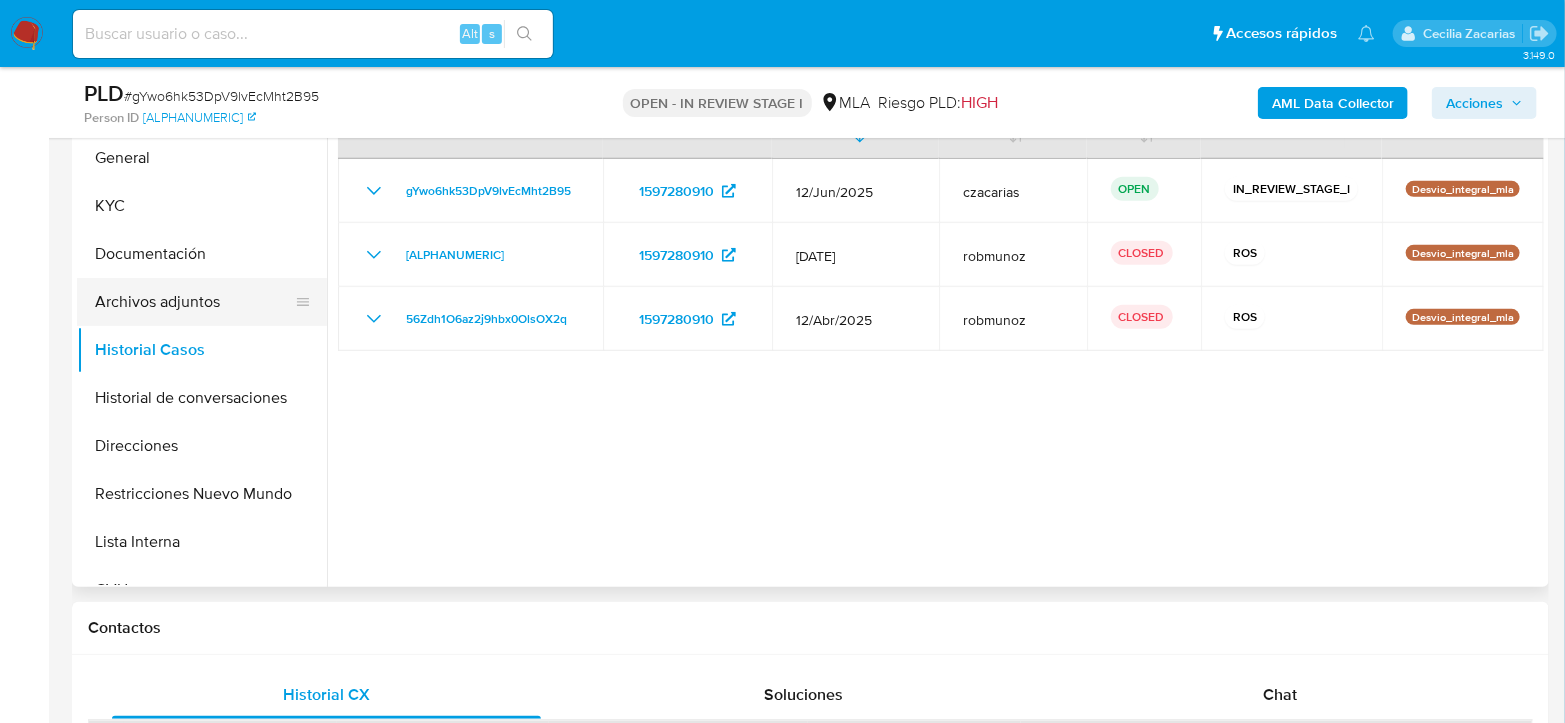 click on "Archivos adjuntos" at bounding box center (194, 302) 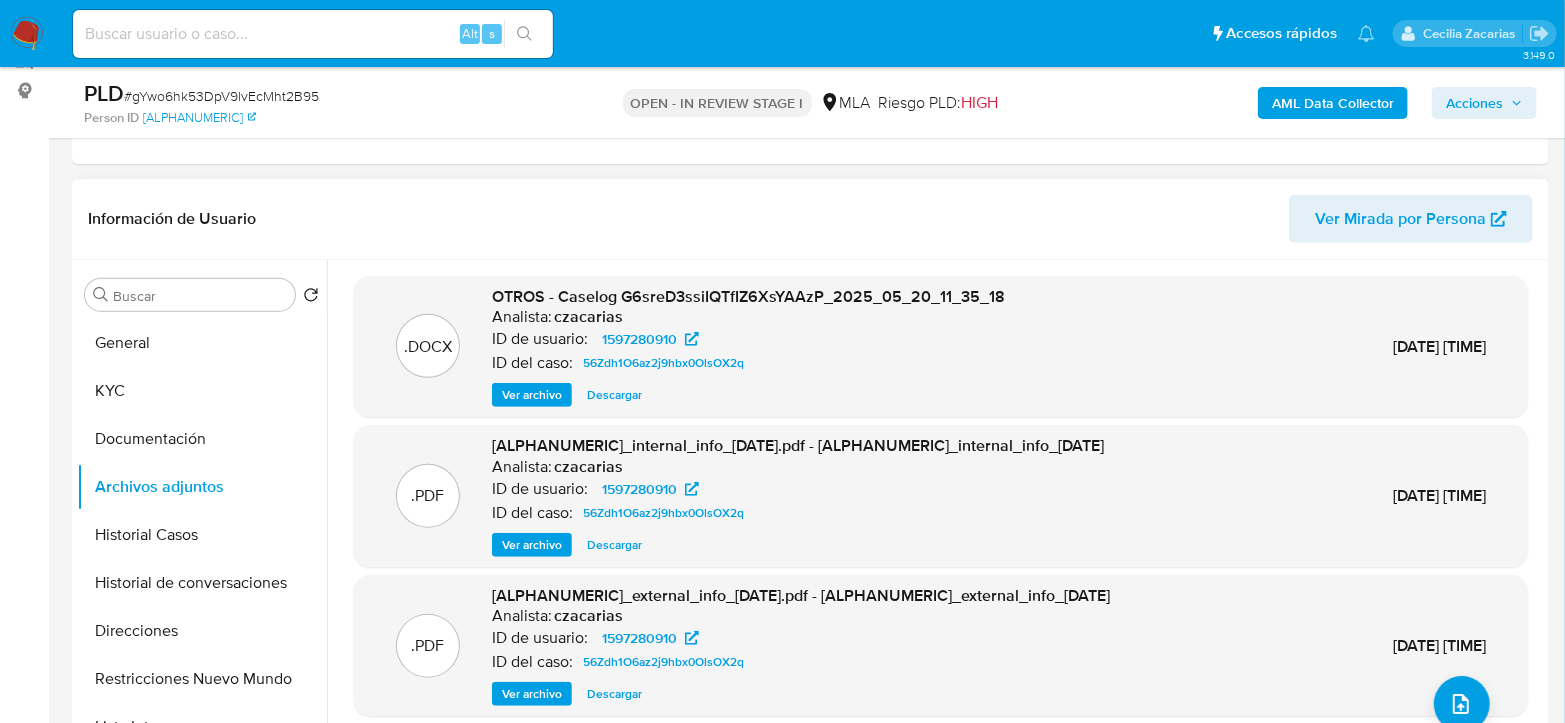 scroll, scrollTop: 222, scrollLeft: 0, axis: vertical 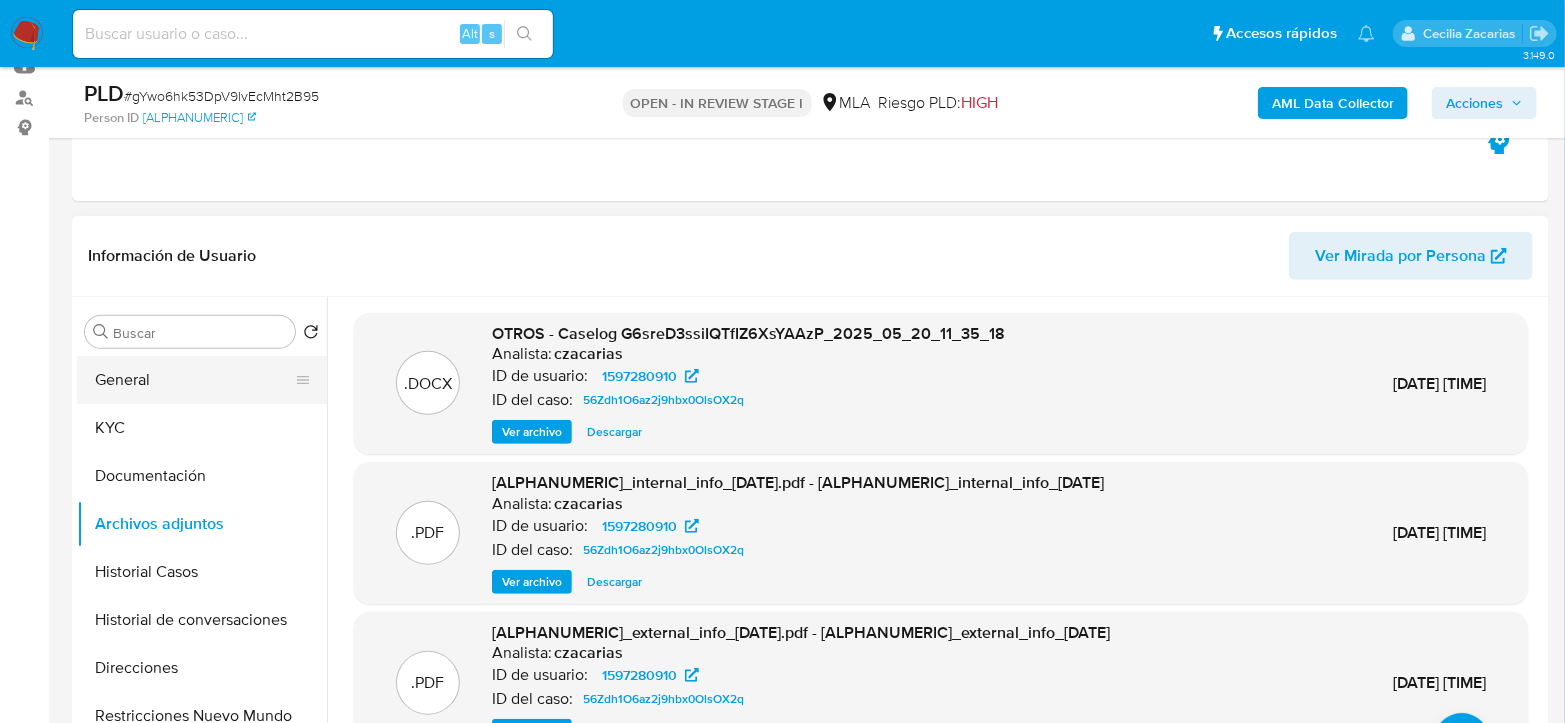click on "General" at bounding box center (194, 380) 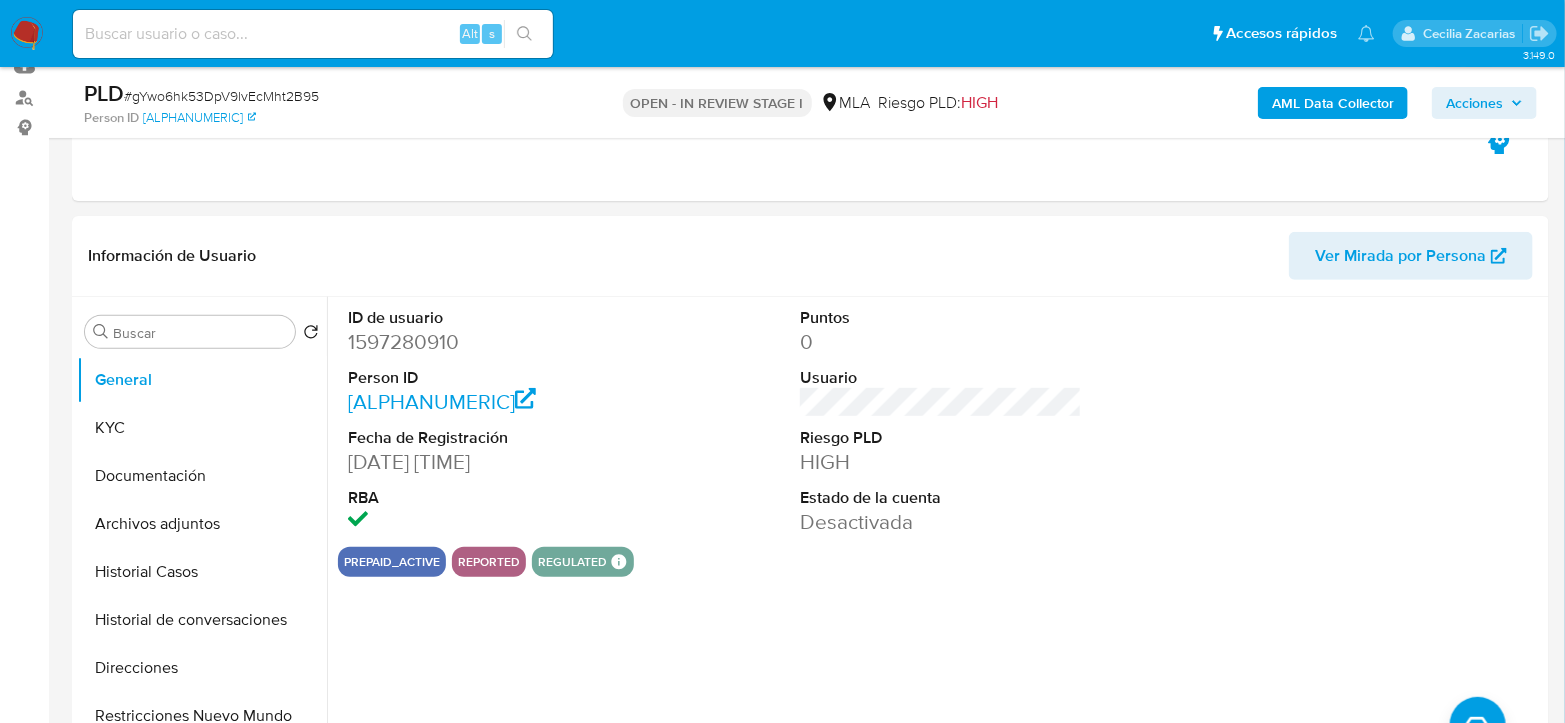 click on "Alt s" at bounding box center (313, 34) 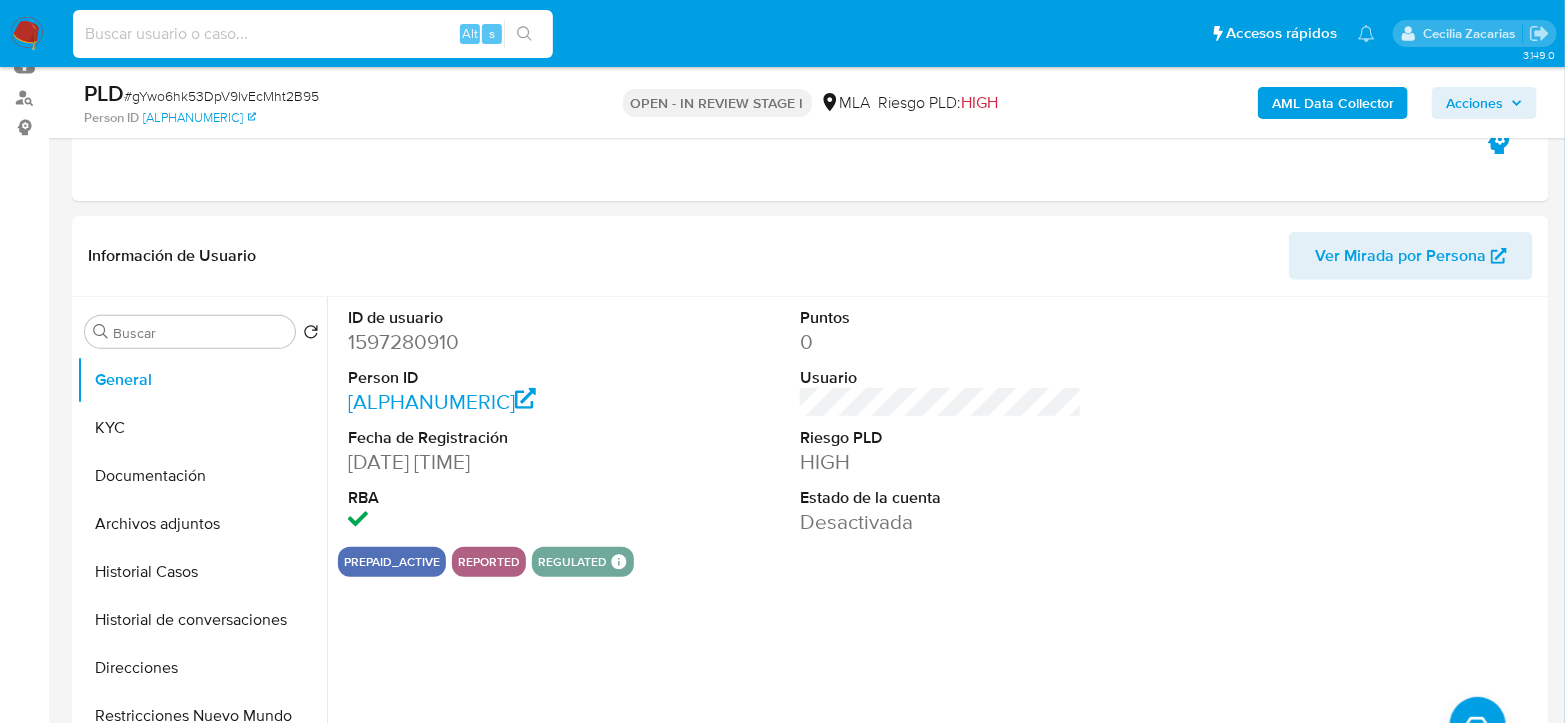 click at bounding box center [313, 34] 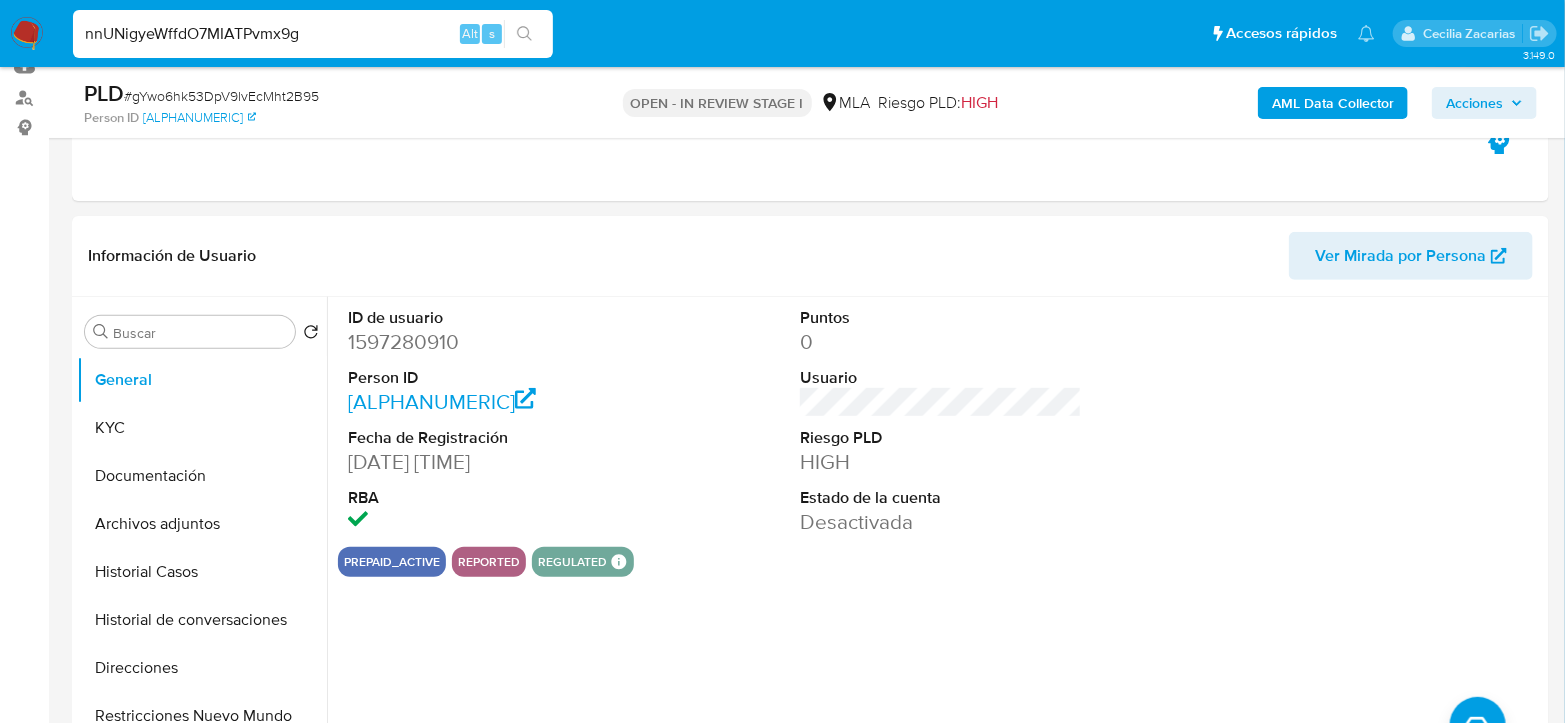 type on "nnUNigyeWffdO7MIATPvmx9g" 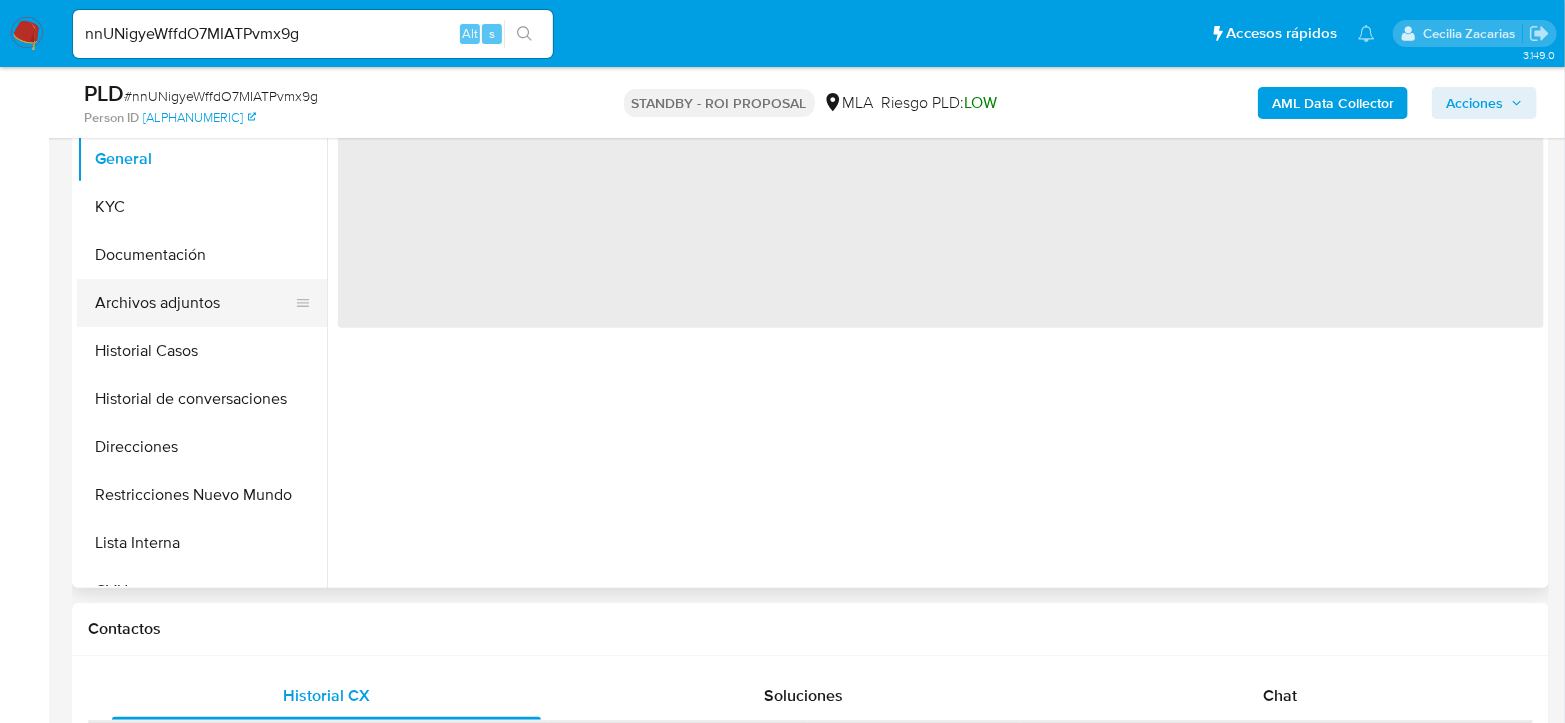 scroll, scrollTop: 444, scrollLeft: 0, axis: vertical 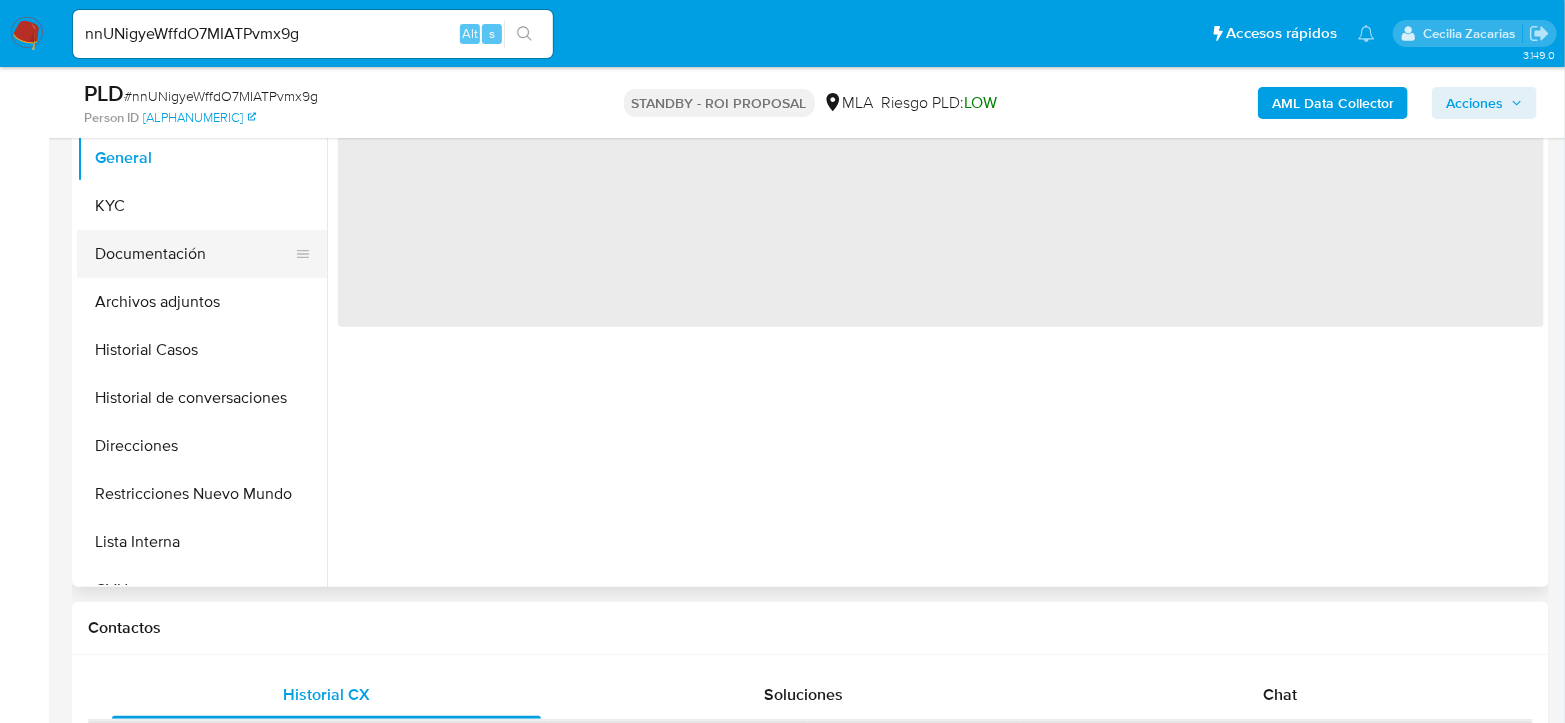click on "Documentación" at bounding box center [194, 254] 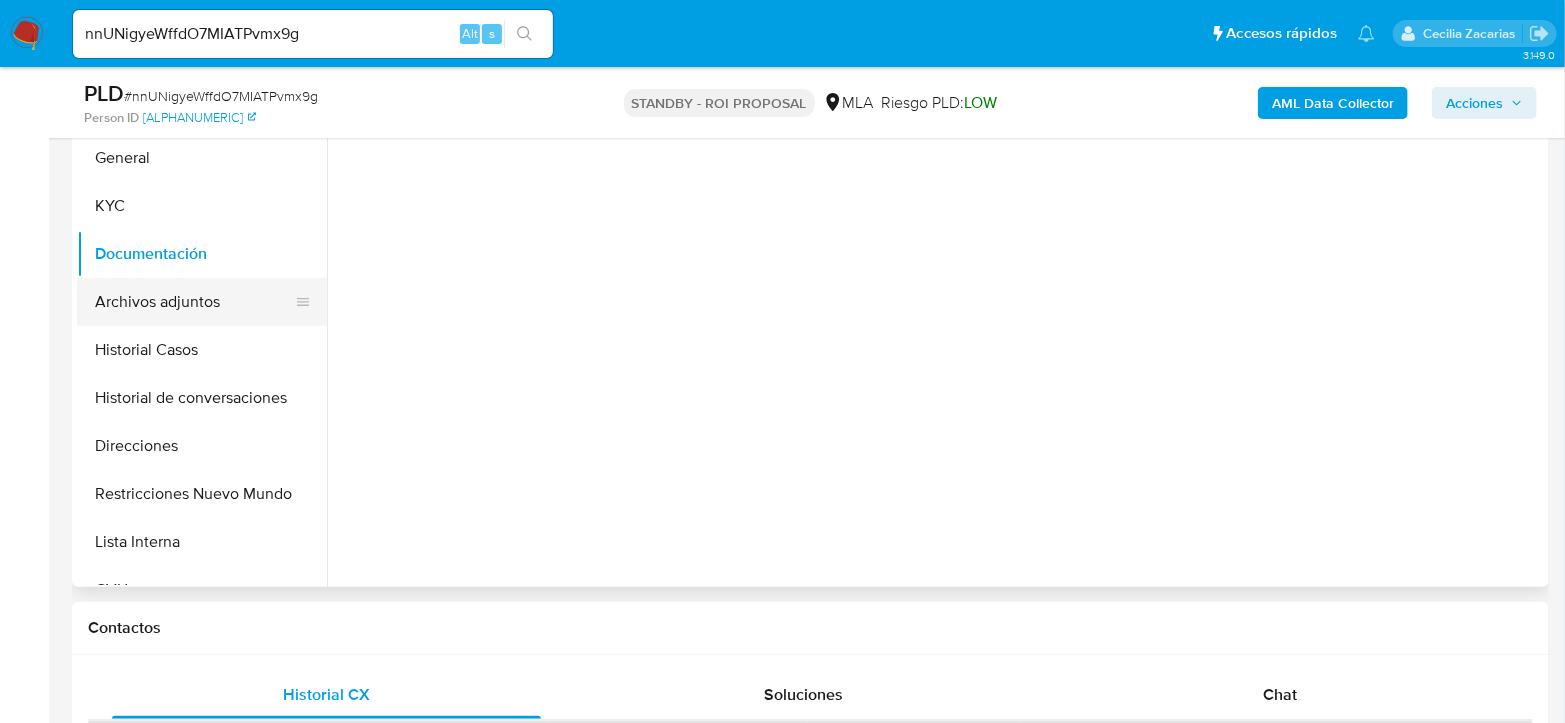 click on "Archivos adjuntos" at bounding box center (194, 302) 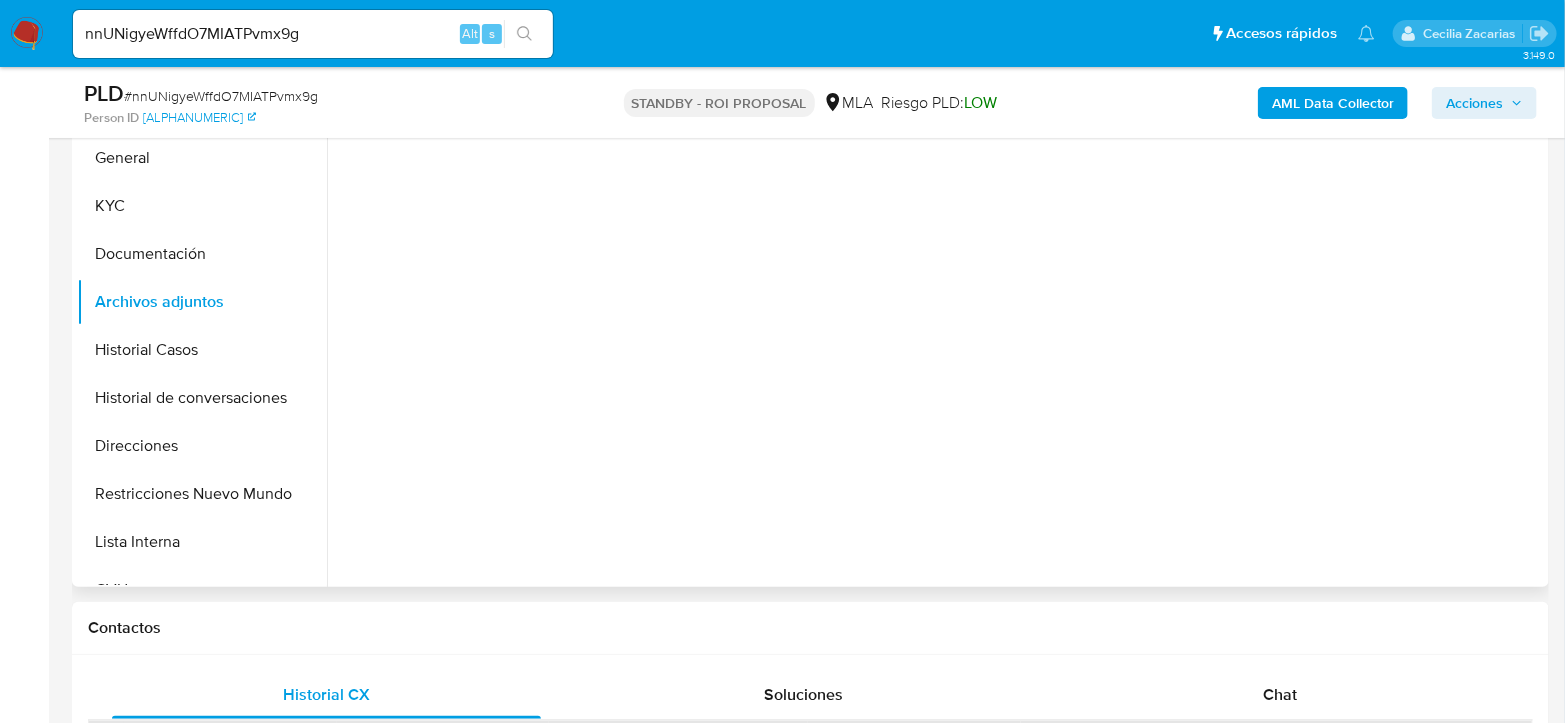 select on "10" 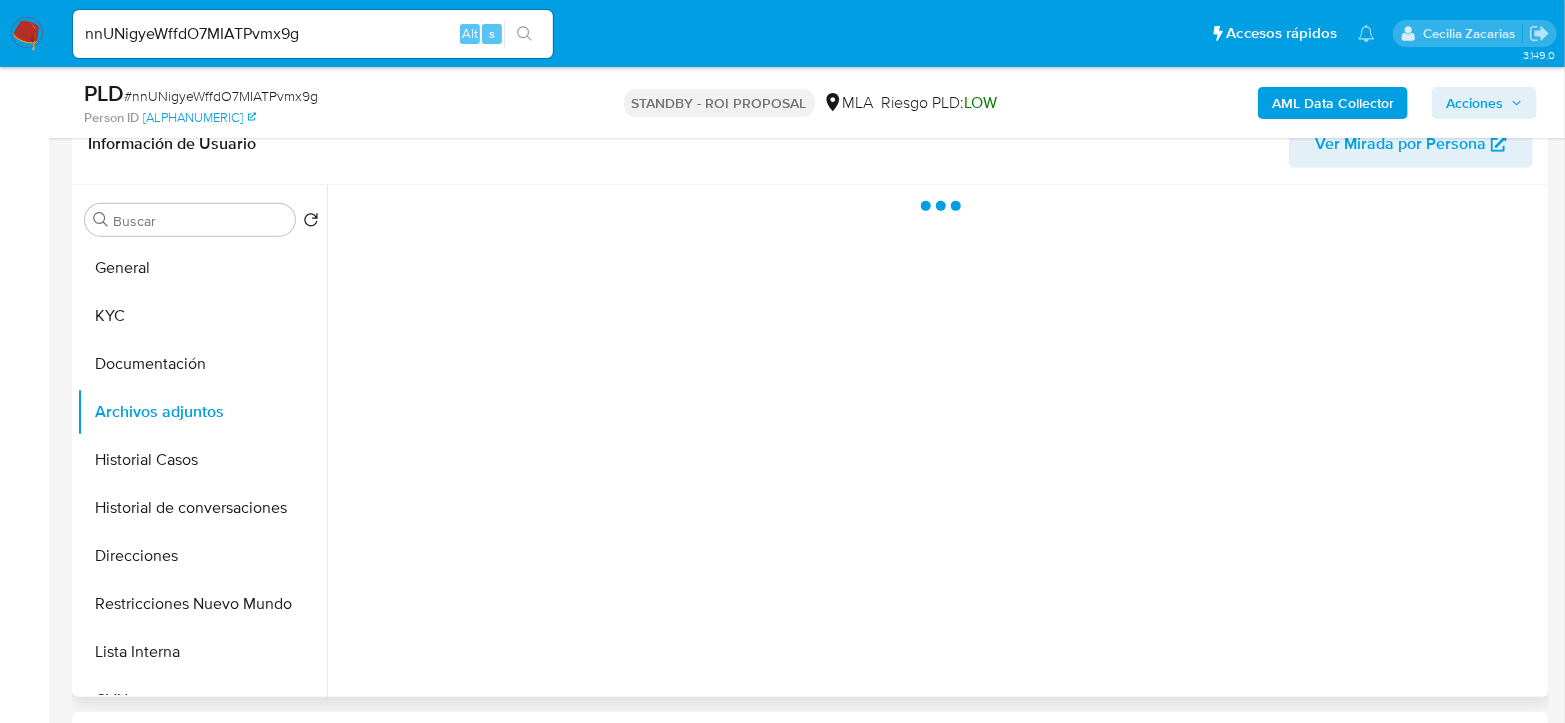 scroll, scrollTop: 333, scrollLeft: 0, axis: vertical 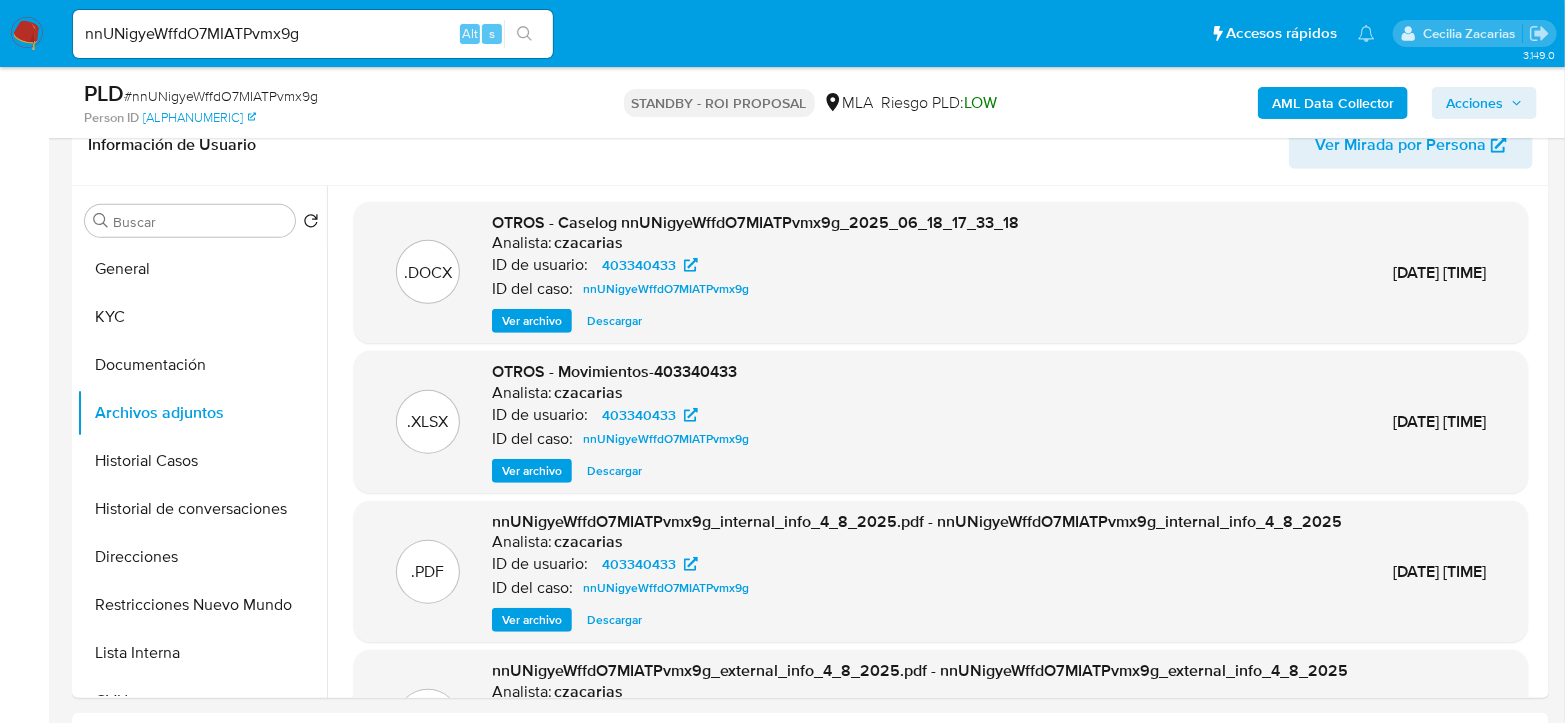 click on "nnUNigyeWffdO7MIATPvmx9g" at bounding box center (313, 34) 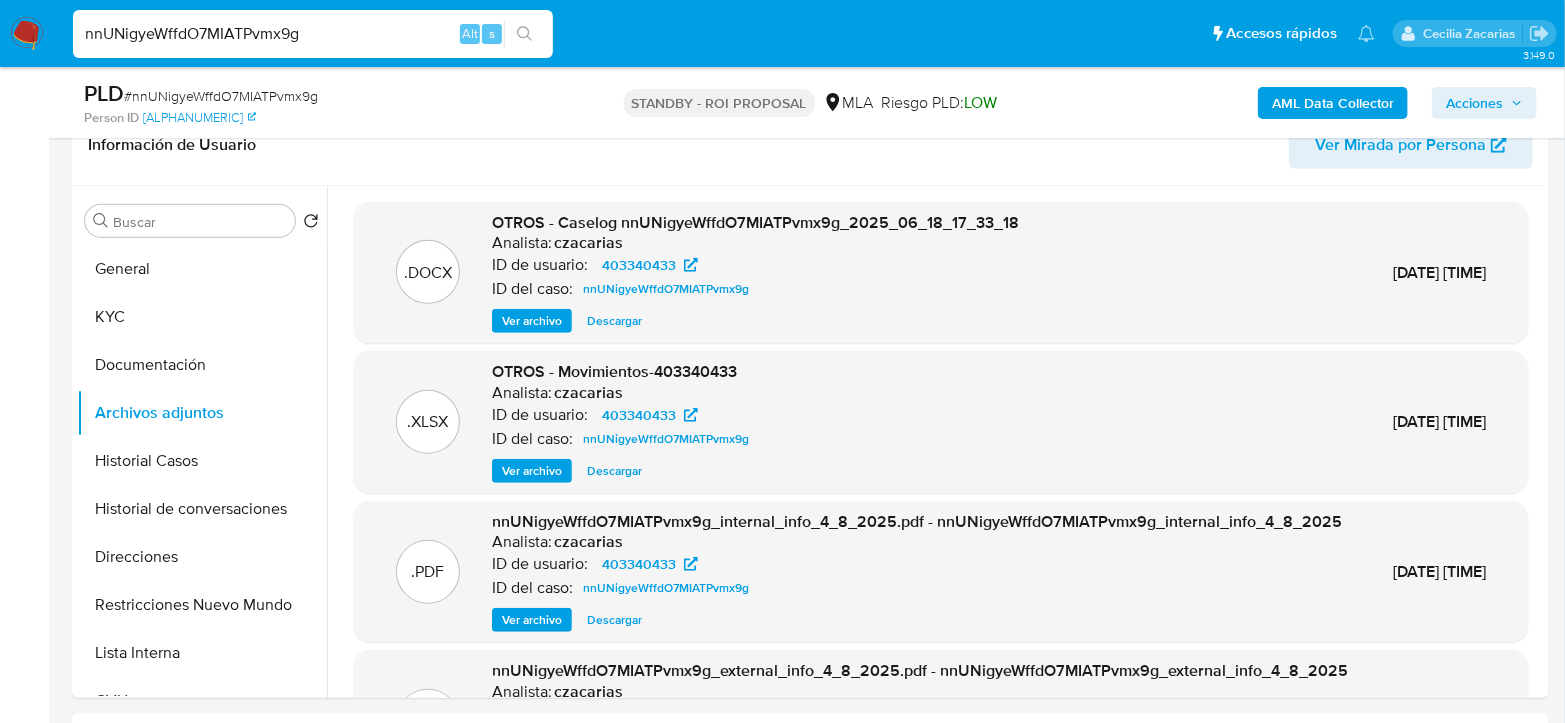click on "nnUNigyeWffdO7MIATPvmx9g" at bounding box center [313, 34] 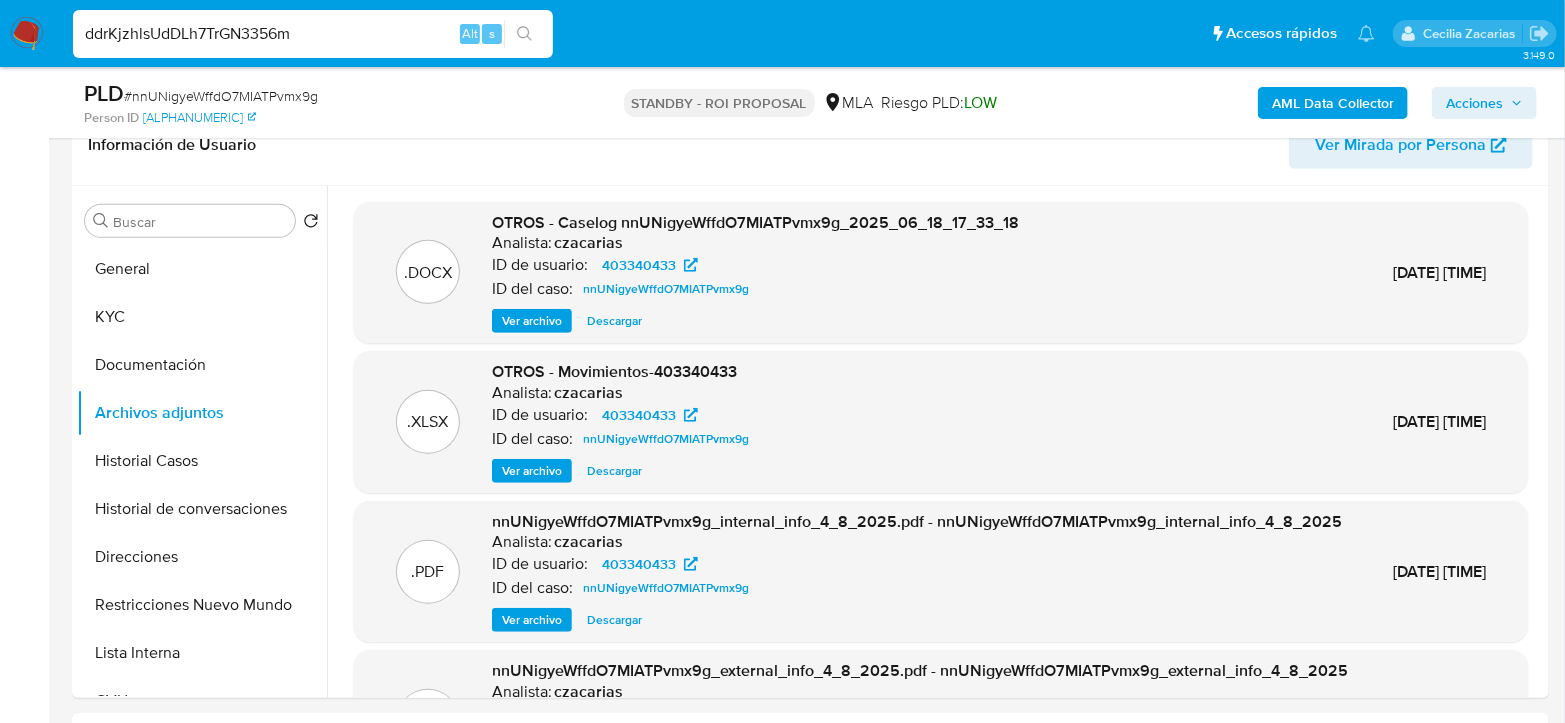 type on "ddrKjzhlsUdDLh7TrGN3356m" 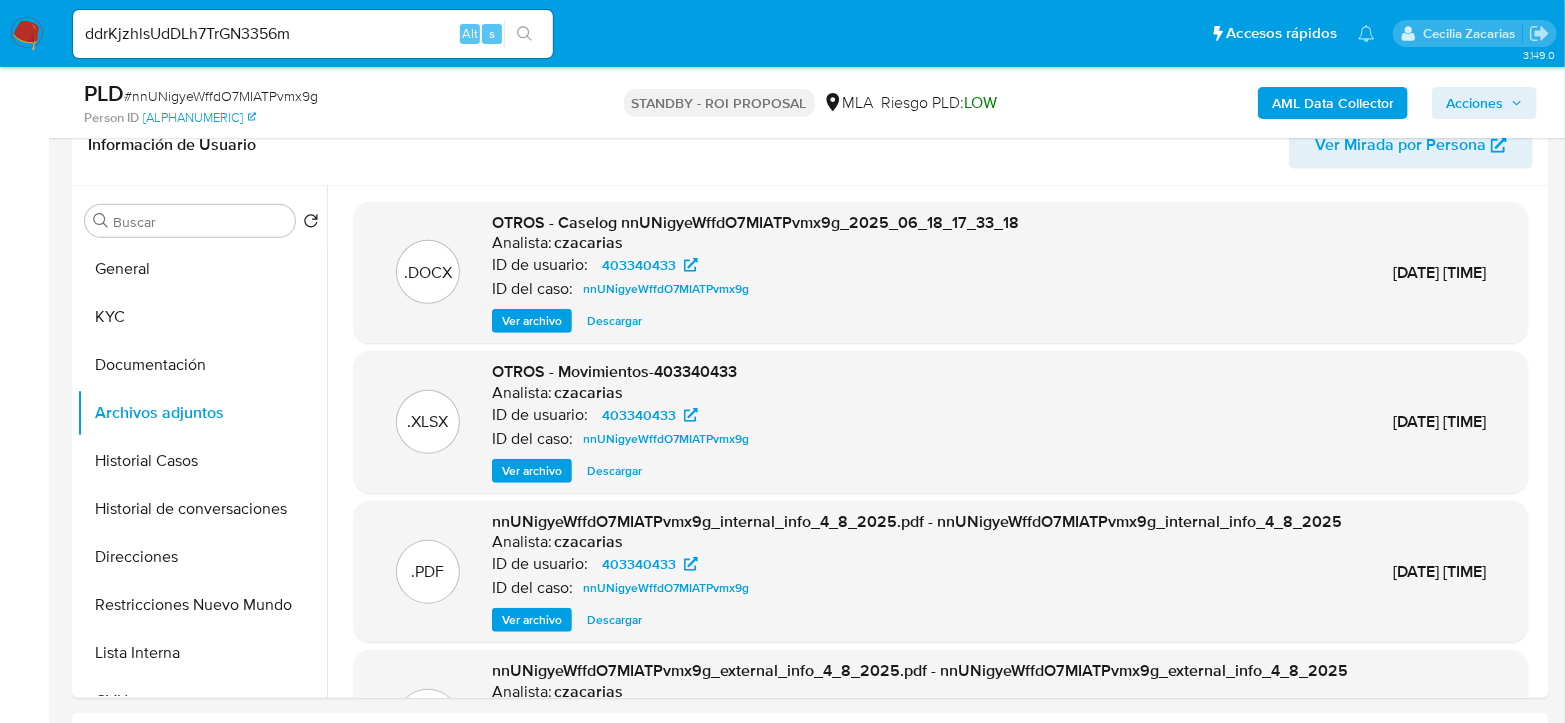 click at bounding box center (524, 34) 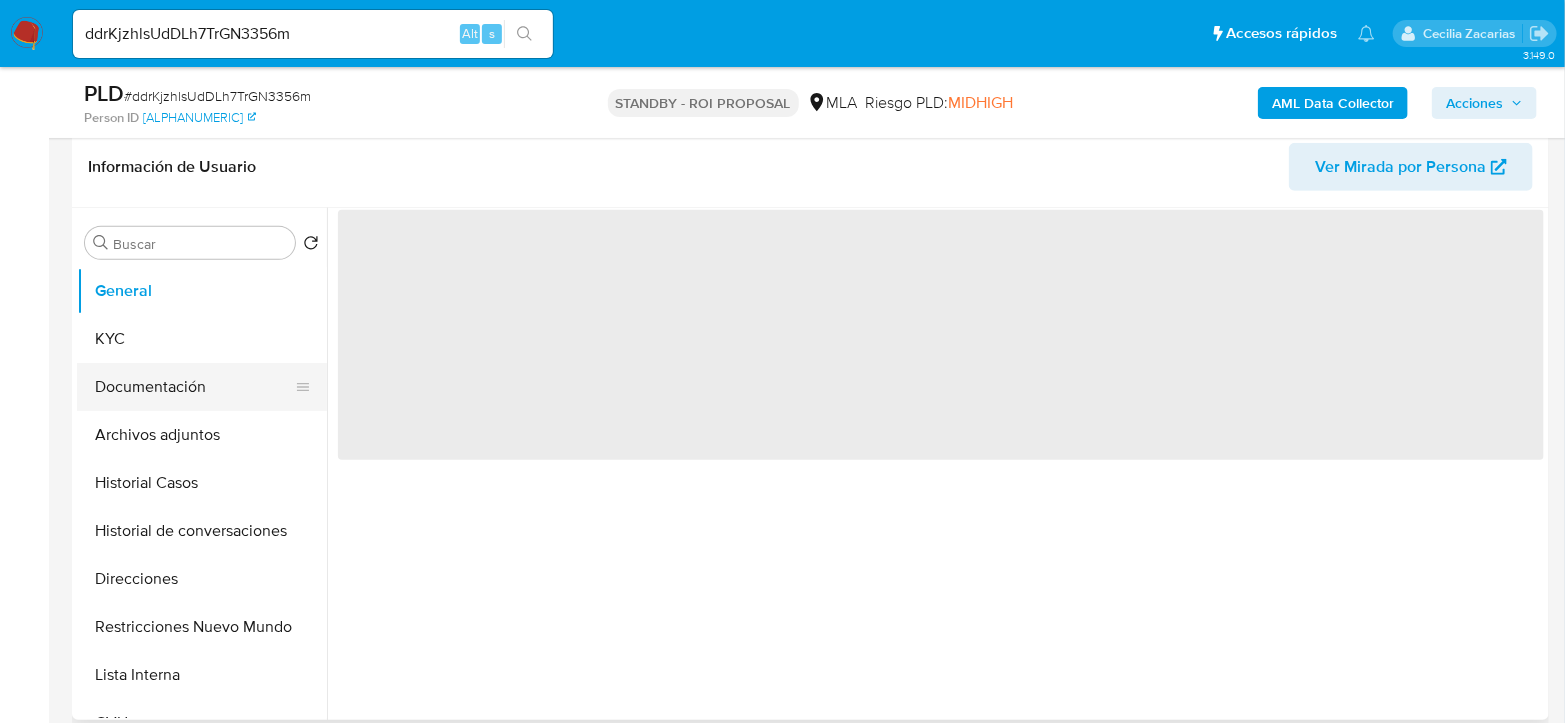 scroll, scrollTop: 333, scrollLeft: 0, axis: vertical 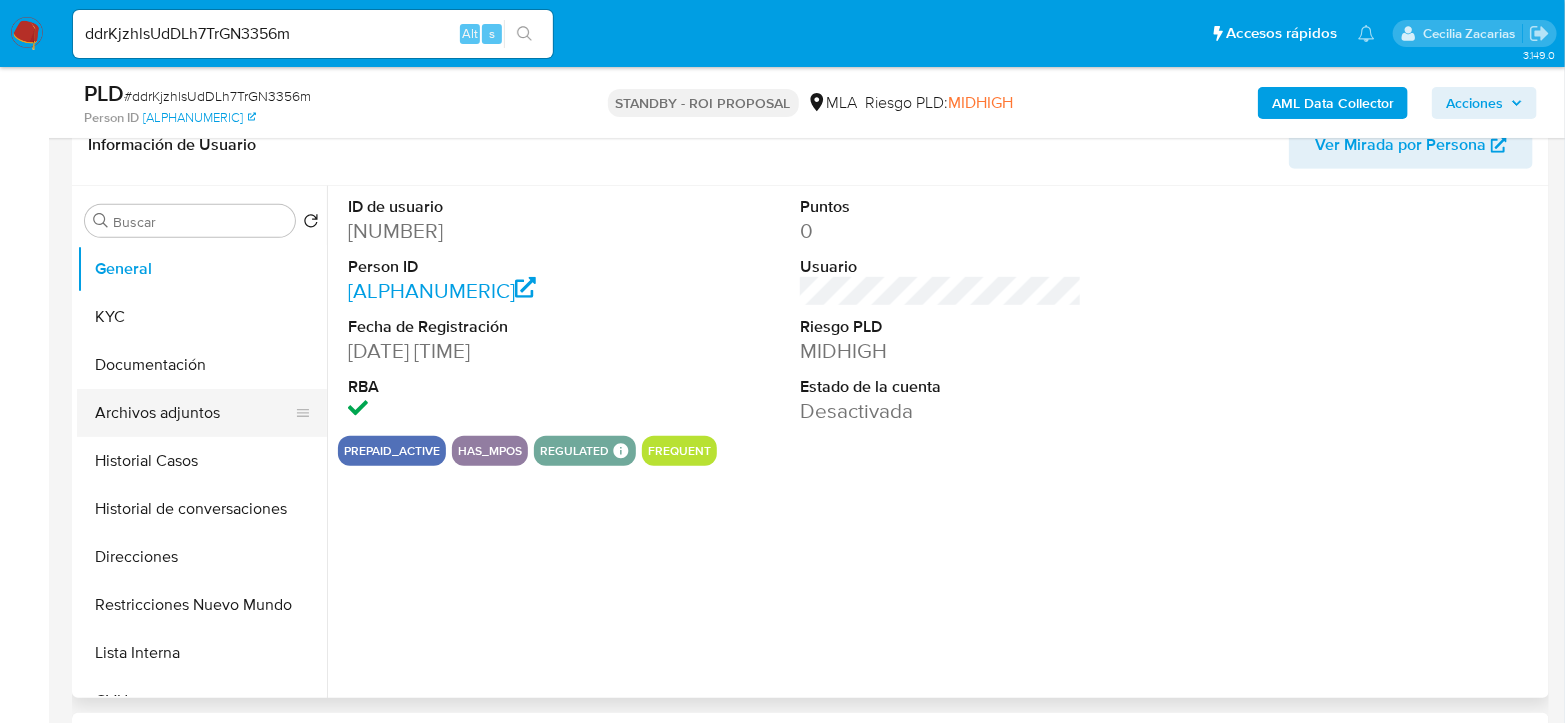 click on "Archivos adjuntos" at bounding box center [194, 413] 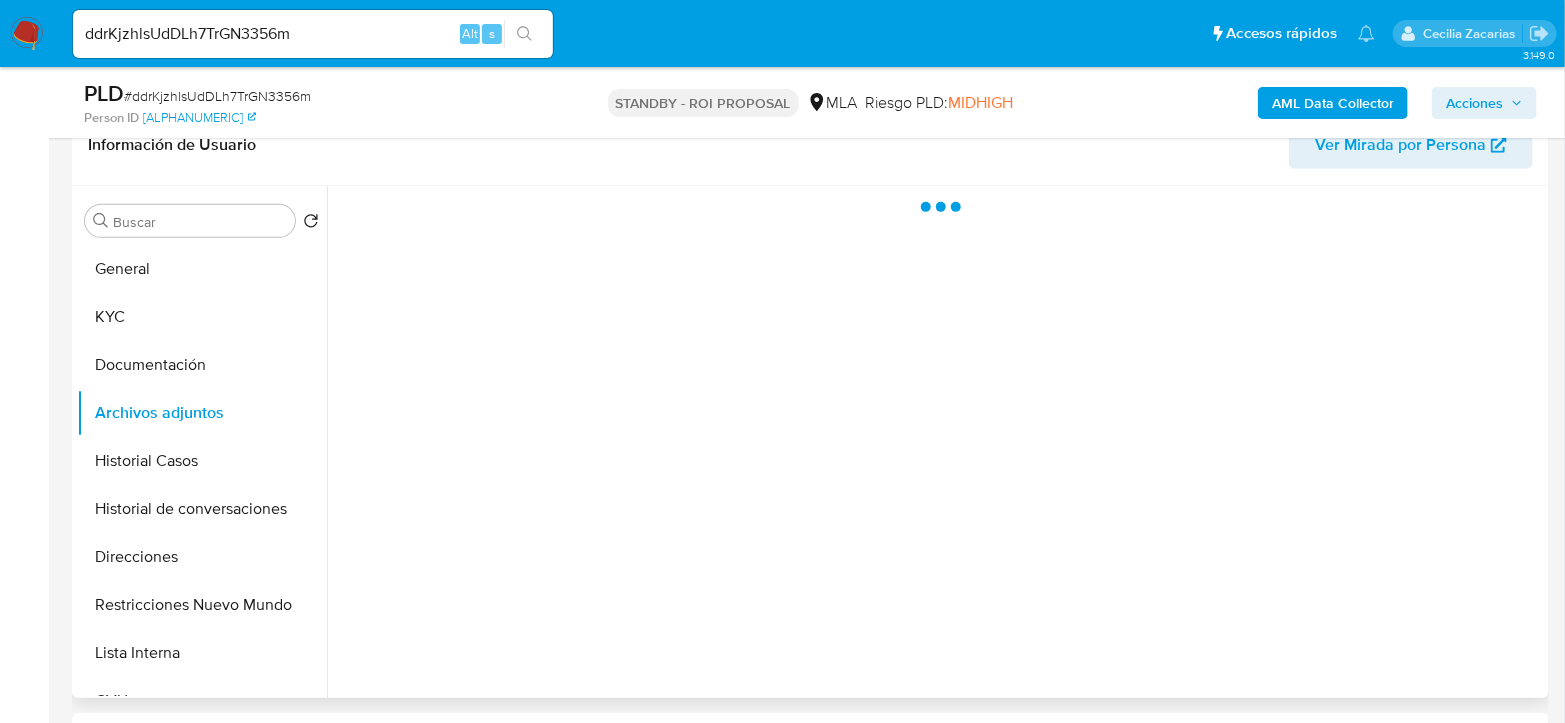 select on "10" 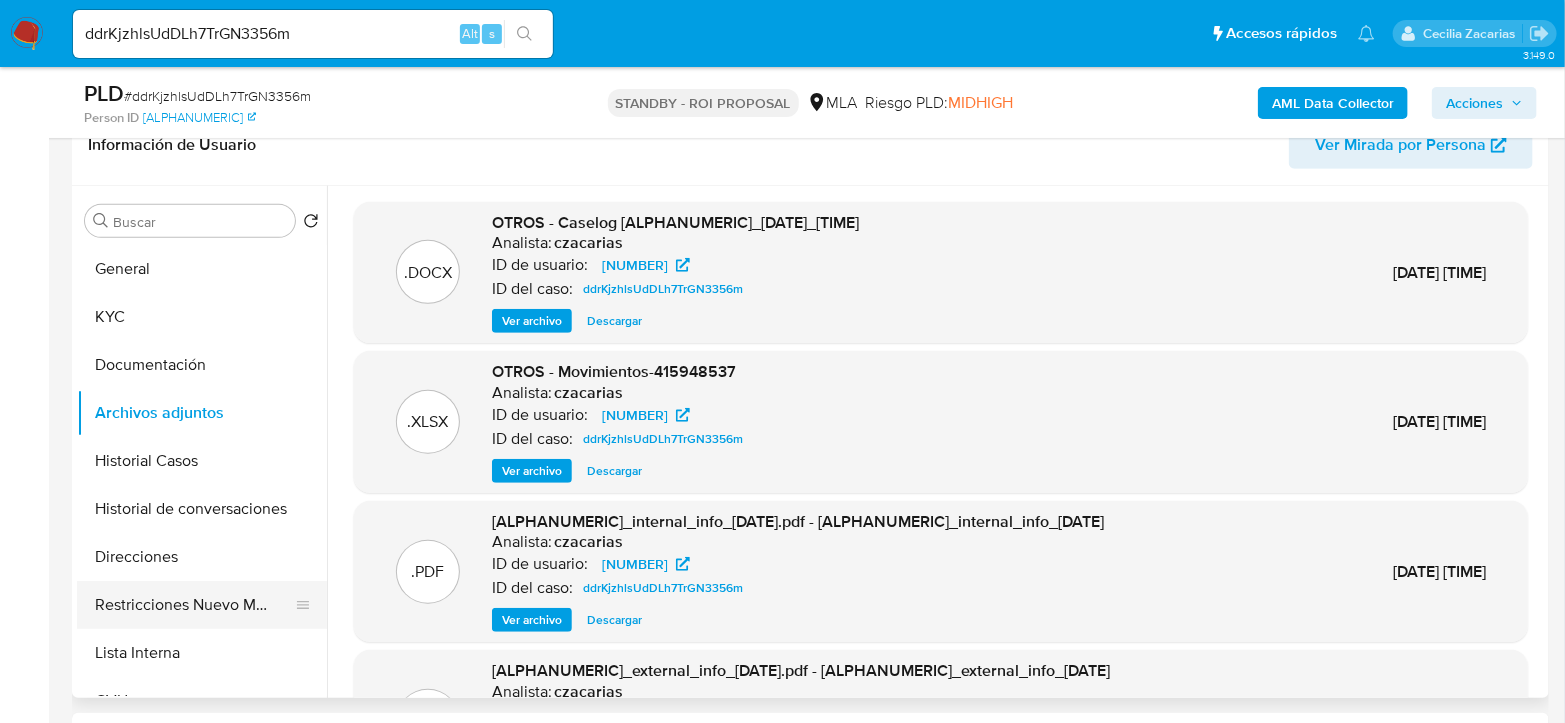 click on "Restricciones Nuevo Mundo" at bounding box center [194, 605] 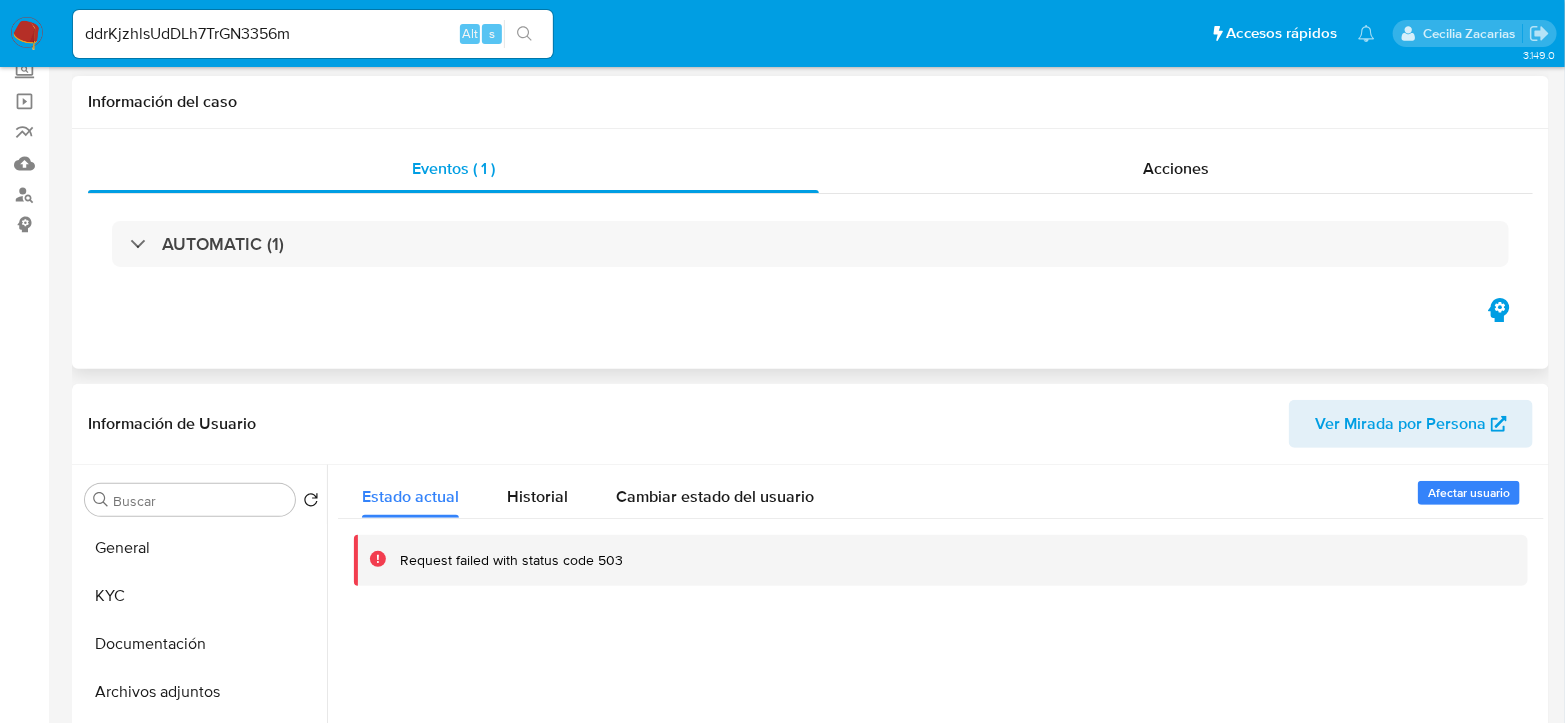 scroll, scrollTop: 0, scrollLeft: 0, axis: both 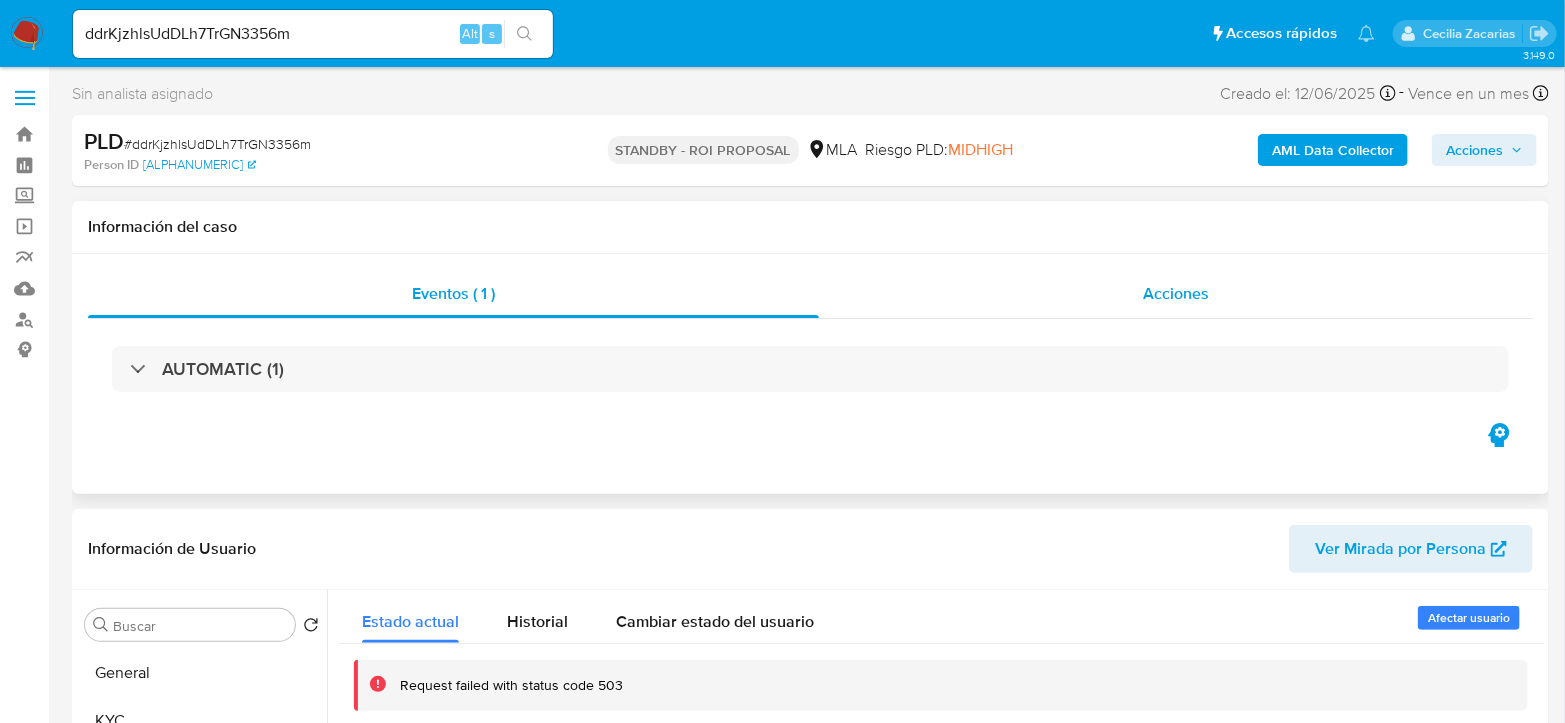 click on "Acciones" at bounding box center [1176, 293] 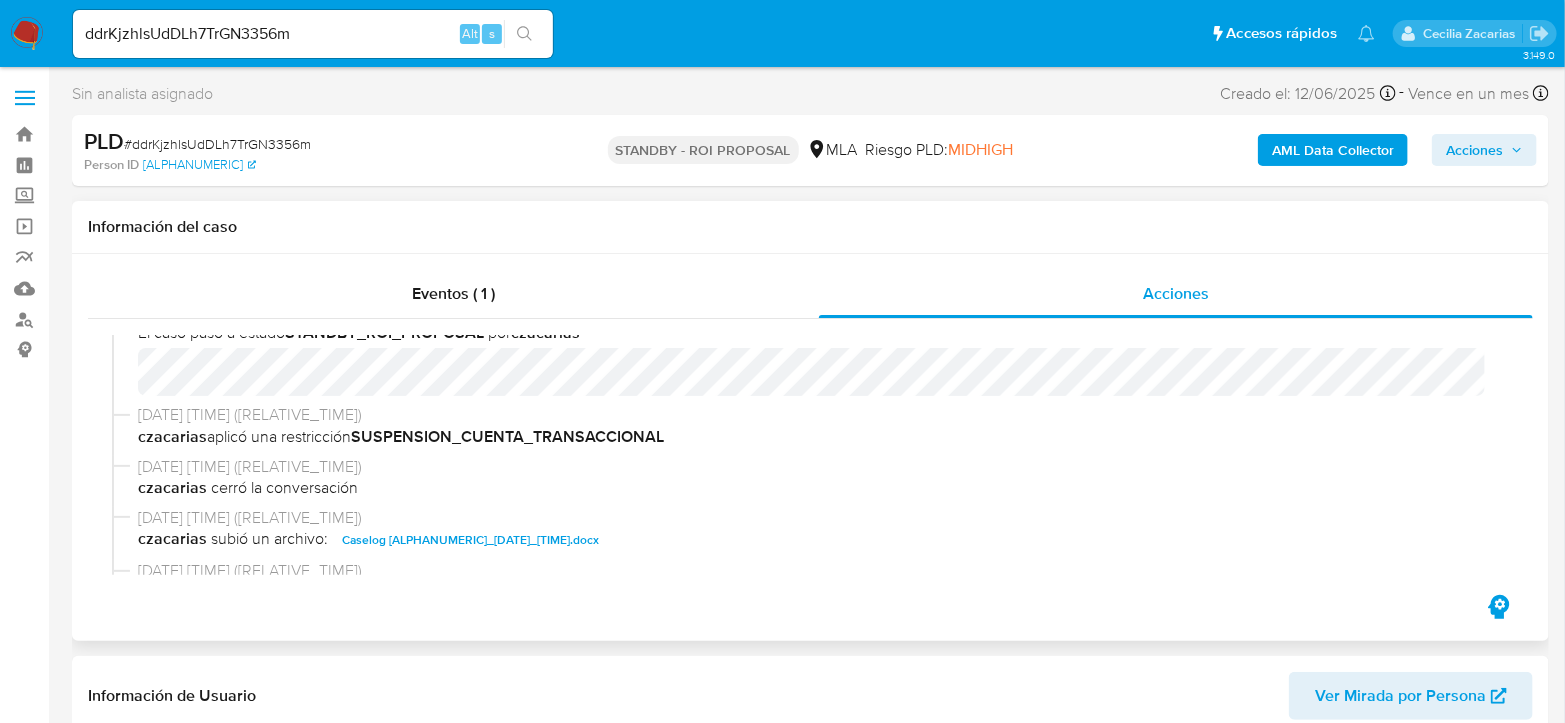 scroll, scrollTop: 0, scrollLeft: 0, axis: both 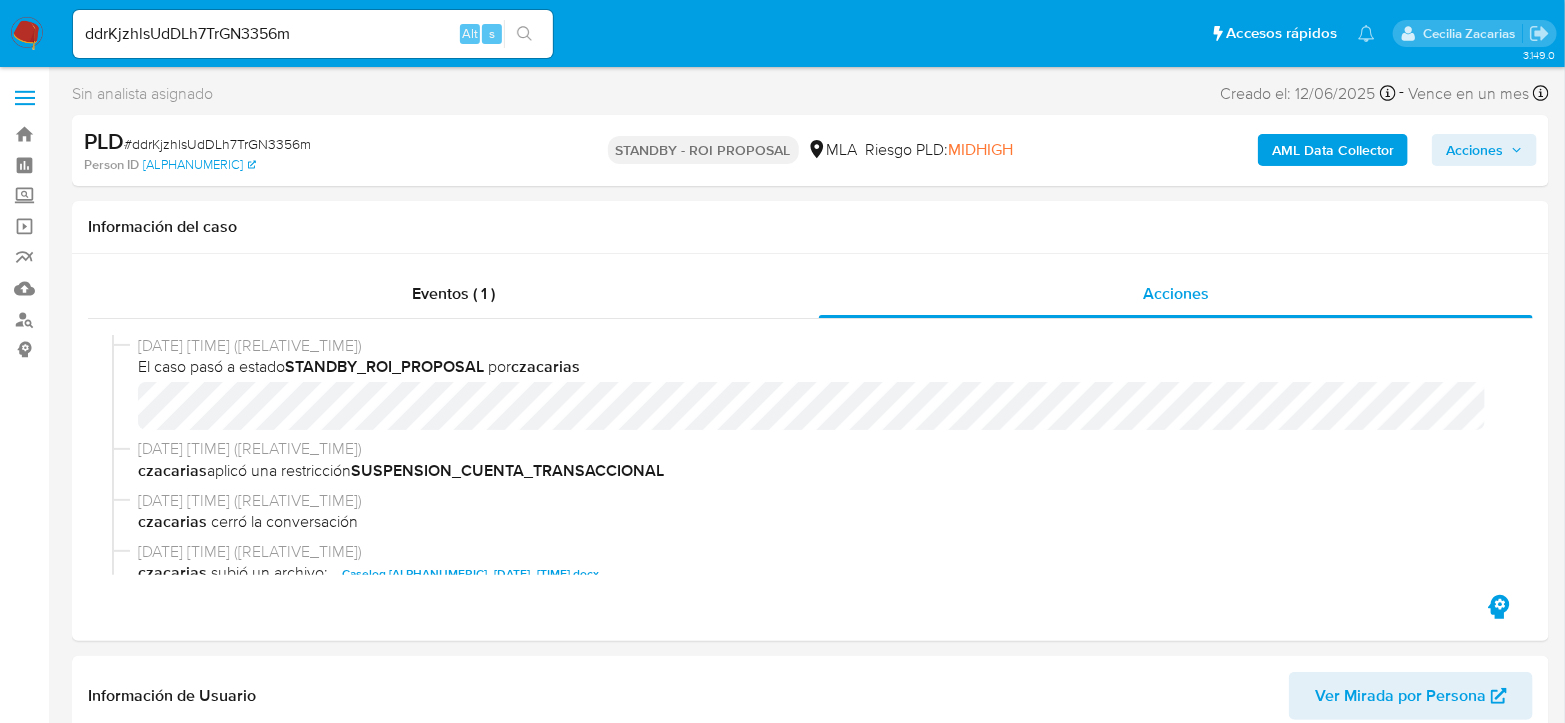 click at bounding box center (27, 34) 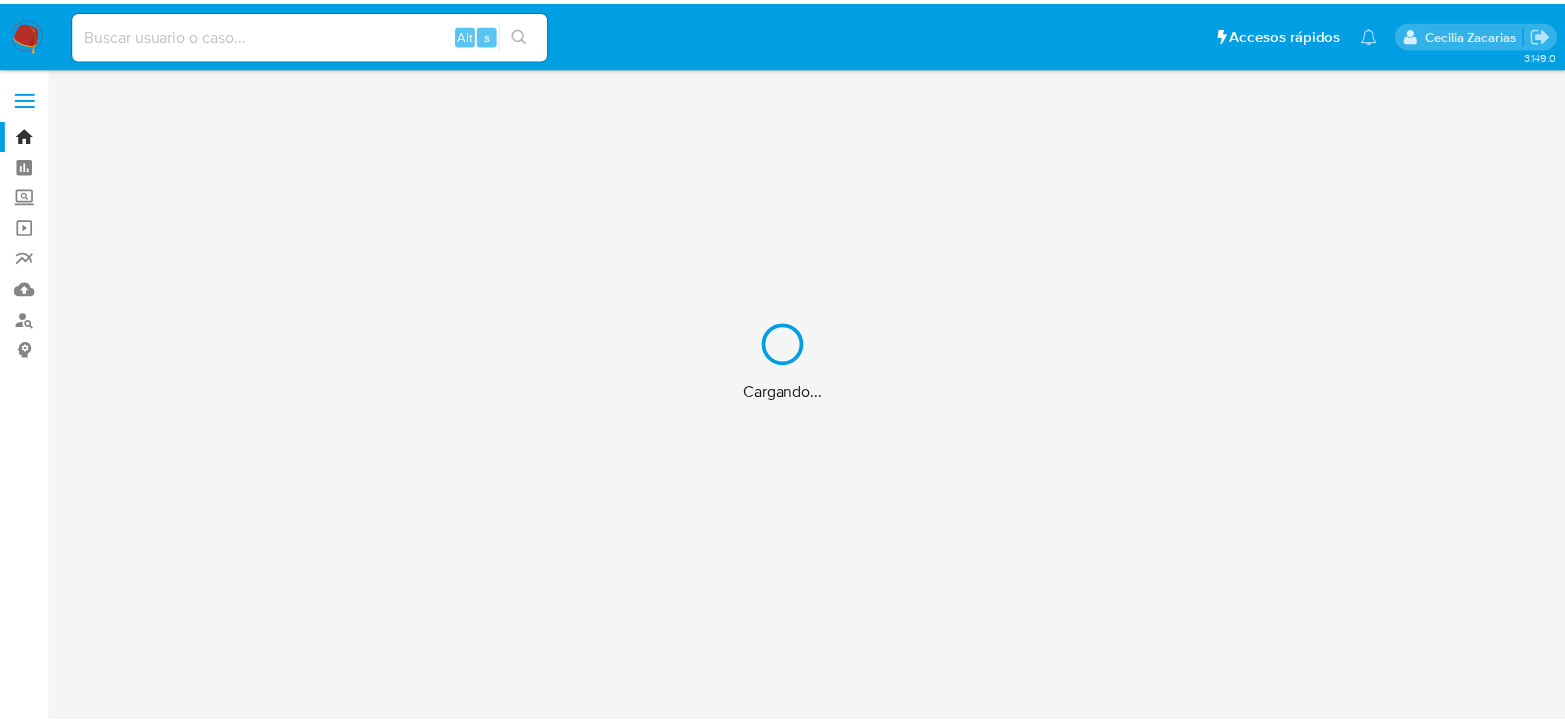 scroll, scrollTop: 0, scrollLeft: 0, axis: both 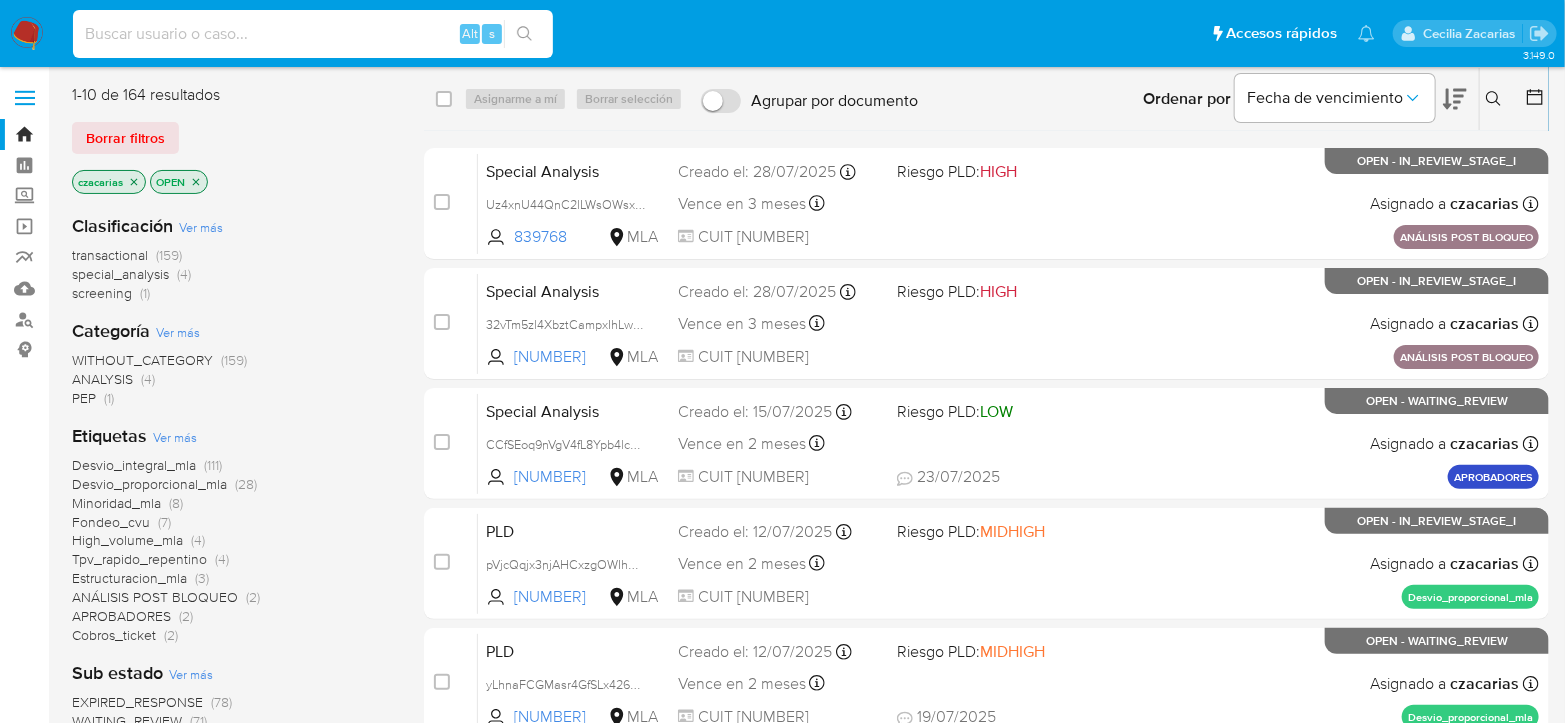 click at bounding box center [313, 34] 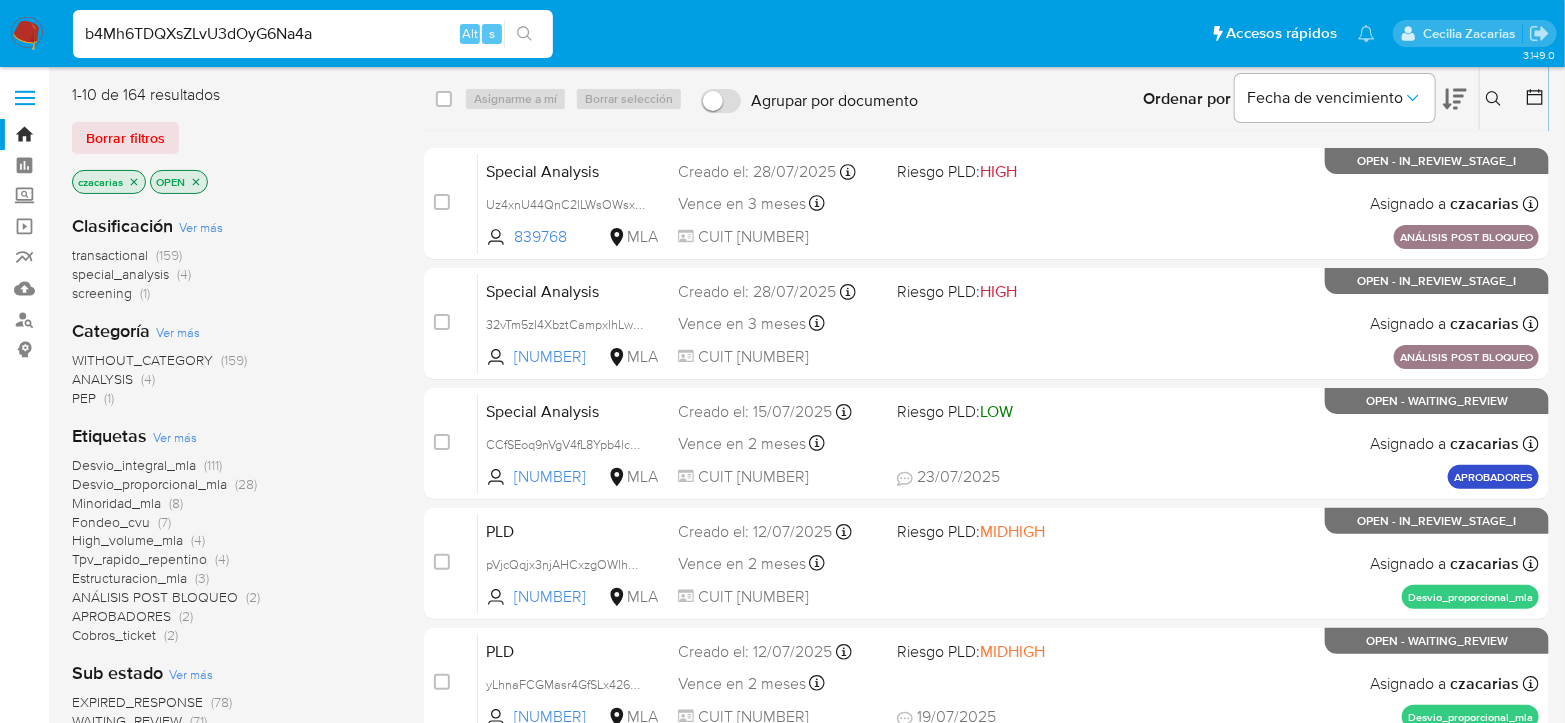 type on "b4Mh6TDQXsZLvU3dOyG6Na4a" 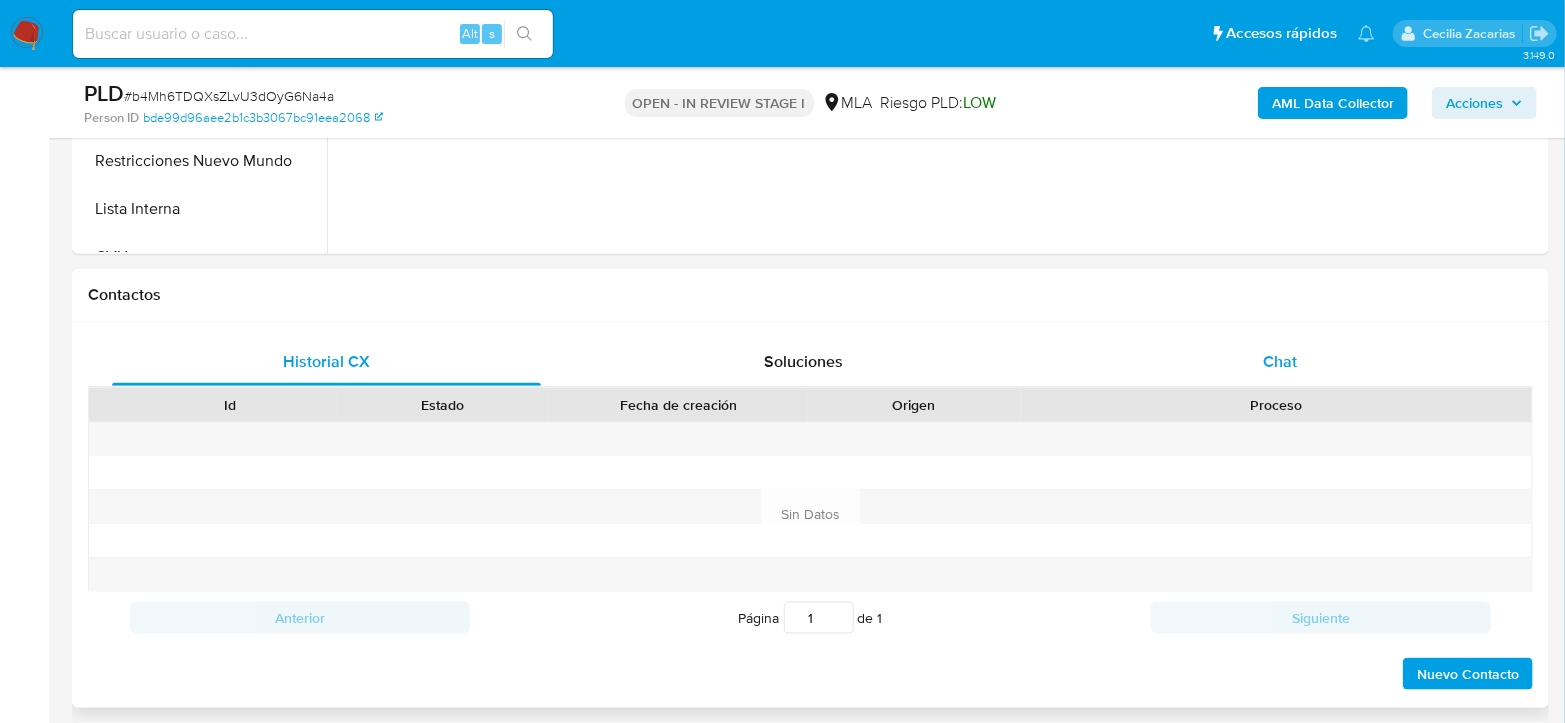 click on "Chat" at bounding box center (1280, 361) 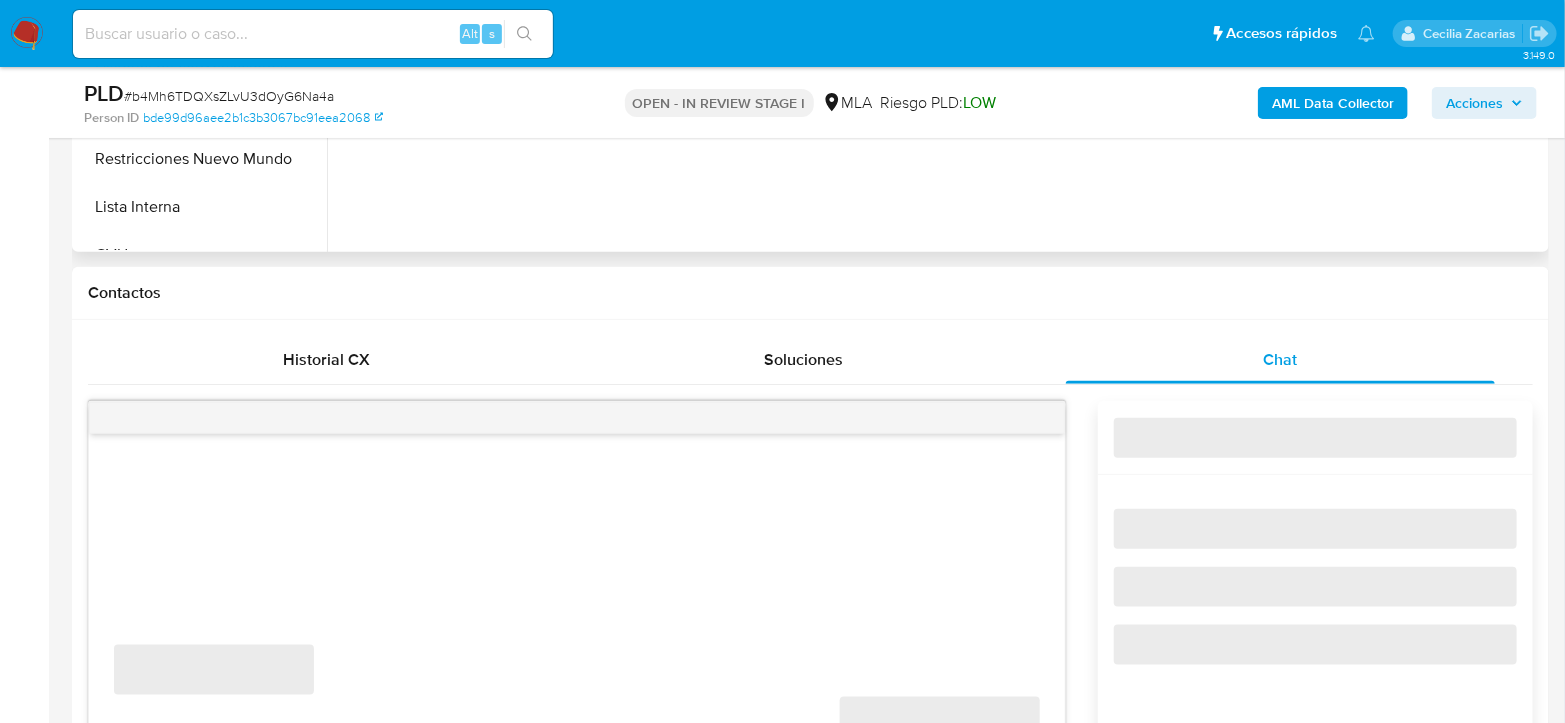 select on "10" 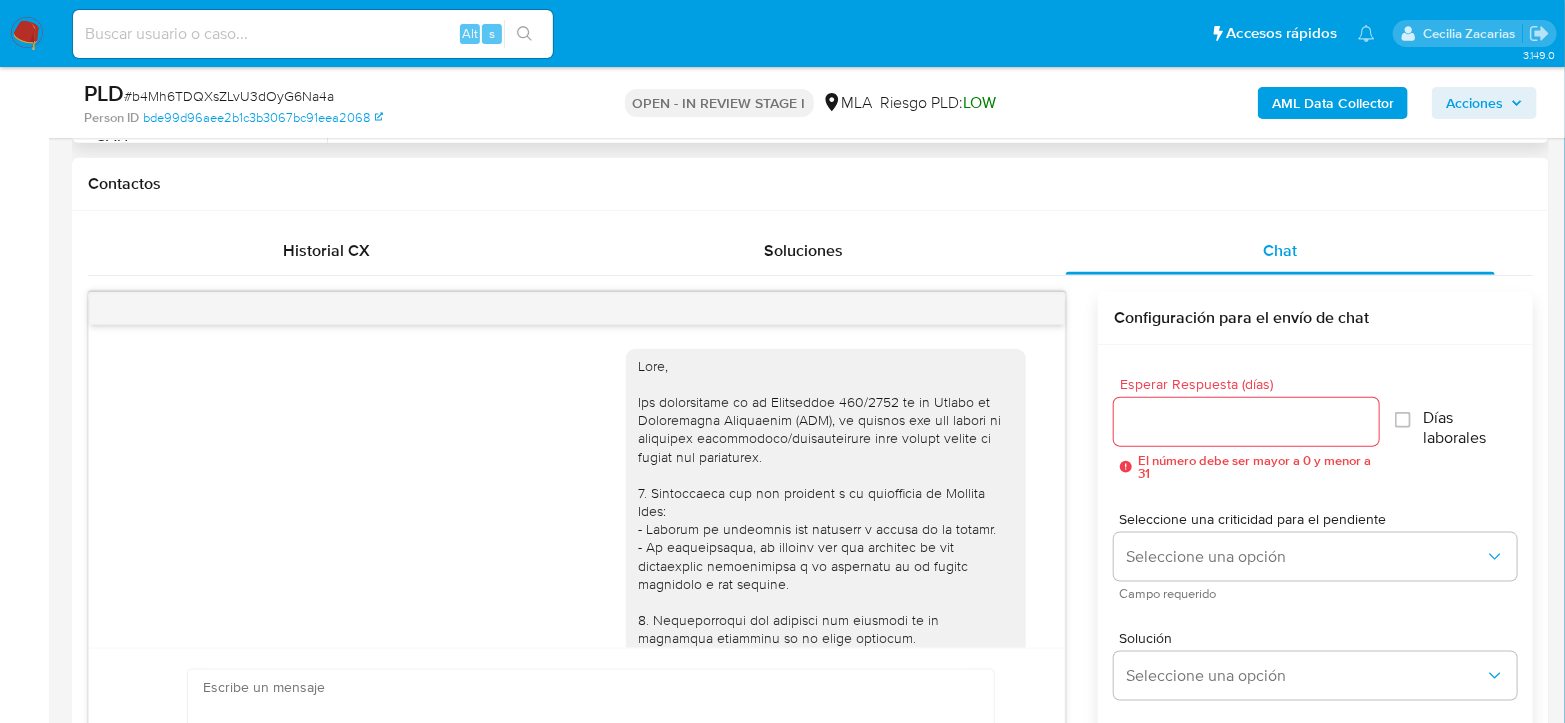 scroll, scrollTop: 996, scrollLeft: 0, axis: vertical 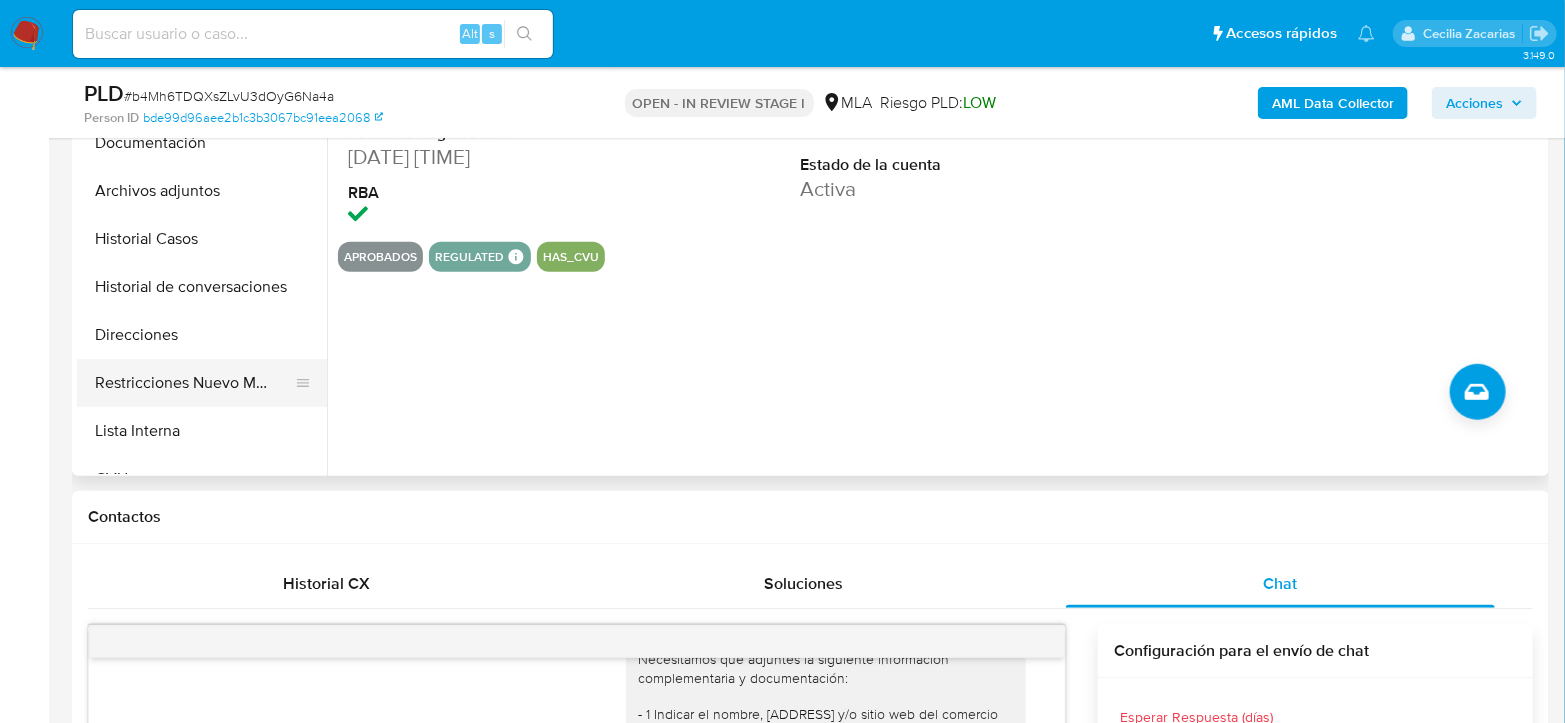 click on "Restricciones Nuevo Mundo" at bounding box center [194, 383] 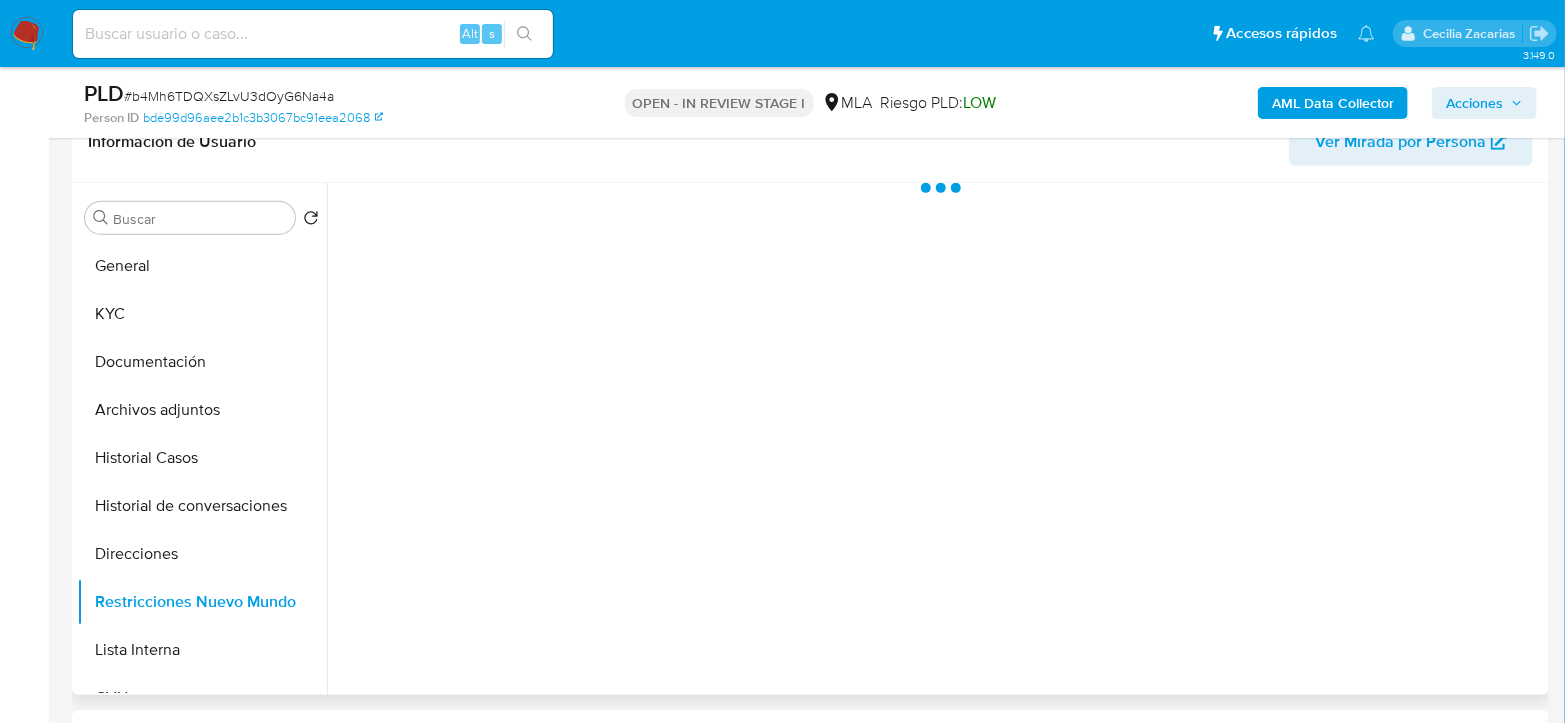 scroll, scrollTop: 333, scrollLeft: 0, axis: vertical 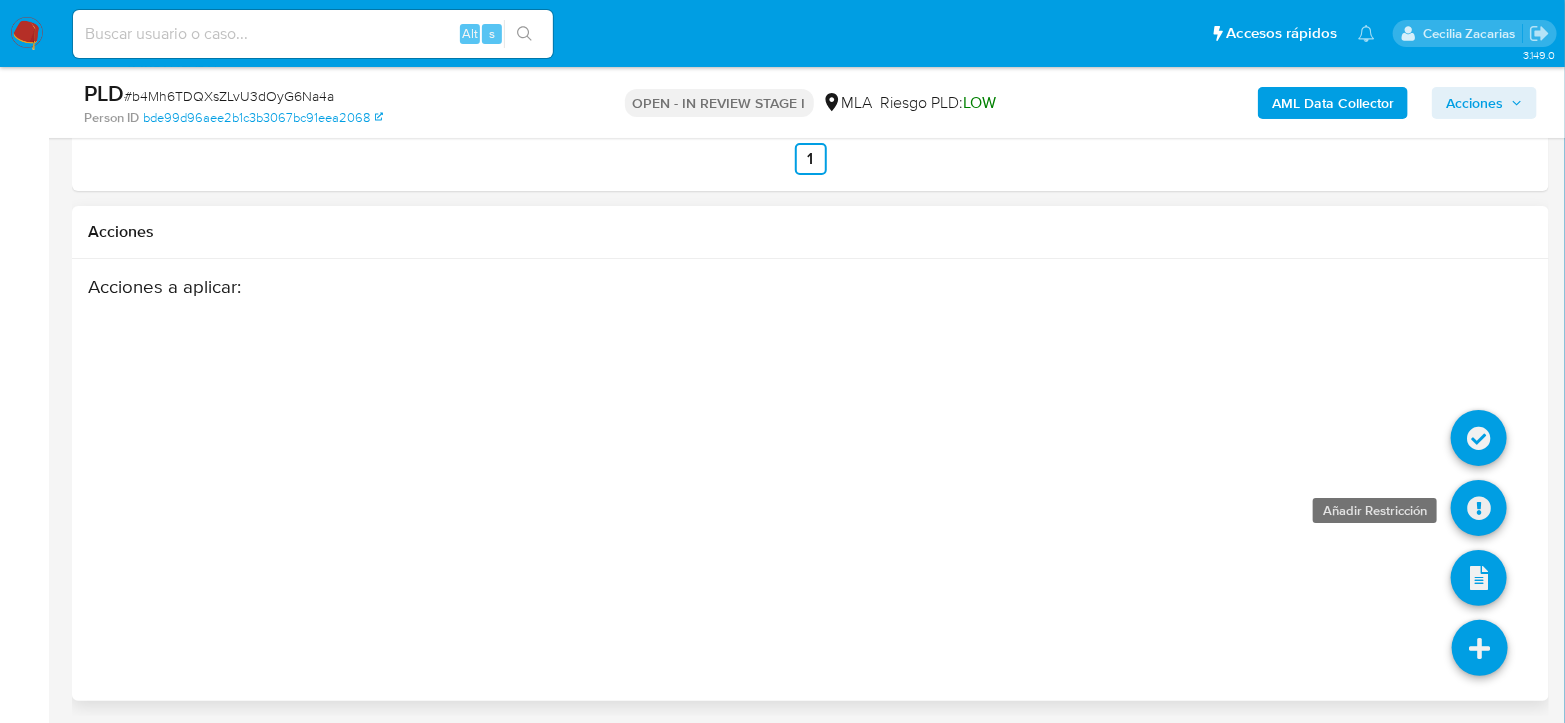 click at bounding box center (1479, 508) 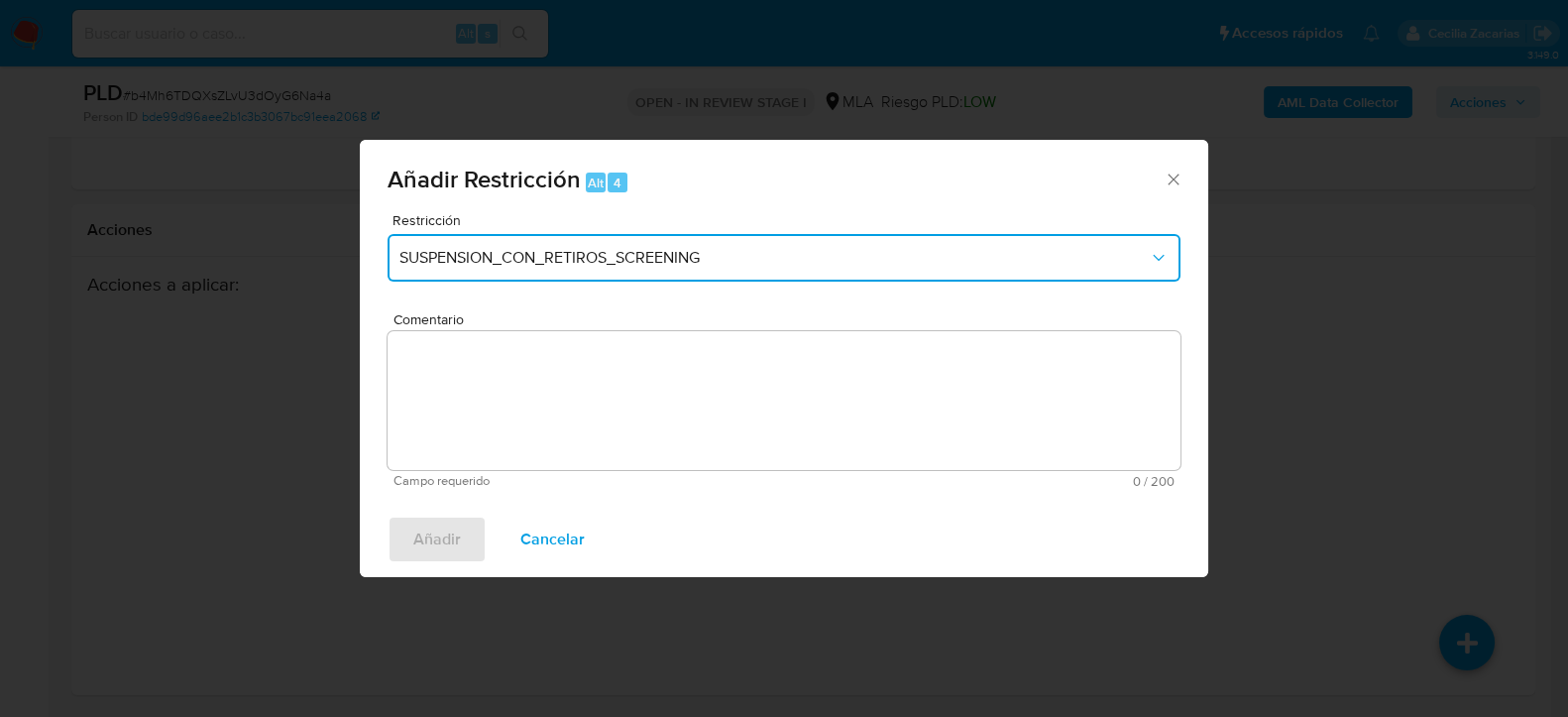 click on "SUSPENSION_CON_RETIROS_SCREENING" at bounding box center (774, 258) 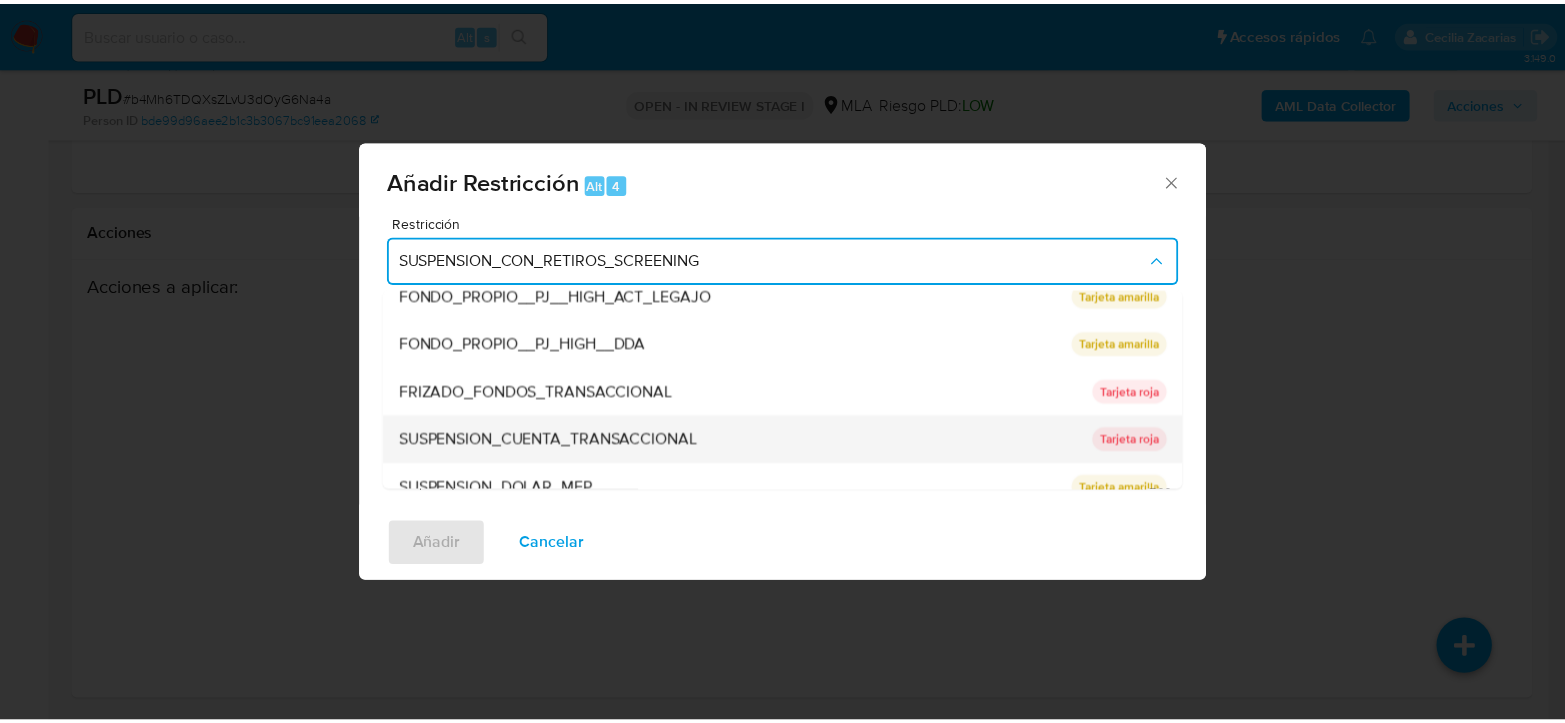 scroll, scrollTop: 327, scrollLeft: 0, axis: vertical 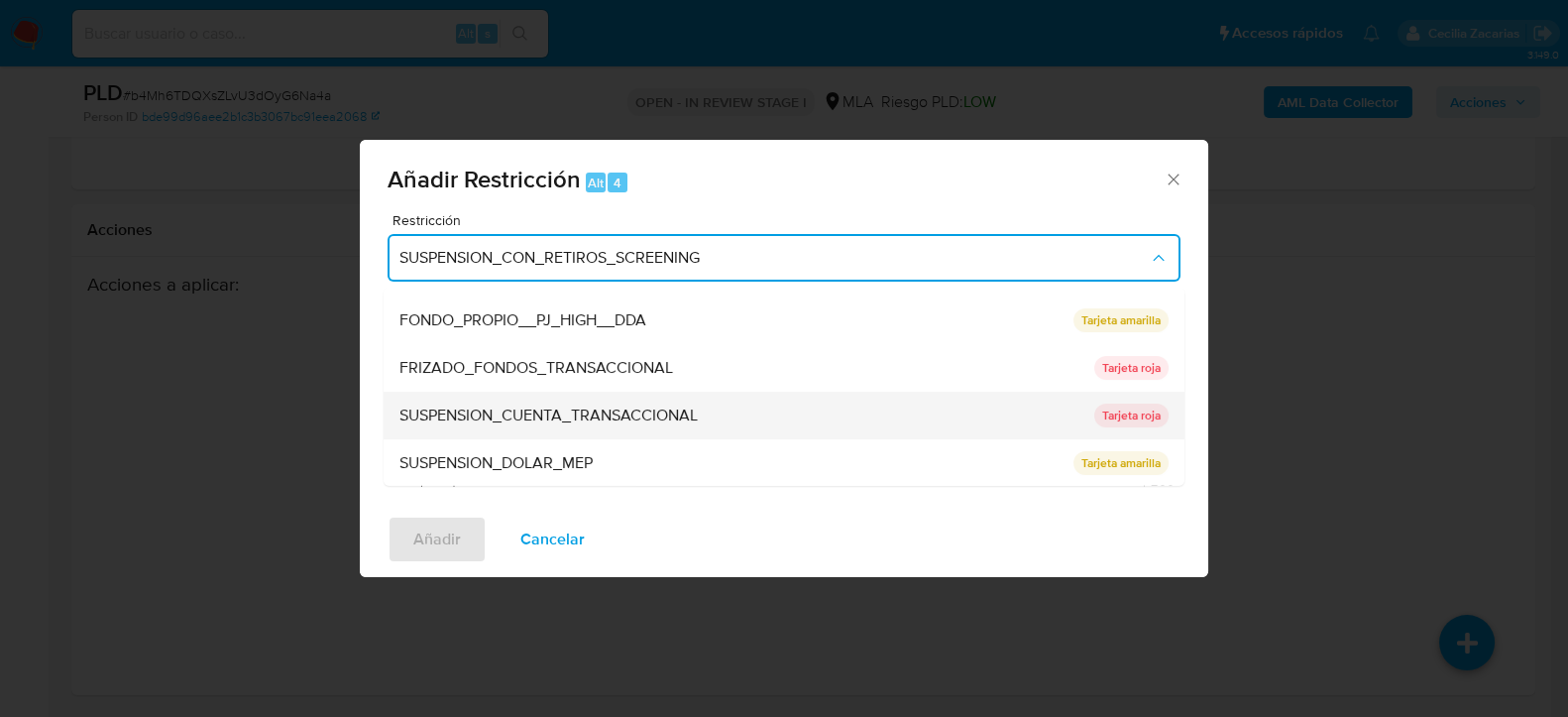 click on "SUSPENSION_CUENTA_TRANSACCIONAL" at bounding box center (548, 416) 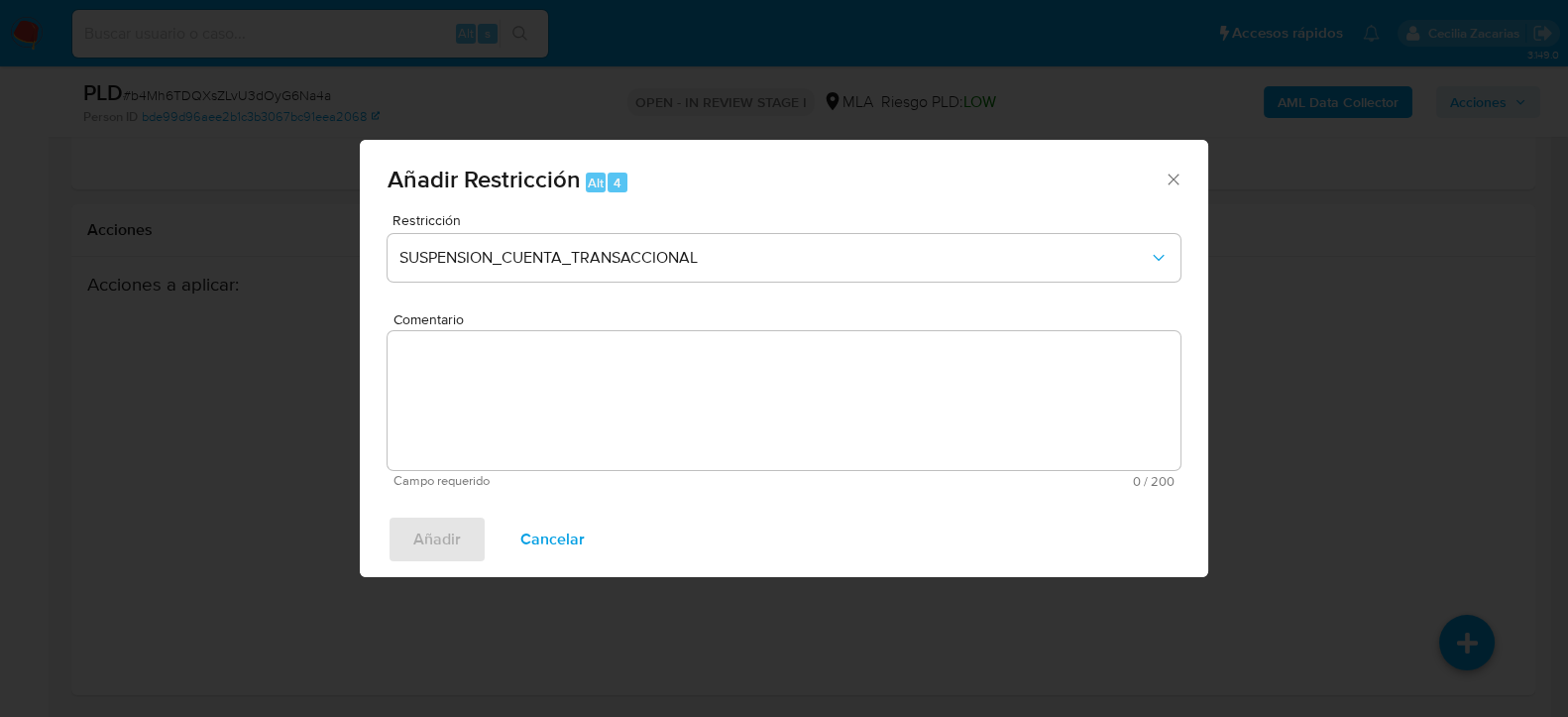 click on "Comentario" at bounding box center (784, 401) 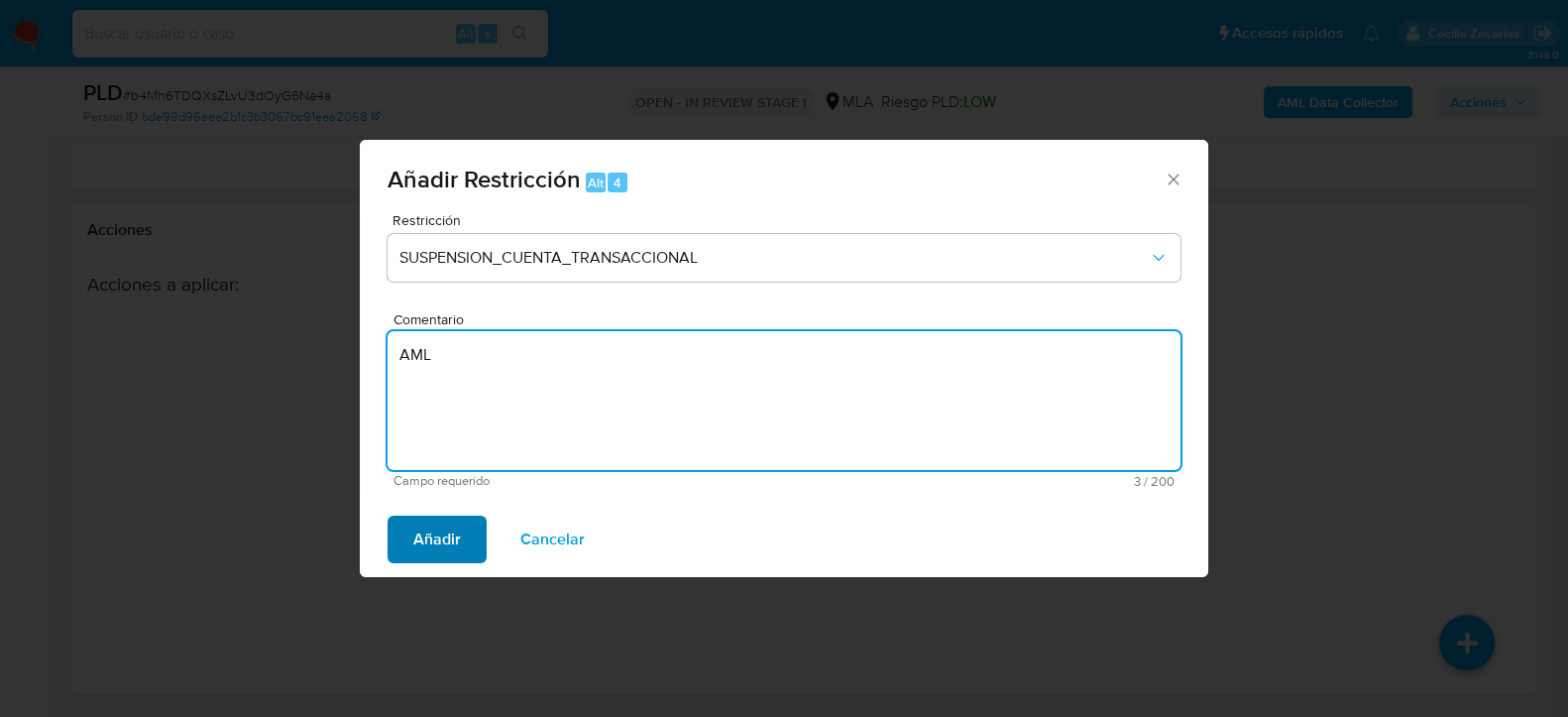 type on "AML" 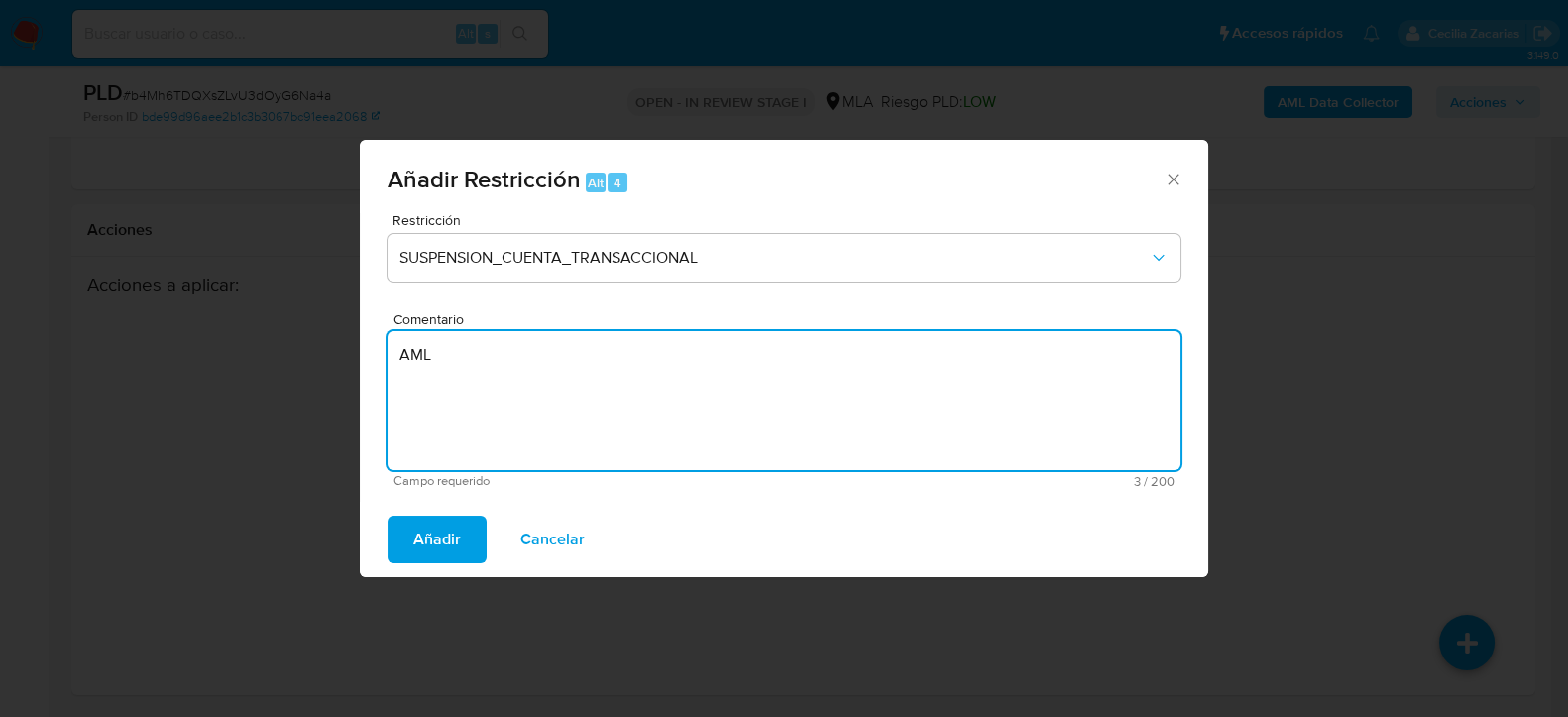 click on "Añadir" at bounding box center [437, 539] 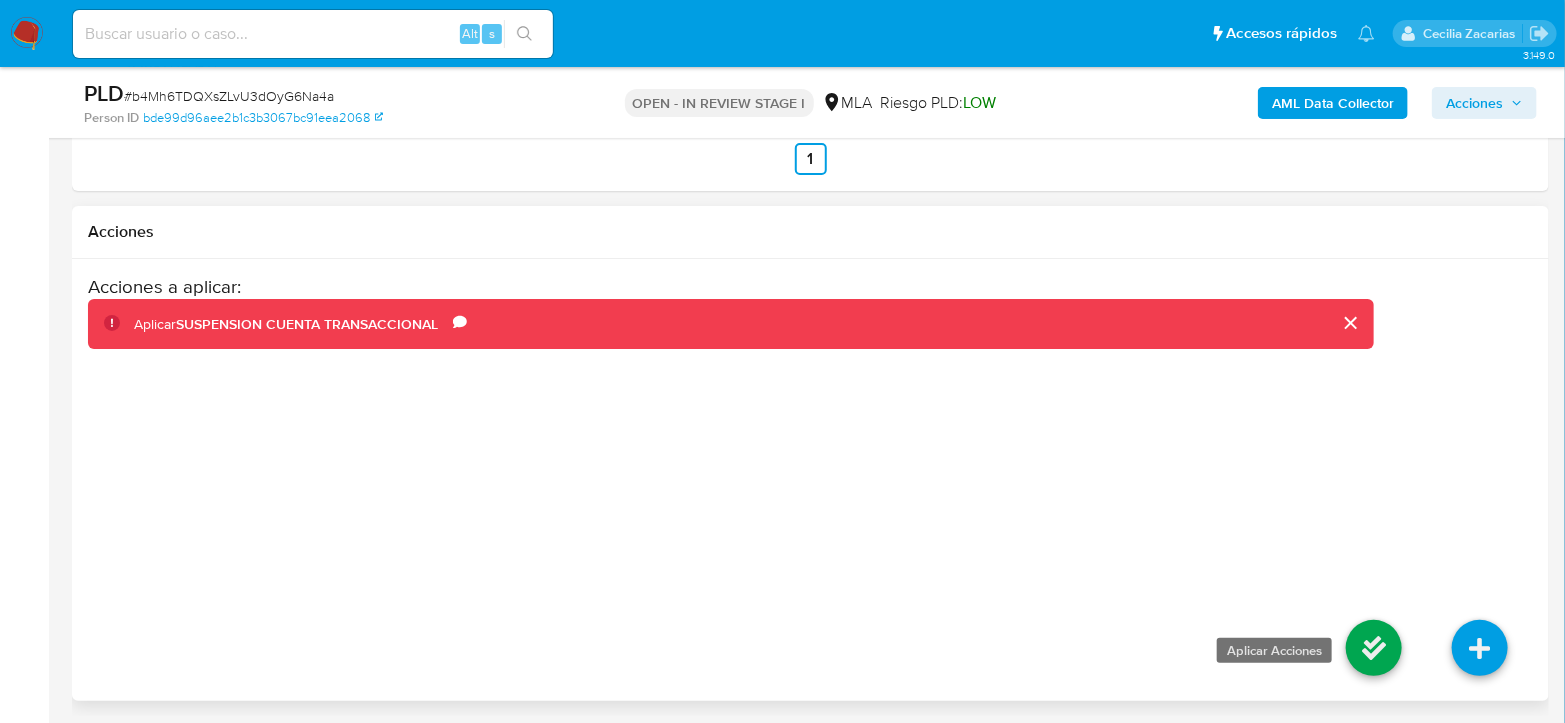click at bounding box center (1374, 648) 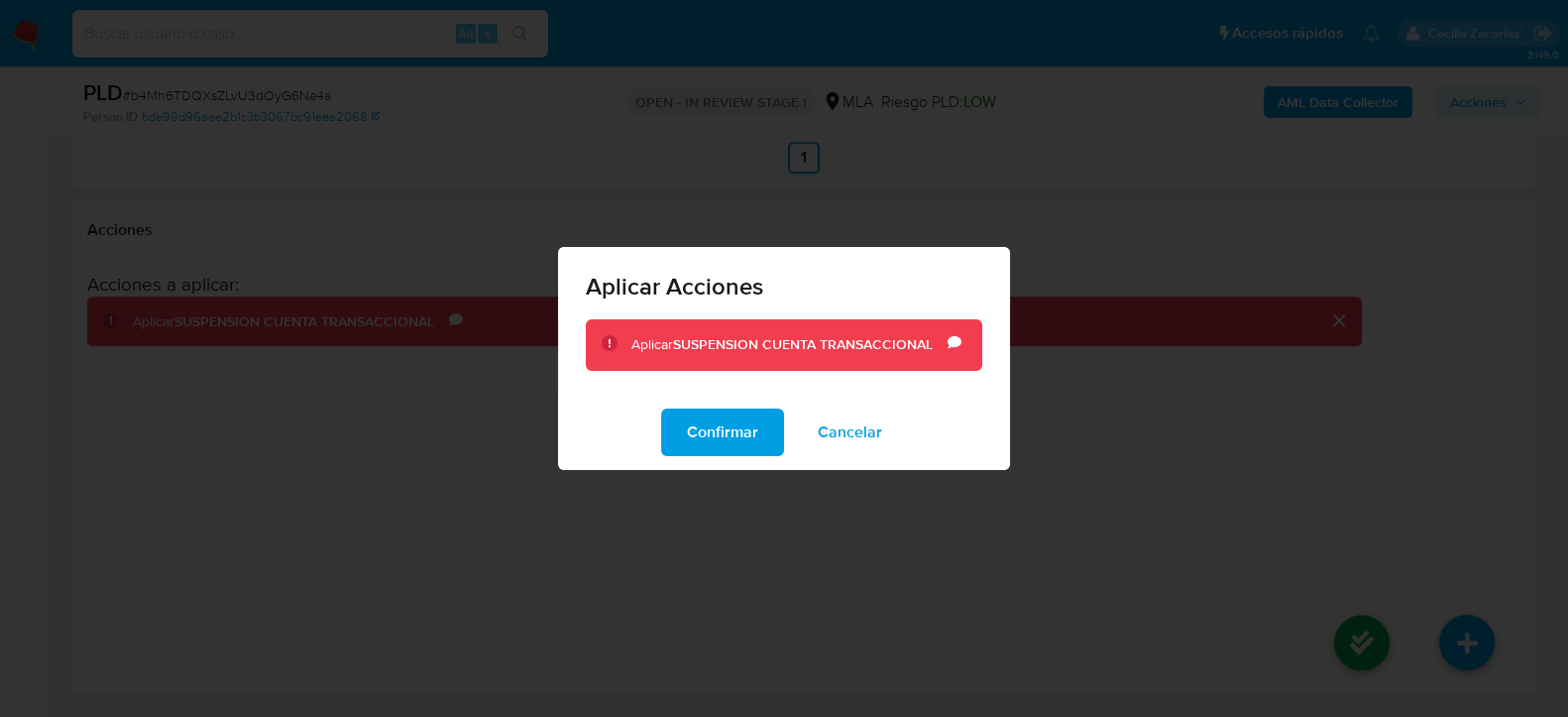 click on "Confirmar" at bounding box center [723, 432] 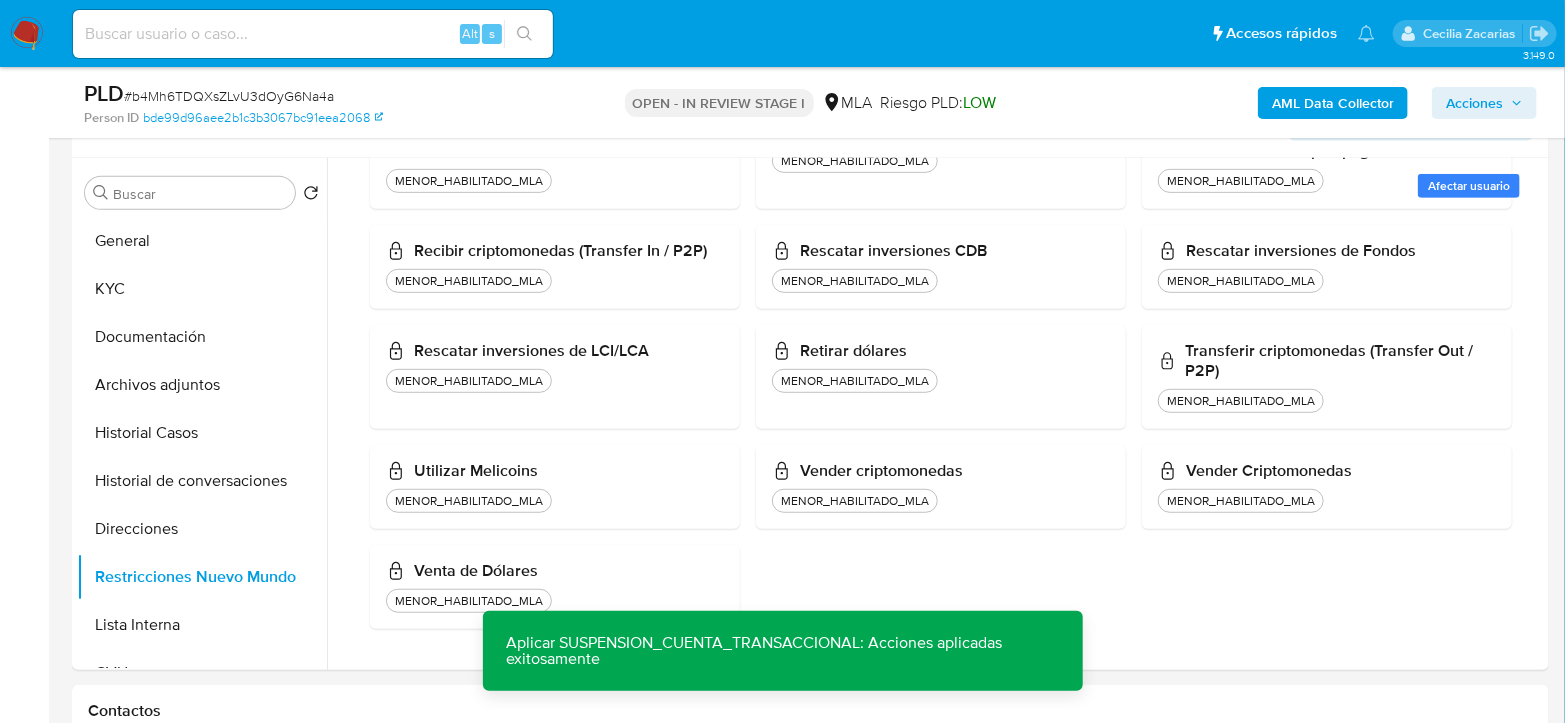 scroll, scrollTop: 398, scrollLeft: 0, axis: vertical 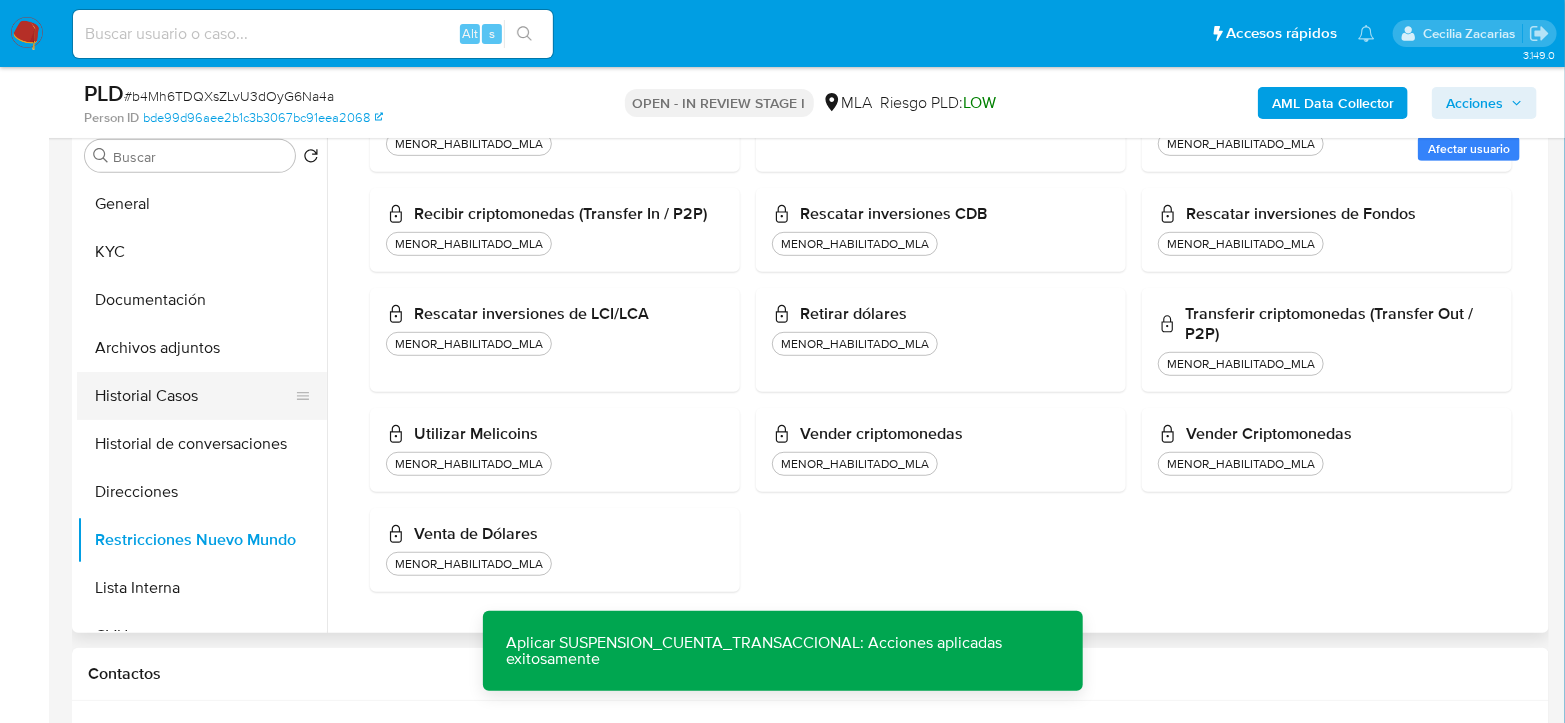 click on "Historial Casos" at bounding box center [194, 396] 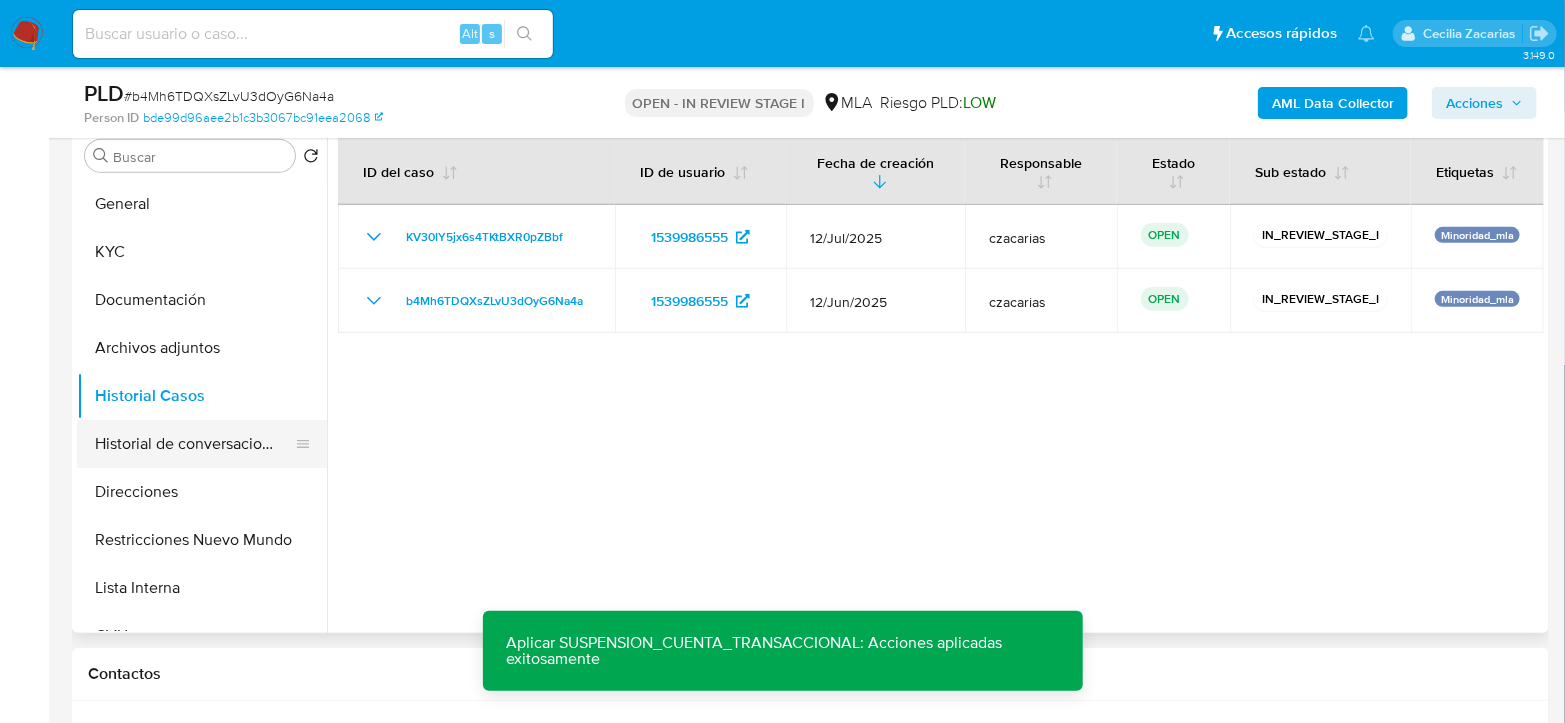 click on "Historial de conversaciones" at bounding box center [194, 444] 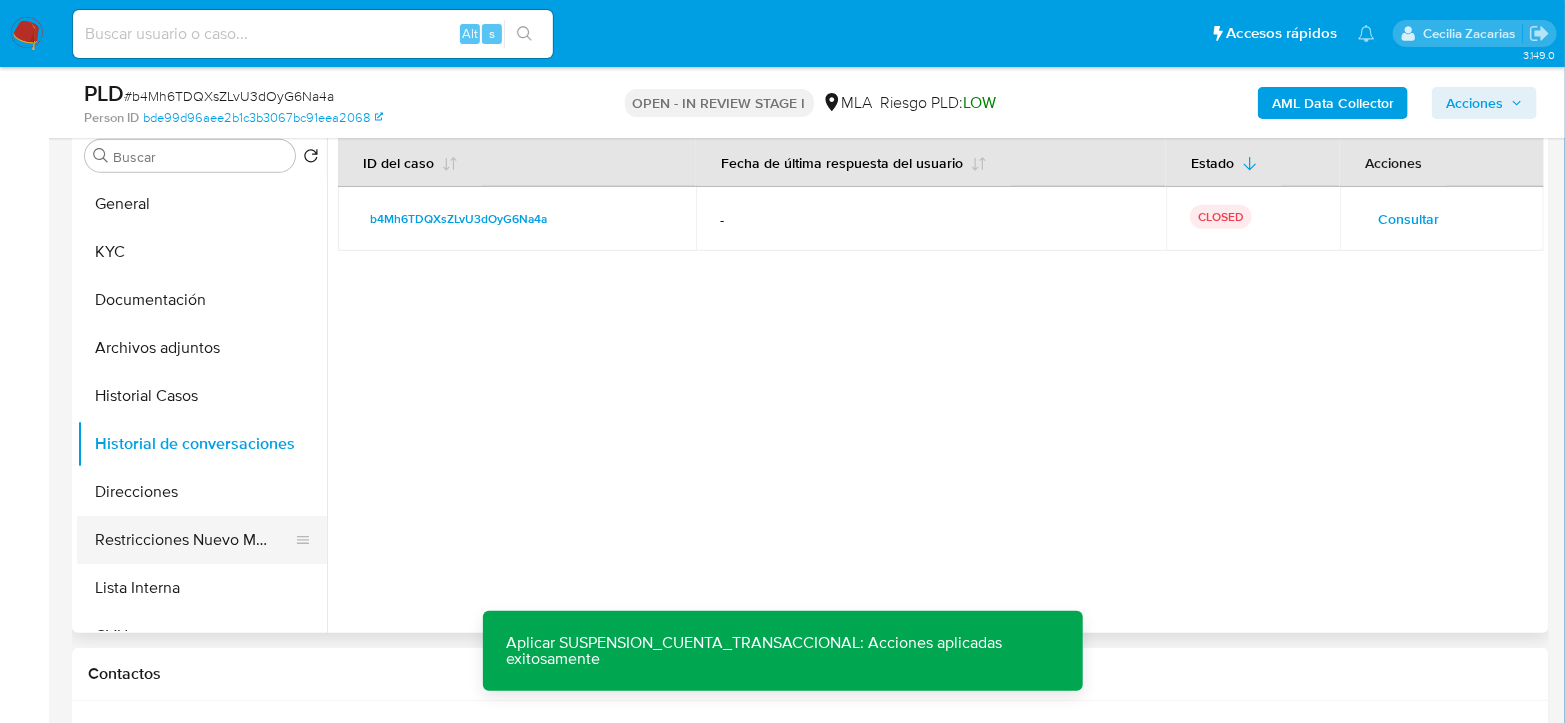 click on "Restricciones Nuevo Mundo" at bounding box center [194, 540] 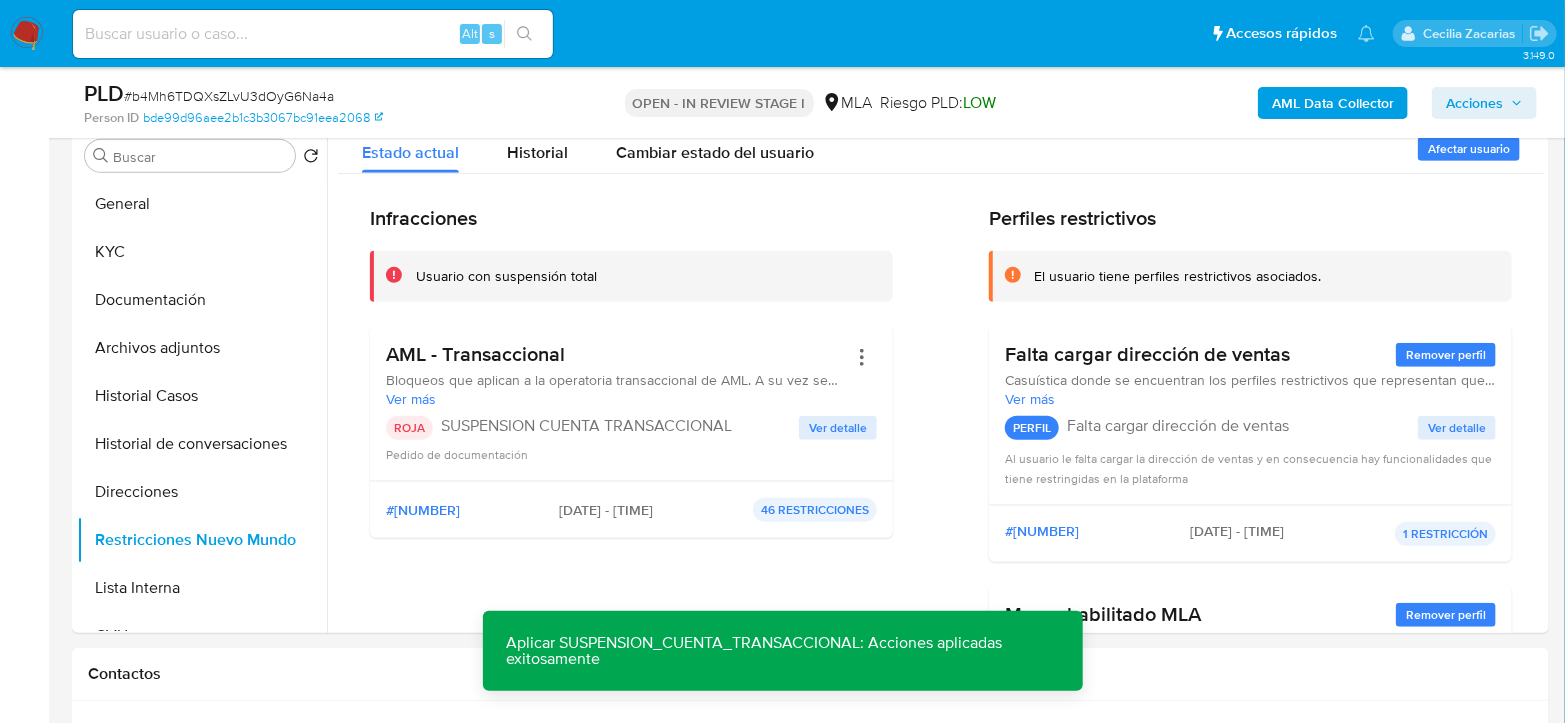 click on "Acciones" at bounding box center [1474, 103] 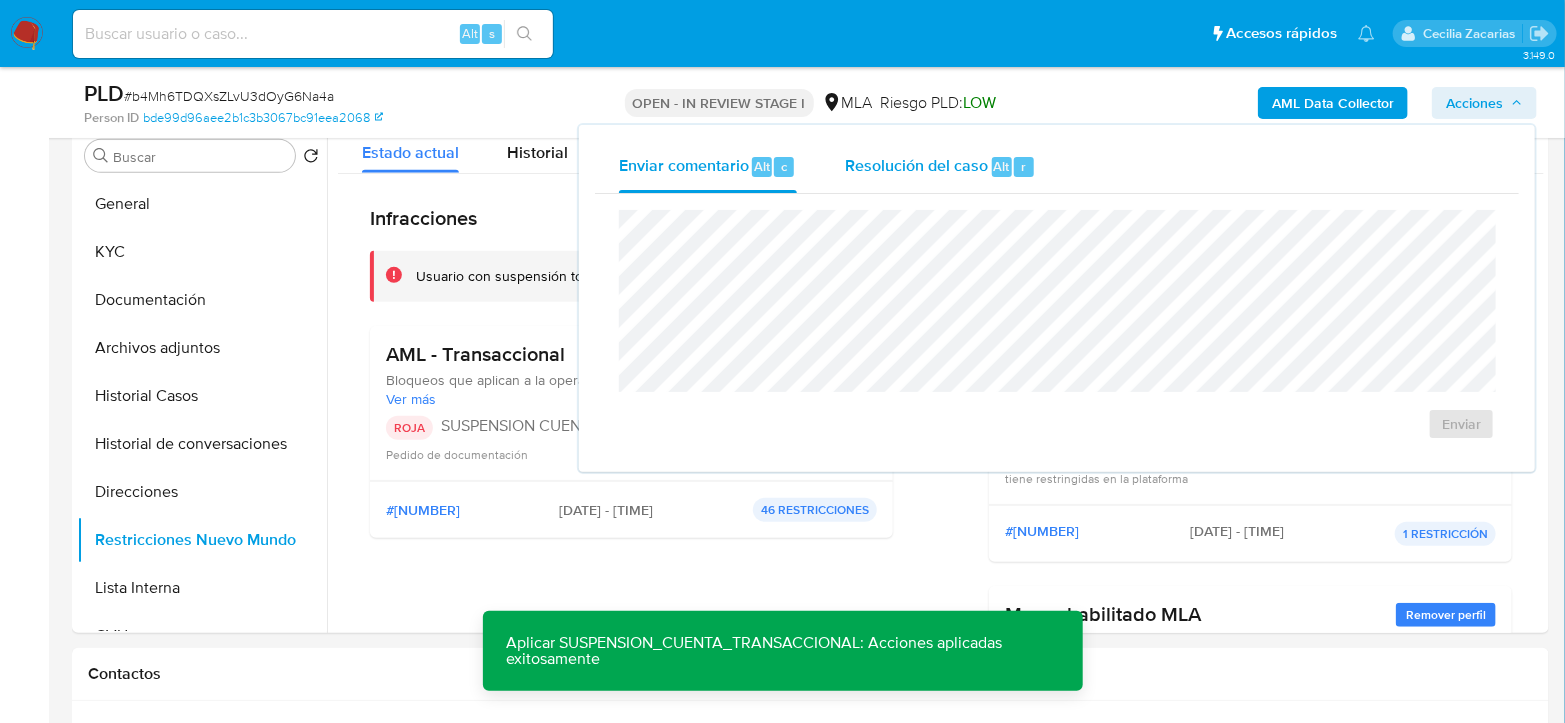 click on "Resolución del caso" at bounding box center [916, 165] 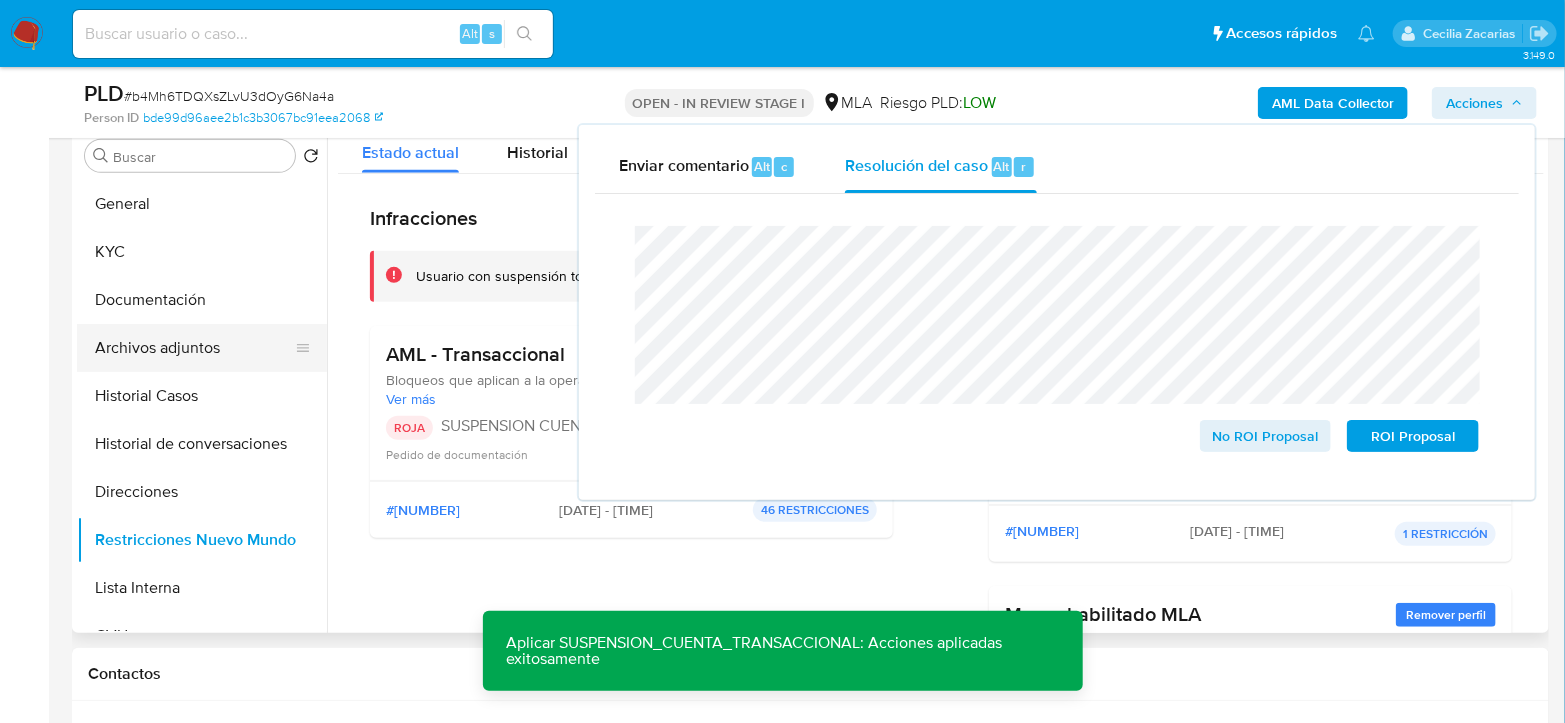 click on "Archivos adjuntos" at bounding box center [194, 348] 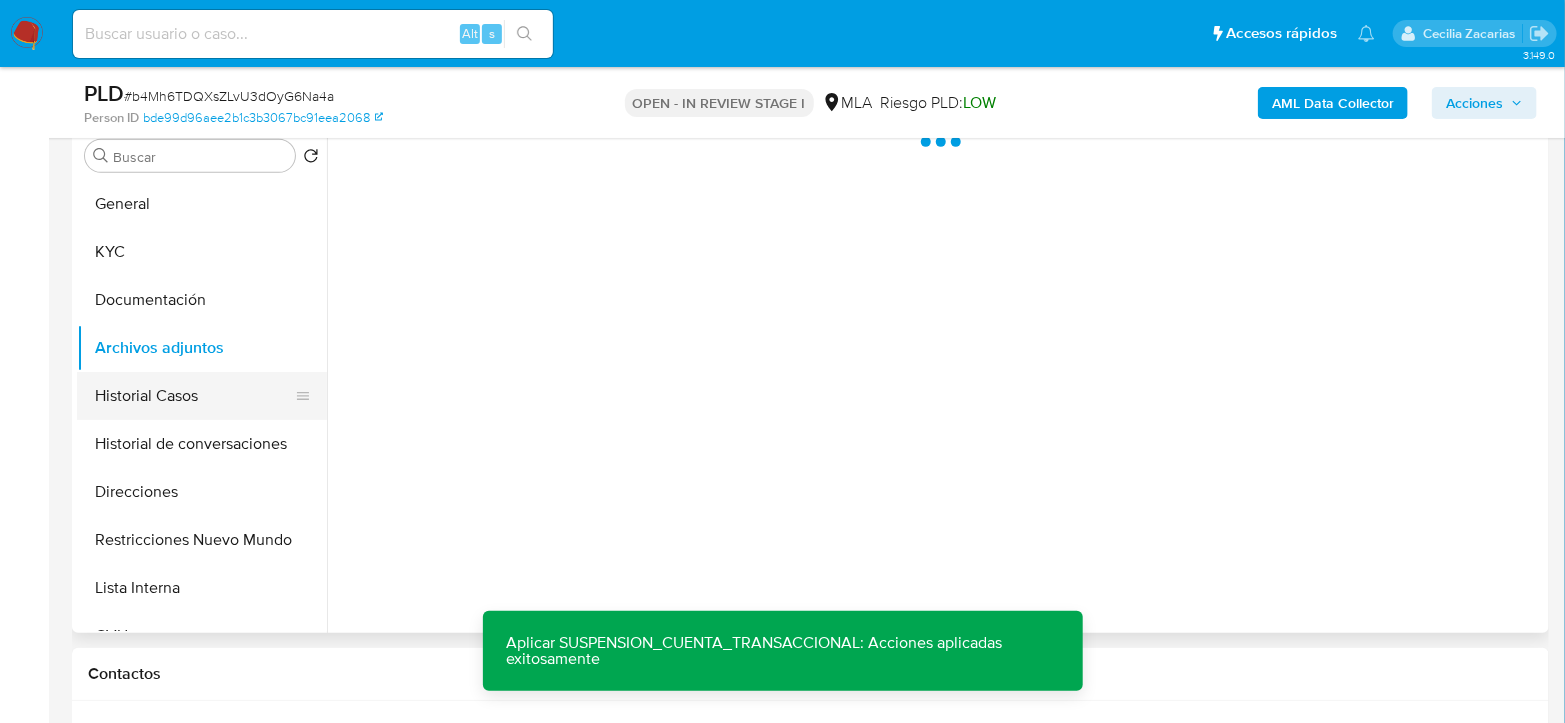 click on "Historial Casos" at bounding box center [194, 396] 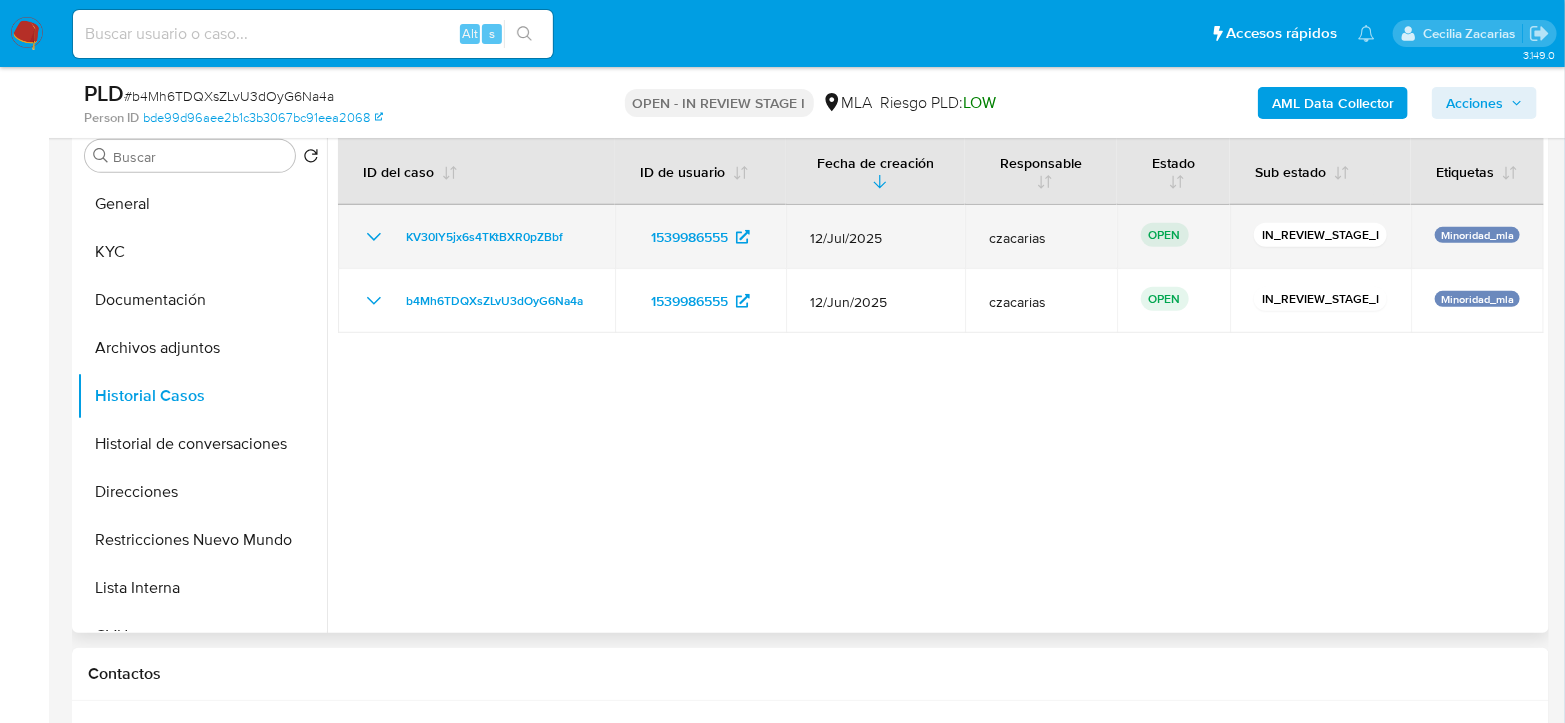 drag, startPoint x: 592, startPoint y: 227, endPoint x: 376, endPoint y: 235, distance: 216.1481 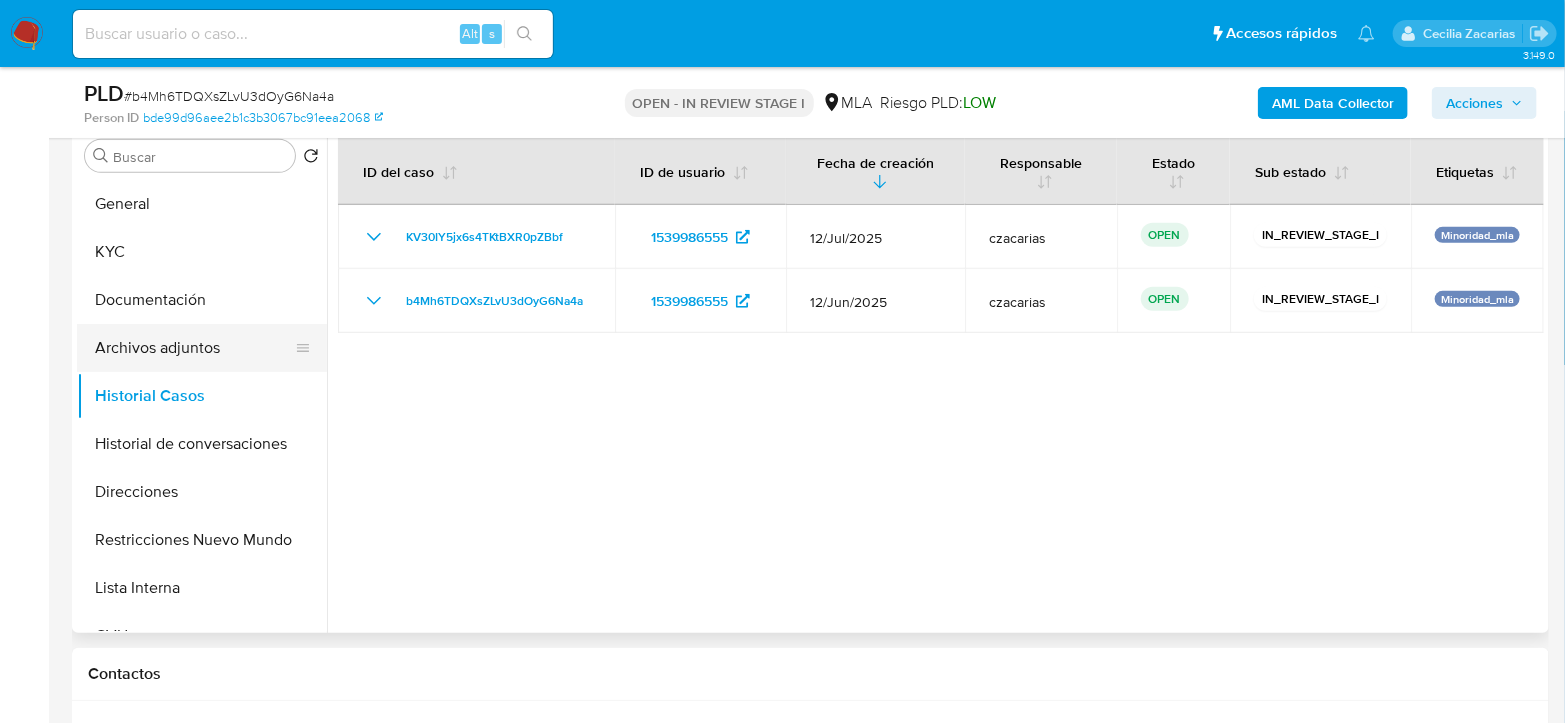 click on "Archivos adjuntos" at bounding box center [194, 348] 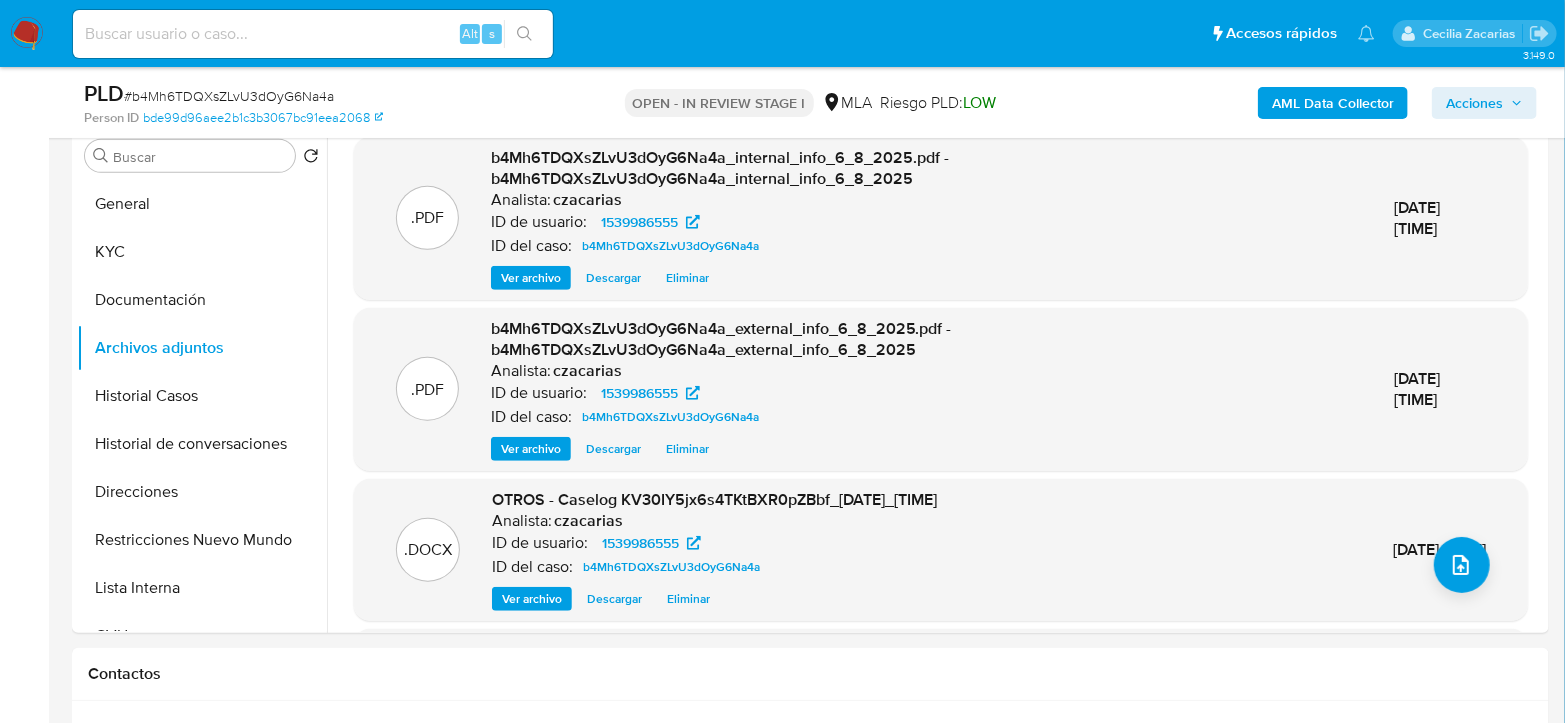 click on "Acciones" at bounding box center (1474, 103) 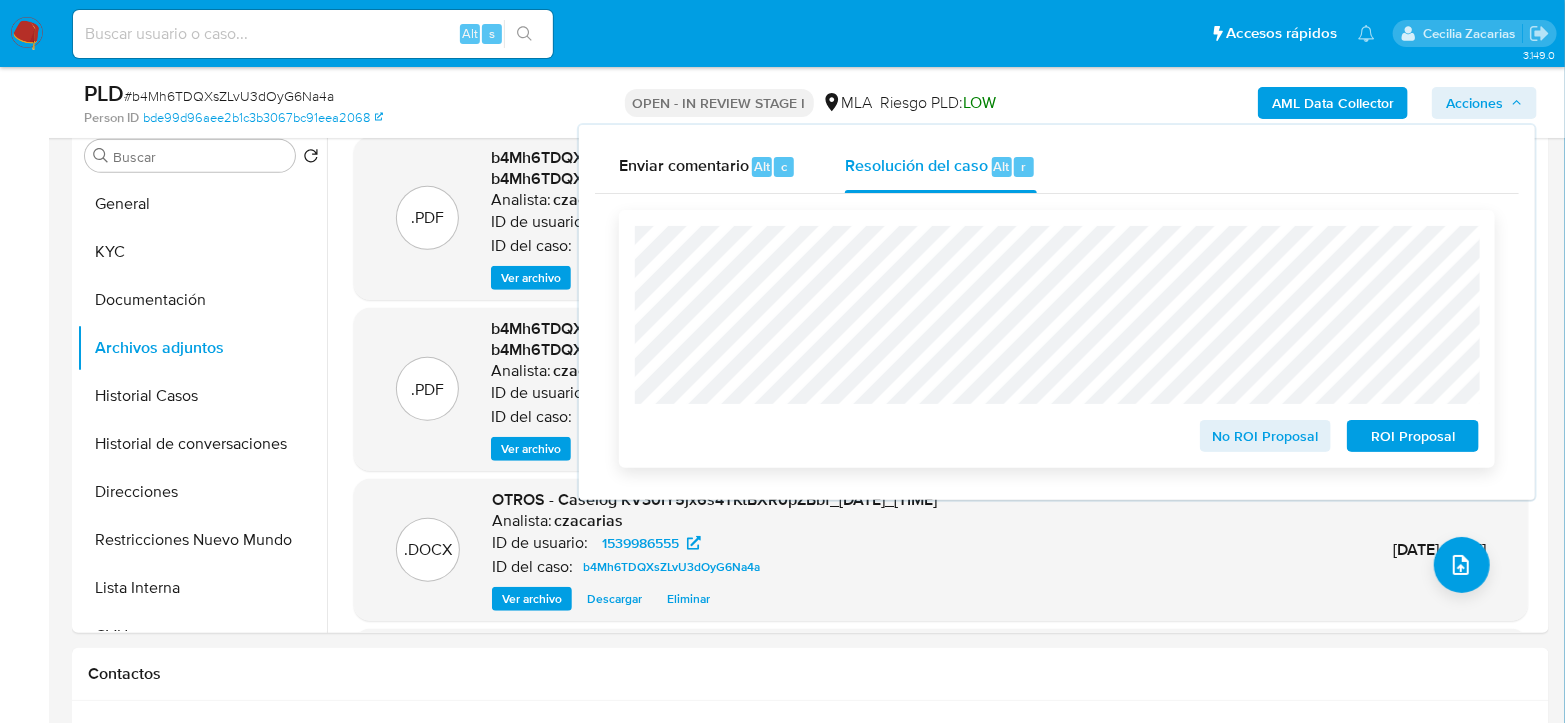 click on "ROI Proposal" at bounding box center [1413, 436] 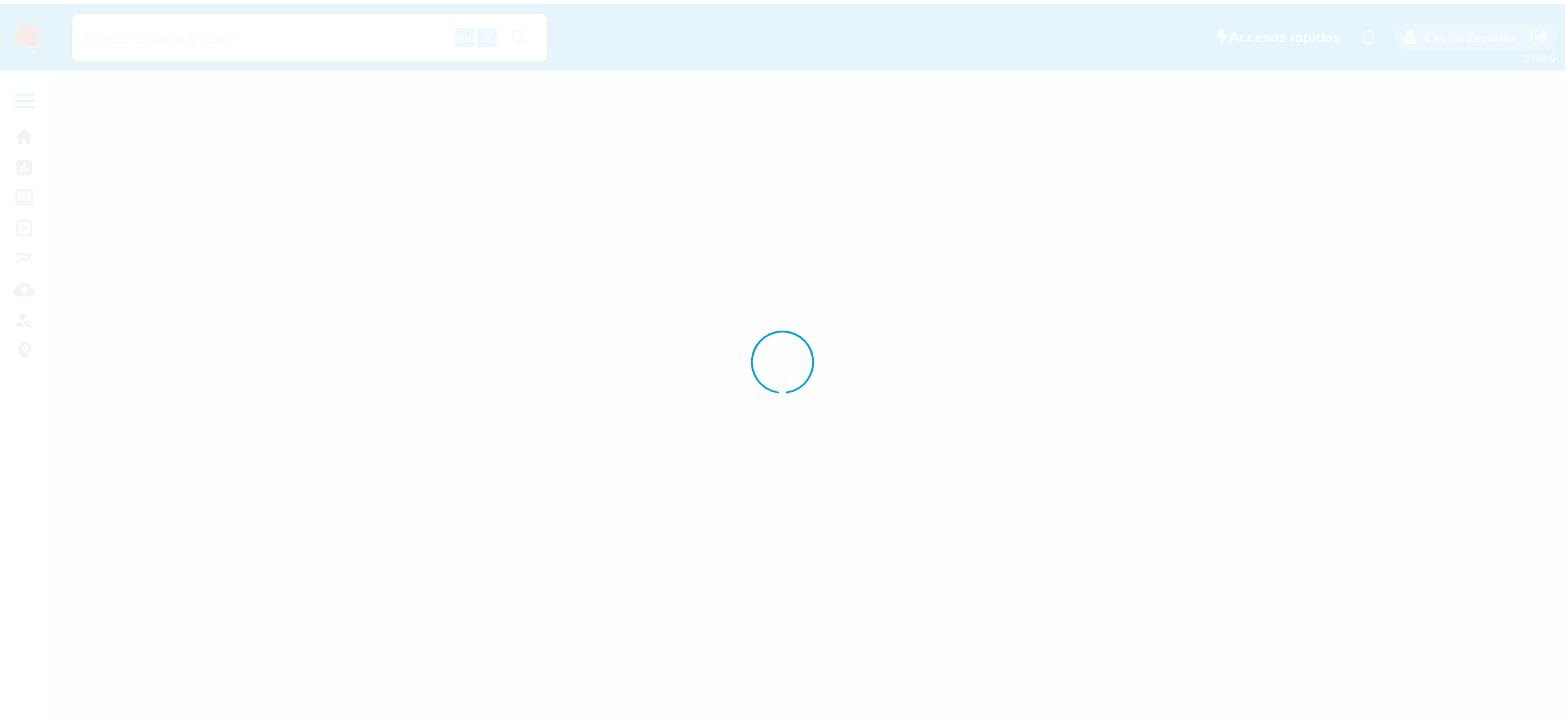 scroll, scrollTop: 0, scrollLeft: 0, axis: both 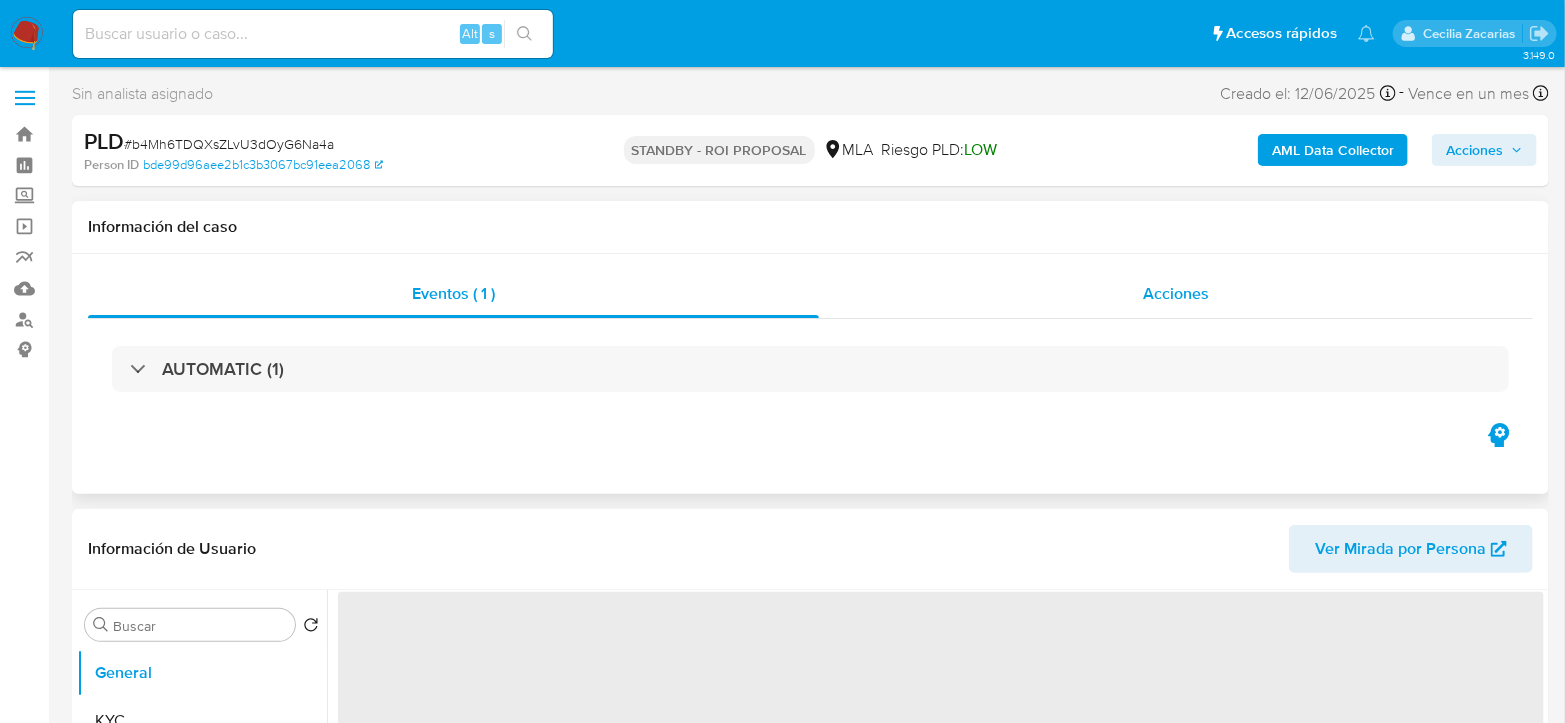 click on "Acciones" at bounding box center [1176, 294] 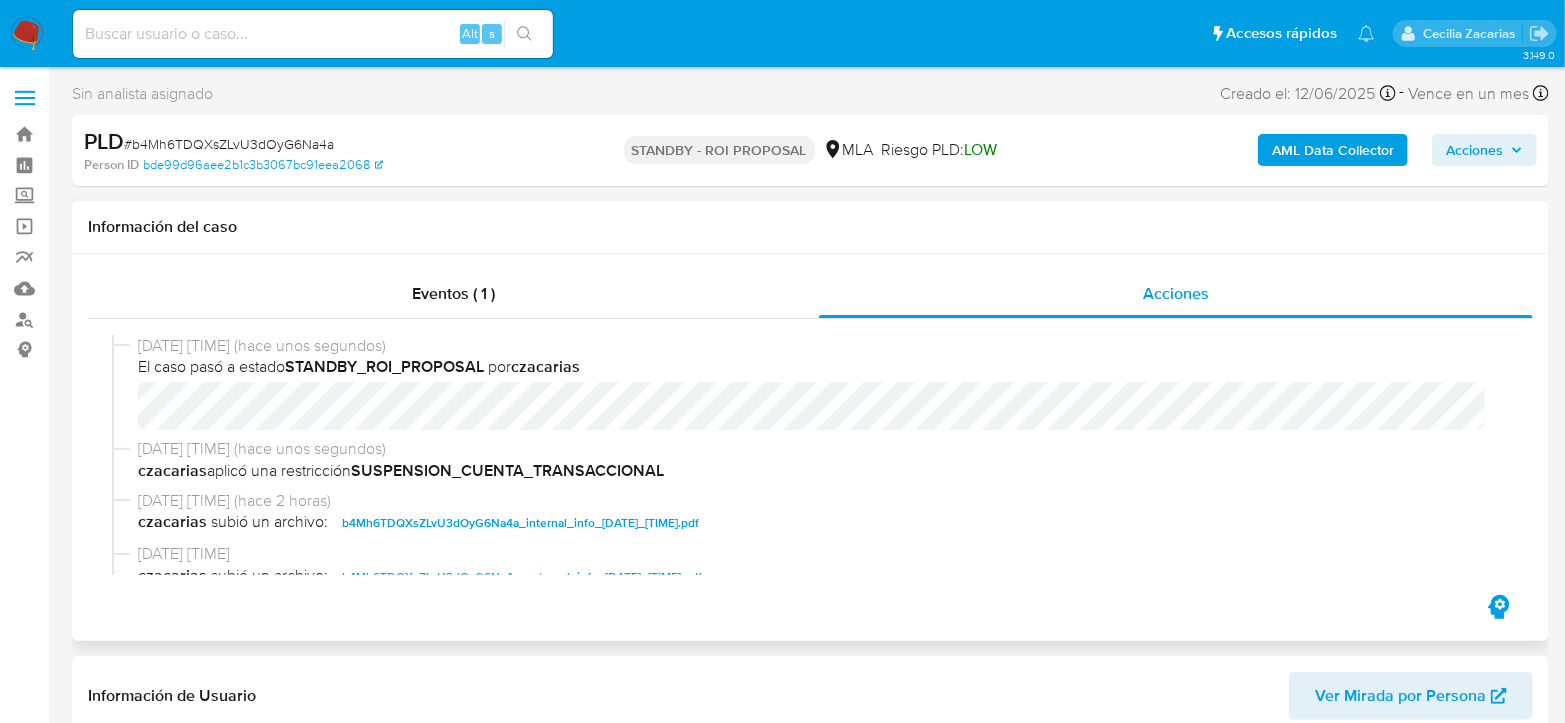 select on "10" 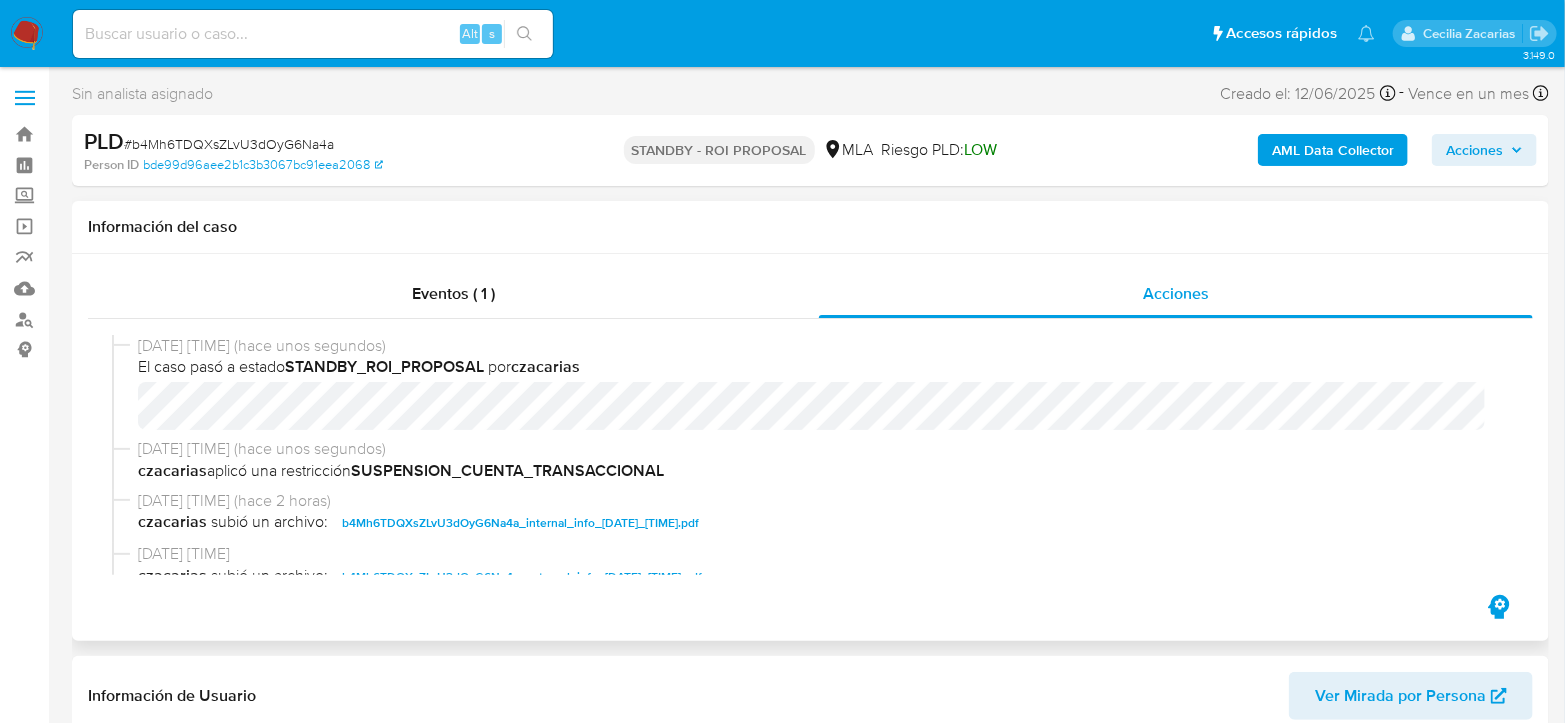 click on "[DATE] [TIME] (hace unos segundos) El caso pasó a estado  STANDBY_ROI_PROPOSAL      por  [NAME]" at bounding box center (810, 387) 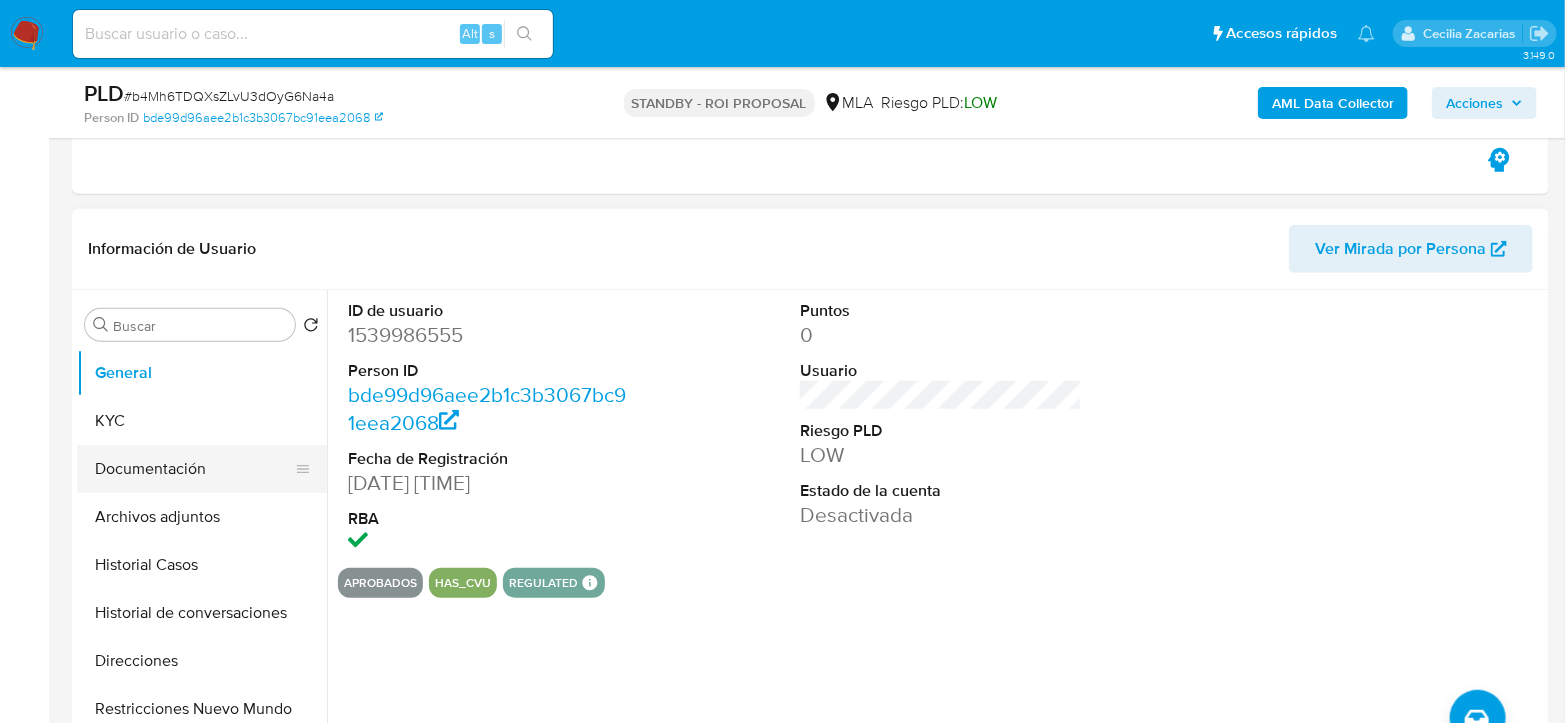 scroll, scrollTop: 444, scrollLeft: 0, axis: vertical 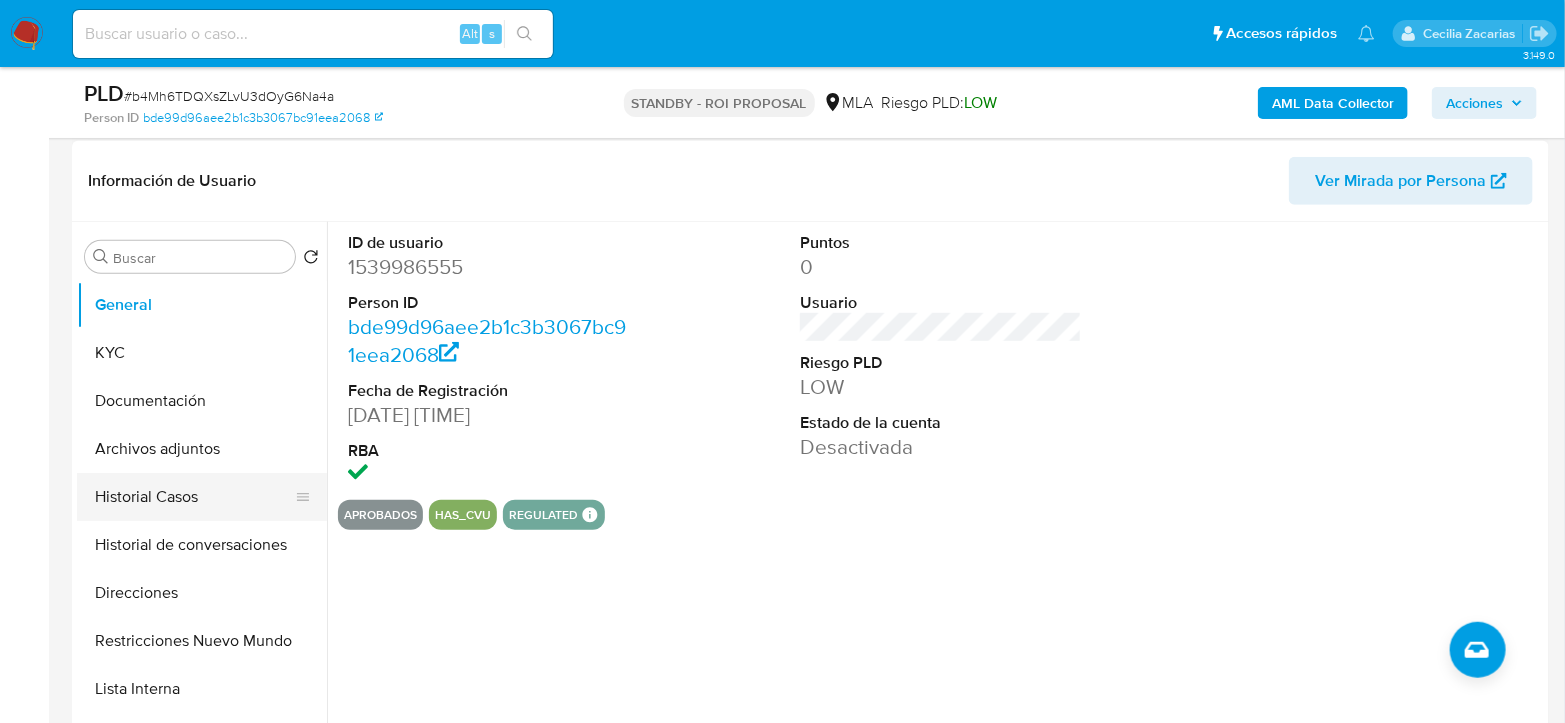 click on "Historial Casos" at bounding box center [194, 497] 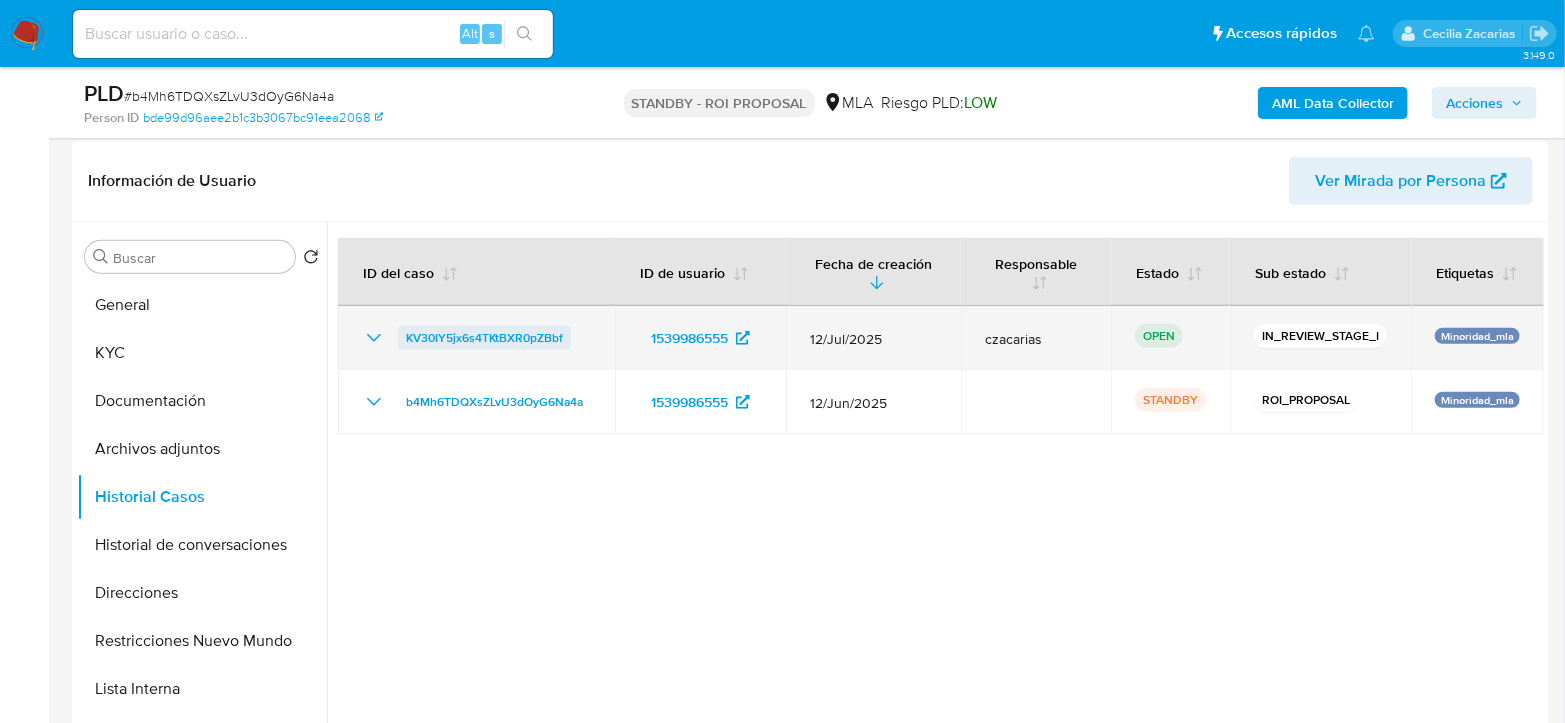 click on "KV30IY5jx6s4TKtBXR0pZBbf" at bounding box center [484, 338] 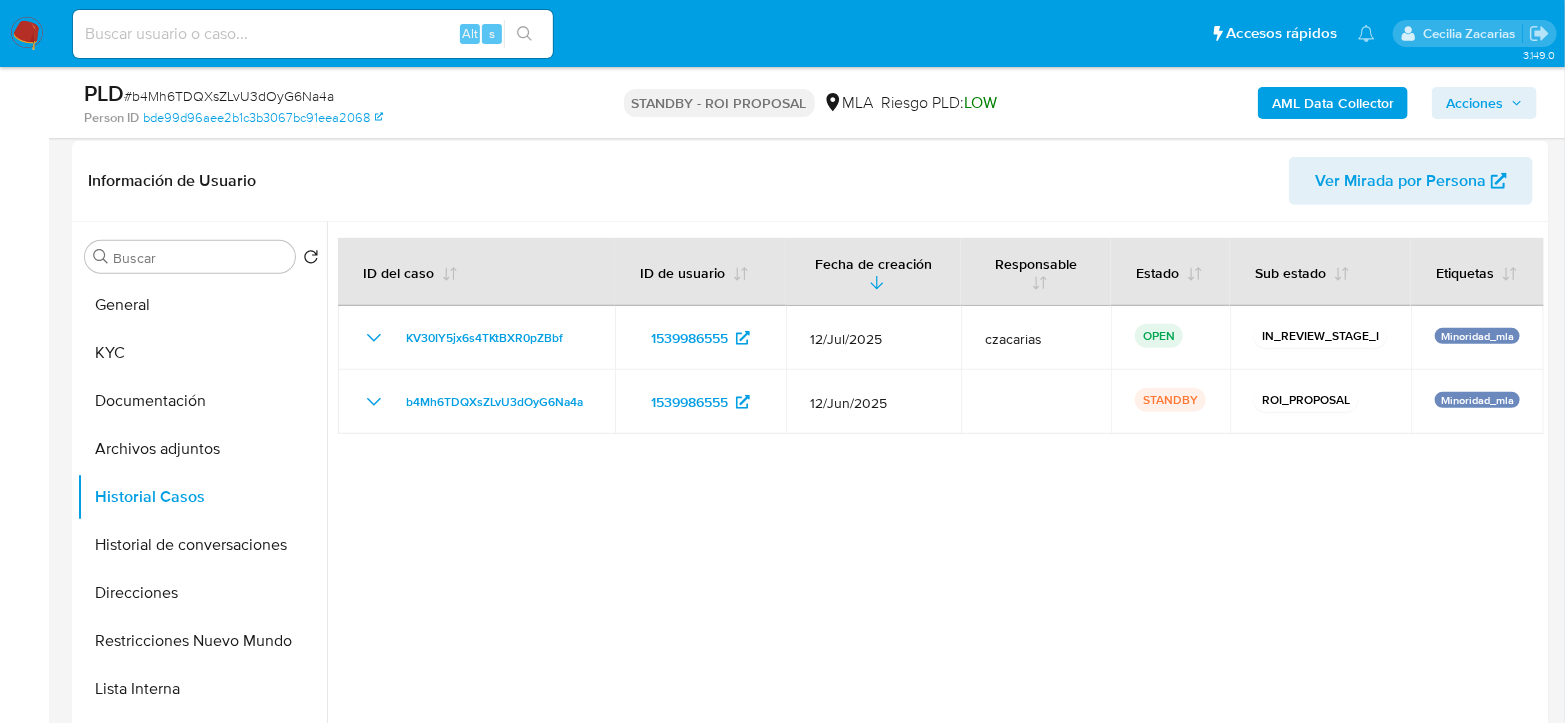 click at bounding box center [27, 34] 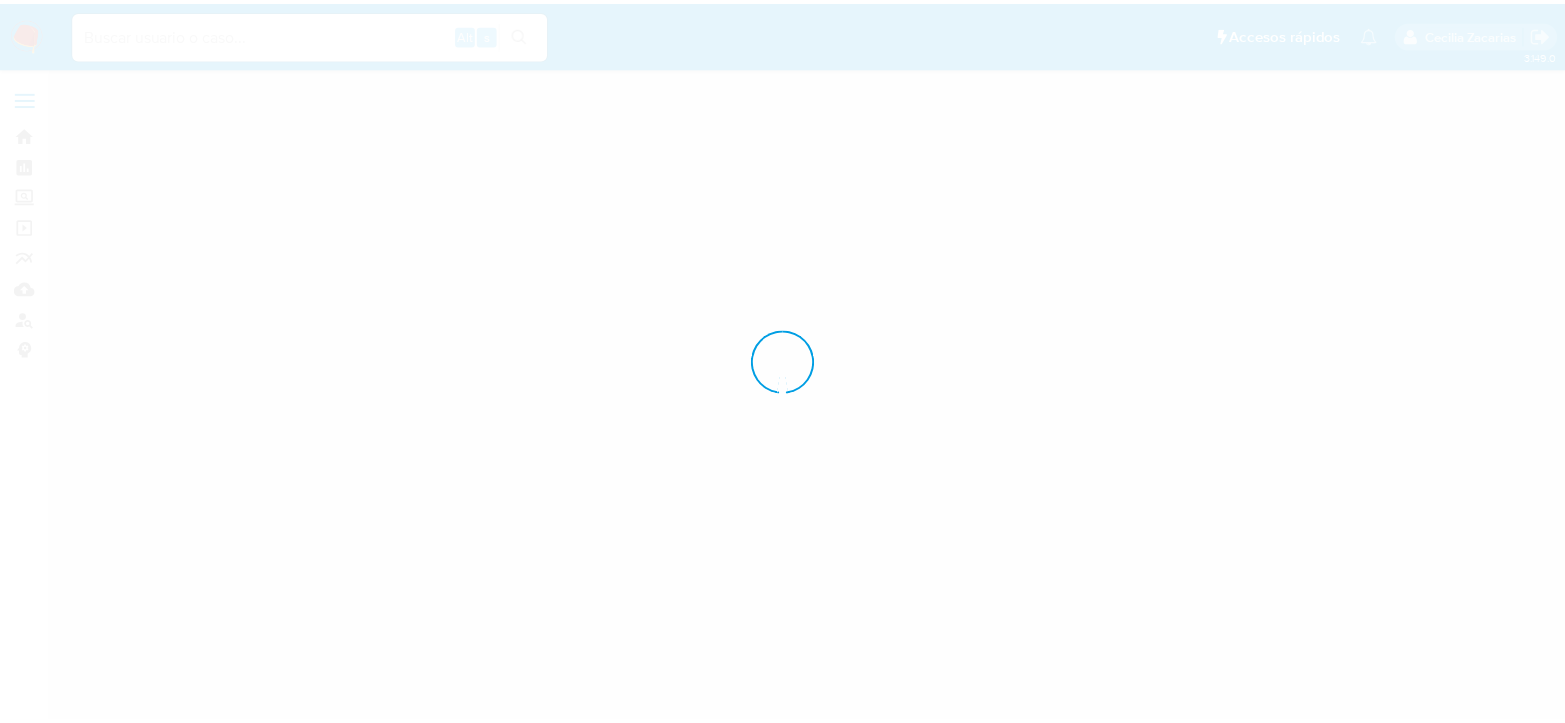 scroll, scrollTop: 0, scrollLeft: 0, axis: both 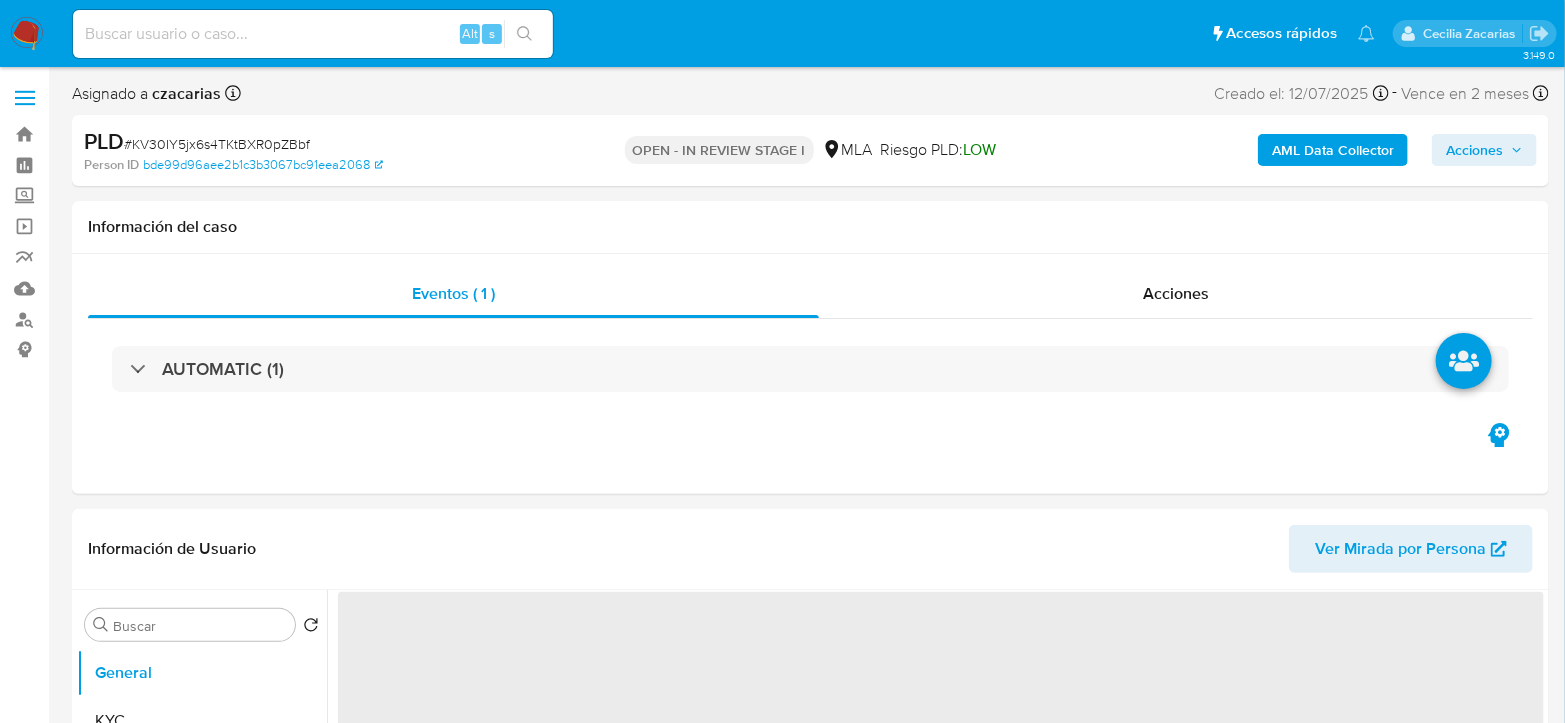 click on "Acciones" at bounding box center (1474, 150) 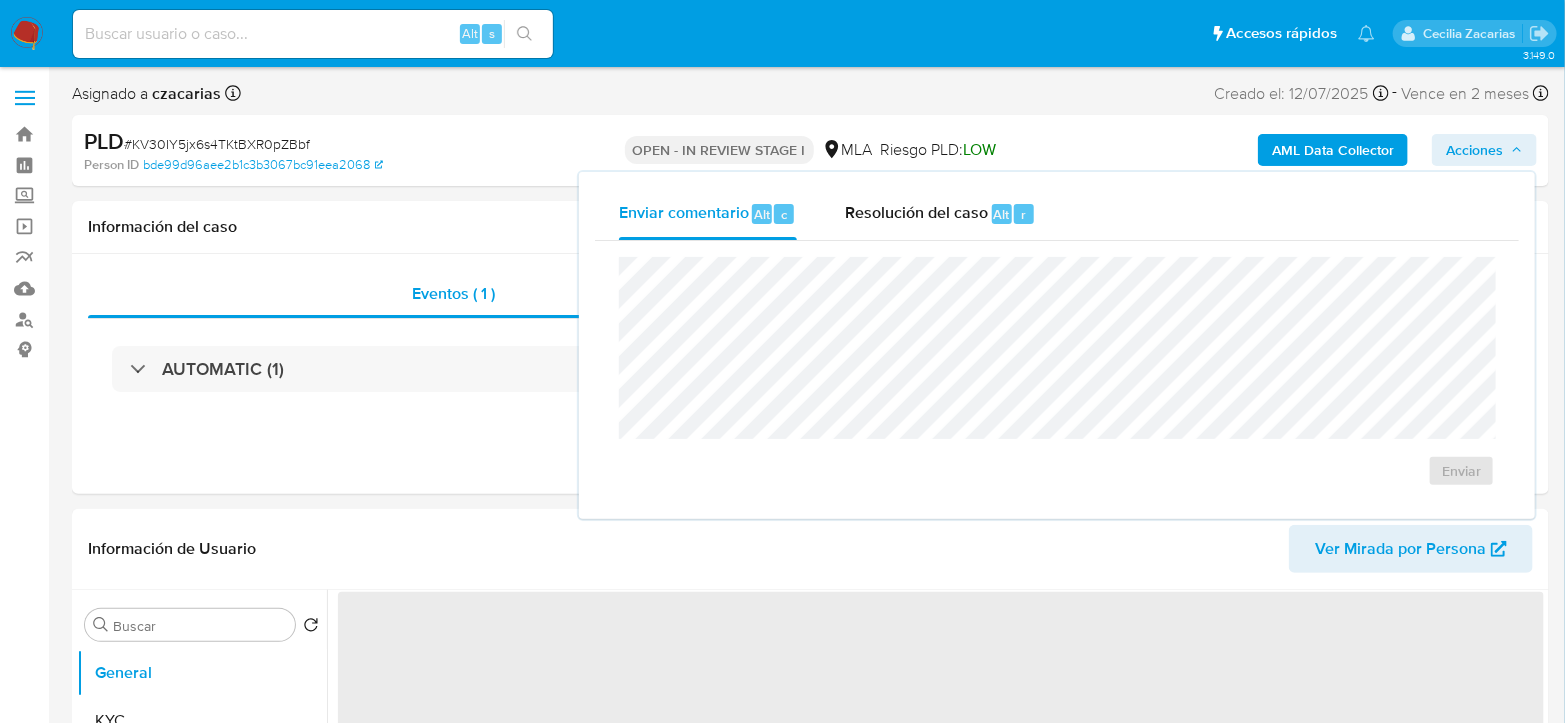 drag, startPoint x: 1018, startPoint y: 226, endPoint x: 1017, endPoint y: 253, distance: 27.018513 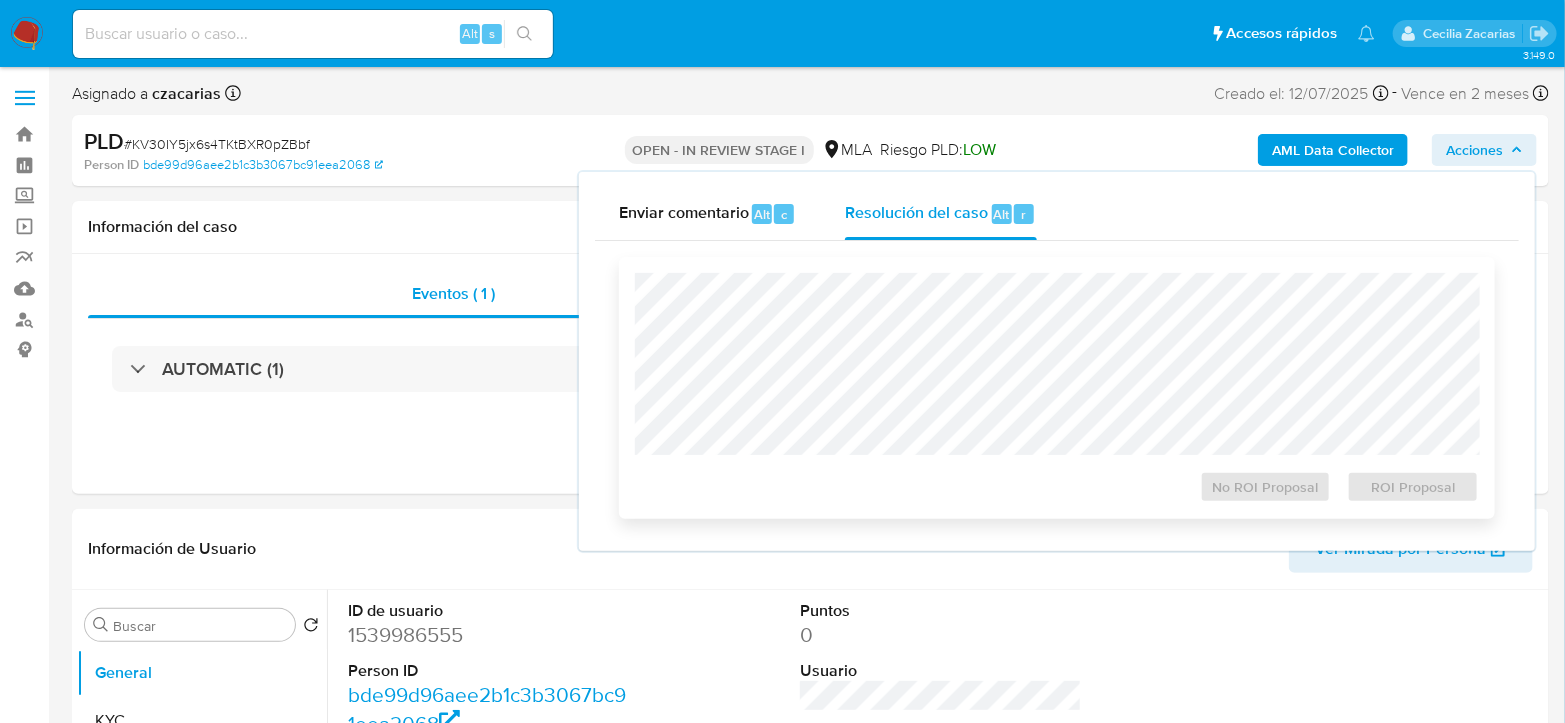 select on "10" 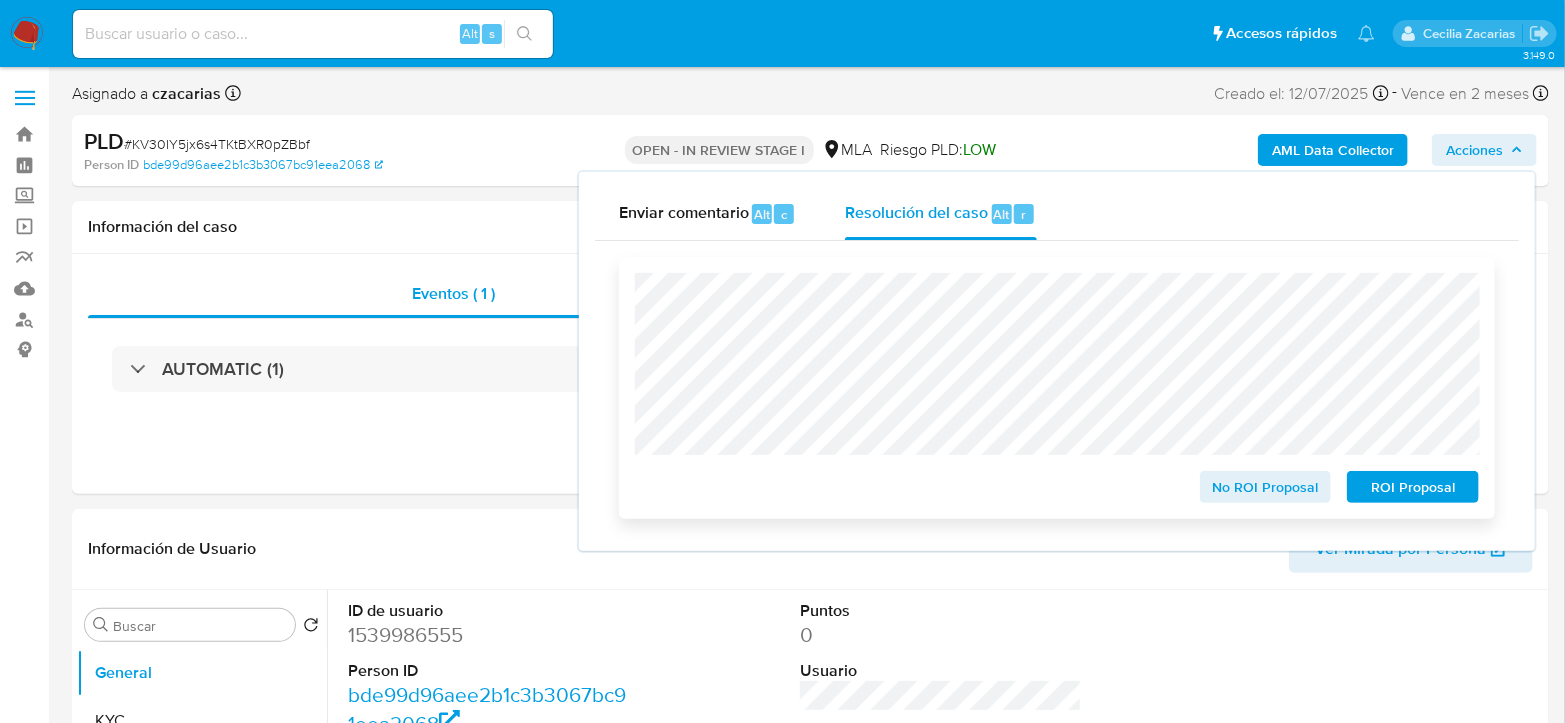 click on "ROI Proposal" at bounding box center [1413, 487] 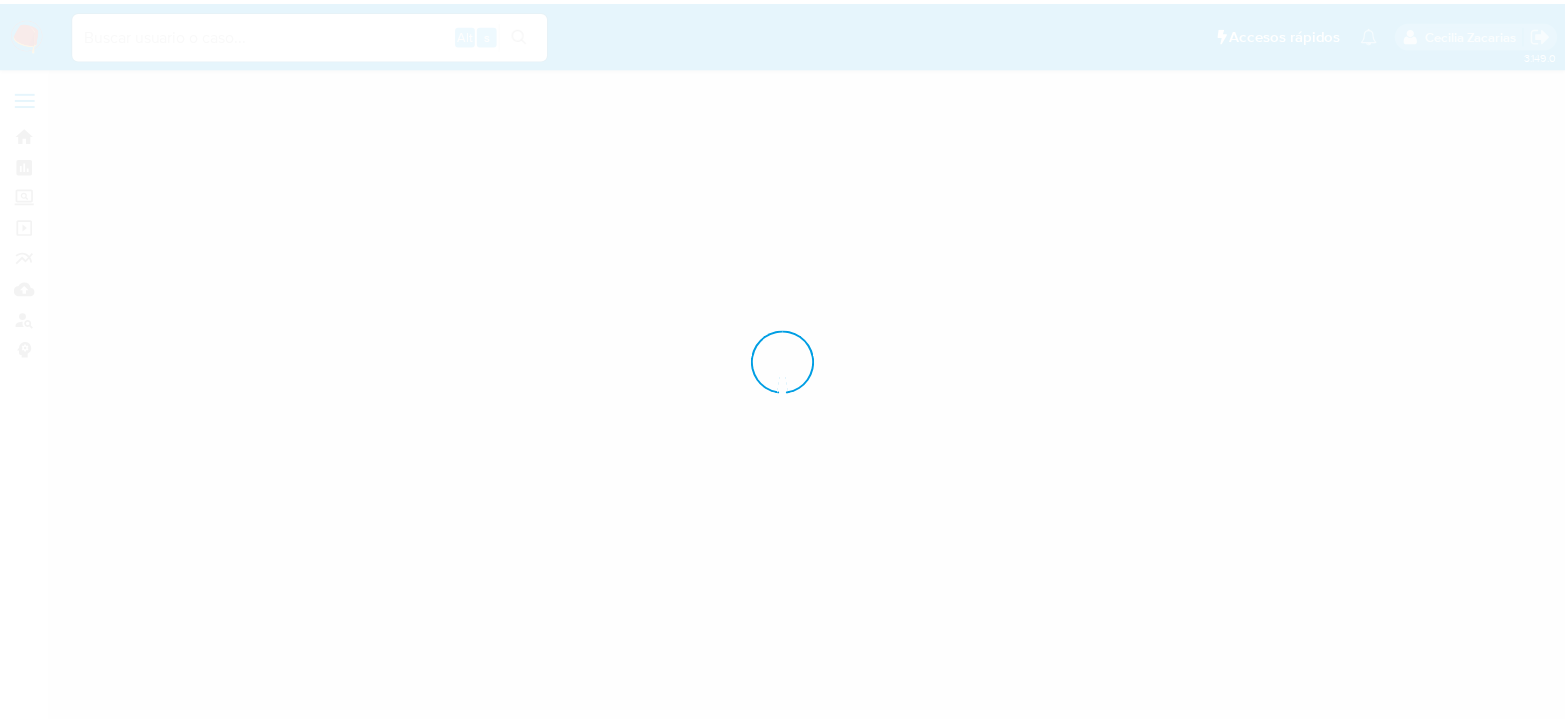 scroll, scrollTop: 0, scrollLeft: 0, axis: both 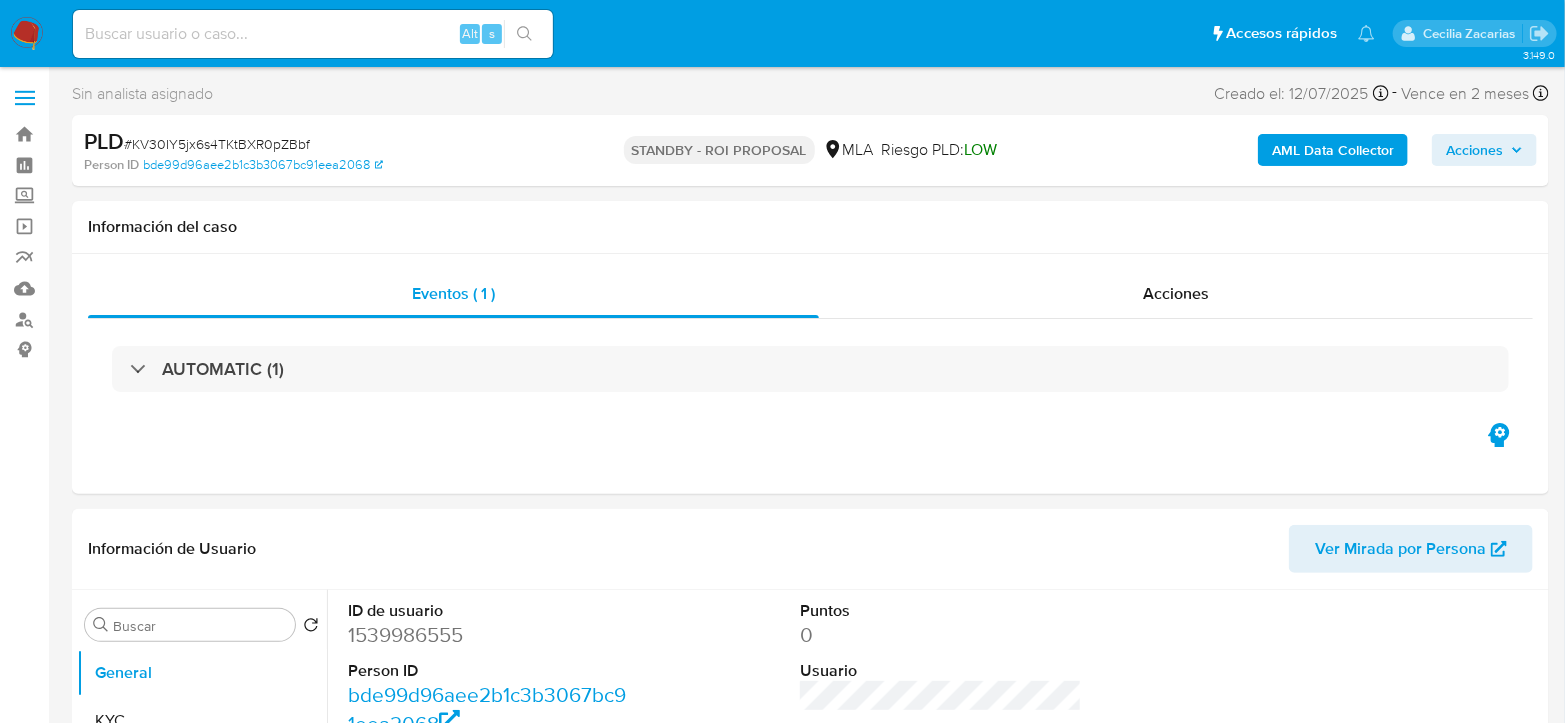 select on "10" 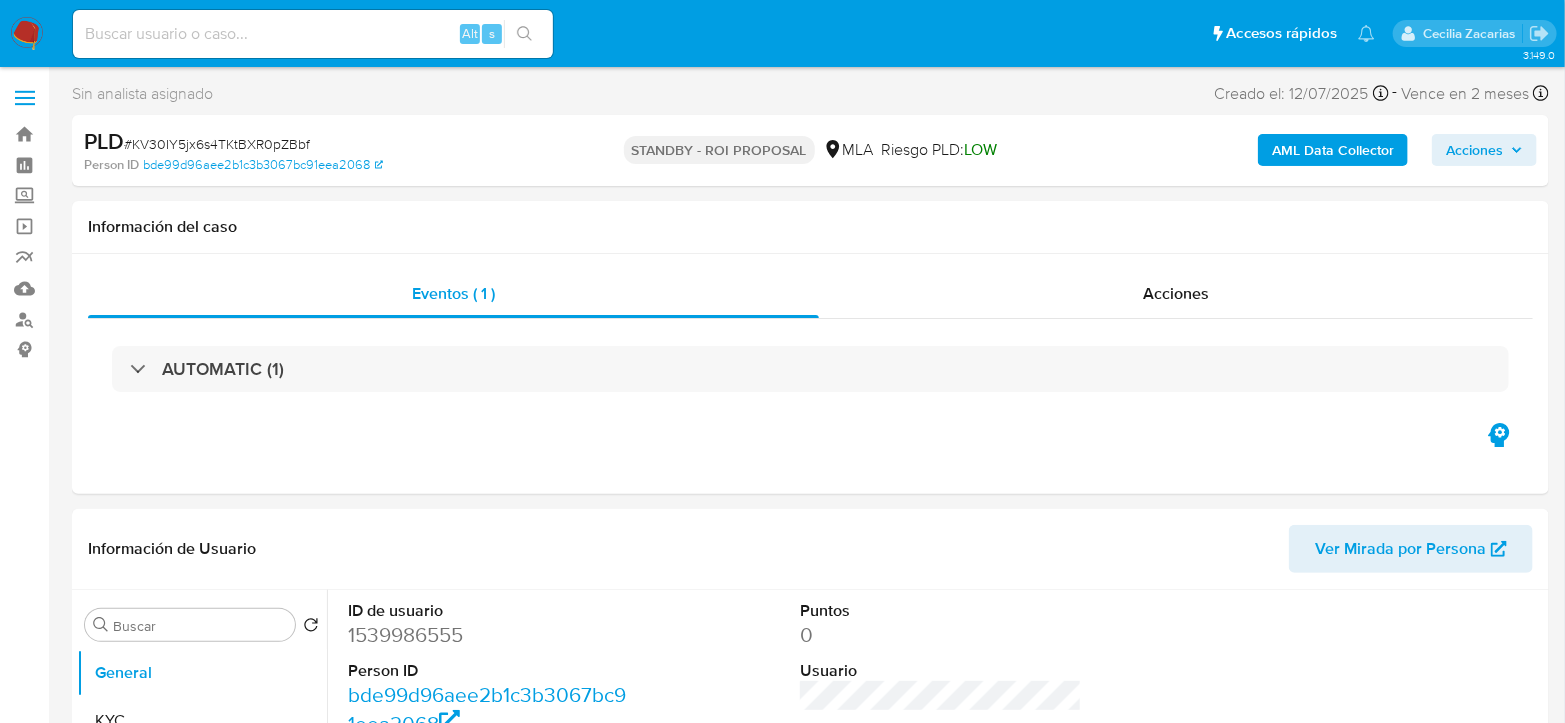 click at bounding box center [313, 34] 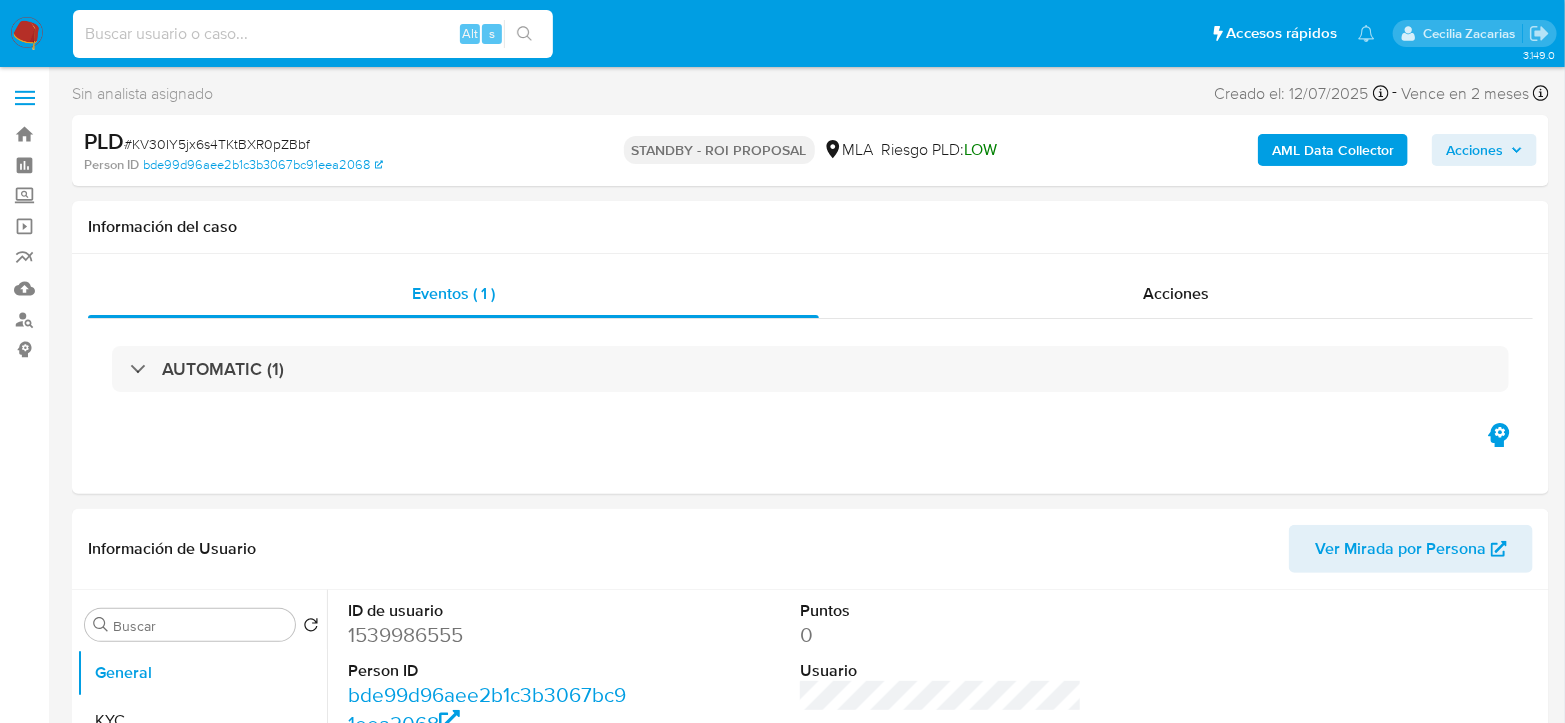 paste on "HWlREK1rIydaMm0FthIxZpL0" 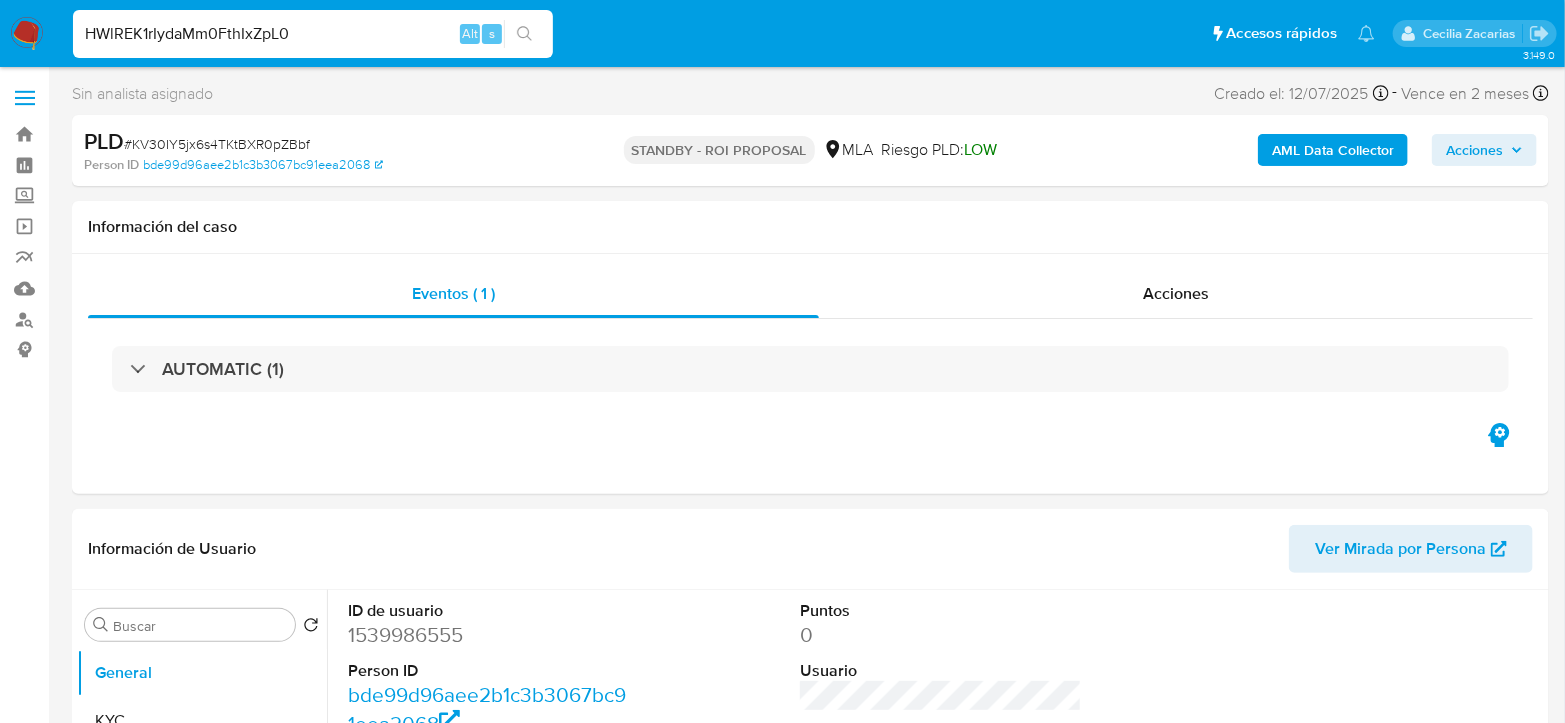 type on "HWlREK1rIydaMm0FthIxZpL0" 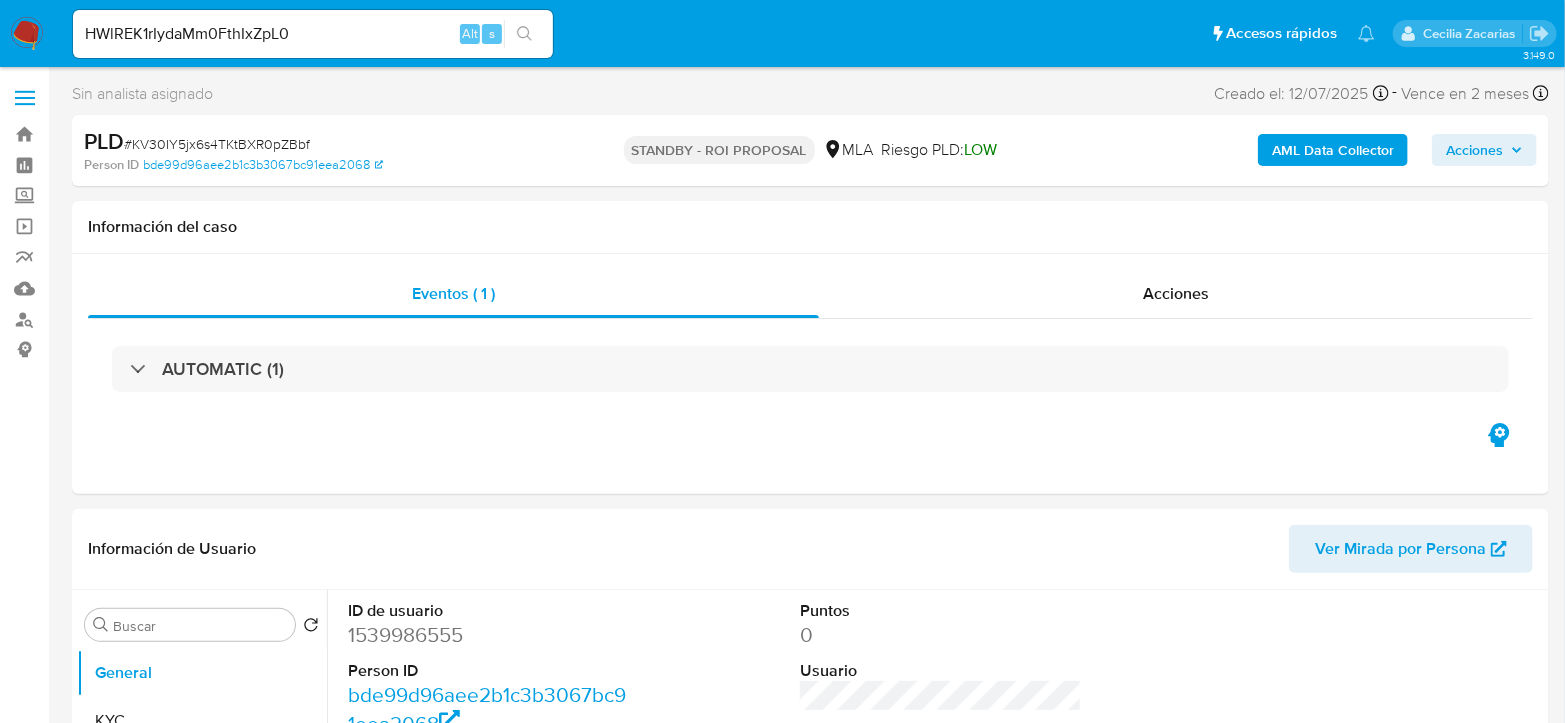 click 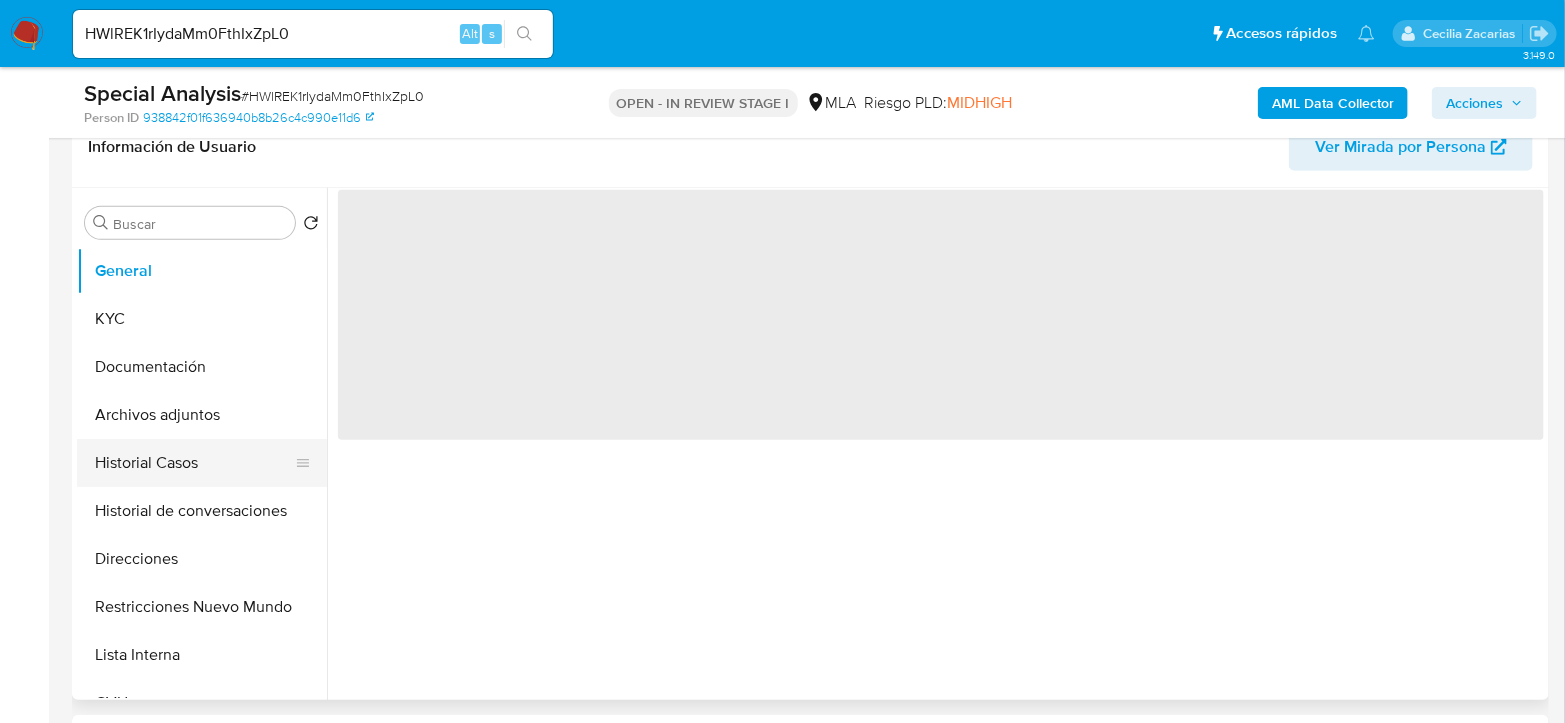 scroll, scrollTop: 333, scrollLeft: 0, axis: vertical 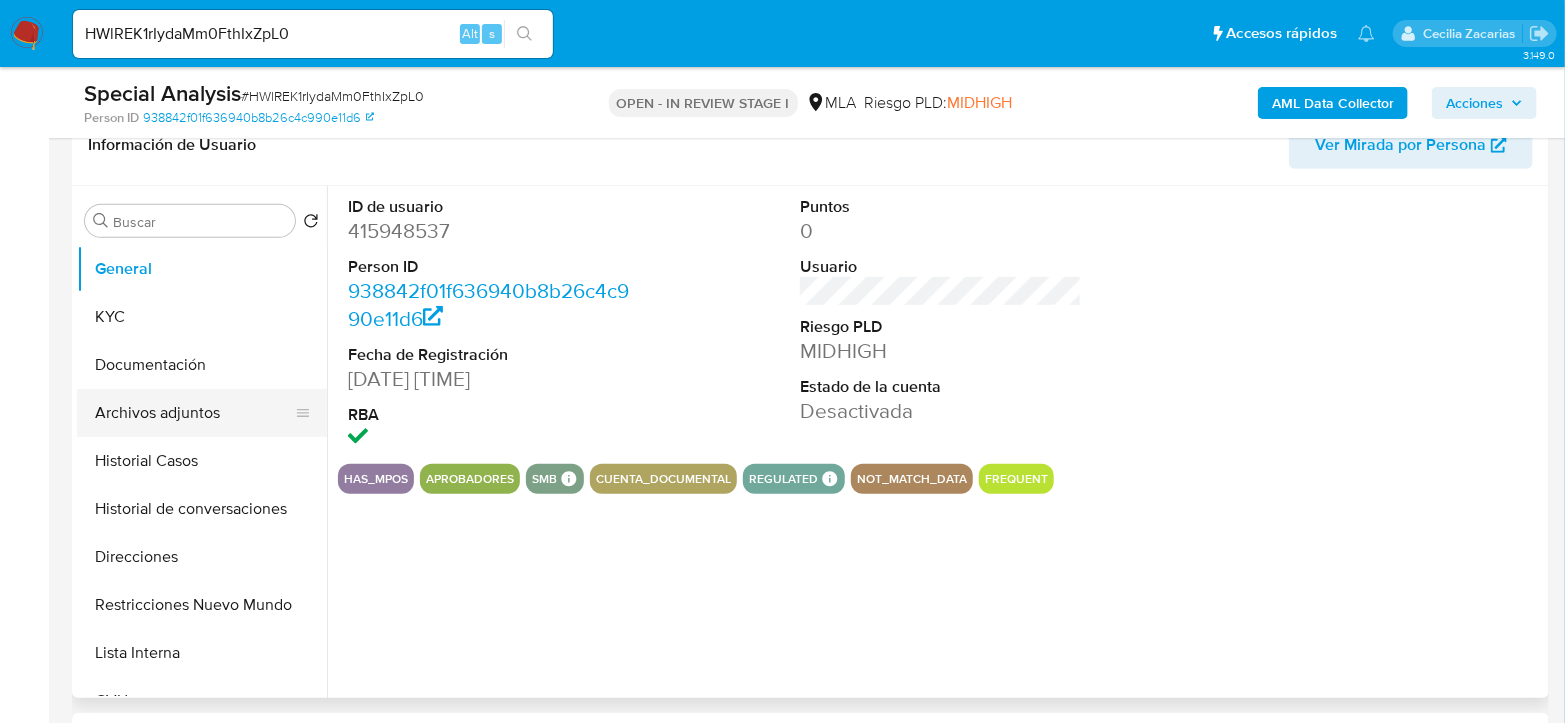 click on "Archivos adjuntos" at bounding box center [194, 413] 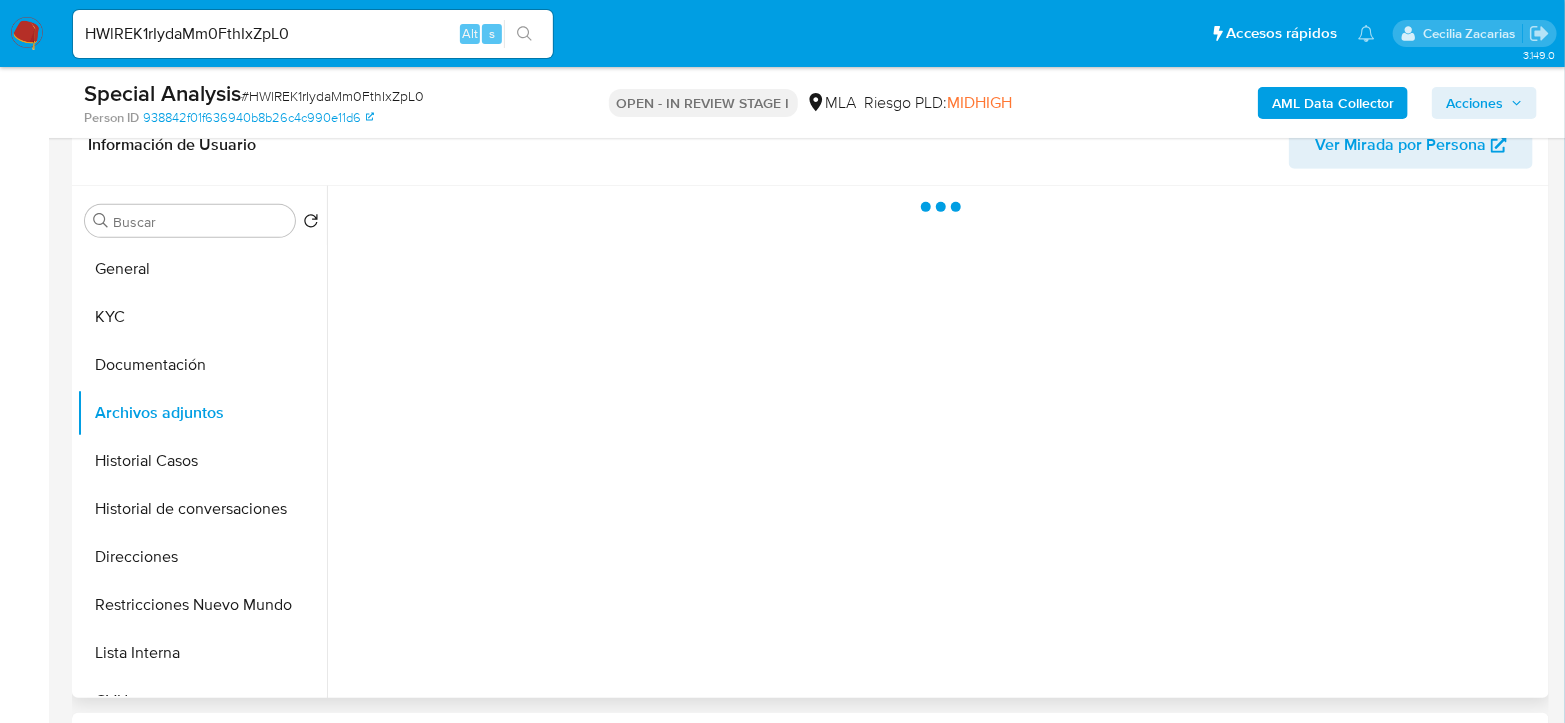 select on "10" 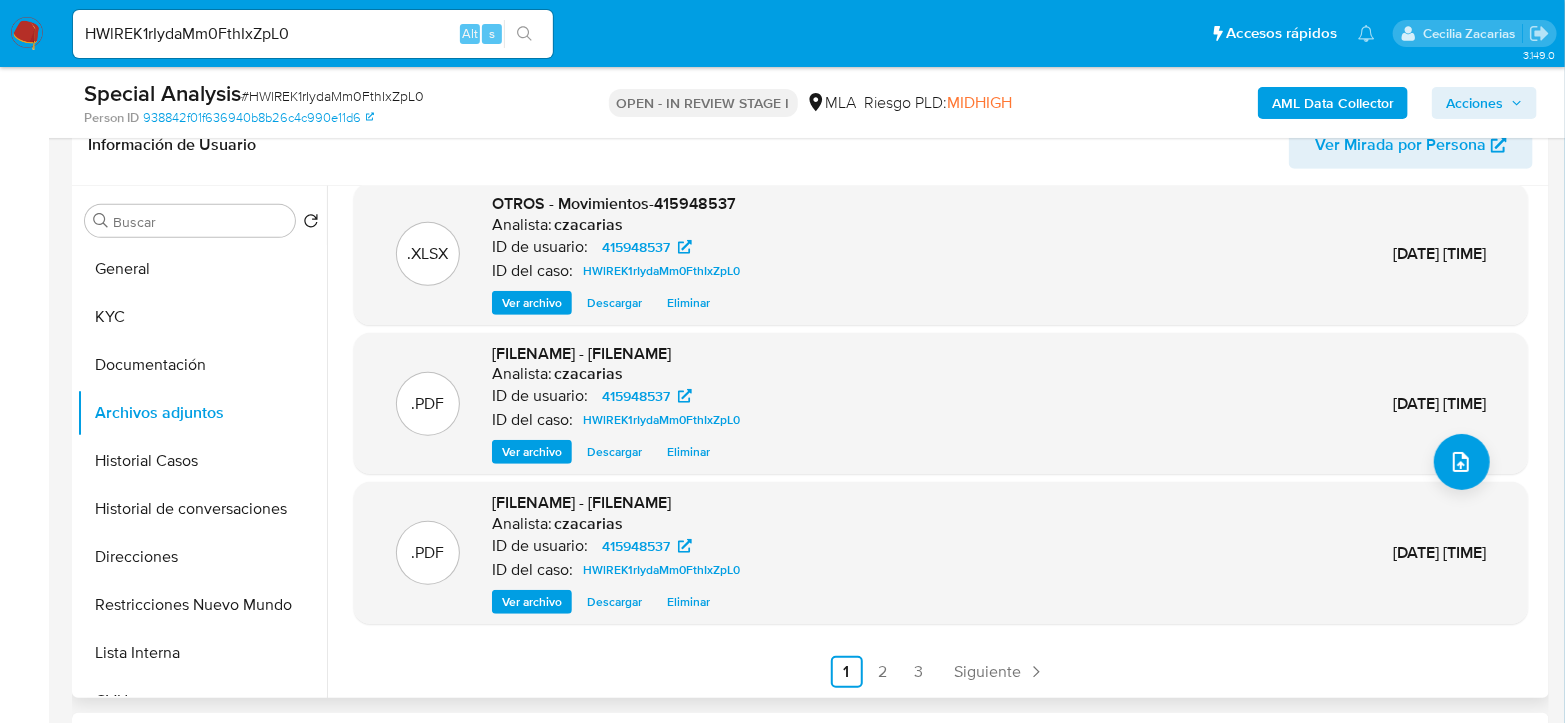 scroll, scrollTop: 211, scrollLeft: 0, axis: vertical 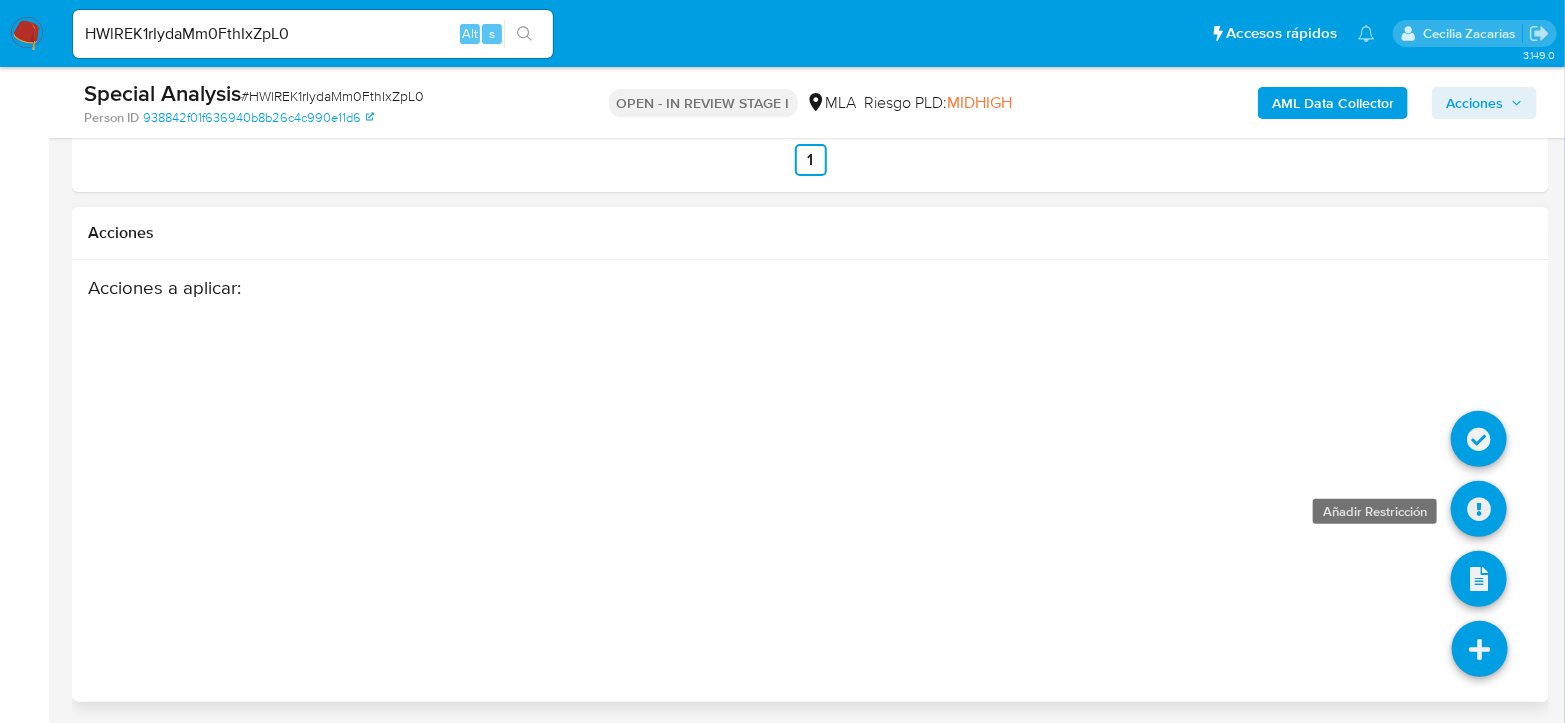 click at bounding box center (1479, 509) 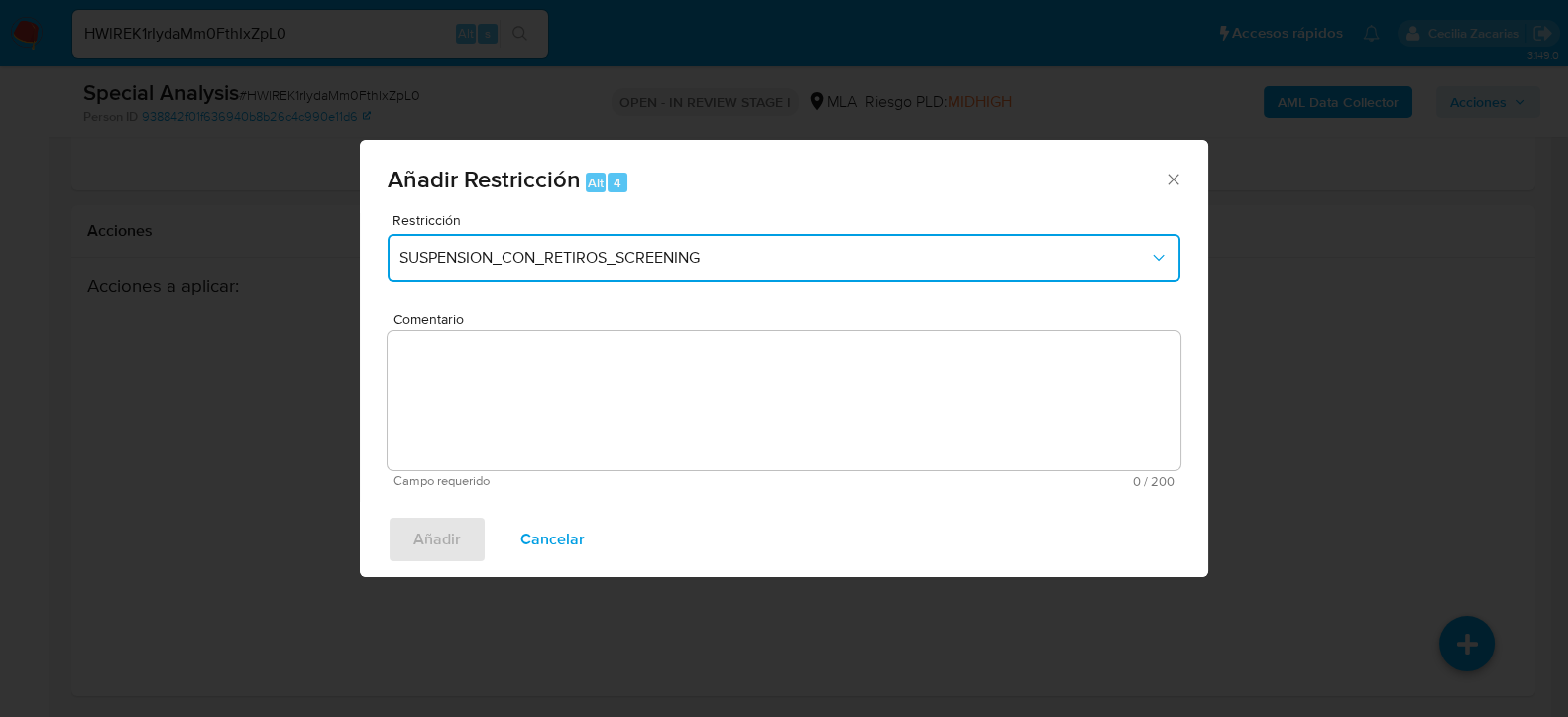 click on "SUSPENSION_CON_RETIROS_SCREENING" at bounding box center (774, 258) 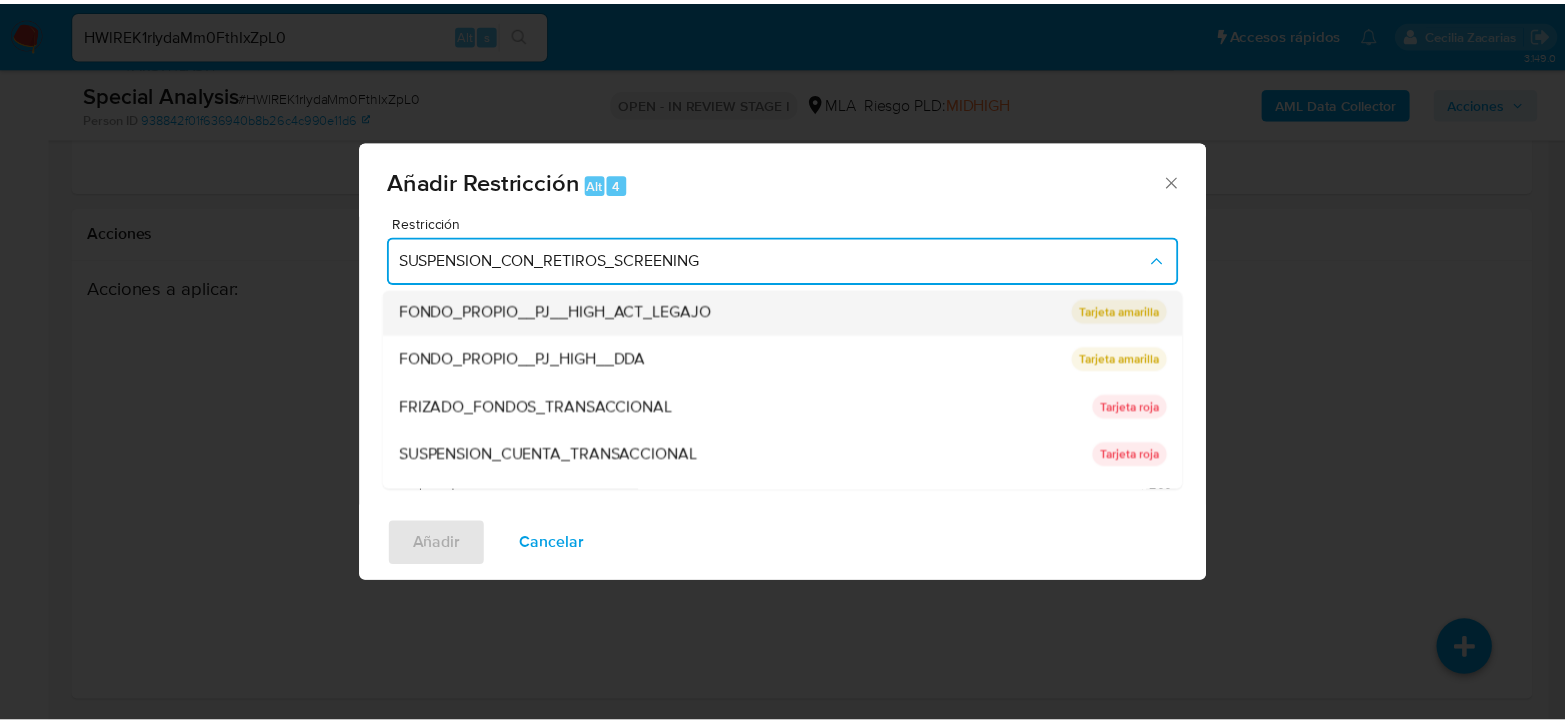 scroll, scrollTop: 327, scrollLeft: 0, axis: vertical 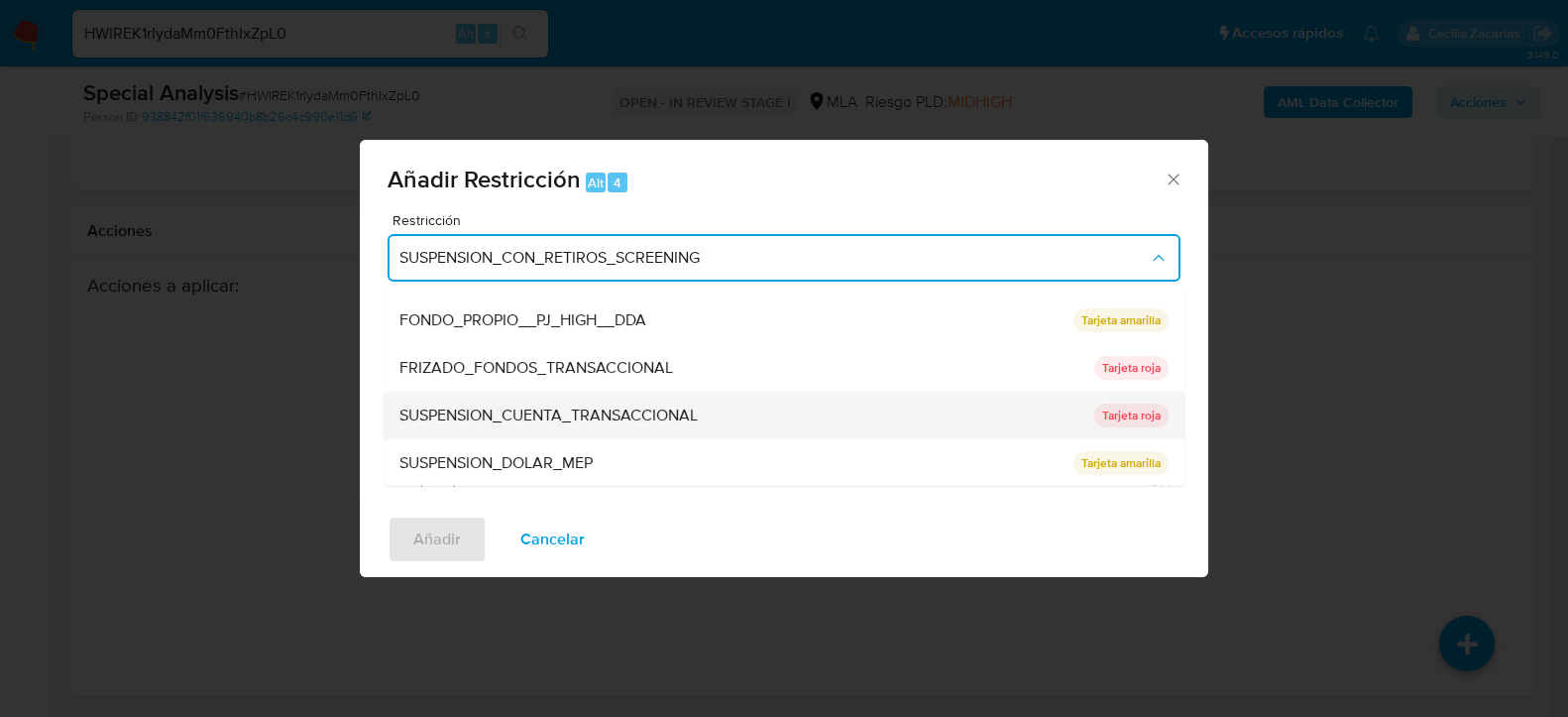 click on "SUSPENSION_CUENTA_TRANSACCIONAL" at bounding box center (548, 416) 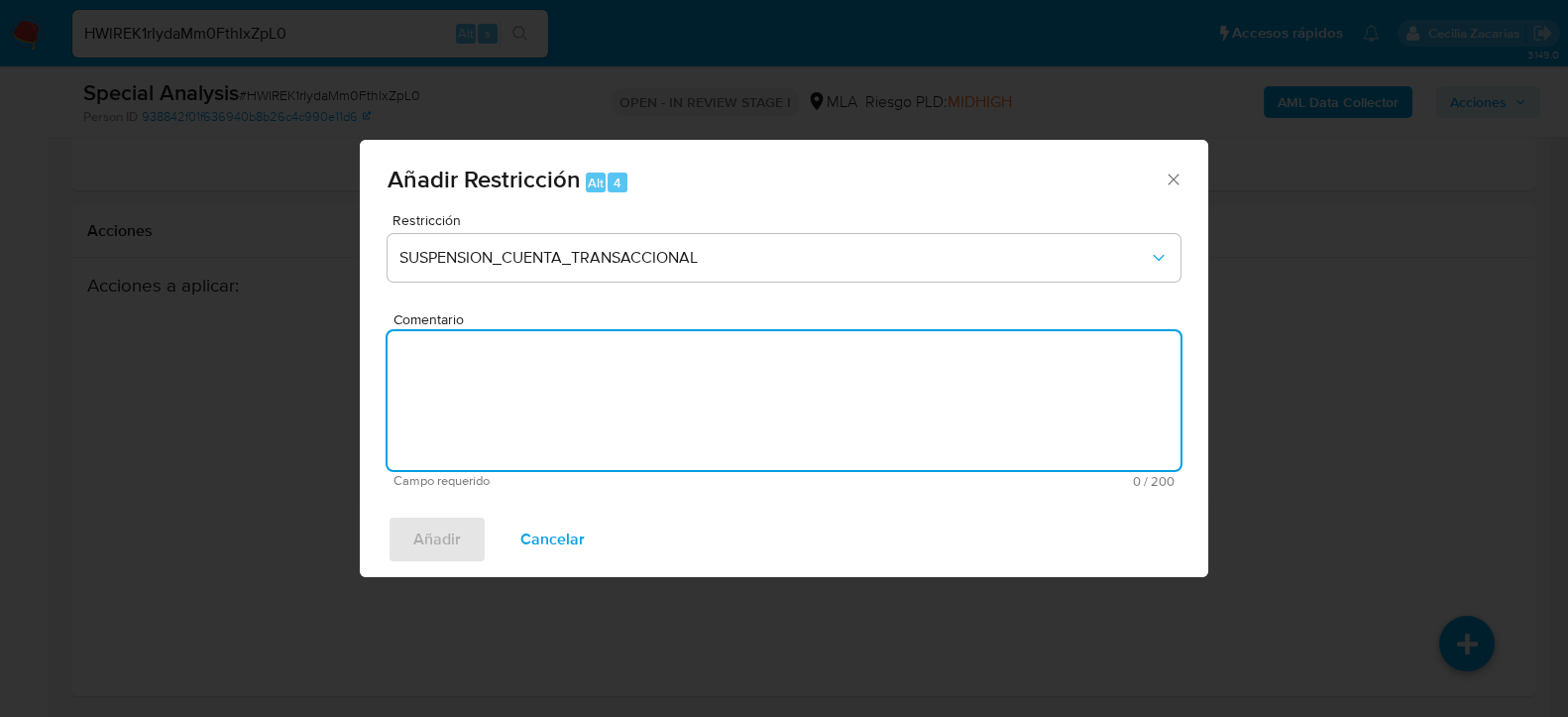 click on "Comentario" at bounding box center [784, 401] 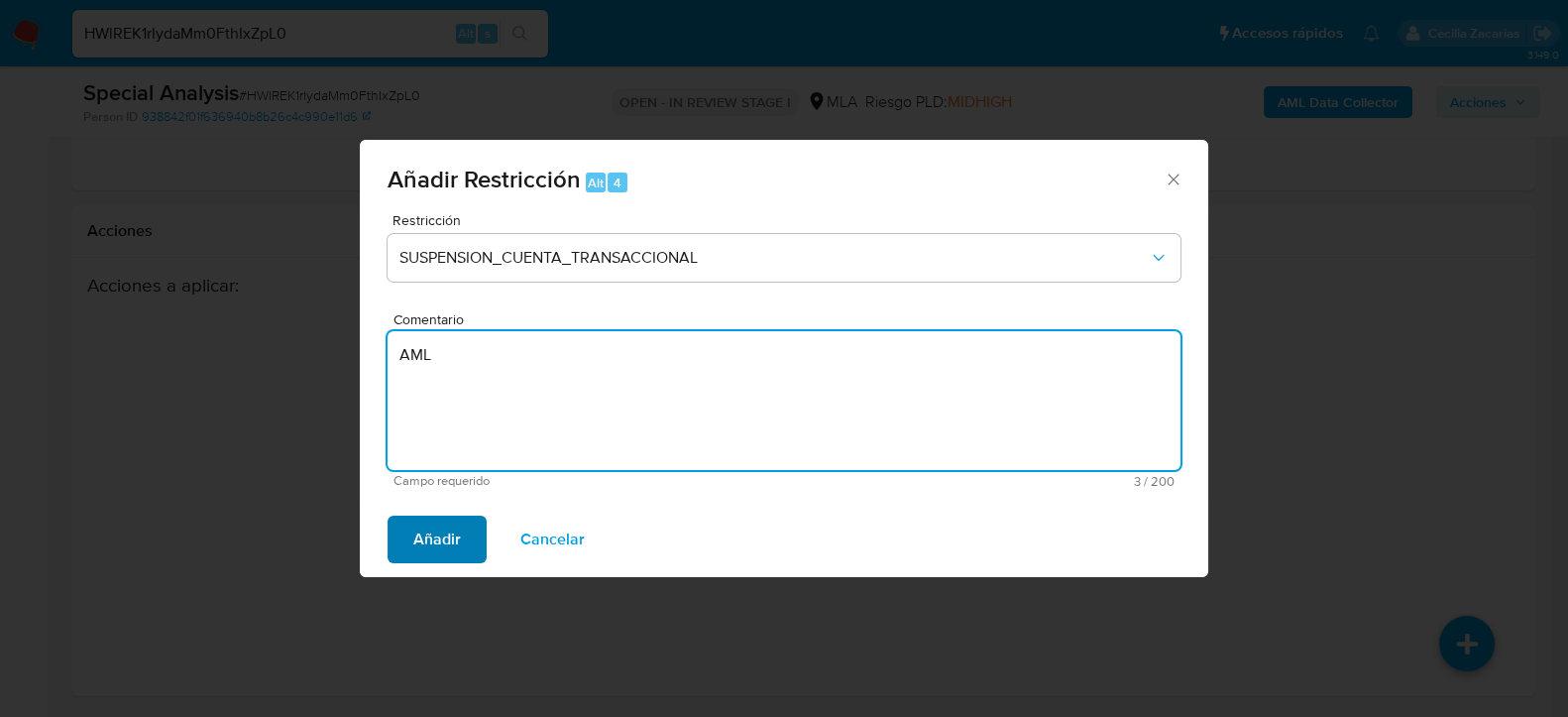 type on "AML" 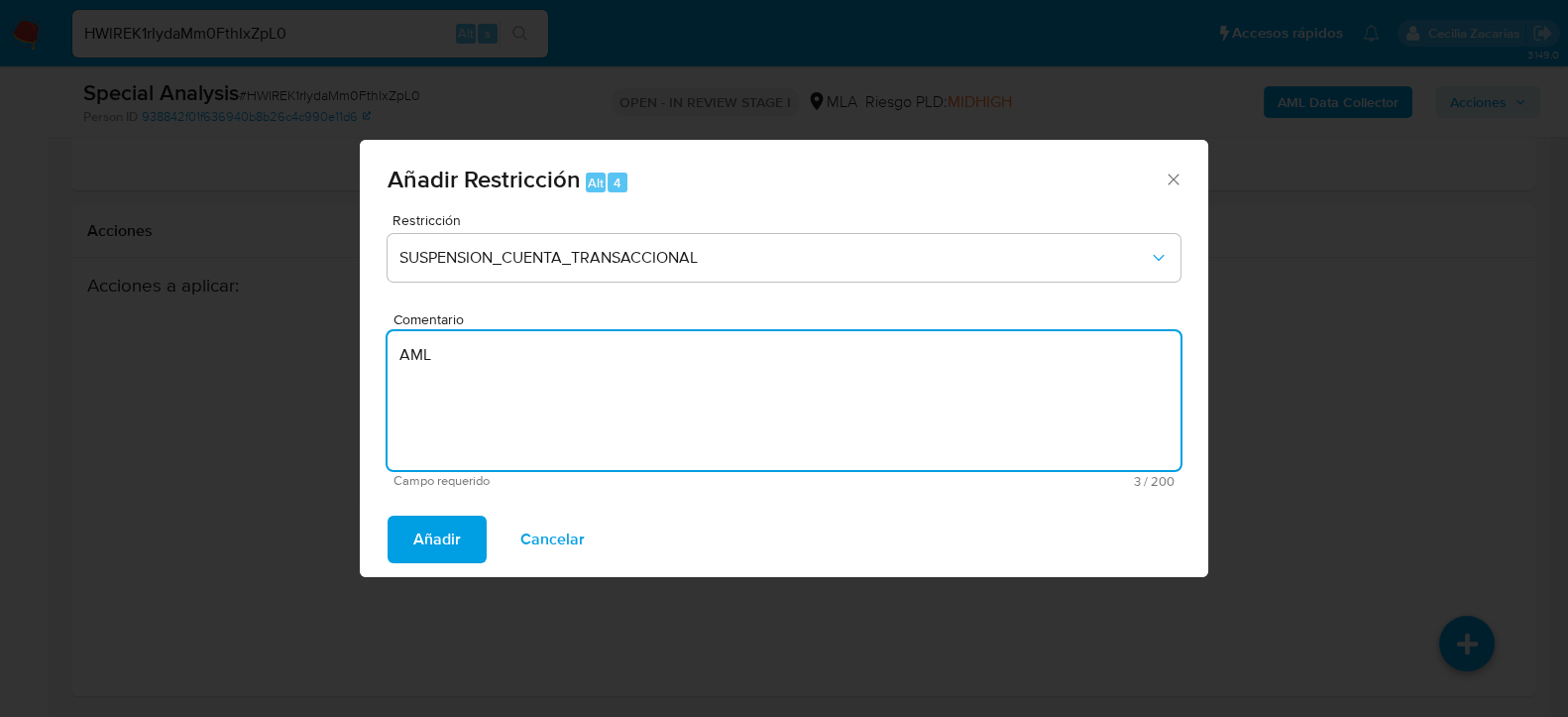 click on "Añadir" at bounding box center [437, 539] 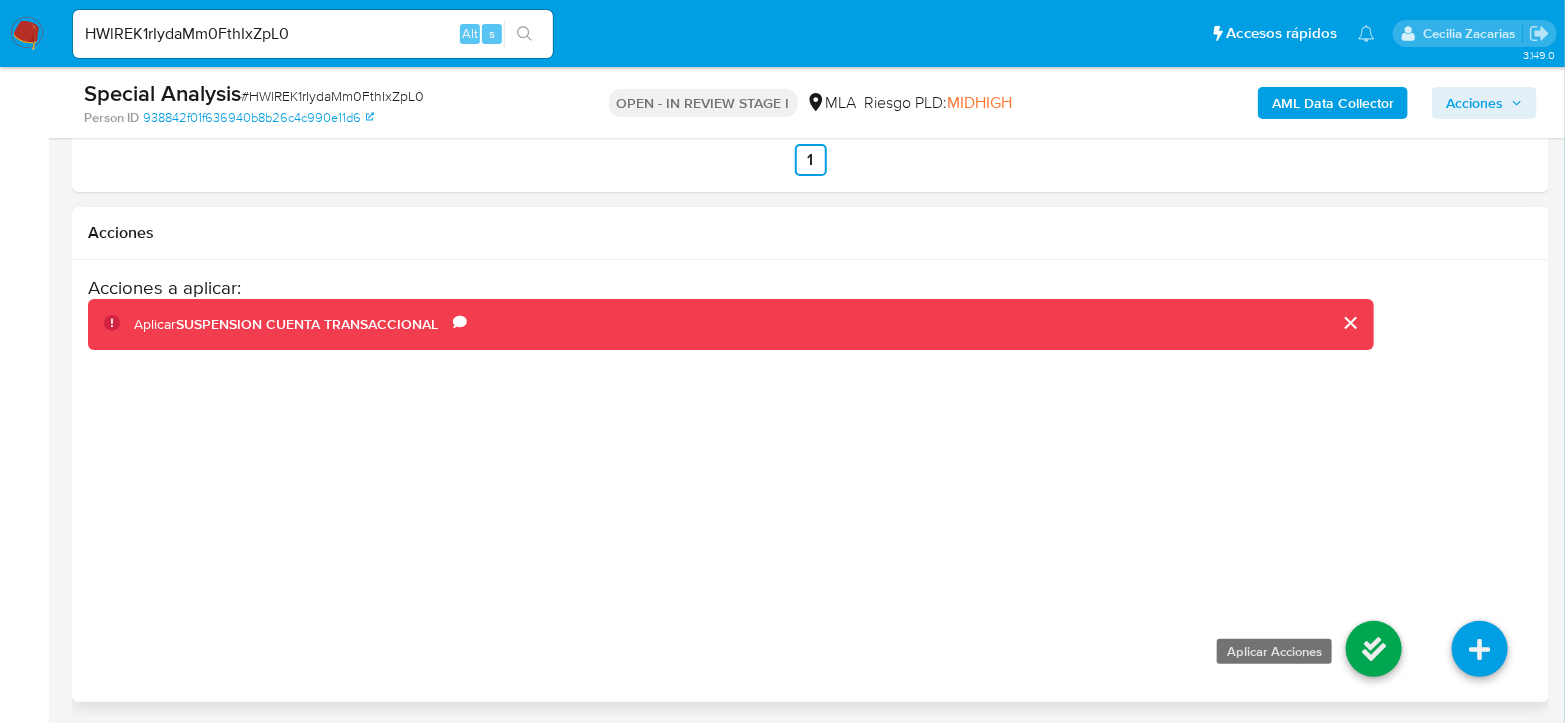 click at bounding box center (1374, 649) 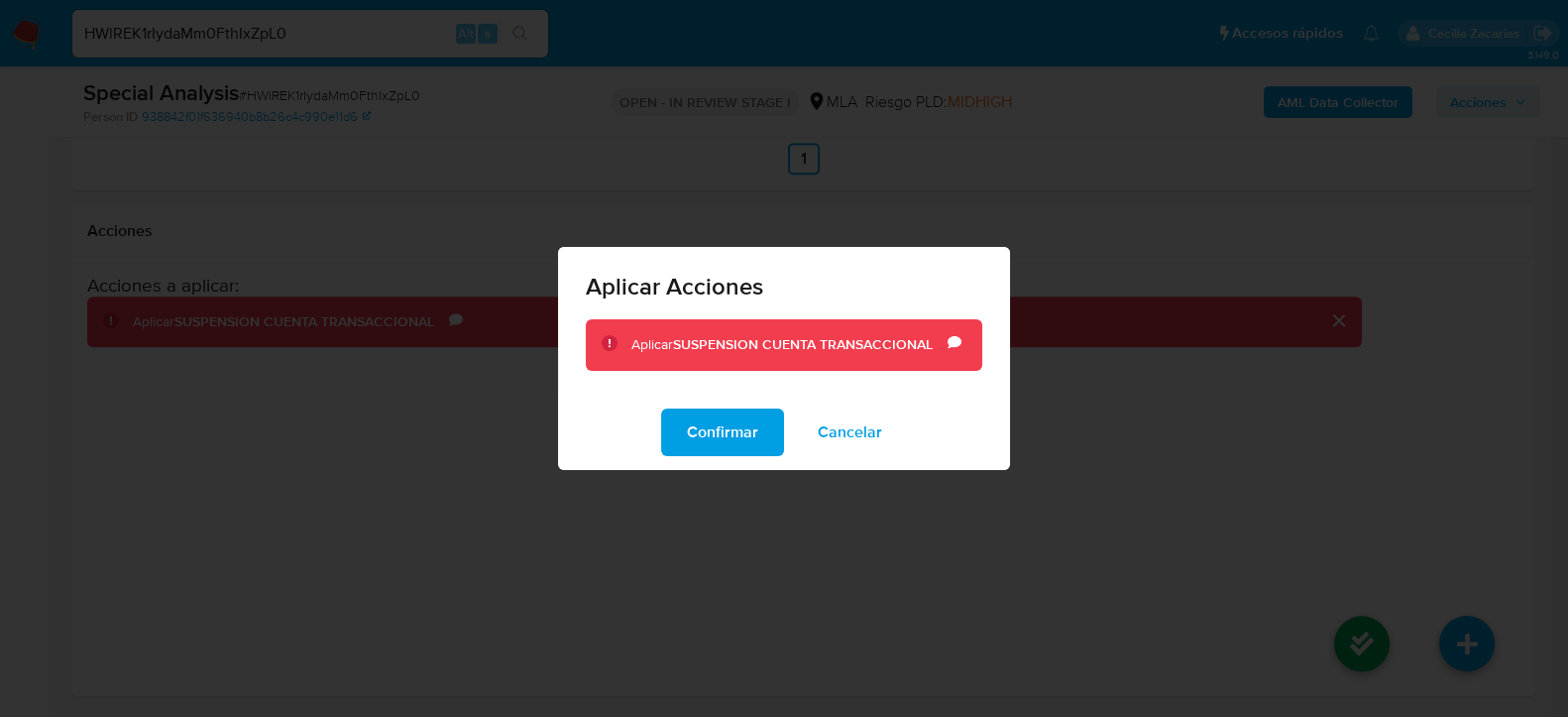 click on "Confirmar" at bounding box center (723, 432) 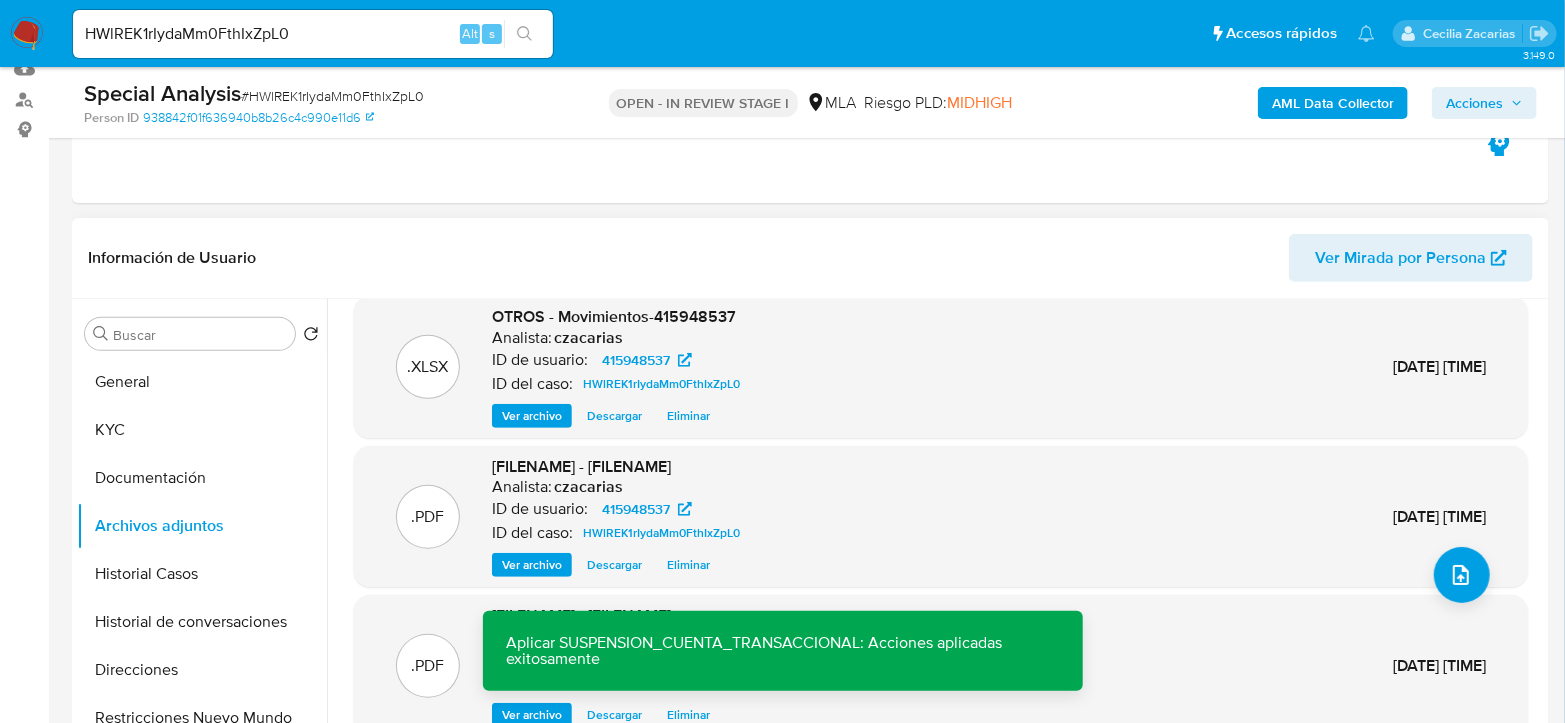 scroll, scrollTop: 230, scrollLeft: 0, axis: vertical 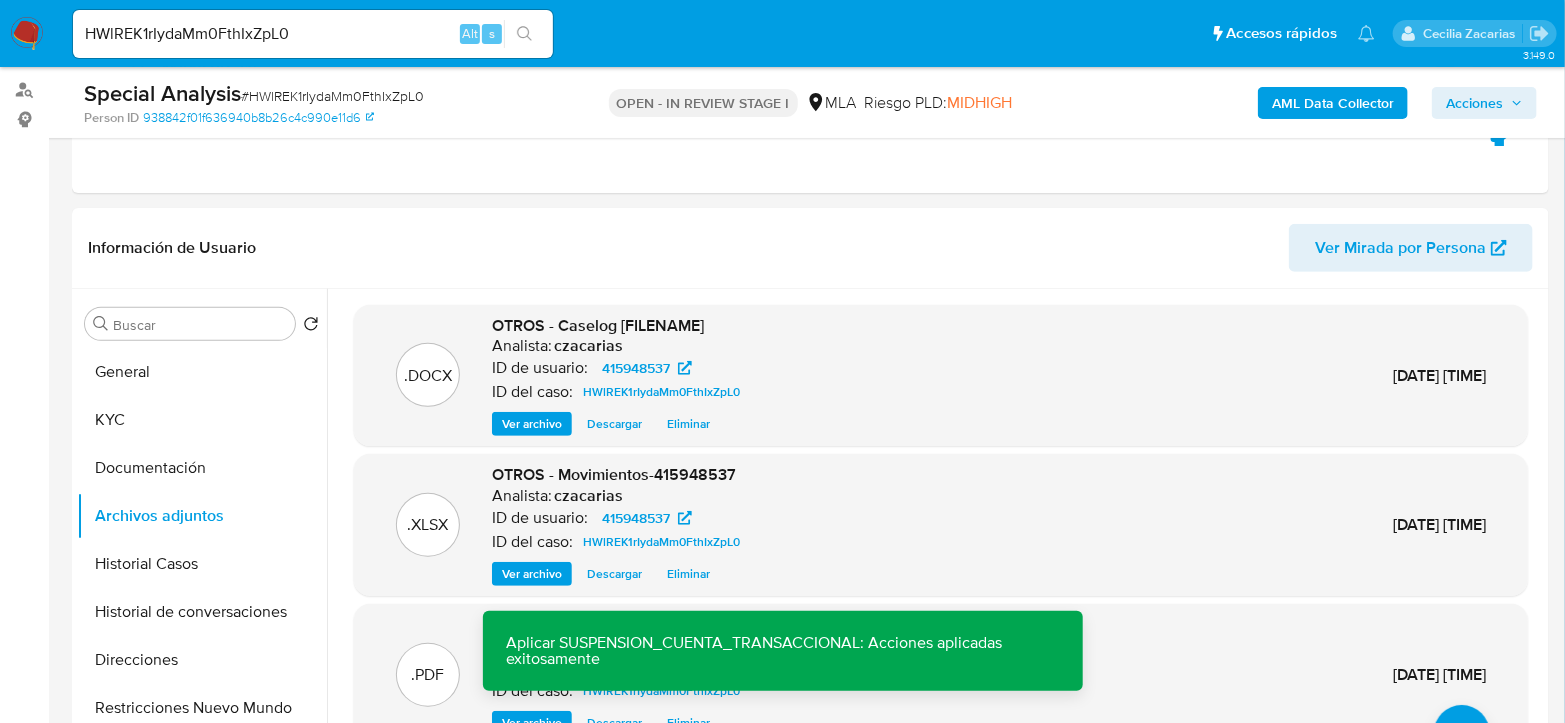 click on "Acciones" at bounding box center (1484, 103) 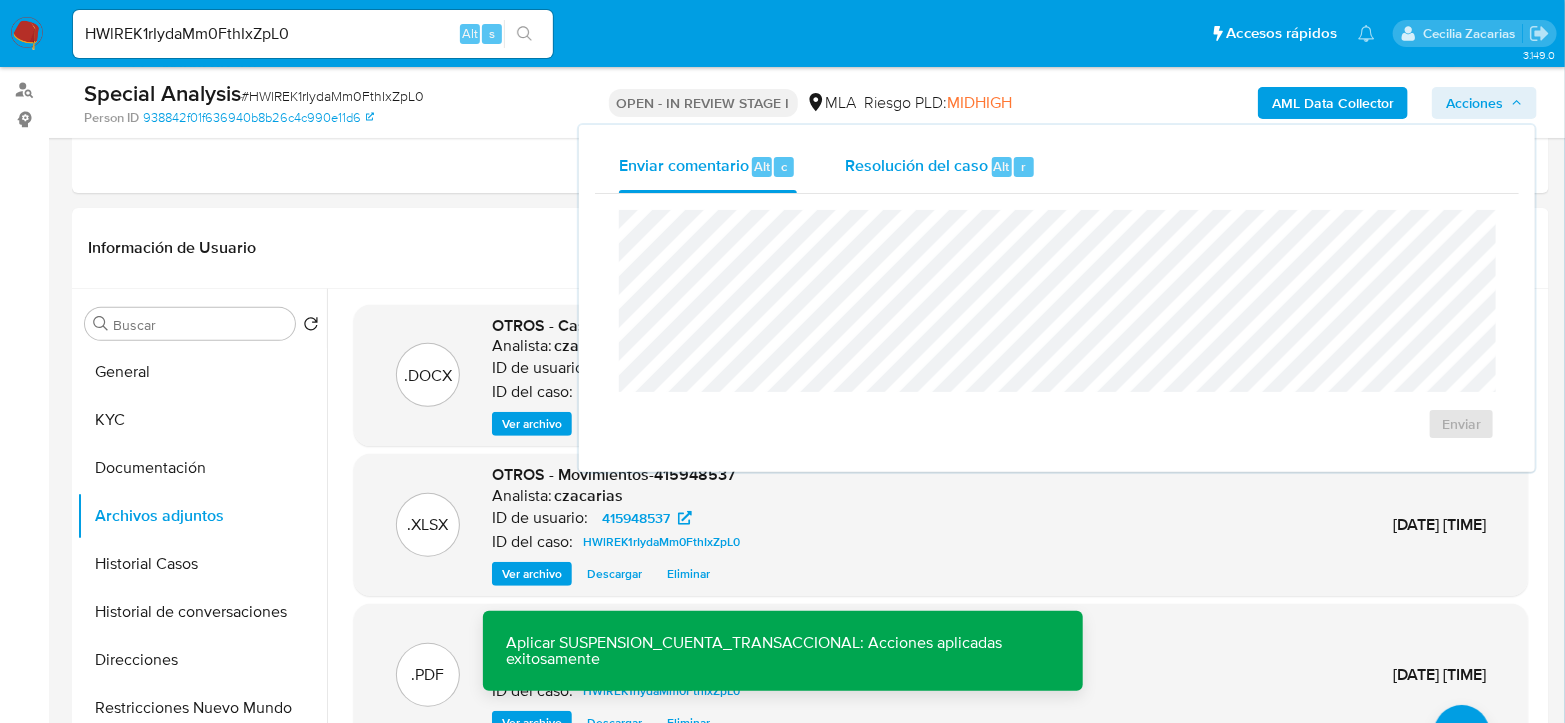 click on "Resolución del caso Alt r" at bounding box center [940, 167] 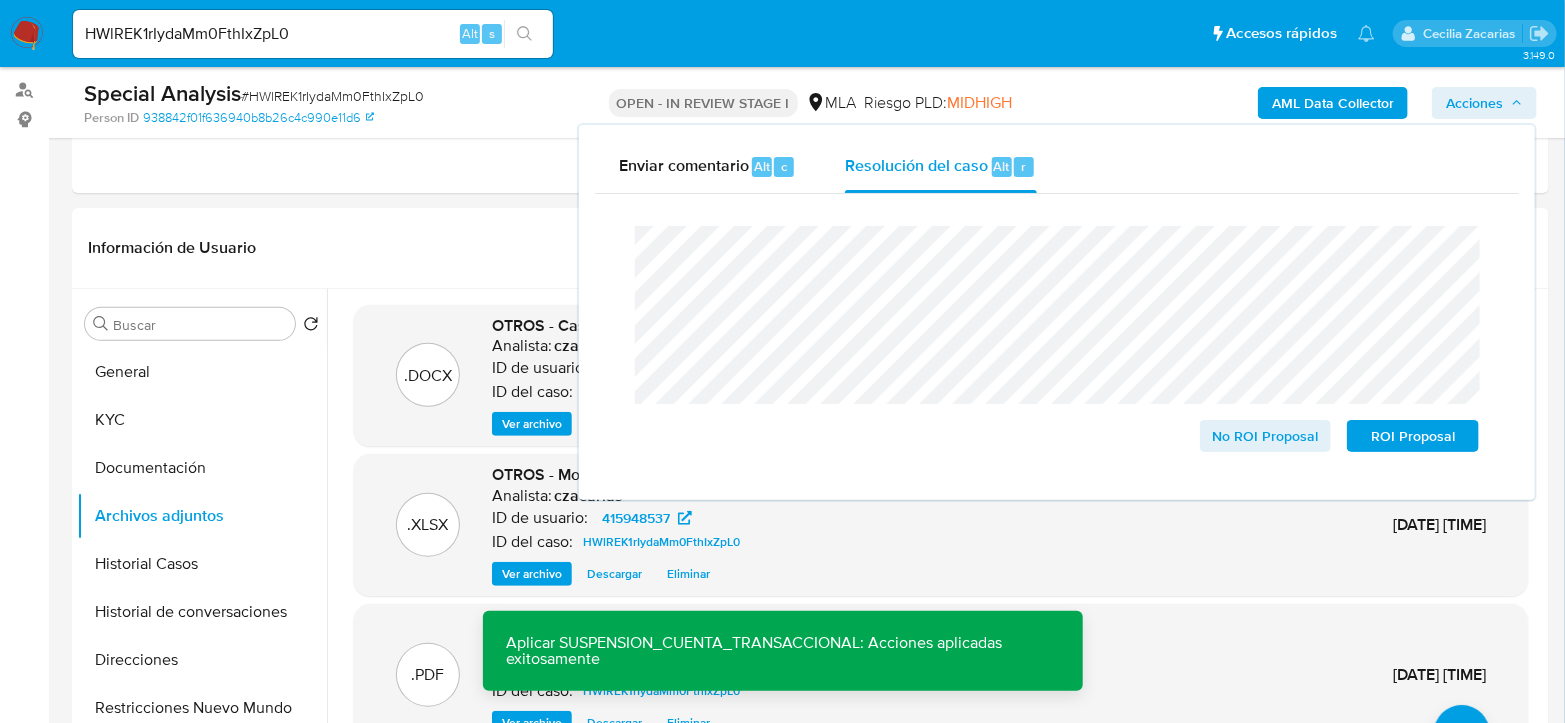 click on "# HWlREK1rIydaMm0FthIxZpL0" at bounding box center [332, 96] 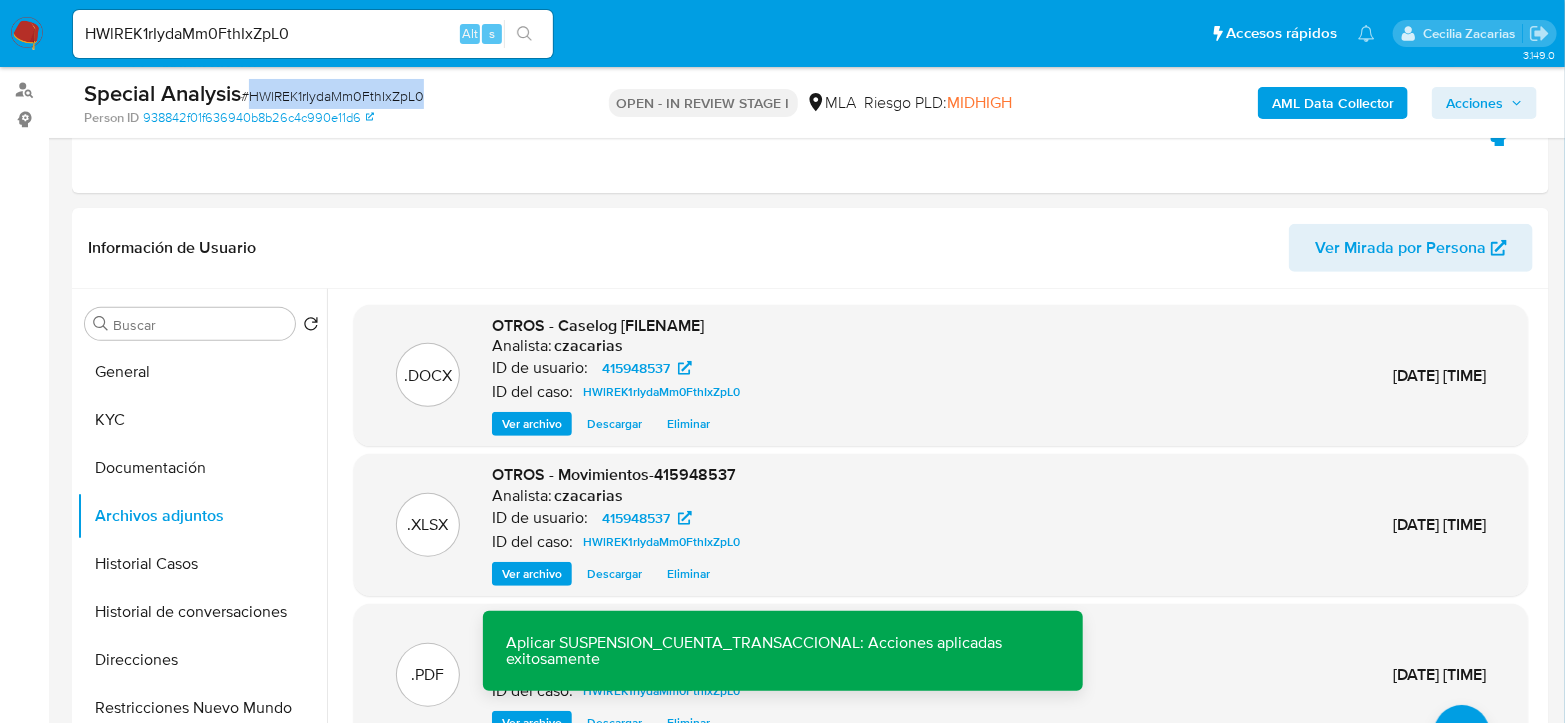 click on "# HWlREK1rIydaMm0FthIxZpL0" at bounding box center [332, 96] 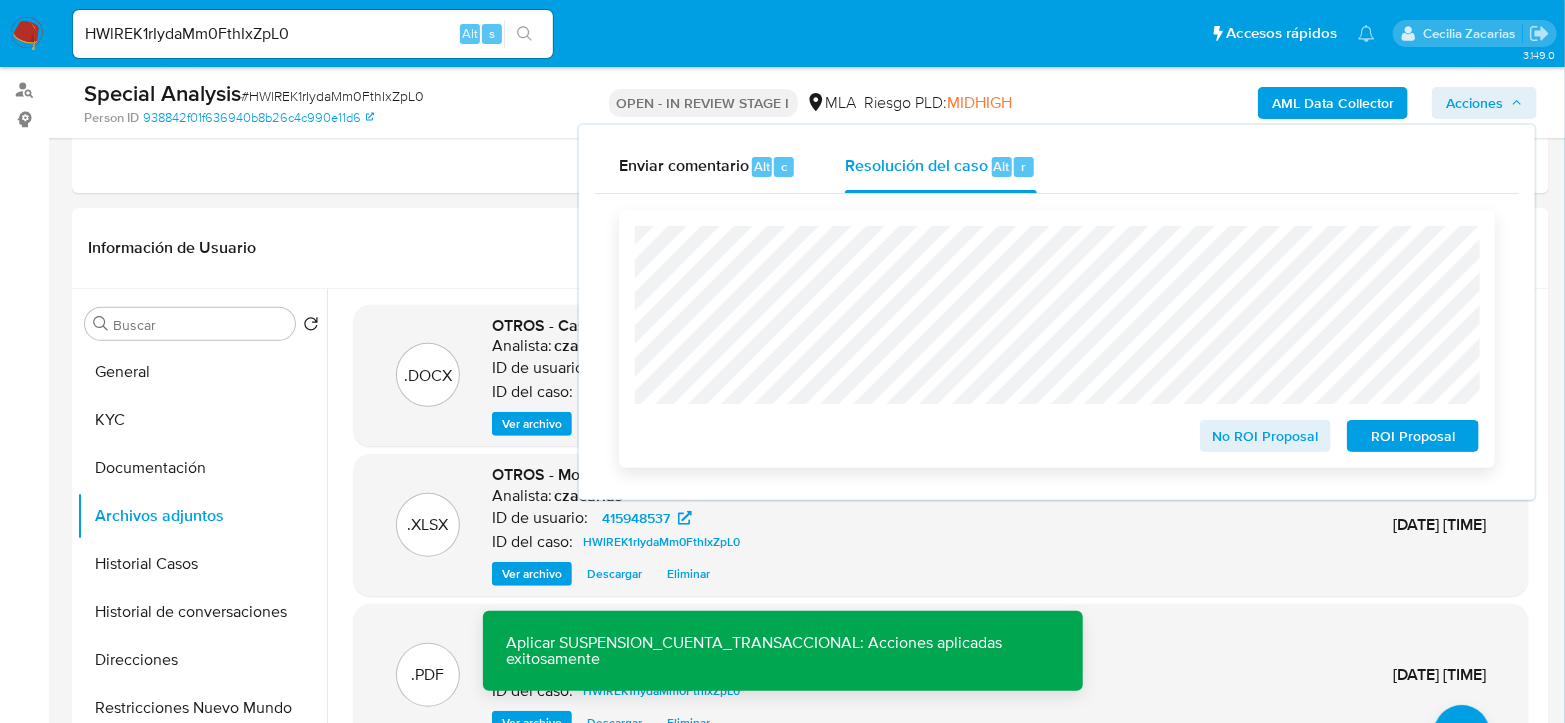 click on "ROI Proposal" at bounding box center [1413, 436] 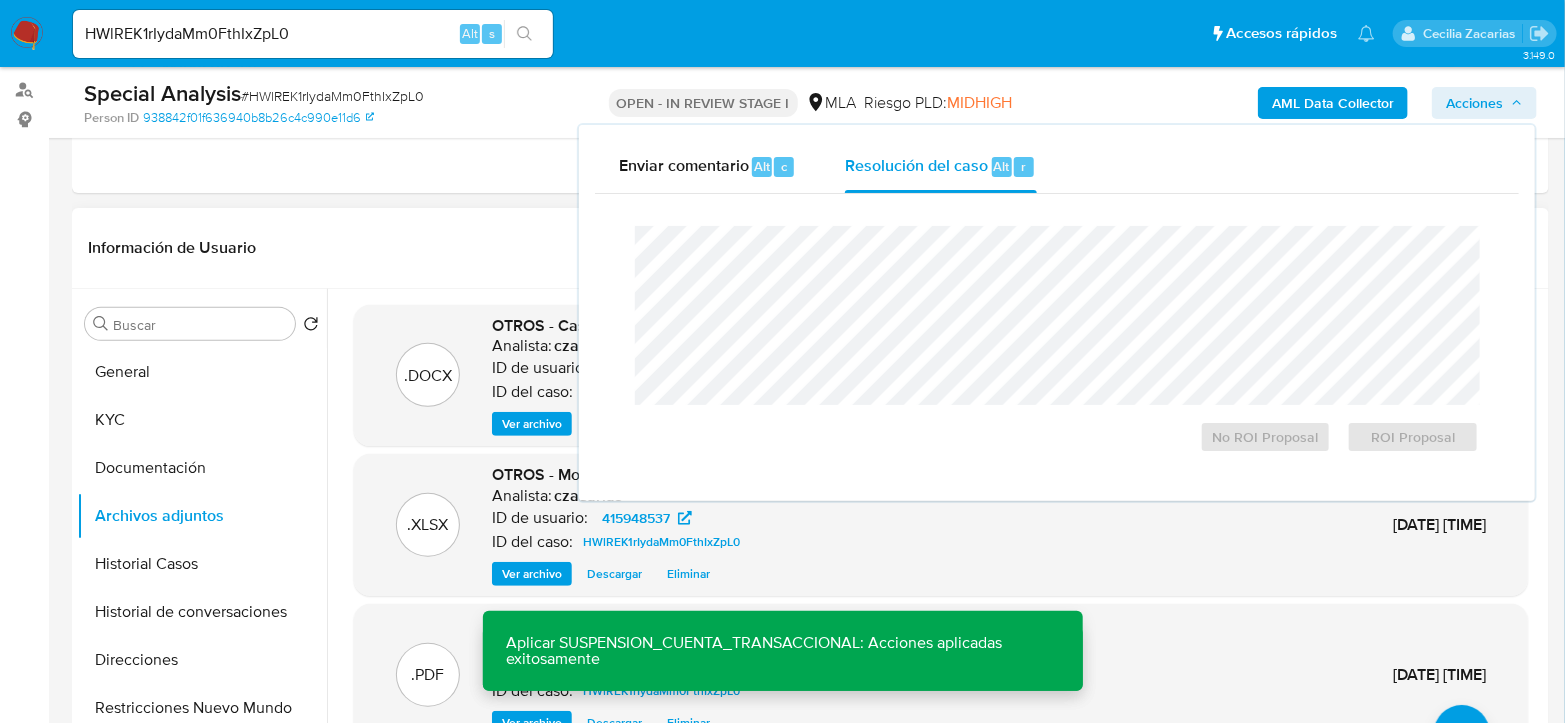 scroll, scrollTop: 111, scrollLeft: 0, axis: vertical 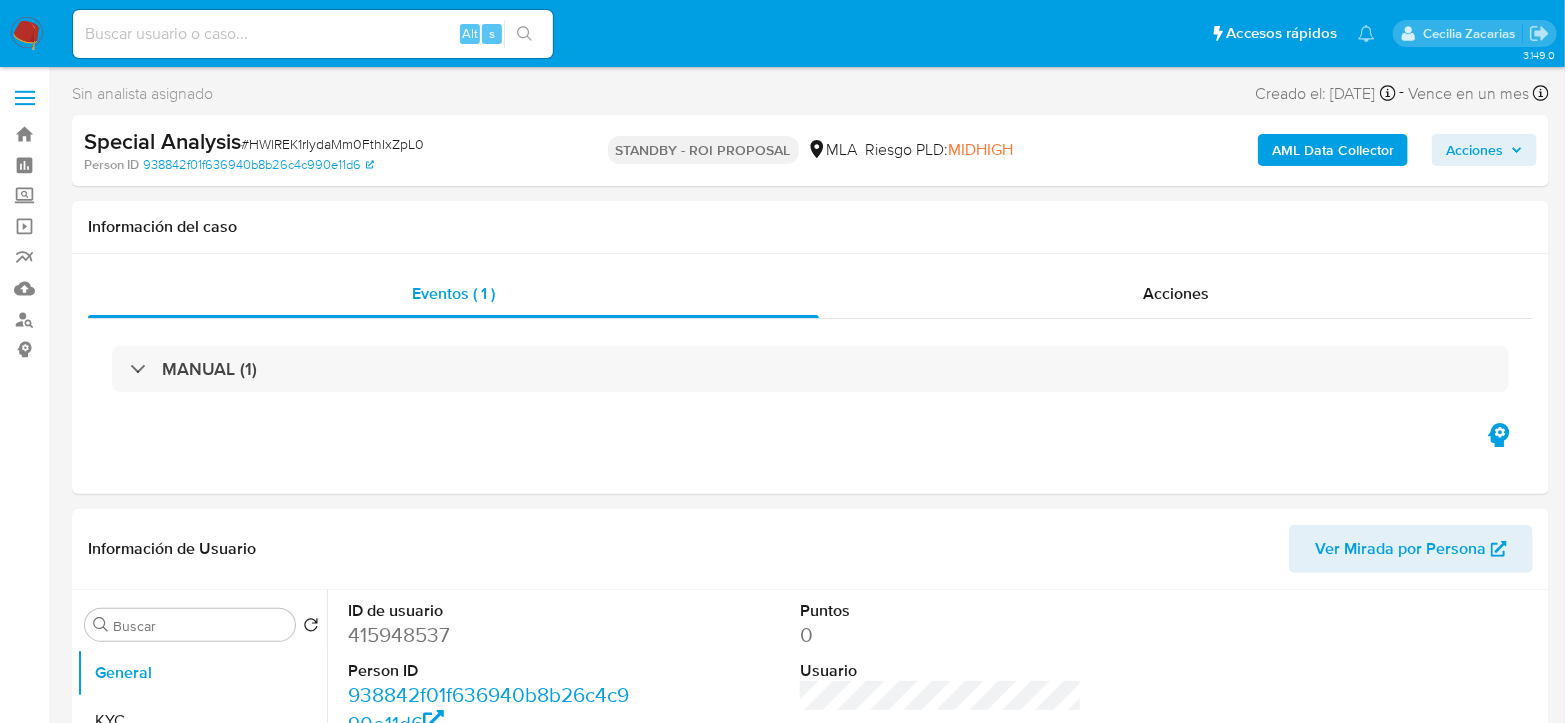 select on "10" 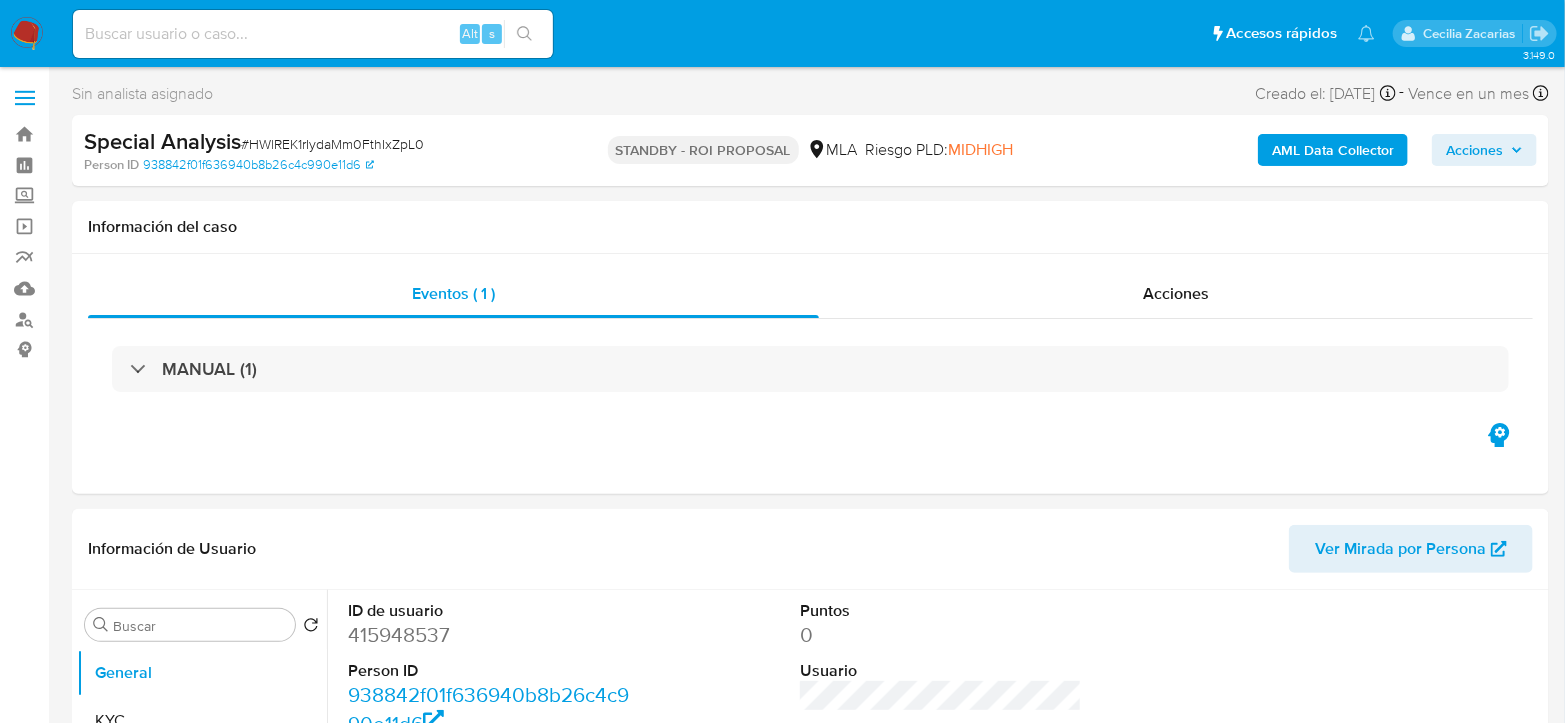 click at bounding box center [27, 34] 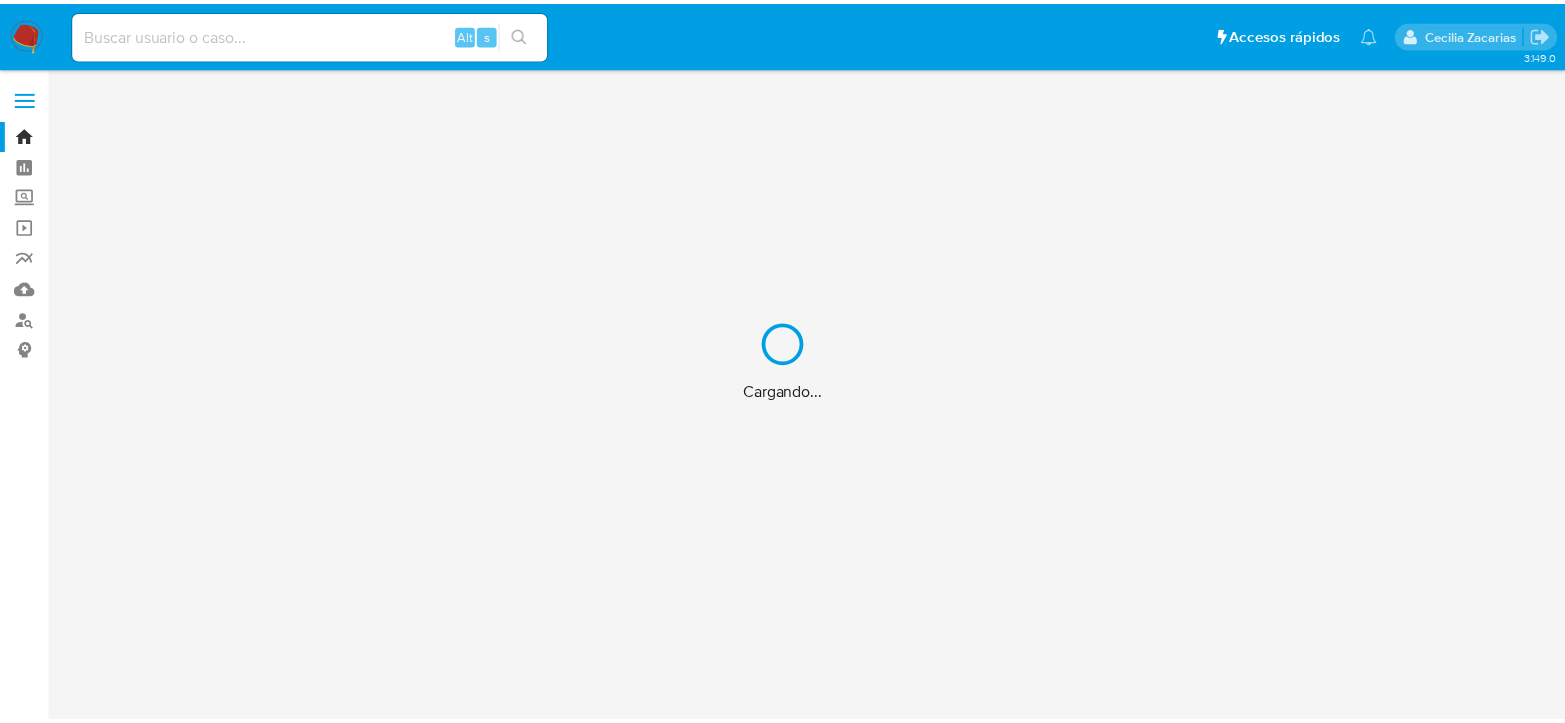 scroll, scrollTop: 0, scrollLeft: 0, axis: both 